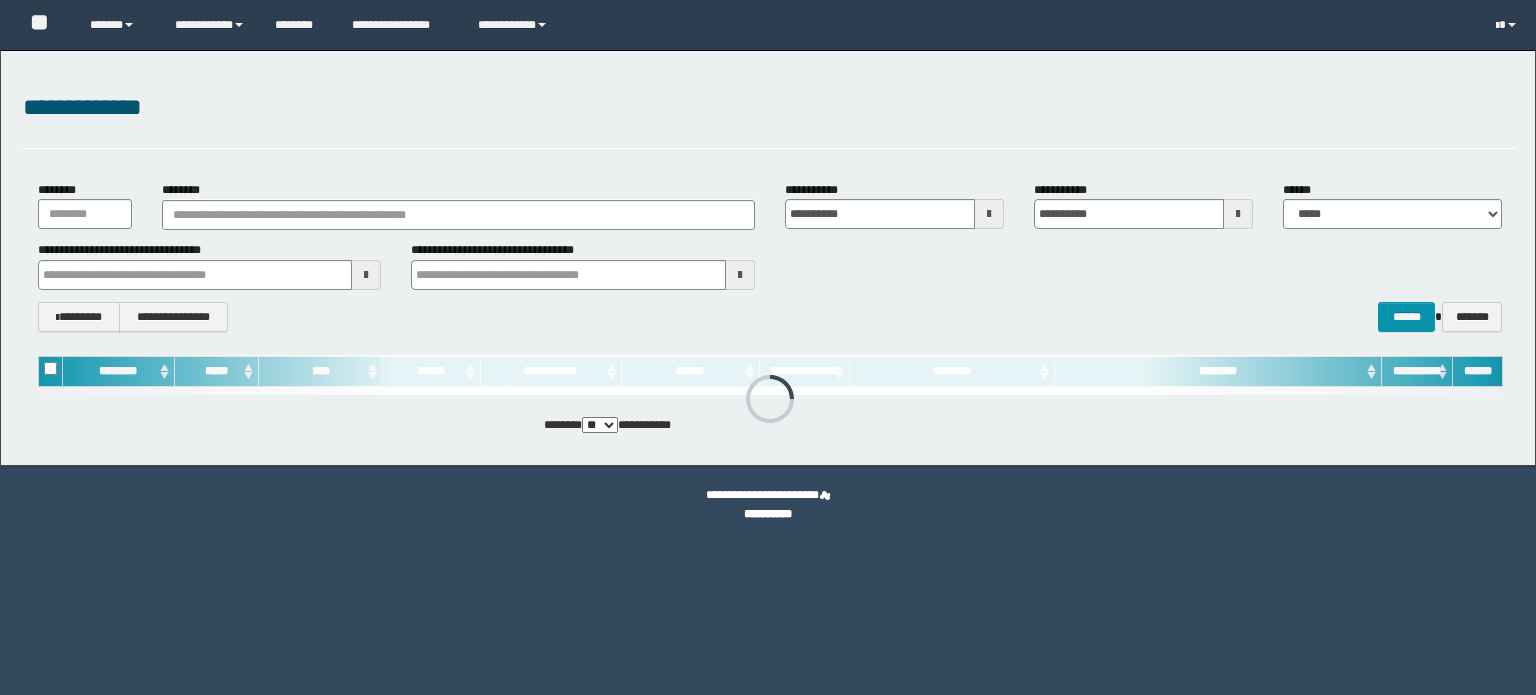 scroll, scrollTop: 0, scrollLeft: 0, axis: both 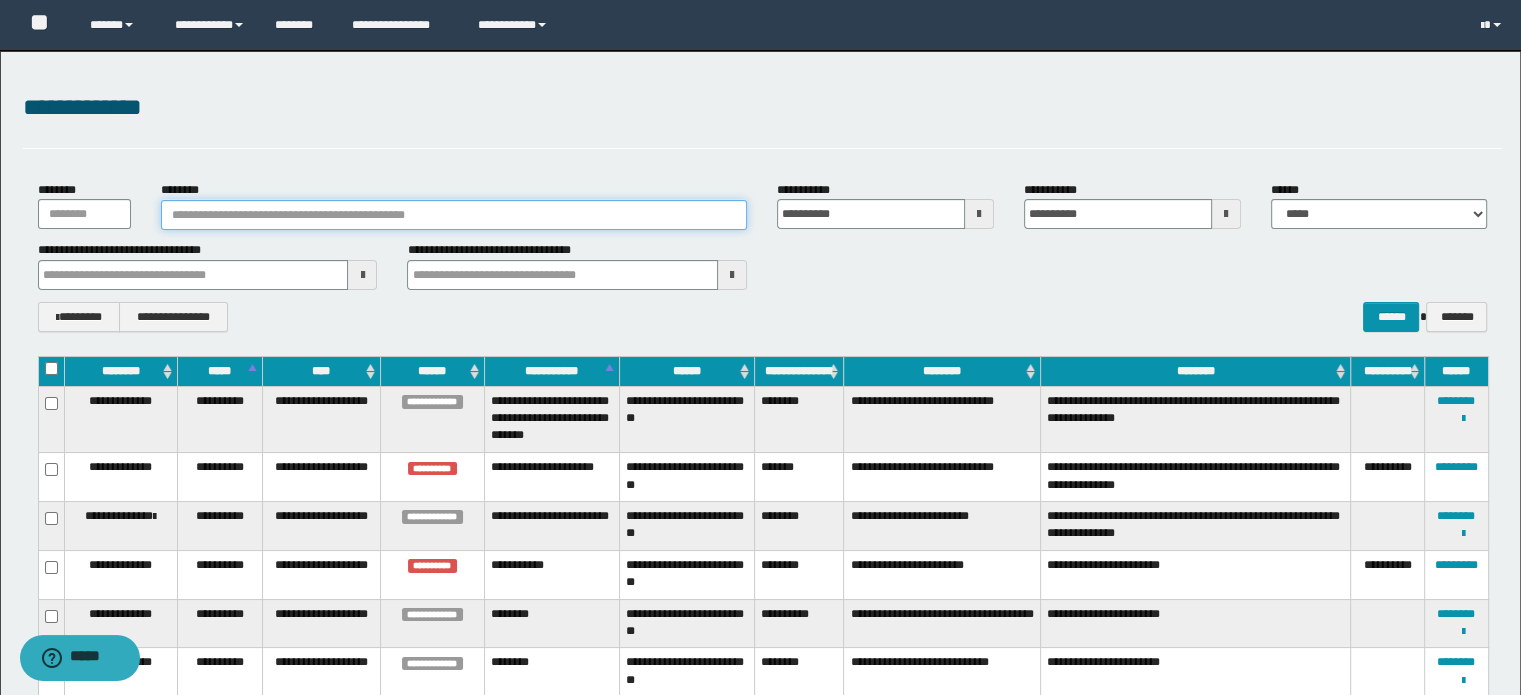 click on "********" at bounding box center [454, 215] 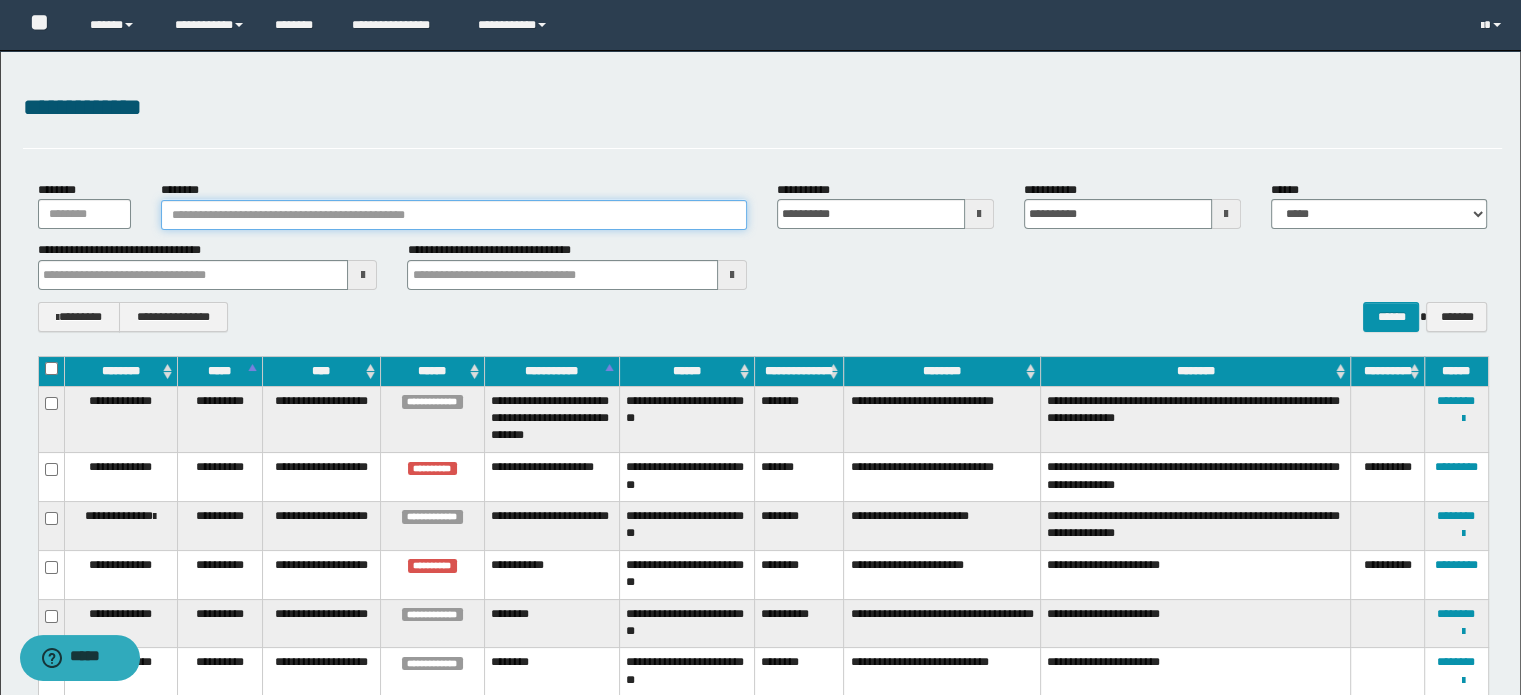 paste on "**********" 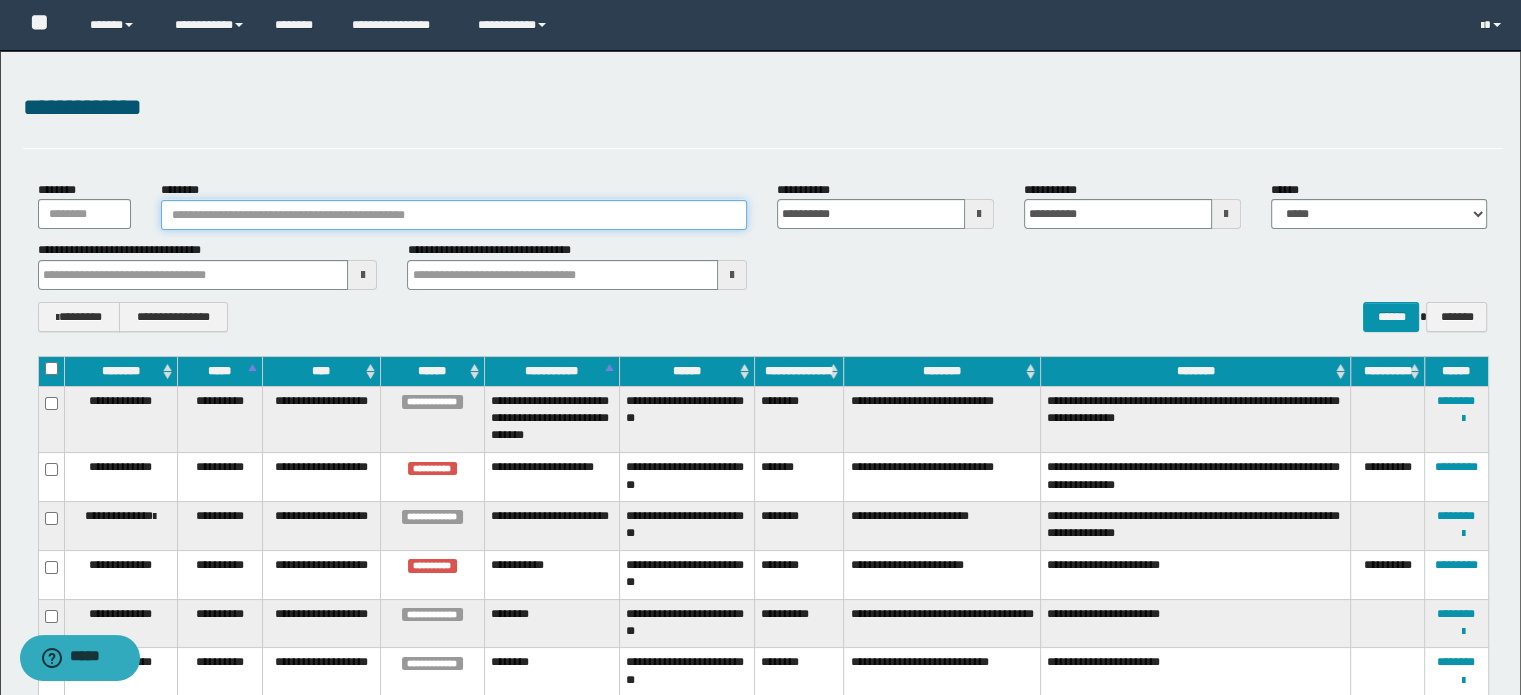 type on "**********" 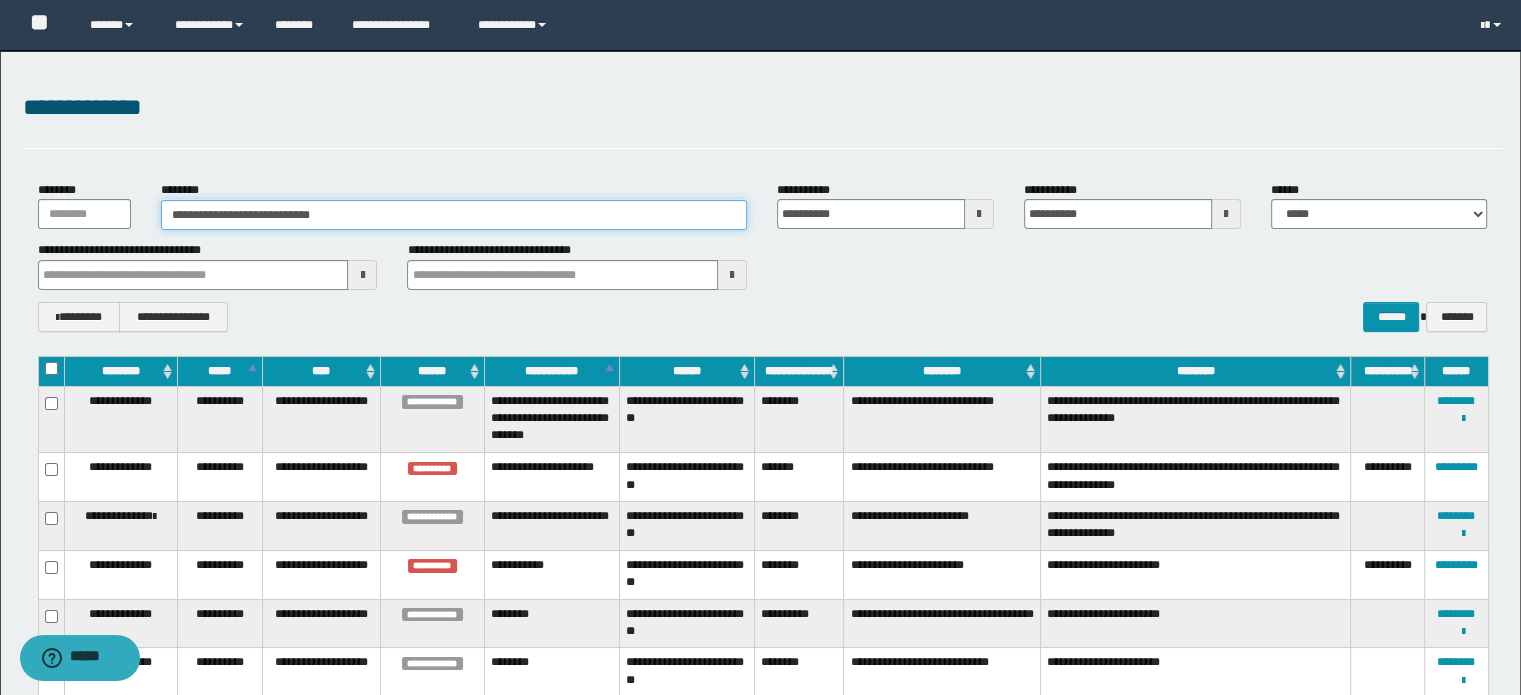 type on "**********" 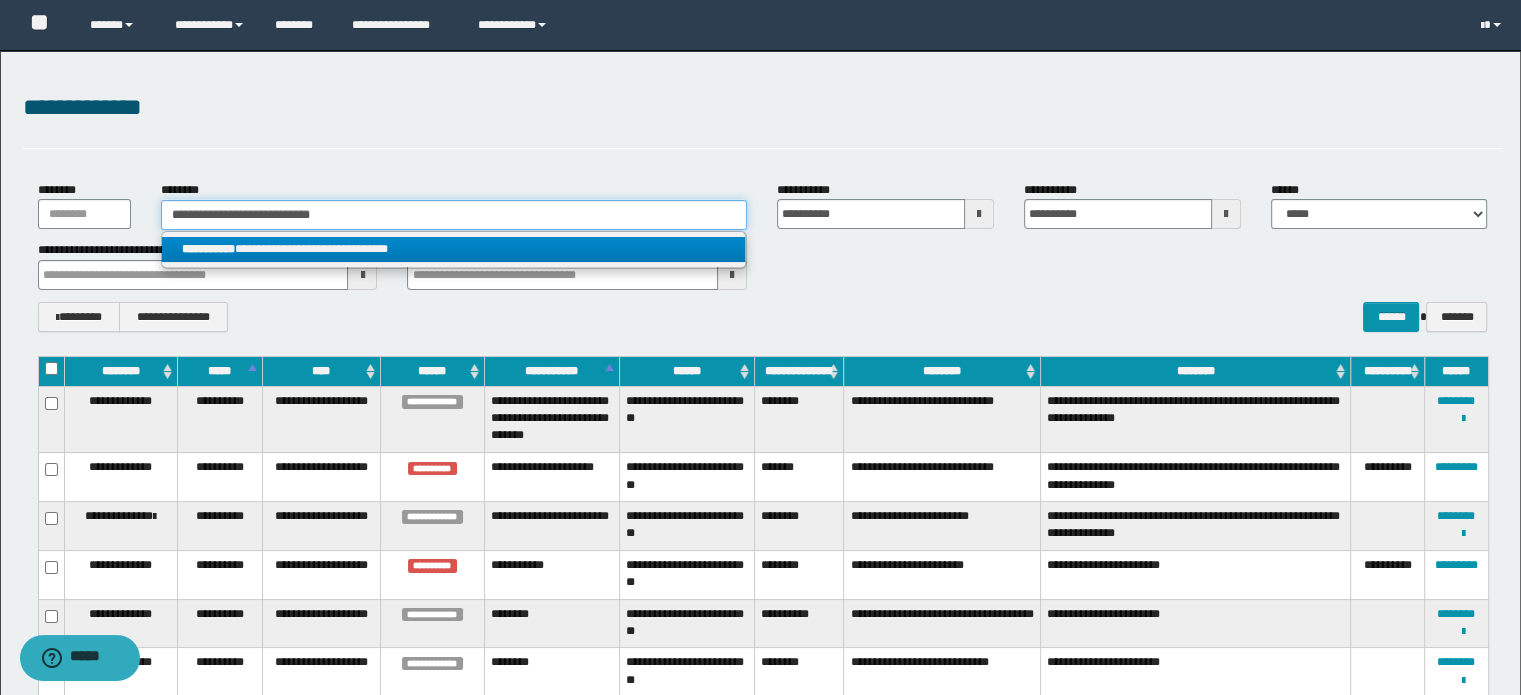 type on "**********" 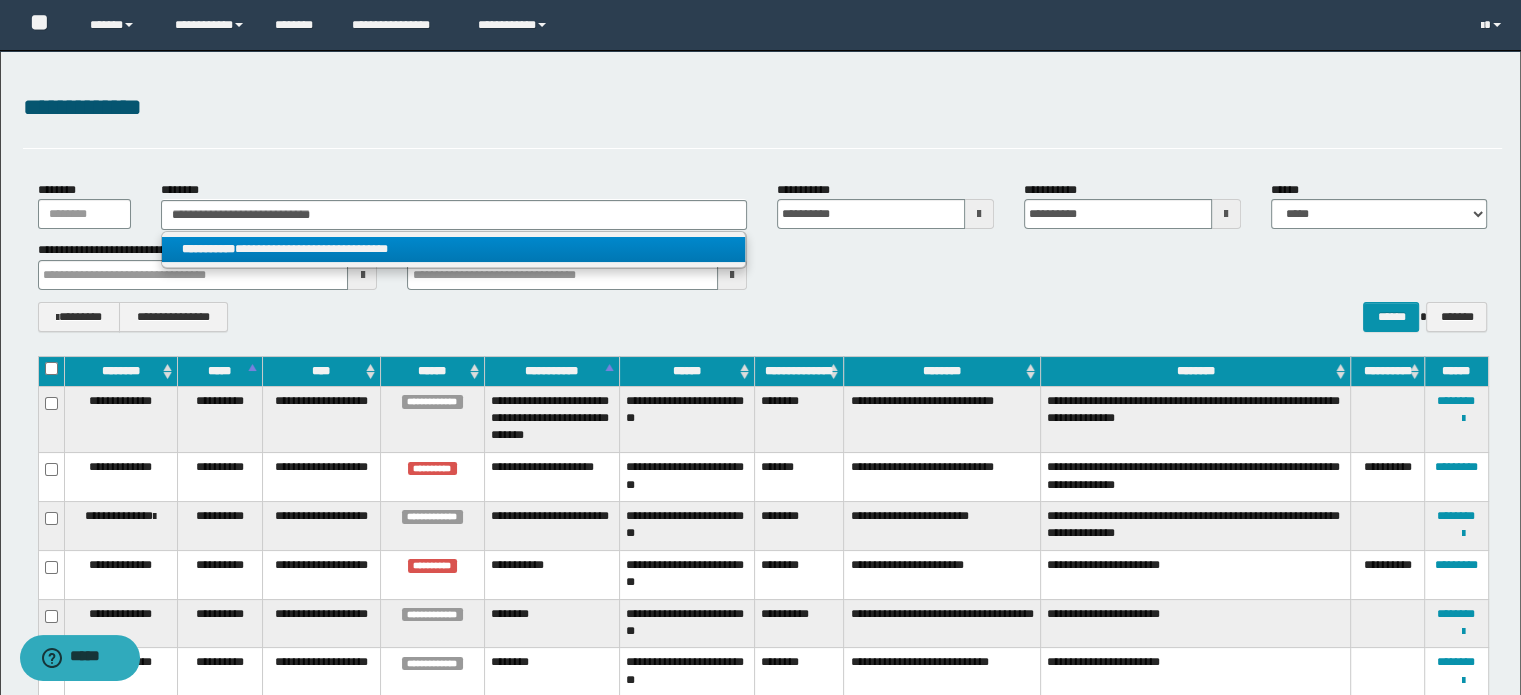 click on "**********" at bounding box center (454, 249) 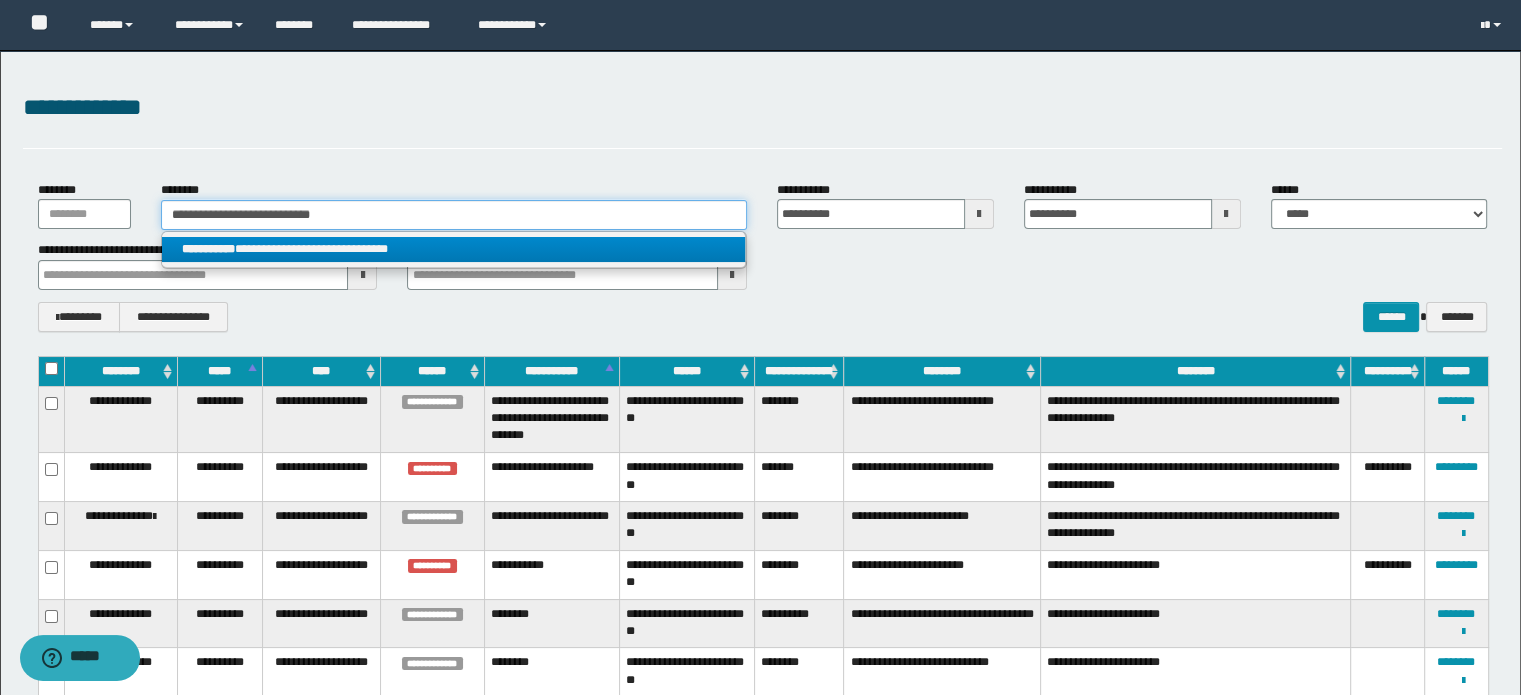 type 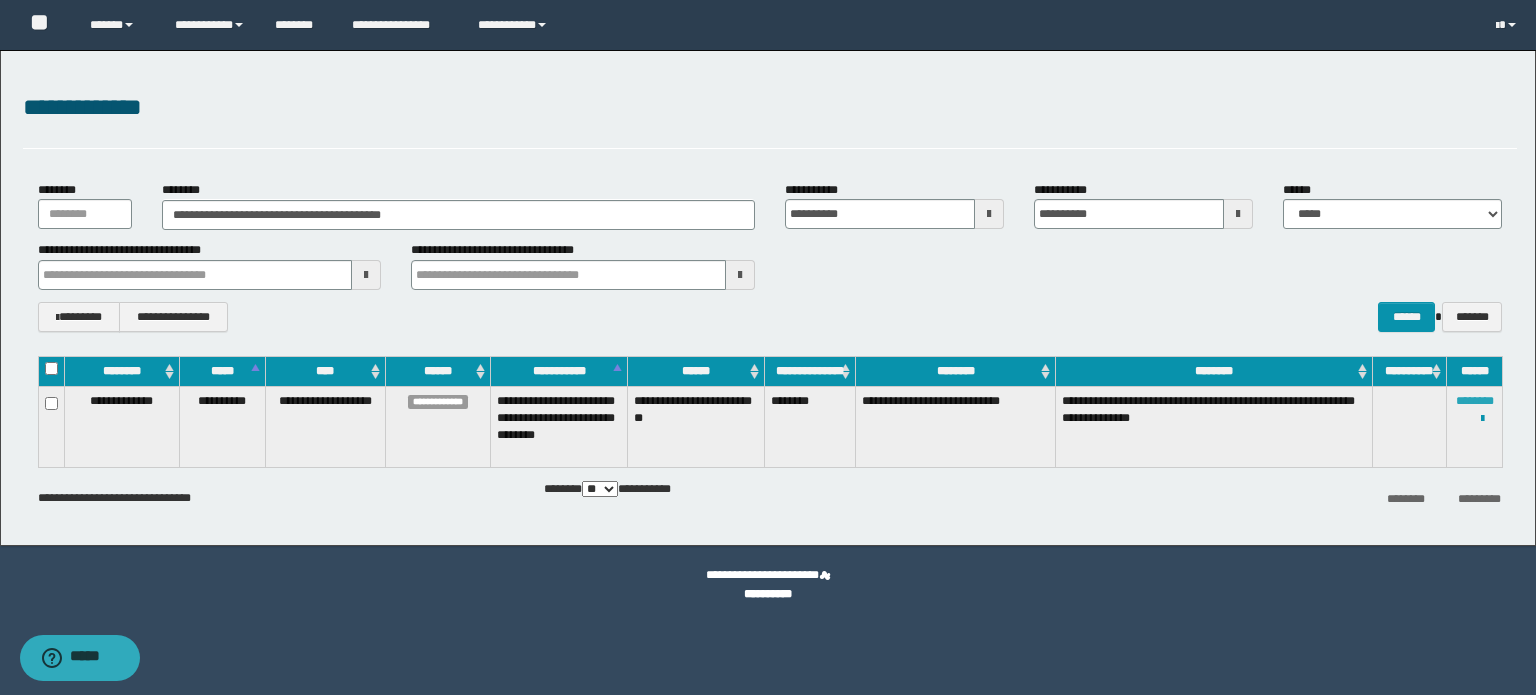 click on "********" at bounding box center (1475, 401) 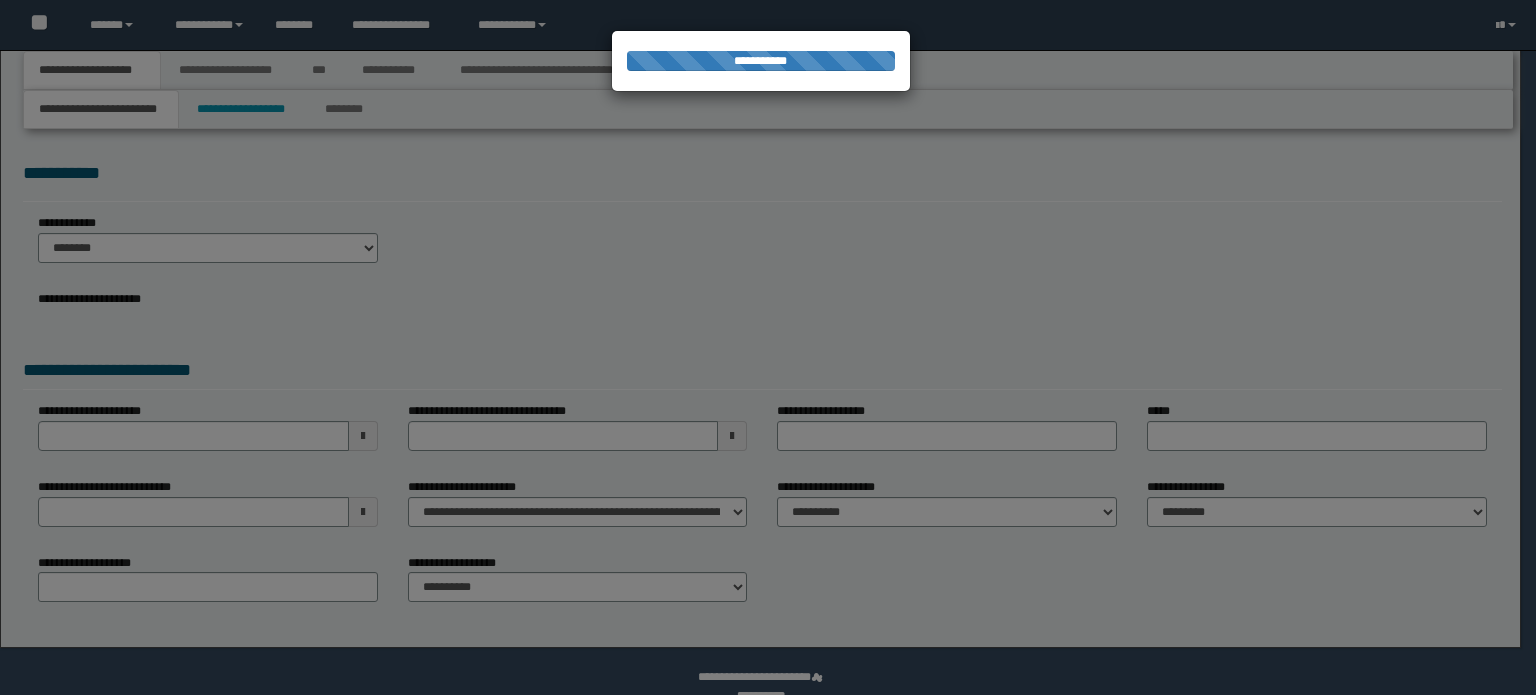 scroll, scrollTop: 0, scrollLeft: 0, axis: both 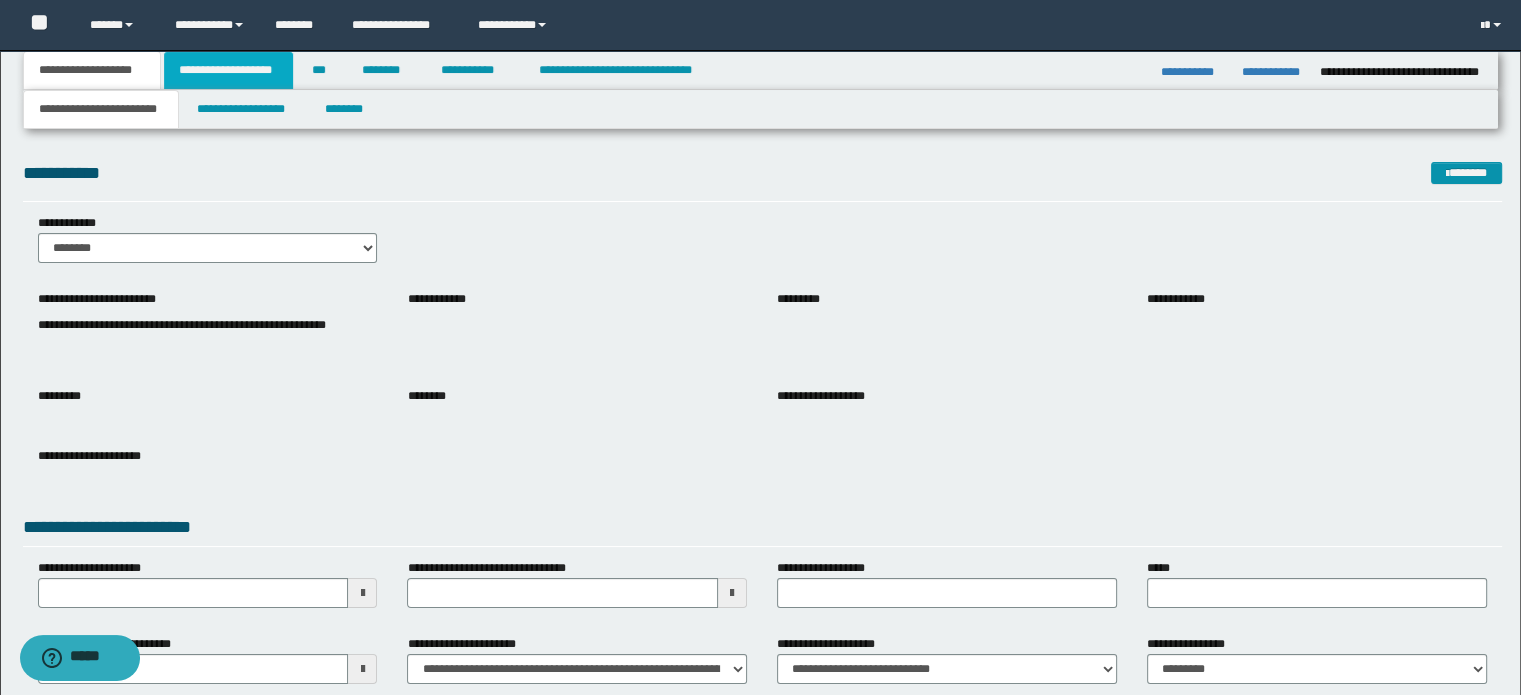 click on "**********" at bounding box center (228, 70) 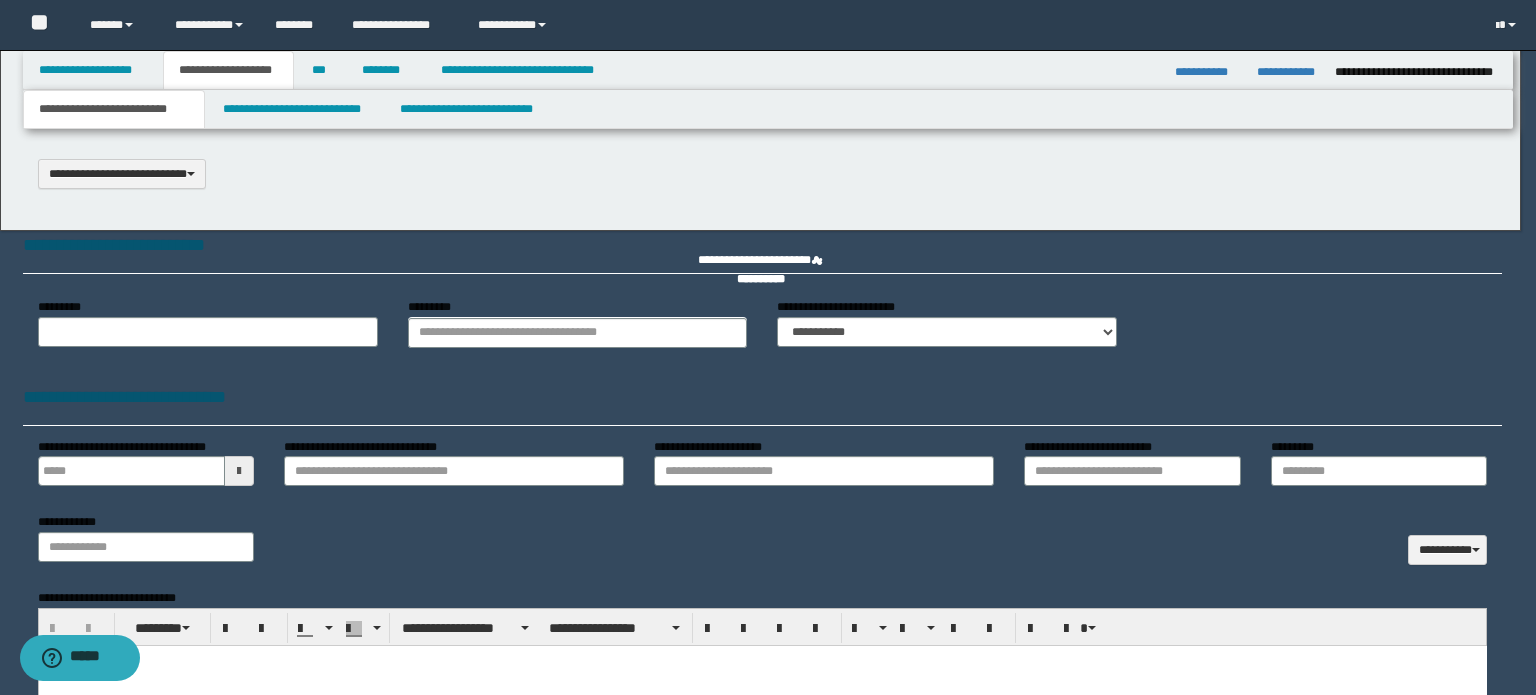 scroll, scrollTop: 0, scrollLeft: 0, axis: both 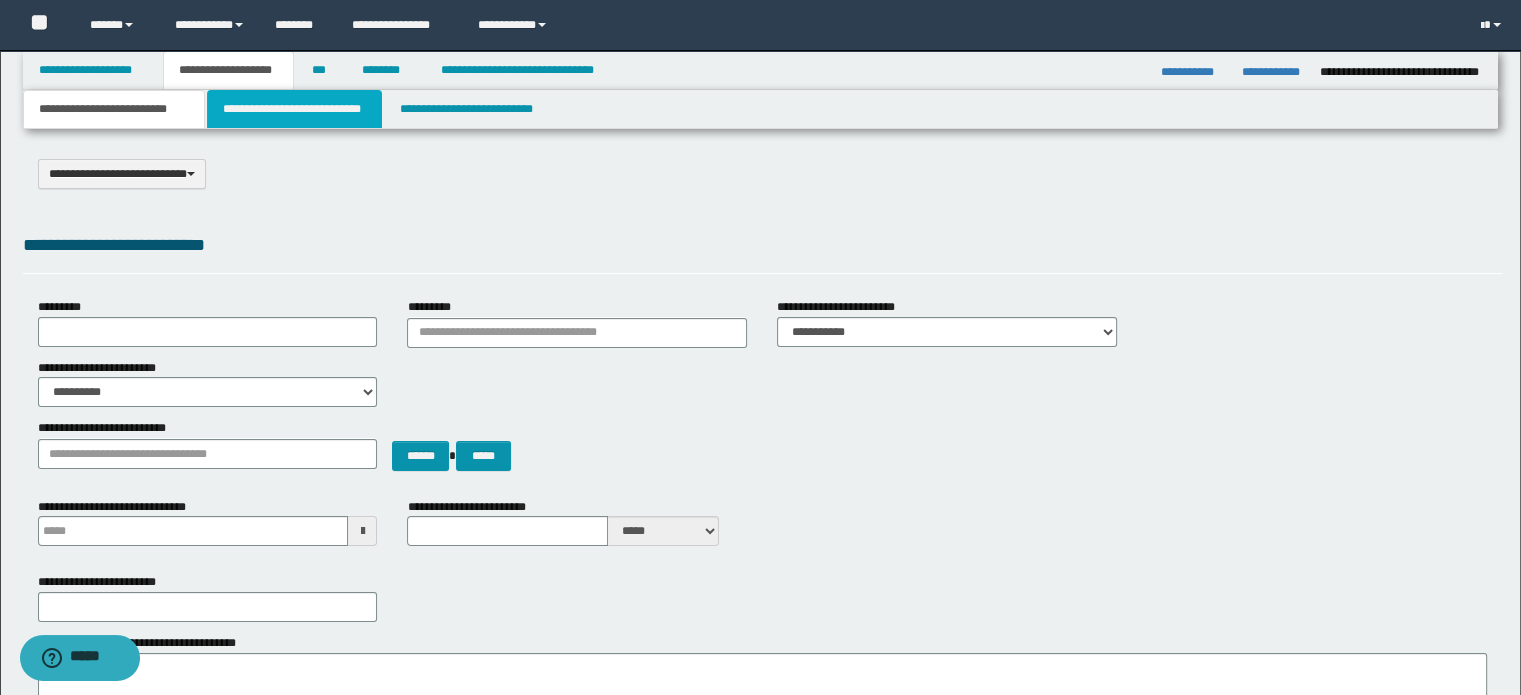 click on "**********" at bounding box center (294, 109) 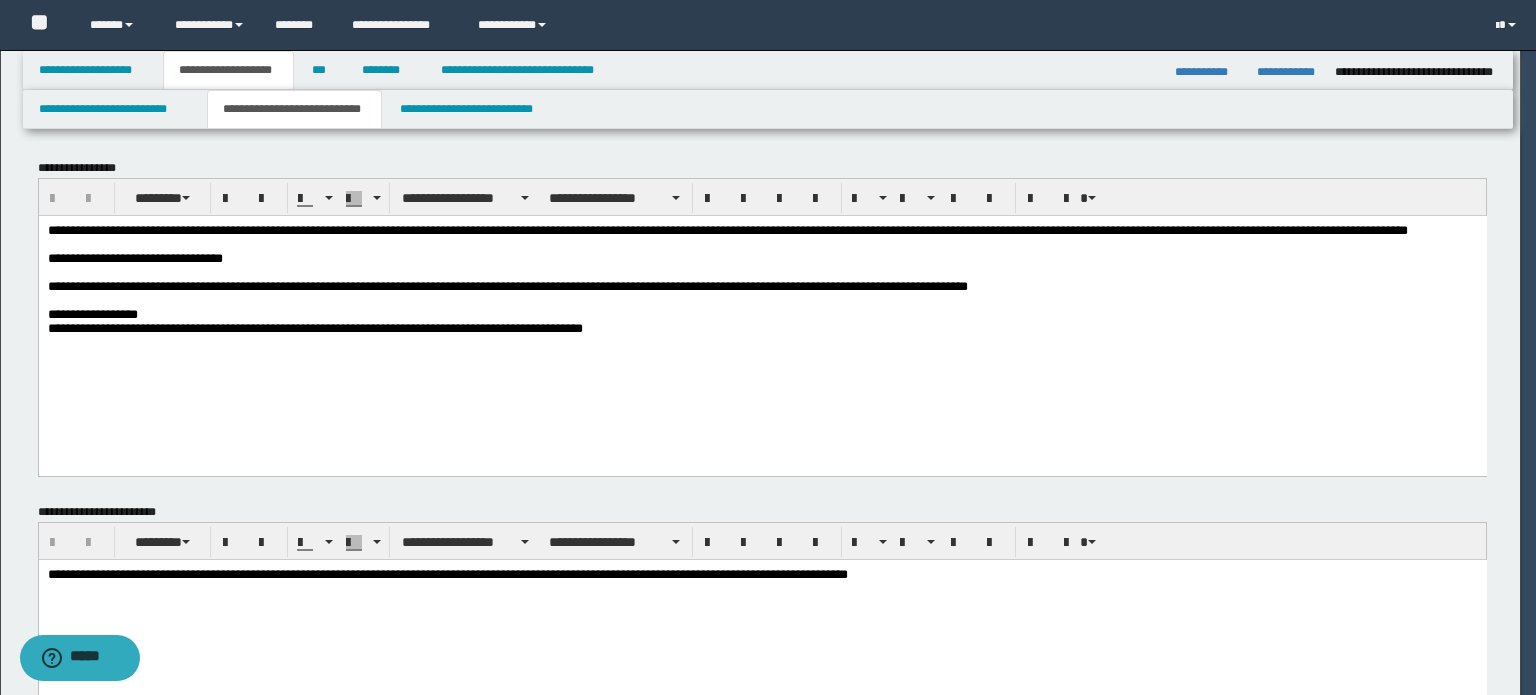 scroll, scrollTop: 0, scrollLeft: 0, axis: both 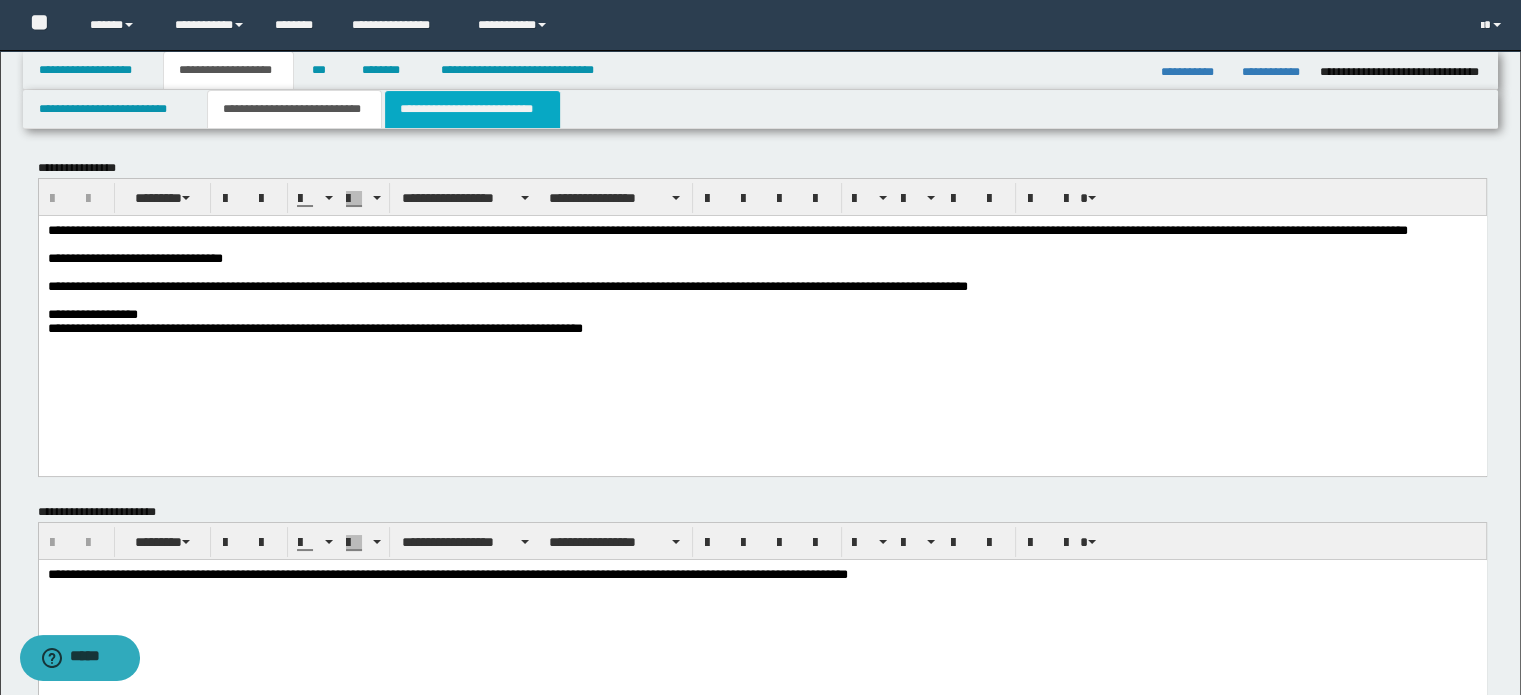 click on "**********" at bounding box center [472, 109] 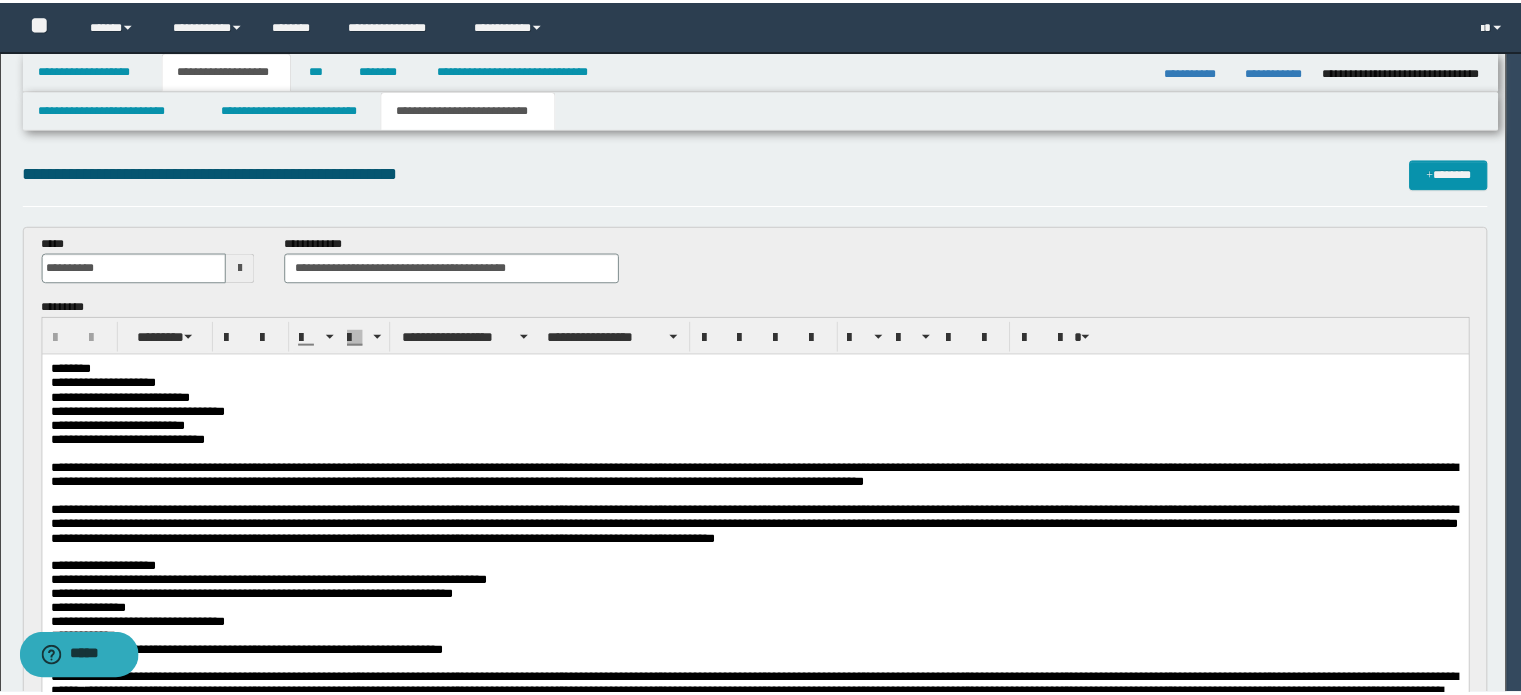 scroll, scrollTop: 0, scrollLeft: 0, axis: both 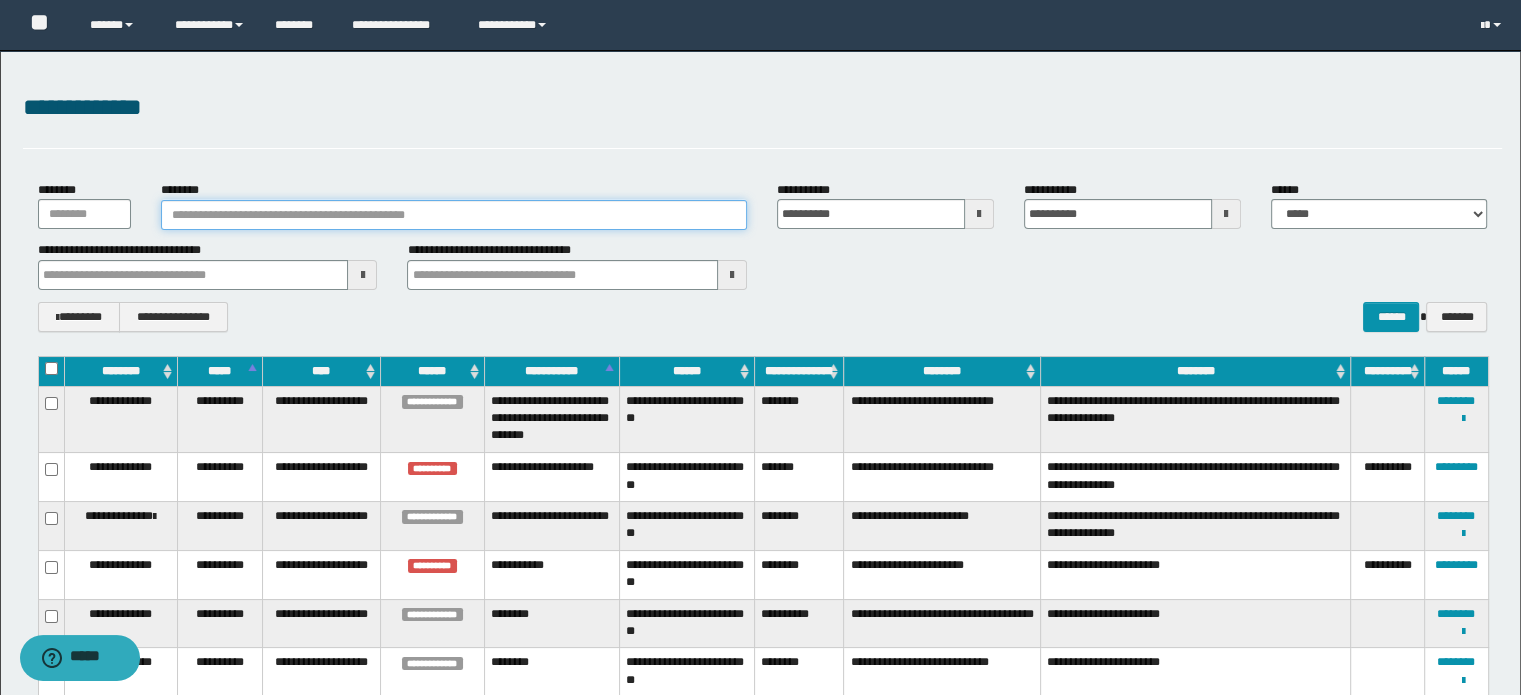 click on "********" at bounding box center (454, 215) 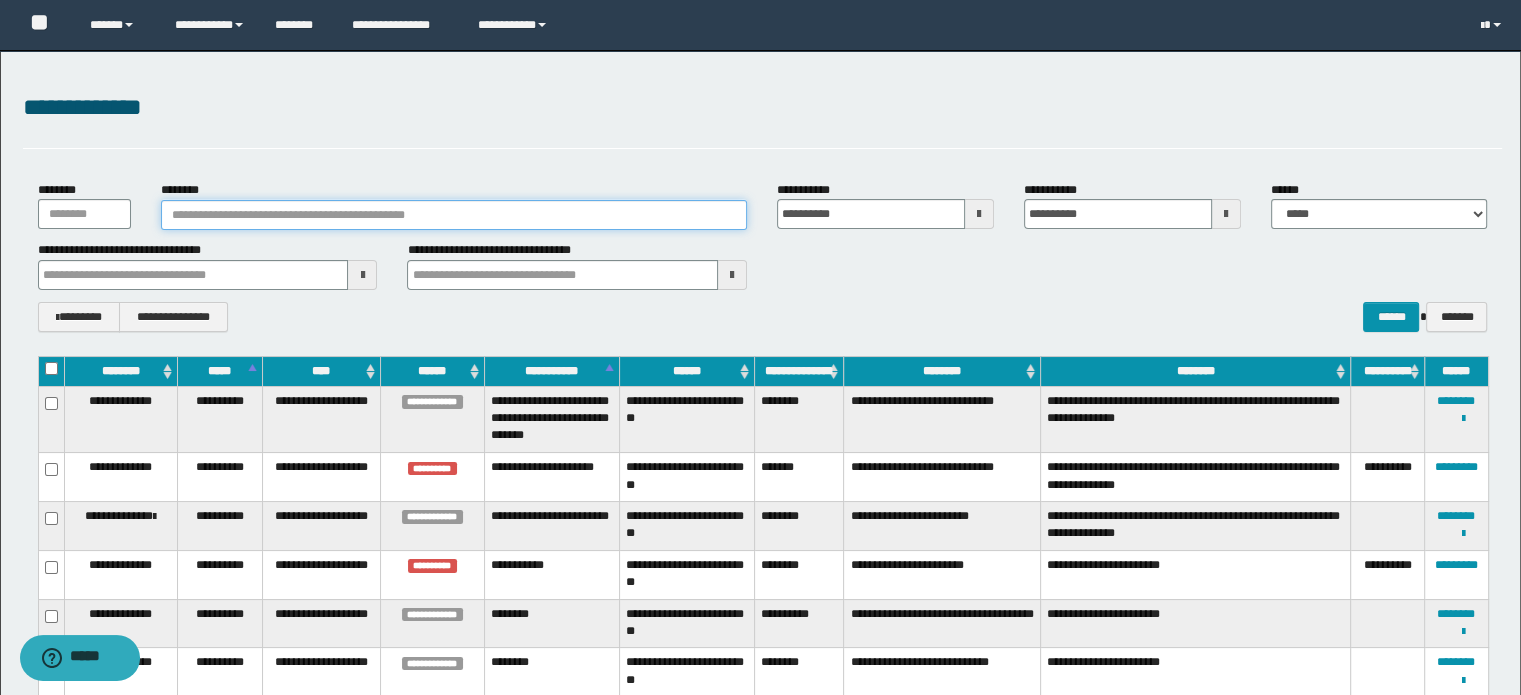 paste on "**********" 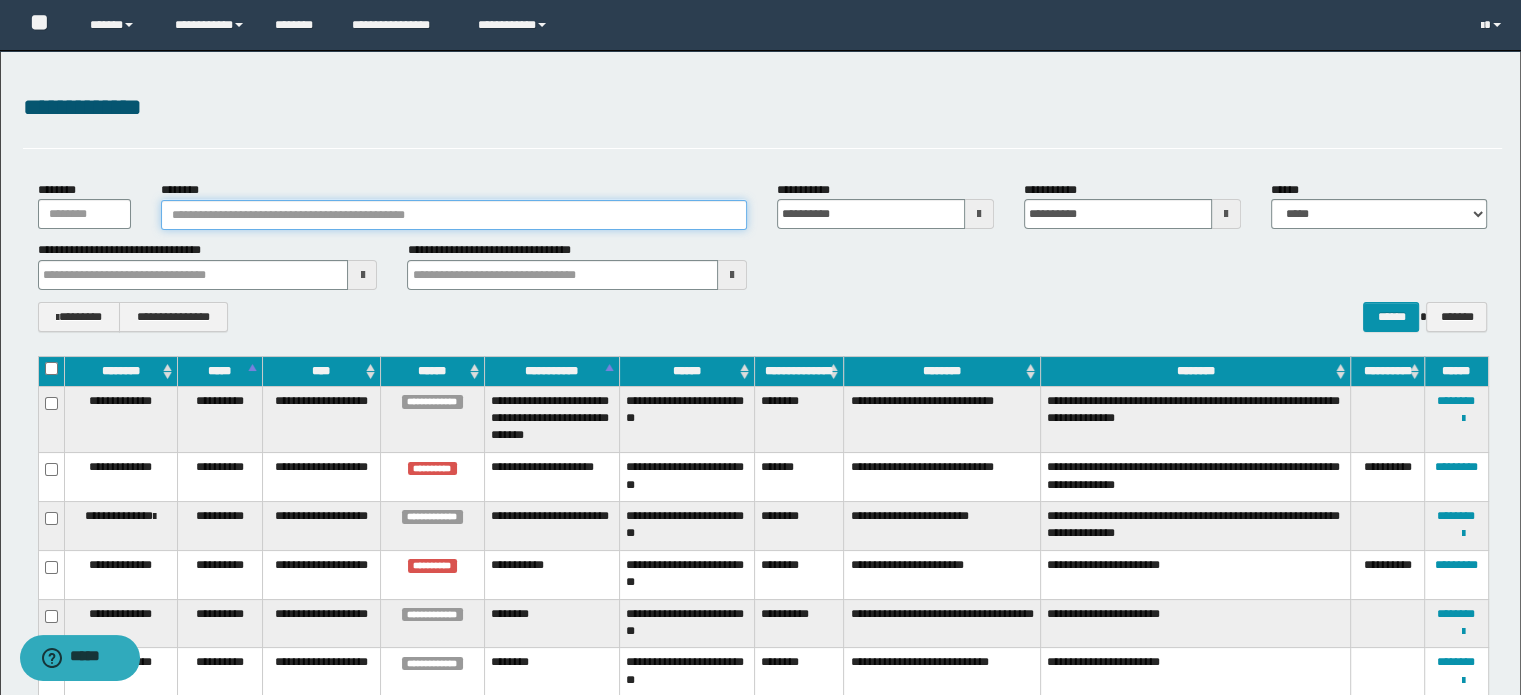 type on "**********" 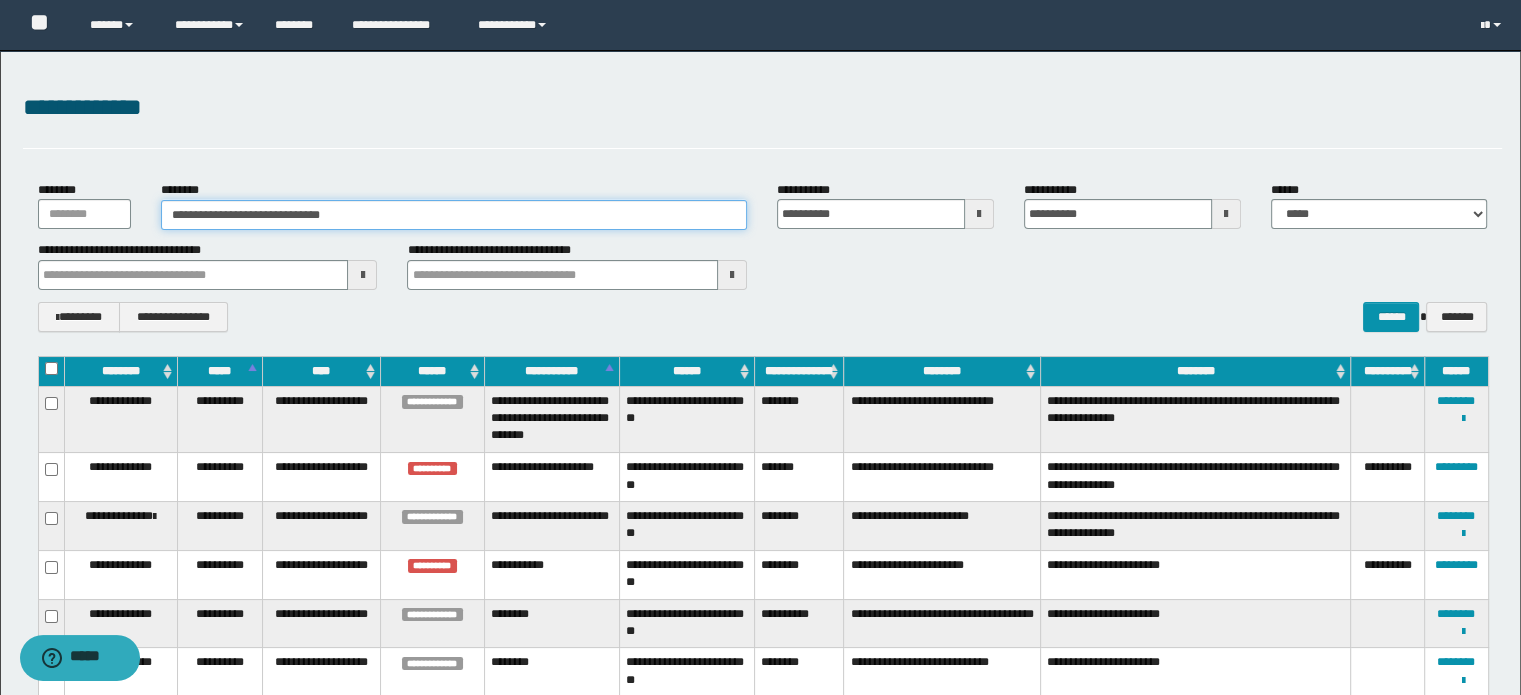 type on "**********" 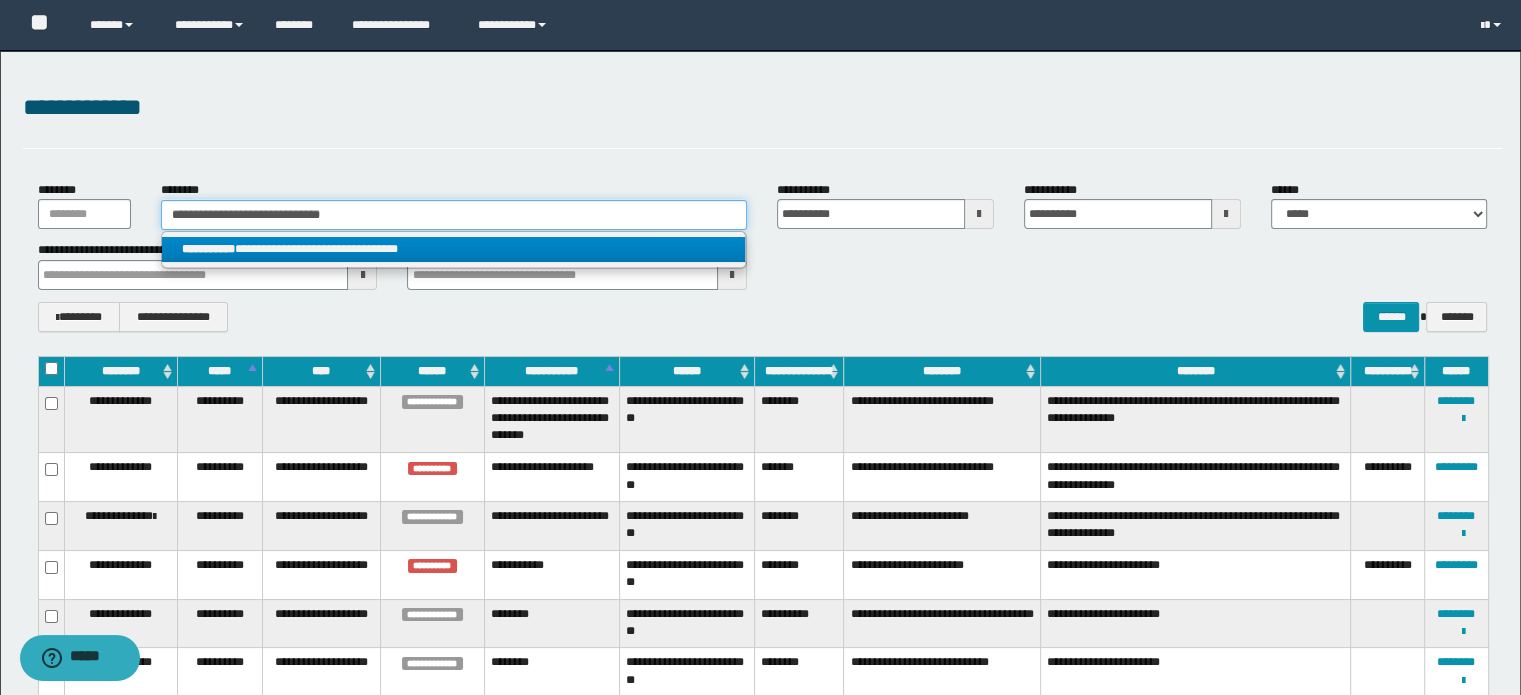 type on "**********" 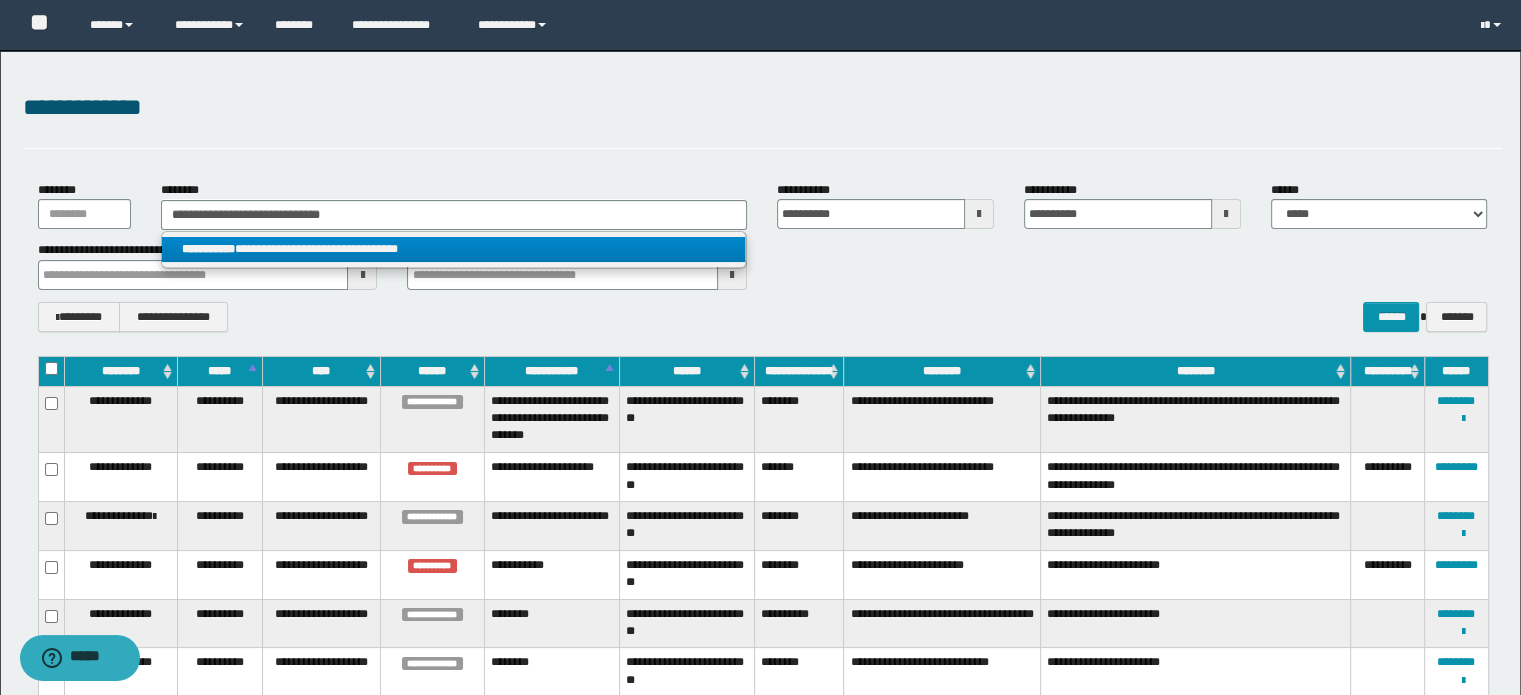 click on "**********" at bounding box center (454, 249) 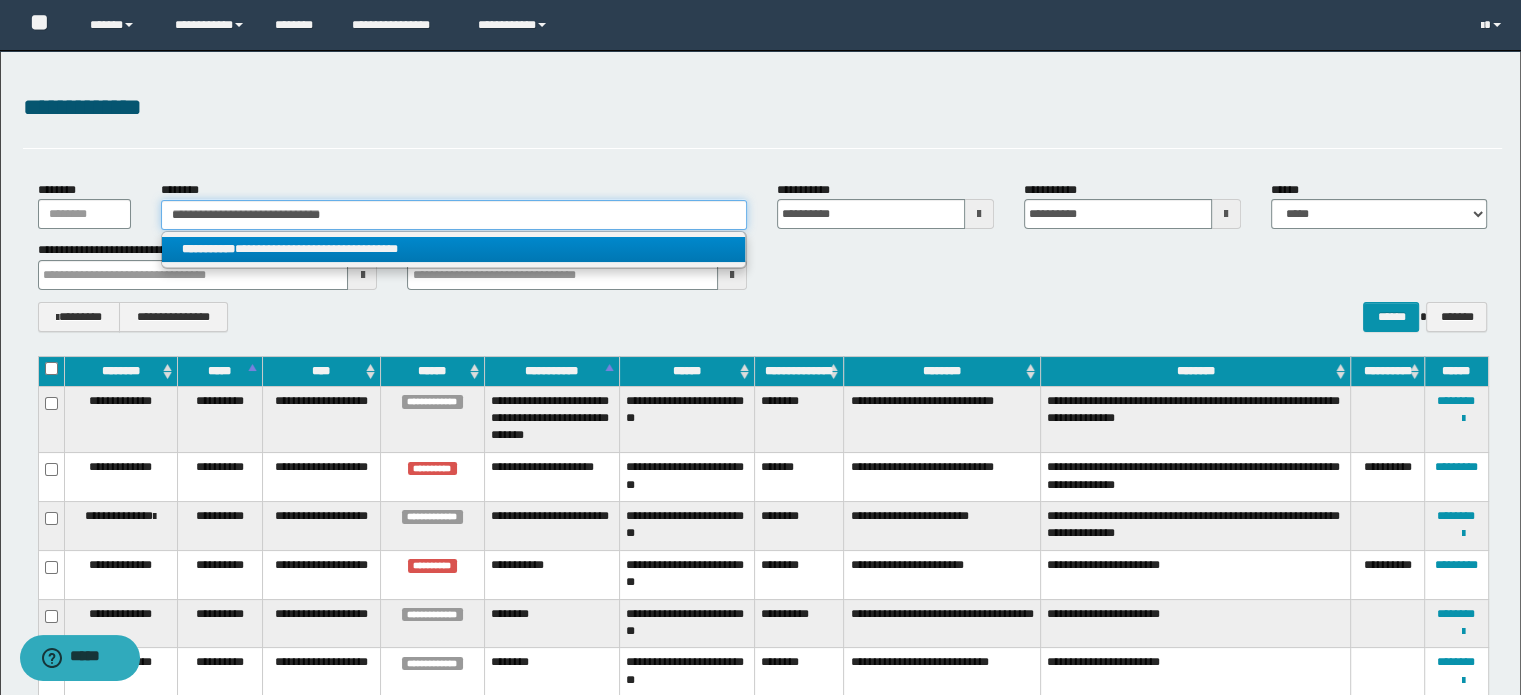 type 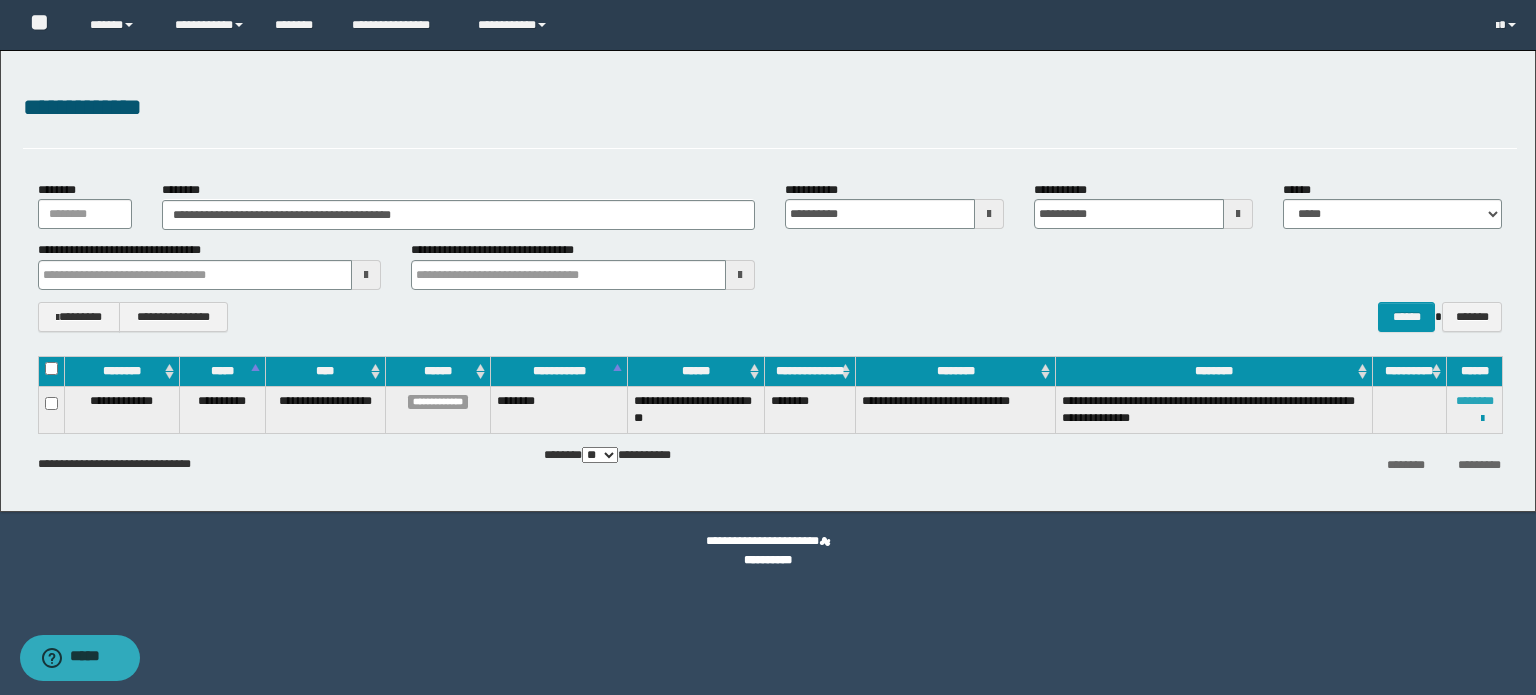 click on "********" at bounding box center [1475, 401] 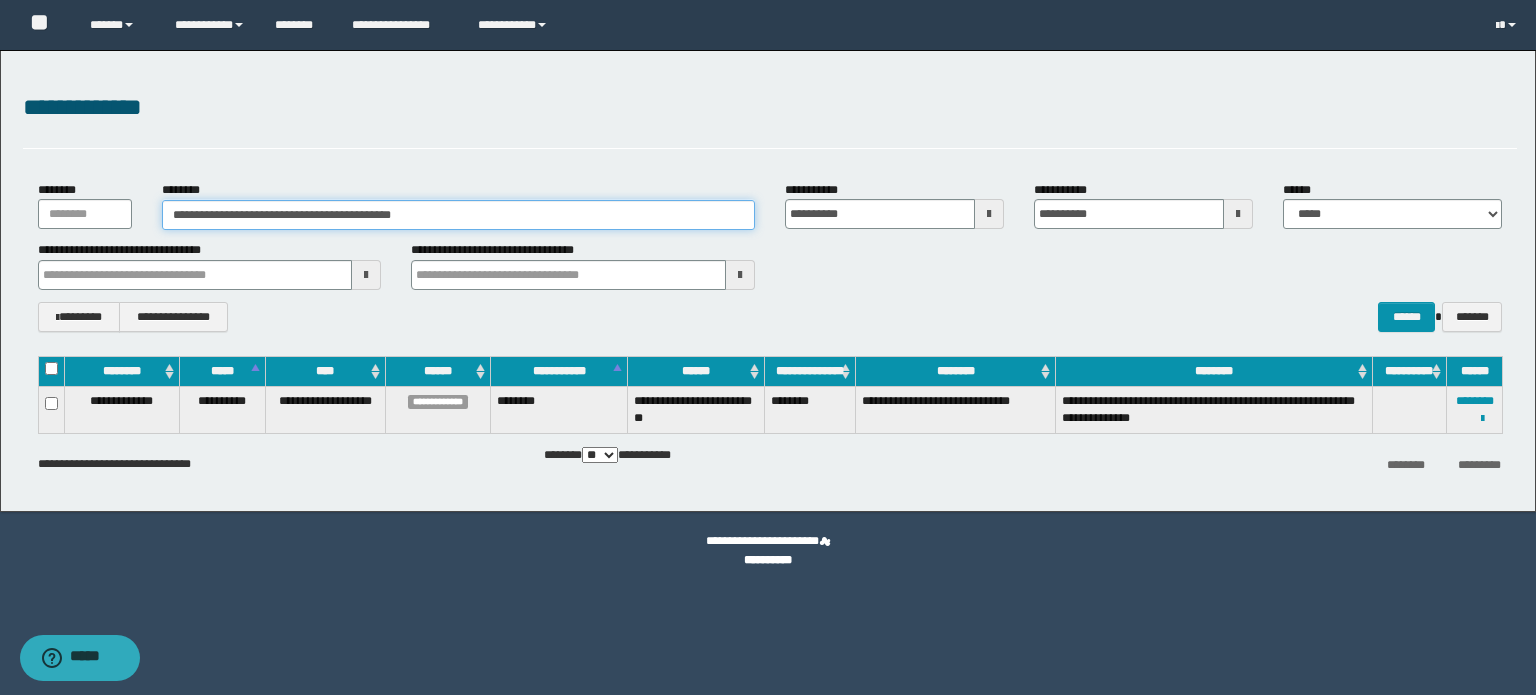 type on "**" 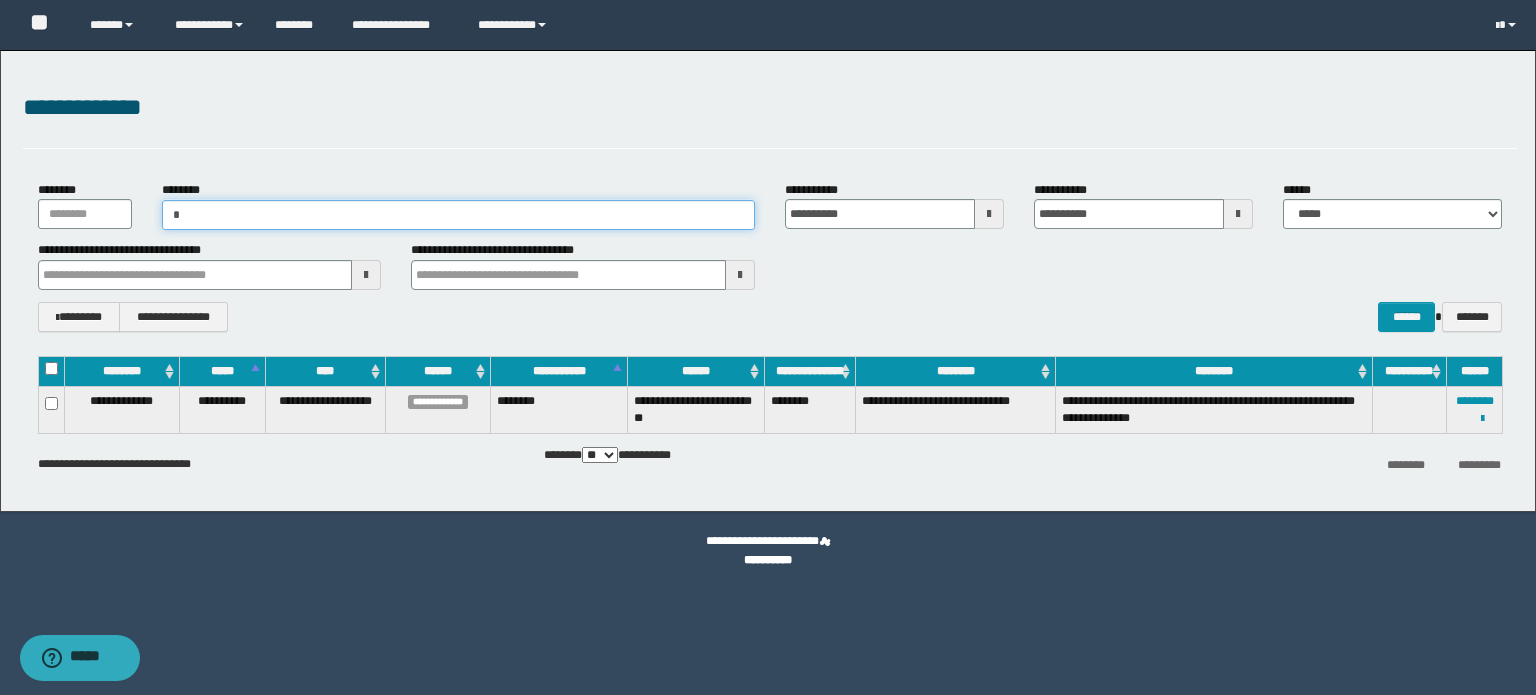 paste on "**********" 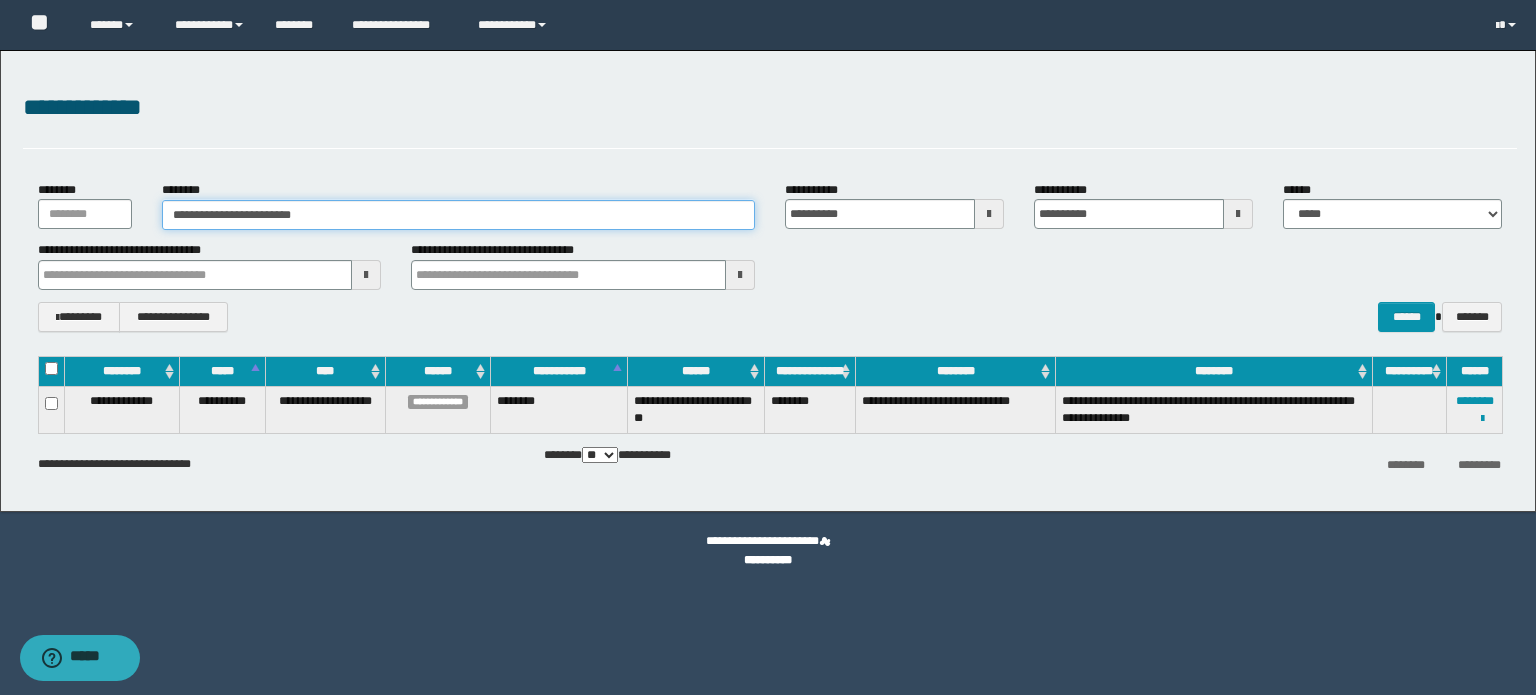 type on "**********" 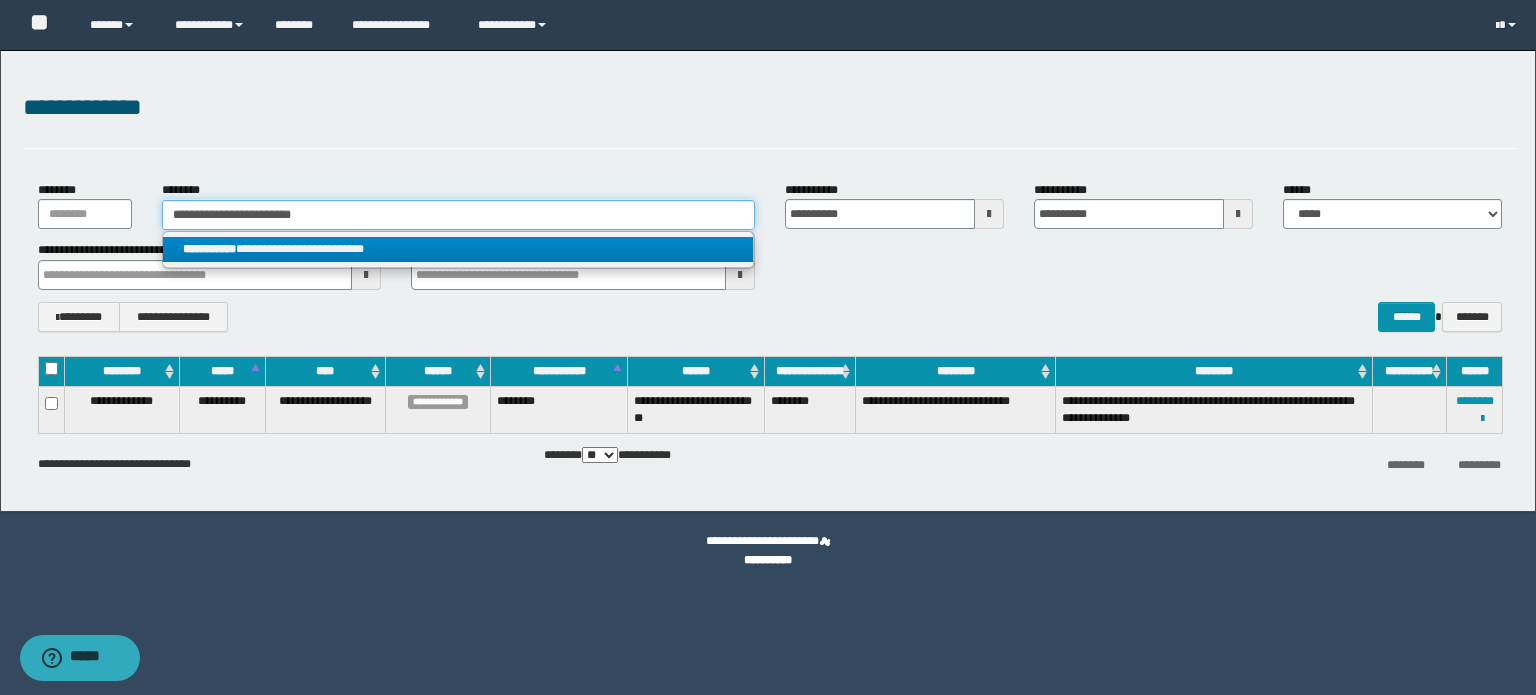 type on "**********" 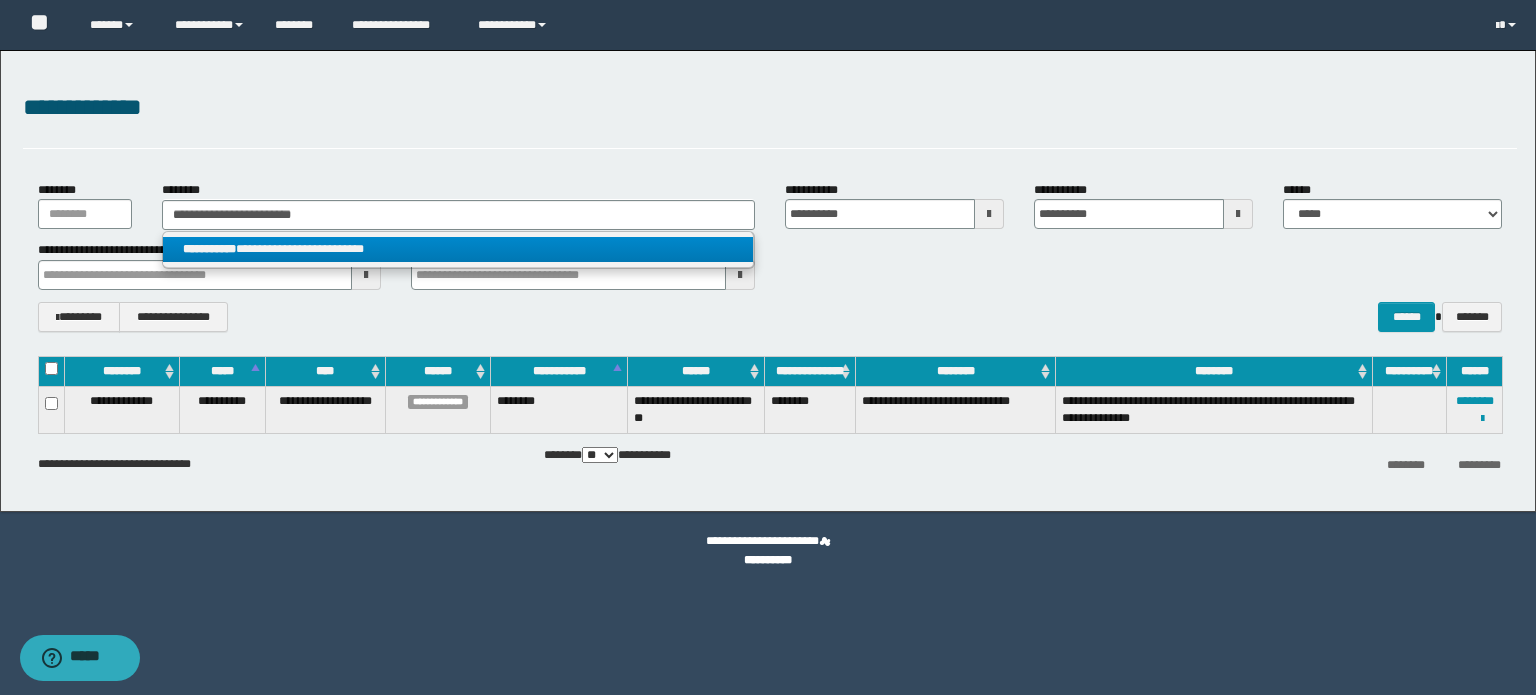 click on "**********" at bounding box center [458, 249] 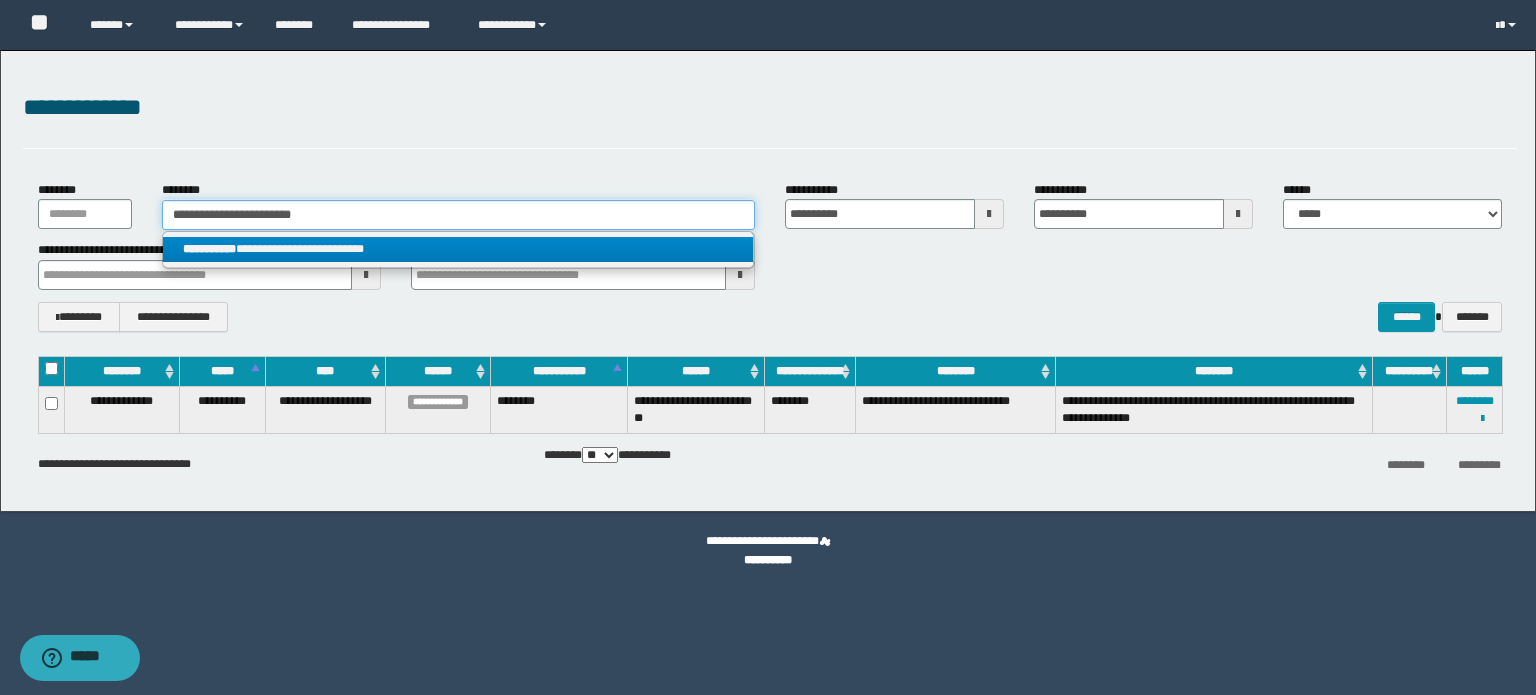 type 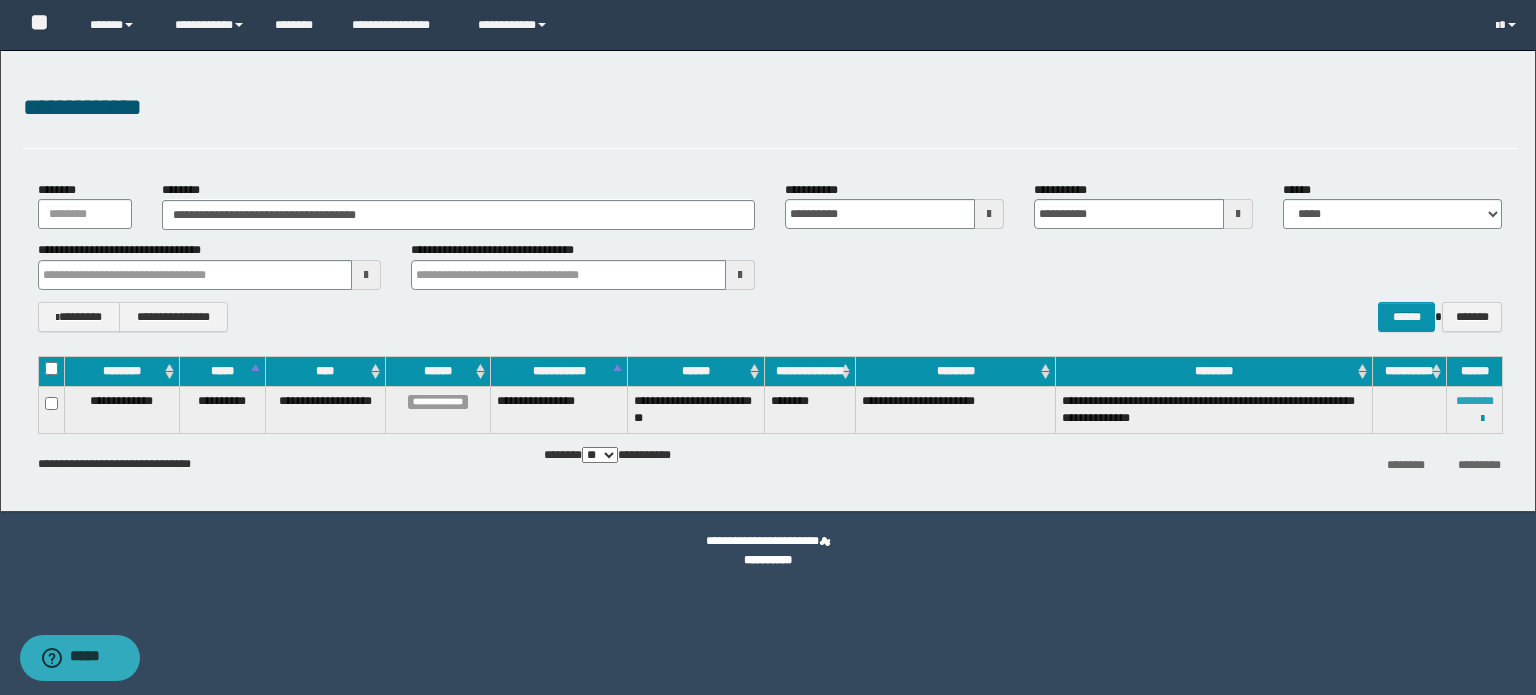 click on "********" at bounding box center (1475, 401) 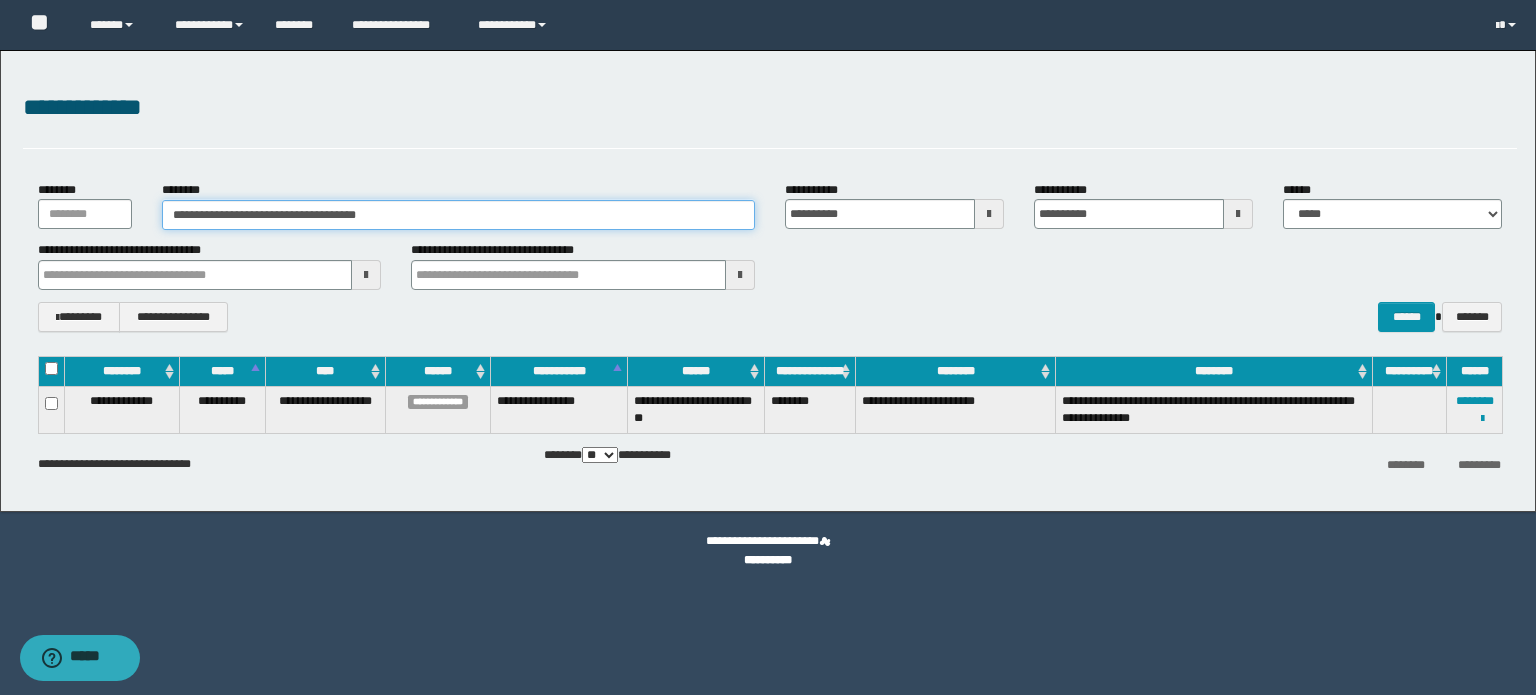 drag, startPoint x: 354, startPoint y: 219, endPoint x: 72, endPoint y: 237, distance: 282.57388 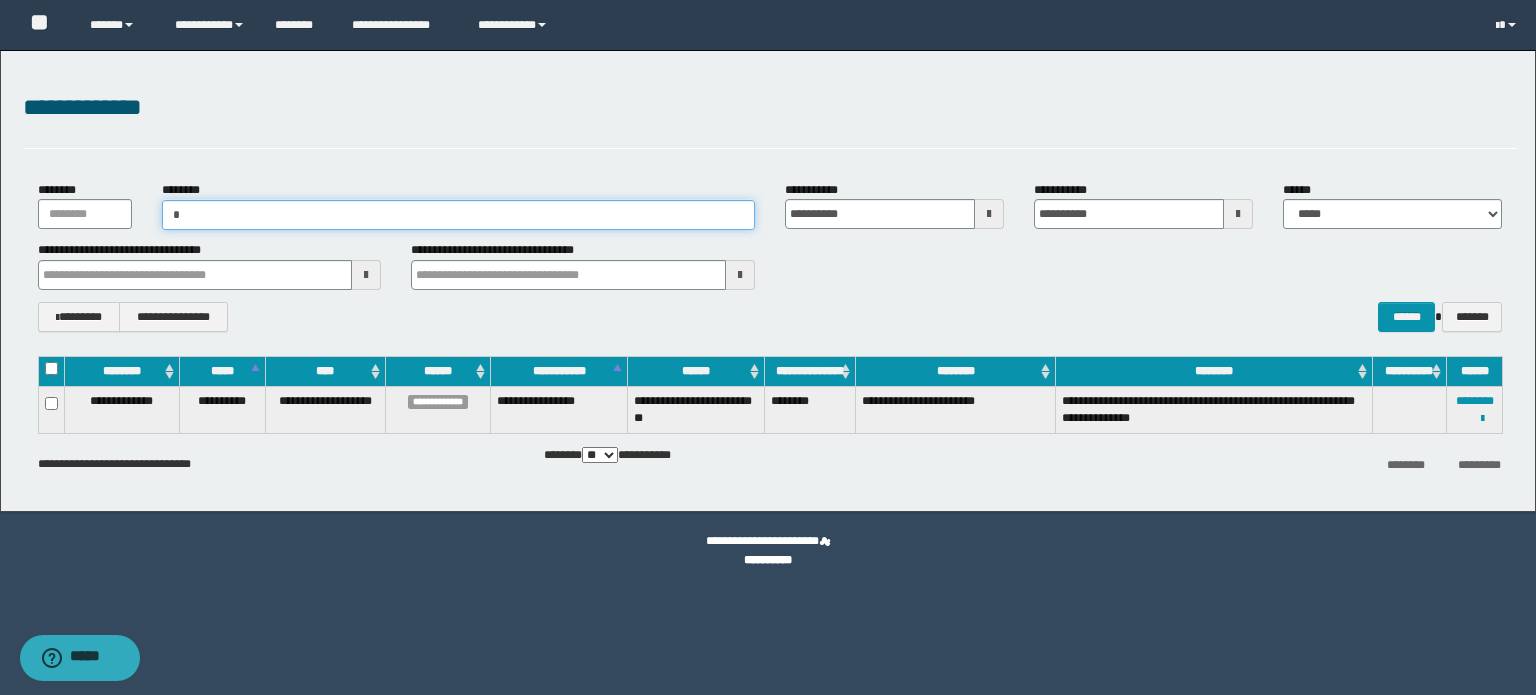 click on "********" at bounding box center [458, 215] 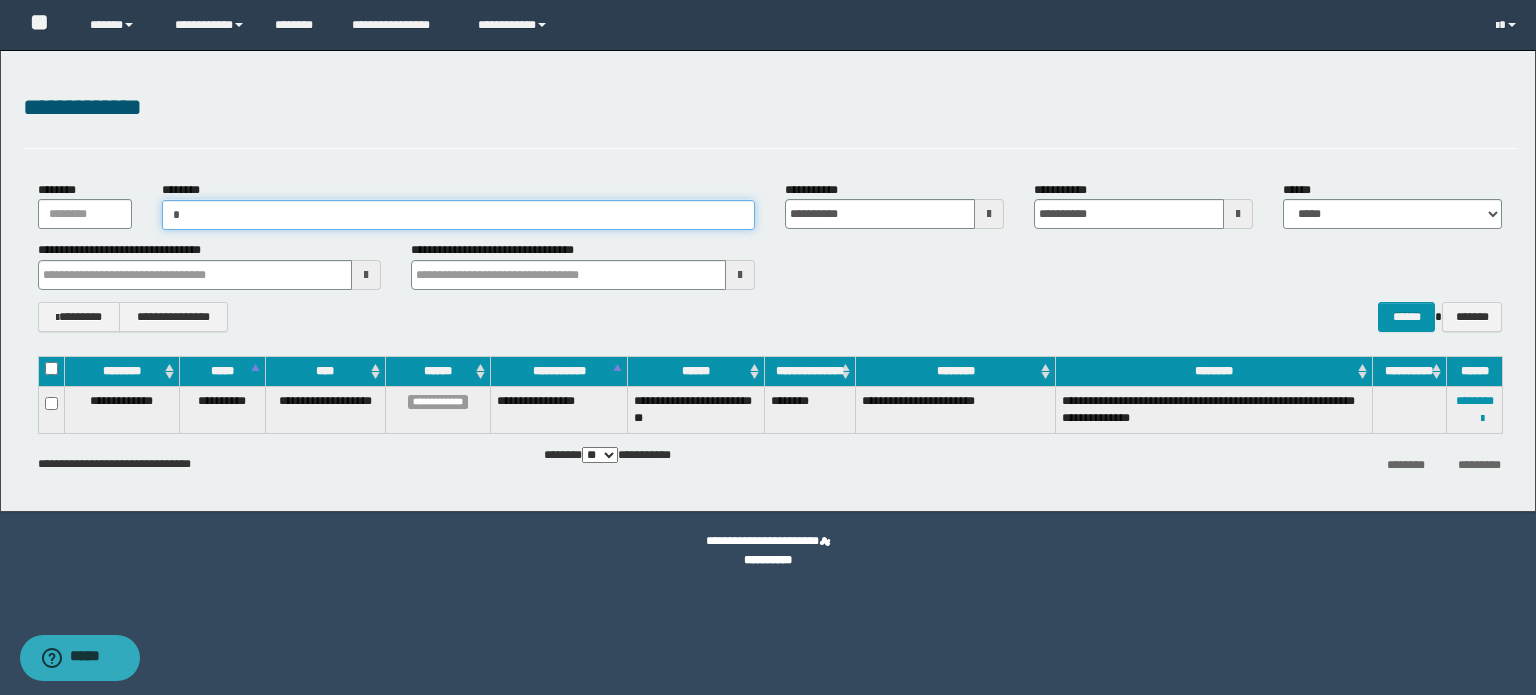 paste on "**********" 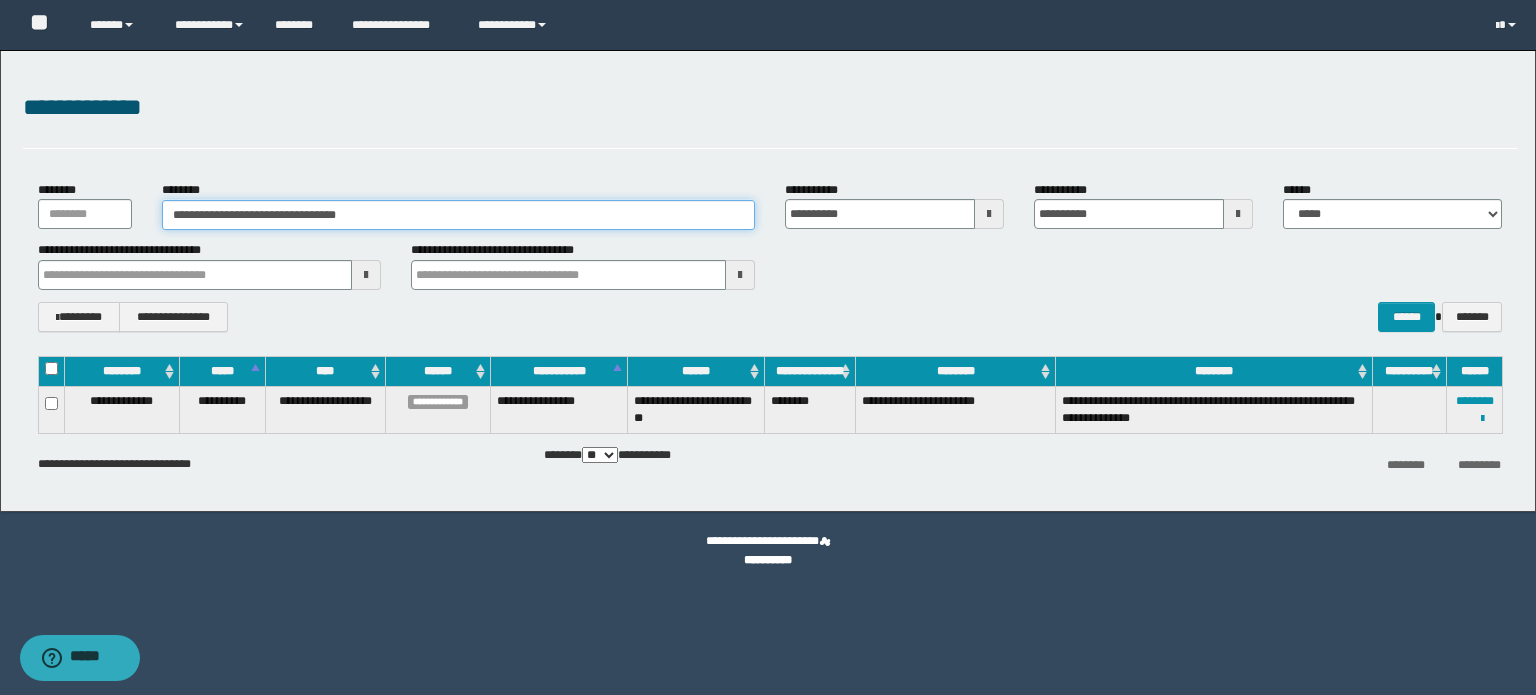 type on "**********" 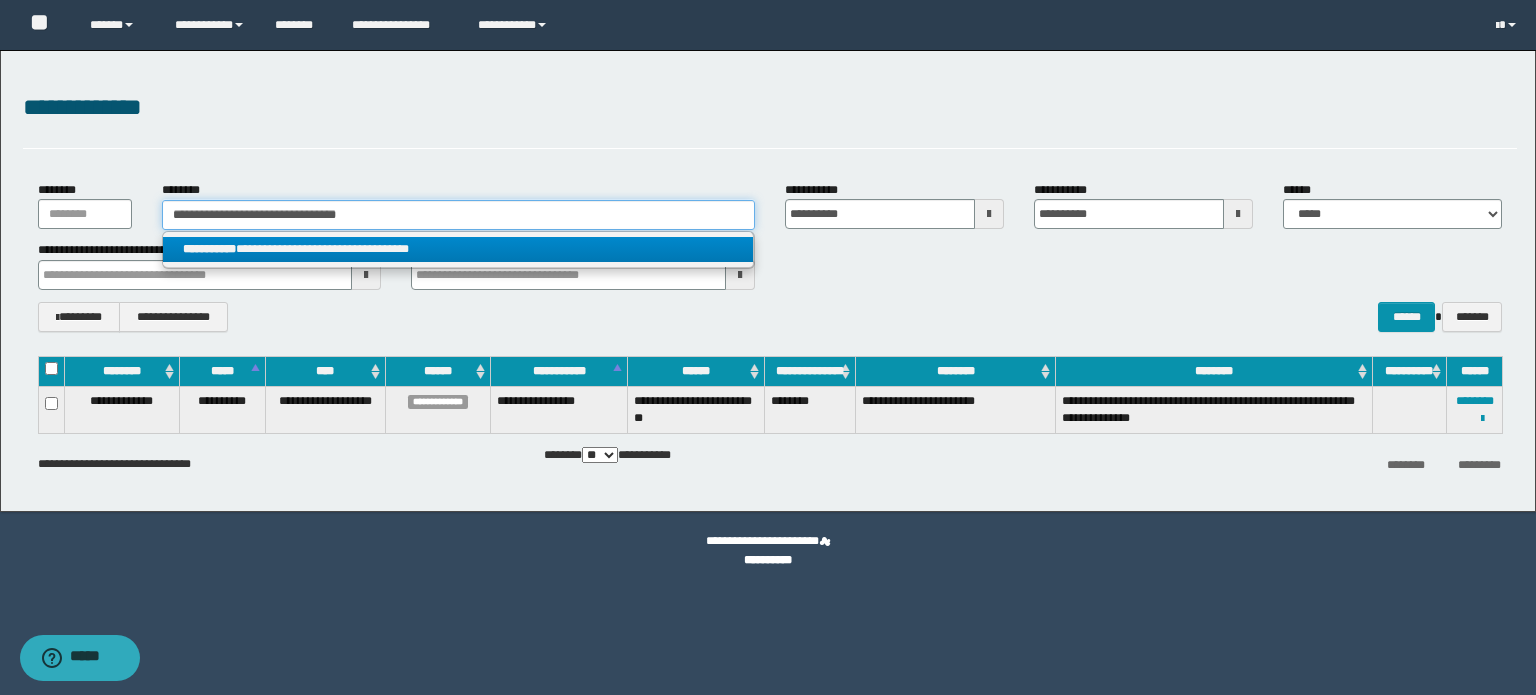 type on "**********" 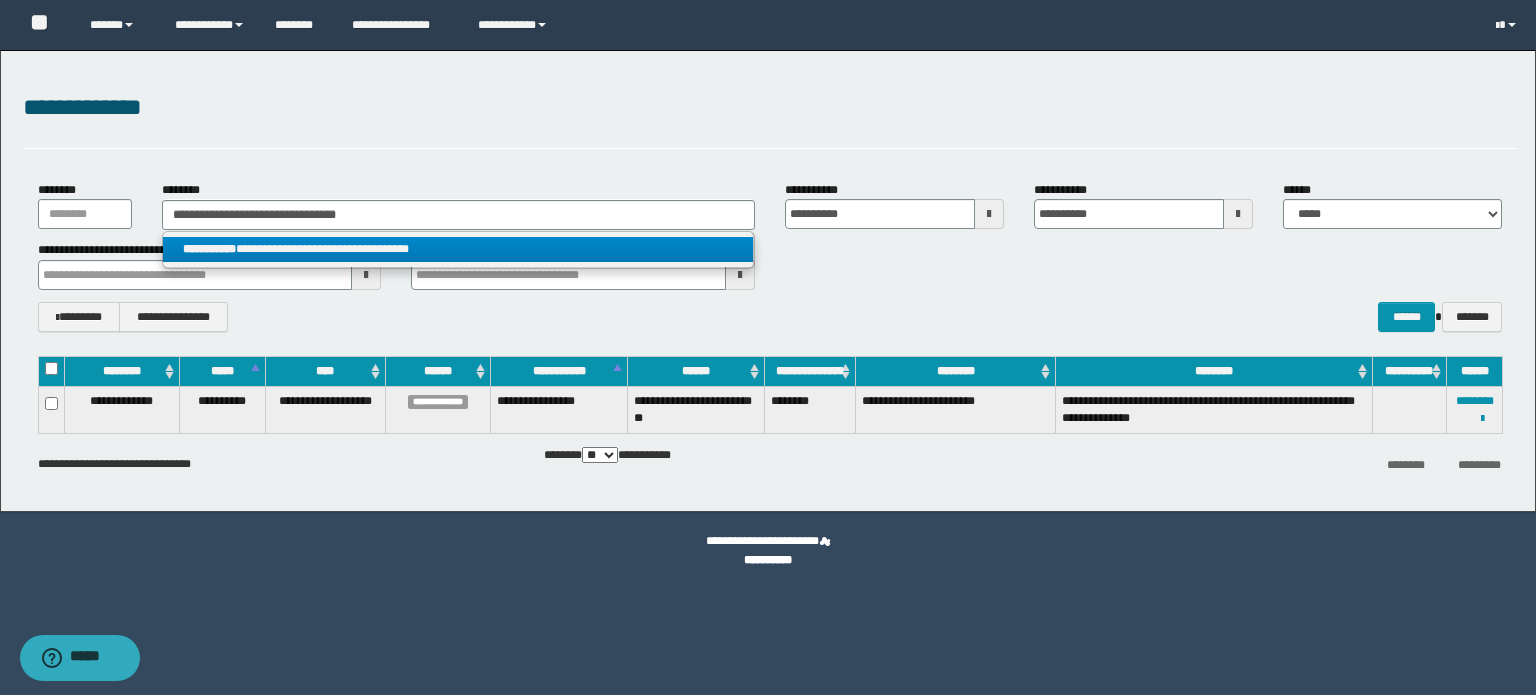 click on "**********" at bounding box center (458, 249) 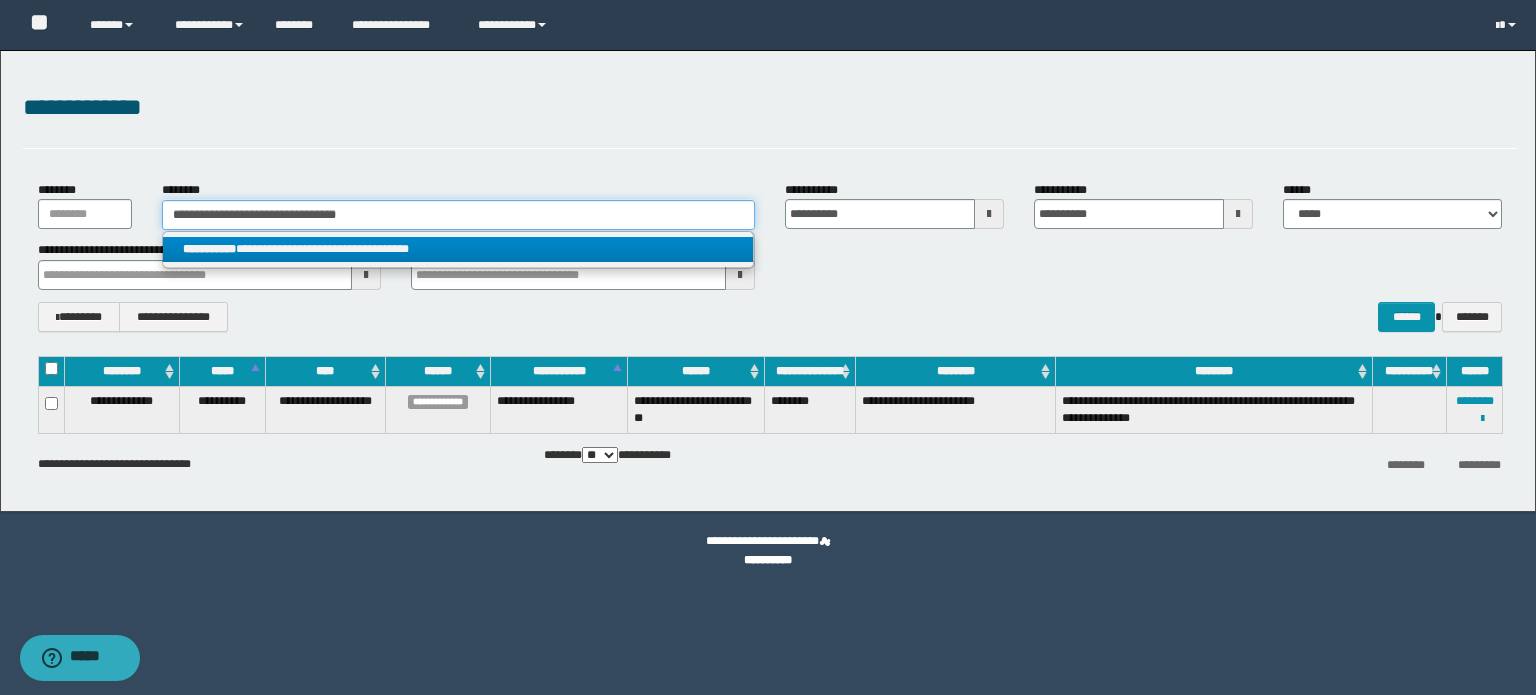 type 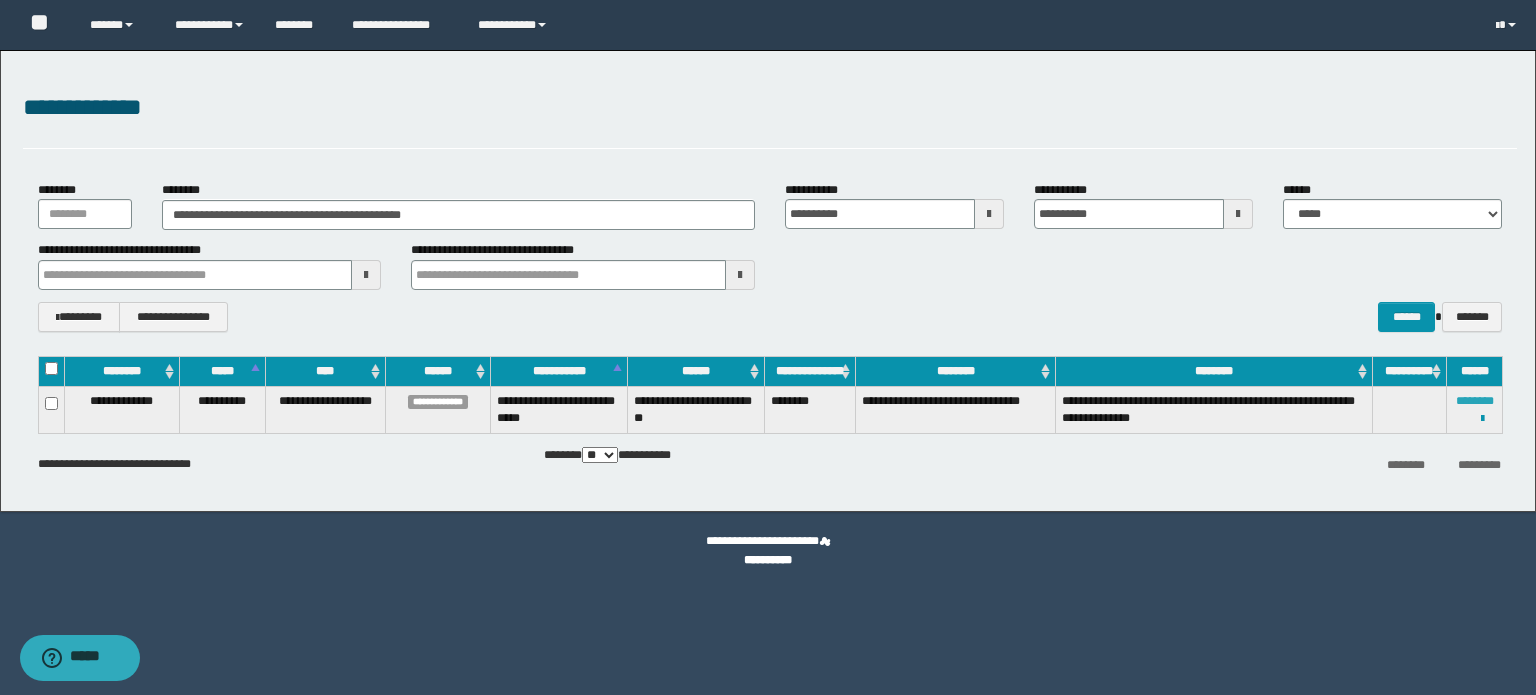 click on "********" at bounding box center (1475, 401) 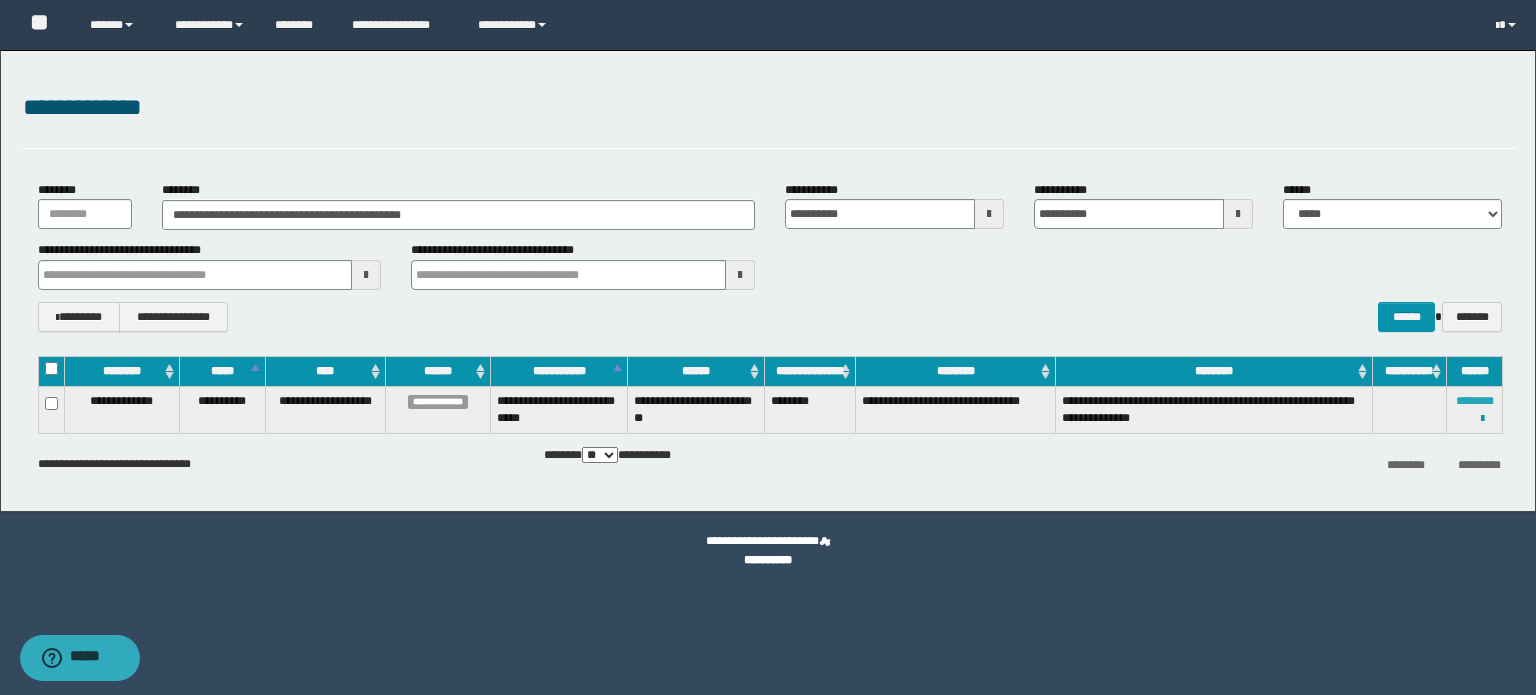 click on "********" at bounding box center [1475, 401] 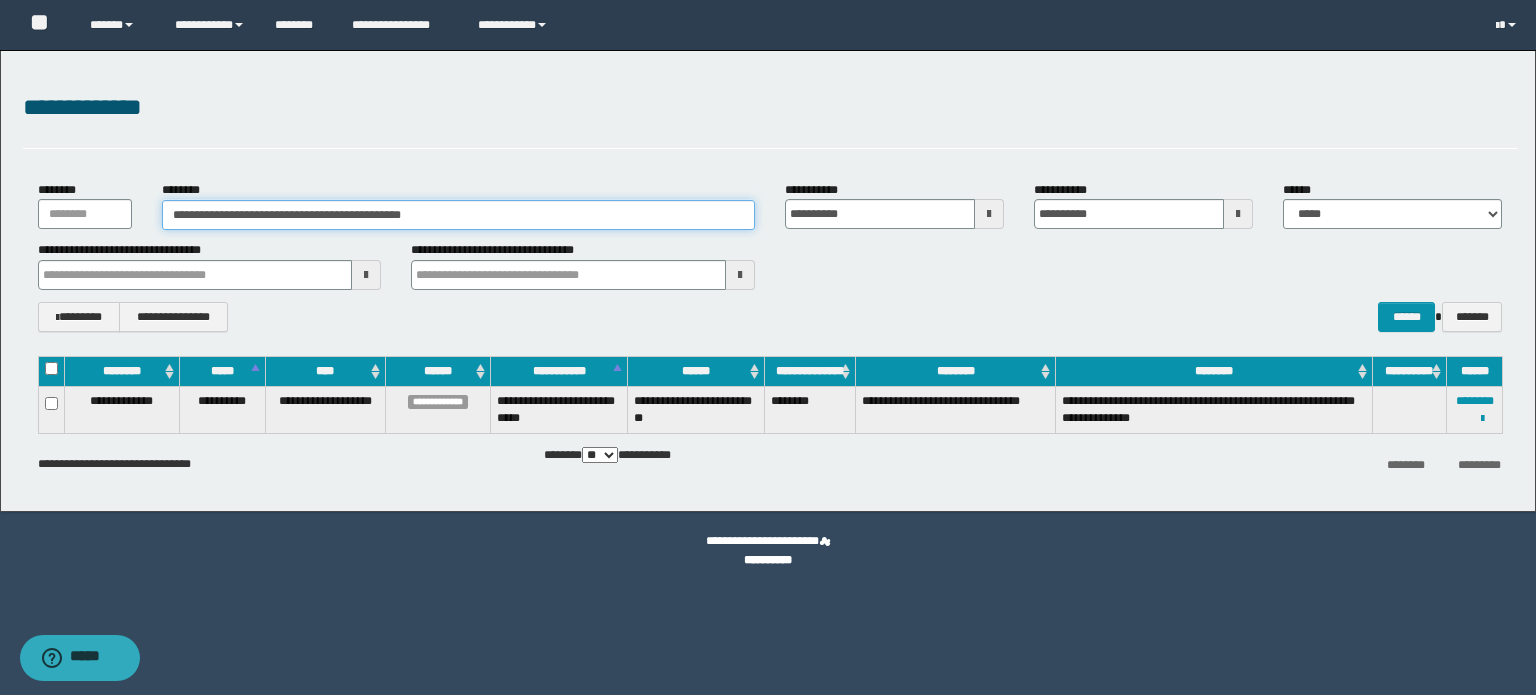 drag, startPoint x: 421, startPoint y: 222, endPoint x: 150, endPoint y: 230, distance: 271.11804 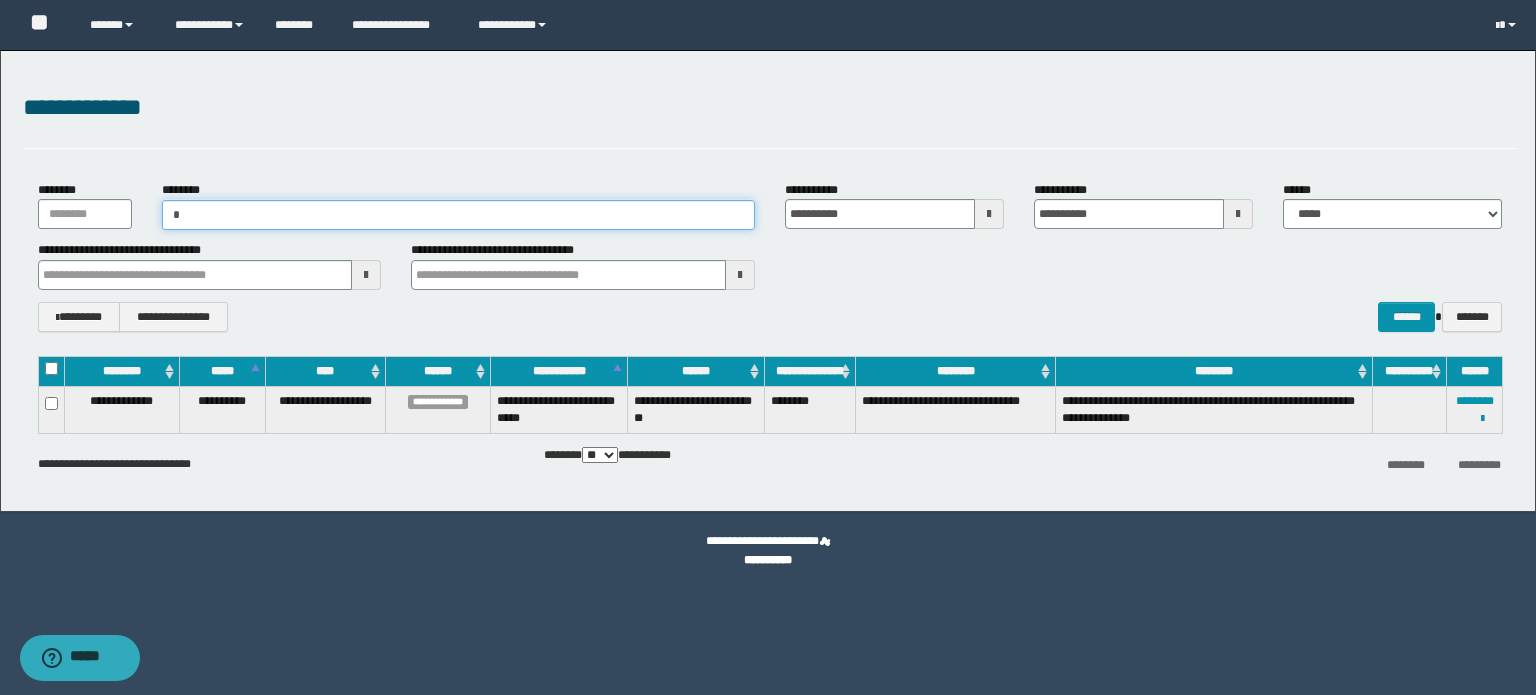 paste on "**********" 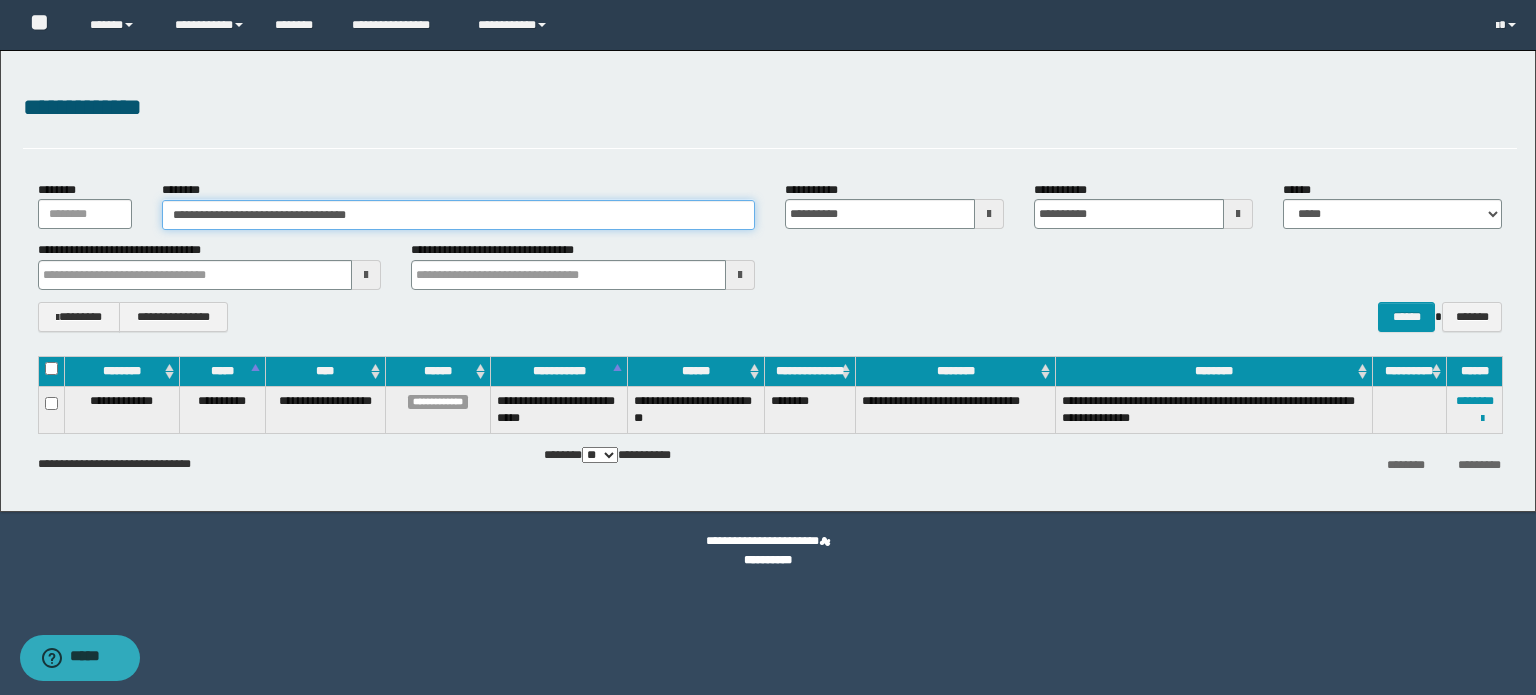 type on "**********" 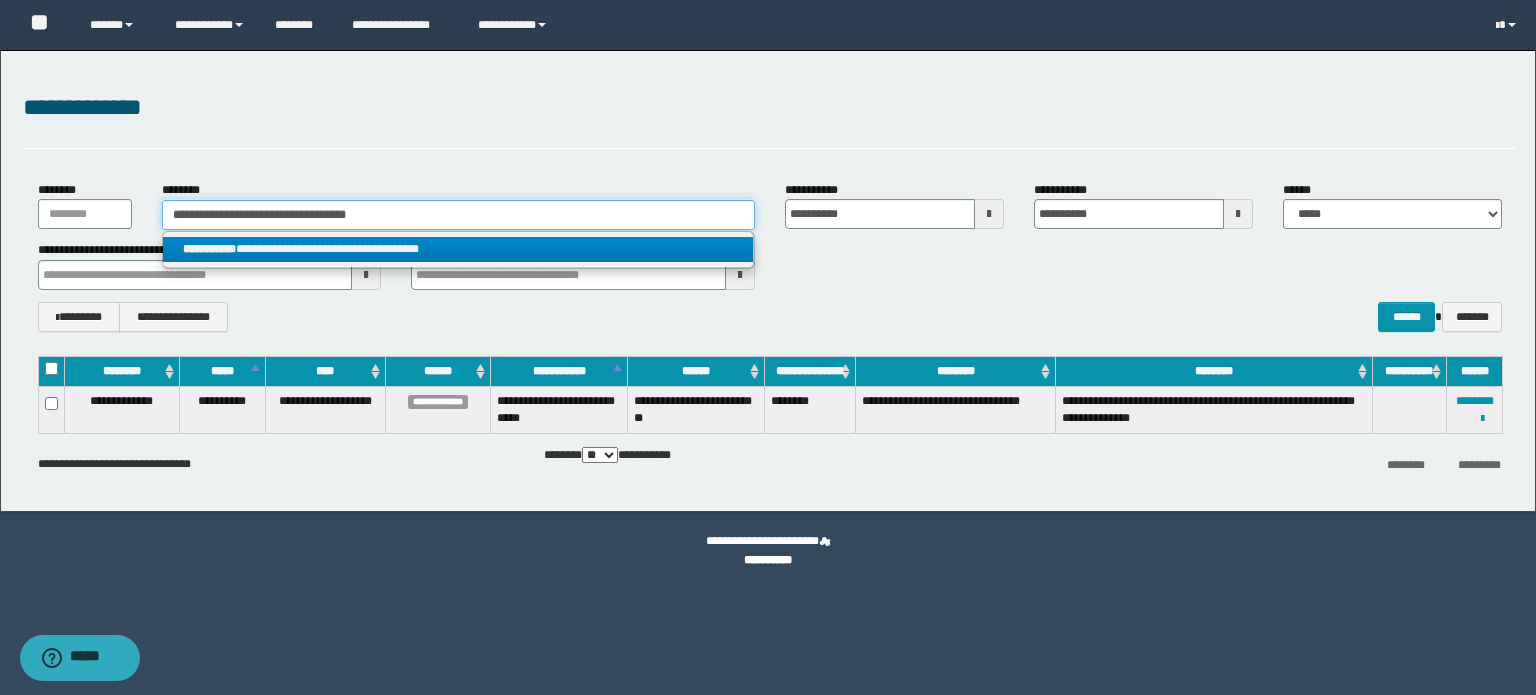 type on "**********" 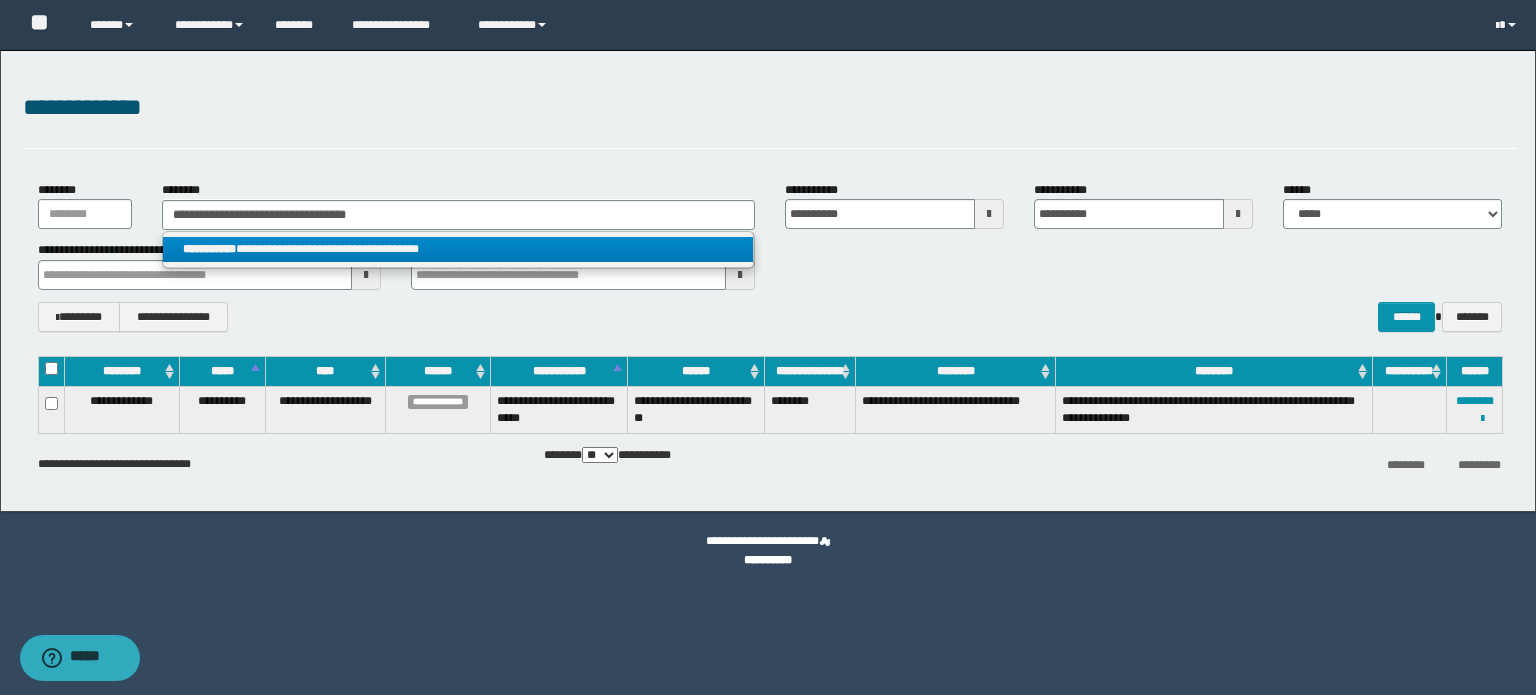 click on "**********" at bounding box center [458, 249] 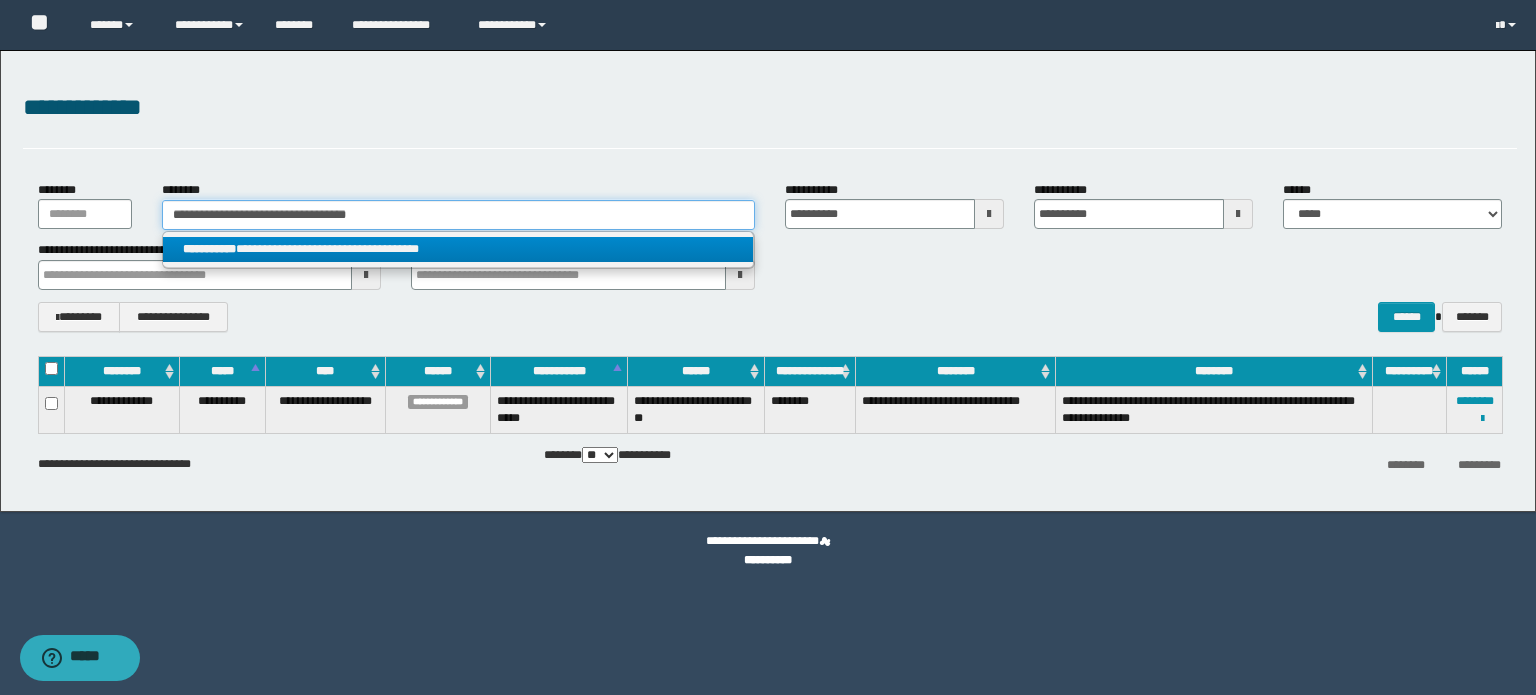 type 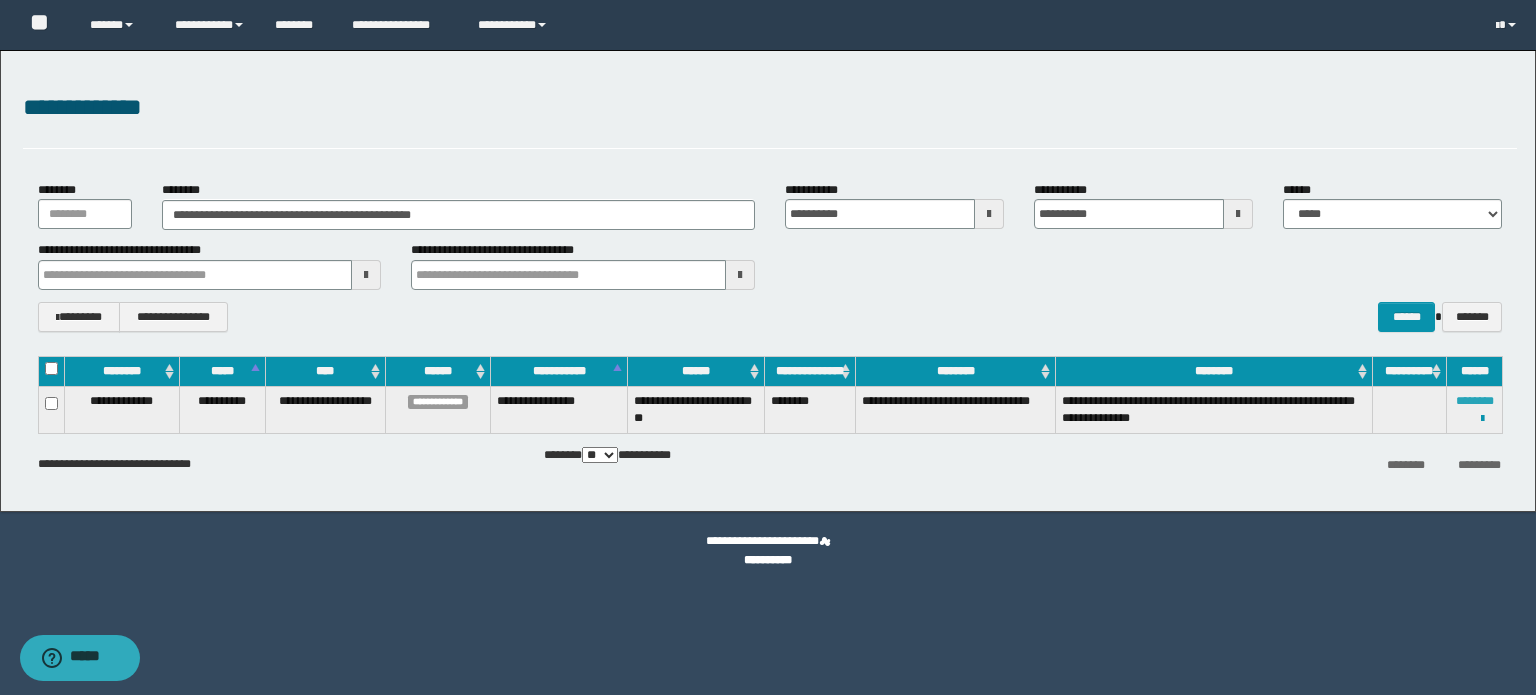 click on "********" at bounding box center [1475, 401] 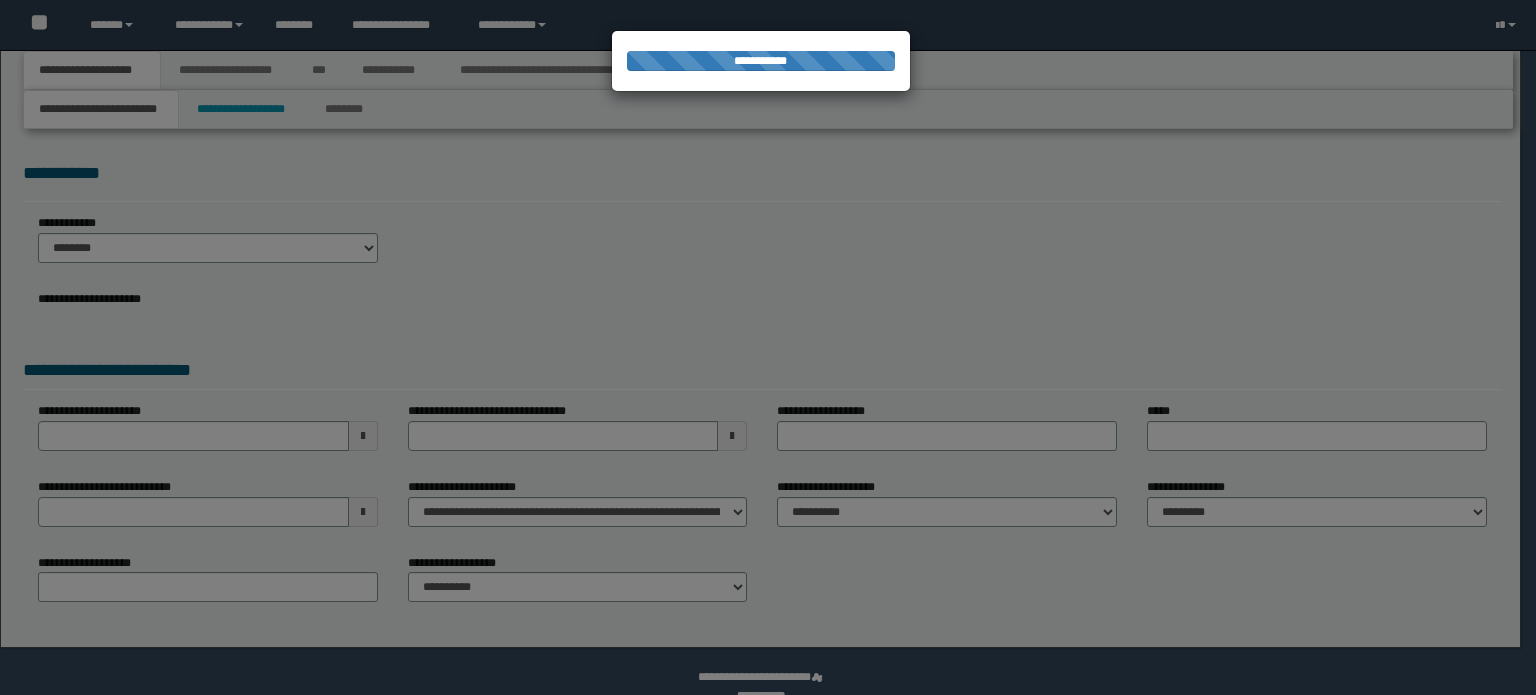 scroll, scrollTop: 0, scrollLeft: 0, axis: both 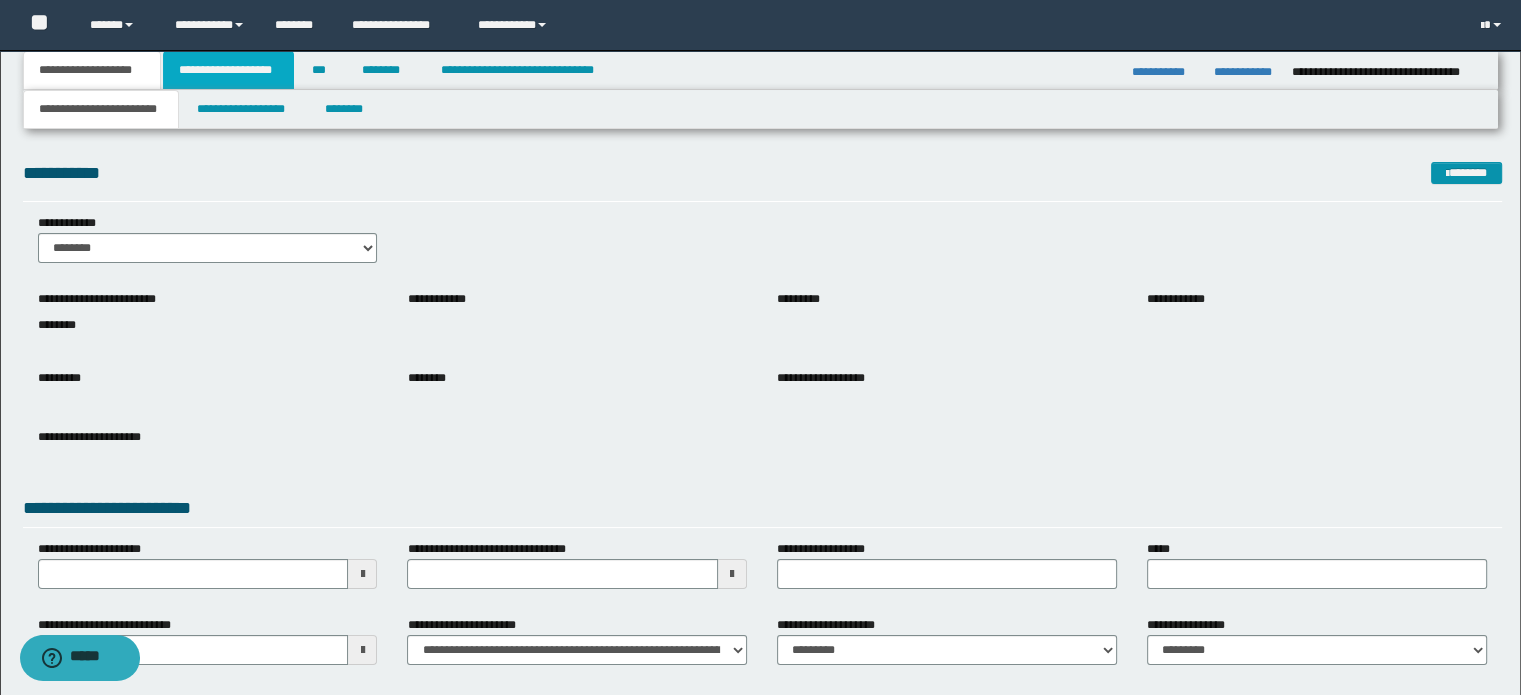 click on "**********" at bounding box center [228, 70] 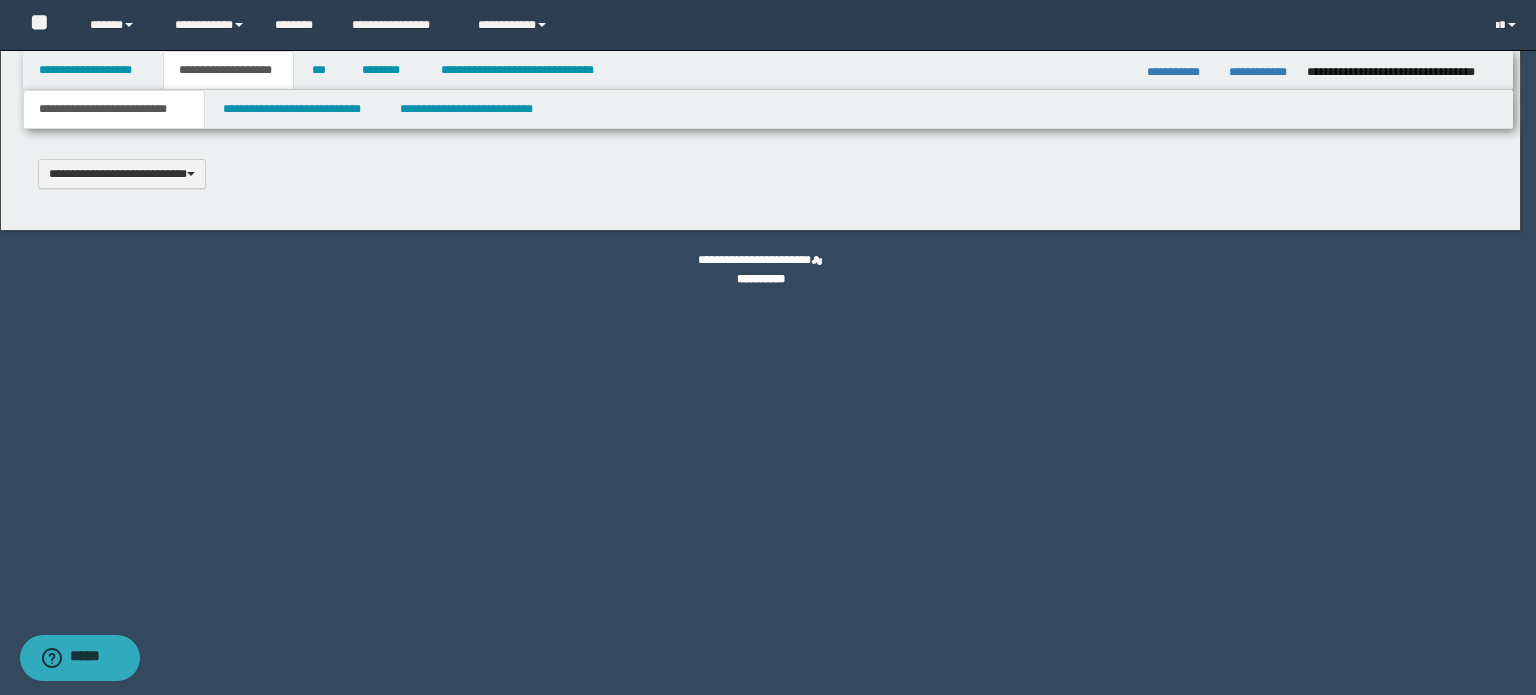 type 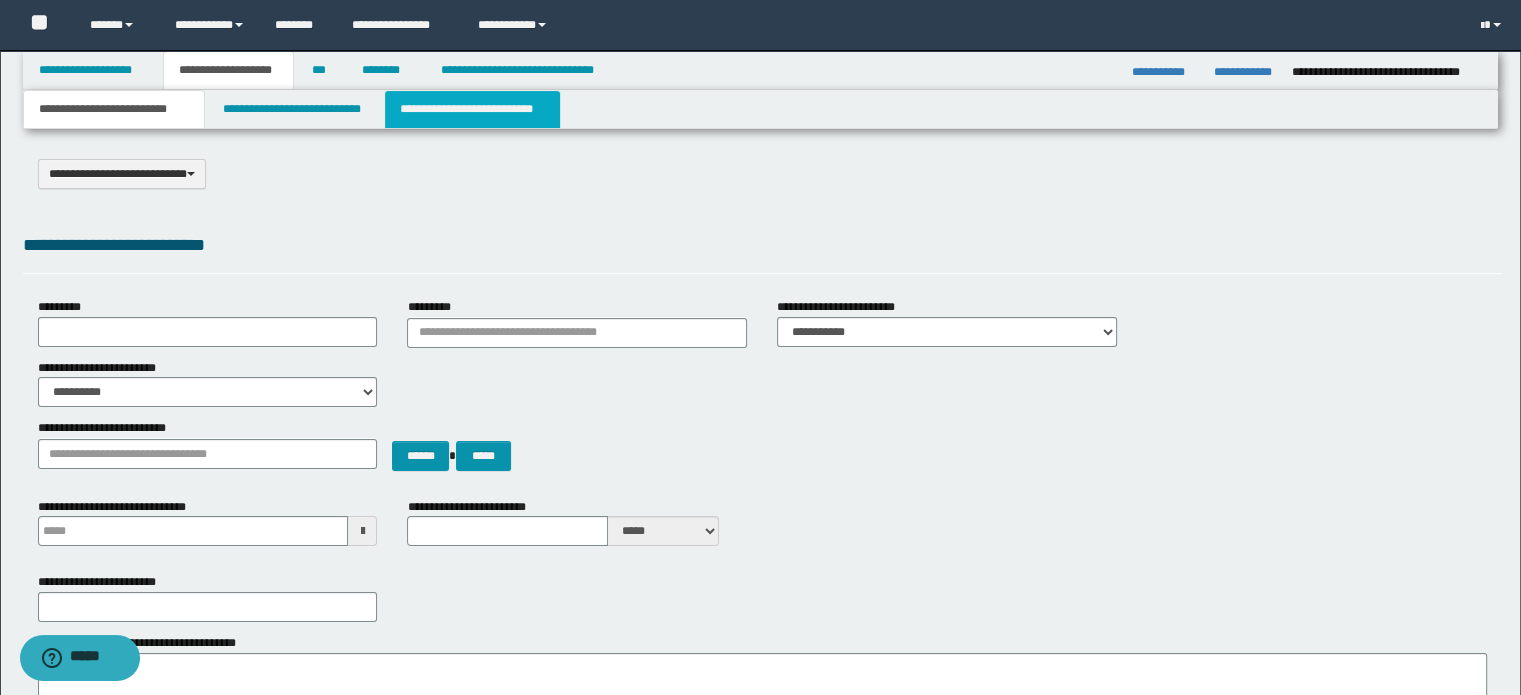 click on "**********" at bounding box center (472, 109) 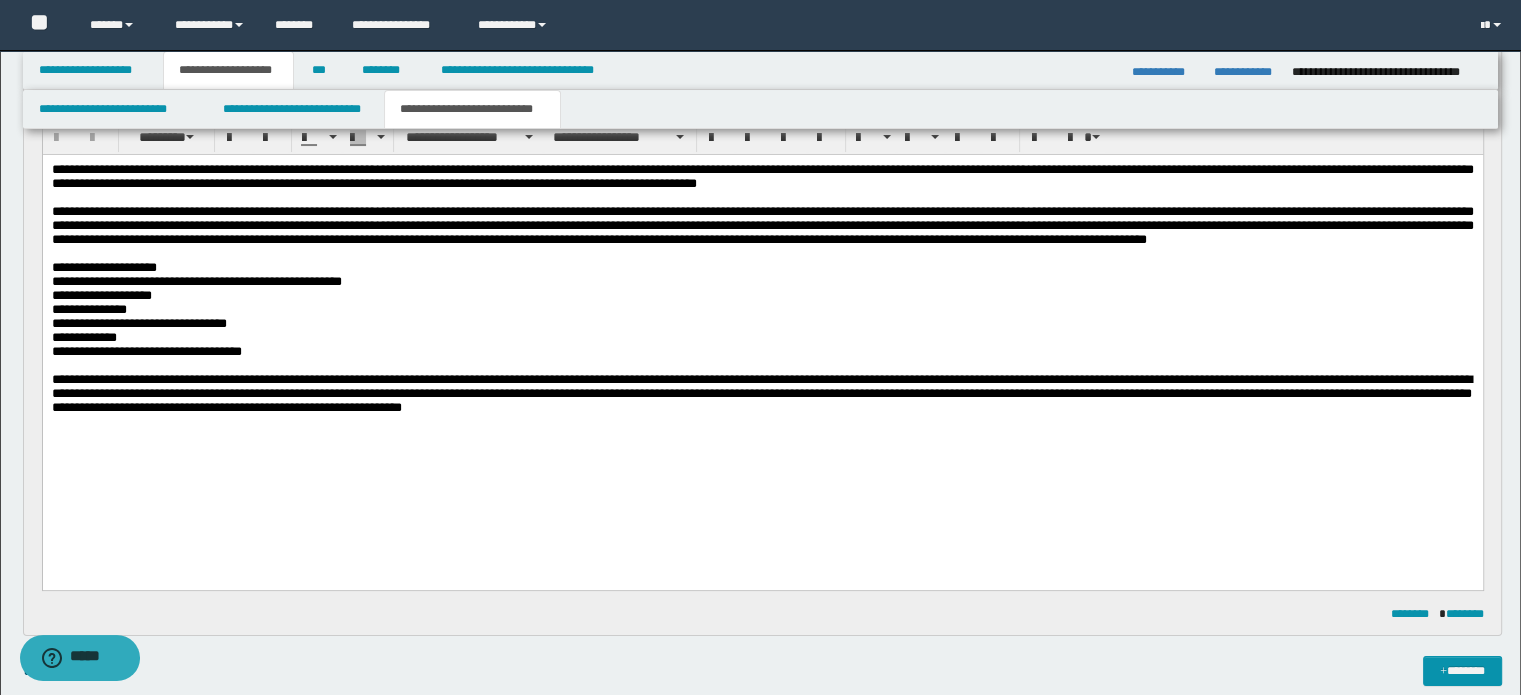 scroll, scrollTop: 0, scrollLeft: 0, axis: both 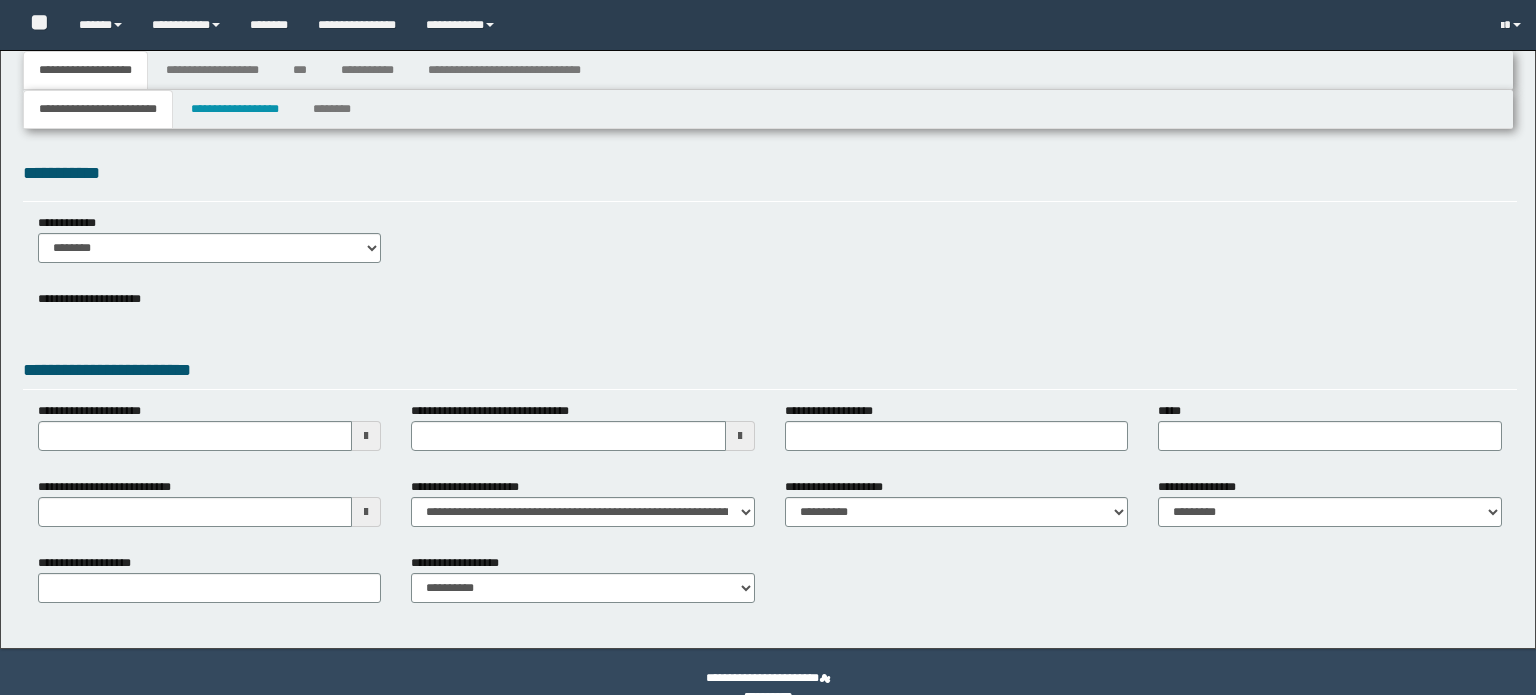 type 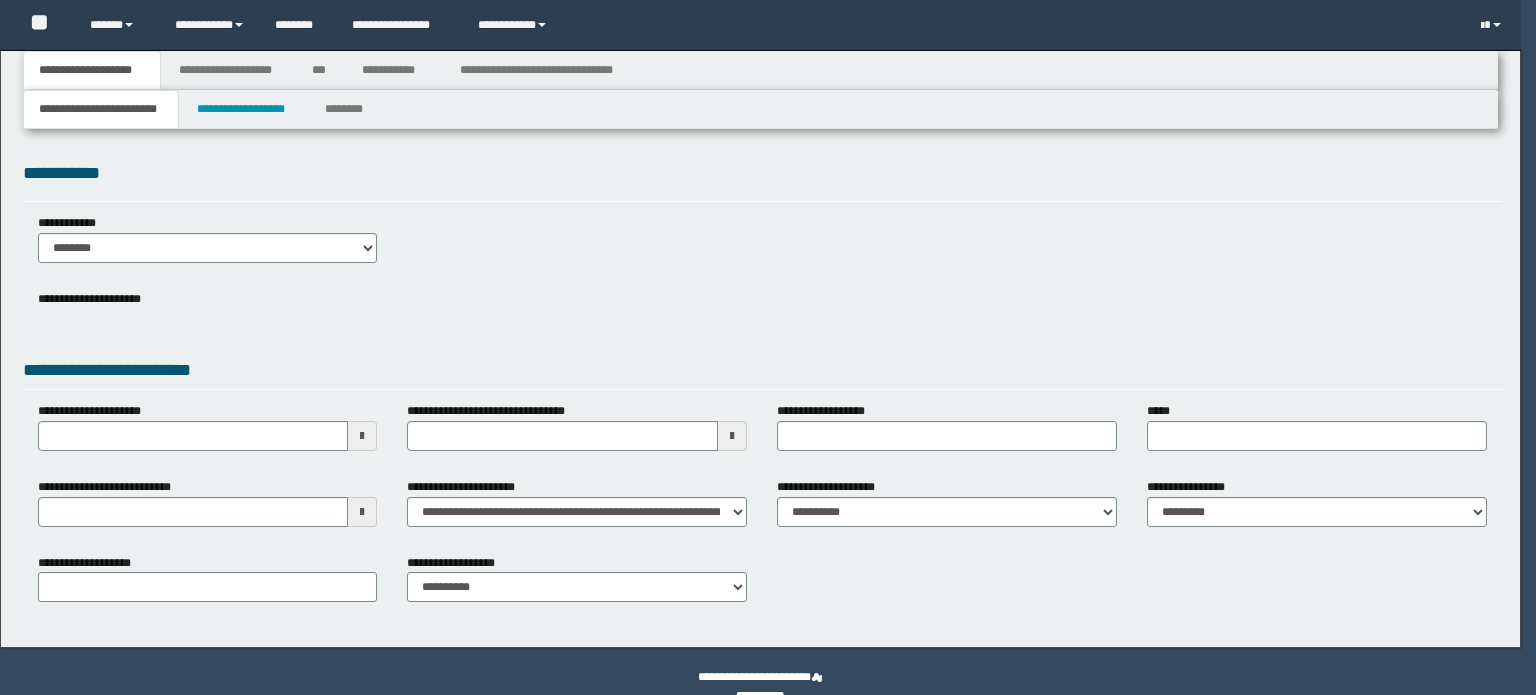 scroll, scrollTop: 0, scrollLeft: 0, axis: both 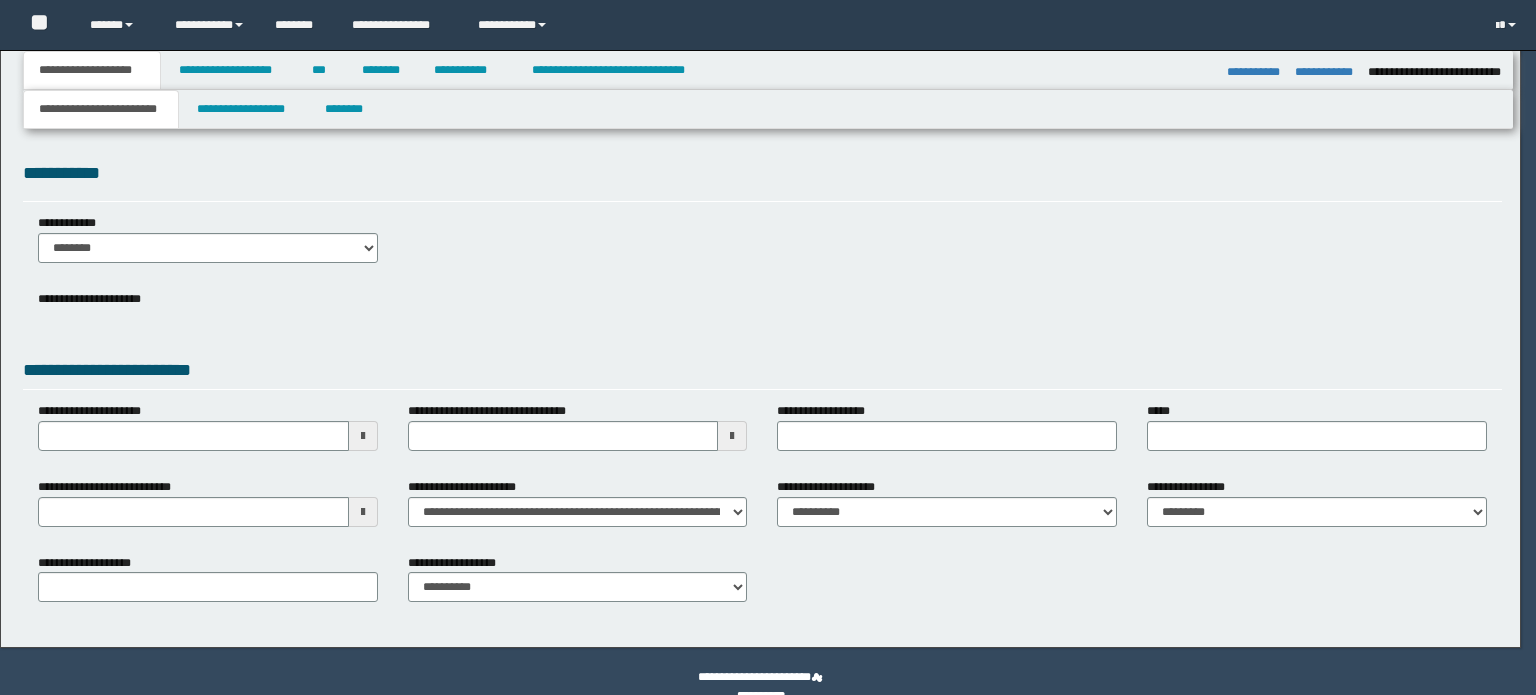 type on "**********" 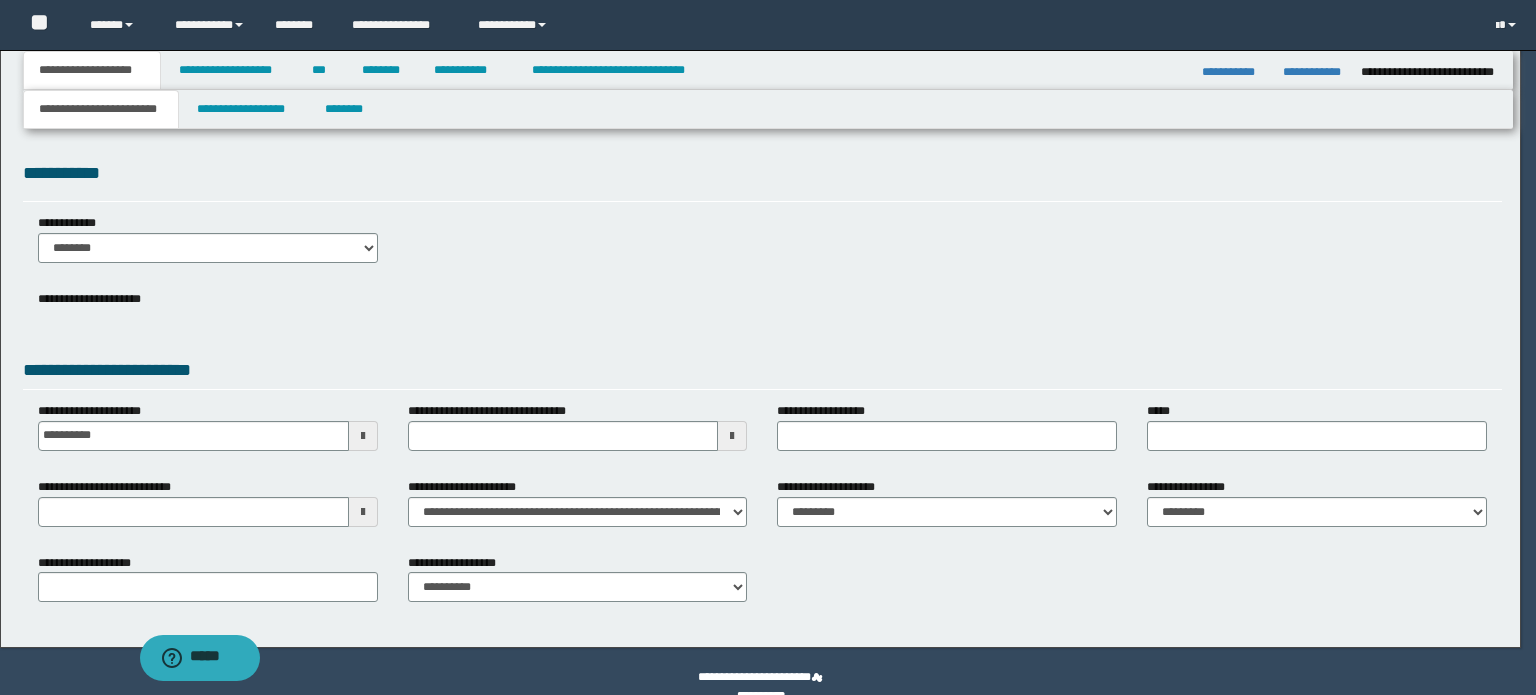 scroll, scrollTop: 0, scrollLeft: 0, axis: both 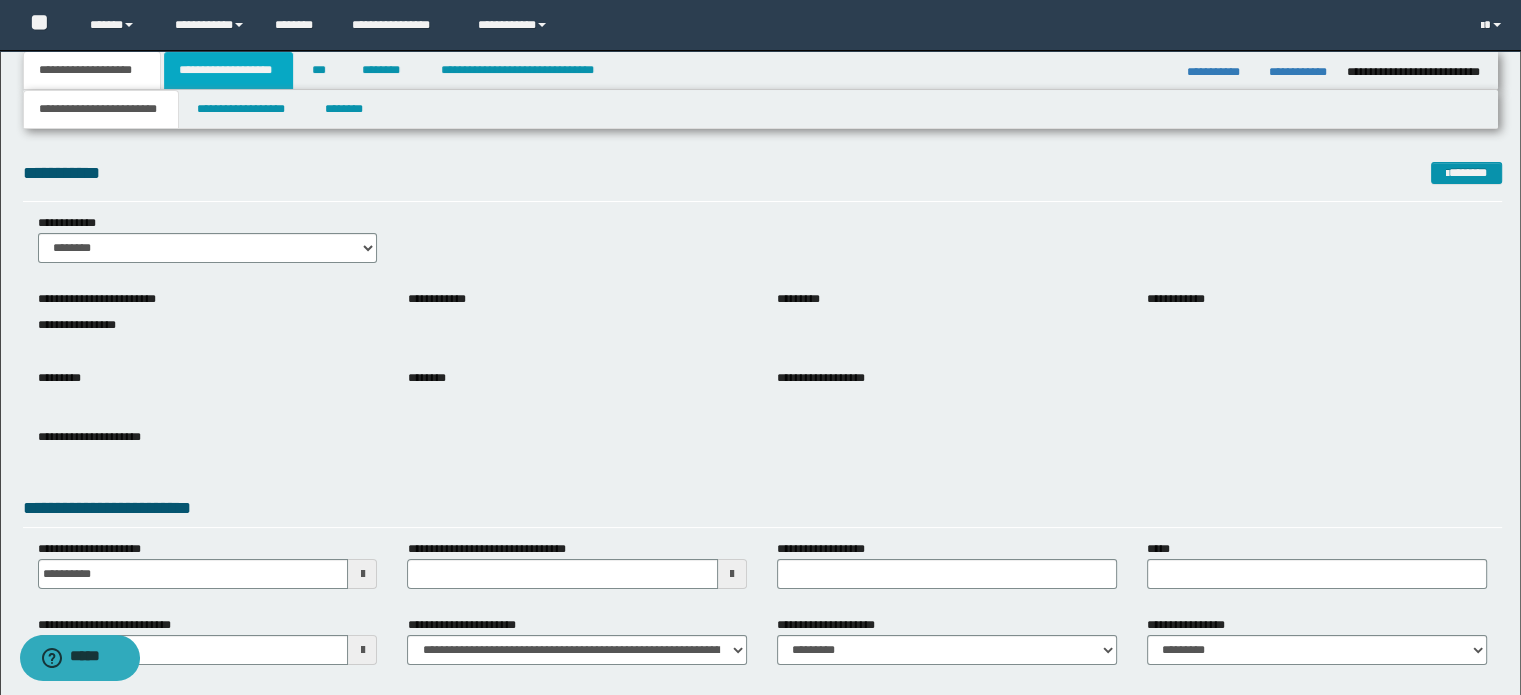 click on "**********" at bounding box center (228, 70) 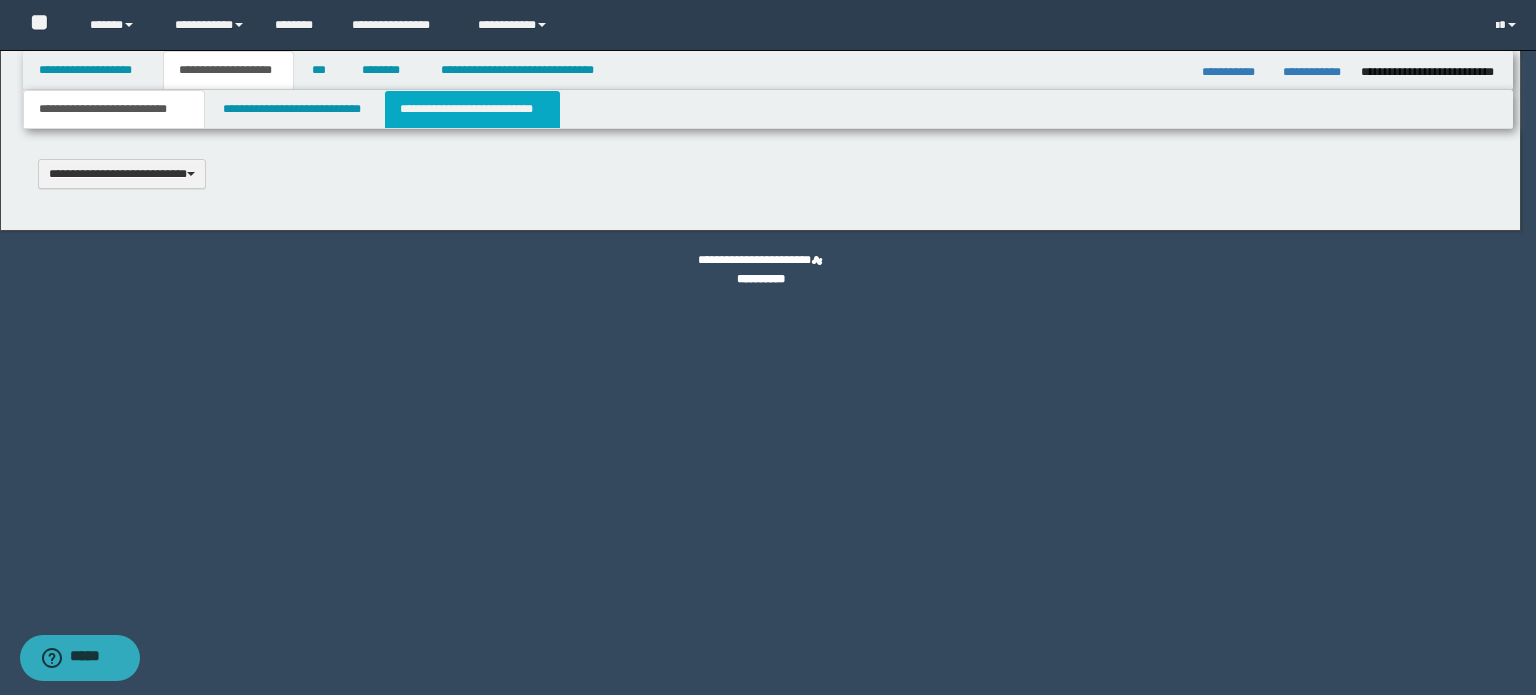 type 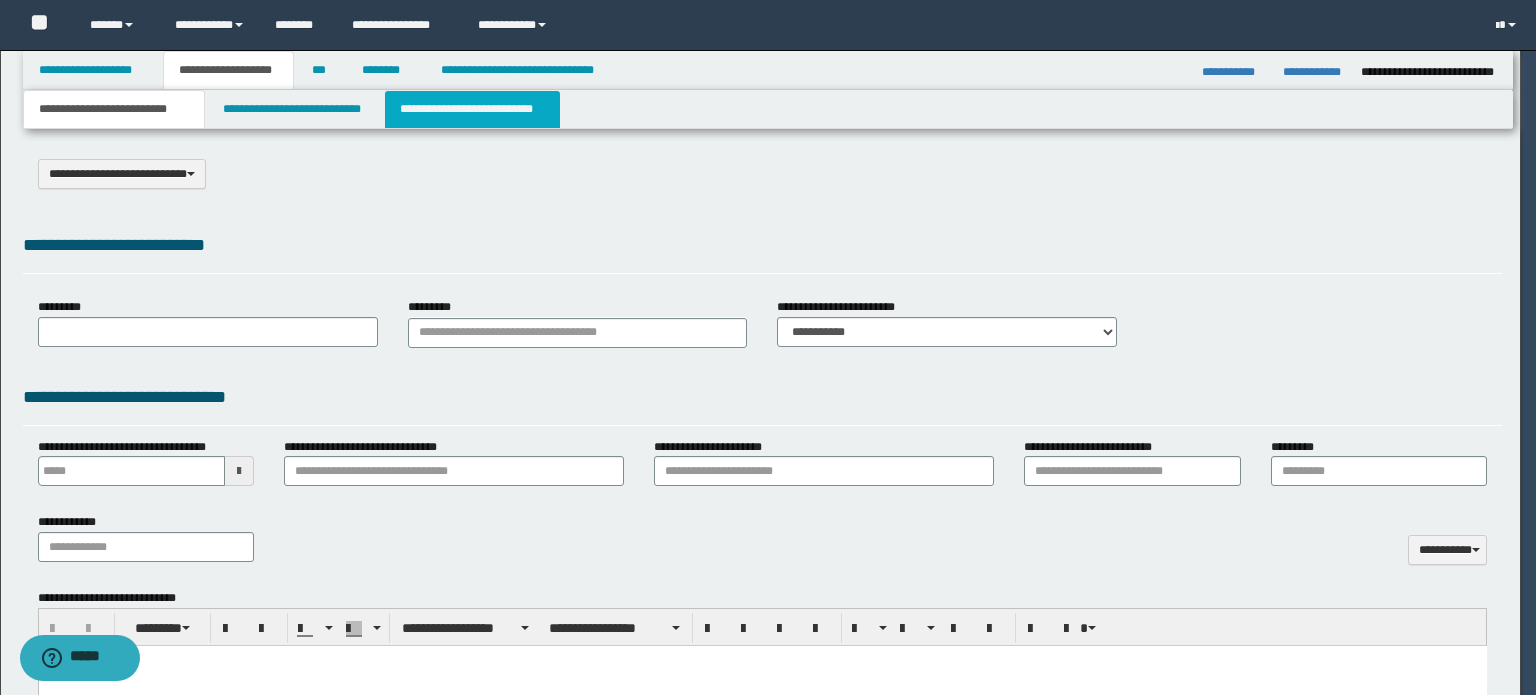 select on "*" 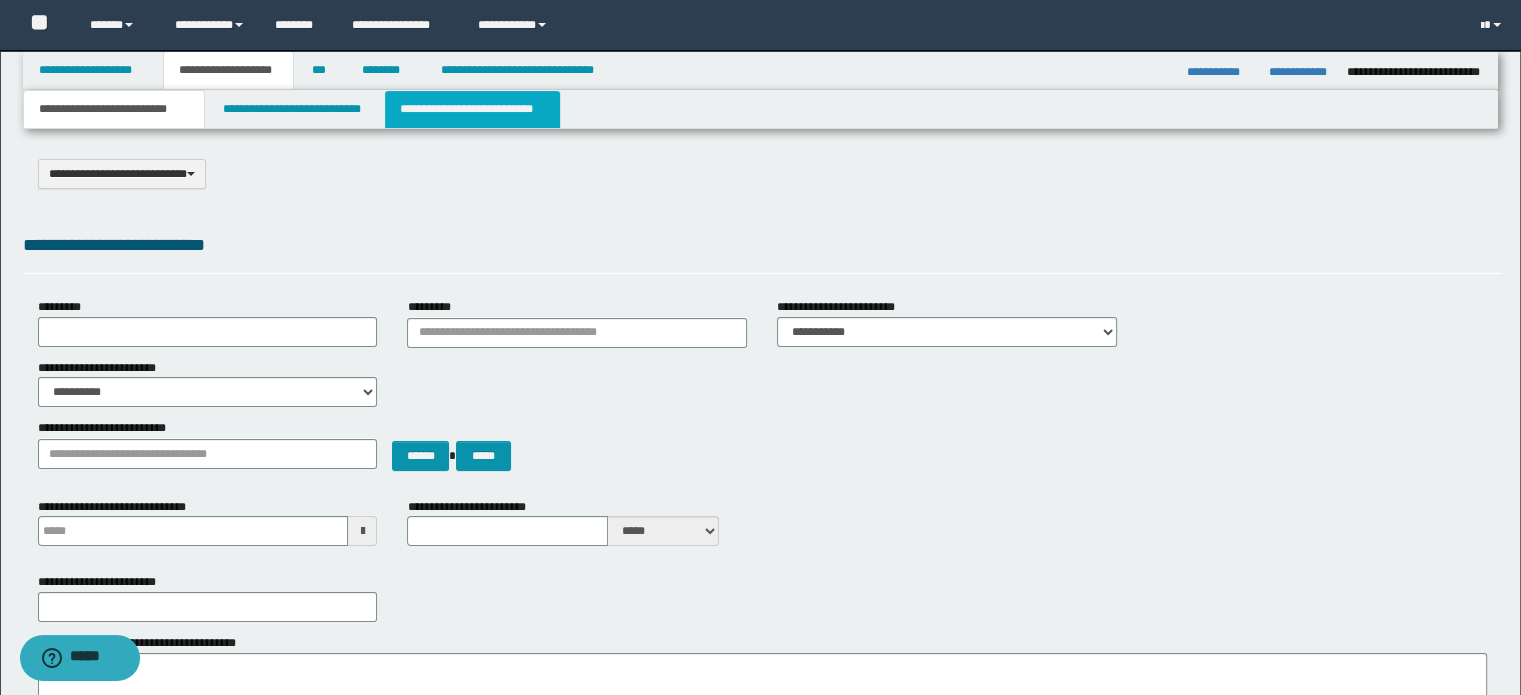 click on "**********" at bounding box center [472, 109] 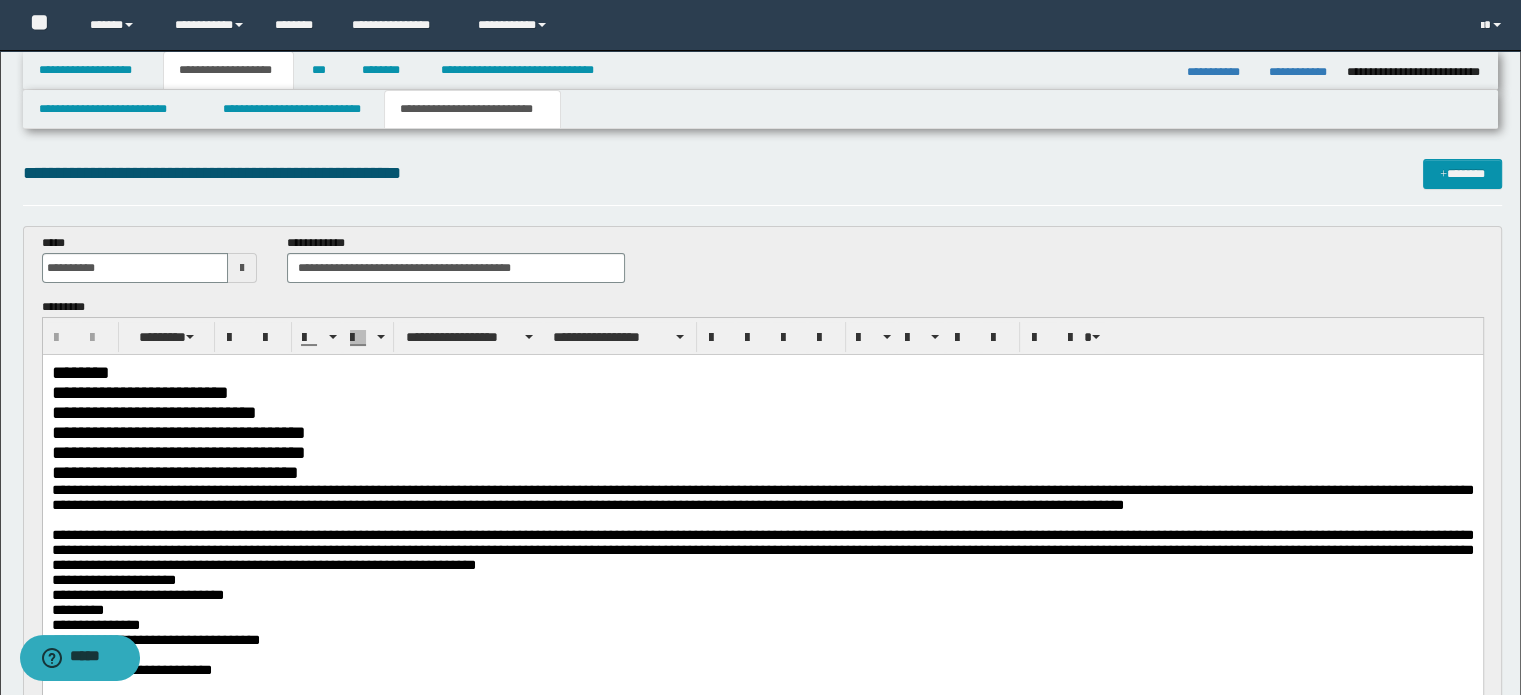 scroll, scrollTop: 0, scrollLeft: 0, axis: both 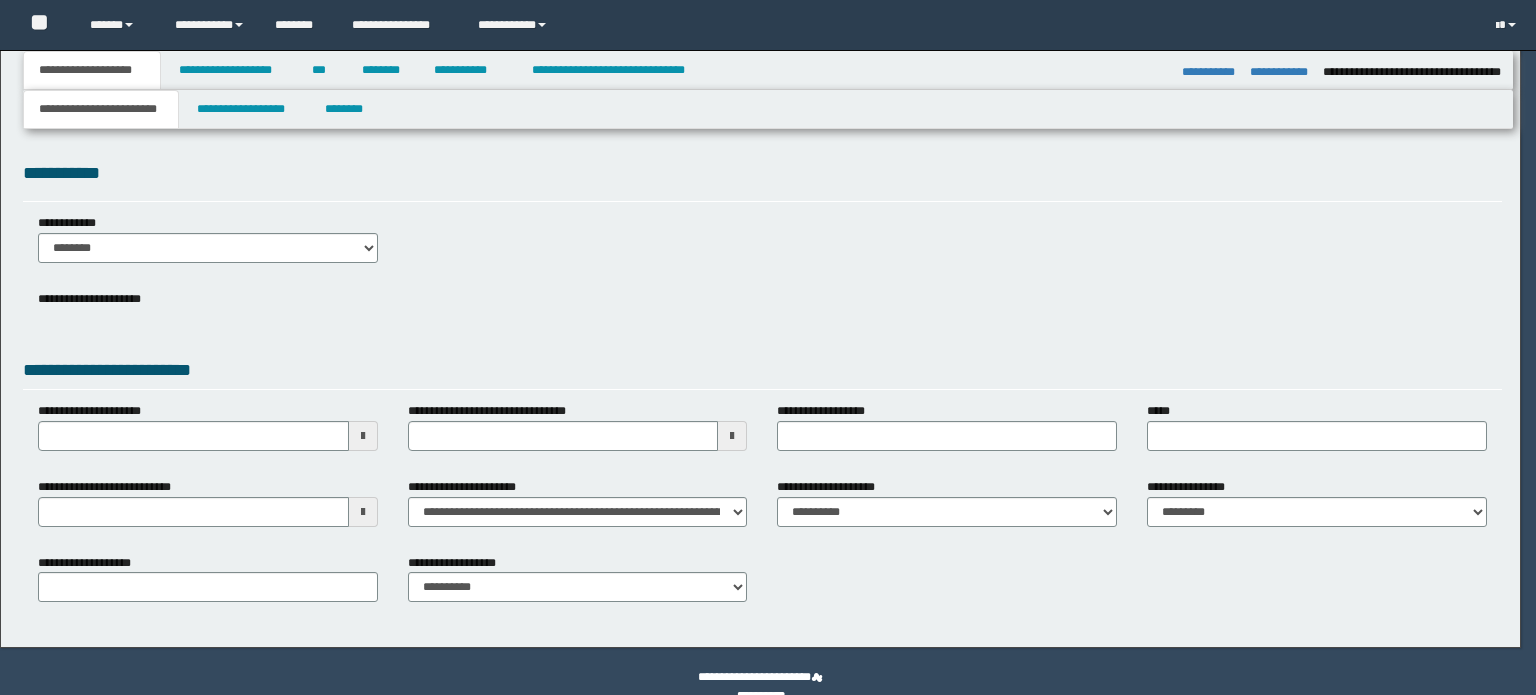 select on "*" 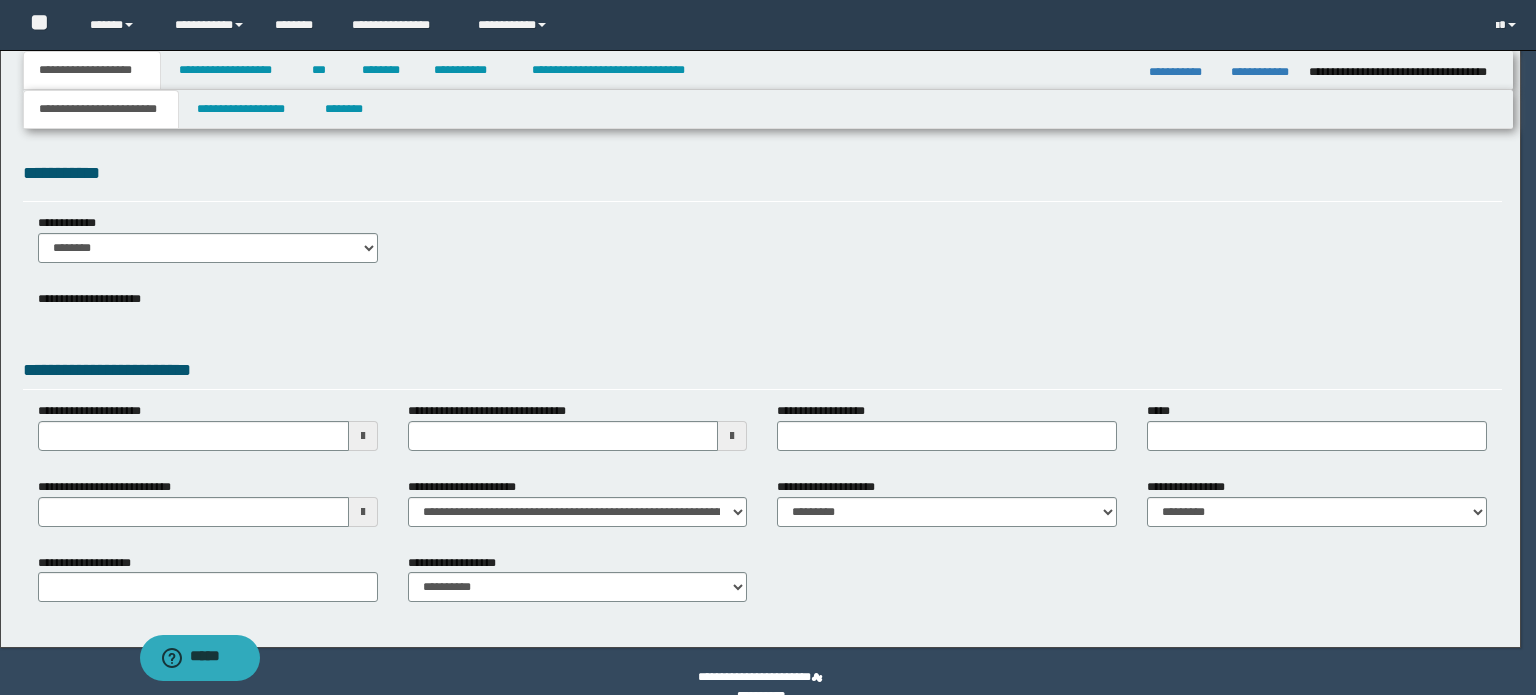 scroll, scrollTop: 0, scrollLeft: 0, axis: both 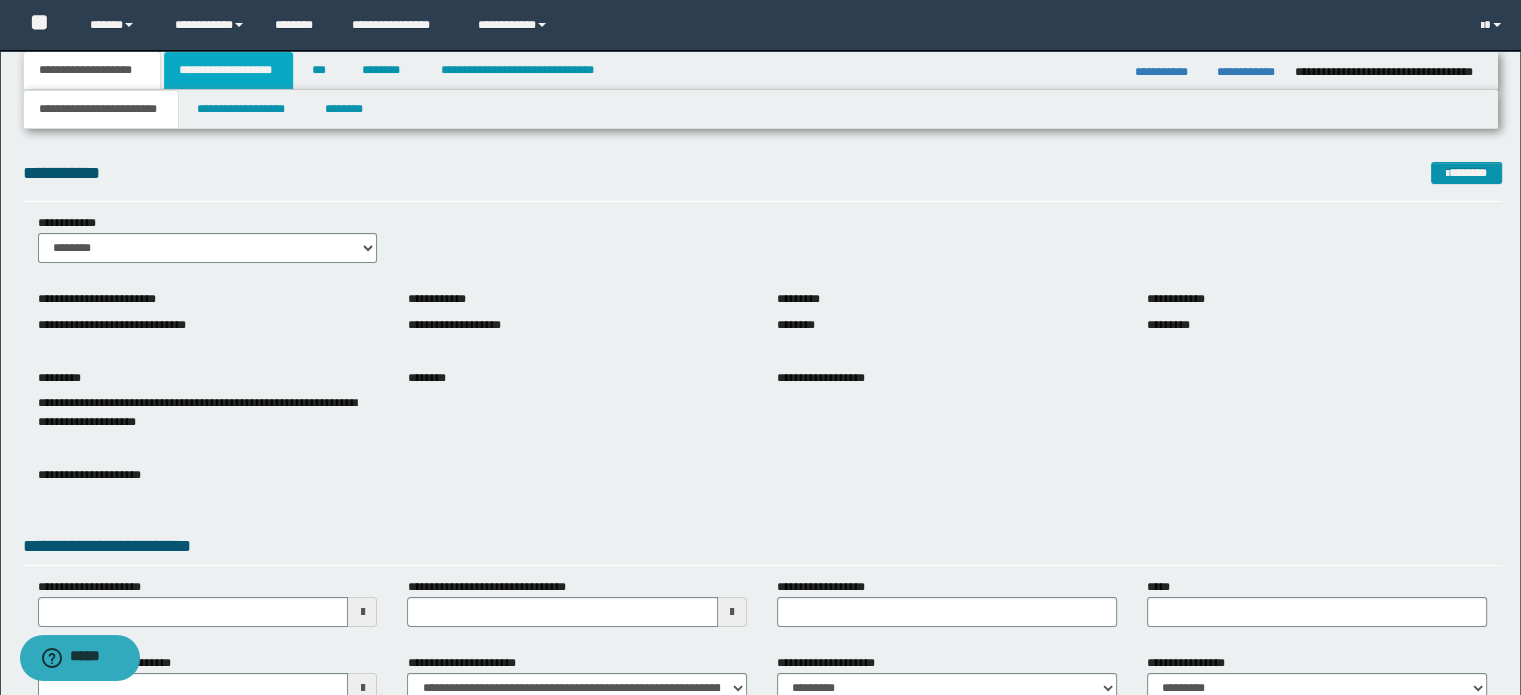 click on "**********" at bounding box center [228, 70] 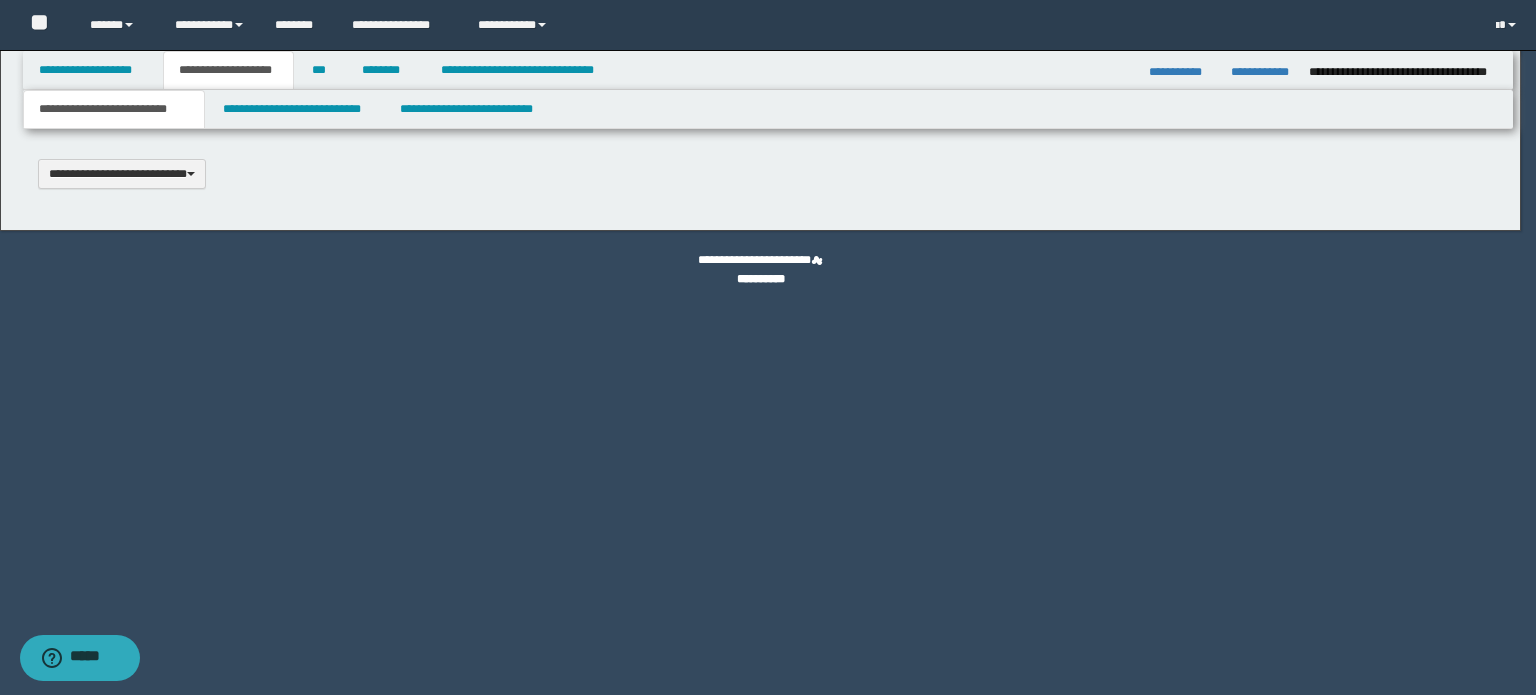 type 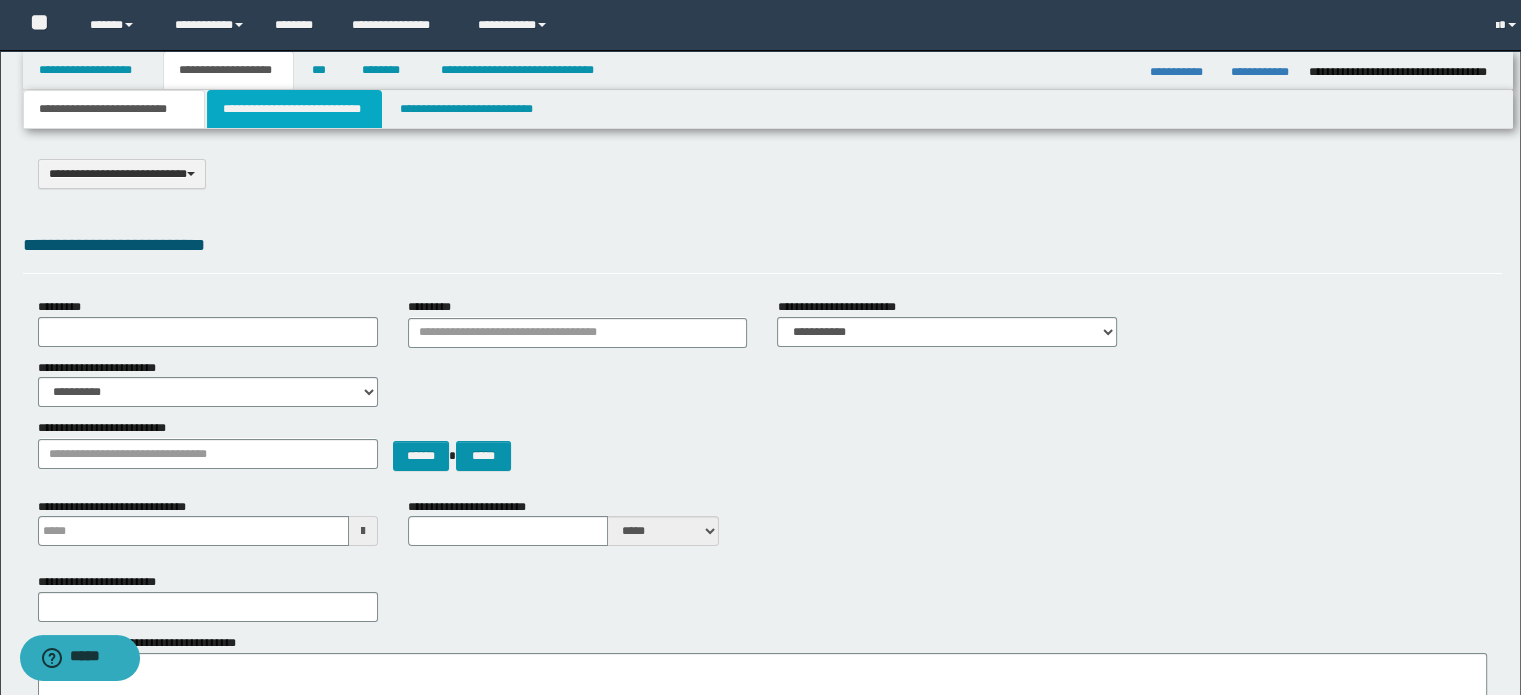 click on "**********" at bounding box center [294, 109] 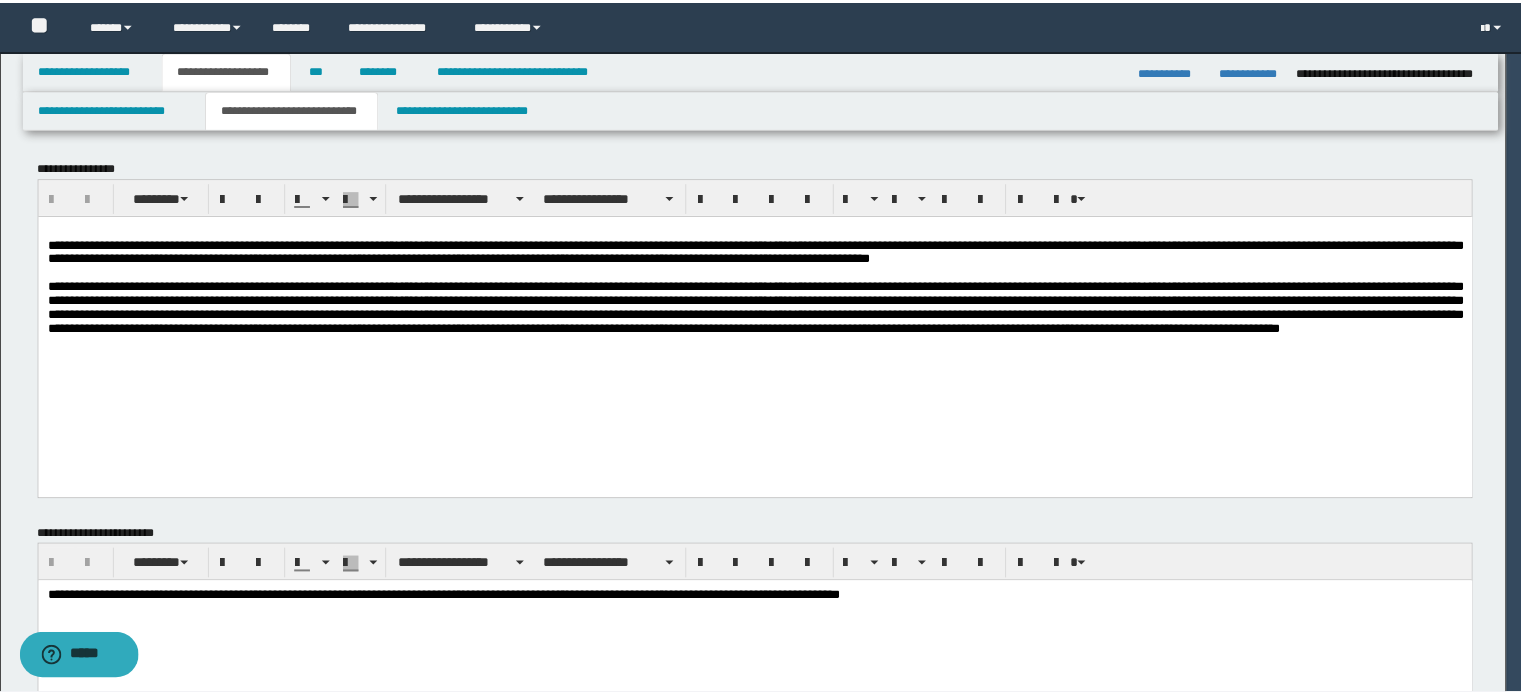 scroll, scrollTop: 0, scrollLeft: 0, axis: both 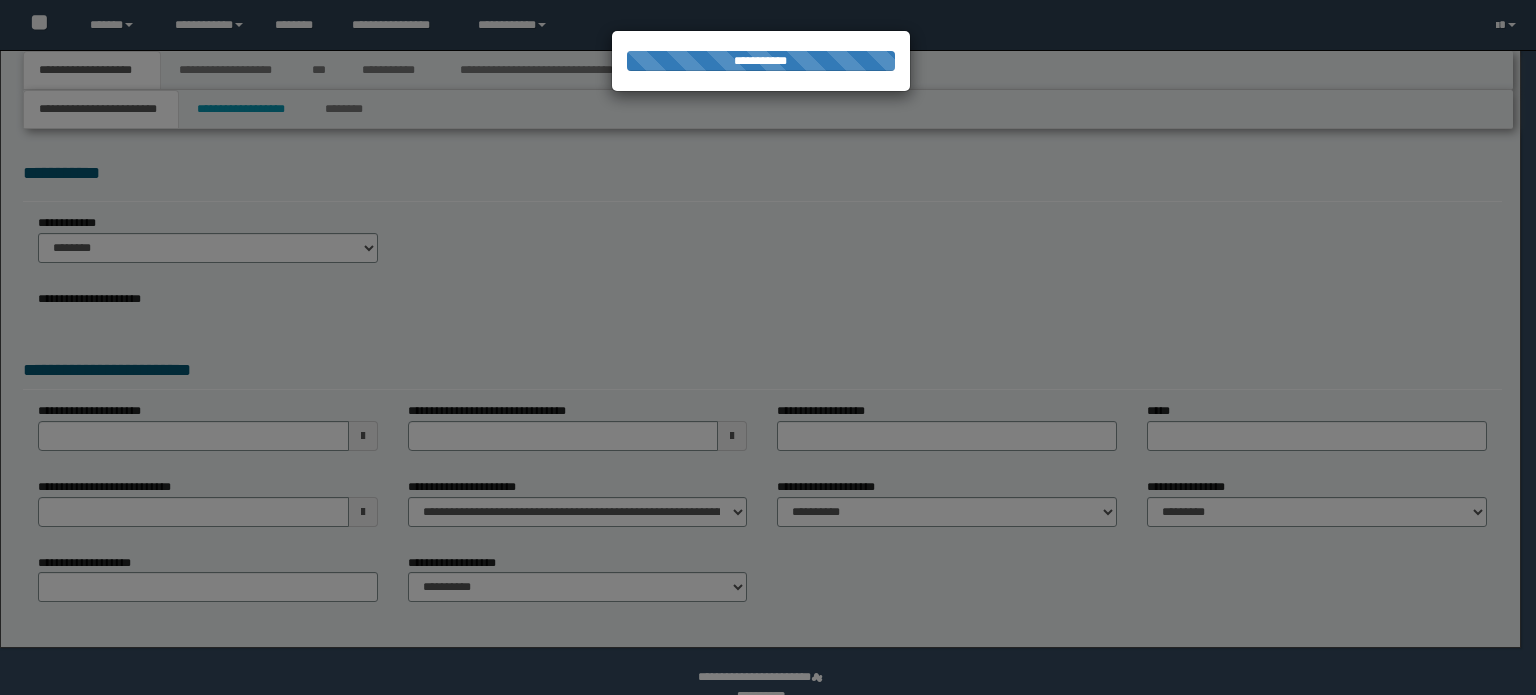 select on "*" 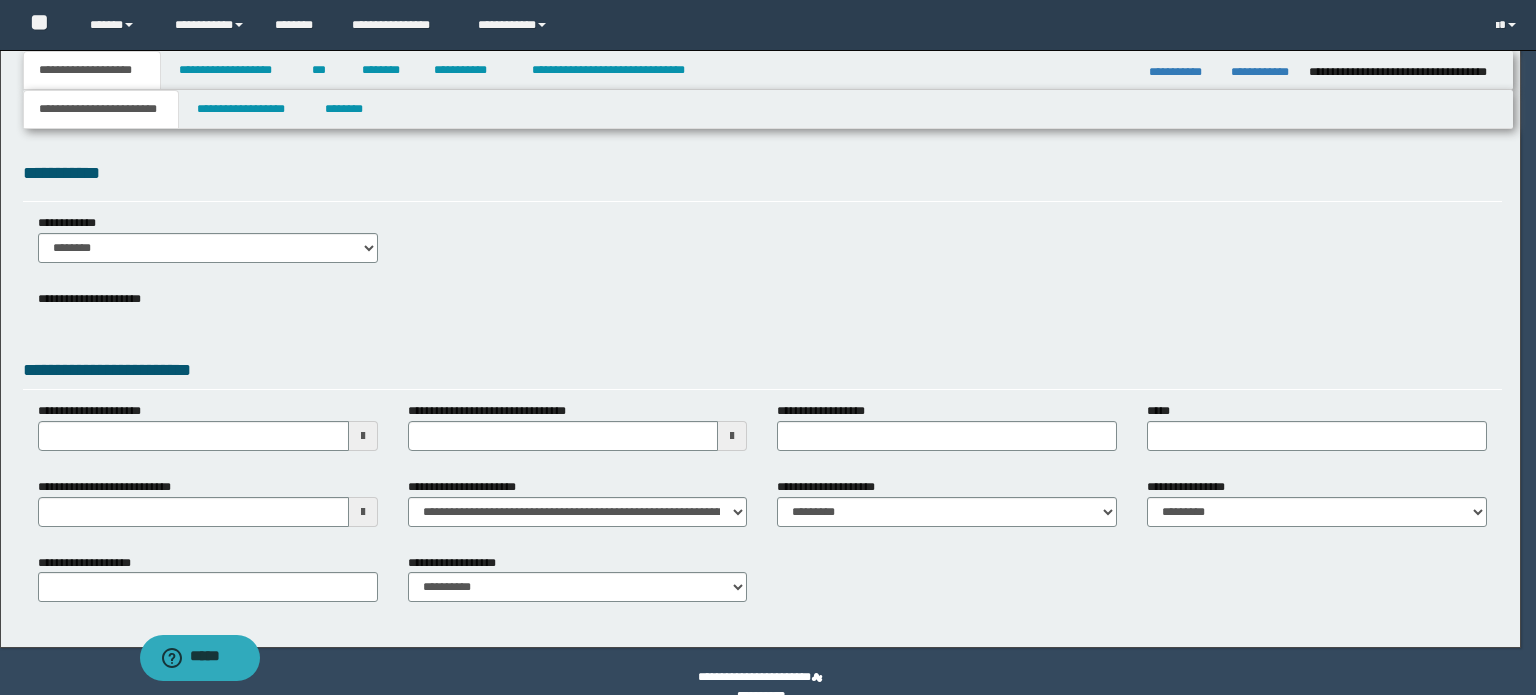 scroll, scrollTop: 0, scrollLeft: 0, axis: both 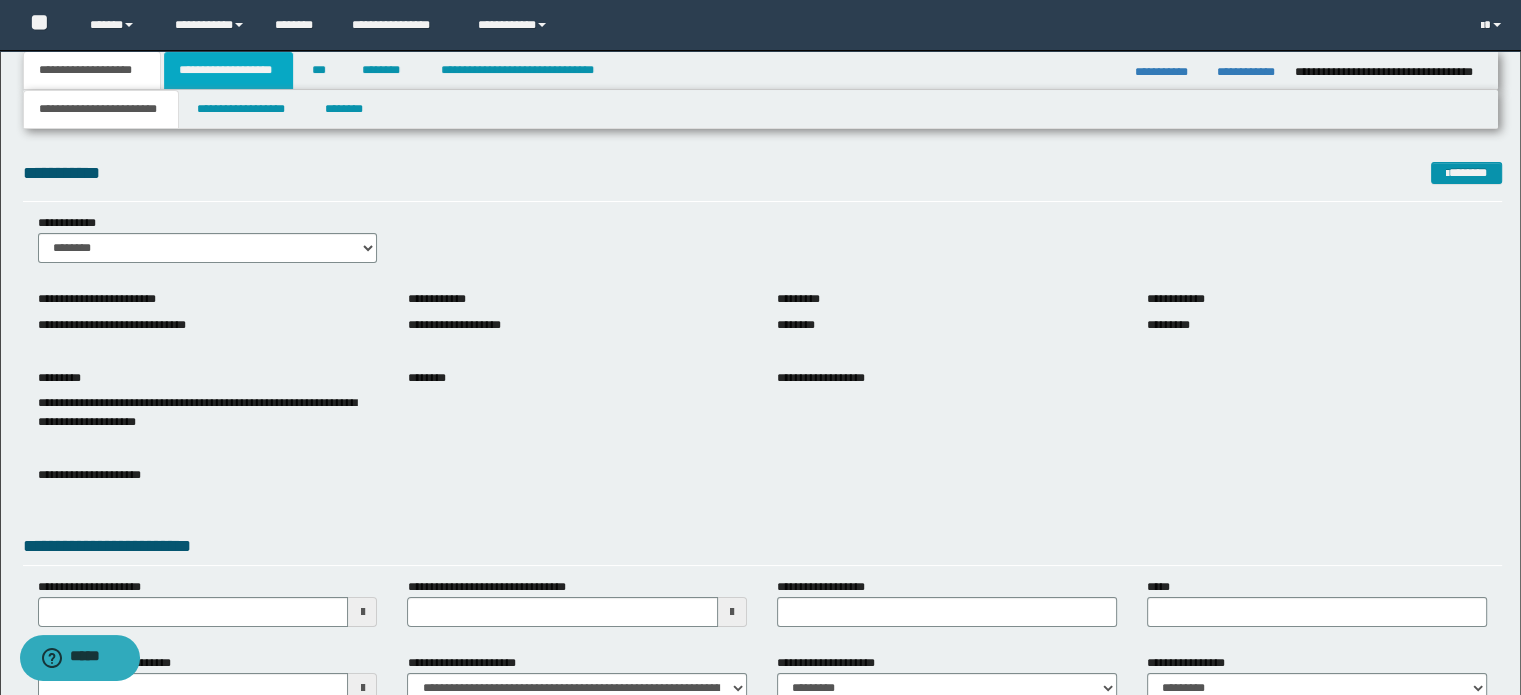 click on "**********" at bounding box center (228, 70) 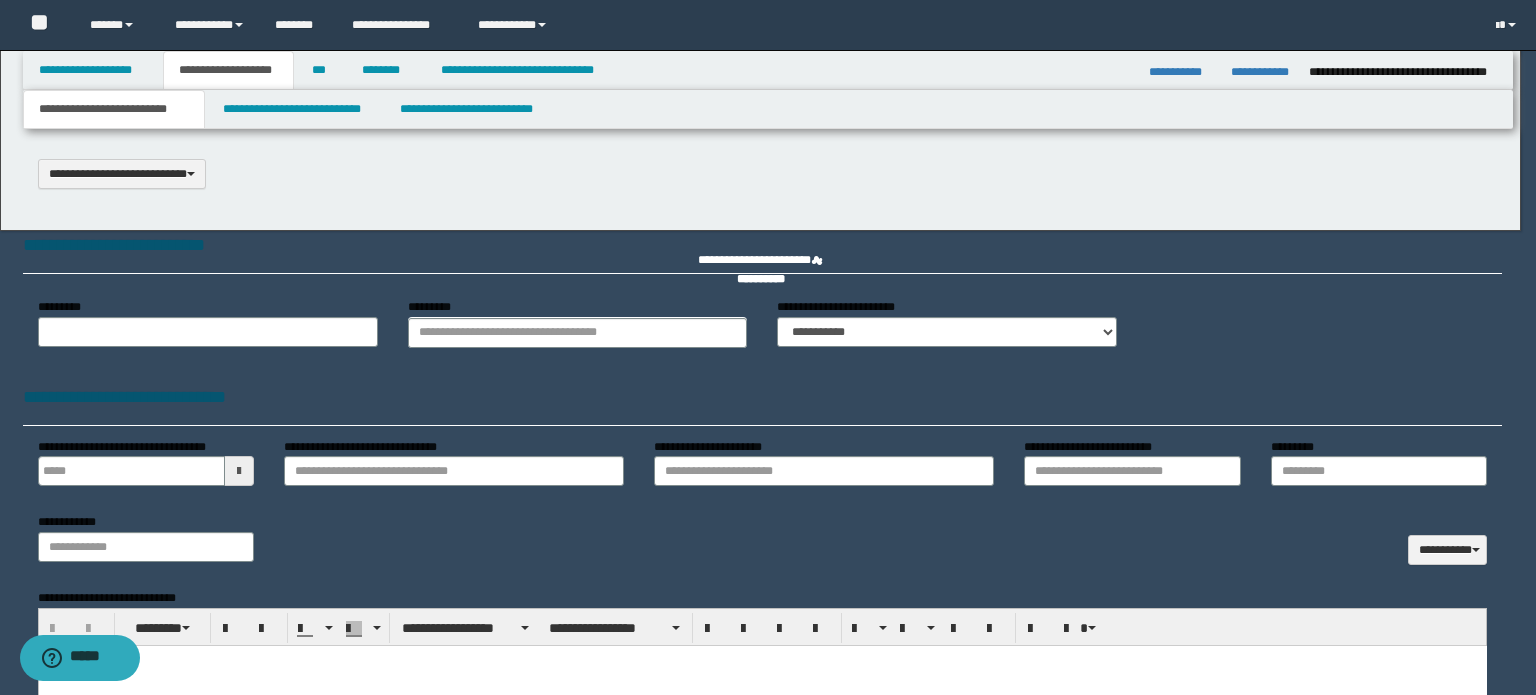 scroll, scrollTop: 0, scrollLeft: 0, axis: both 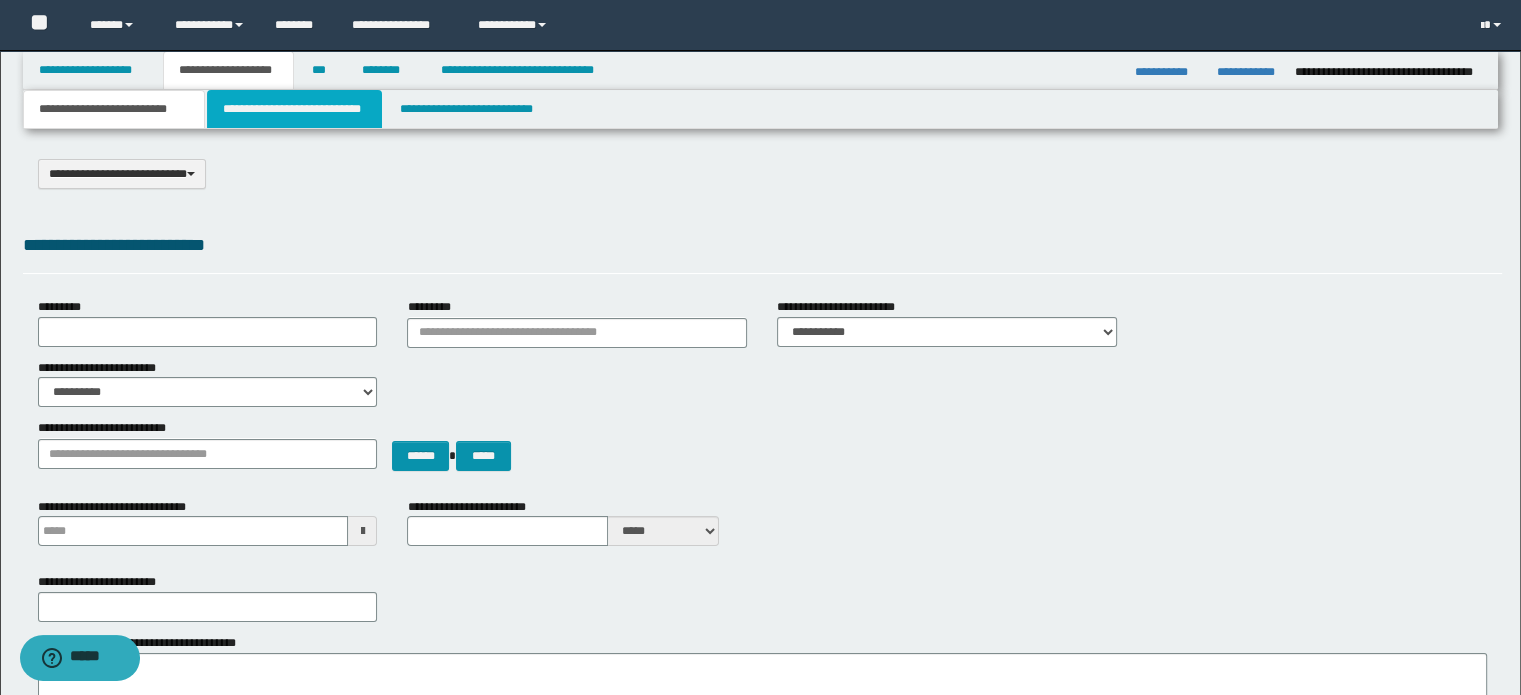 click on "**********" at bounding box center [294, 109] 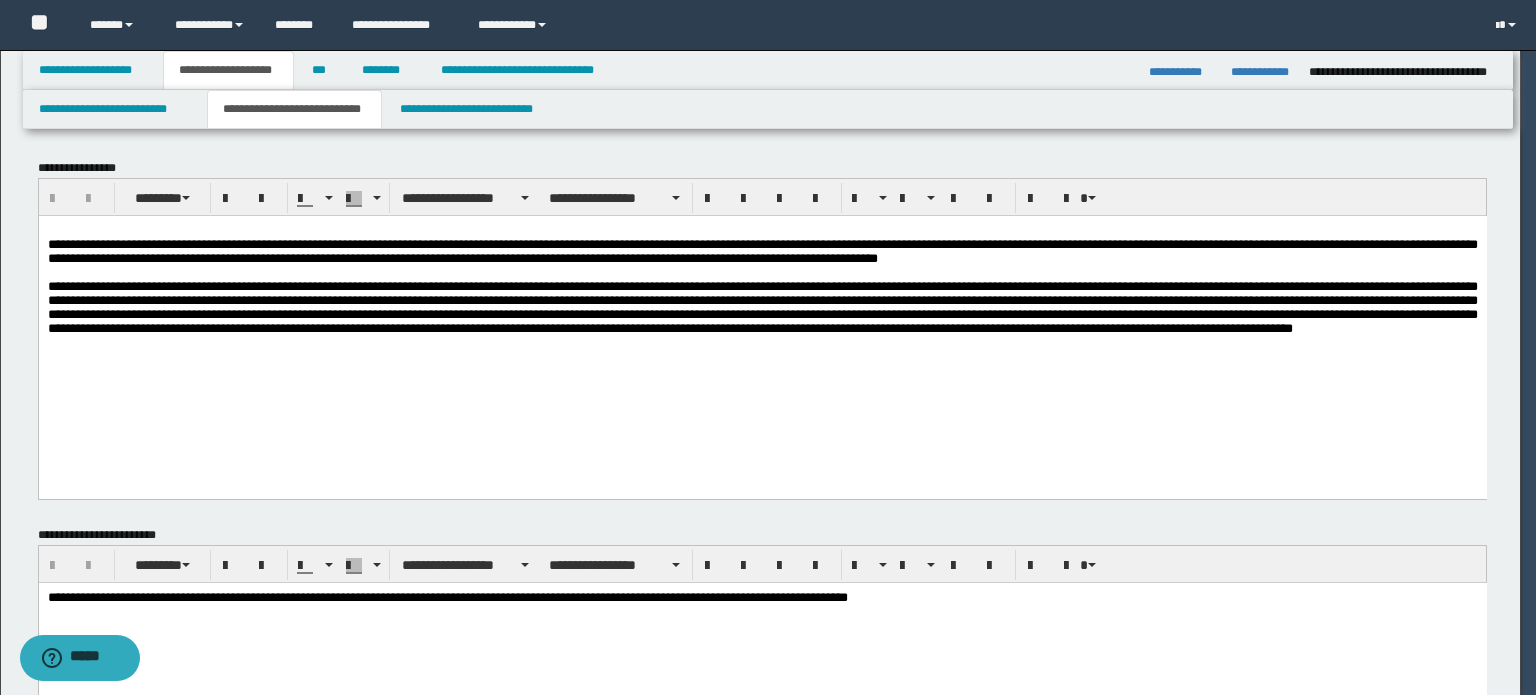 scroll, scrollTop: 0, scrollLeft: 0, axis: both 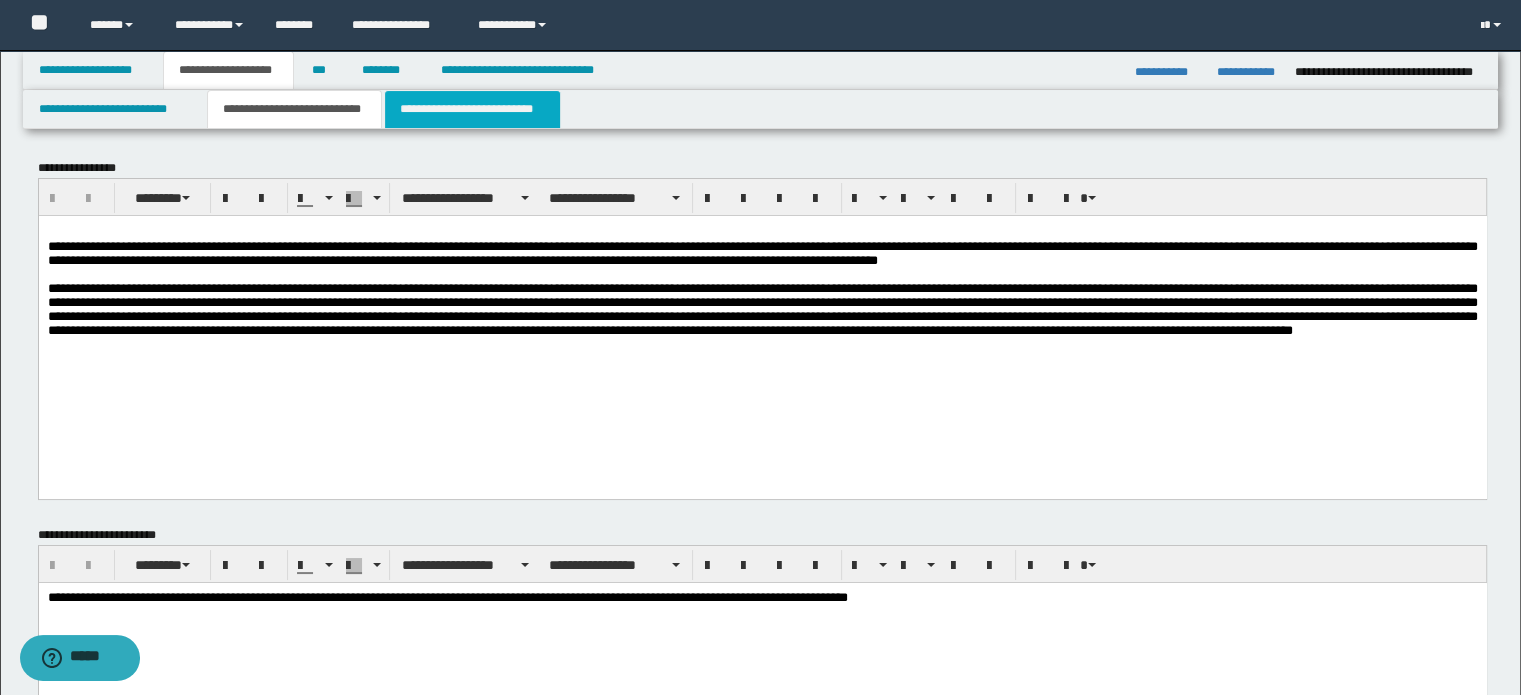 click on "**********" at bounding box center (472, 109) 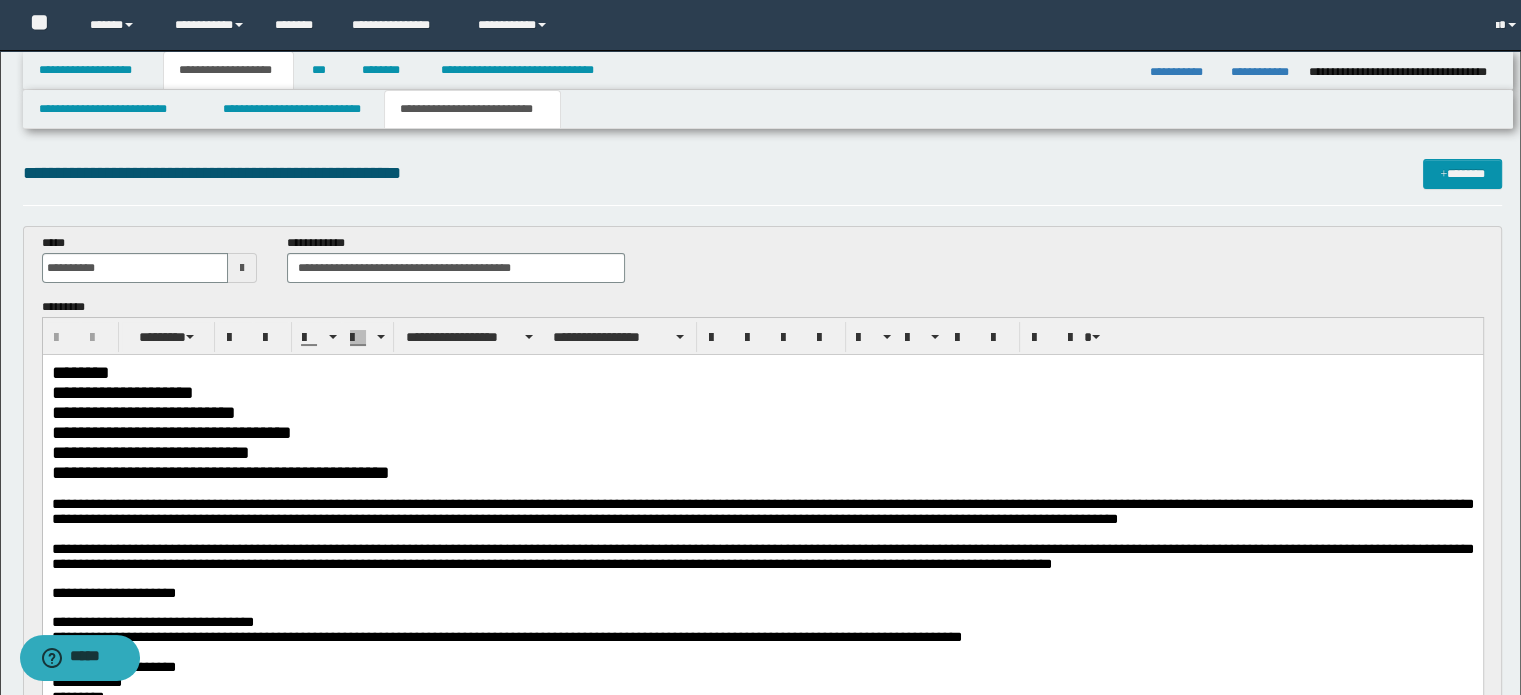scroll, scrollTop: 0, scrollLeft: 0, axis: both 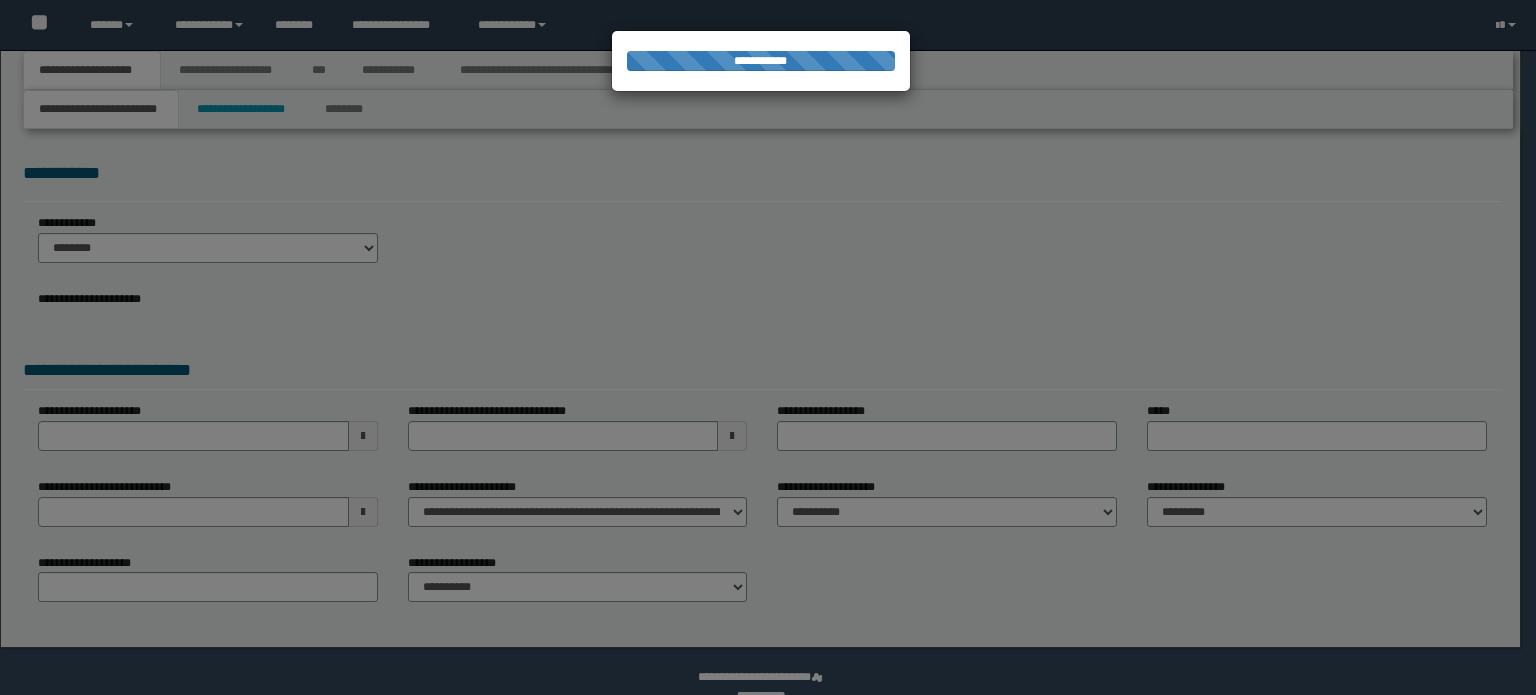 select on "*" 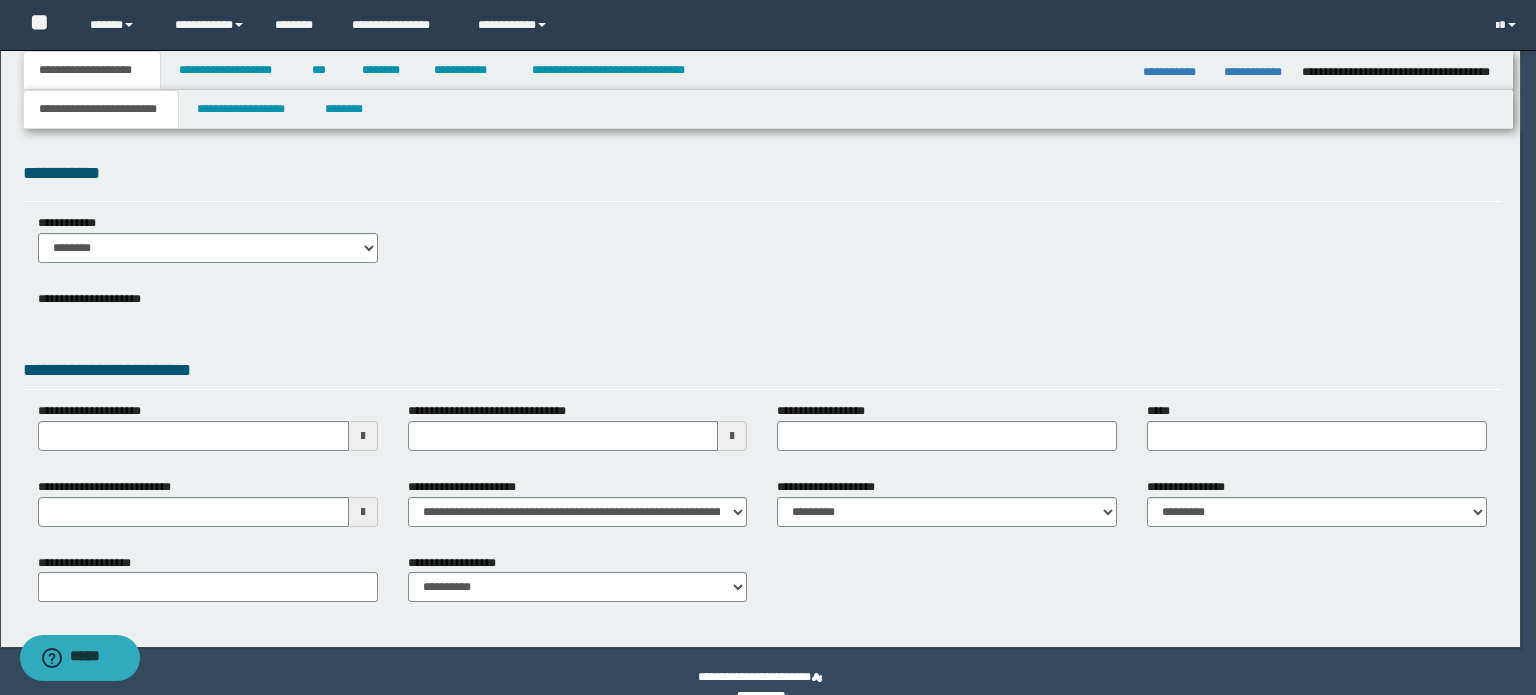 scroll, scrollTop: 0, scrollLeft: 0, axis: both 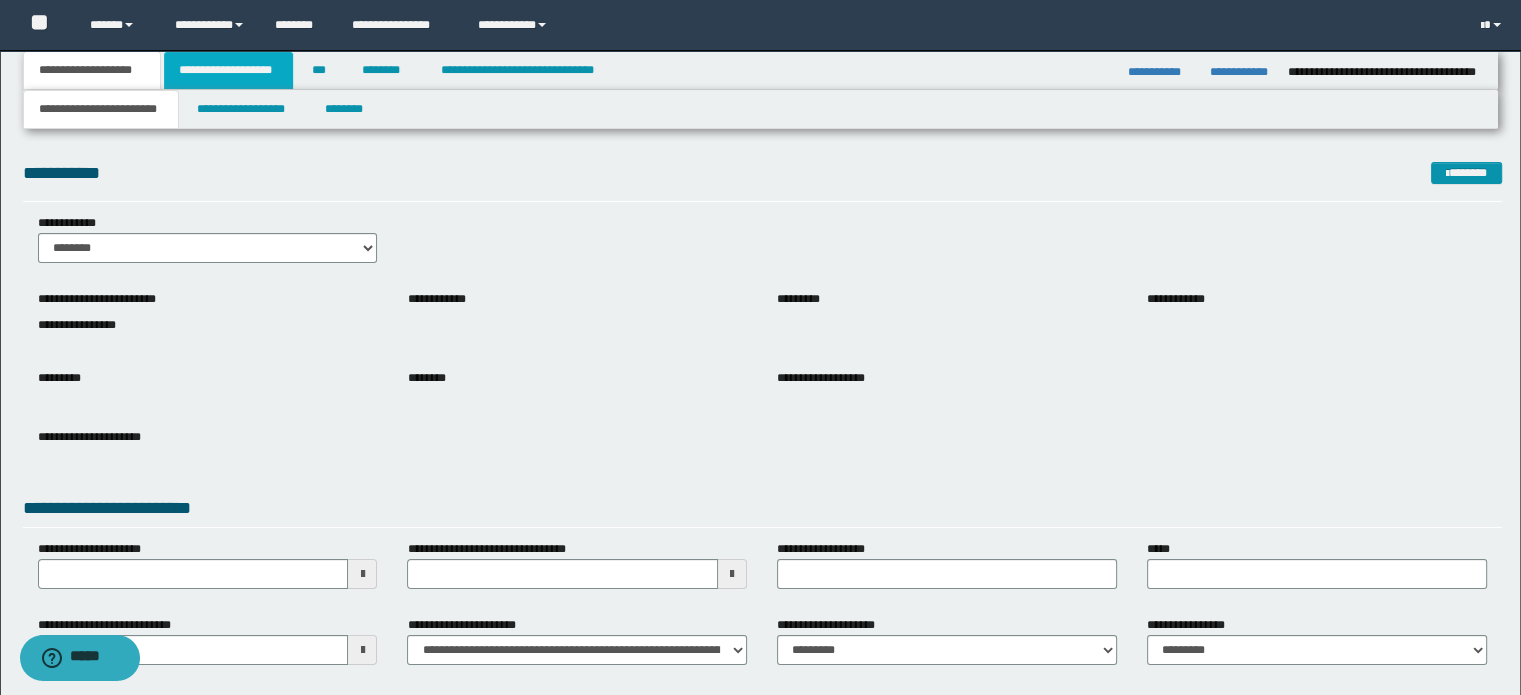 click on "**********" at bounding box center [228, 70] 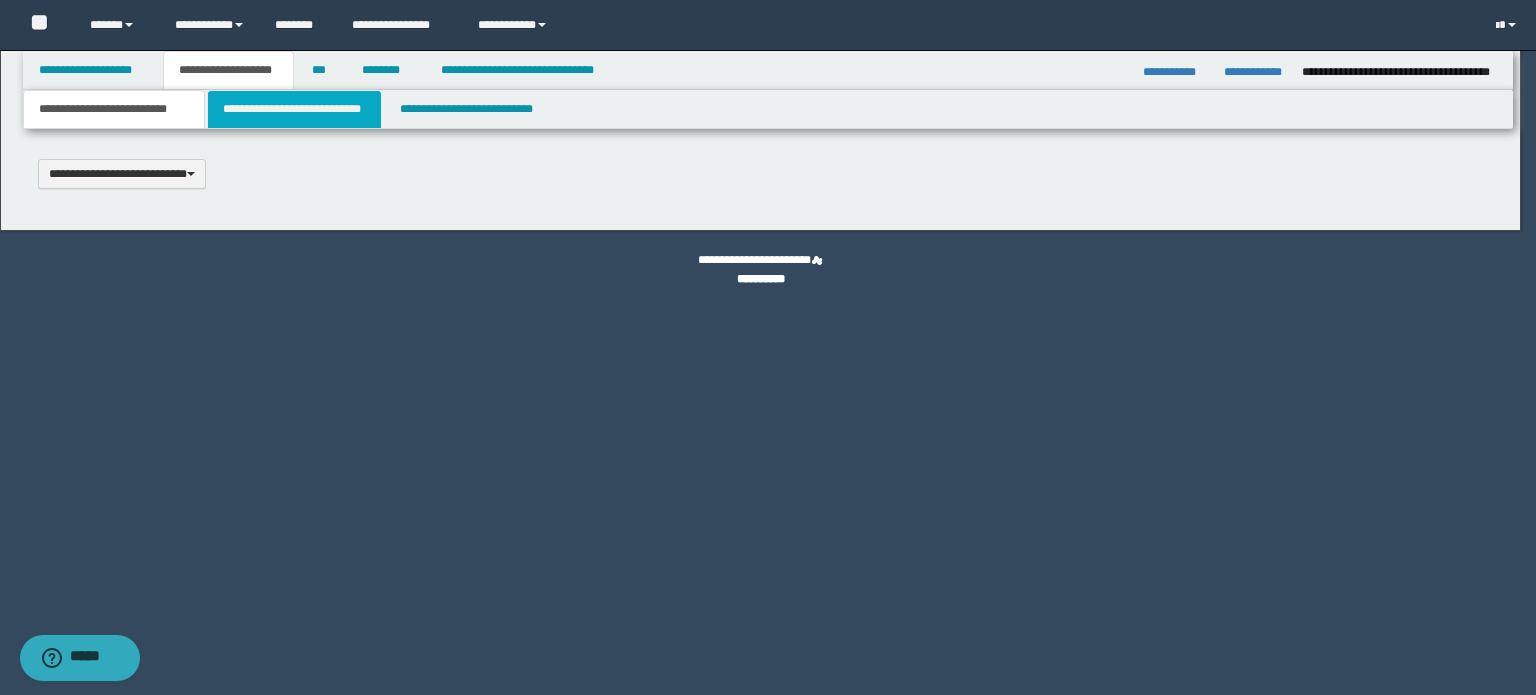 type 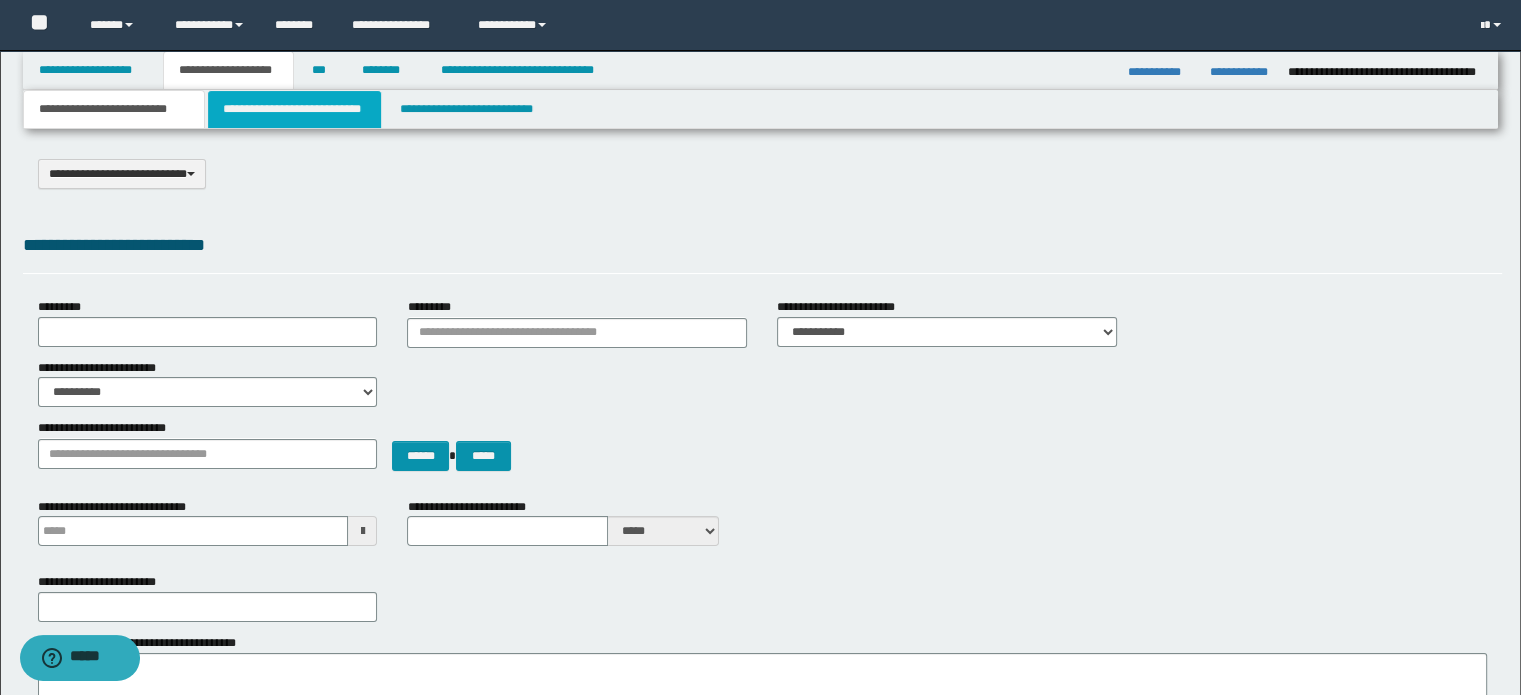 click on "**********" at bounding box center [294, 109] 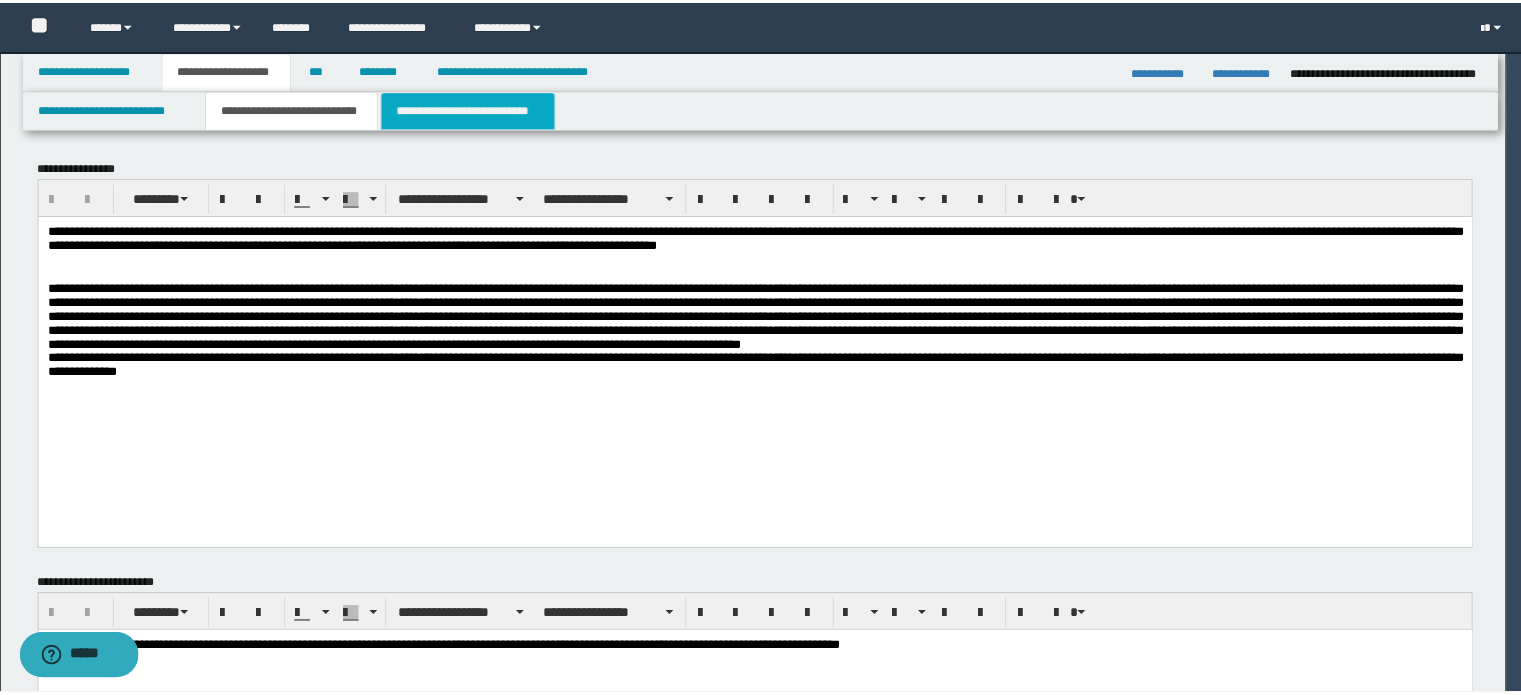 scroll, scrollTop: 0, scrollLeft: 0, axis: both 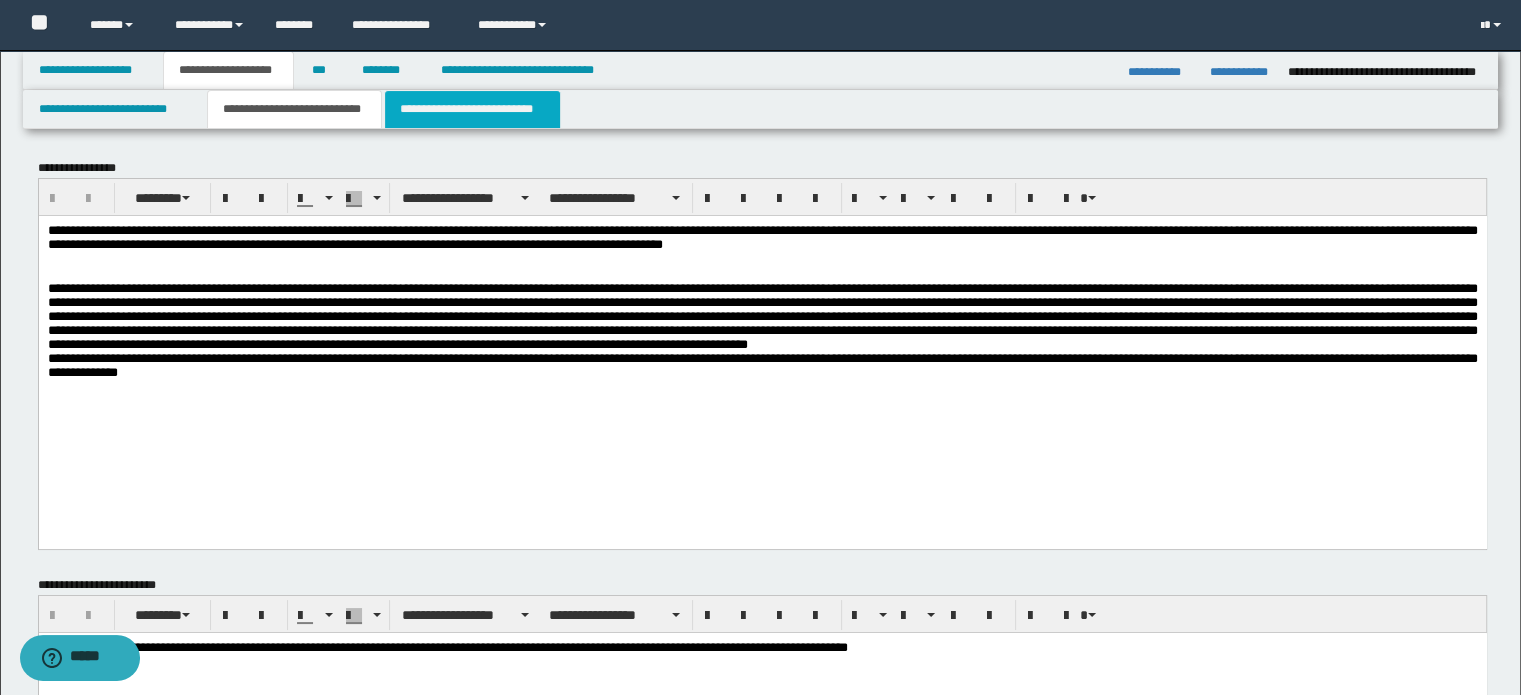 click on "**********" at bounding box center [472, 109] 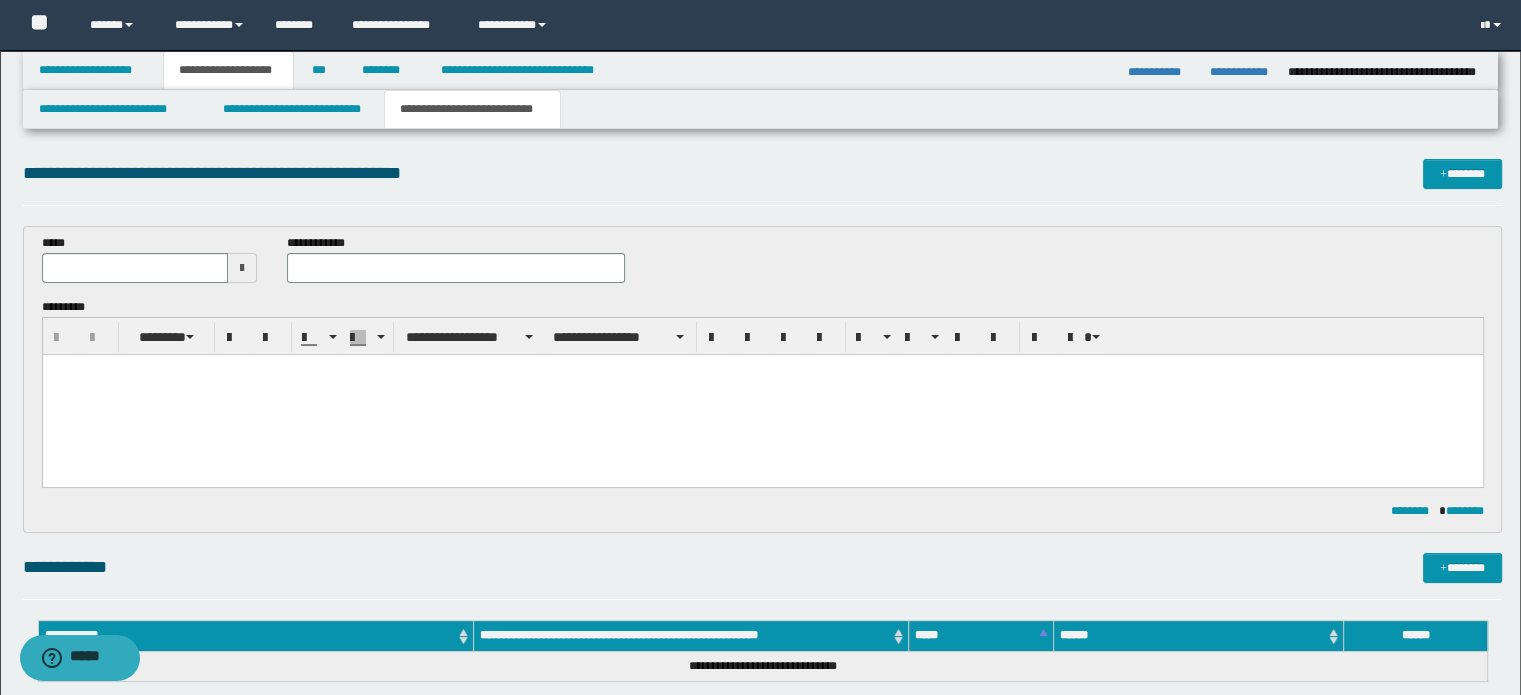 scroll, scrollTop: 0, scrollLeft: 0, axis: both 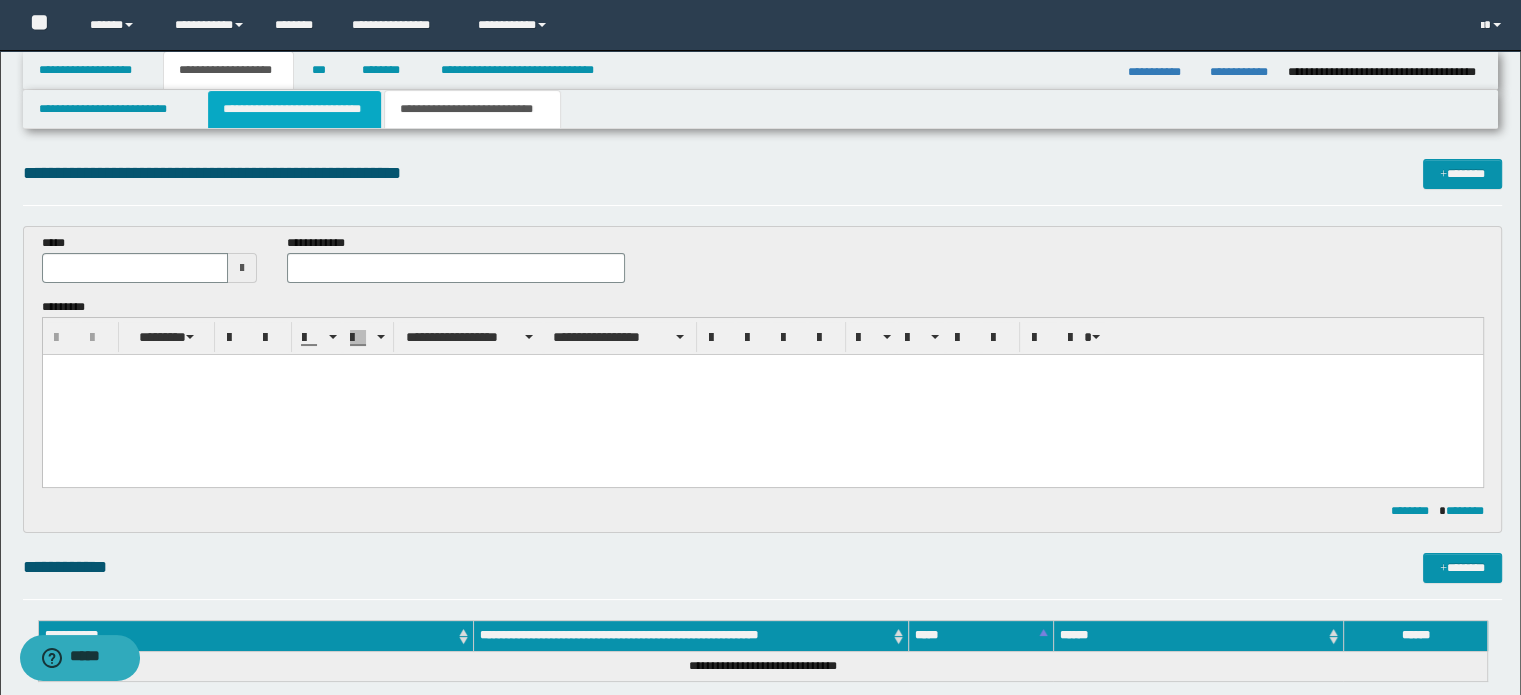click on "**********" at bounding box center (294, 109) 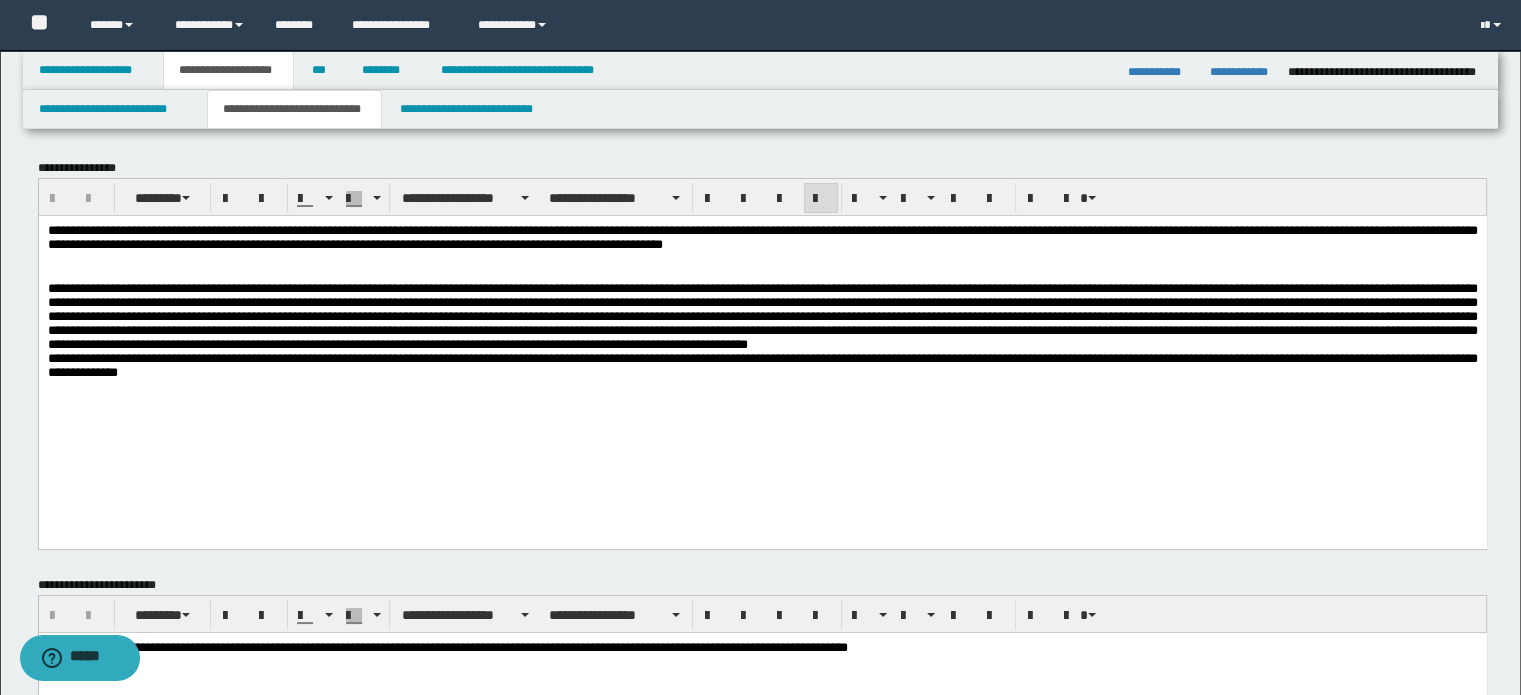 click on "**********" at bounding box center (762, 334) 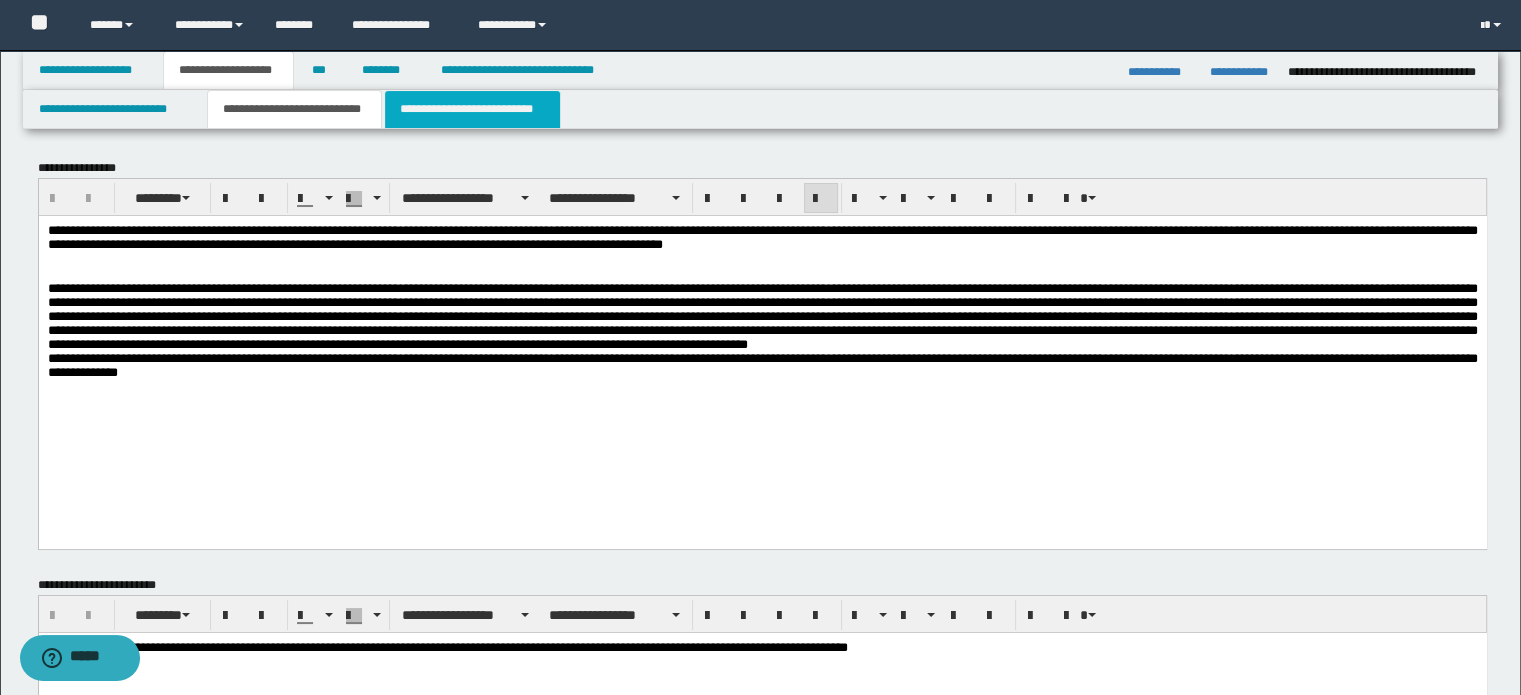 click on "**********" at bounding box center [472, 109] 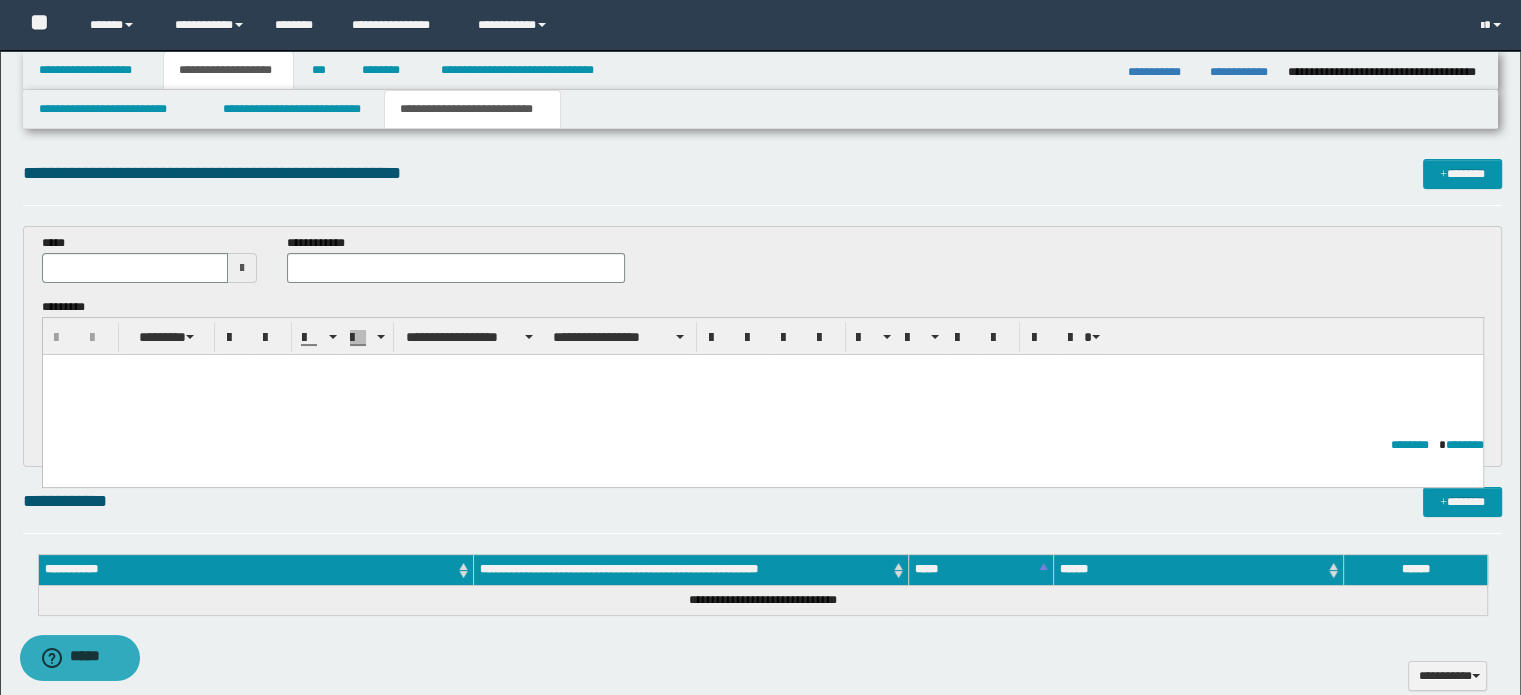 click at bounding box center (762, 394) 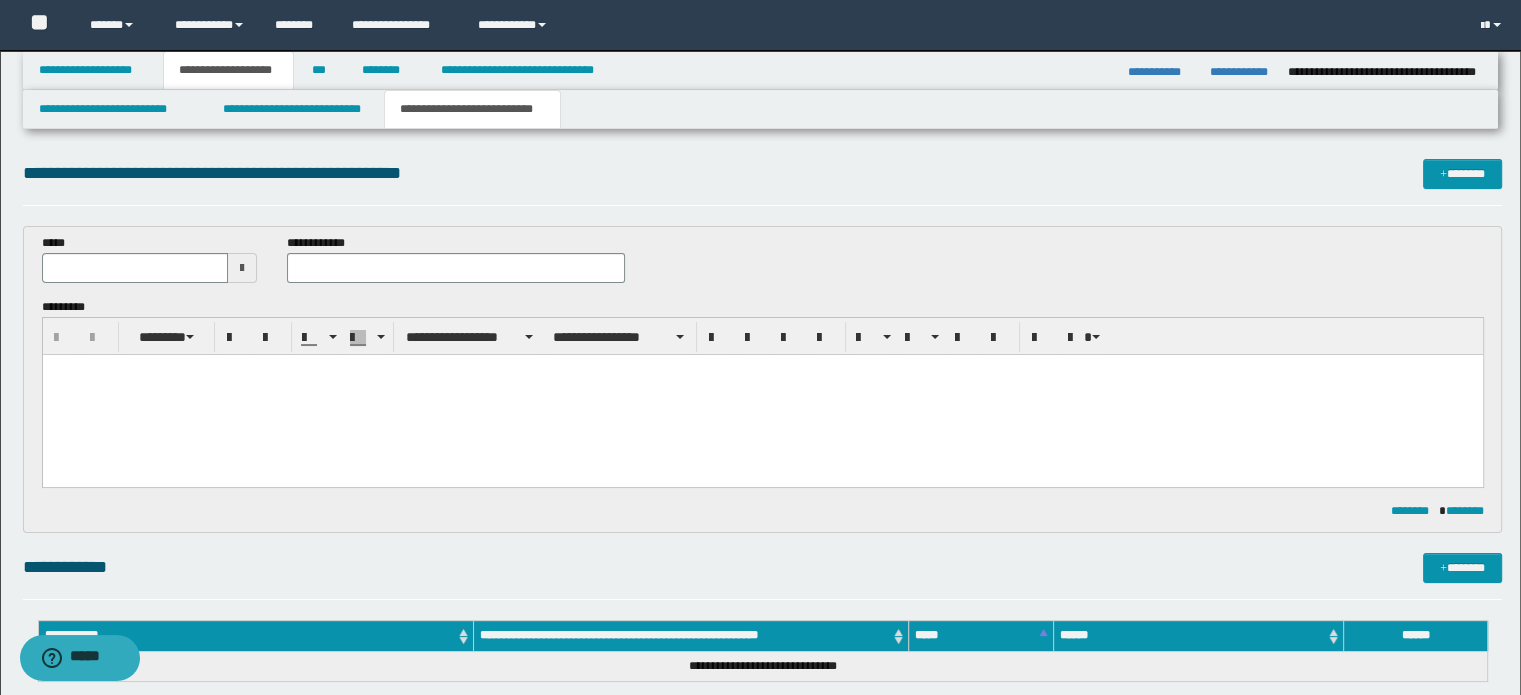 click on "**********" at bounding box center [763, 709] 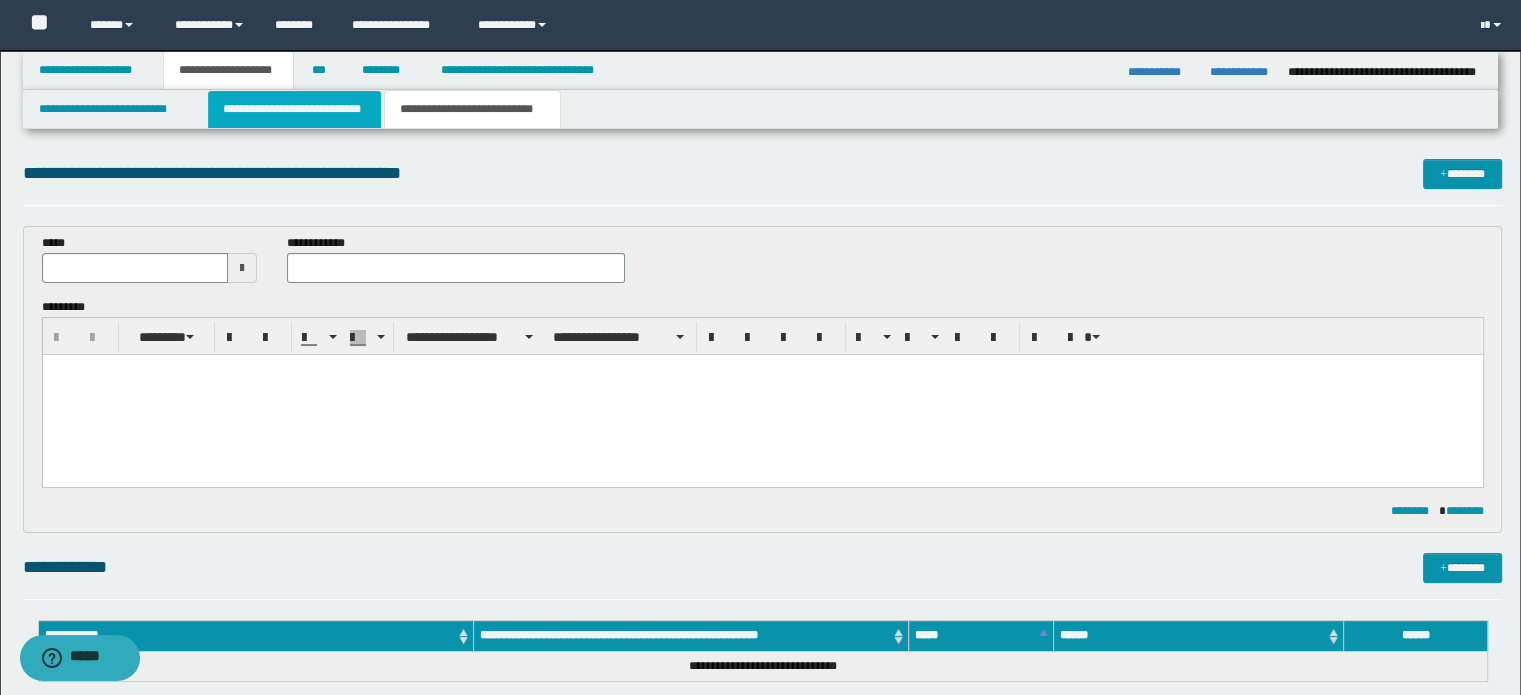 click on "**********" at bounding box center [294, 109] 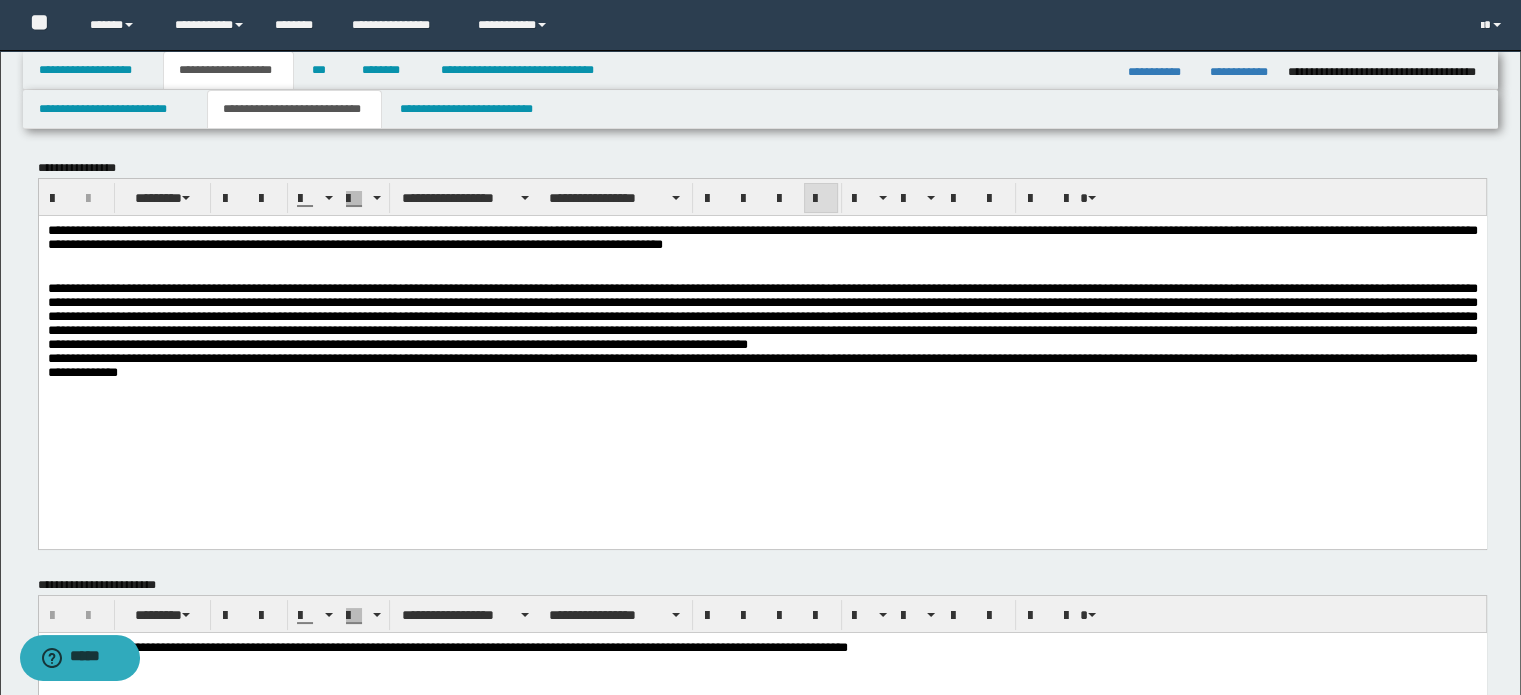 click on "**********" at bounding box center (762, 334) 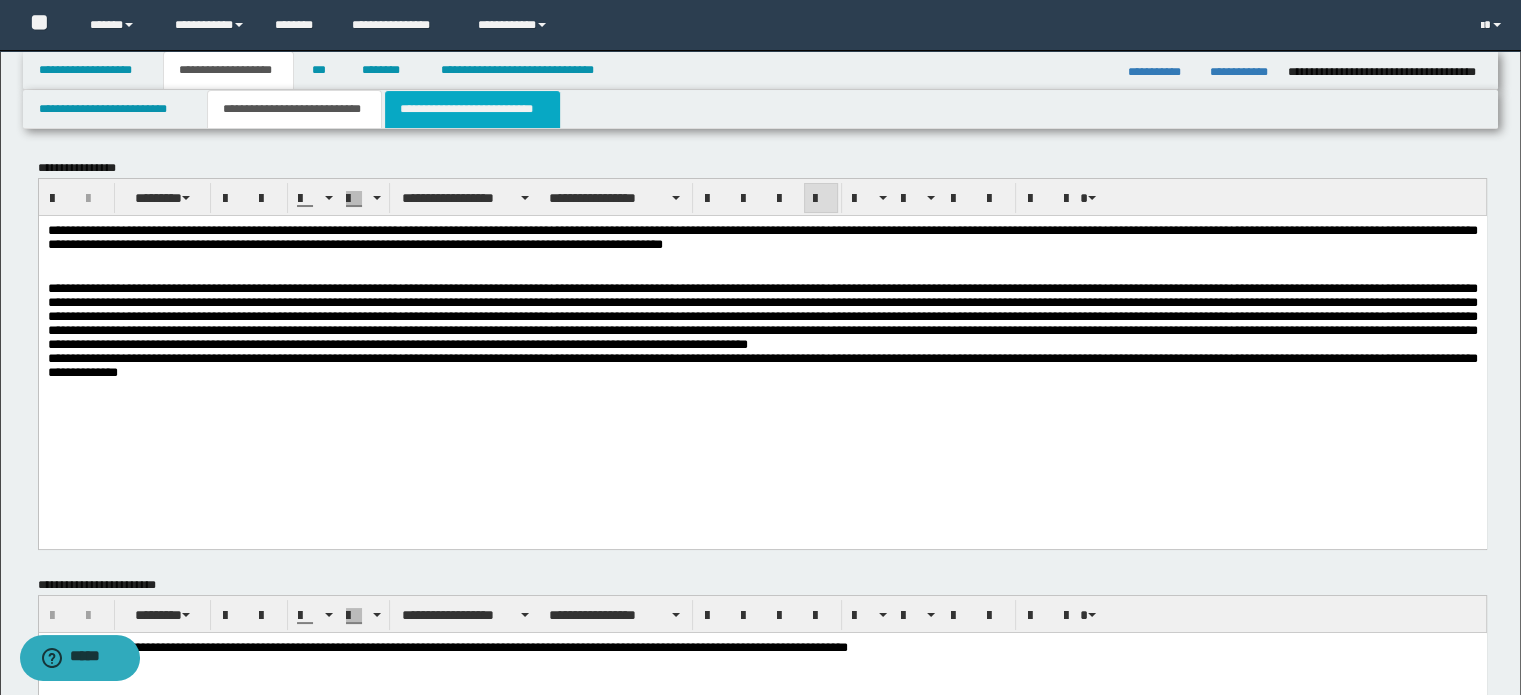 click on "**********" at bounding box center [472, 109] 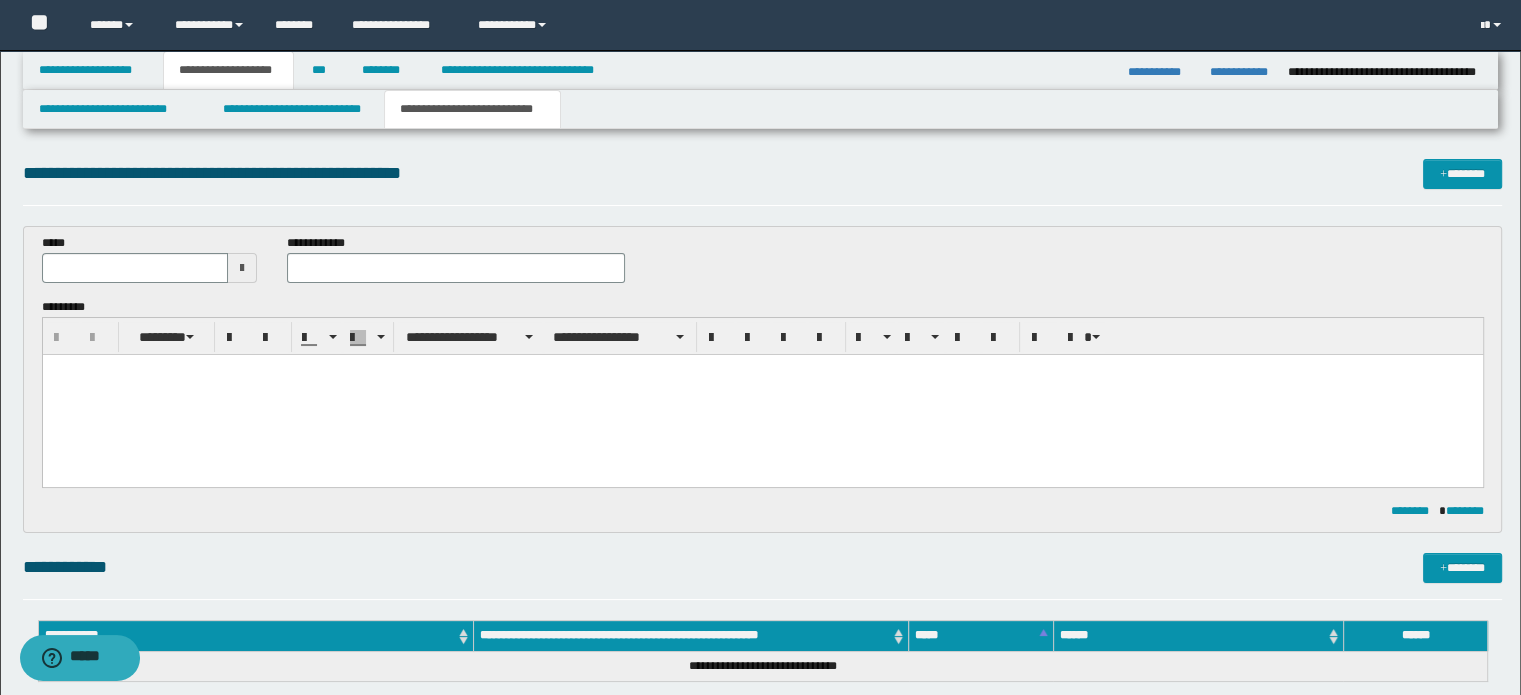 click at bounding box center (762, 394) 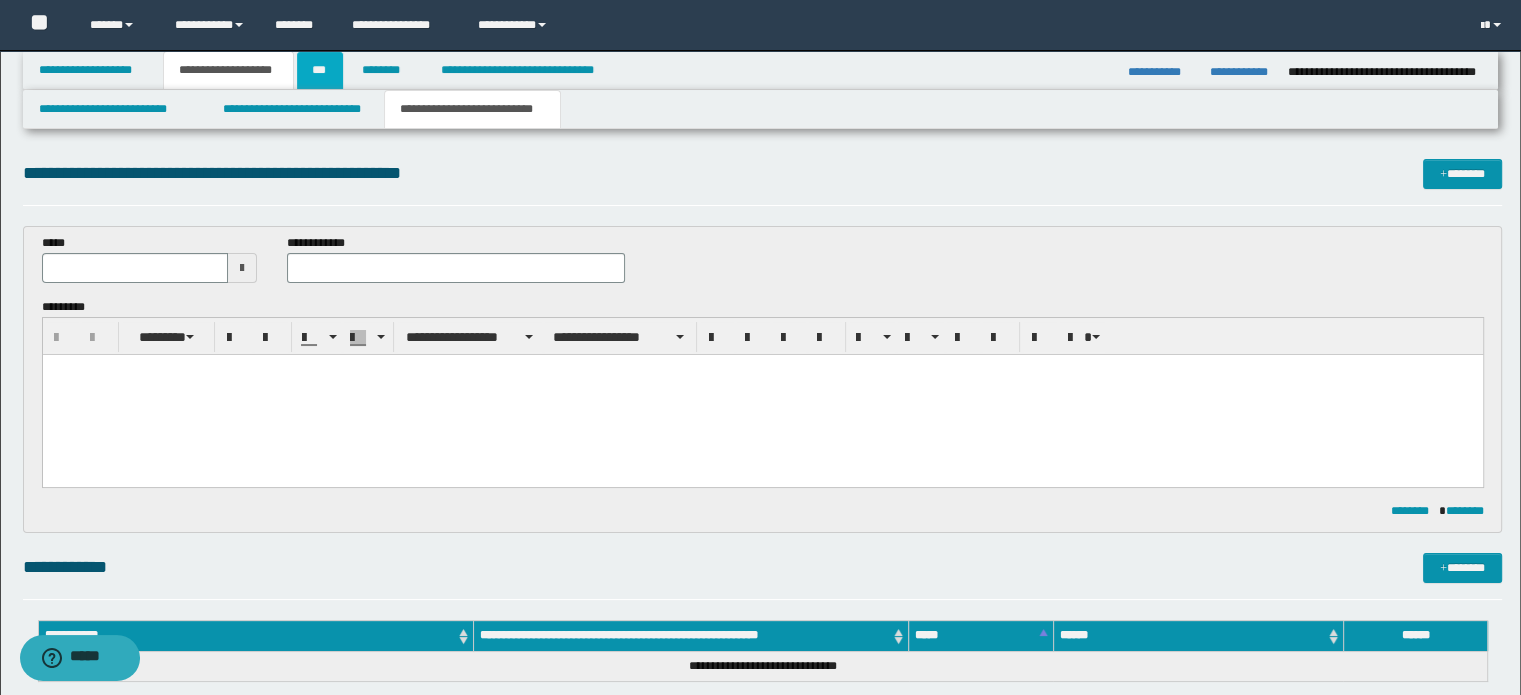 click on "***" 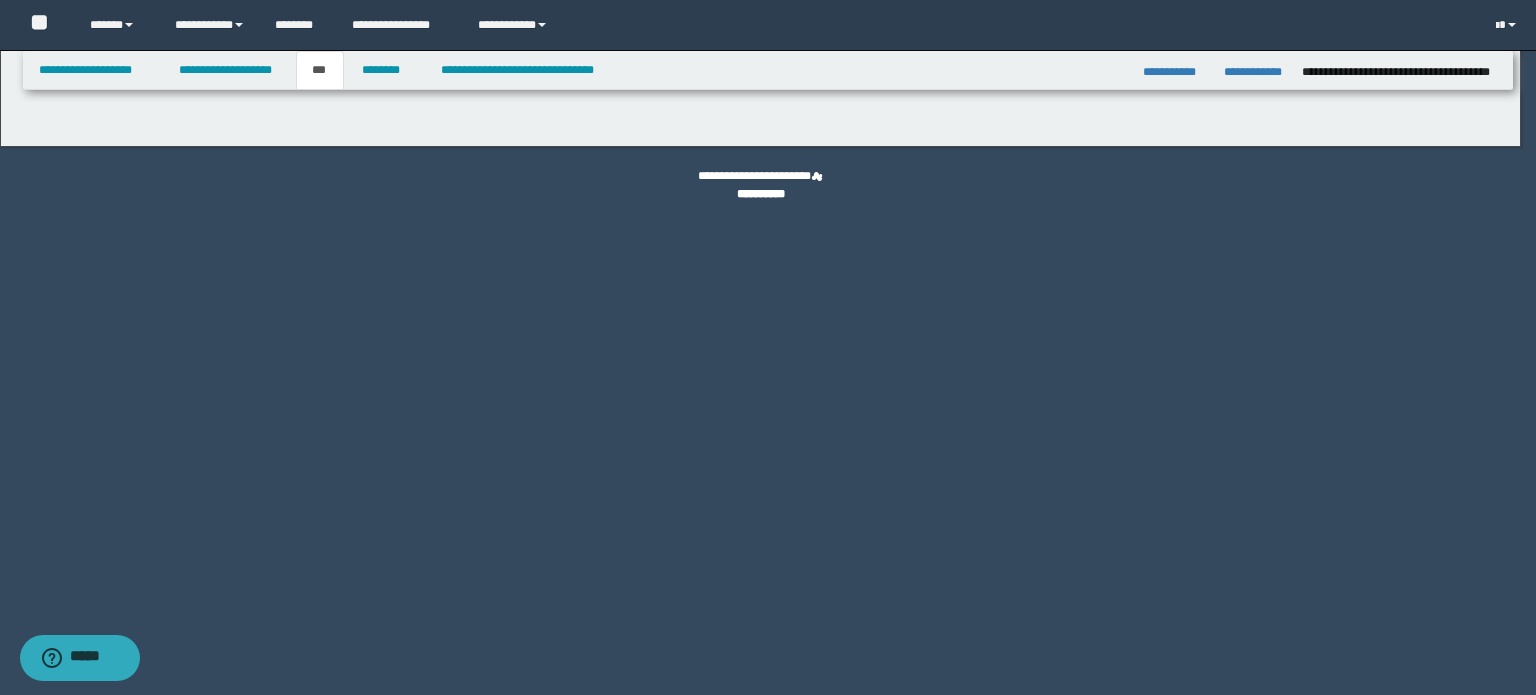 select on "**" 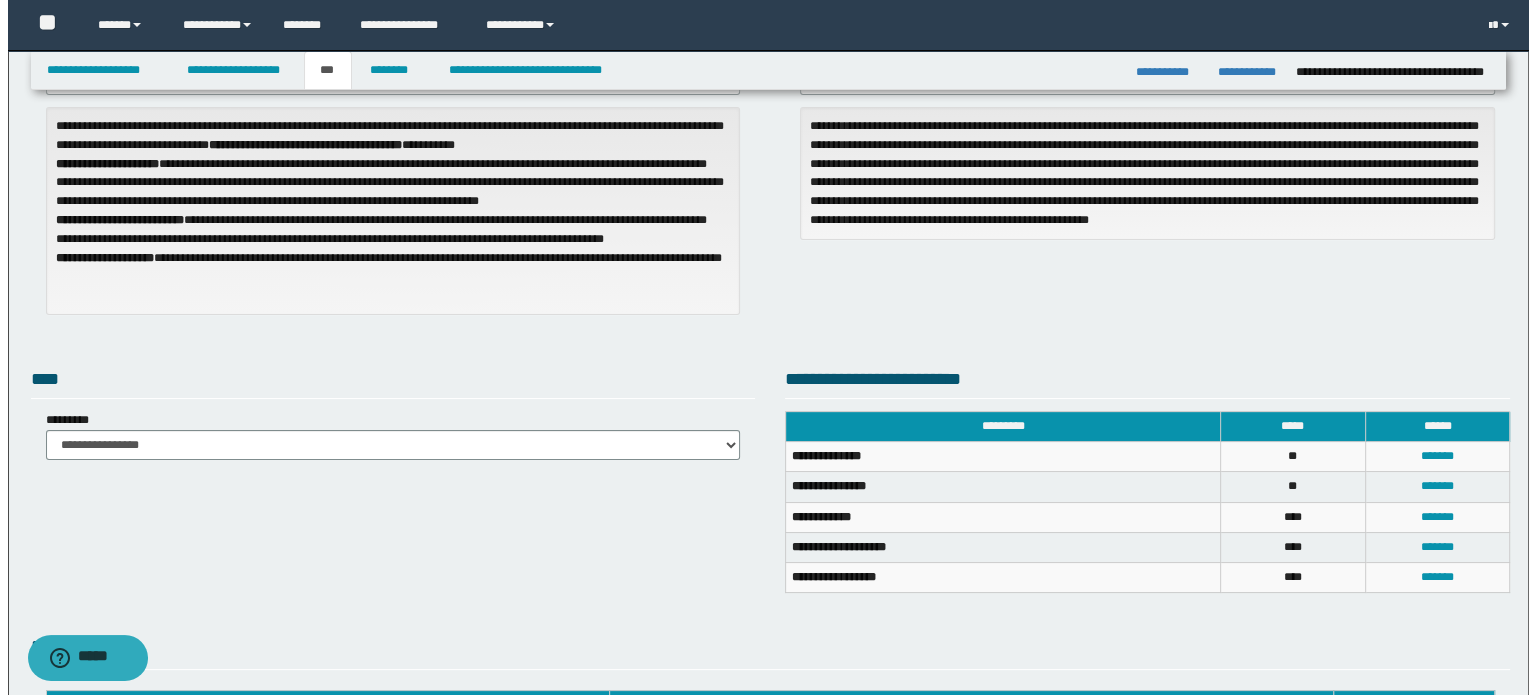 scroll, scrollTop: 0, scrollLeft: 0, axis: both 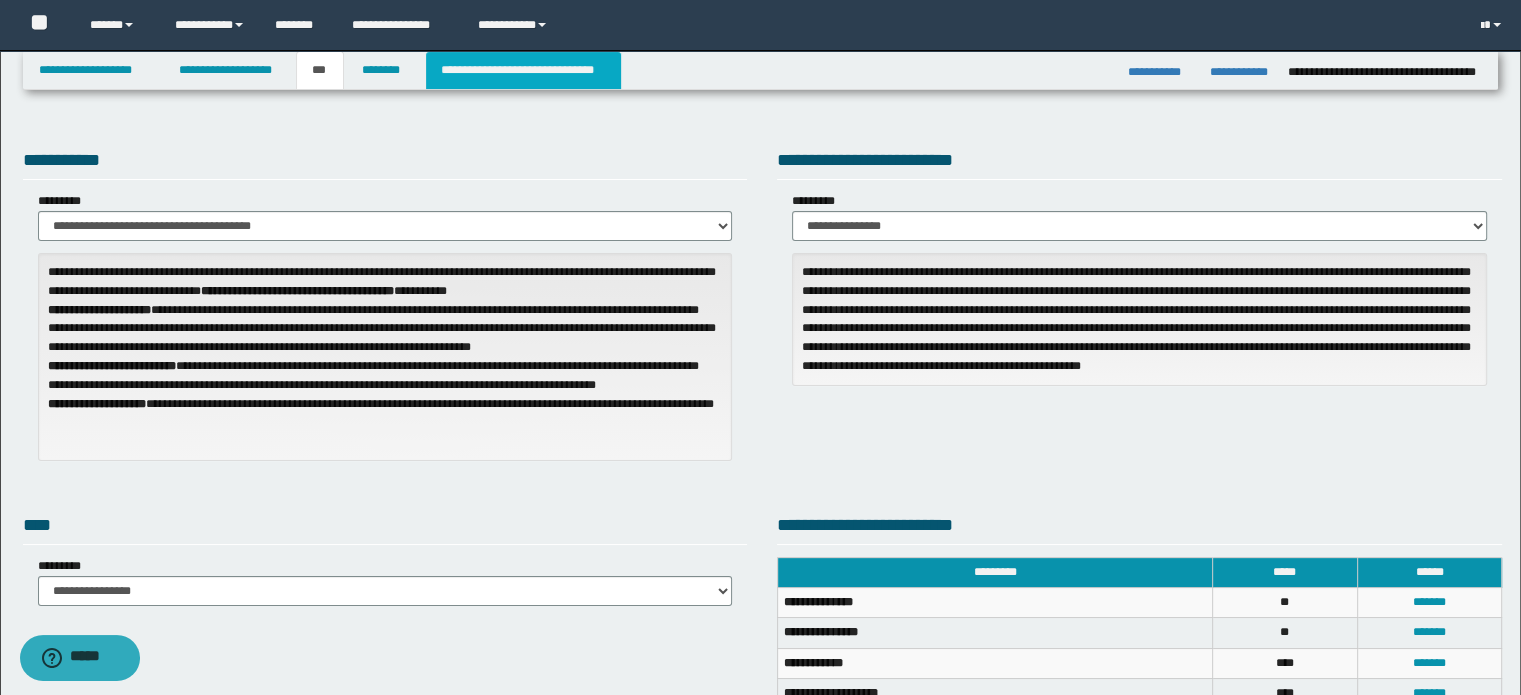 click on "**********" 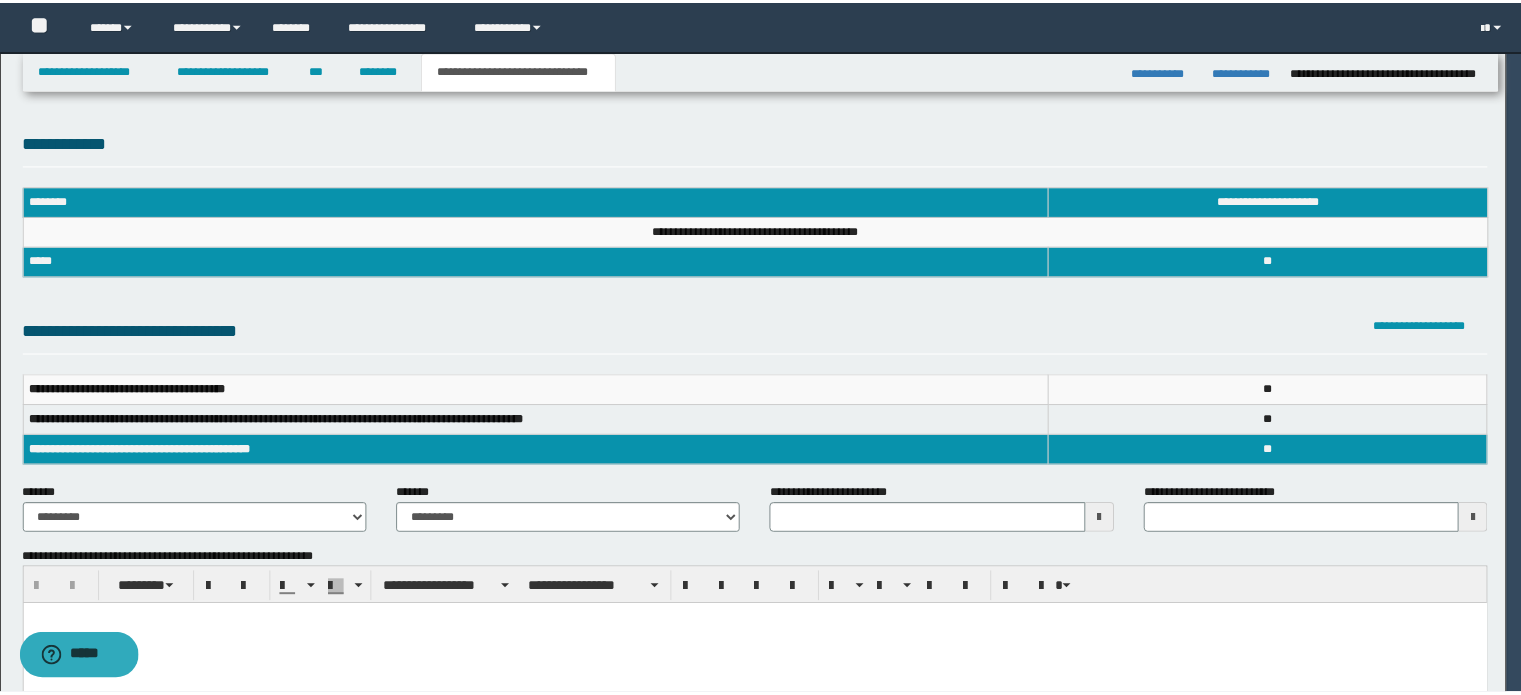 scroll, scrollTop: 0, scrollLeft: 0, axis: both 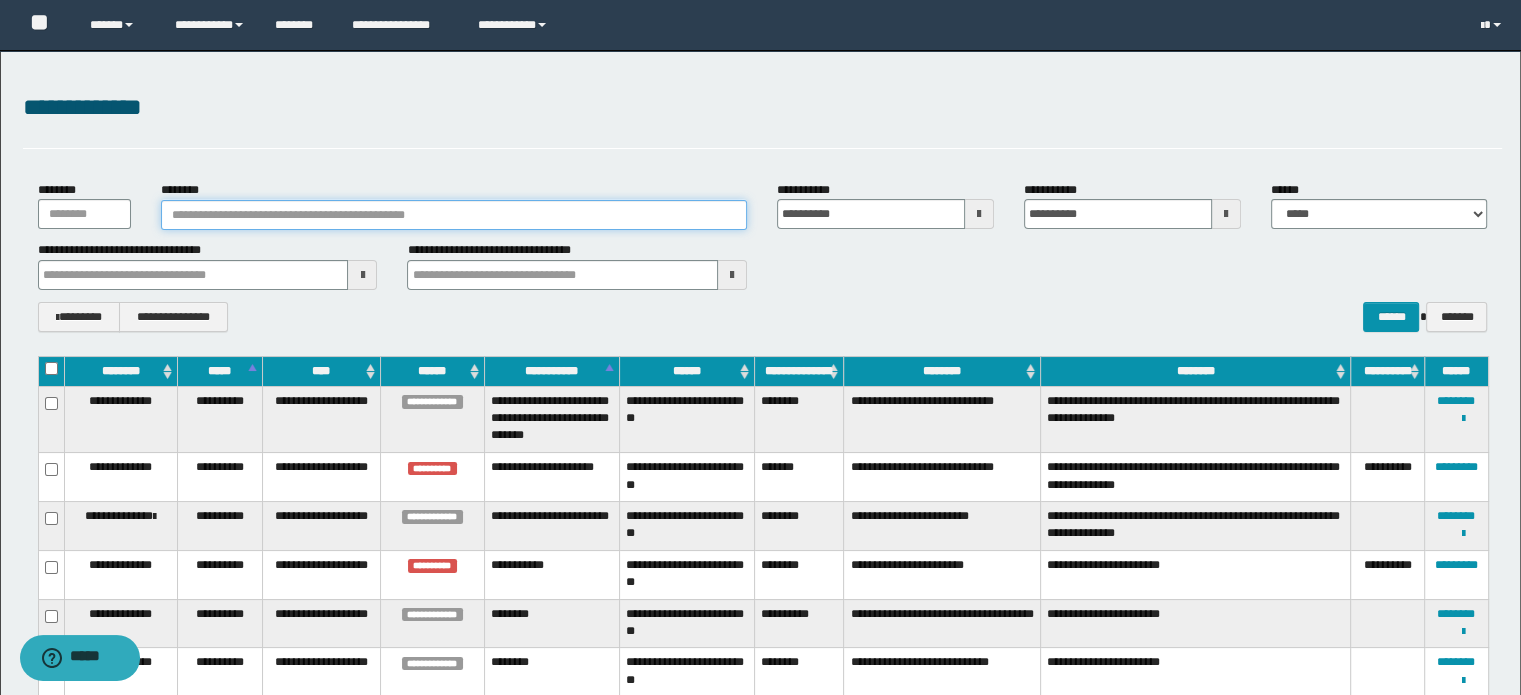 click on "********" at bounding box center [454, 215] 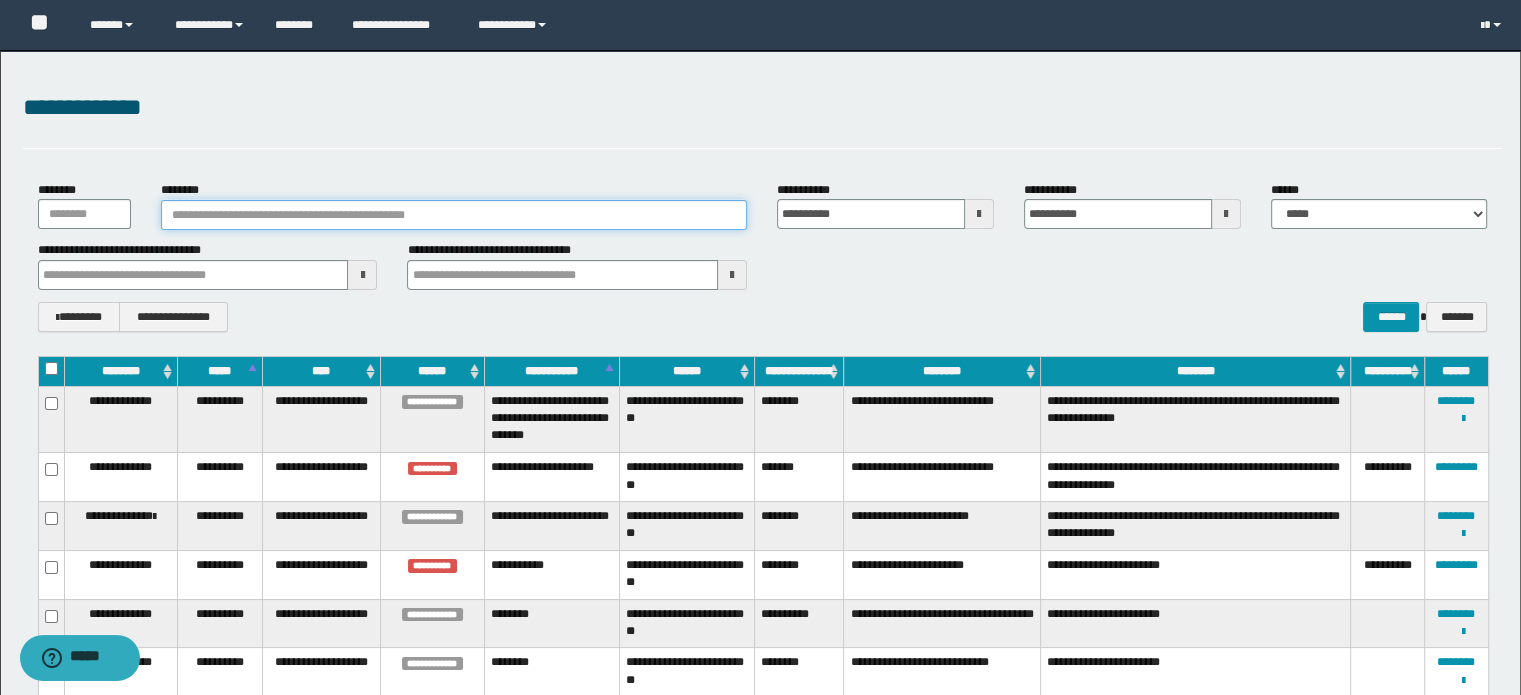 paste on "**********" 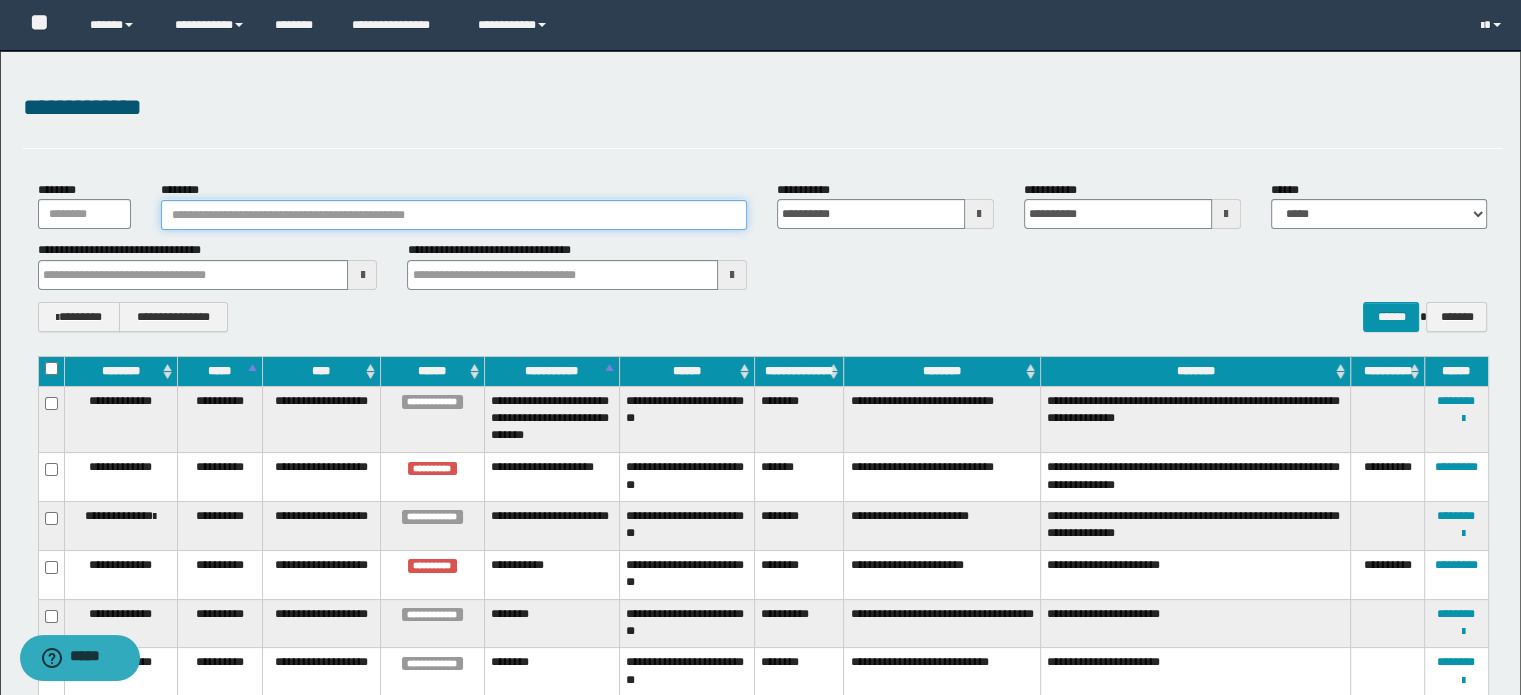 type on "**********" 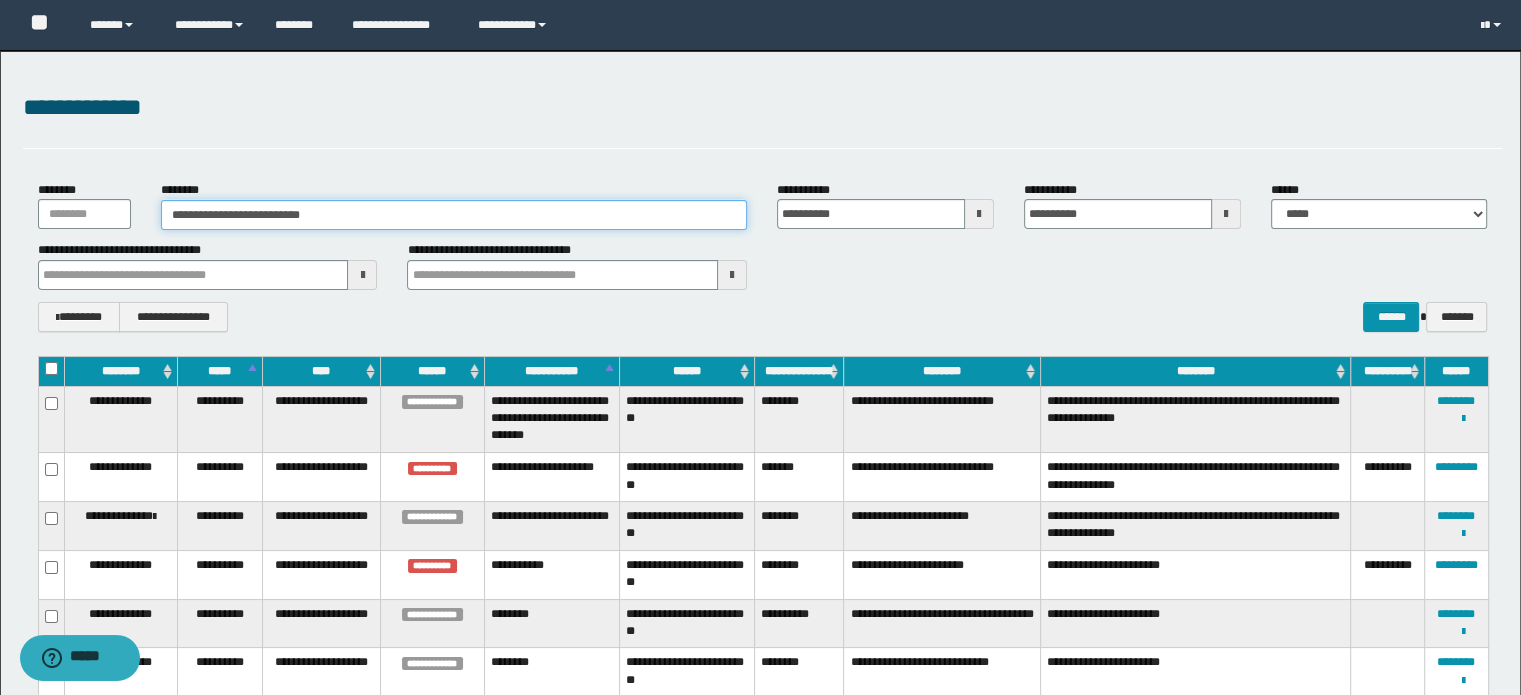 type on "**********" 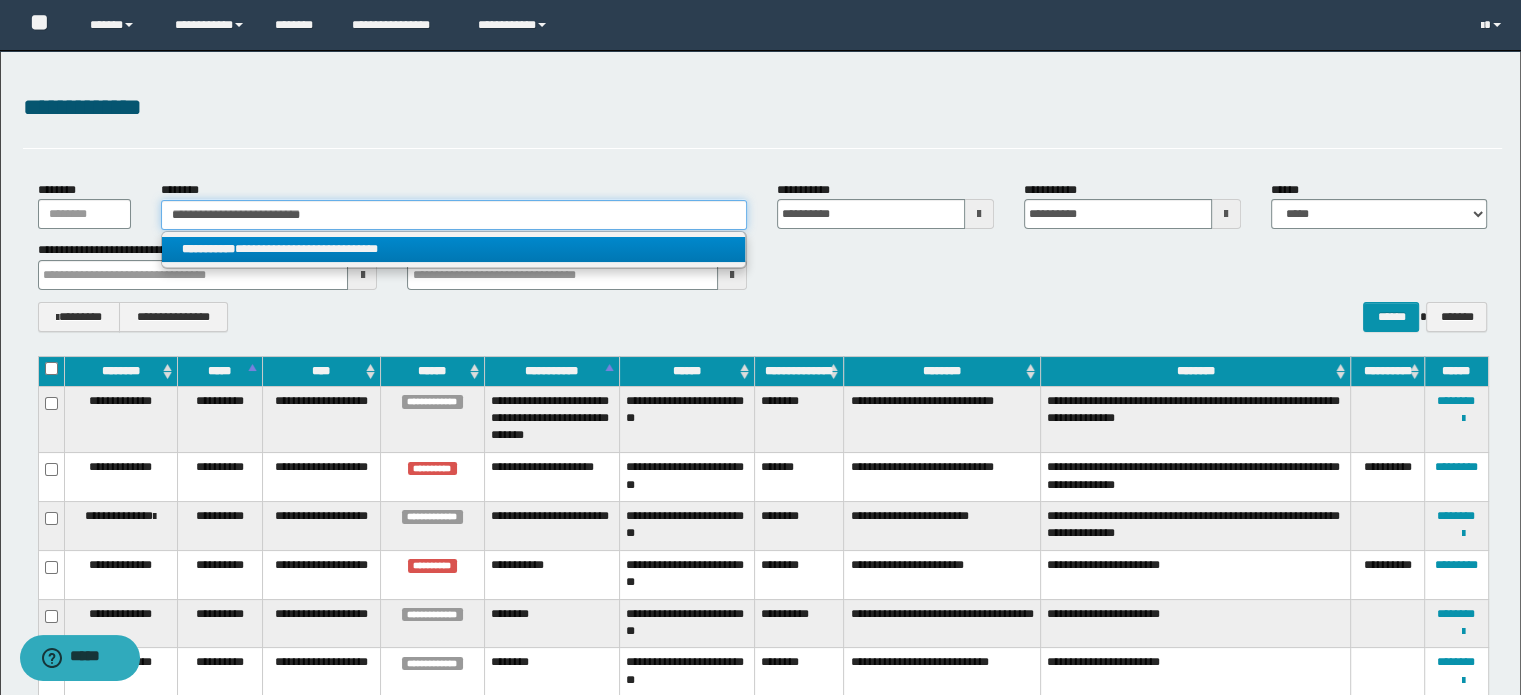 type on "**********" 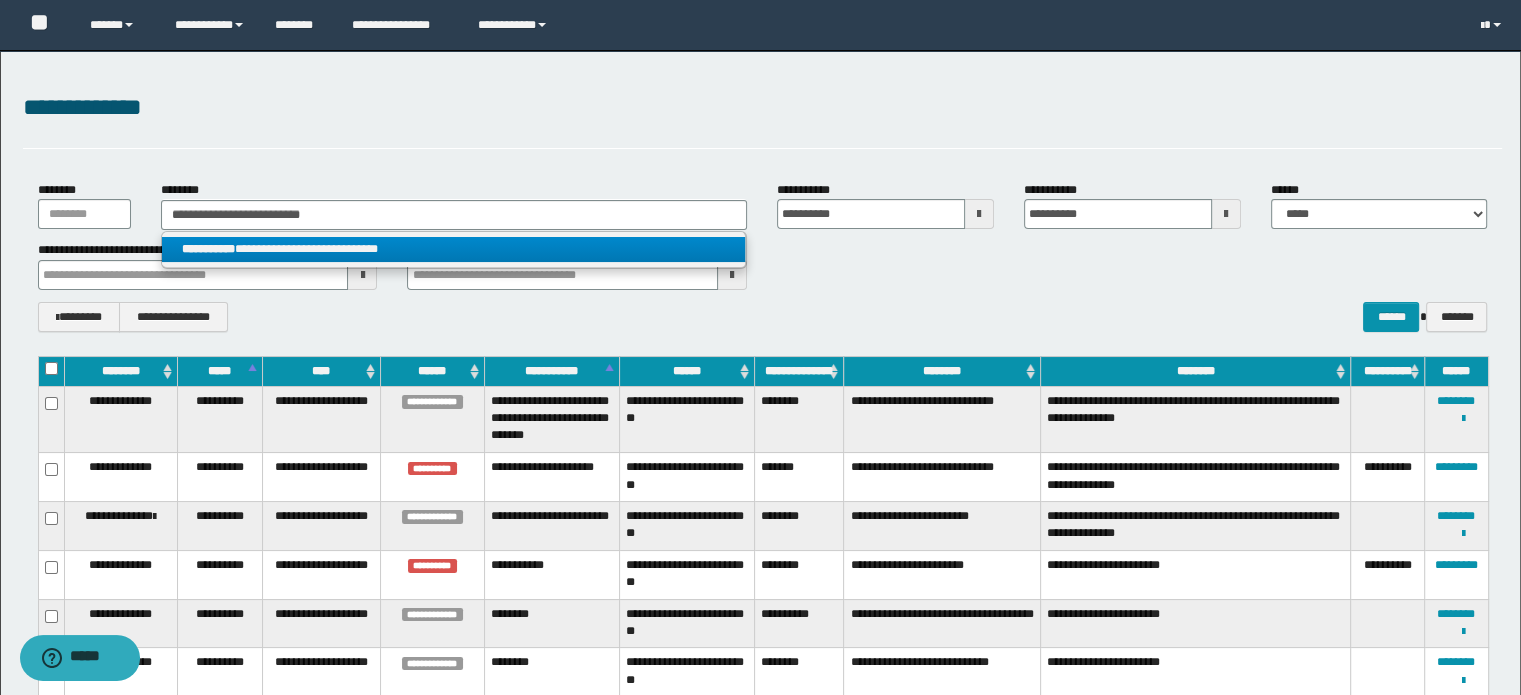 click on "**********" at bounding box center (454, 249) 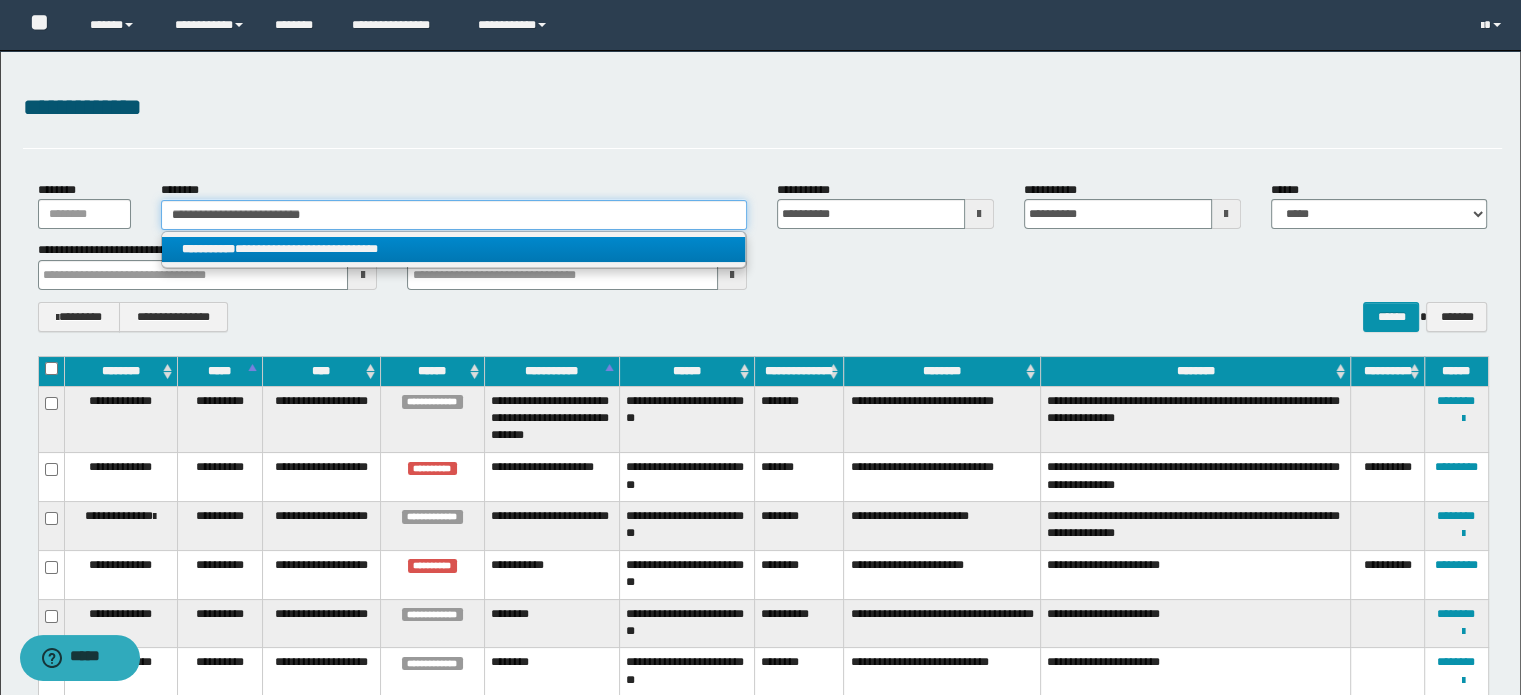type 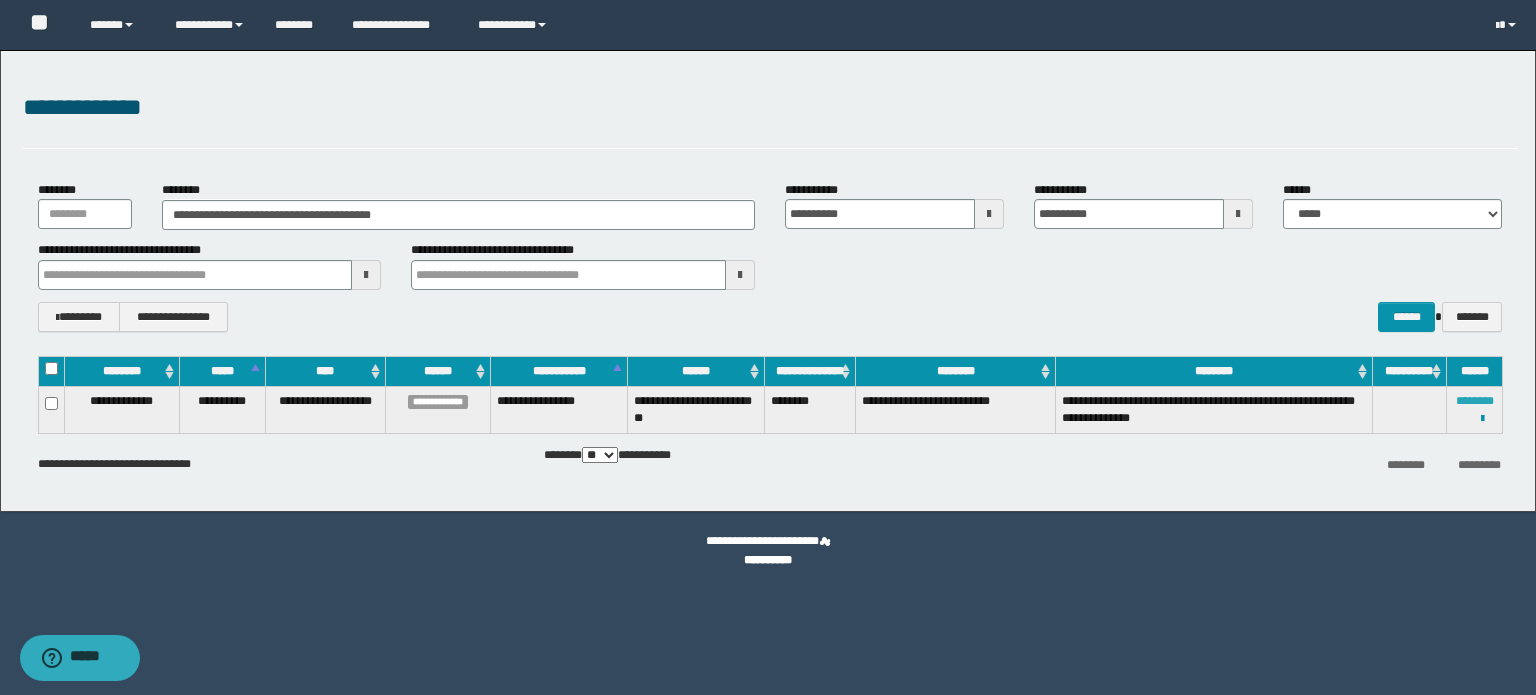 click on "********" at bounding box center (1475, 401) 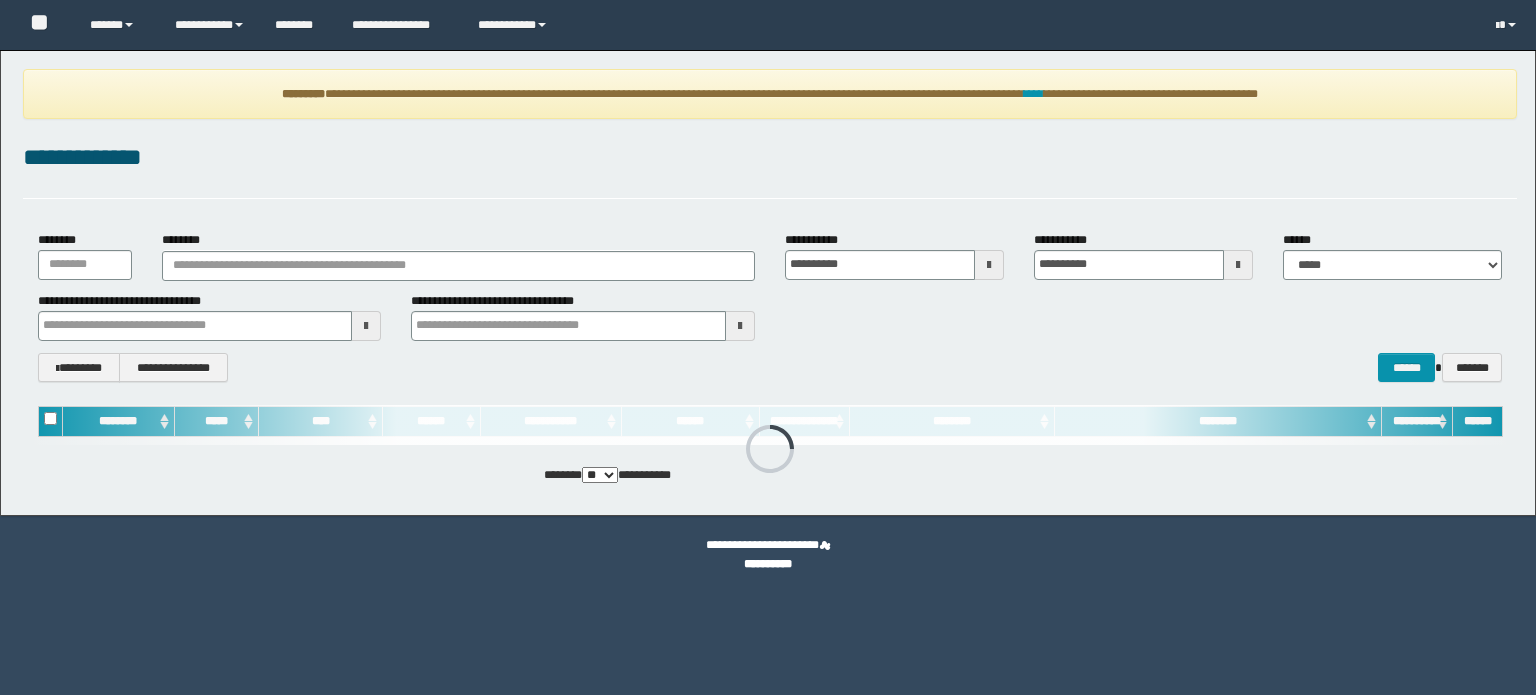 scroll, scrollTop: 0, scrollLeft: 0, axis: both 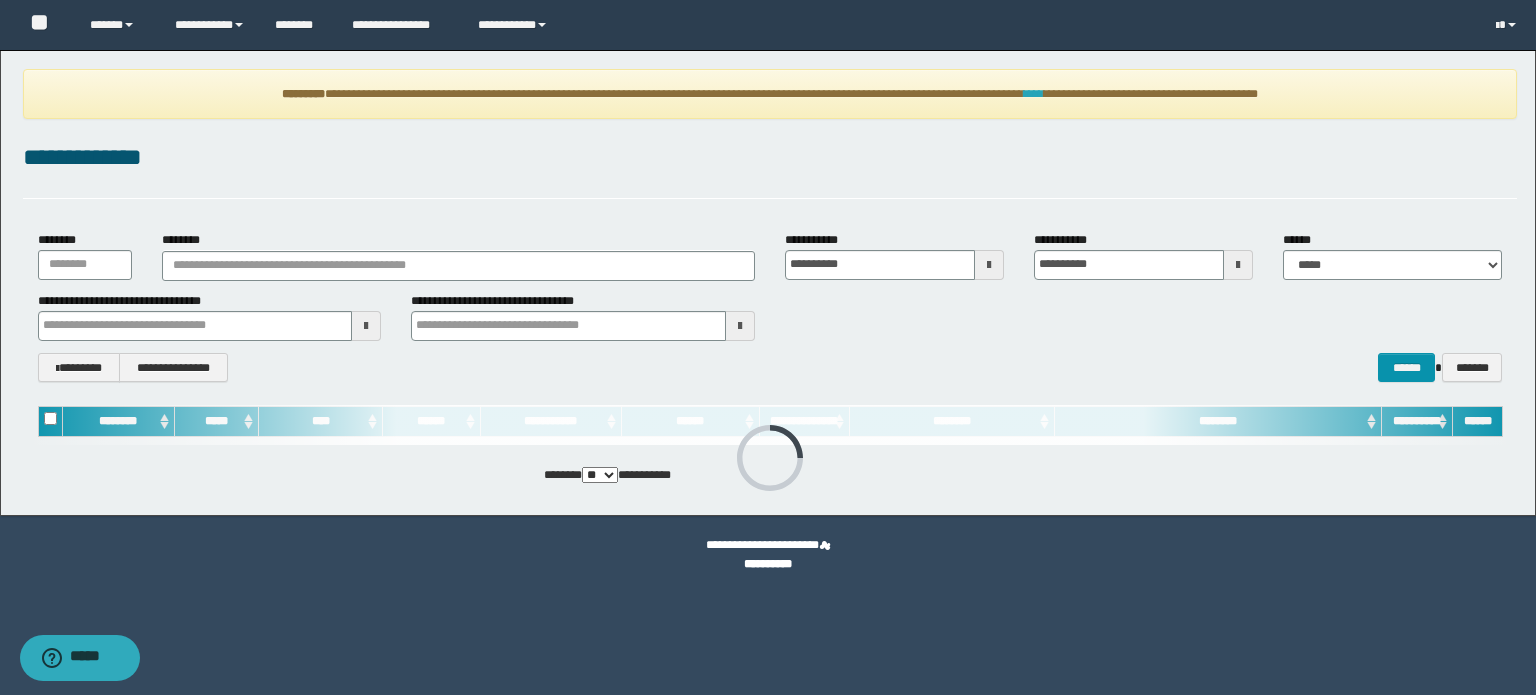 click on "****" at bounding box center (1034, 94) 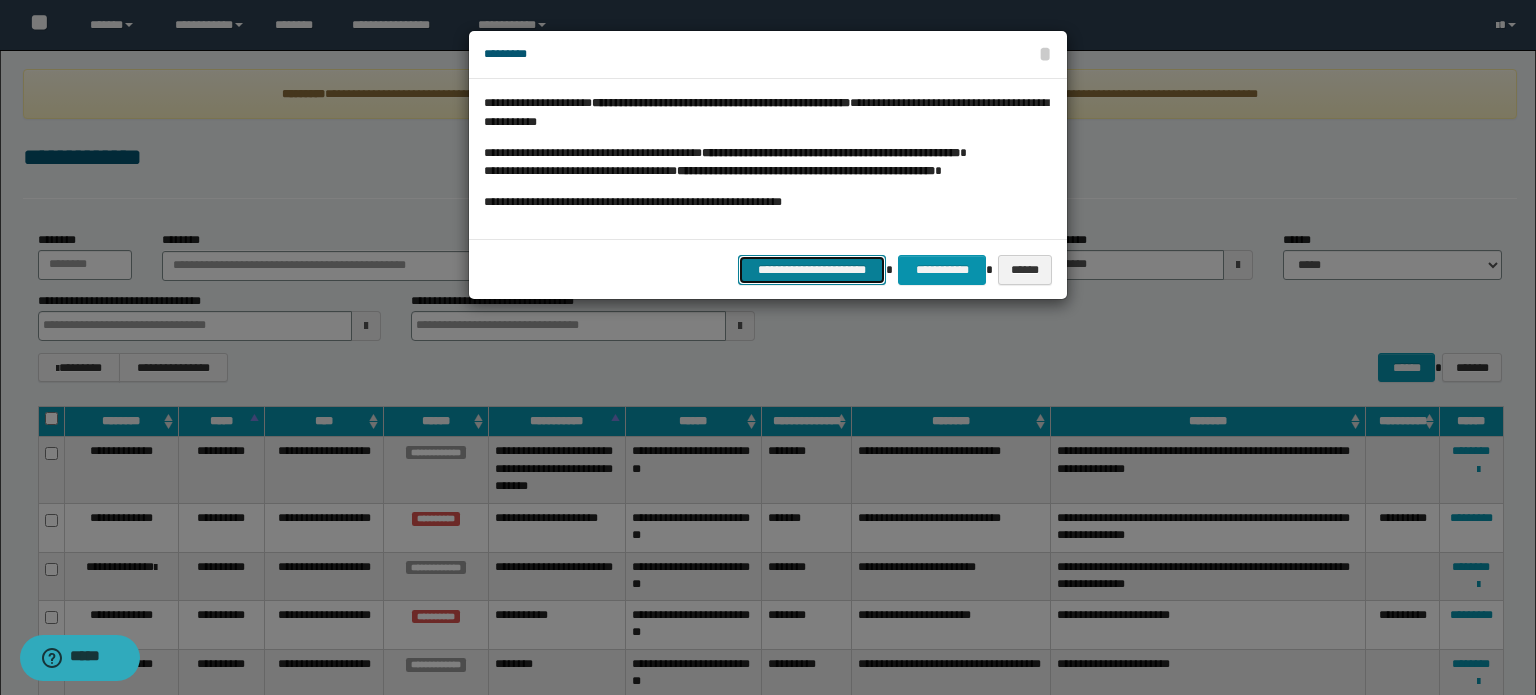 click on "**********" at bounding box center (812, 270) 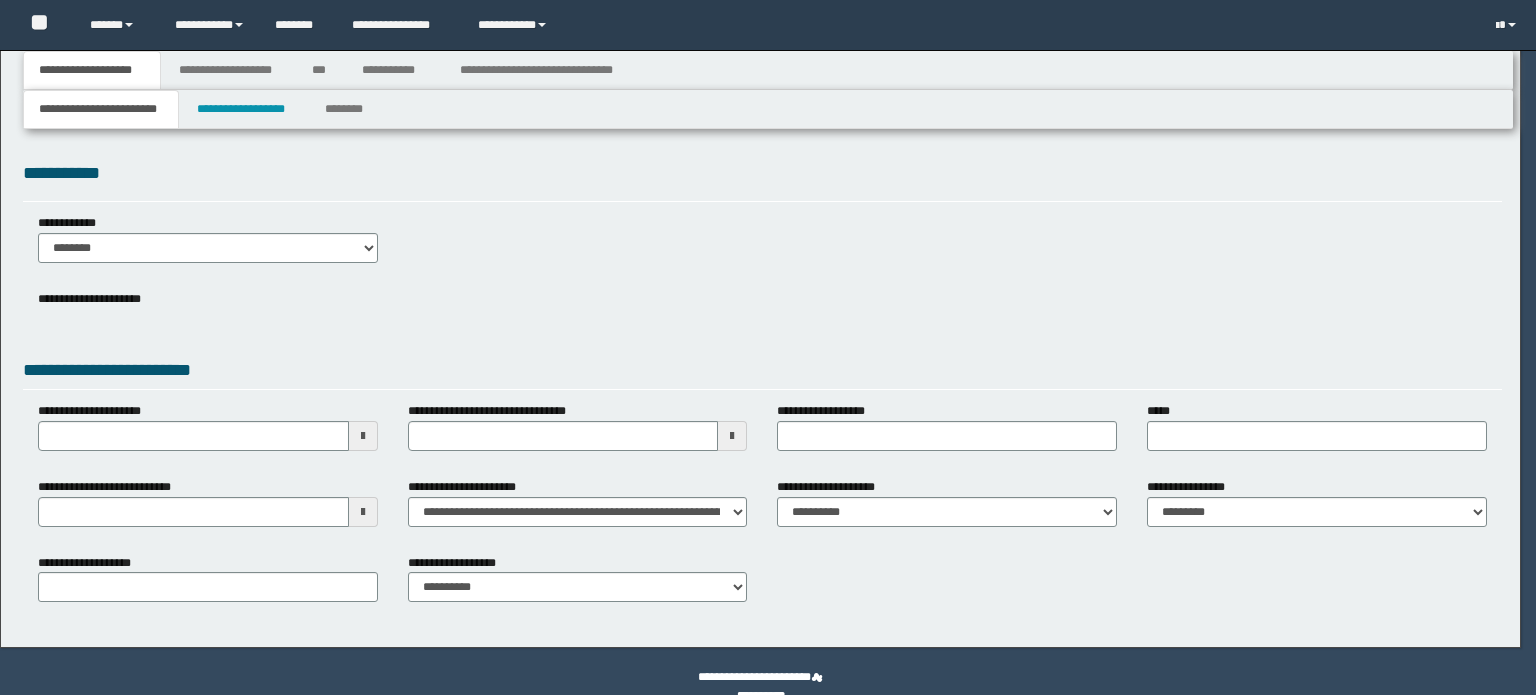 scroll, scrollTop: 0, scrollLeft: 0, axis: both 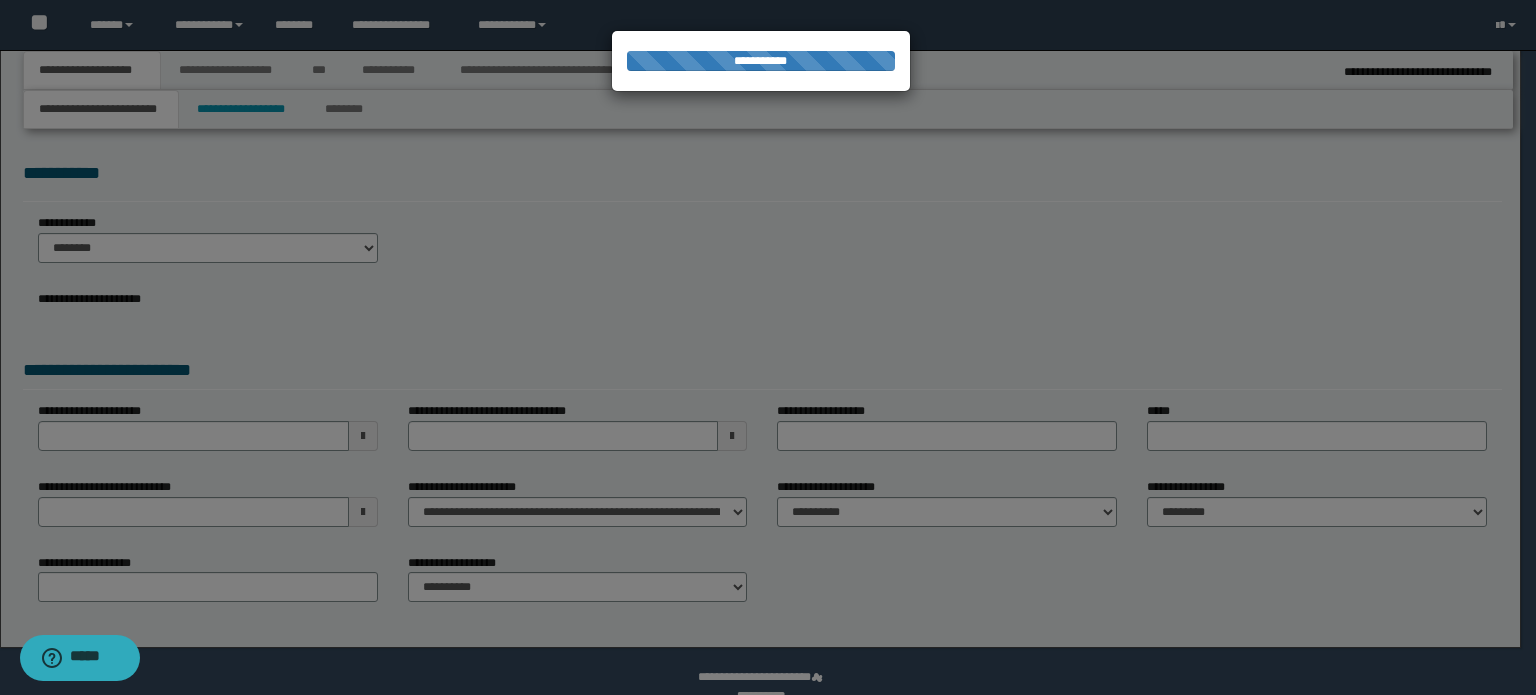 select on "*" 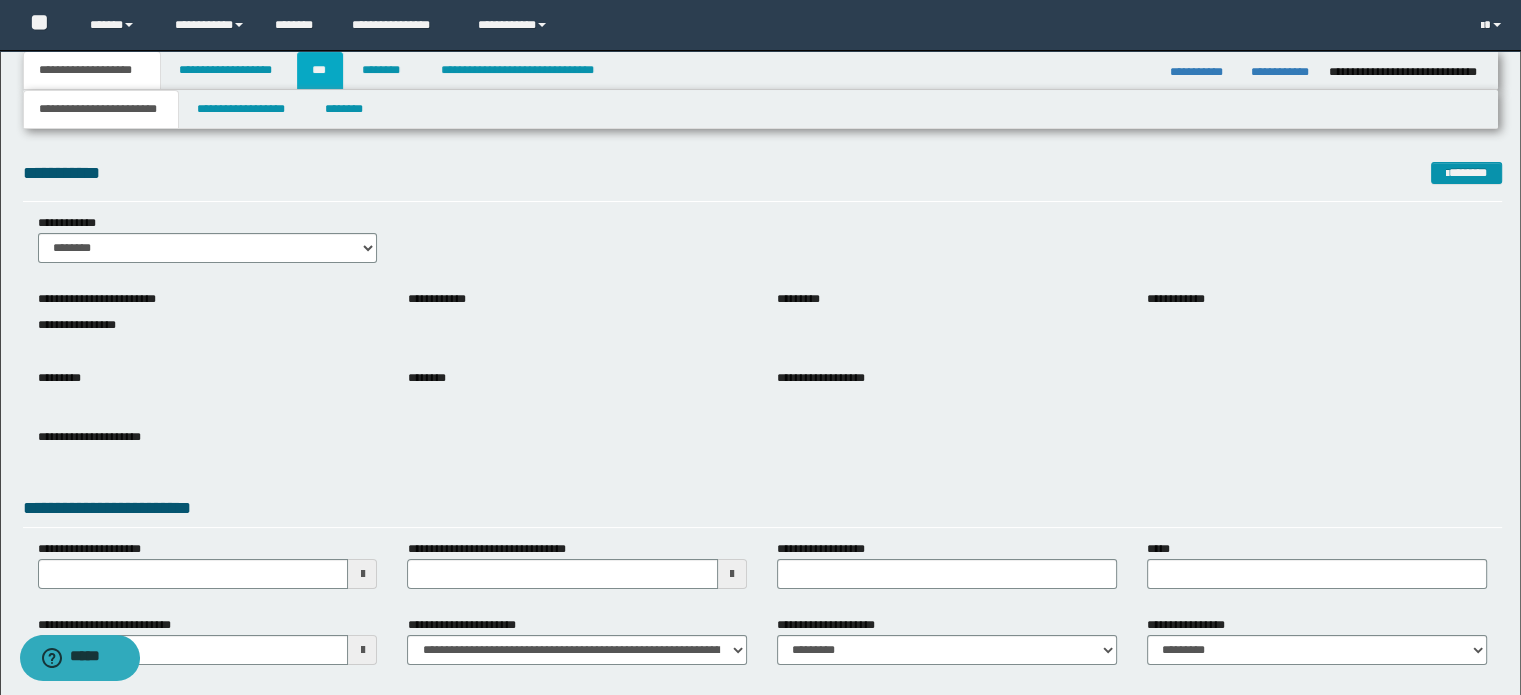 click on "***" at bounding box center (320, 70) 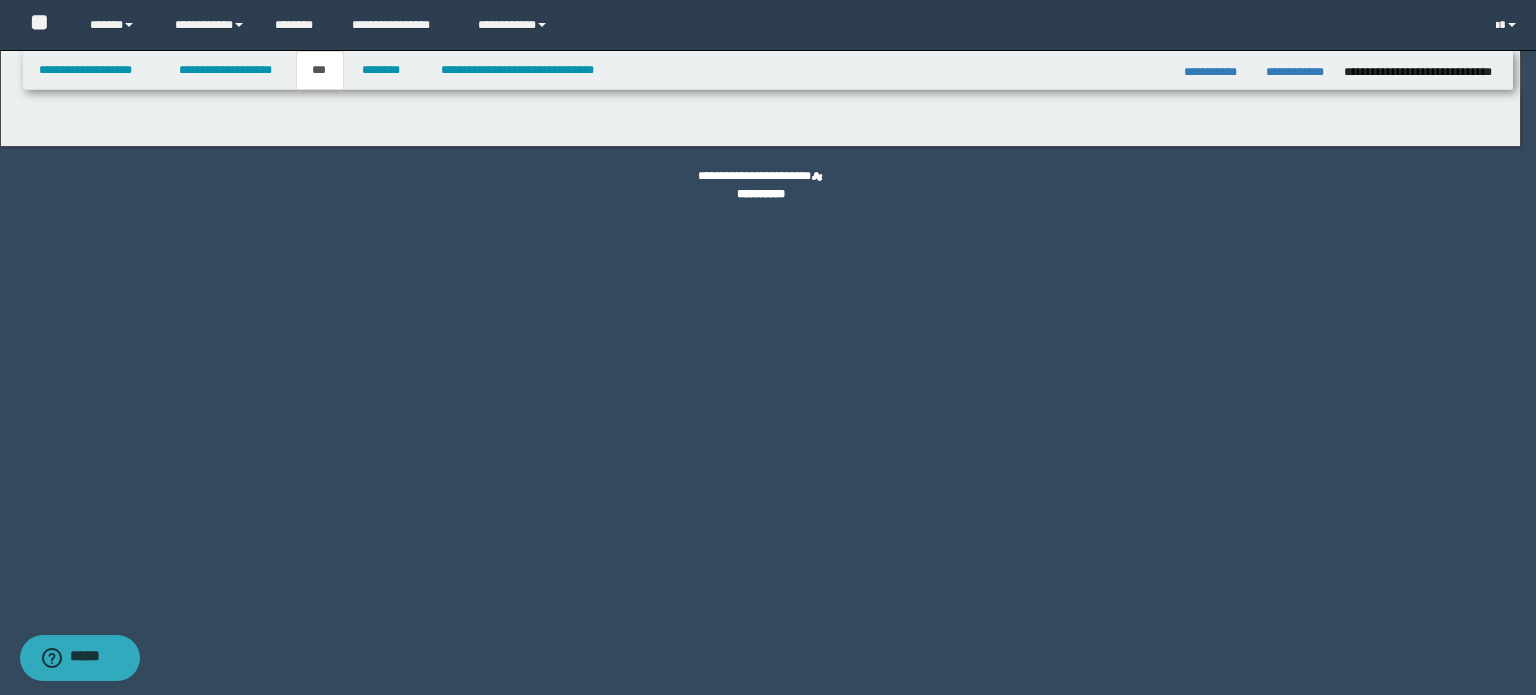 select on "***" 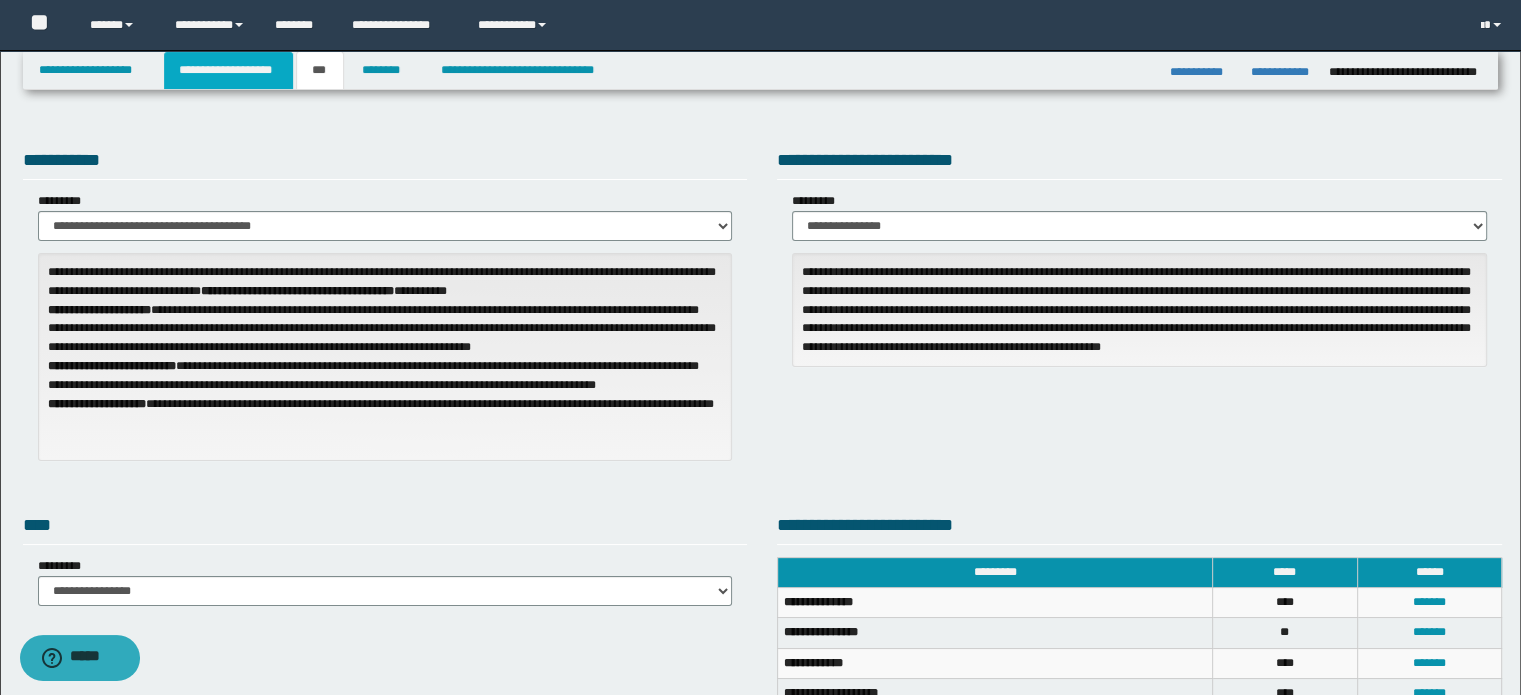 click on "**********" at bounding box center [228, 70] 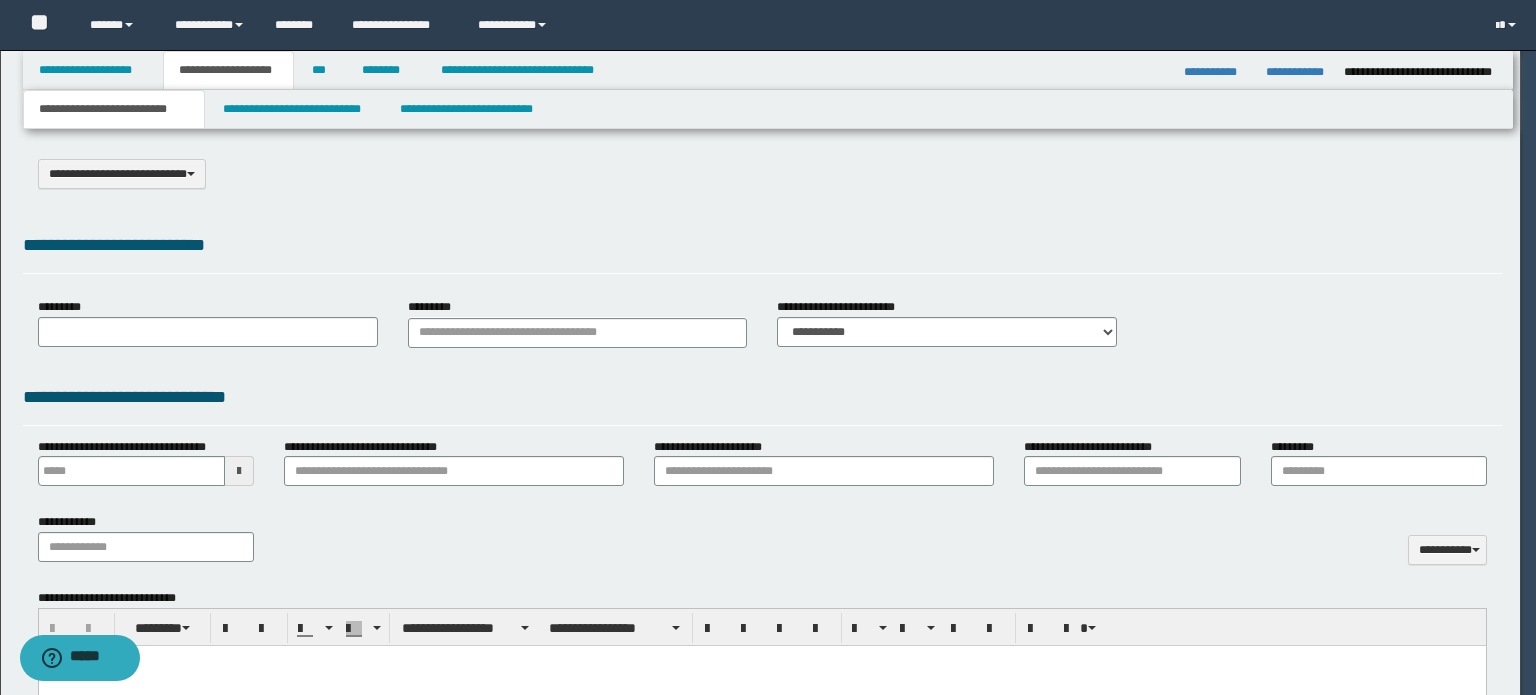 select on "*" 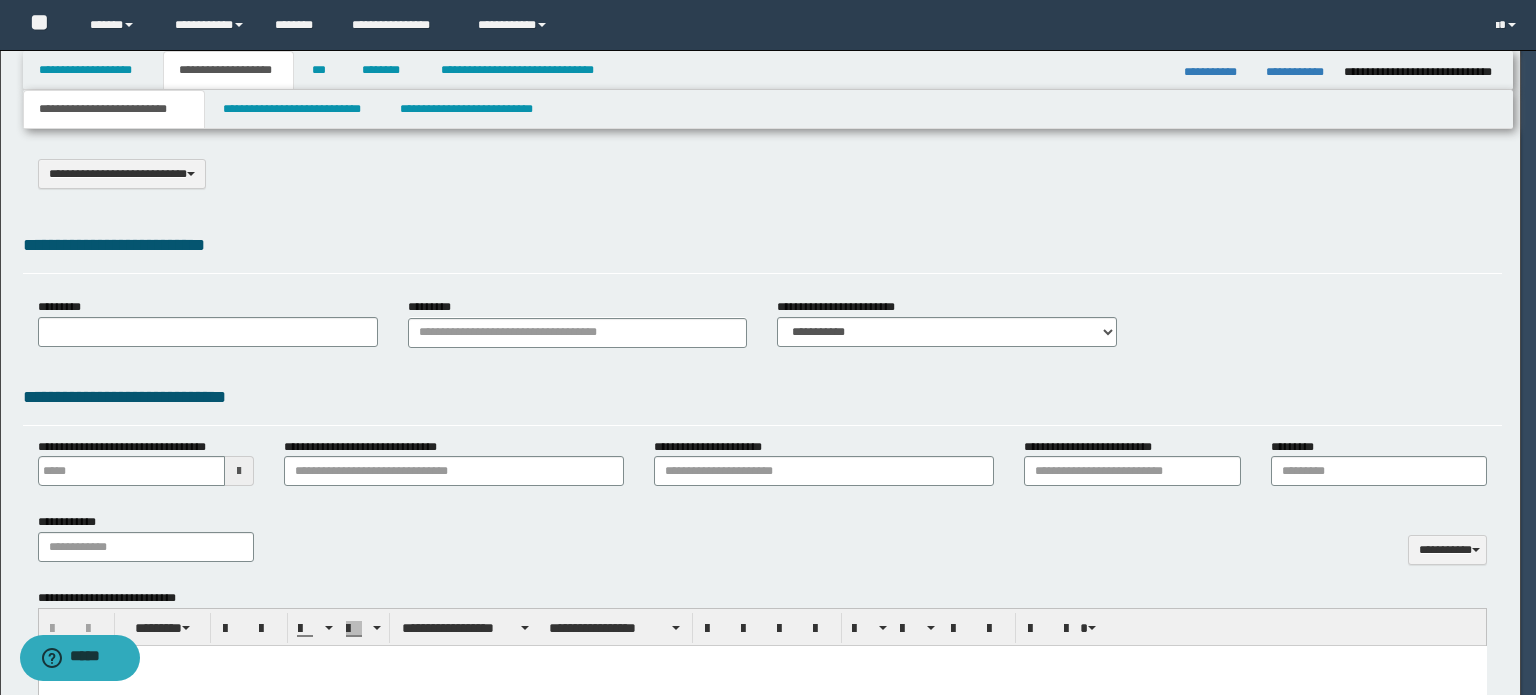 scroll, scrollTop: 0, scrollLeft: 0, axis: both 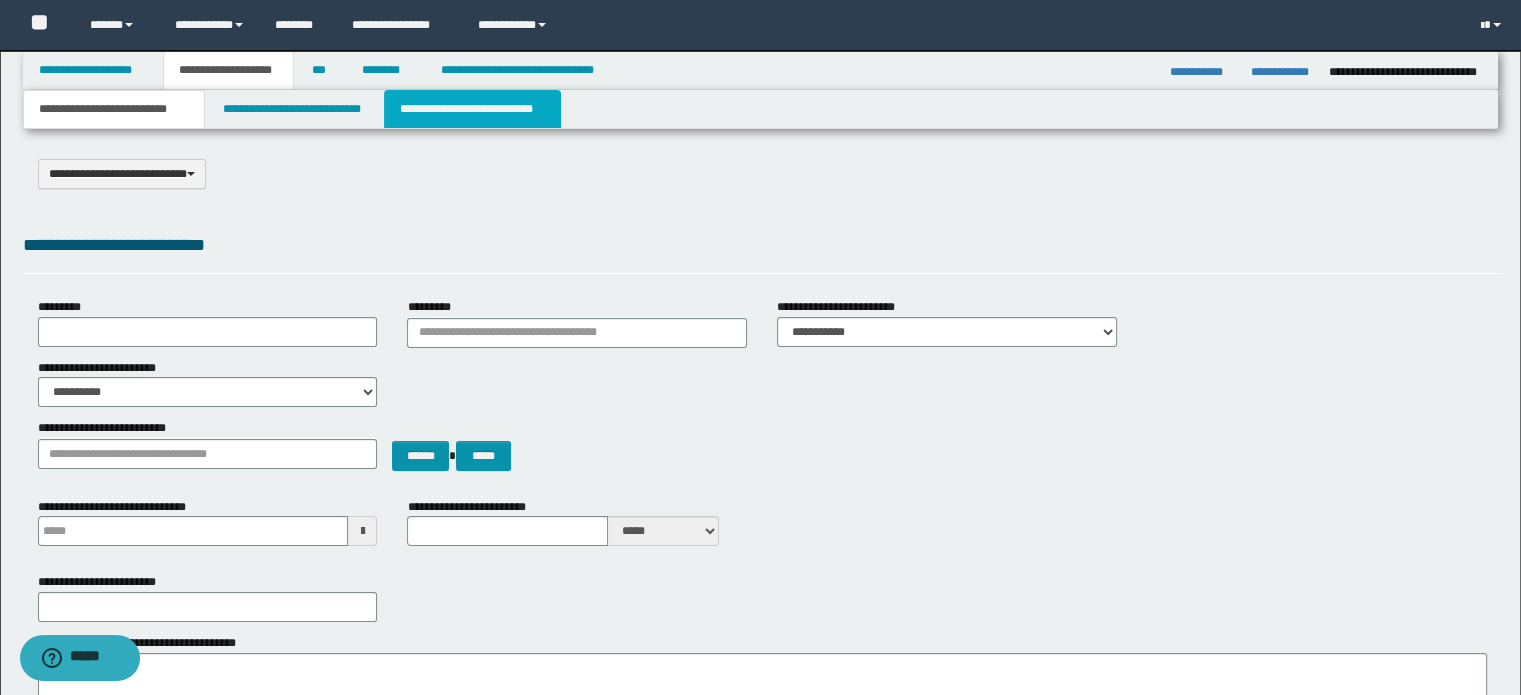 click on "**********" at bounding box center (472, 109) 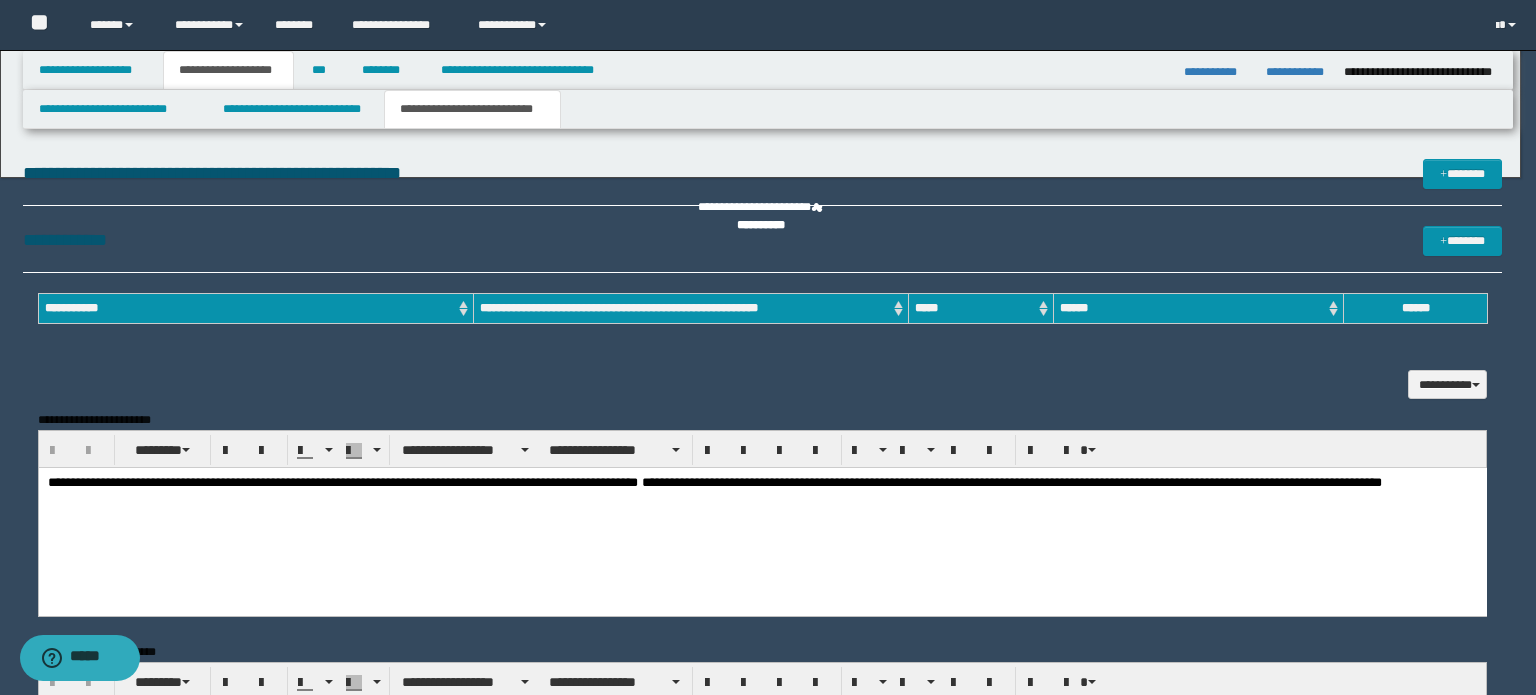 scroll, scrollTop: 0, scrollLeft: 0, axis: both 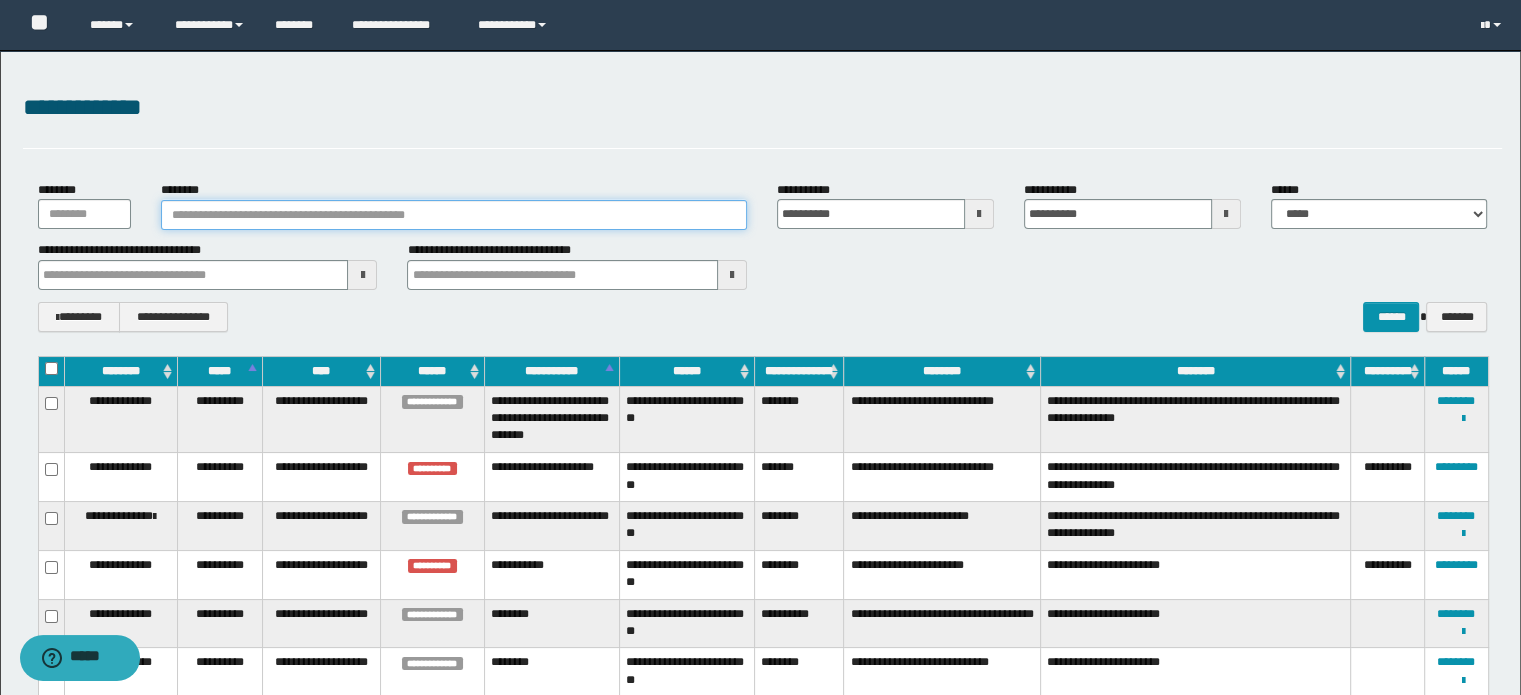 click on "********" at bounding box center (454, 215) 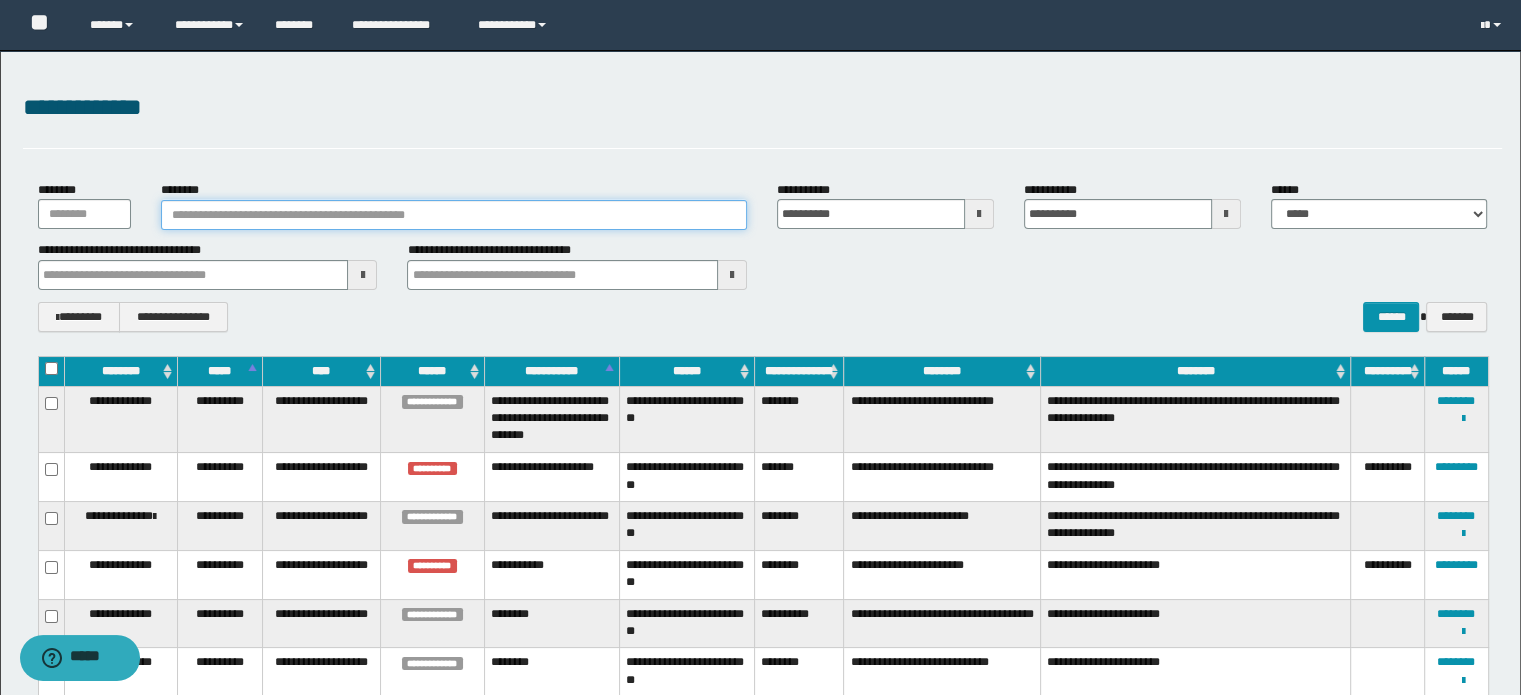 paste on "**********" 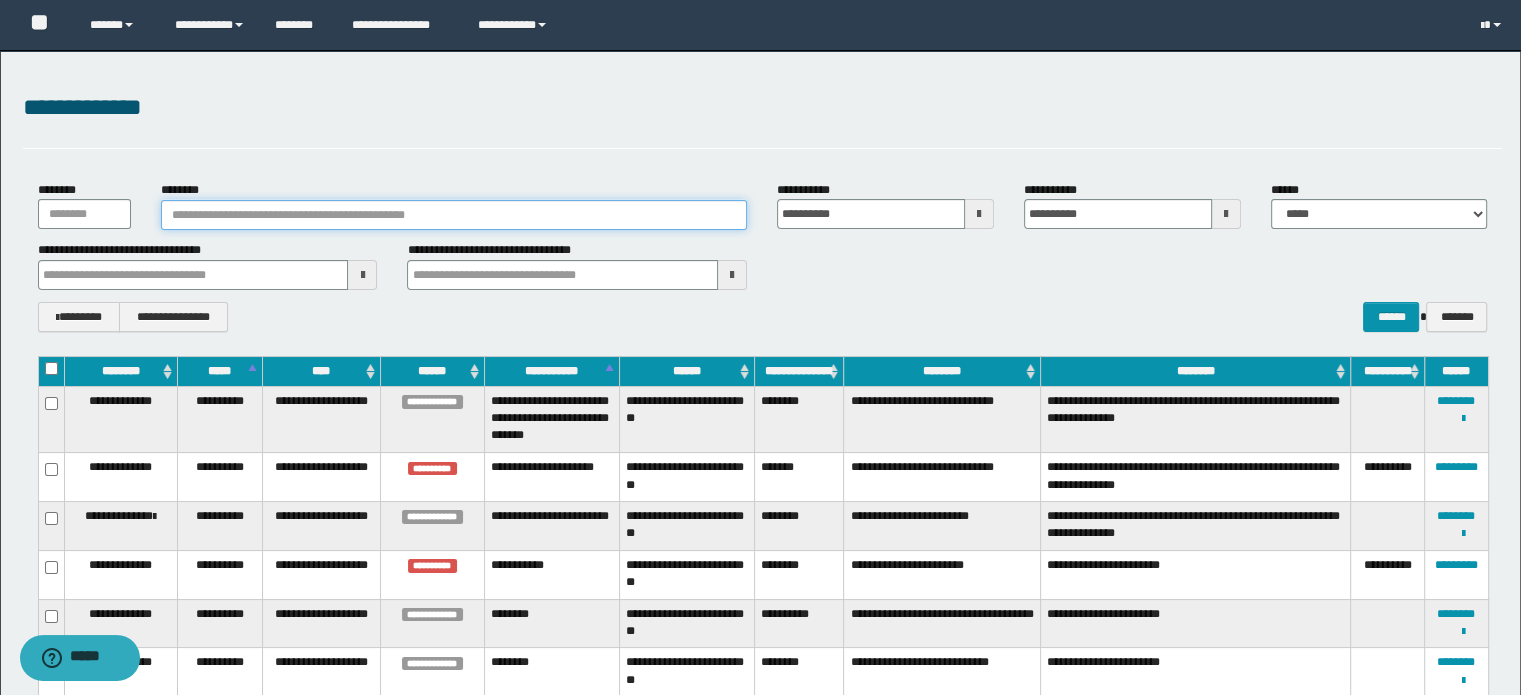type on "**********" 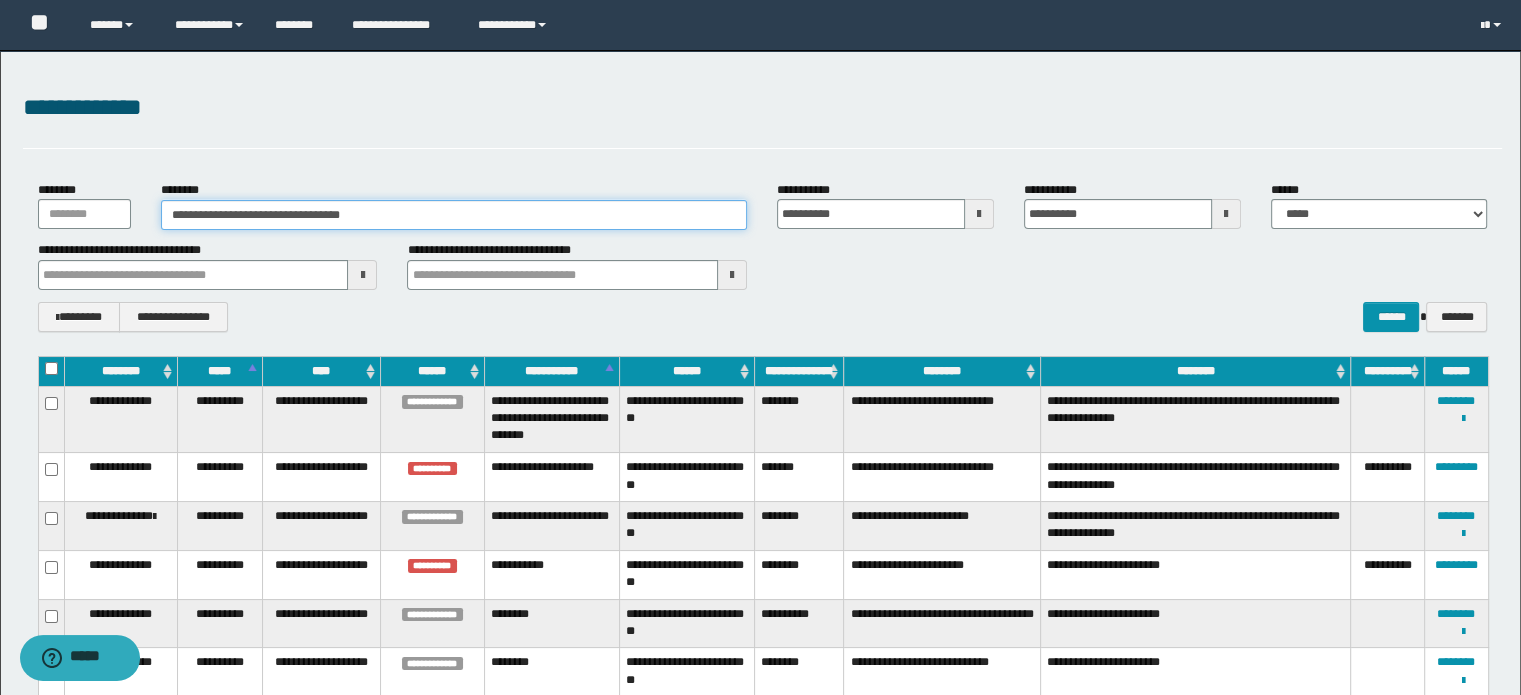 type on "**********" 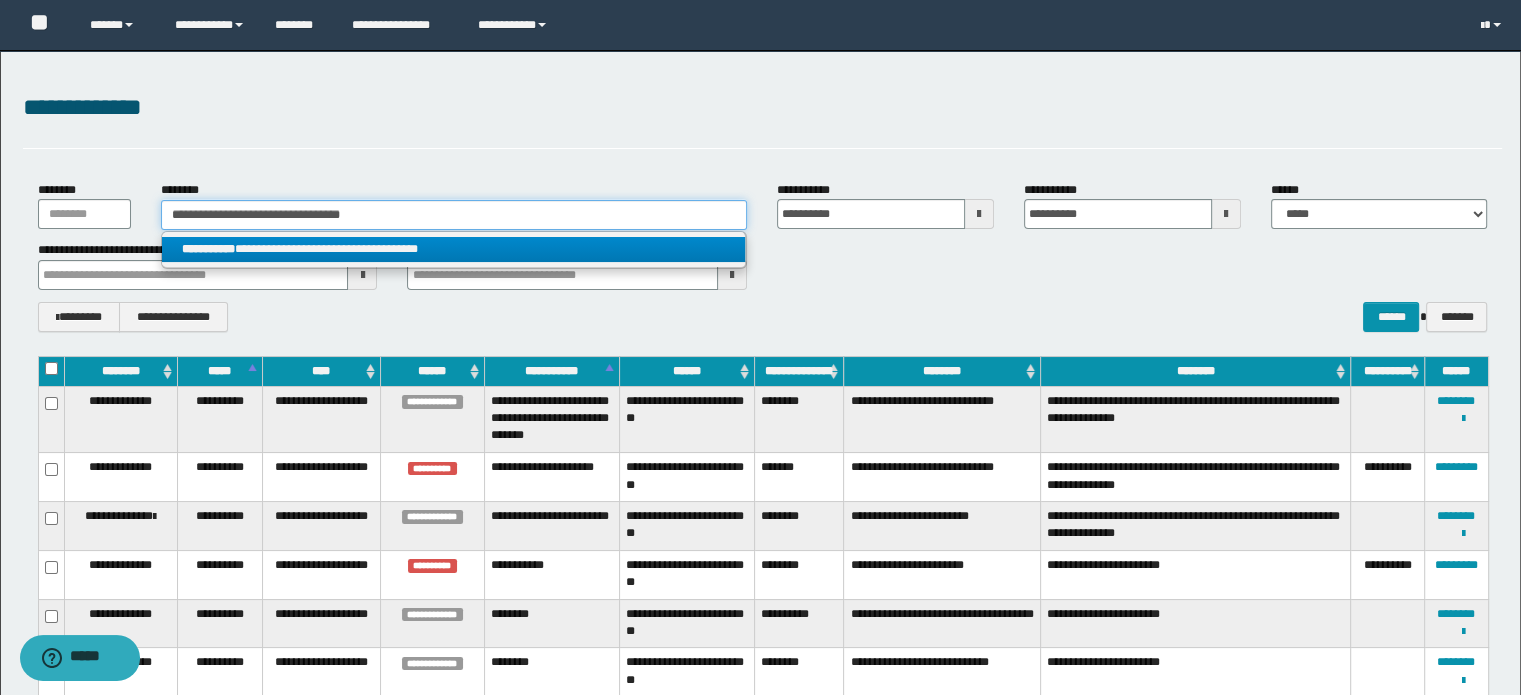 type on "**********" 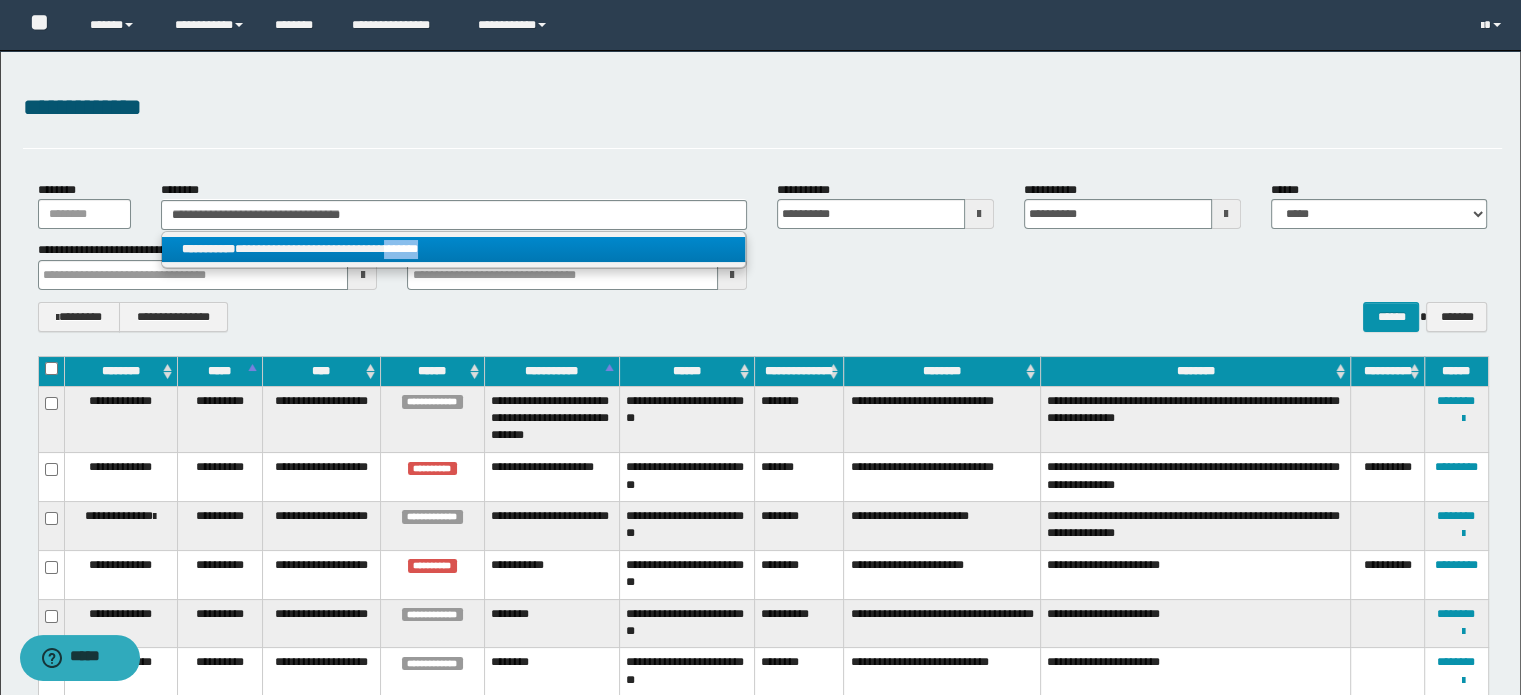 type on "*******" 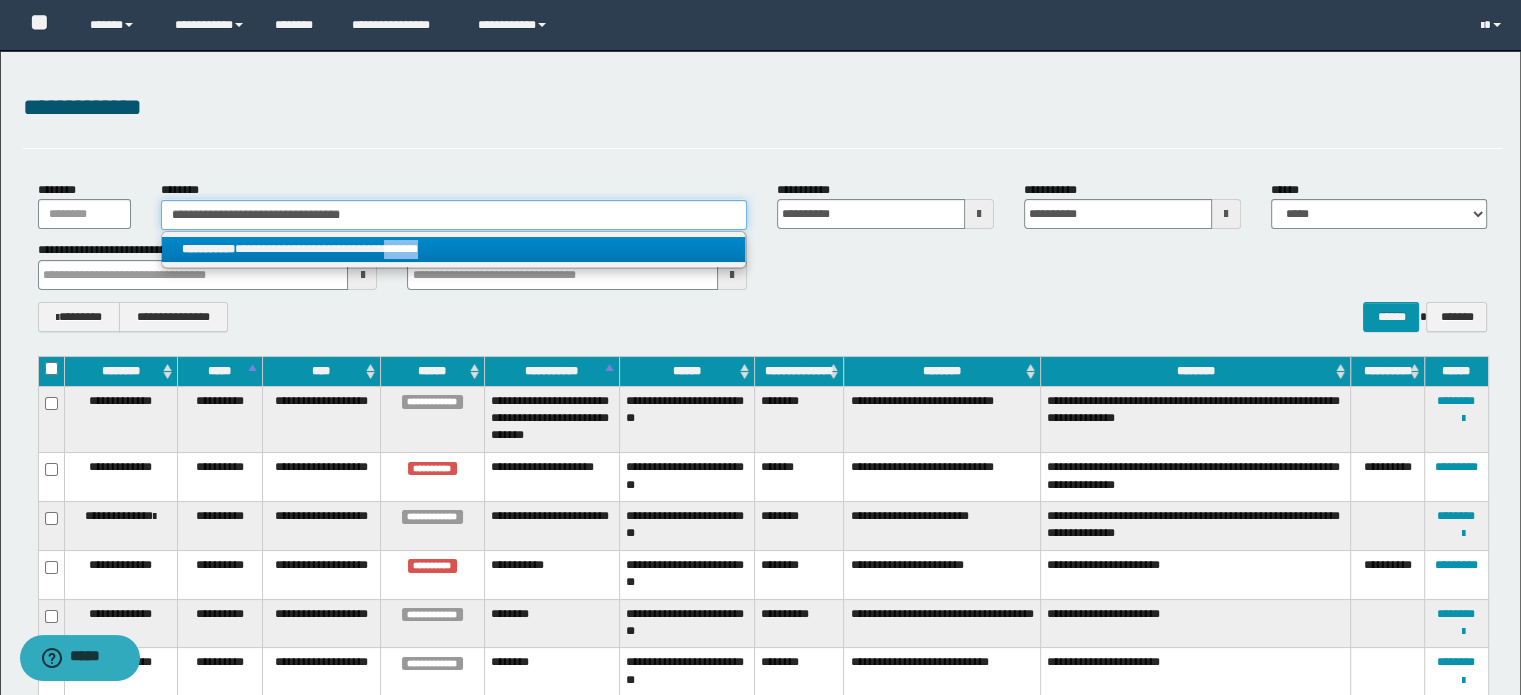 type 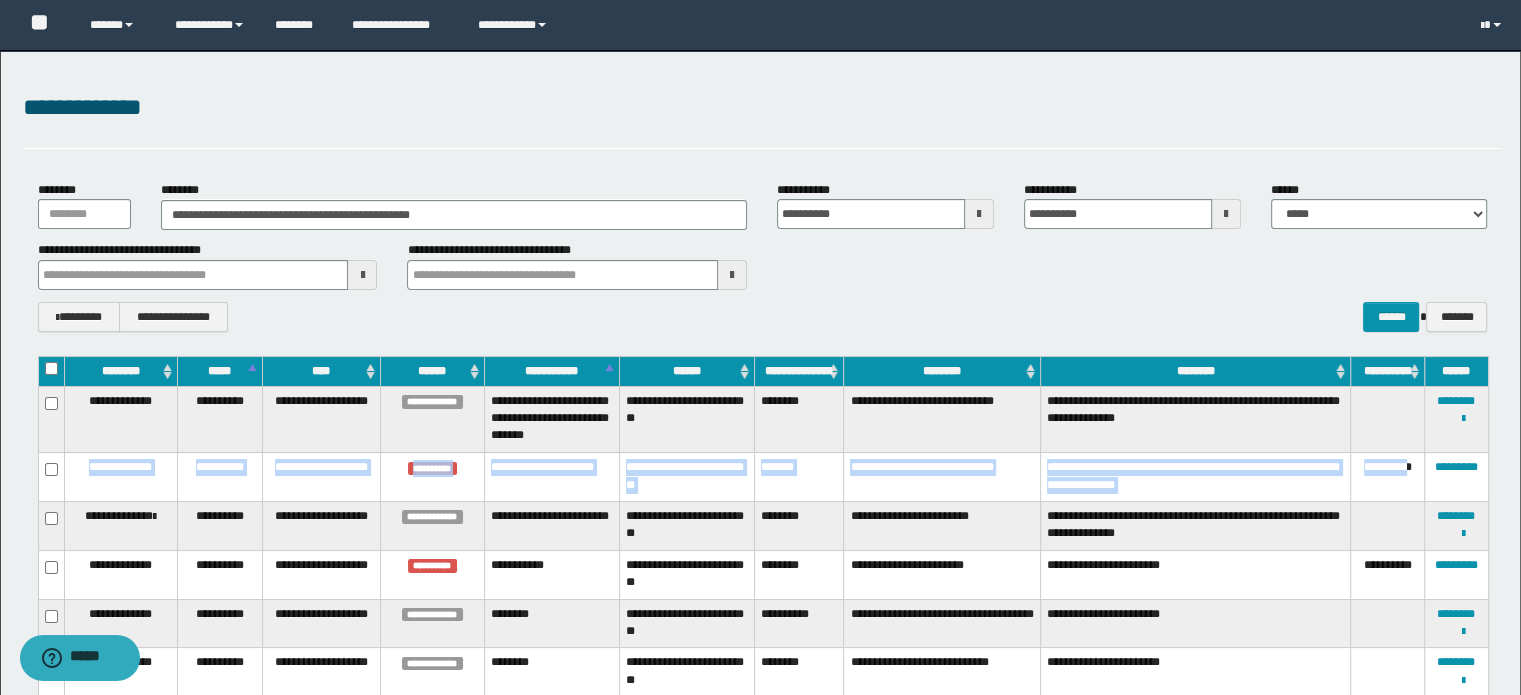 drag, startPoint x: 1423, startPoint y: 495, endPoint x: 1474, endPoint y: 426, distance: 85.8021 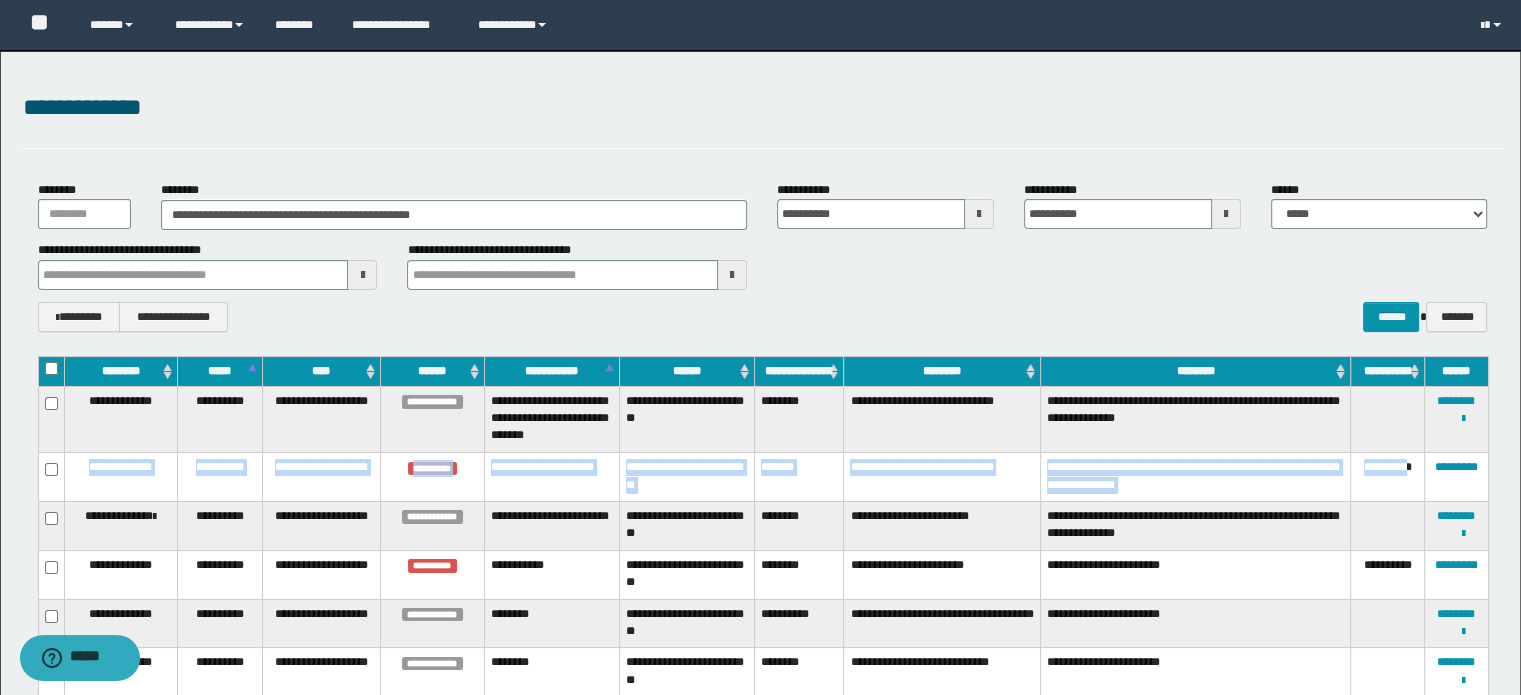 click on "**********" at bounding box center (763, 1614) 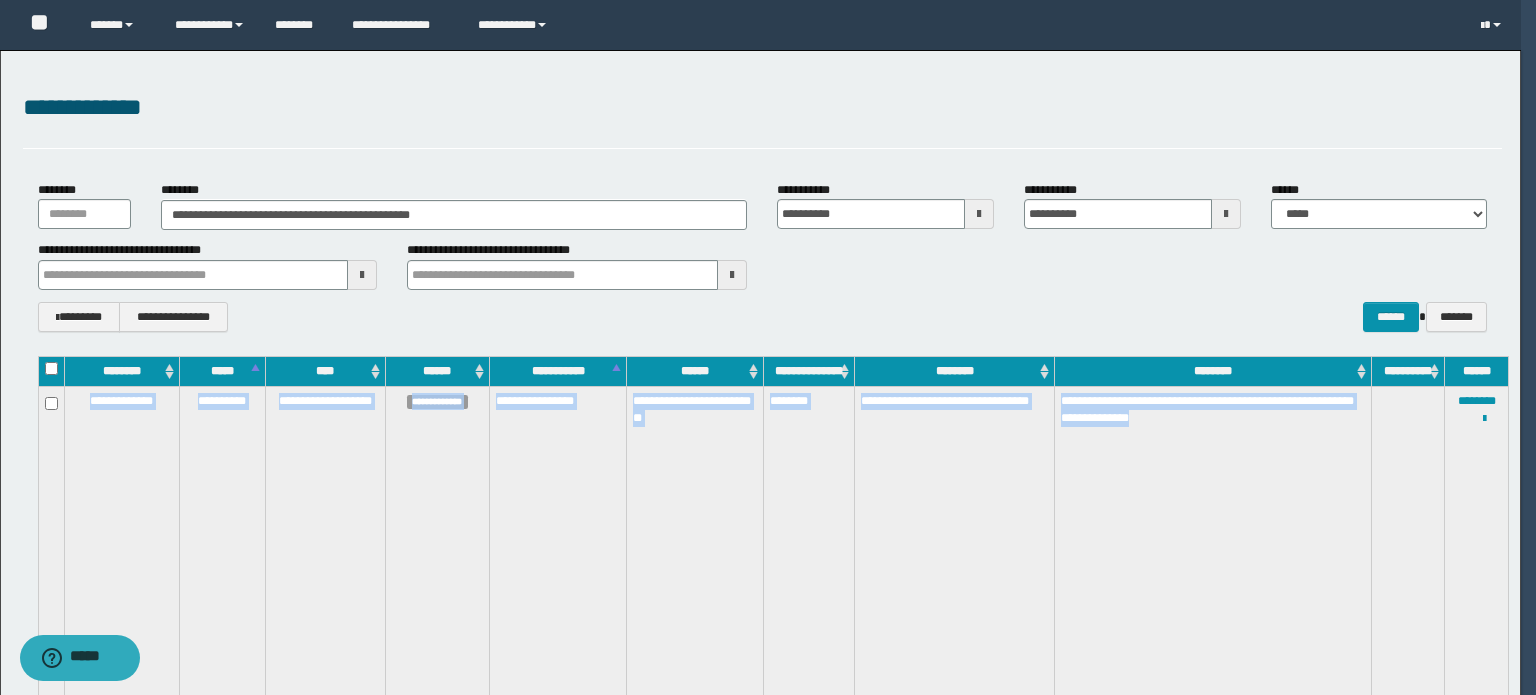 drag, startPoint x: 1471, startPoint y: 409, endPoint x: 1451, endPoint y: 401, distance: 21.540659 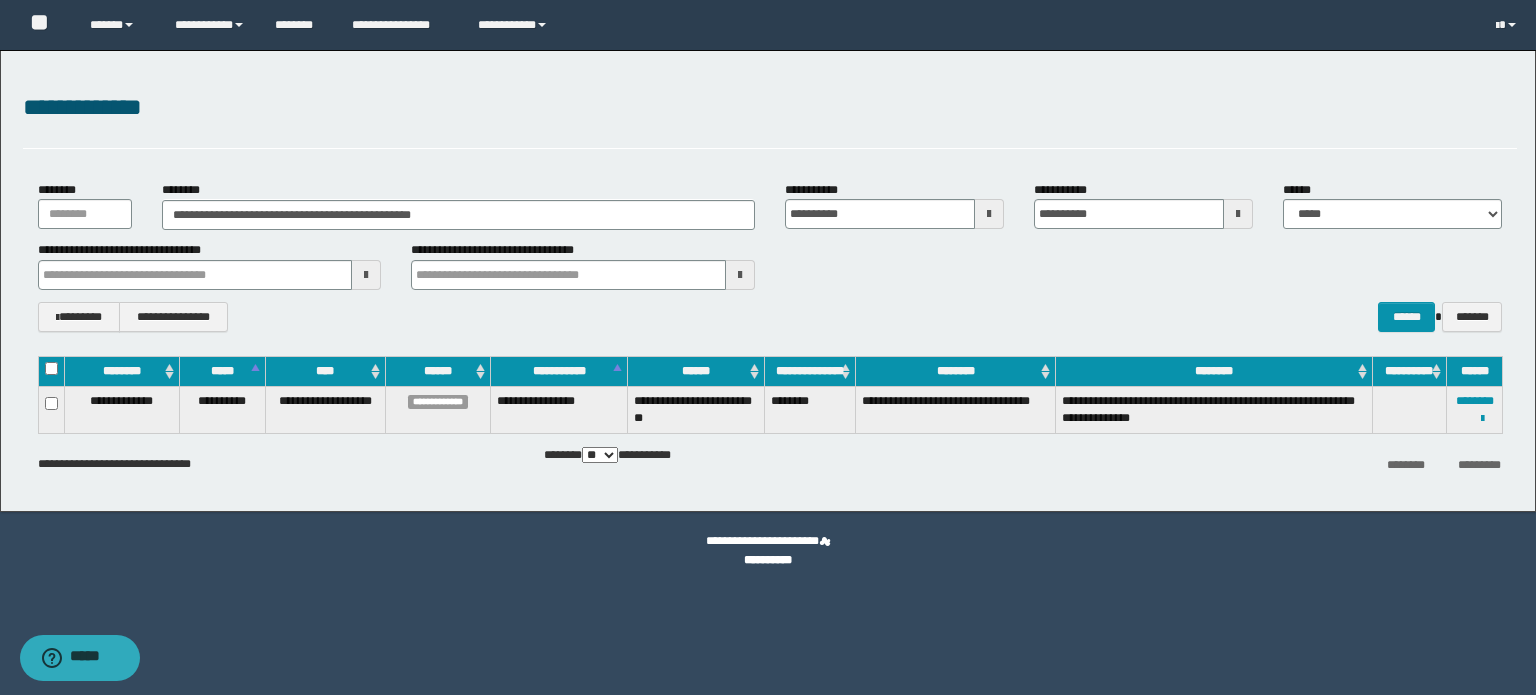 drag, startPoint x: 1481, startPoint y: 408, endPoint x: 1395, endPoint y: 435, distance: 90.13878 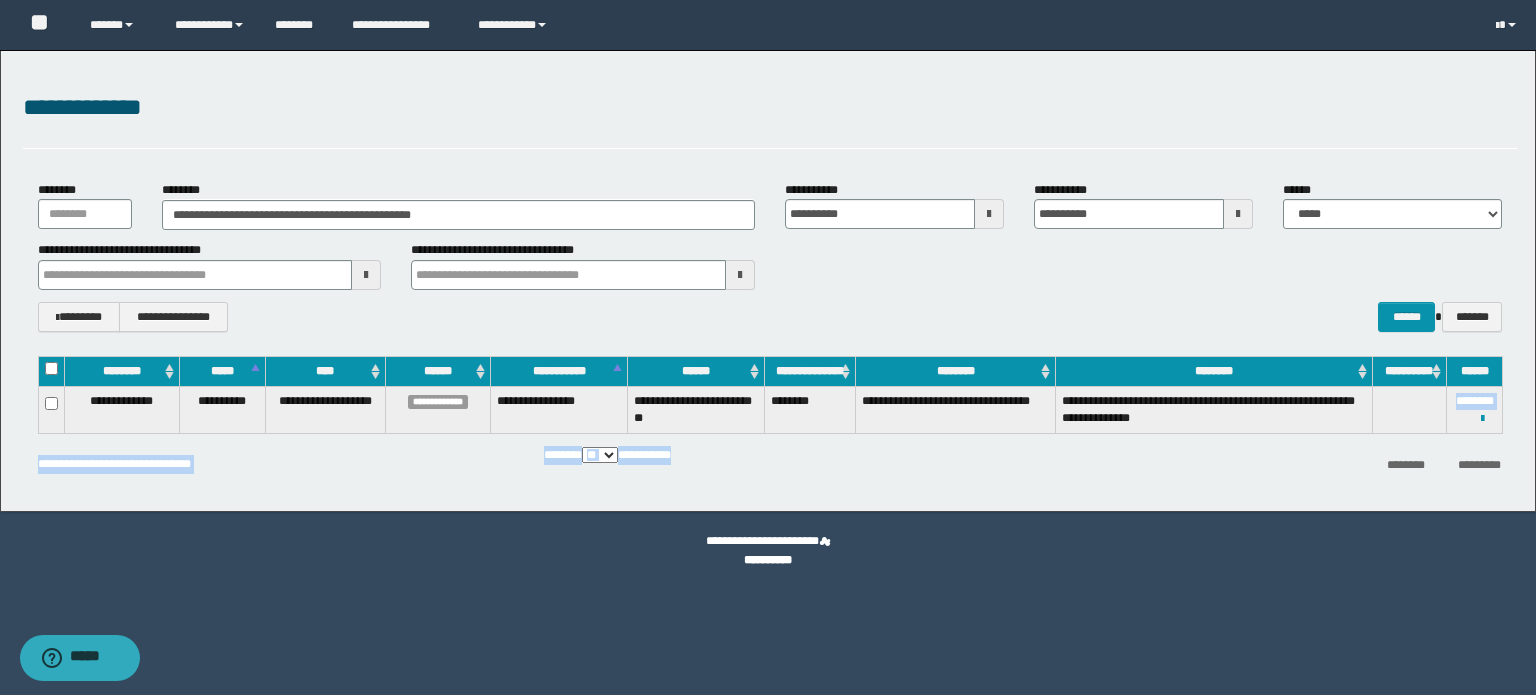drag, startPoint x: 1354, startPoint y: 423, endPoint x: 1394, endPoint y: 405, distance: 43.863426 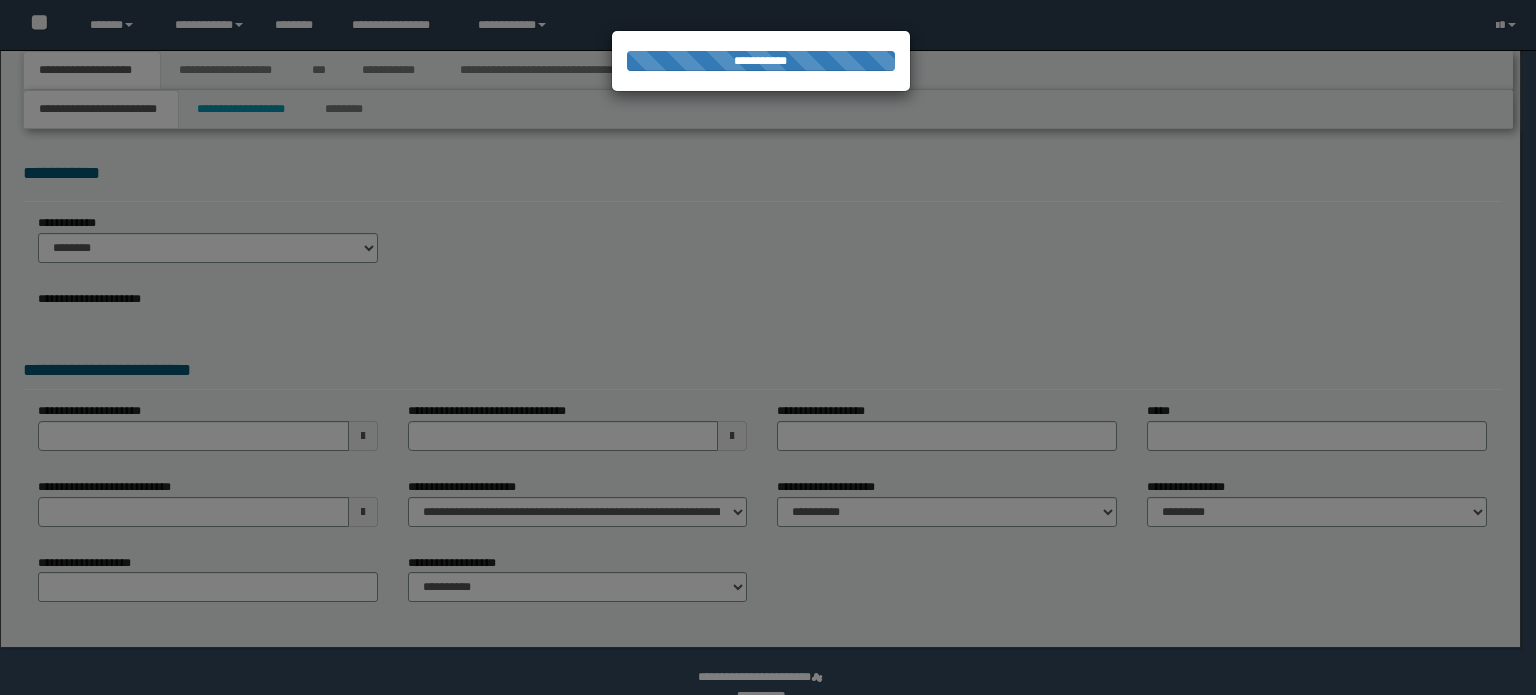 scroll, scrollTop: 0, scrollLeft: 0, axis: both 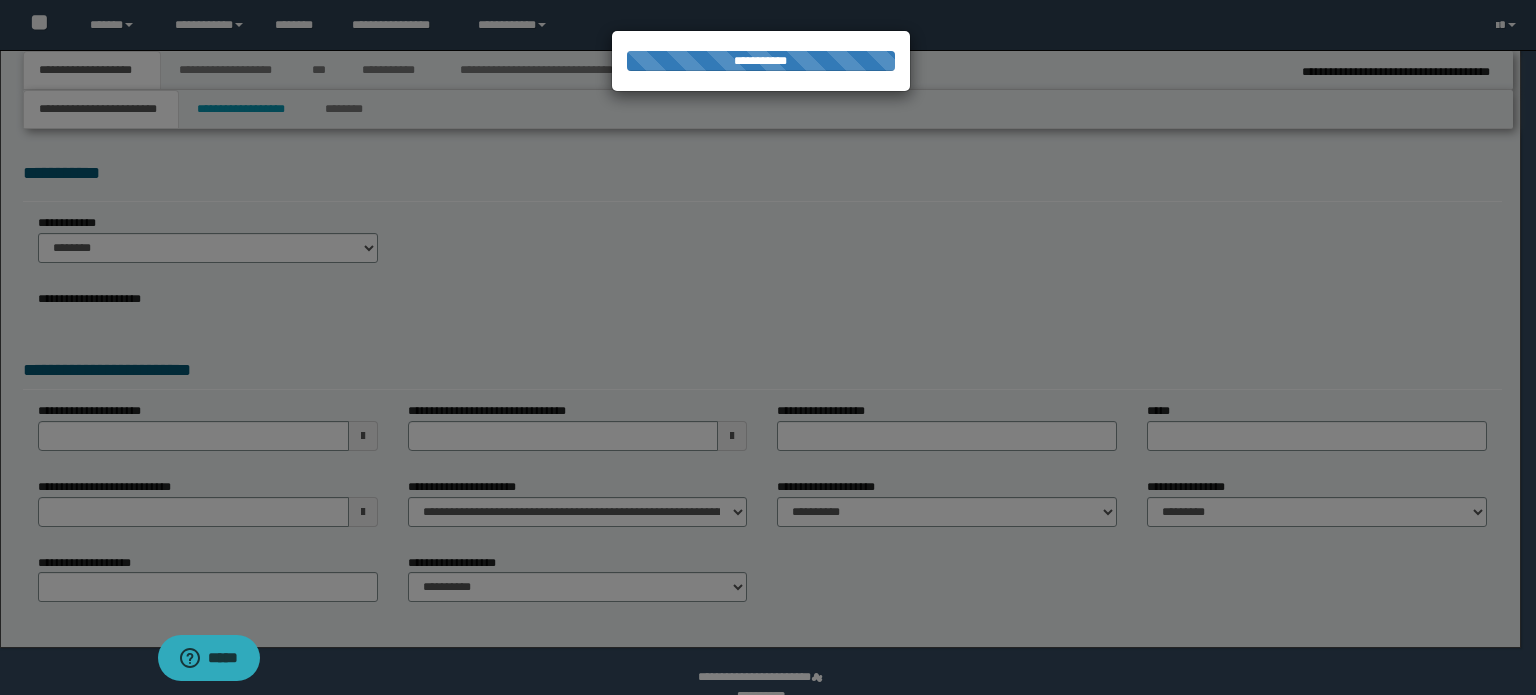 select on "*" 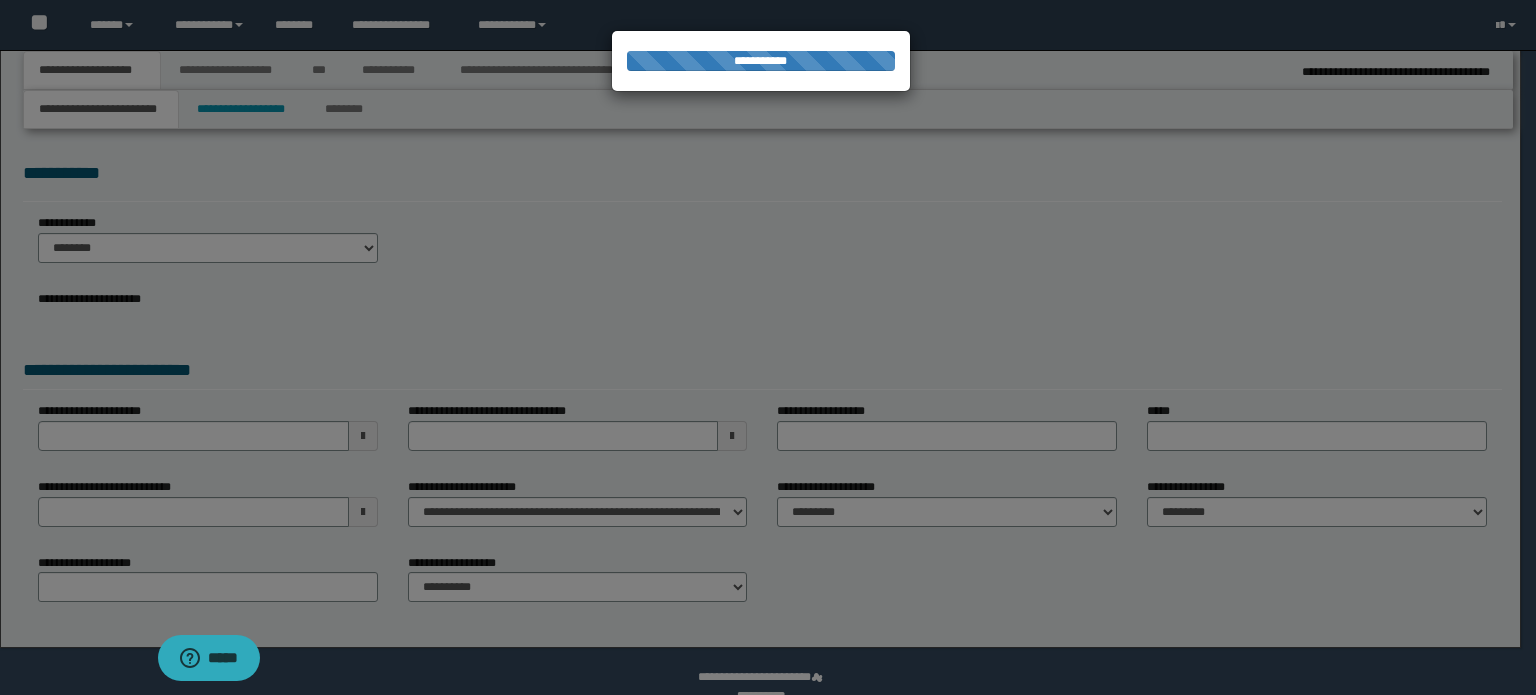 scroll, scrollTop: 1092, scrollLeft: 0, axis: vertical 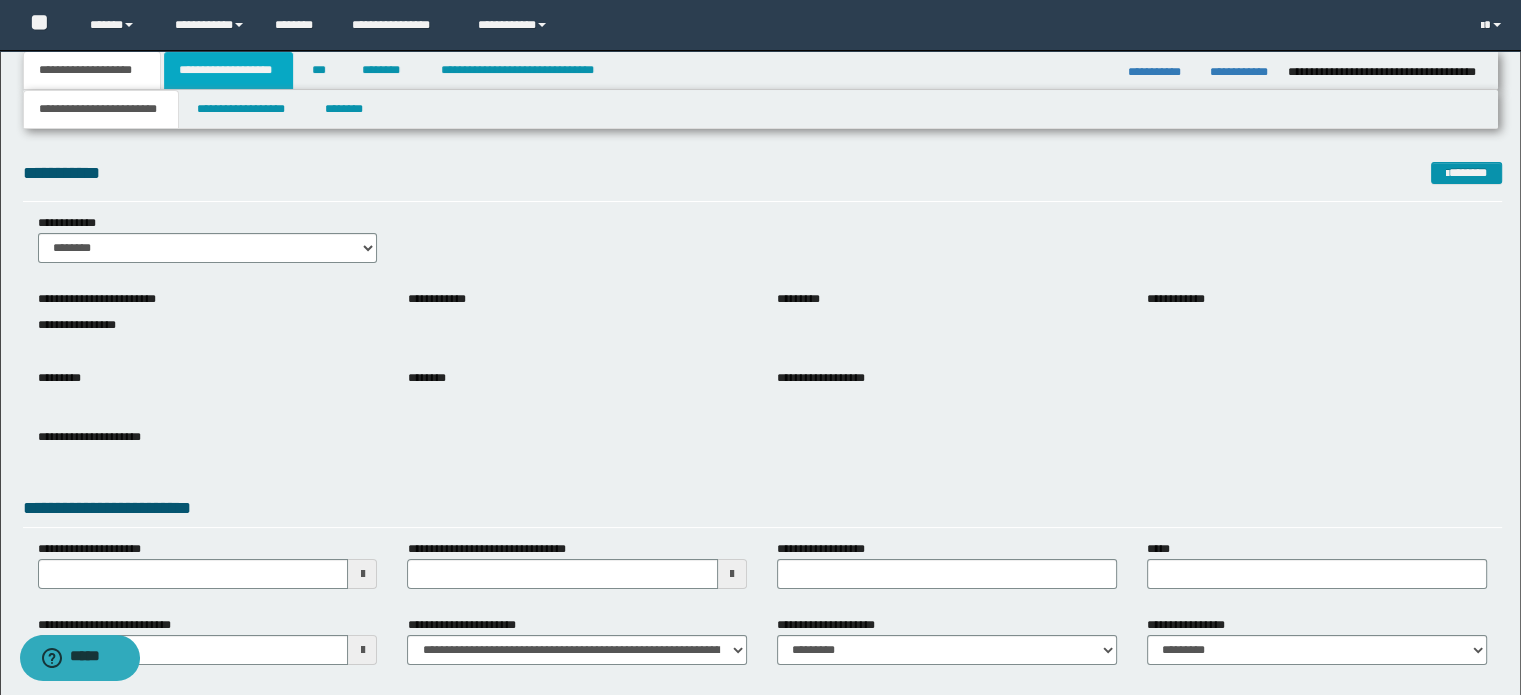 click on "**********" at bounding box center (228, 70) 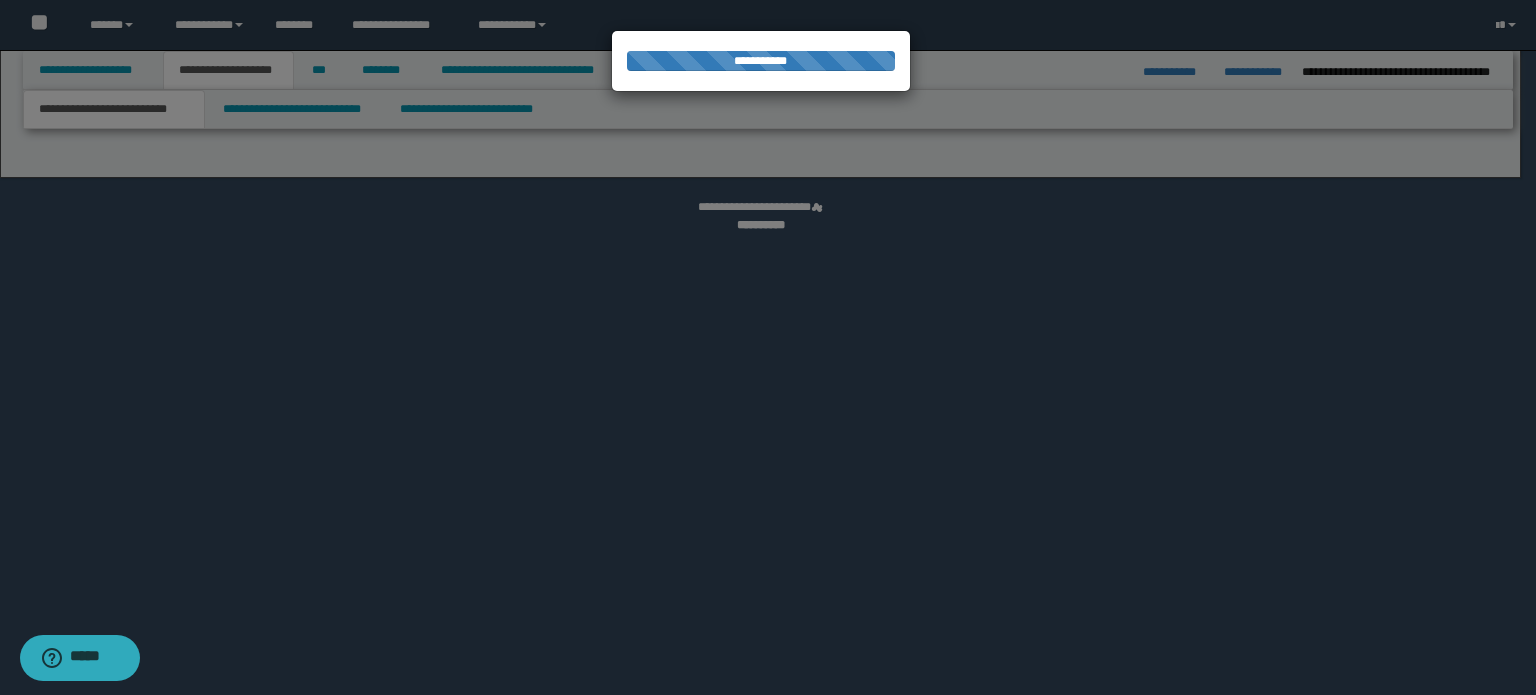 click at bounding box center (768, 347) 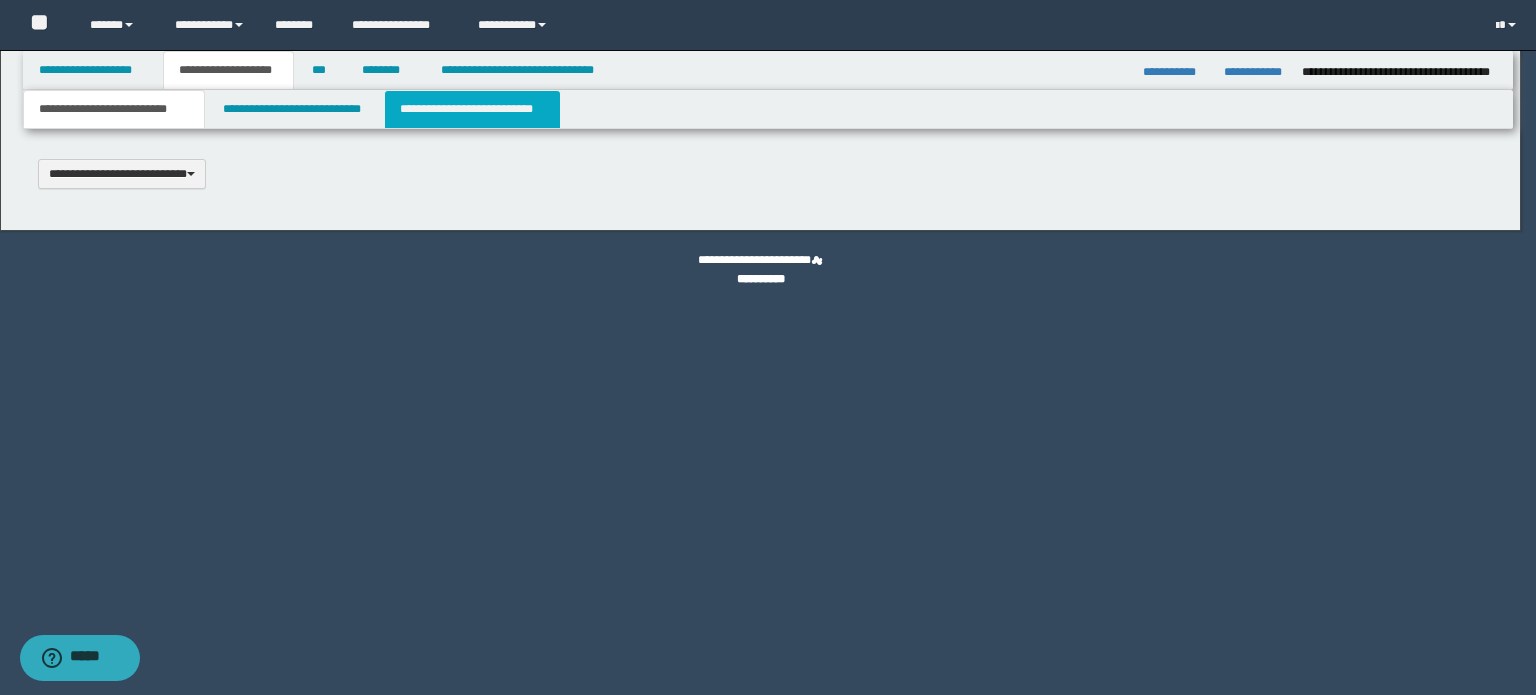 type 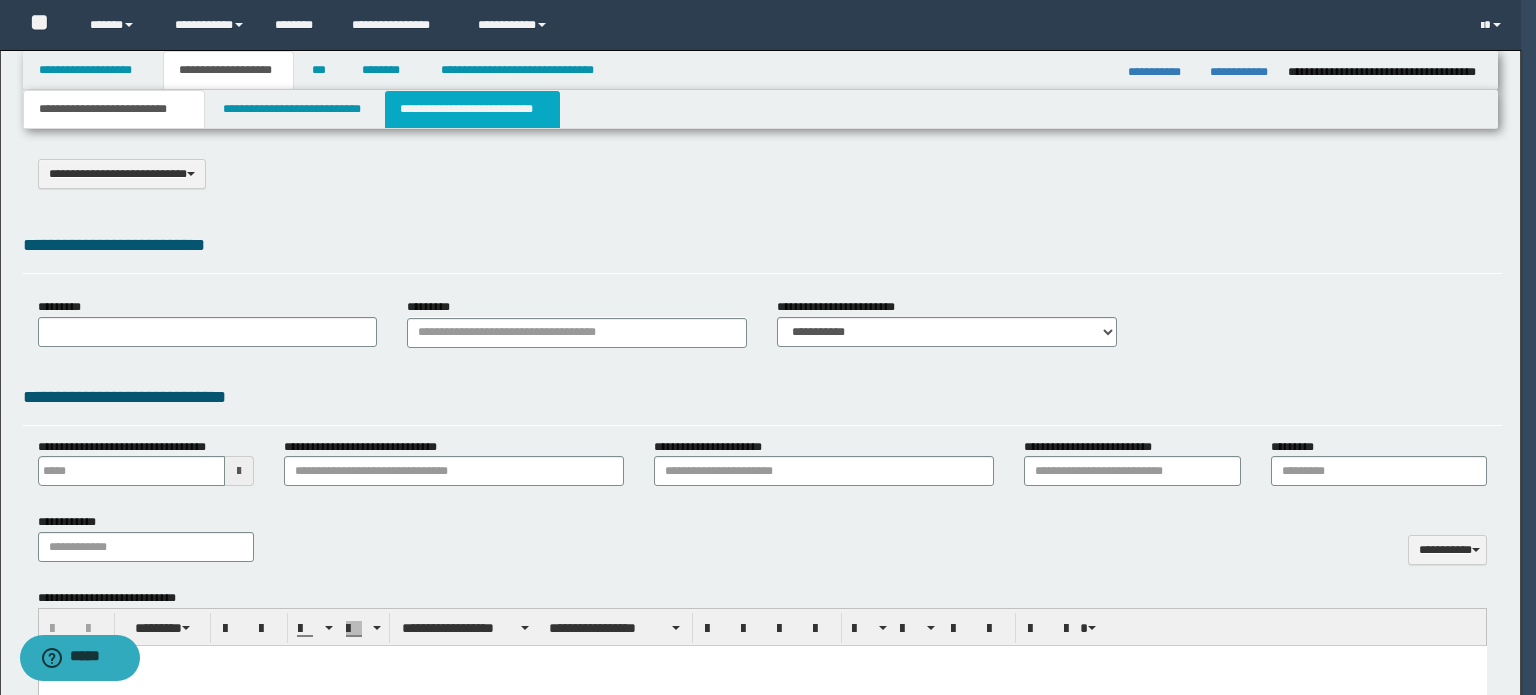 select on "*" 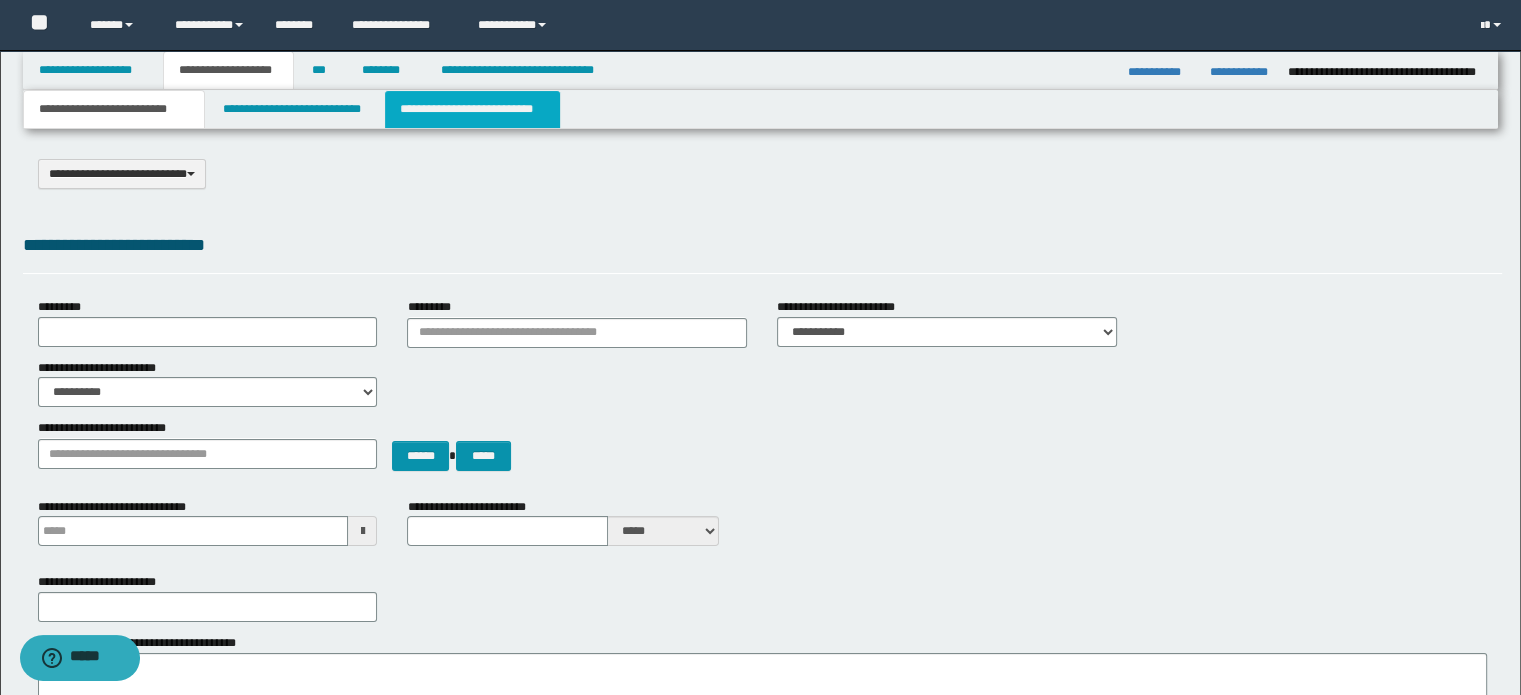 click on "**********" at bounding box center (472, 109) 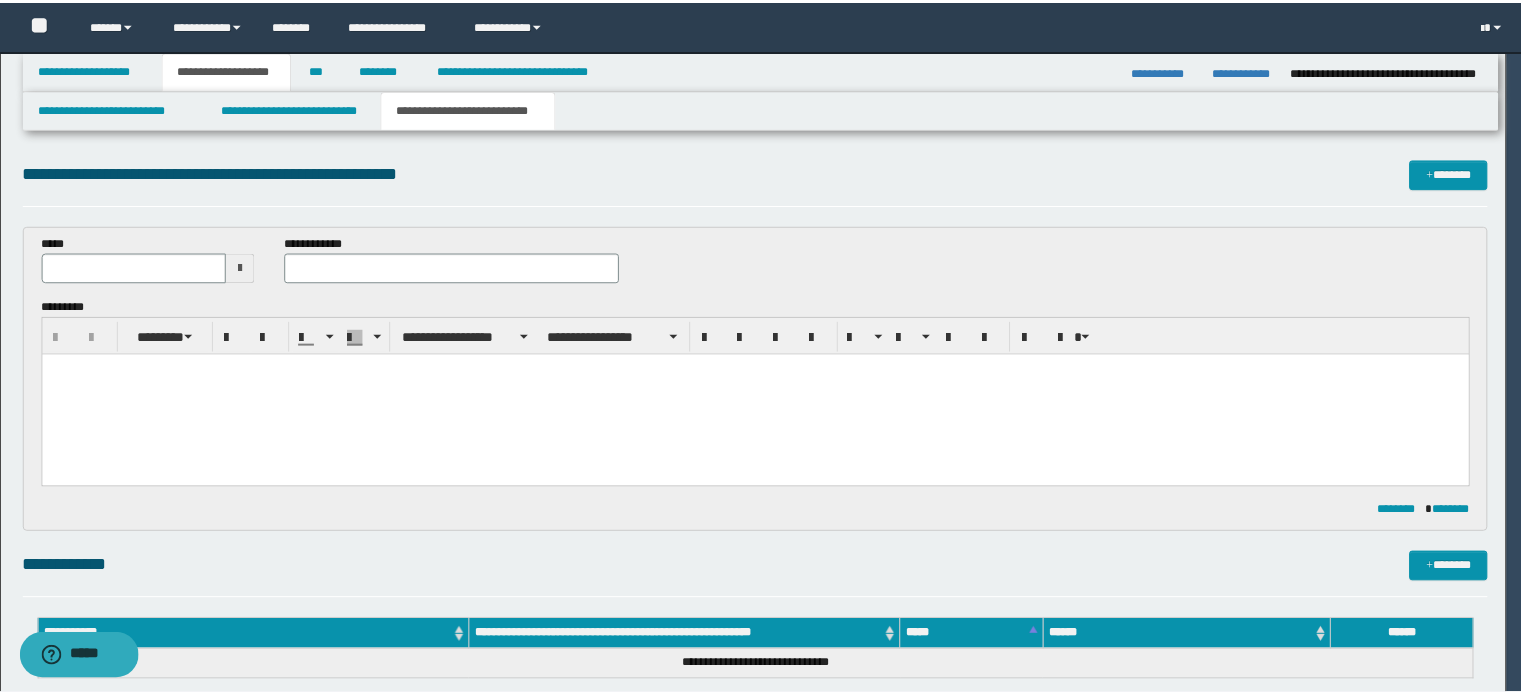 scroll, scrollTop: 0, scrollLeft: 0, axis: both 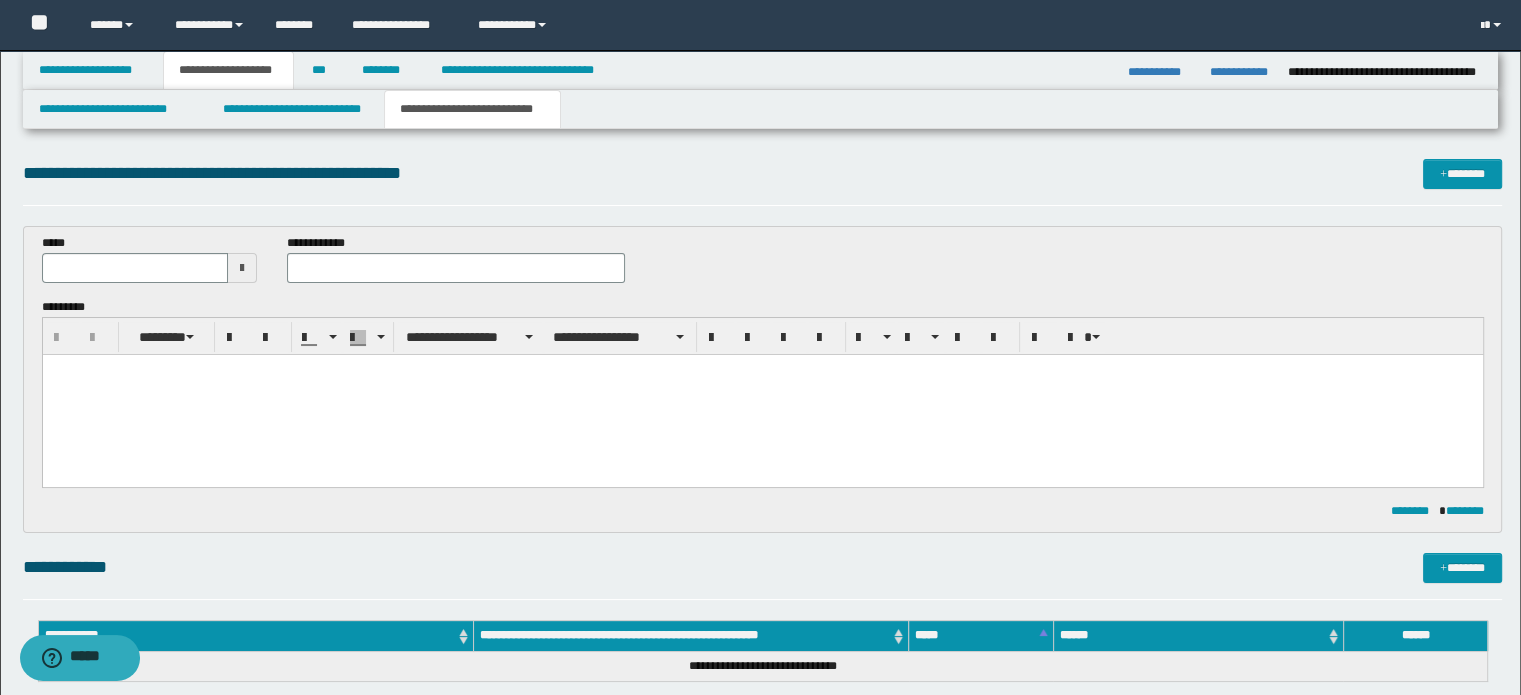 click at bounding box center [762, 394] 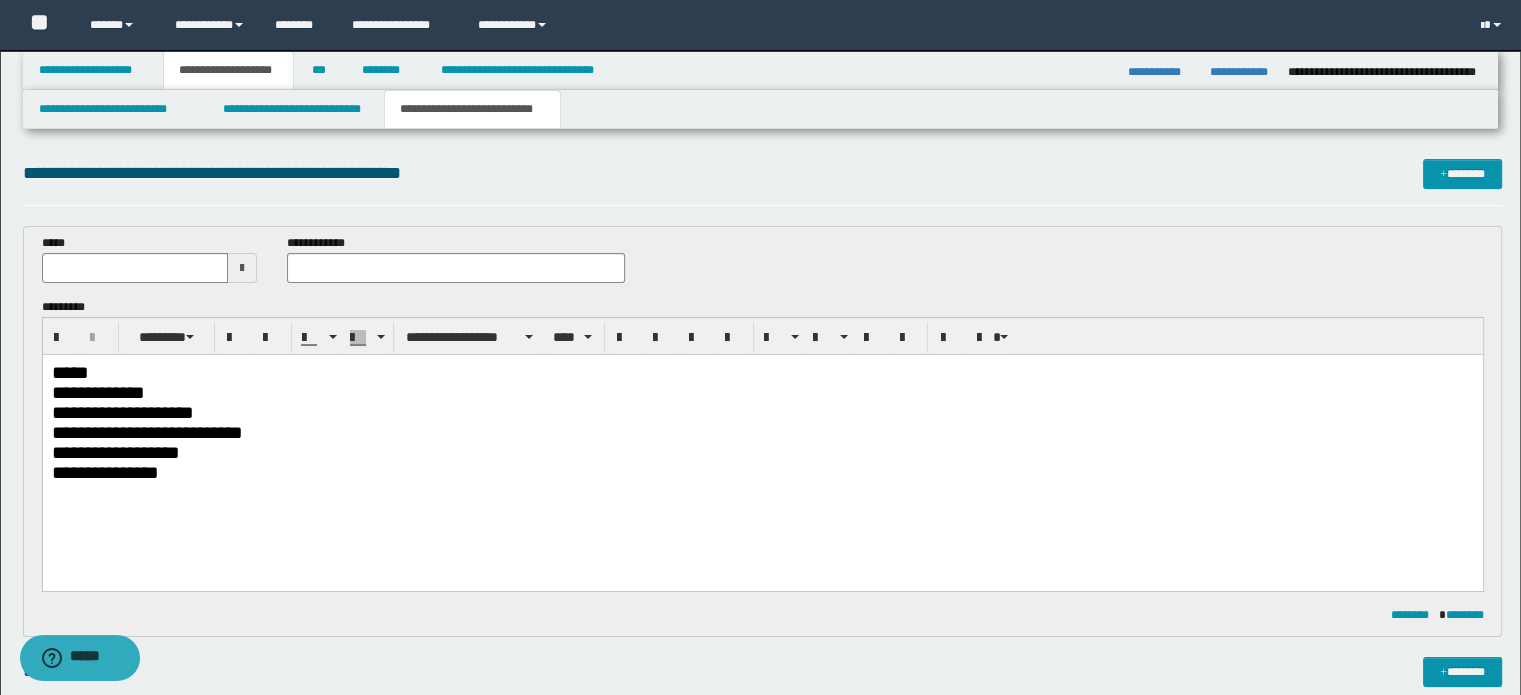type 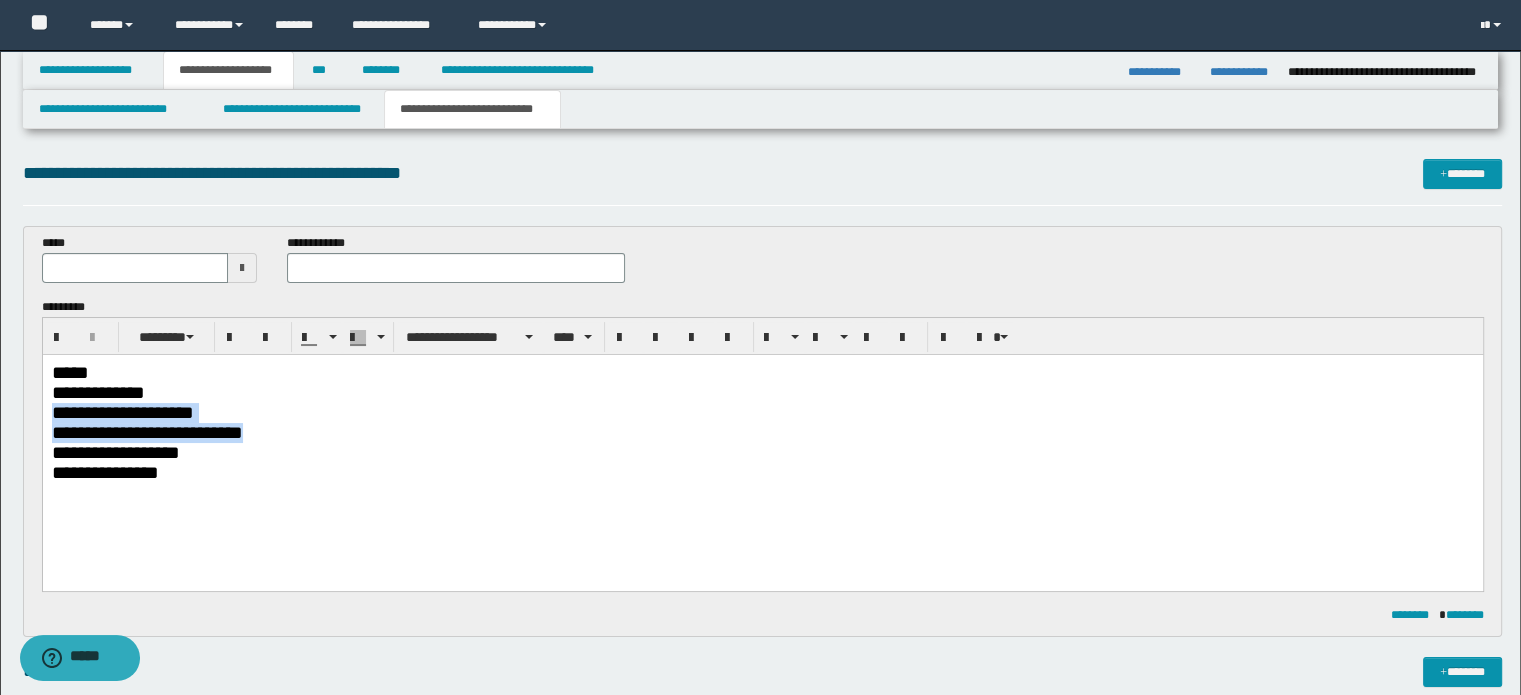 drag, startPoint x: 214, startPoint y: 389, endPoint x: 410, endPoint y: 452, distance: 205.87617 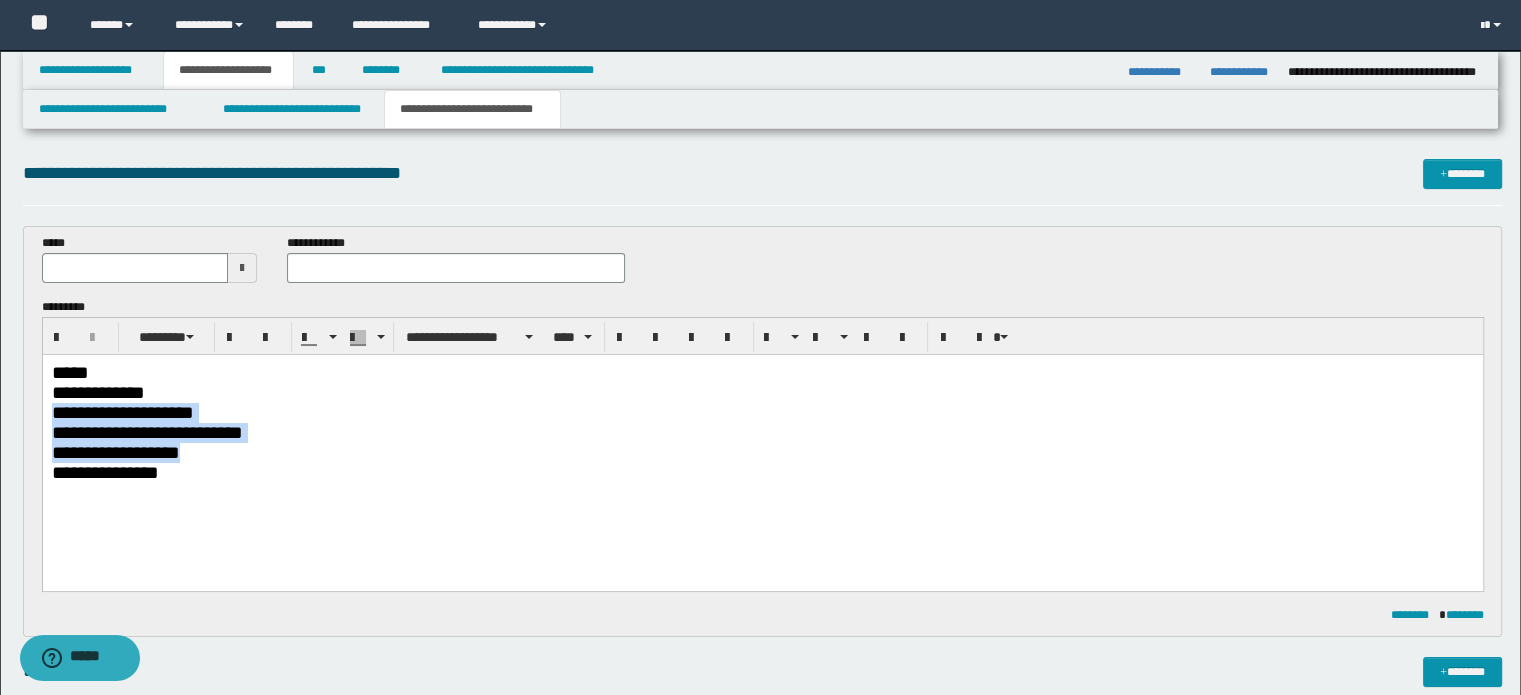 click on "**********" at bounding box center (762, 452) 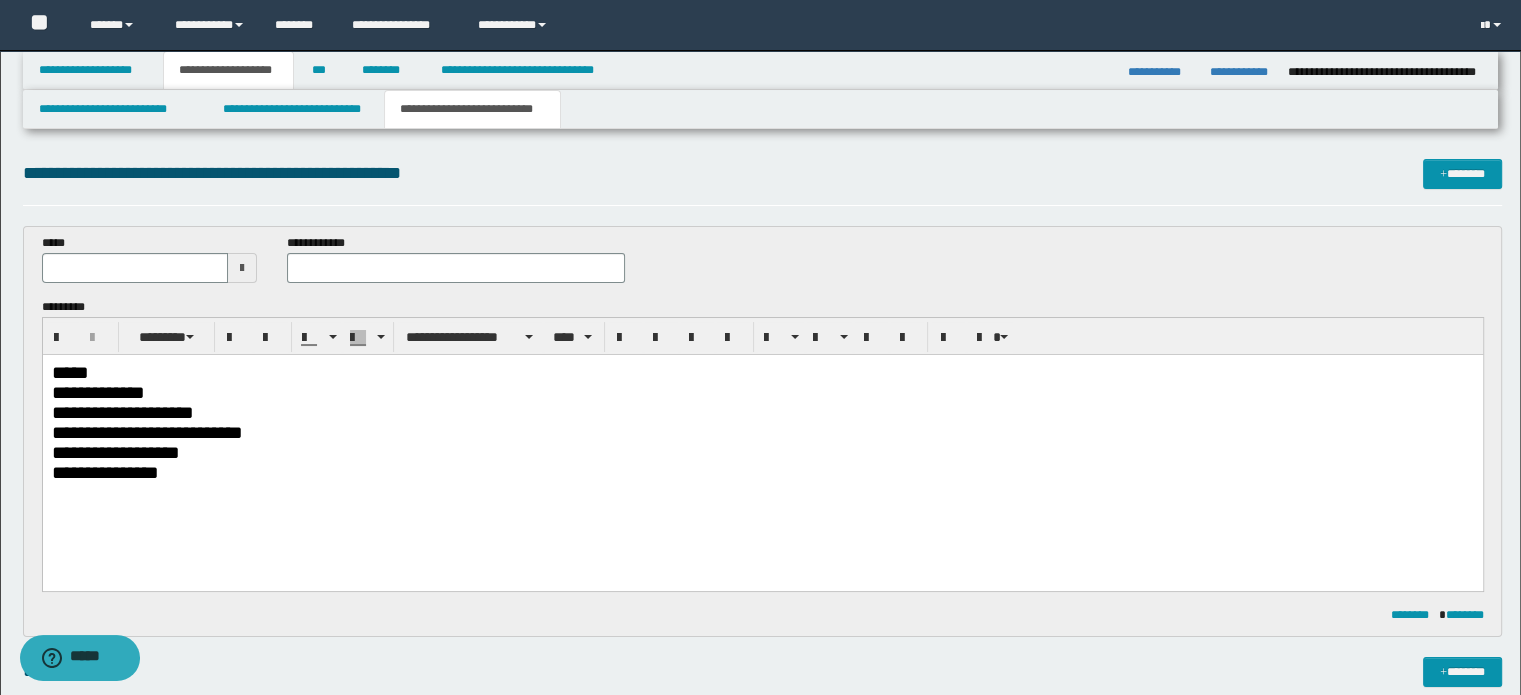 click on "*****" at bounding box center (762, 372) 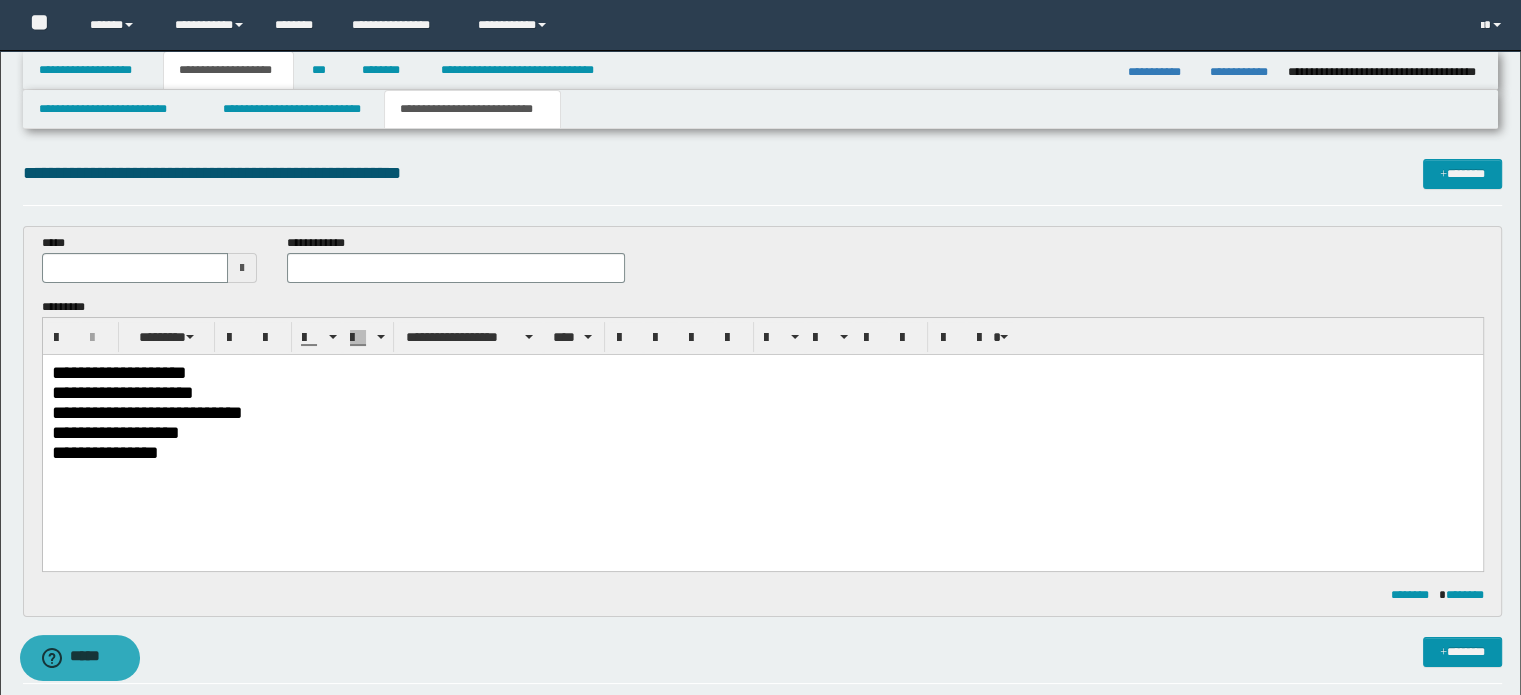 click on "**********" at bounding box center [140, 371] 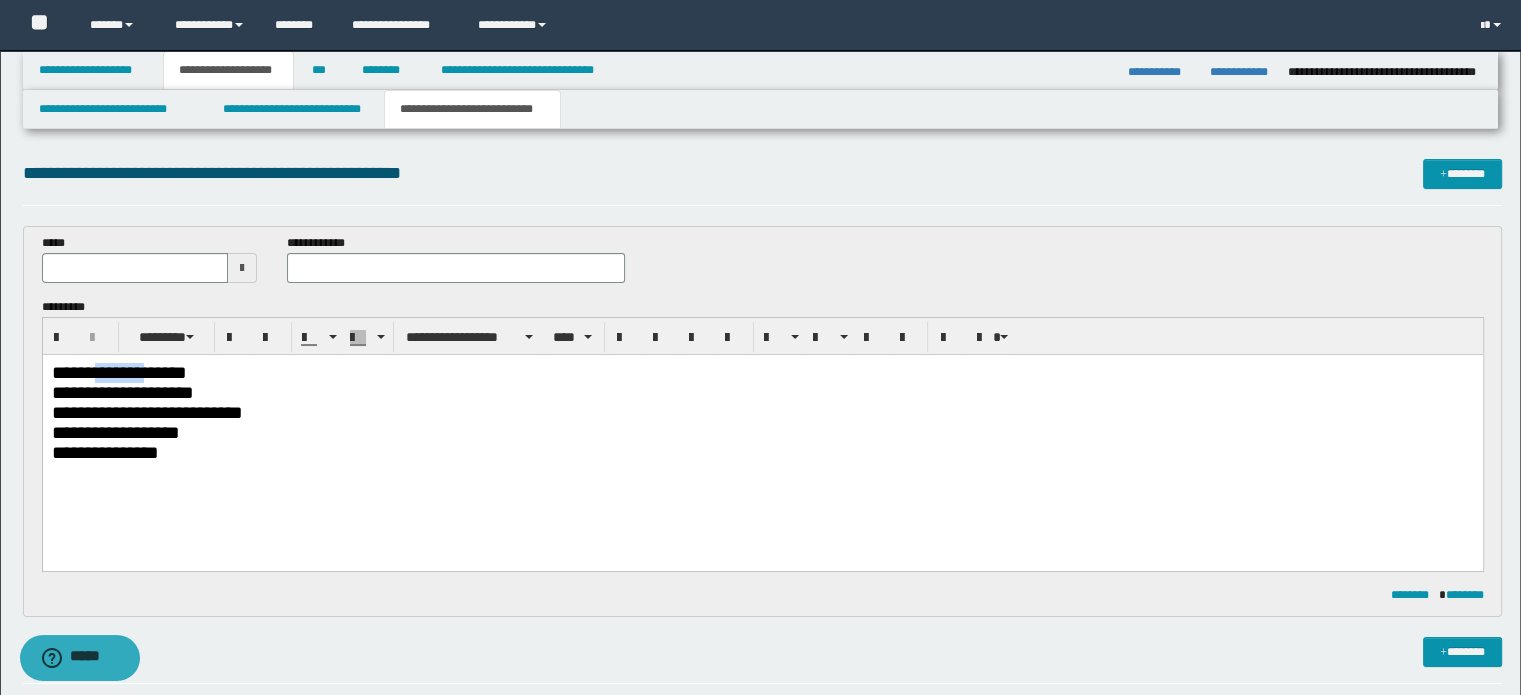 type 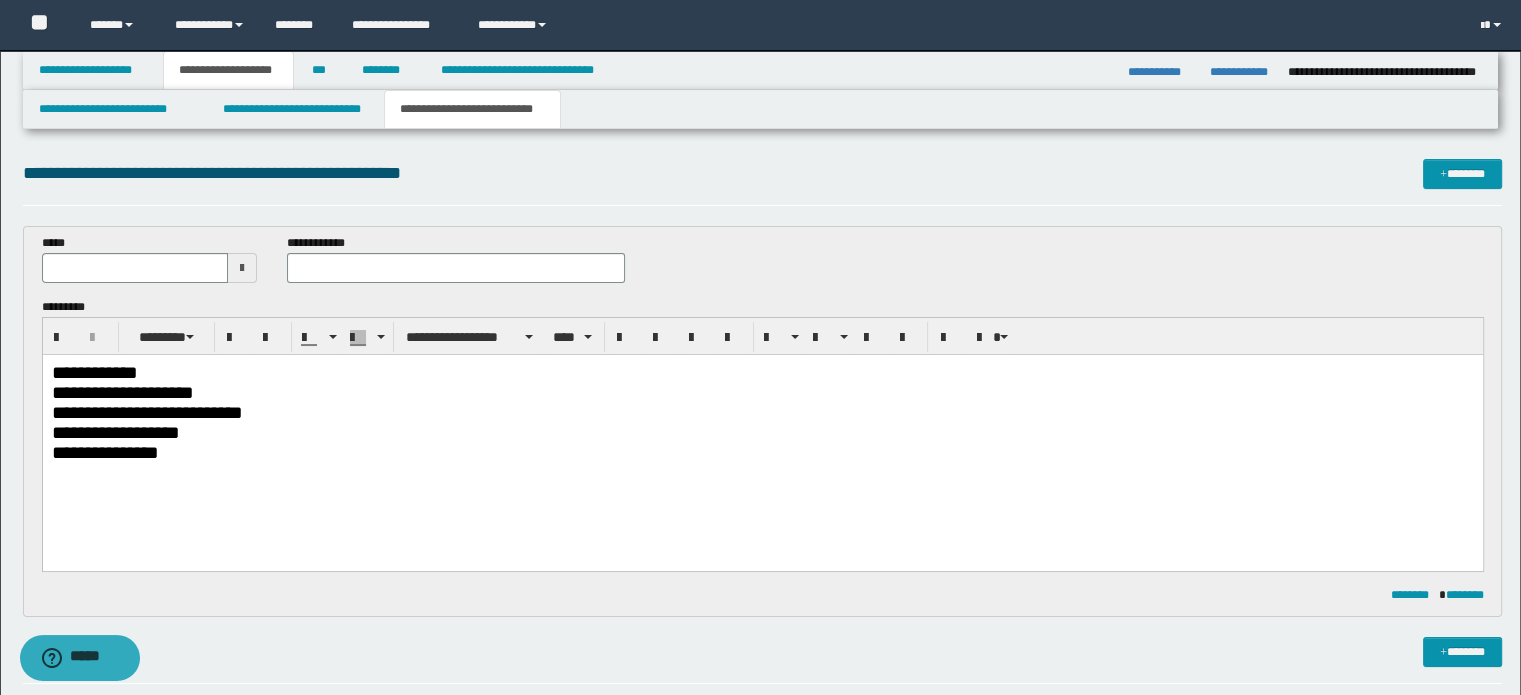 click on "******" at bounding box center (115, 371) 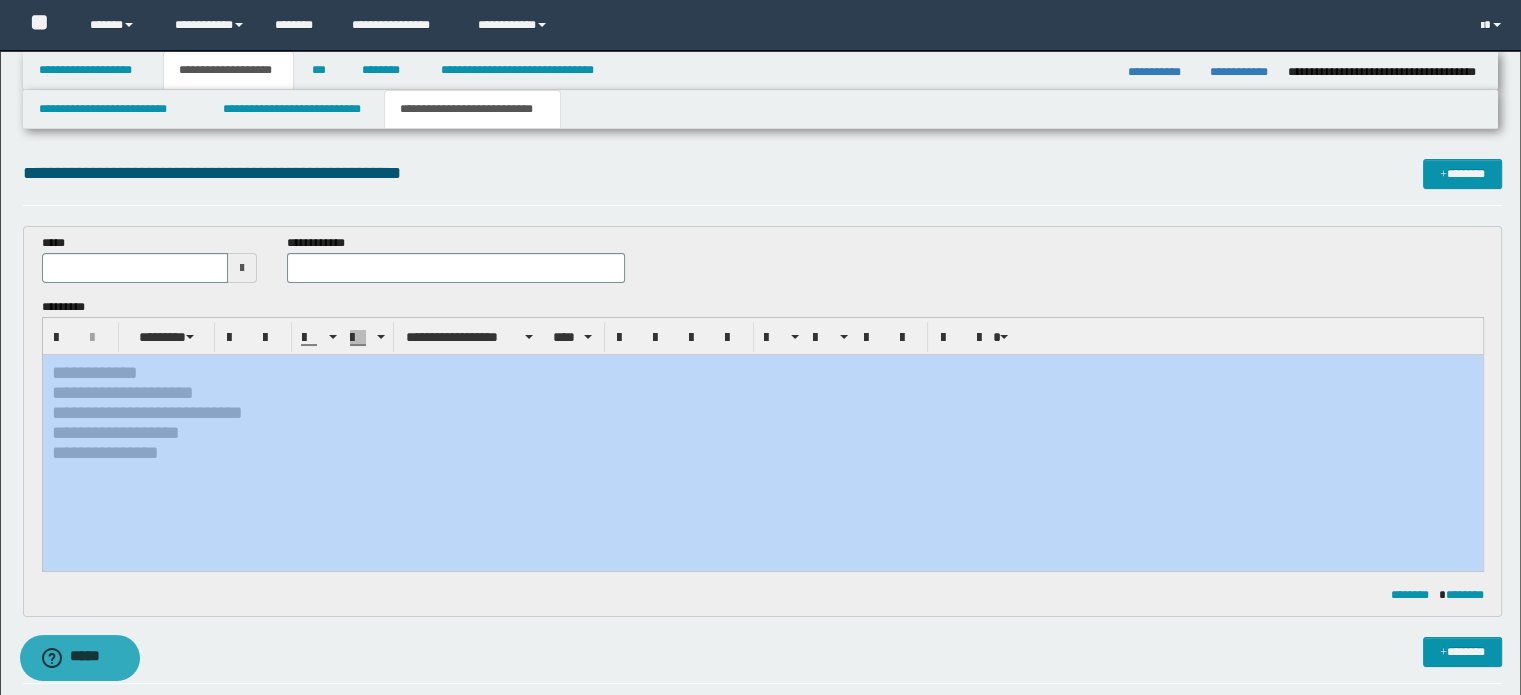 click on "**********" at bounding box center [763, 442] 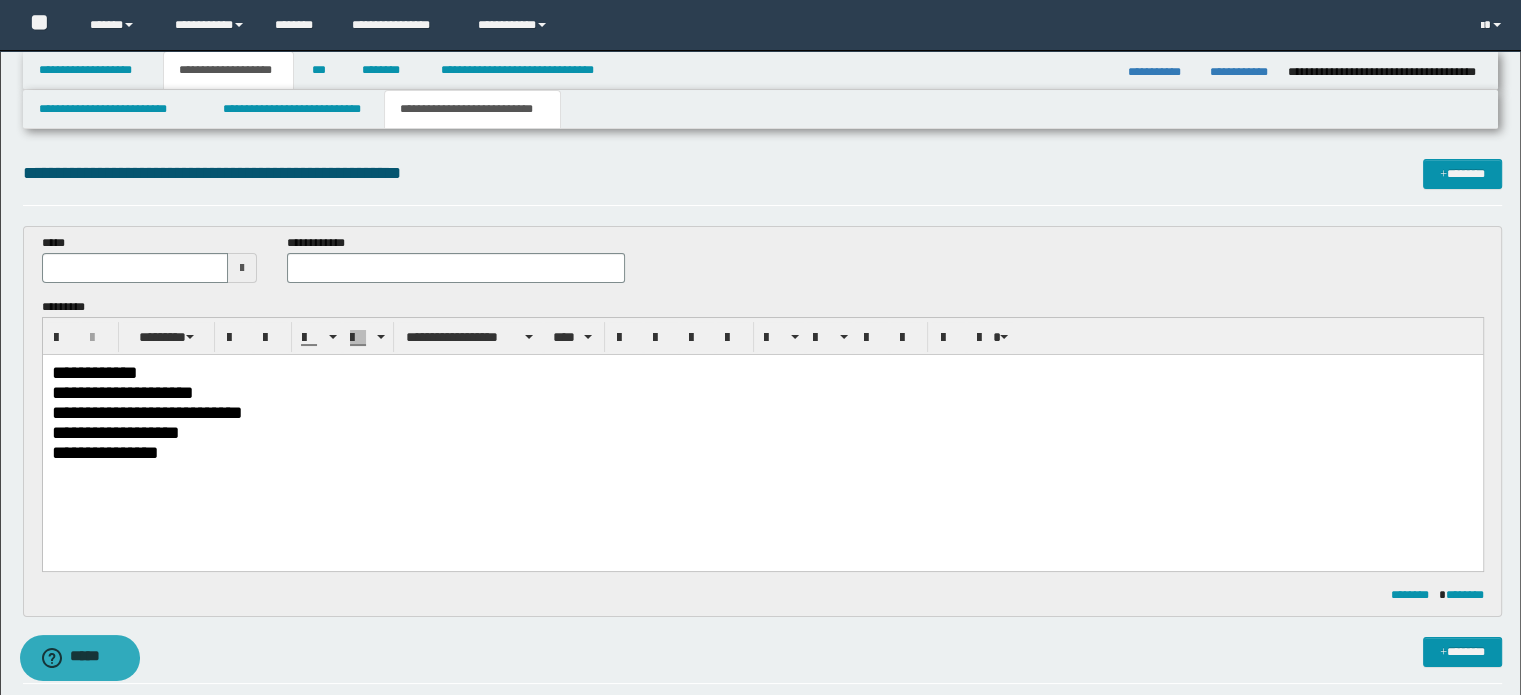 click on "**********" at bounding box center (763, 442) 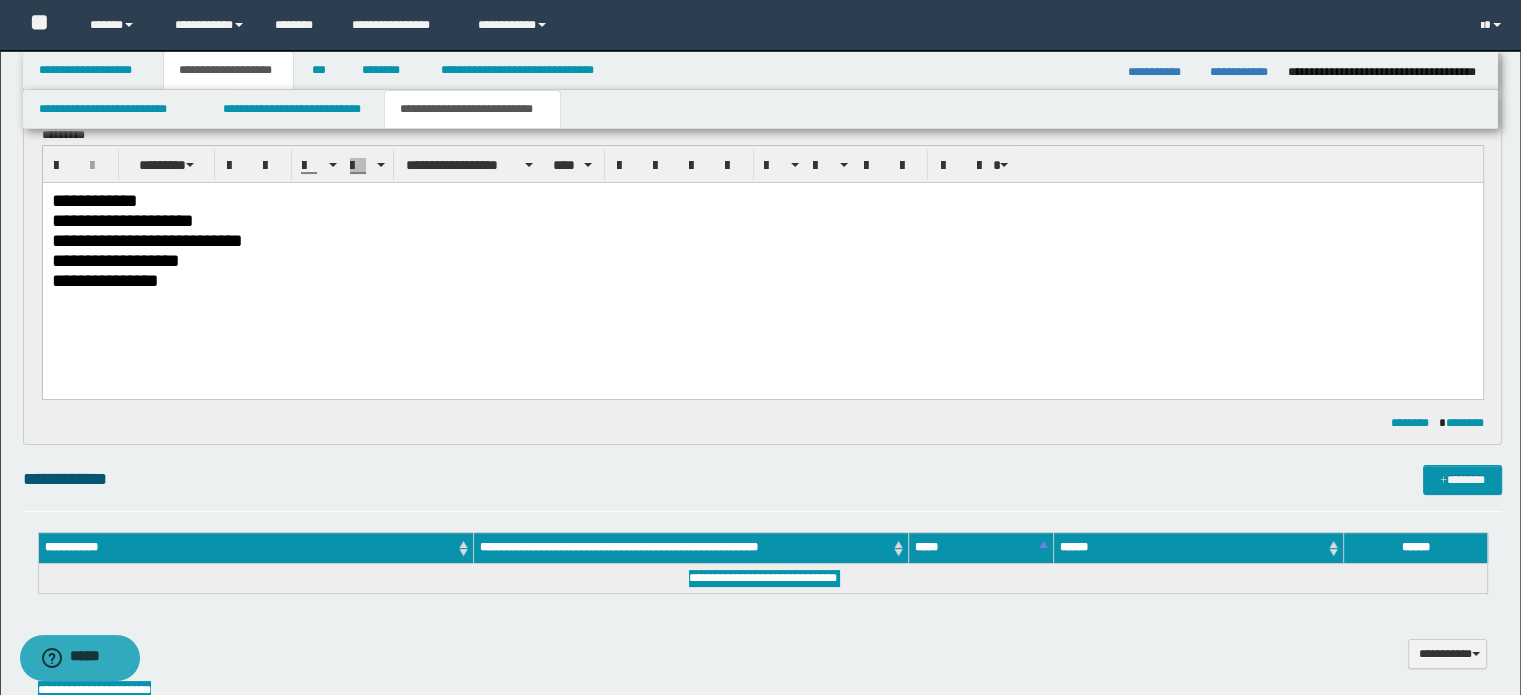 click on "**********" at bounding box center [762, 265] 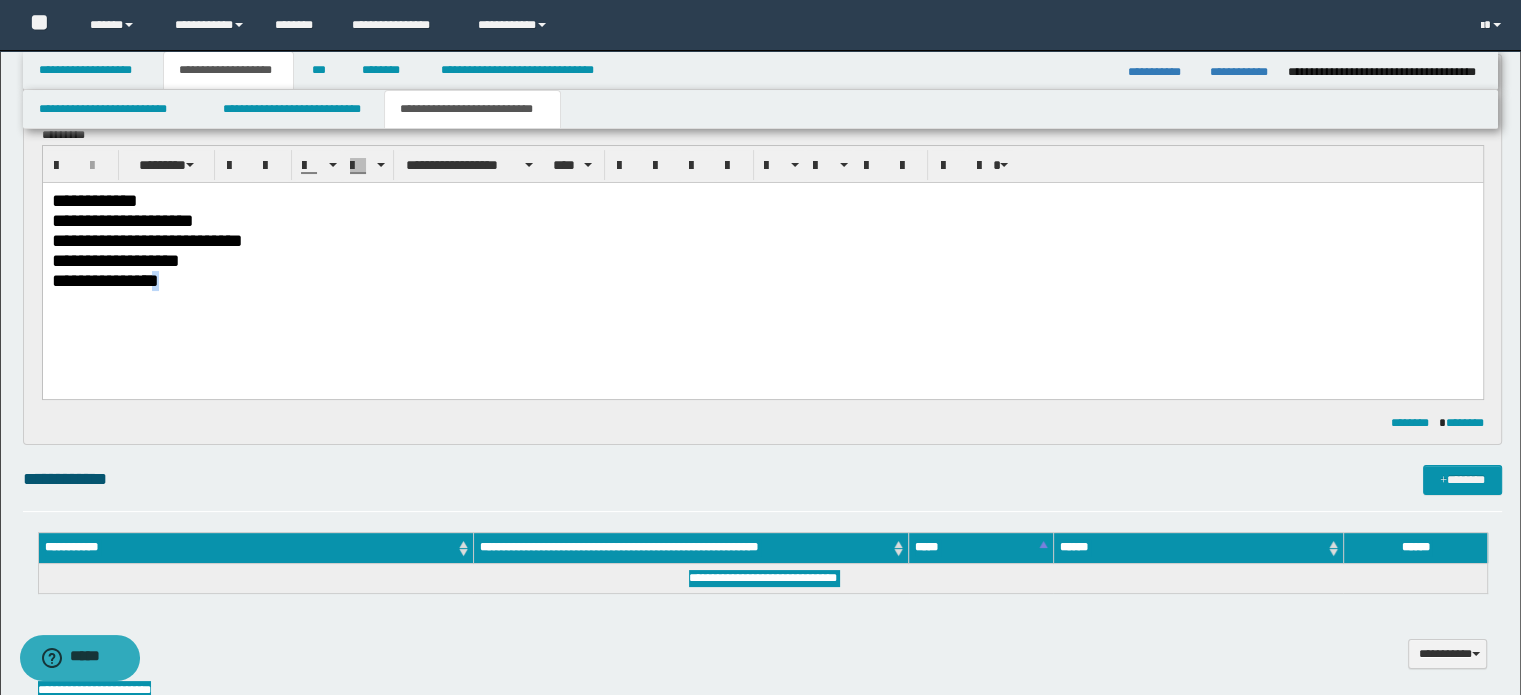 click on "**********" at bounding box center (762, 265) 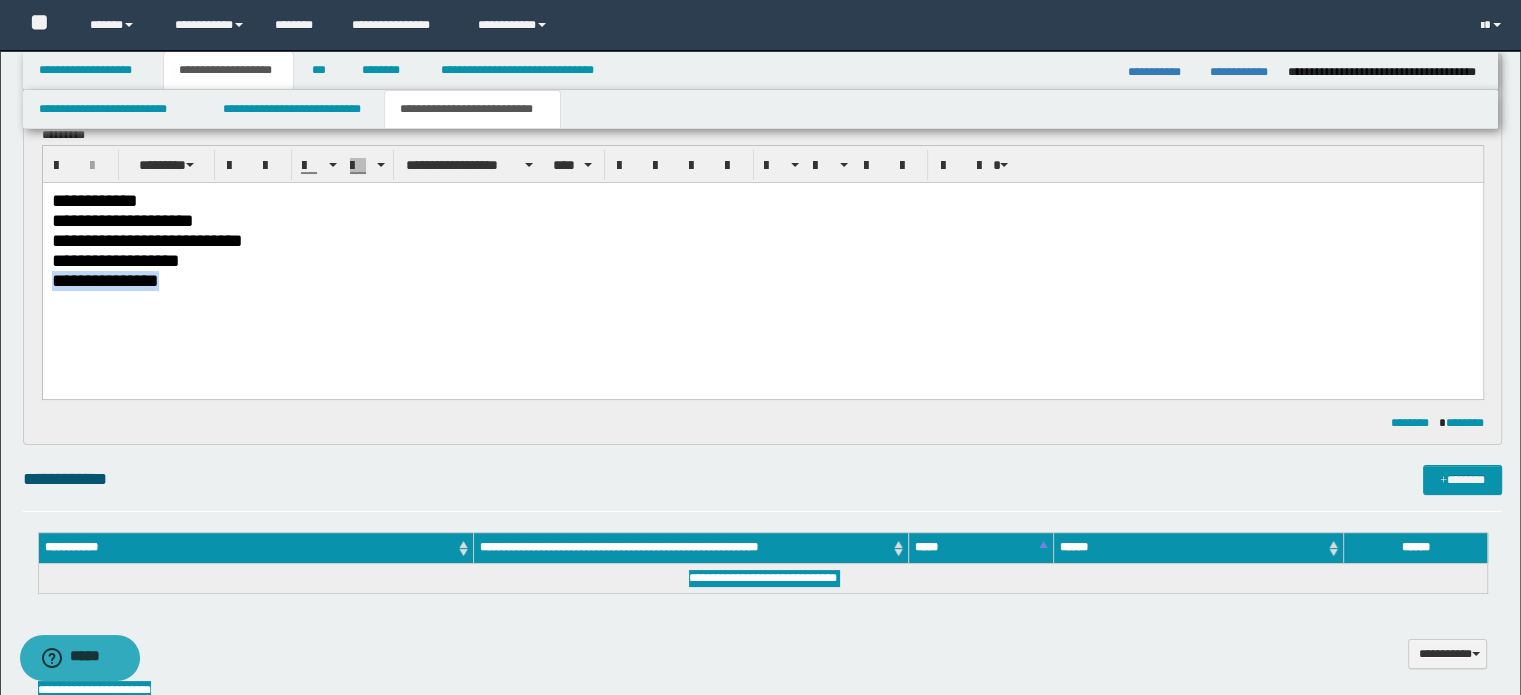 click on "**********" at bounding box center (762, 265) 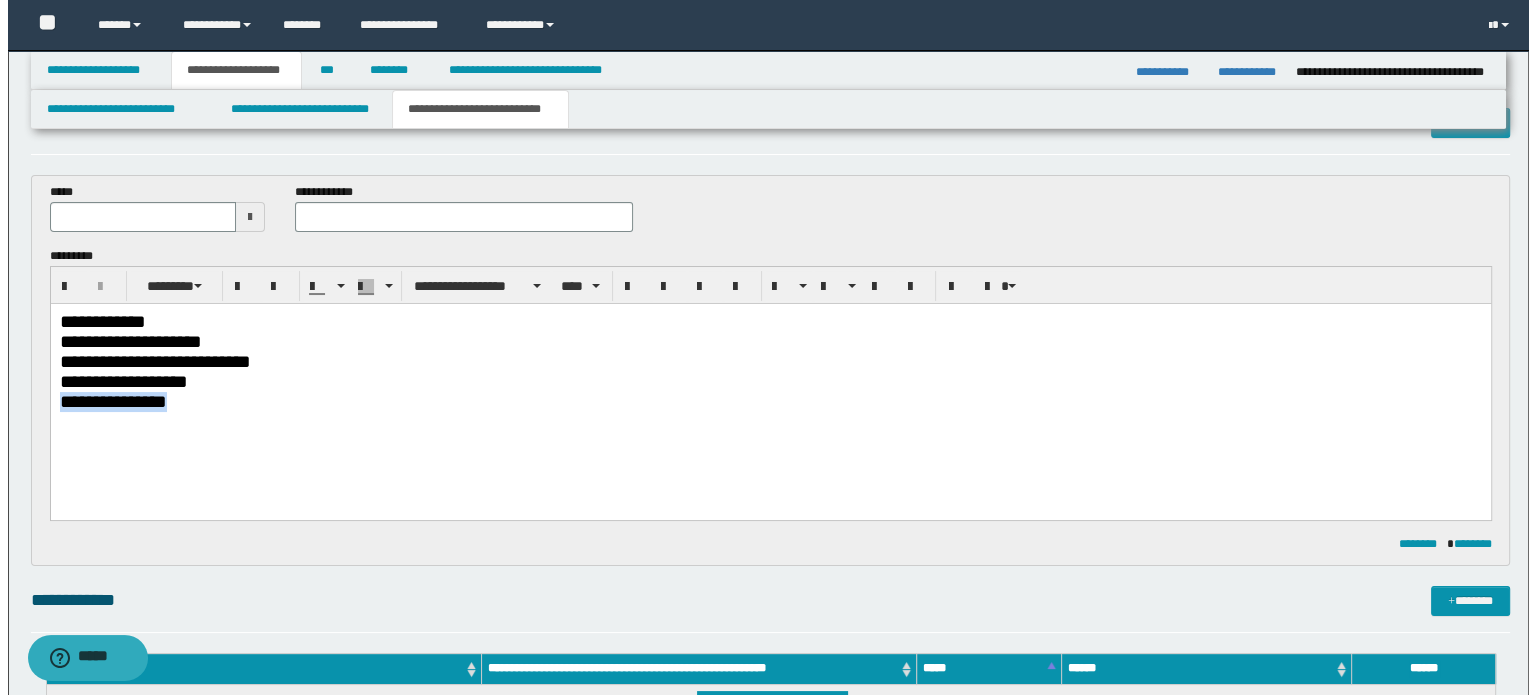 scroll, scrollTop: 0, scrollLeft: 0, axis: both 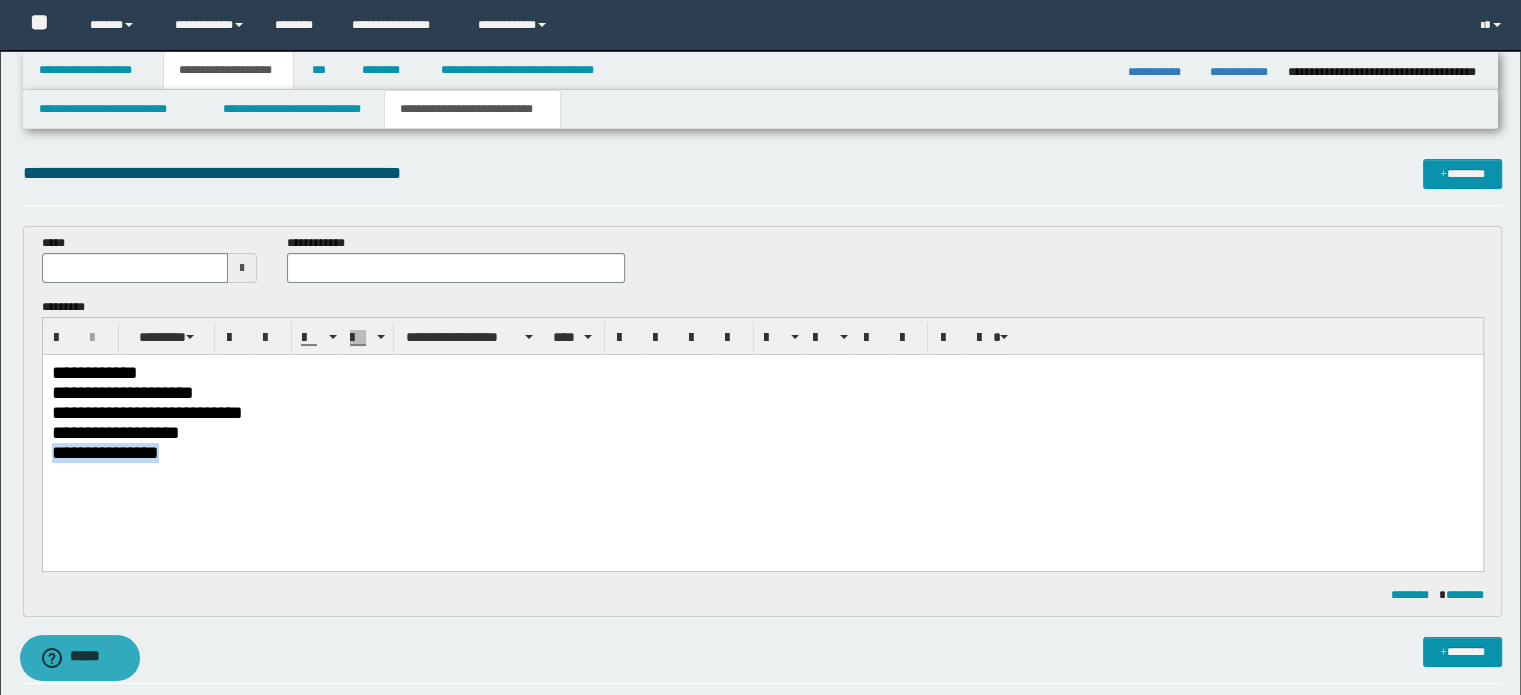 click on "**********" at bounding box center (762, 437) 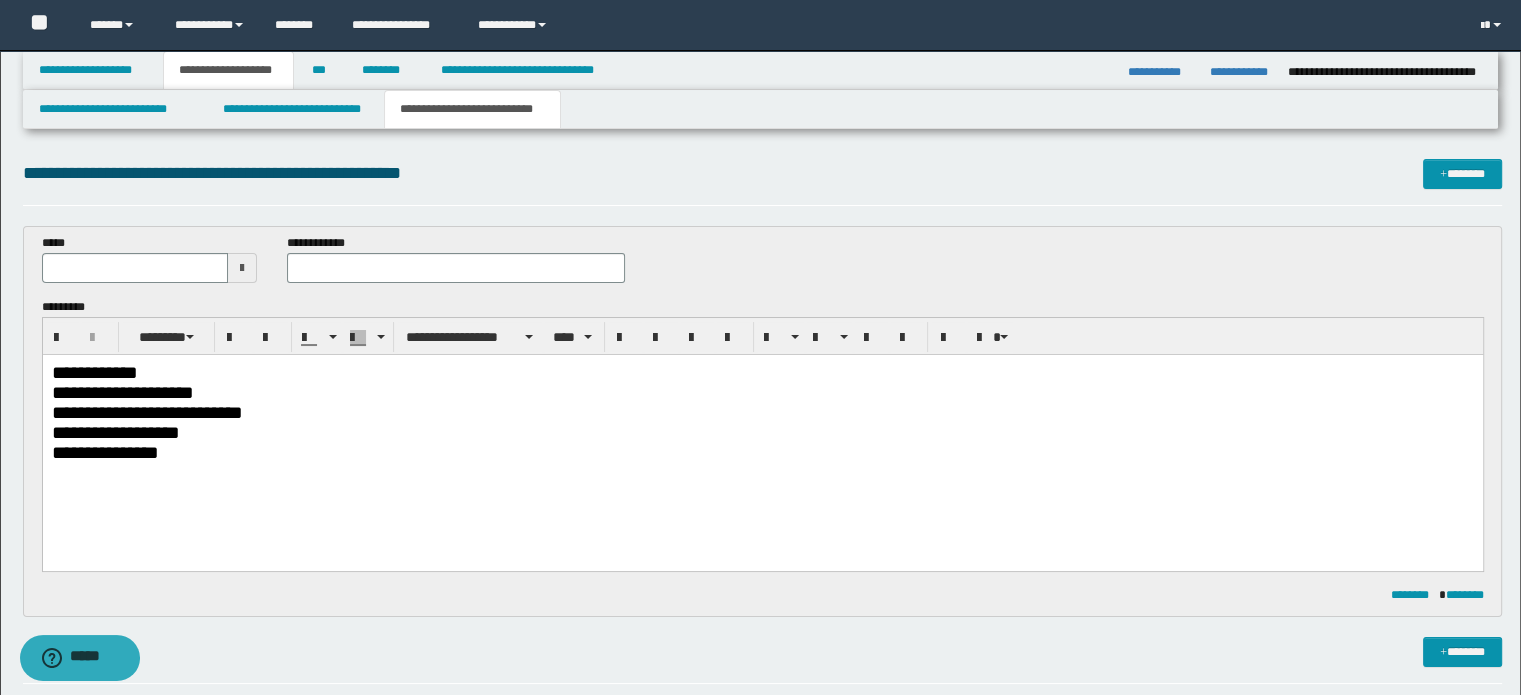 click on "**********" at bounding box center [762, 452] 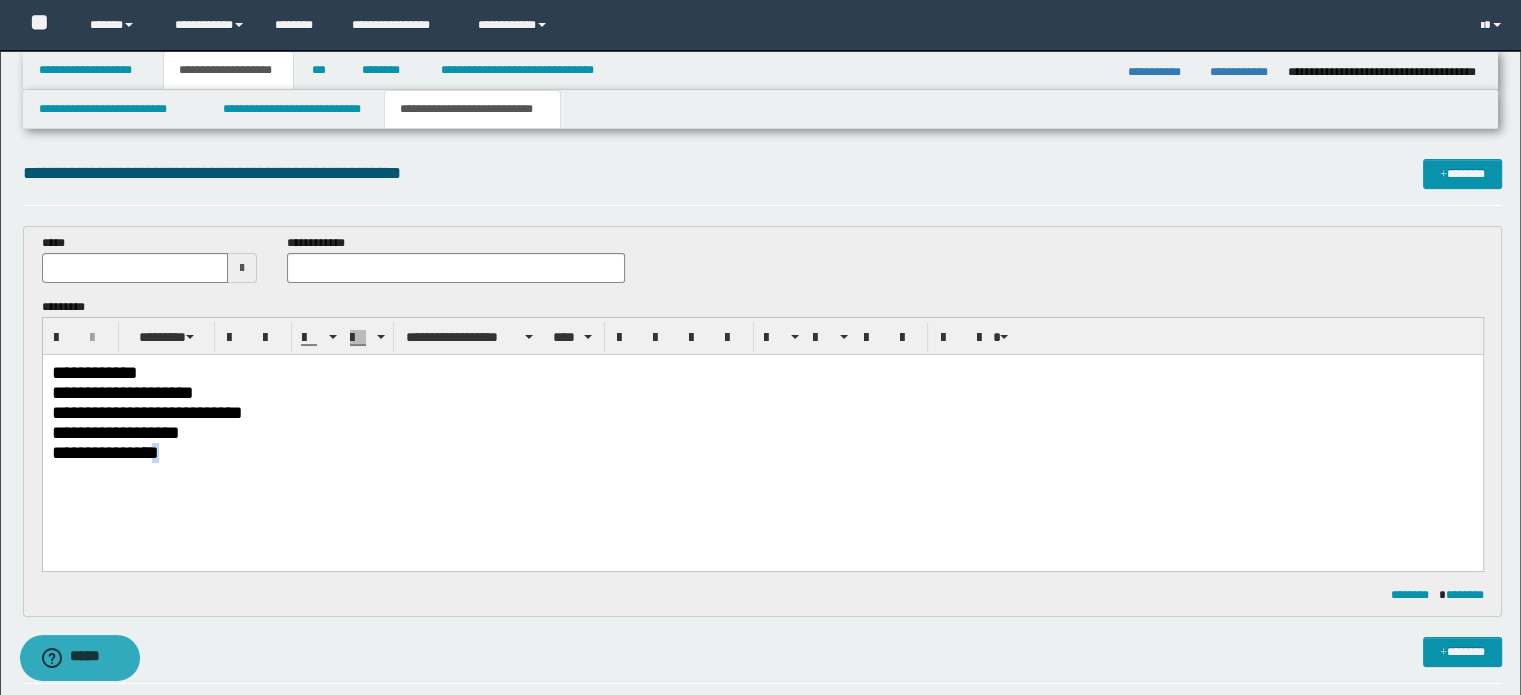 click on "**********" at bounding box center [762, 452] 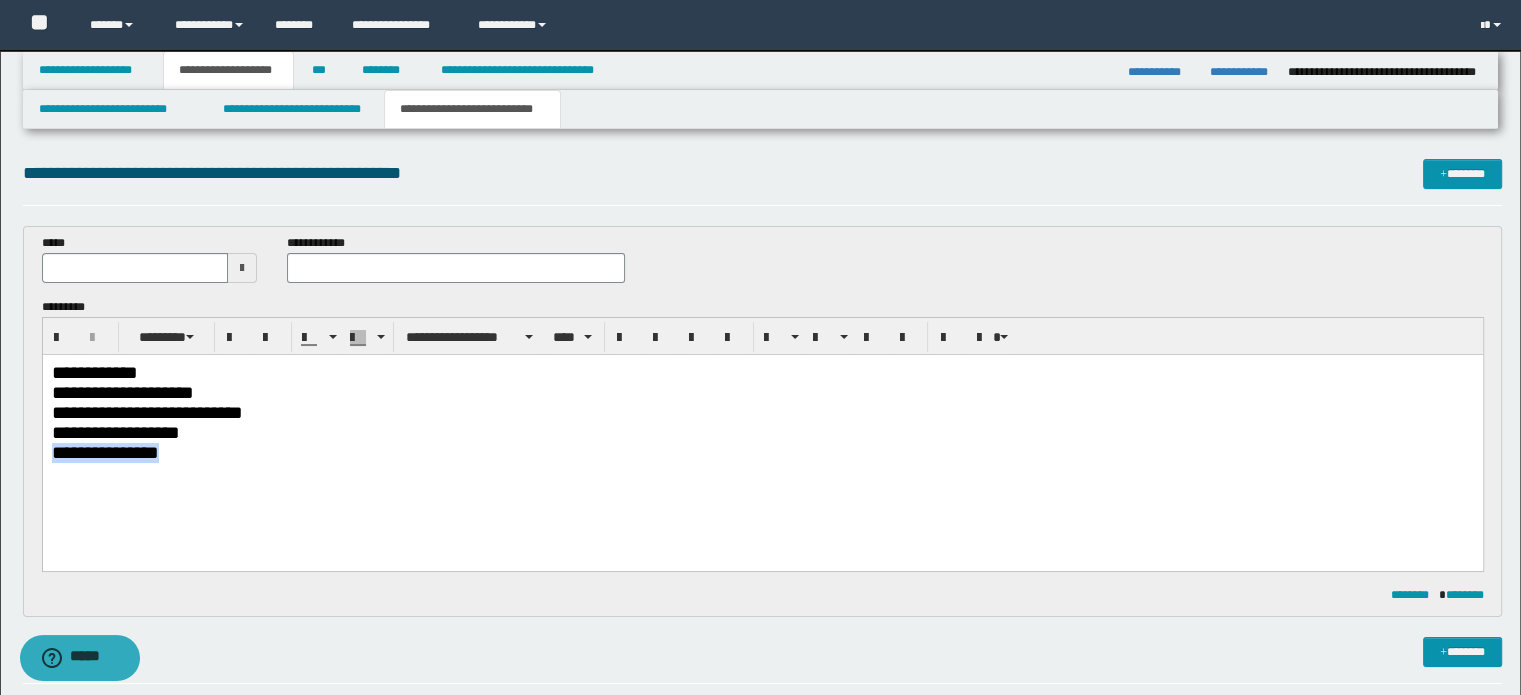click on "**********" at bounding box center [762, 452] 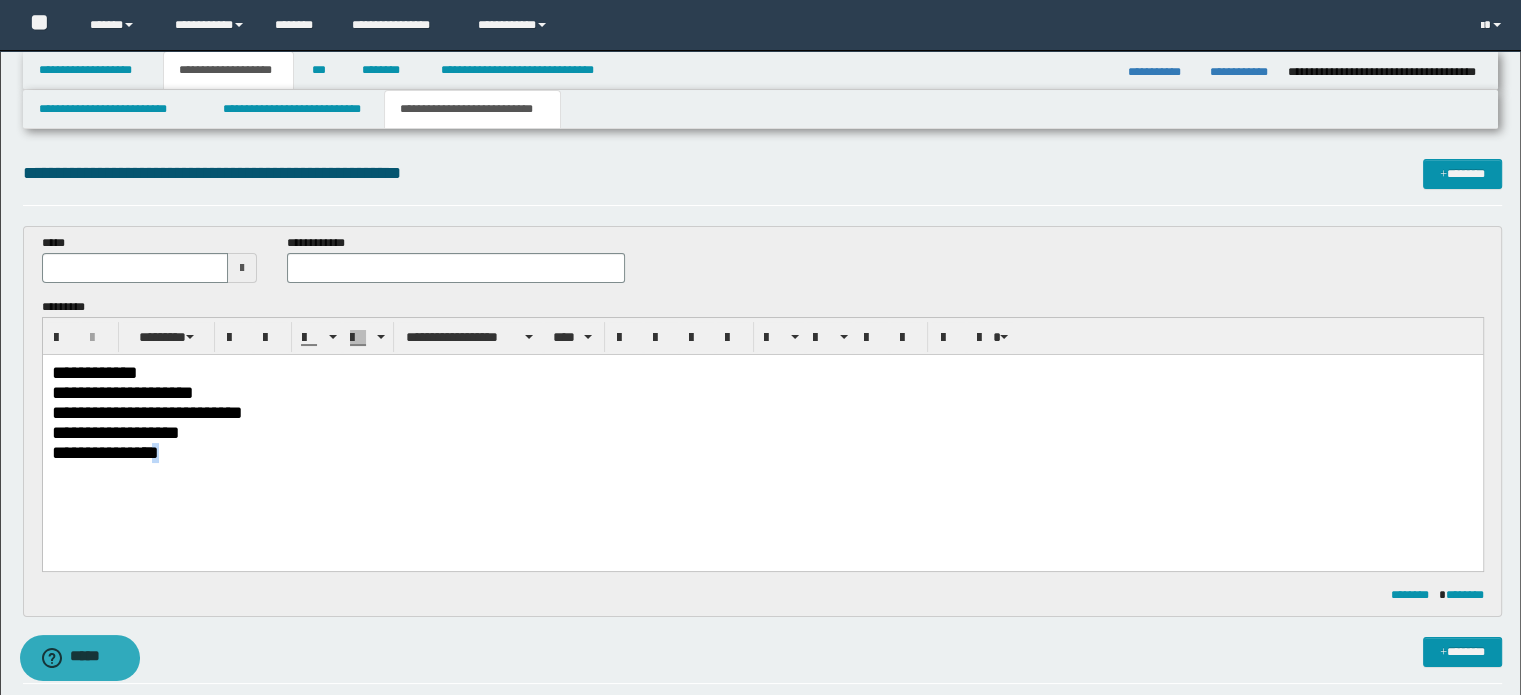click on "**********" at bounding box center [762, 452] 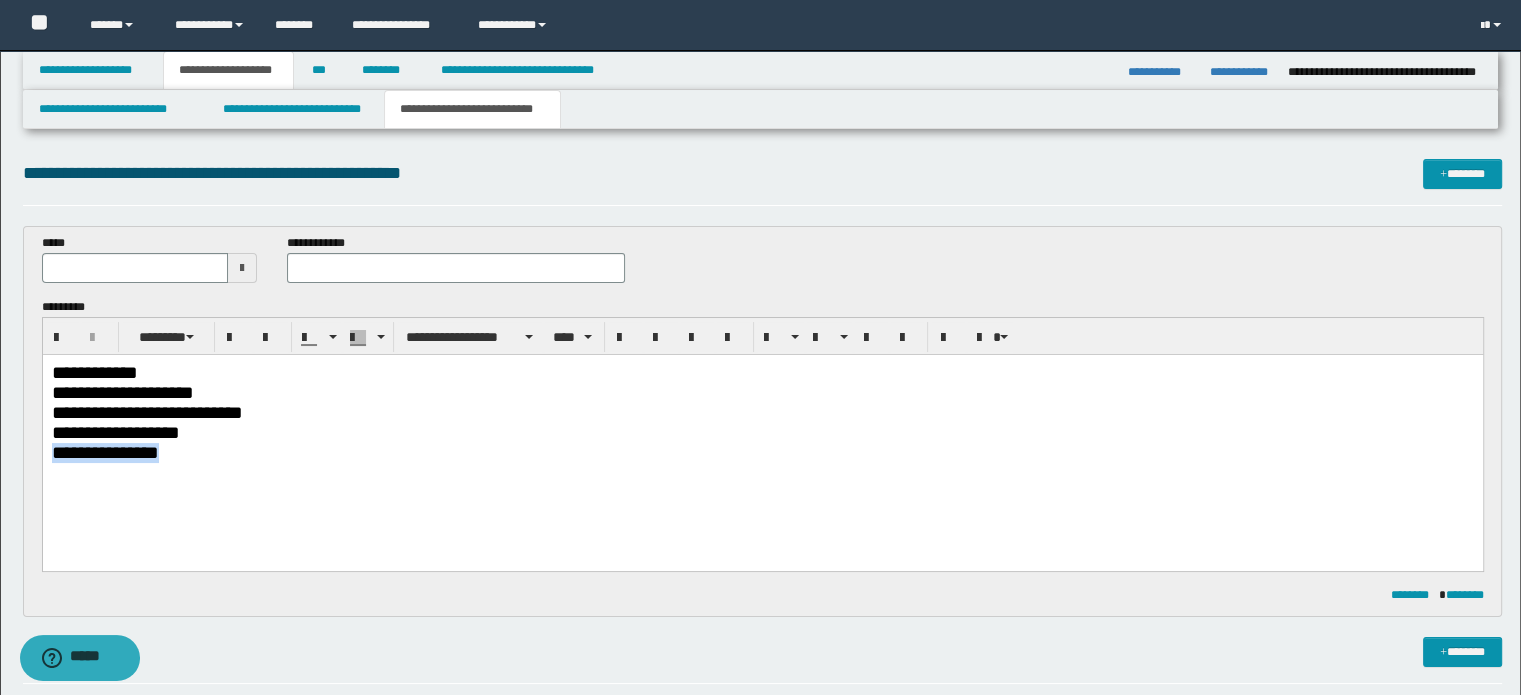 click on "**********" at bounding box center (762, 452) 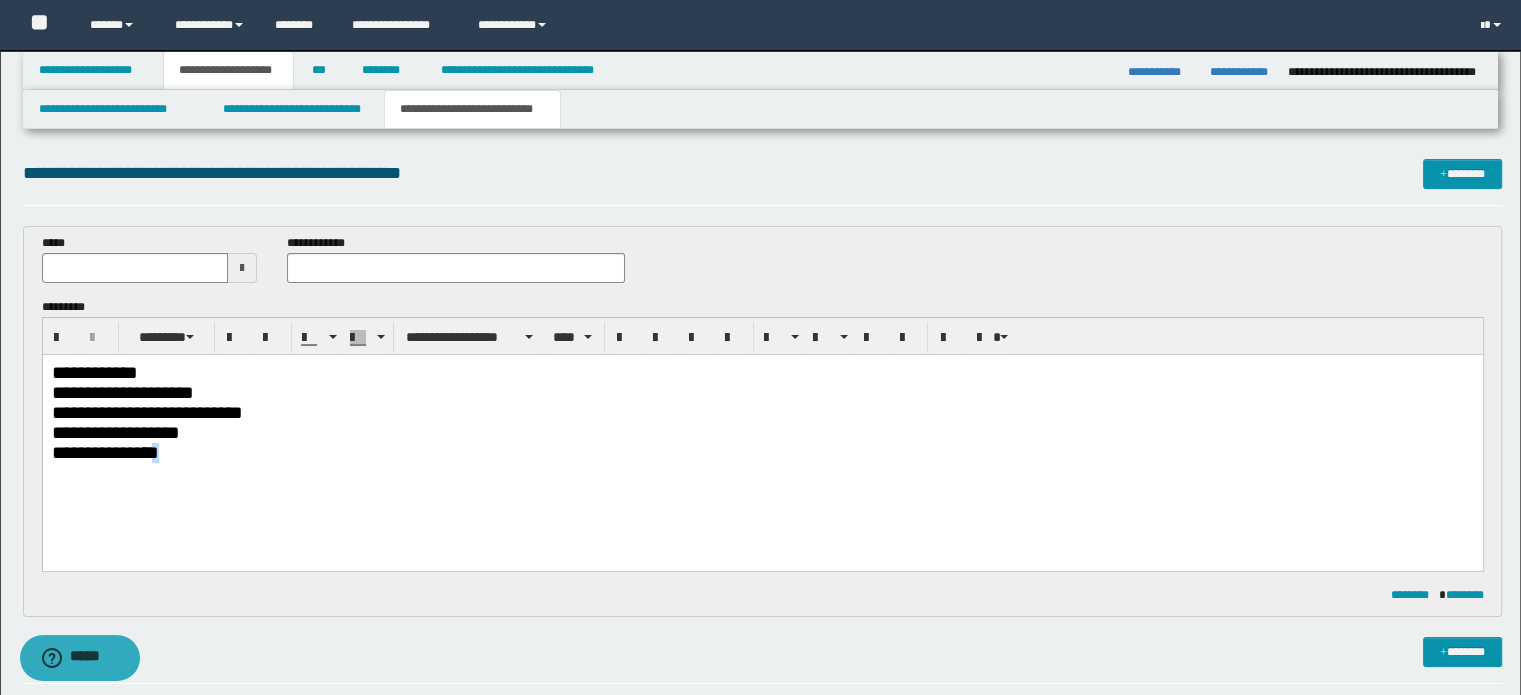 click on "**********" at bounding box center (762, 452) 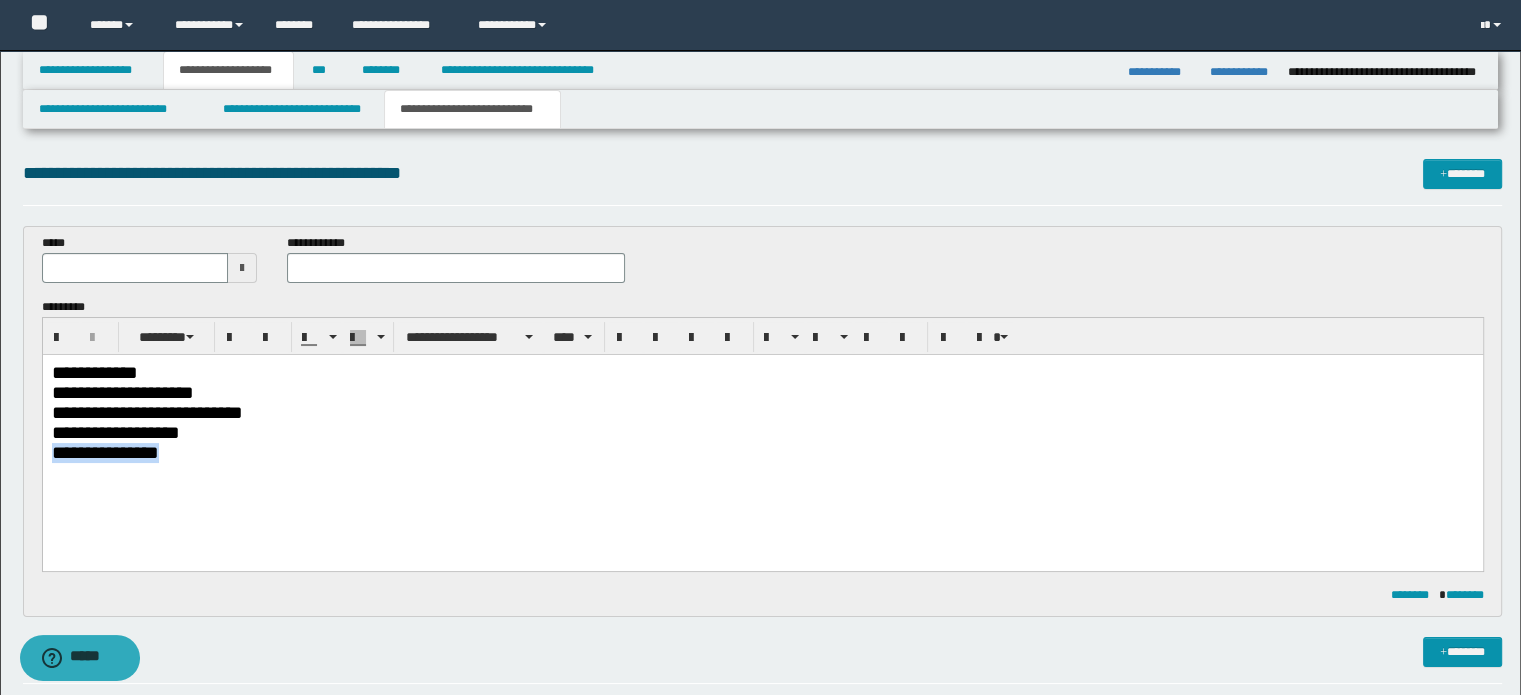 click on "**********" at bounding box center (762, 452) 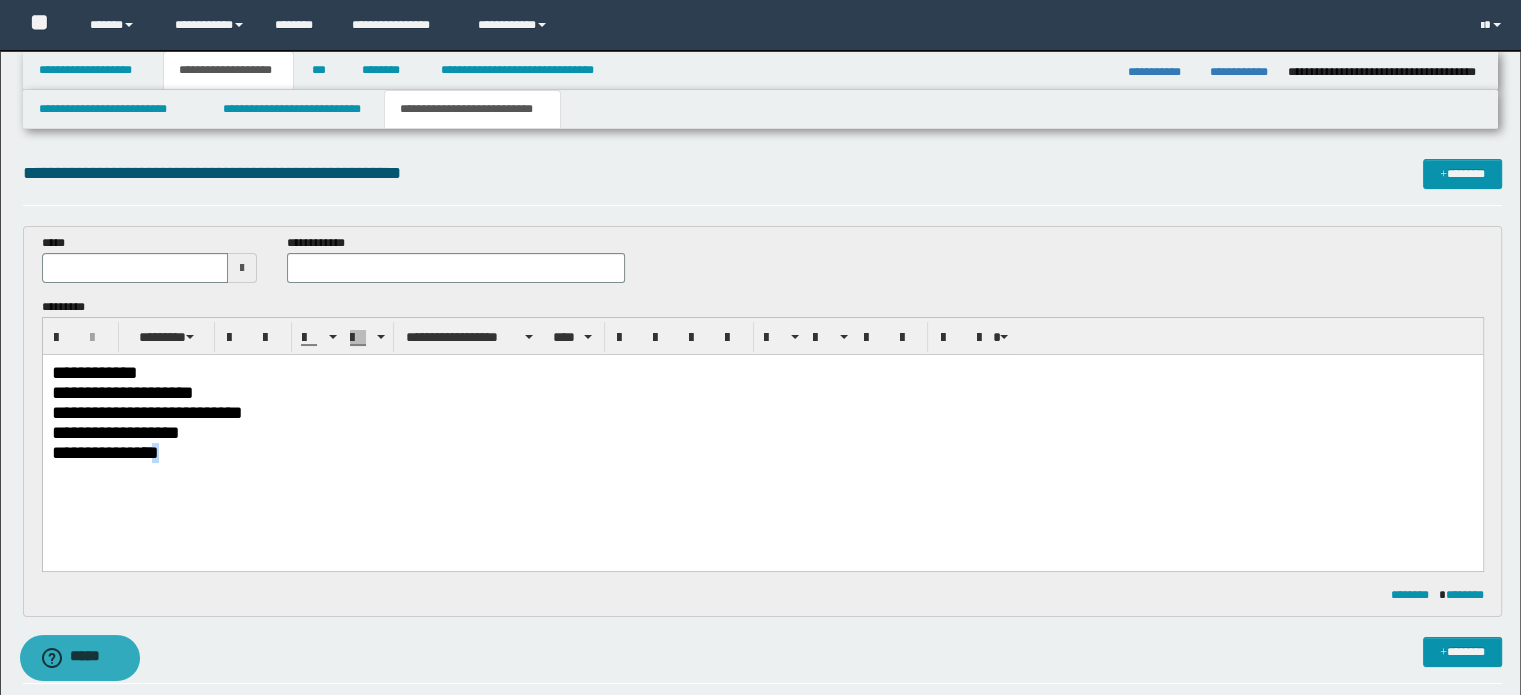 click on "**********" at bounding box center [762, 452] 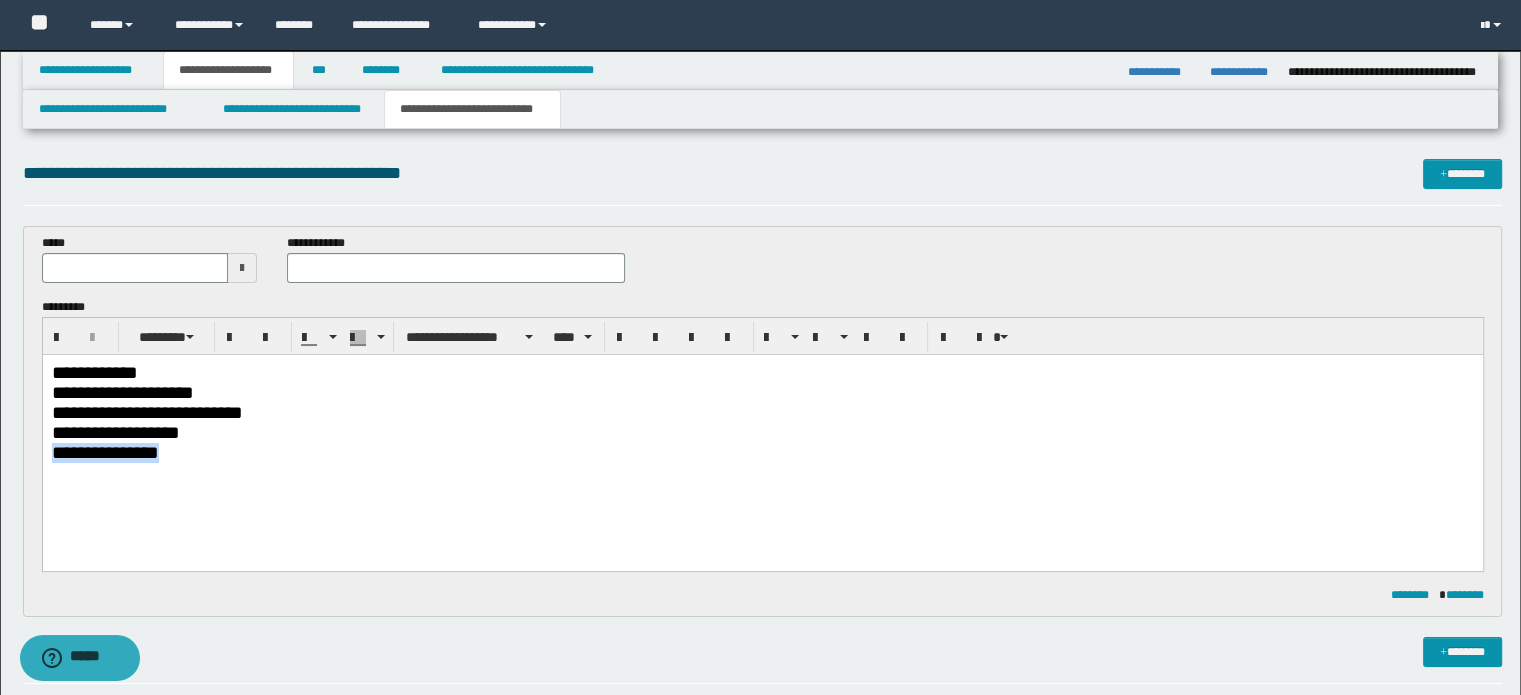 click on "**********" at bounding box center [762, 452] 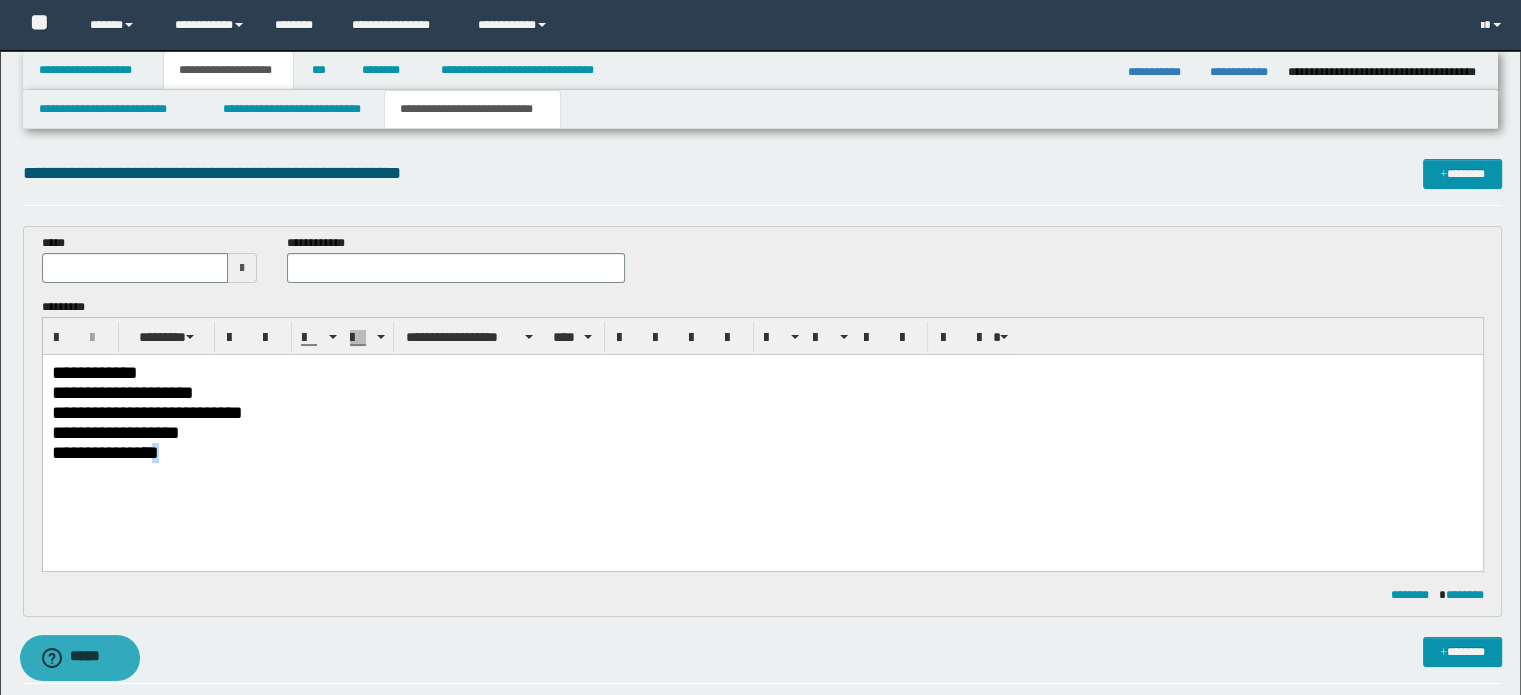 click on "**********" at bounding box center (762, 452) 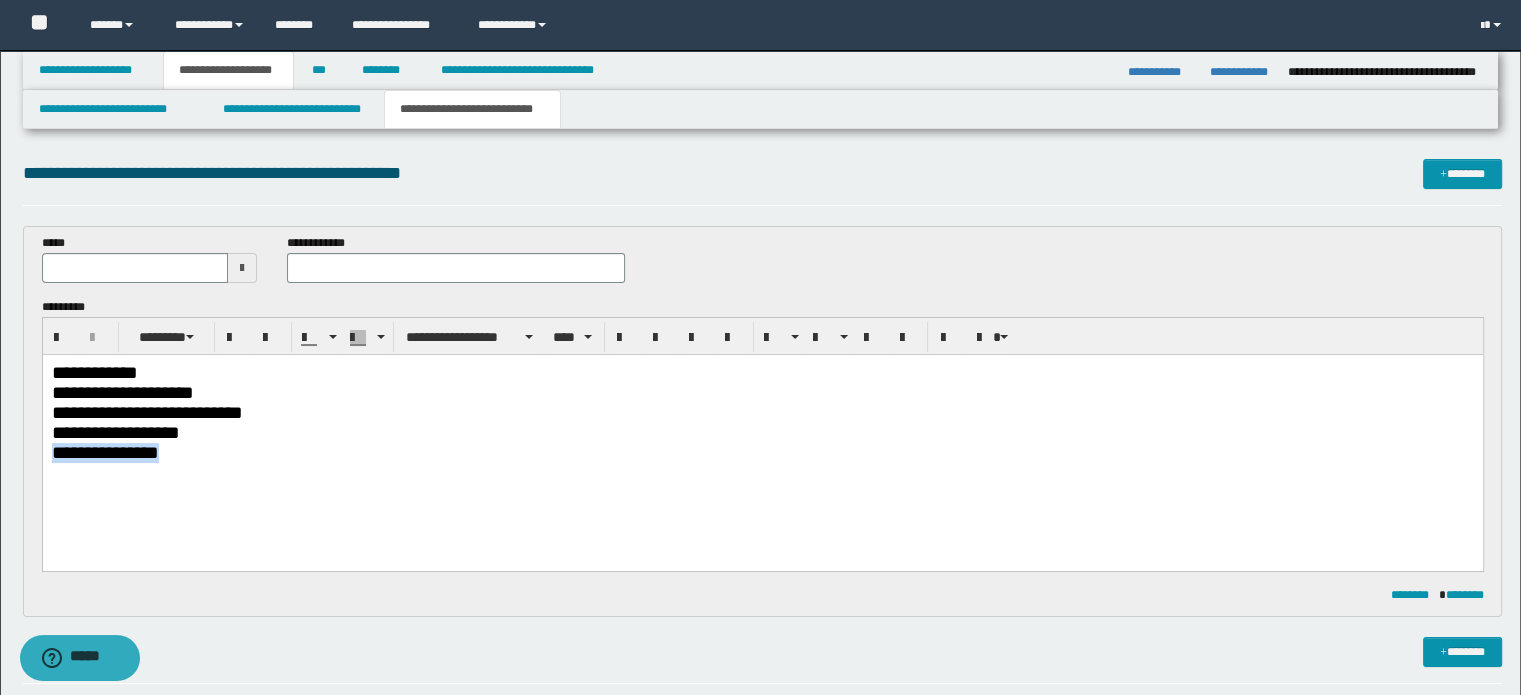 click on "**********" at bounding box center [762, 452] 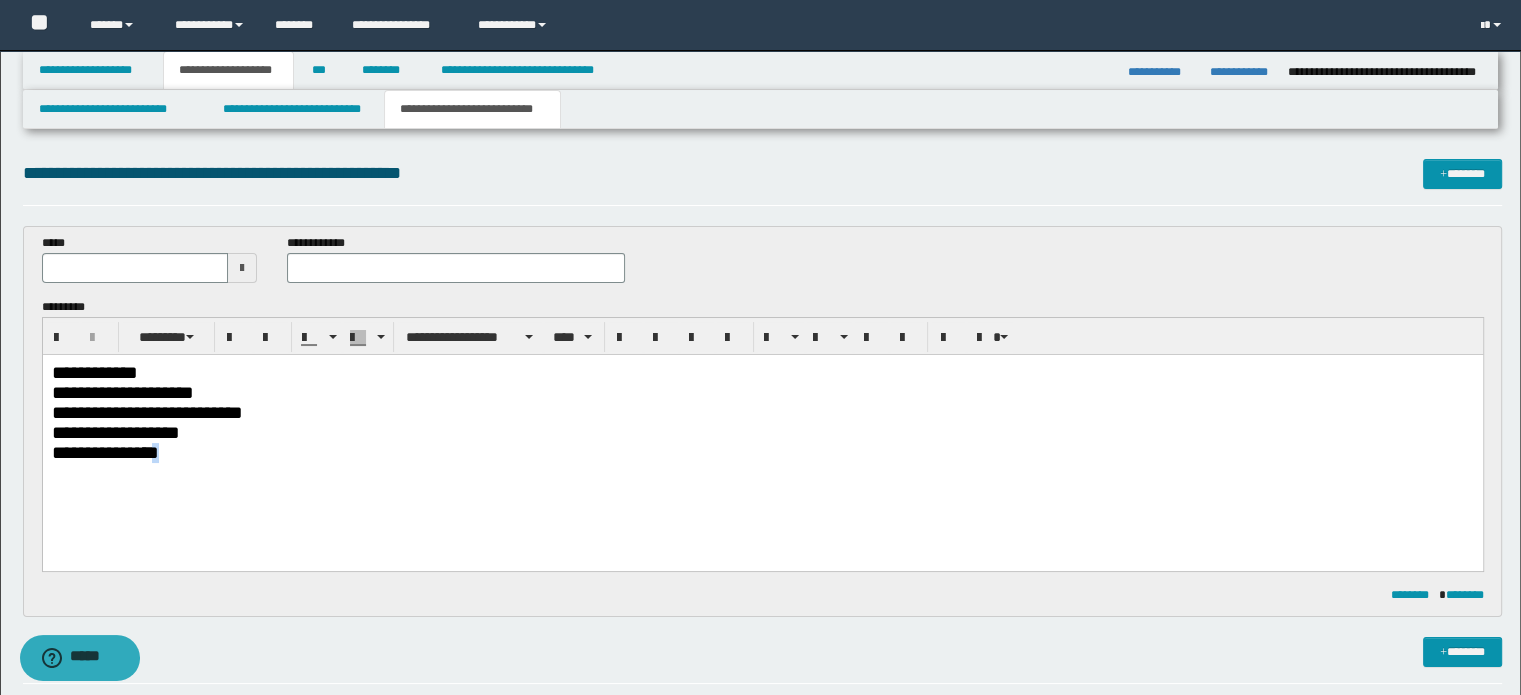 click on "**********" at bounding box center (762, 452) 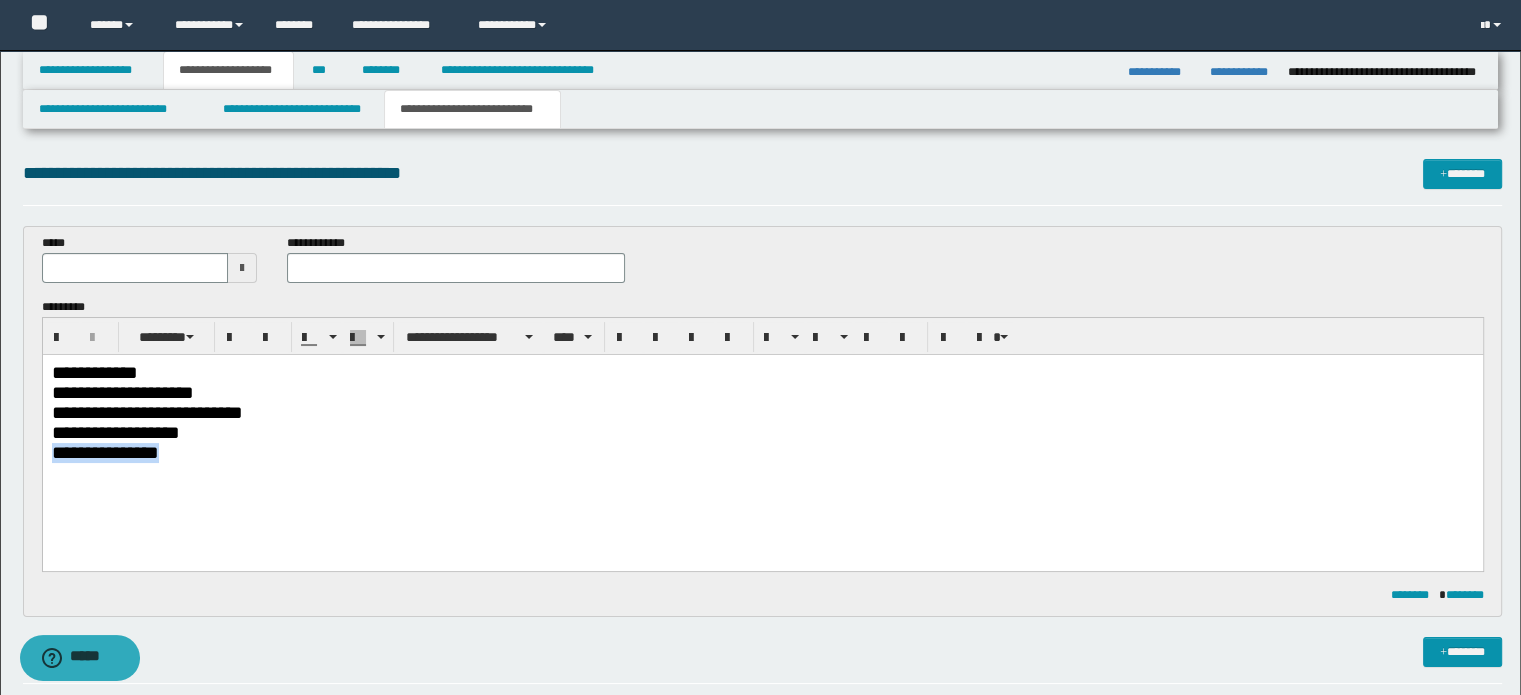 click on "**********" at bounding box center (762, 452) 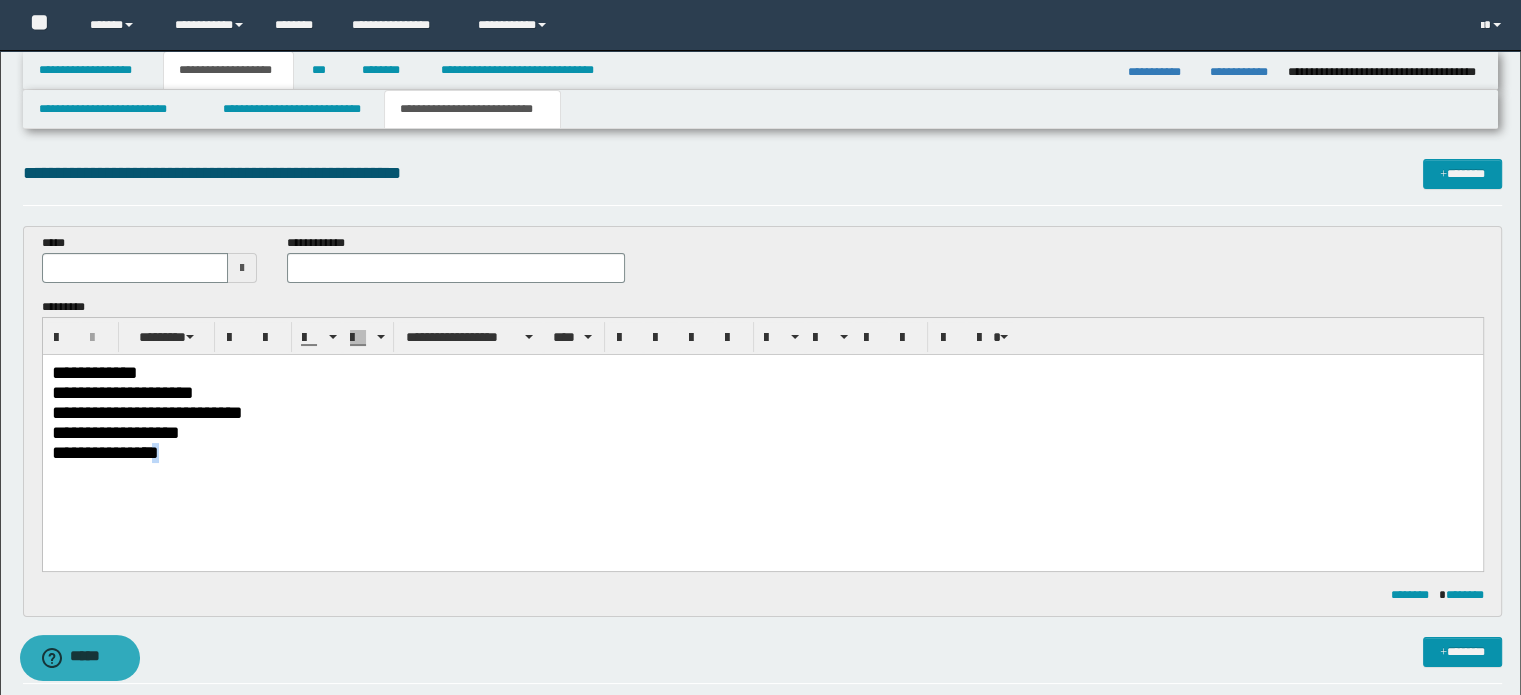 click on "**********" at bounding box center [762, 452] 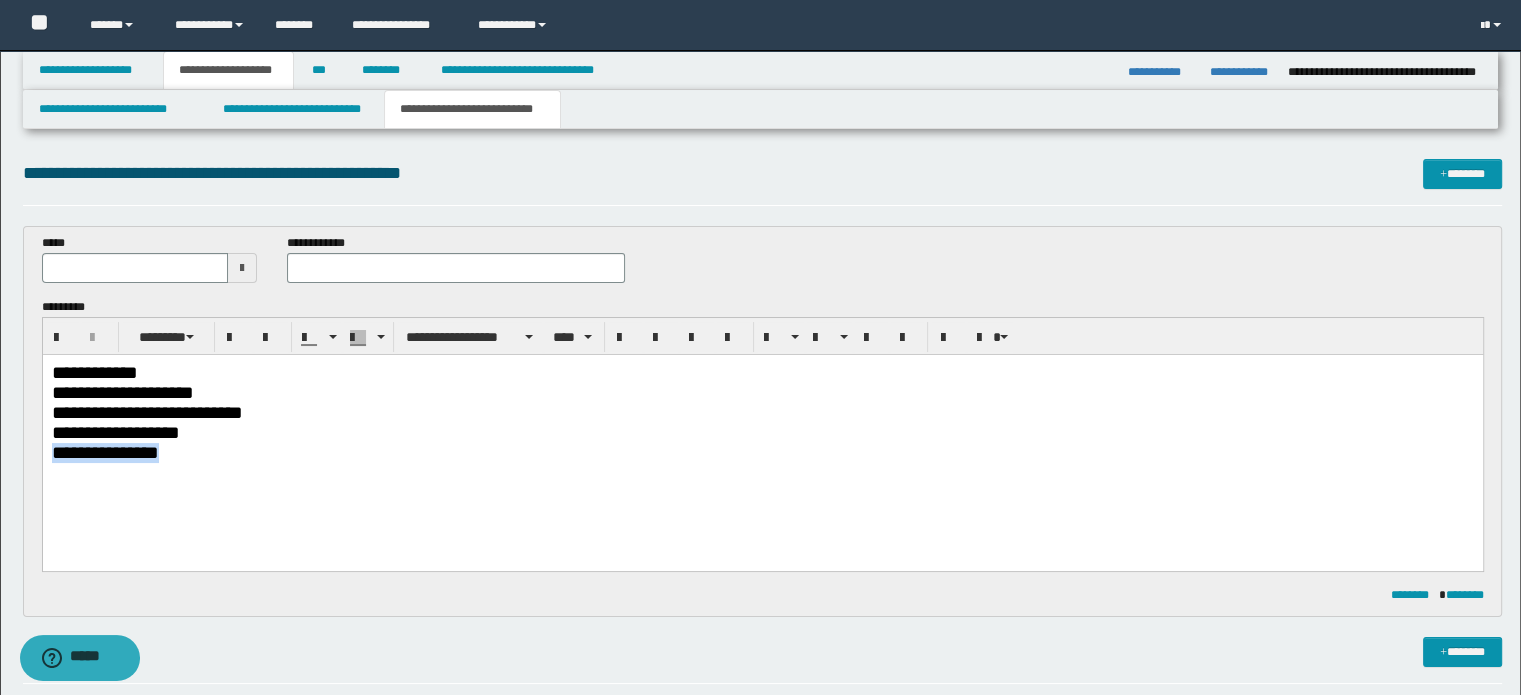 click on "**********" at bounding box center (762, 452) 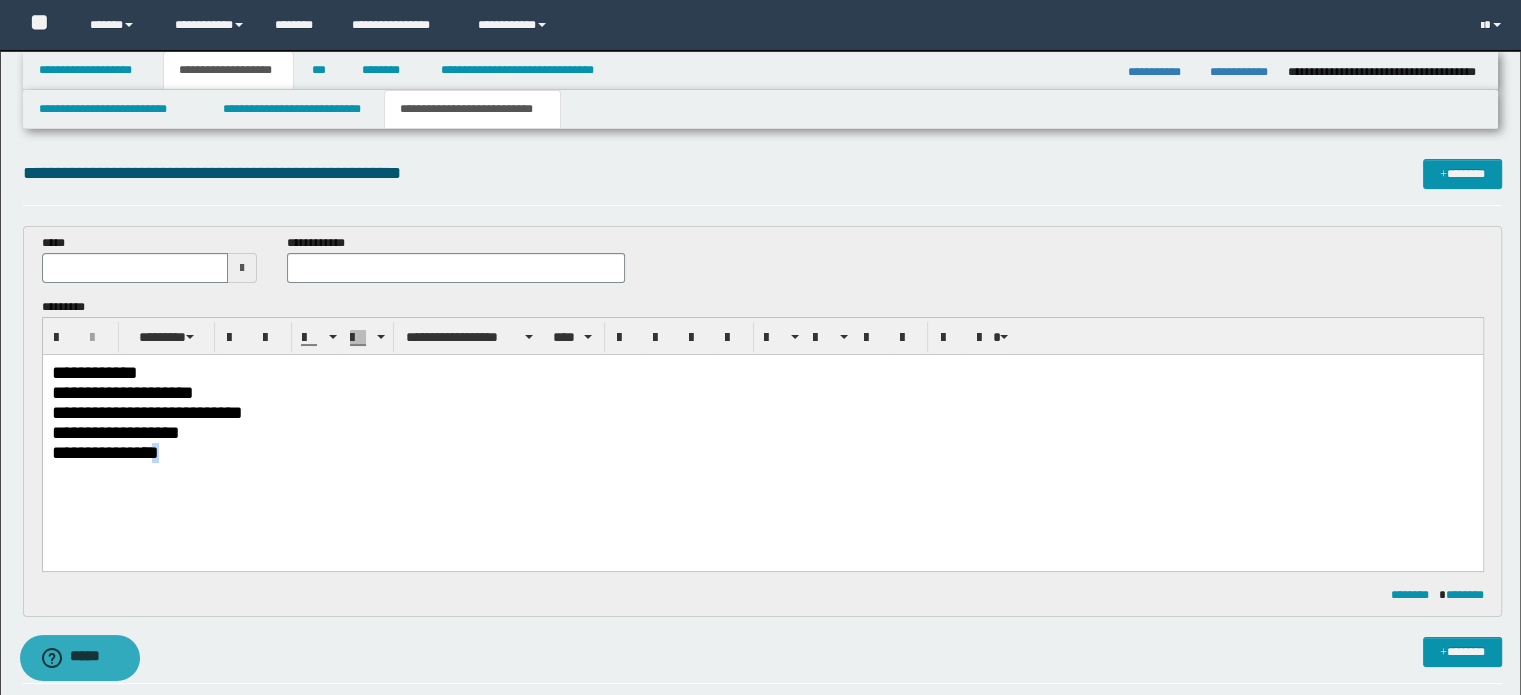 click on "**********" at bounding box center [762, 452] 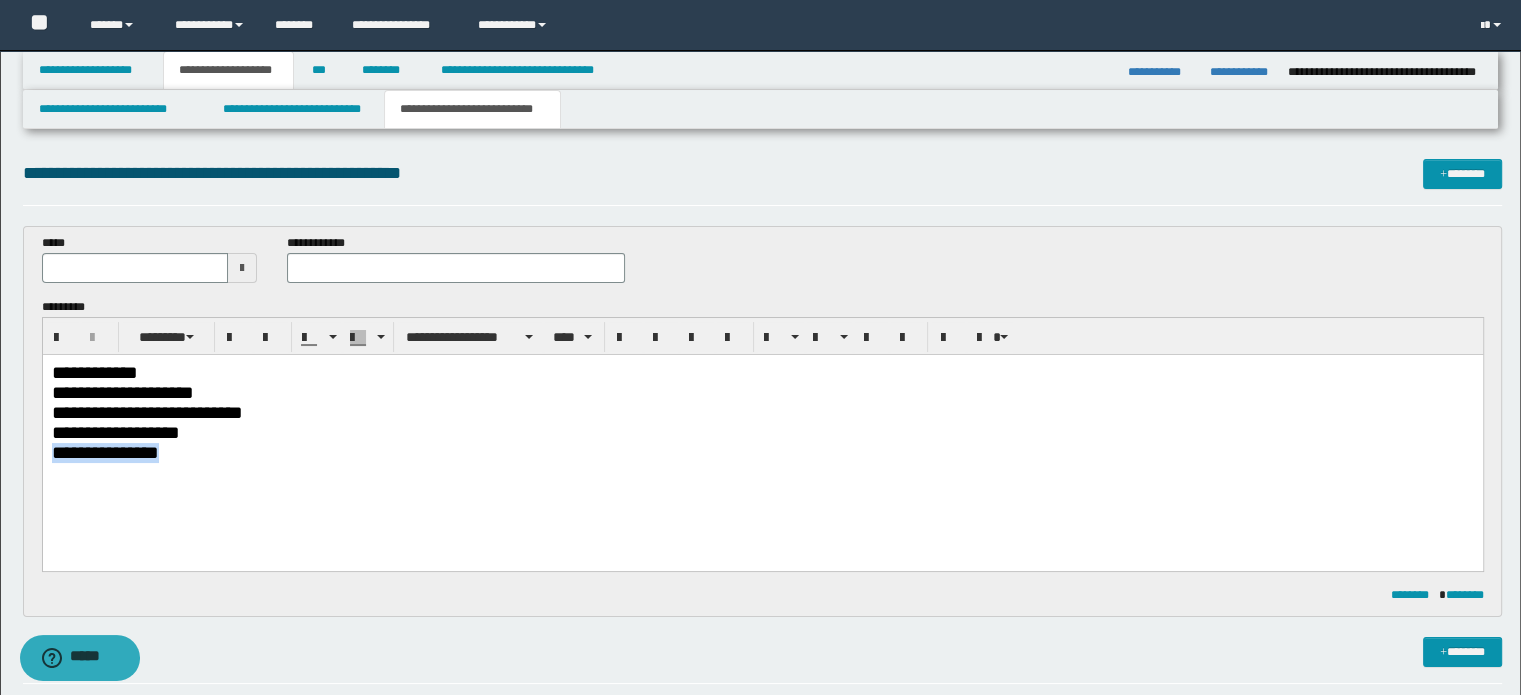 click on "**********" at bounding box center [762, 452] 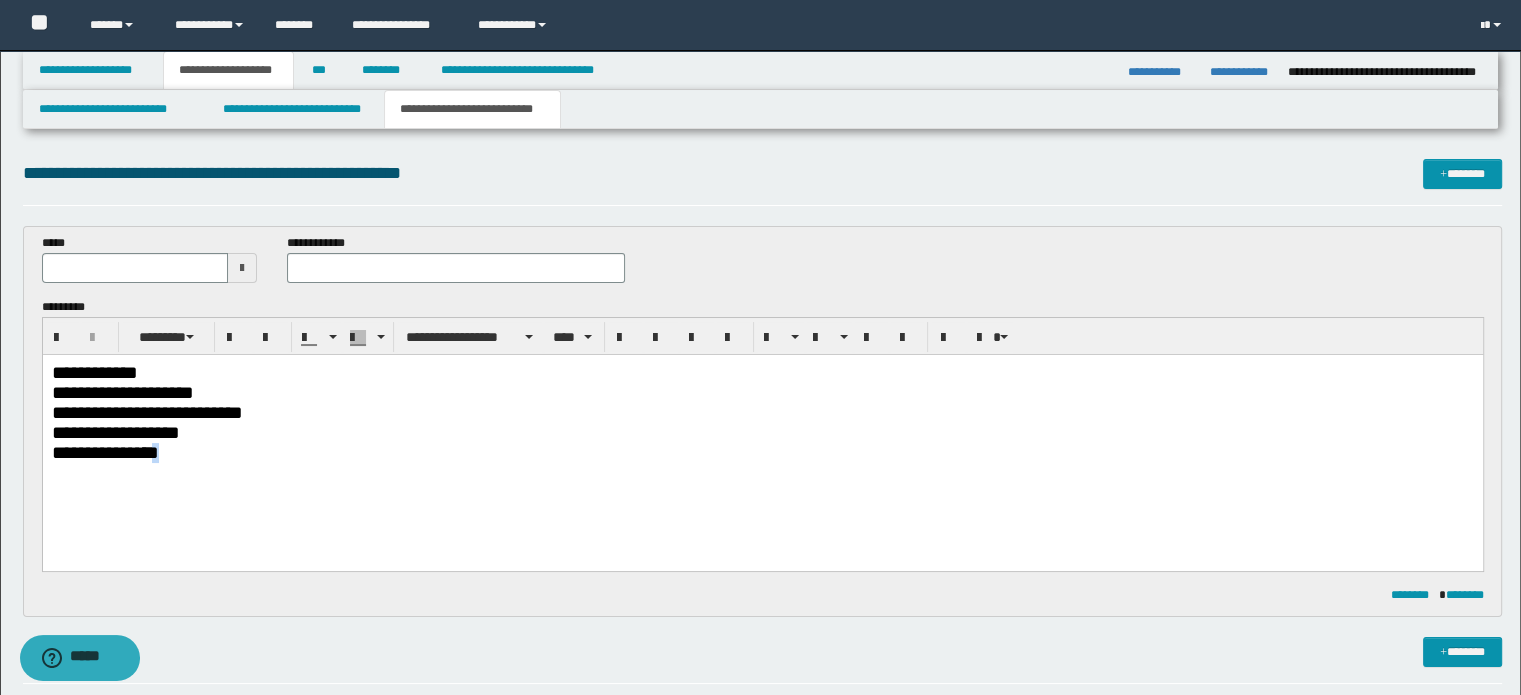 click on "**********" at bounding box center [762, 452] 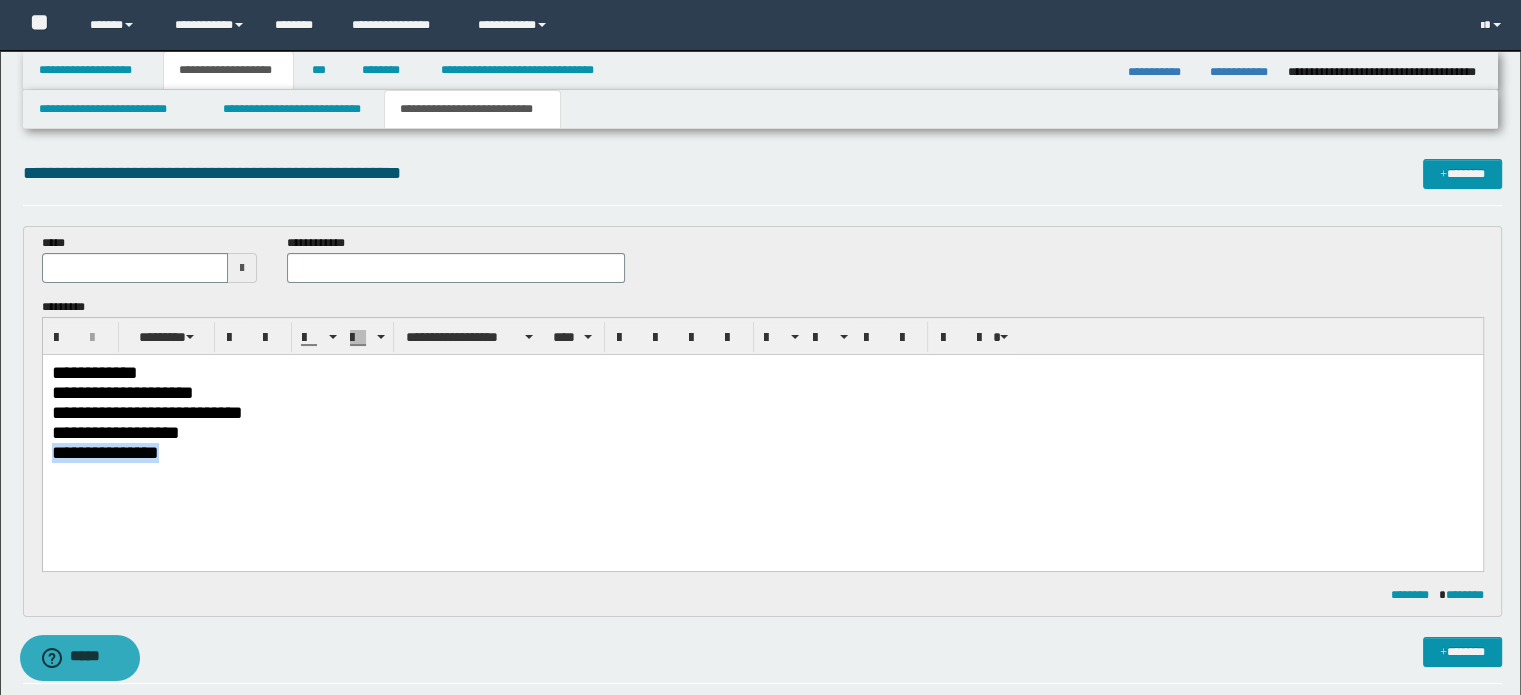 click on "**********" at bounding box center (762, 452) 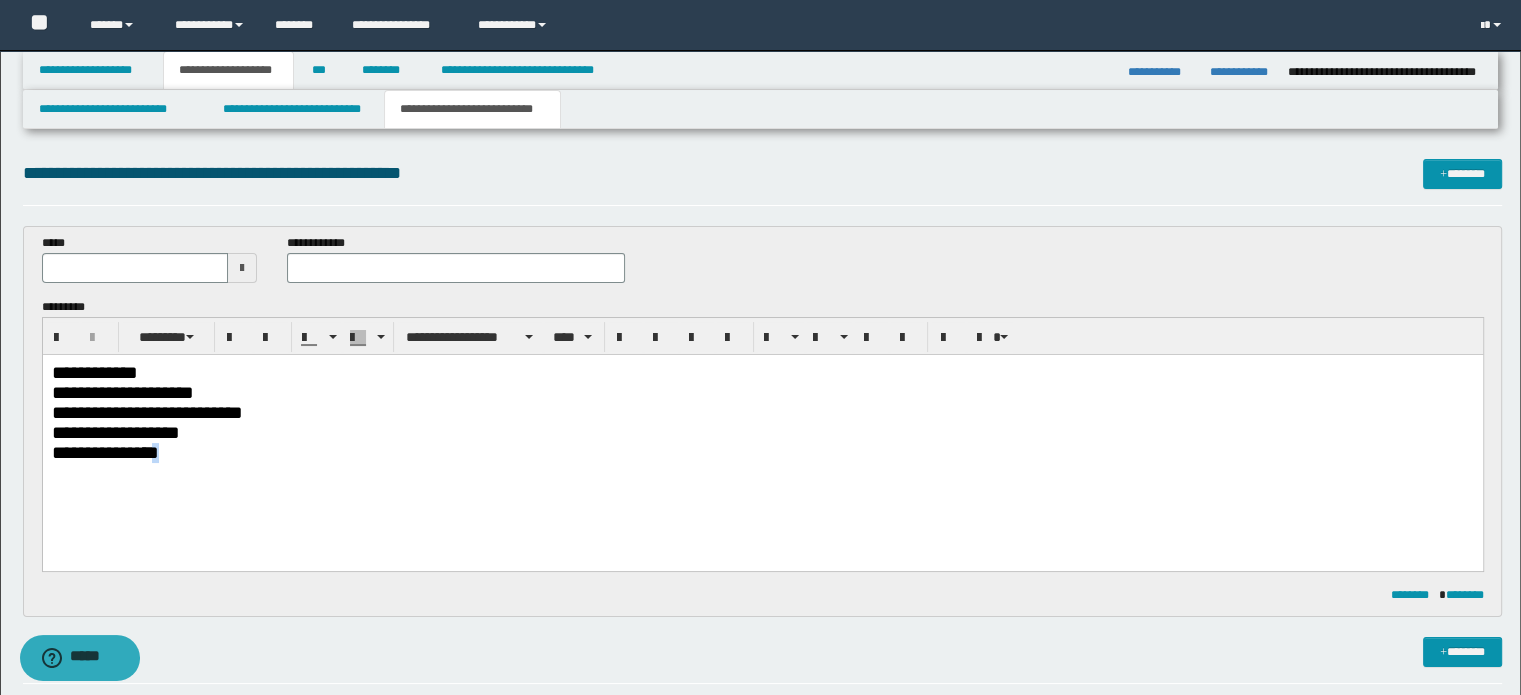 click on "**********" at bounding box center [762, 452] 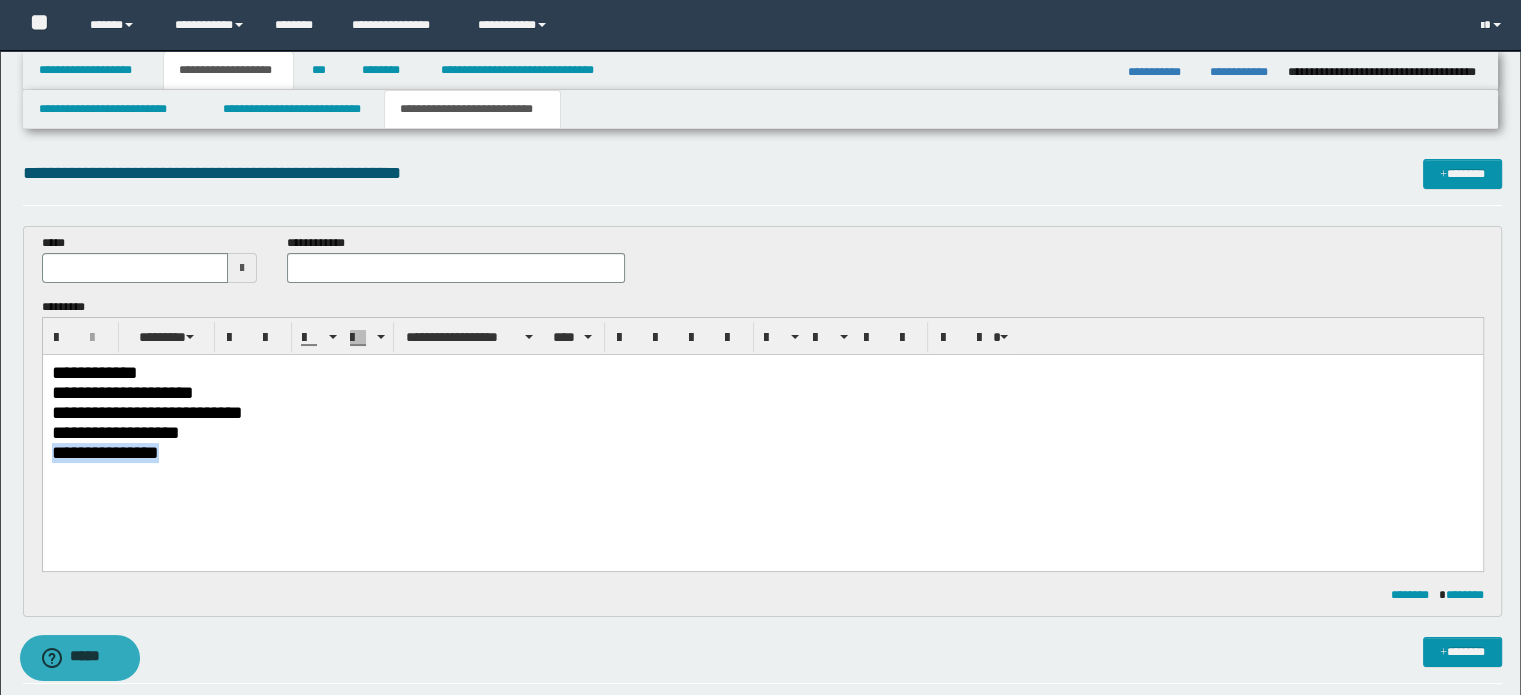 click on "**********" at bounding box center (762, 452) 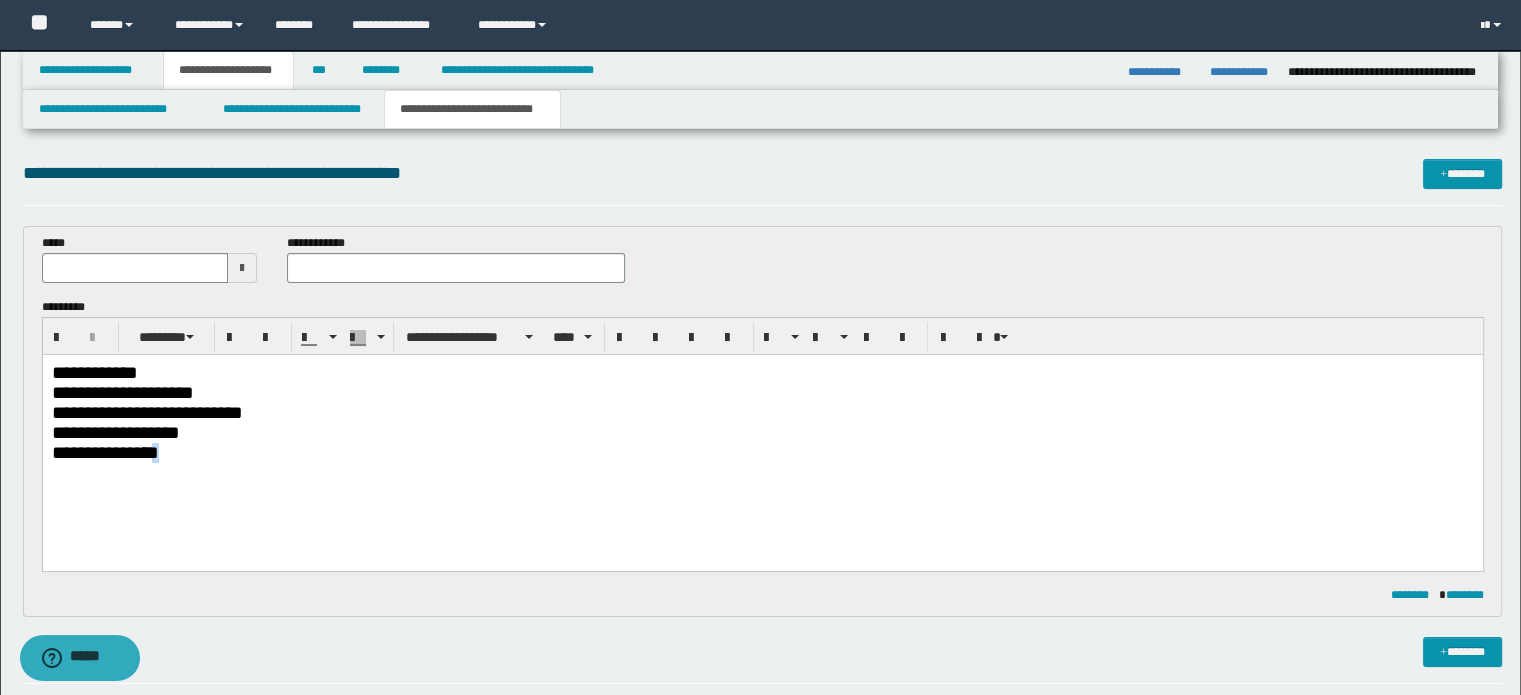 click on "**********" at bounding box center (762, 452) 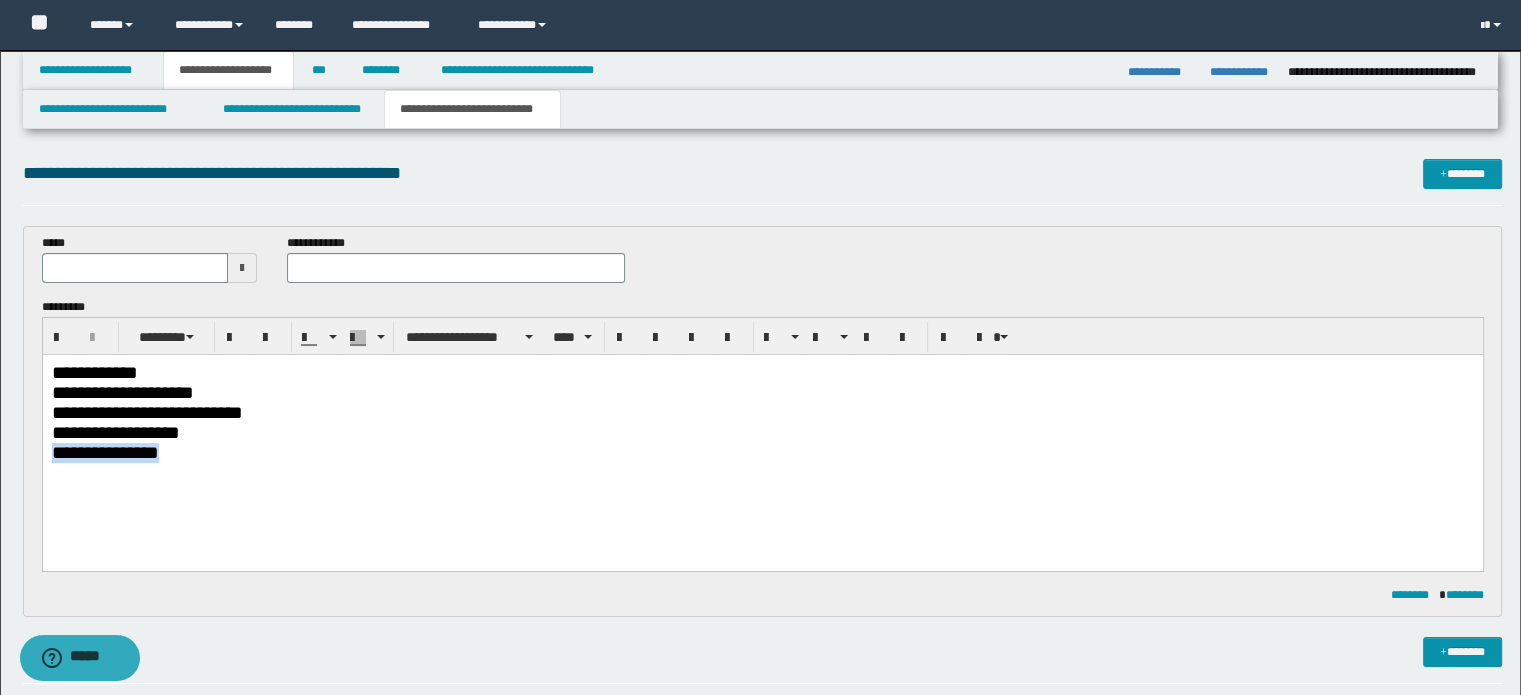 click on "**********" at bounding box center (762, 452) 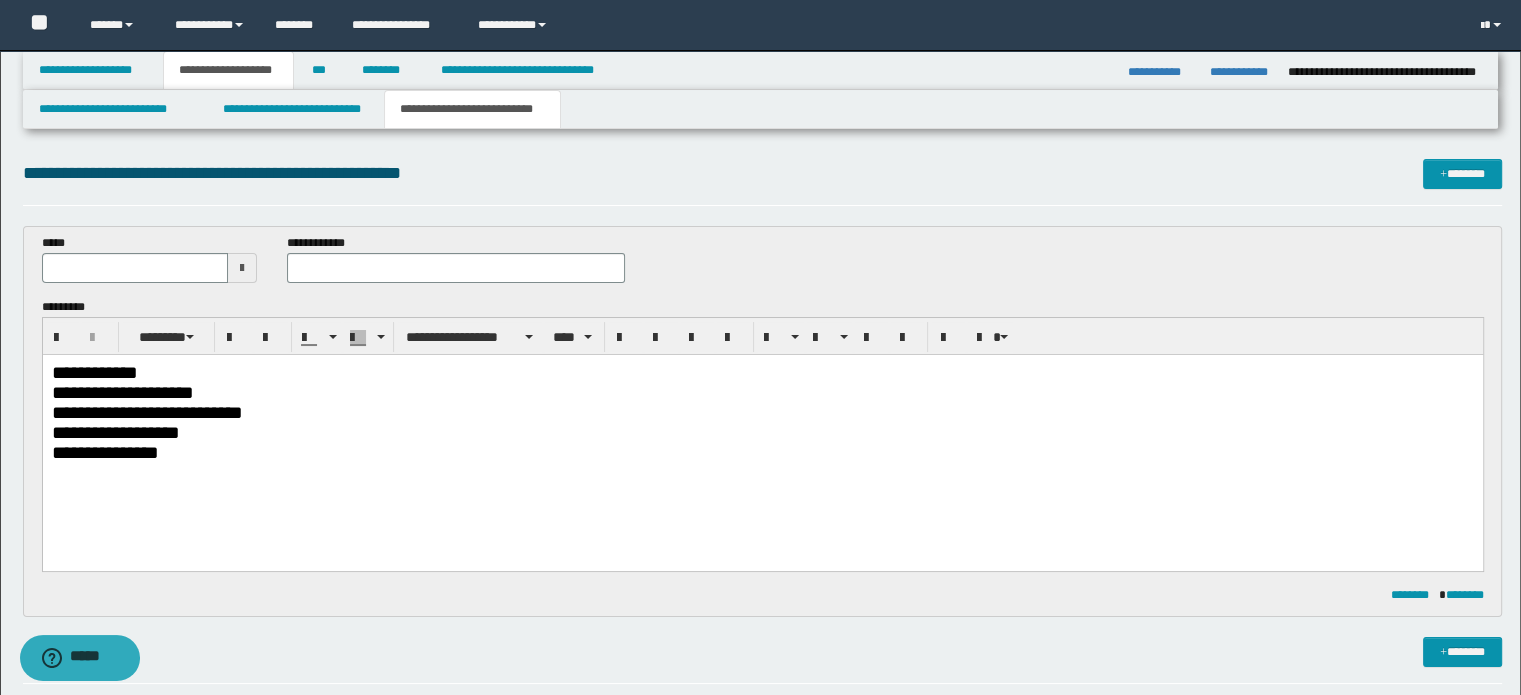 click on "**********" at bounding box center [762, 452] 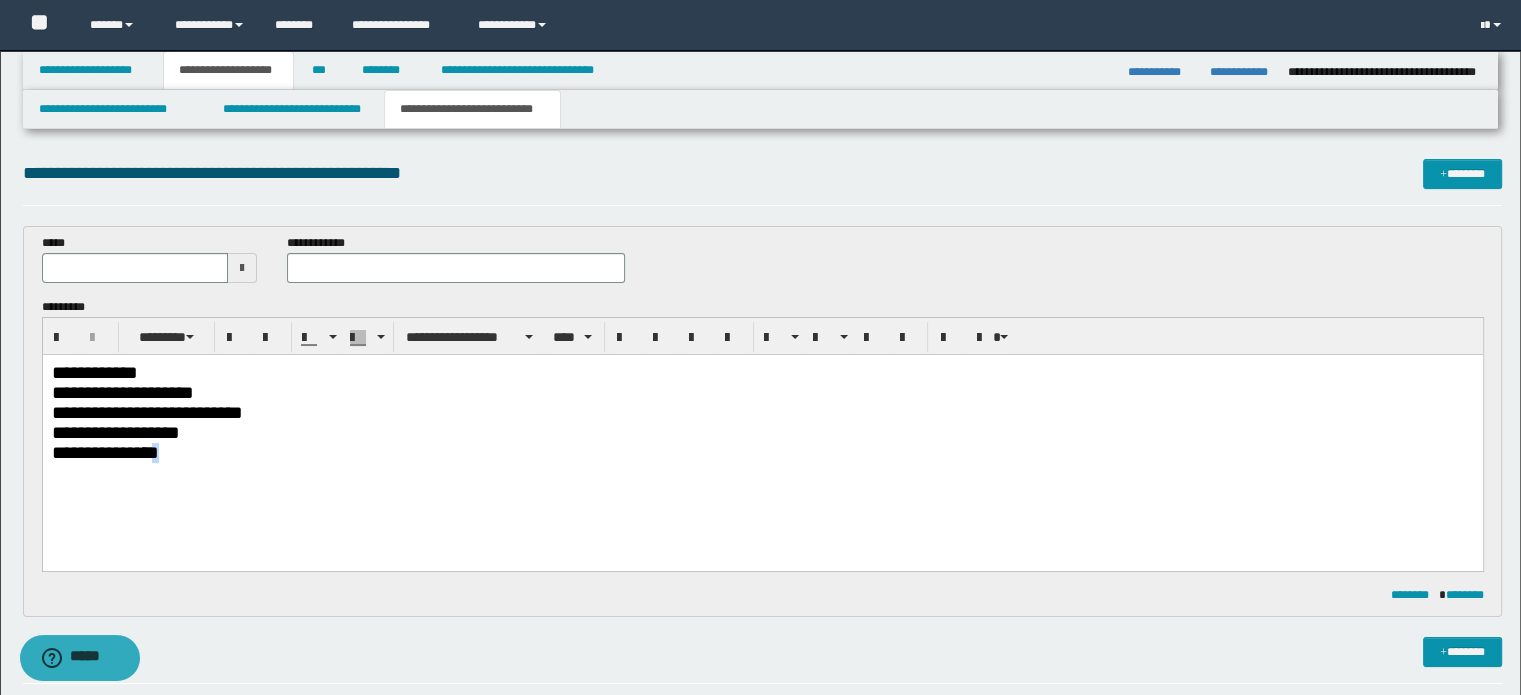 click on "**********" at bounding box center [762, 452] 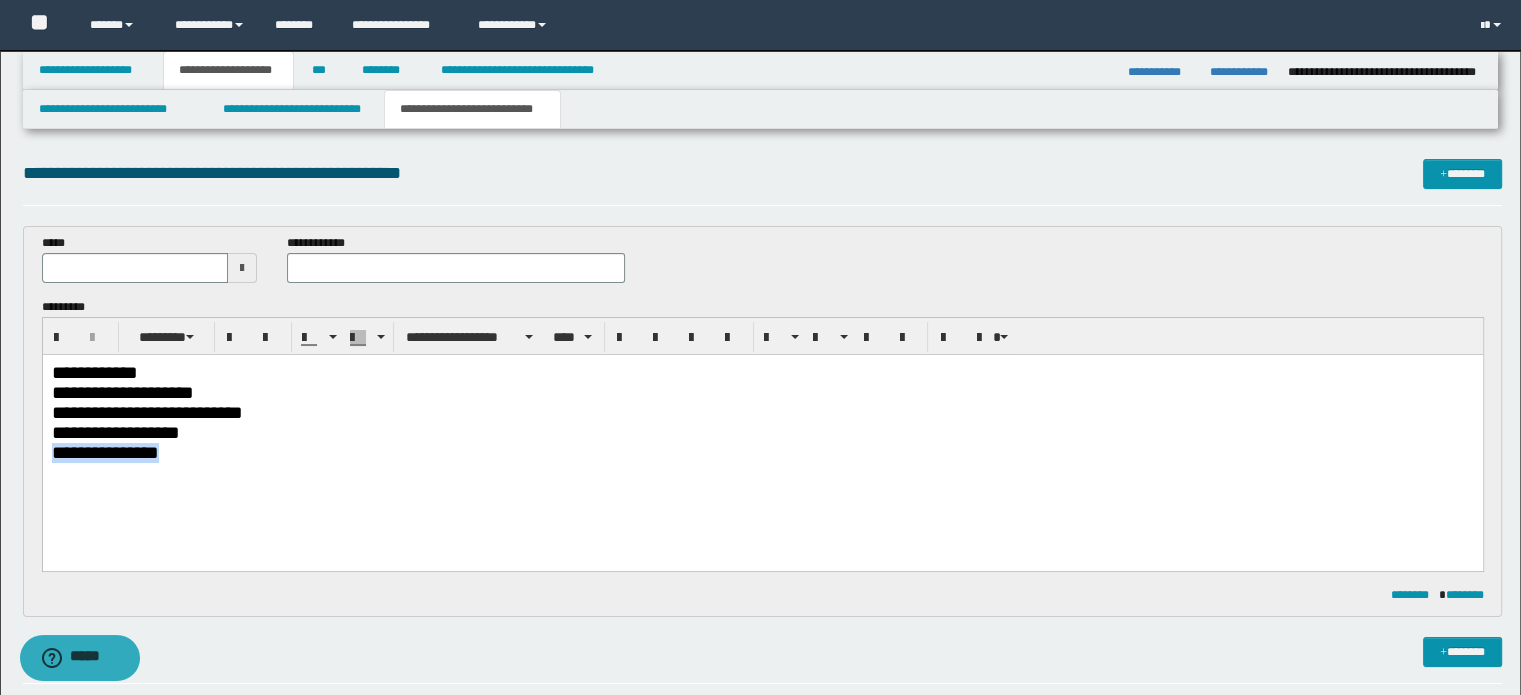 click on "**********" at bounding box center [762, 452] 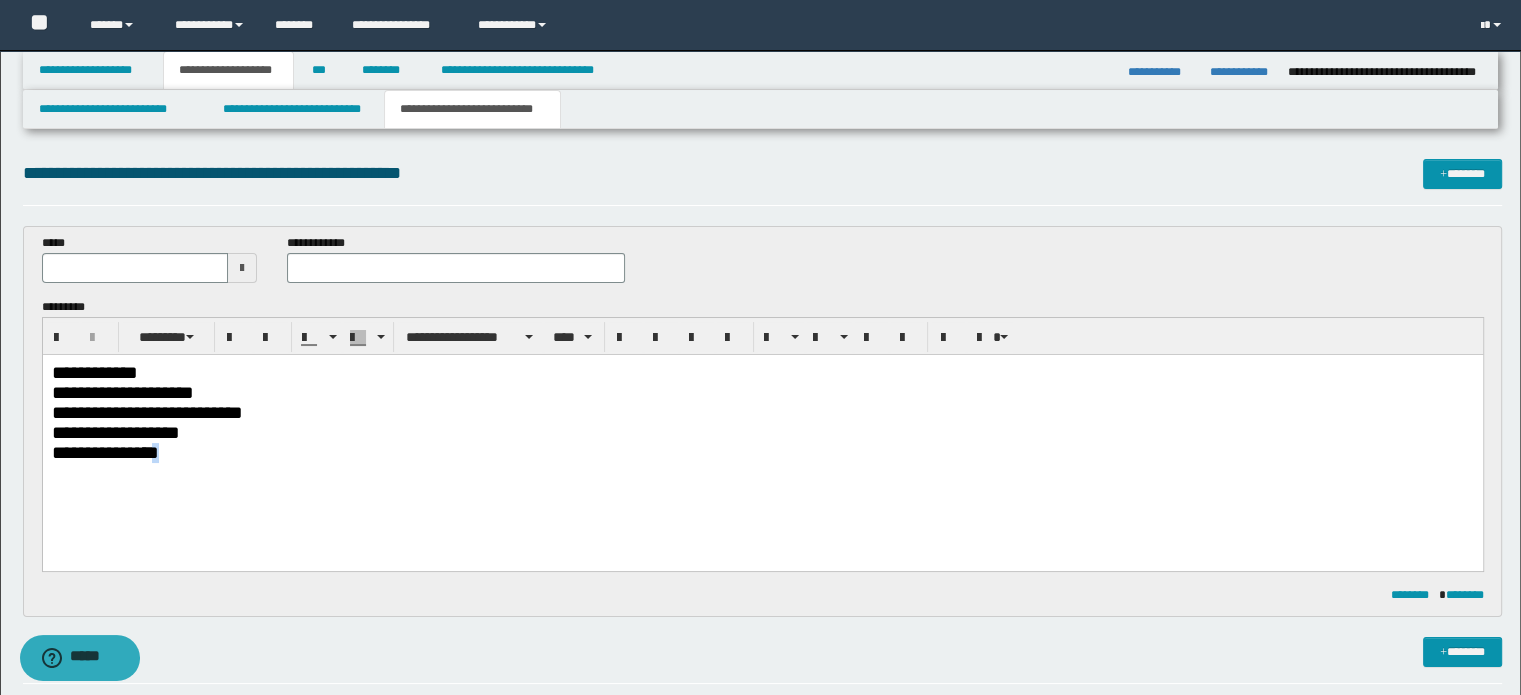 click on "**********" at bounding box center (762, 452) 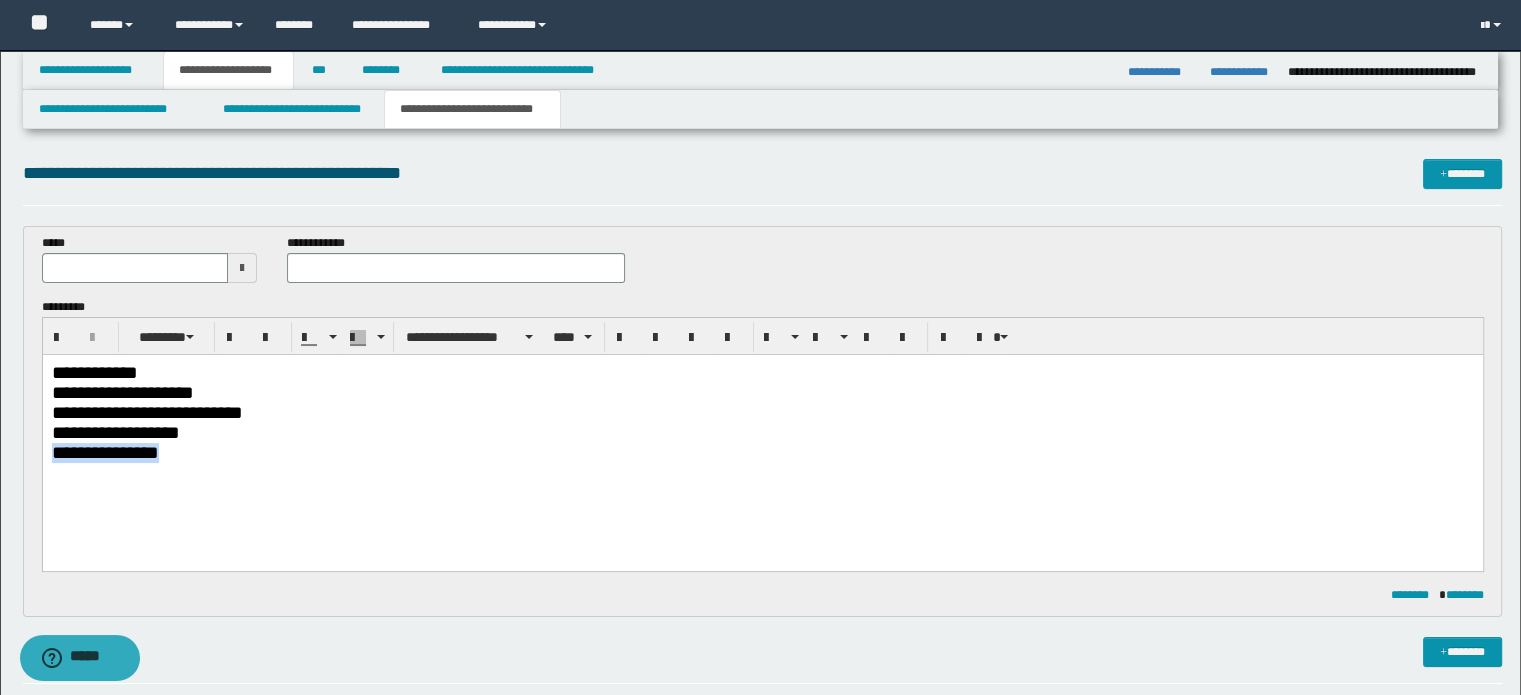 click on "**********" at bounding box center [762, 452] 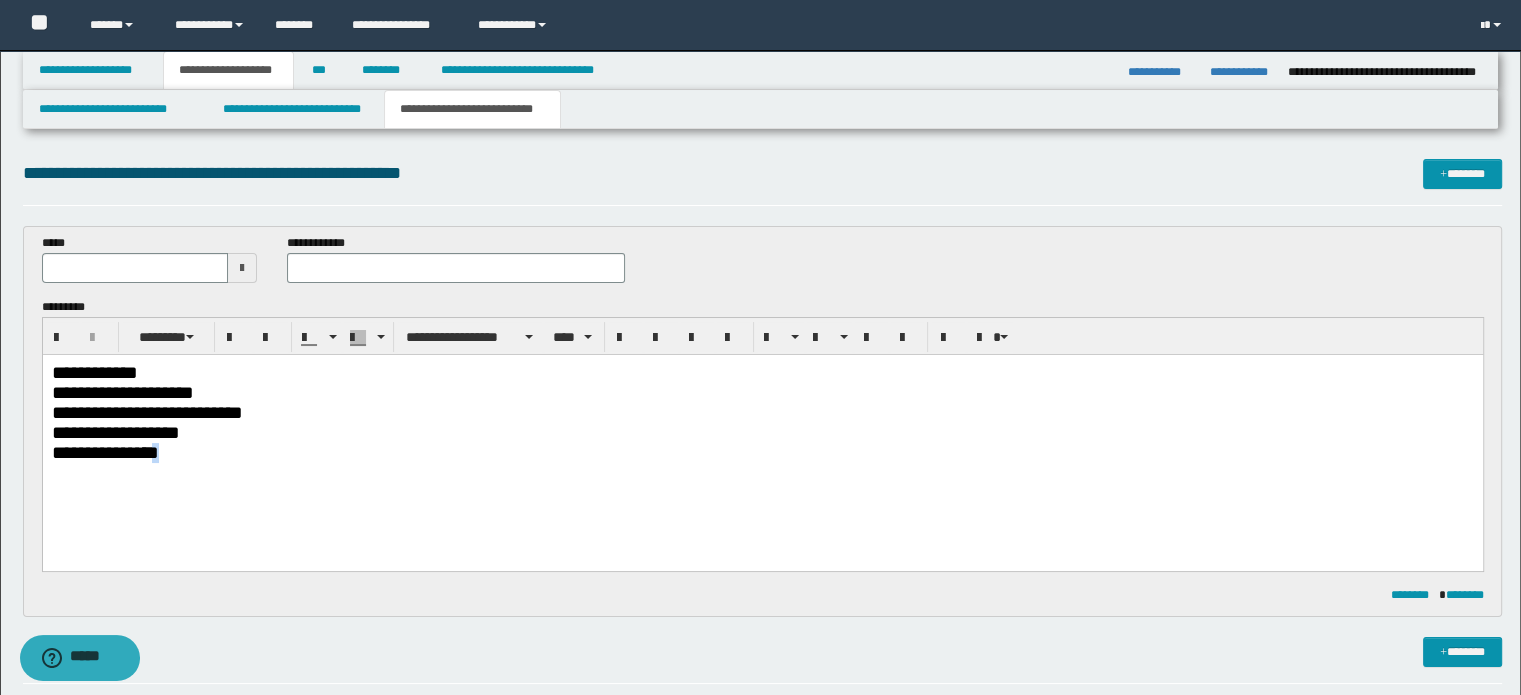 click on "**********" at bounding box center [762, 452] 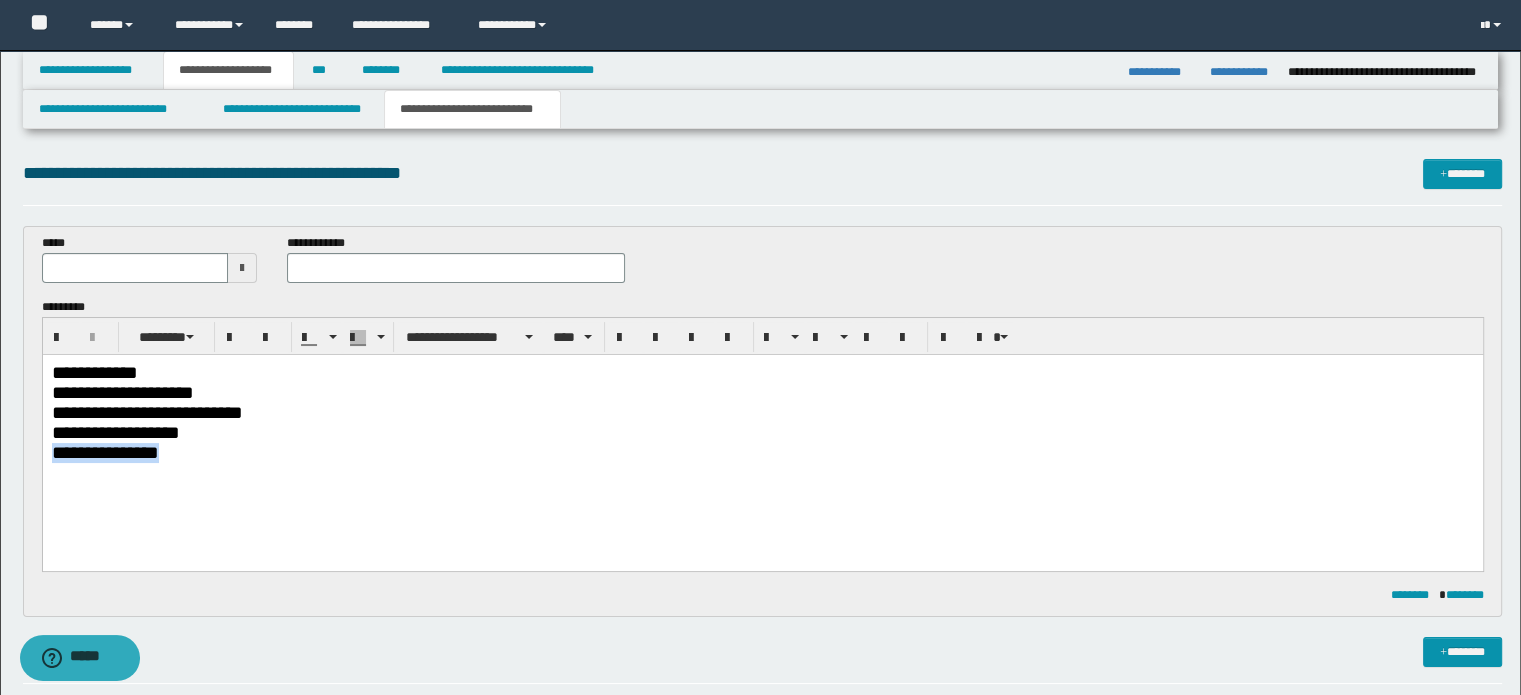 click on "**********" at bounding box center [762, 452] 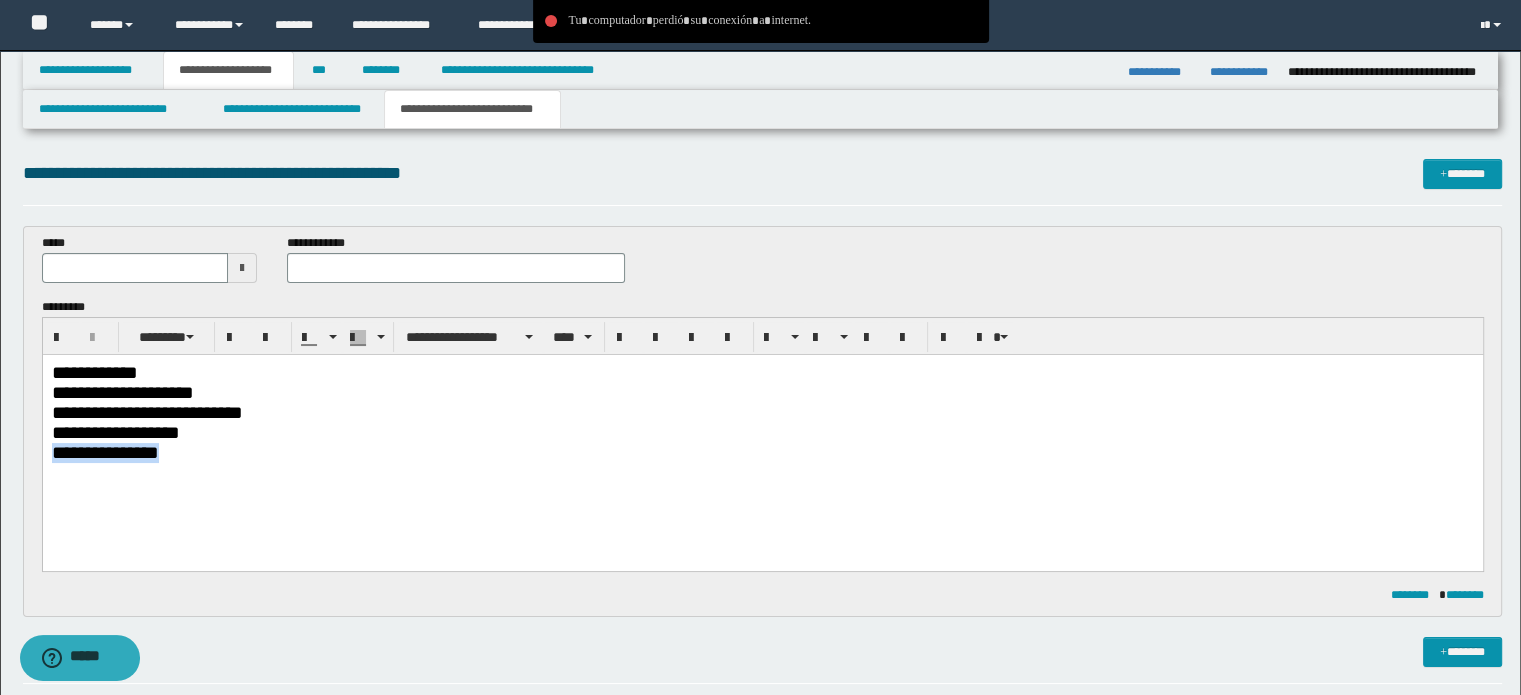 click on "**********" at bounding box center [762, 452] 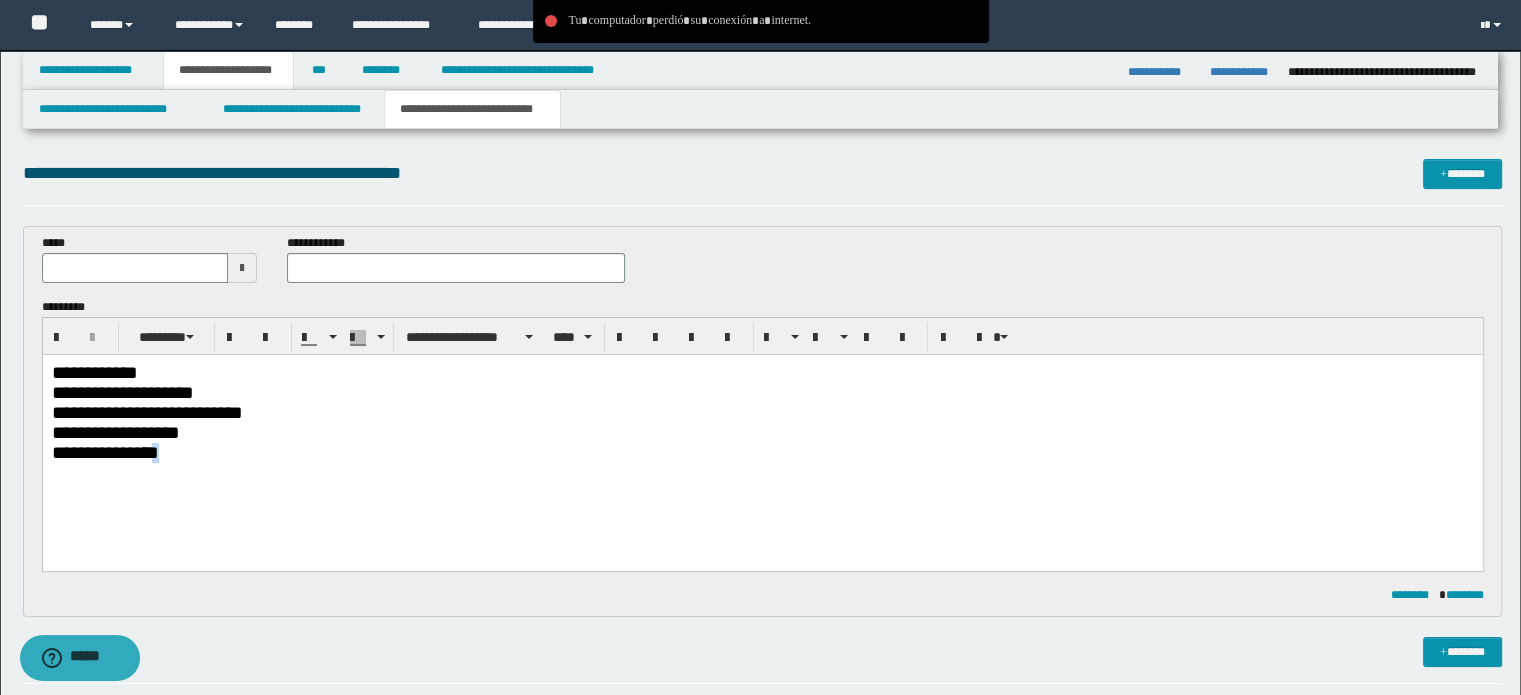 click on "**********" at bounding box center [762, 452] 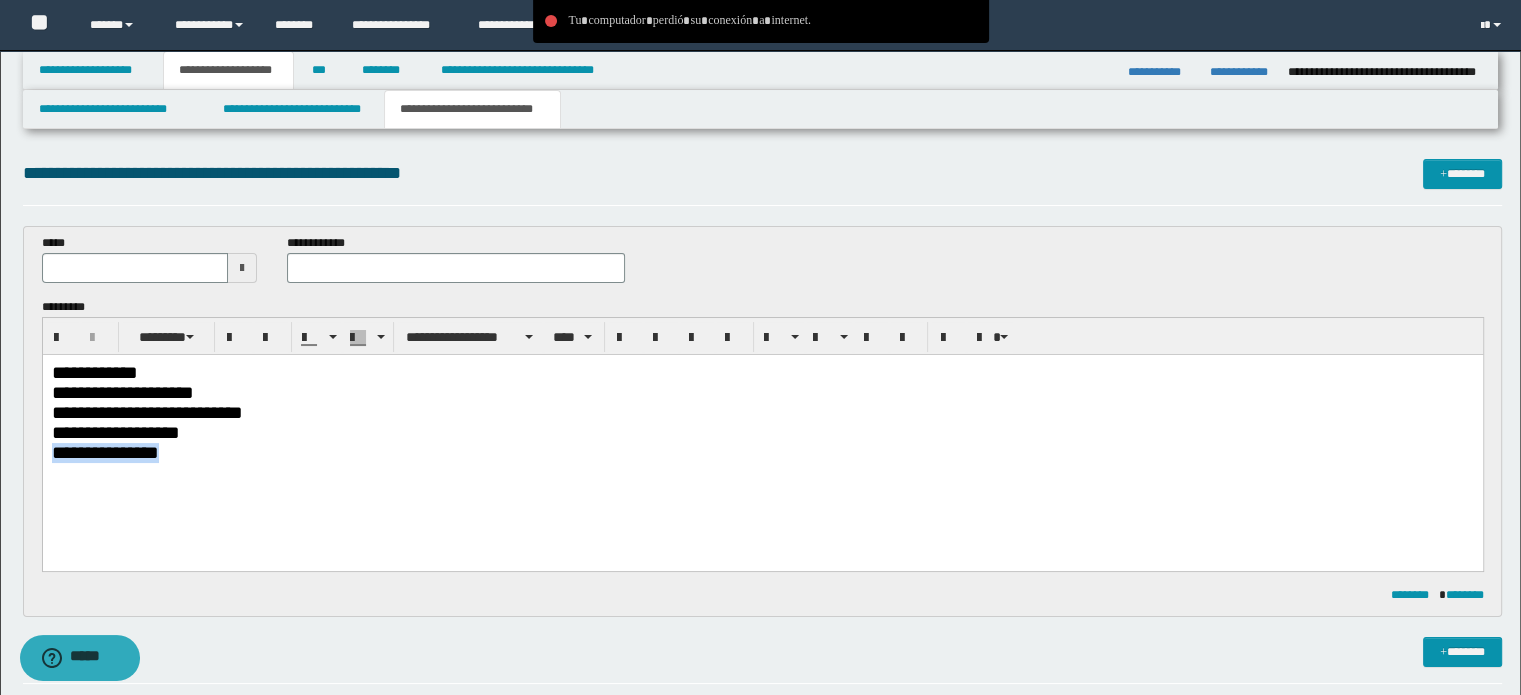 click on "**********" at bounding box center (762, 452) 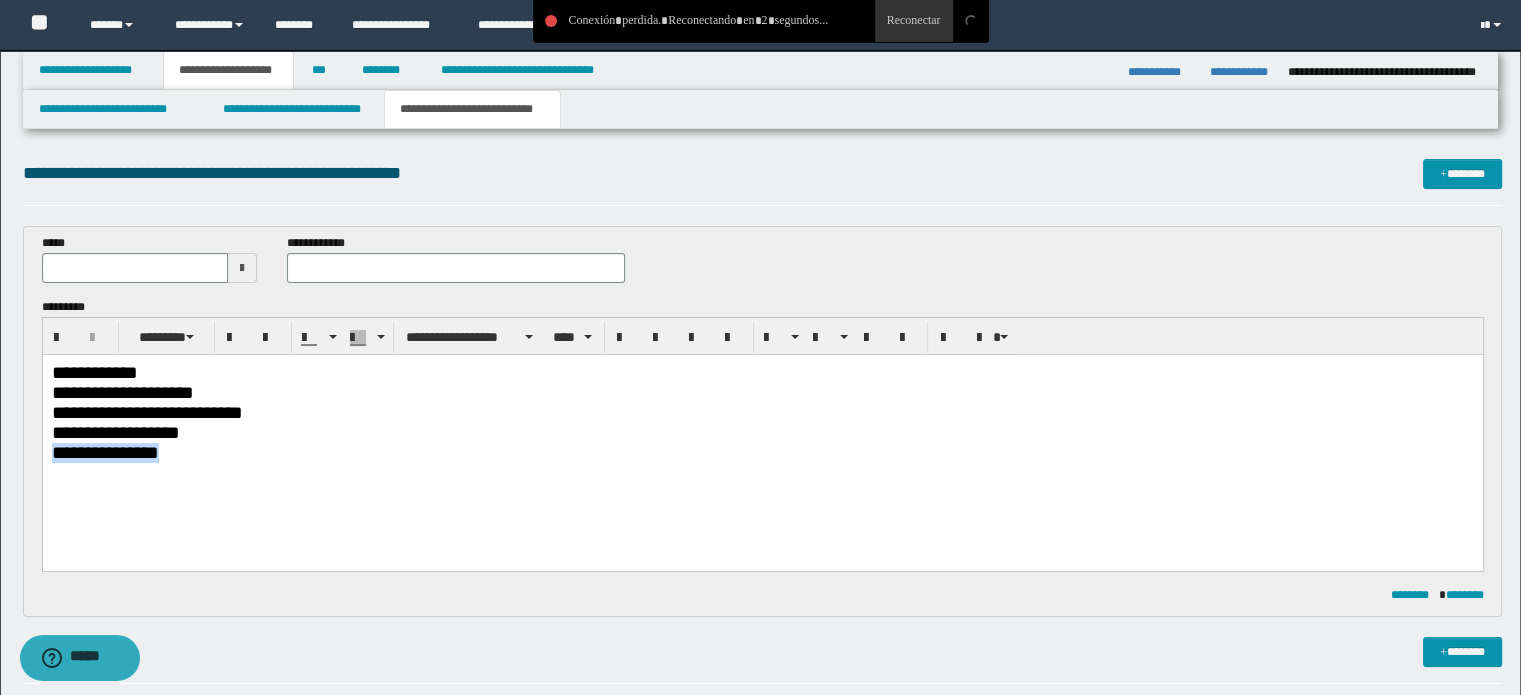 click on "**********" at bounding box center [762, 452] 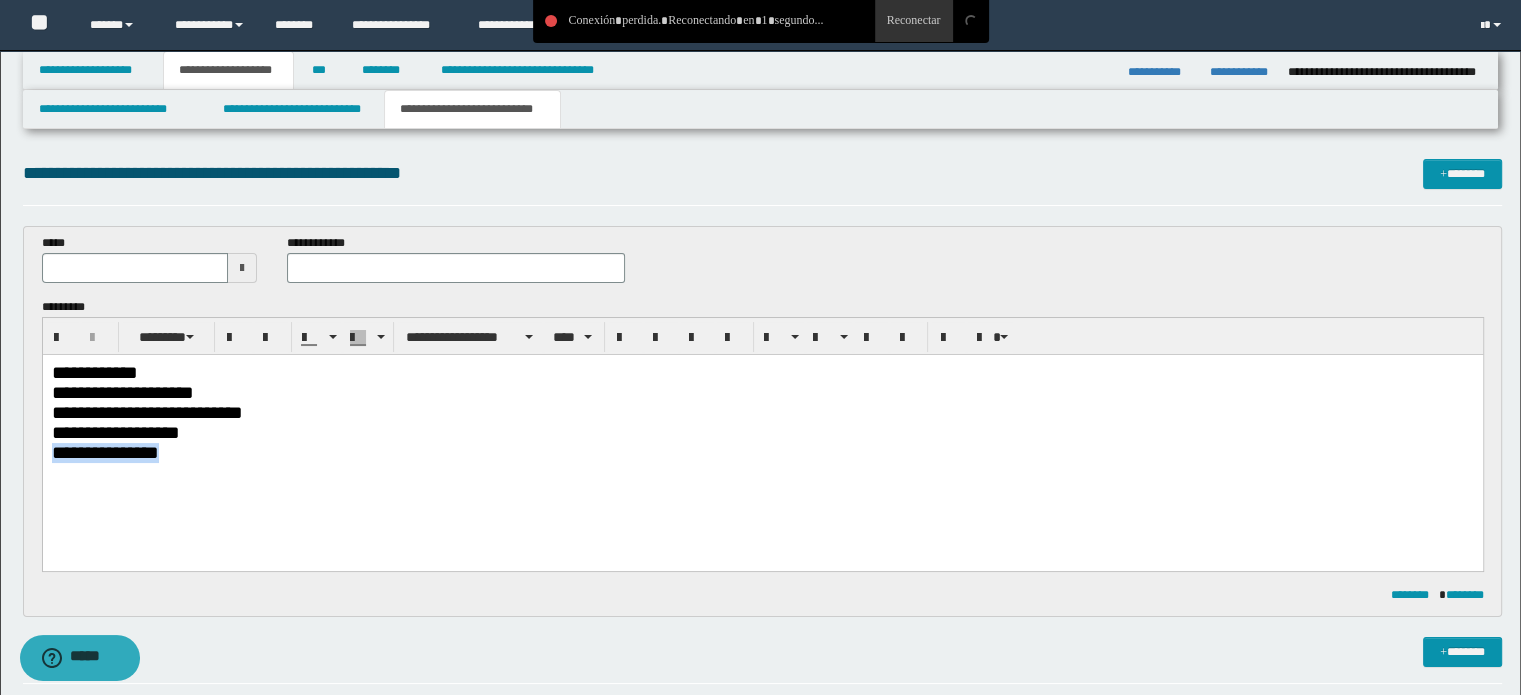 click on "**********" at bounding box center [762, 452] 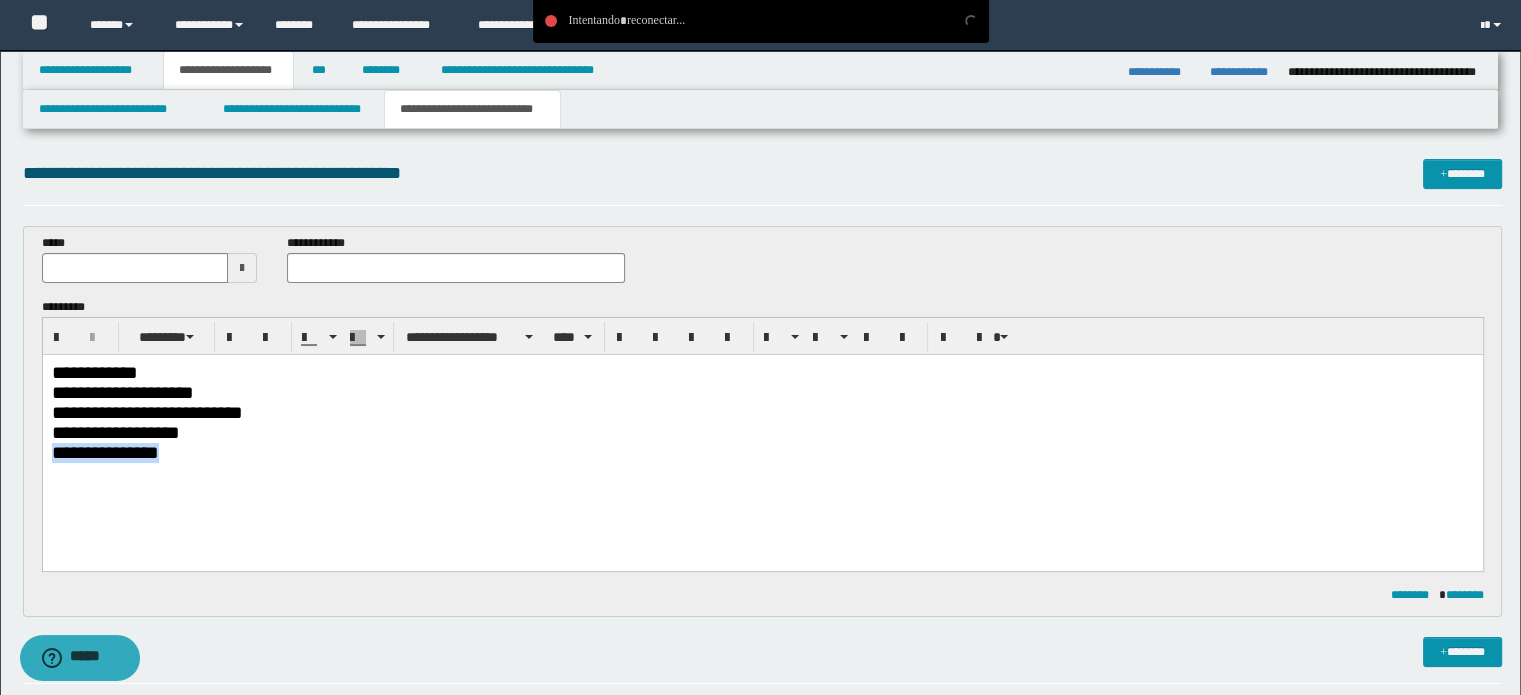click on "**********" at bounding box center (762, 452) 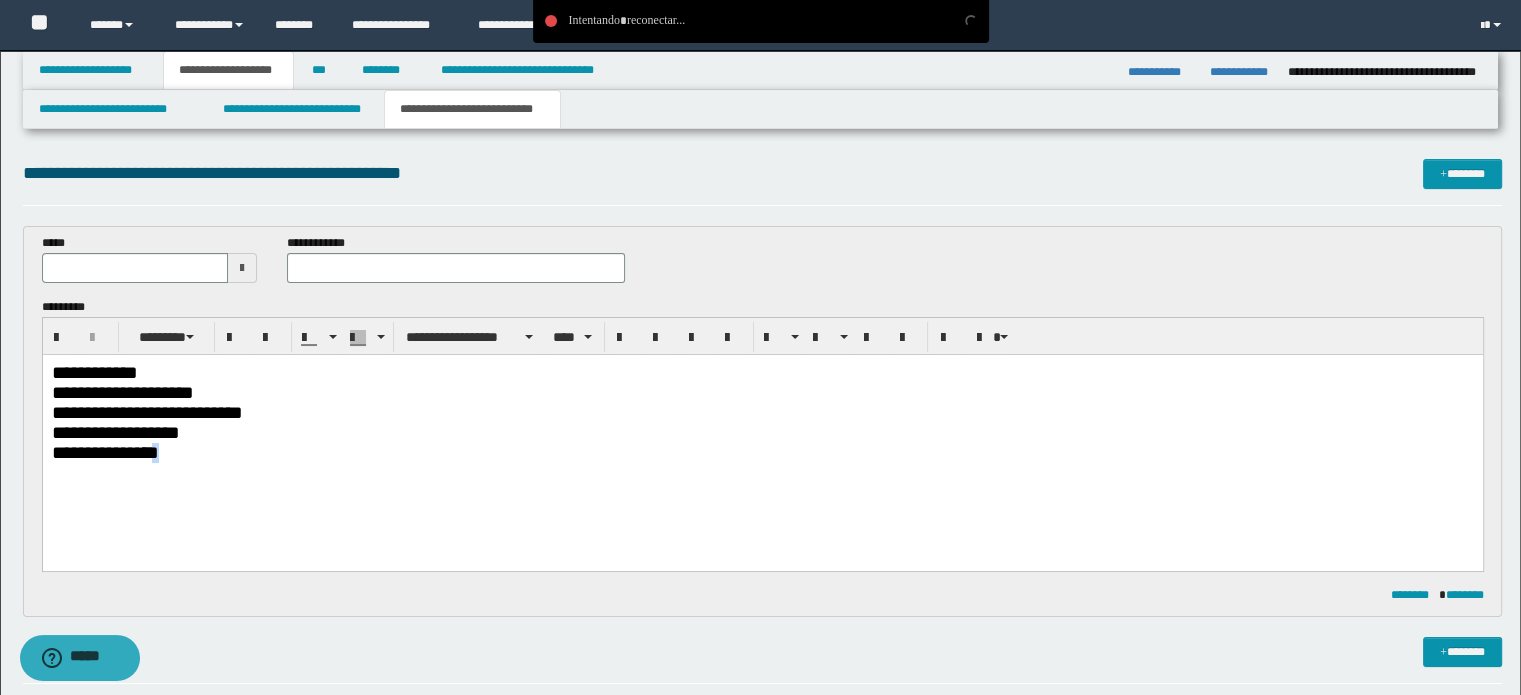 click on "**********" at bounding box center [762, 452] 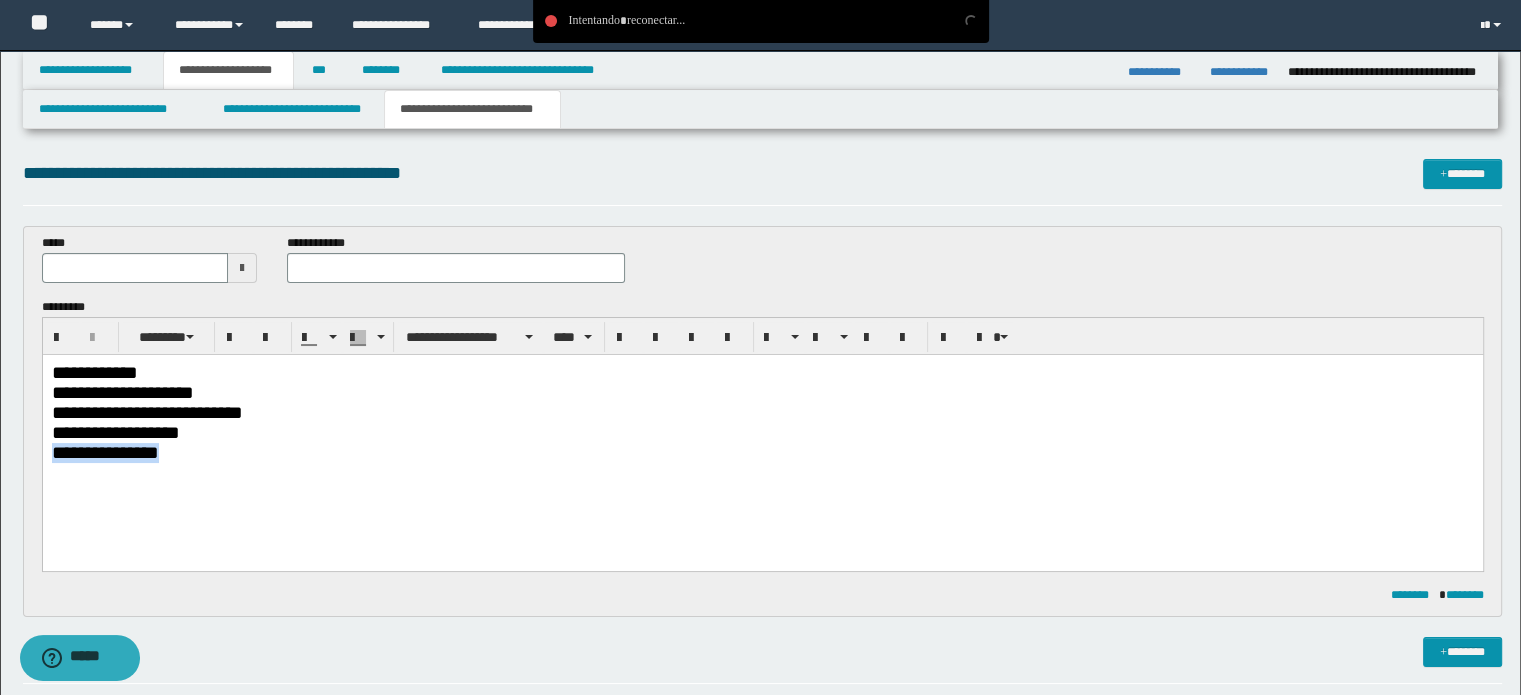 click on "**********" at bounding box center (762, 452) 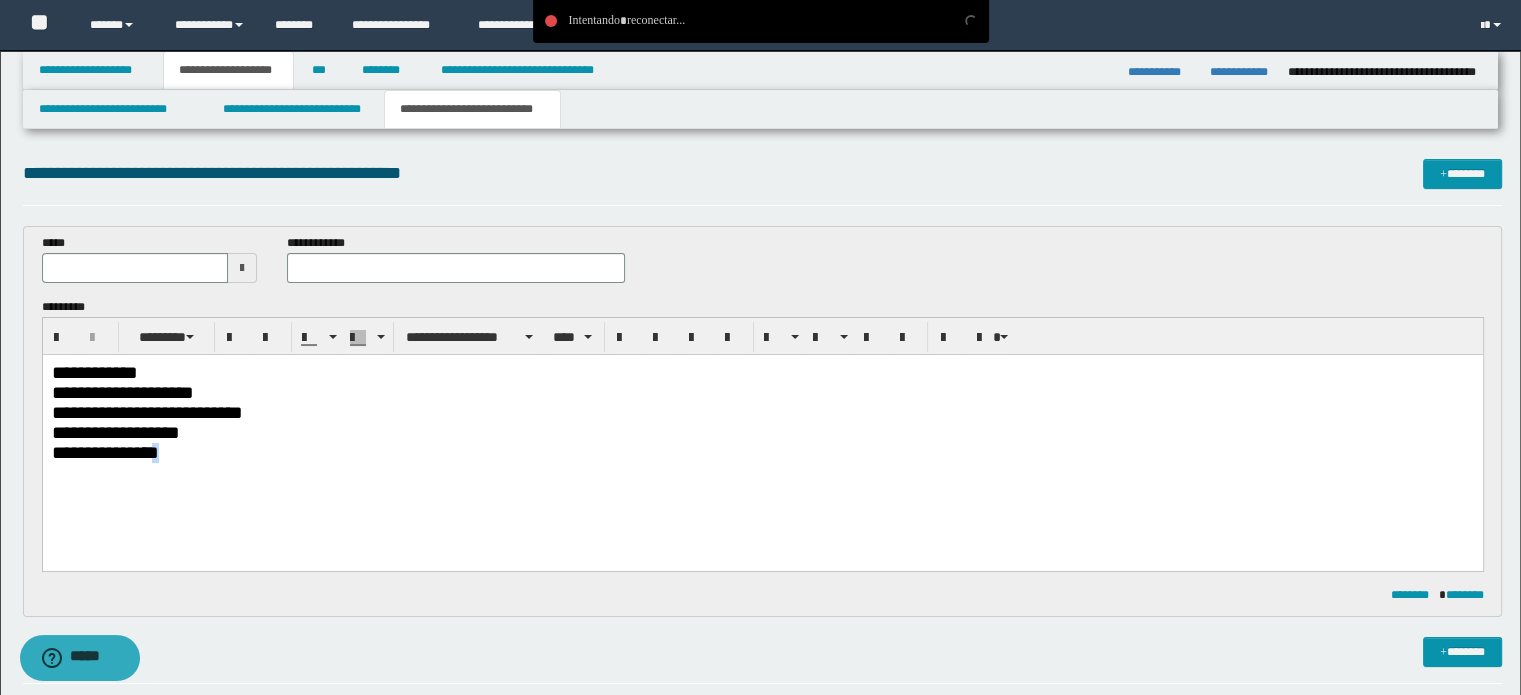 click on "**********" at bounding box center (762, 452) 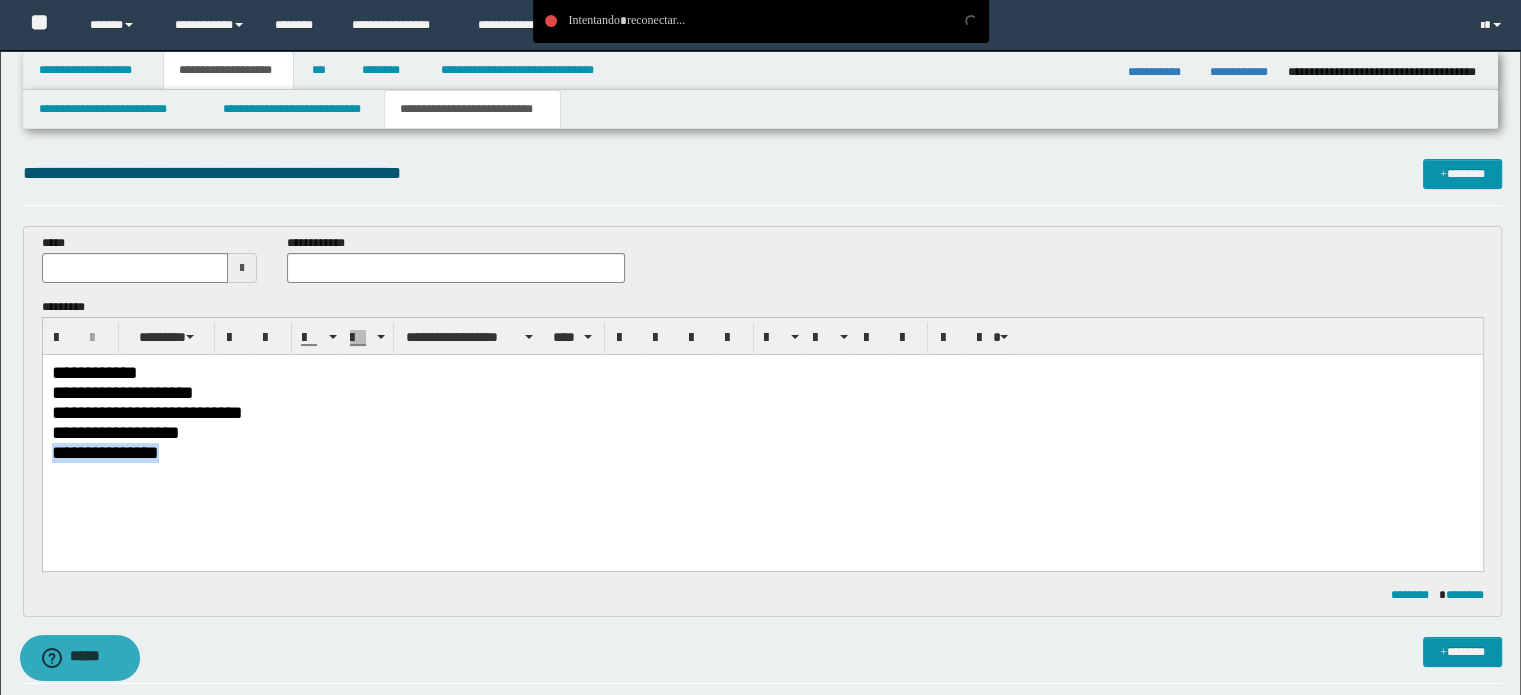 click on "**********" at bounding box center (762, 452) 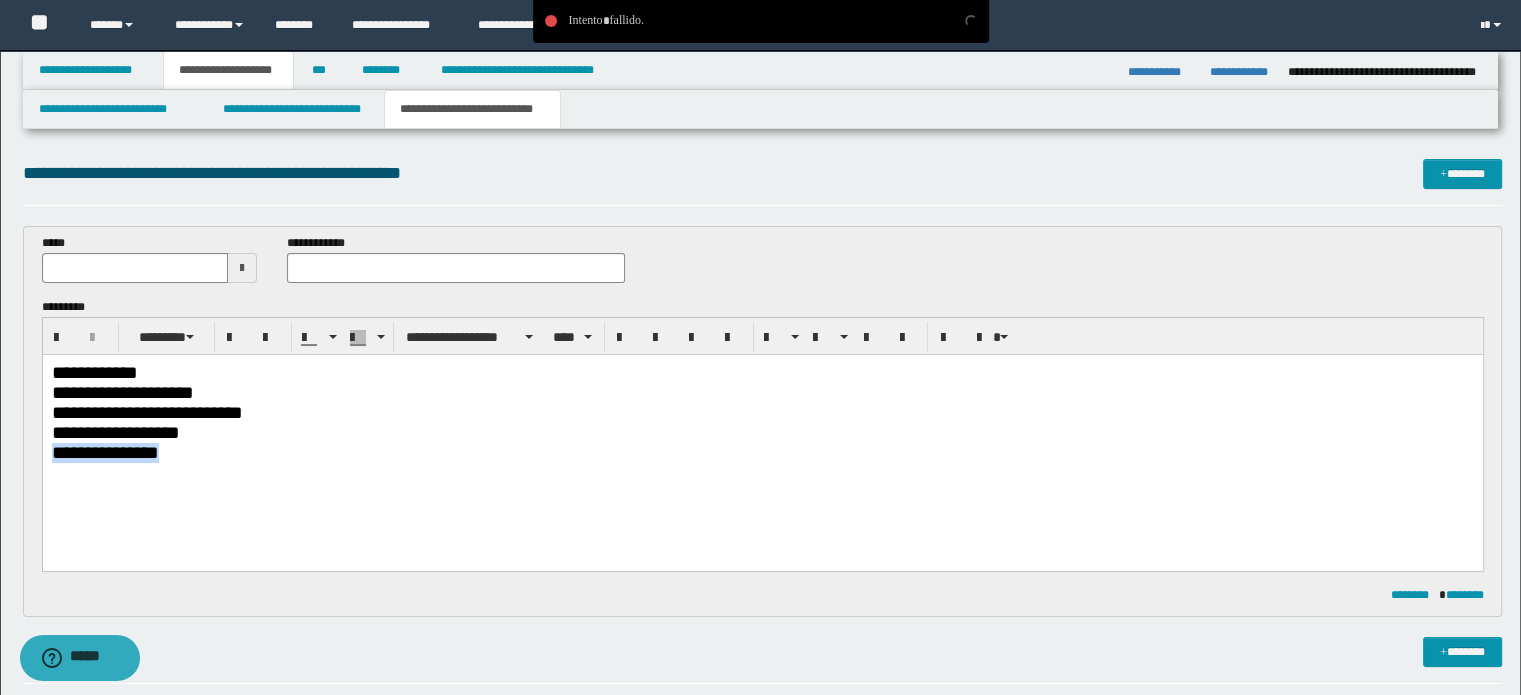 click on "**********" at bounding box center (762, 452) 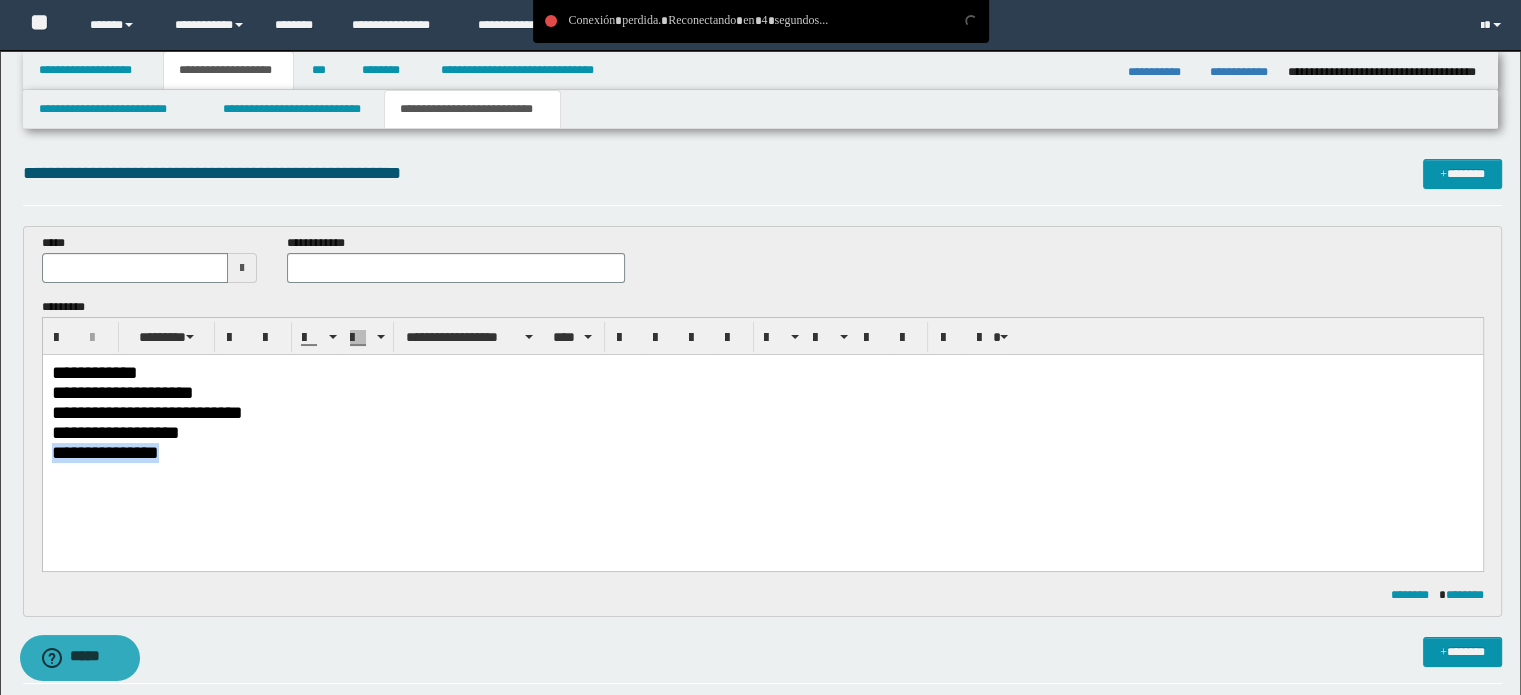 click on "**********" at bounding box center (762, 452) 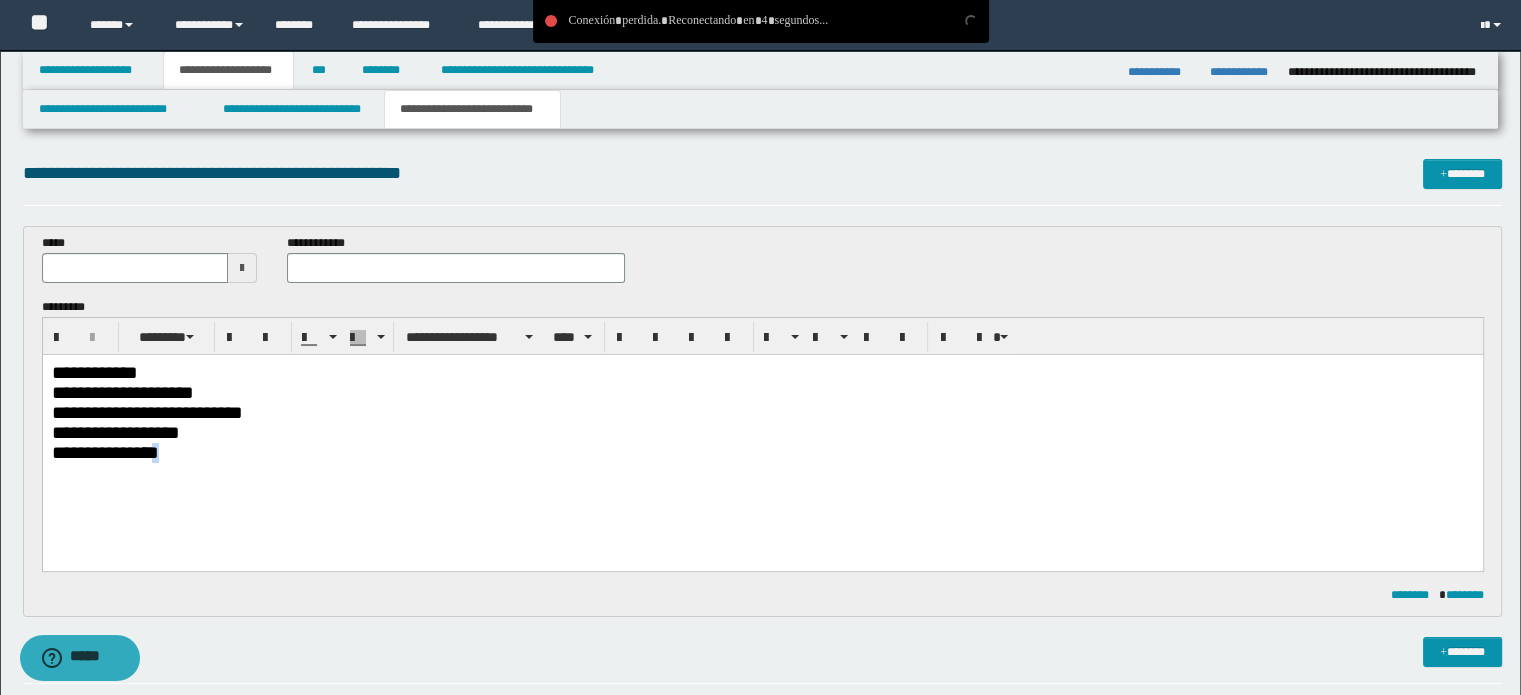 click on "**********" at bounding box center (762, 452) 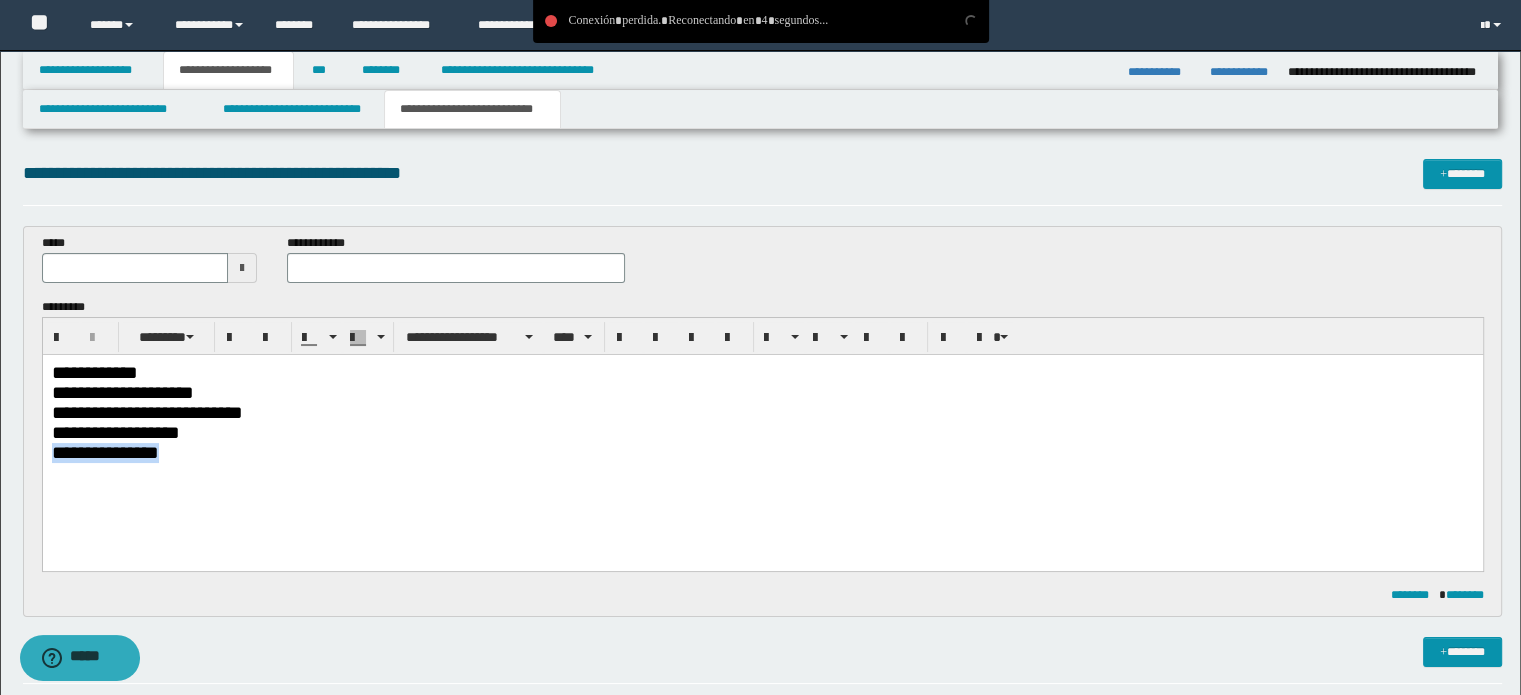 click on "**********" at bounding box center [762, 452] 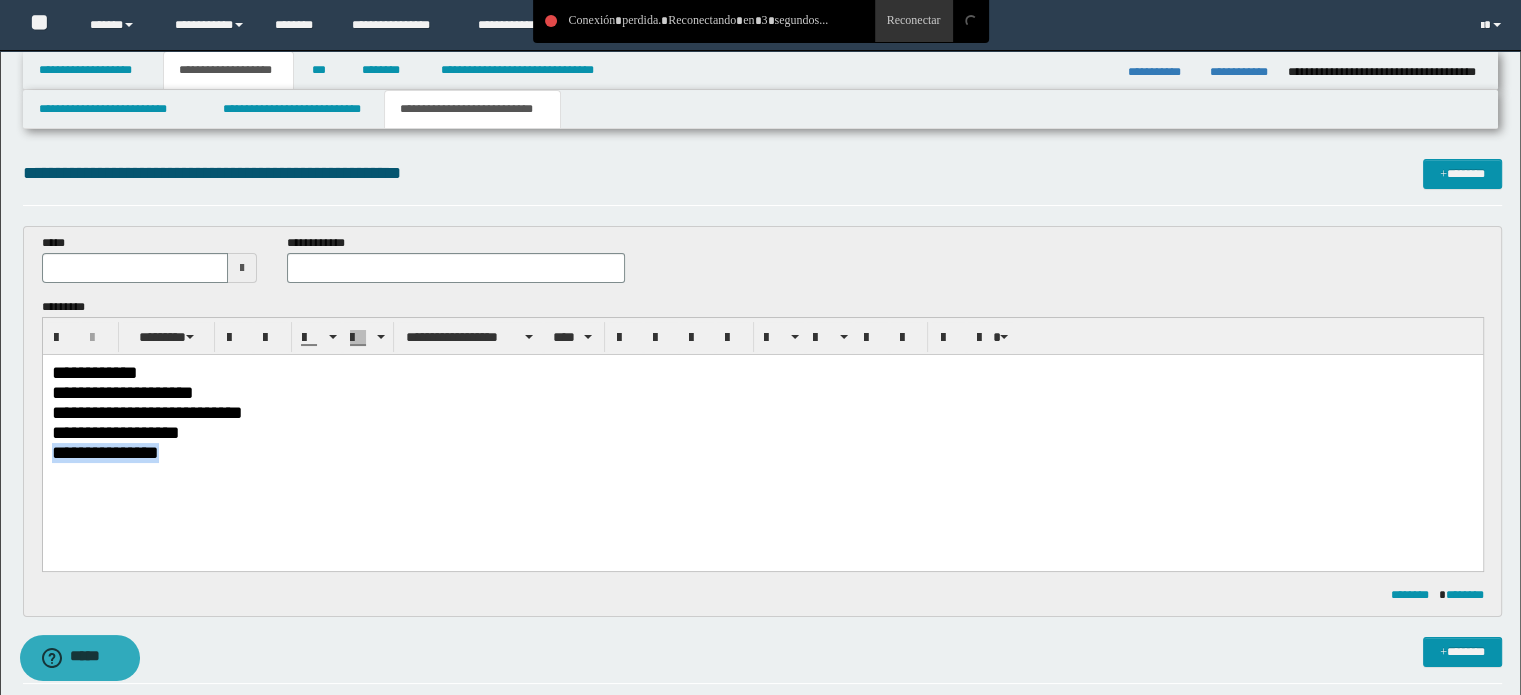 click on "**********" at bounding box center (762, 452) 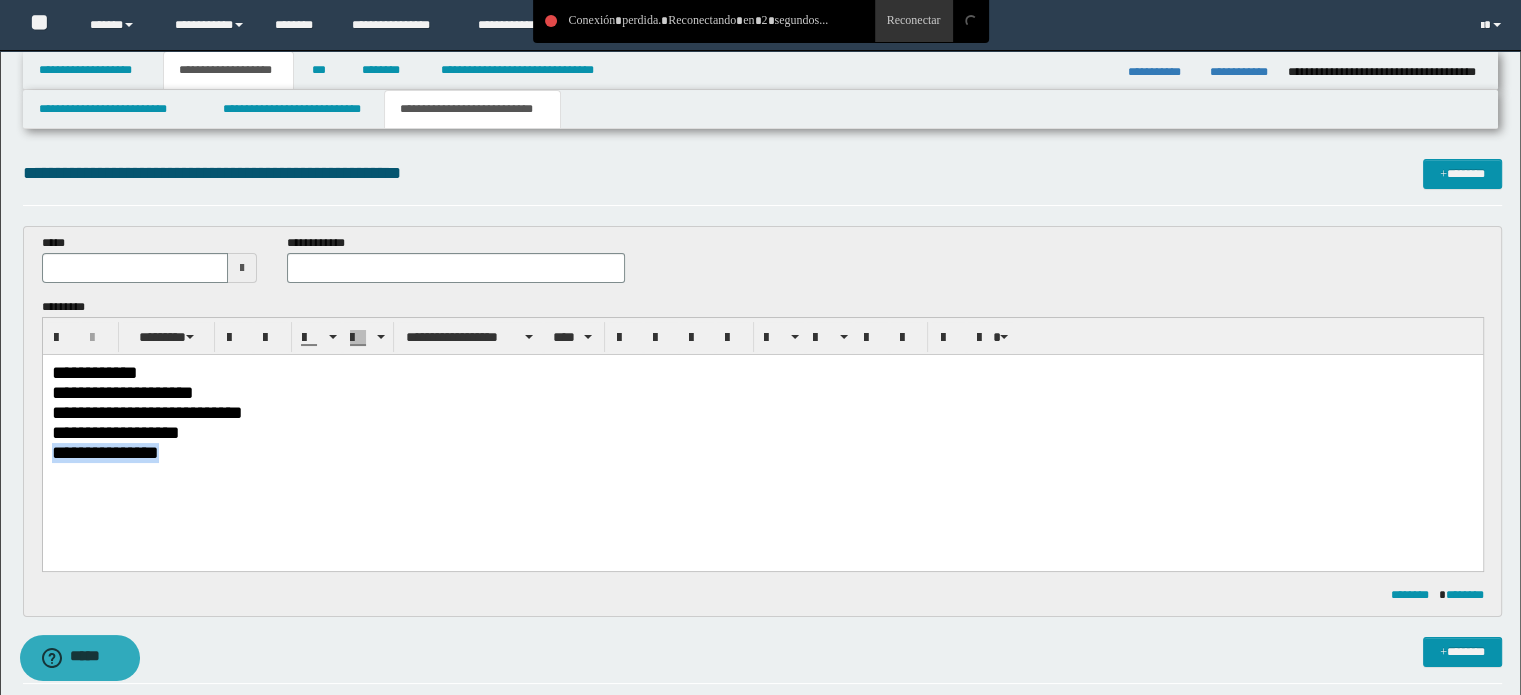 click on "**********" at bounding box center [762, 452] 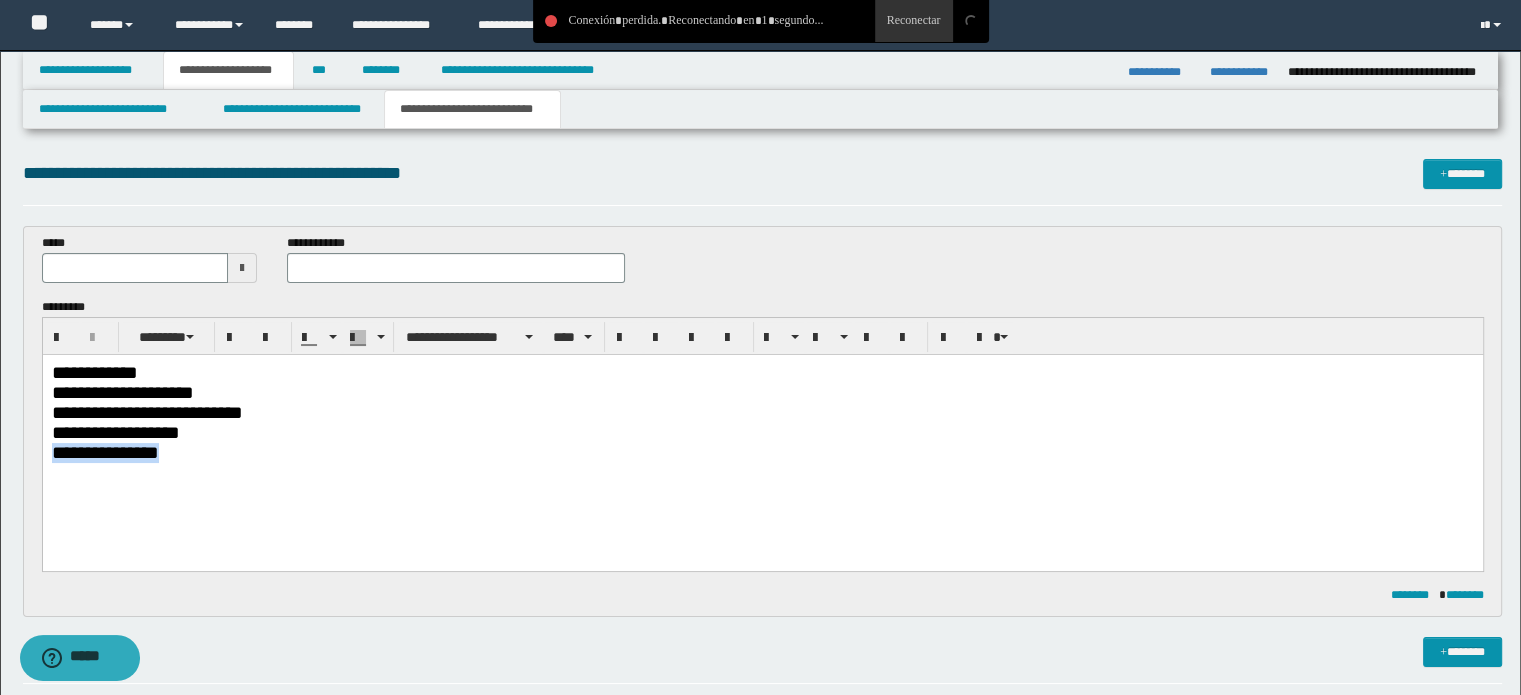 click on "**********" at bounding box center (762, 452) 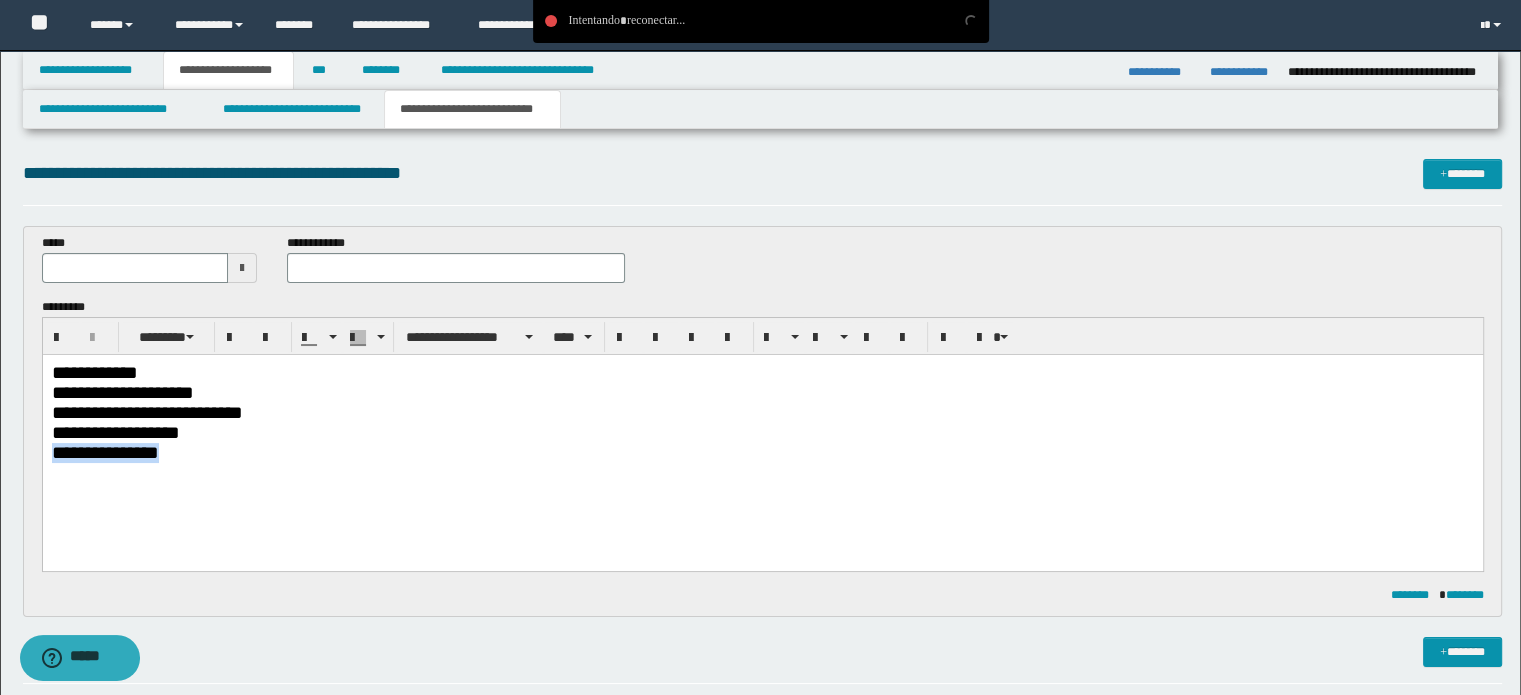 click on "**********" at bounding box center [762, 452] 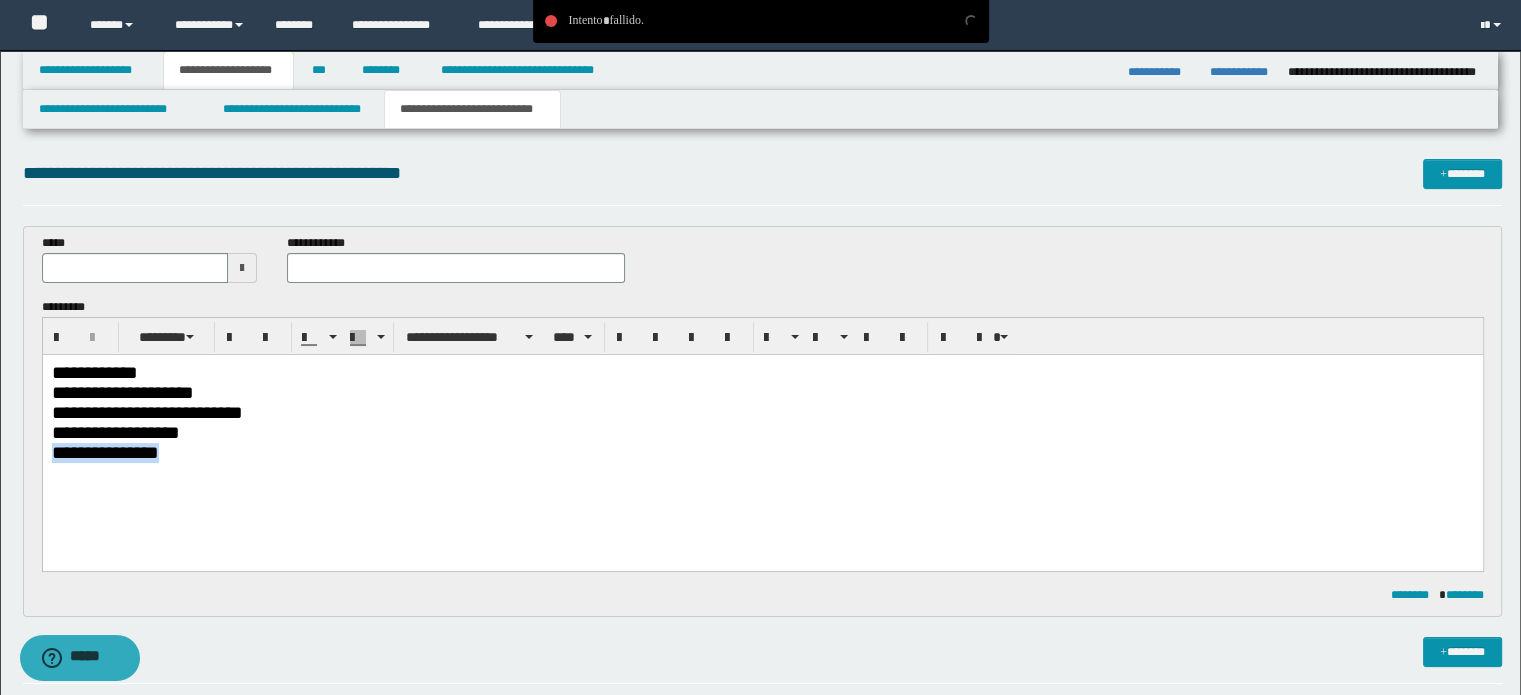 click on "**********" at bounding box center (762, 452) 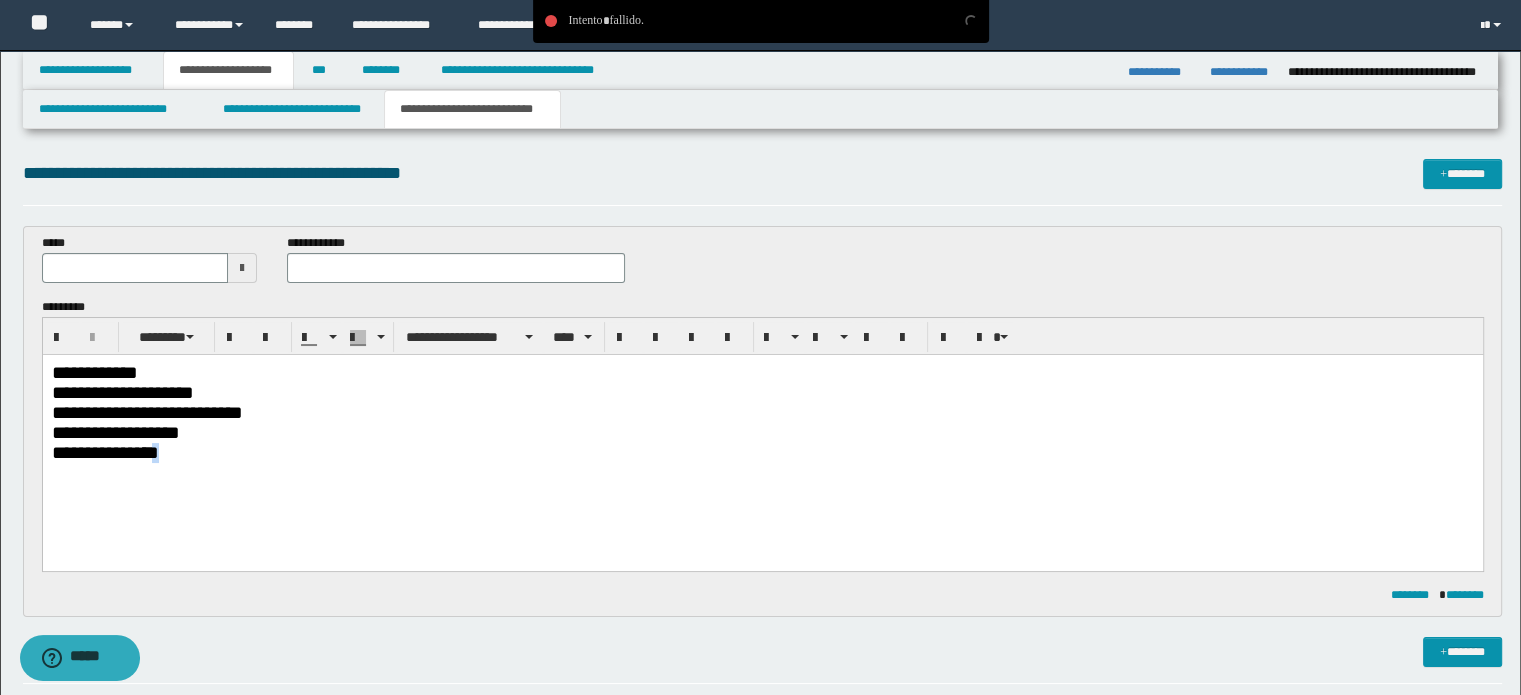 click on "**********" at bounding box center (762, 452) 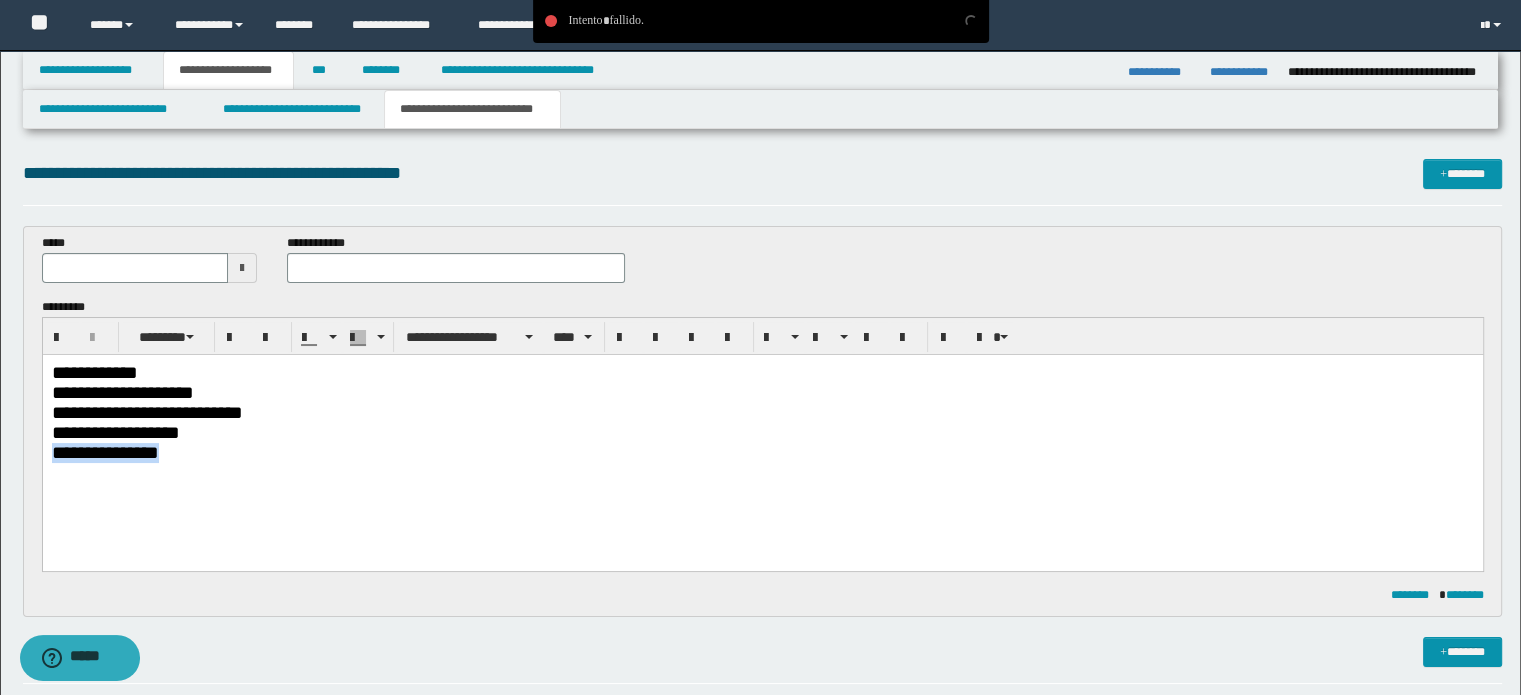 click on "**********" at bounding box center (762, 452) 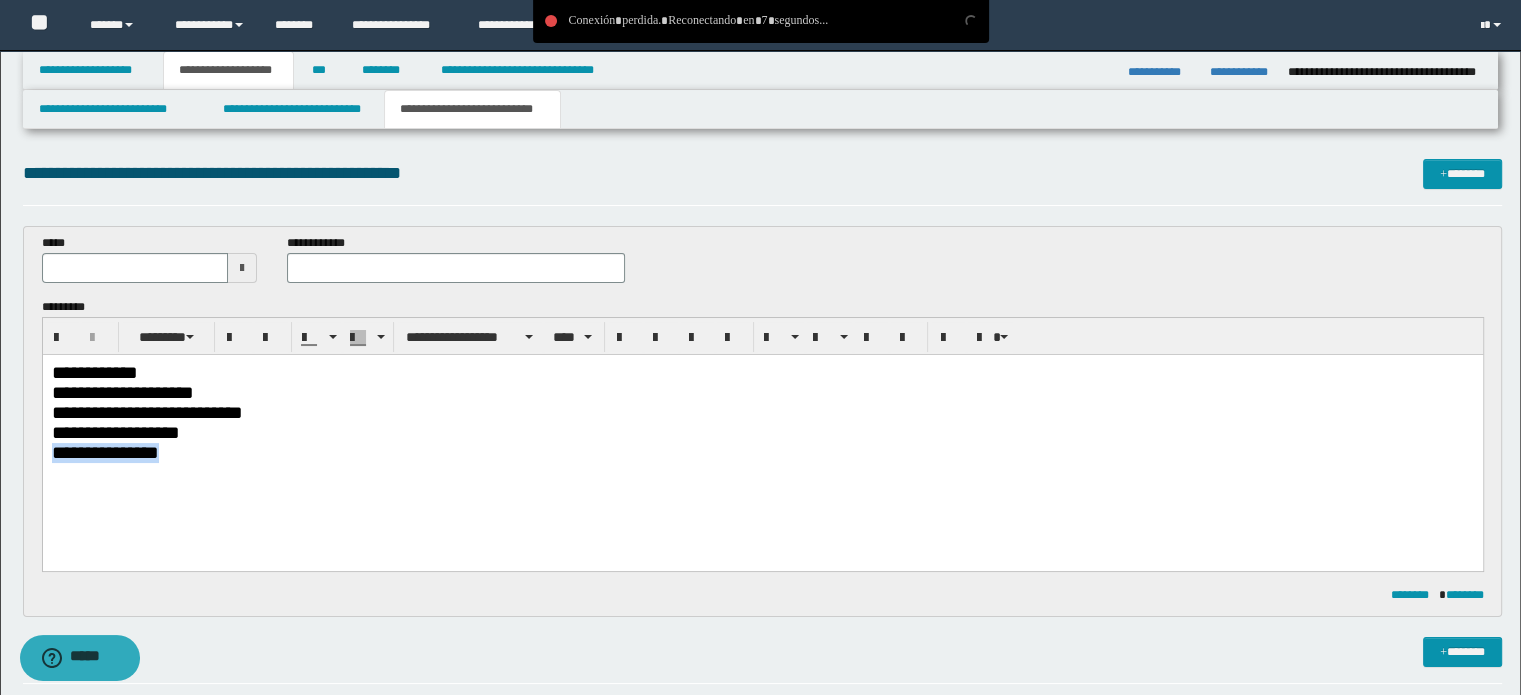 click on "**********" at bounding box center (762, 452) 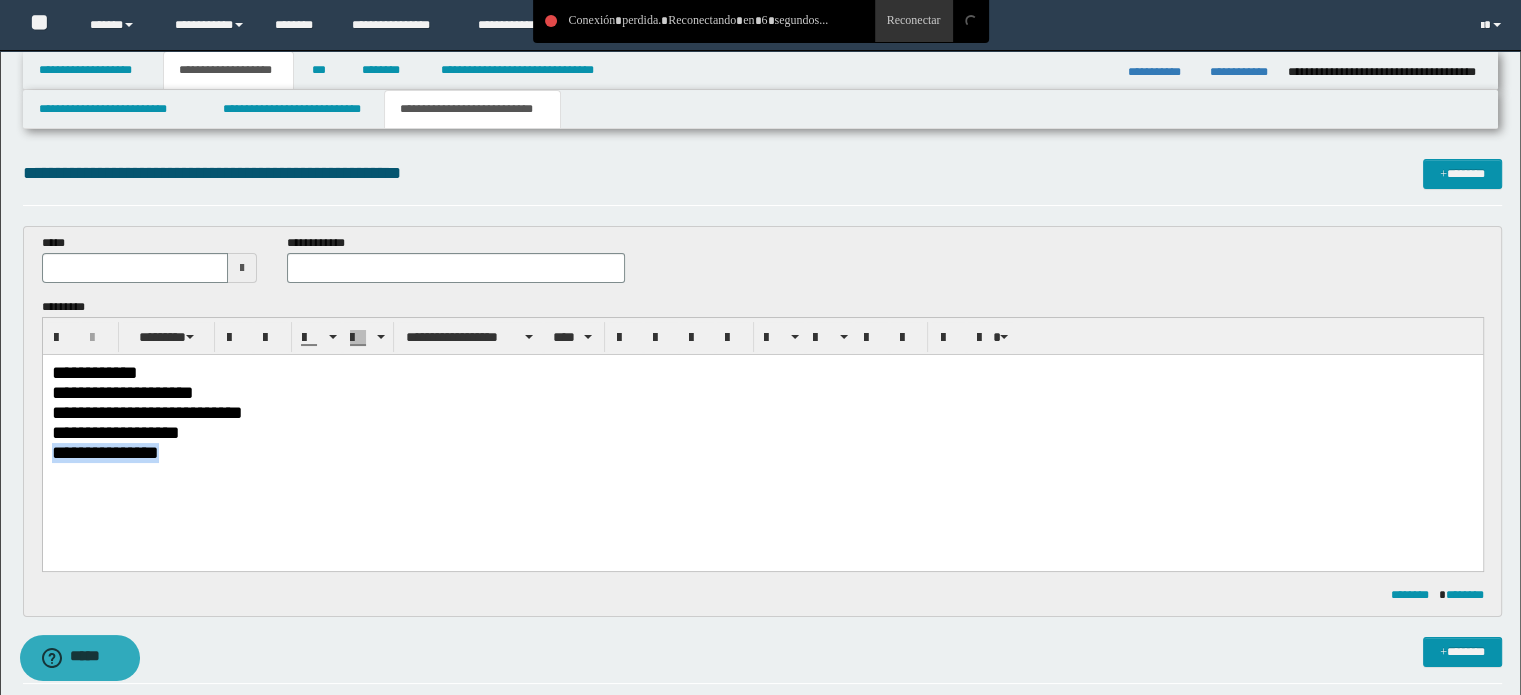 click on "**********" at bounding box center (762, 452) 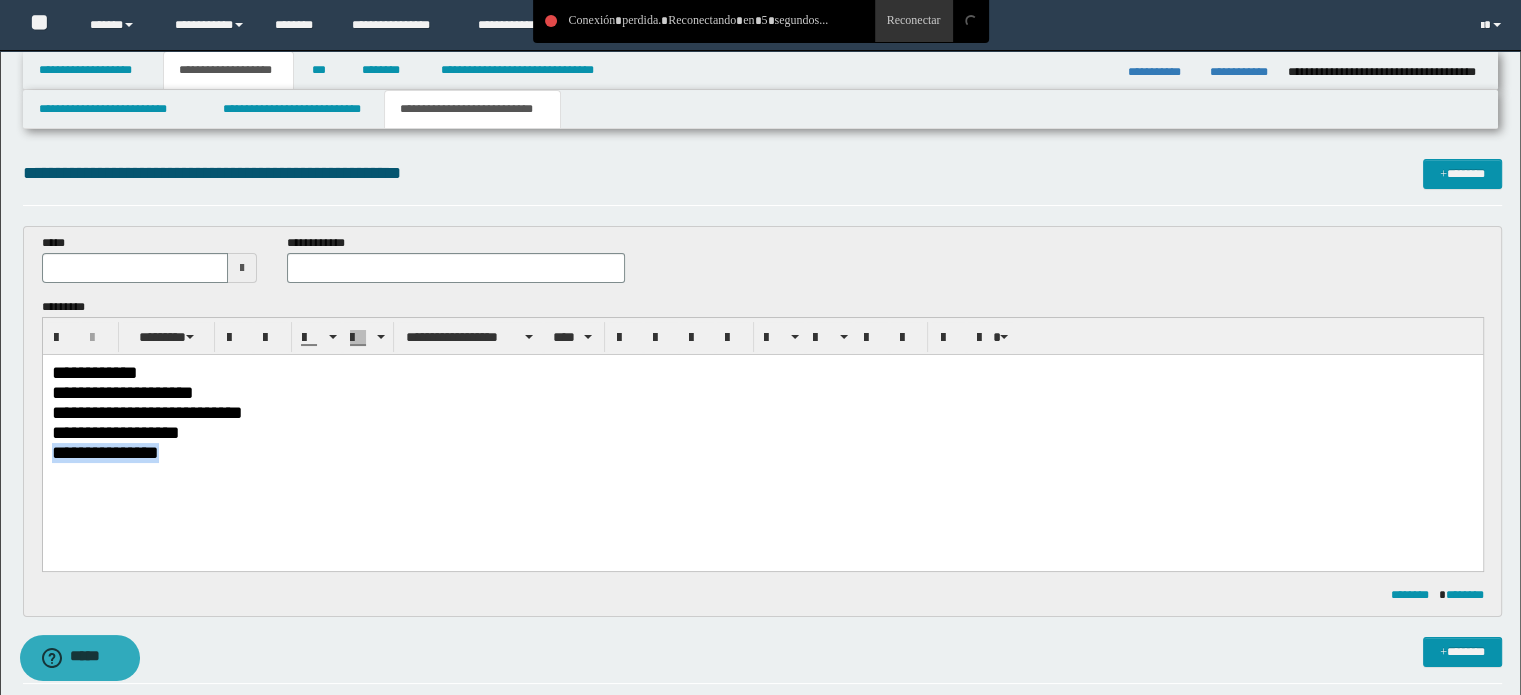 click on "**********" at bounding box center (762, 452) 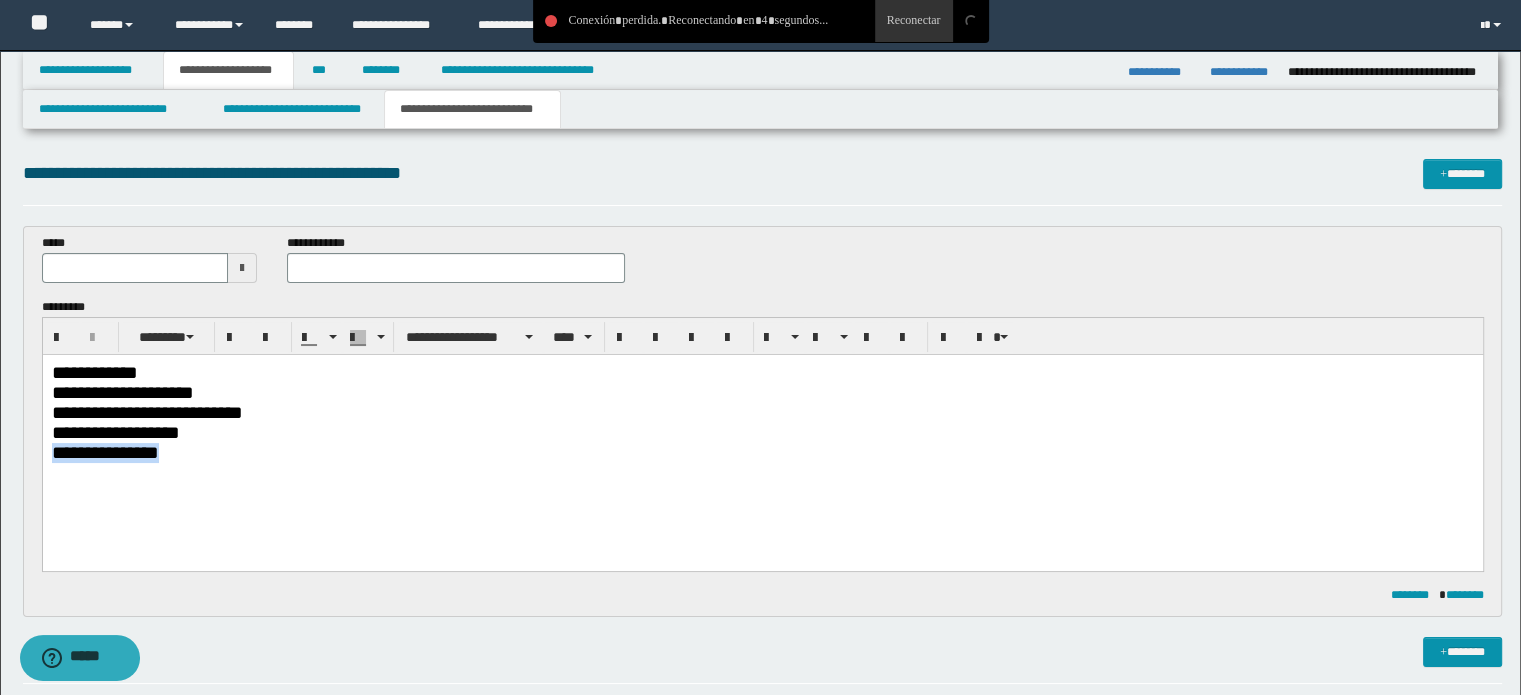 click on "**********" at bounding box center (762, 452) 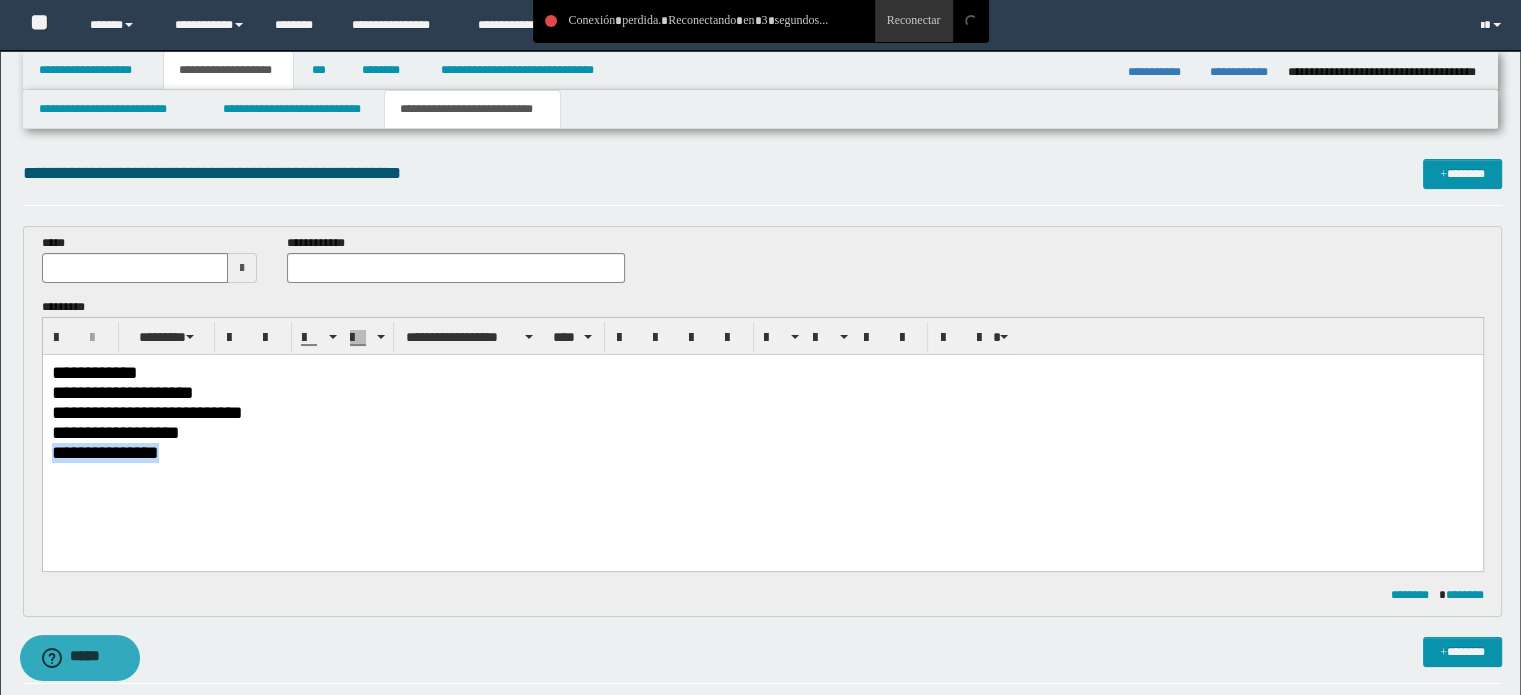 click on "**********" at bounding box center (762, 452) 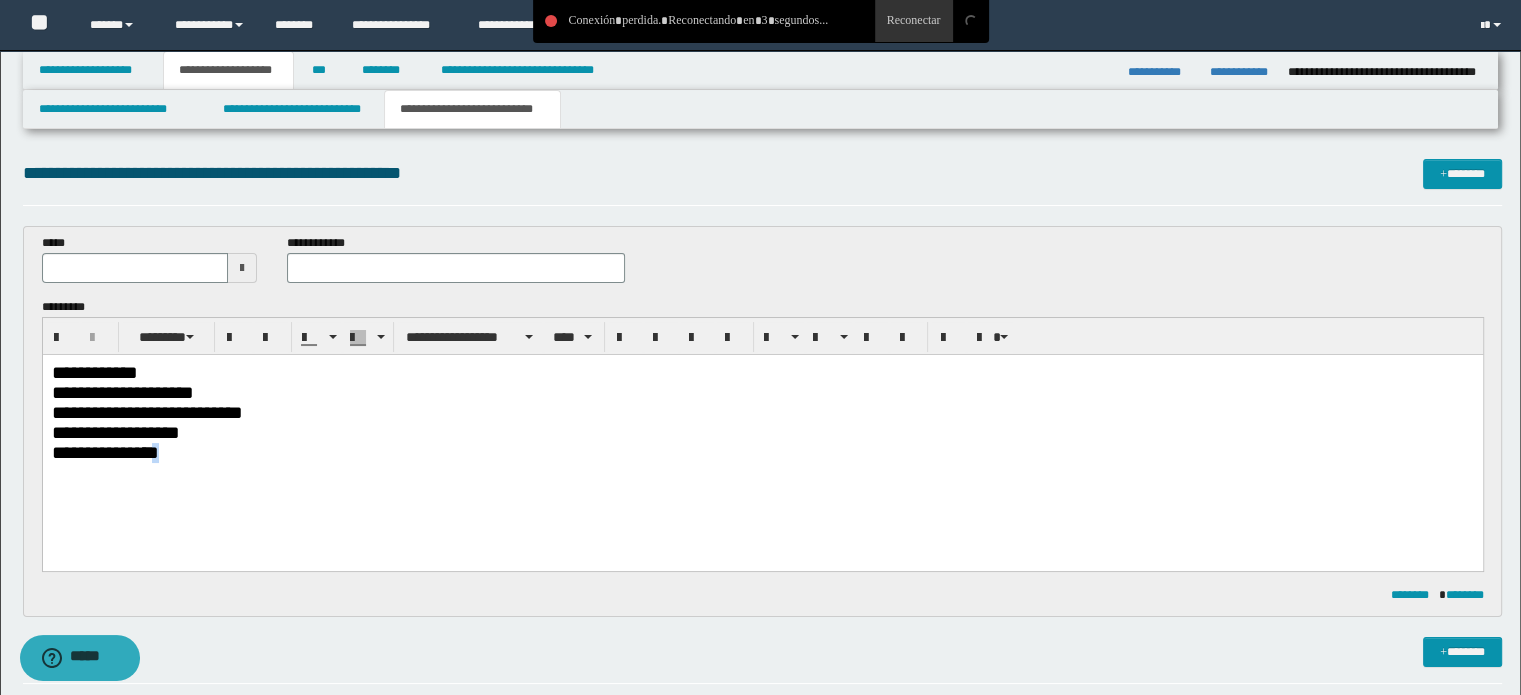 click on "**********" at bounding box center (762, 452) 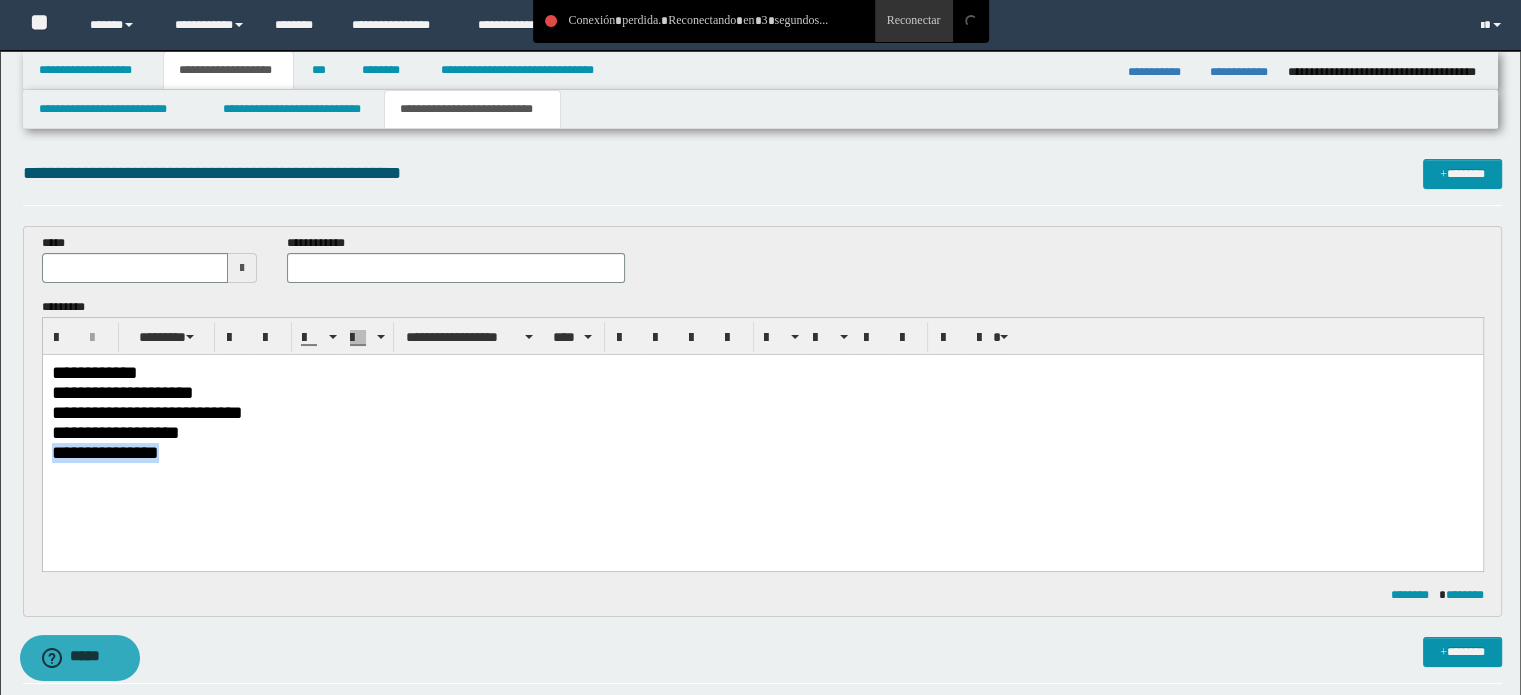 click on "**********" at bounding box center (762, 452) 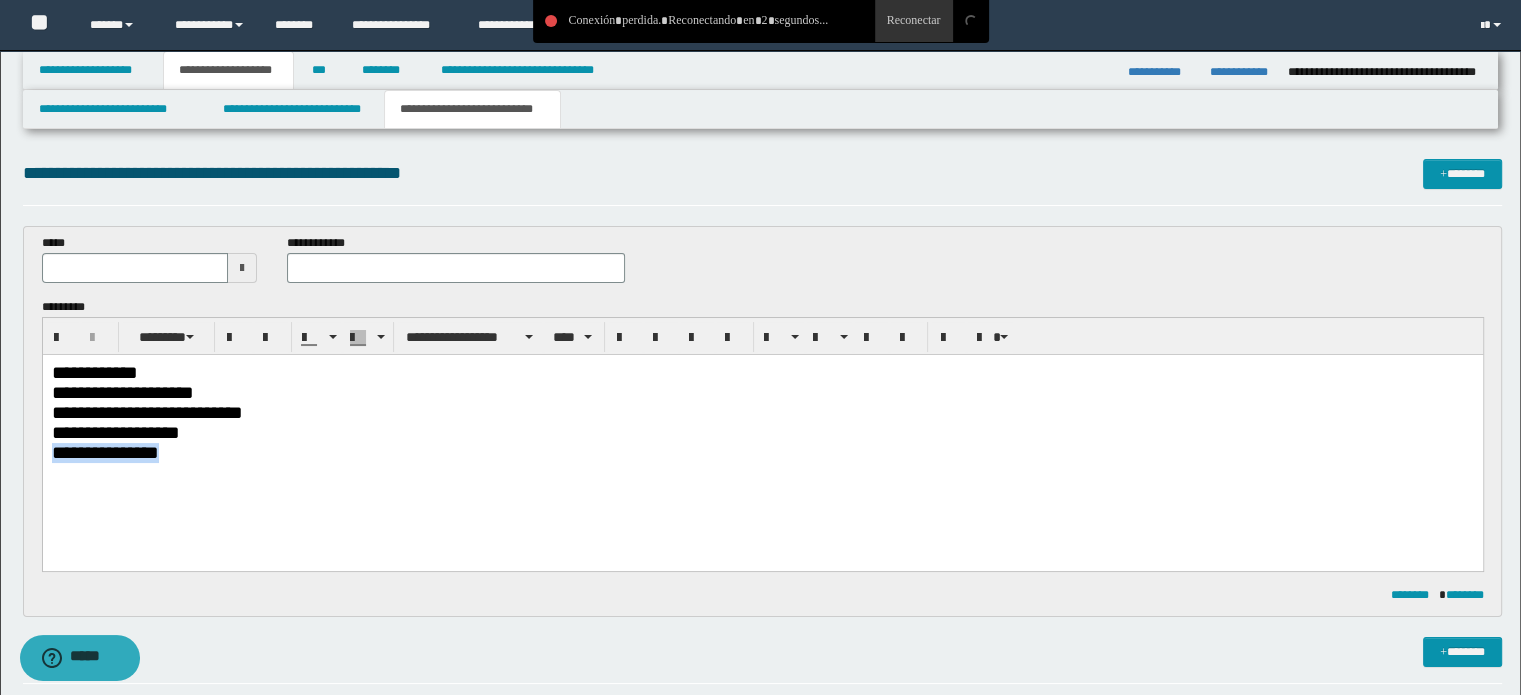 click on "**********" at bounding box center [762, 452] 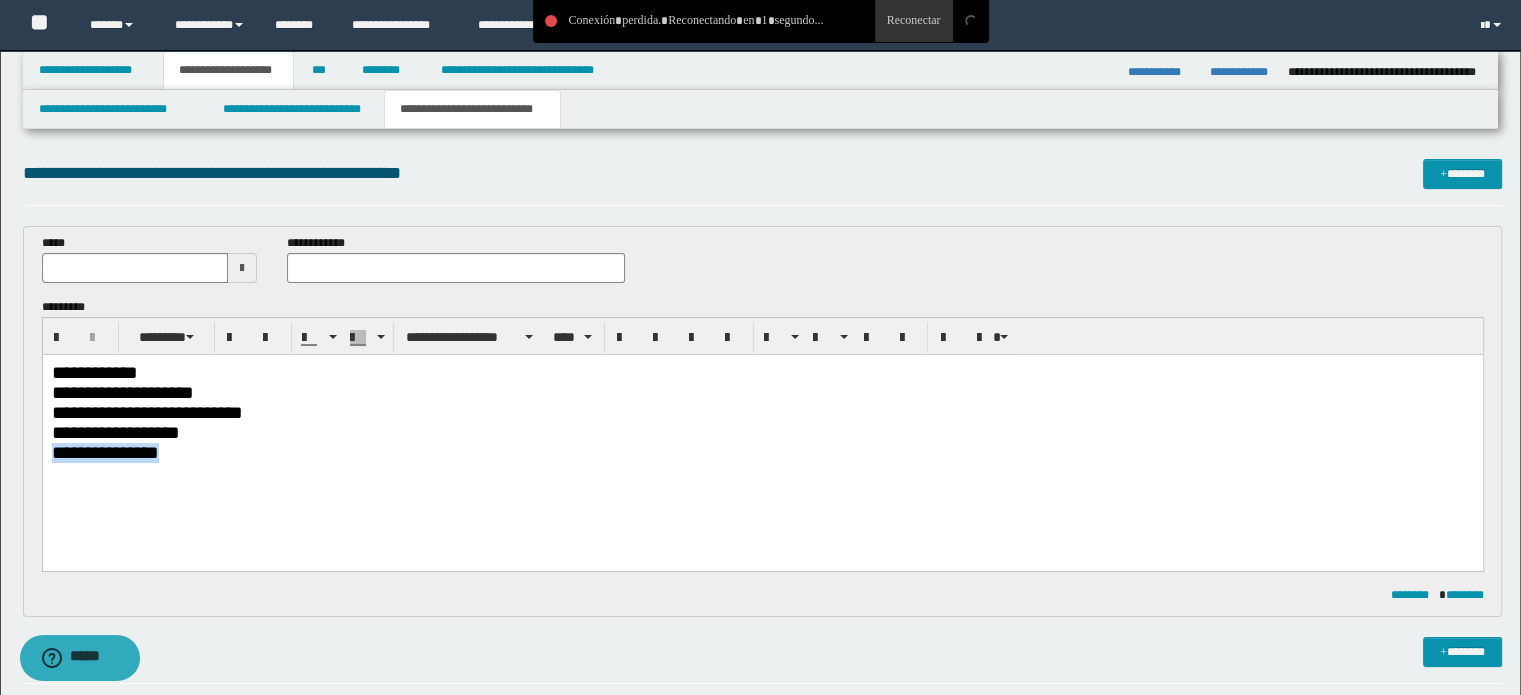 click on "**********" at bounding box center (762, 452) 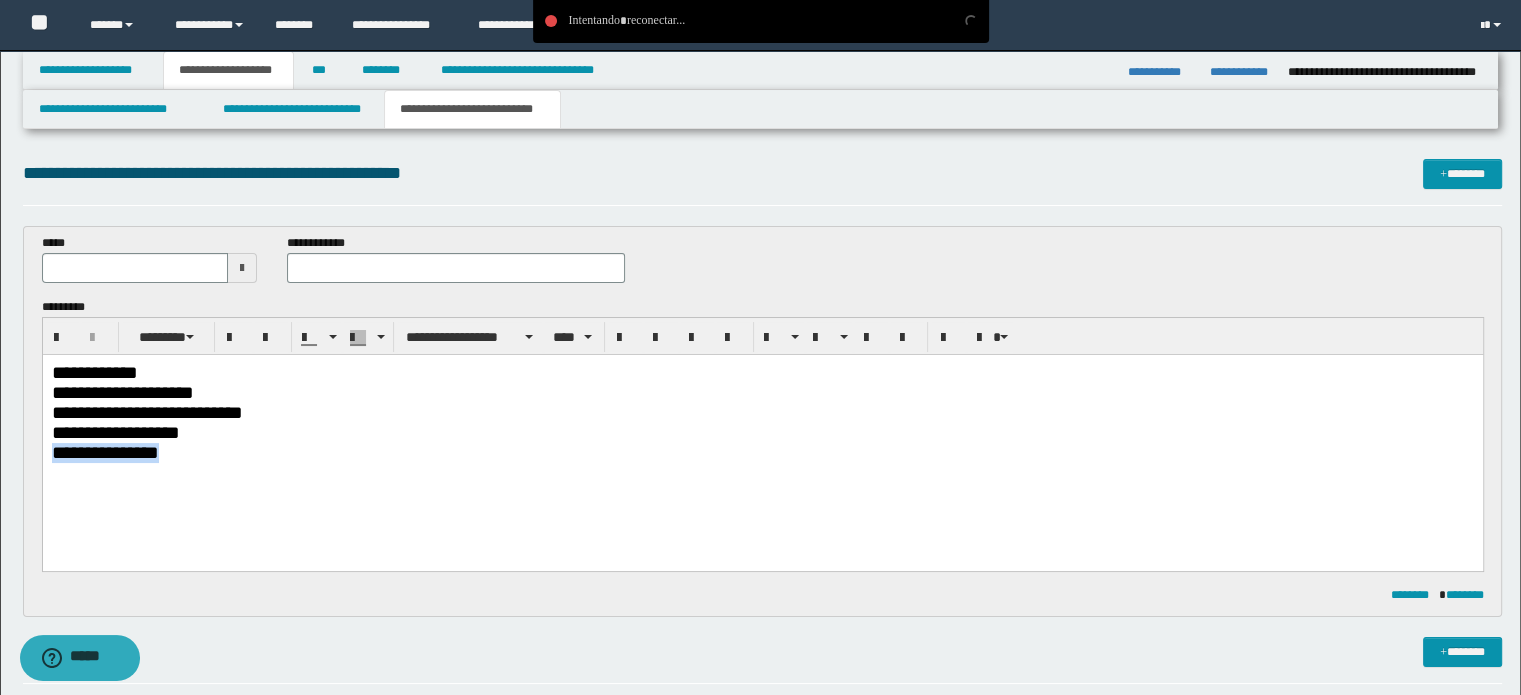 click on "**********" at bounding box center (762, 452) 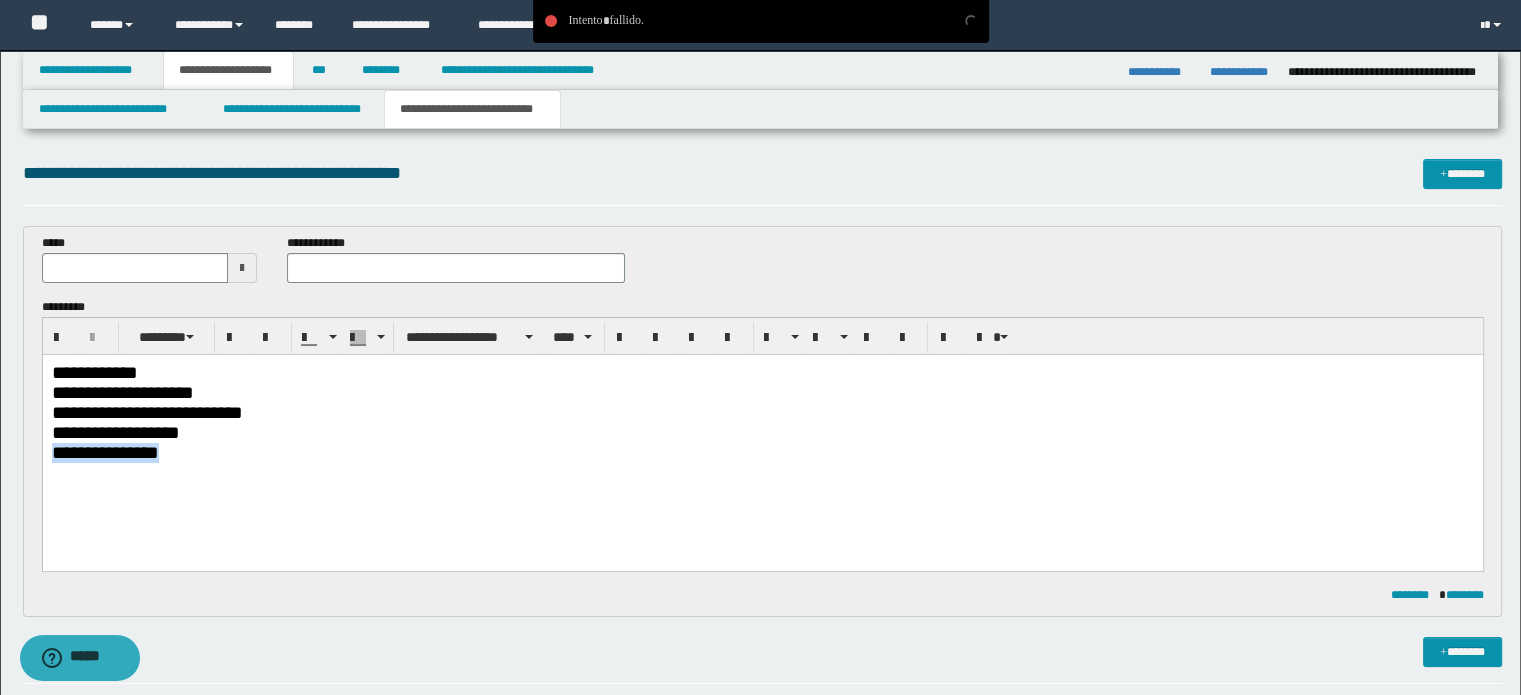 click on "**********" at bounding box center (762, 452) 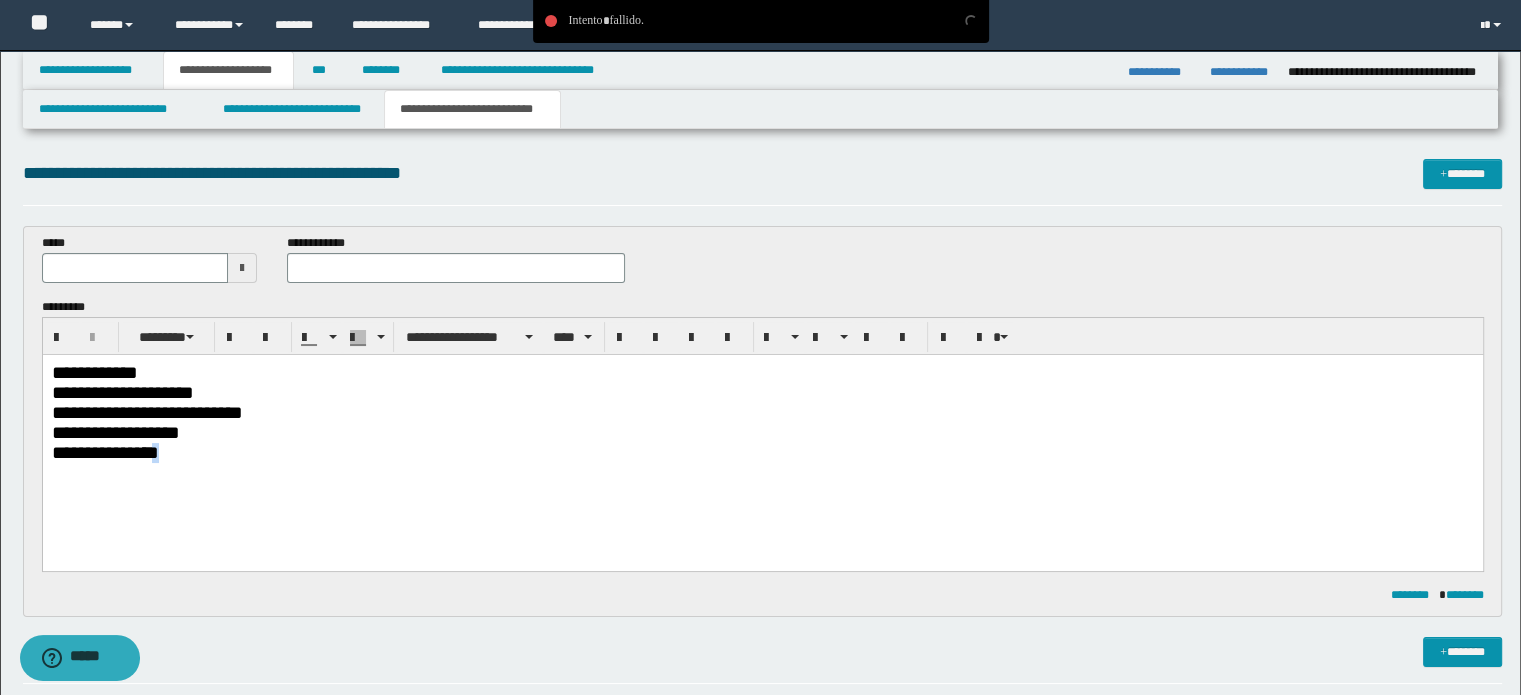 click on "**********" at bounding box center (762, 452) 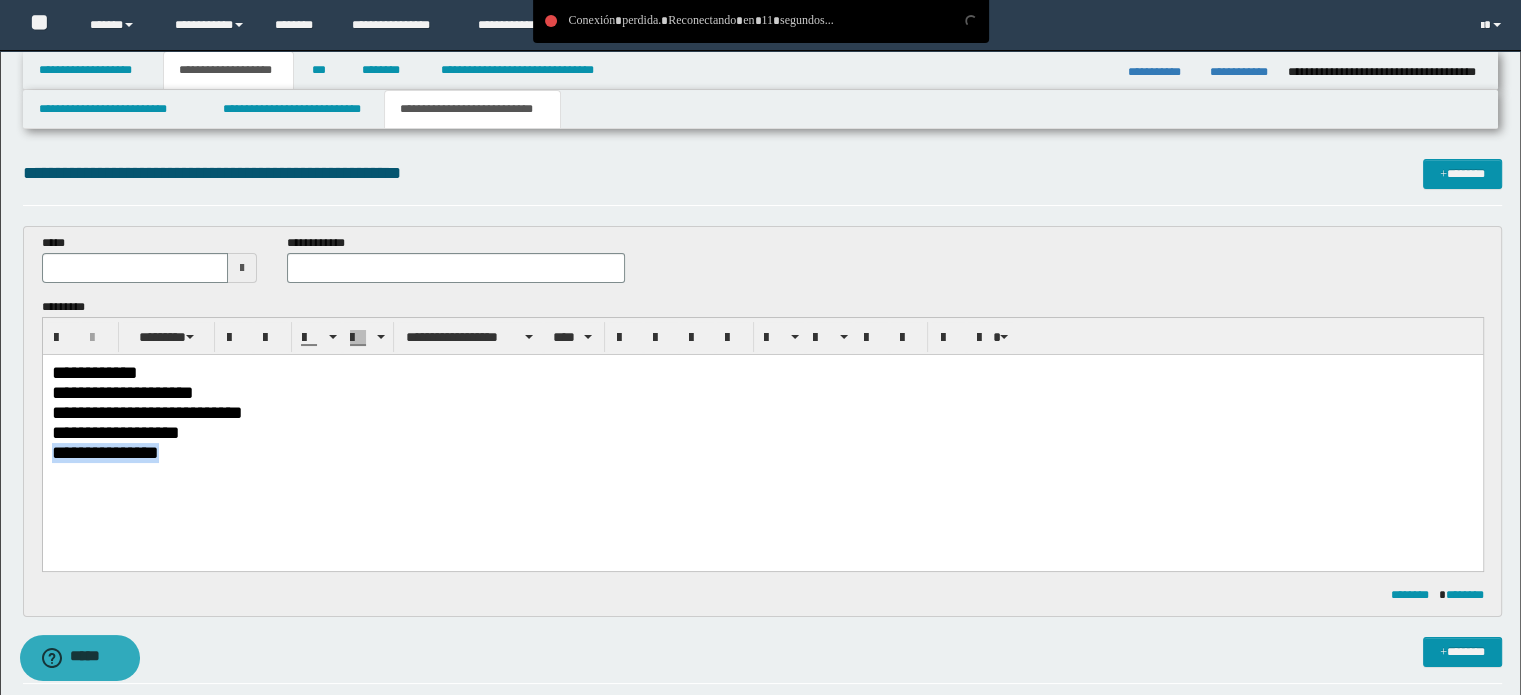 click on "**********" at bounding box center [762, 452] 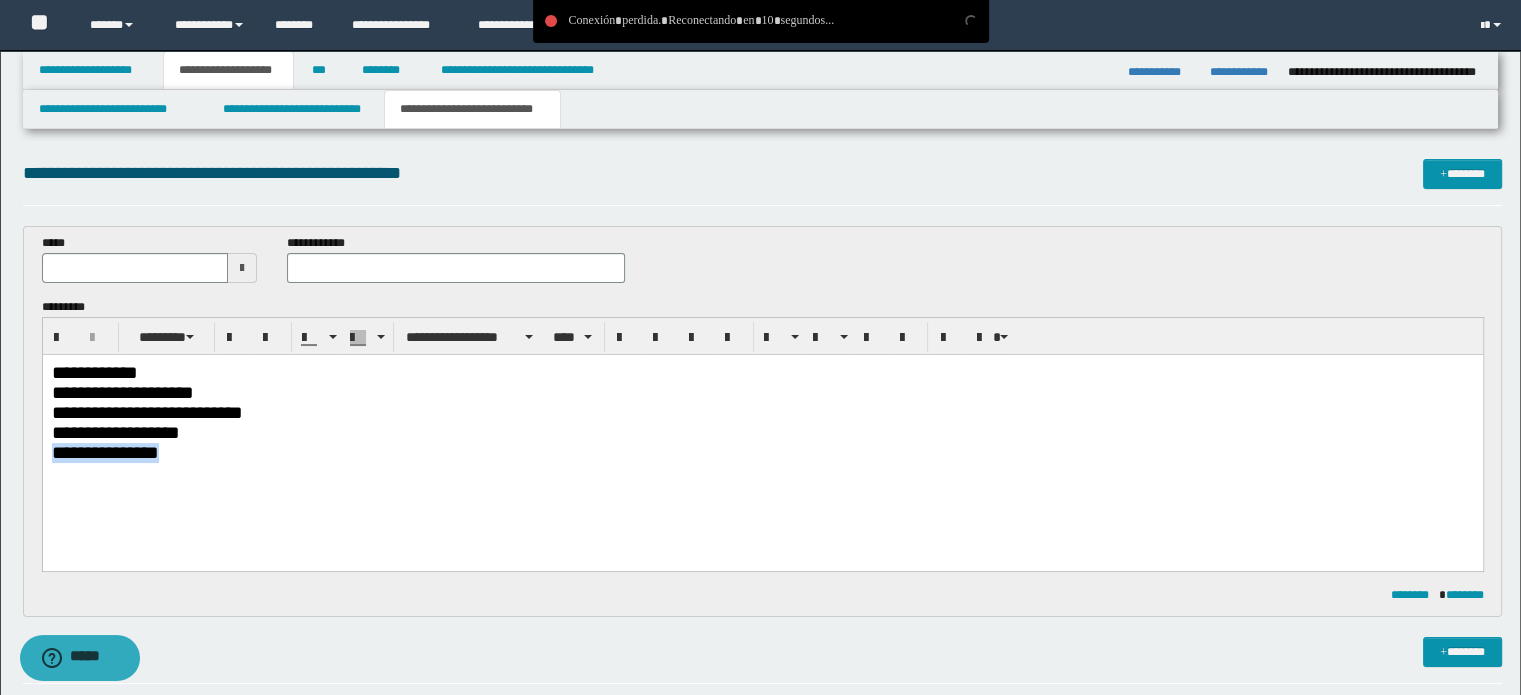 click on "**********" at bounding box center (762, 452) 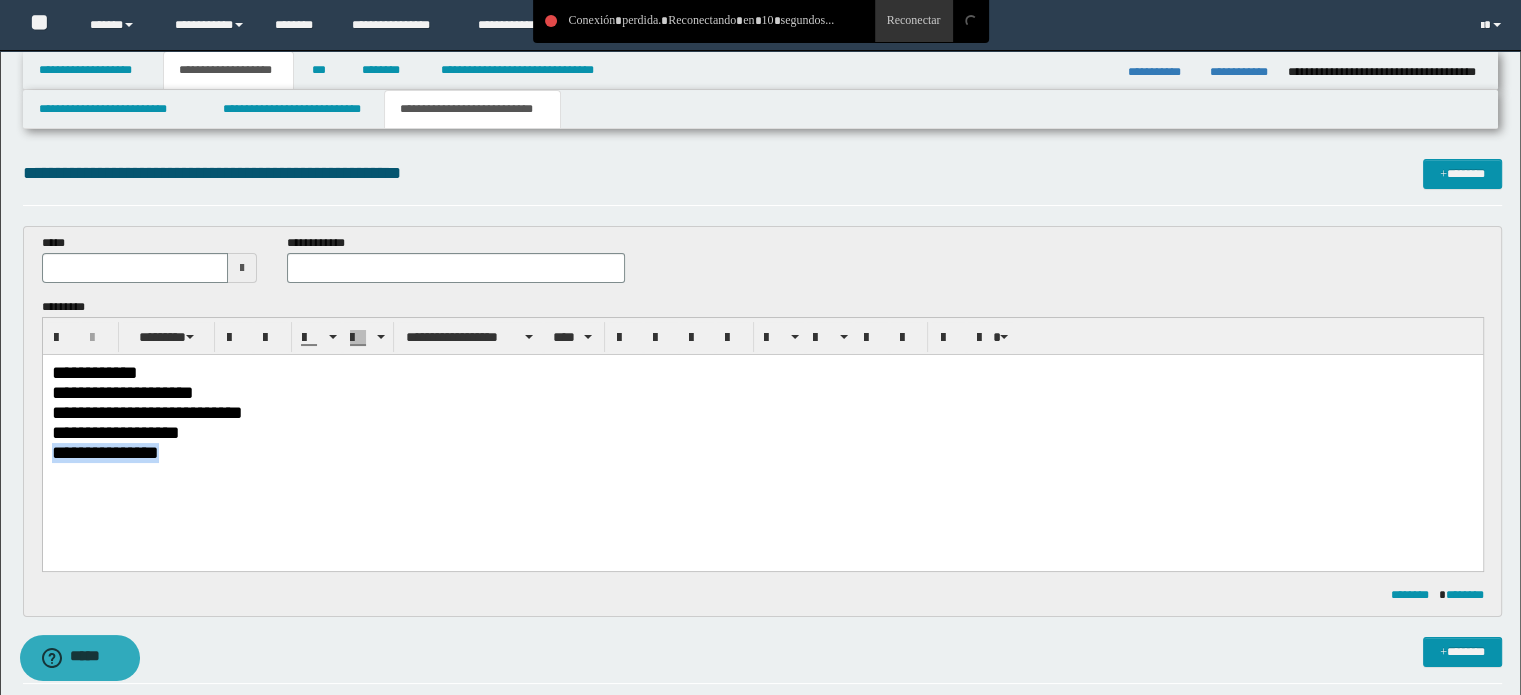 click on "**********" at bounding box center (762, 452) 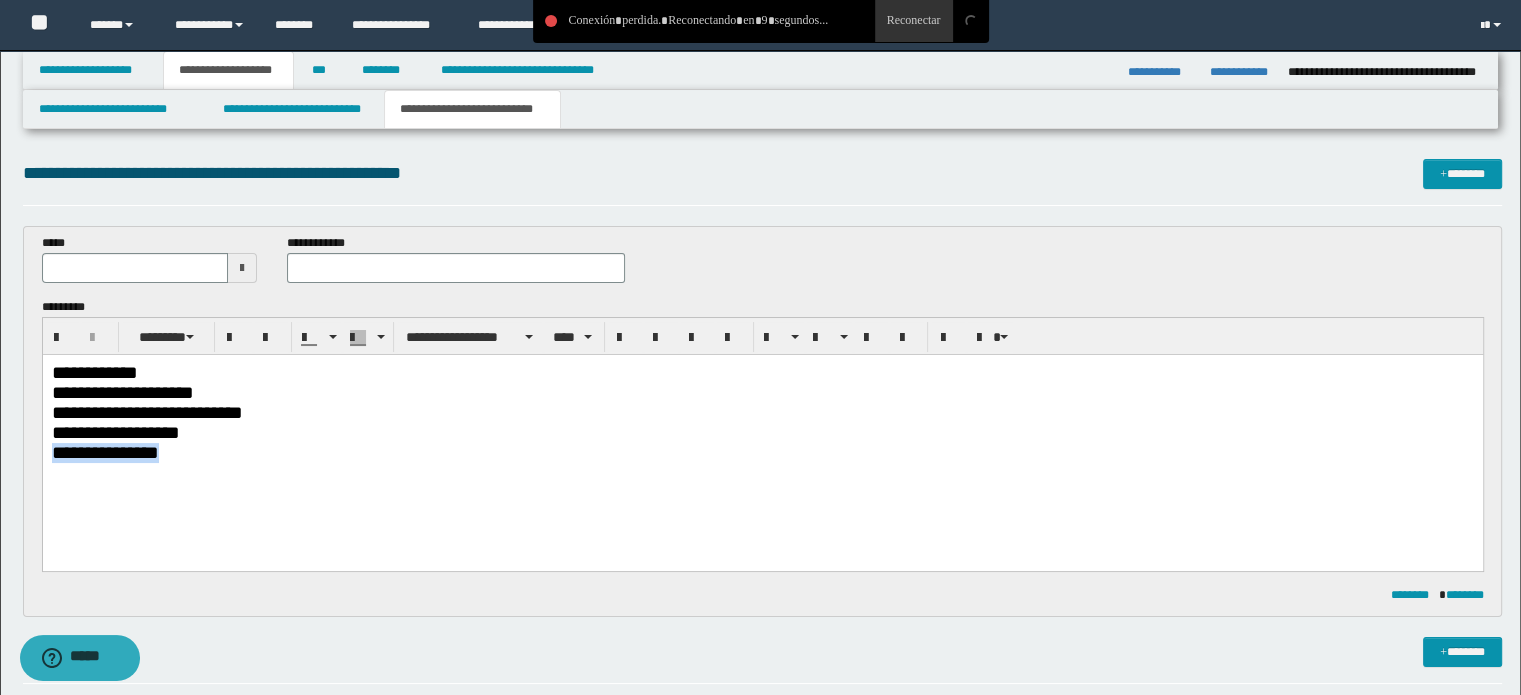 click on "**********" at bounding box center [762, 452] 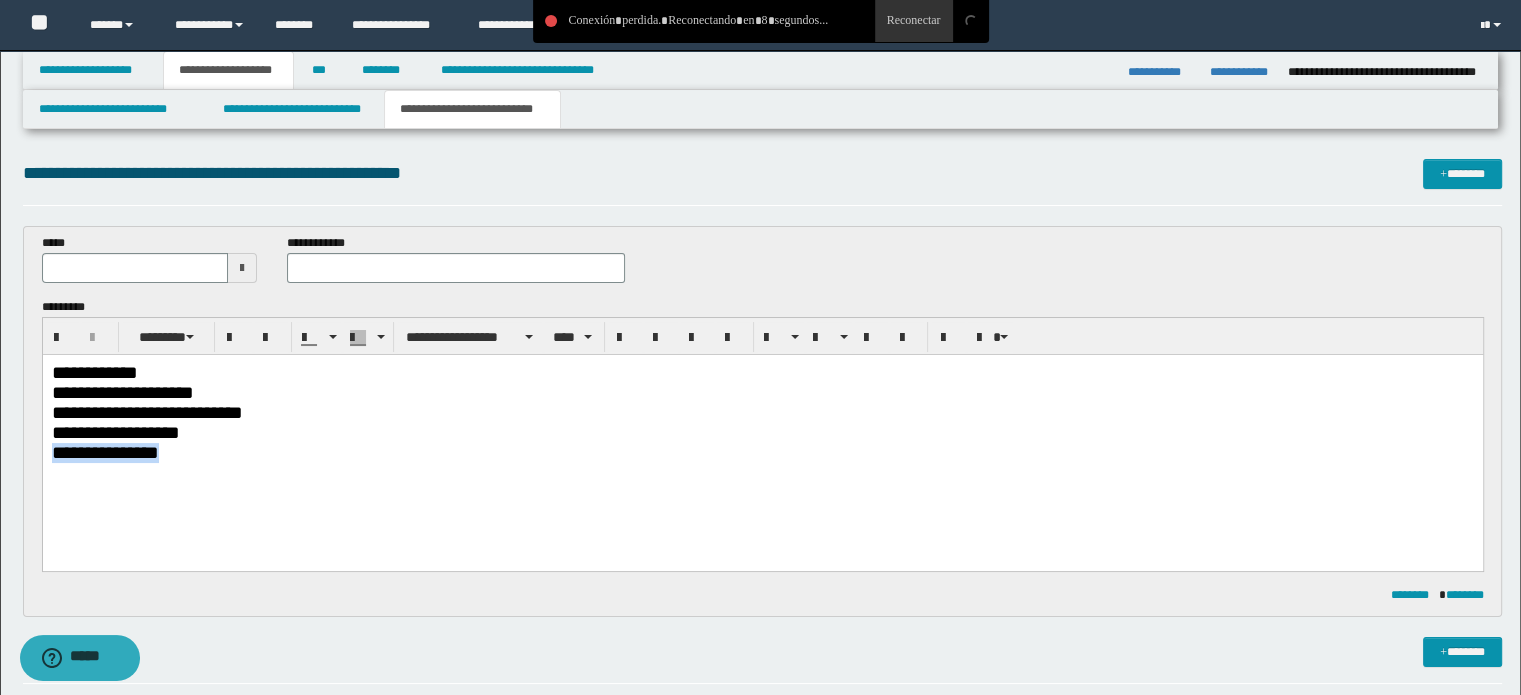 click on "**********" at bounding box center [762, 452] 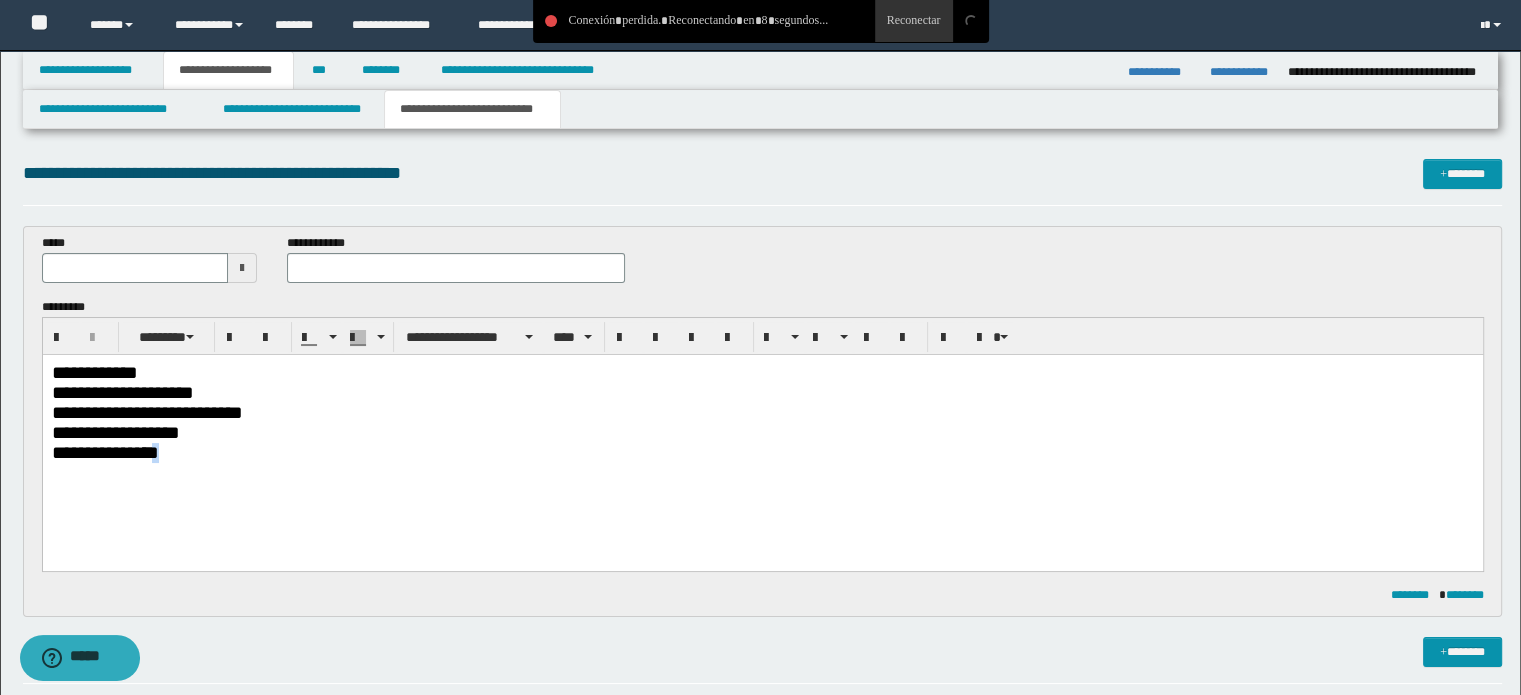 click on "**********" at bounding box center (762, 452) 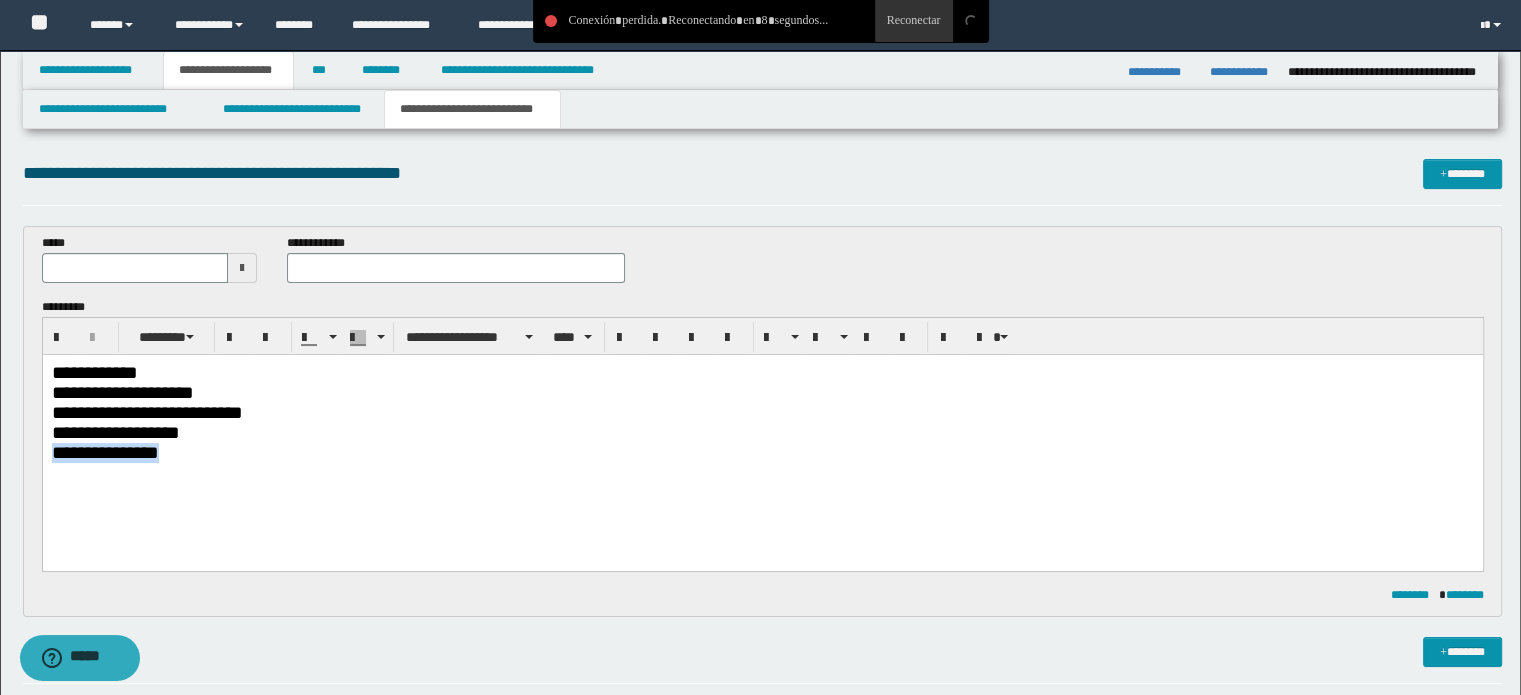 click on "**********" at bounding box center (762, 452) 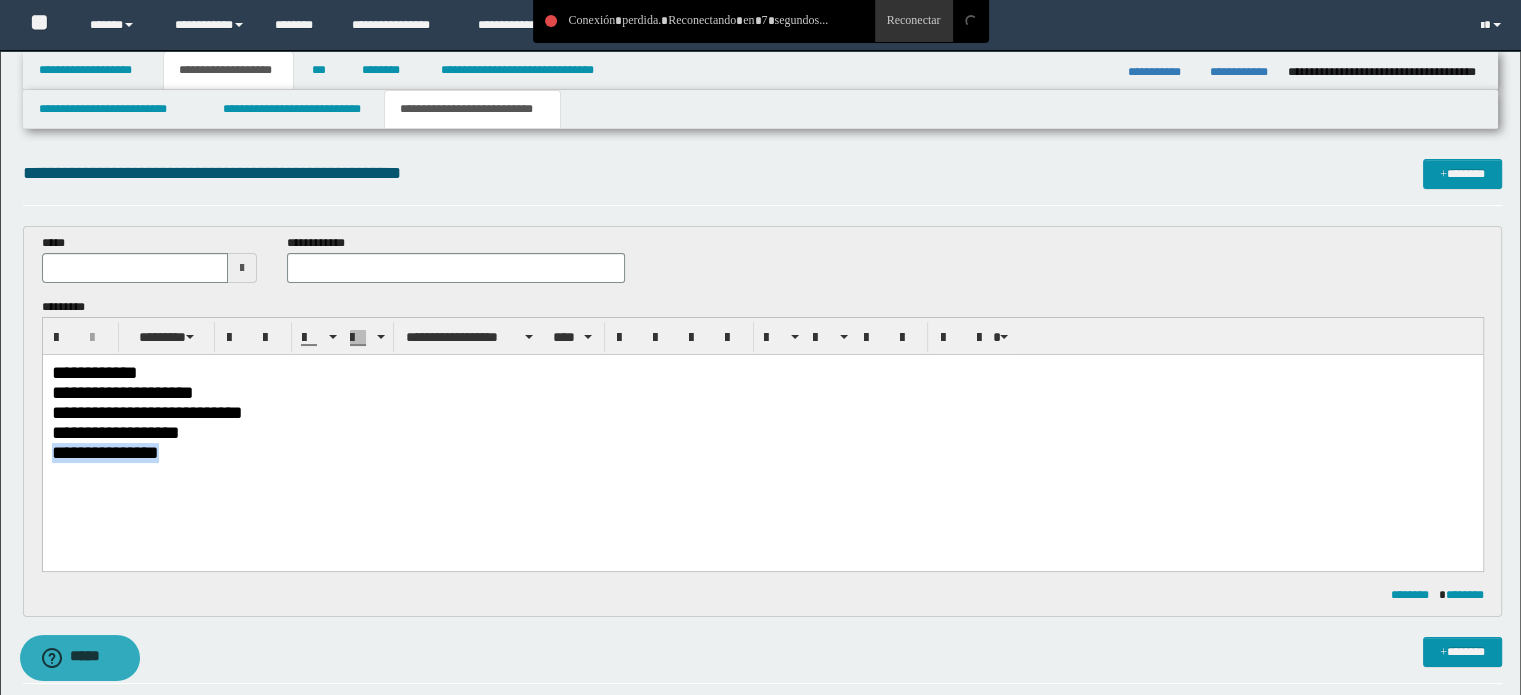click on "**********" at bounding box center (762, 452) 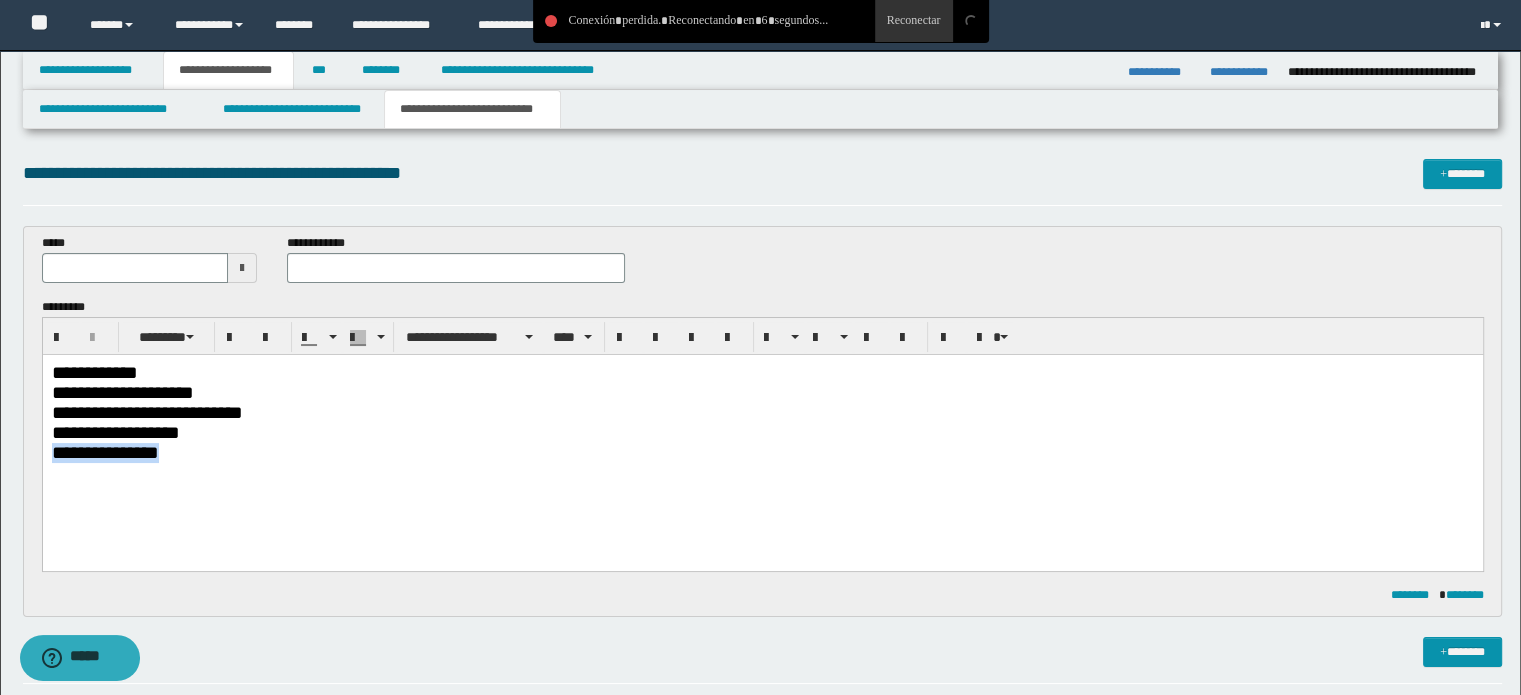 click on "**********" at bounding box center [762, 452] 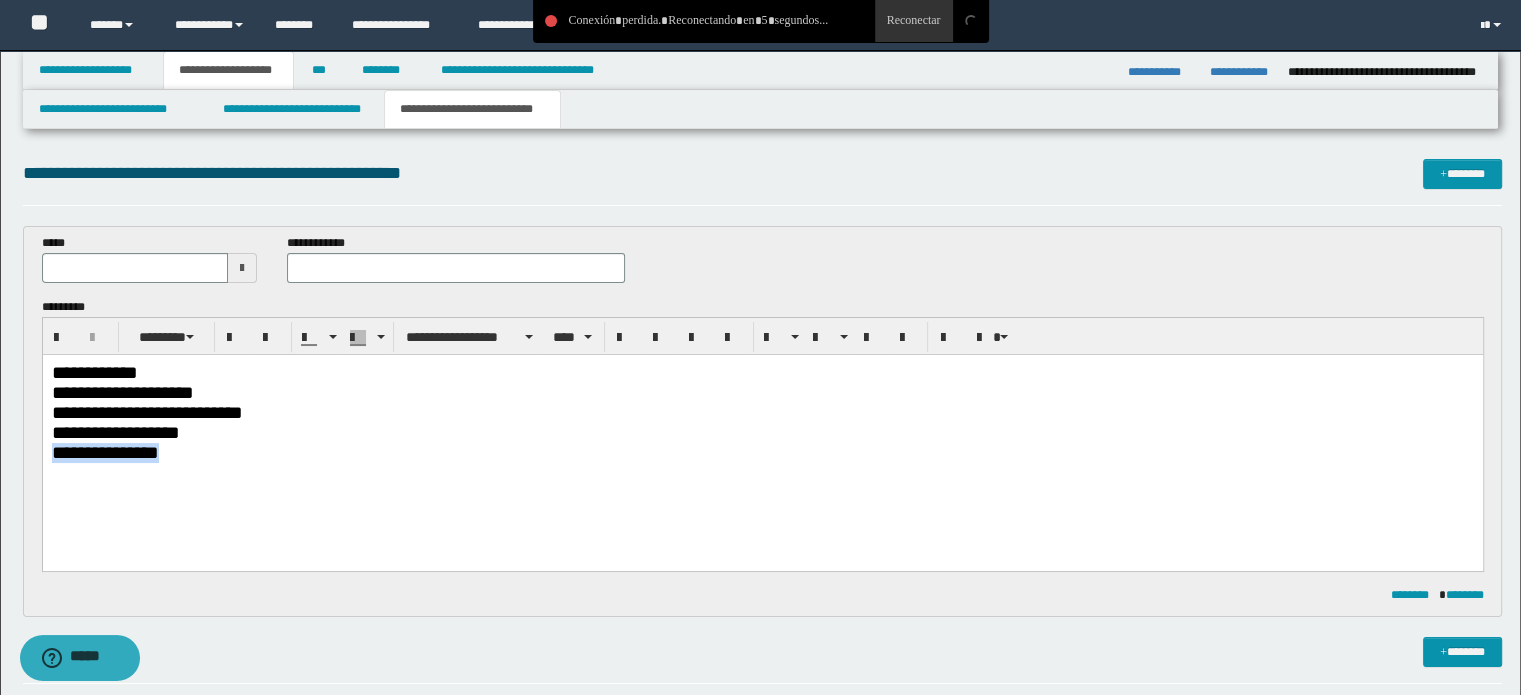 click on "**********" at bounding box center (762, 452) 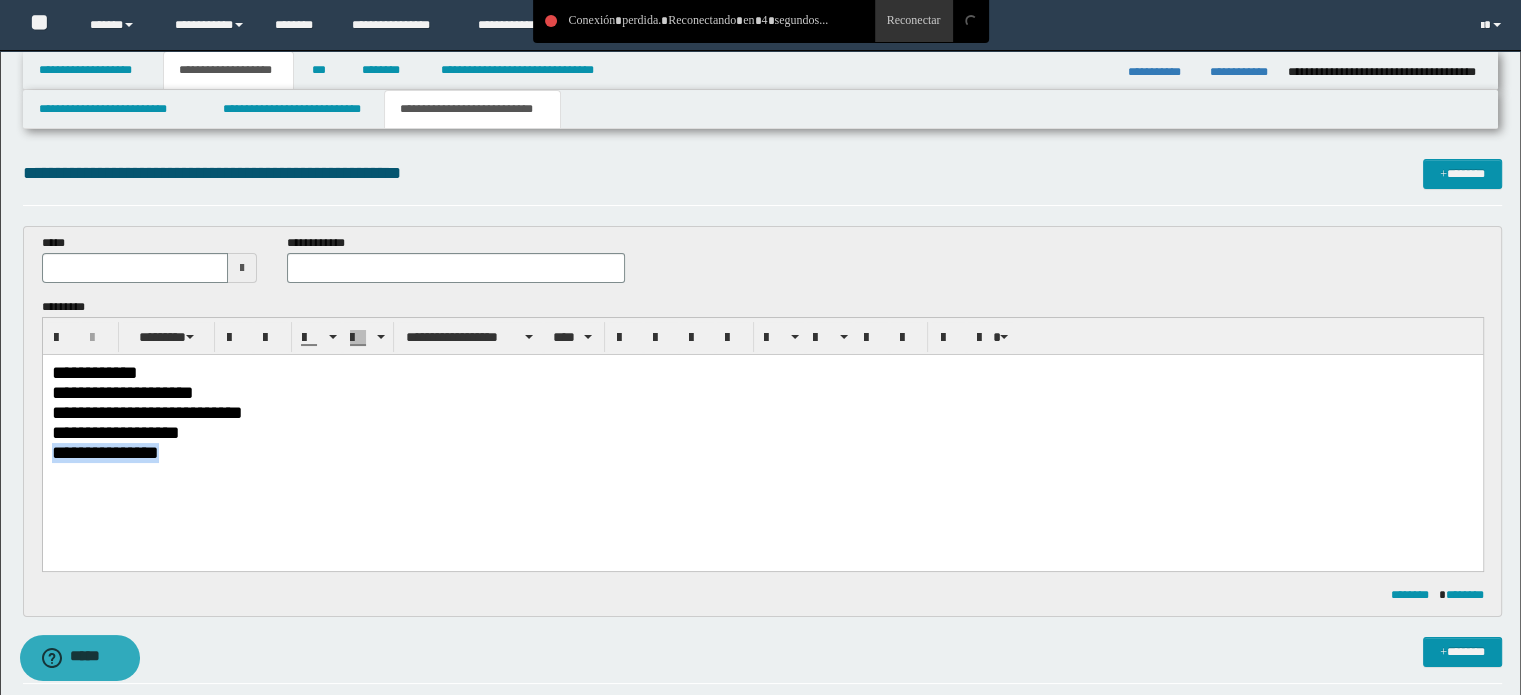 click on "**********" at bounding box center (762, 452) 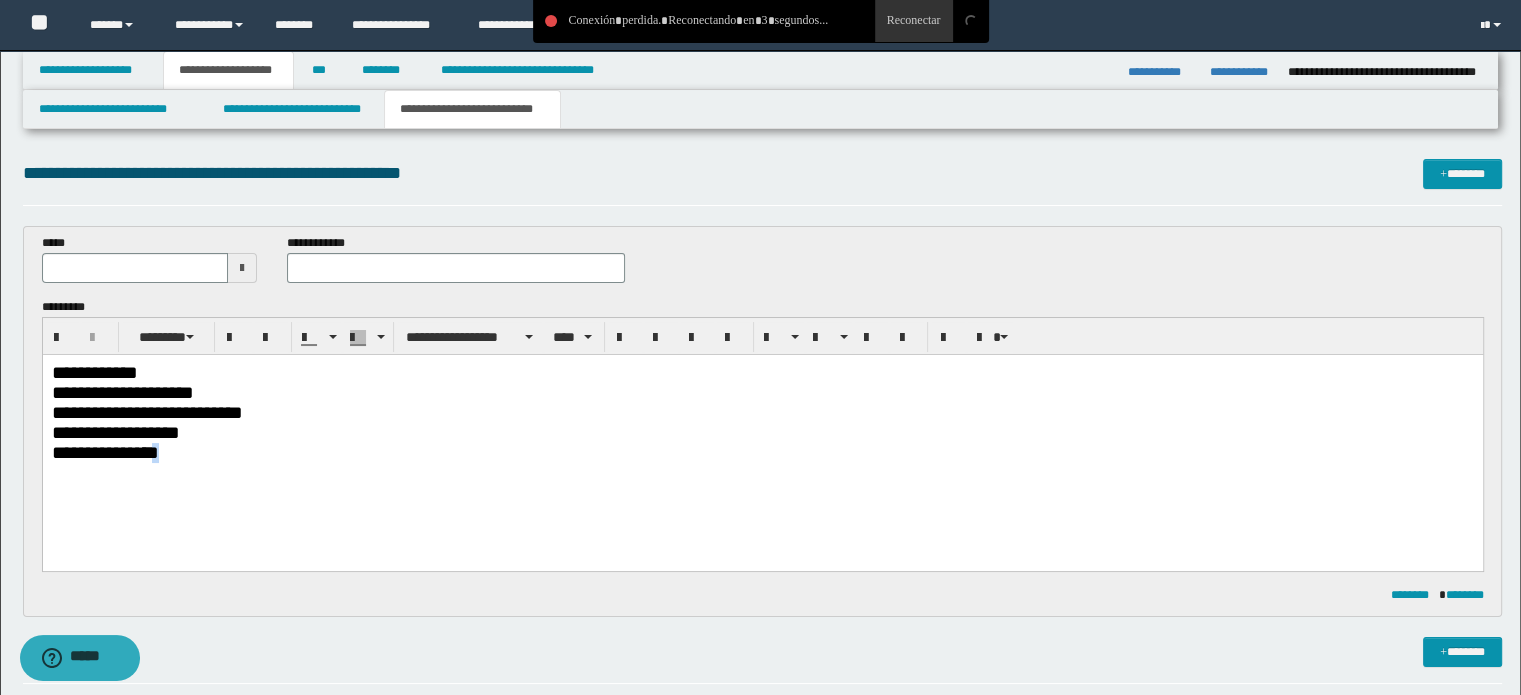 click on "**********" at bounding box center [762, 452] 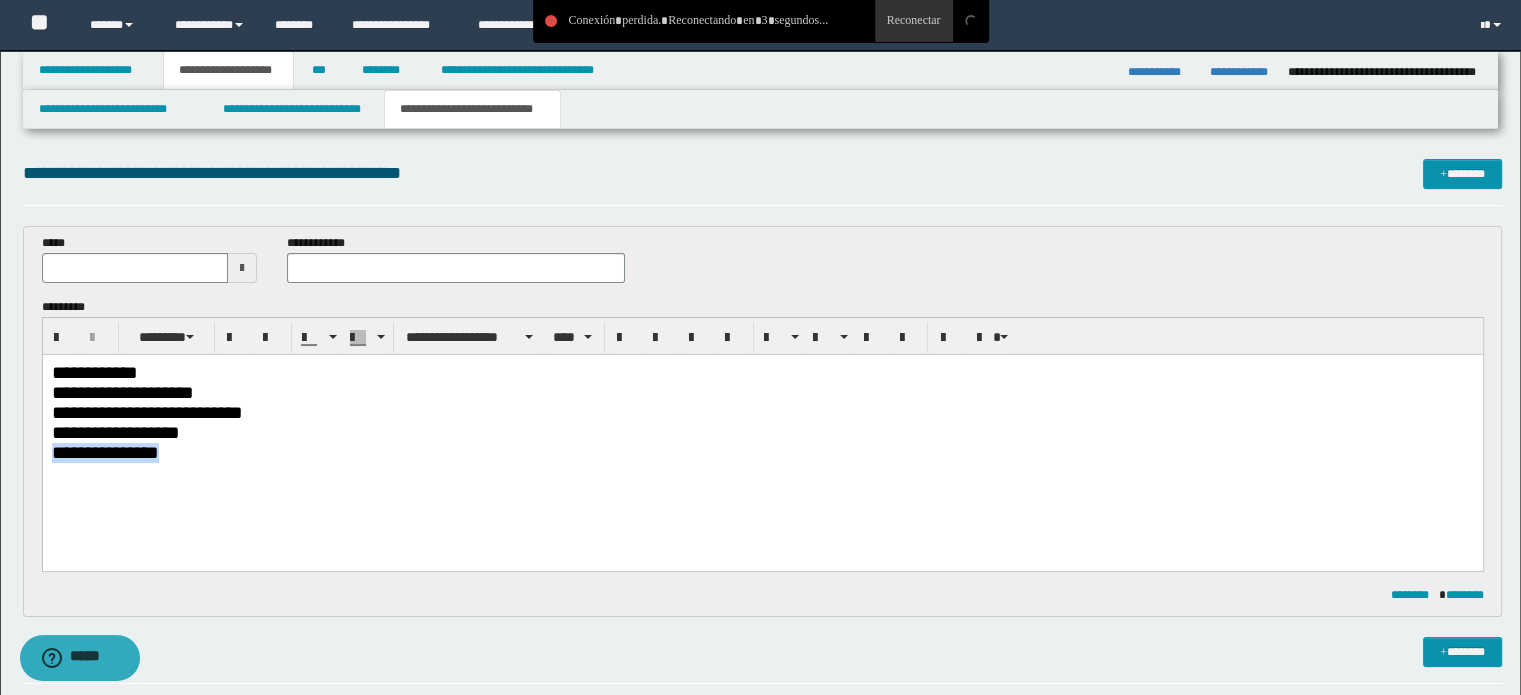 click on "**********" at bounding box center (762, 452) 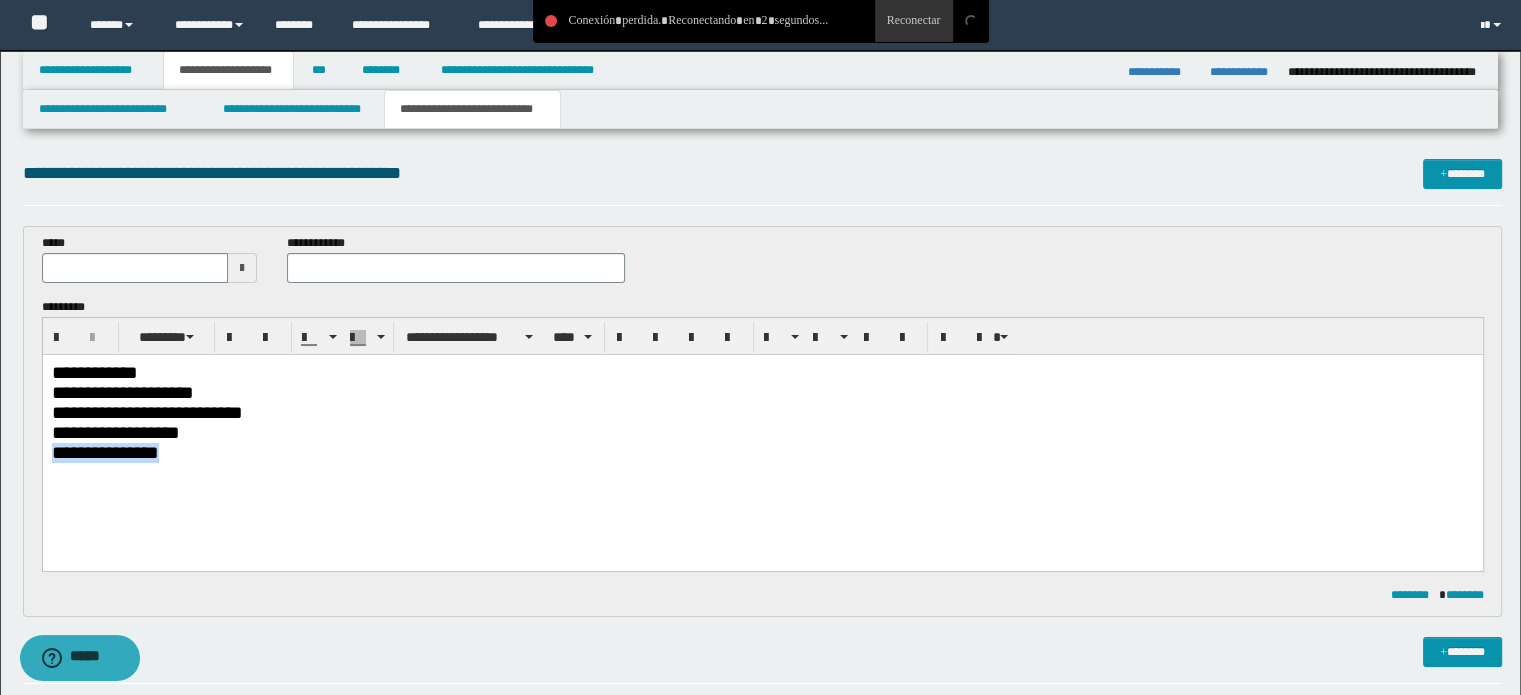click on "**********" at bounding box center (762, 452) 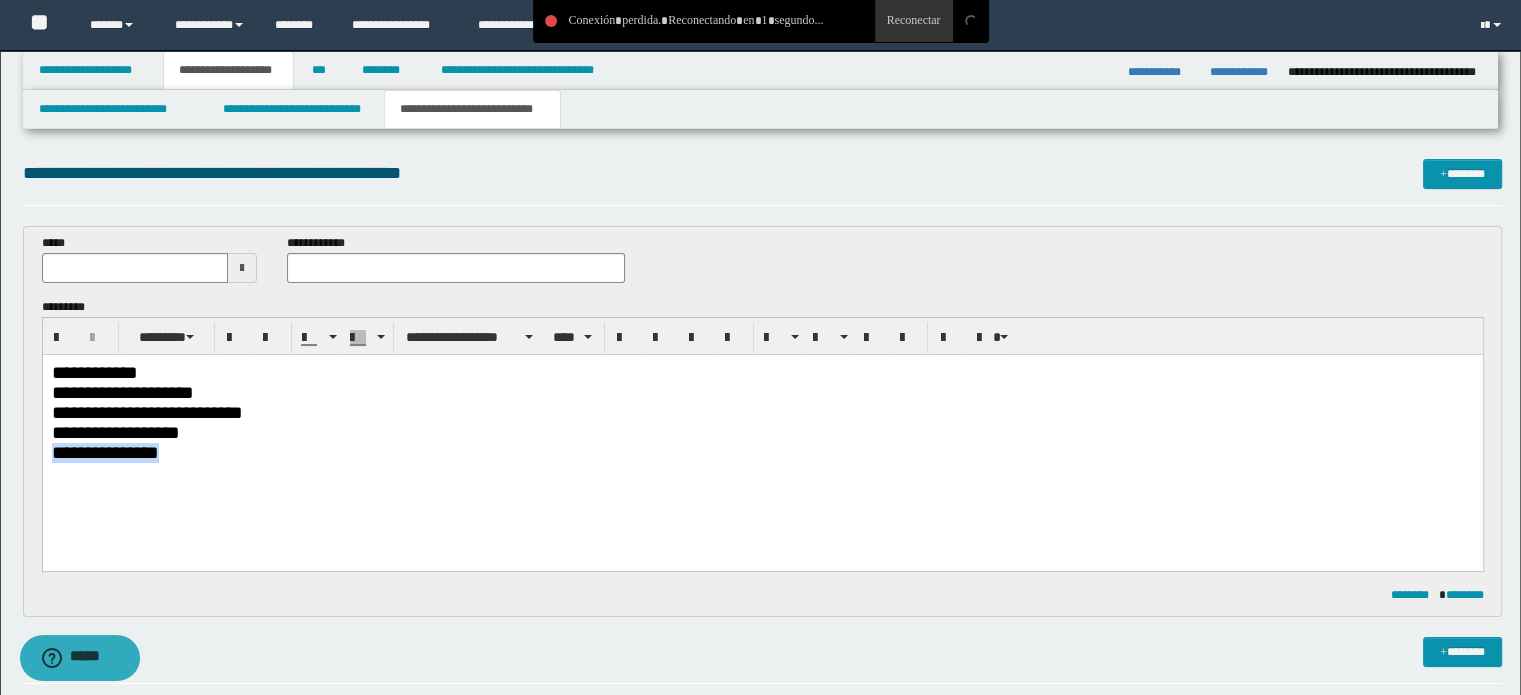 click on "**********" at bounding box center [762, 452] 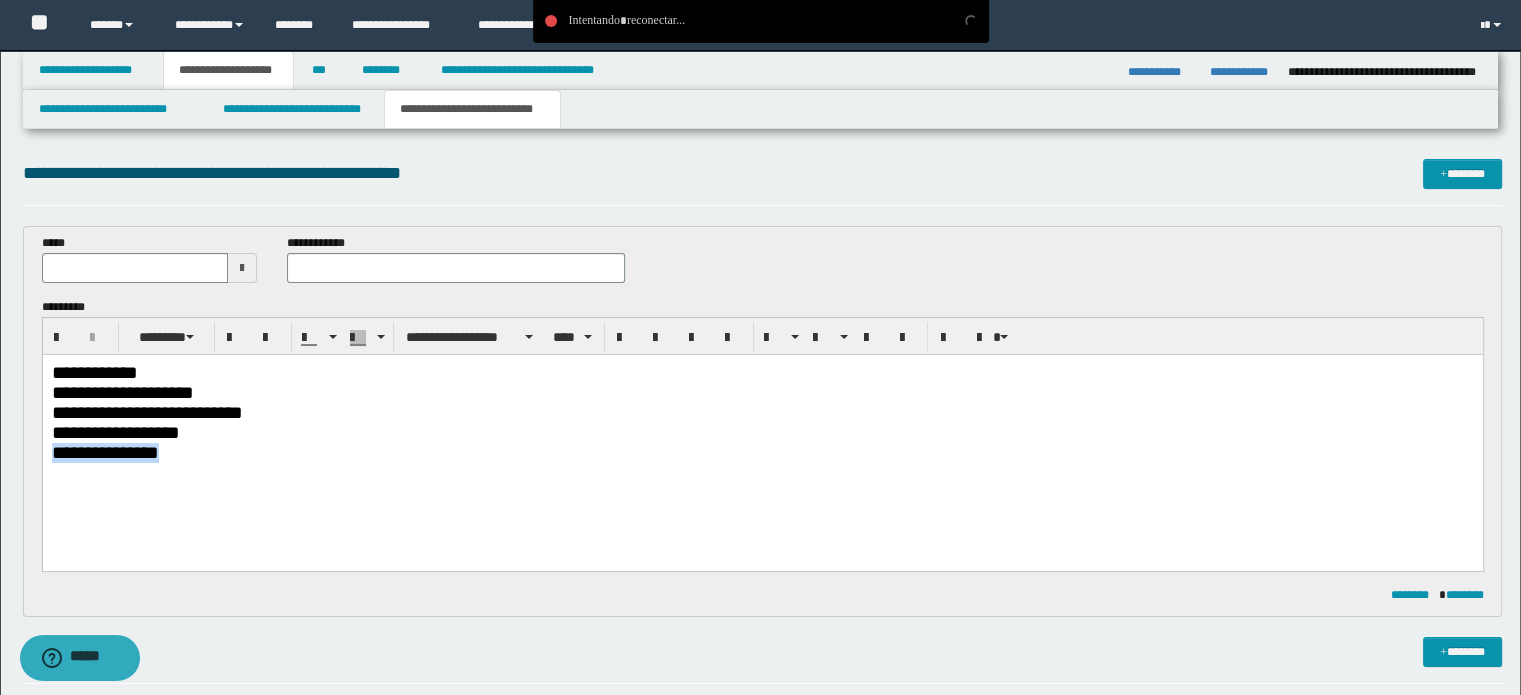 click on "**********" at bounding box center [762, 452] 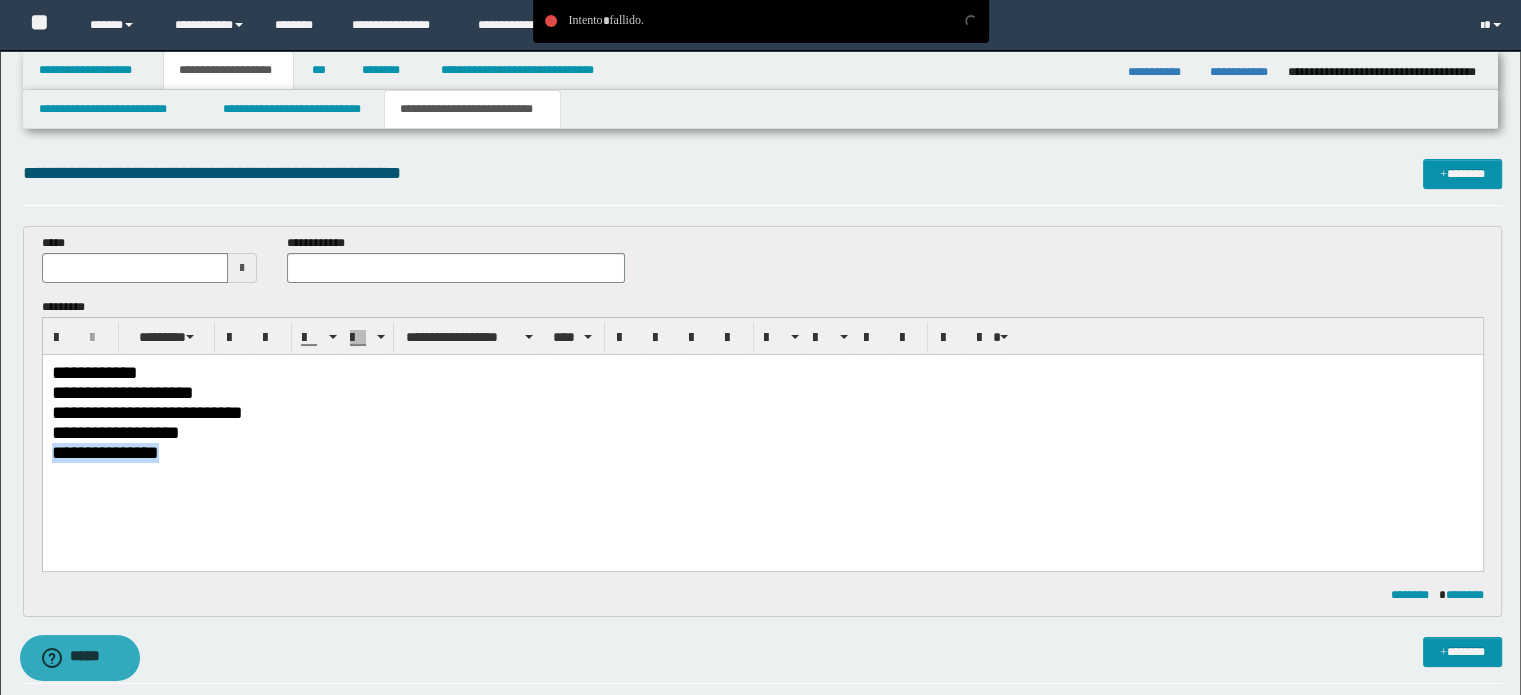 click on "**********" at bounding box center (762, 452) 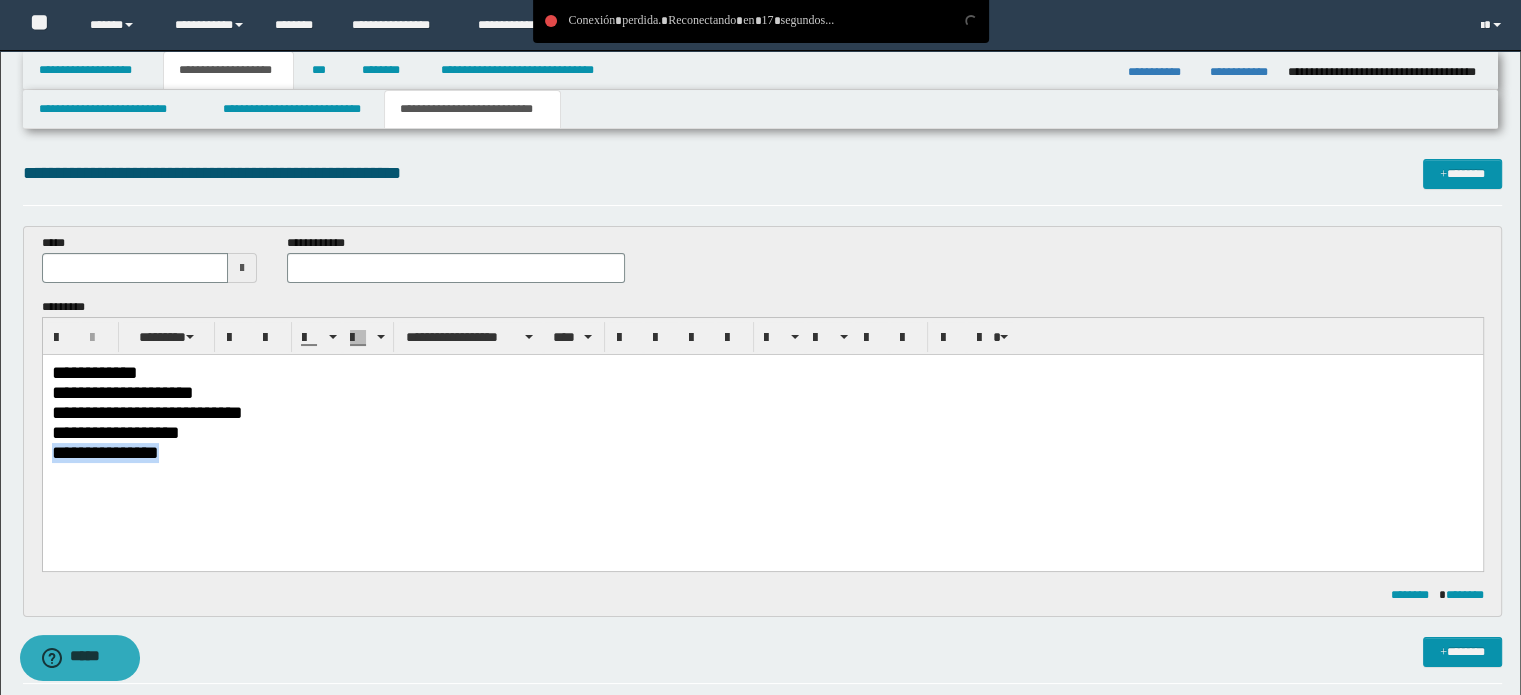 click on "**********" at bounding box center [762, 452] 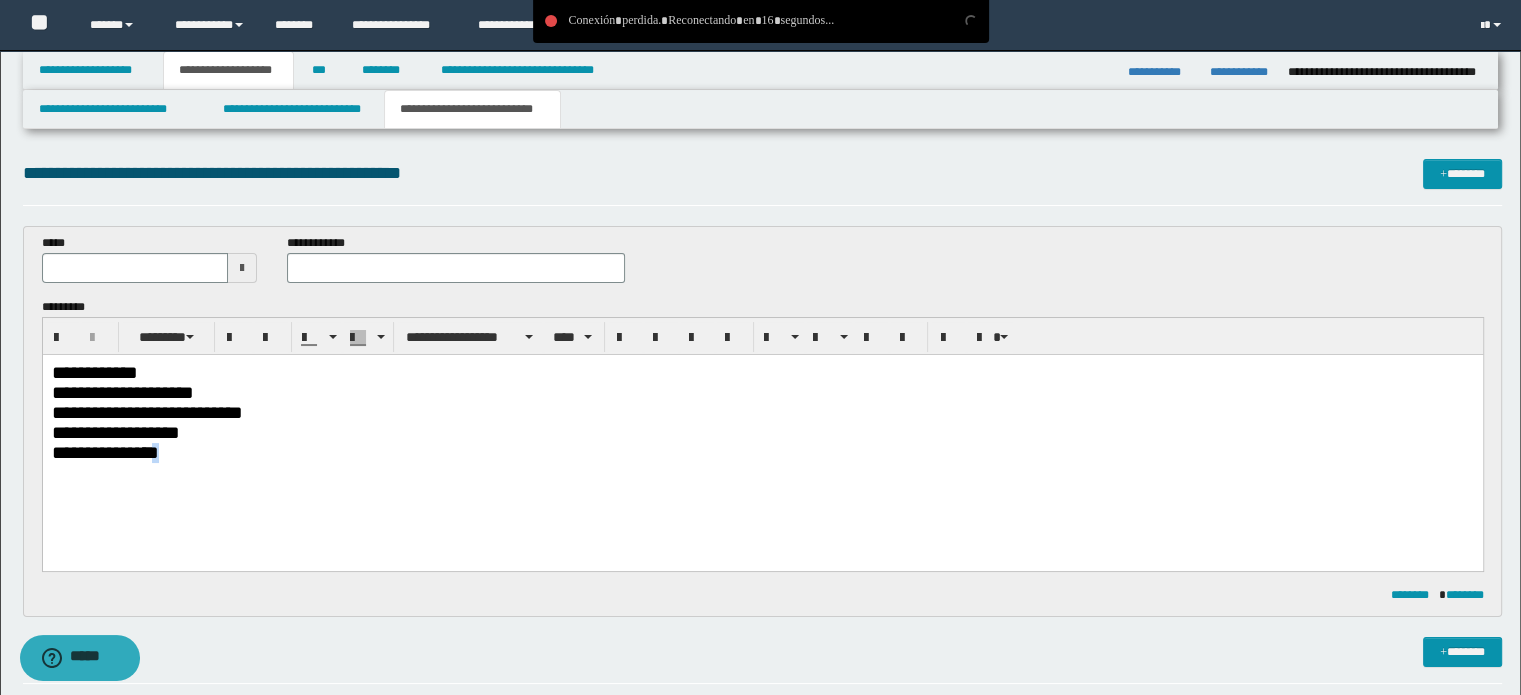 click on "**********" at bounding box center [762, 452] 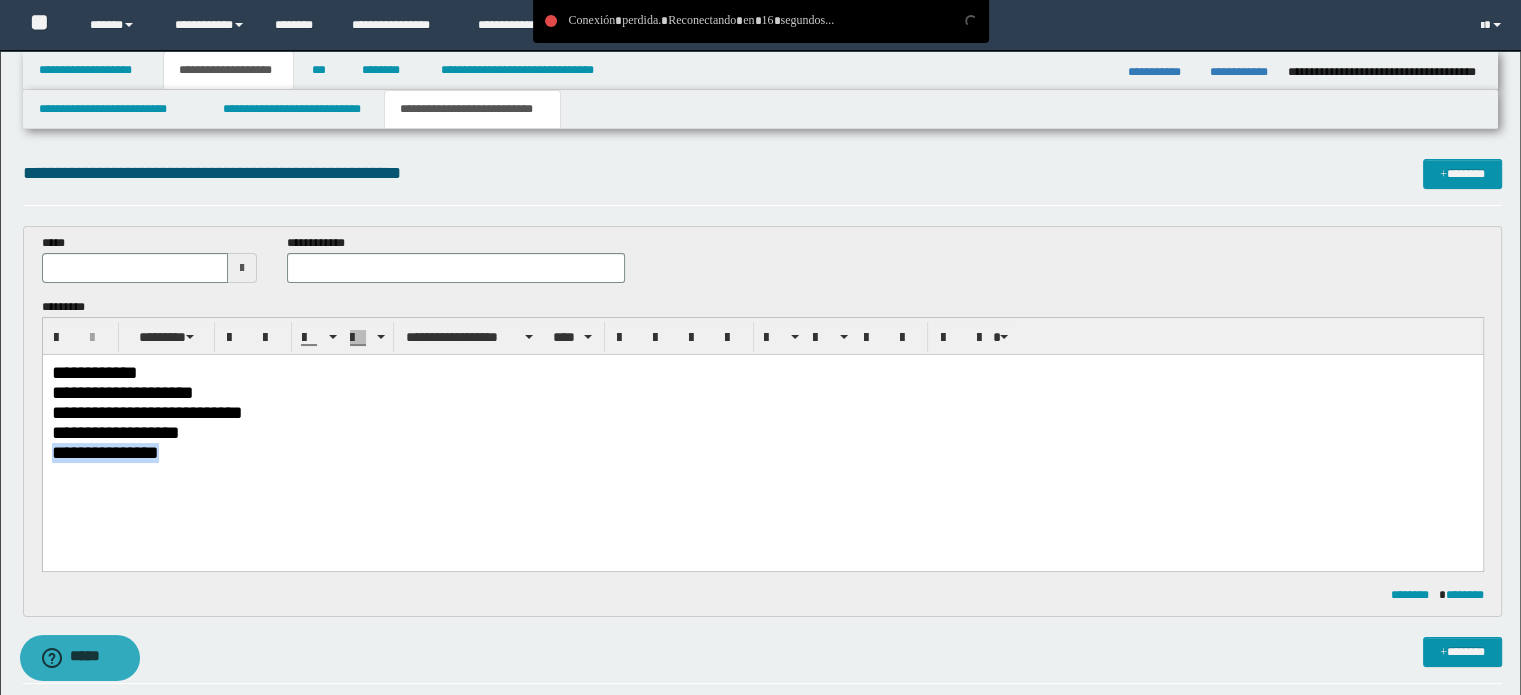 click on "**********" at bounding box center [762, 452] 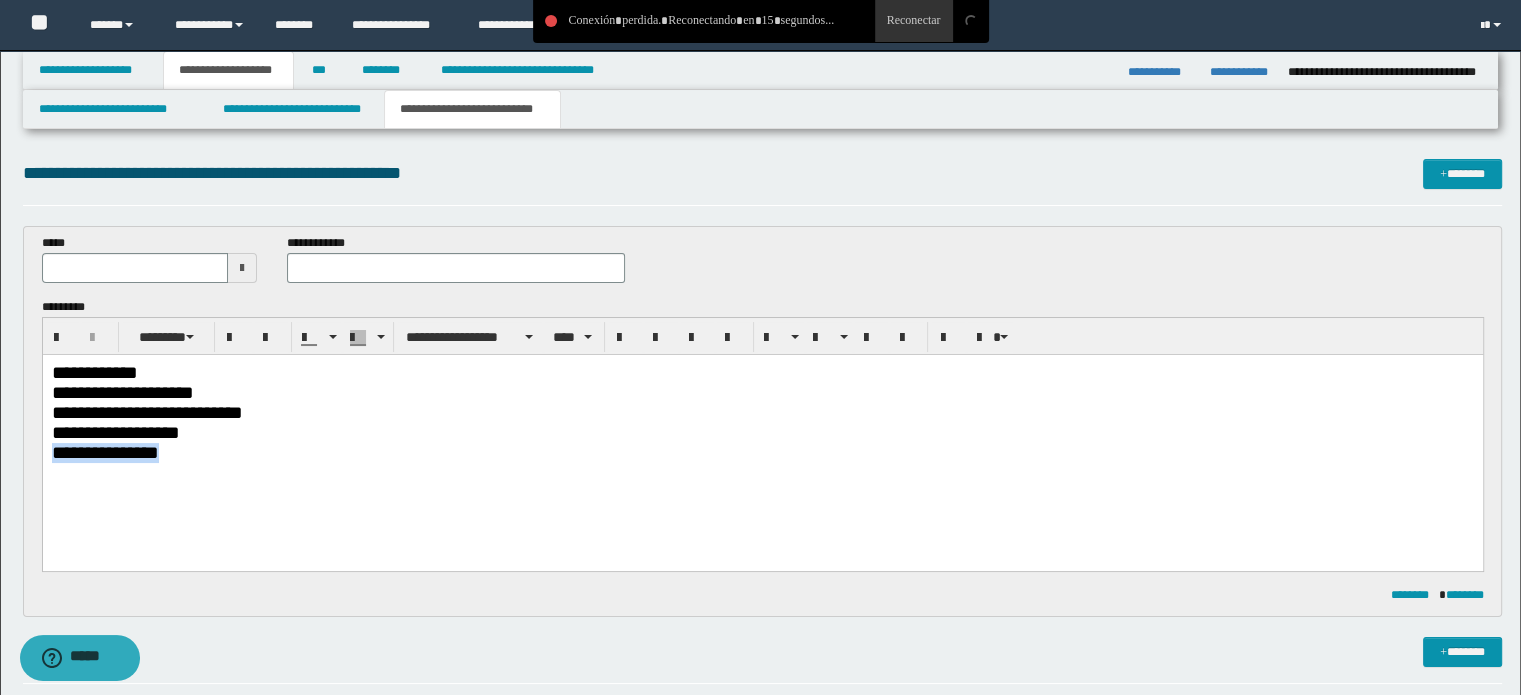 click on "**********" at bounding box center [762, 452] 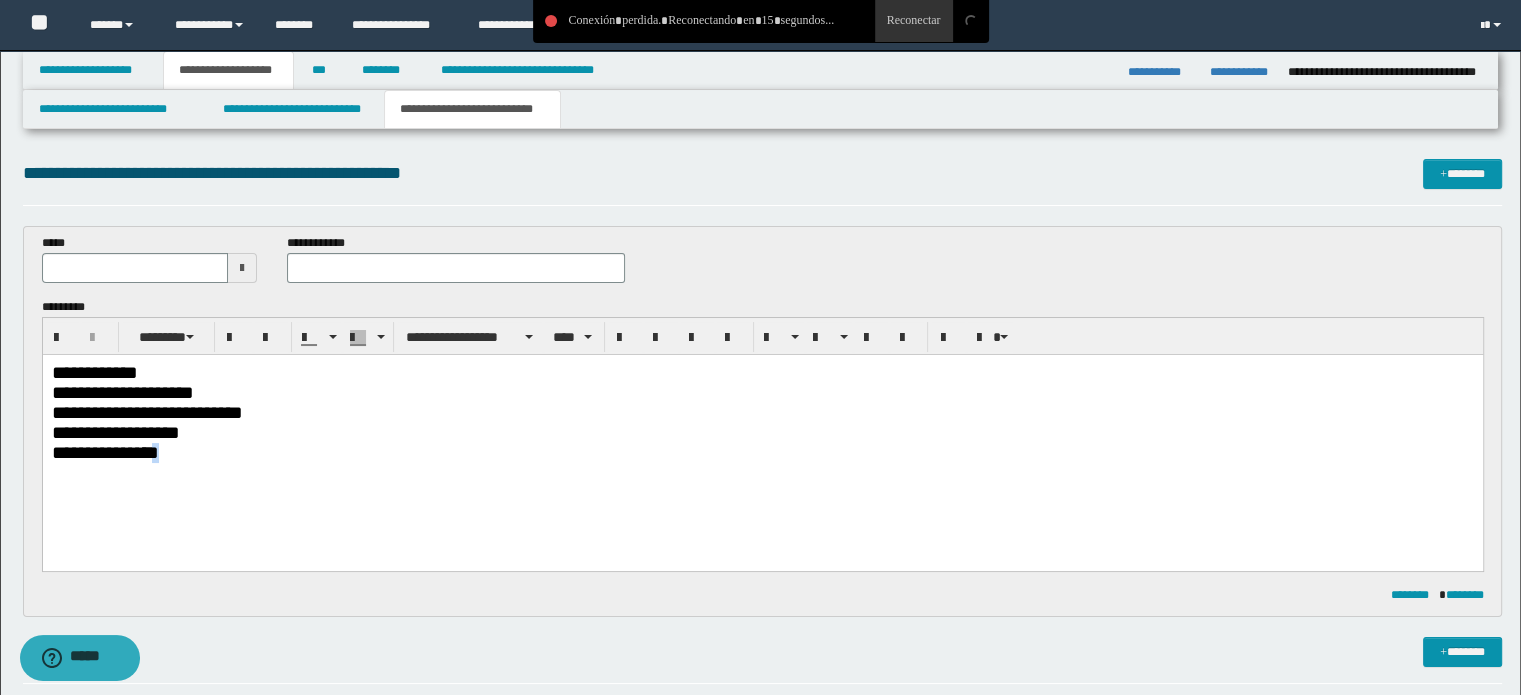 click on "**********" at bounding box center [762, 452] 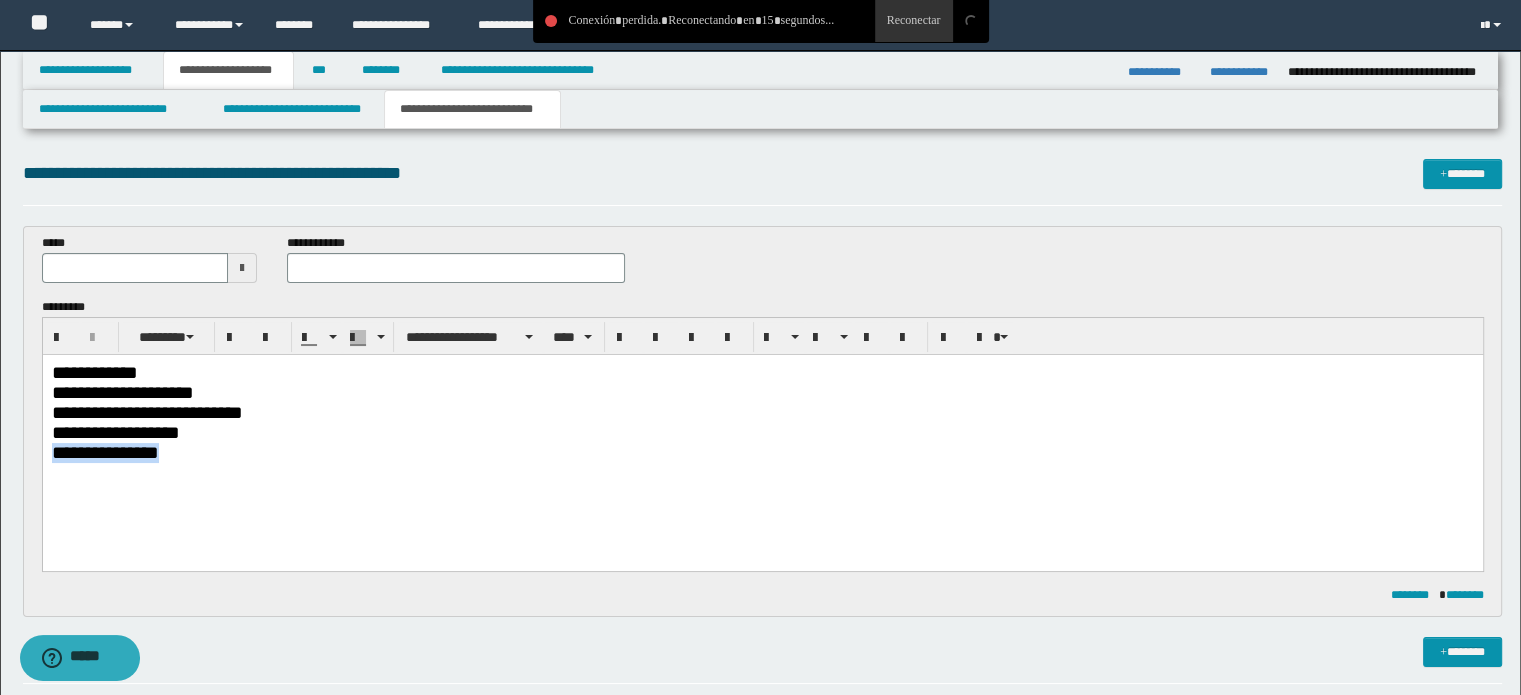 click on "**********" at bounding box center [762, 452] 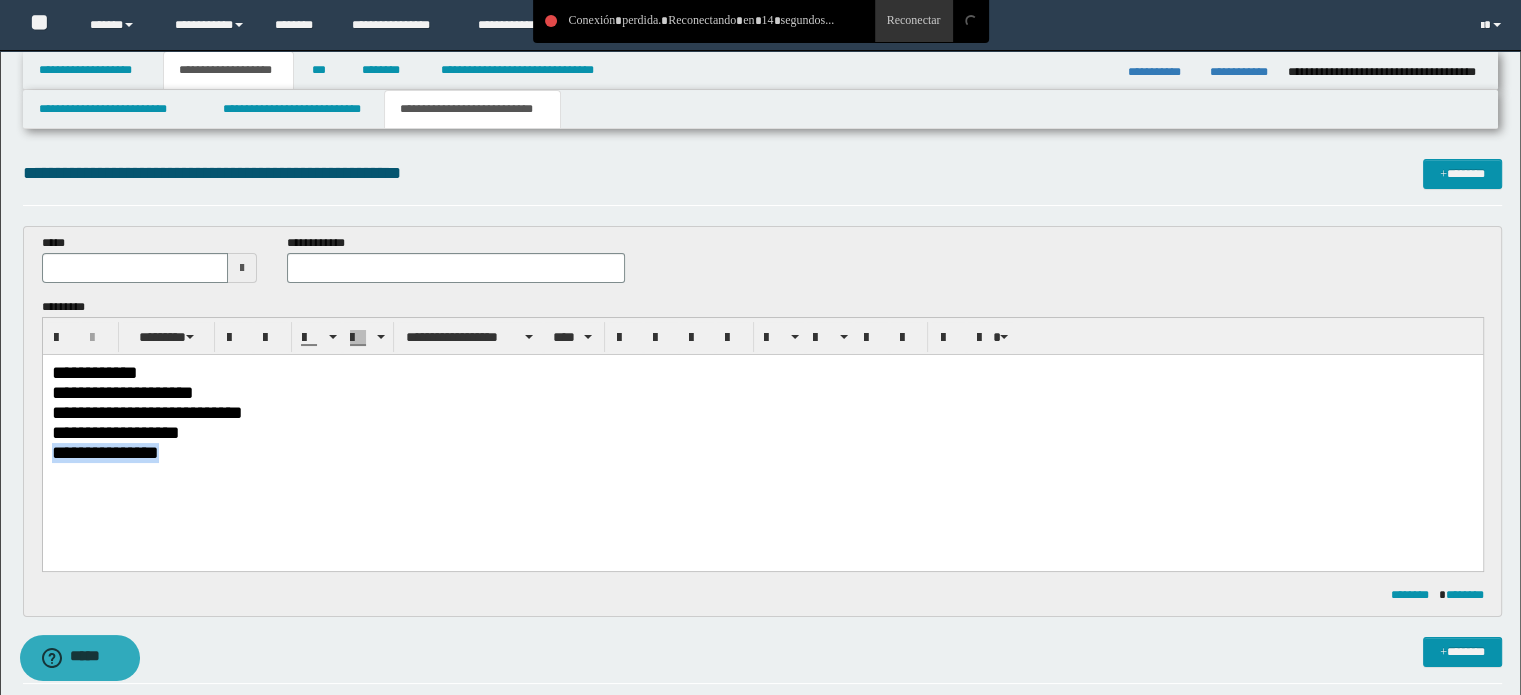 click on "**********" at bounding box center (762, 452) 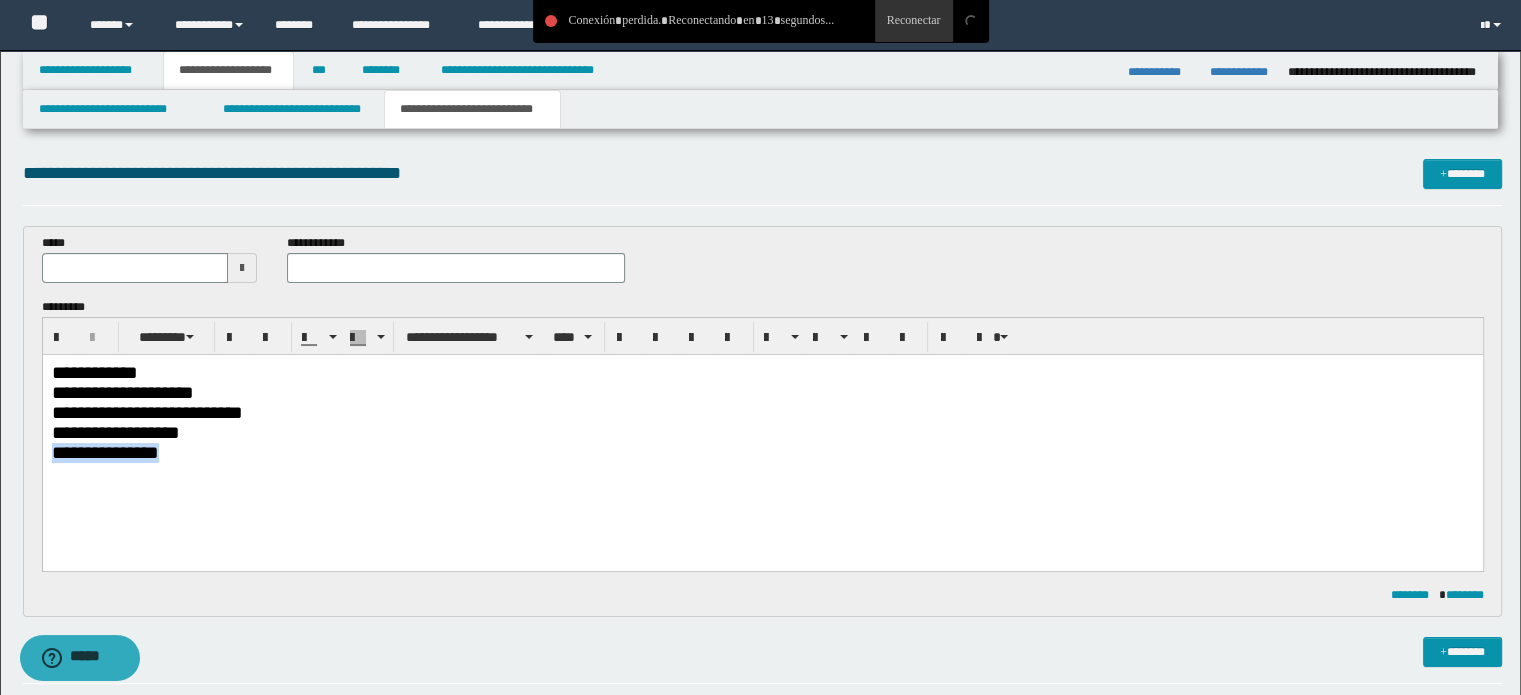 click on "**********" at bounding box center [762, 452] 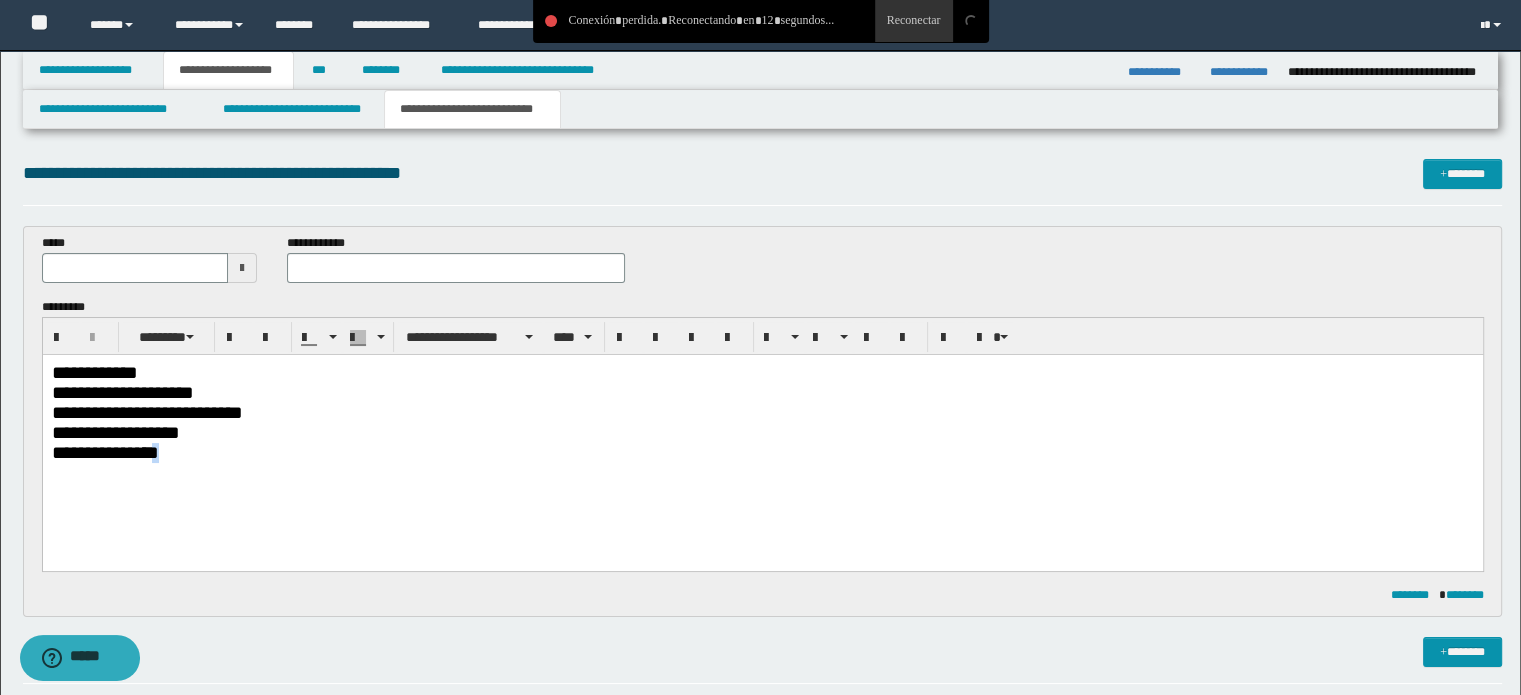 click on "**********" at bounding box center [762, 452] 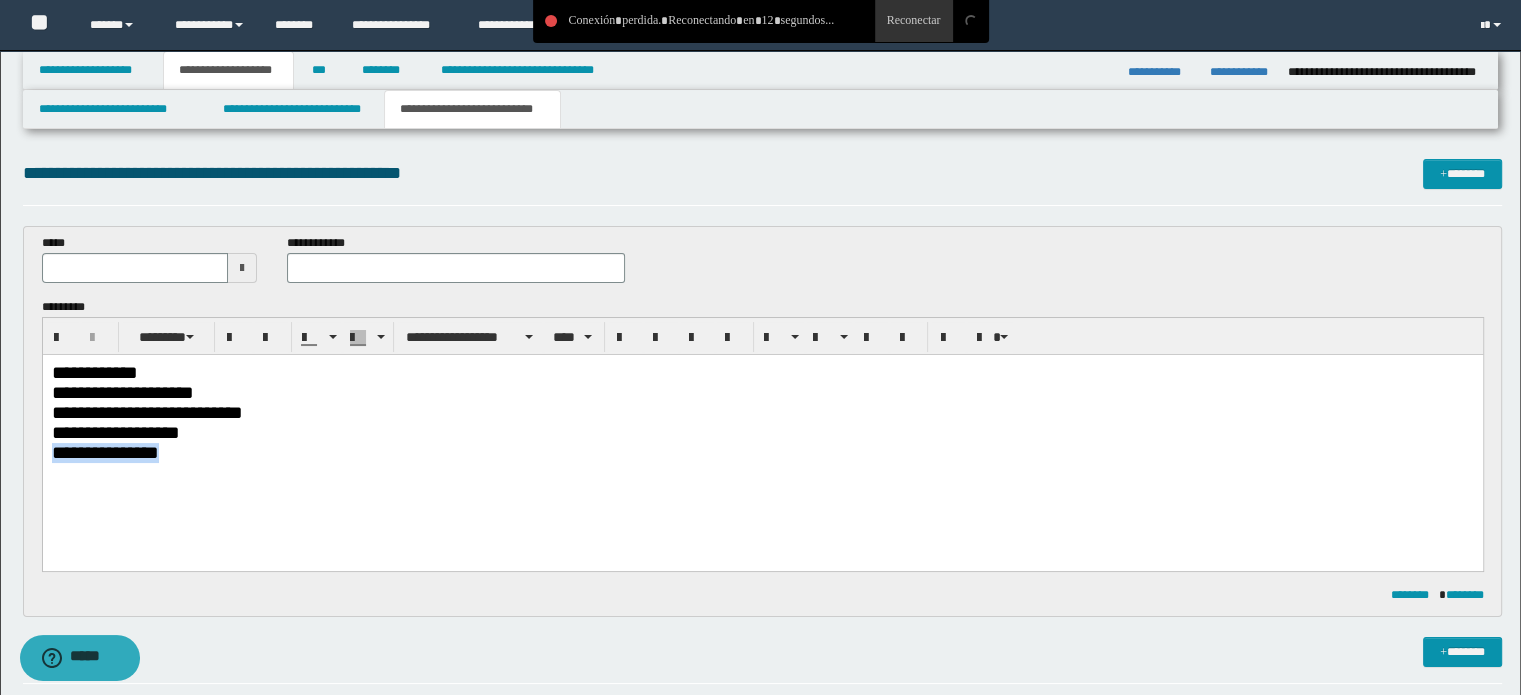 click on "**********" at bounding box center (762, 452) 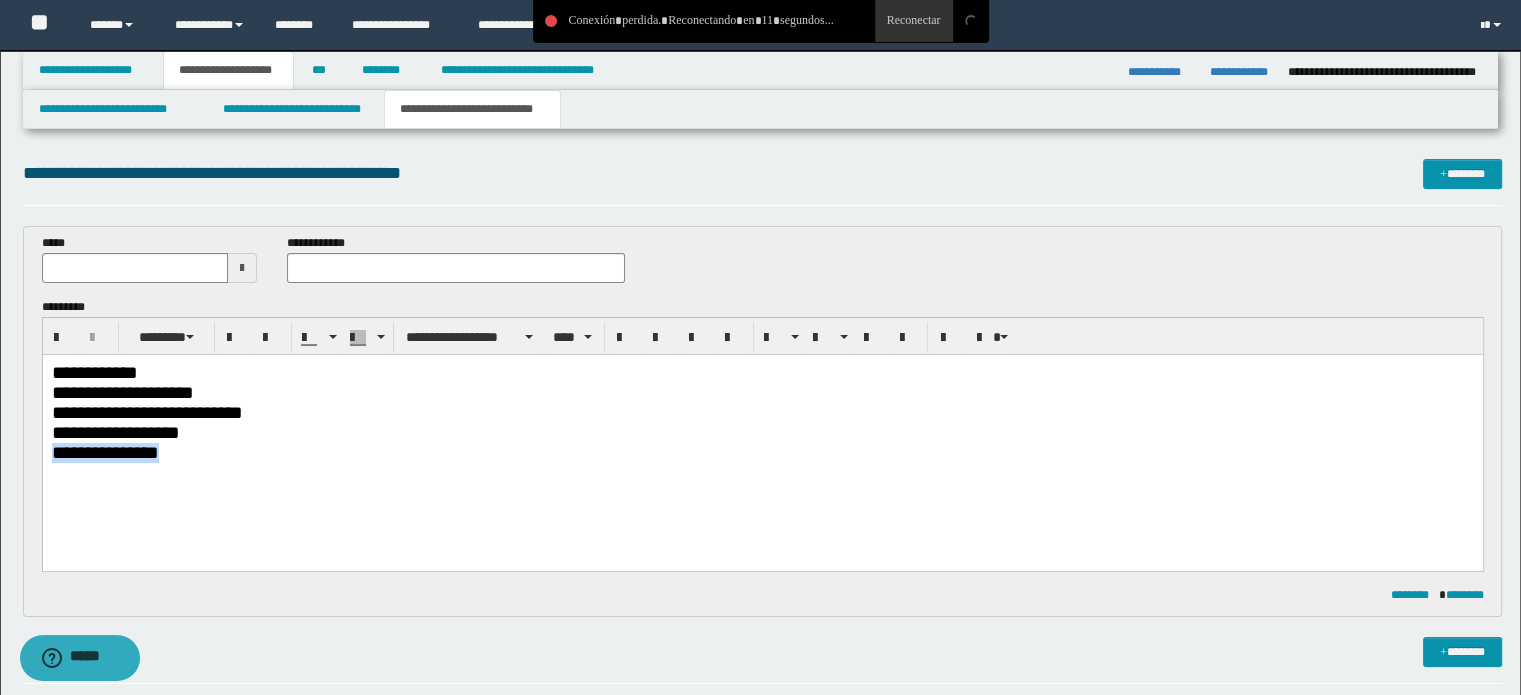 click on "**********" at bounding box center [762, 452] 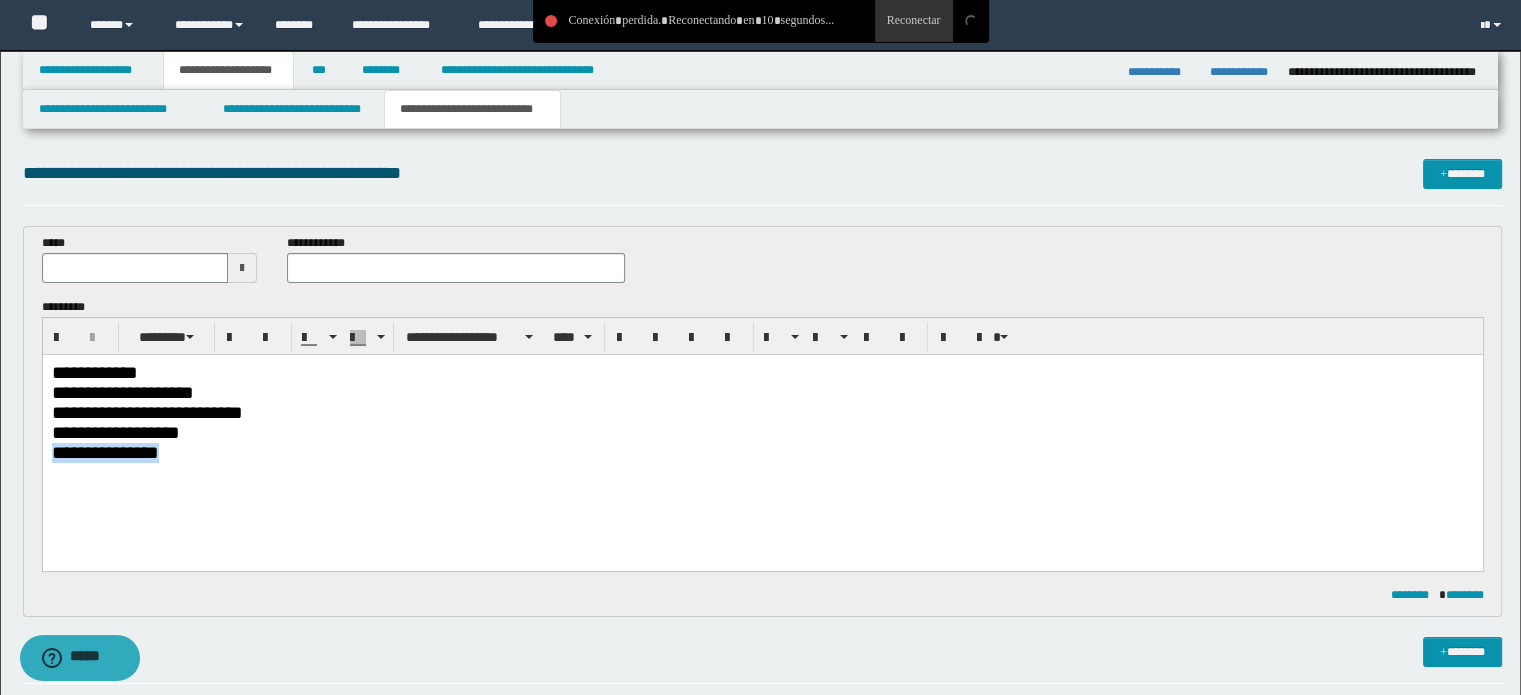 click on "**********" at bounding box center (762, 452) 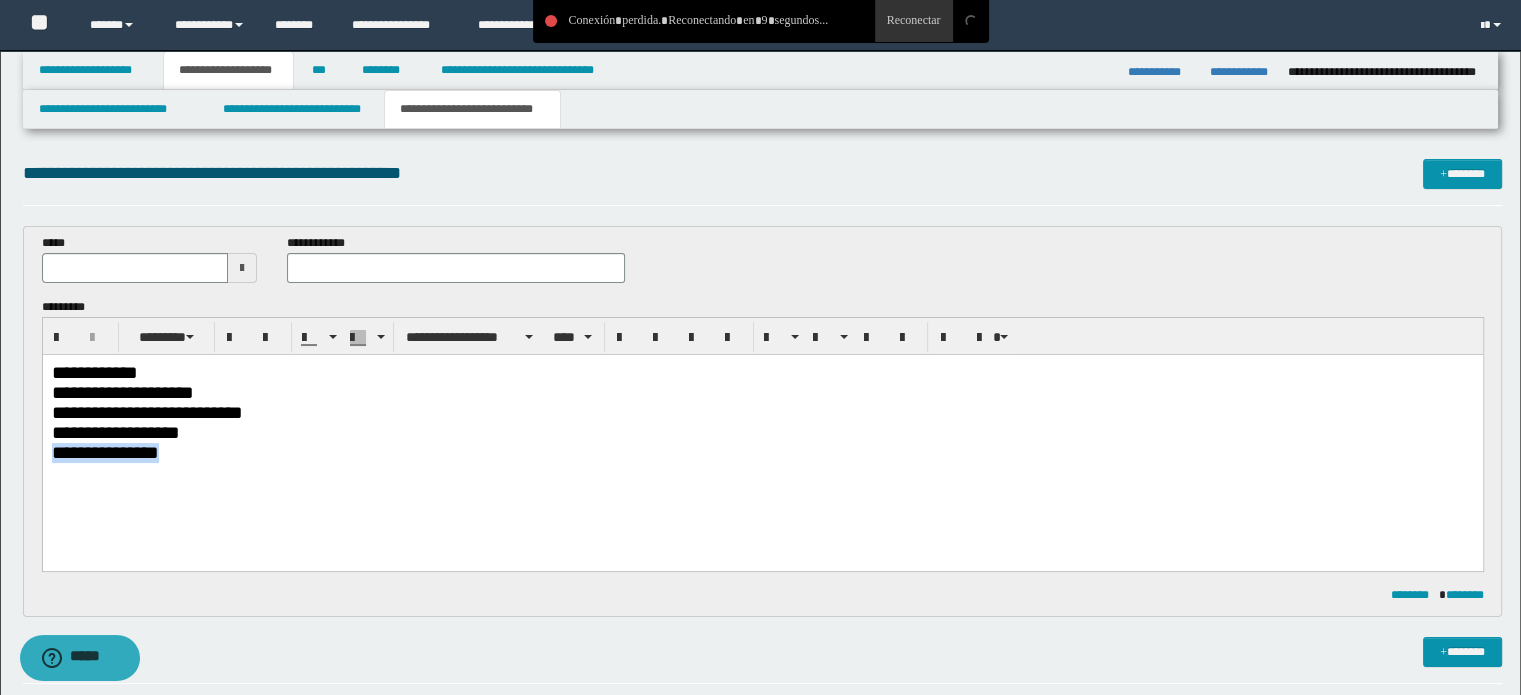 click on "**********" at bounding box center (762, 452) 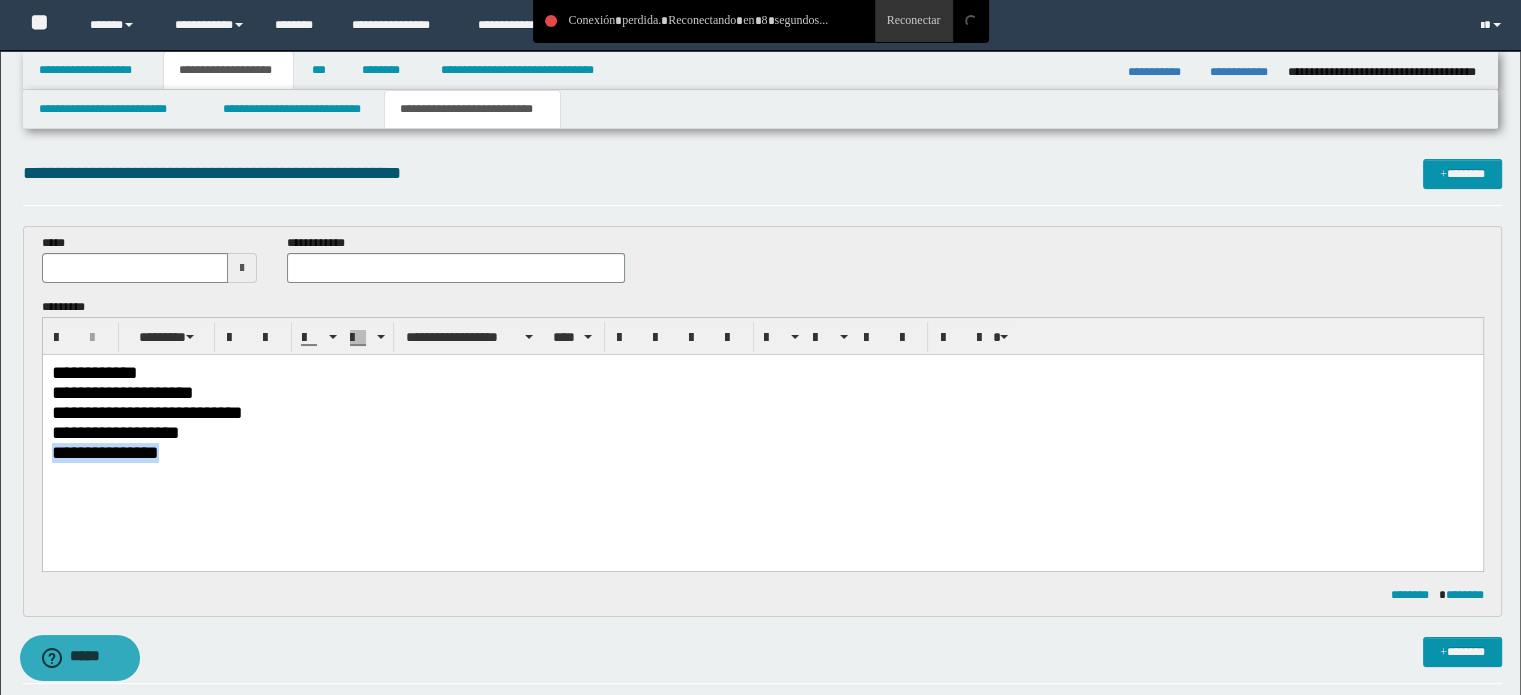 click on "**********" at bounding box center [762, 452] 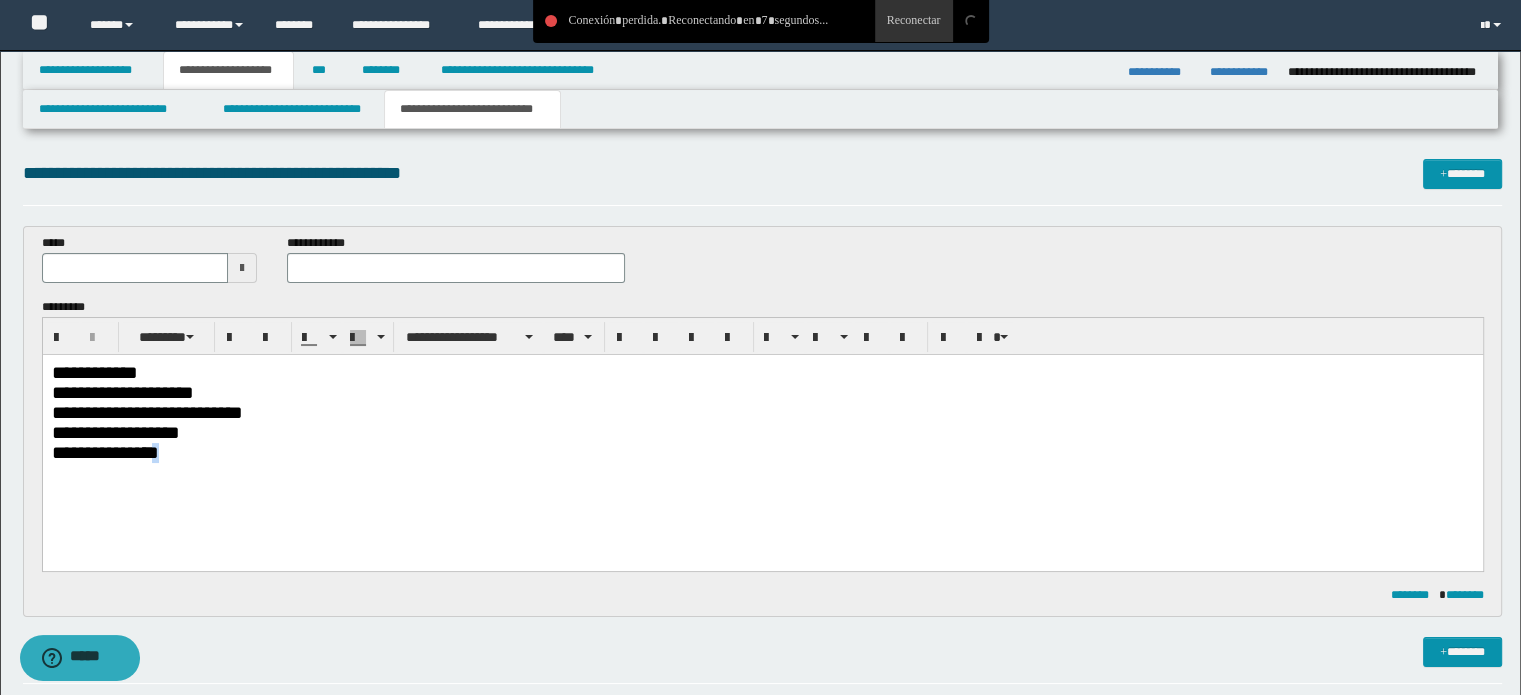click on "**********" at bounding box center [762, 452] 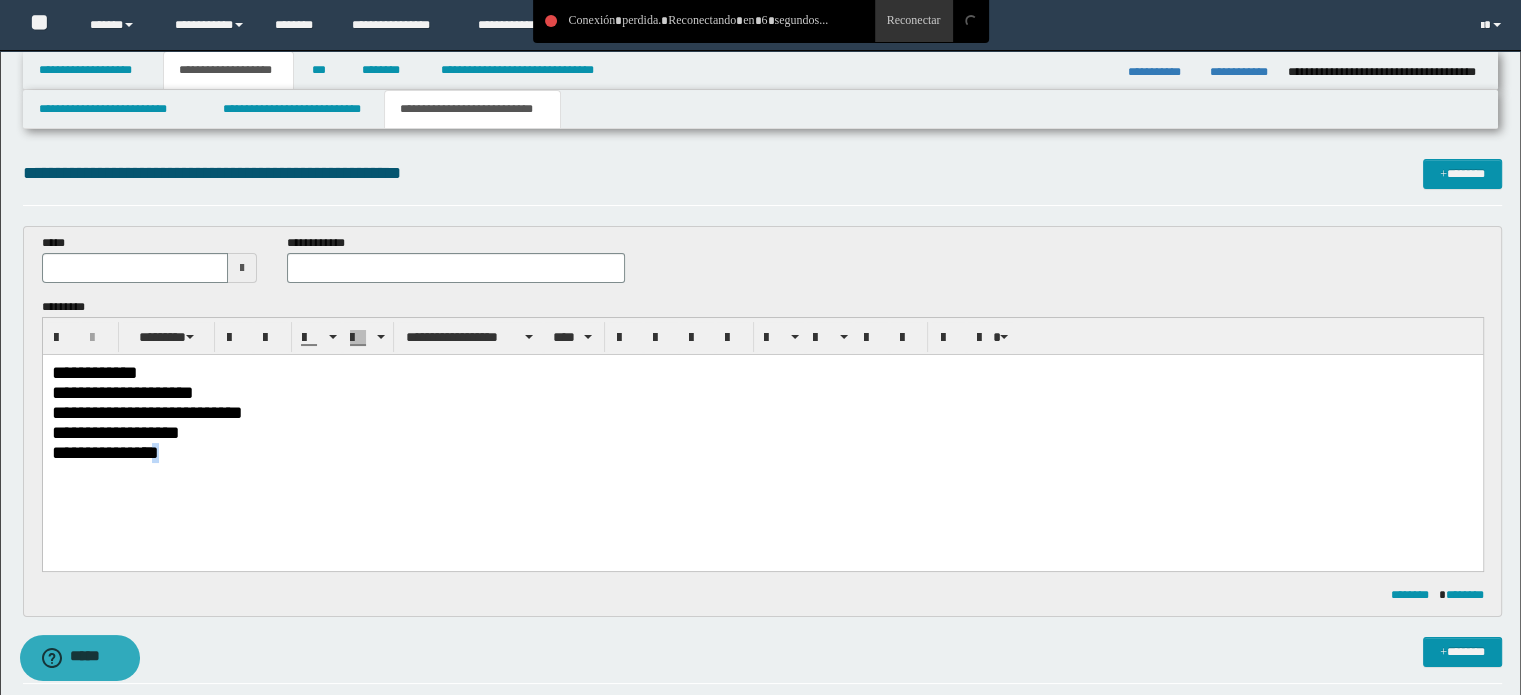 click on "**********" at bounding box center (762, 452) 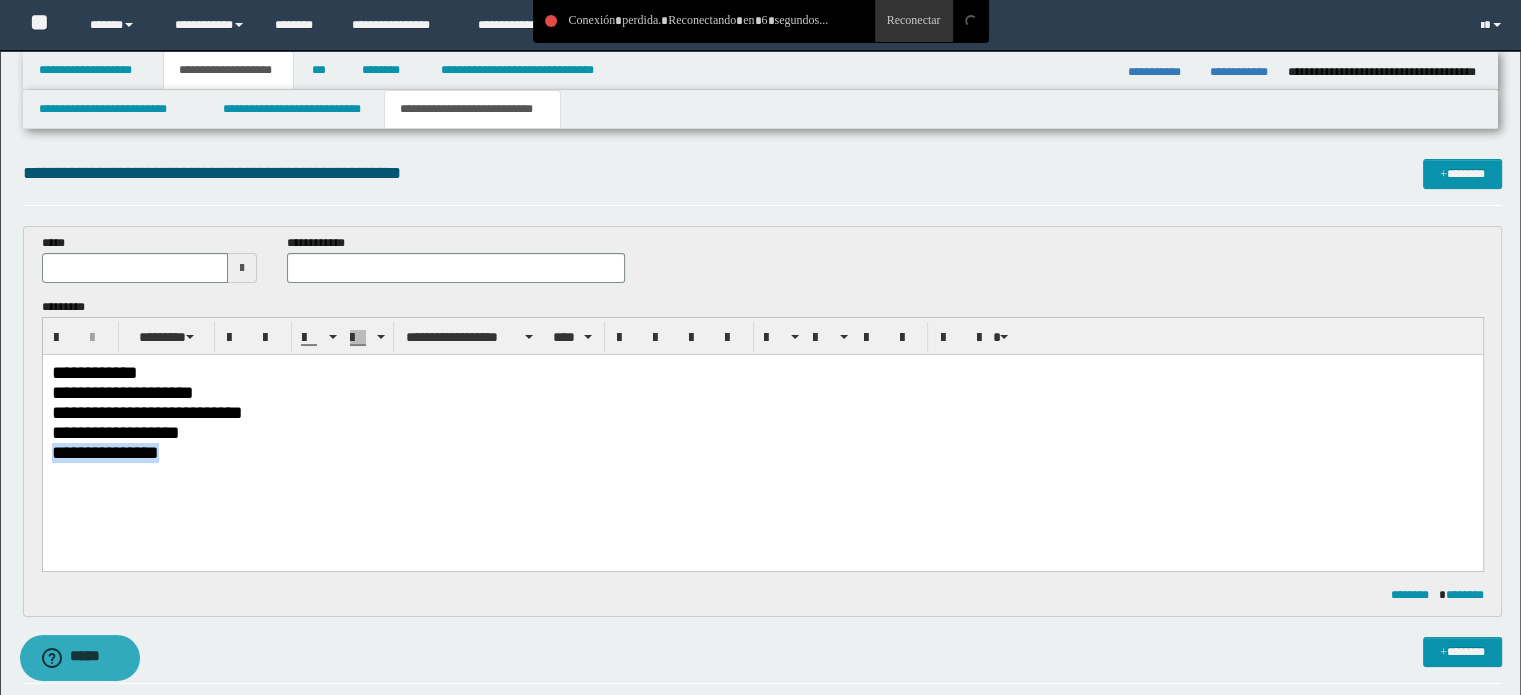 click on "**********" at bounding box center (762, 452) 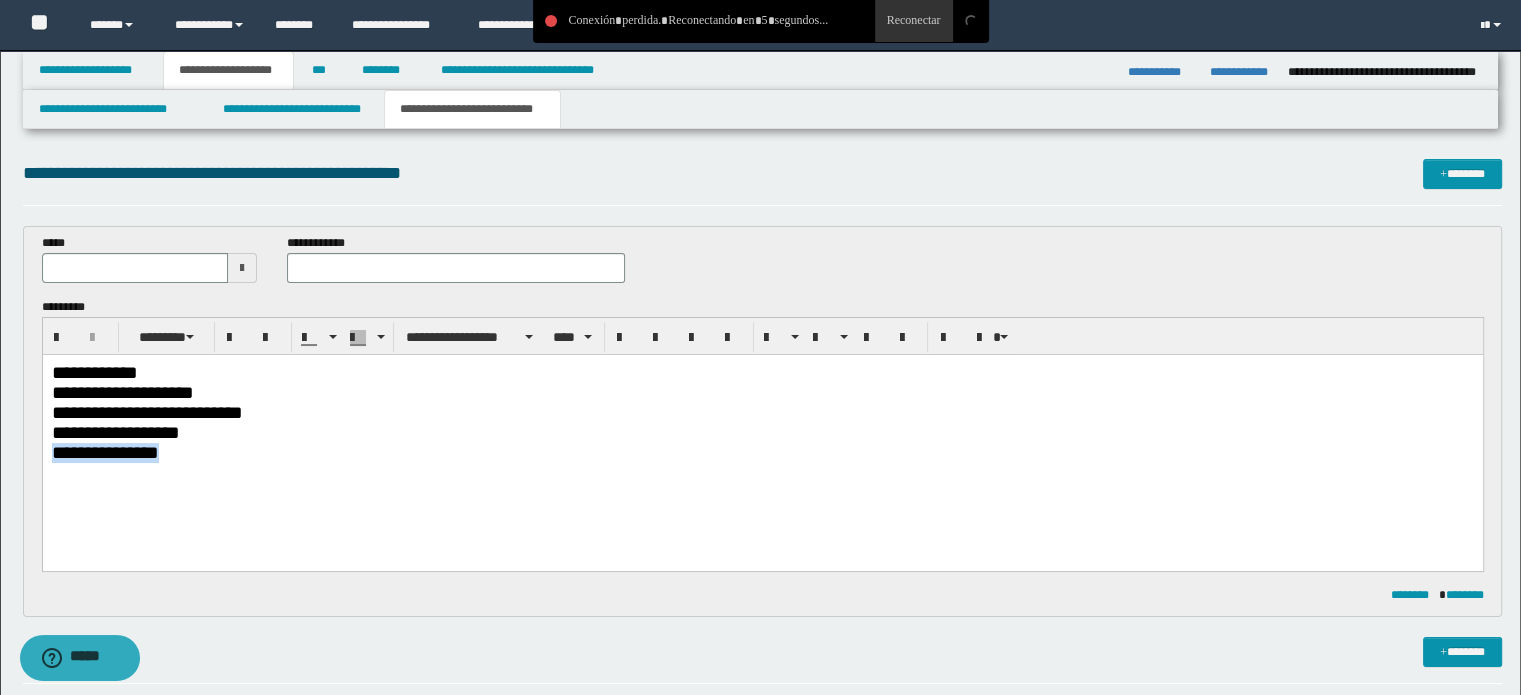 click on "**********" at bounding box center (762, 452) 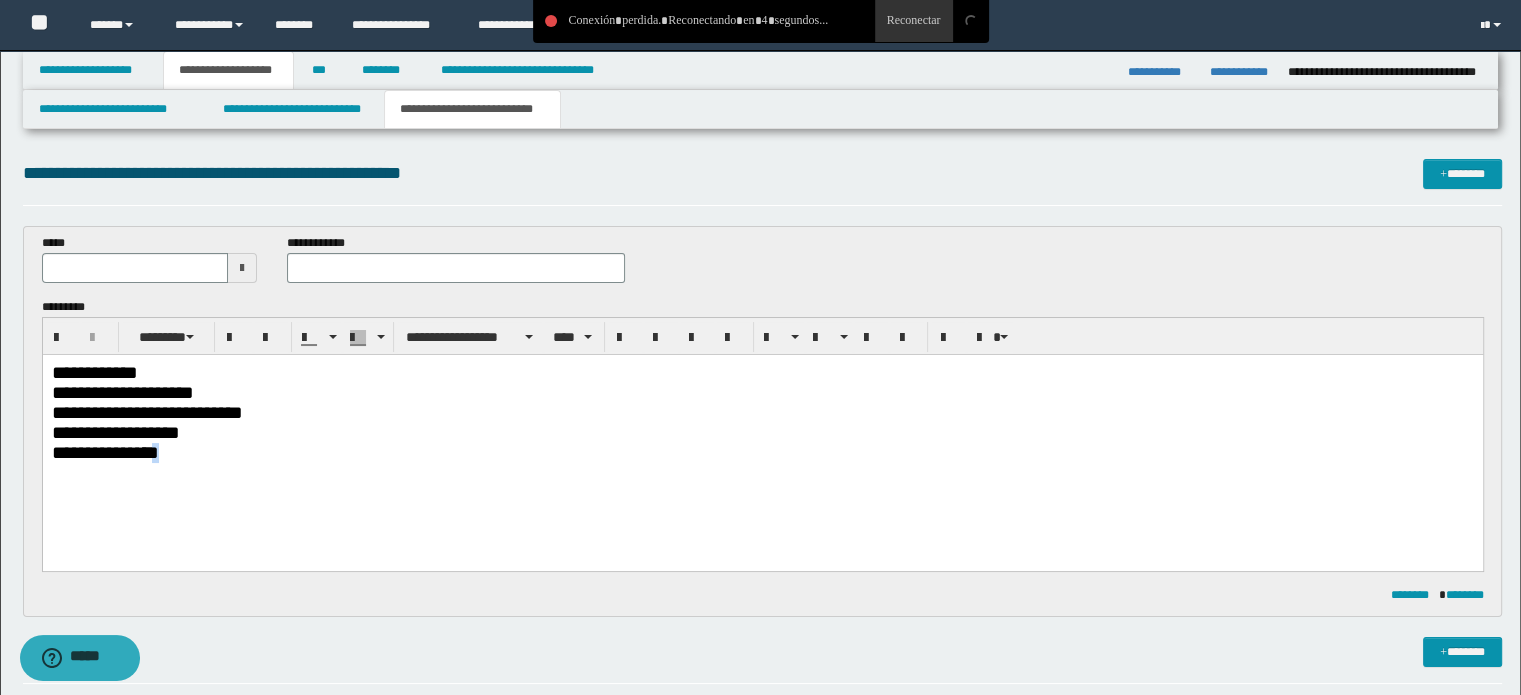 click on "**********" at bounding box center (762, 452) 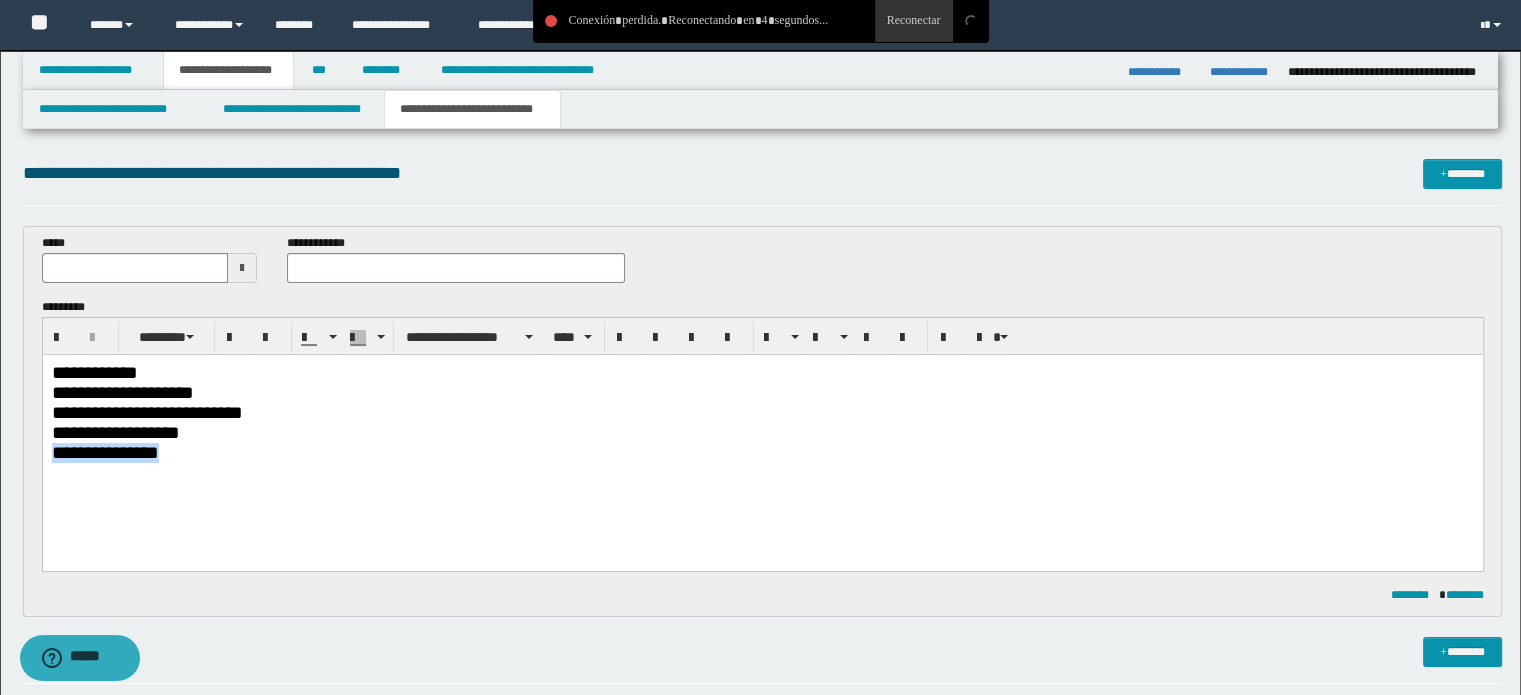 click on "**********" at bounding box center (762, 452) 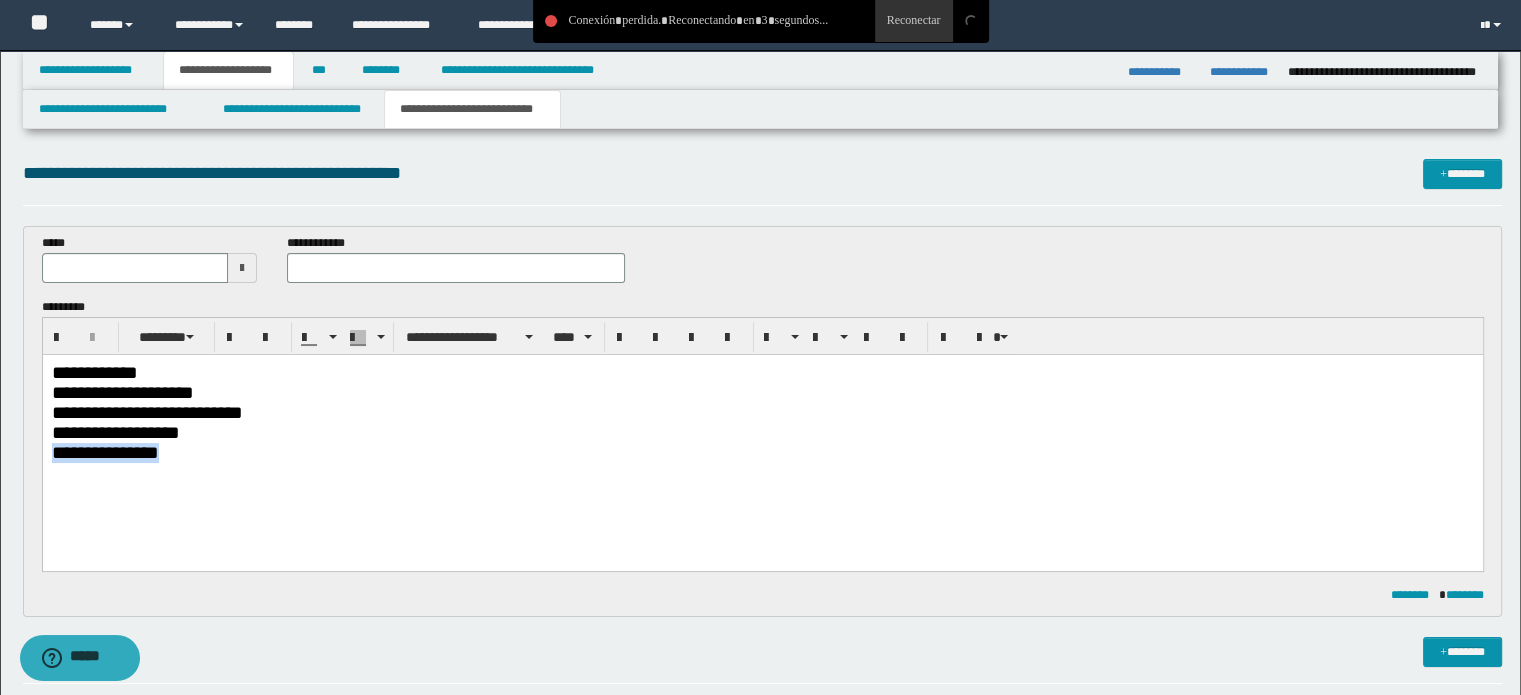 click on "**********" at bounding box center [762, 452] 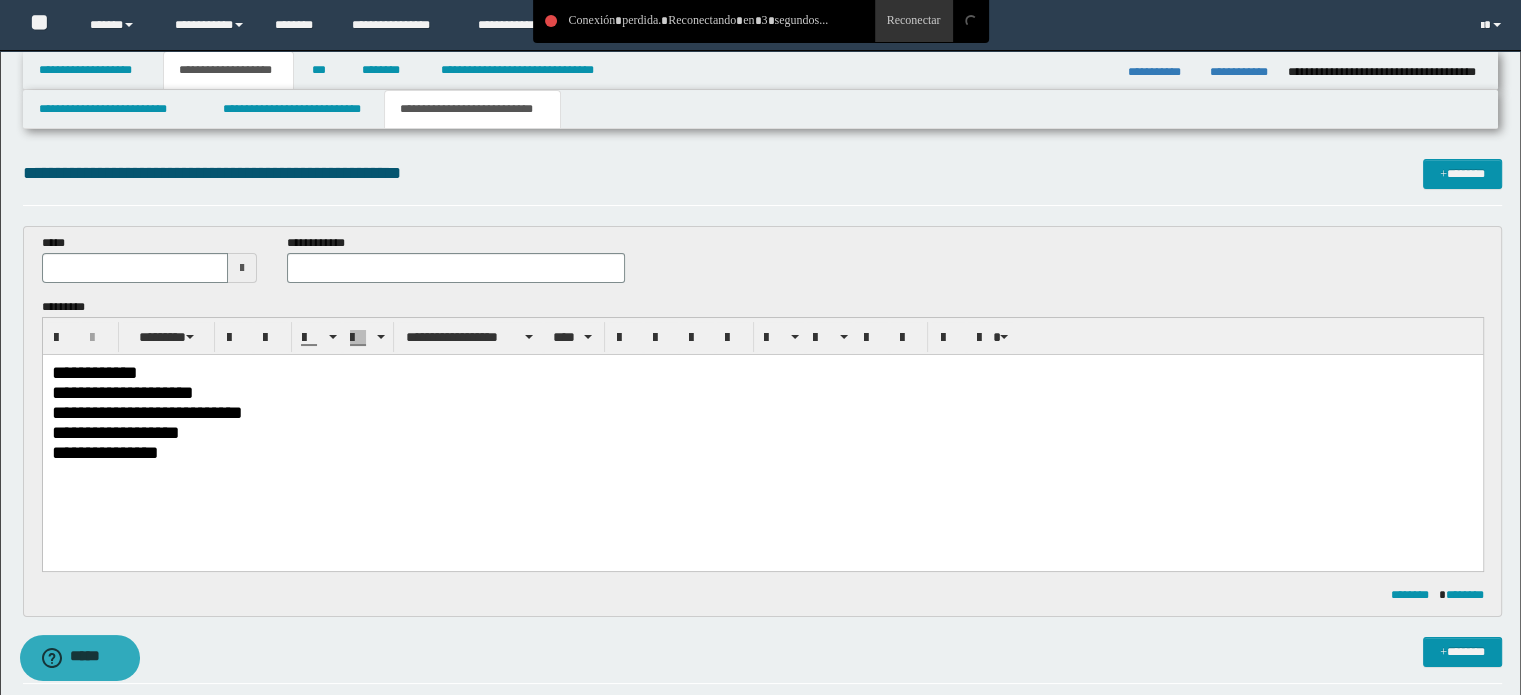 click on "**********" at bounding box center (762, 452) 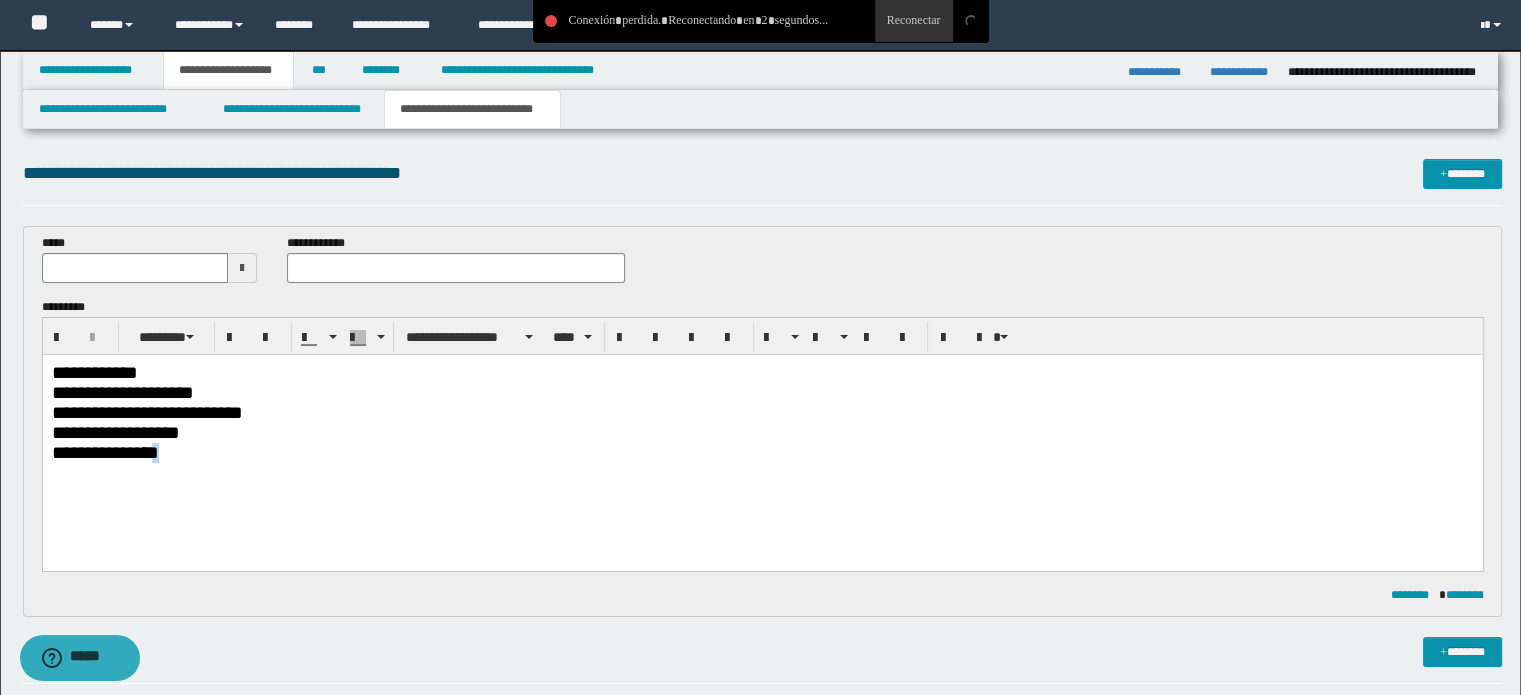 click on "**********" at bounding box center (762, 452) 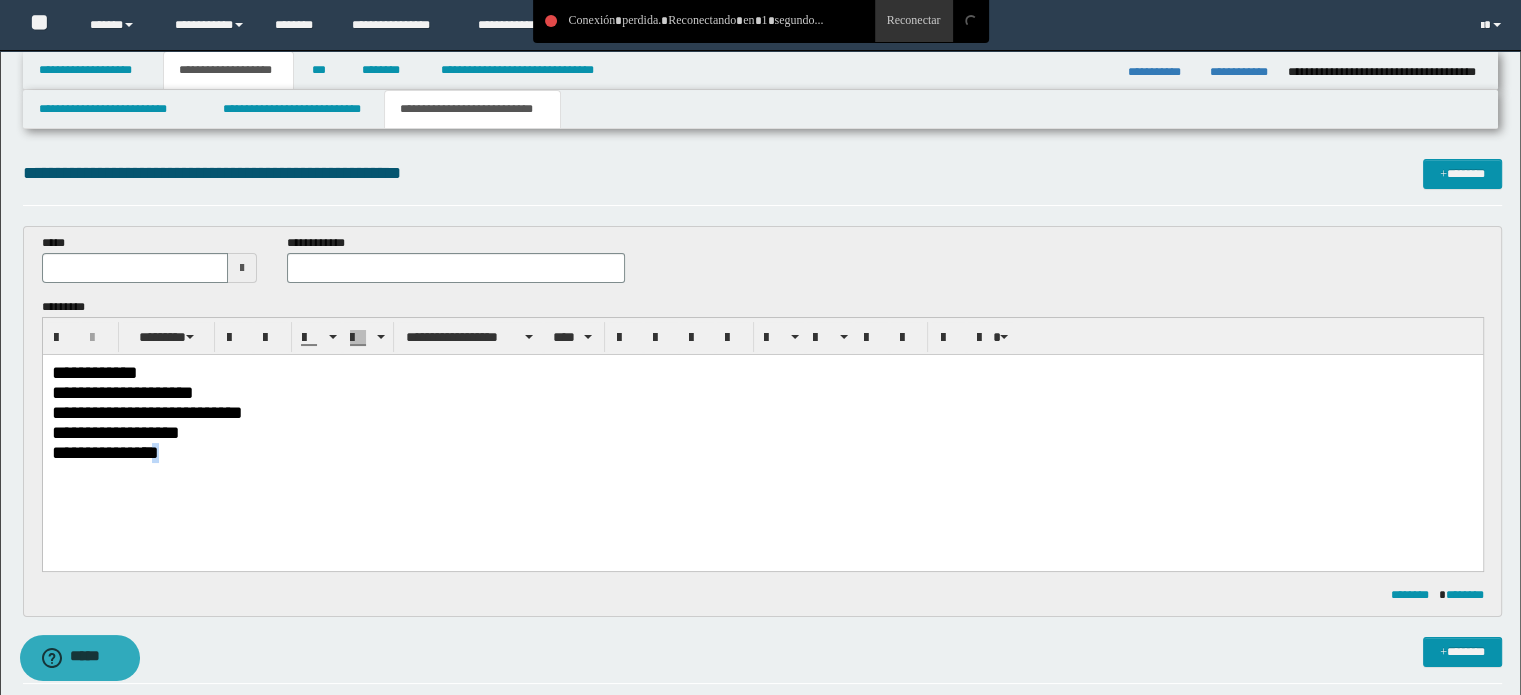 click on "**********" at bounding box center (762, 452) 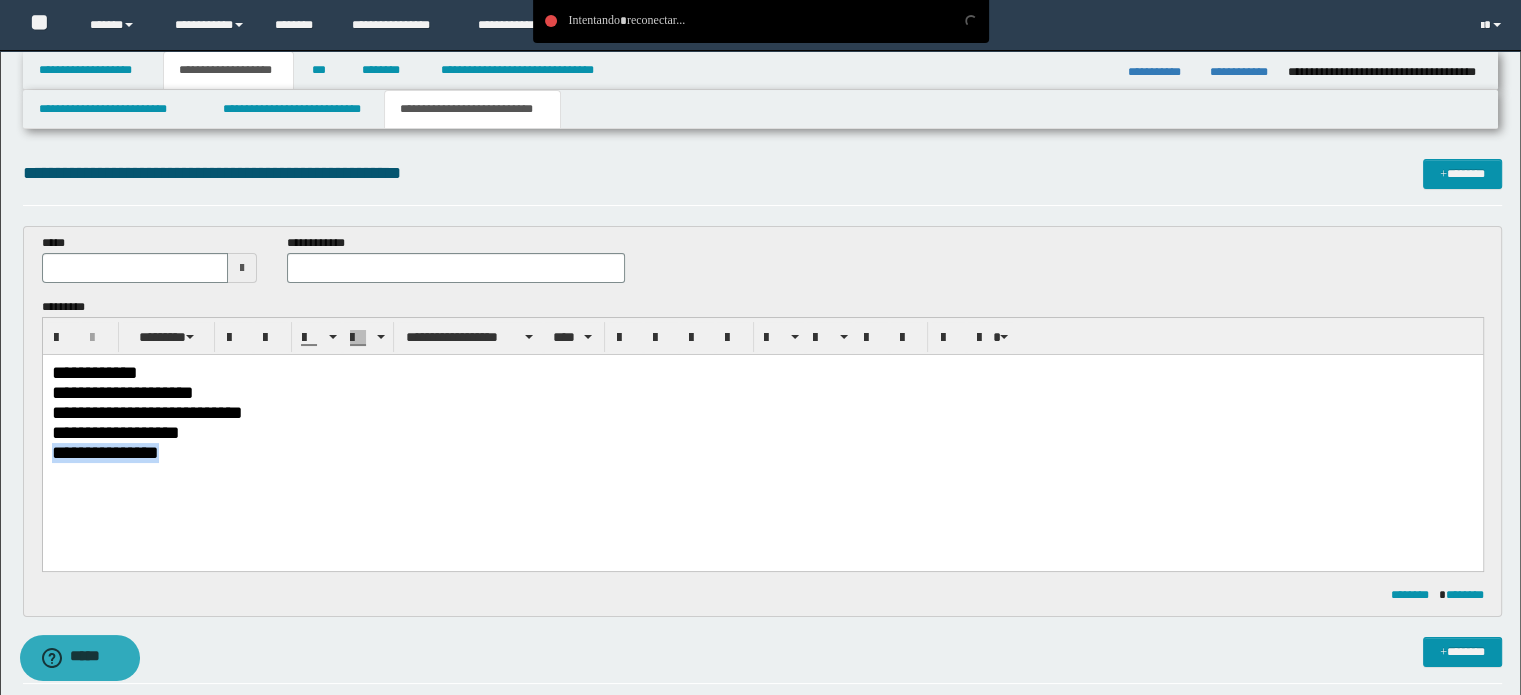 click on "**********" at bounding box center (762, 452) 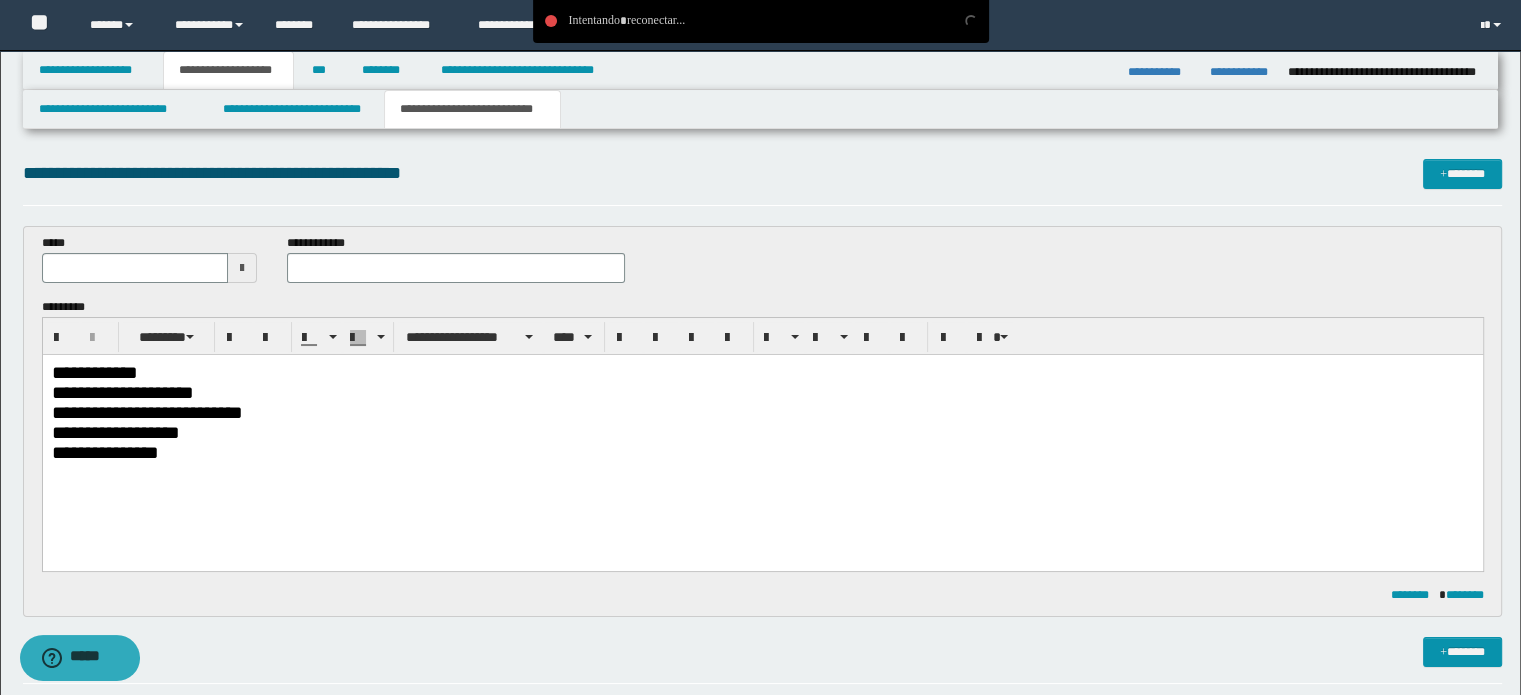 click on "**********" at bounding box center [762, 452] 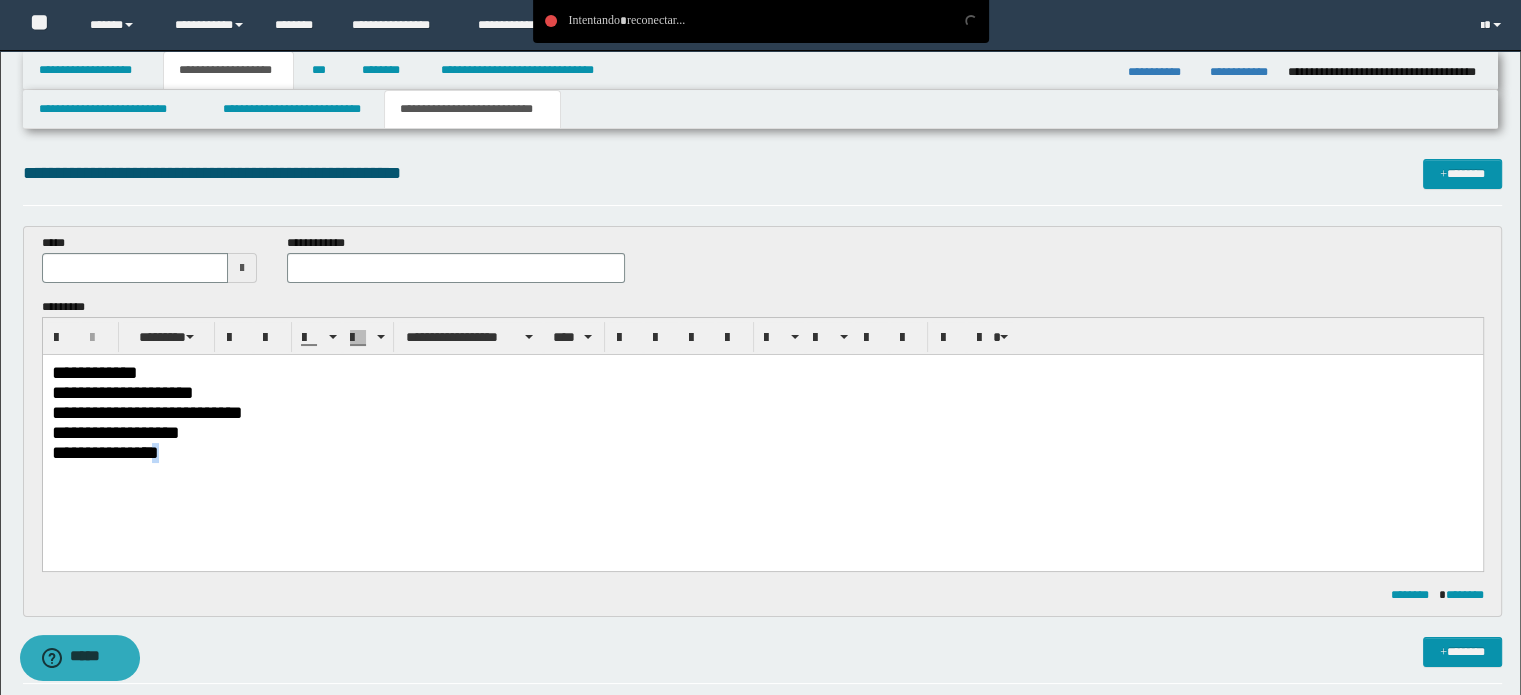 click on "**********" at bounding box center (762, 452) 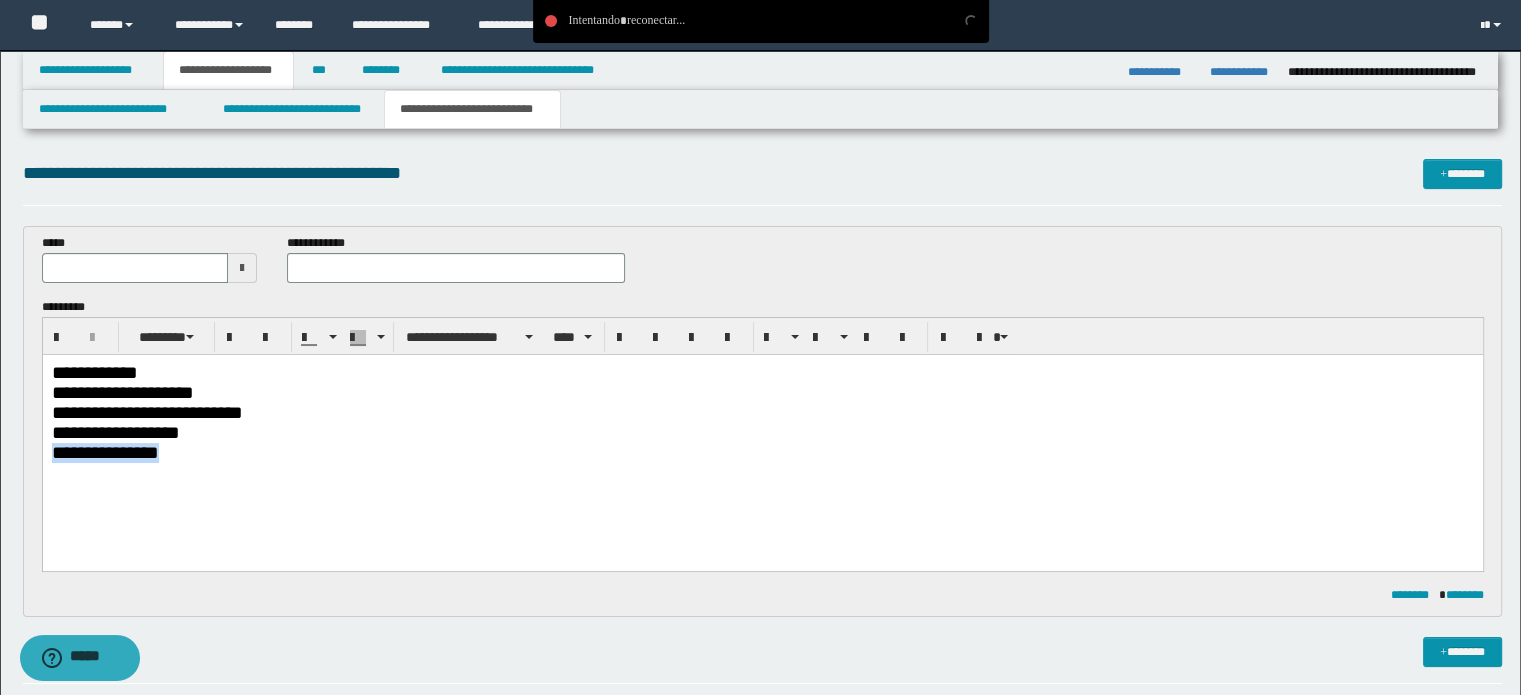 click on "**********" at bounding box center (762, 452) 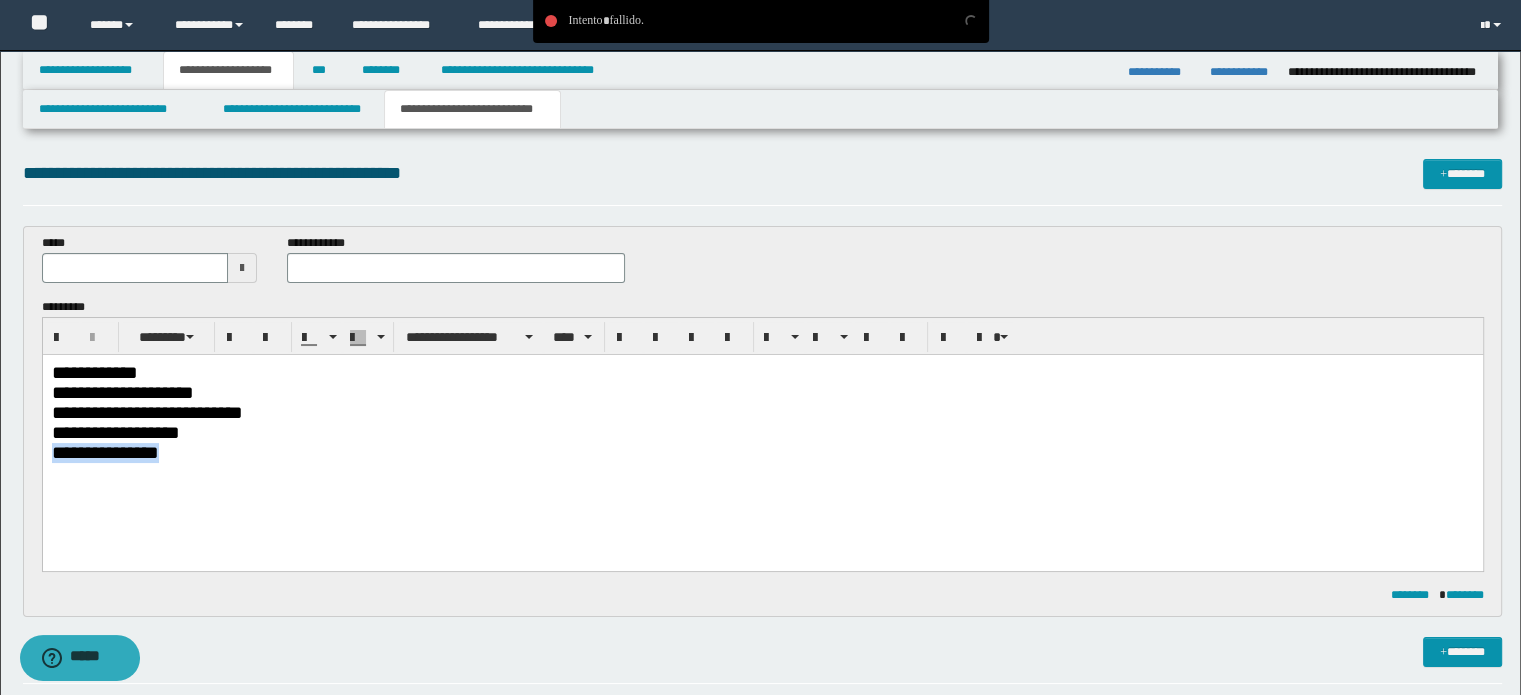 click on "**********" at bounding box center (762, 452) 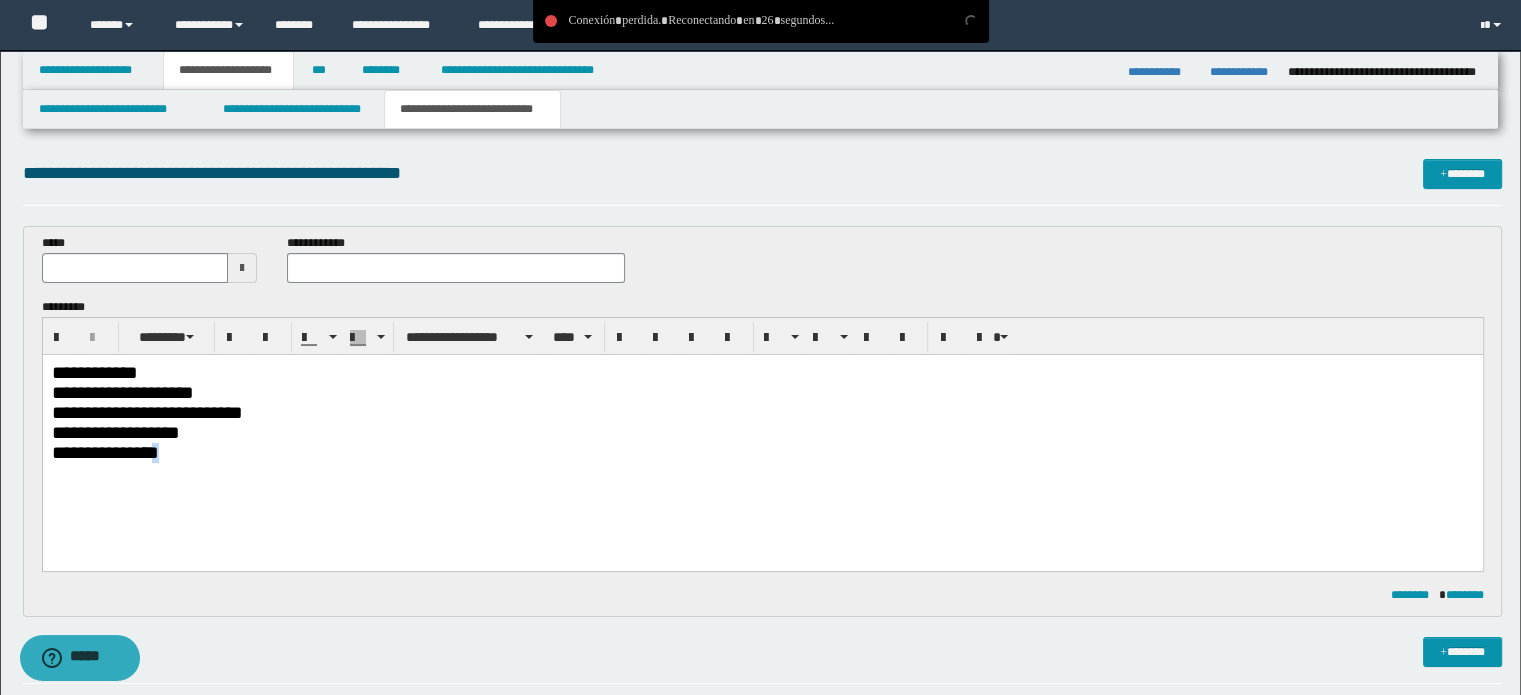click on "**********" at bounding box center (762, 452) 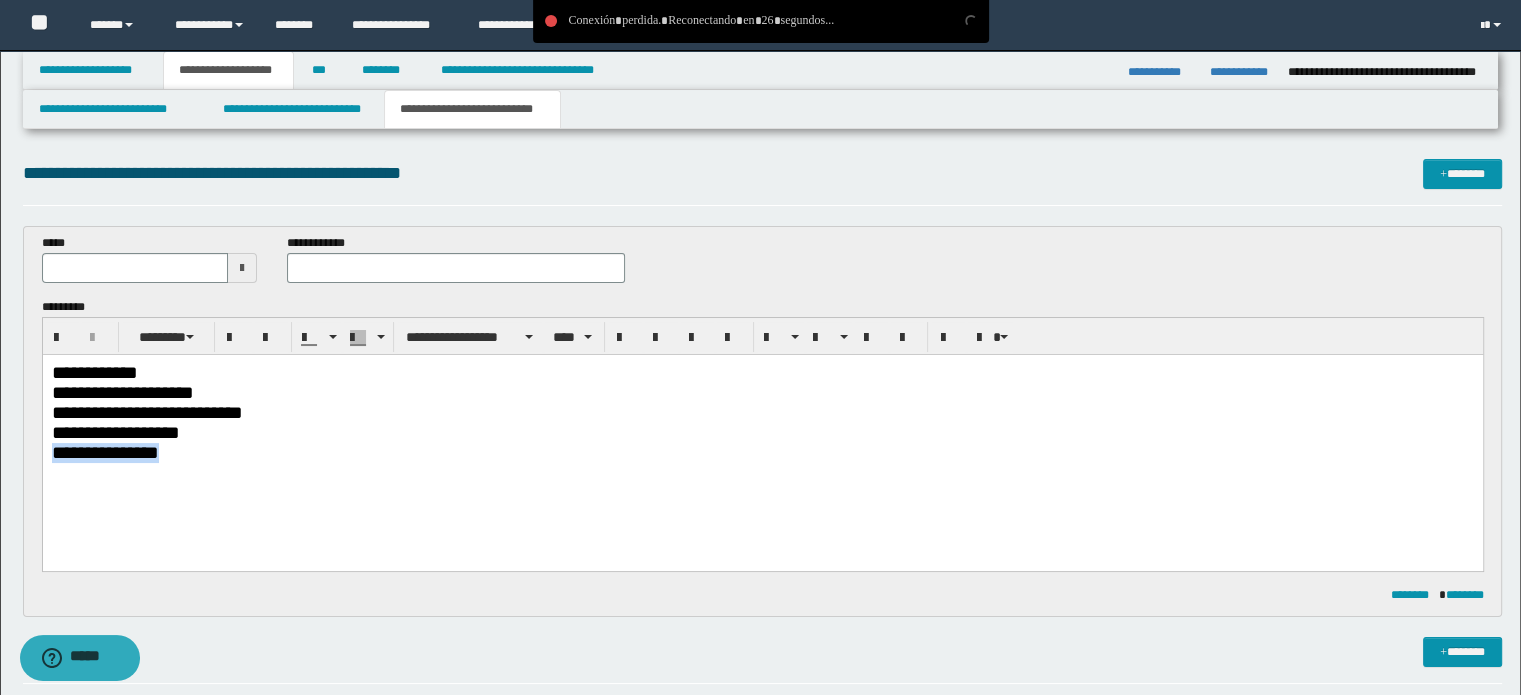 click on "**********" at bounding box center [762, 452] 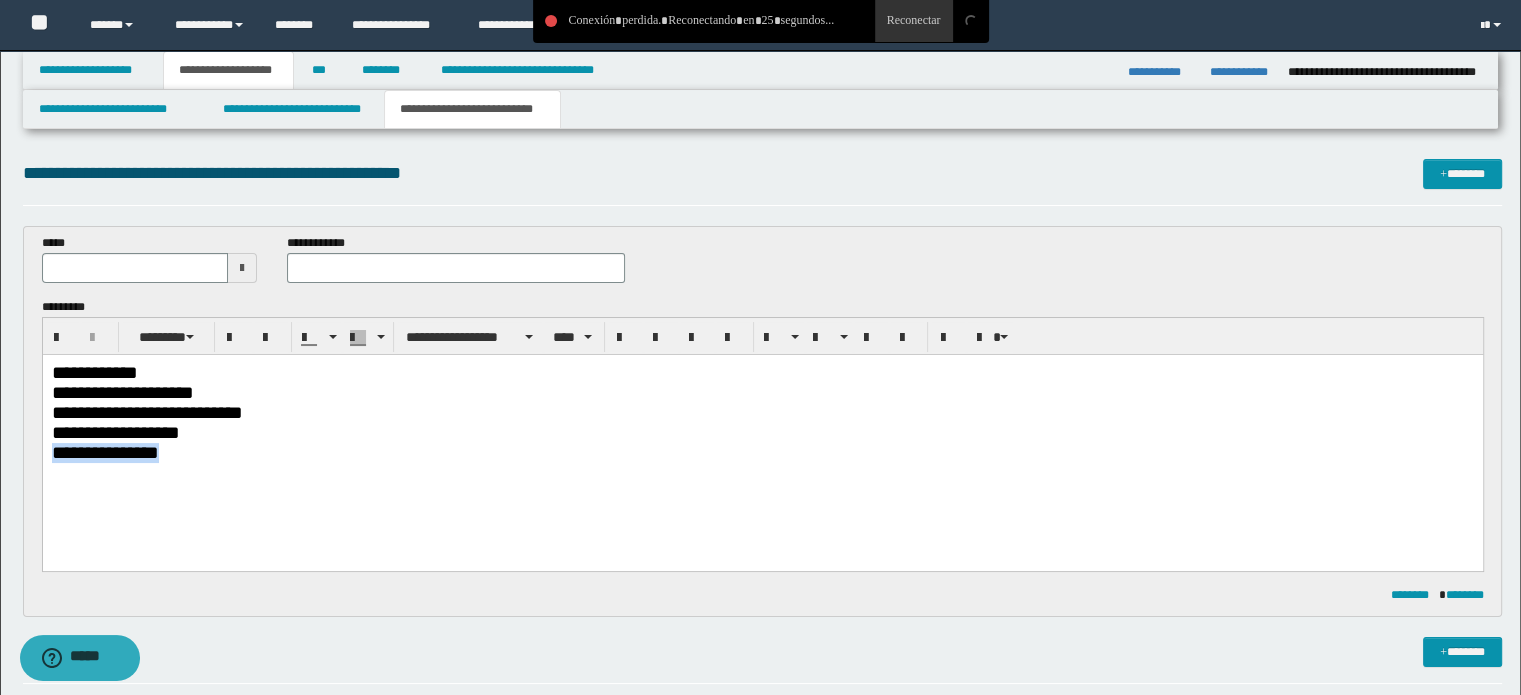 click on "**********" at bounding box center (762, 452) 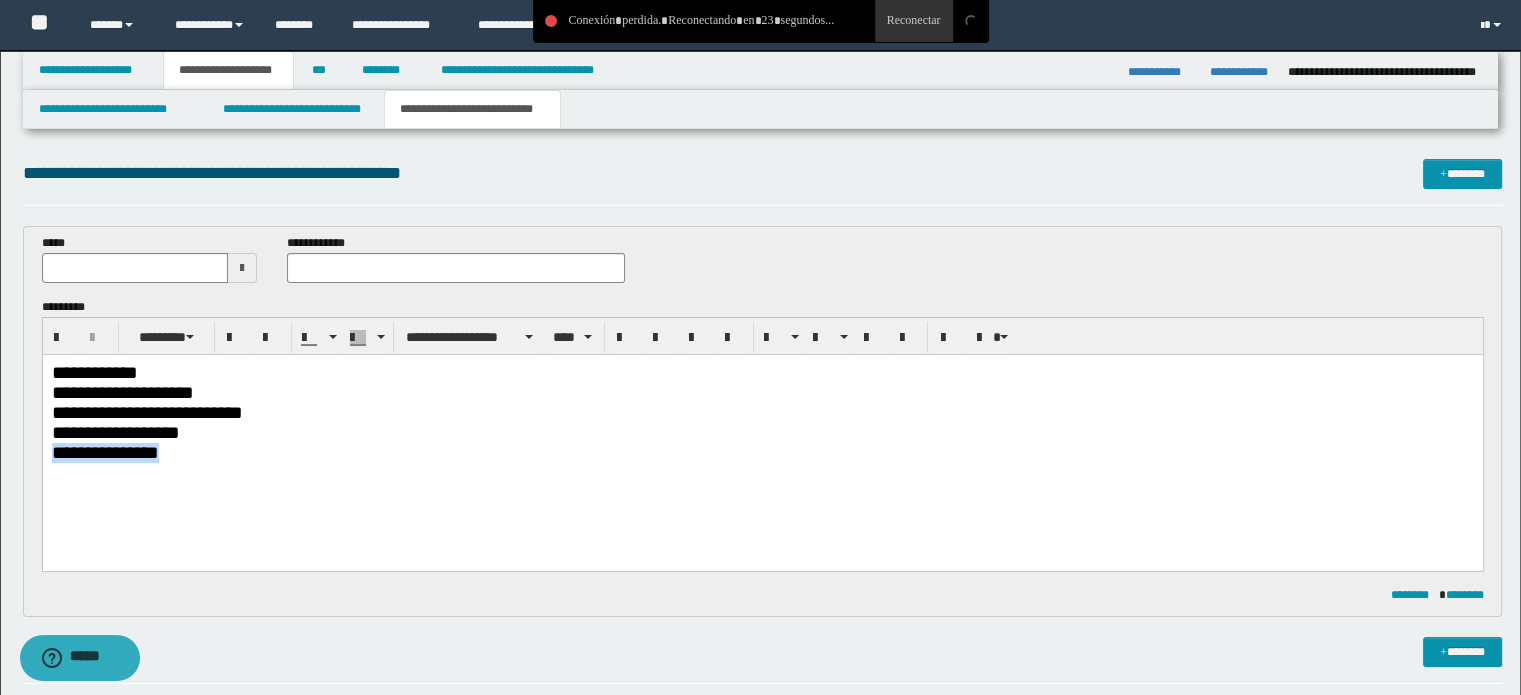 click on "**********" at bounding box center [762, 452] 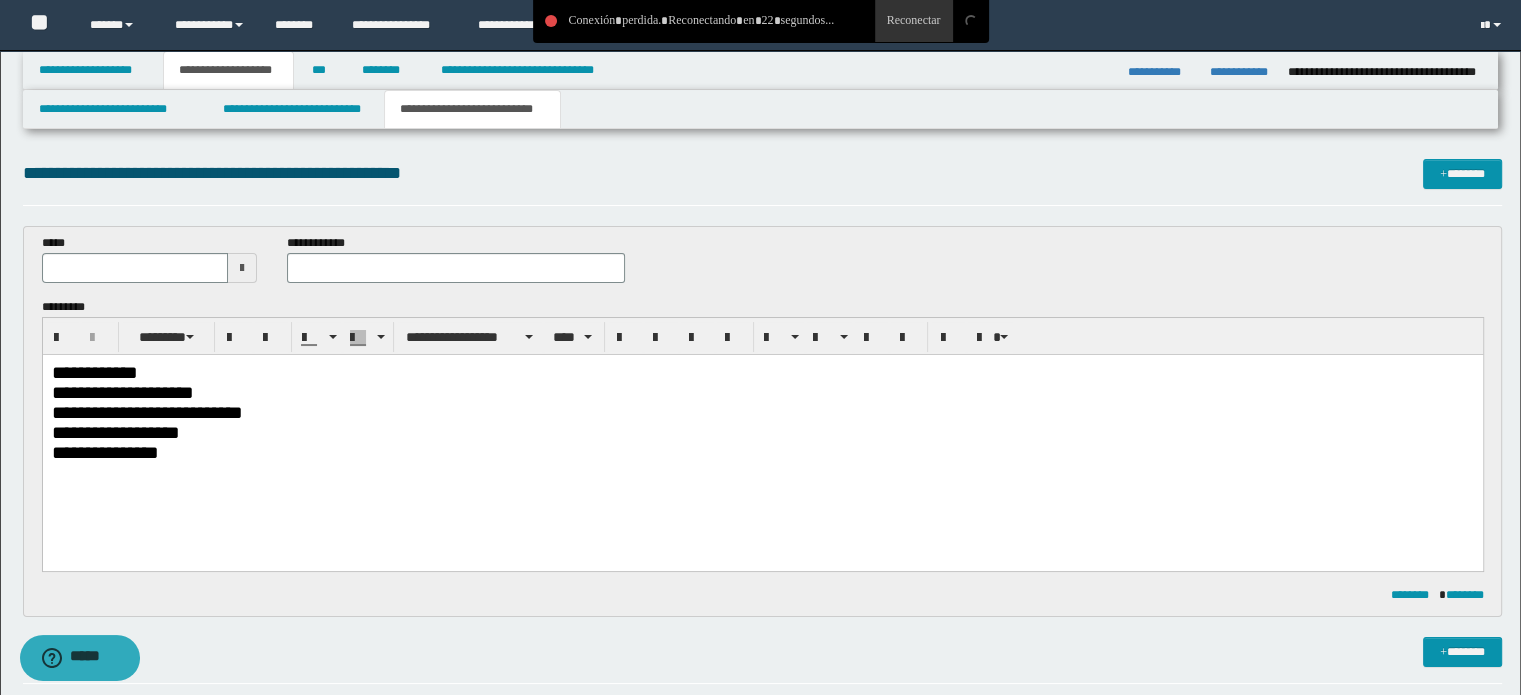 click on "**********" at bounding box center (762, 452) 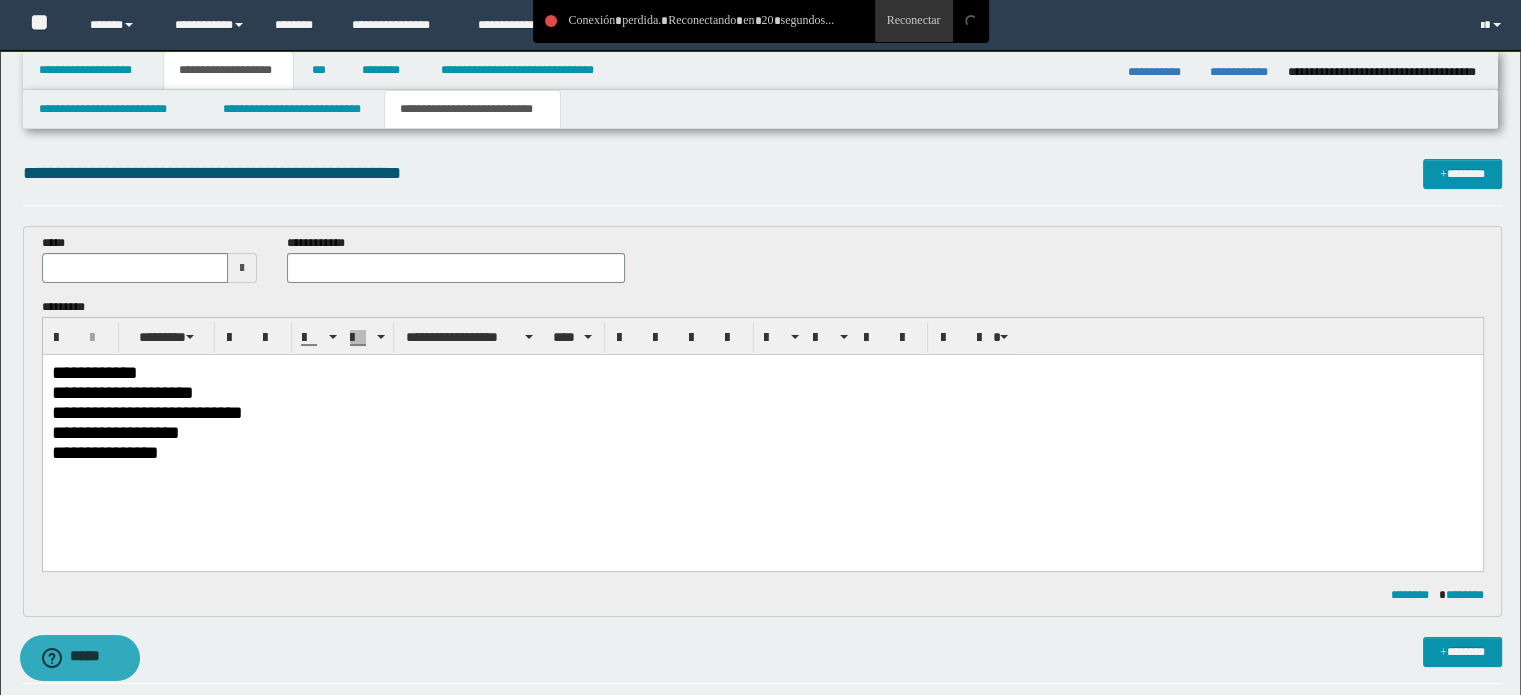 click on "**********" at bounding box center (762, 452) 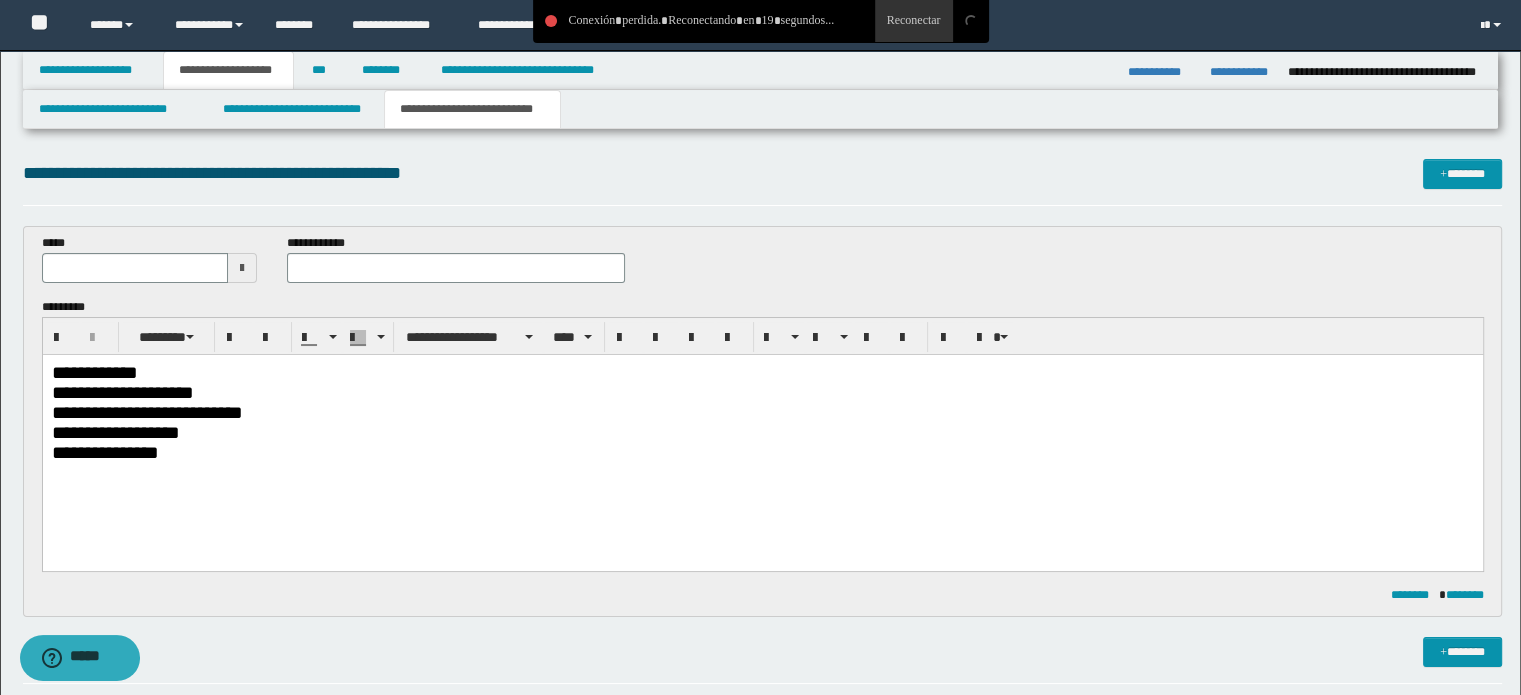 click on "**********" at bounding box center [762, 452] 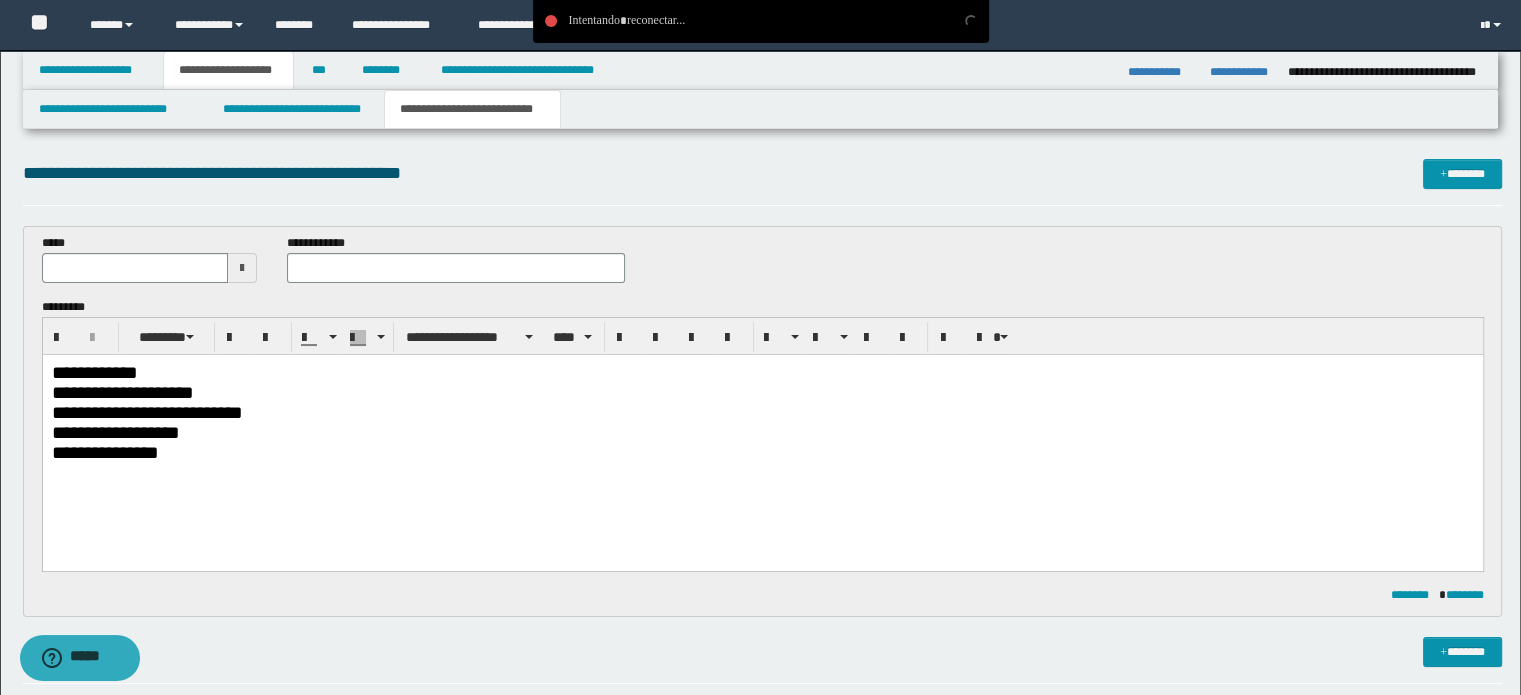 click on "*****" at bounding box center [72, 371] 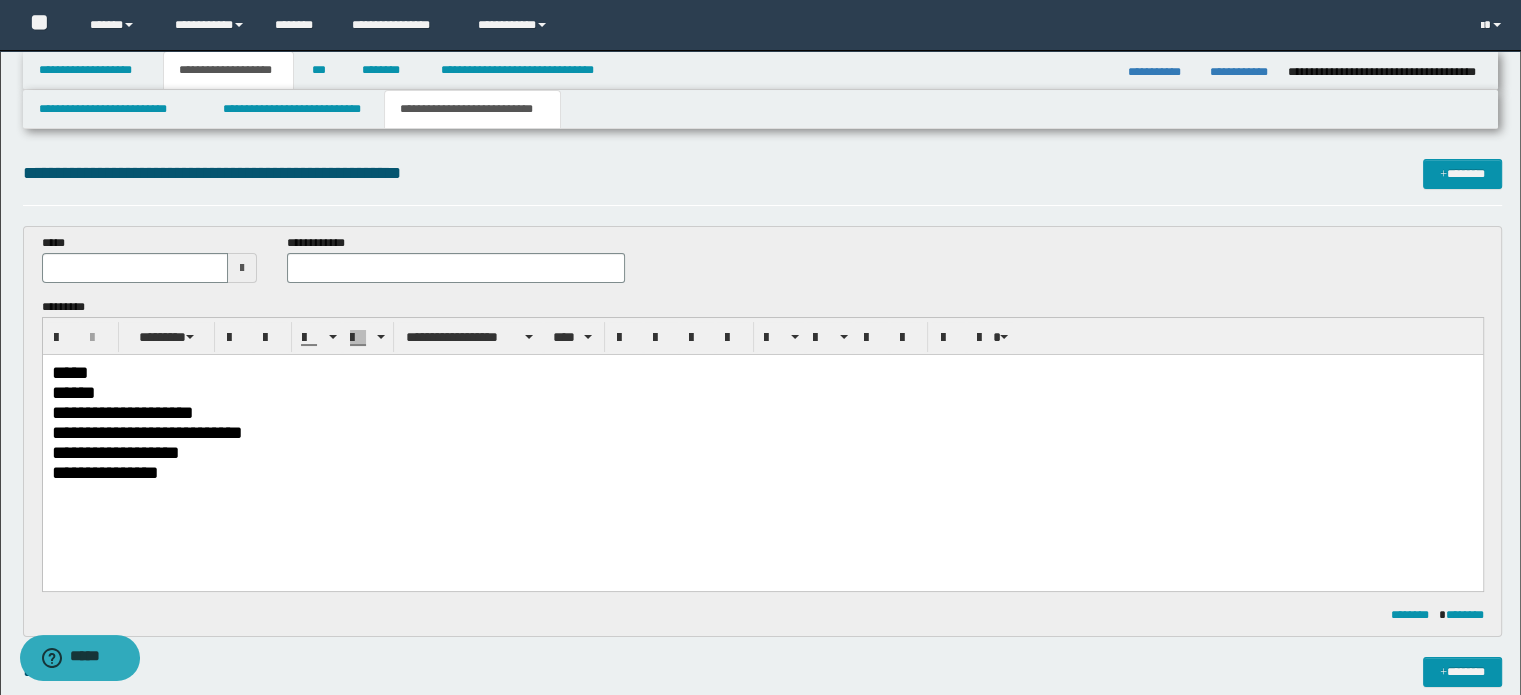click on "*****" at bounding box center (762, 372) 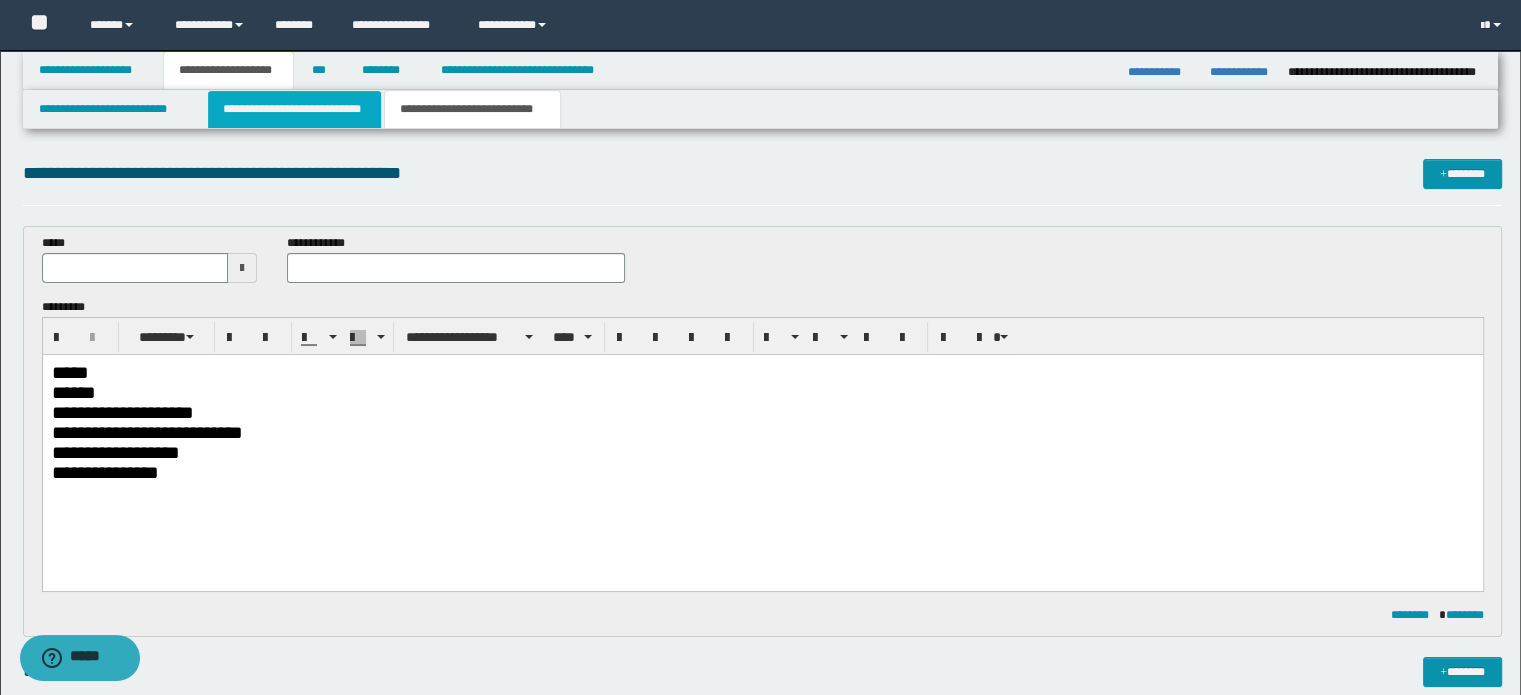 click on "**********" at bounding box center [294, 109] 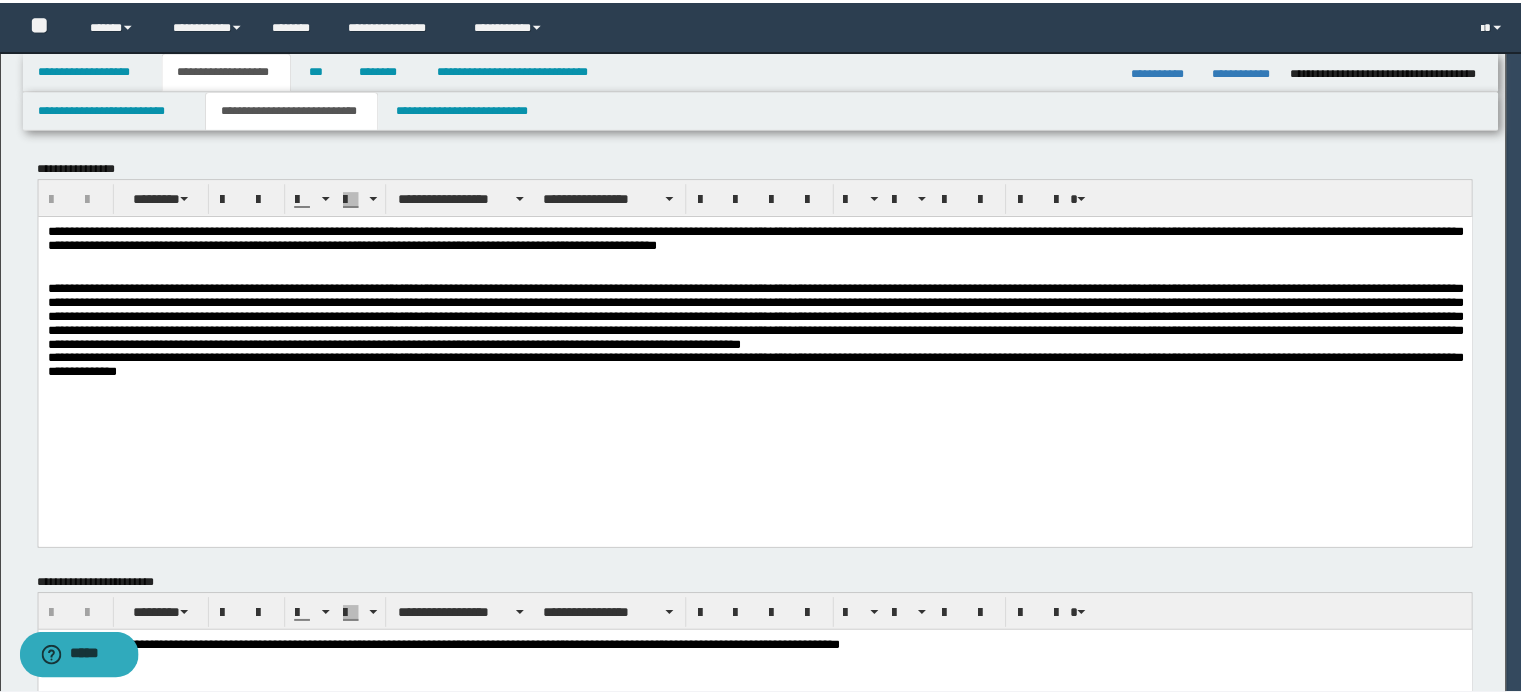 scroll, scrollTop: 0, scrollLeft: 0, axis: both 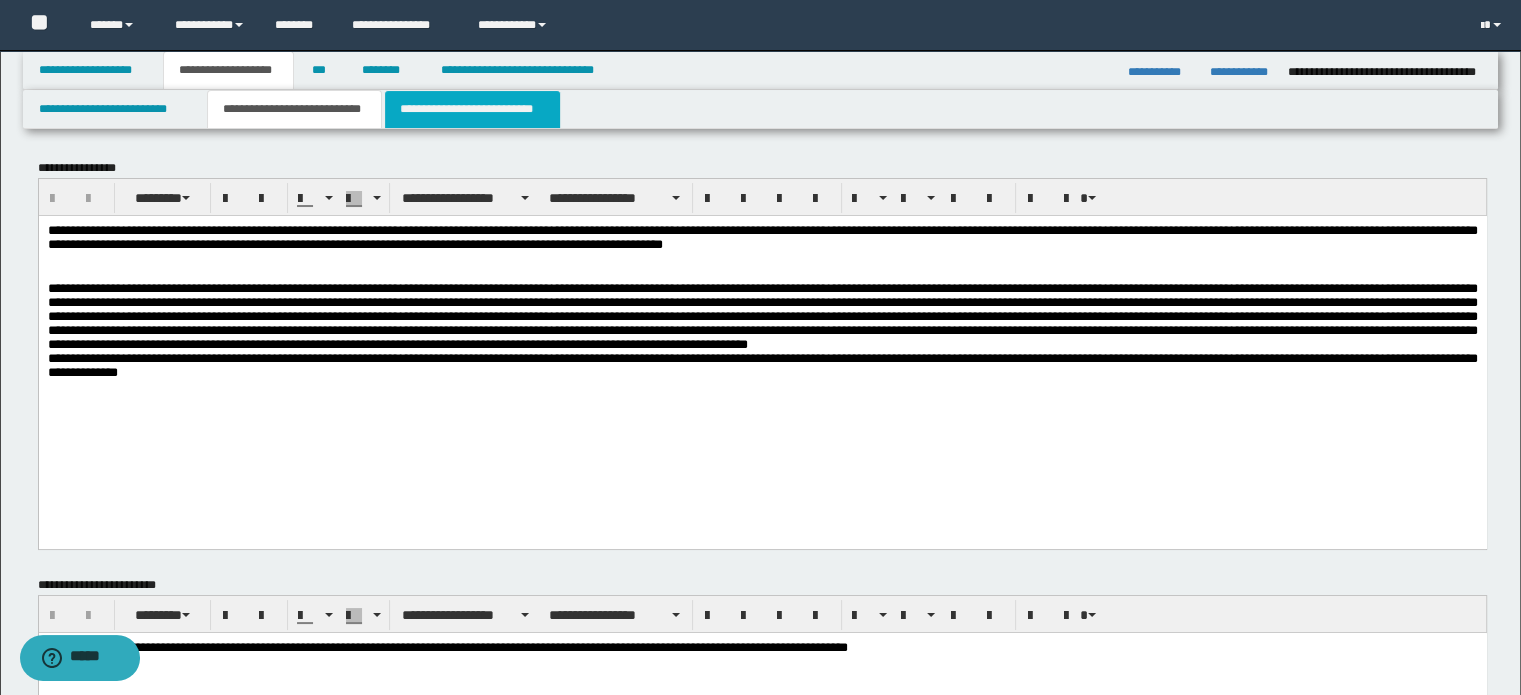 click on "**********" at bounding box center (472, 109) 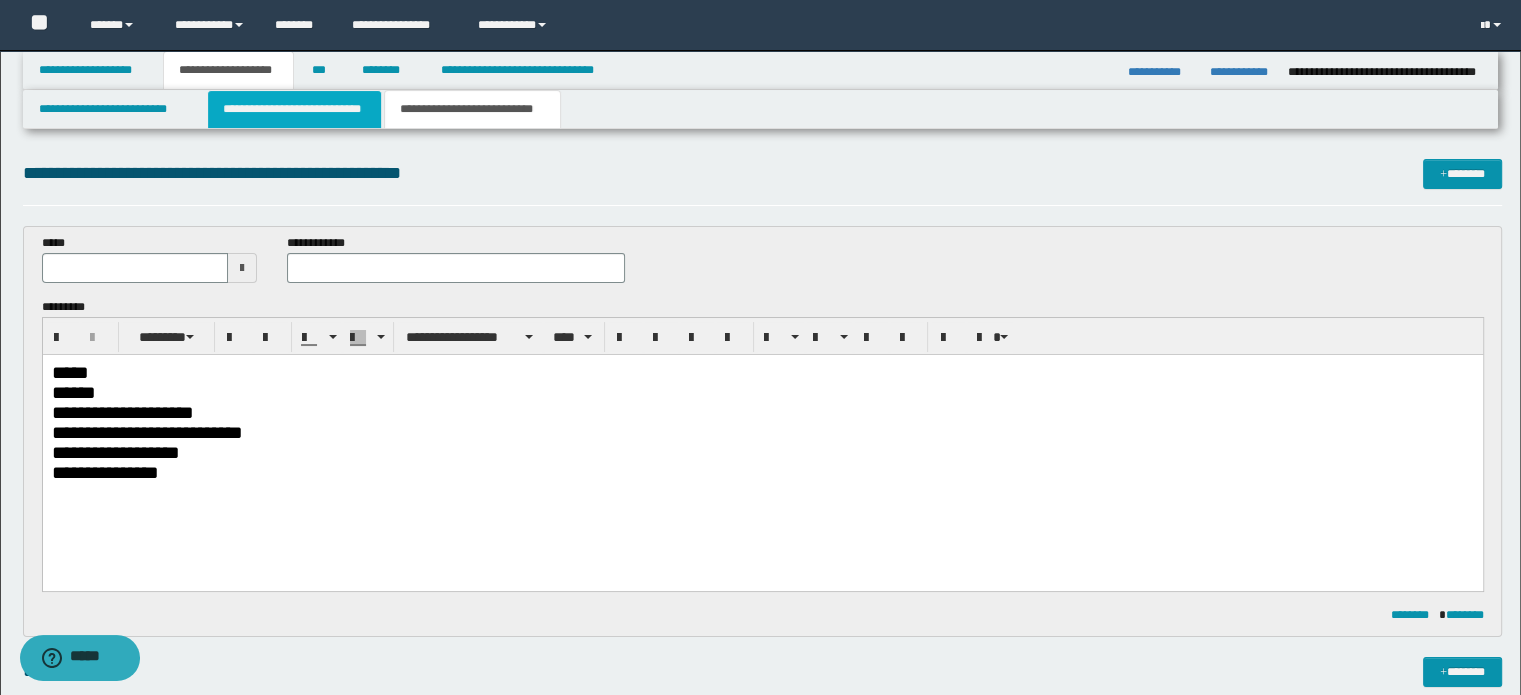 click on "**********" at bounding box center [294, 109] 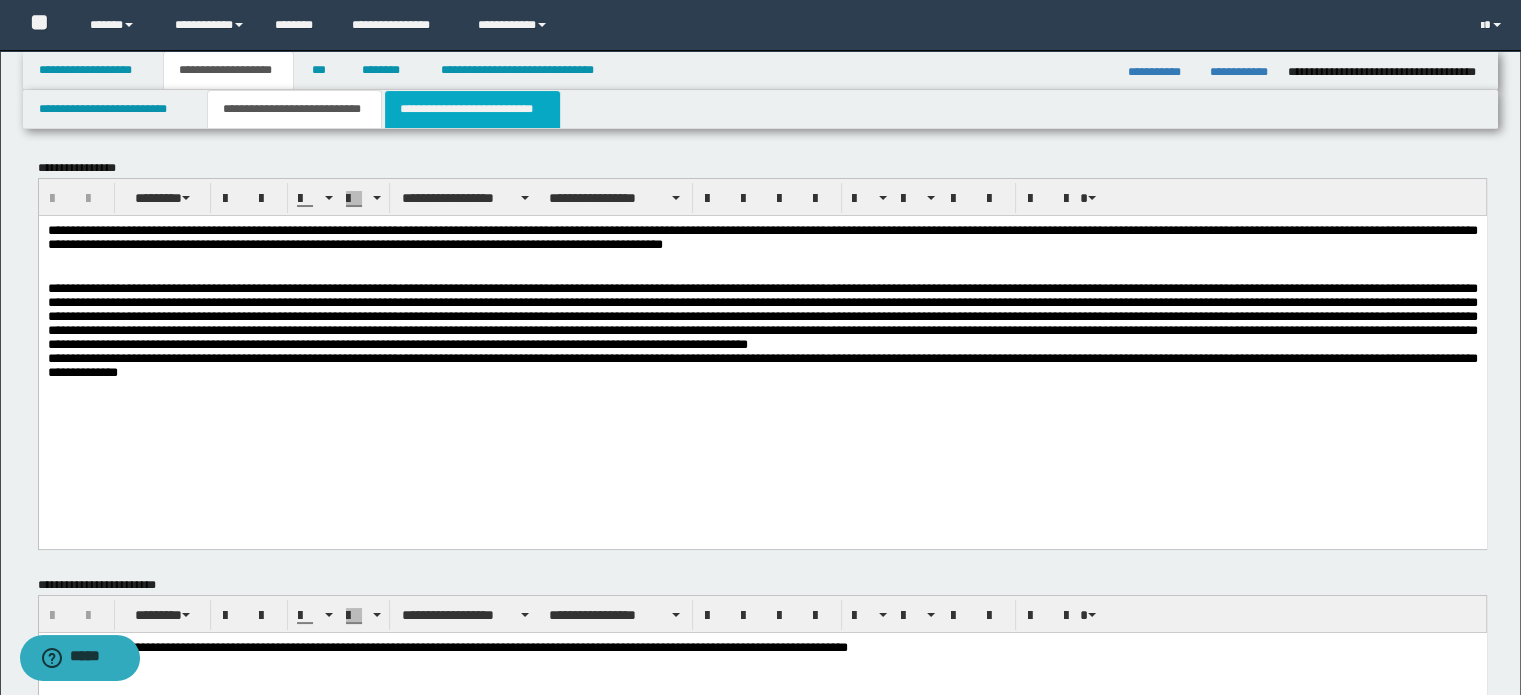 click on "**********" at bounding box center [472, 109] 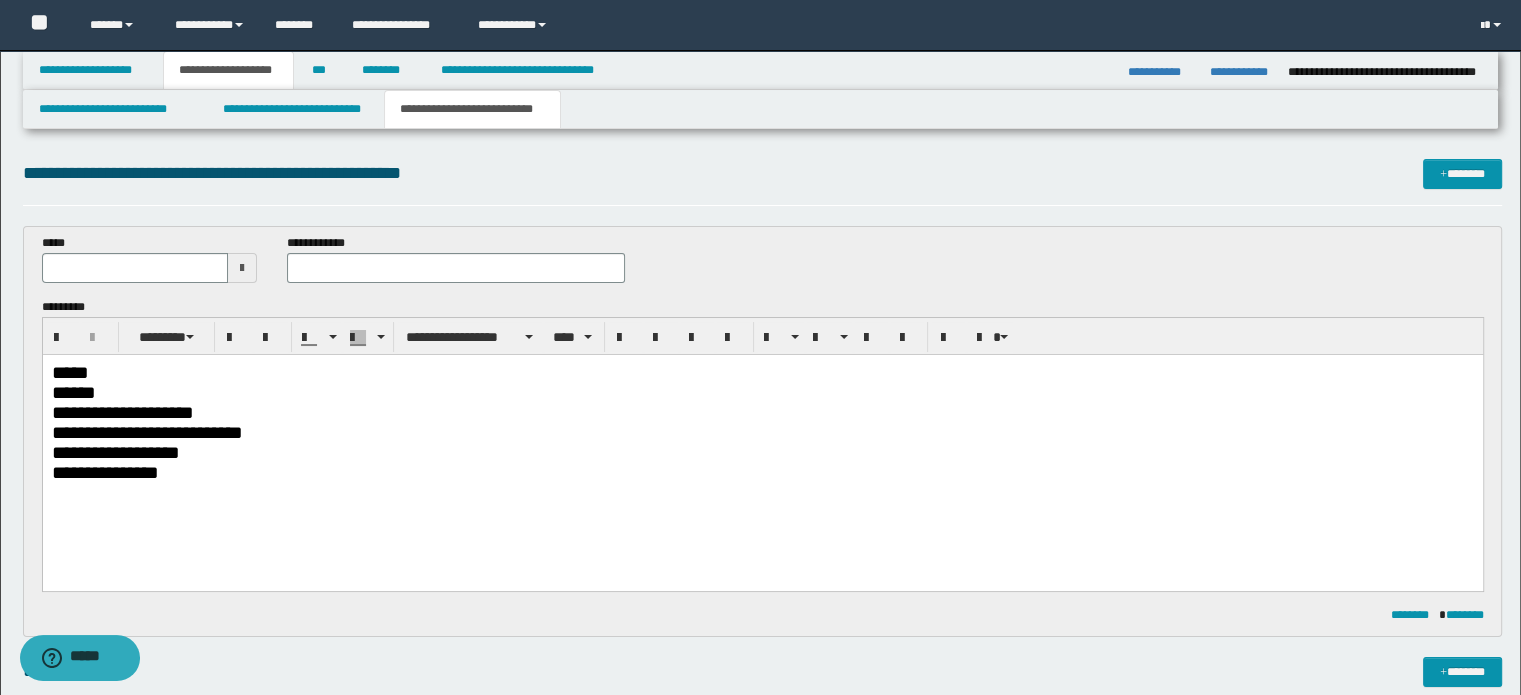 click on "*****" at bounding box center [762, 372] 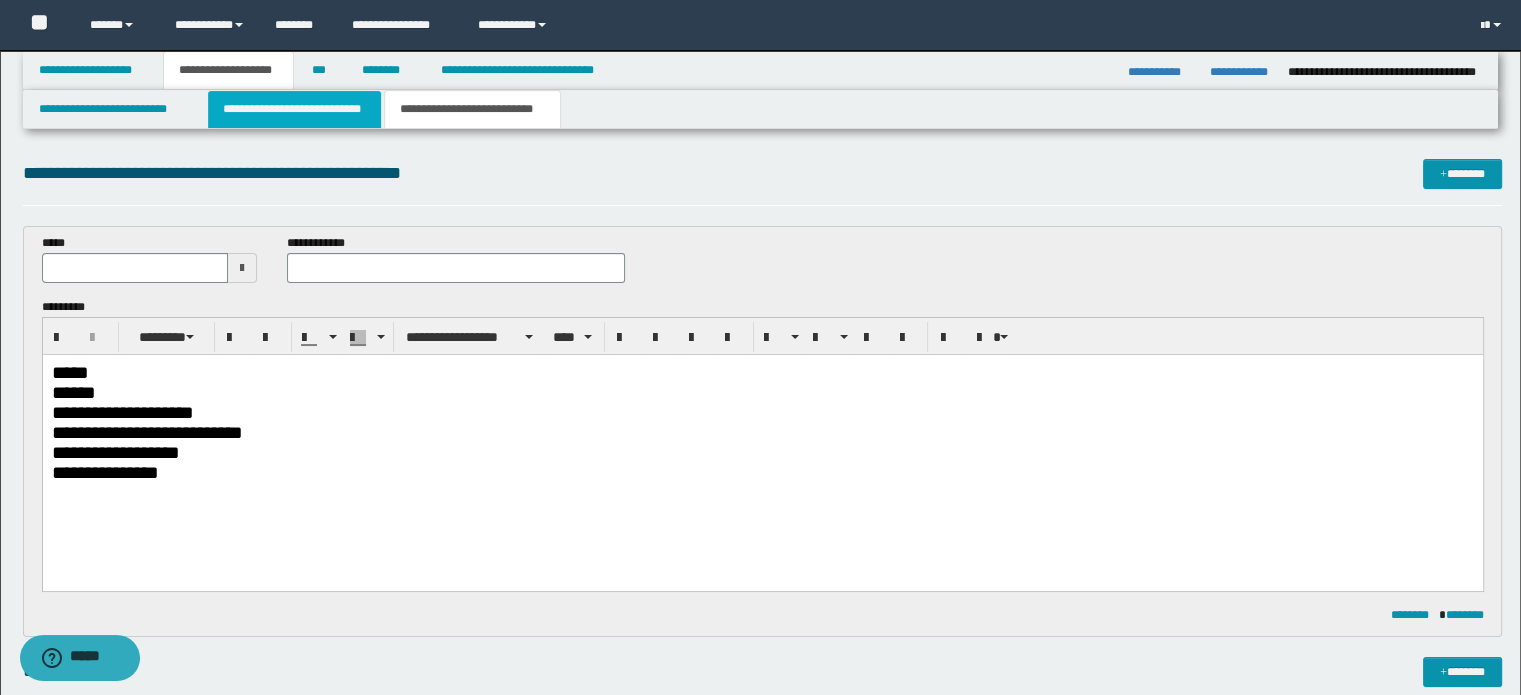 click on "**********" at bounding box center (294, 109) 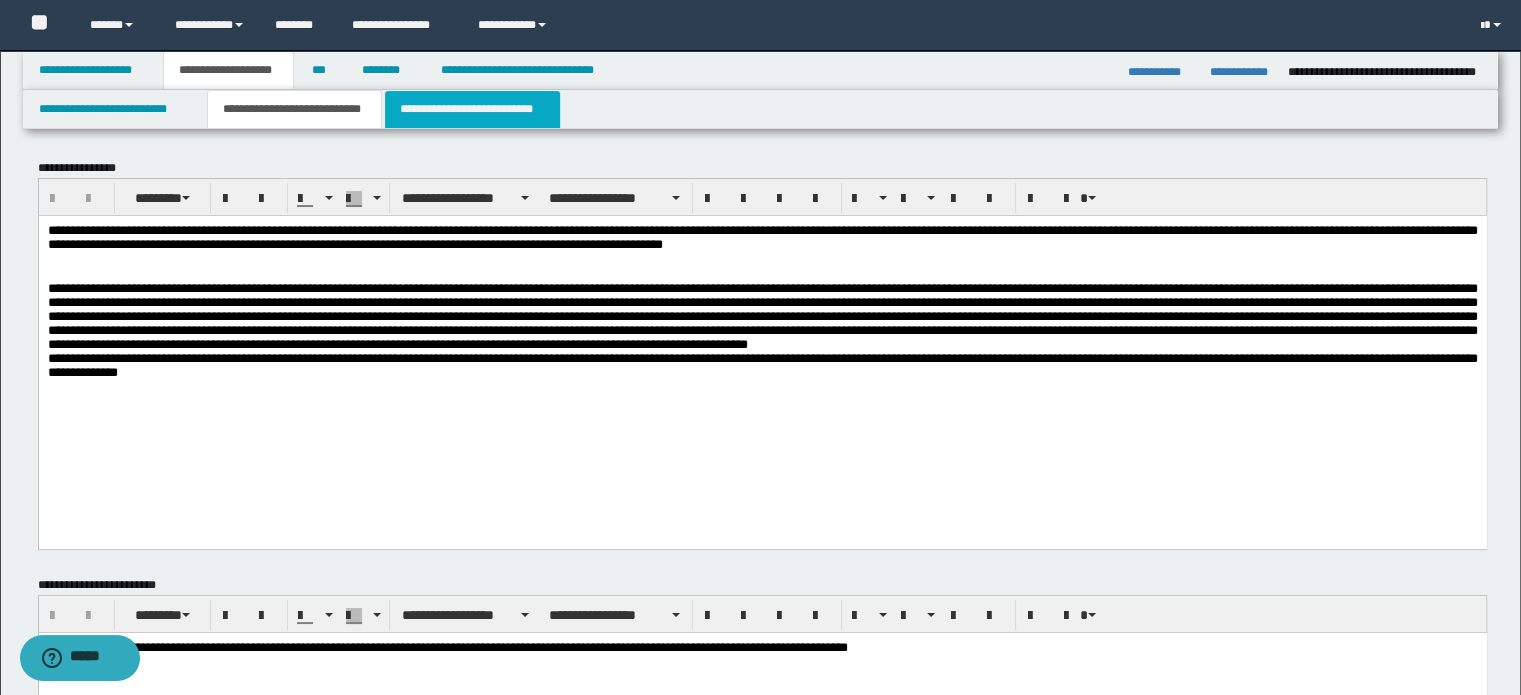 click on "**********" at bounding box center (472, 109) 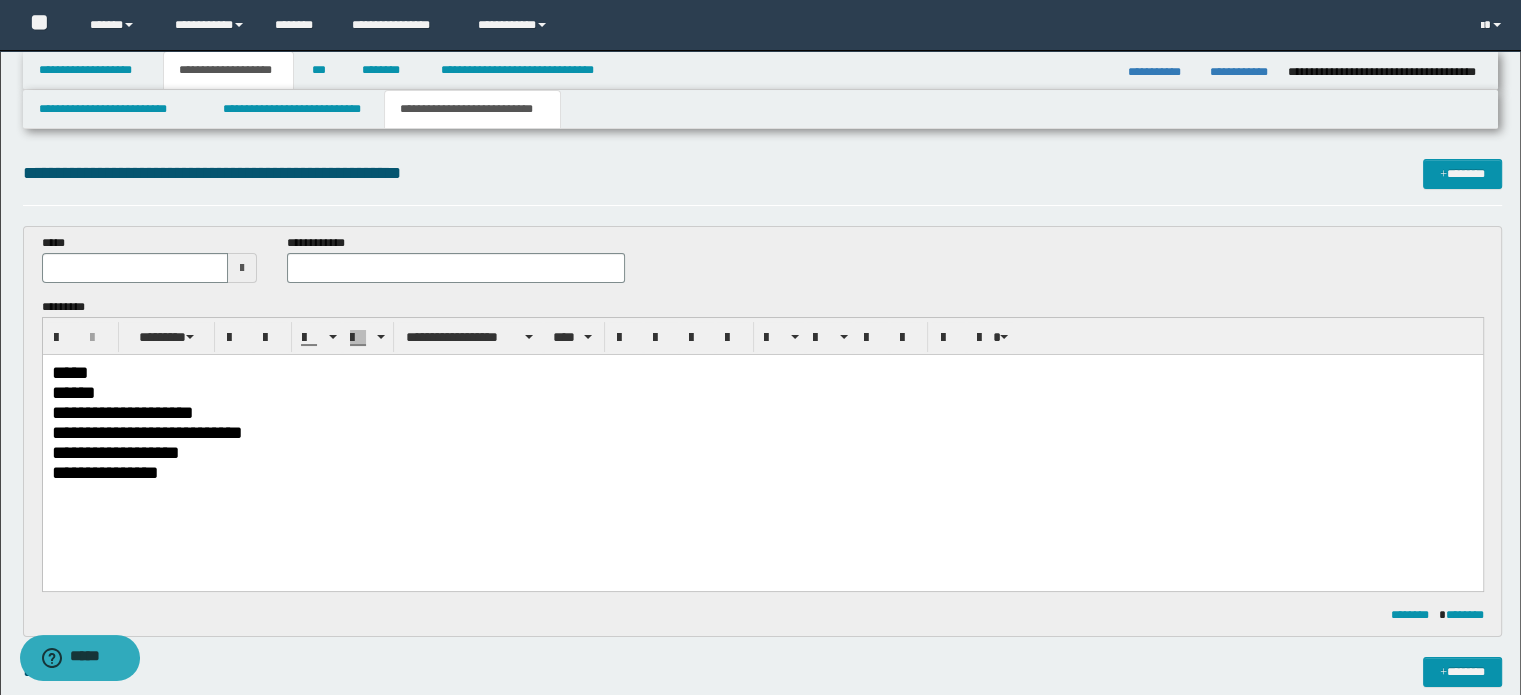 click on "*****" at bounding box center (762, 372) 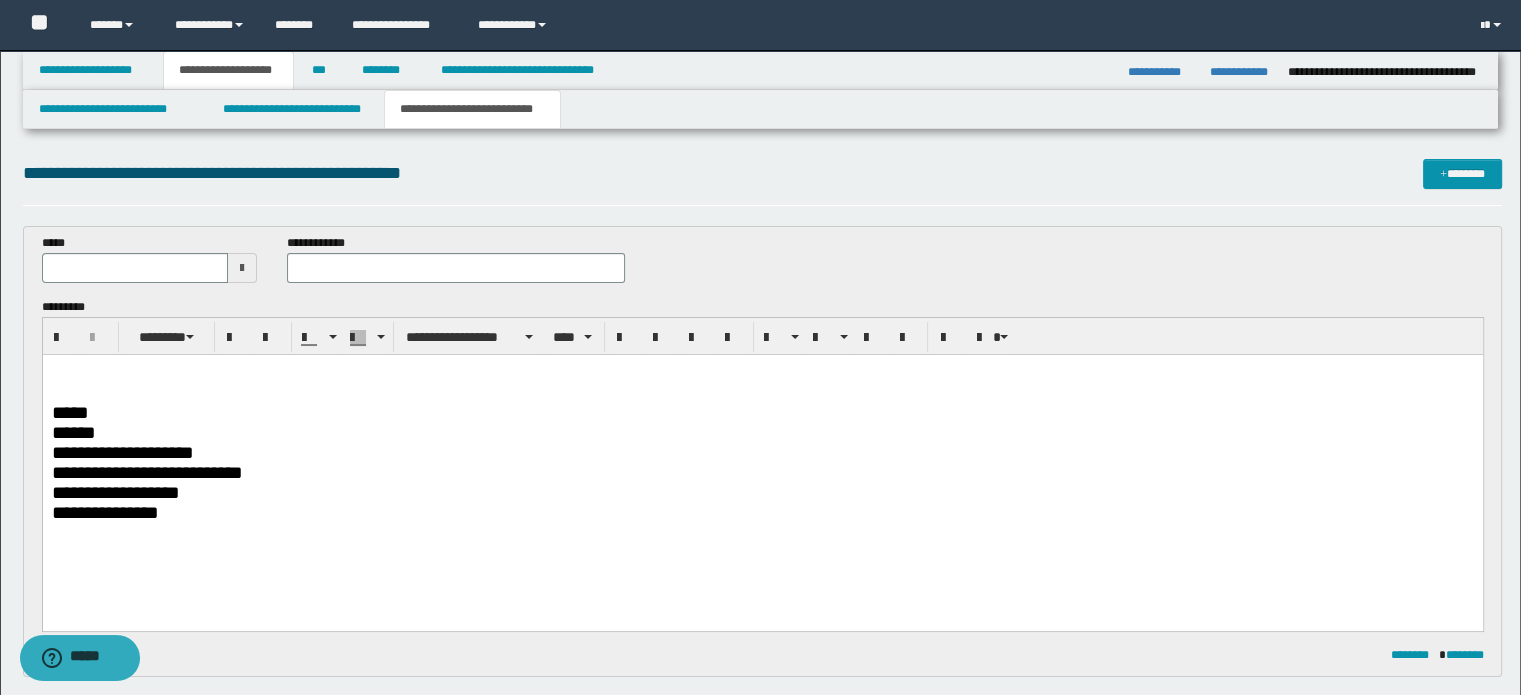 click on "*****" at bounding box center [762, 412] 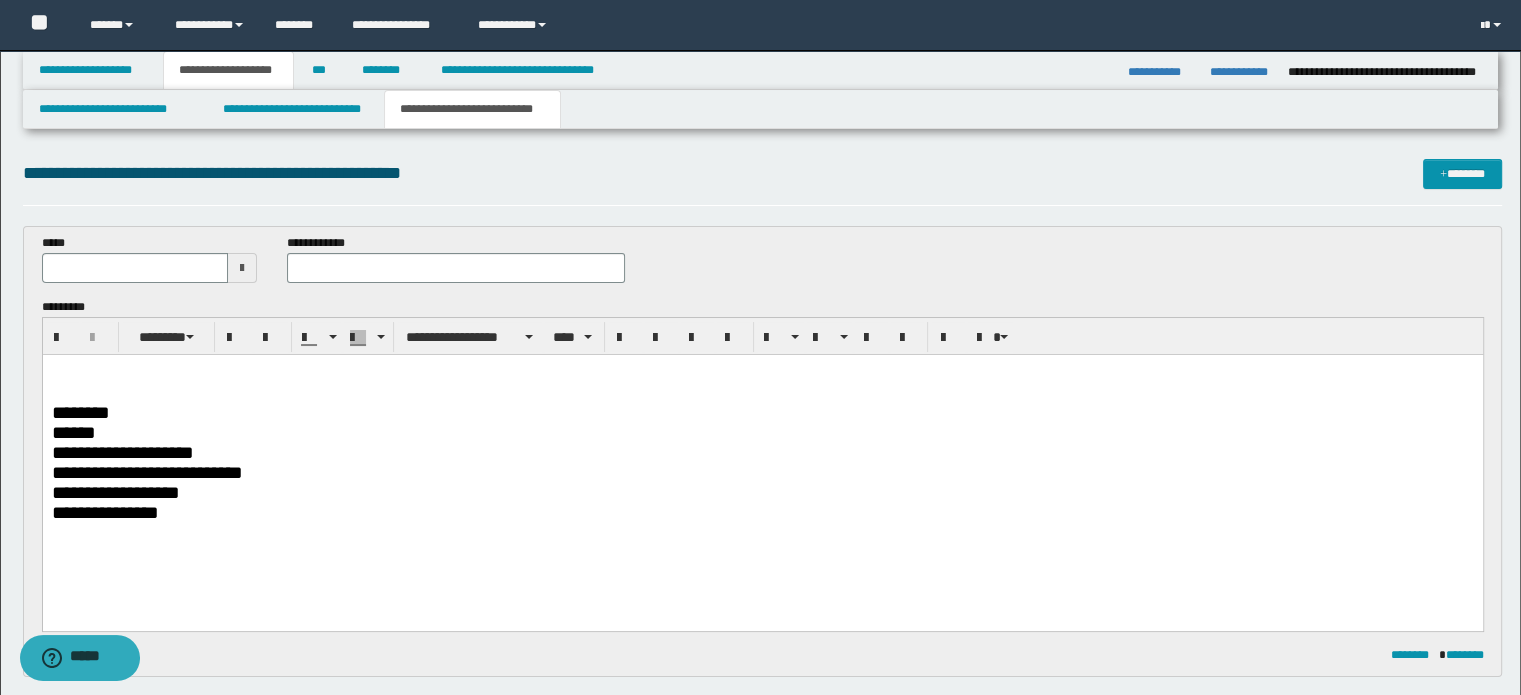 click on "******" at bounding box center (762, 432) 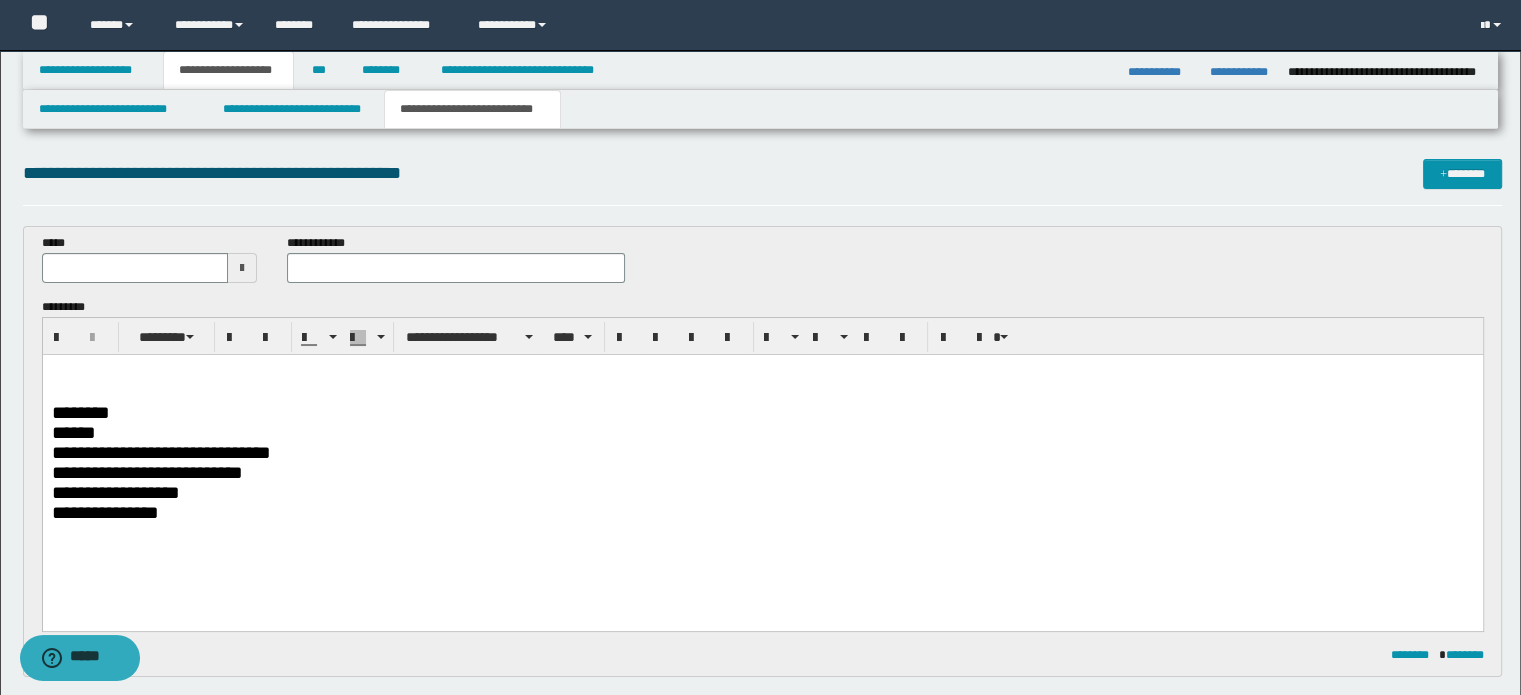 click on "**********" at bounding box center (762, 472) 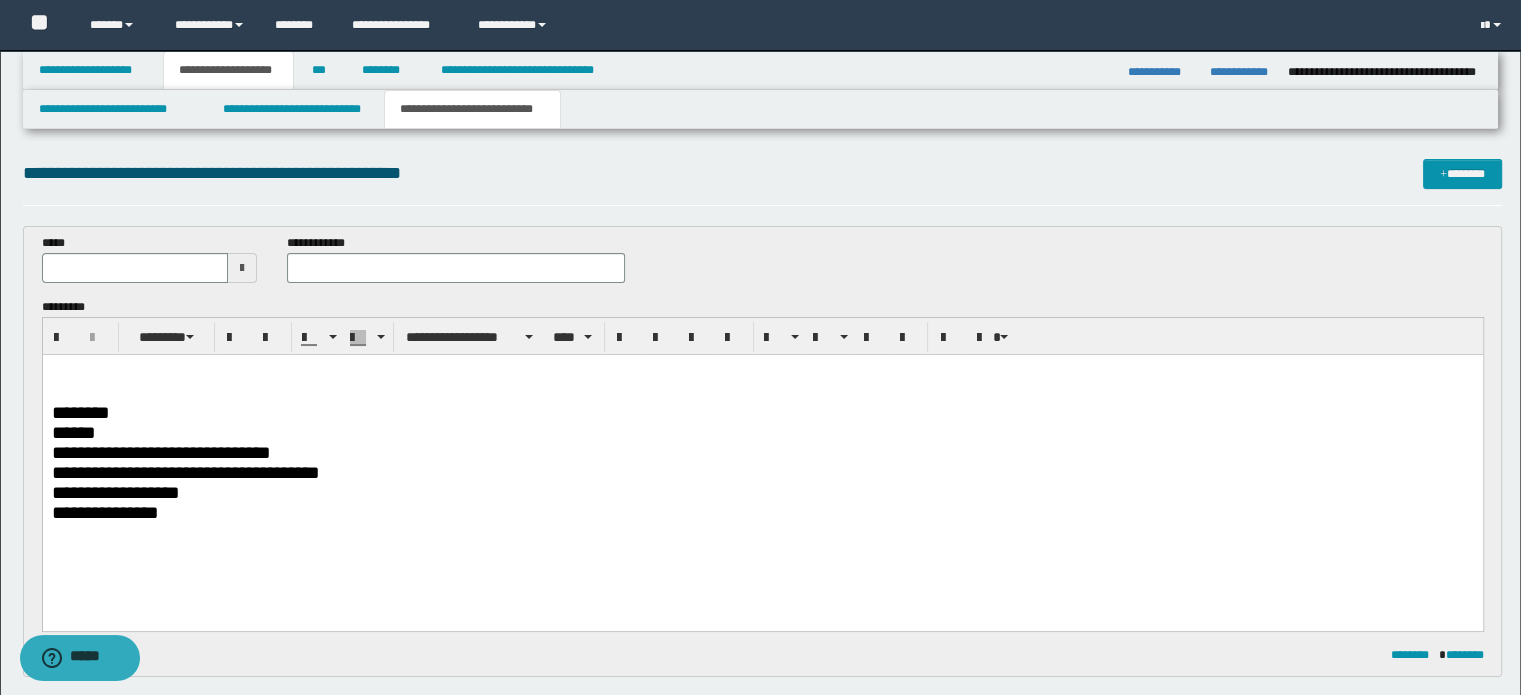 click on "**********" at bounding box center [762, 492] 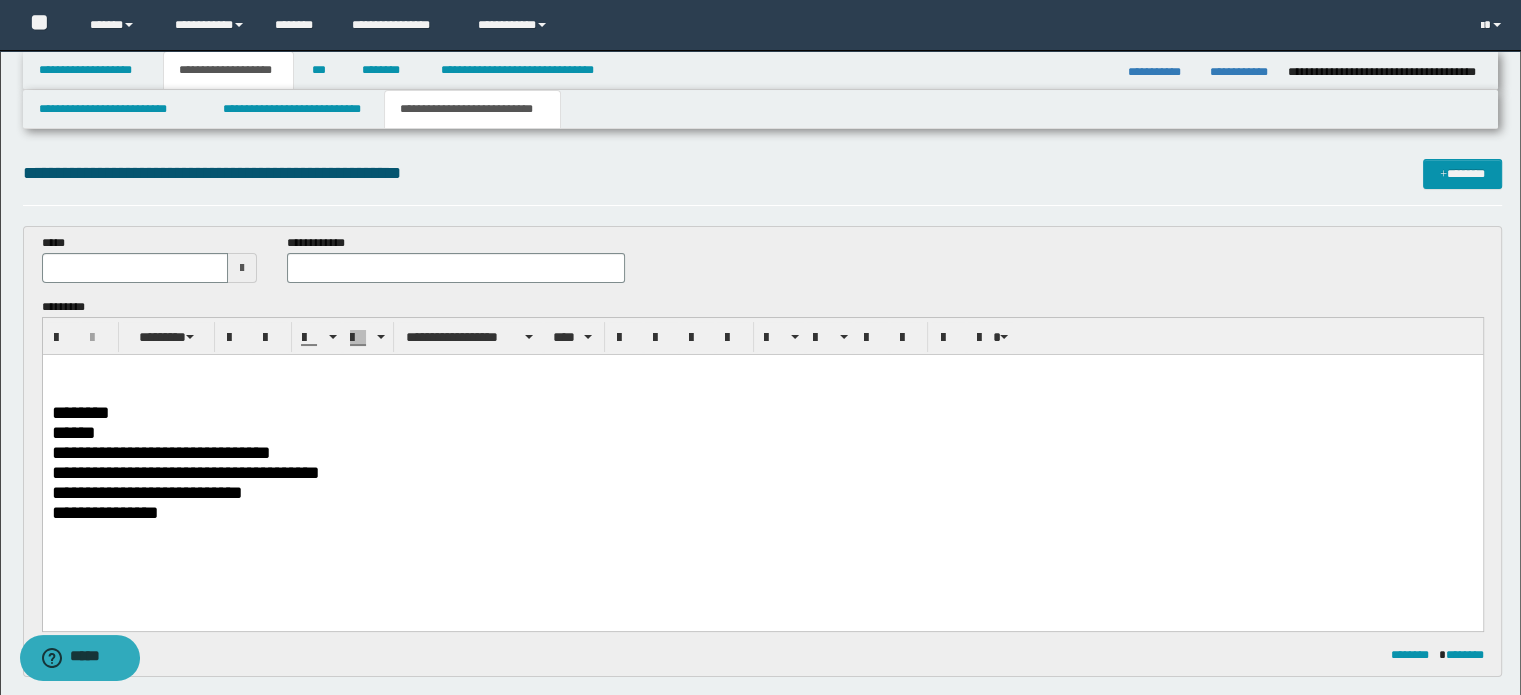 click on "**********" at bounding box center (762, 512) 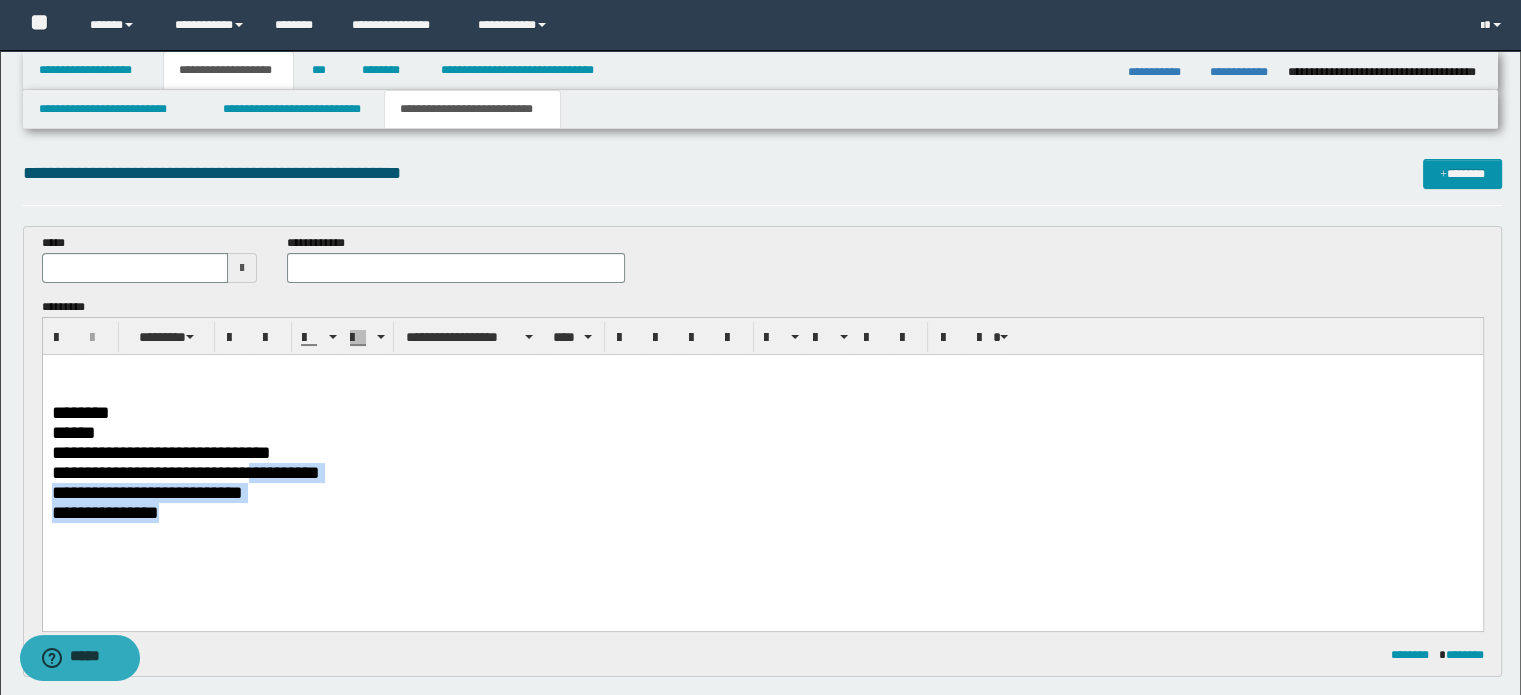 click on "**********" at bounding box center [762, 467] 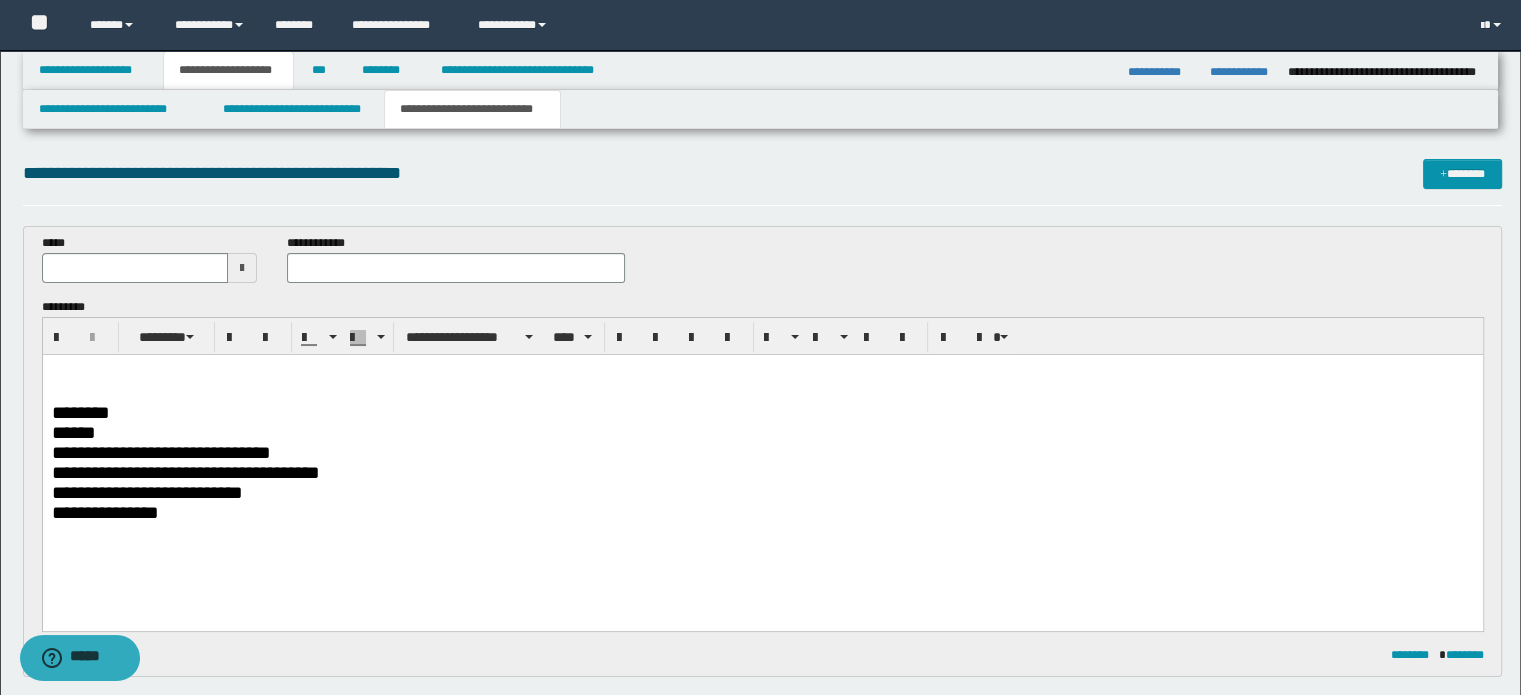 click on "**********" at bounding box center [762, 512] 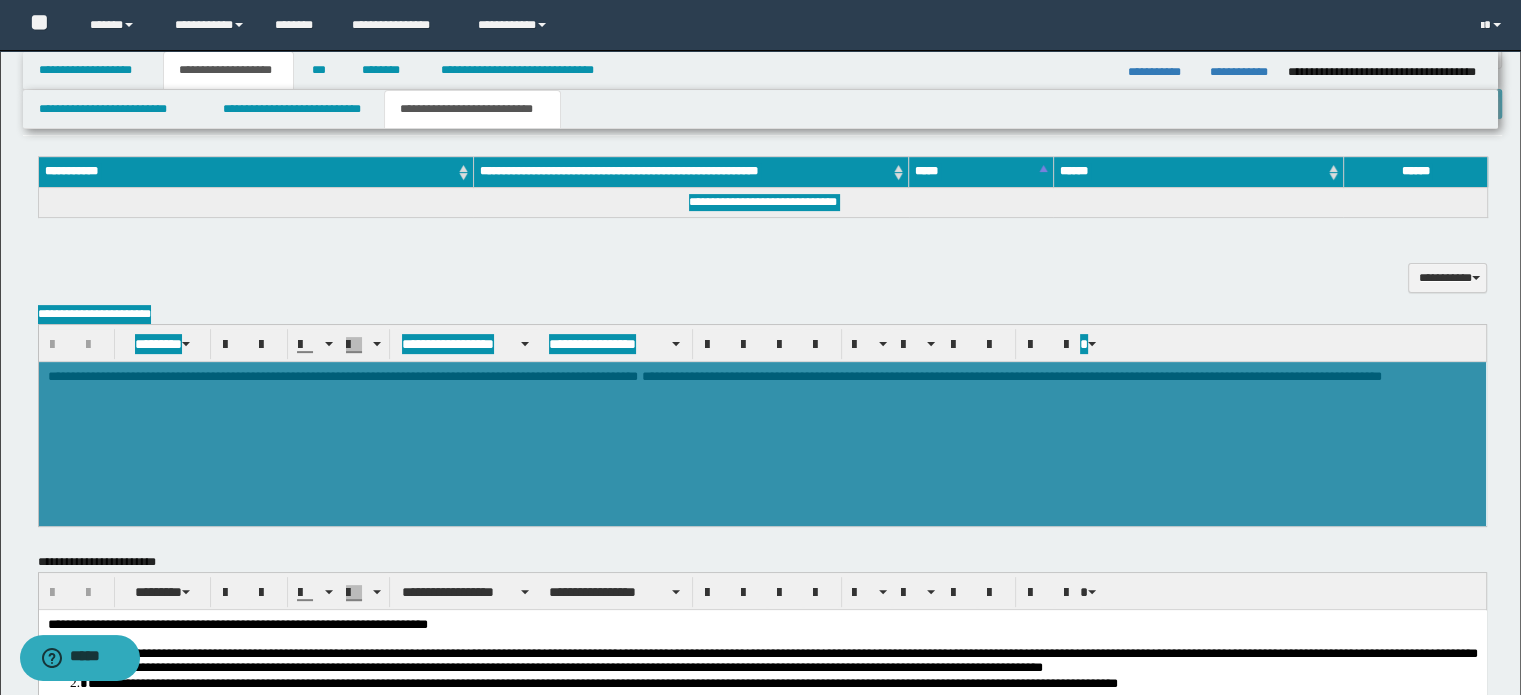 scroll, scrollTop: 405, scrollLeft: 0, axis: vertical 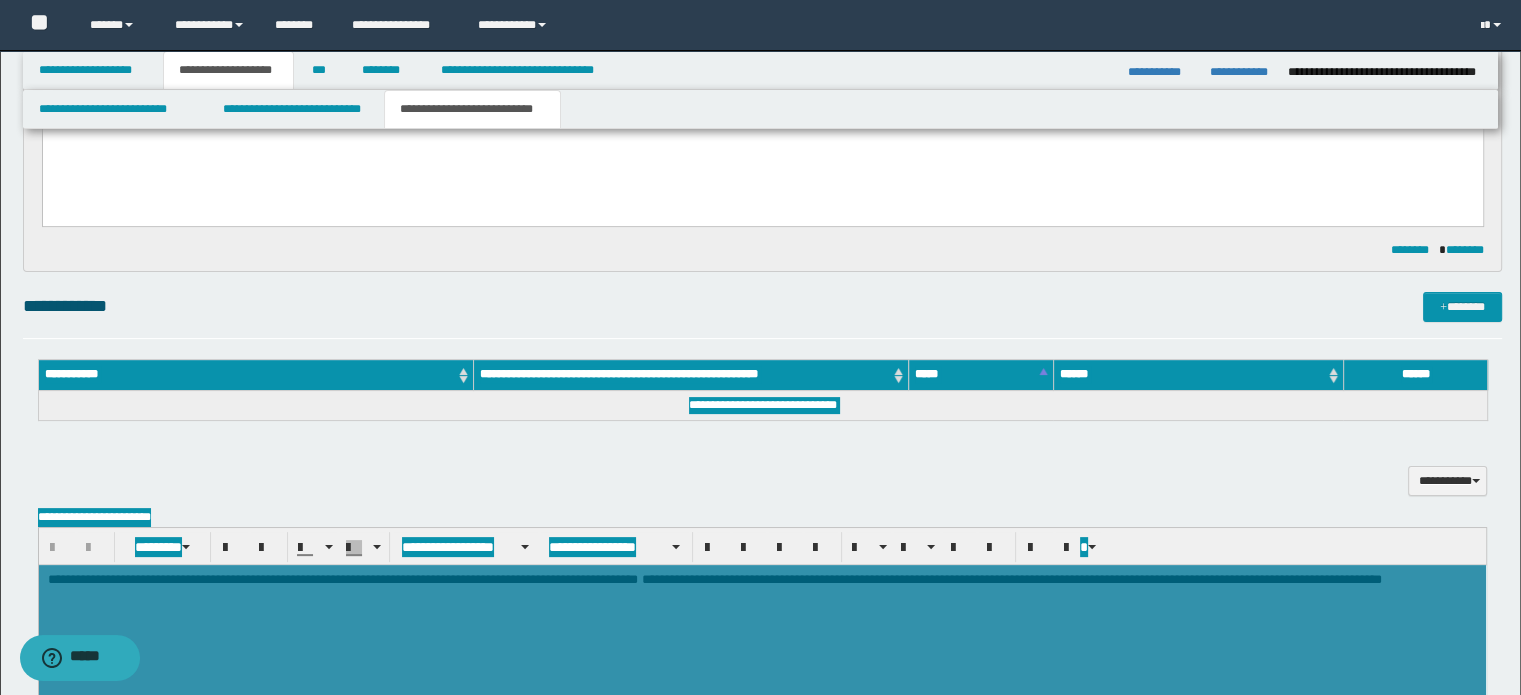 click on "**********" at bounding box center [762, 63] 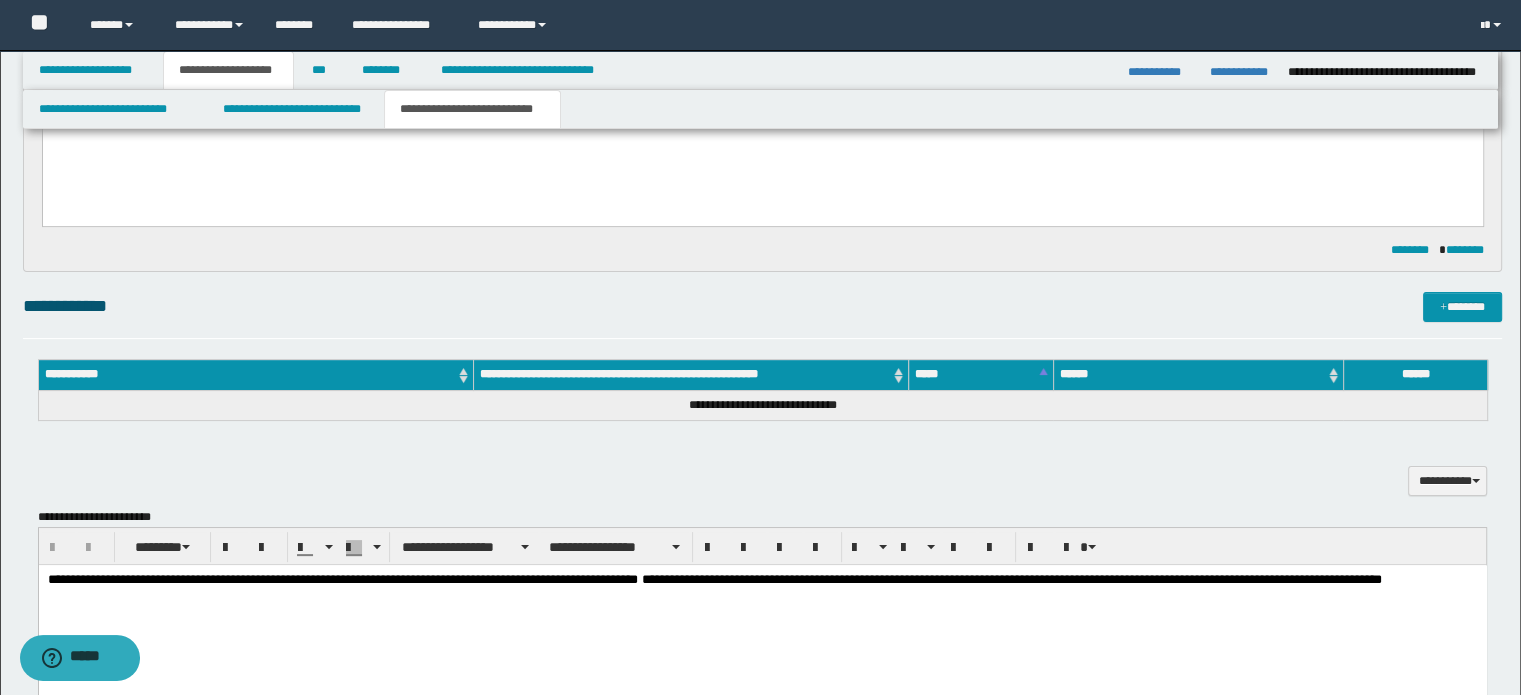 click on "**********" at bounding box center (763, 614) 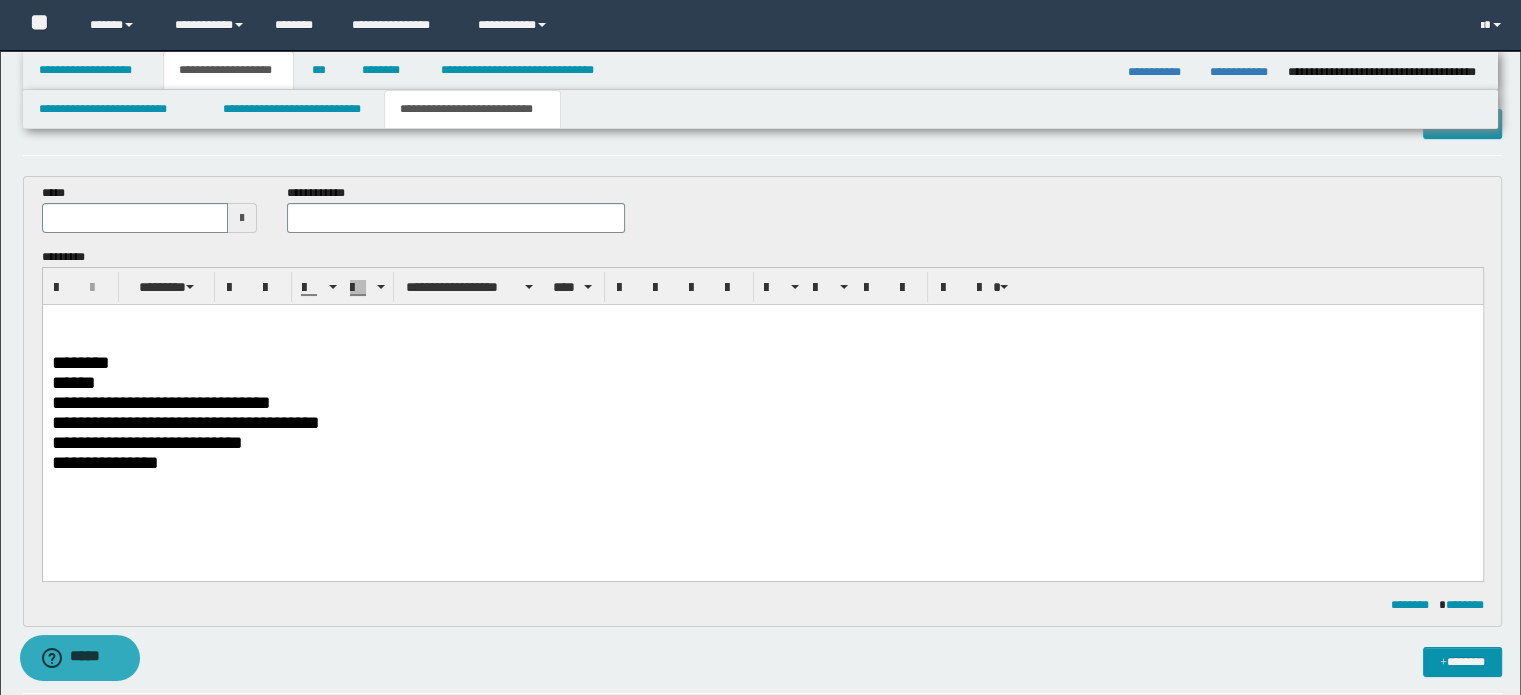 scroll, scrollTop: 0, scrollLeft: 0, axis: both 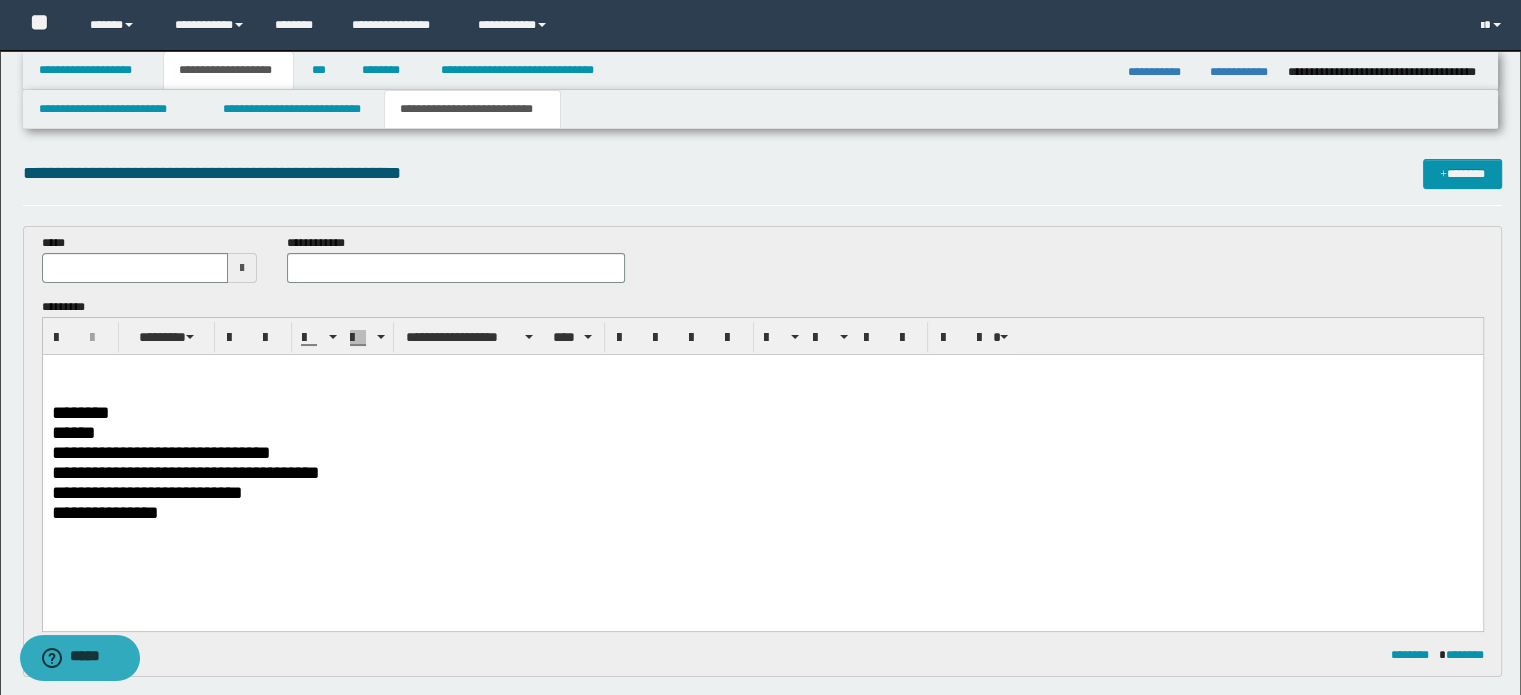 drag, startPoint x: 623, startPoint y: 448, endPoint x: 506, endPoint y: 444, distance: 117.06836 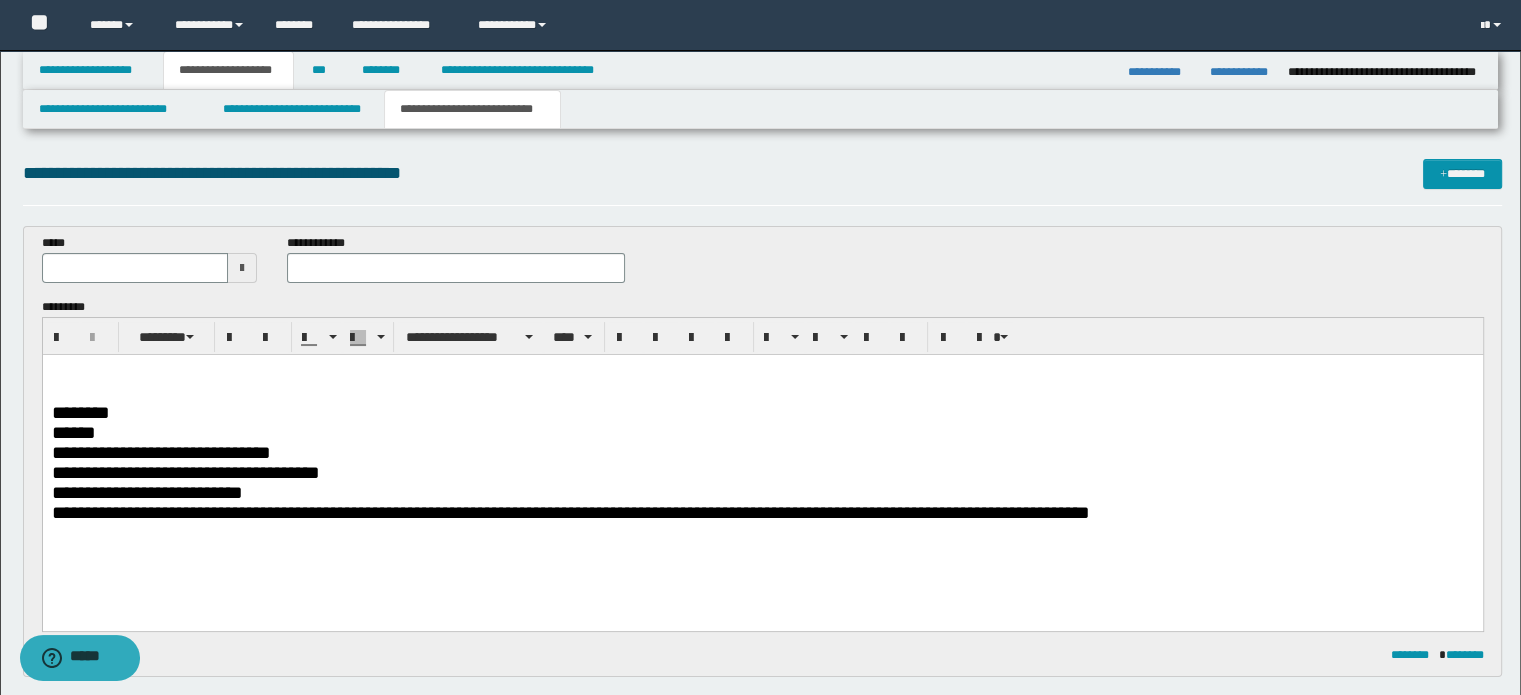 click at bounding box center (762, 372) 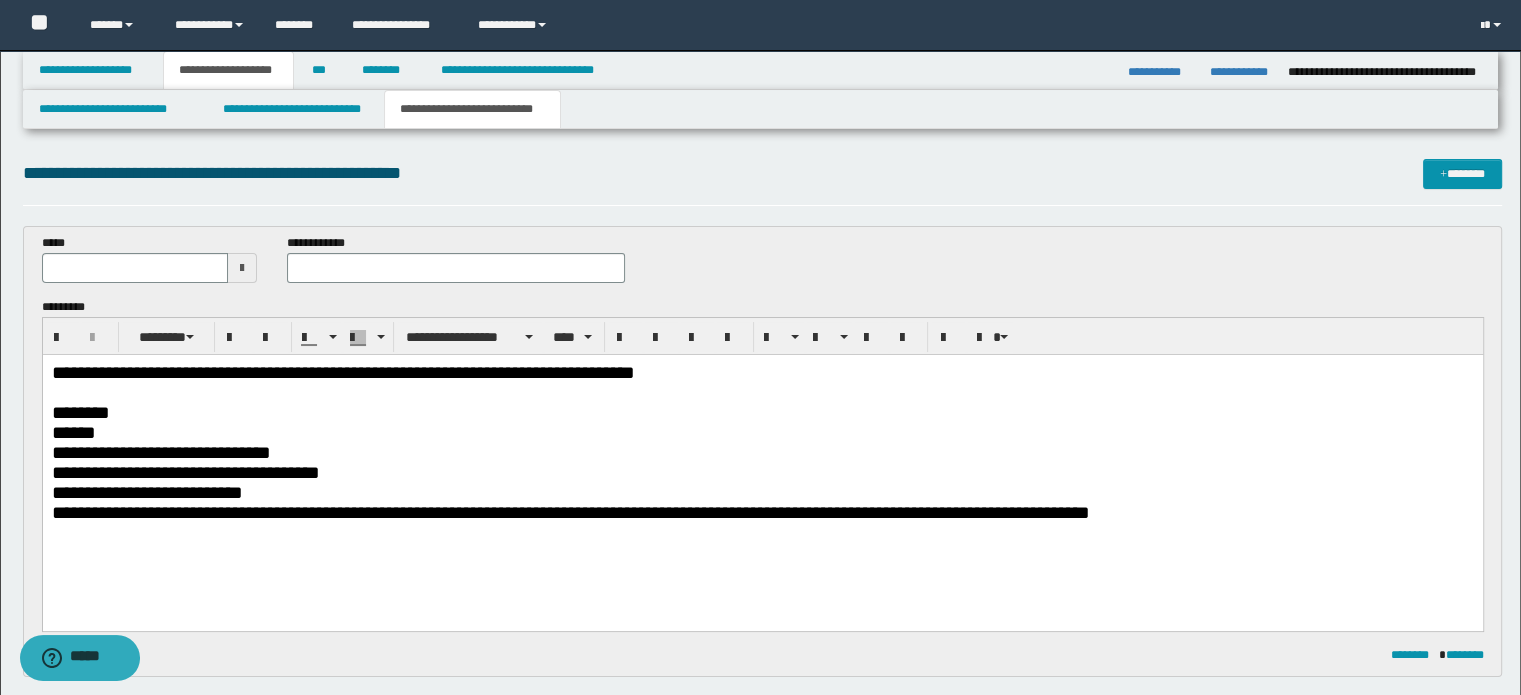 type 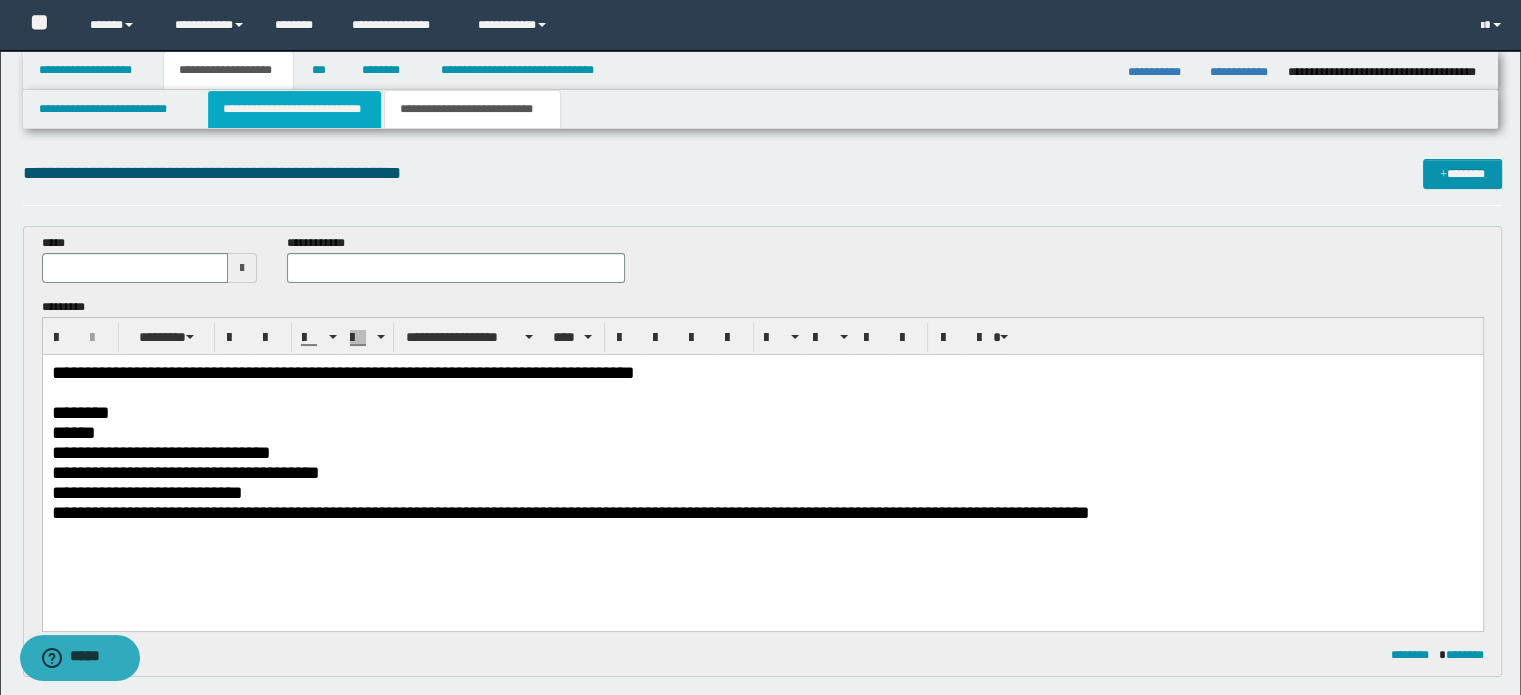 click on "**********" at bounding box center (294, 109) 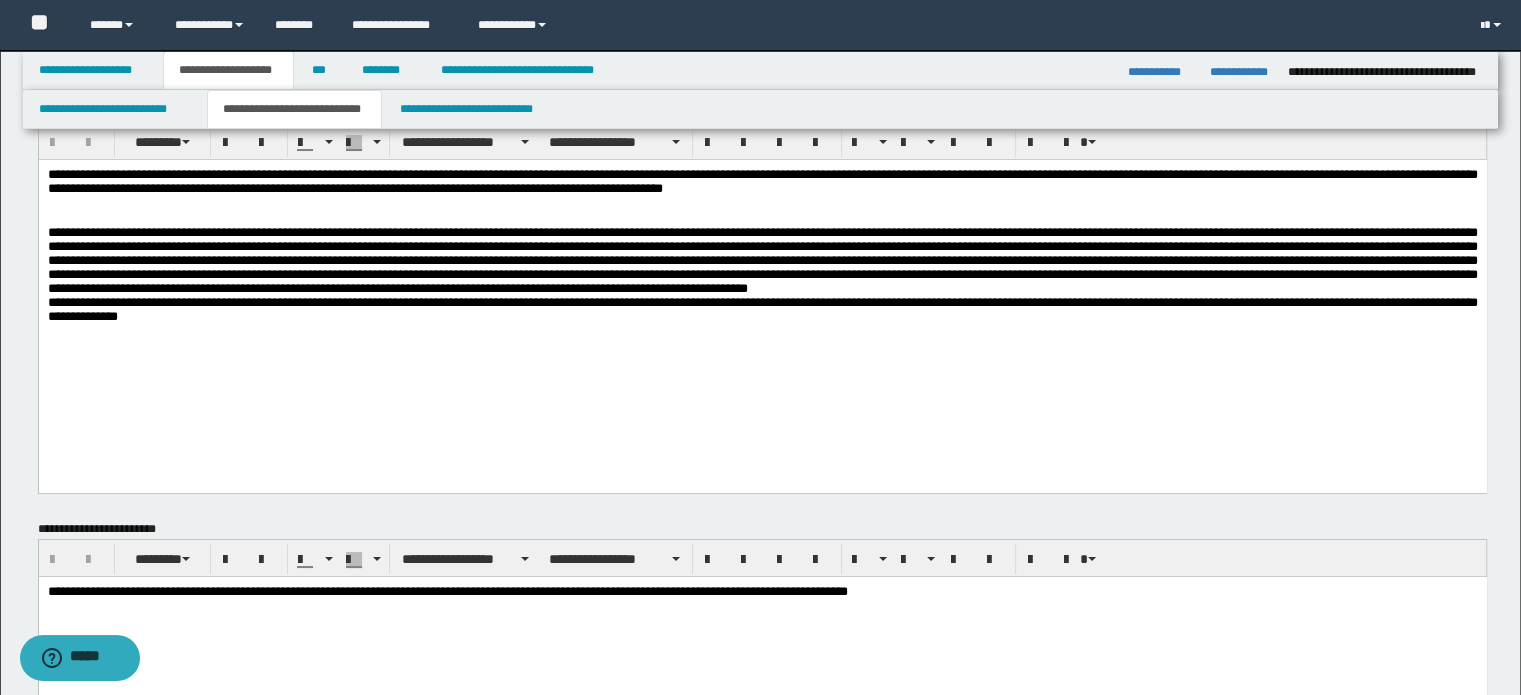 scroll, scrollTop: 0, scrollLeft: 0, axis: both 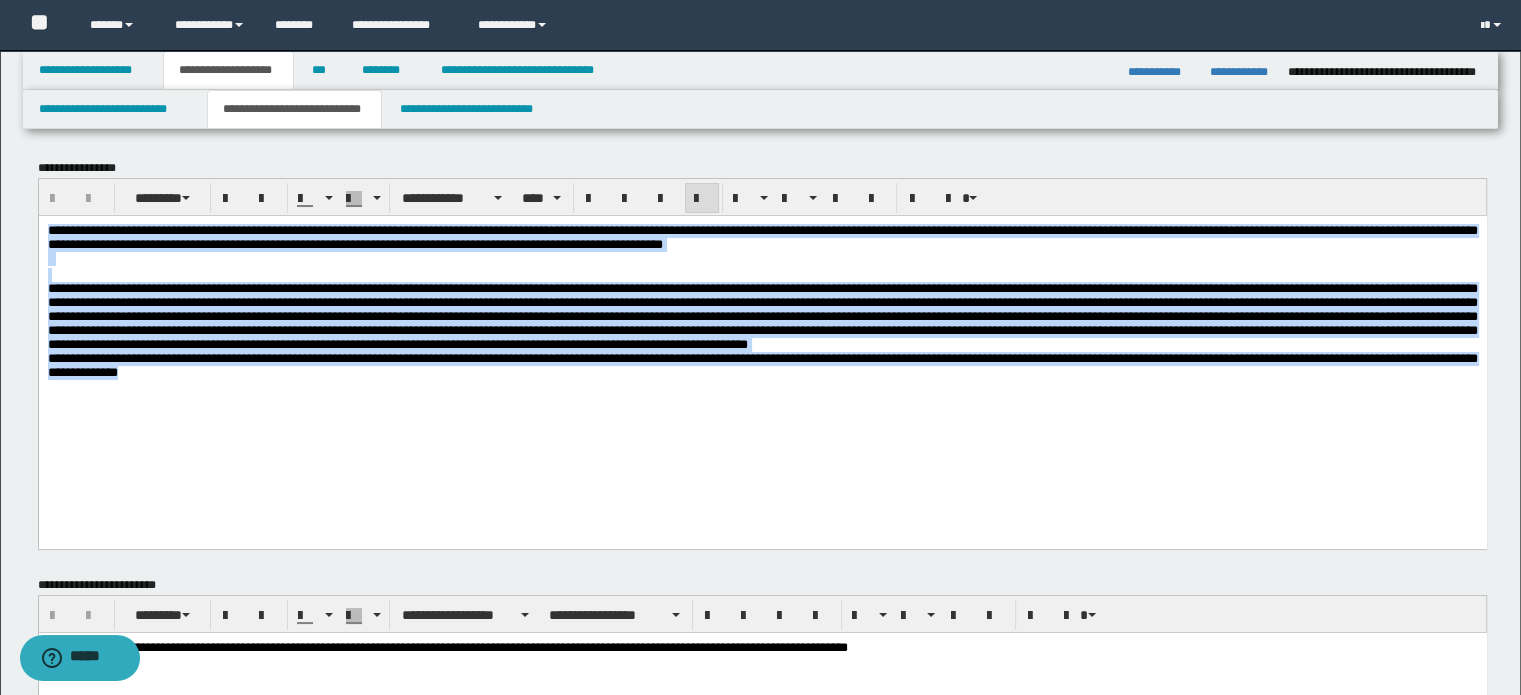 drag, startPoint x: 48, startPoint y: 233, endPoint x: 483, endPoint y: 413, distance: 470.77063 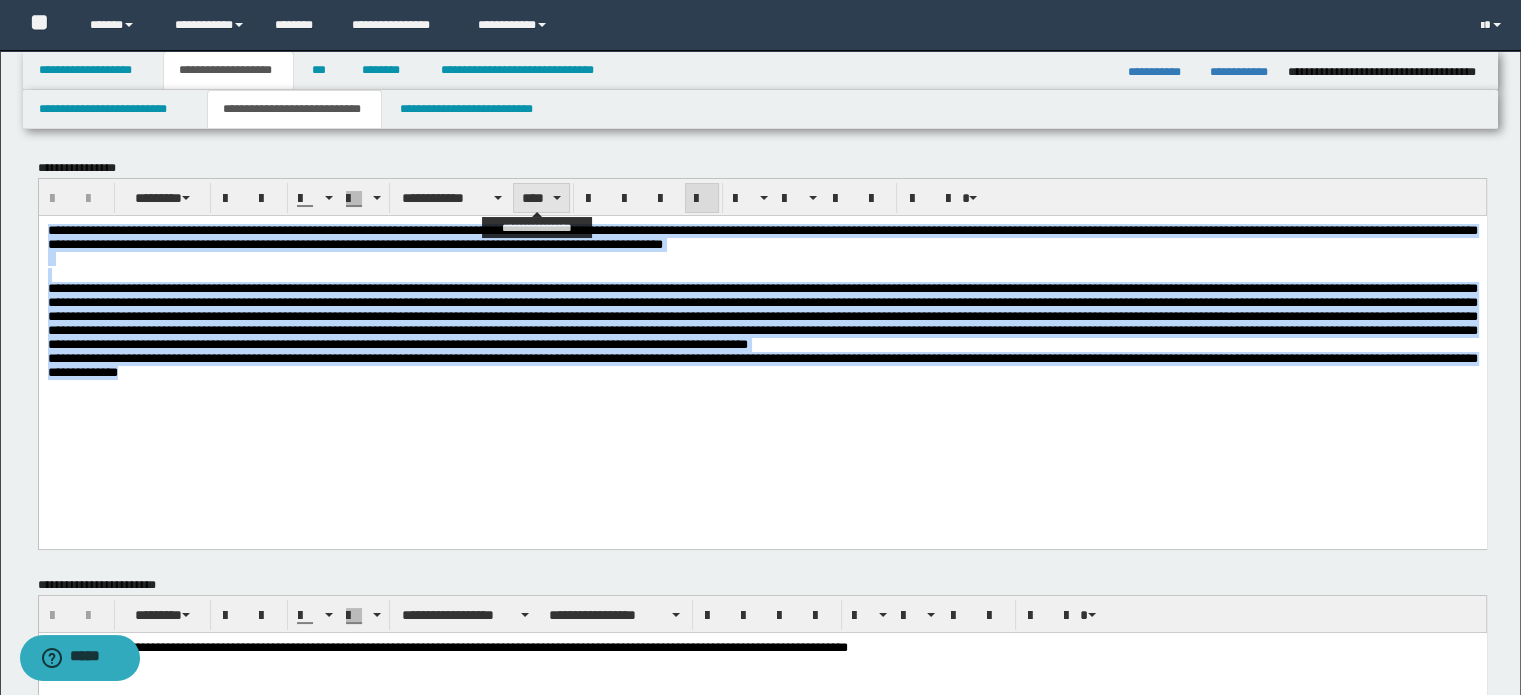 click at bounding box center (557, 198) 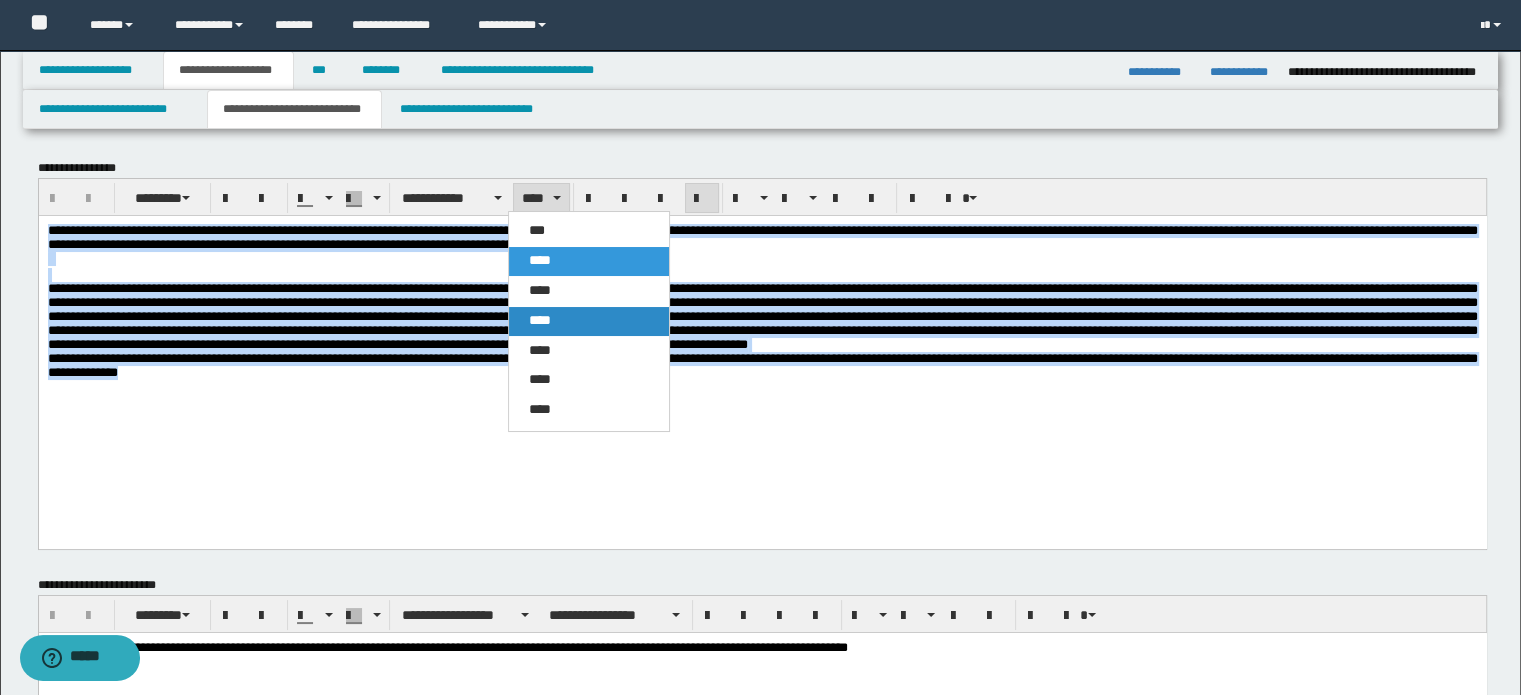 drag, startPoint x: 553, startPoint y: 319, endPoint x: 562, endPoint y: 193, distance: 126.32102 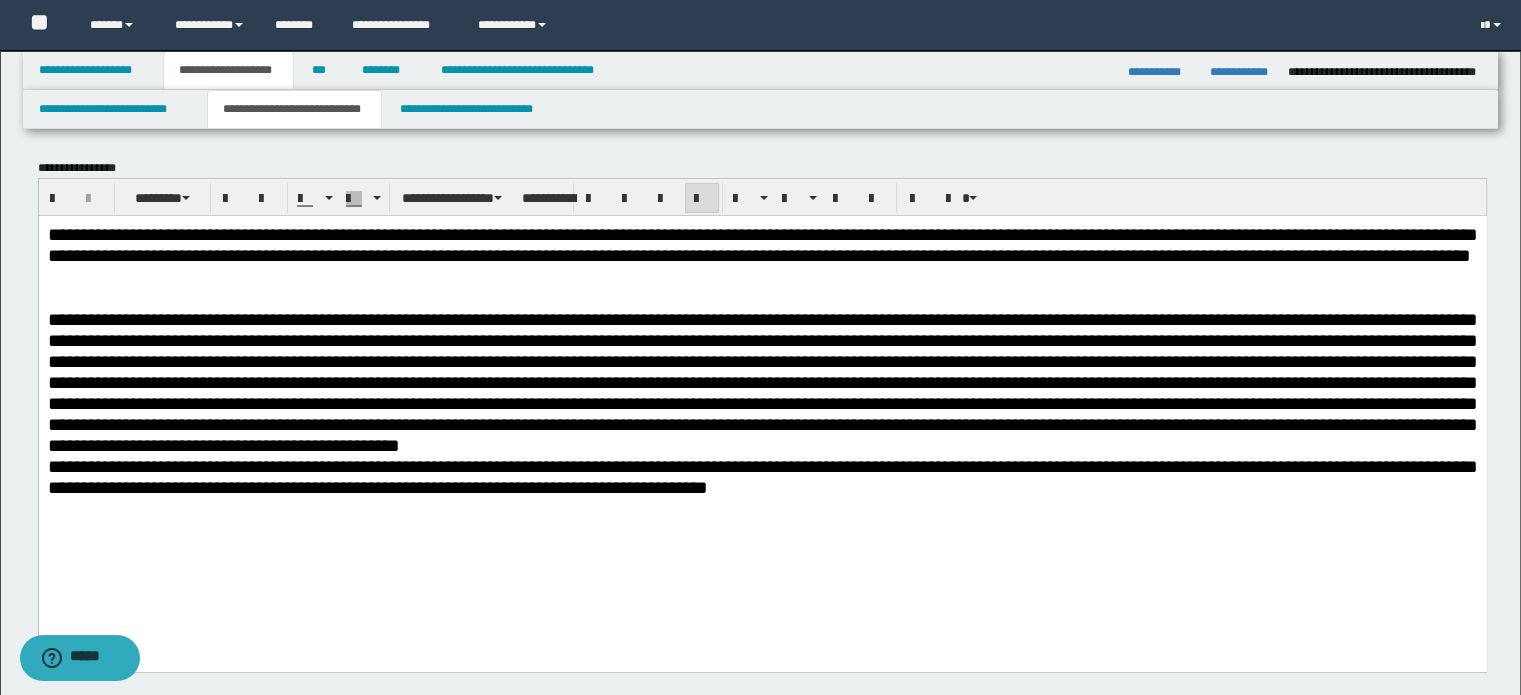 click on "**********" at bounding box center [762, 393] 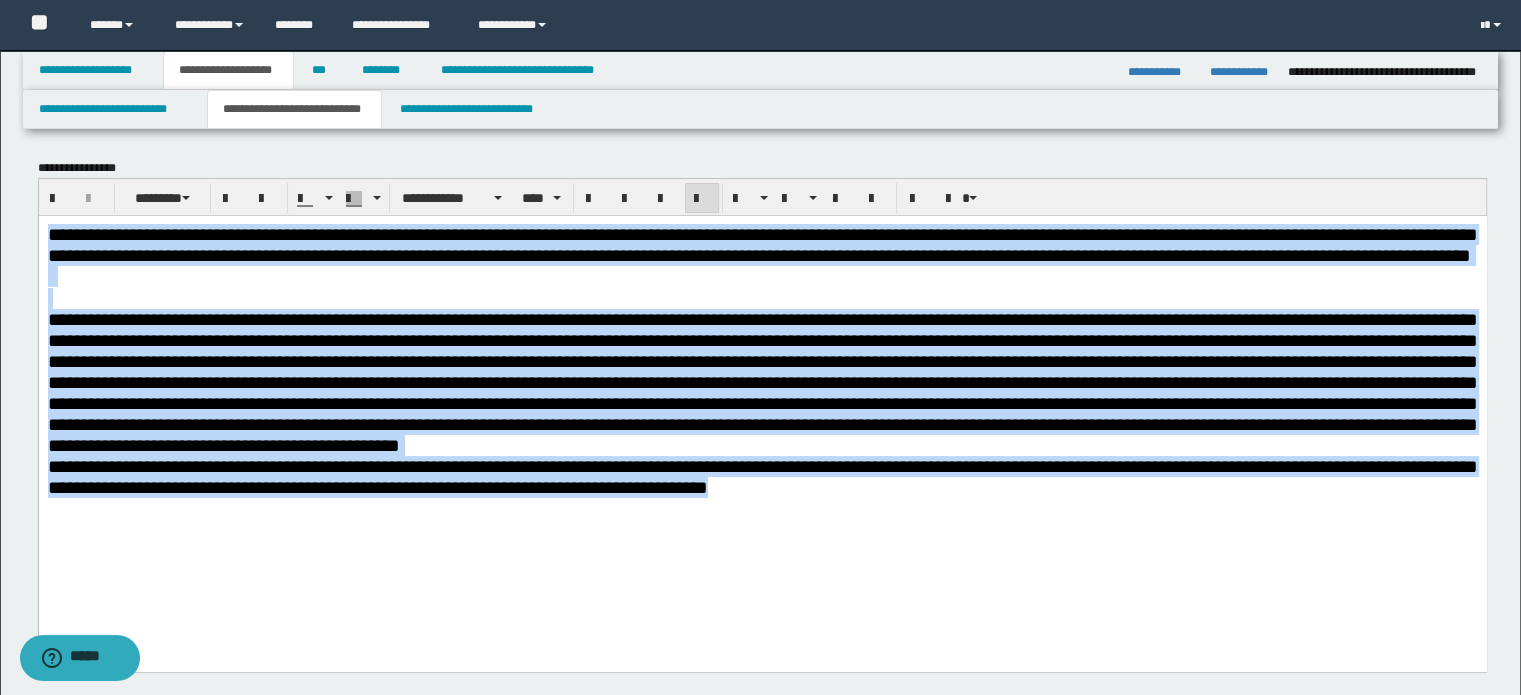 drag, startPoint x: 45, startPoint y: 226, endPoint x: 1163, endPoint y: 527, distance: 1157.8104 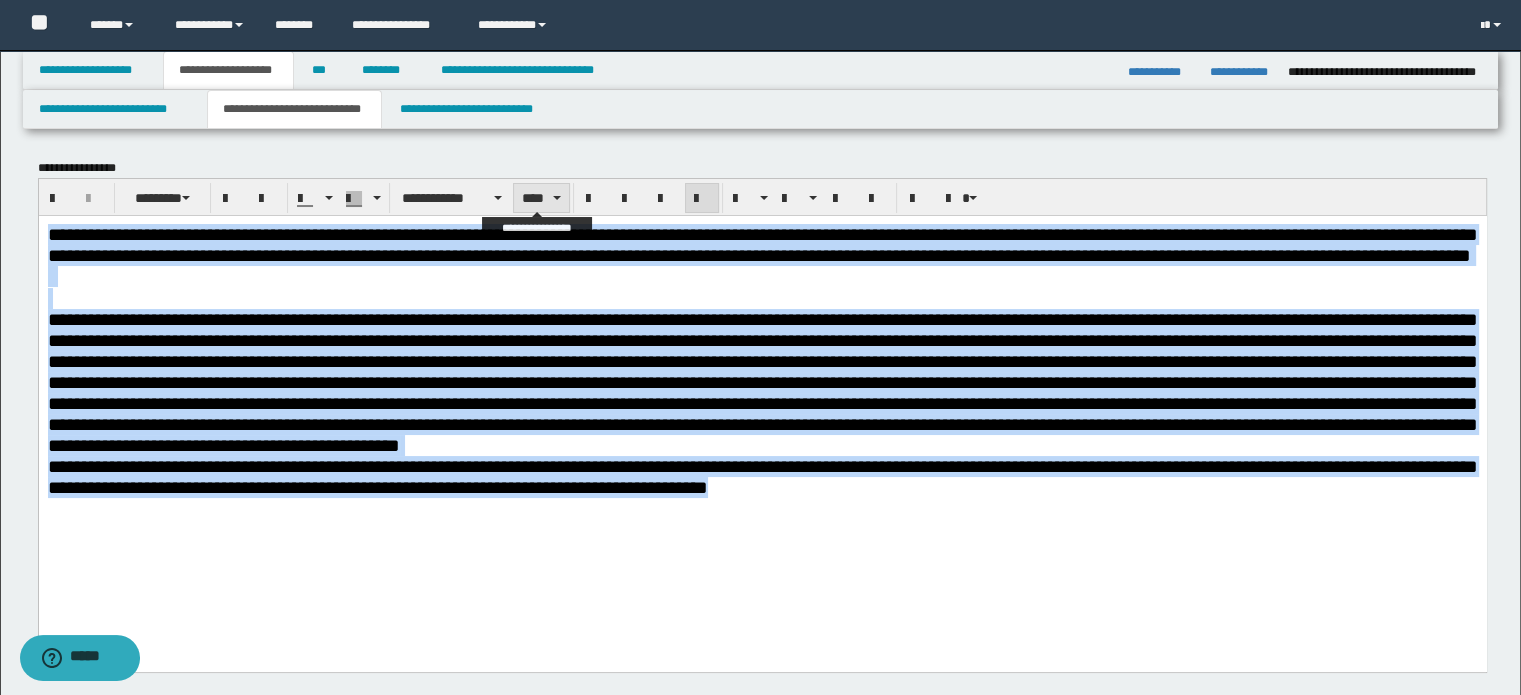 click on "****" at bounding box center [541, 198] 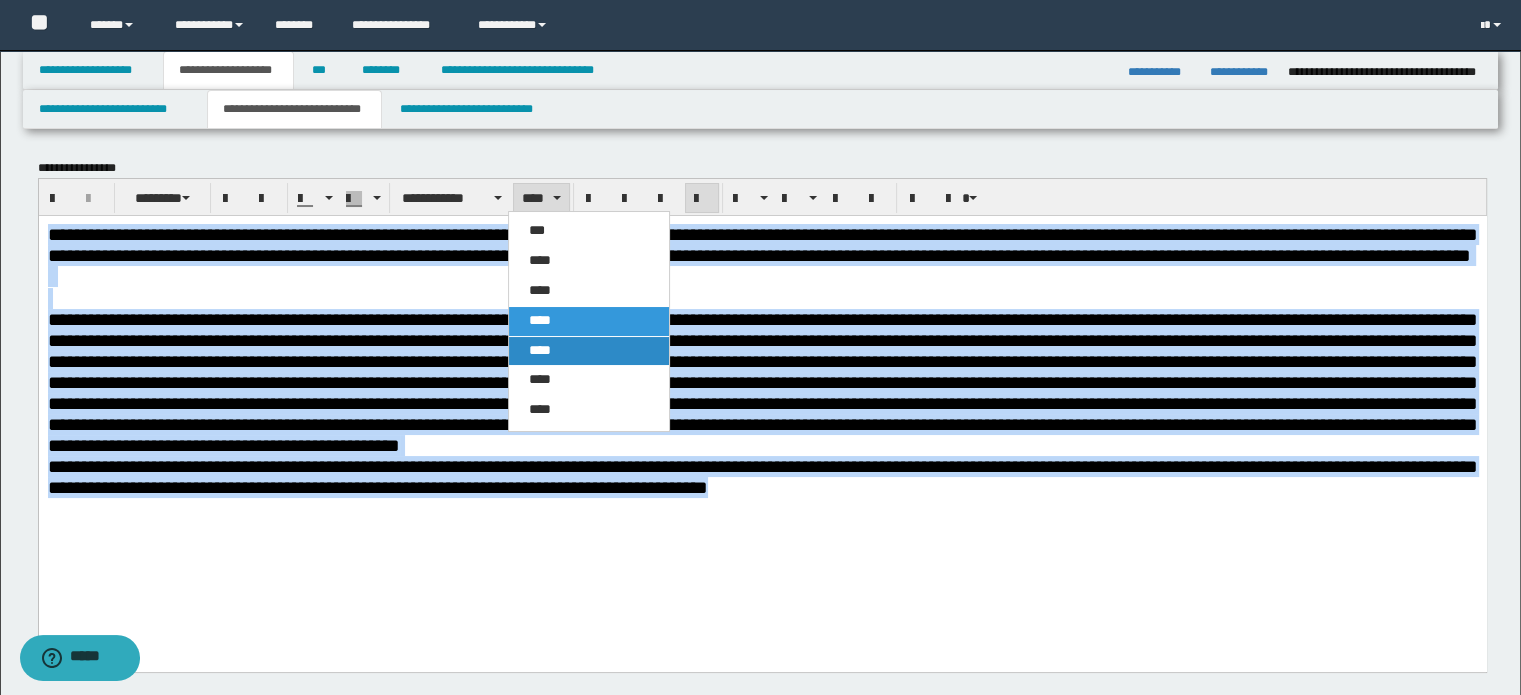 click on "****" at bounding box center [589, 351] 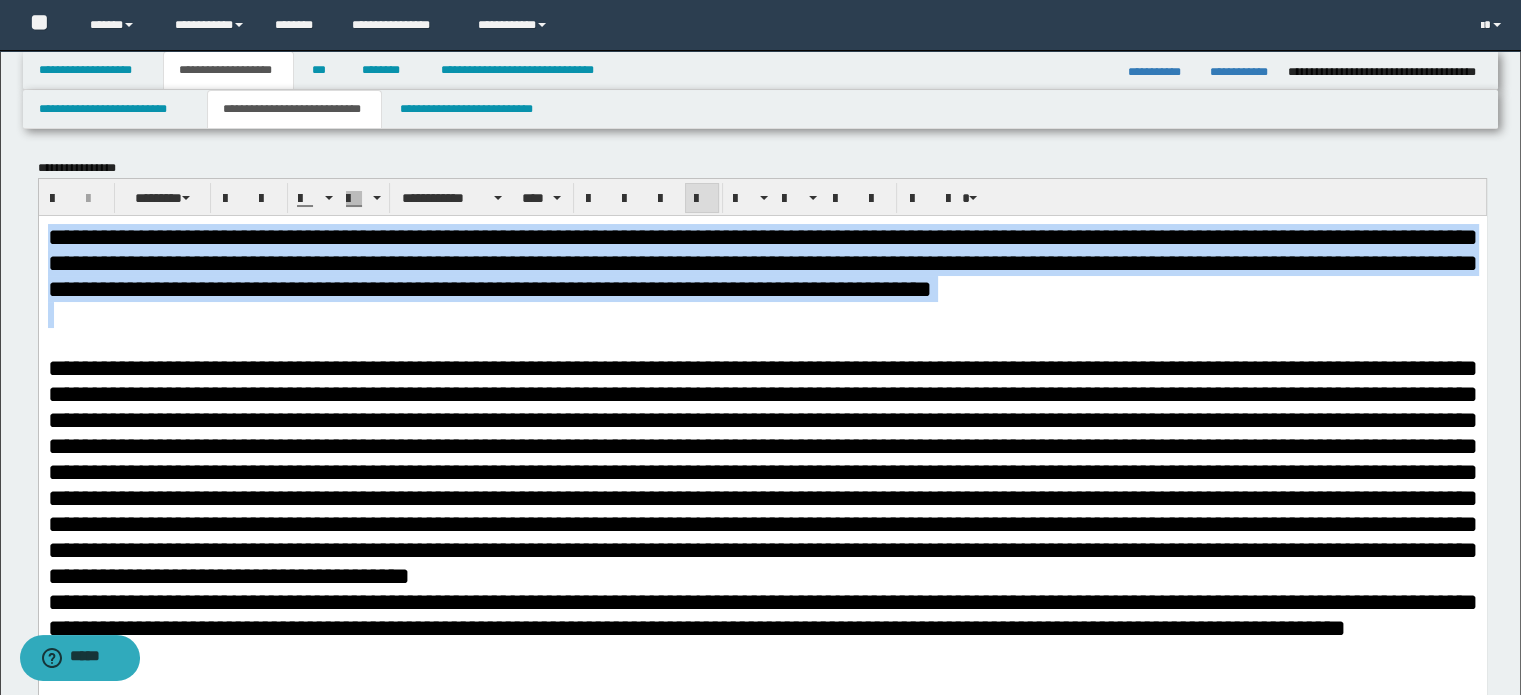 click at bounding box center (762, 314) 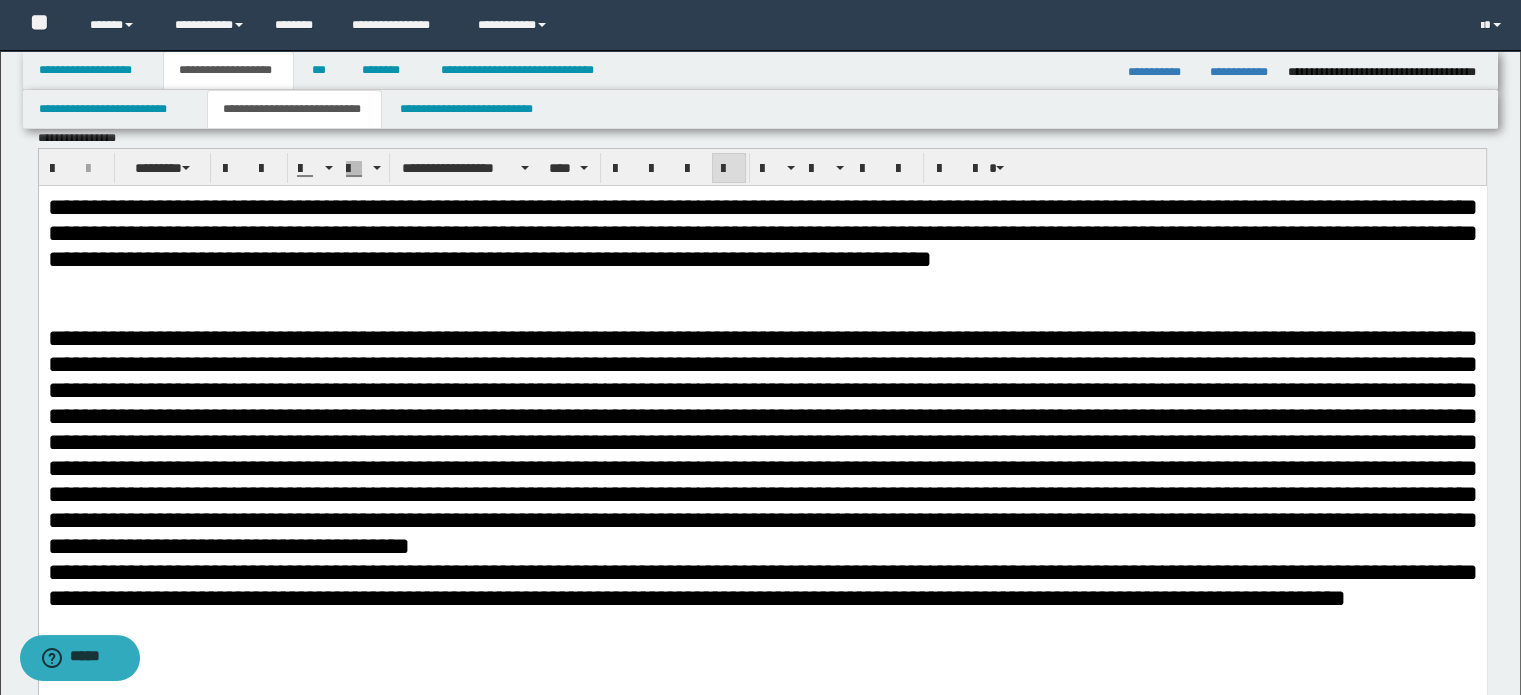 scroll, scrollTop: 0, scrollLeft: 0, axis: both 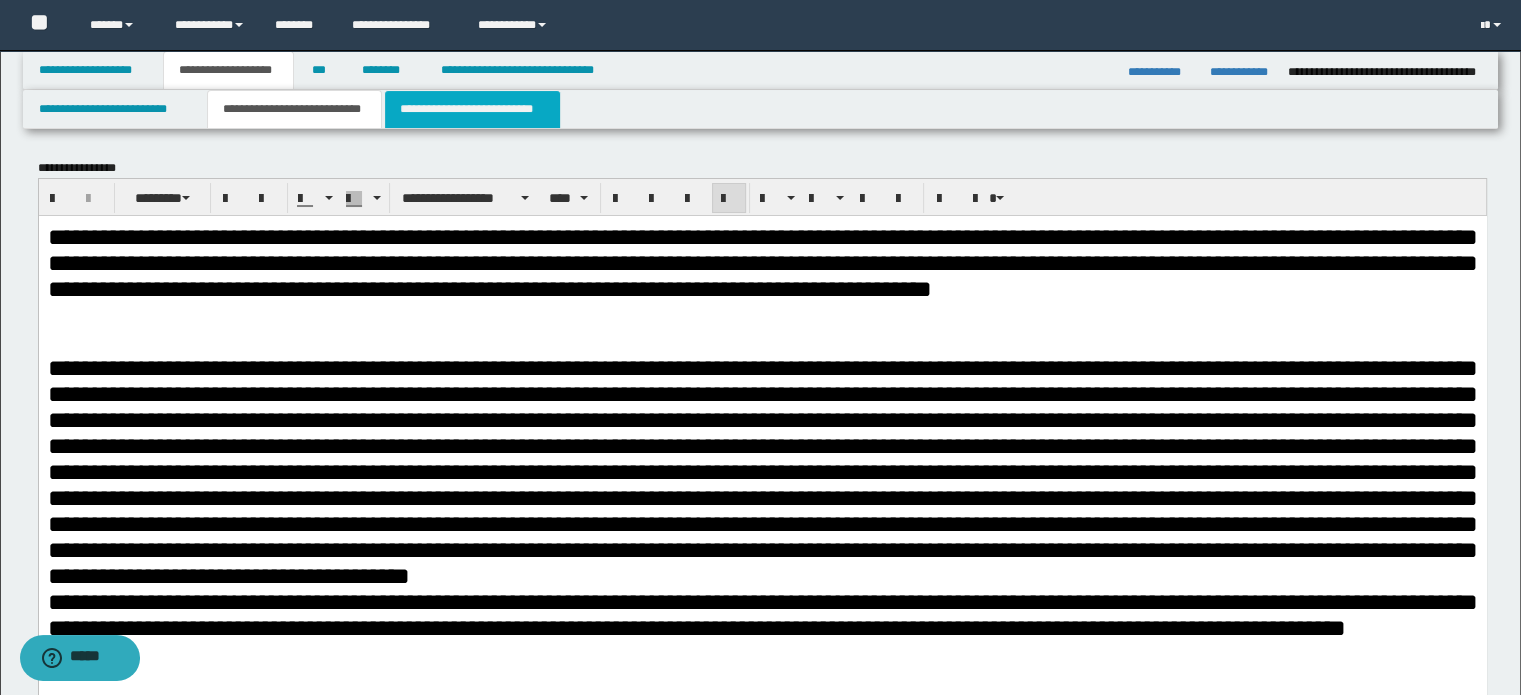 click on "**********" at bounding box center [472, 109] 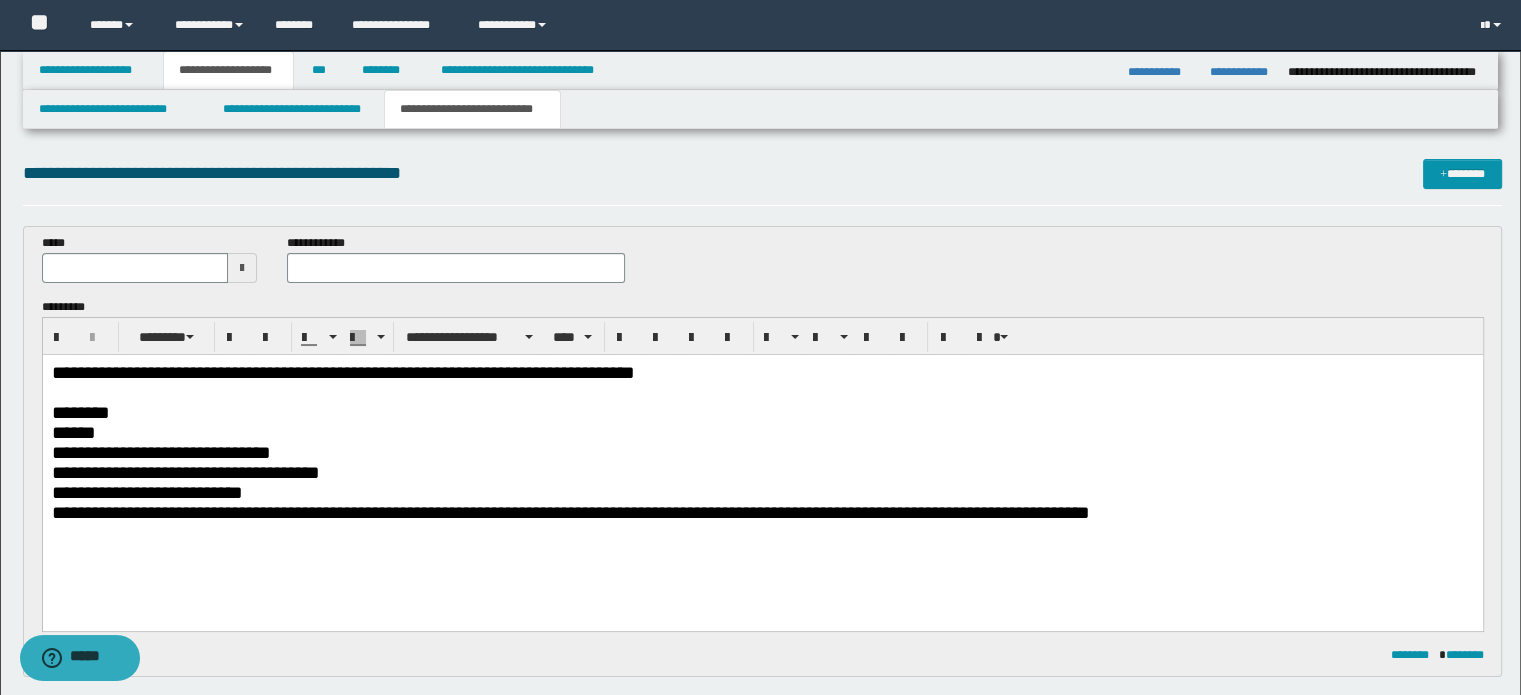 click on "******" at bounding box center [762, 432] 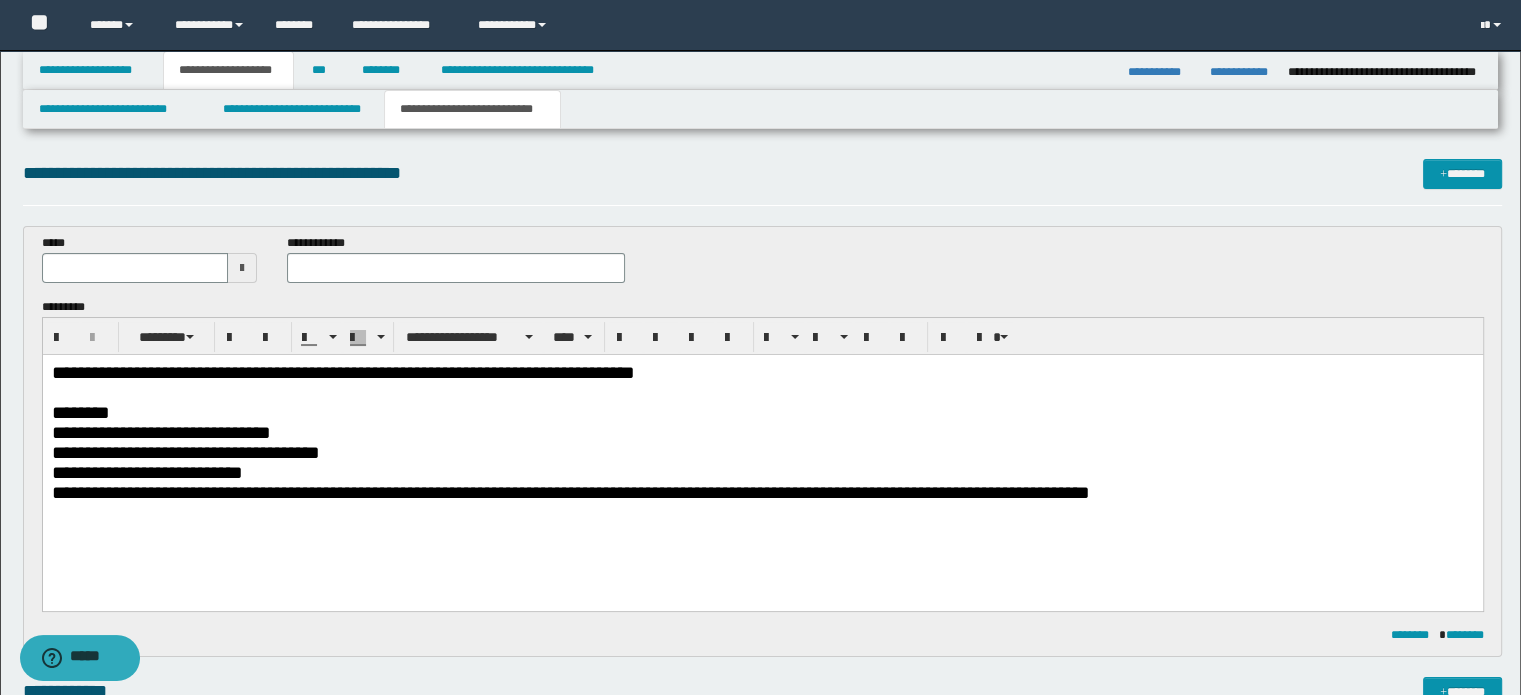 click on "**********" at bounding box center (760, 25) 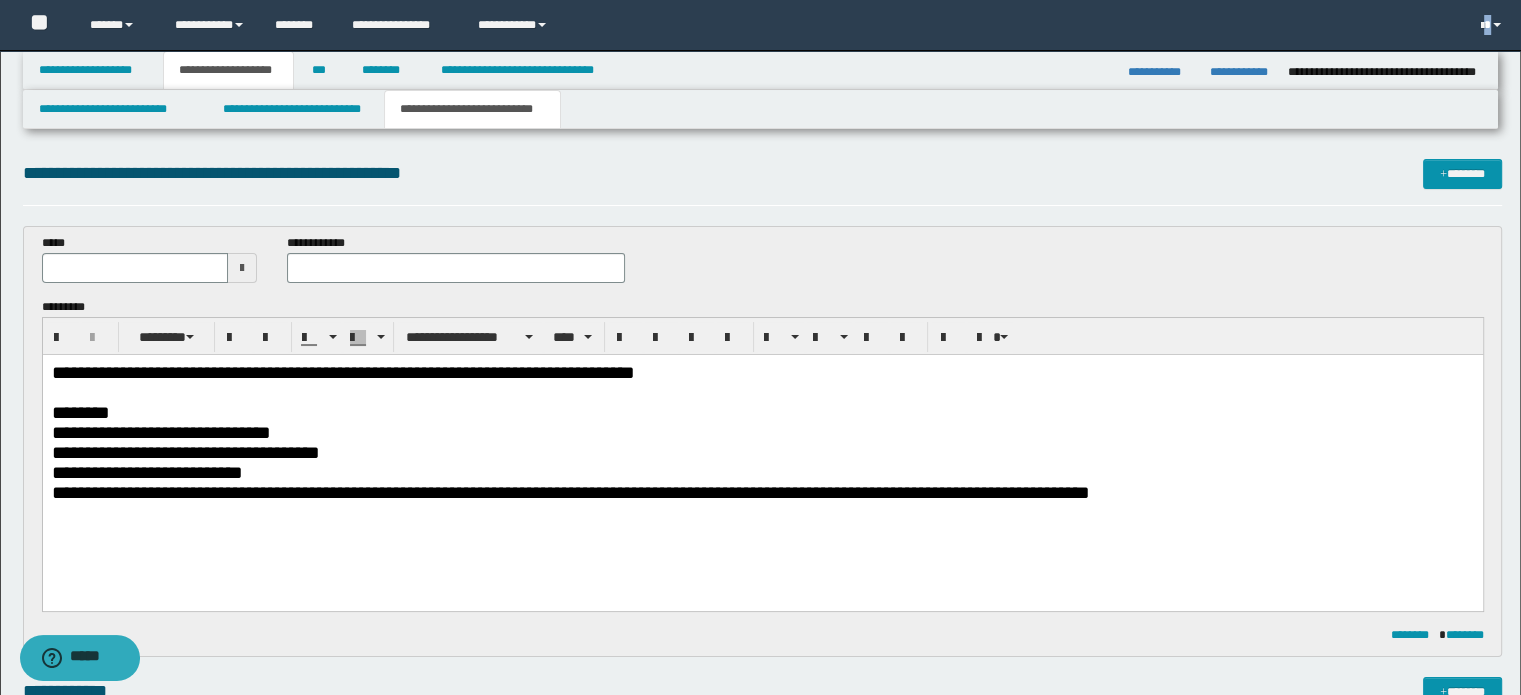 click on "**********" at bounding box center [760, 25] 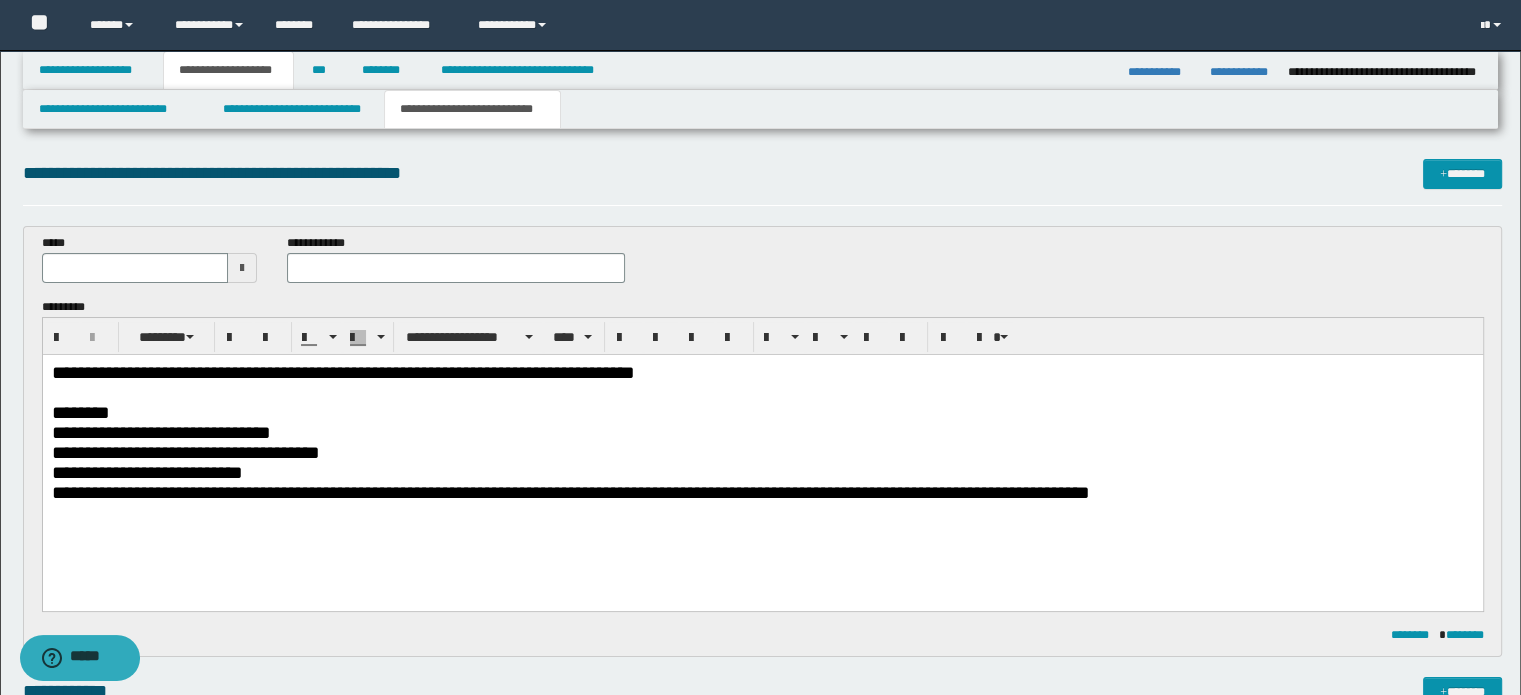 click on "**********" at bounding box center (760, 25) 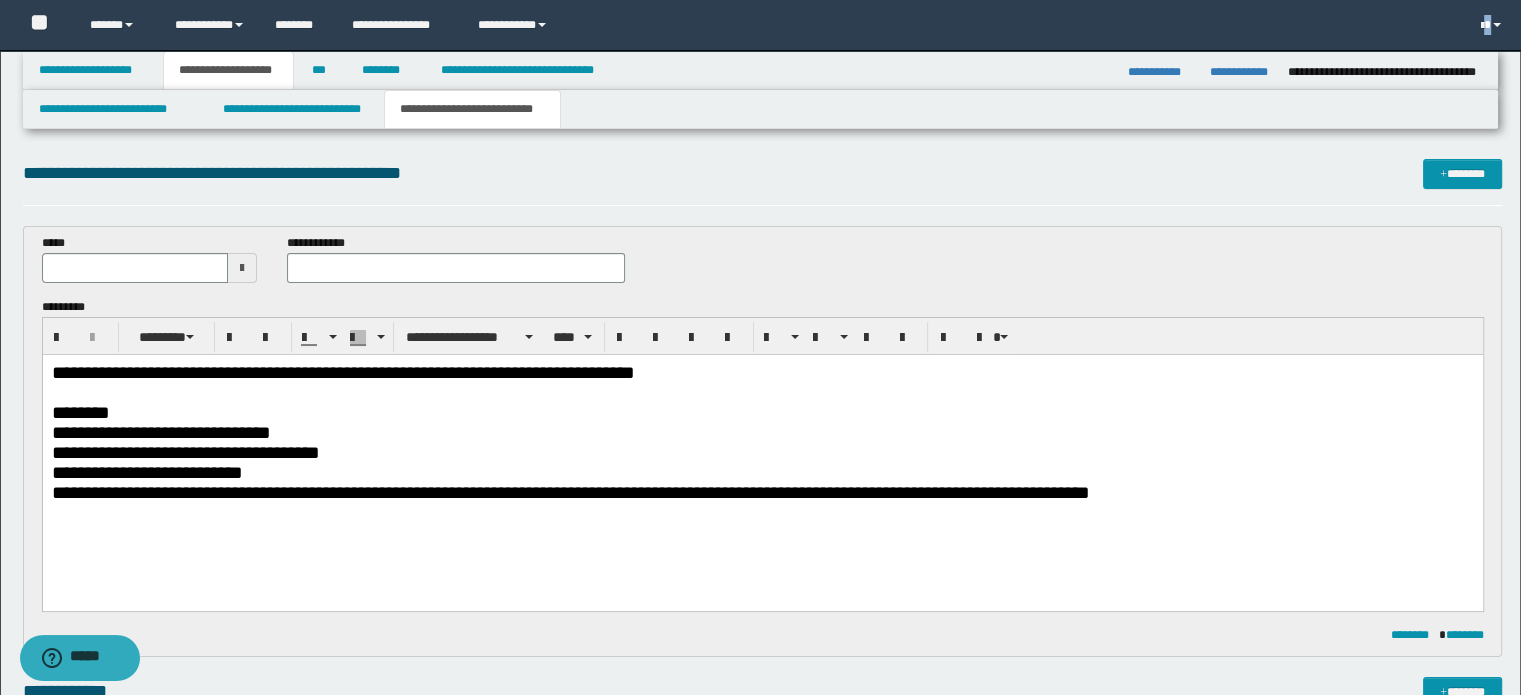 click on "**********" at bounding box center [760, 25] 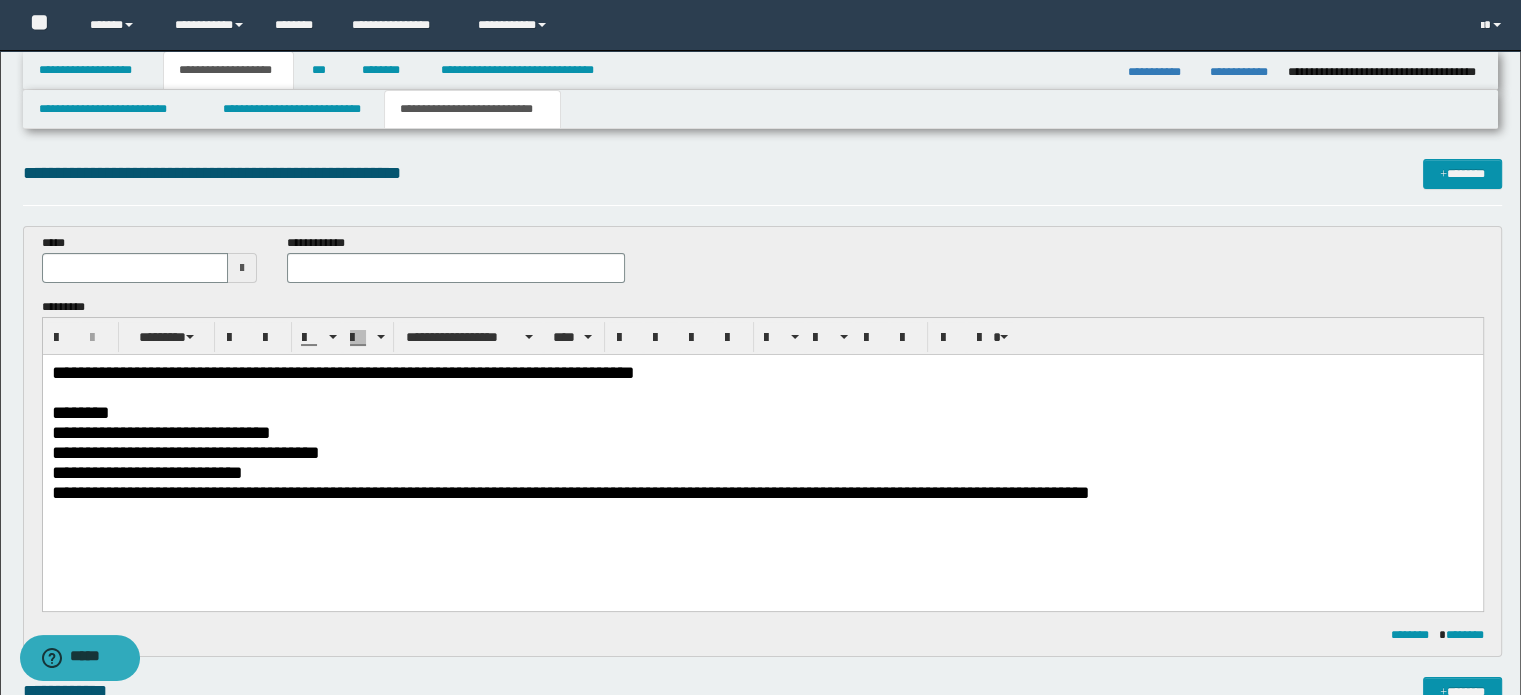 click on "**********" at bounding box center (760, 25) 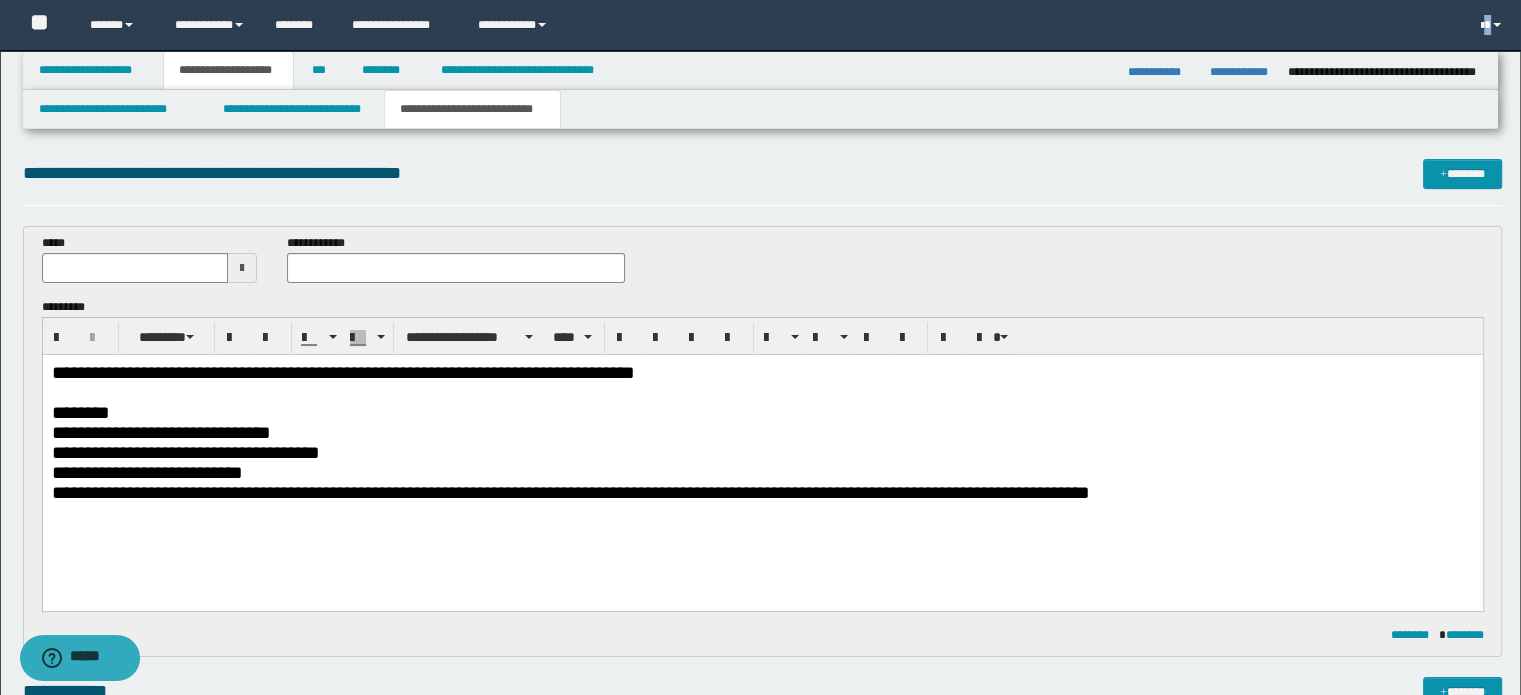 click on "**********" at bounding box center [760, 25] 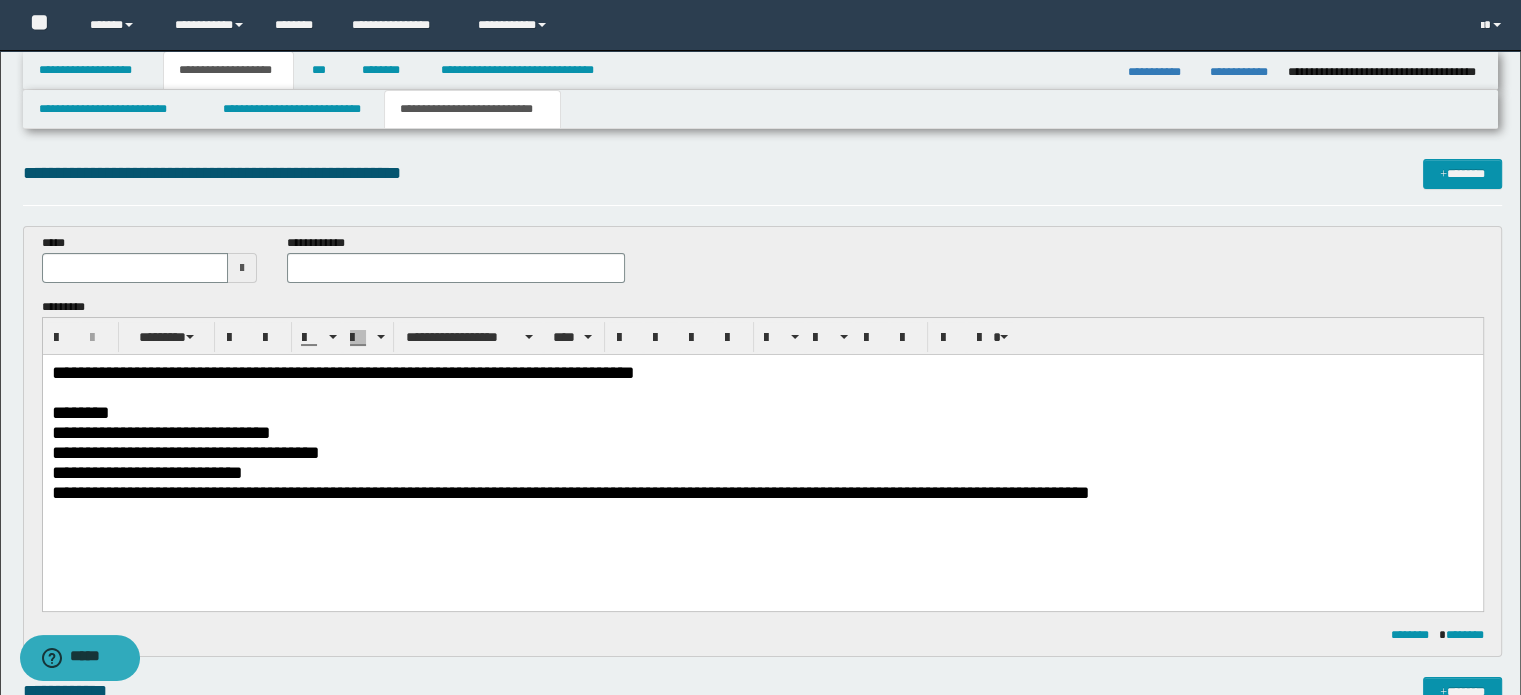 click on "**********" at bounding box center (760, 25) 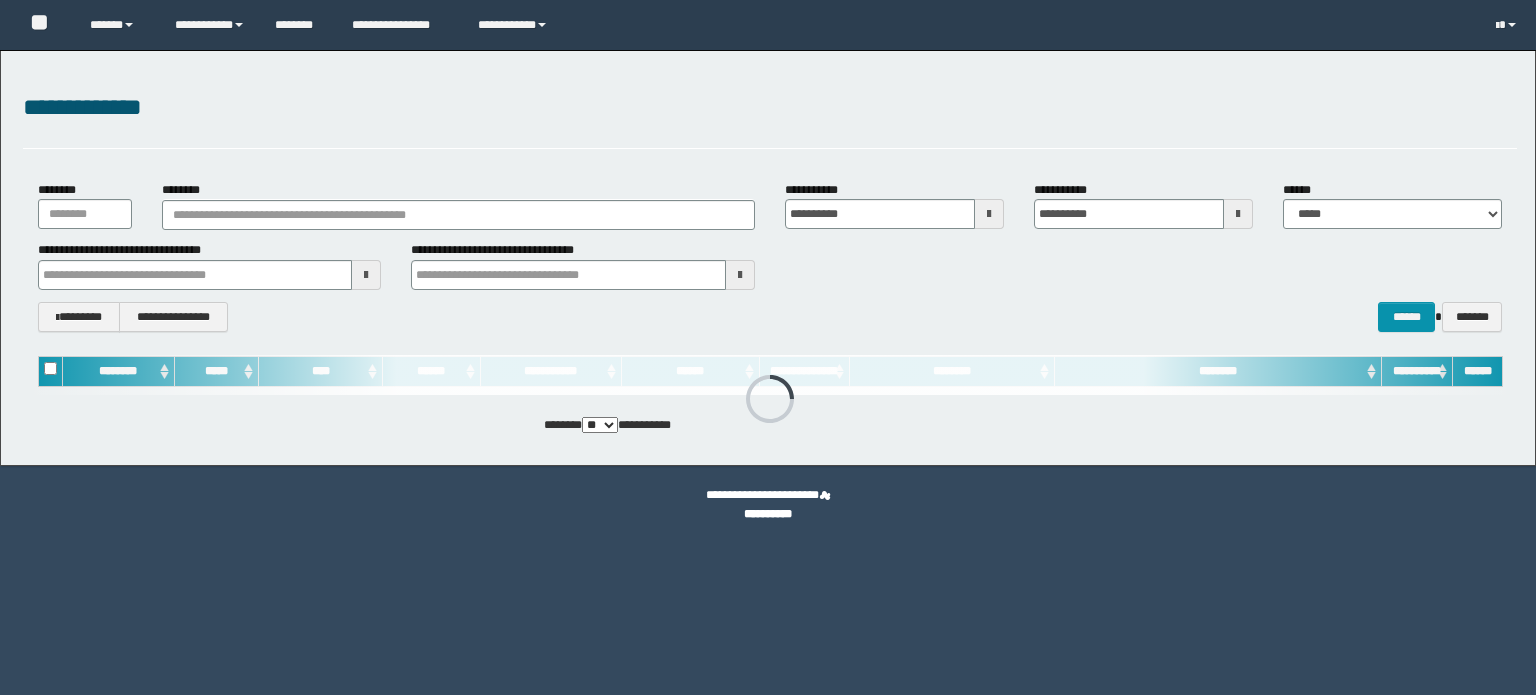scroll, scrollTop: 0, scrollLeft: 0, axis: both 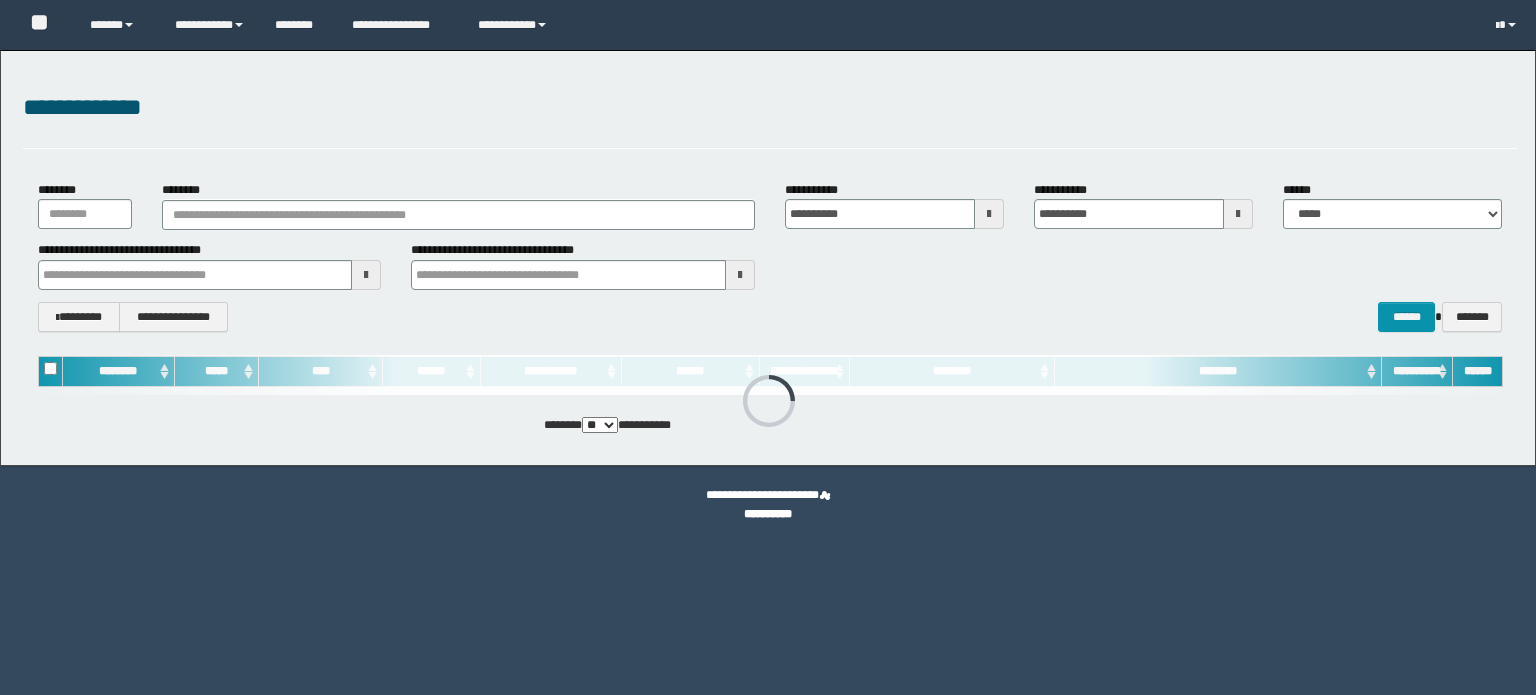 drag, startPoint x: 450, startPoint y: 675, endPoint x: 442, endPoint y: 702, distance: 28.160255 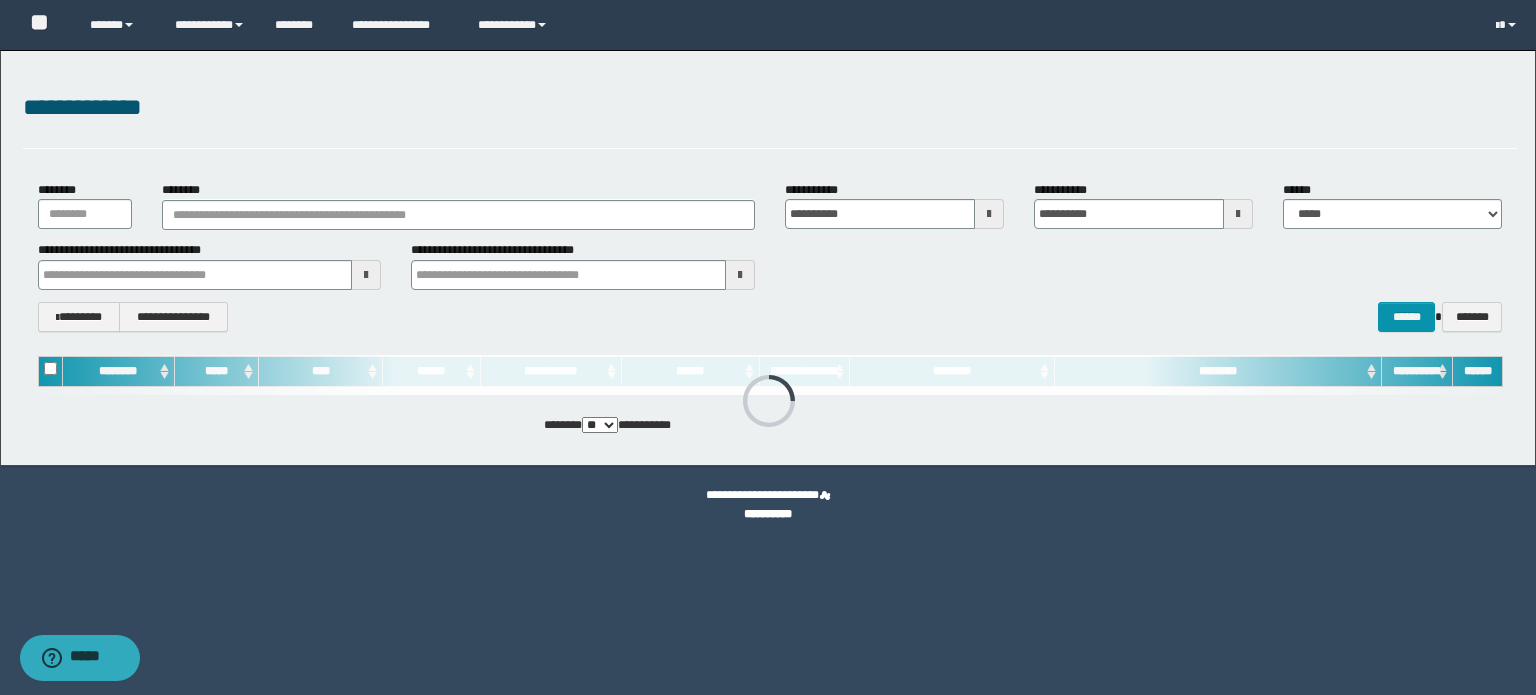 drag, startPoint x: 417, startPoint y: 663, endPoint x: 422, endPoint y: 706, distance: 43.289722 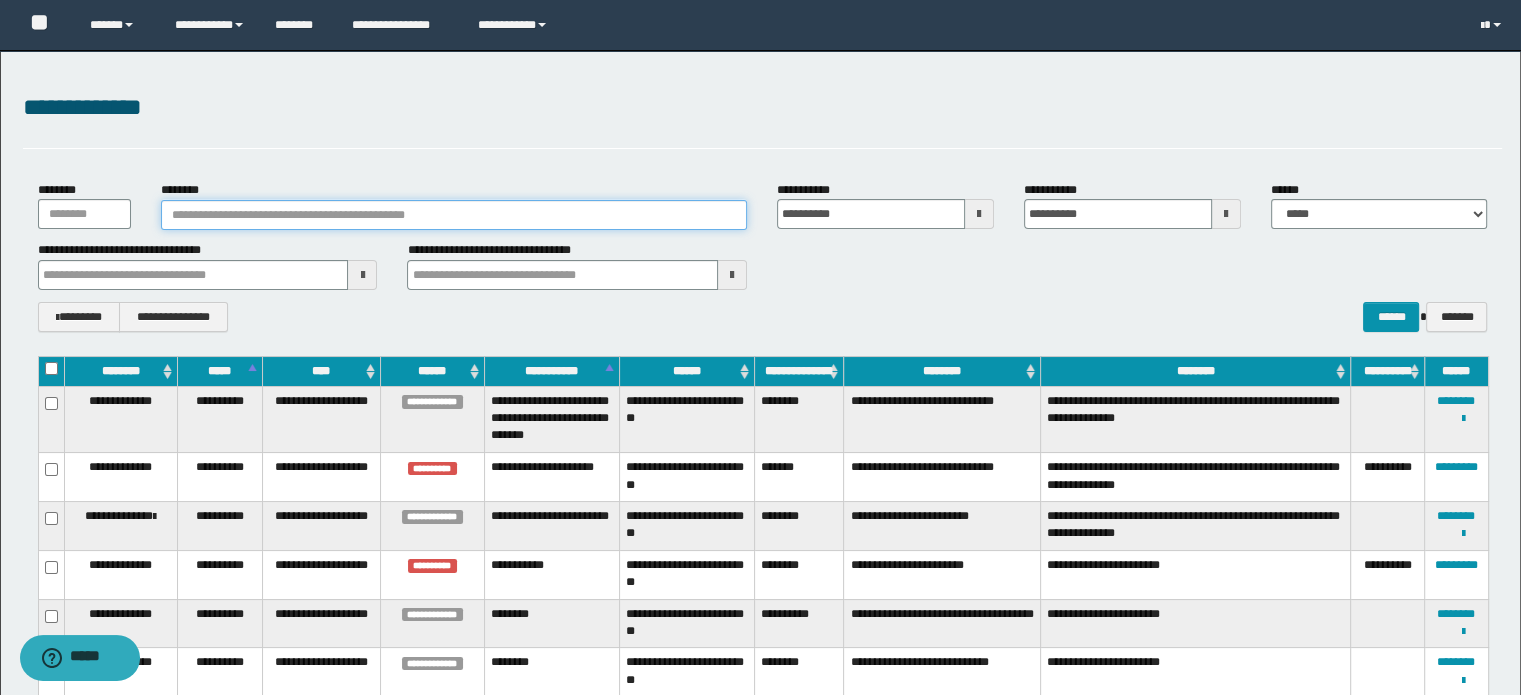 click on "********" at bounding box center [454, 215] 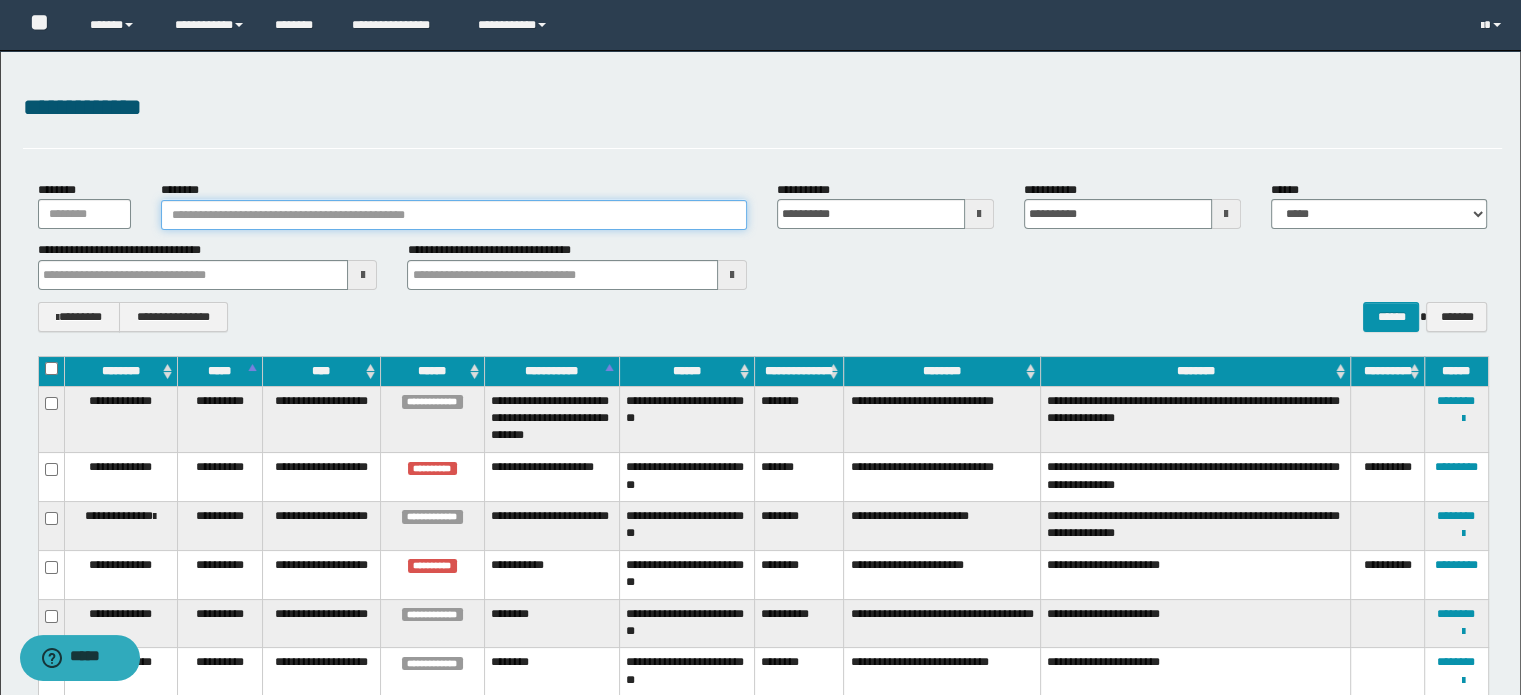 paste on "**********" 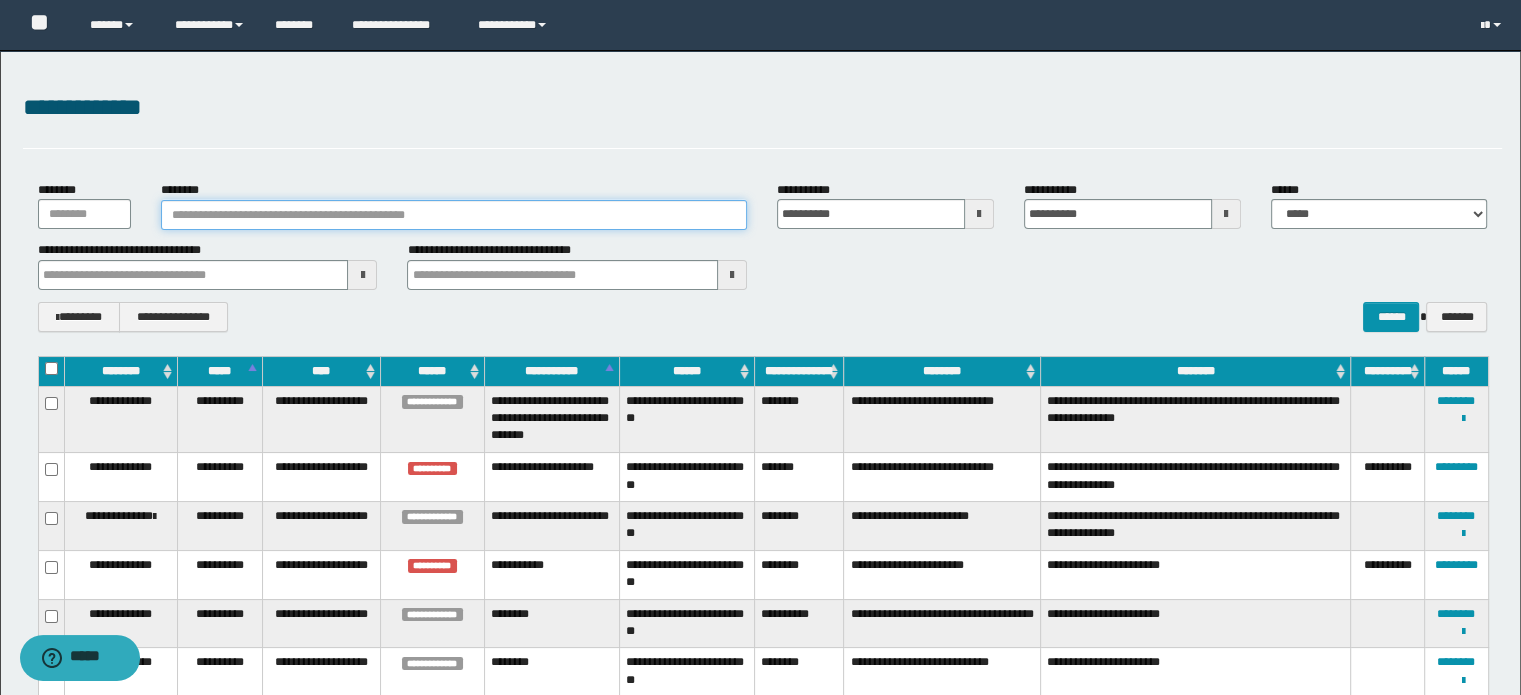 type on "**********" 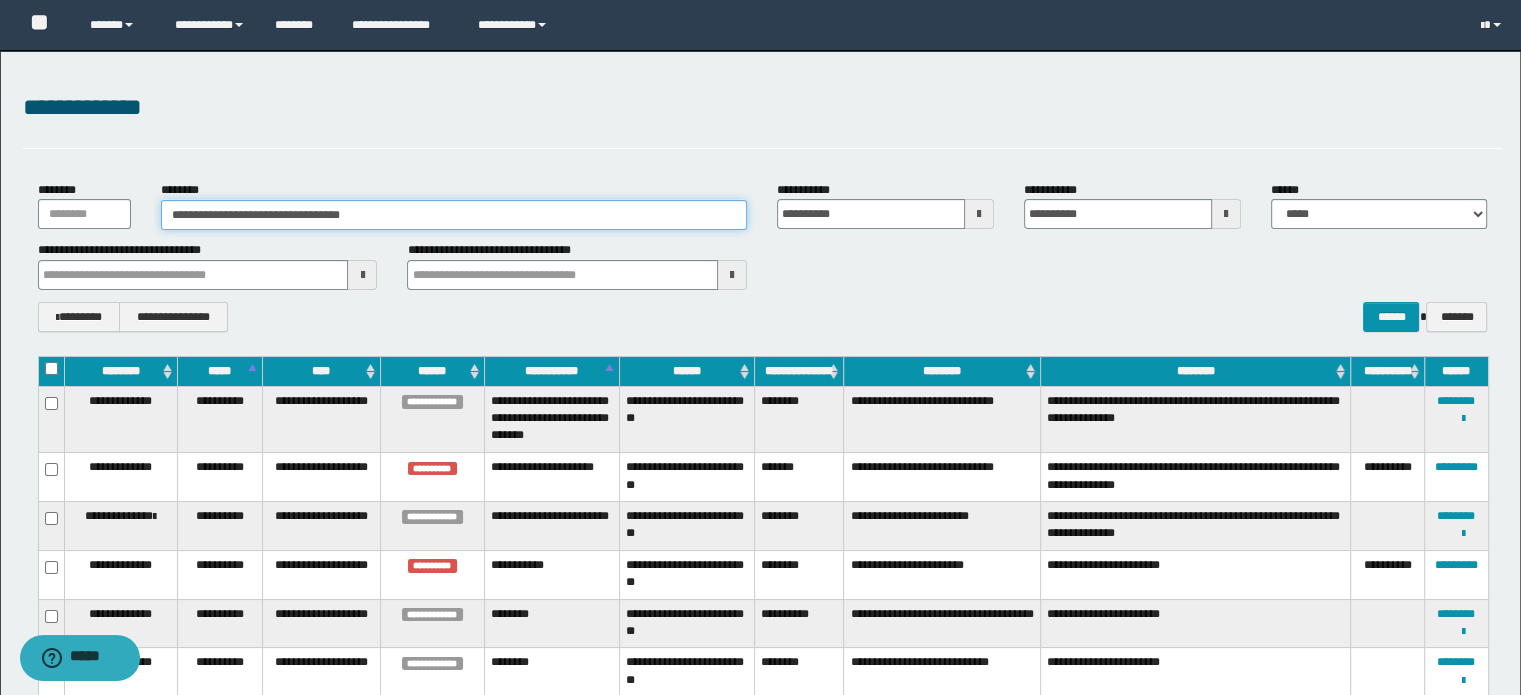 type on "**********" 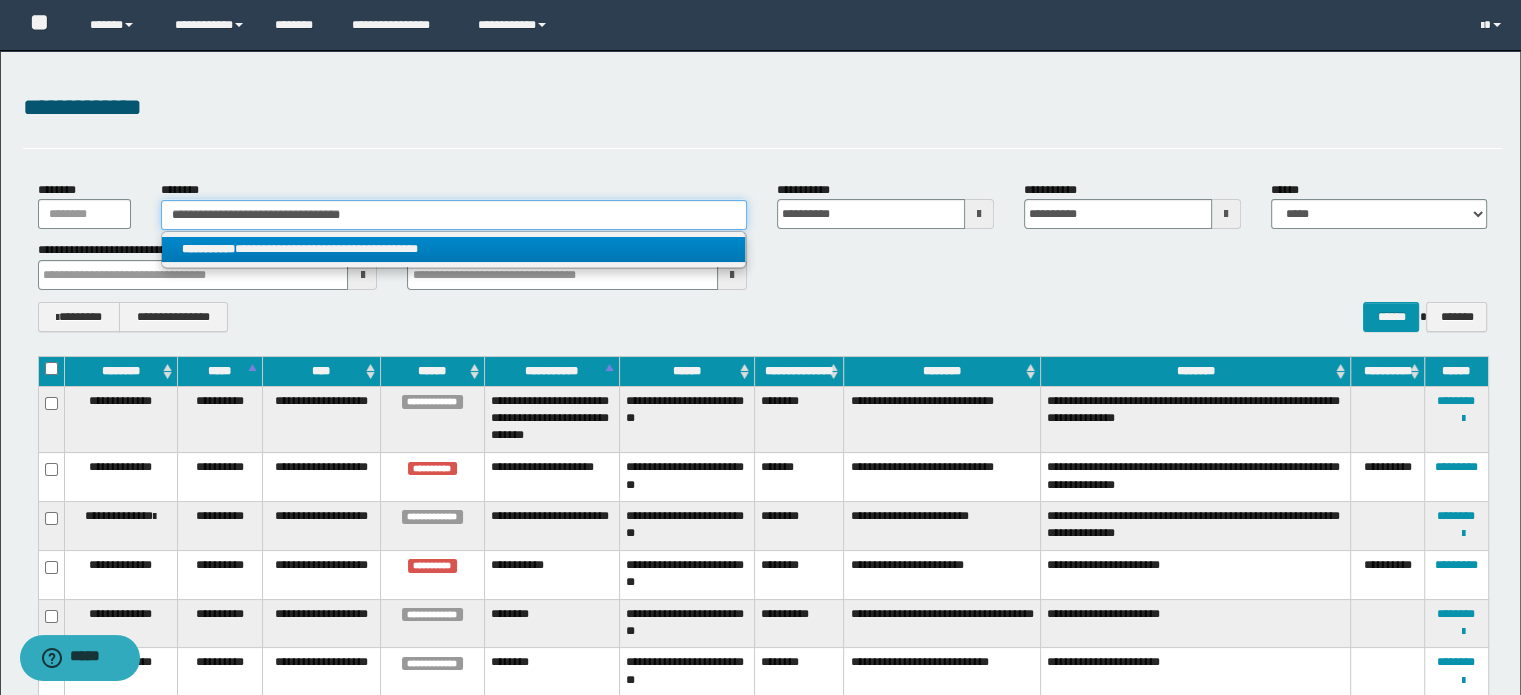 type on "**********" 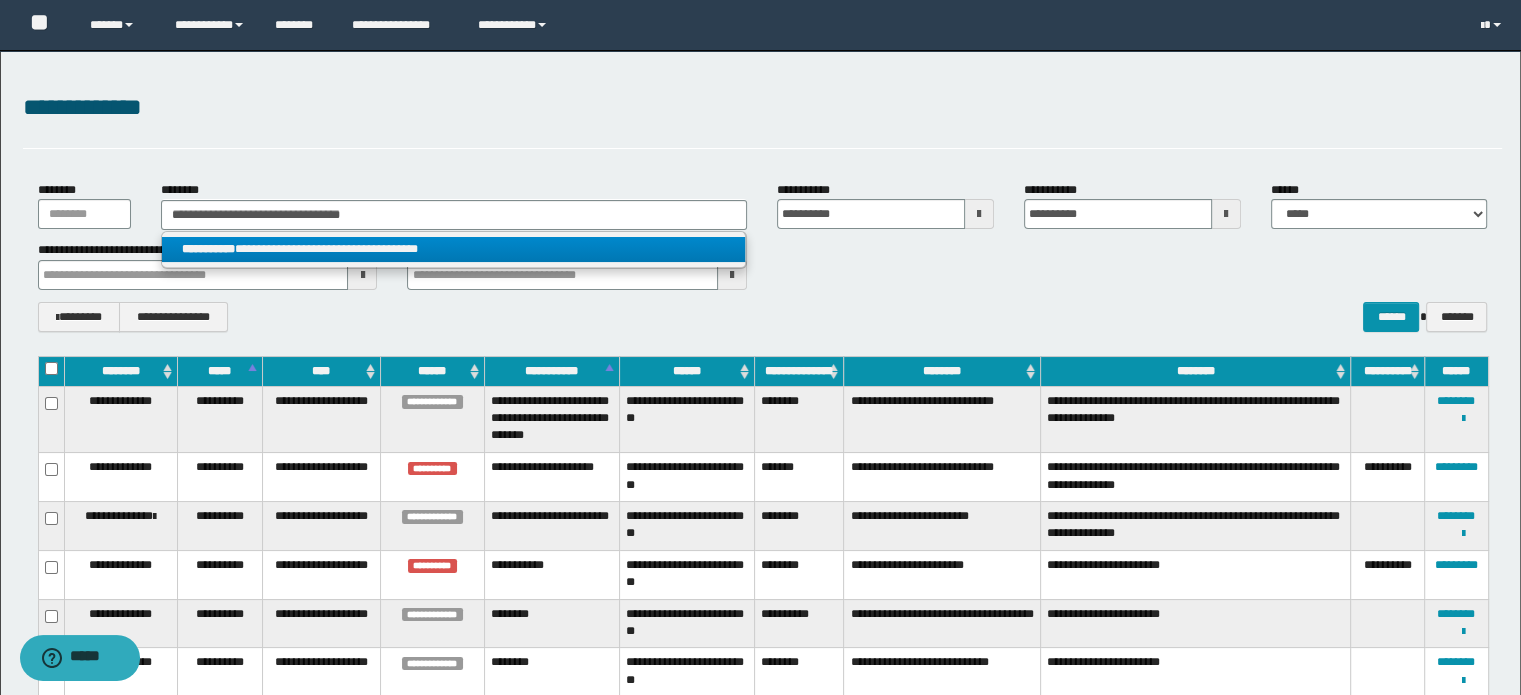 click on "**********" at bounding box center (454, 249) 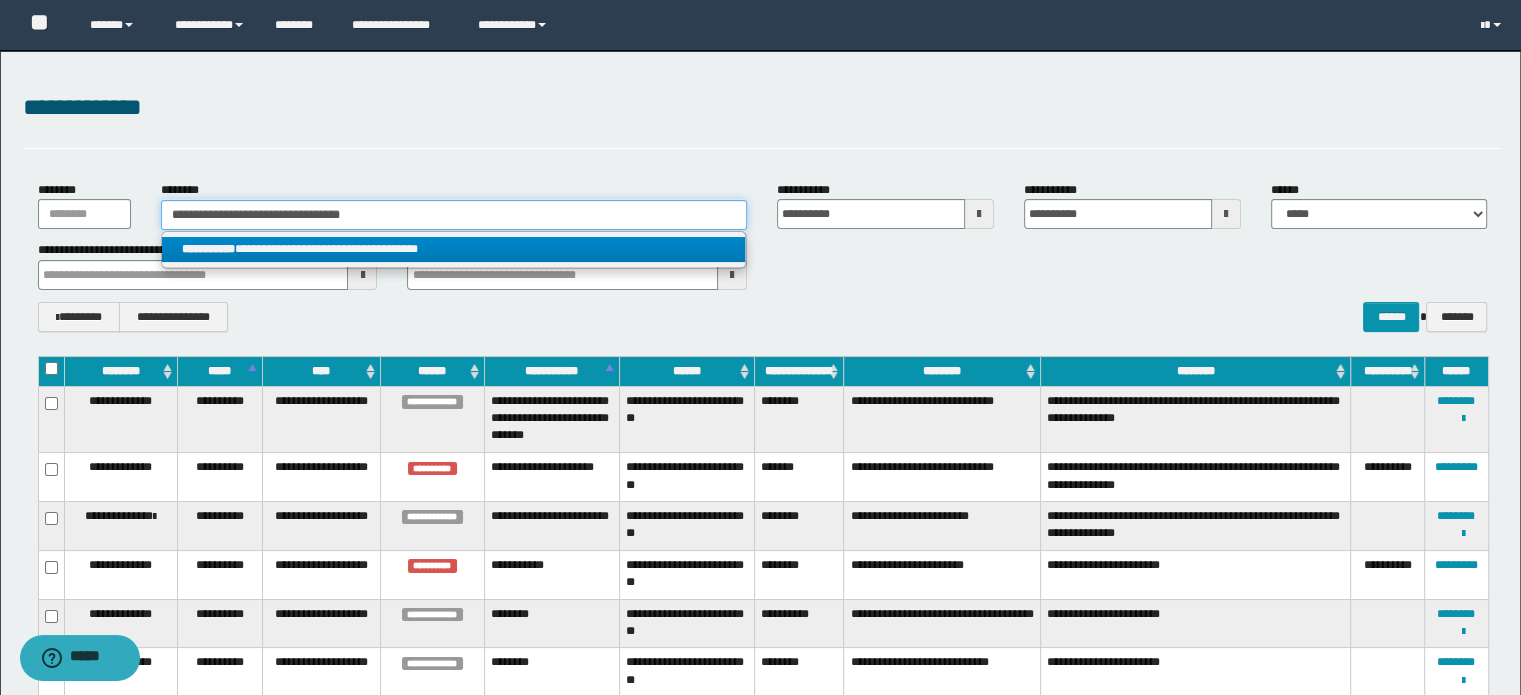 type 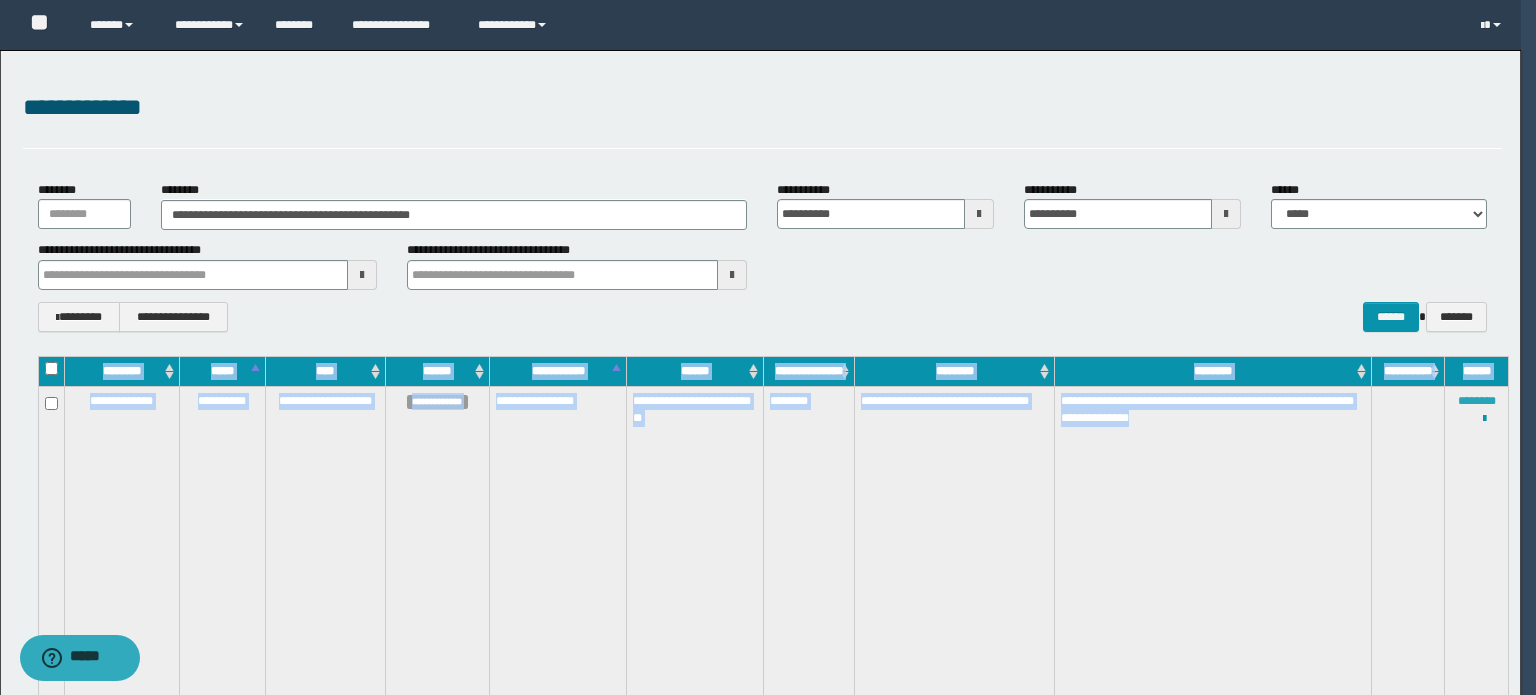 drag, startPoint x: 1372, startPoint y: 367, endPoint x: 1463, endPoint y: 404, distance: 98.23441 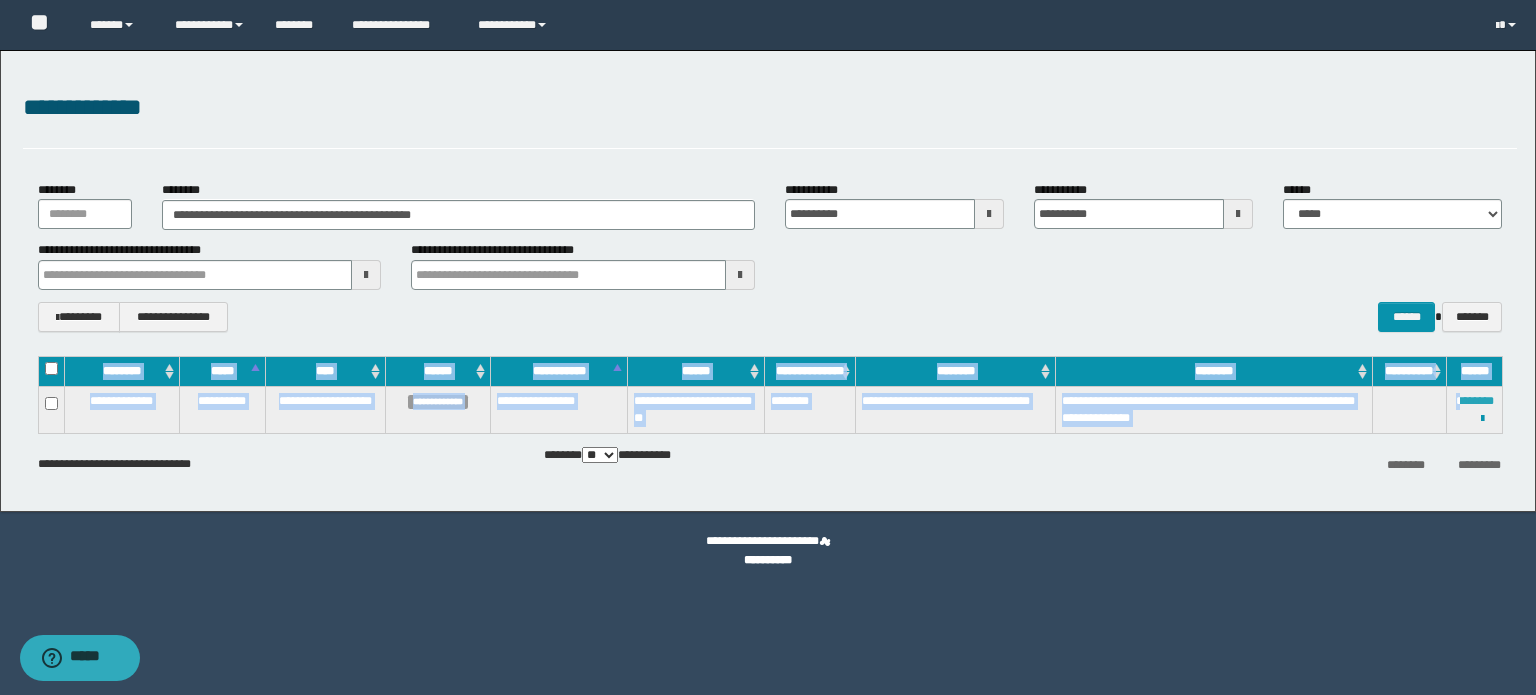 click on "********" at bounding box center [1475, 401] 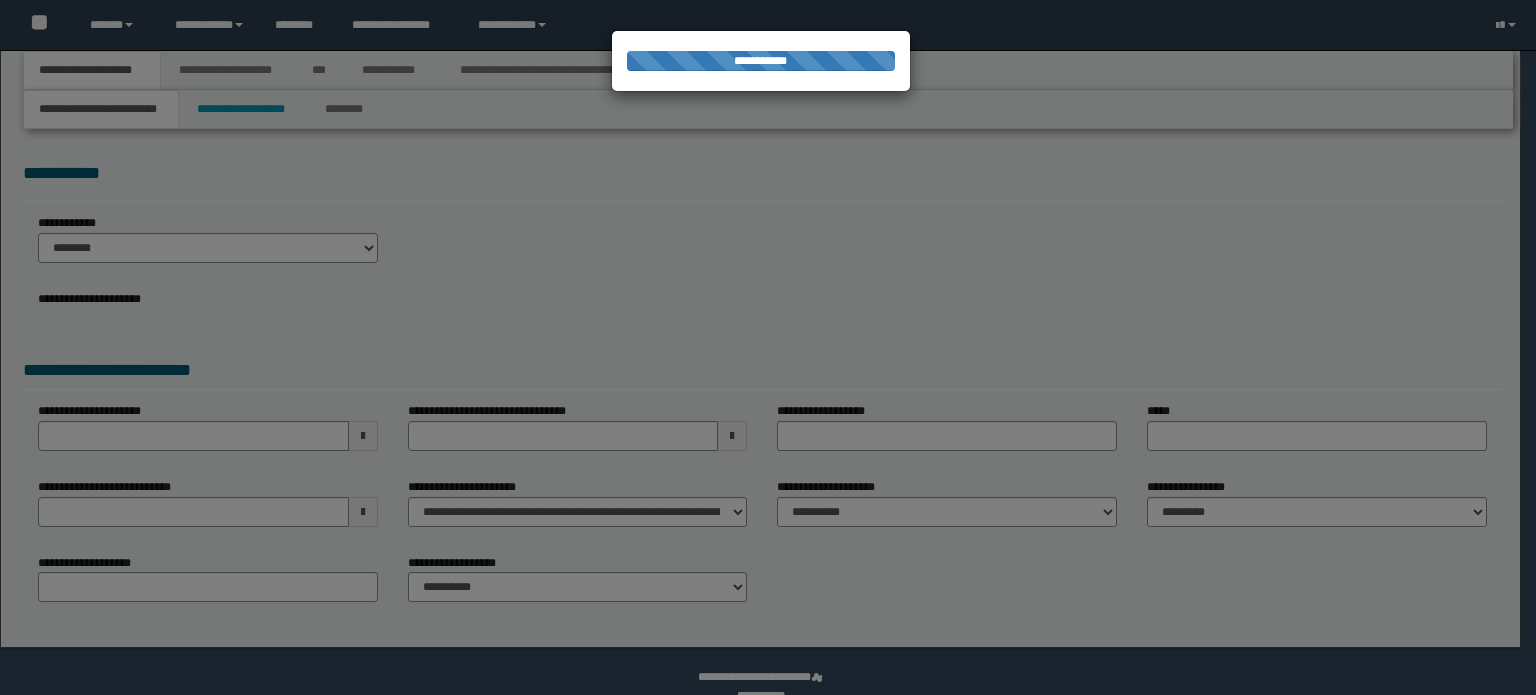 scroll, scrollTop: 0, scrollLeft: 0, axis: both 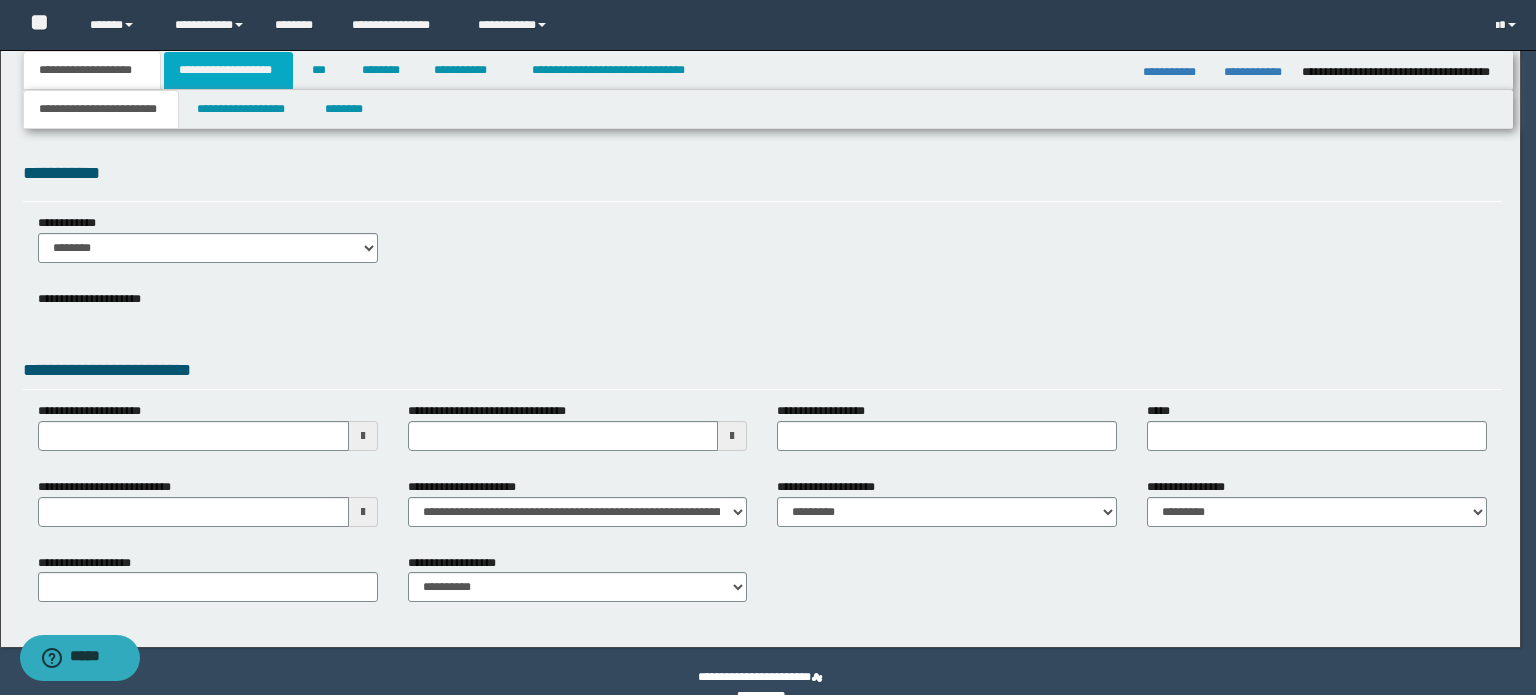 drag, startPoint x: 224, startPoint y: 79, endPoint x: 222, endPoint y: 69, distance: 10.198039 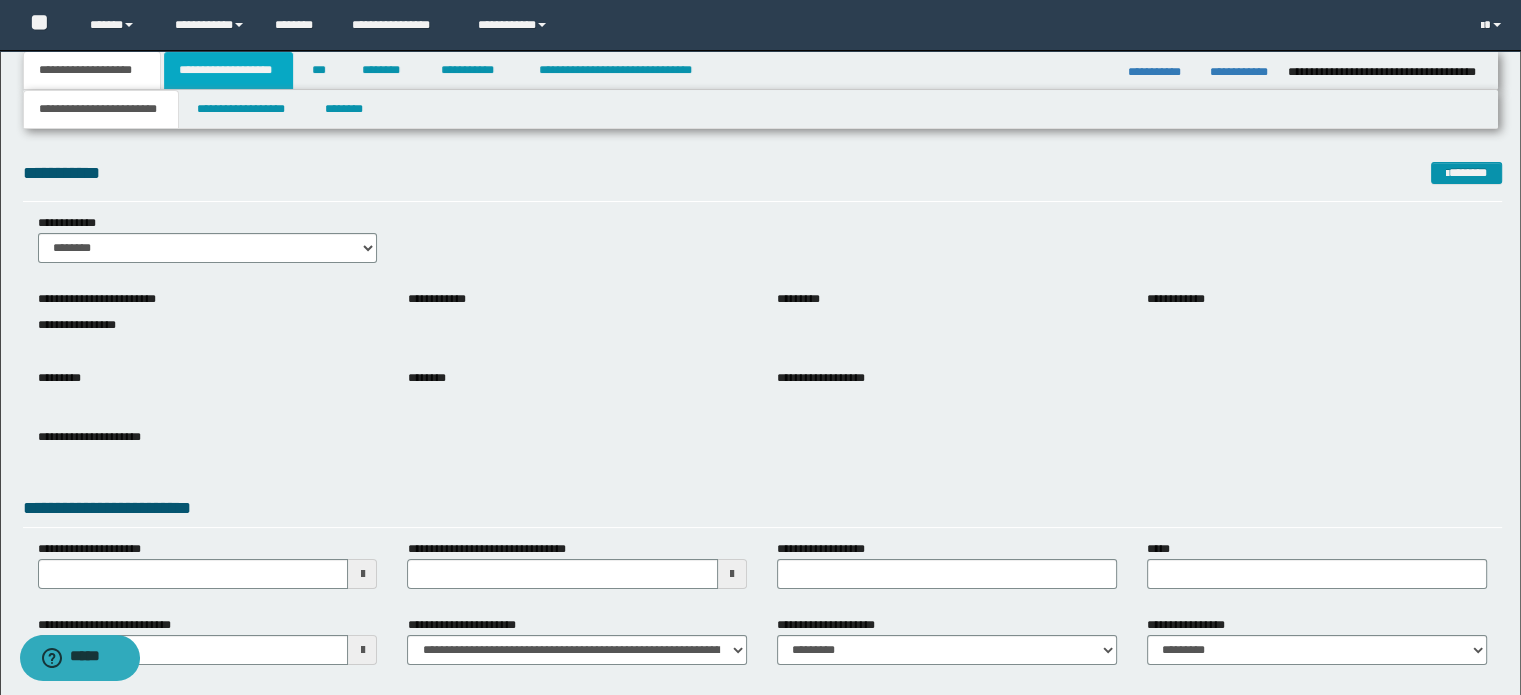 click on "**********" at bounding box center (228, 70) 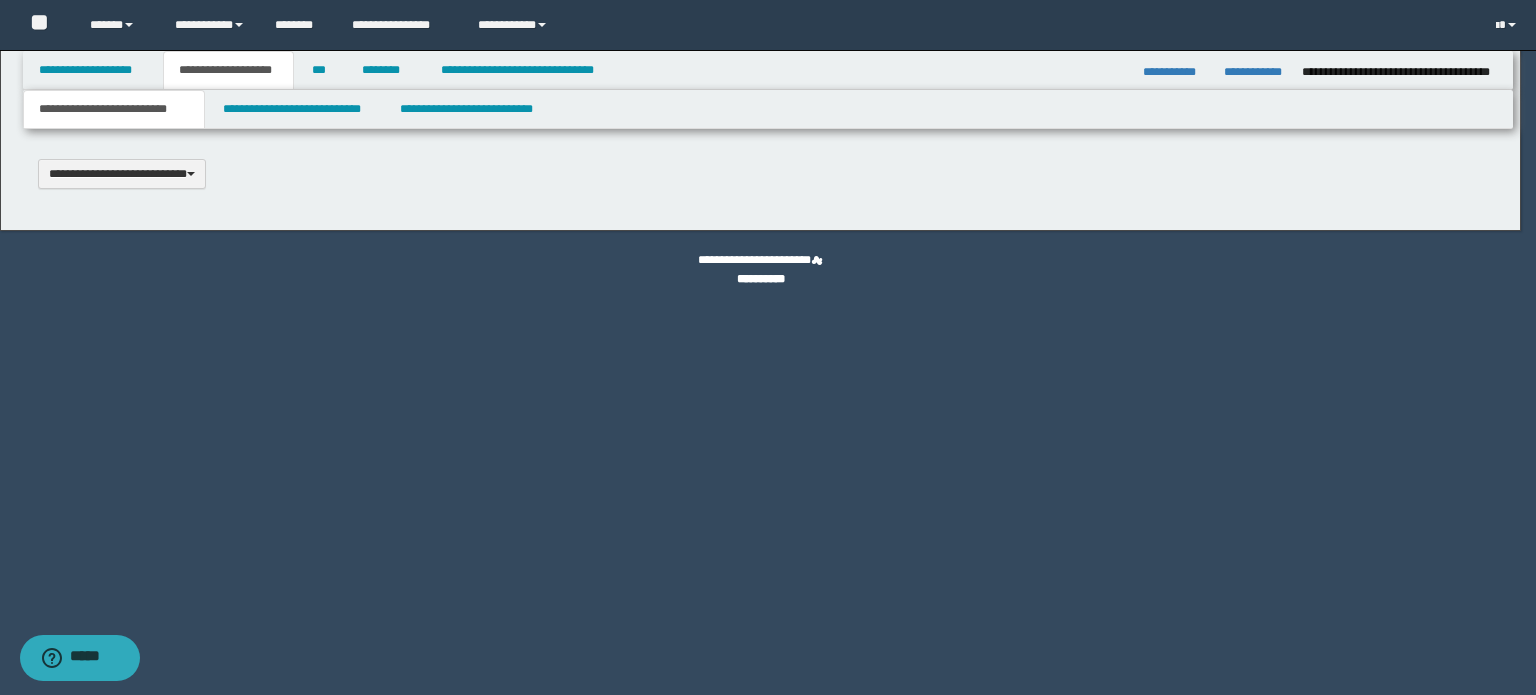 type 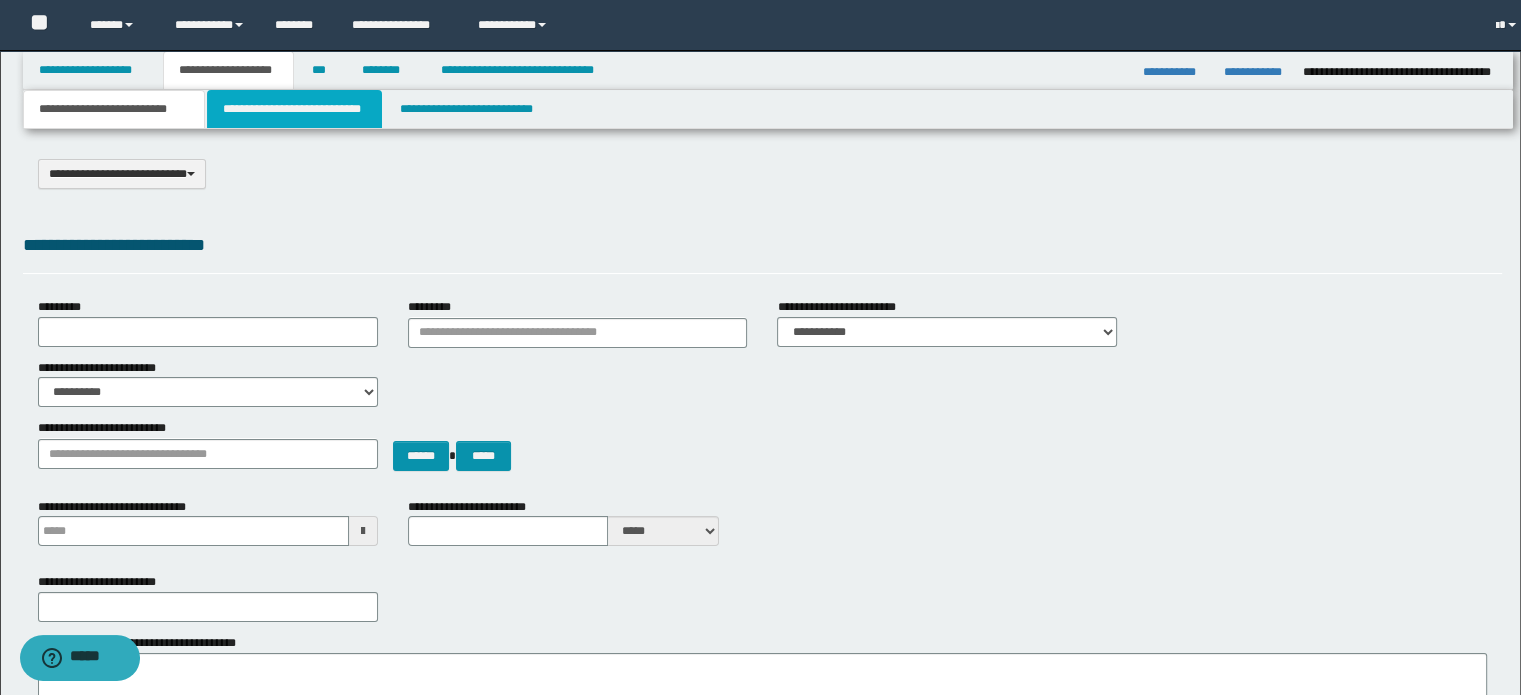 click on "**********" at bounding box center (294, 109) 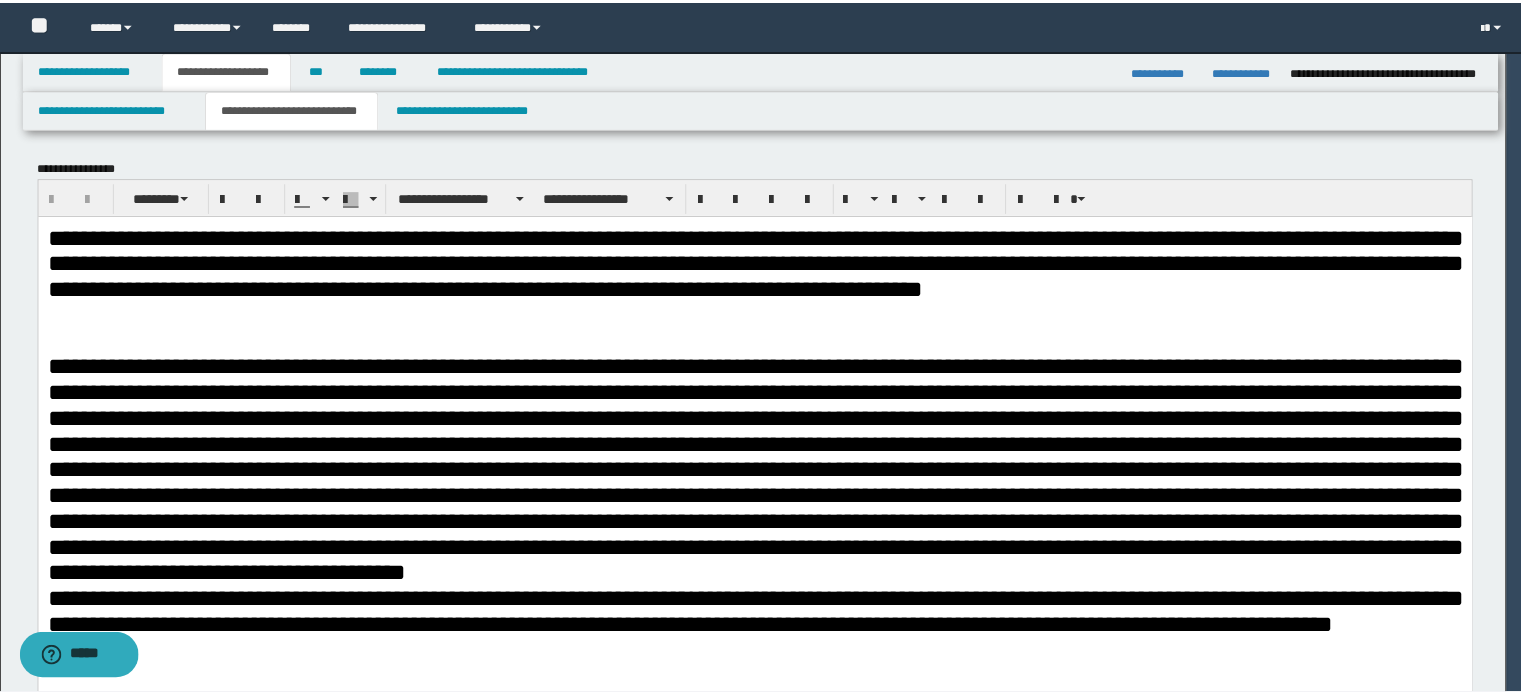 scroll, scrollTop: 0, scrollLeft: 0, axis: both 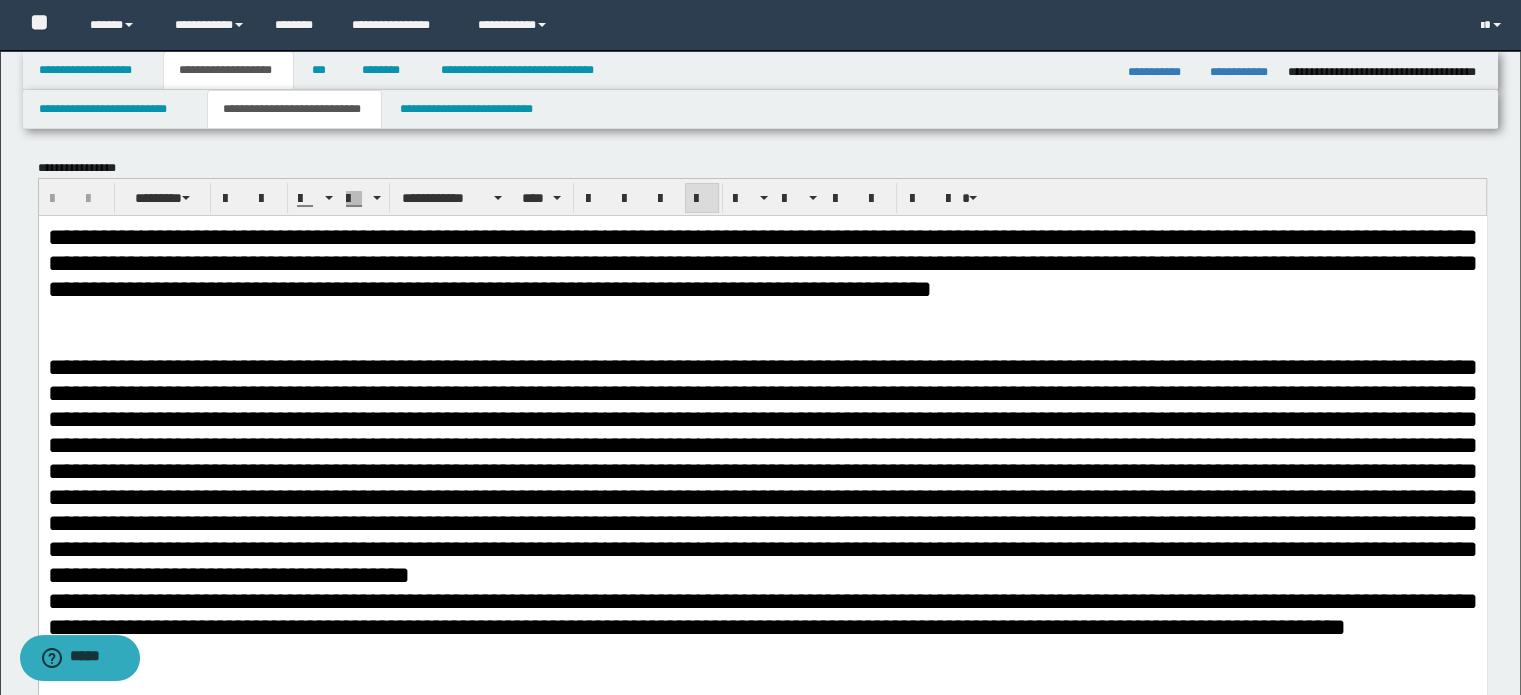 drag, startPoint x: 44, startPoint y: 235, endPoint x: 251, endPoint y: 527, distance: 357.92877 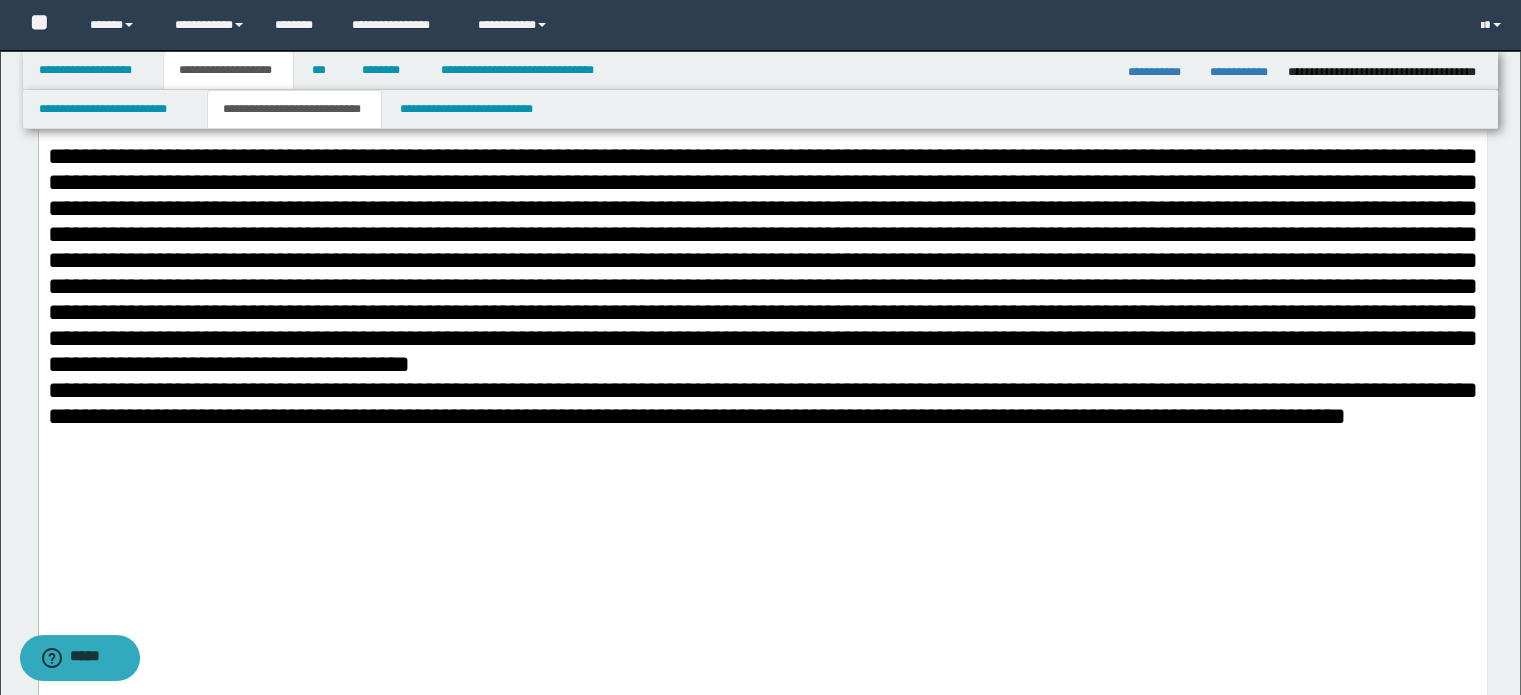drag, startPoint x: 442, startPoint y: 492, endPoint x: 446, endPoint y: 661, distance: 169.04733 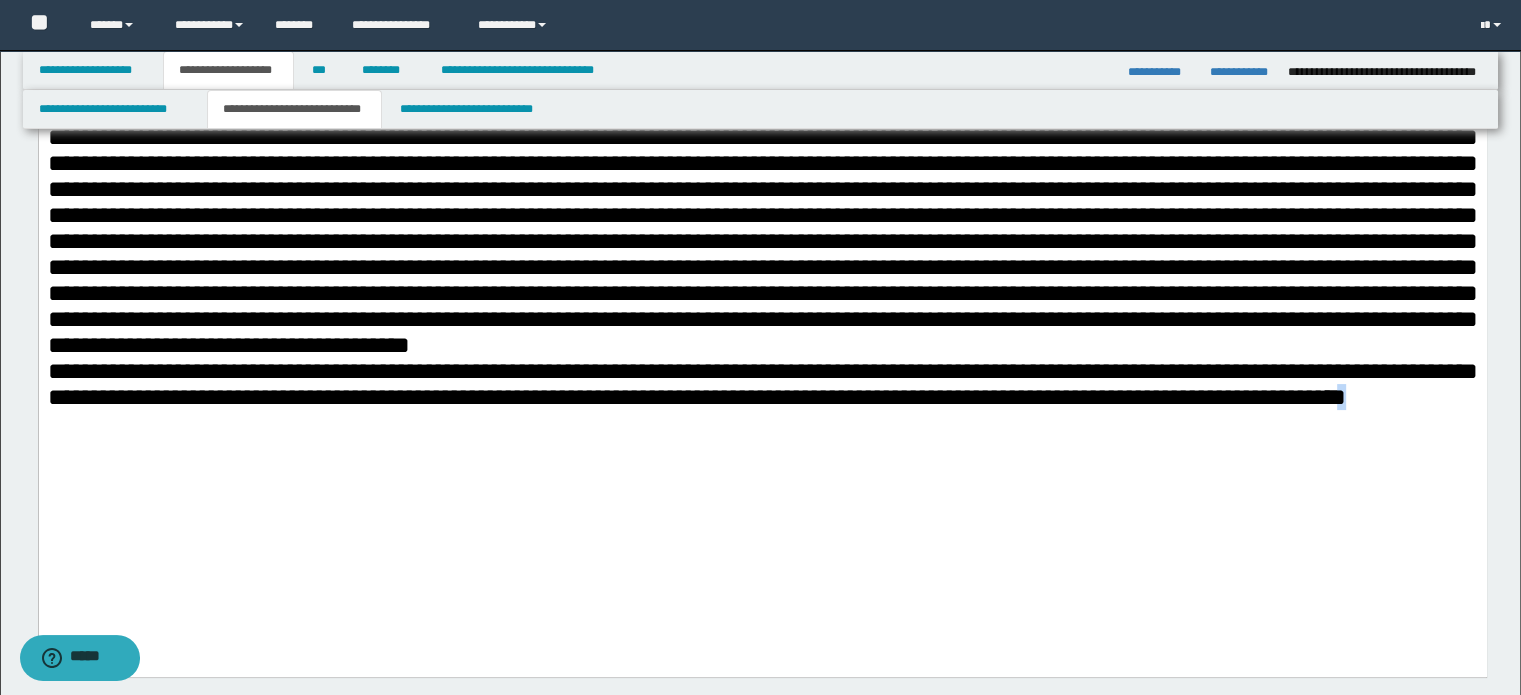 drag, startPoint x: 453, startPoint y: 541, endPoint x: 487, endPoint y: 550, distance: 35.17101 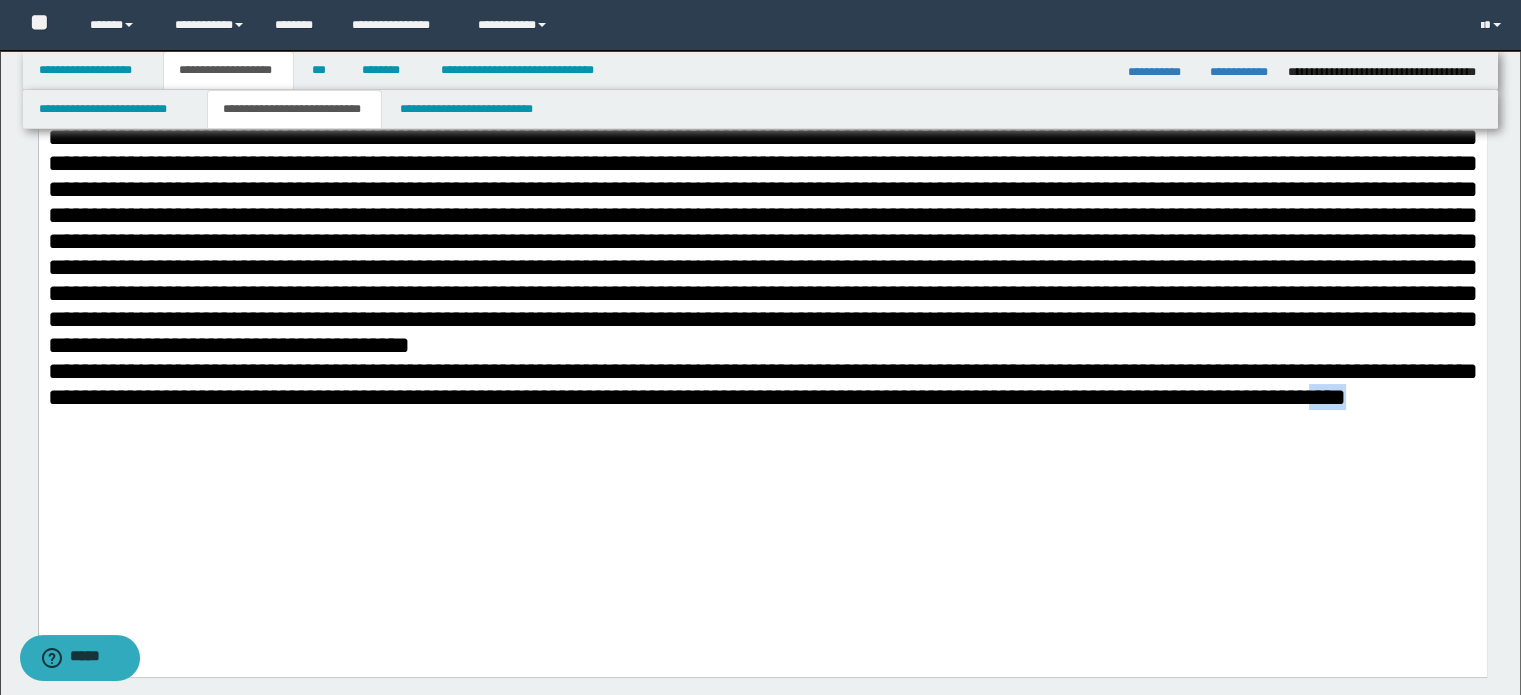 drag, startPoint x: 455, startPoint y: 537, endPoint x: 546, endPoint y: 542, distance: 91.13726 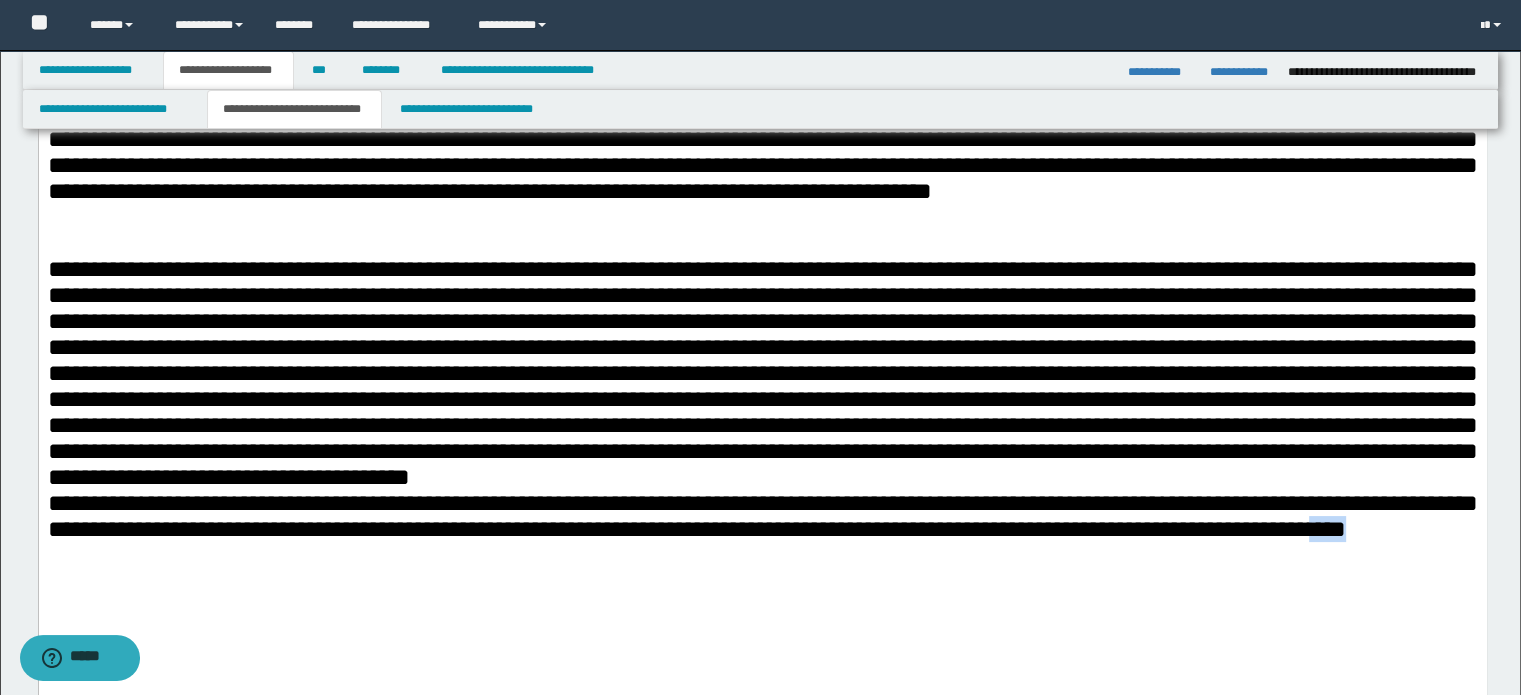 scroll, scrollTop: 0, scrollLeft: 0, axis: both 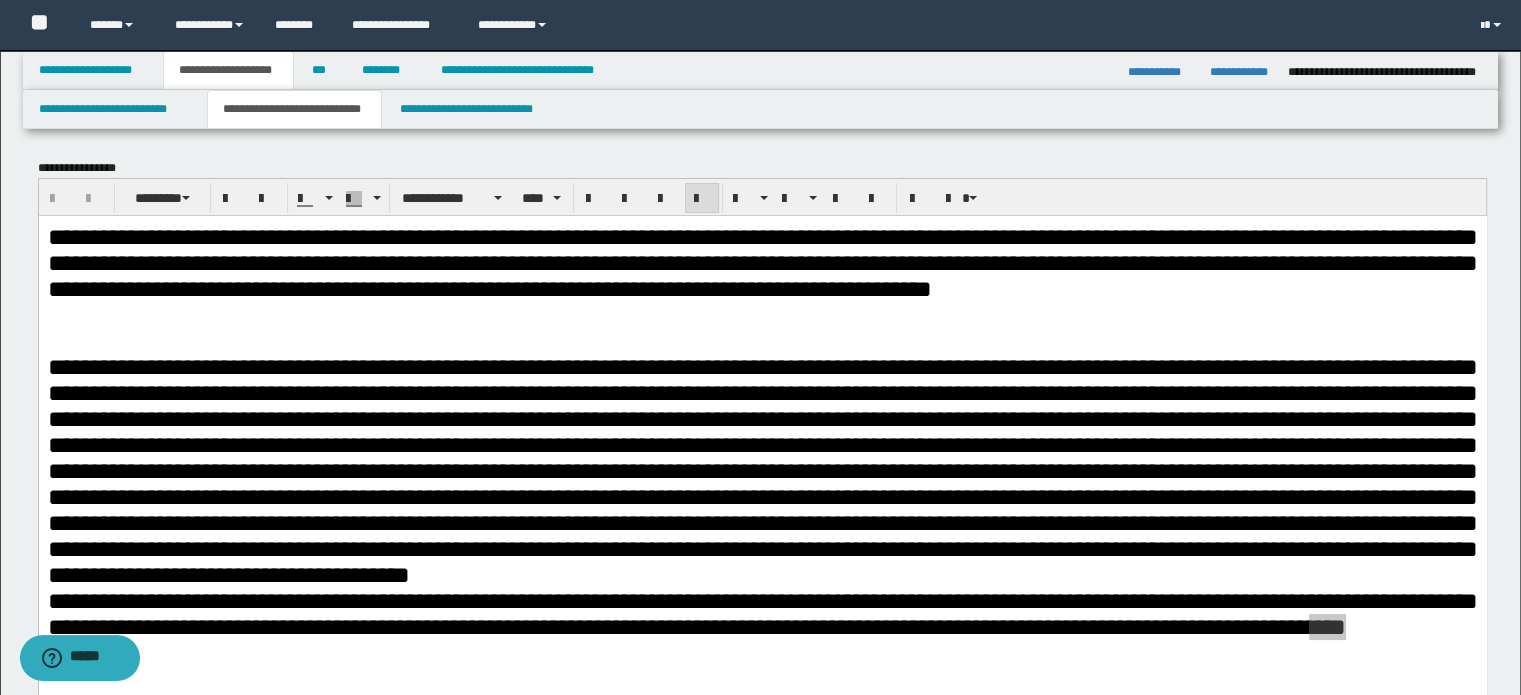 drag, startPoint x: 46, startPoint y: 454, endPoint x: 47, endPoint y: 244, distance: 210.00238 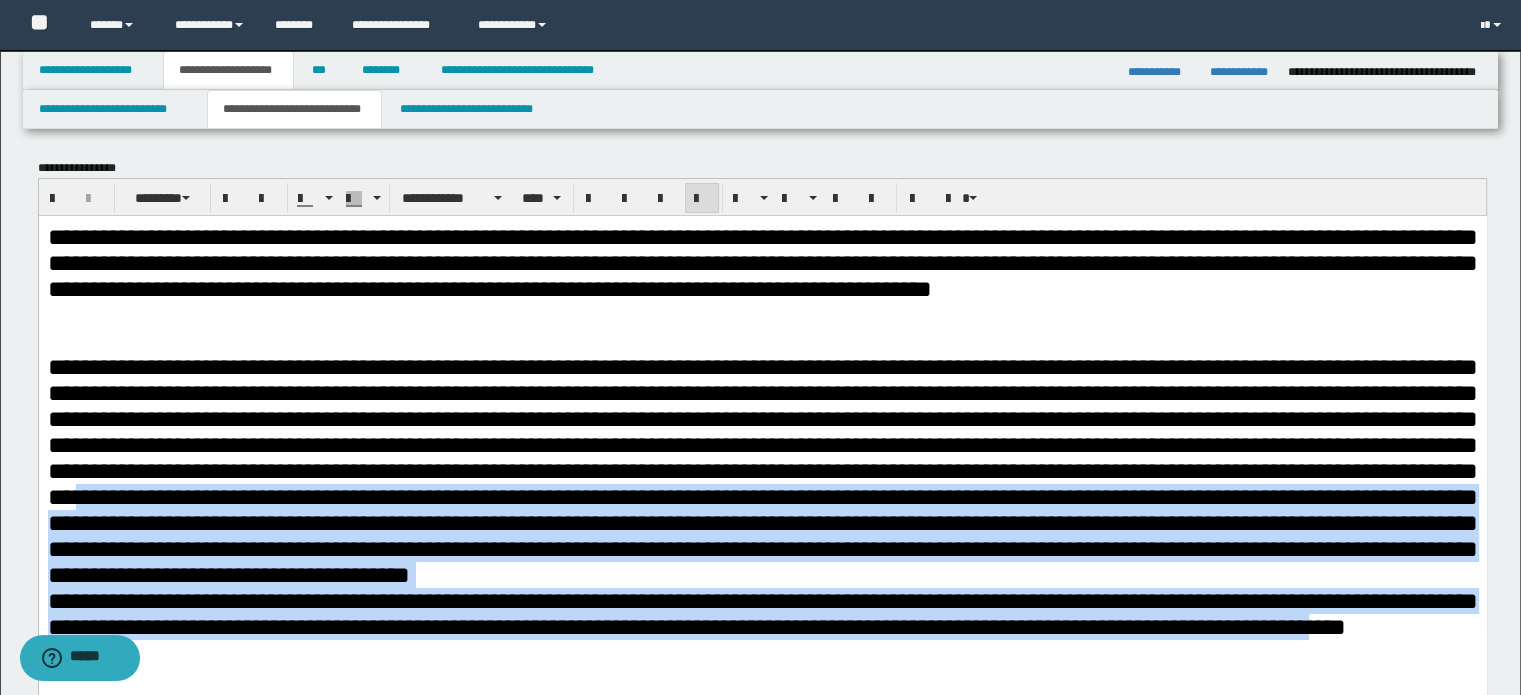 drag, startPoint x: 49, startPoint y: 238, endPoint x: 403, endPoint y: 571, distance: 486.00925 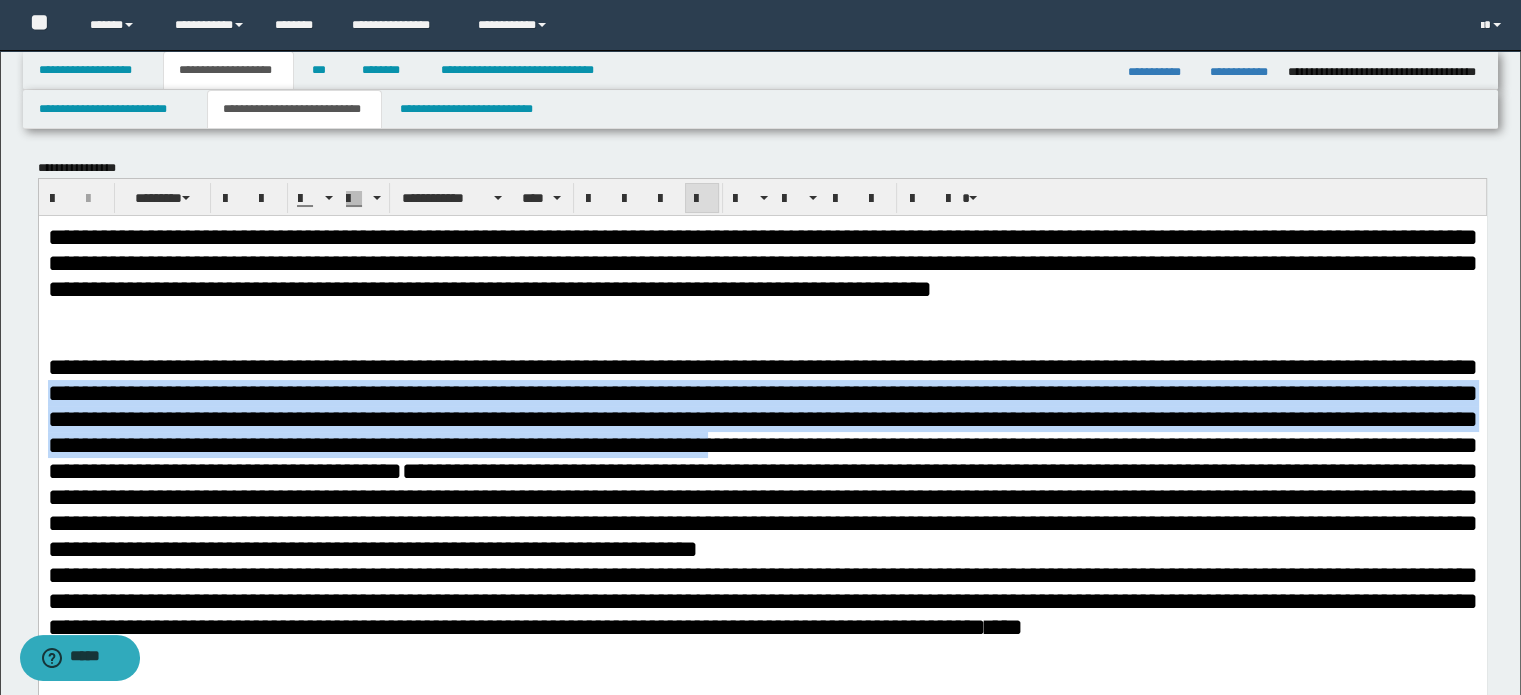 drag, startPoint x: 377, startPoint y: 446, endPoint x: 351, endPoint y: 412, distance: 42.80187 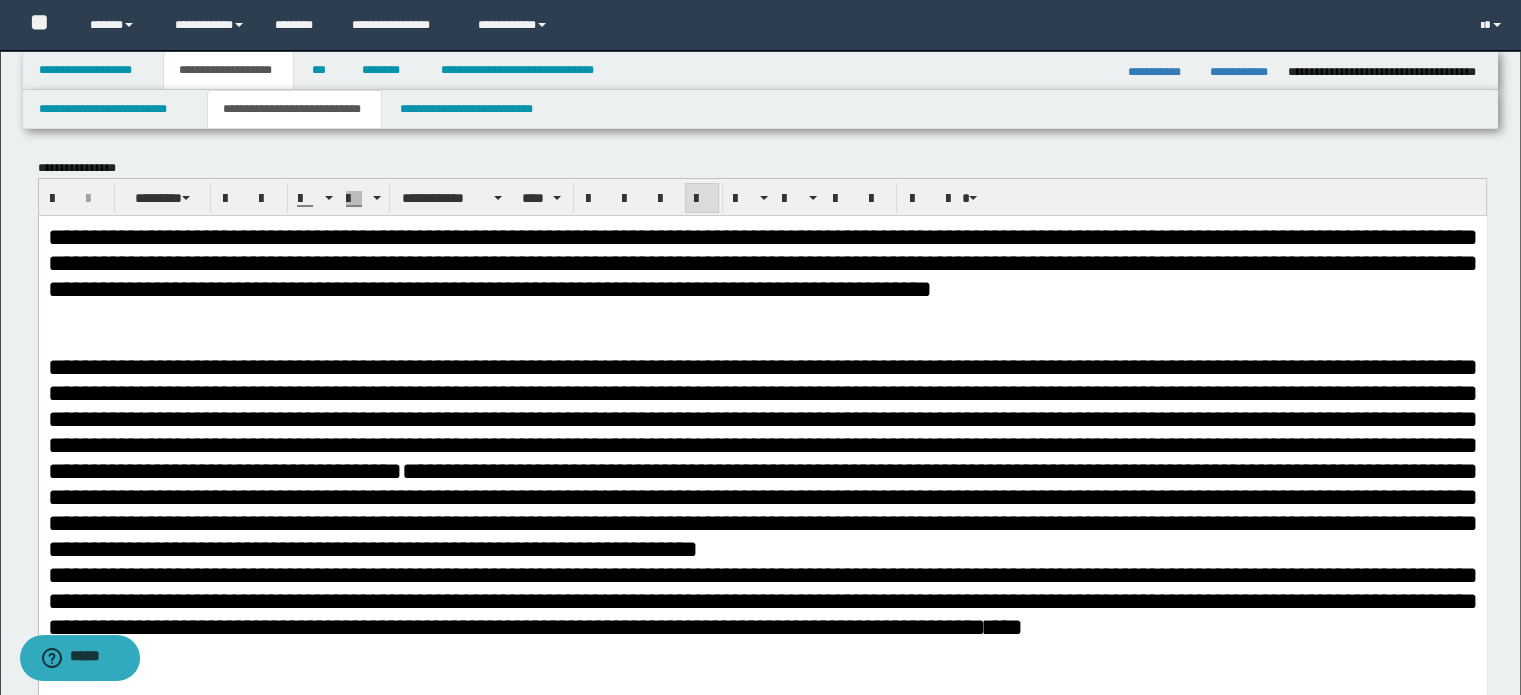 click on "**********" at bounding box center (762, 483) 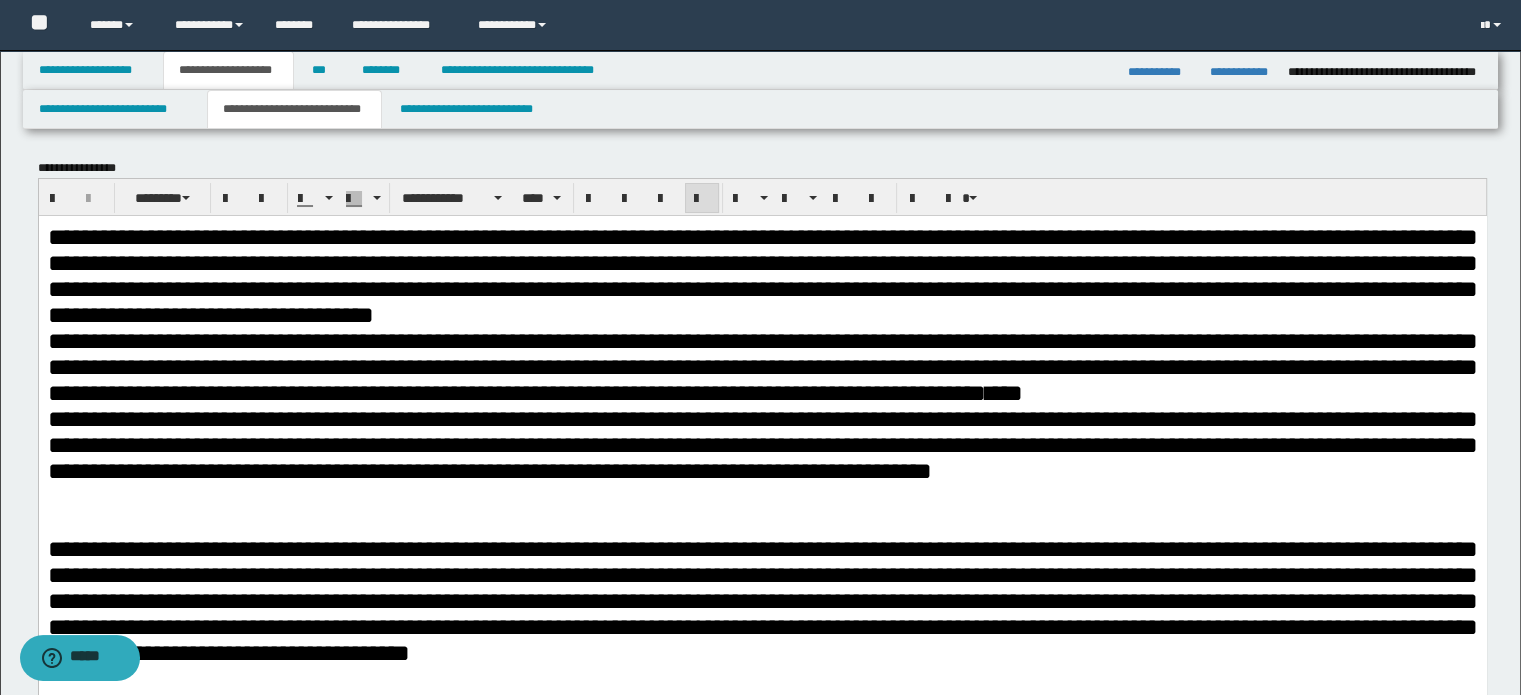 click on "**********" at bounding box center [762, 600] 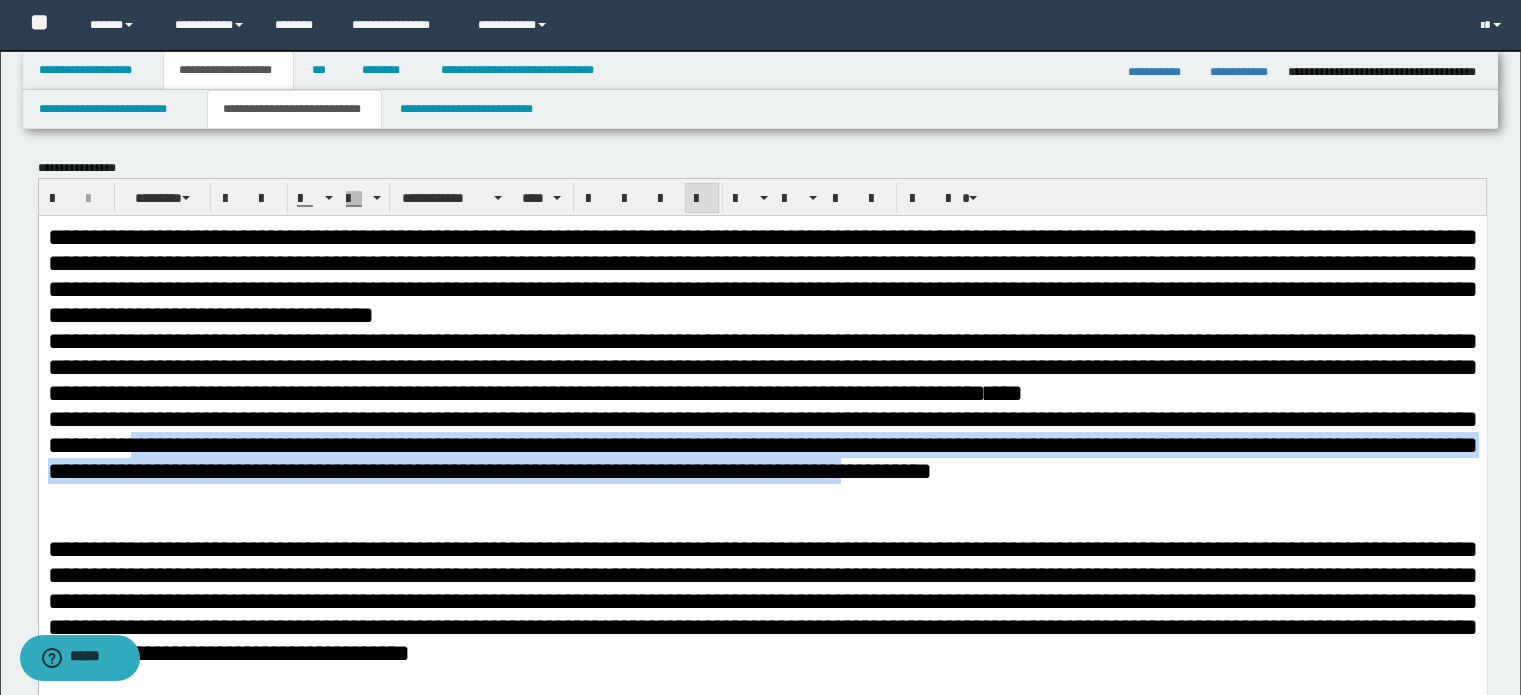 drag, startPoint x: 480, startPoint y: 556, endPoint x: 414, endPoint y: 420, distance: 151.16878 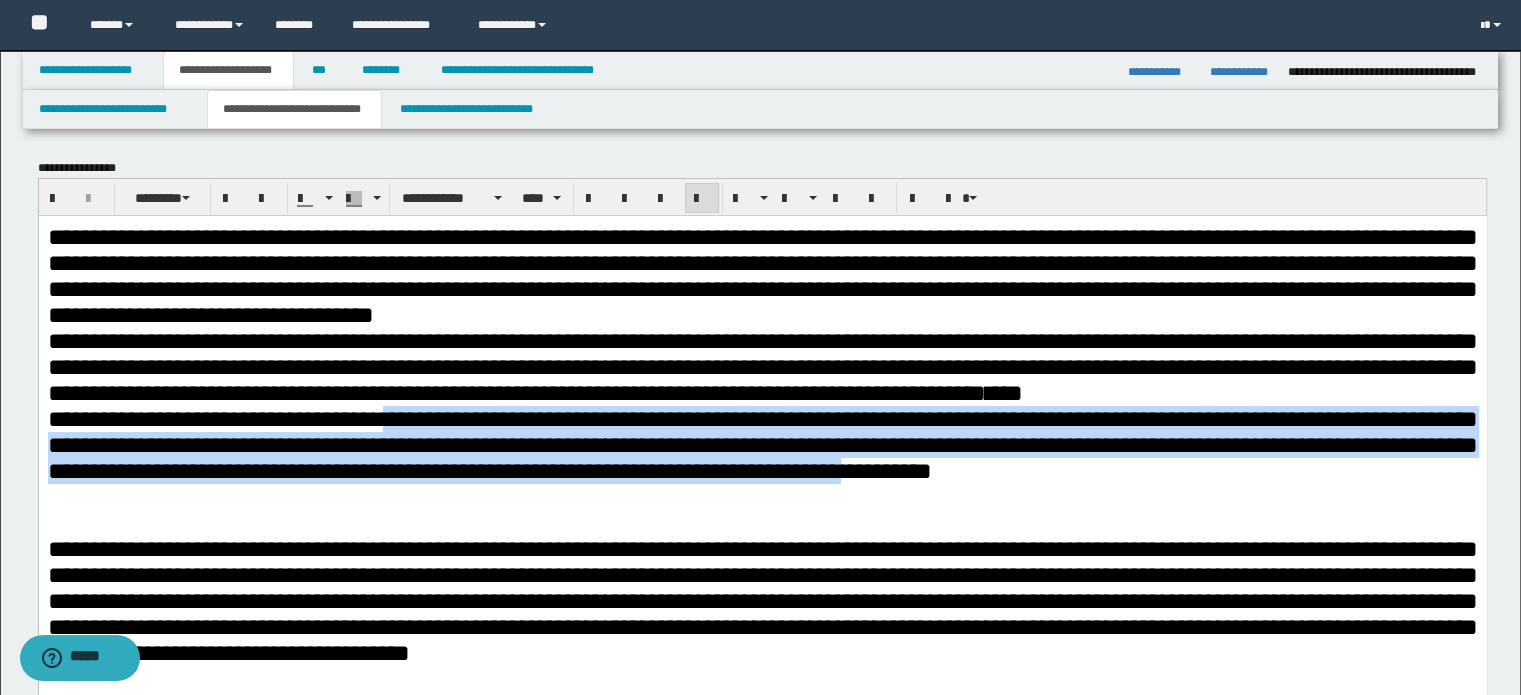 click on "**********" at bounding box center [762, 444] 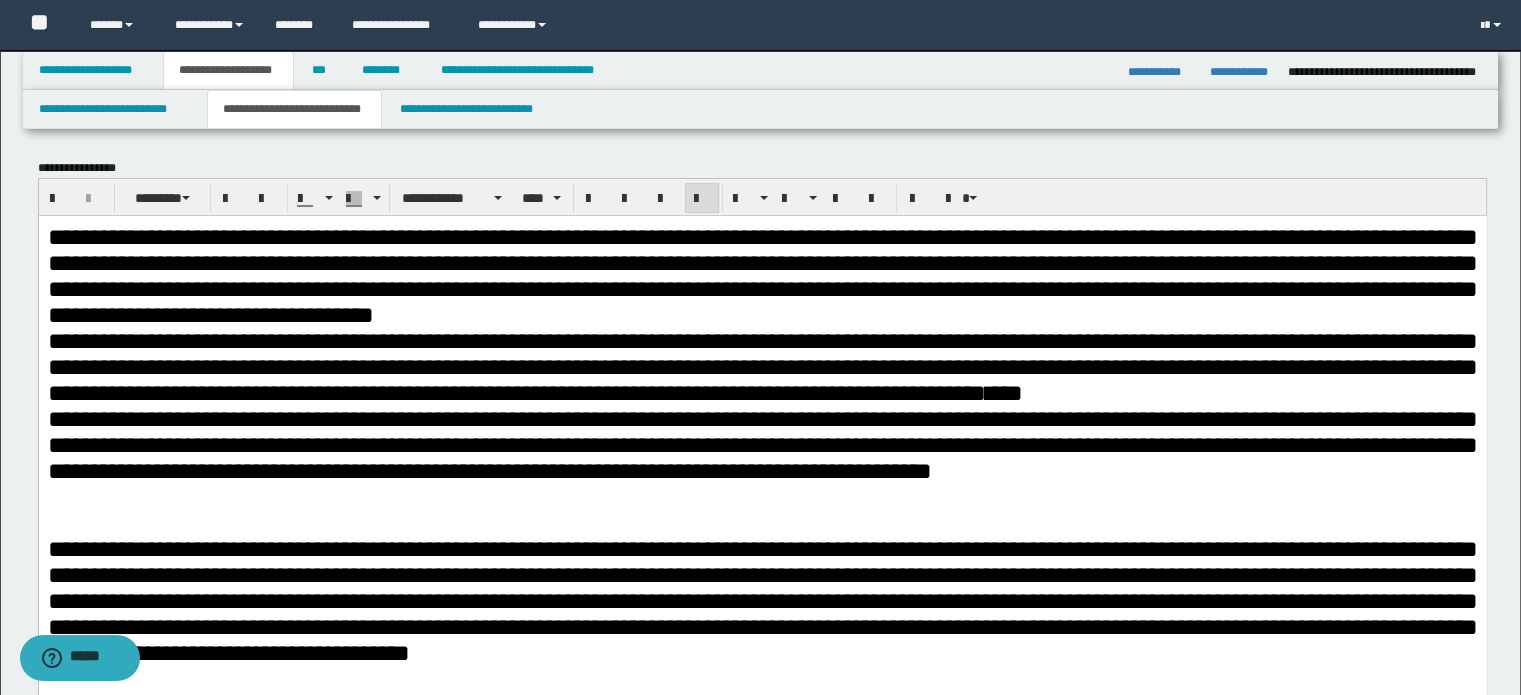 click on "**********" at bounding box center [762, 314] 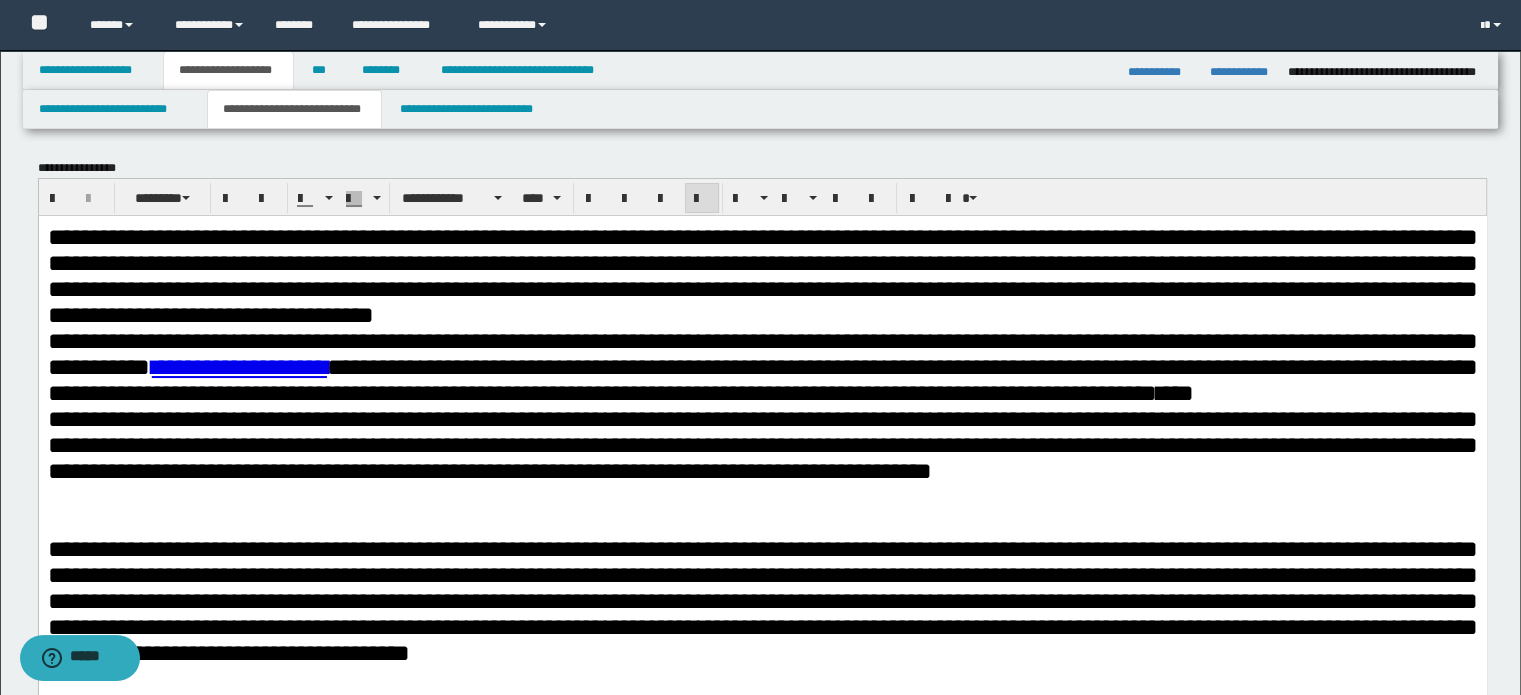 click on "**********" at bounding box center [760, 1659] 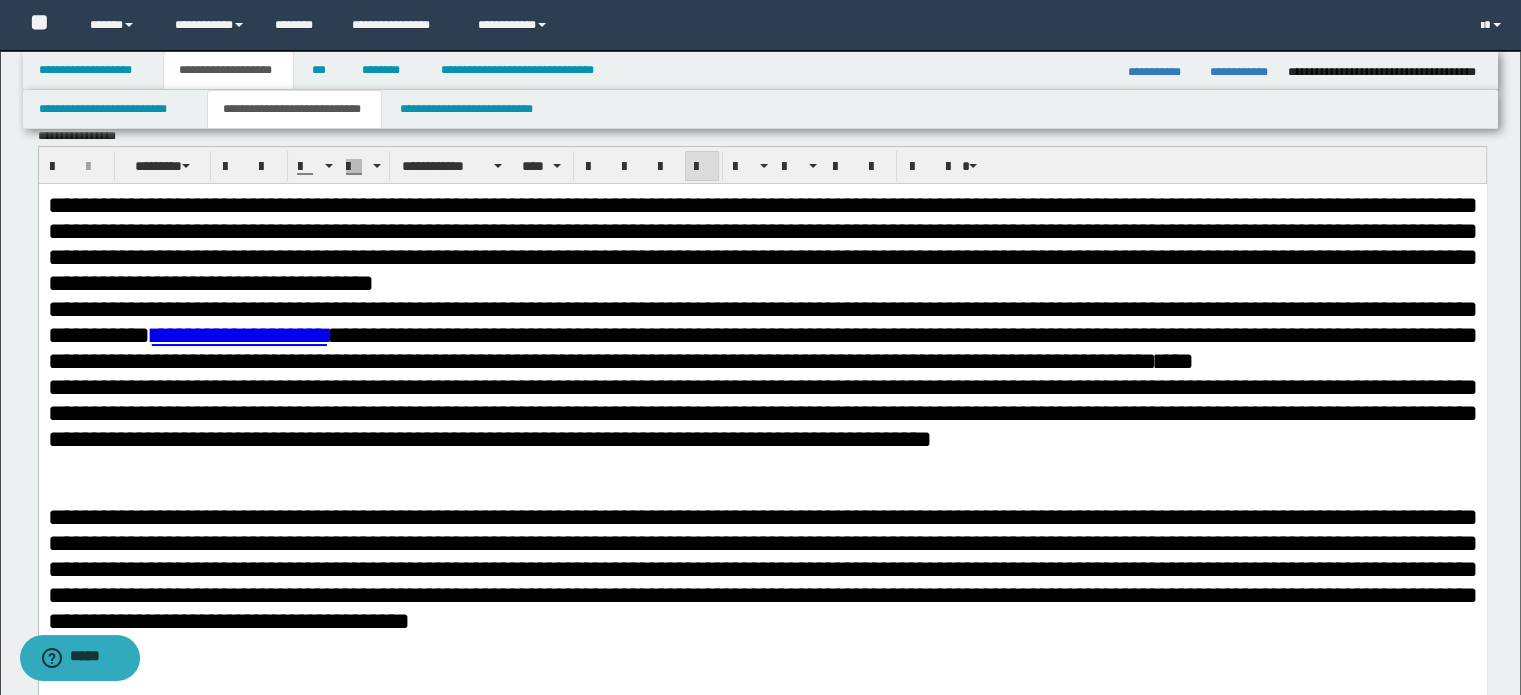 scroll, scrollTop: 132, scrollLeft: 0, axis: vertical 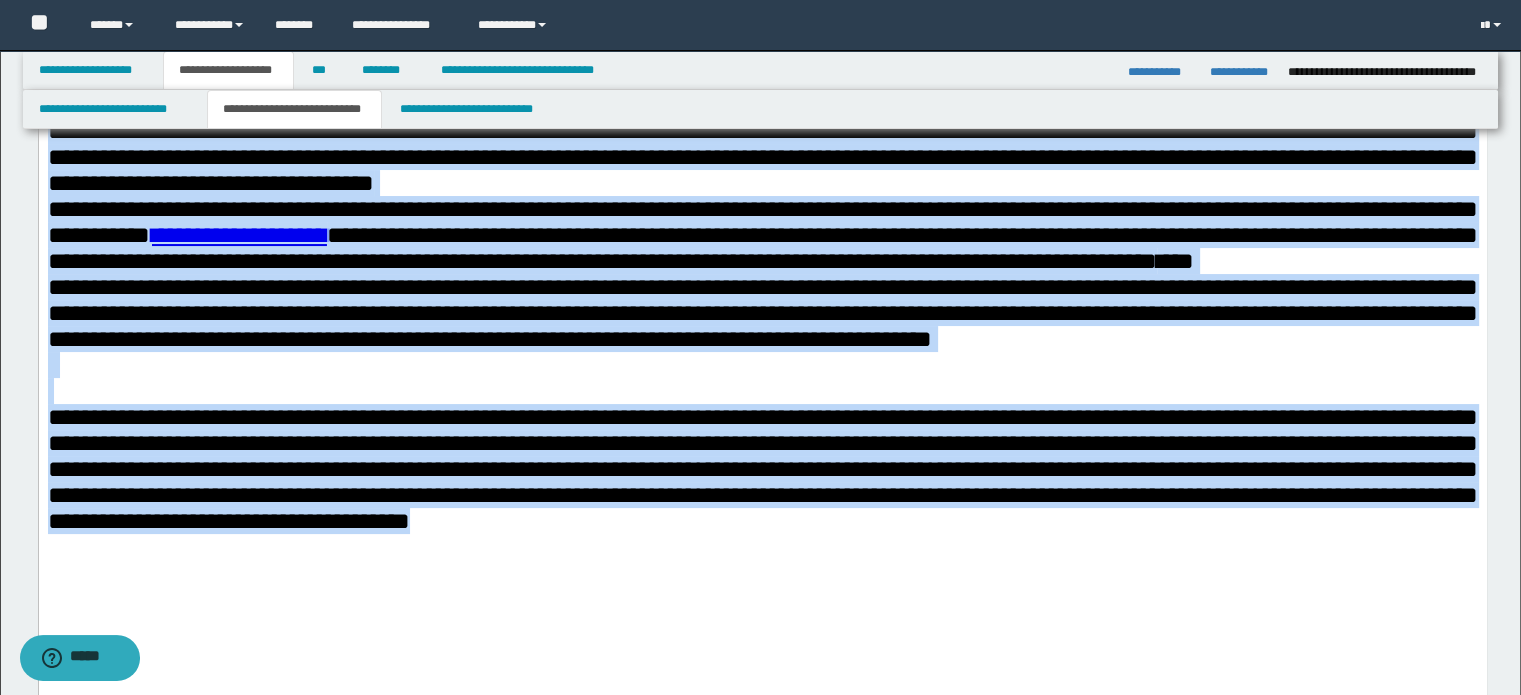 drag, startPoint x: 434, startPoint y: 639, endPoint x: 56, endPoint y: 141, distance: 625.2104 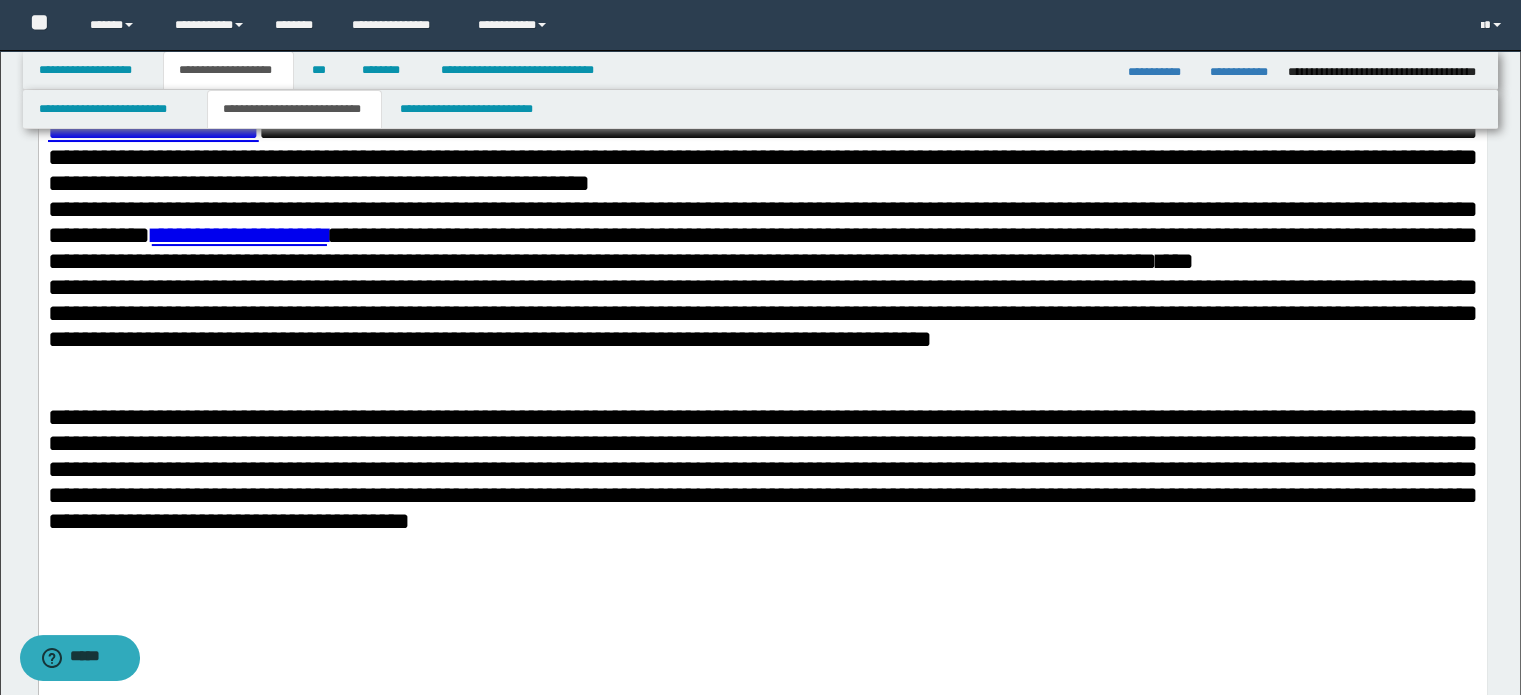 click on "**********" at bounding box center [762, 312] 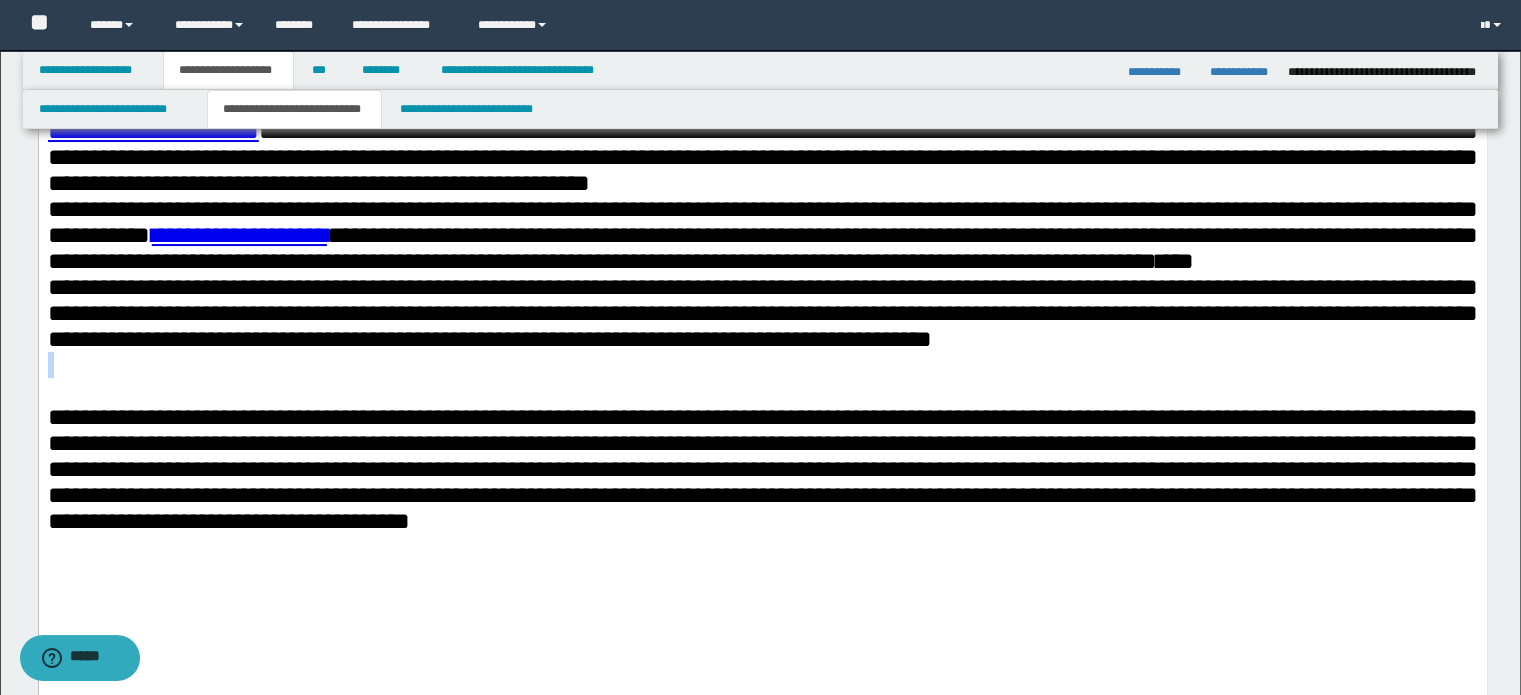 click on "**********" at bounding box center [762, 312] 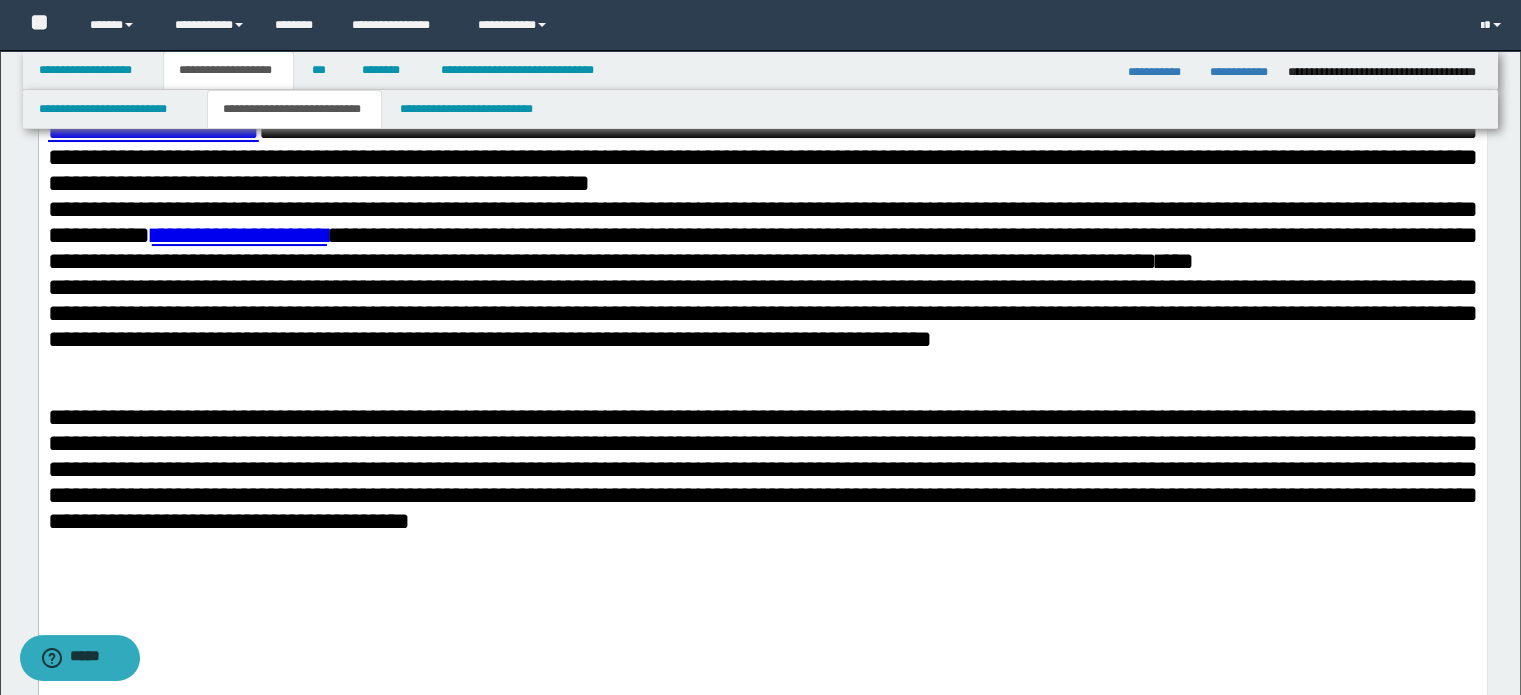 click on "**********" at bounding box center (762, 312) 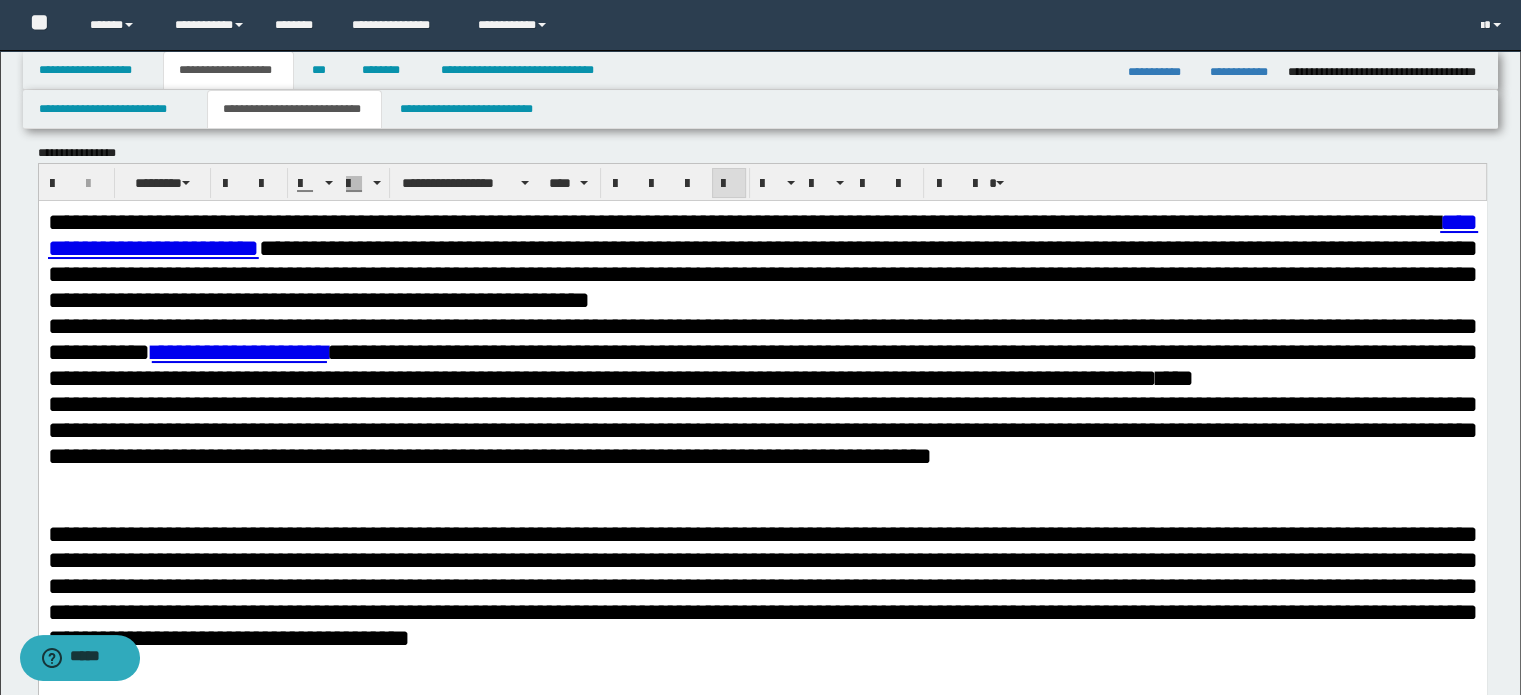 scroll, scrollTop: 0, scrollLeft: 0, axis: both 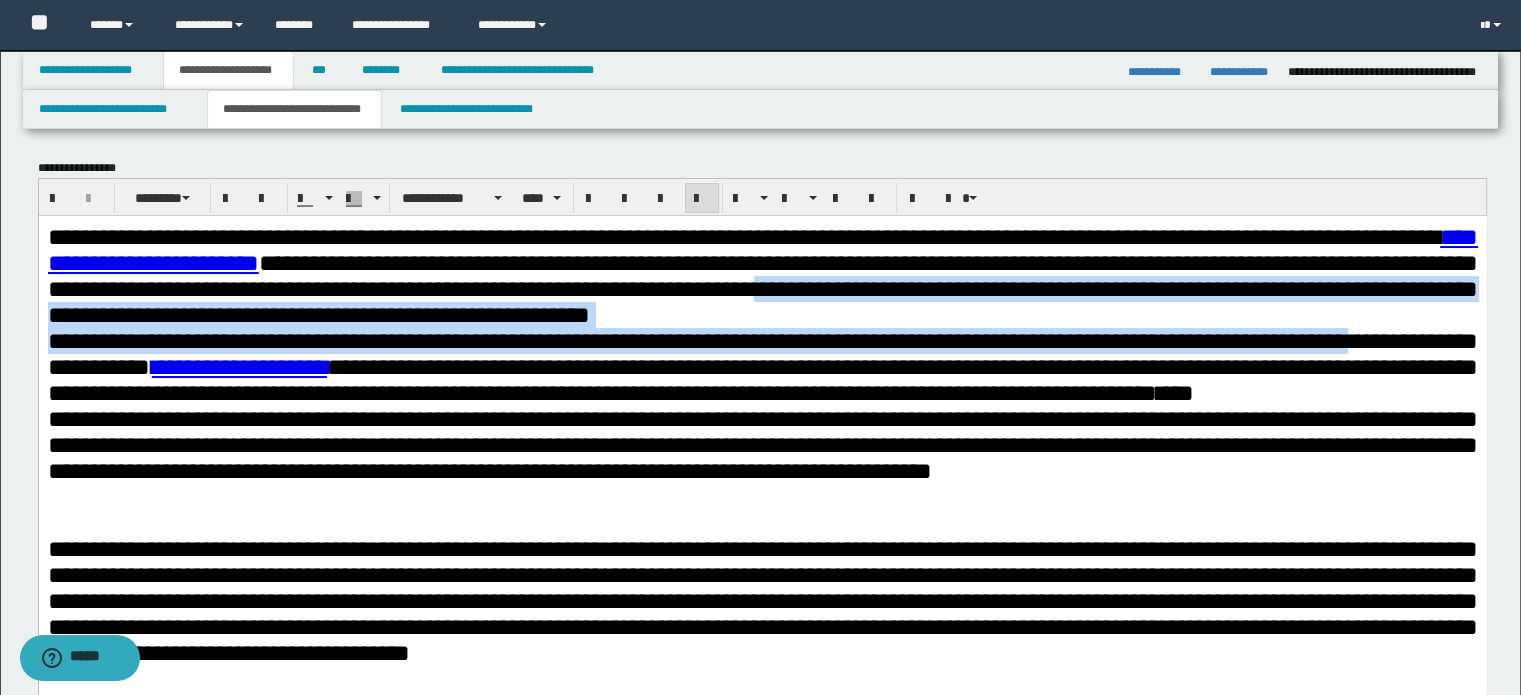 drag, startPoint x: 135, startPoint y: 536, endPoint x: 85, endPoint y: 313, distance: 228.53665 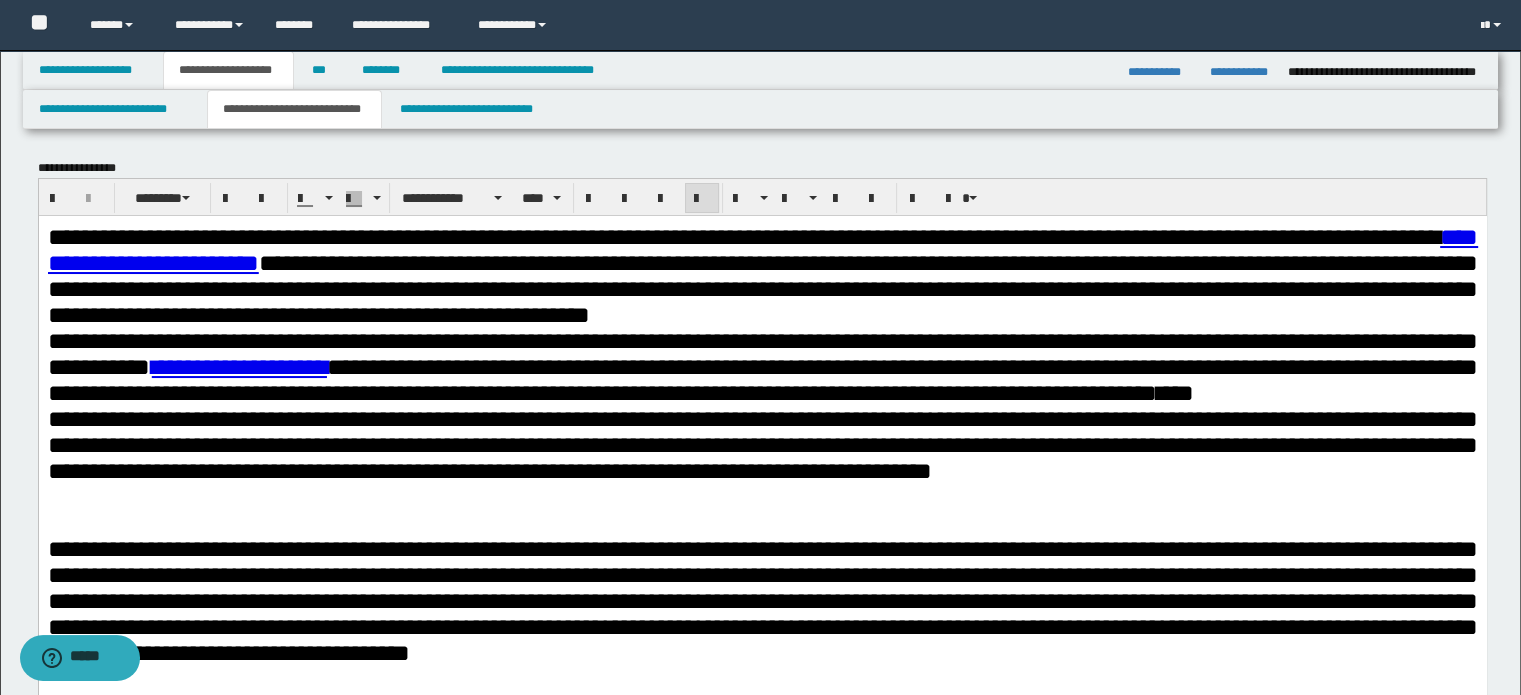 click on "**********" at bounding box center (762, 314) 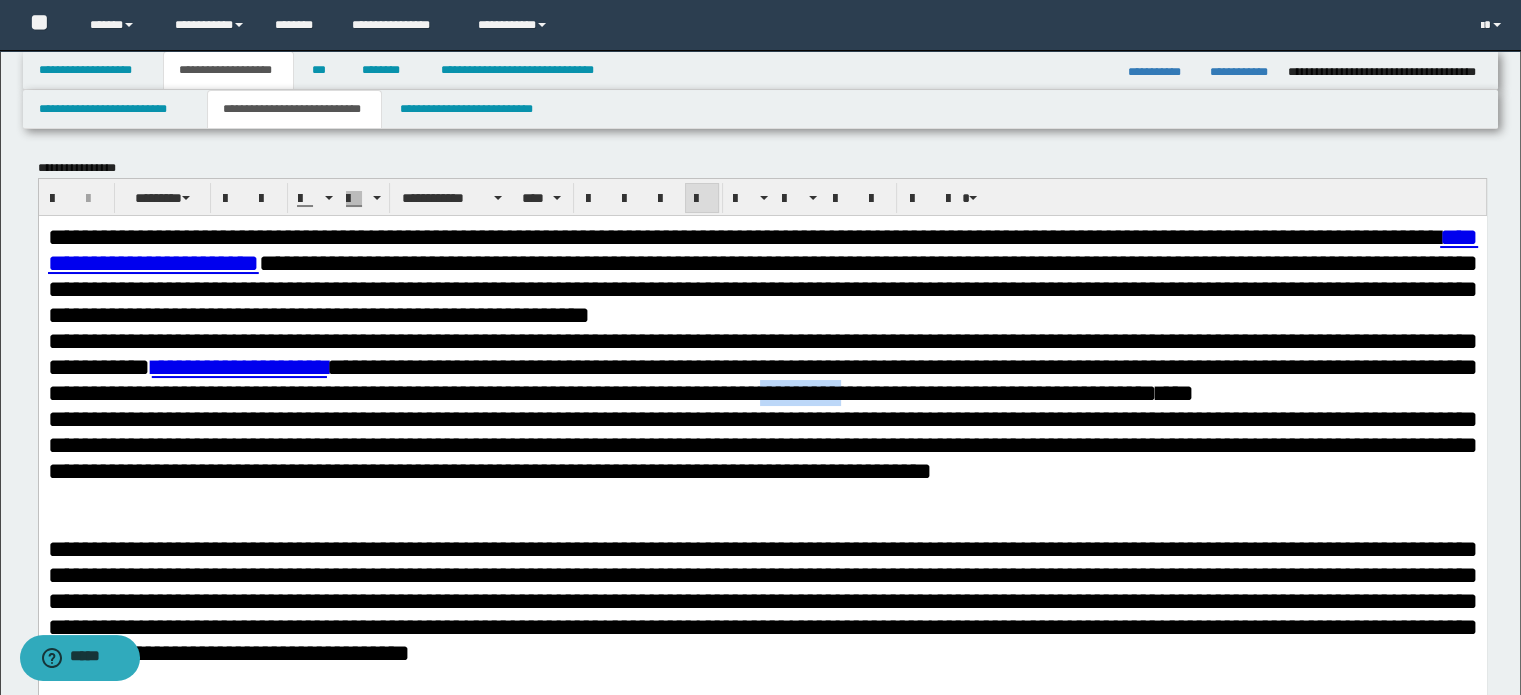click on "**********" at bounding box center [762, 314] 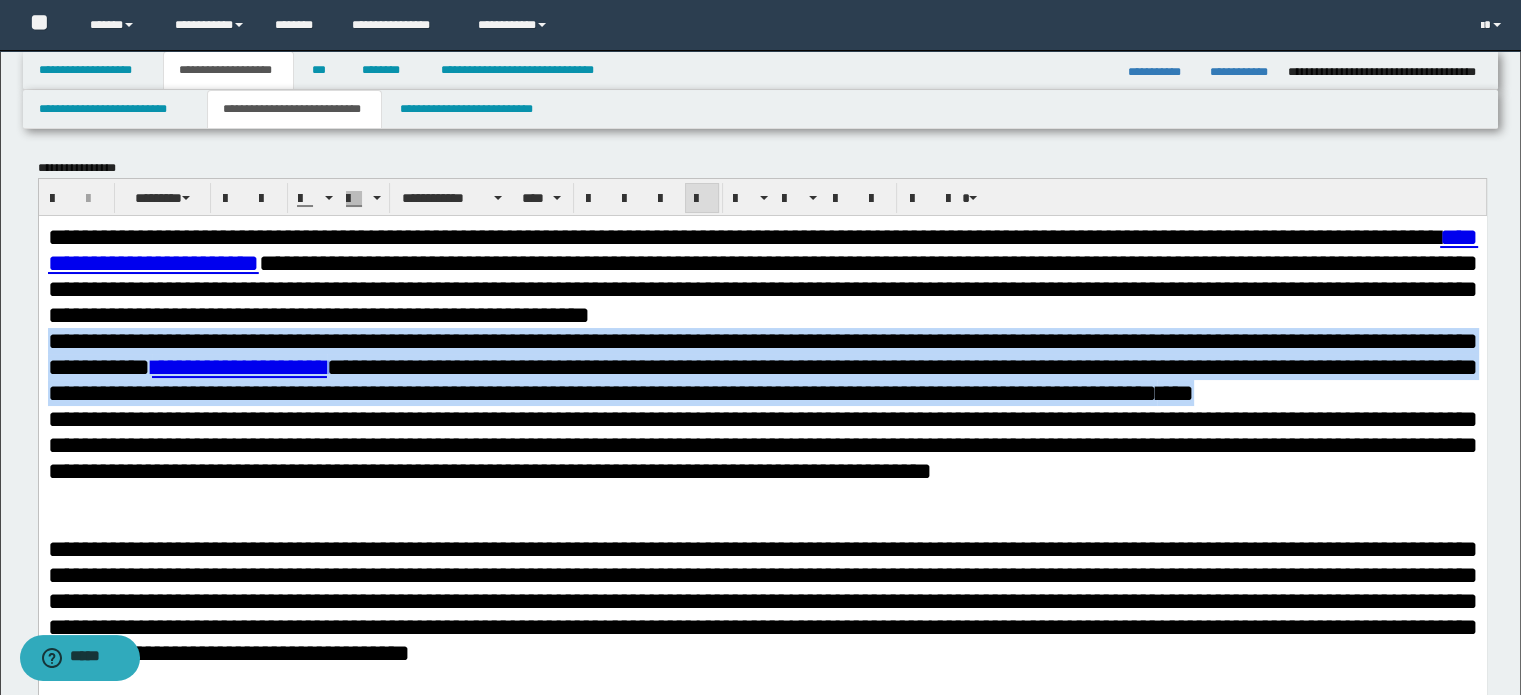click on "**********" at bounding box center [762, 314] 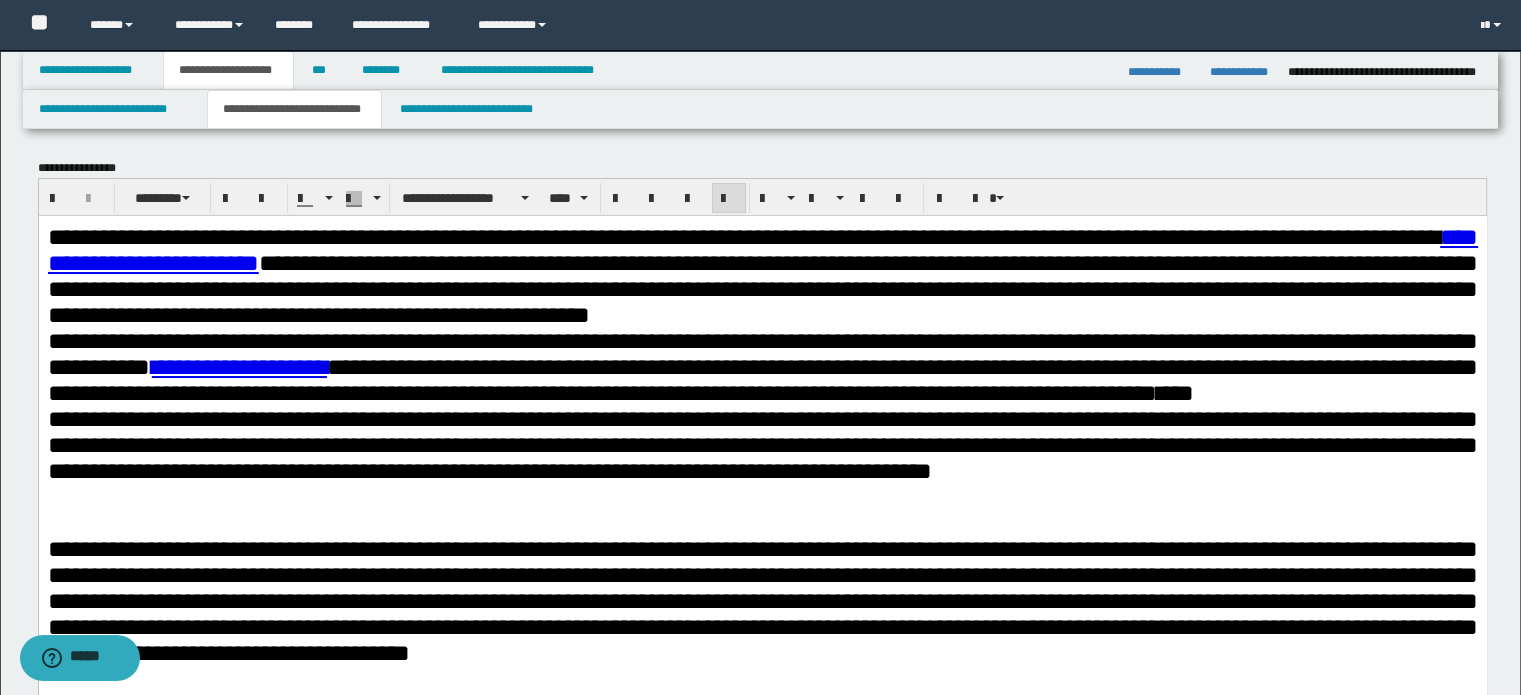 click at bounding box center (762, 496) 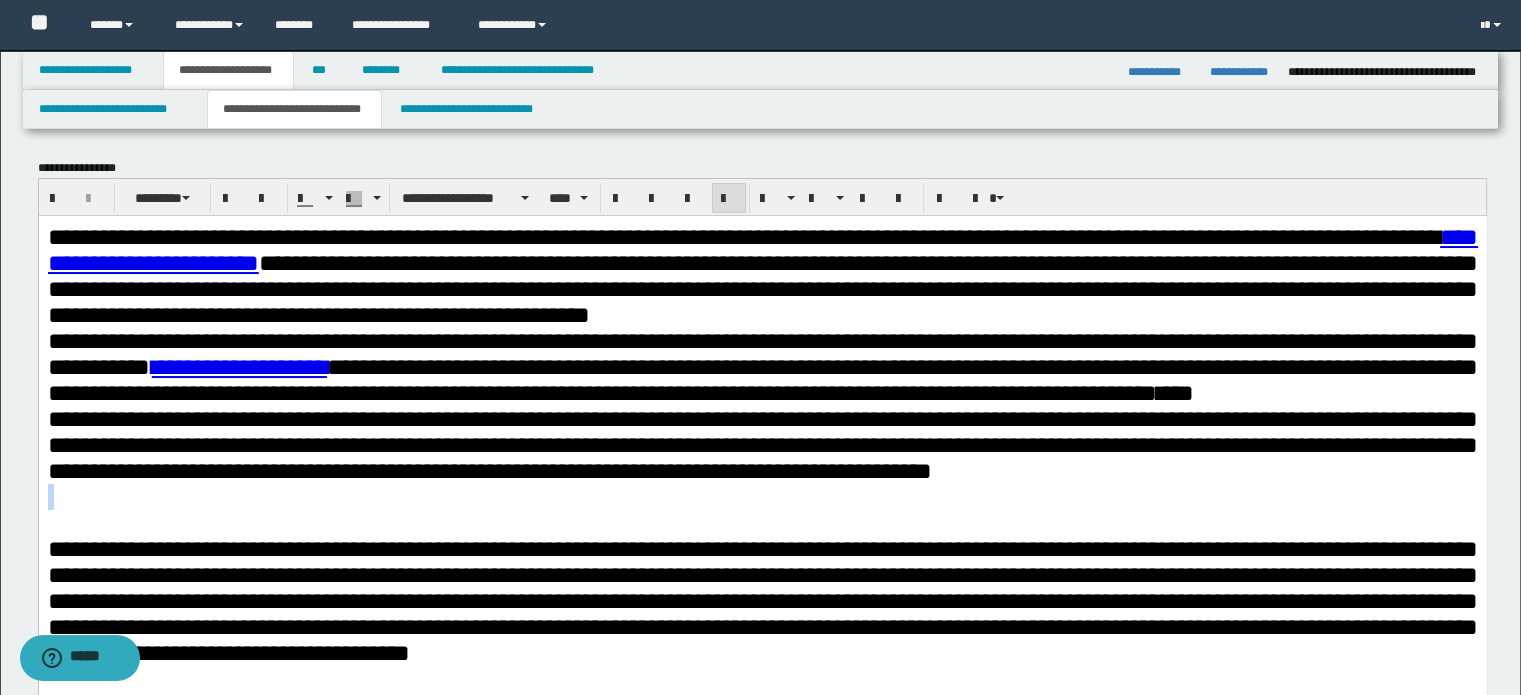 click at bounding box center [762, 496] 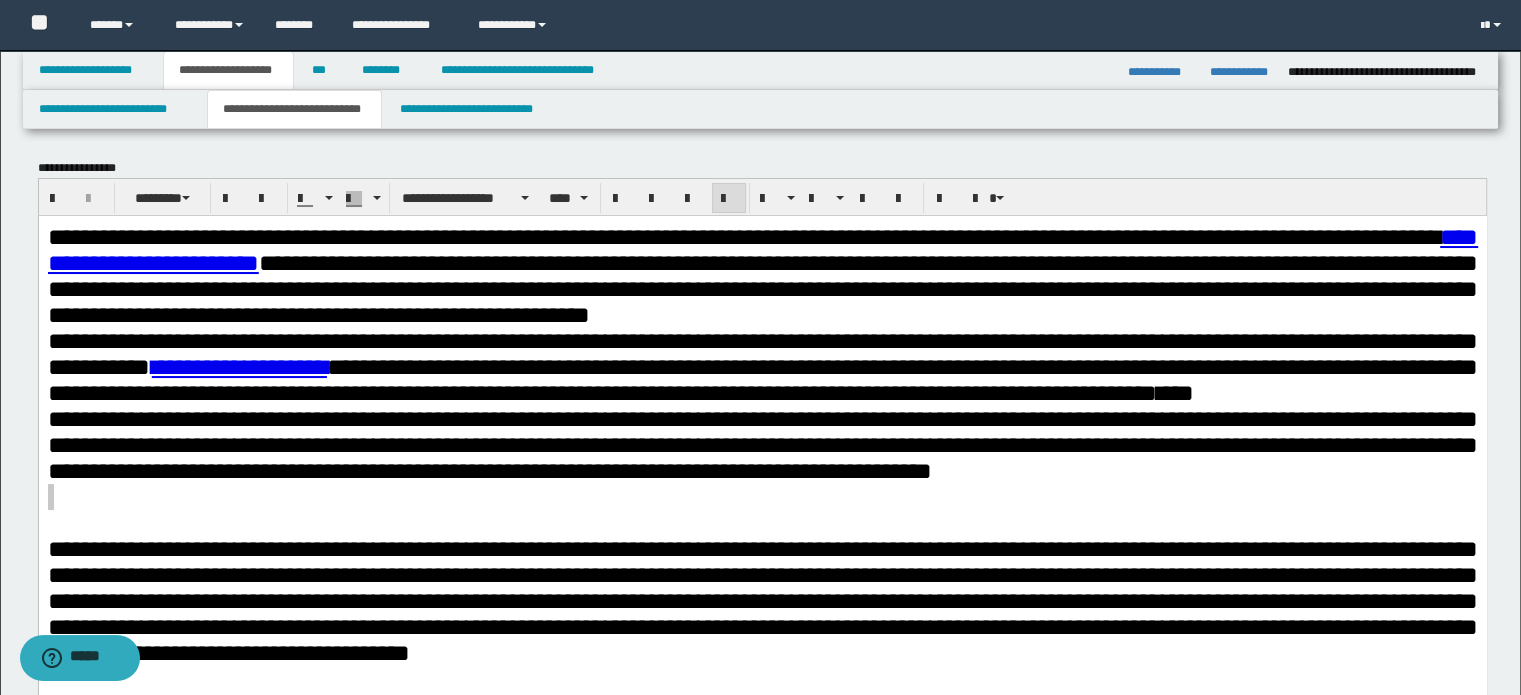 drag, startPoint x: 5, startPoint y: 255, endPoint x: 23, endPoint y: 286, distance: 35.846897 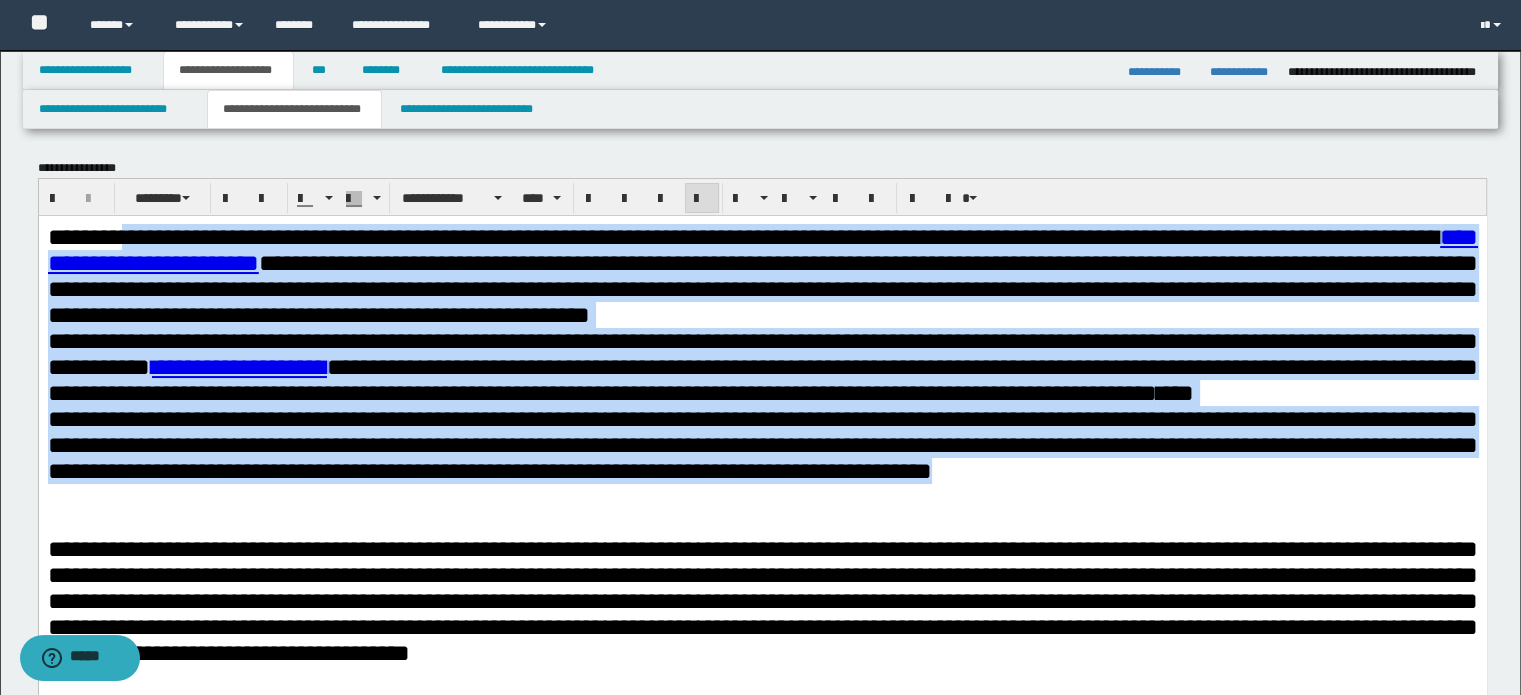 drag, startPoint x: 124, startPoint y: 235, endPoint x: 134, endPoint y: 227, distance: 12.806249 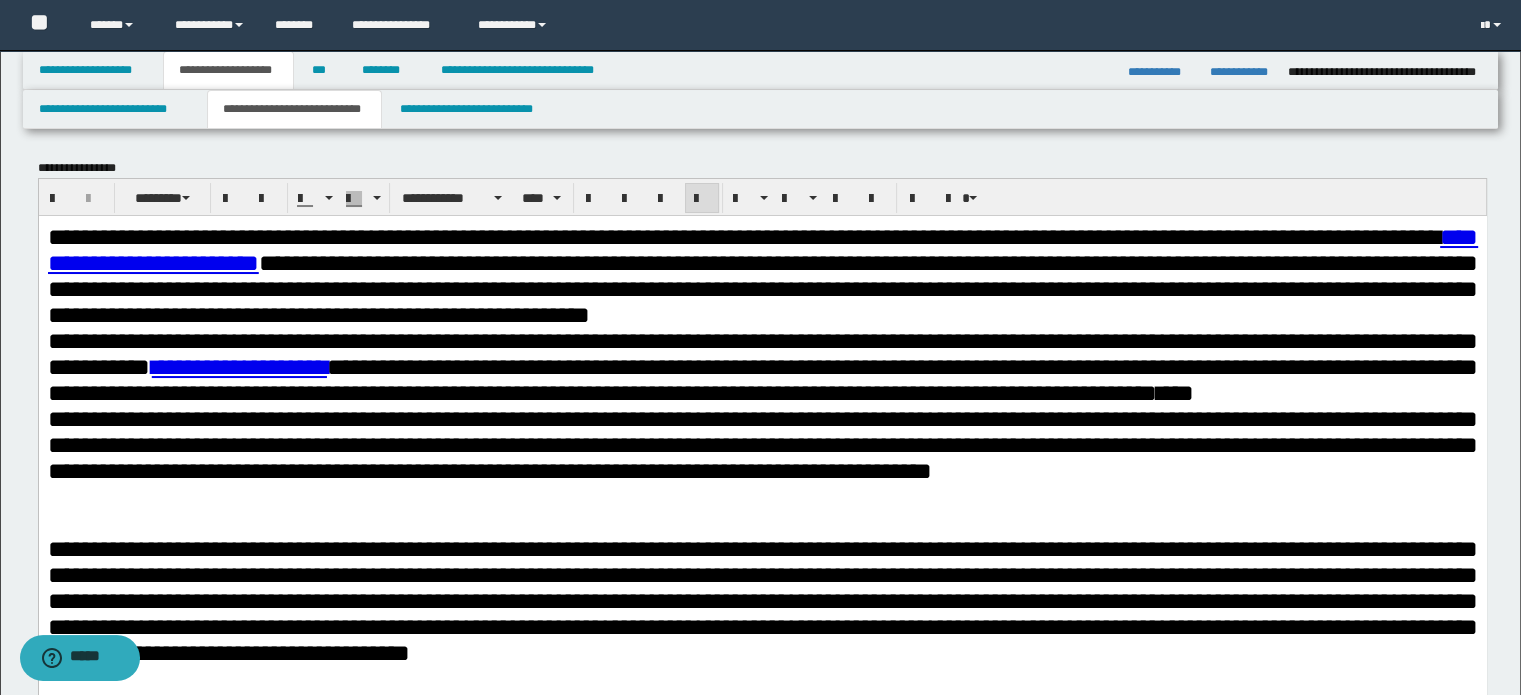 click on "**********" at bounding box center (762, 314) 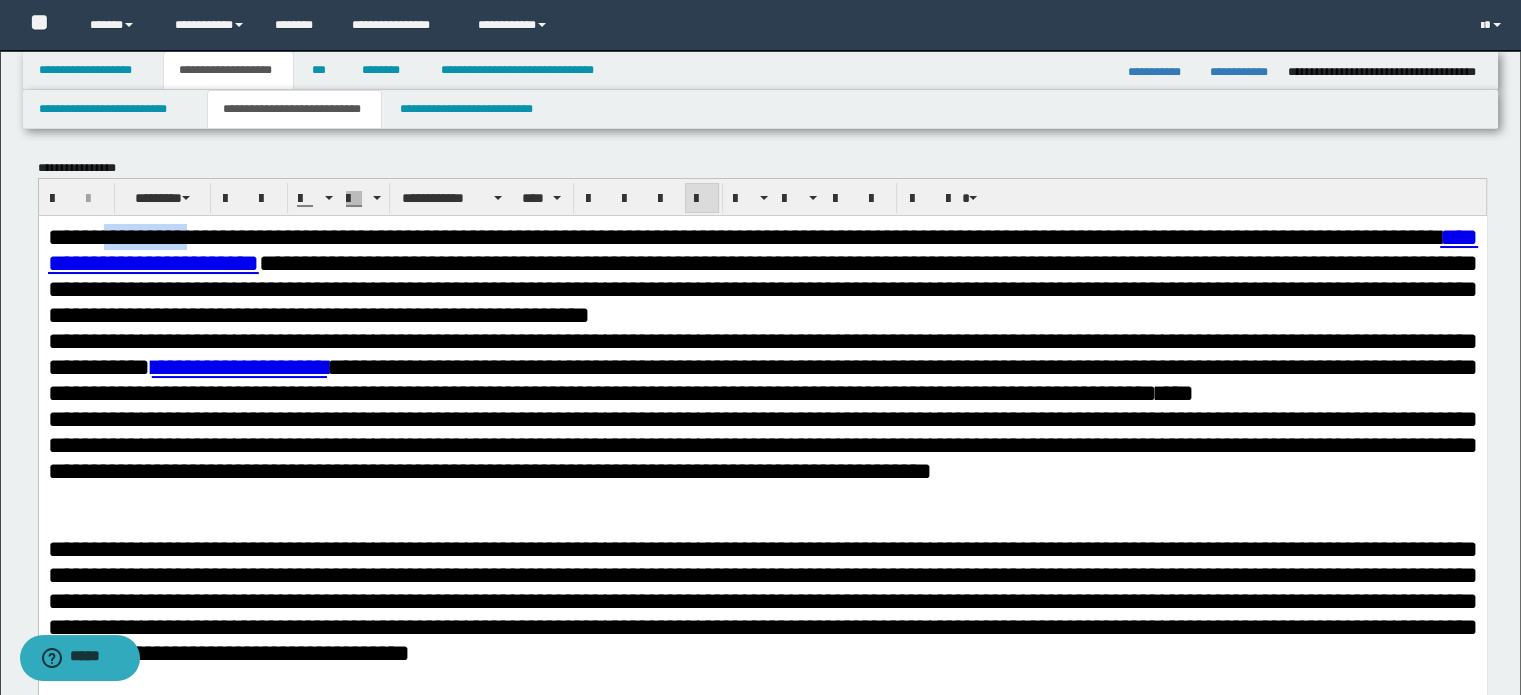 drag, startPoint x: 109, startPoint y: 232, endPoint x: 199, endPoint y: 284, distance: 103.94229 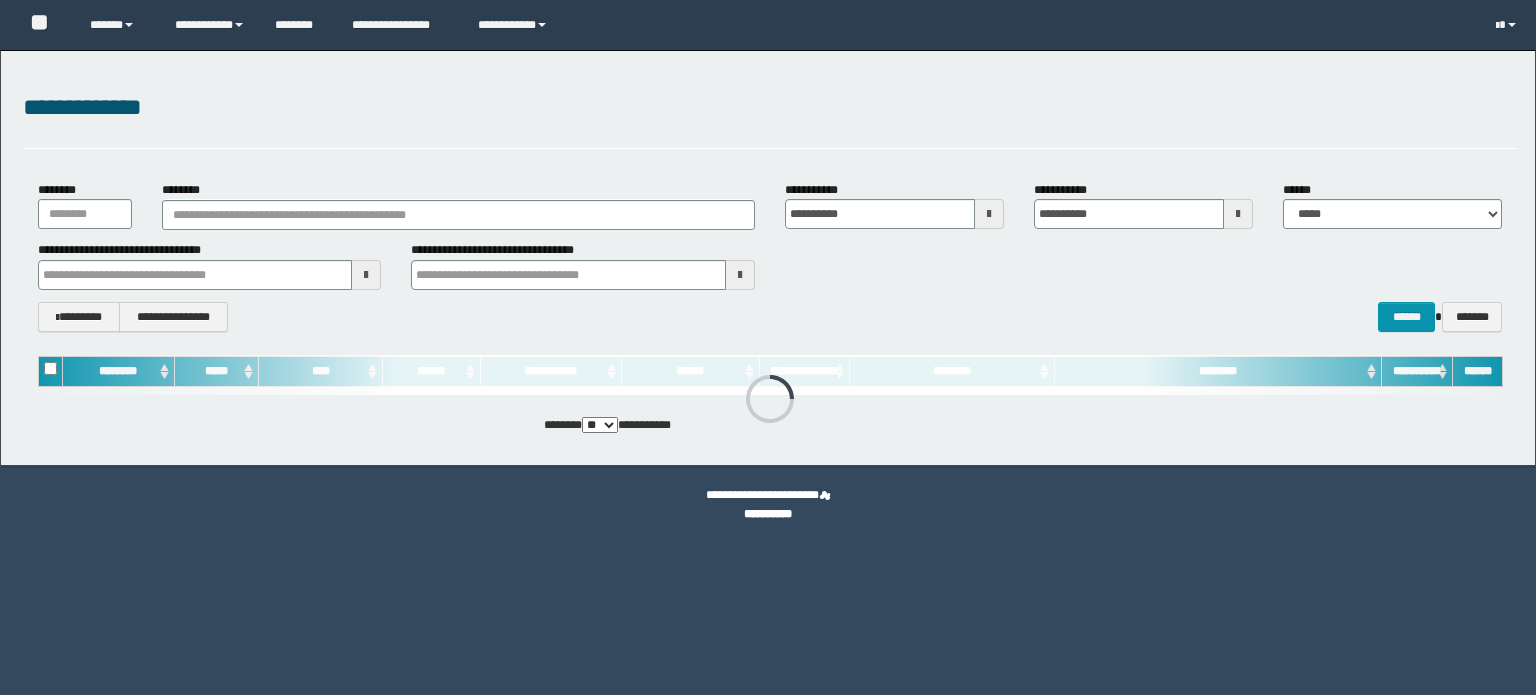 scroll, scrollTop: 0, scrollLeft: 0, axis: both 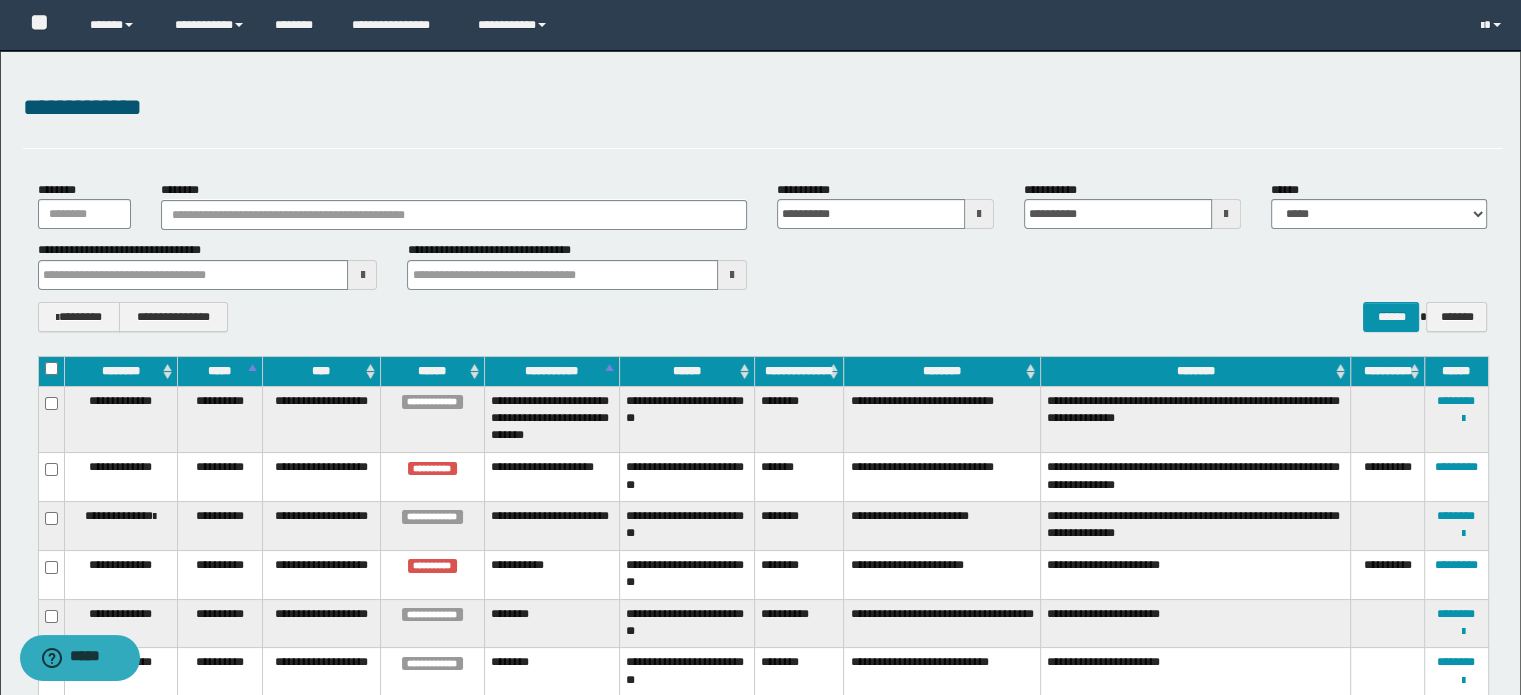click on "**********" at bounding box center (763, 317) 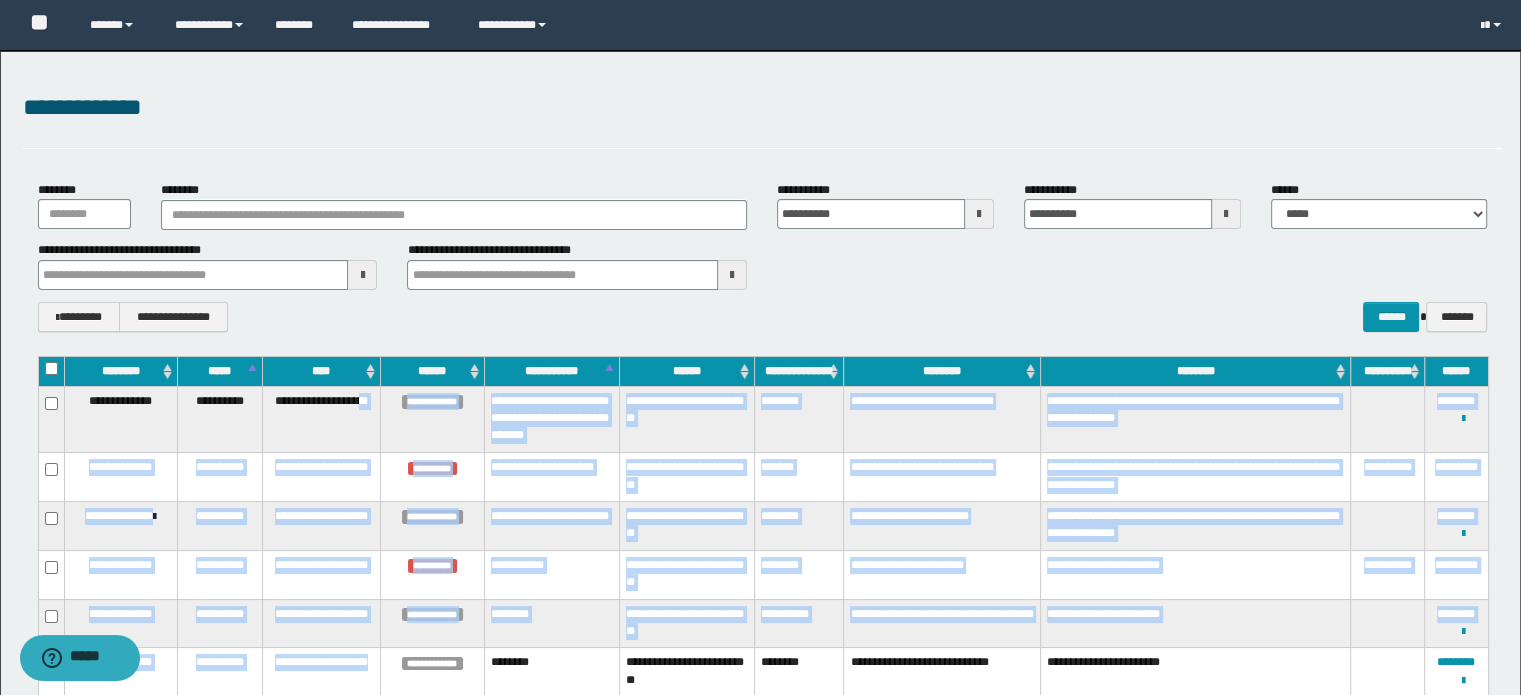drag, startPoint x: 322, startPoint y: 527, endPoint x: 368, endPoint y: 694, distance: 173.21951 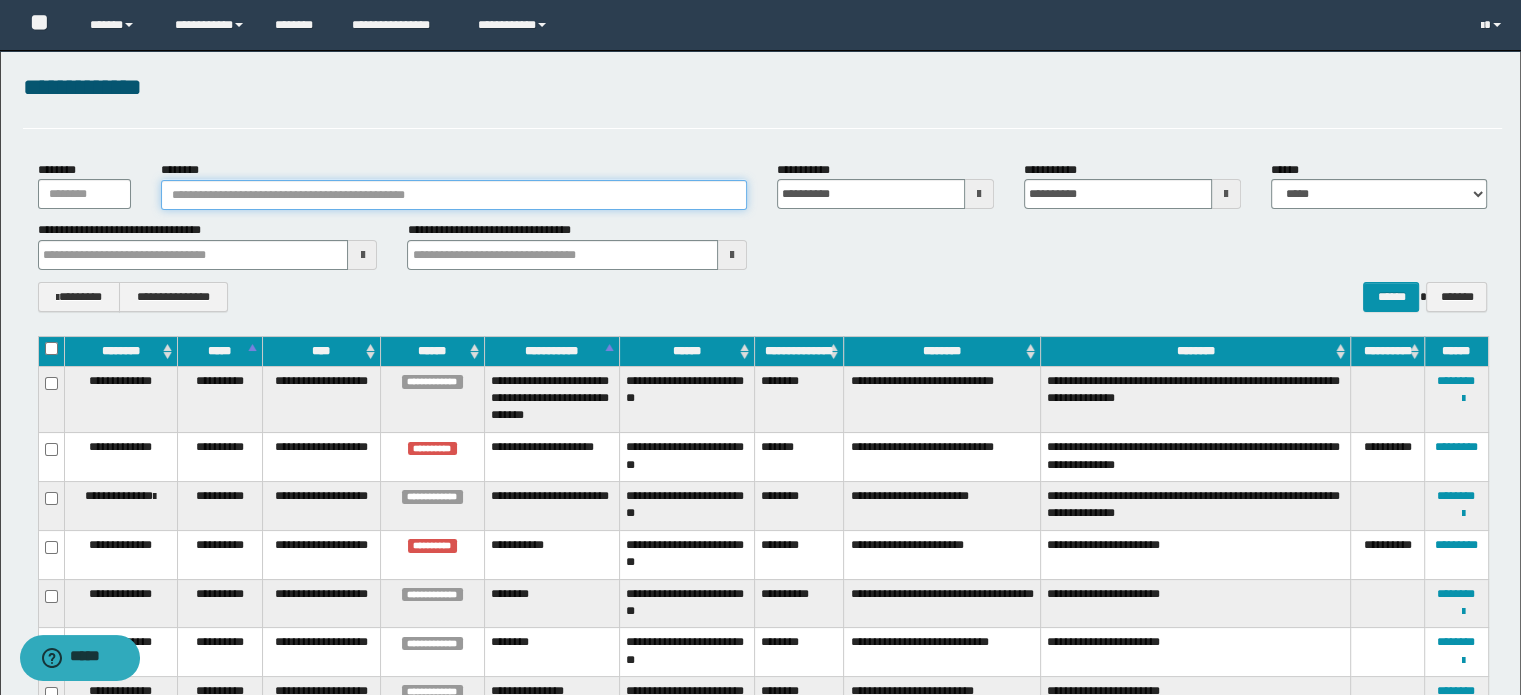 click on "********" at bounding box center (454, 195) 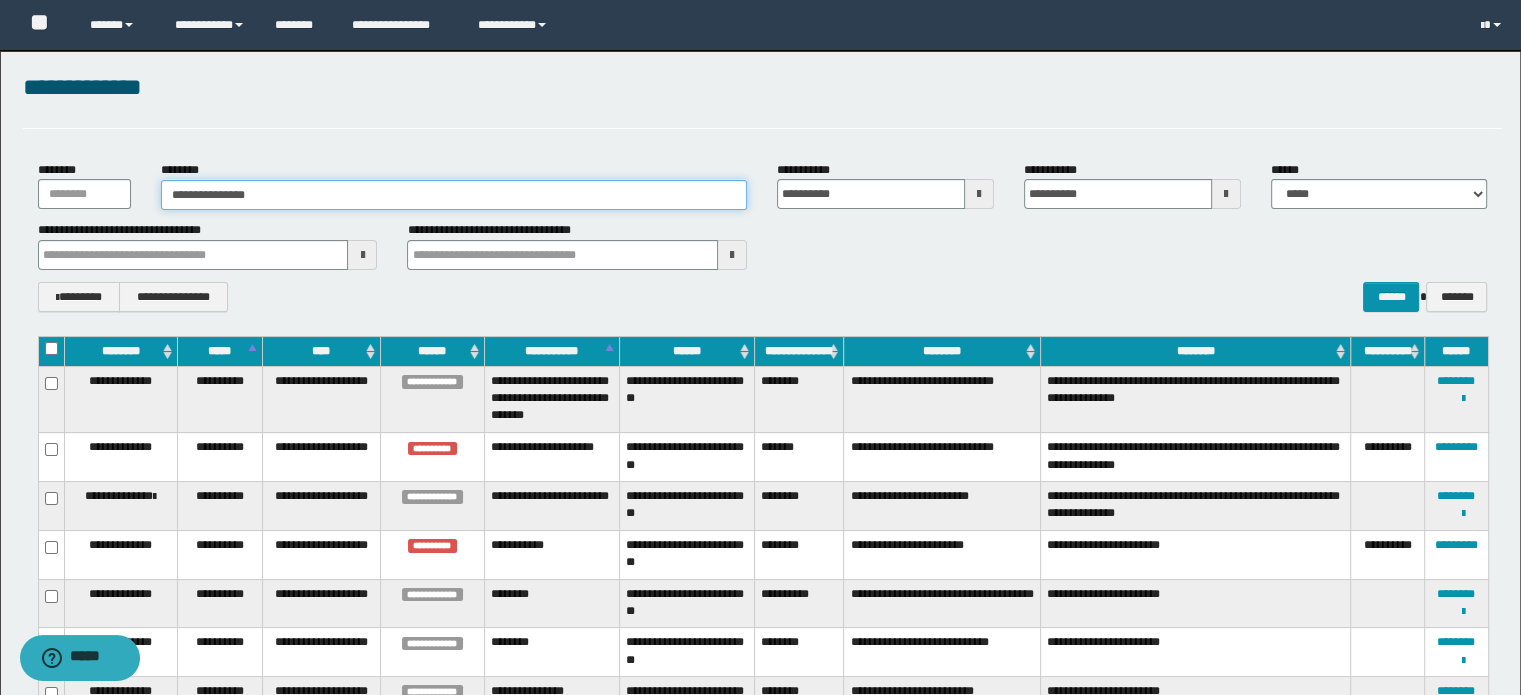 type on "**********" 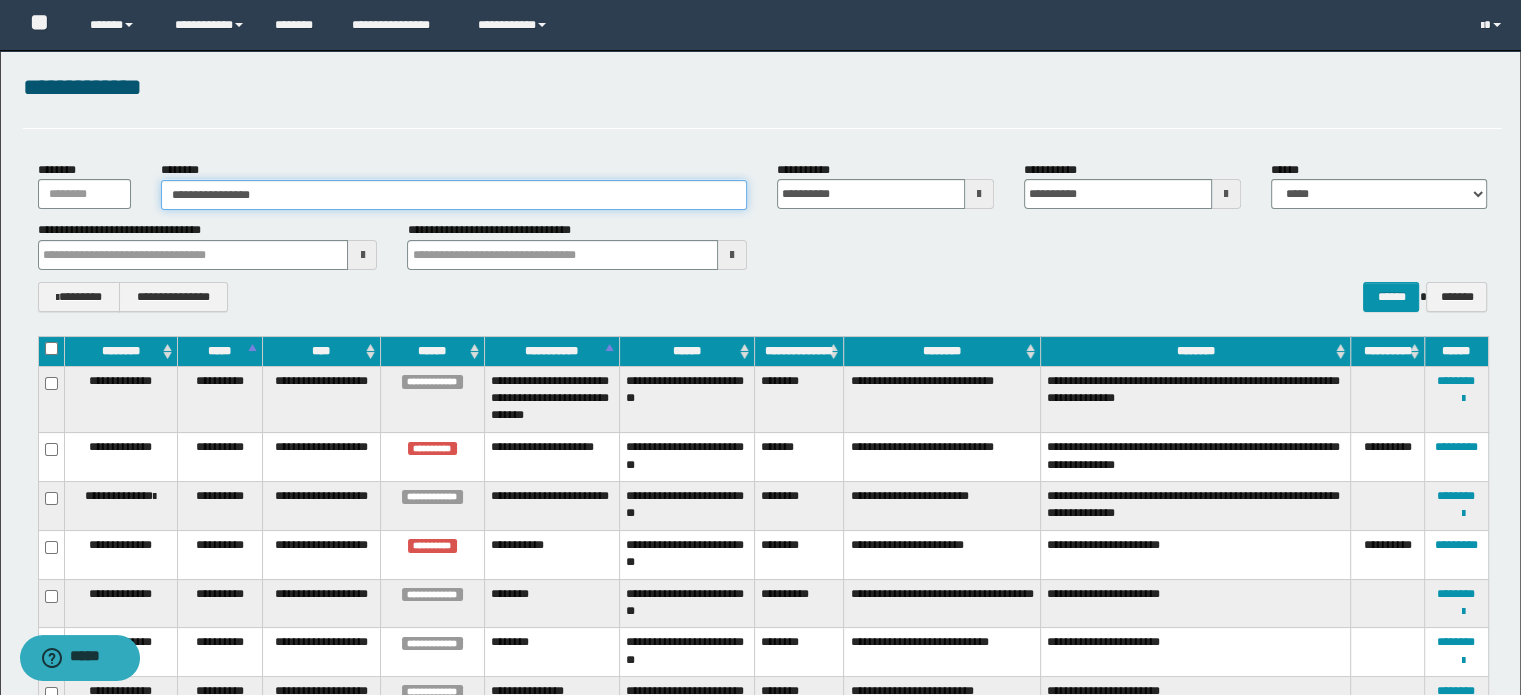 type on "**********" 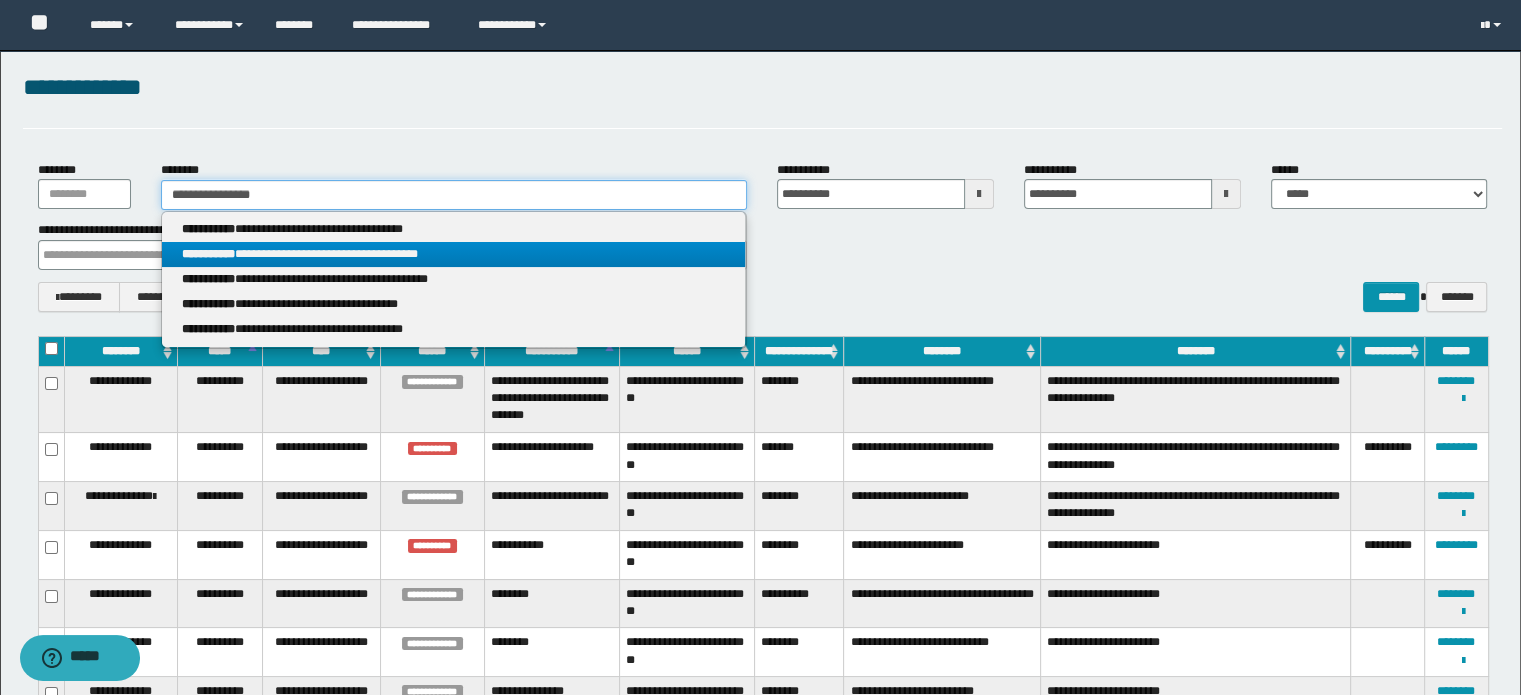 type on "**********" 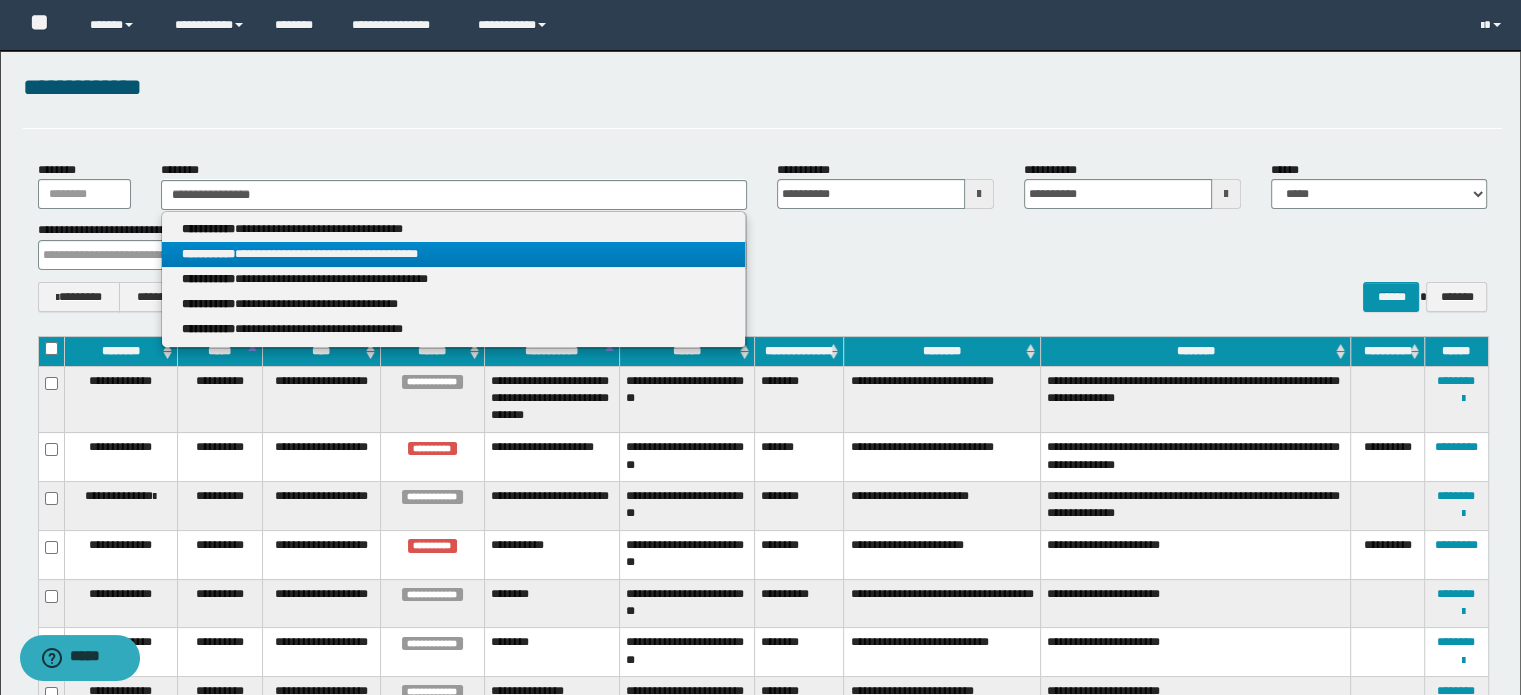 click on "**********" at bounding box center [454, 254] 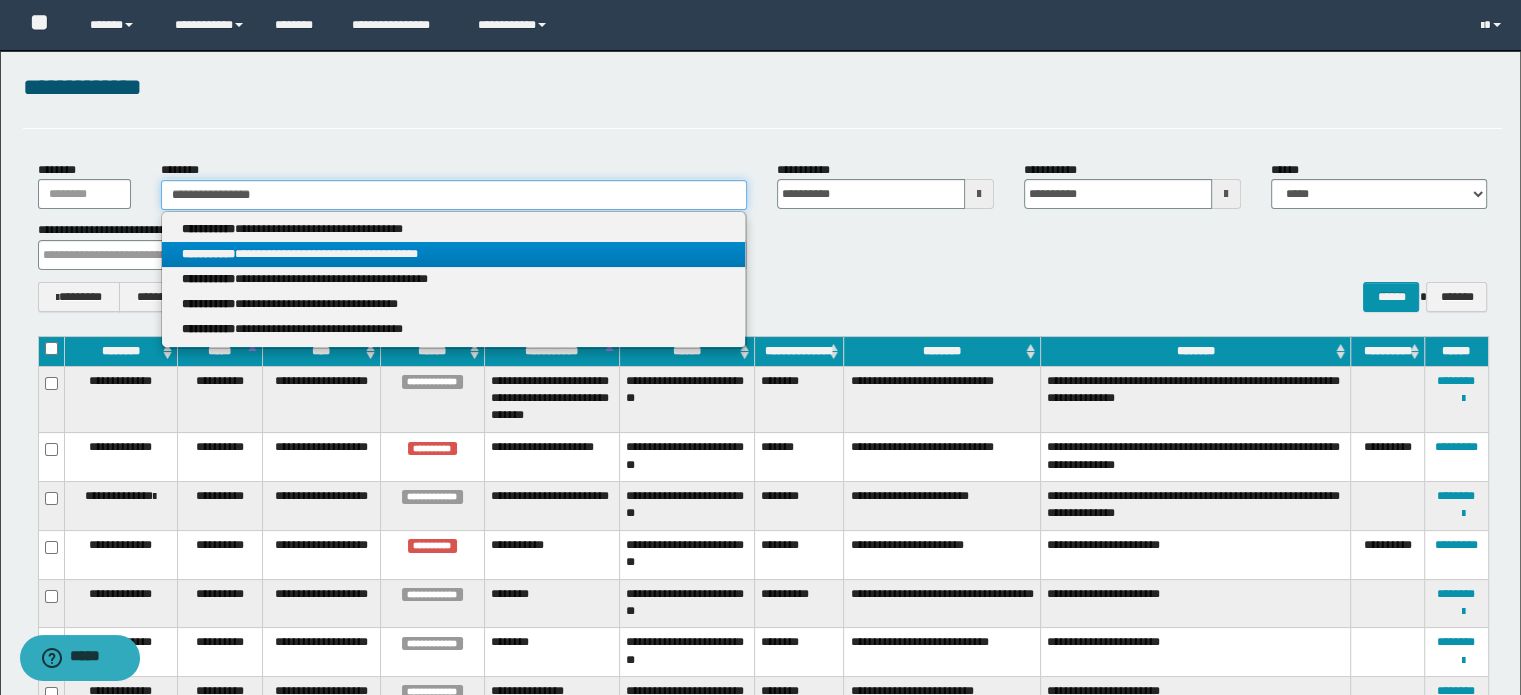 type 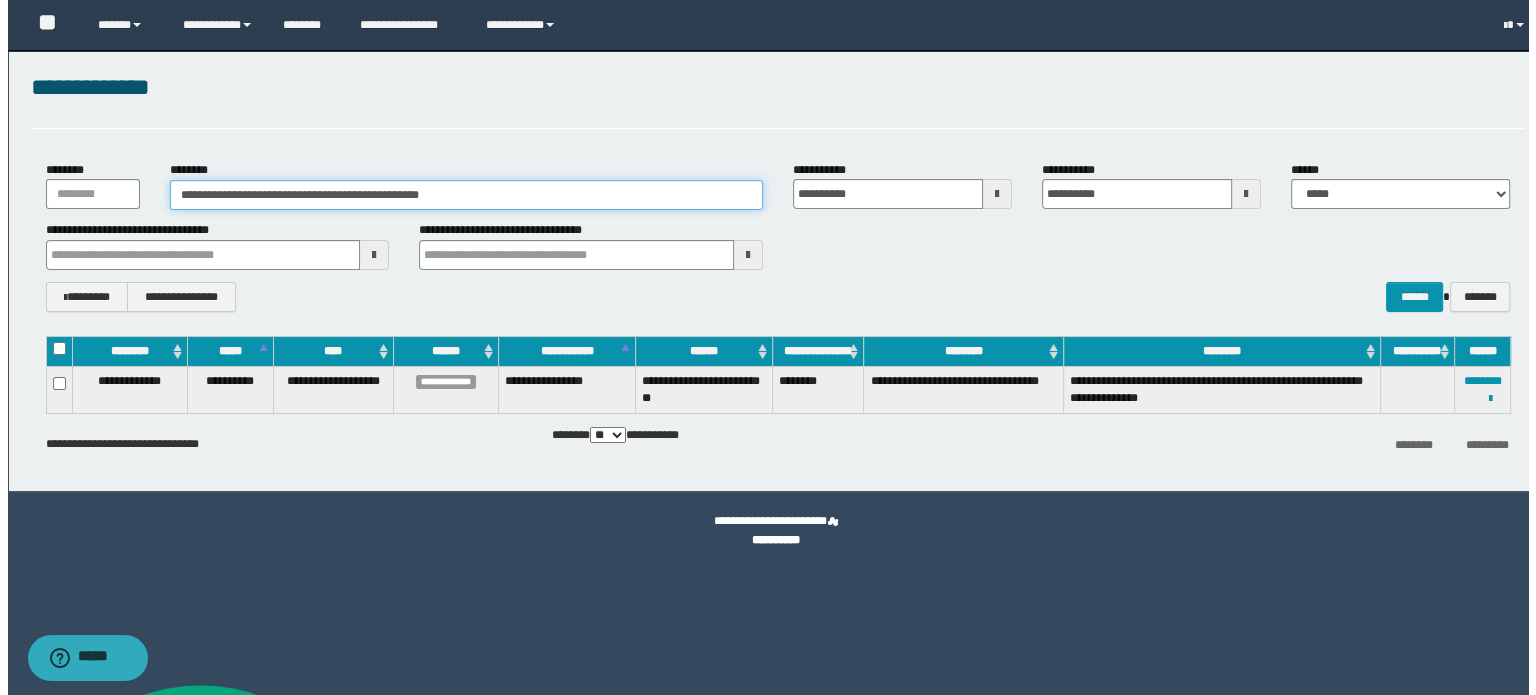 scroll, scrollTop: 0, scrollLeft: 0, axis: both 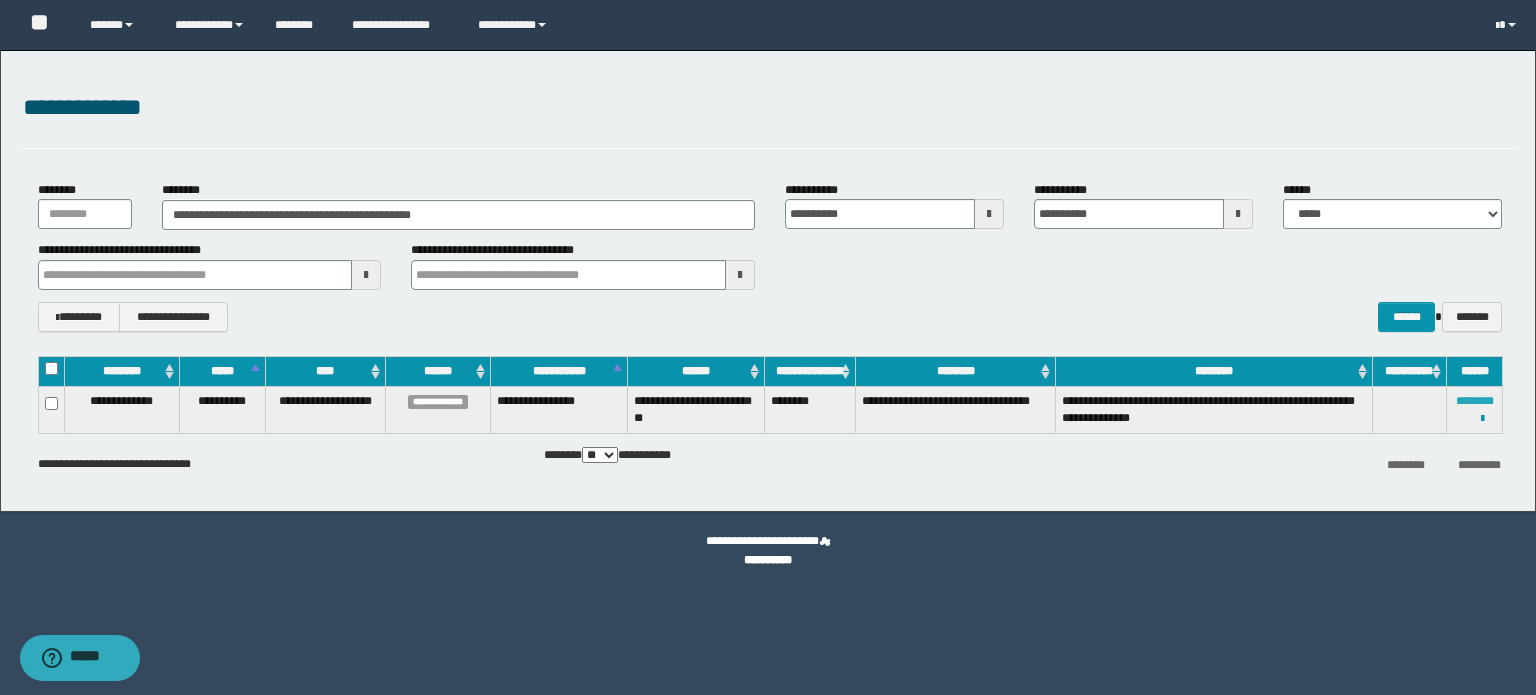 click on "********" at bounding box center (1475, 401) 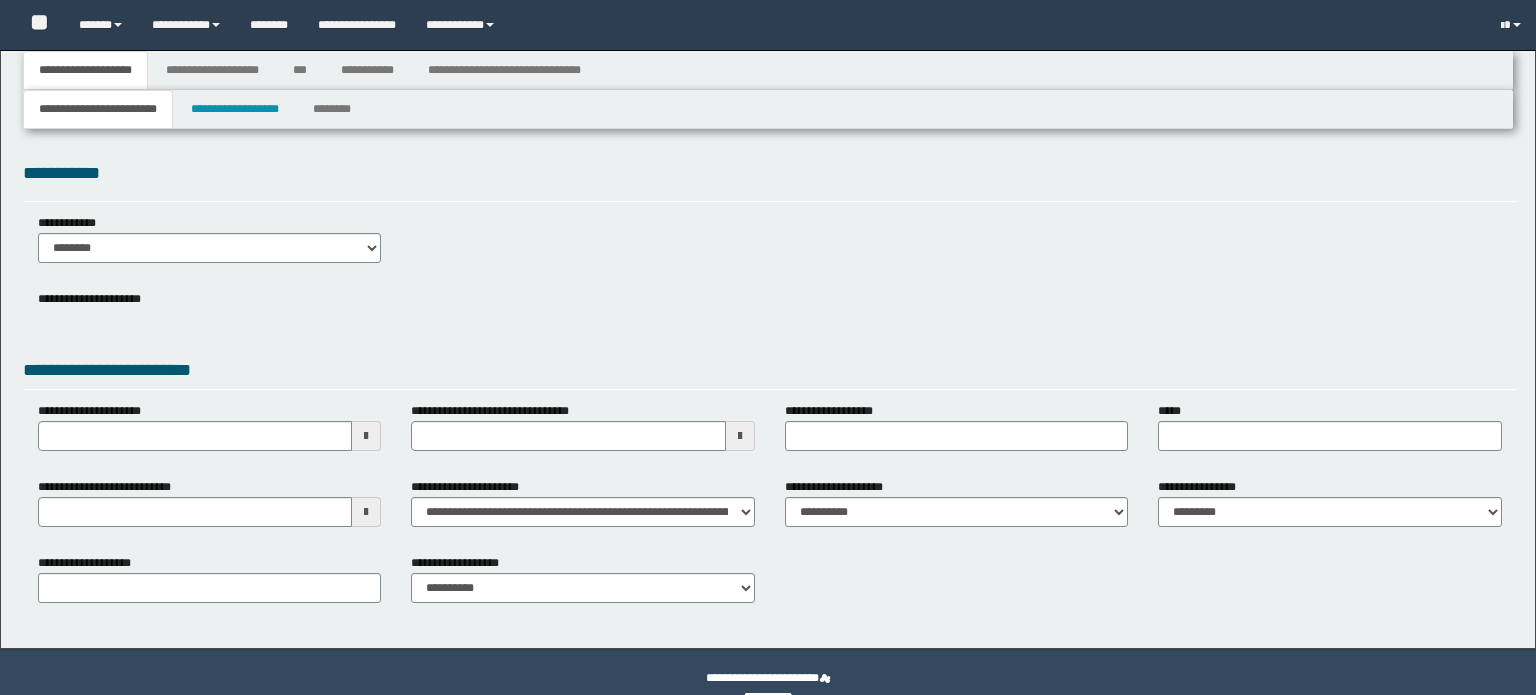 type 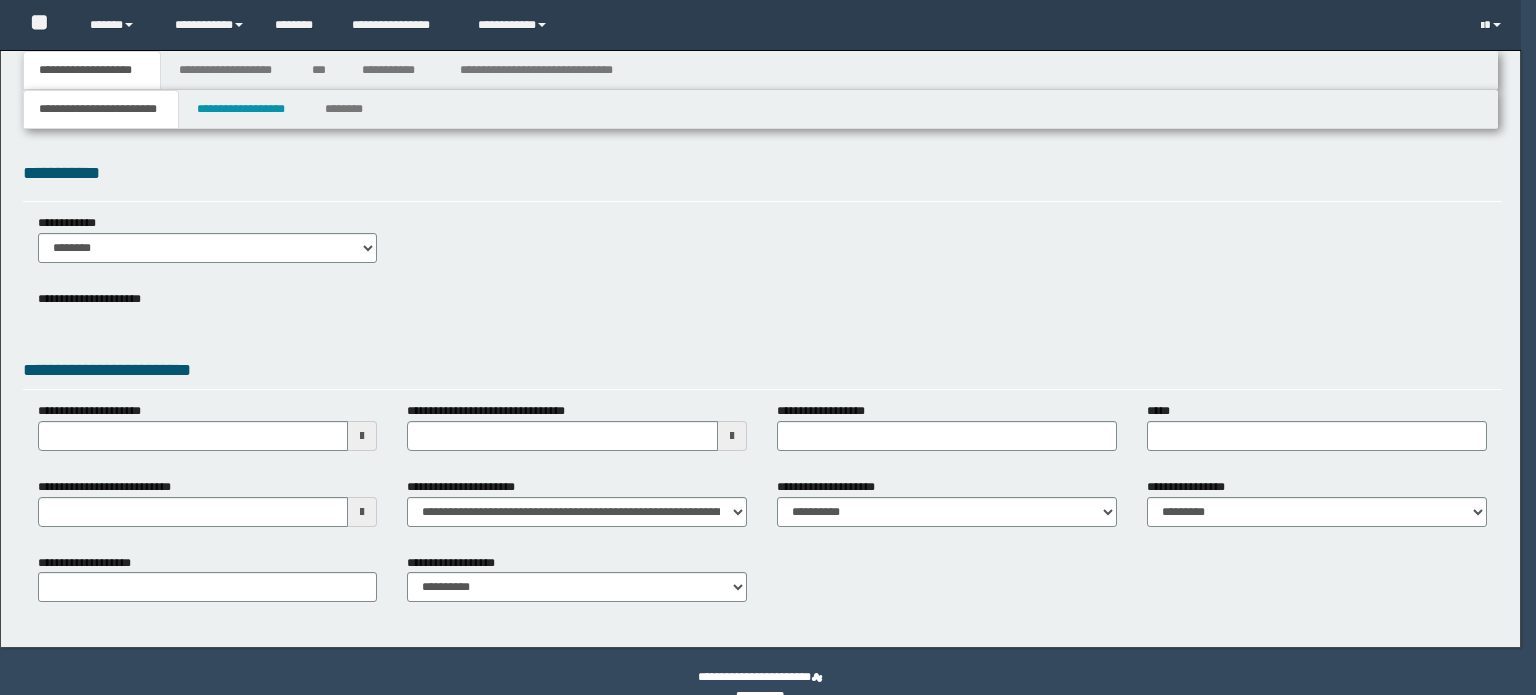 scroll, scrollTop: 0, scrollLeft: 0, axis: both 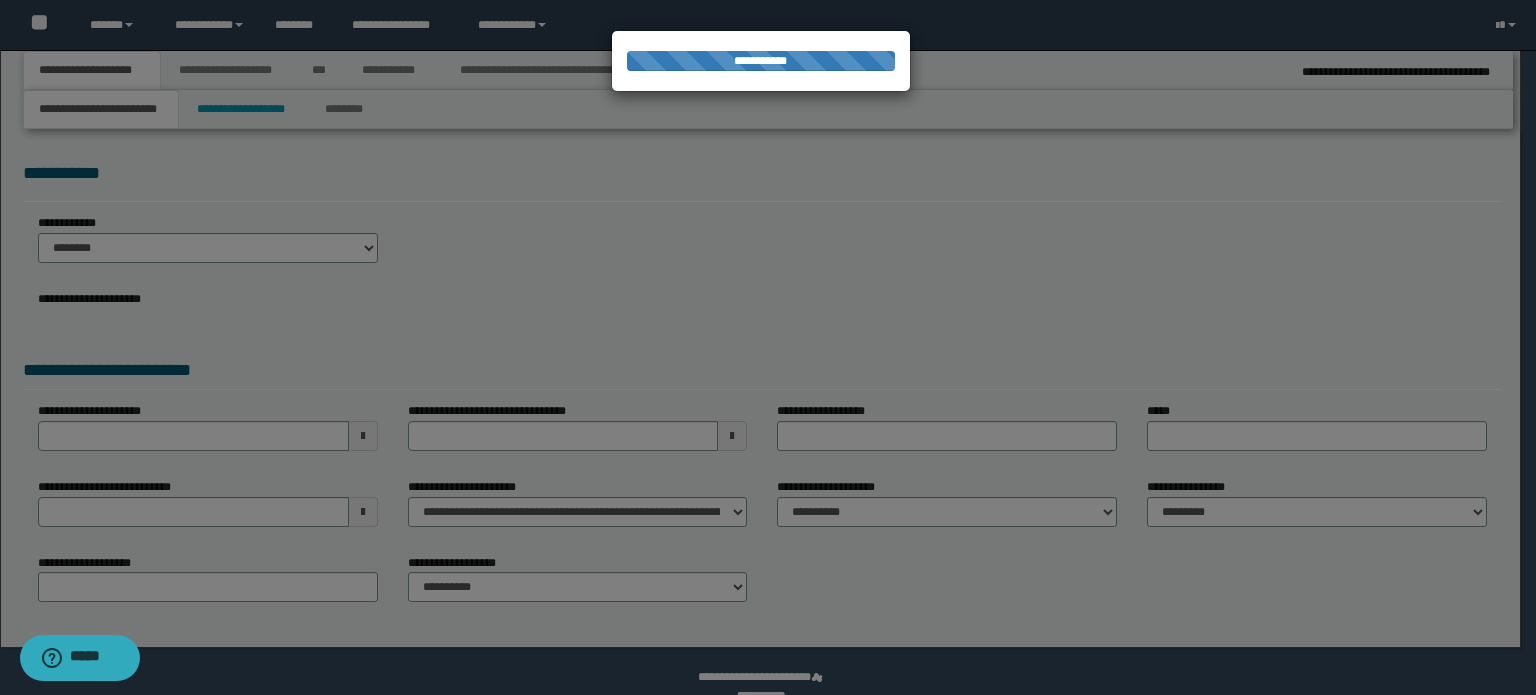 type on "**********" 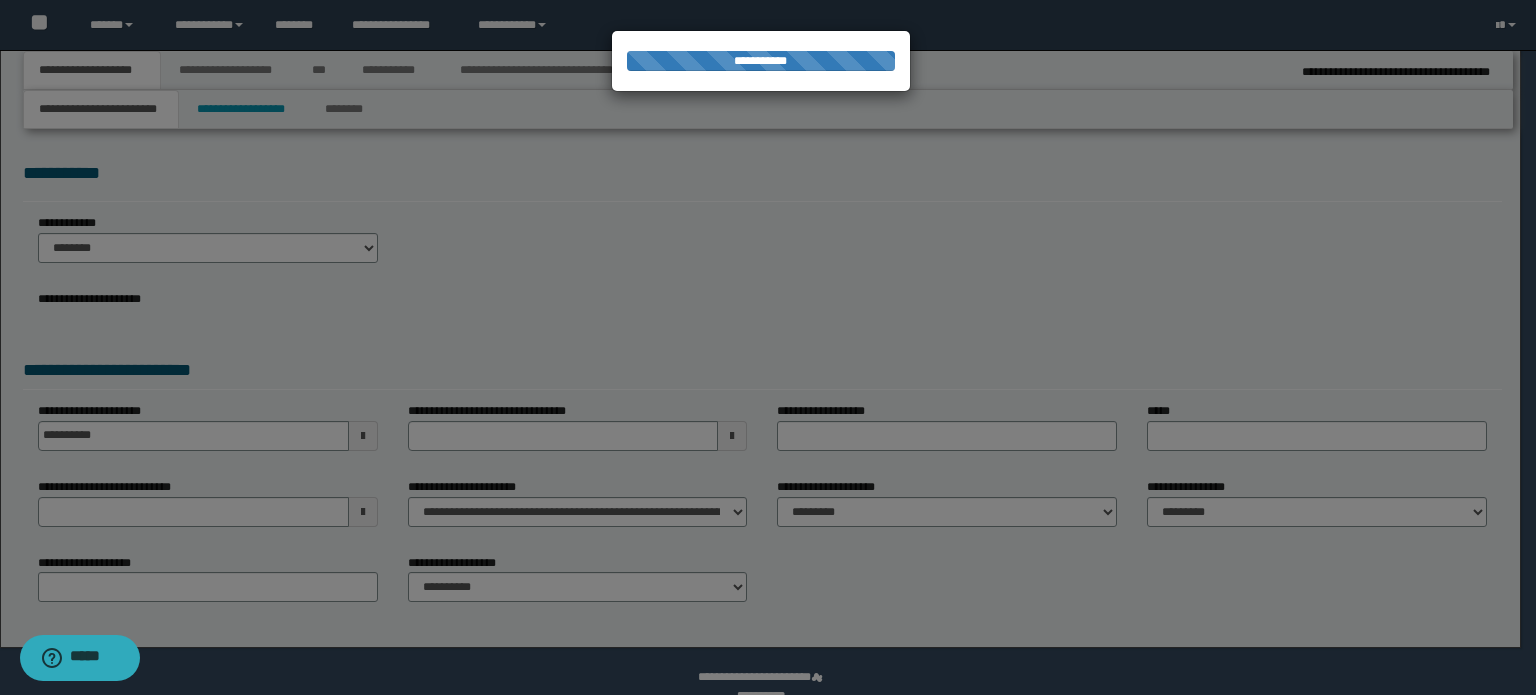 scroll, scrollTop: 1092, scrollLeft: 0, axis: vertical 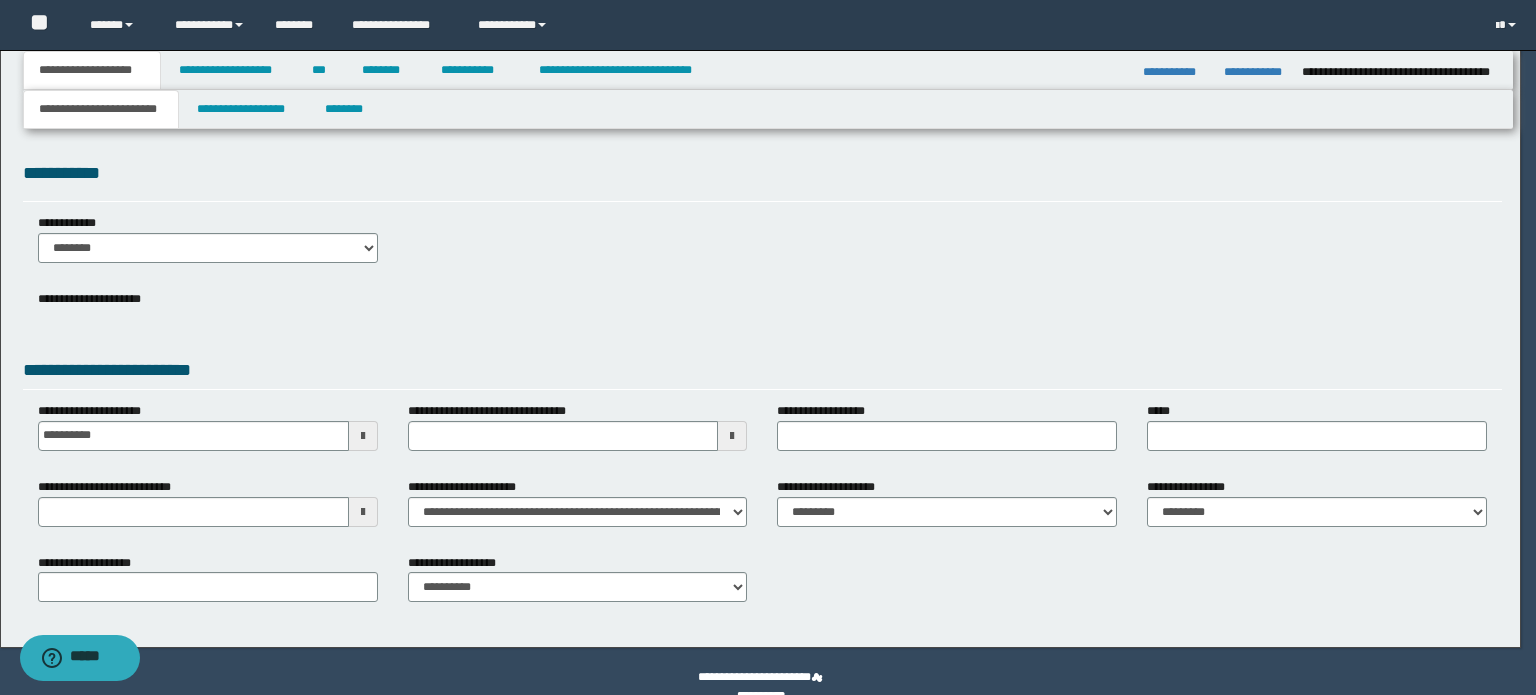 click at bounding box center (768, 347) 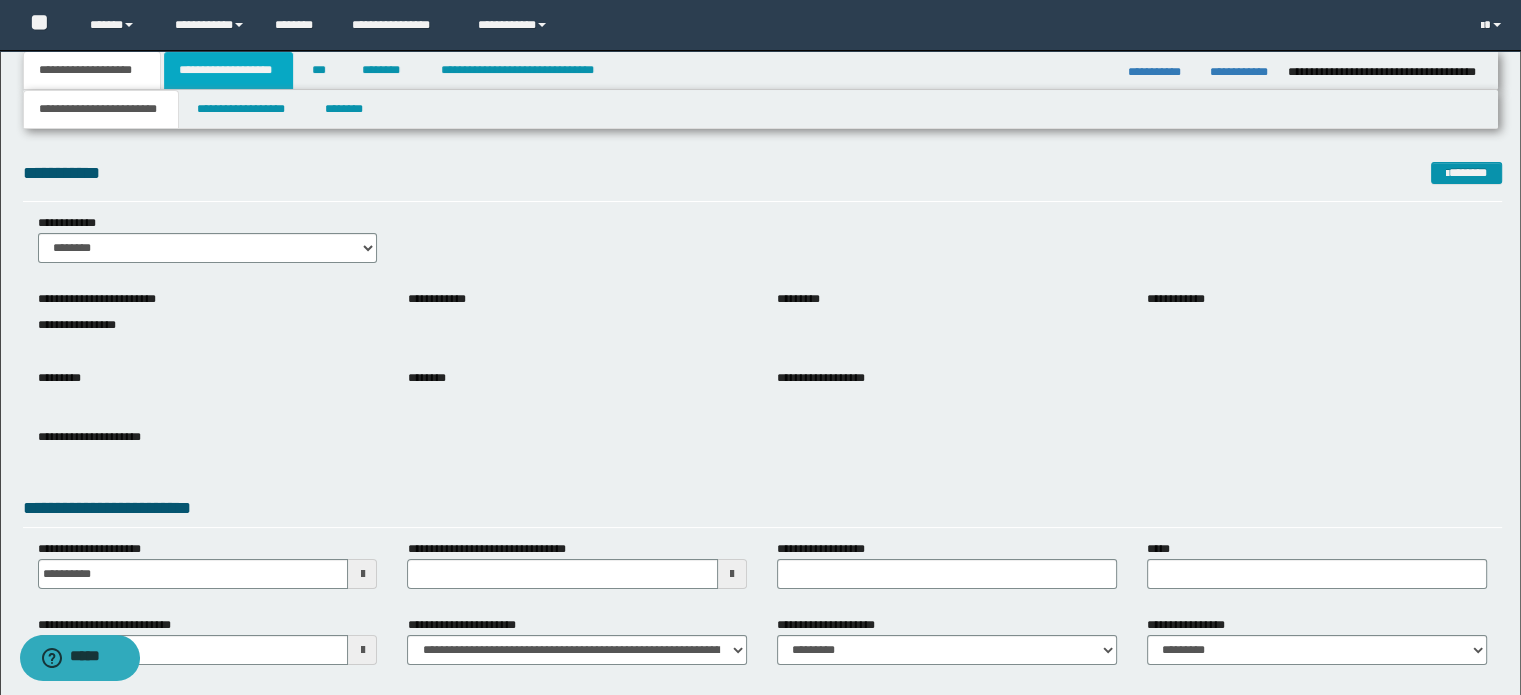 click on "**********" at bounding box center [228, 70] 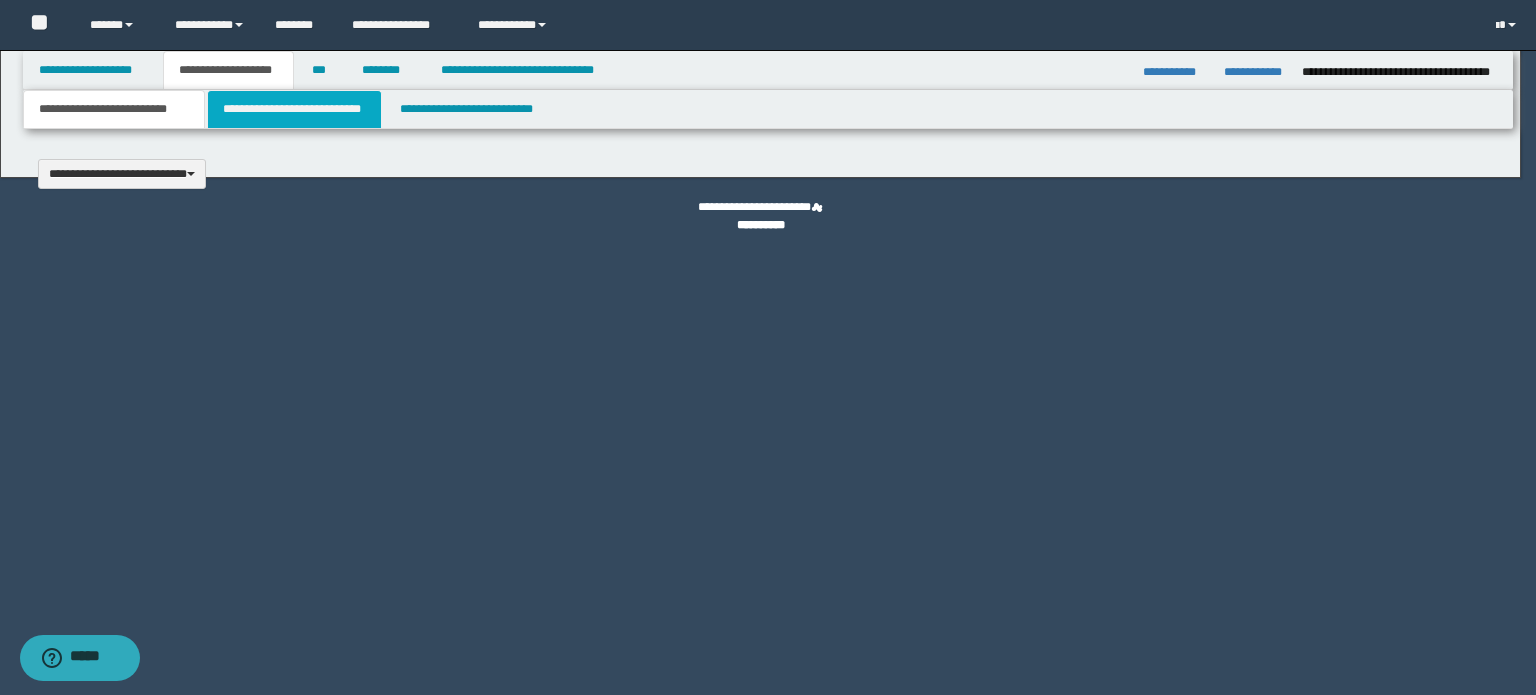 type 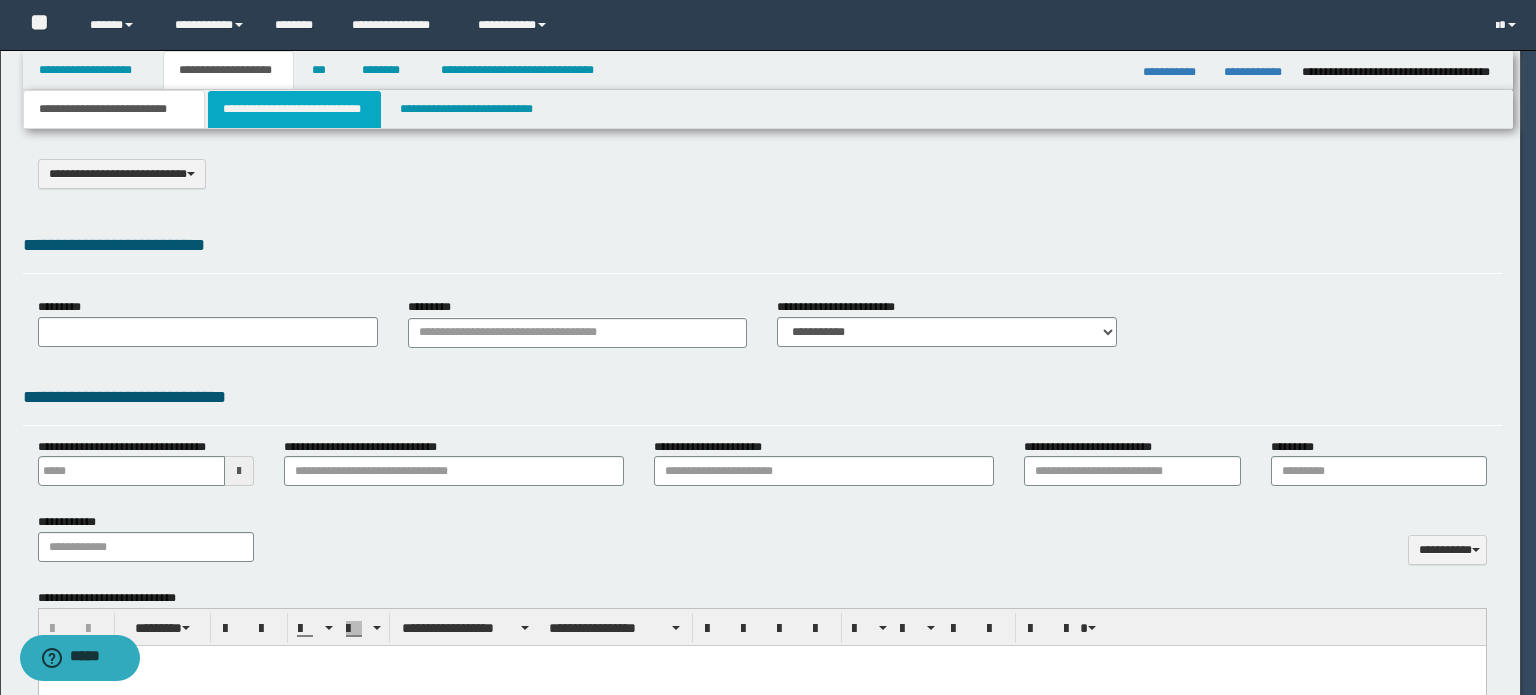 select on "*" 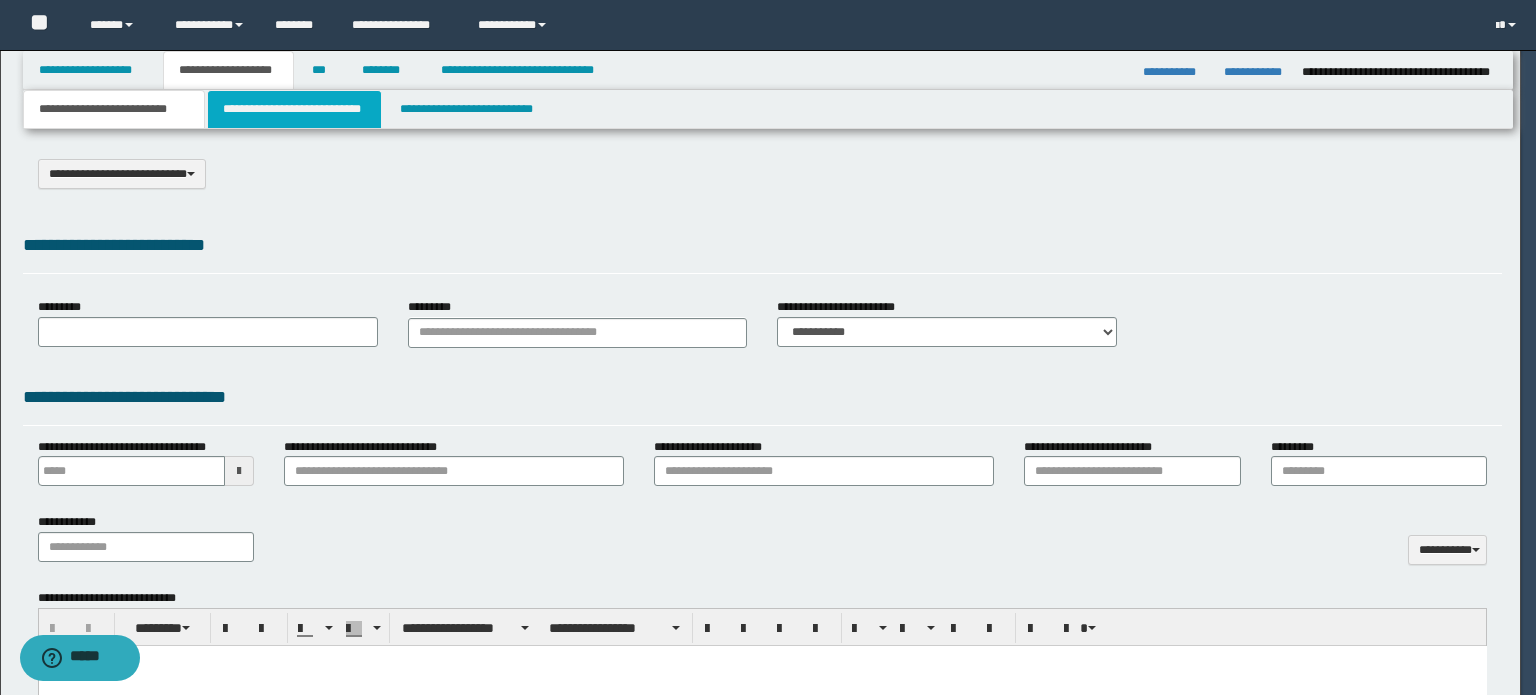 scroll, scrollTop: 0, scrollLeft: 0, axis: both 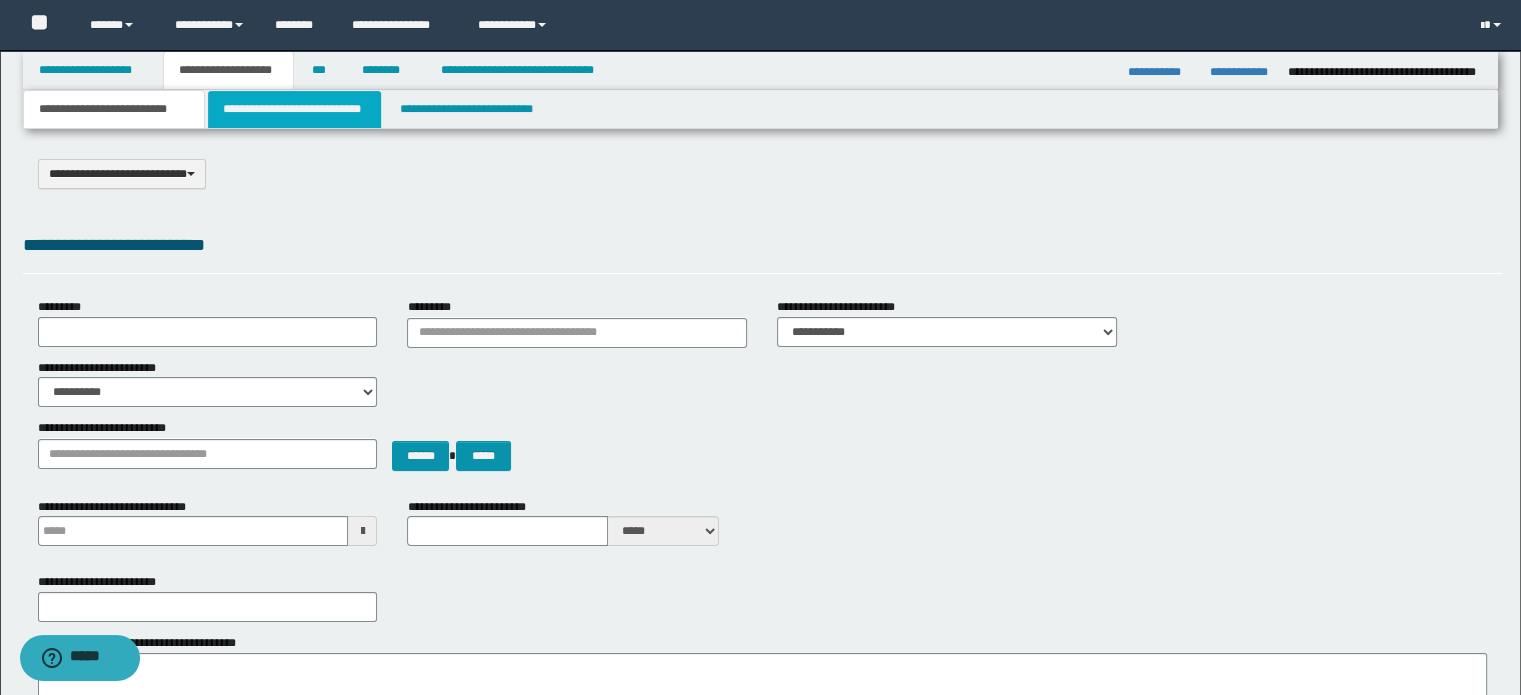 click on "**********" at bounding box center [294, 109] 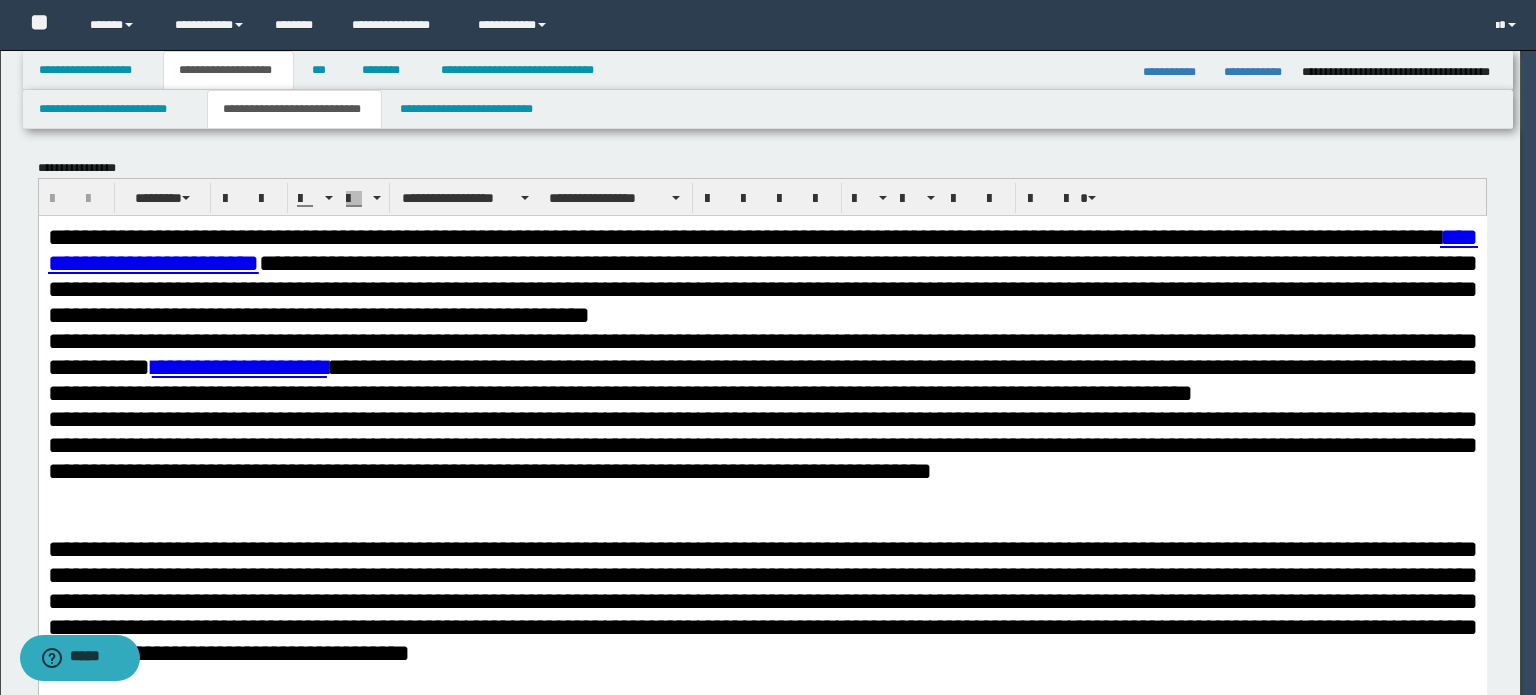 scroll, scrollTop: 0, scrollLeft: 0, axis: both 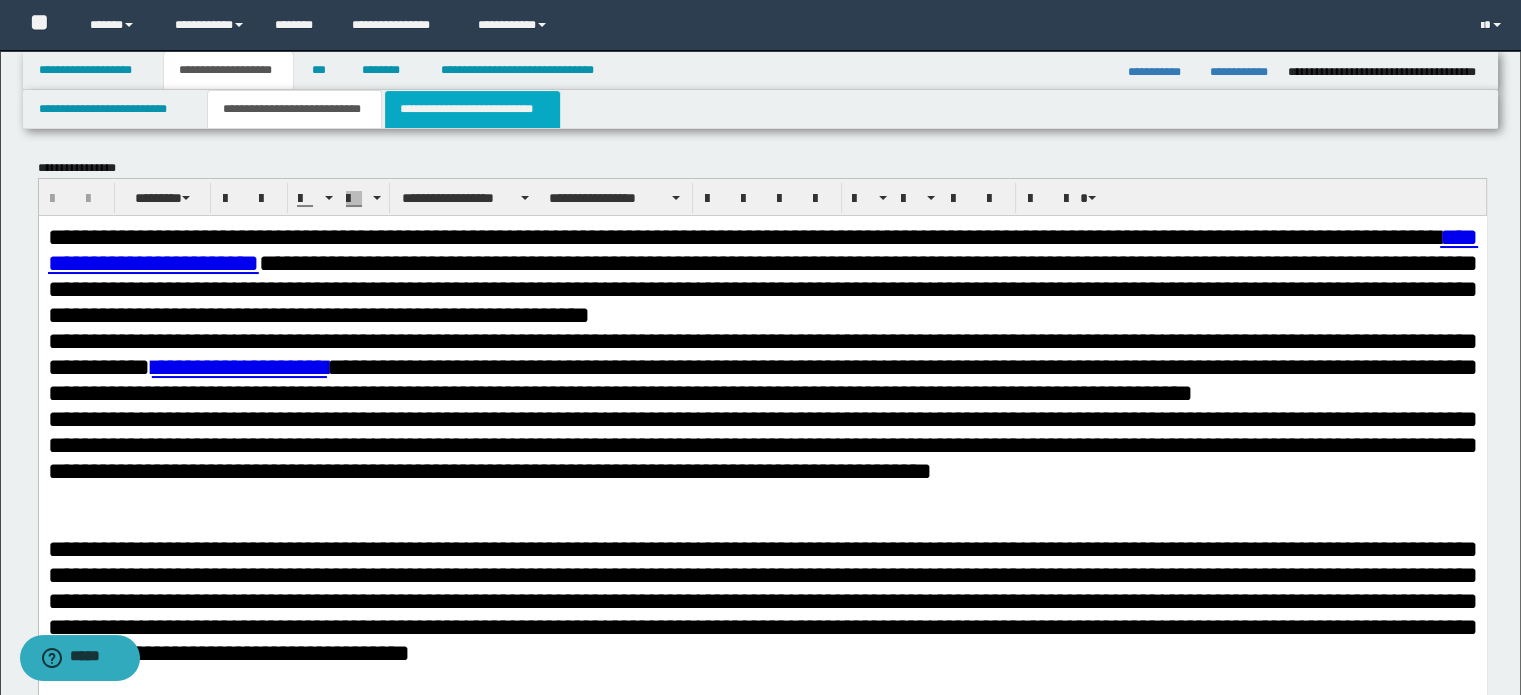 click on "**********" at bounding box center [472, 109] 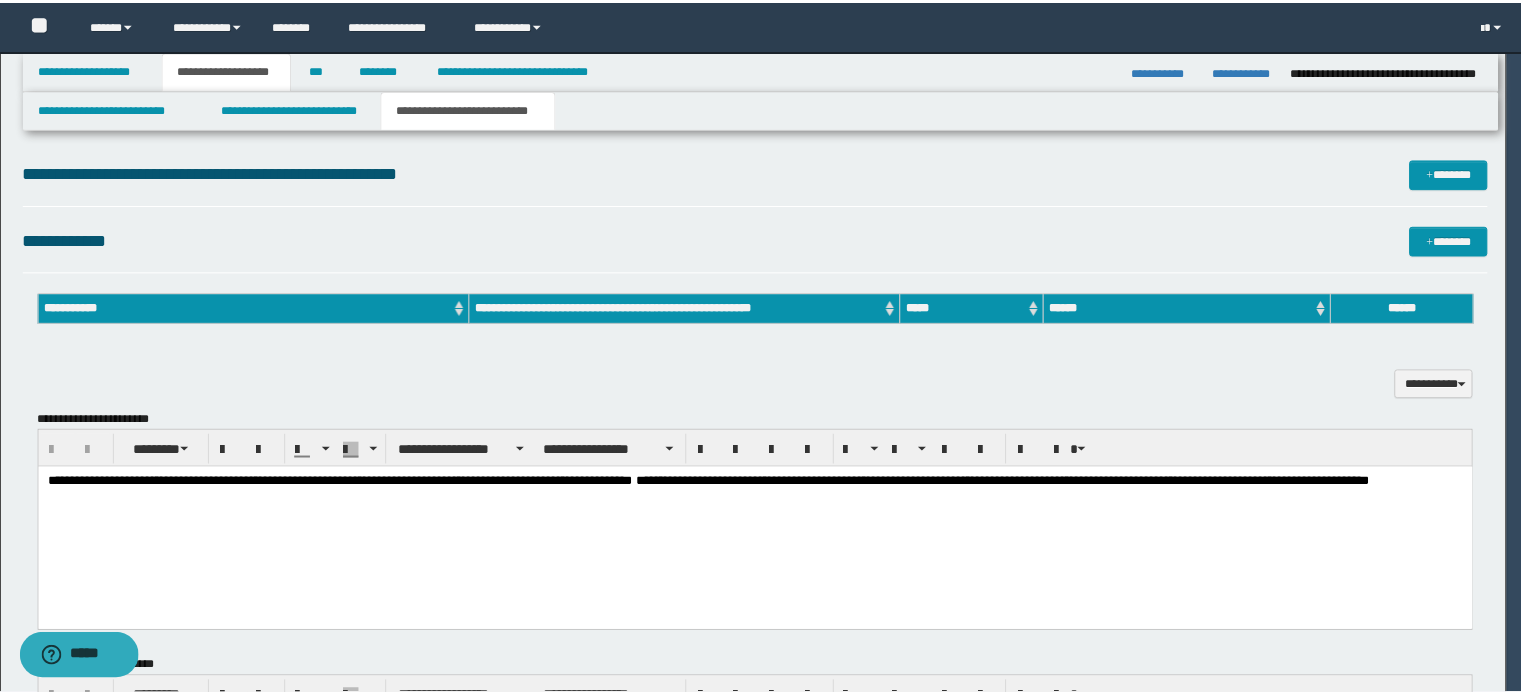 scroll, scrollTop: 0, scrollLeft: 0, axis: both 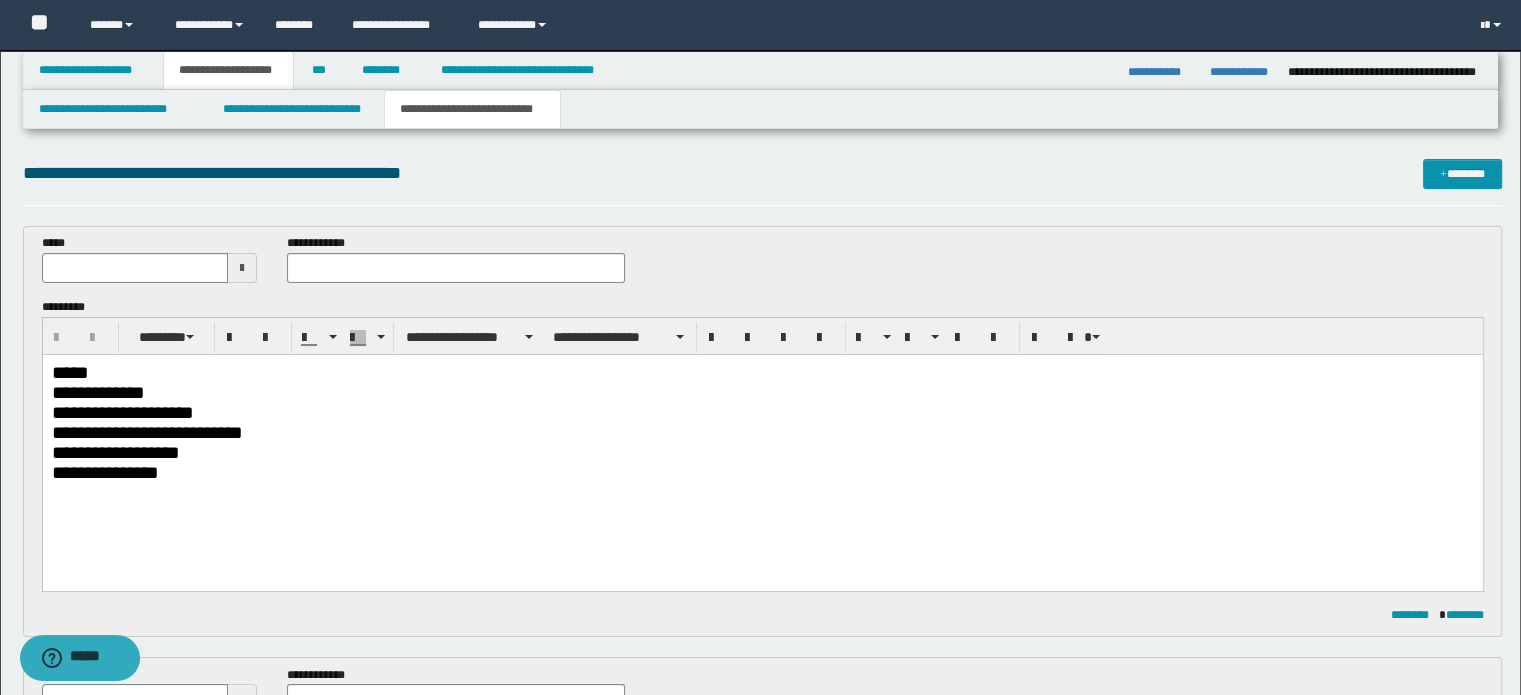click on "**********" at bounding box center [472, 109] 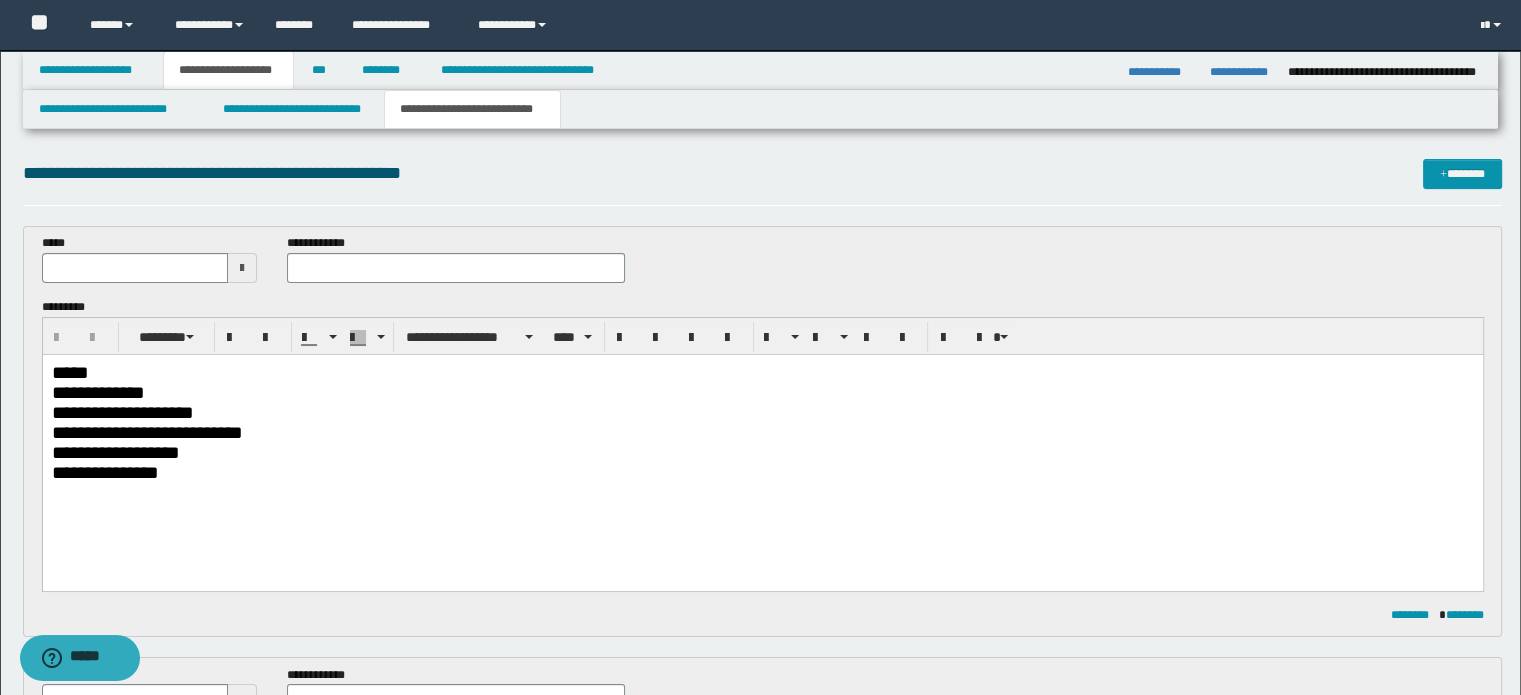 click on "**********" at bounding box center [762, 392] 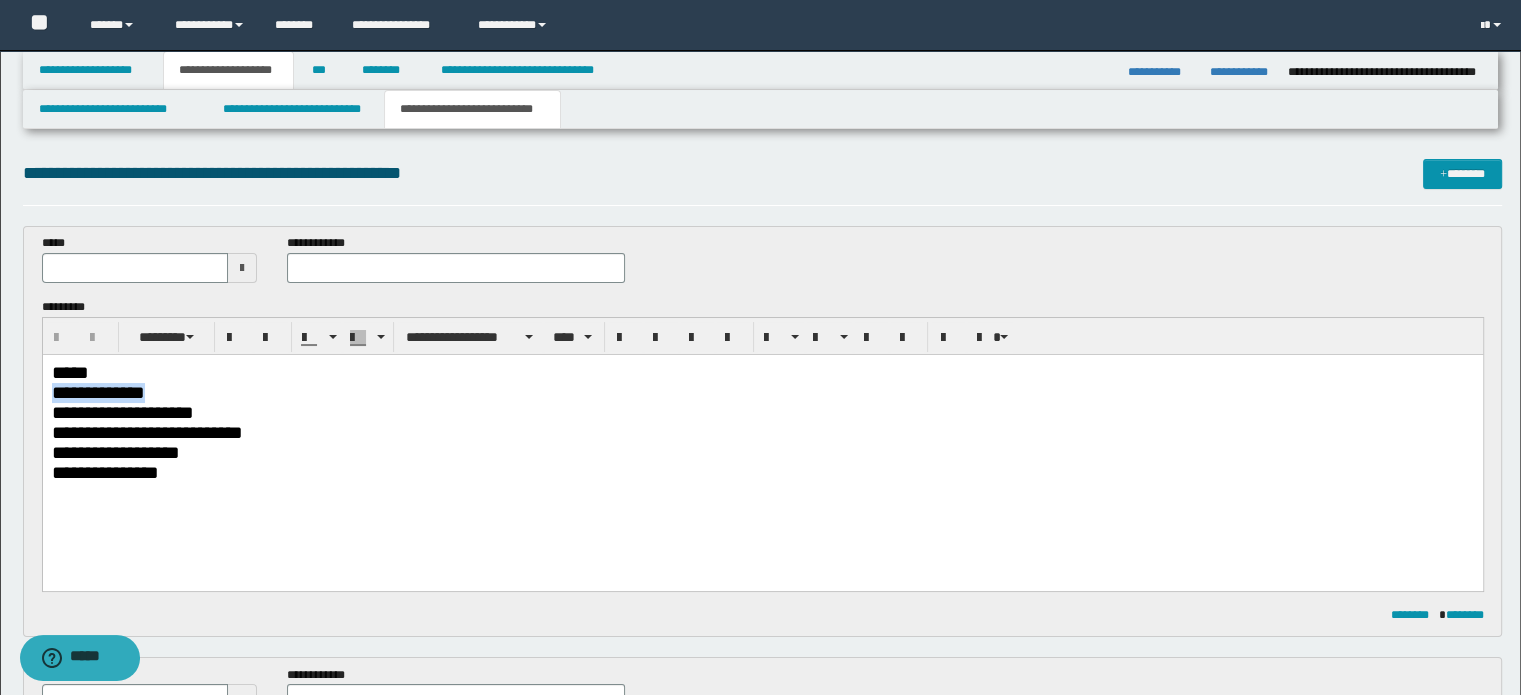 click on "**********" at bounding box center (762, 392) 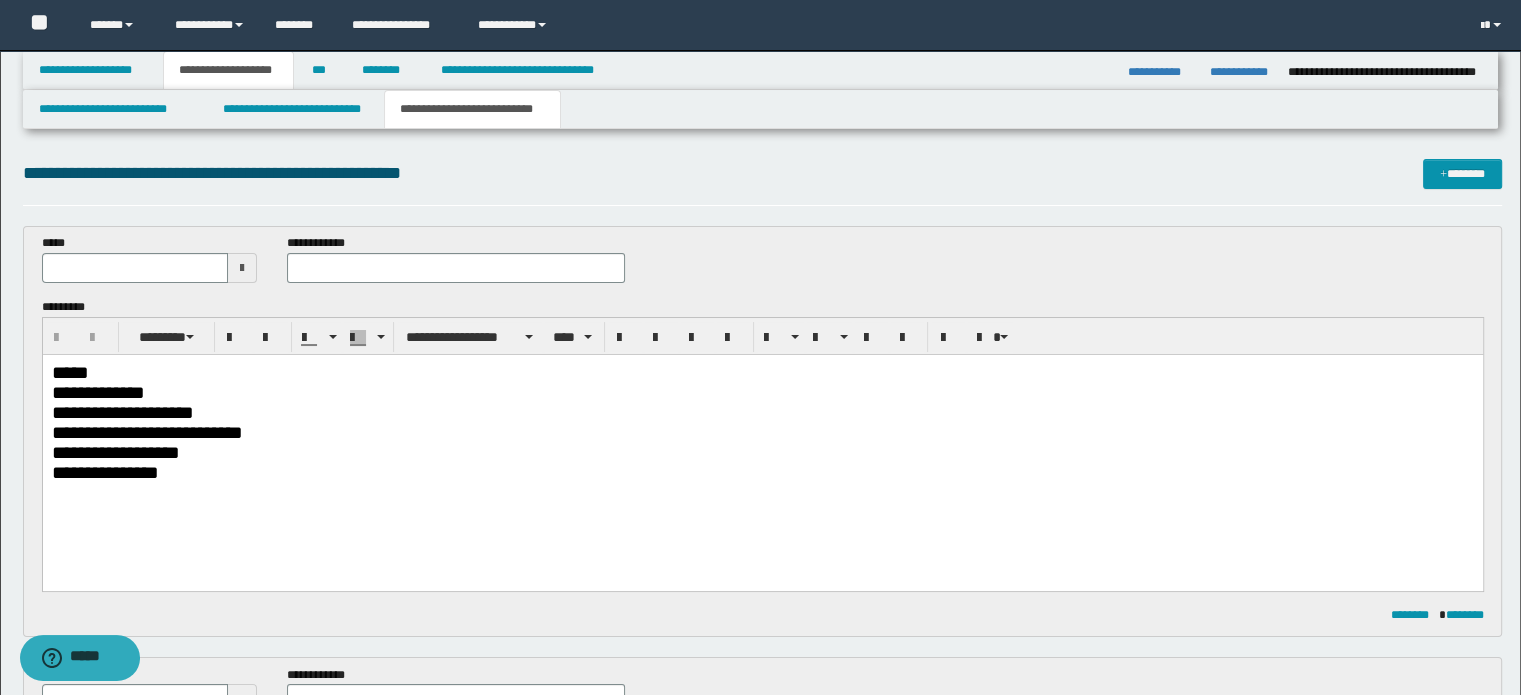 click on "**********" at bounding box center (762, 412) 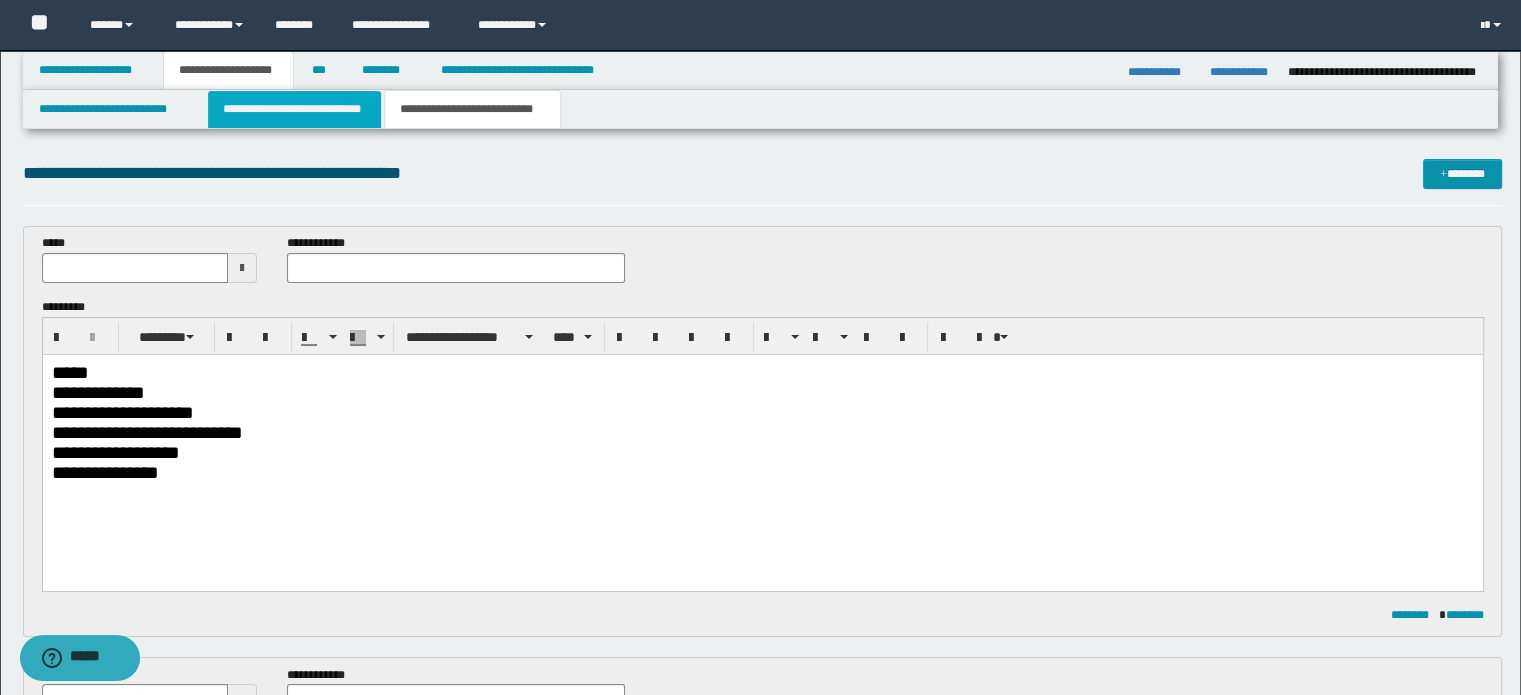 click on "**********" at bounding box center [294, 109] 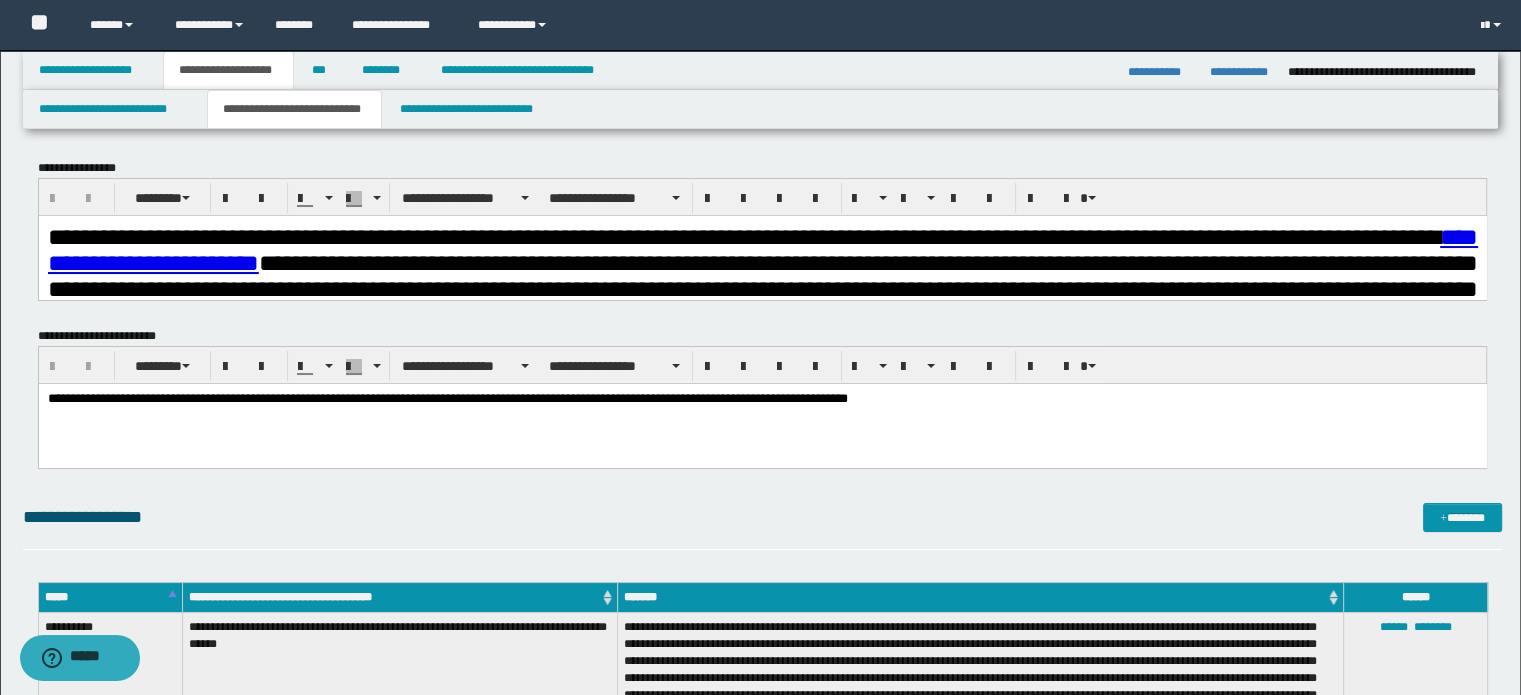 drag, startPoint x: 379, startPoint y: 178, endPoint x: 346, endPoint y: 108, distance: 77.388626 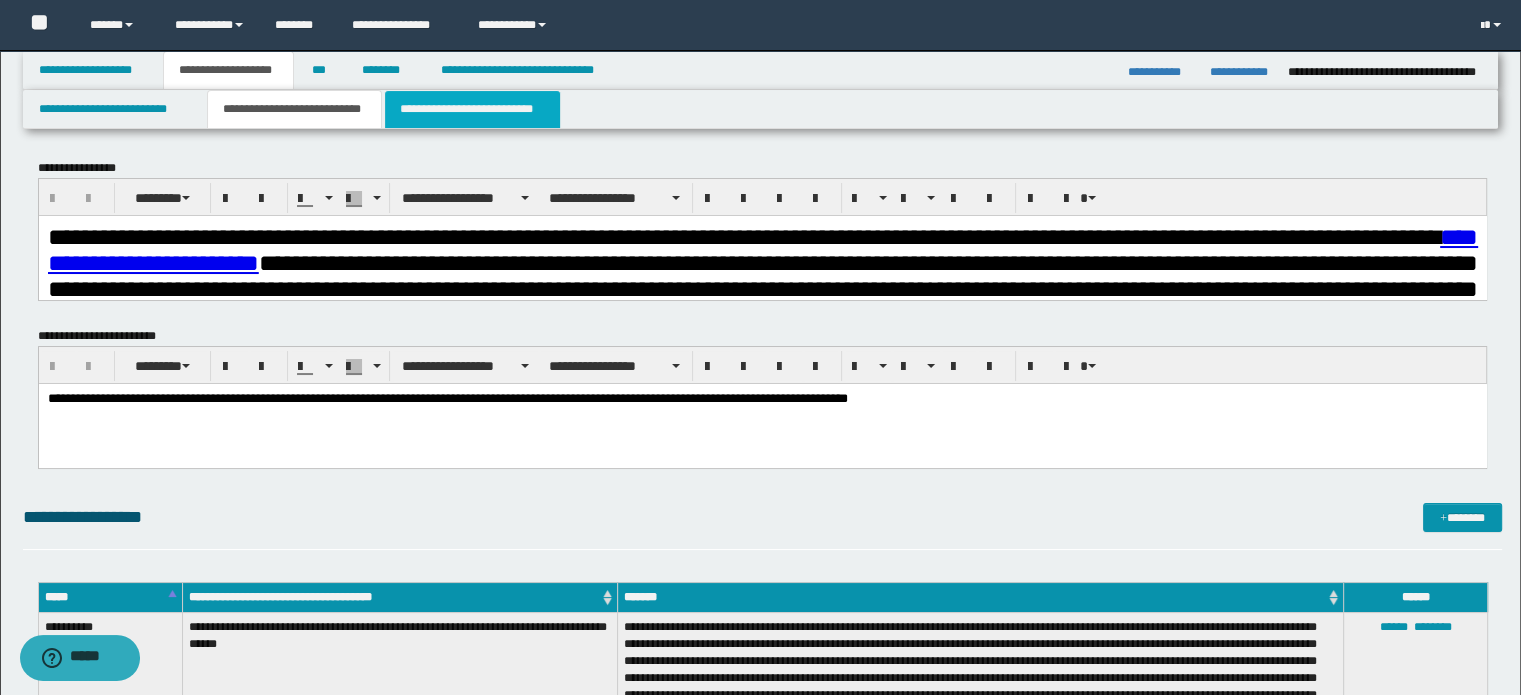 click on "**********" at bounding box center [472, 109] 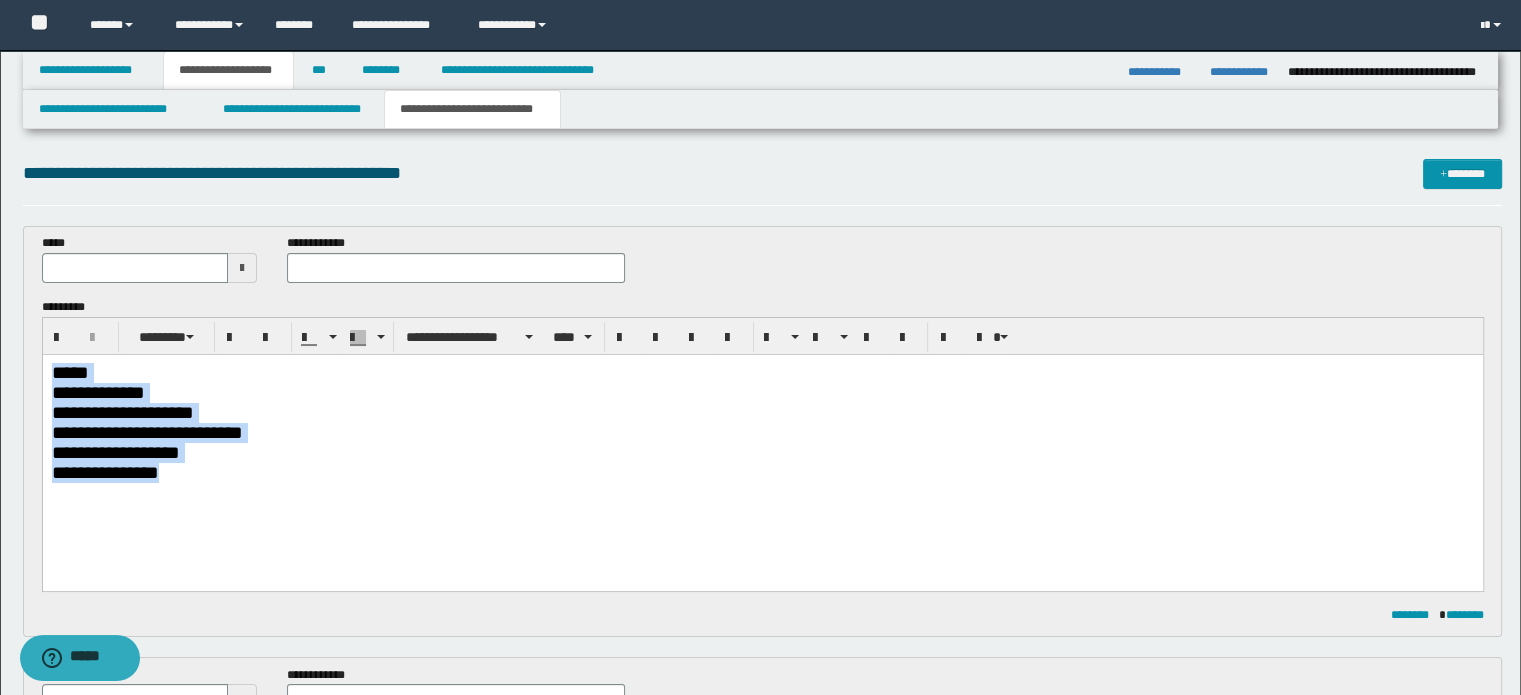 drag, startPoint x: 189, startPoint y: 478, endPoint x: 29, endPoint y: 368, distance: 194.16487 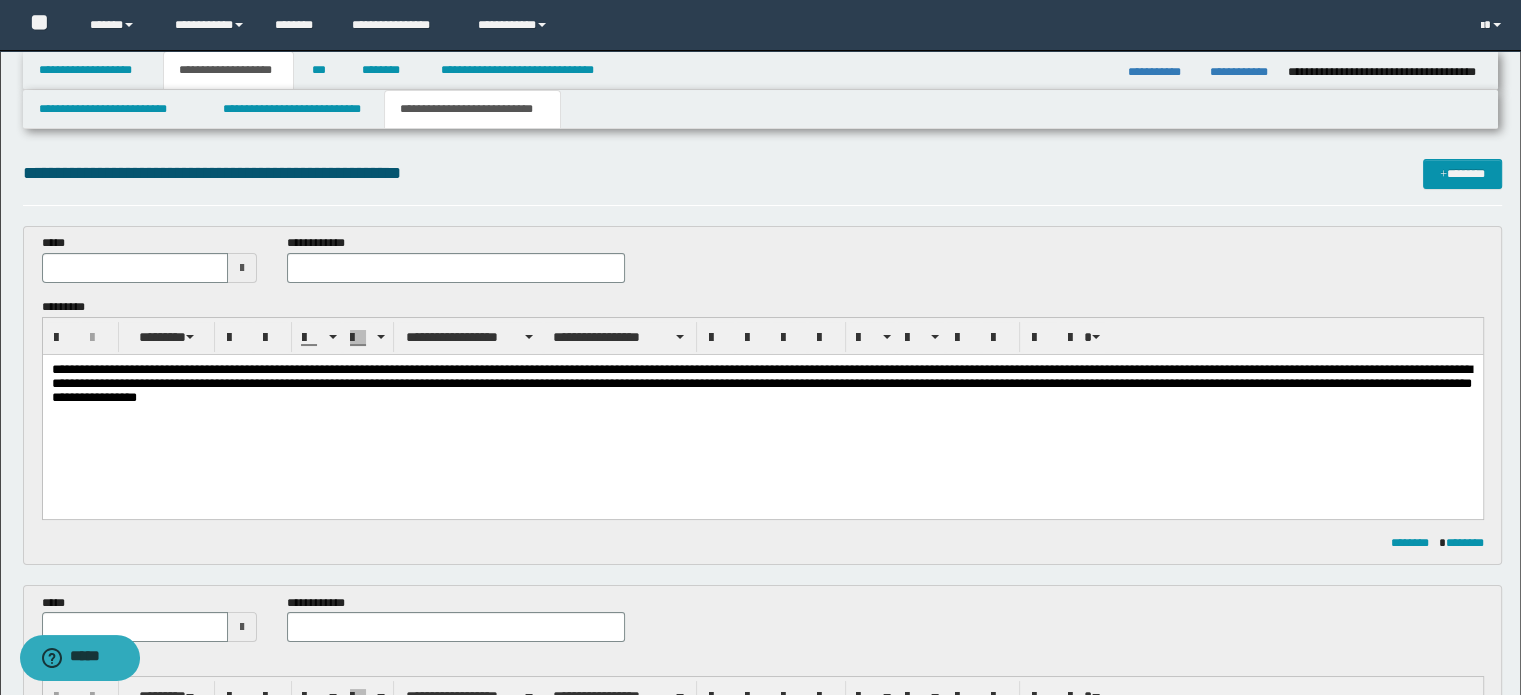 click on "**********" at bounding box center (762, 386) 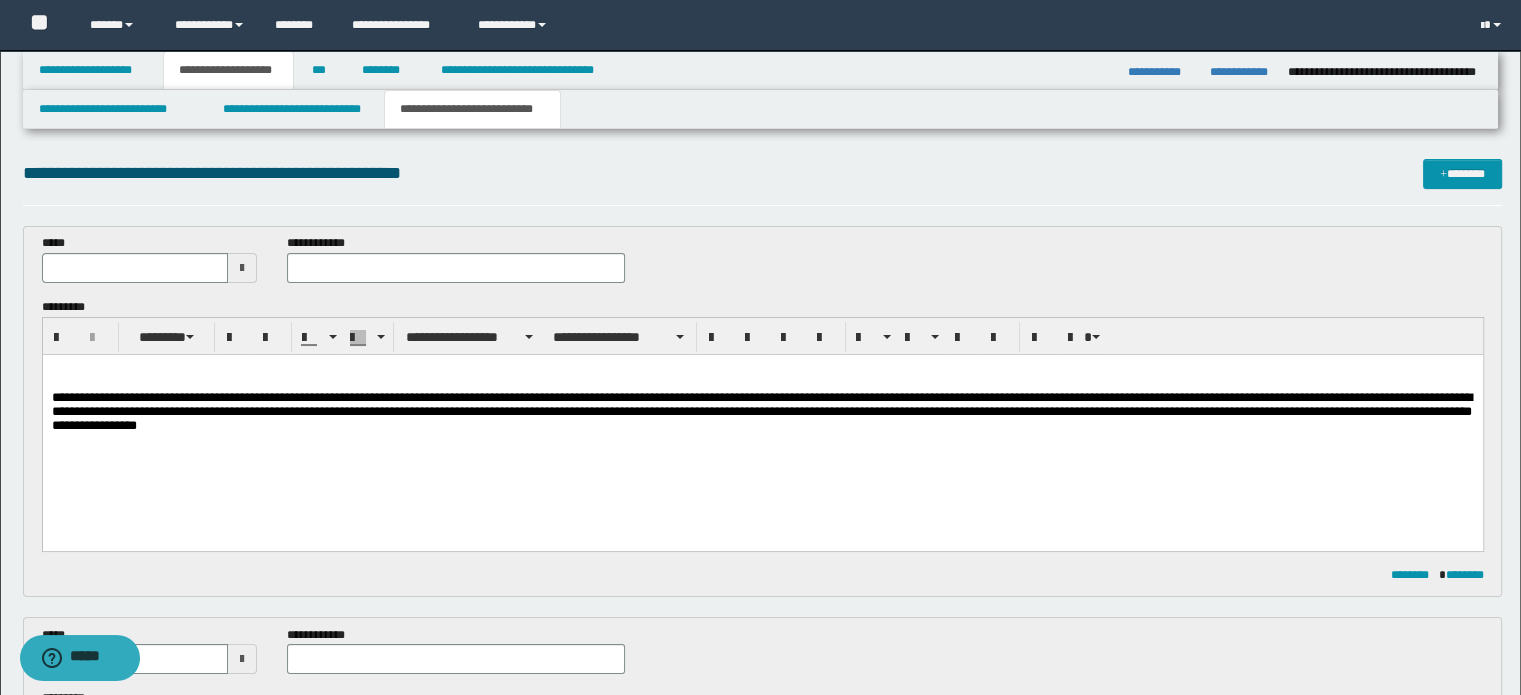 click at bounding box center (762, 369) 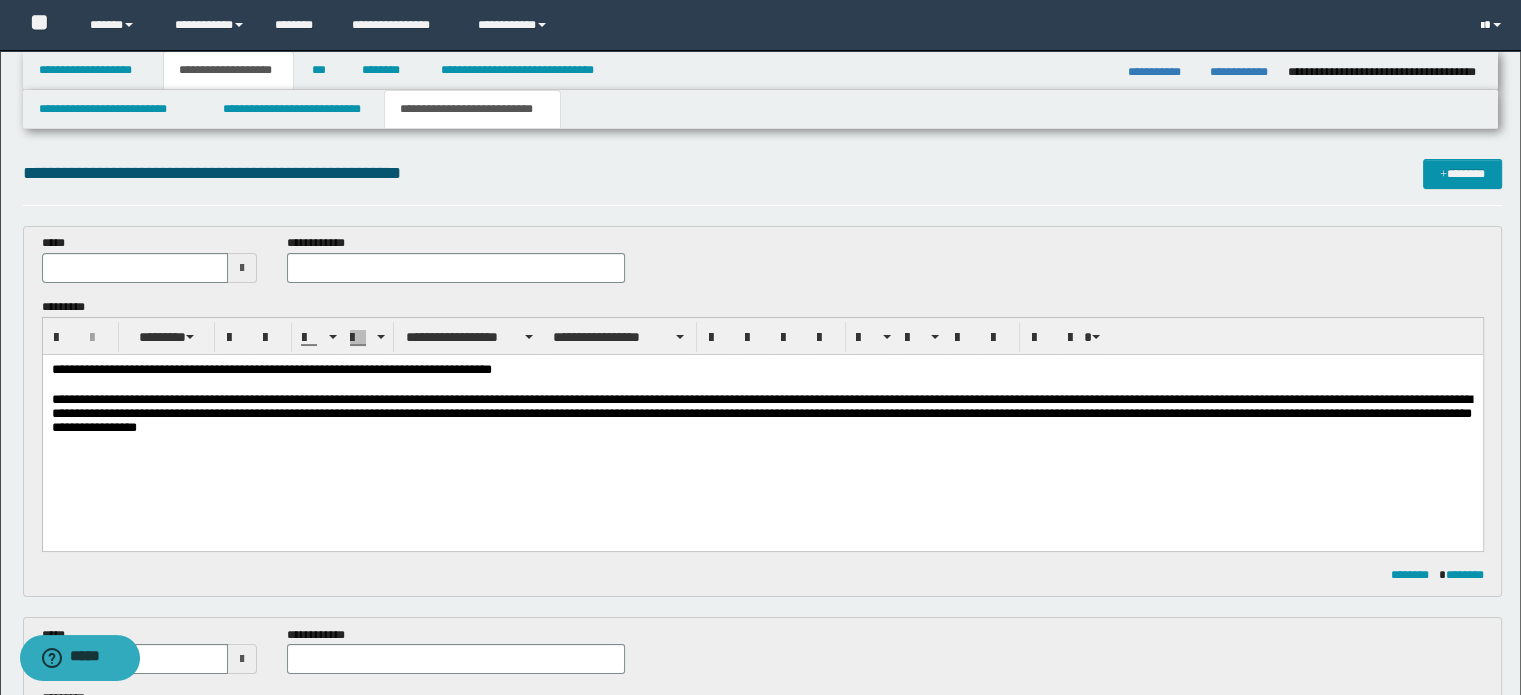 click at bounding box center (1497, 25) 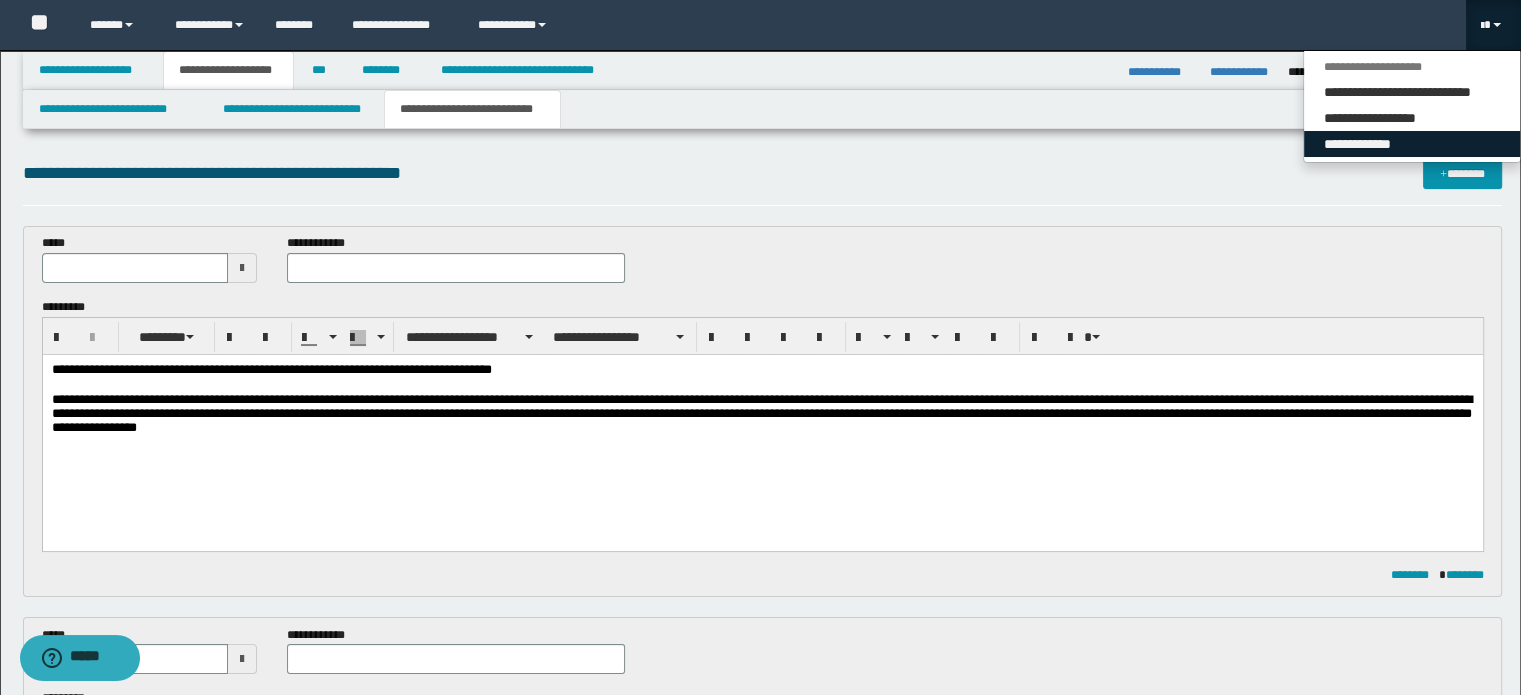 click on "**********" at bounding box center [1412, 144] 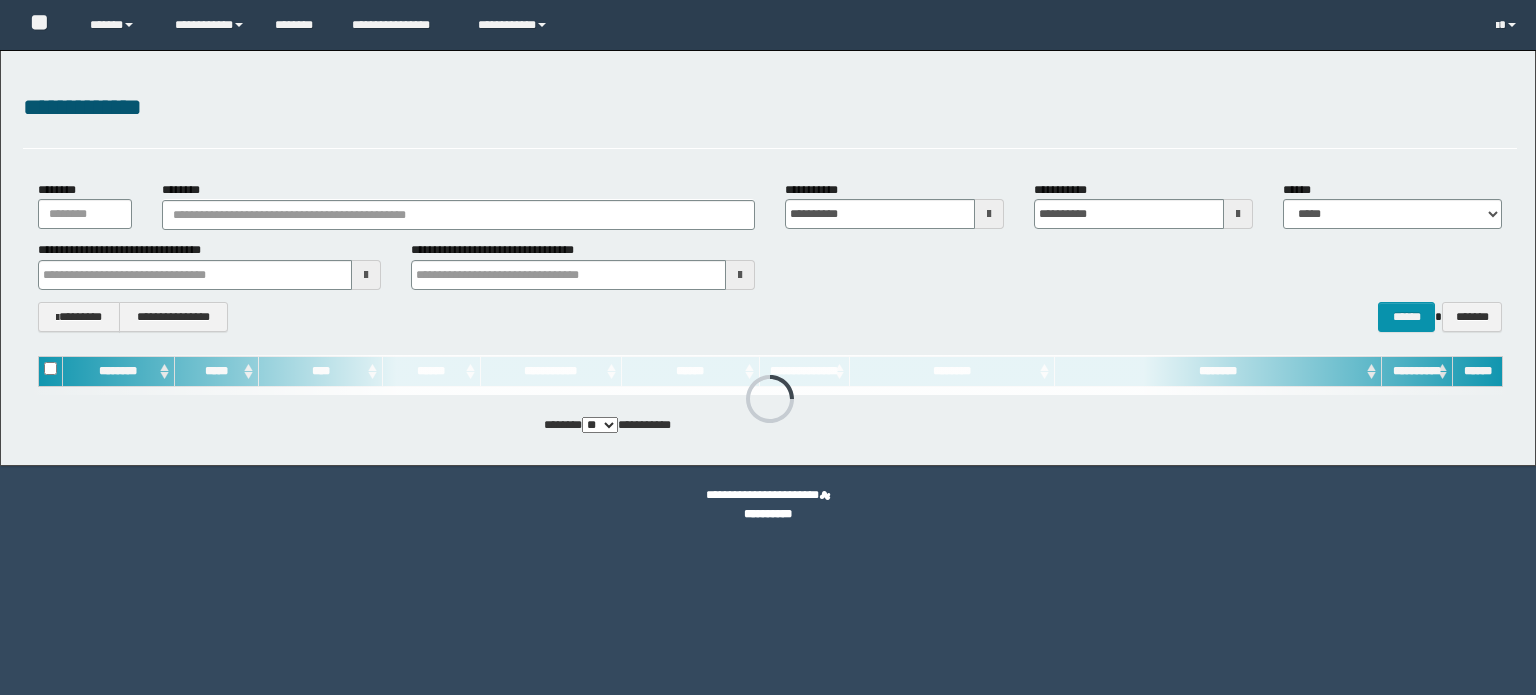 scroll, scrollTop: 0, scrollLeft: 0, axis: both 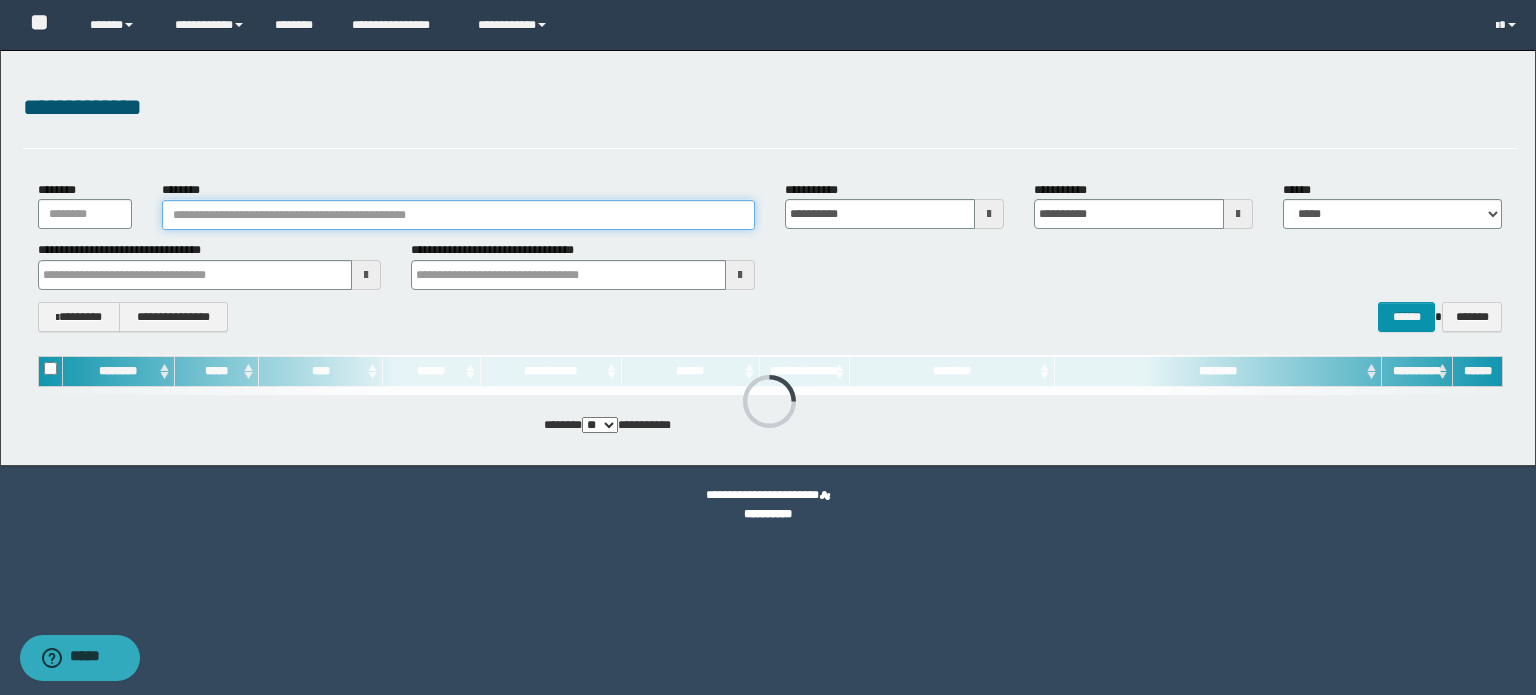 click on "********" at bounding box center (458, 215) 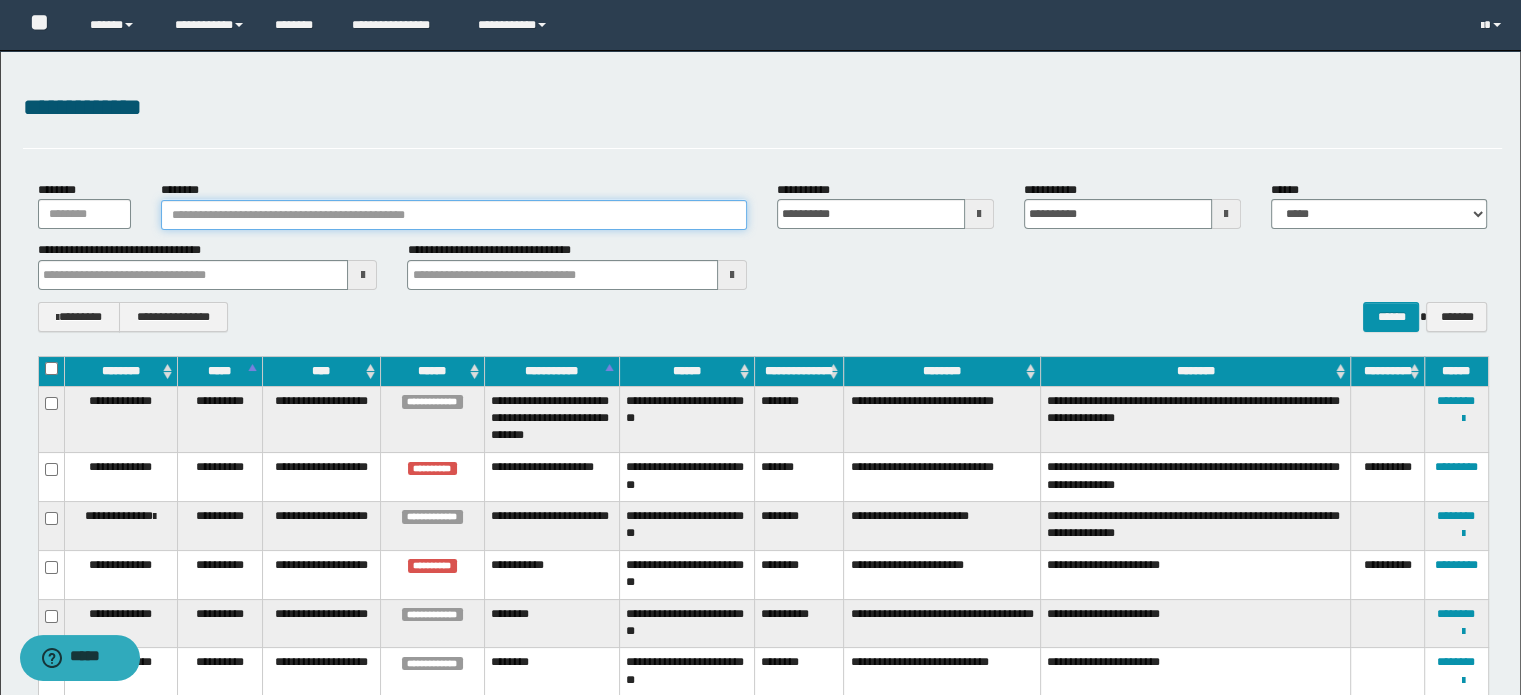paste on "**********" 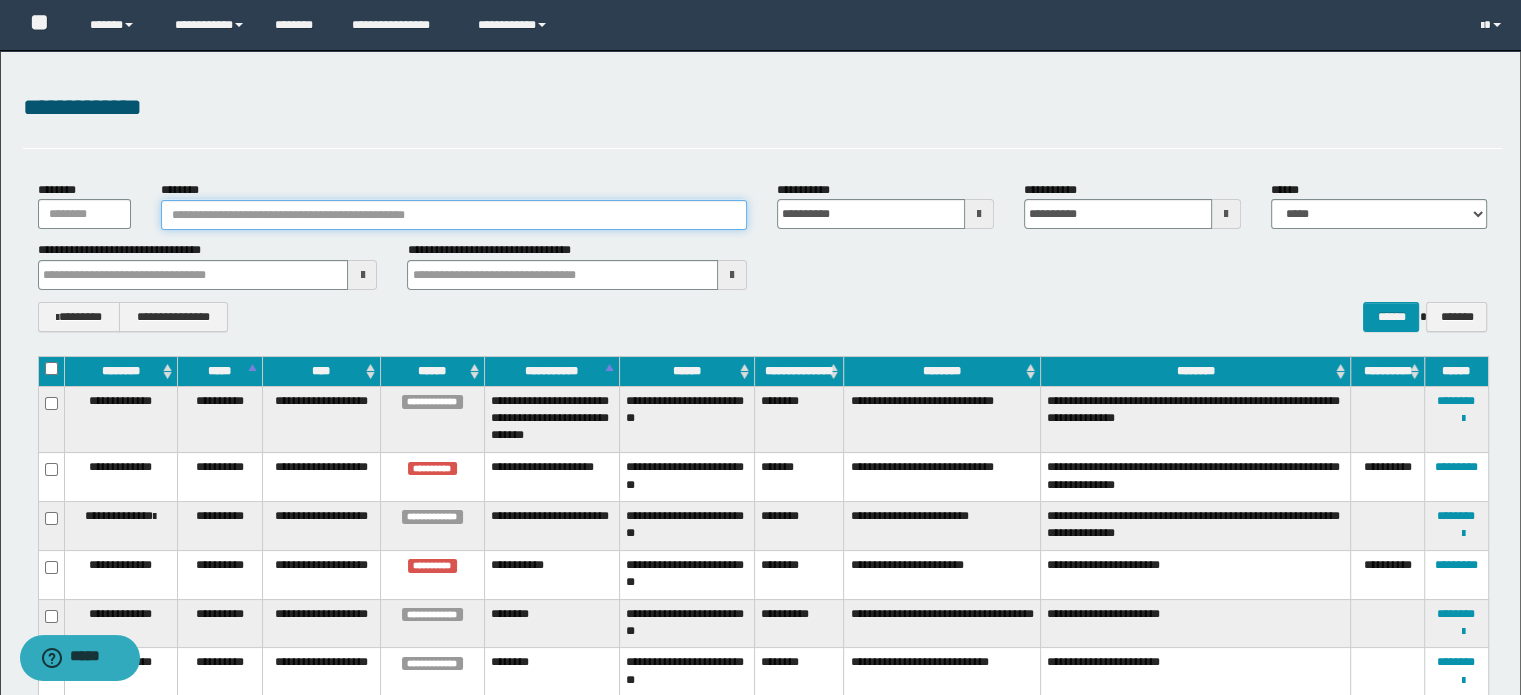 type on "**********" 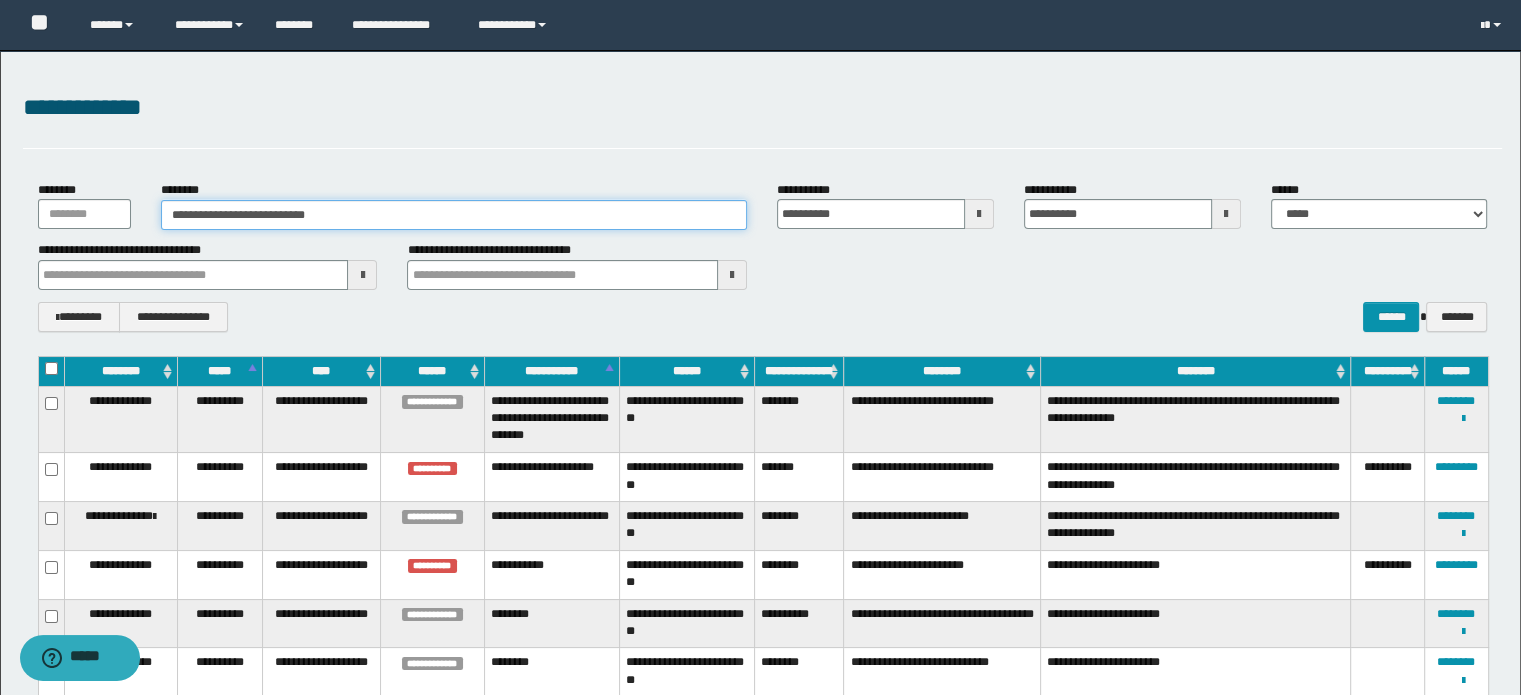 type on "**********" 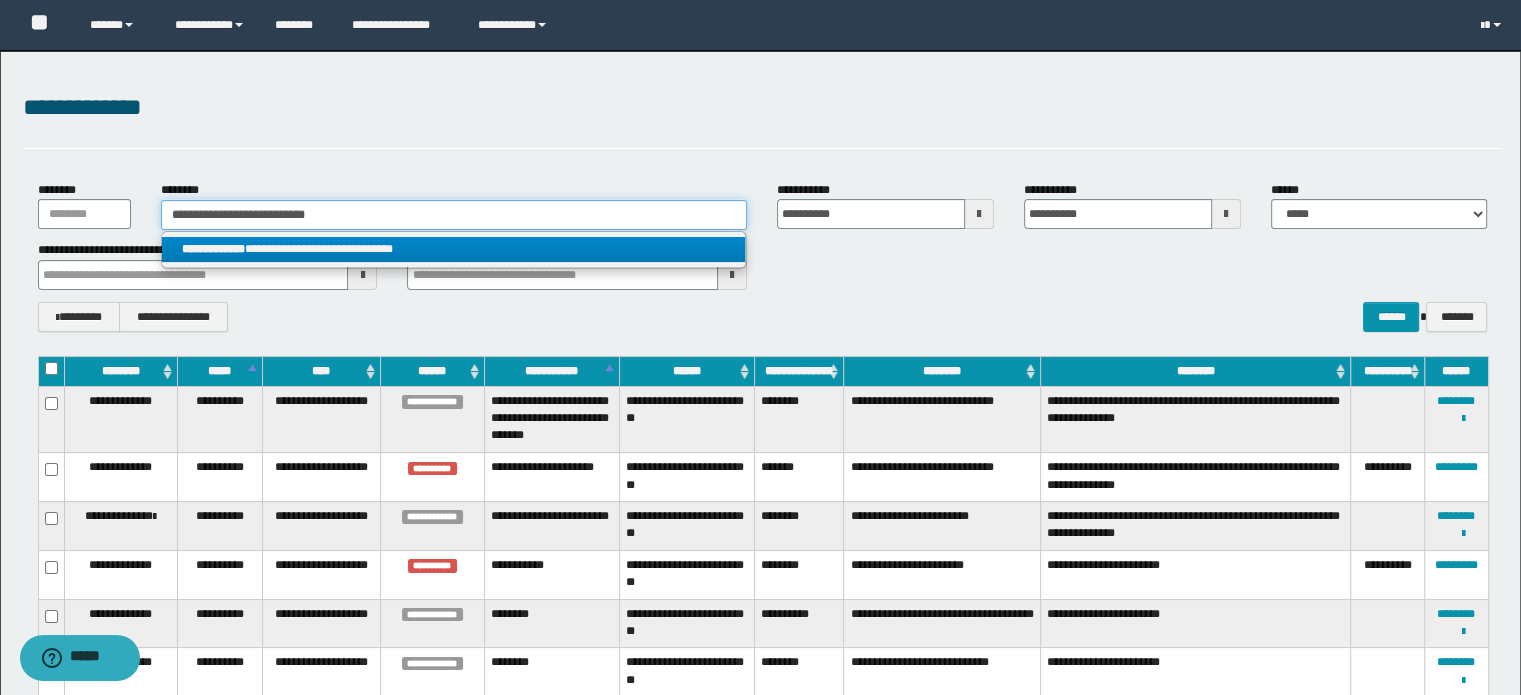 type on "**********" 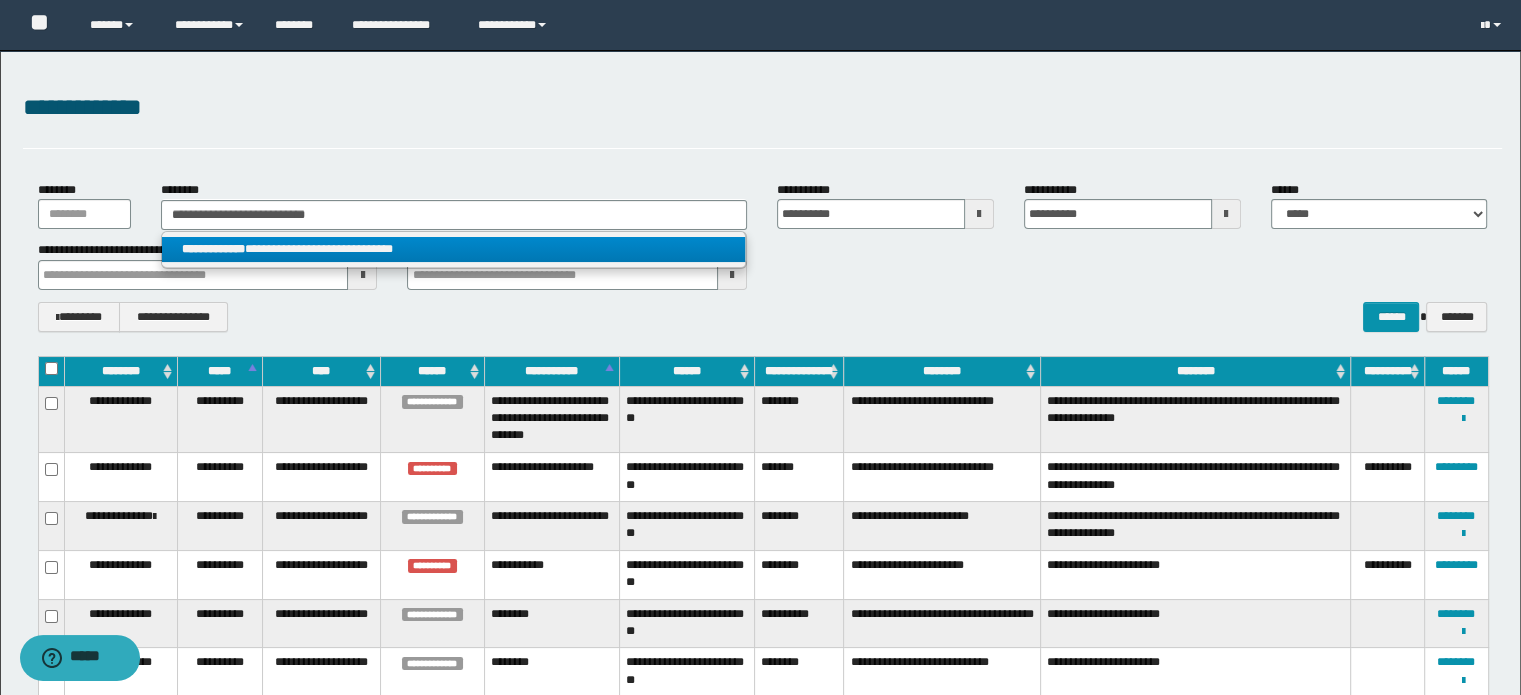 click on "**********" at bounding box center [454, 249] 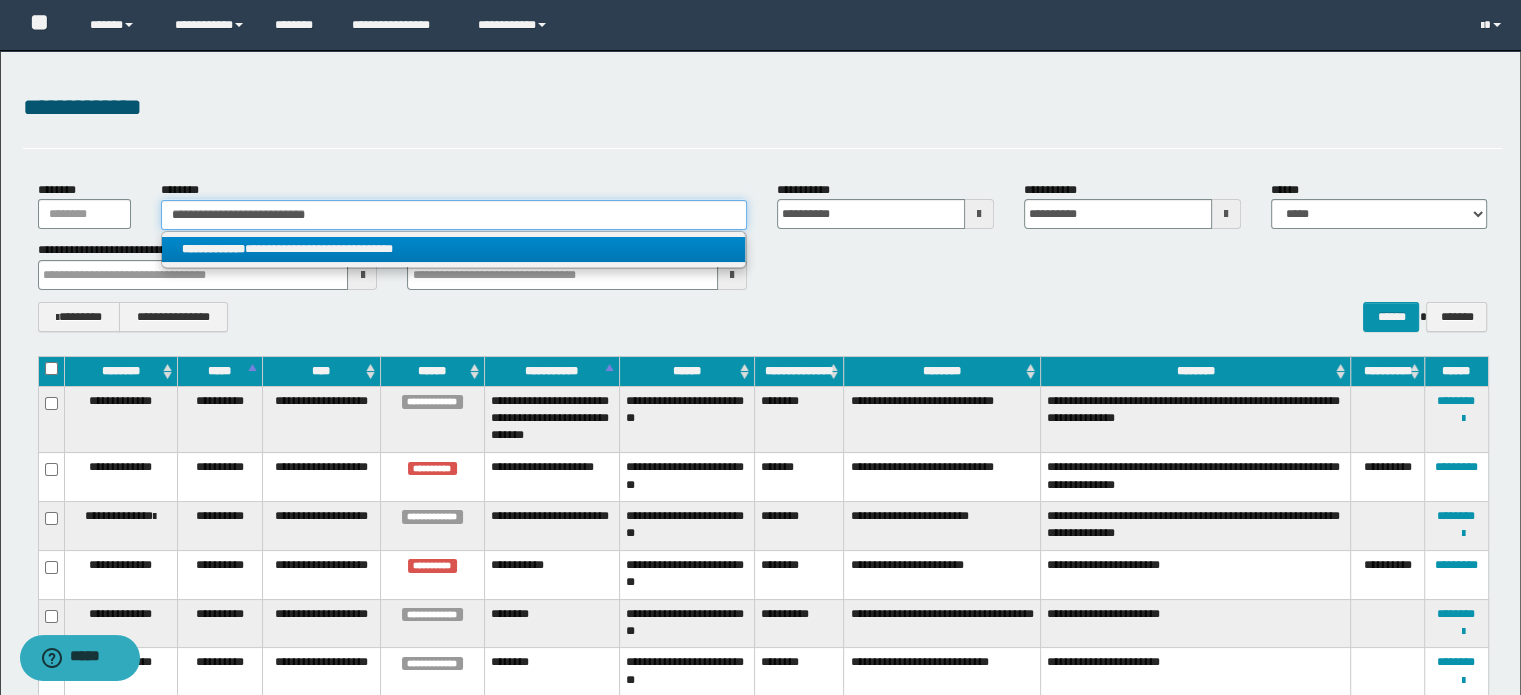 type 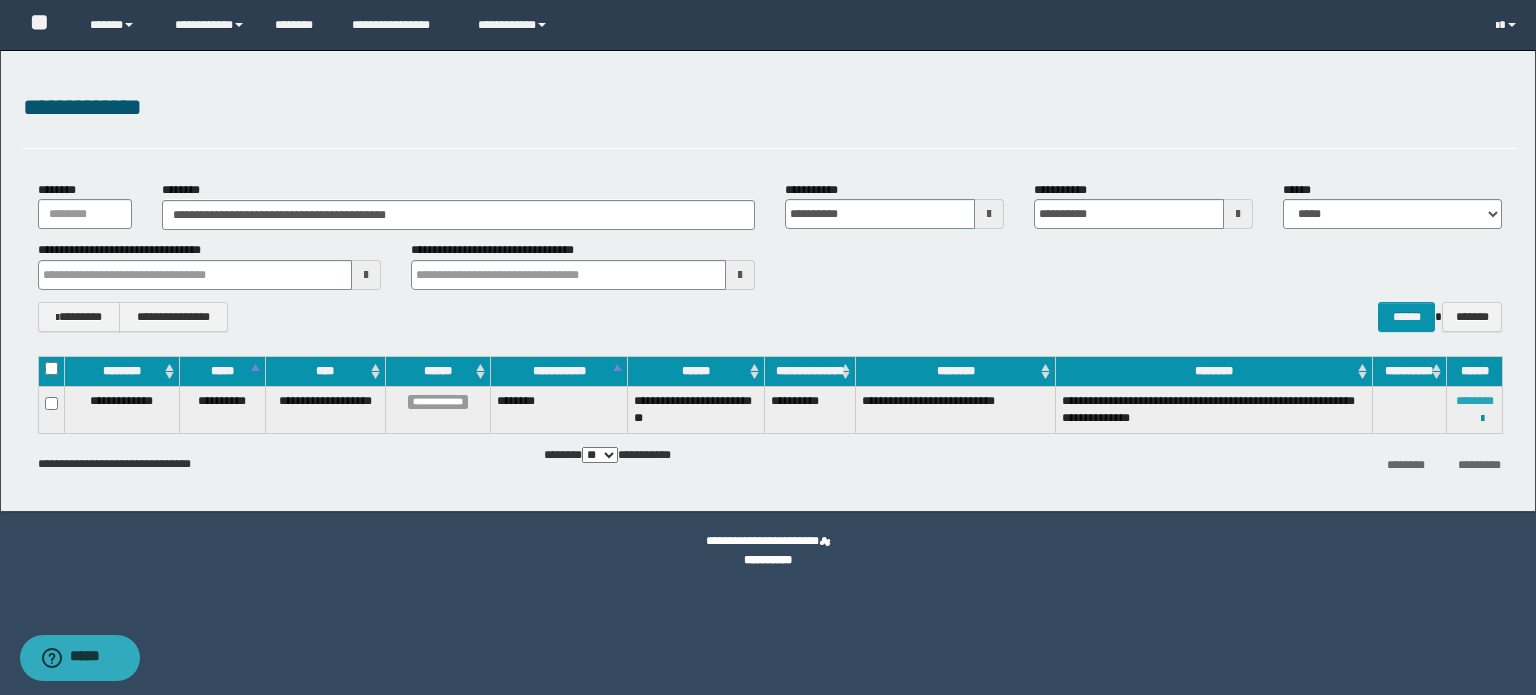 click on "********" at bounding box center [1475, 401] 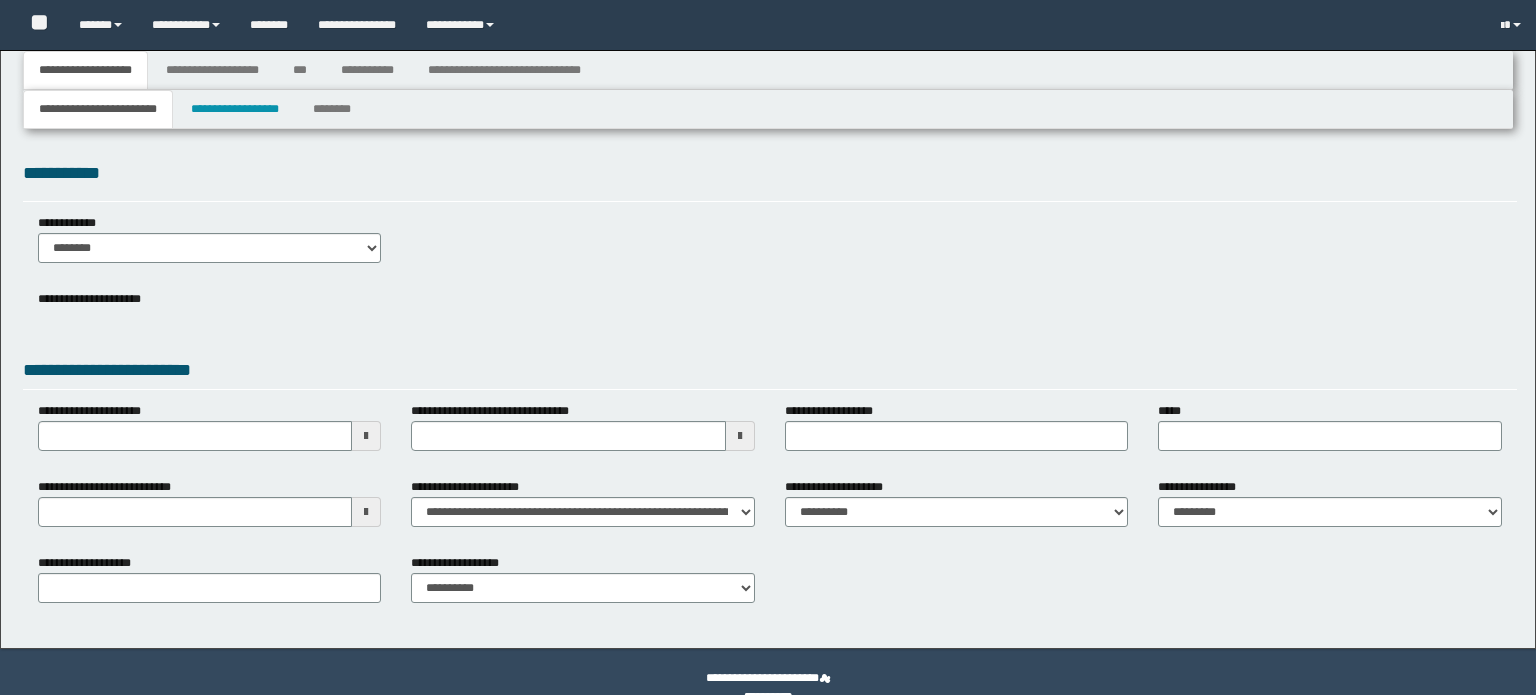 type 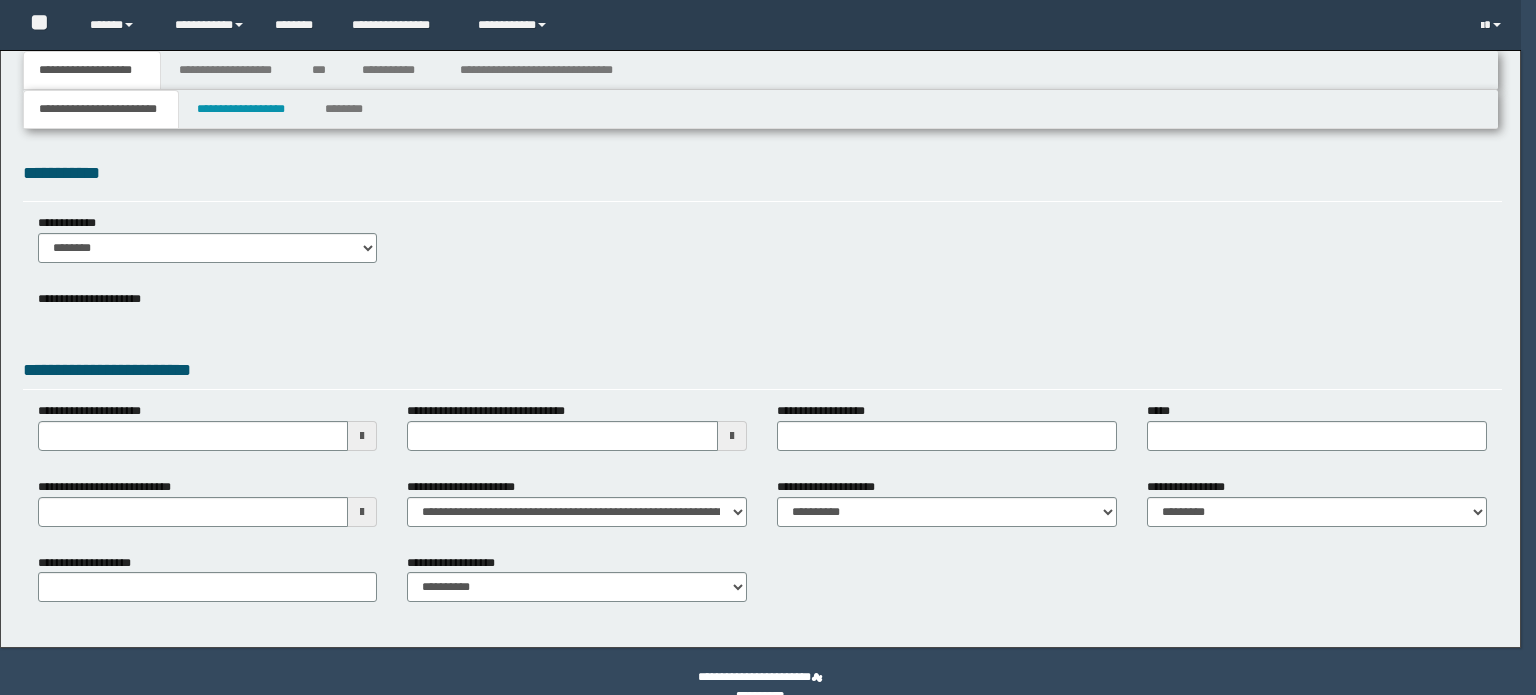 scroll, scrollTop: 0, scrollLeft: 0, axis: both 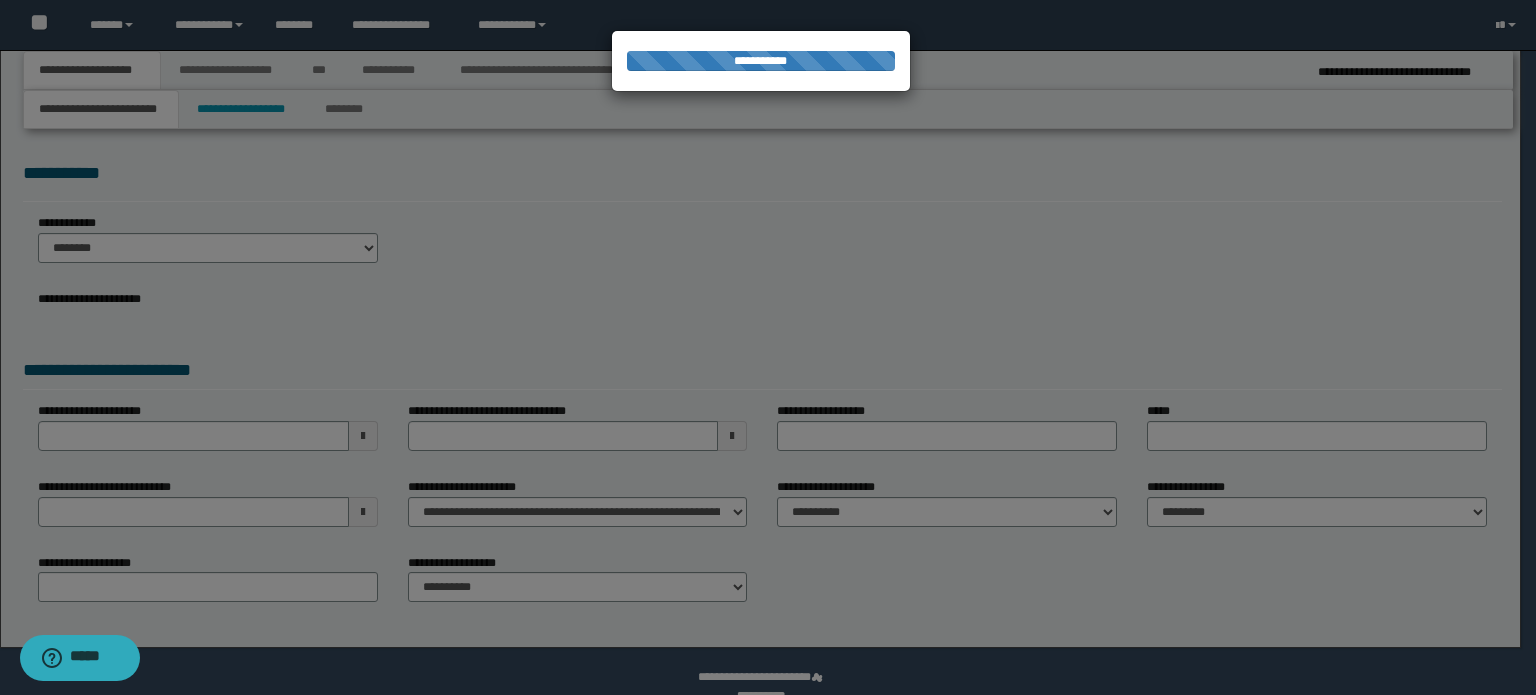 type on "**********" 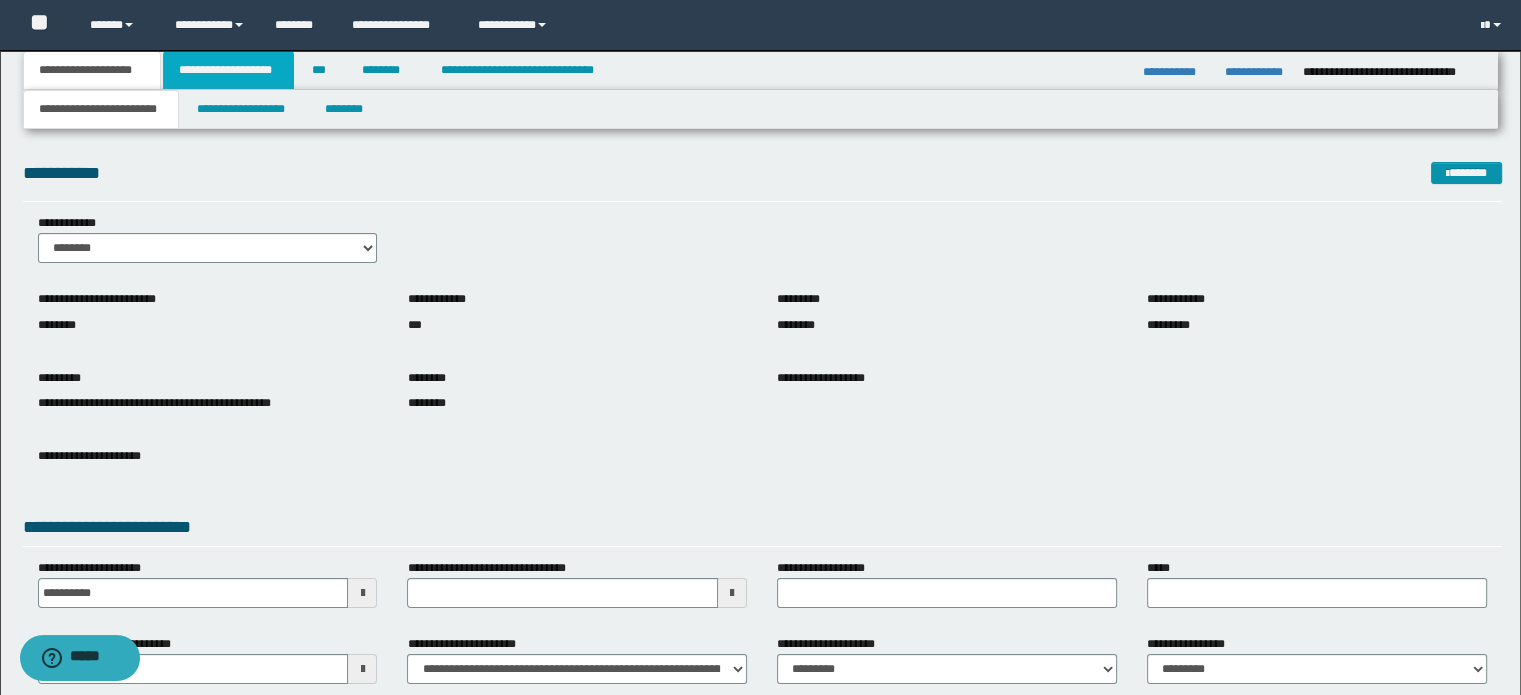 click on "**********" at bounding box center [228, 70] 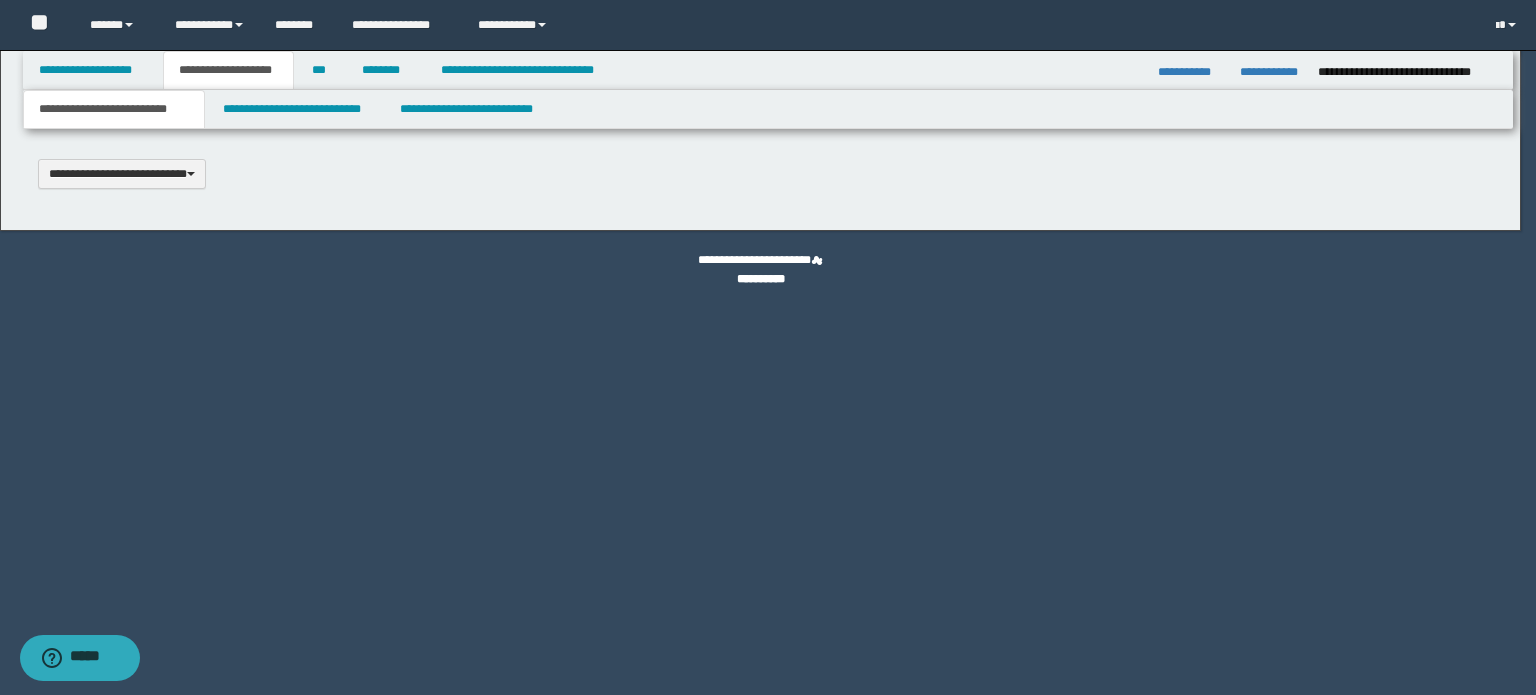 type 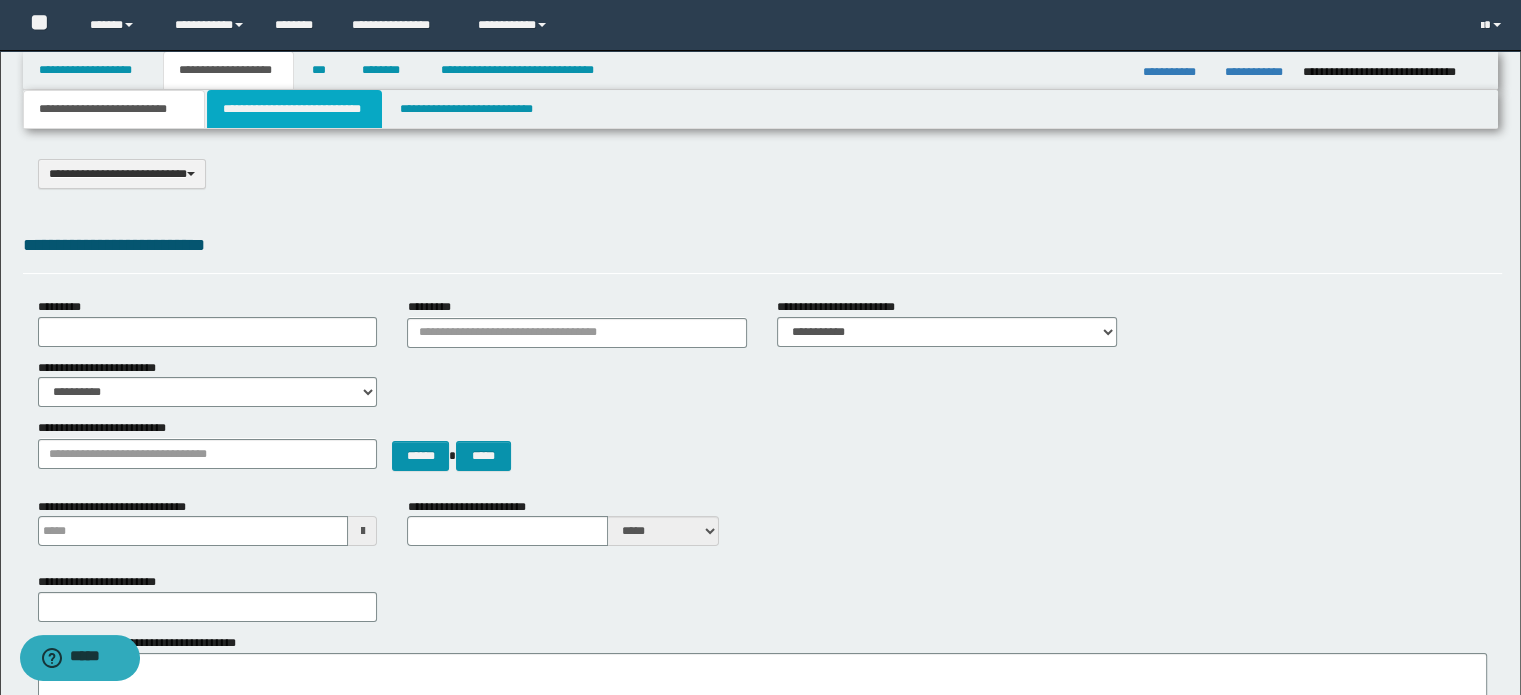 click on "**********" at bounding box center (294, 109) 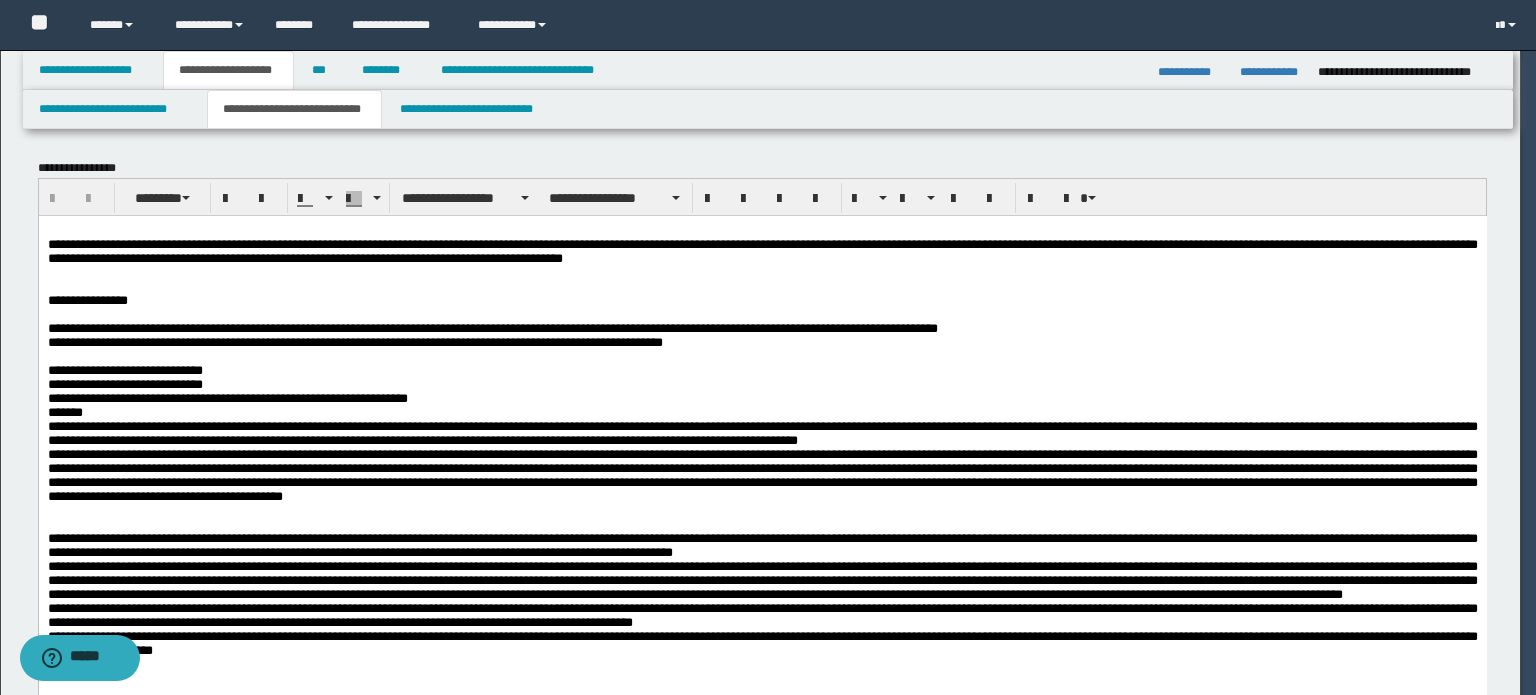 scroll, scrollTop: 0, scrollLeft: 0, axis: both 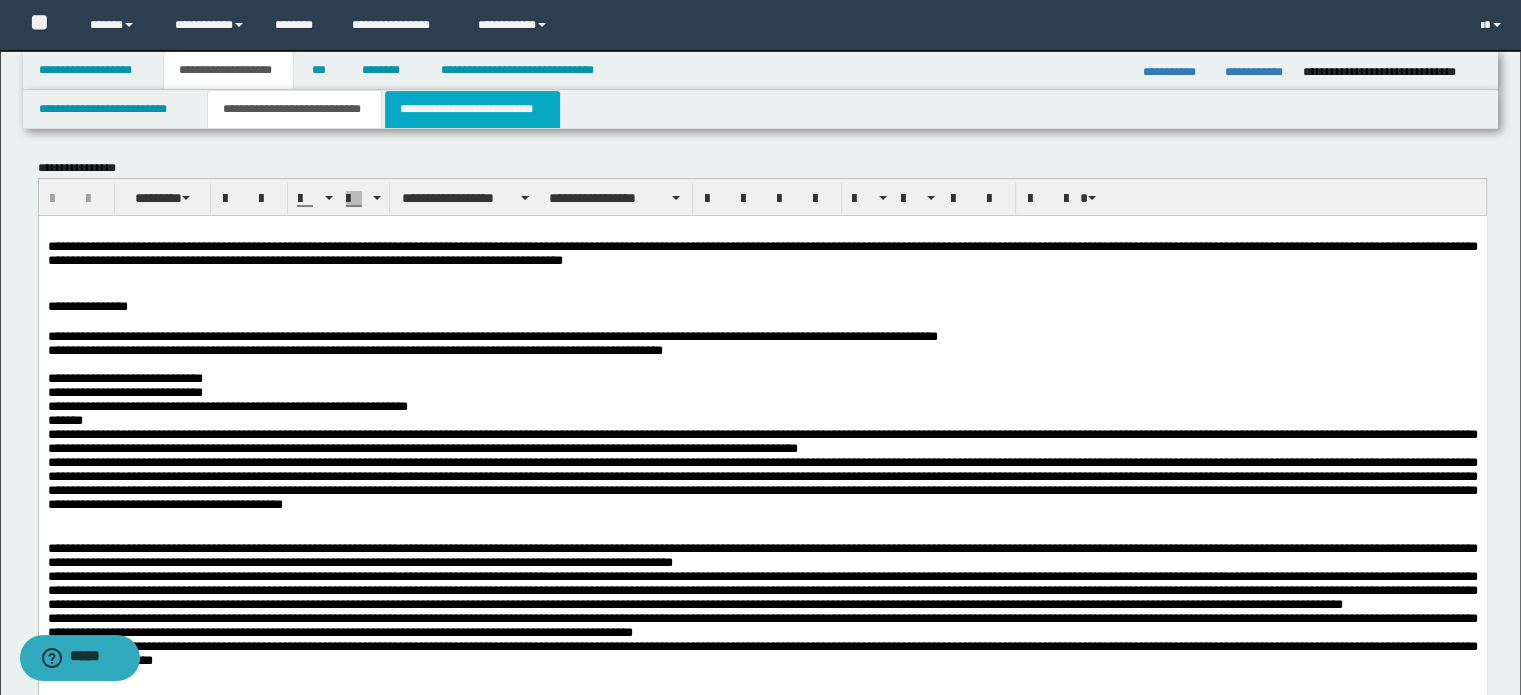 click on "**********" at bounding box center [472, 109] 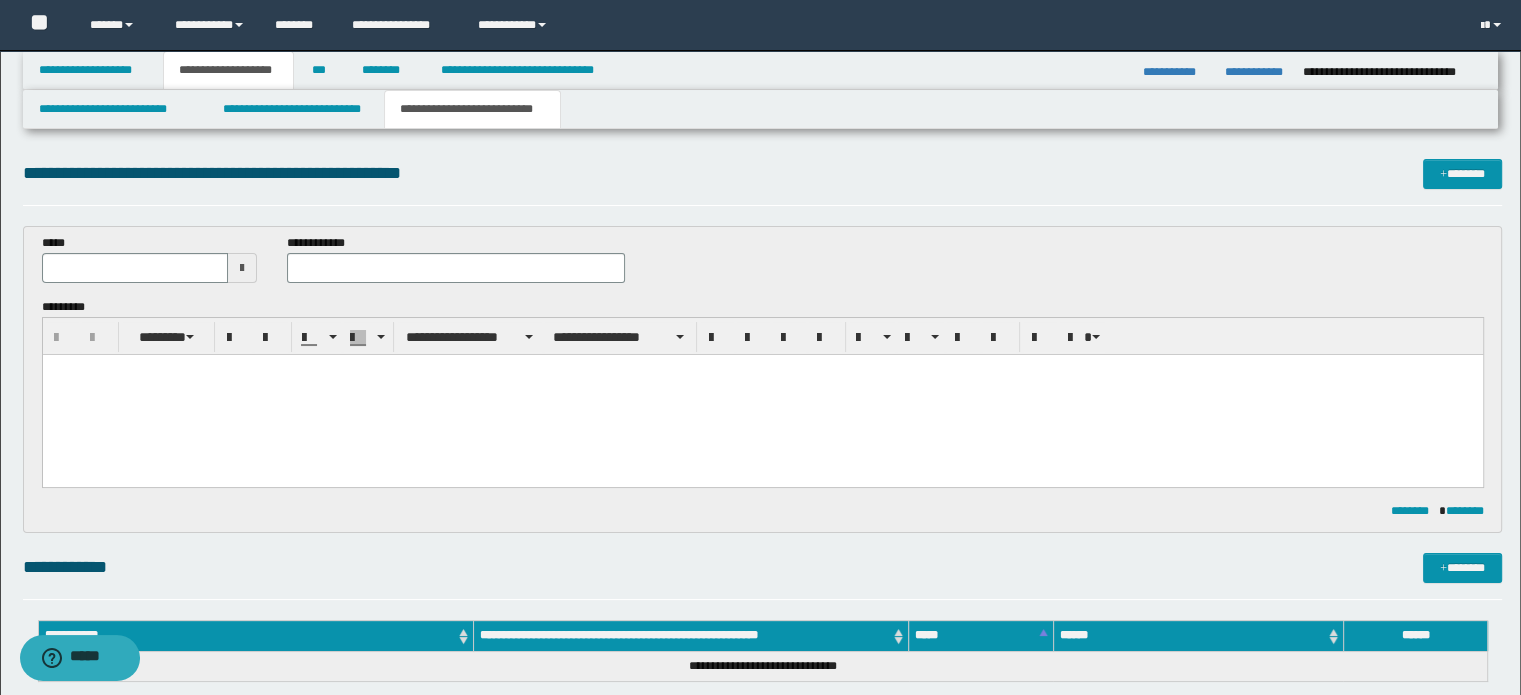 scroll, scrollTop: 0, scrollLeft: 0, axis: both 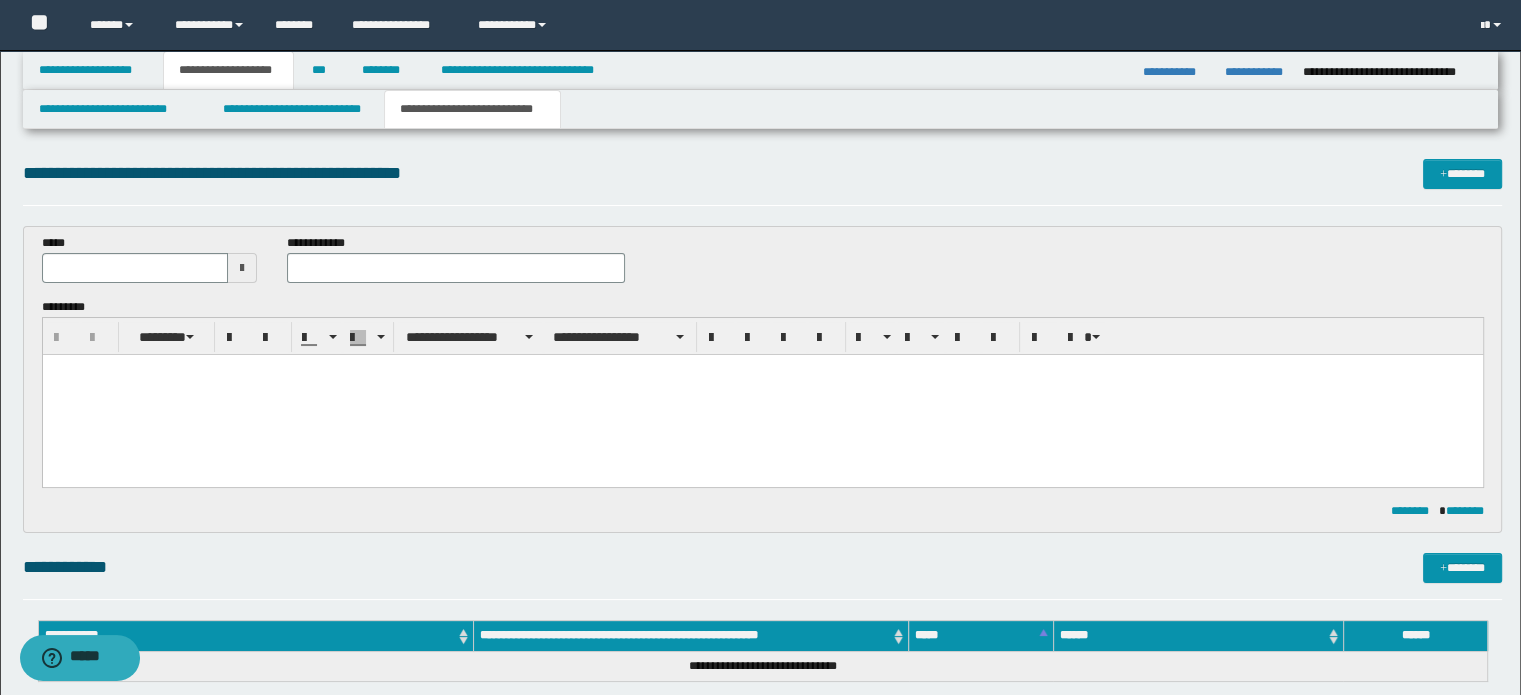 click at bounding box center [762, 394] 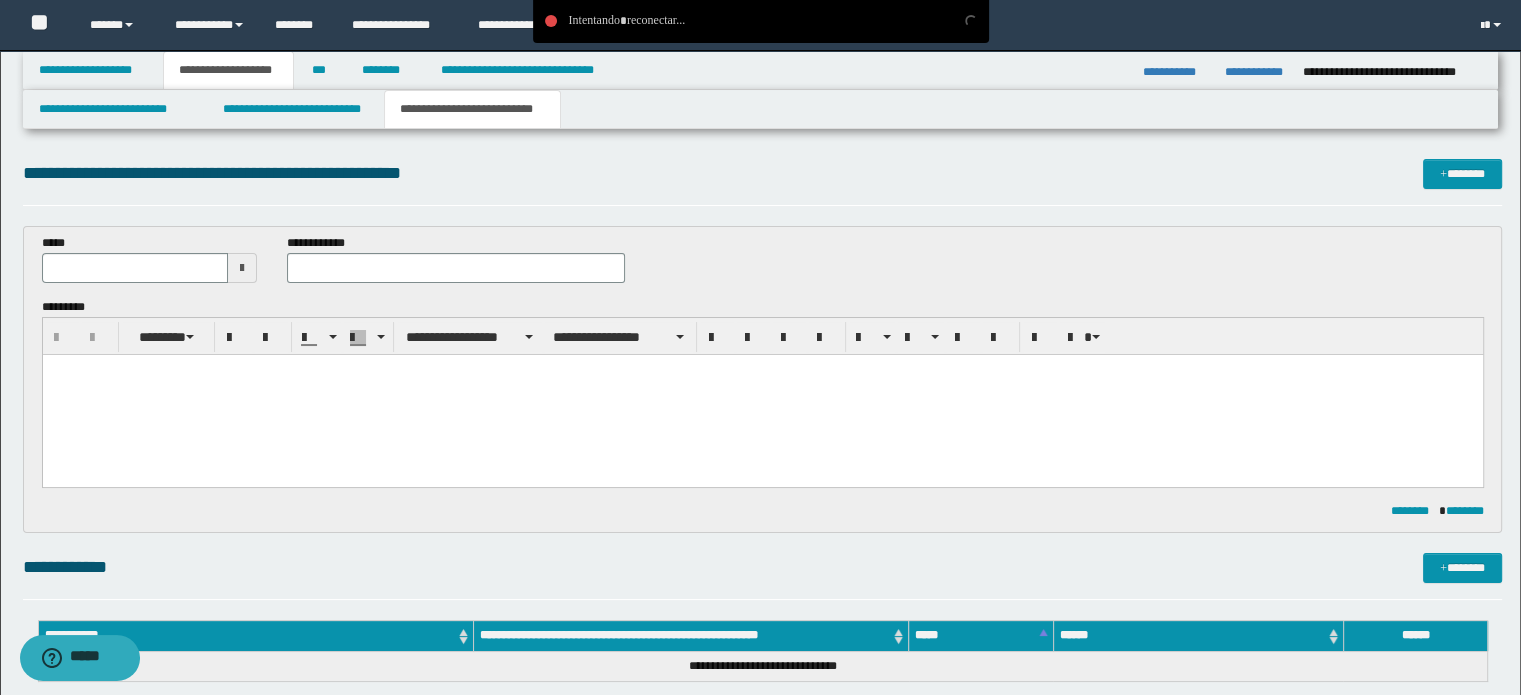 paste 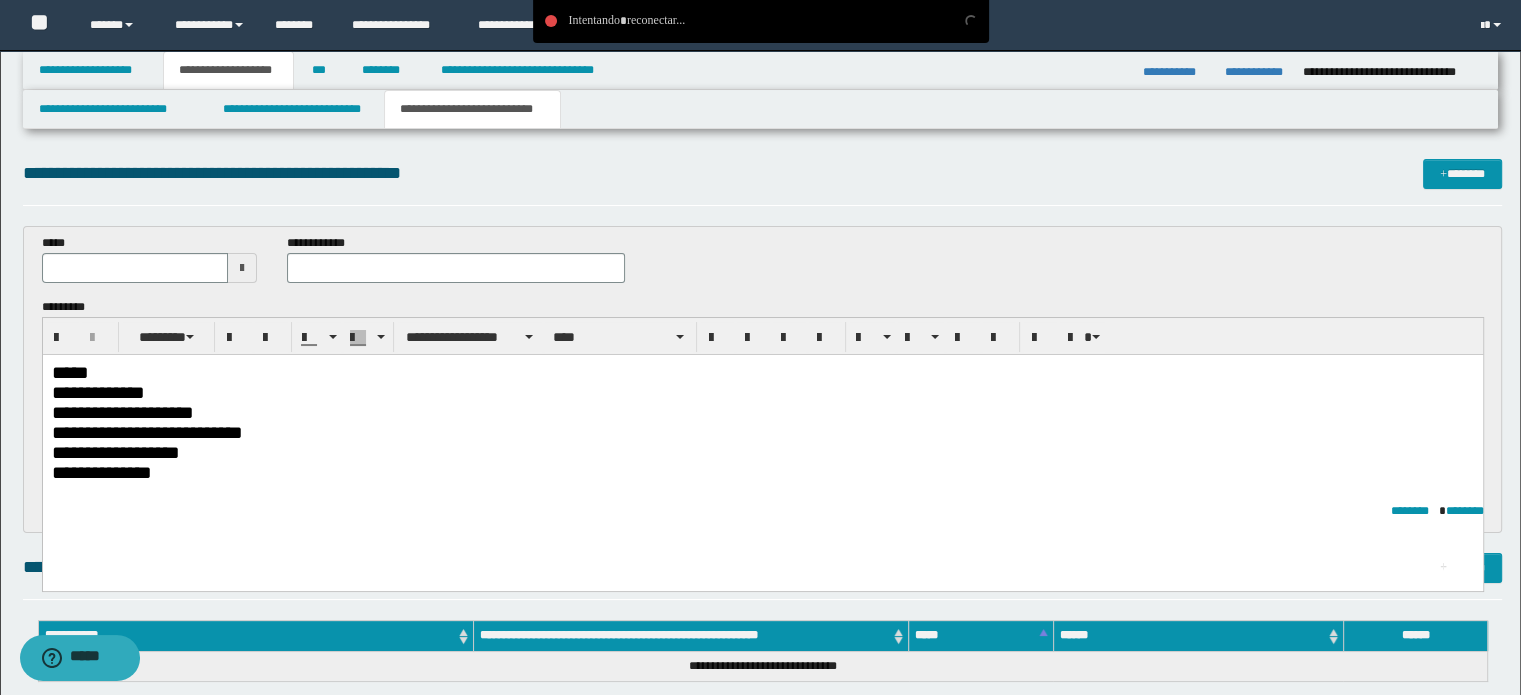 type 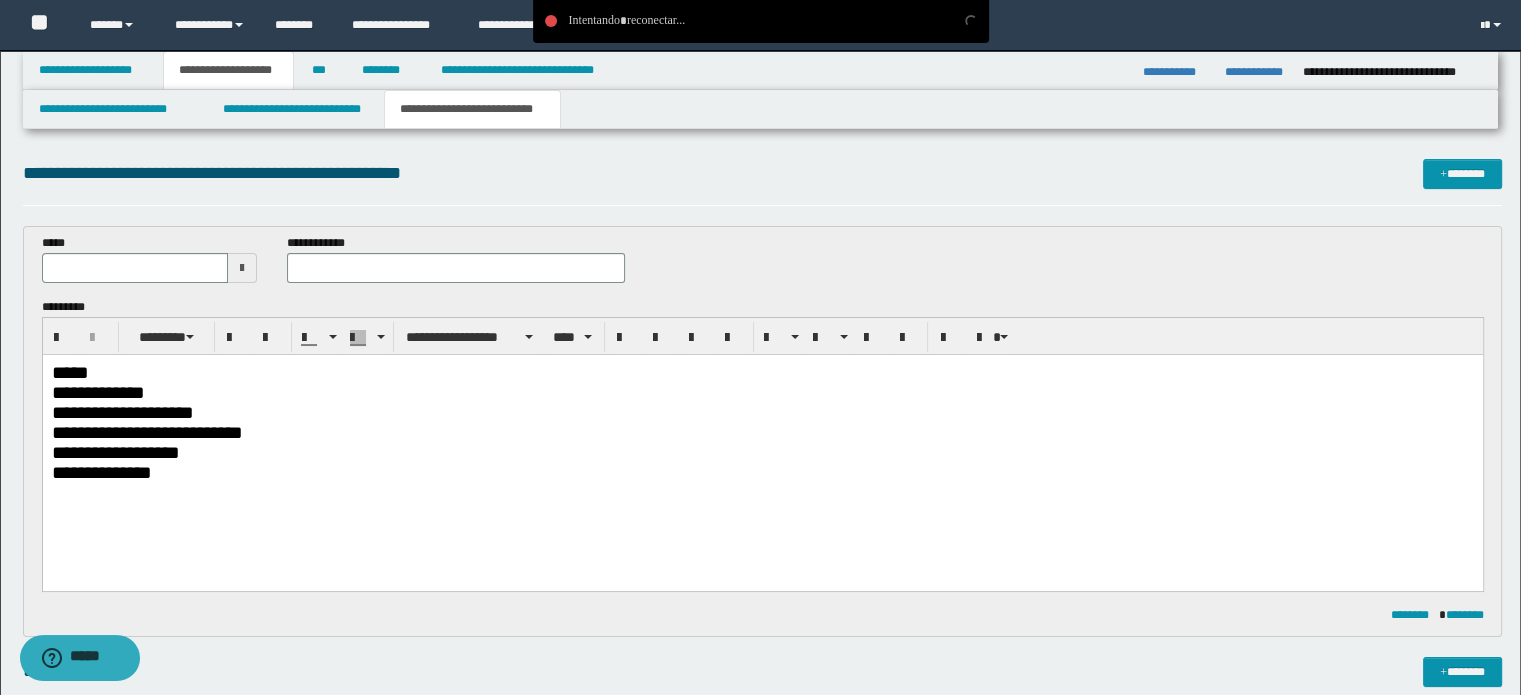 click on "*****" at bounding box center [762, 372] 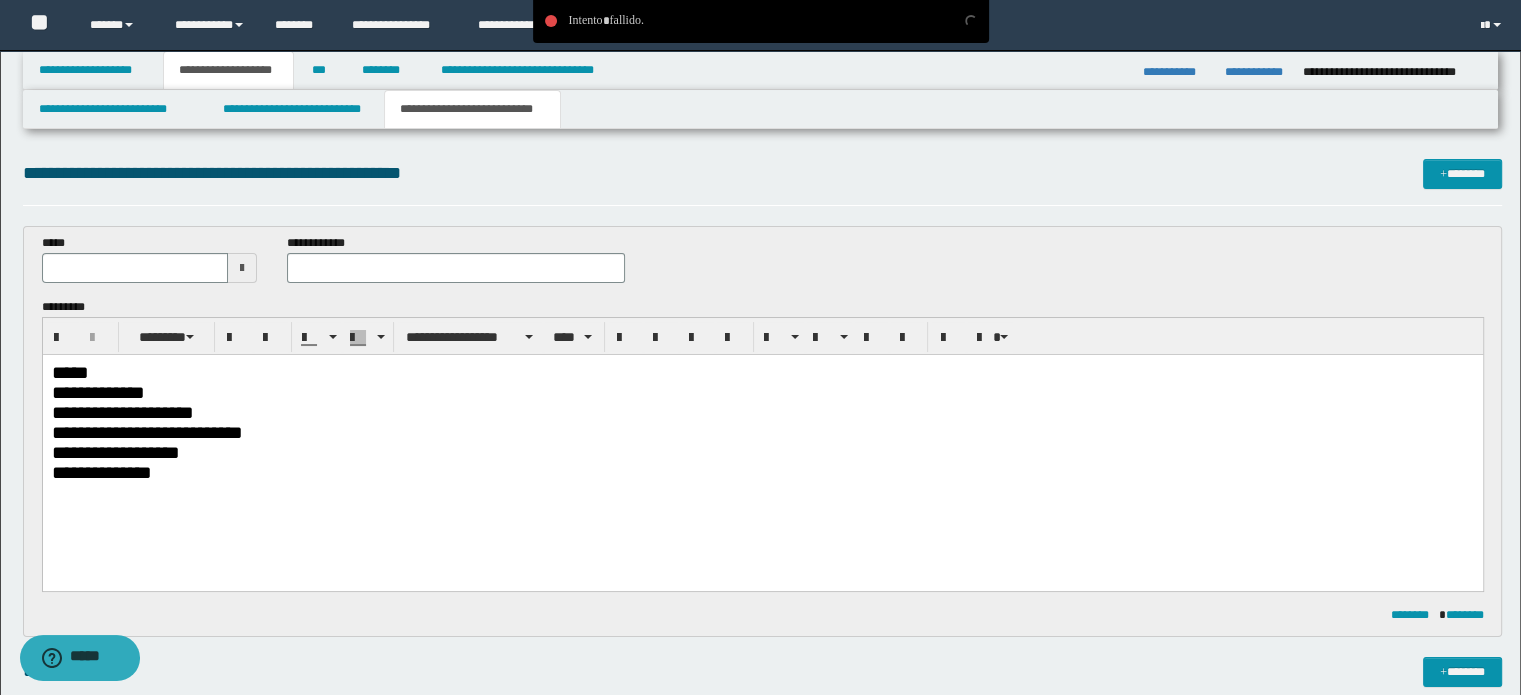 type 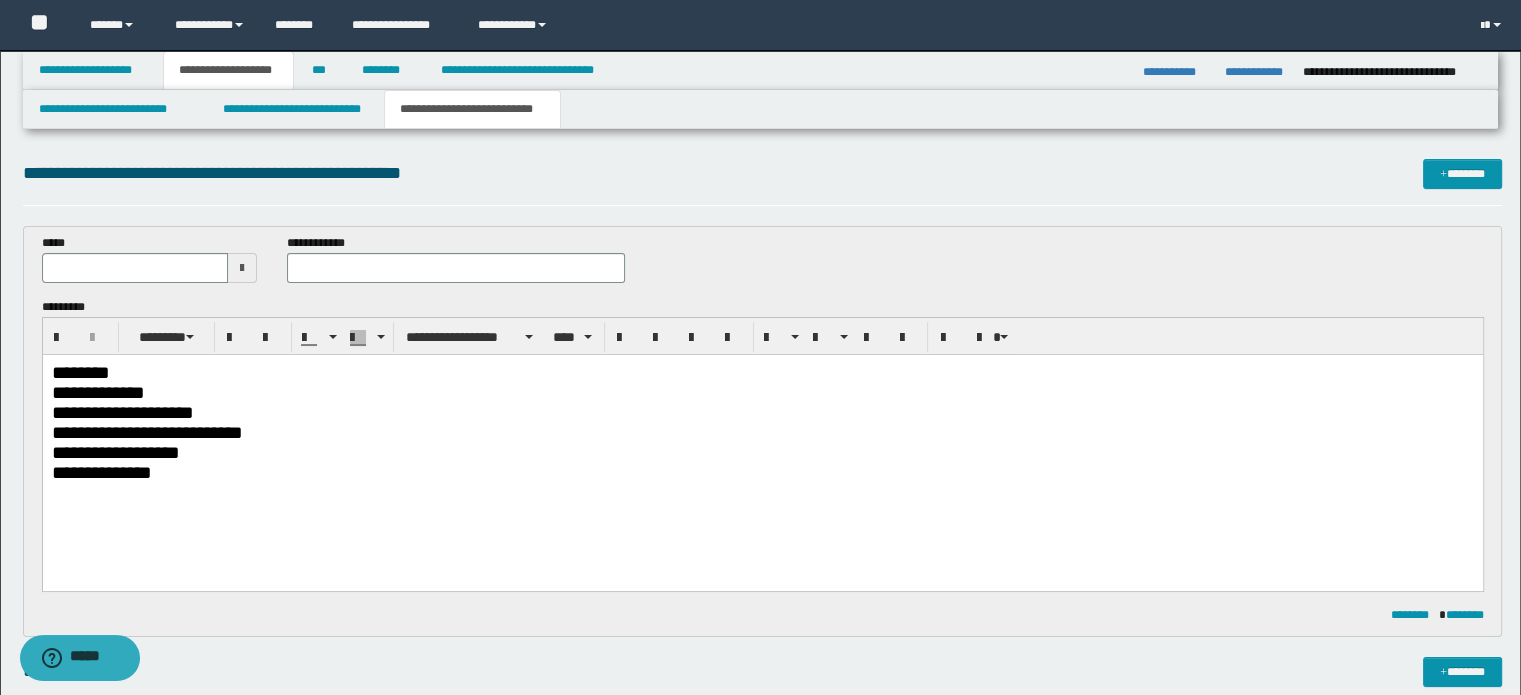 click on "**********" at bounding box center (762, 392) 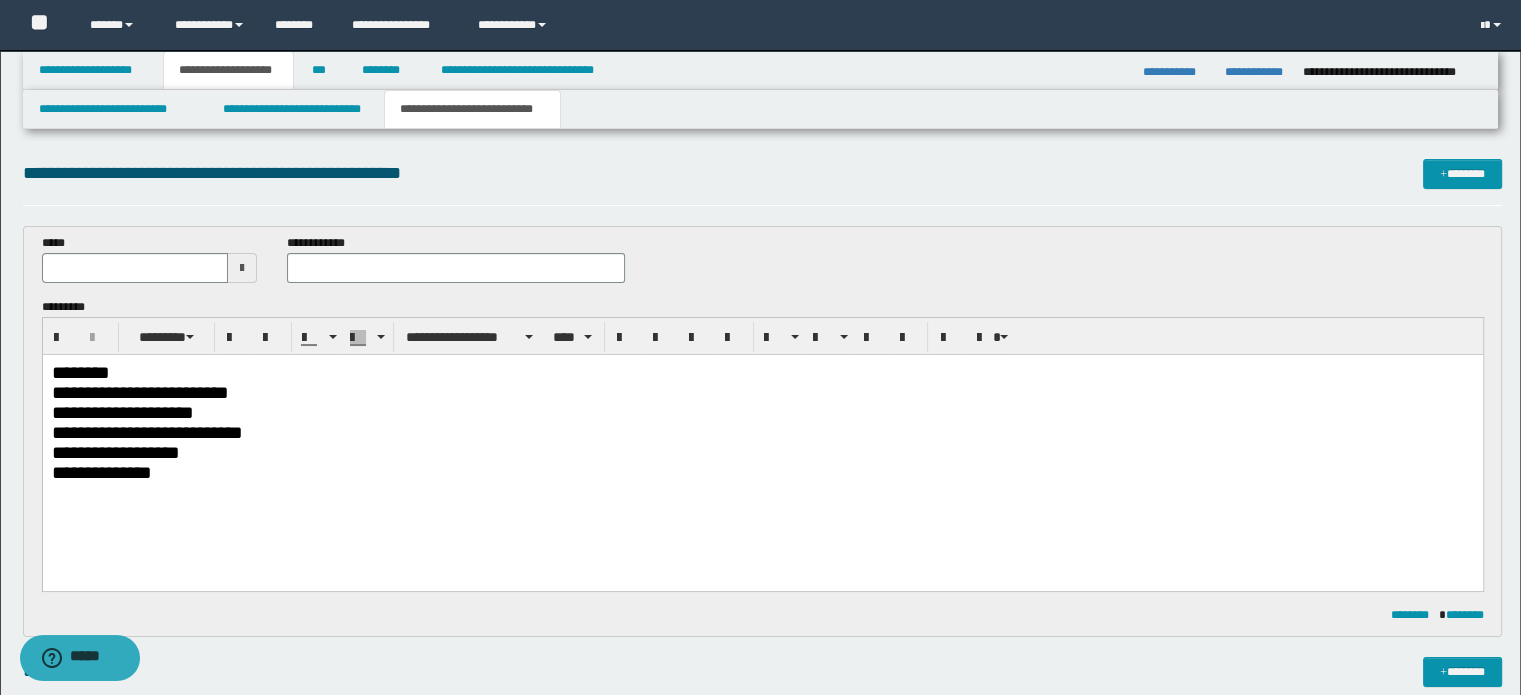 click on "**********" at bounding box center (762, 412) 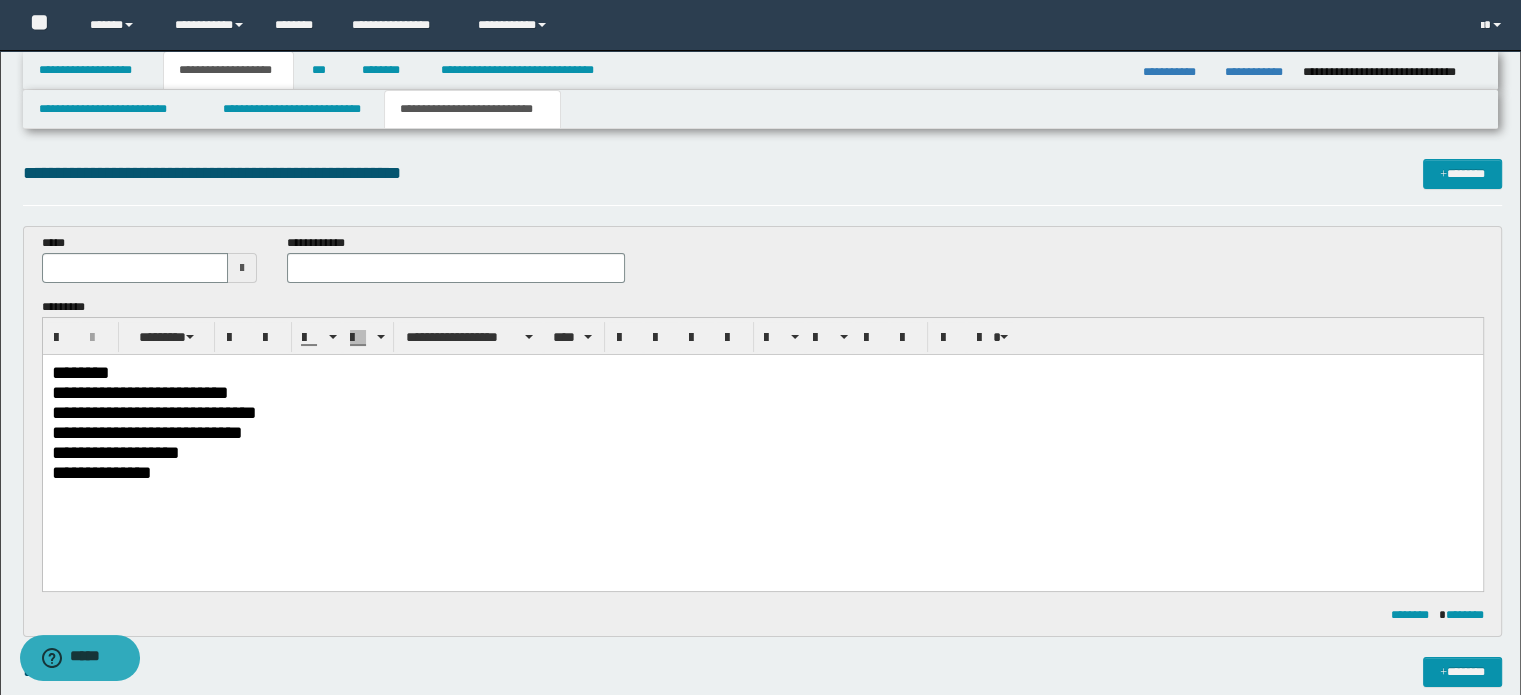 click on "**********" at bounding box center [762, 432] 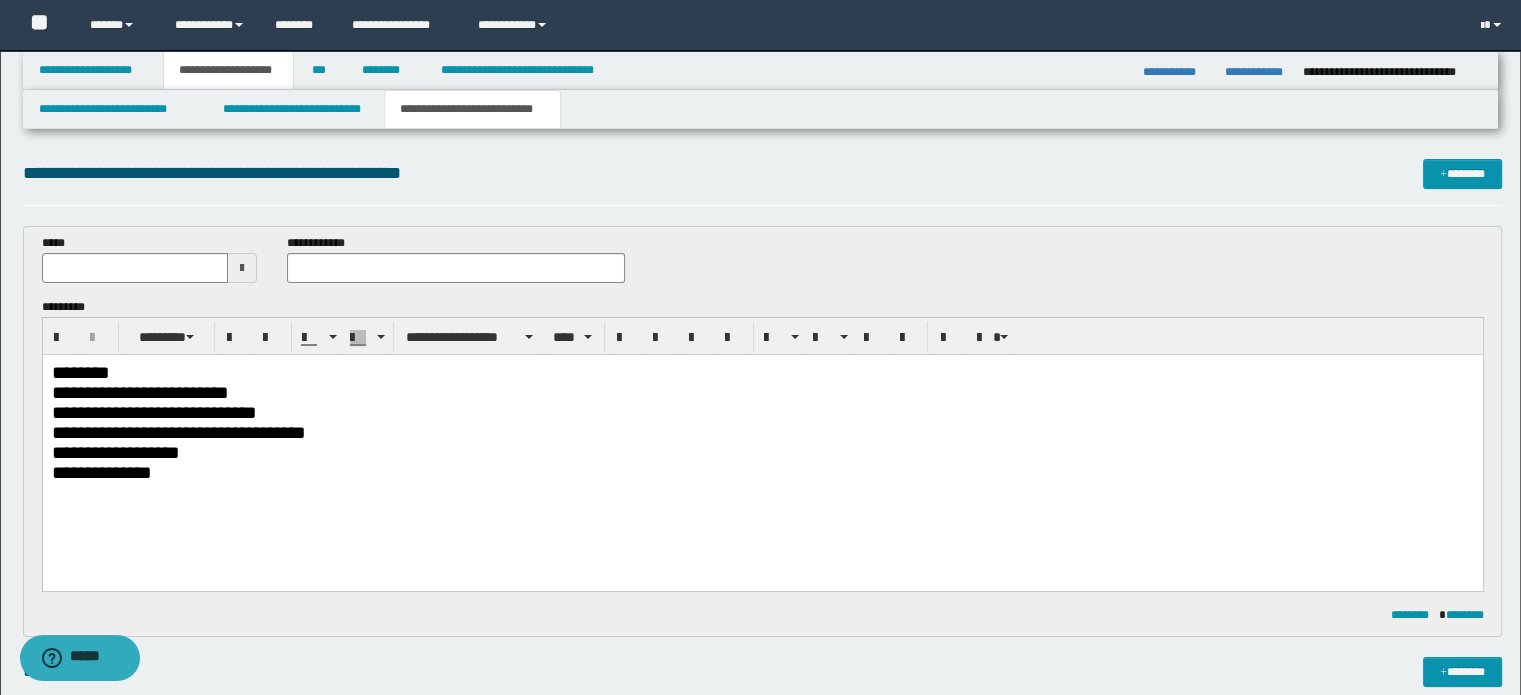 click on "**********" at bounding box center (762, 452) 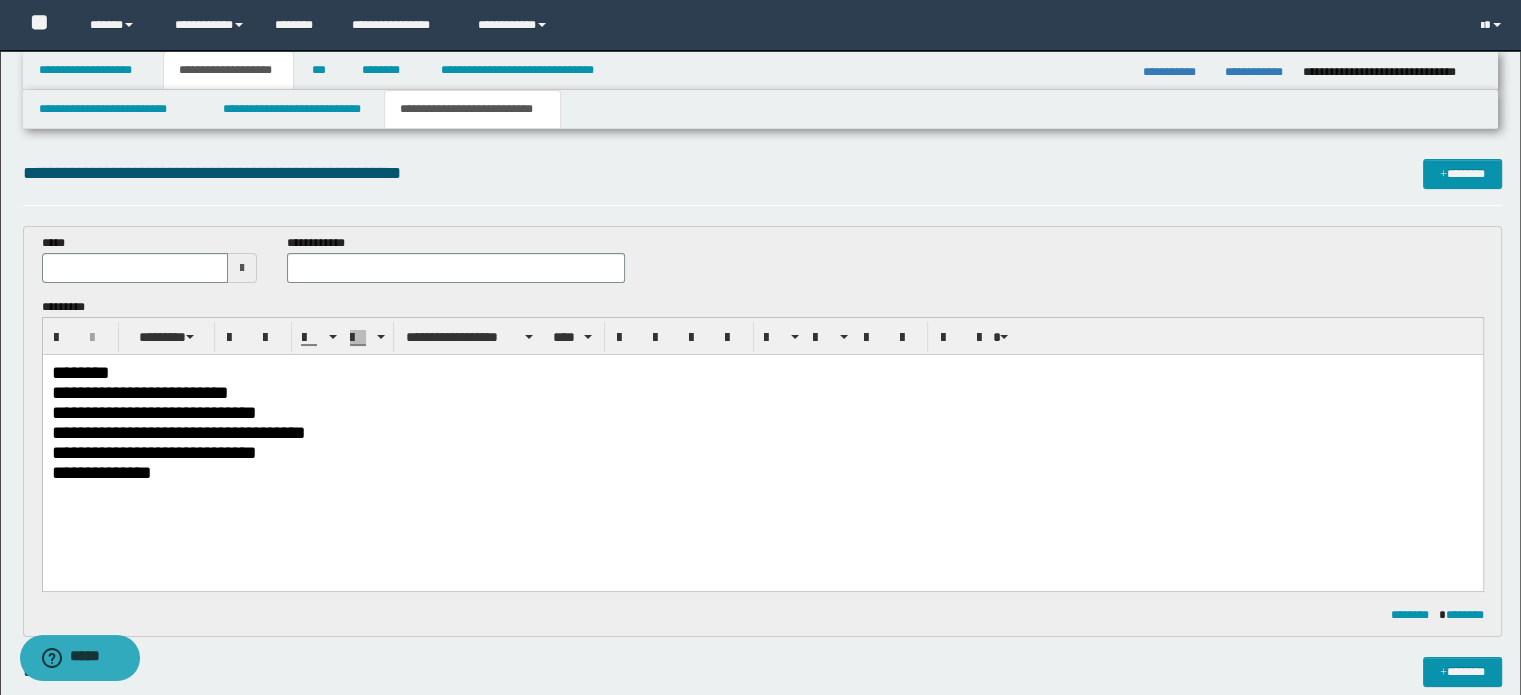 click on "**********" at bounding box center [762, 472] 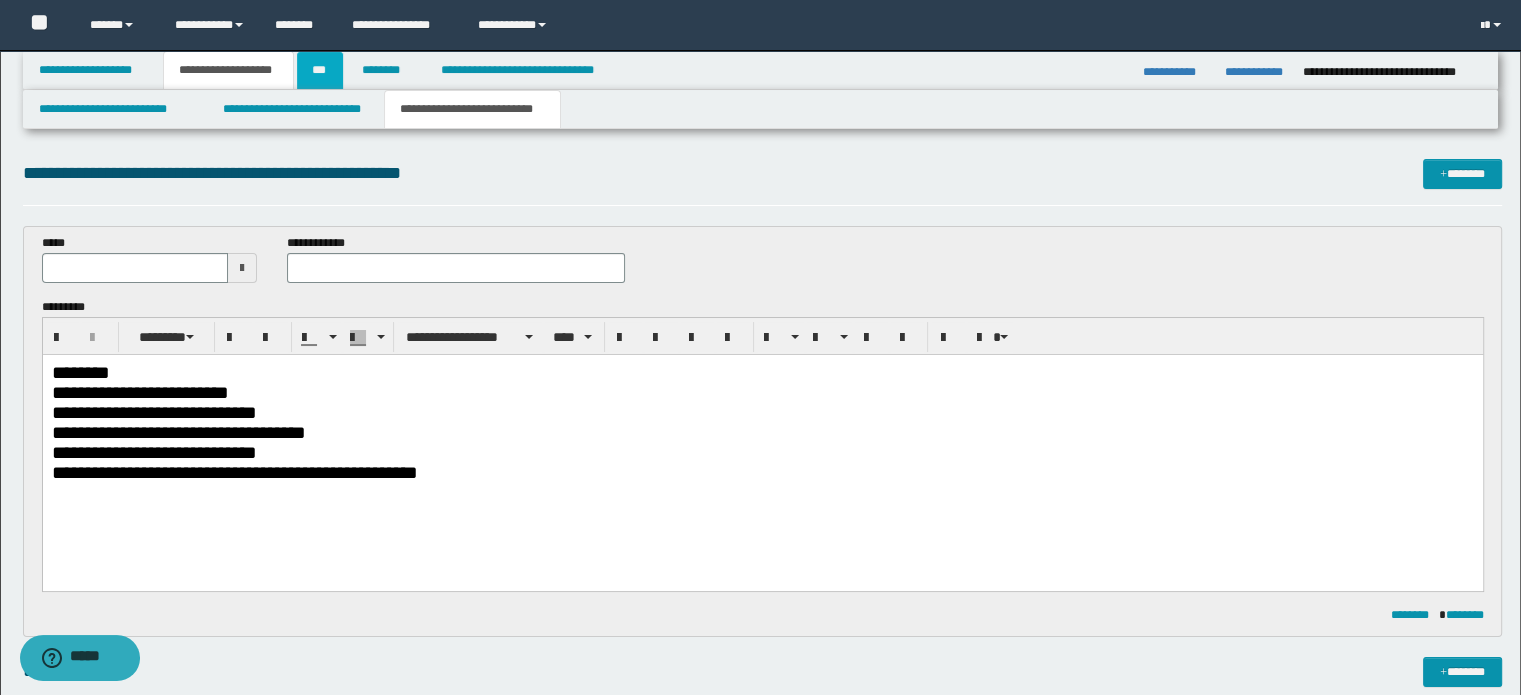 click on "***" at bounding box center [320, 70] 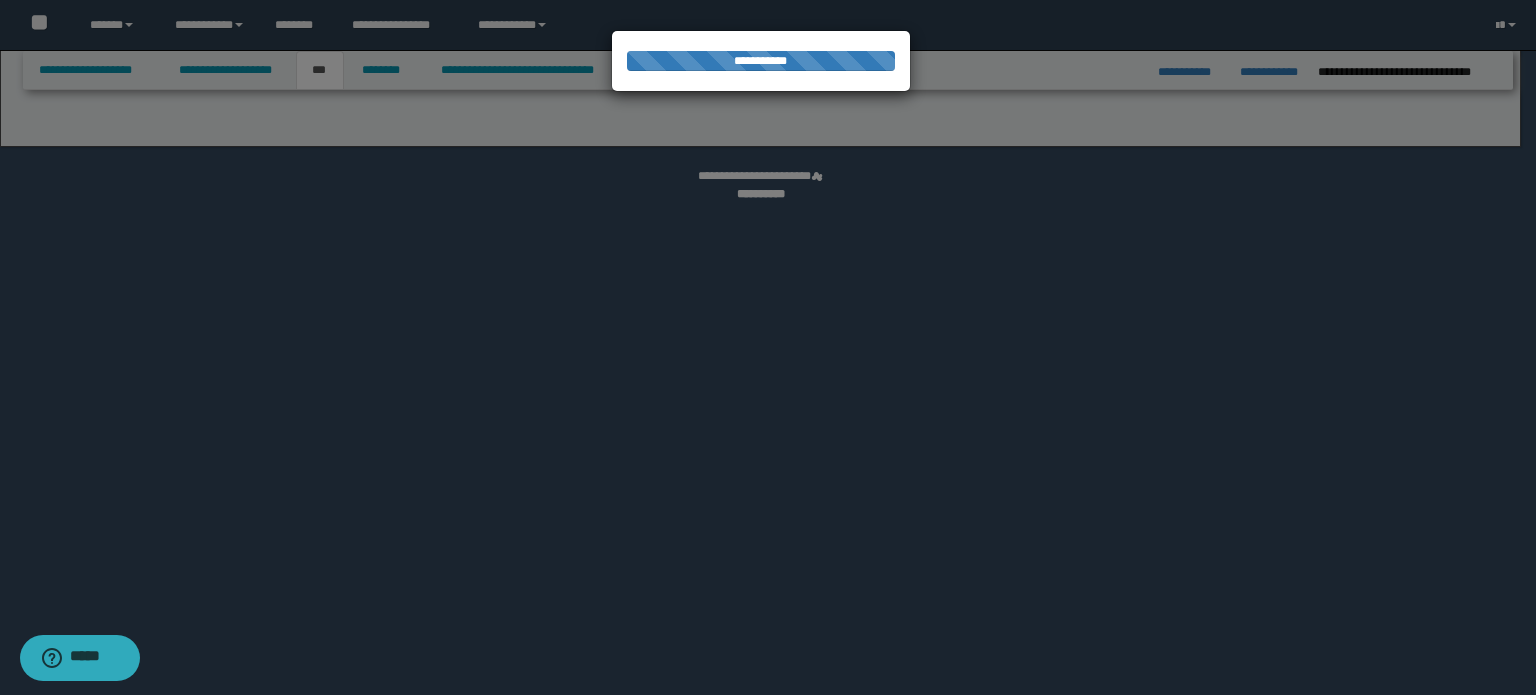 select on "*" 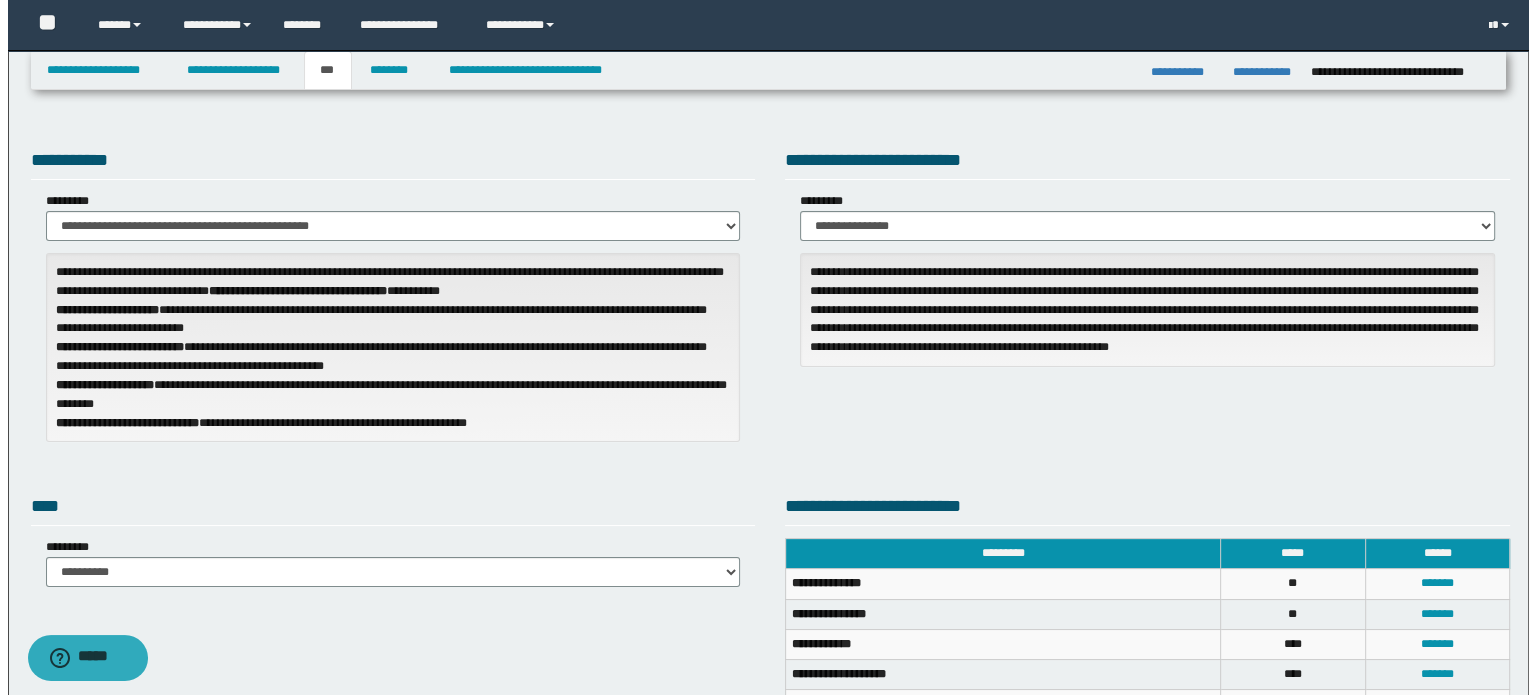 scroll, scrollTop: 300, scrollLeft: 0, axis: vertical 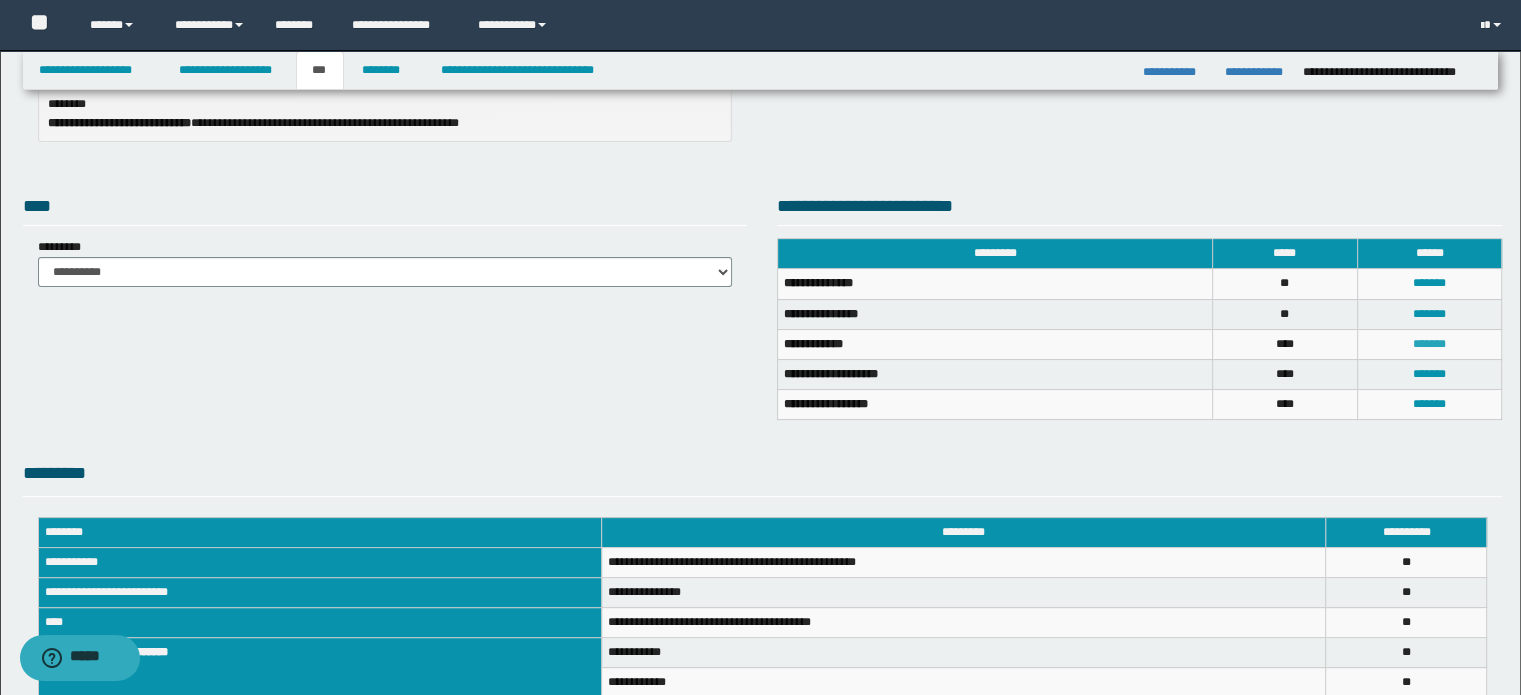 click on "*******" at bounding box center [1429, 344] 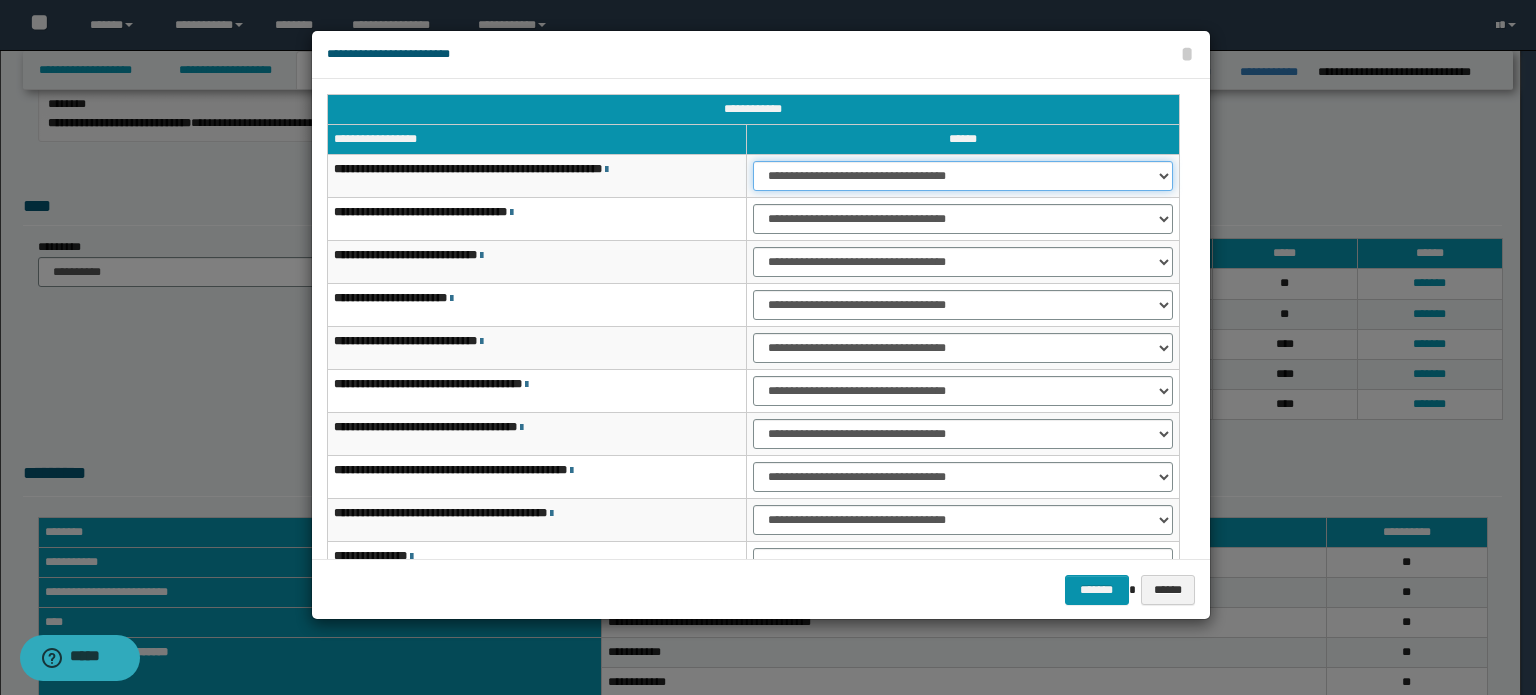 click on "**********" at bounding box center [963, 176] 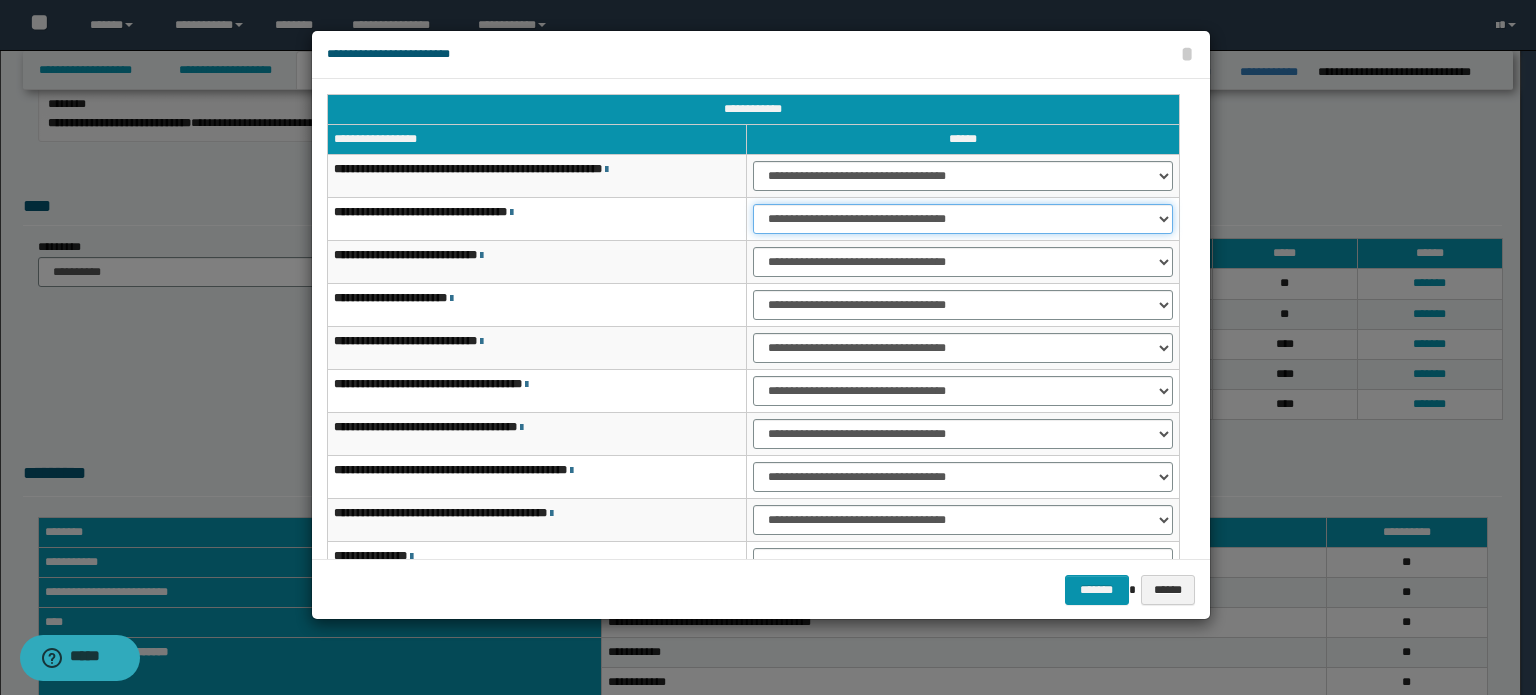 click on "**********" at bounding box center [963, 219] 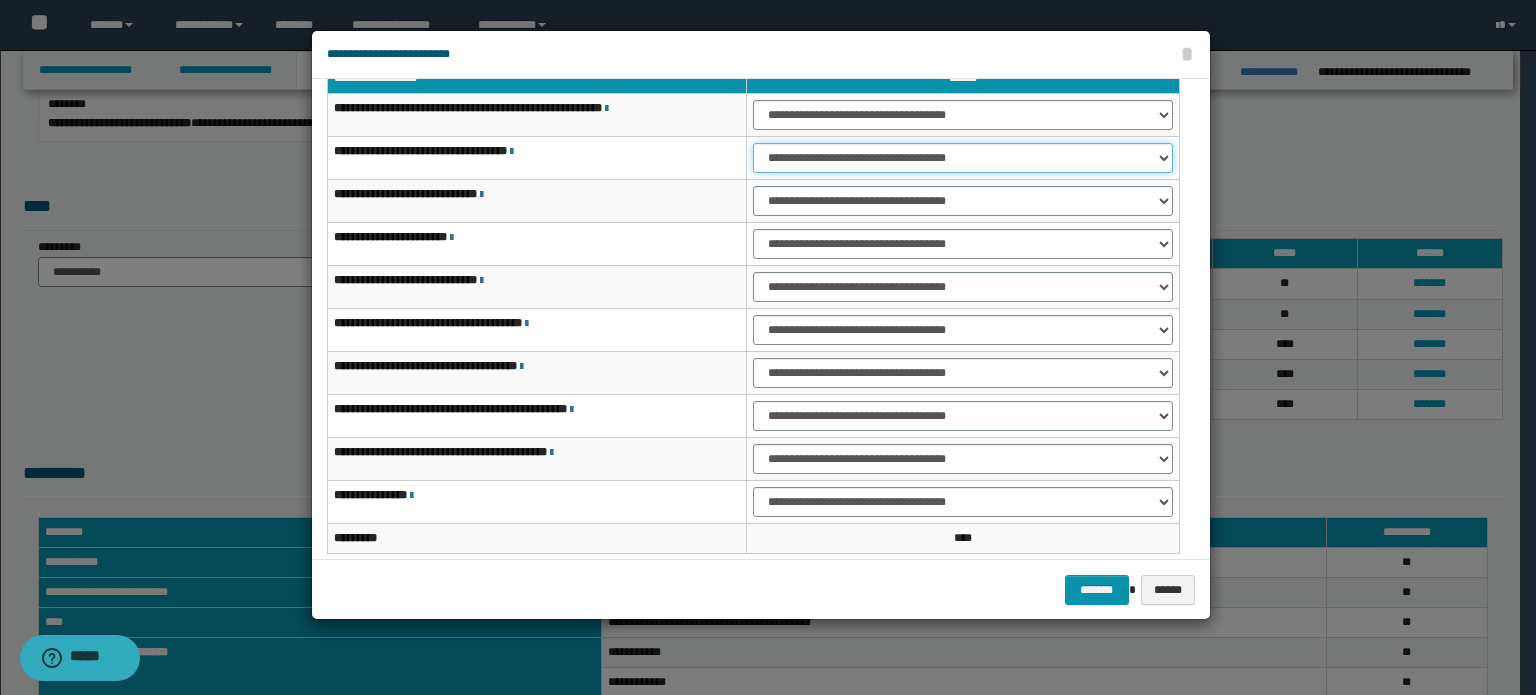 scroll, scrollTop: 118, scrollLeft: 0, axis: vertical 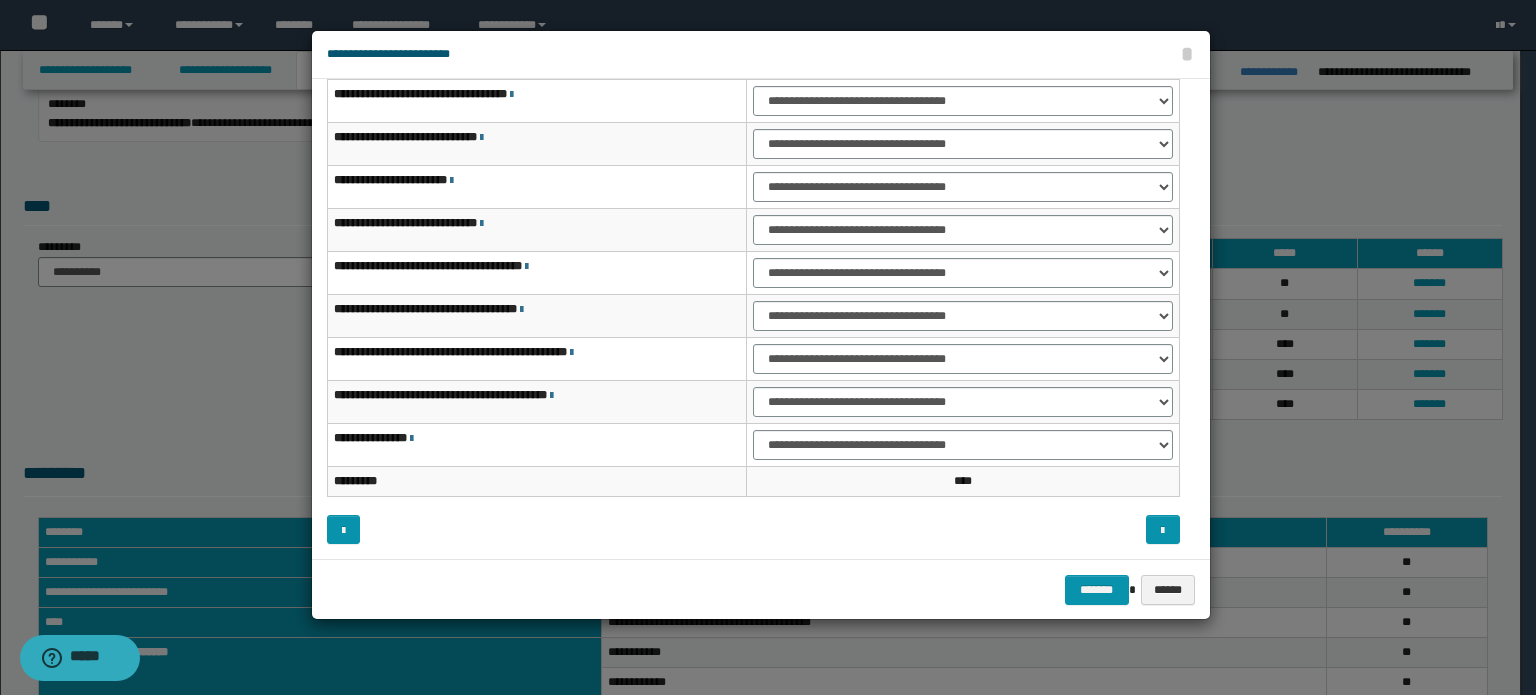 click on "**********" at bounding box center [761, 319] 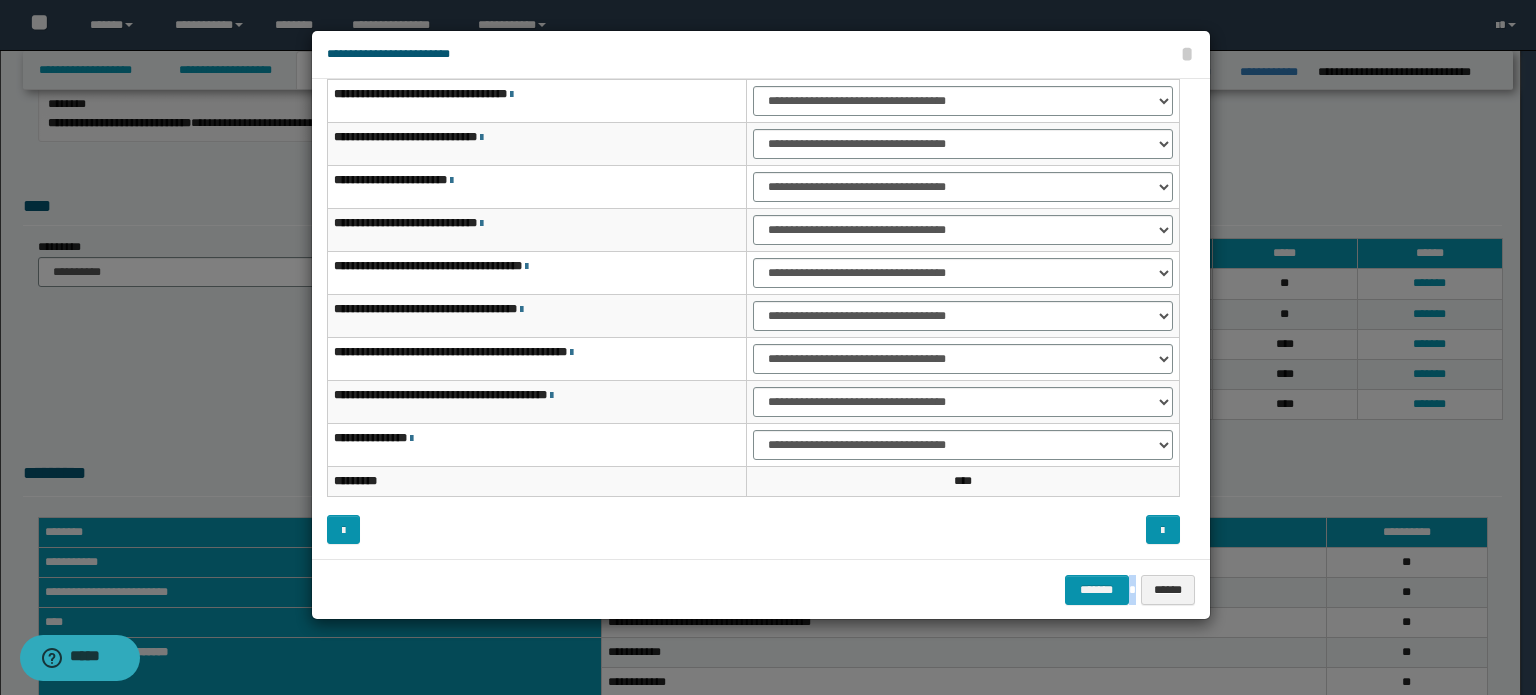 click on "**********" at bounding box center [761, 319] 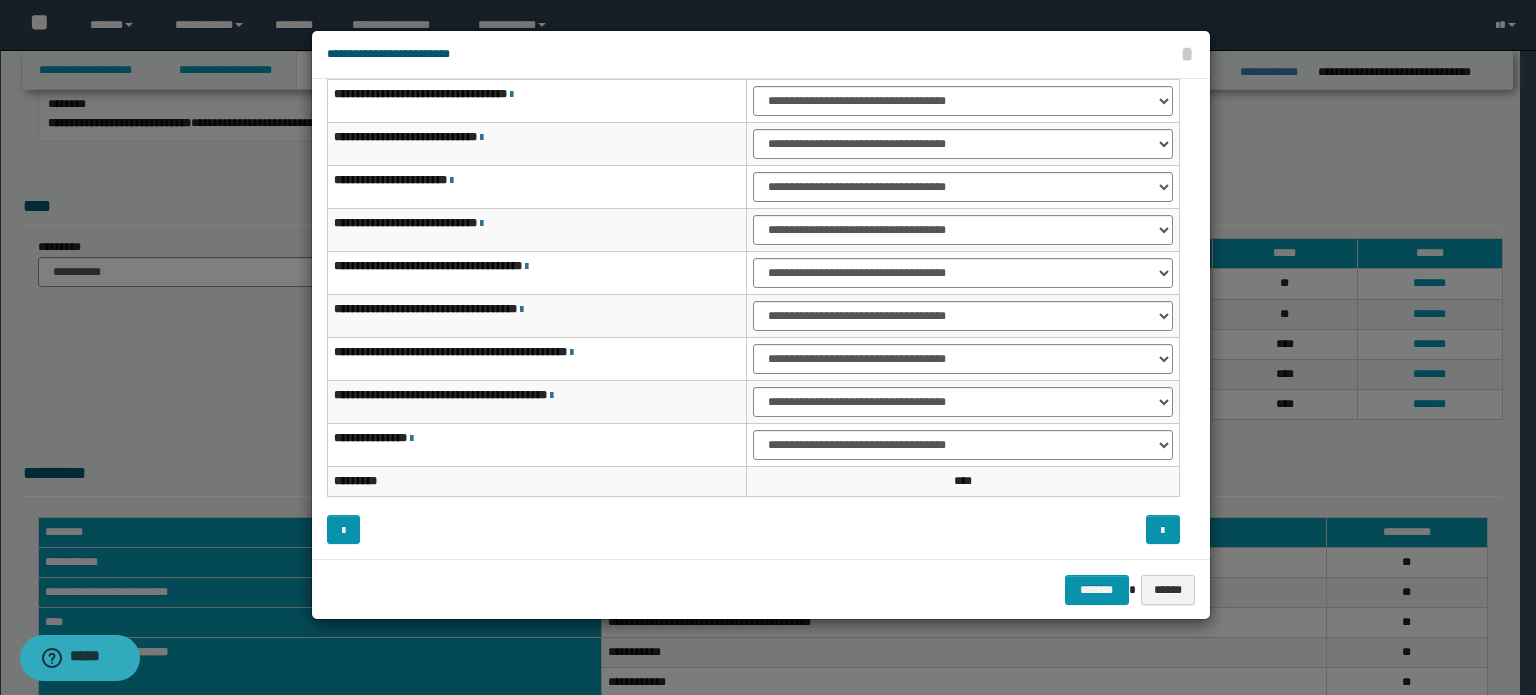 click on "**********" at bounding box center [761, 319] 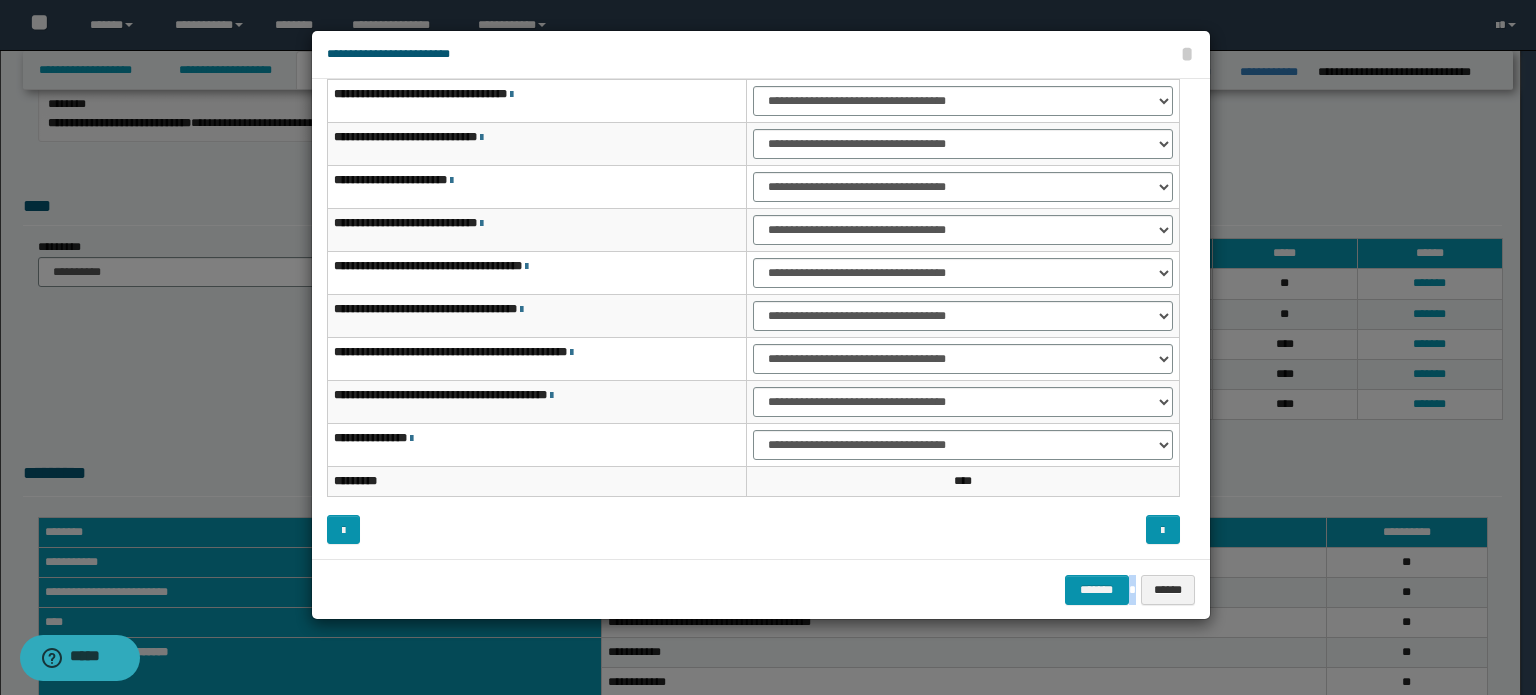 click at bounding box center [974, 530] 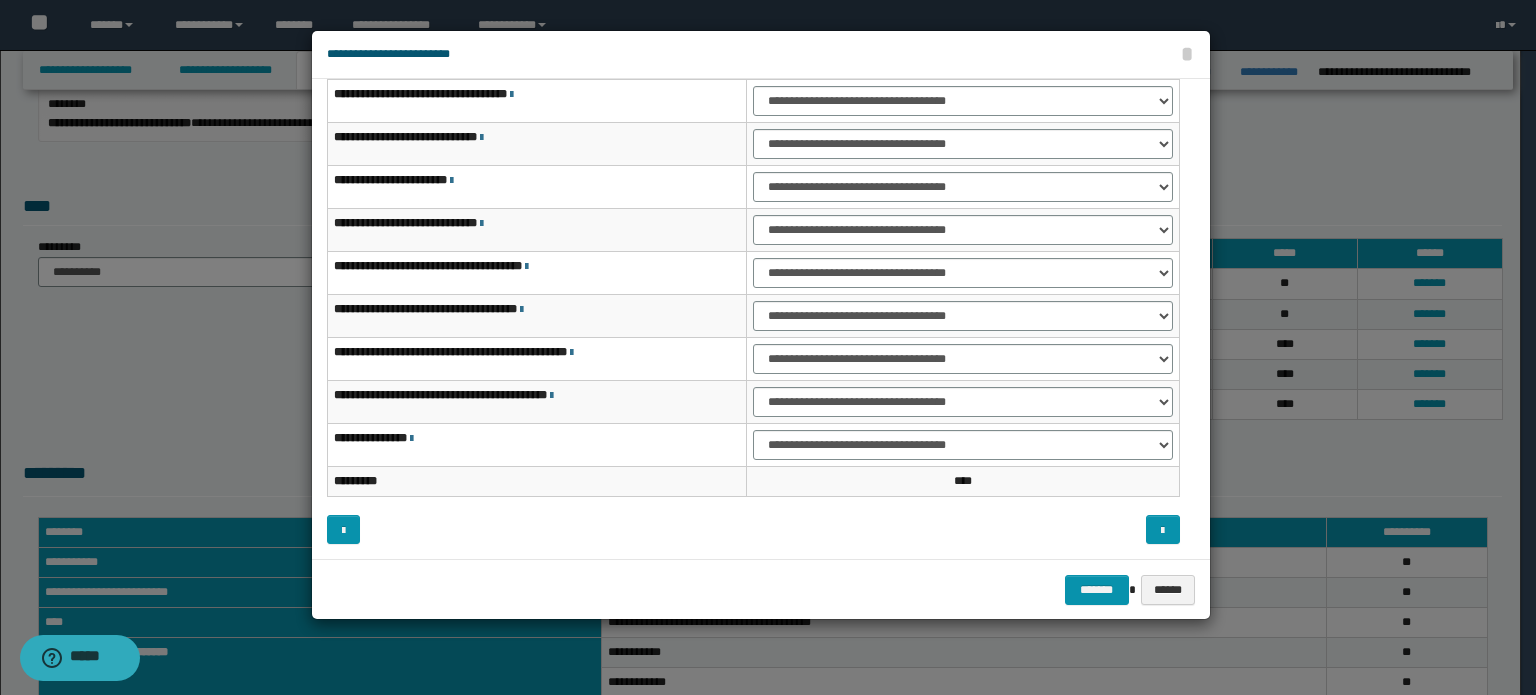 click at bounding box center (974, 530) 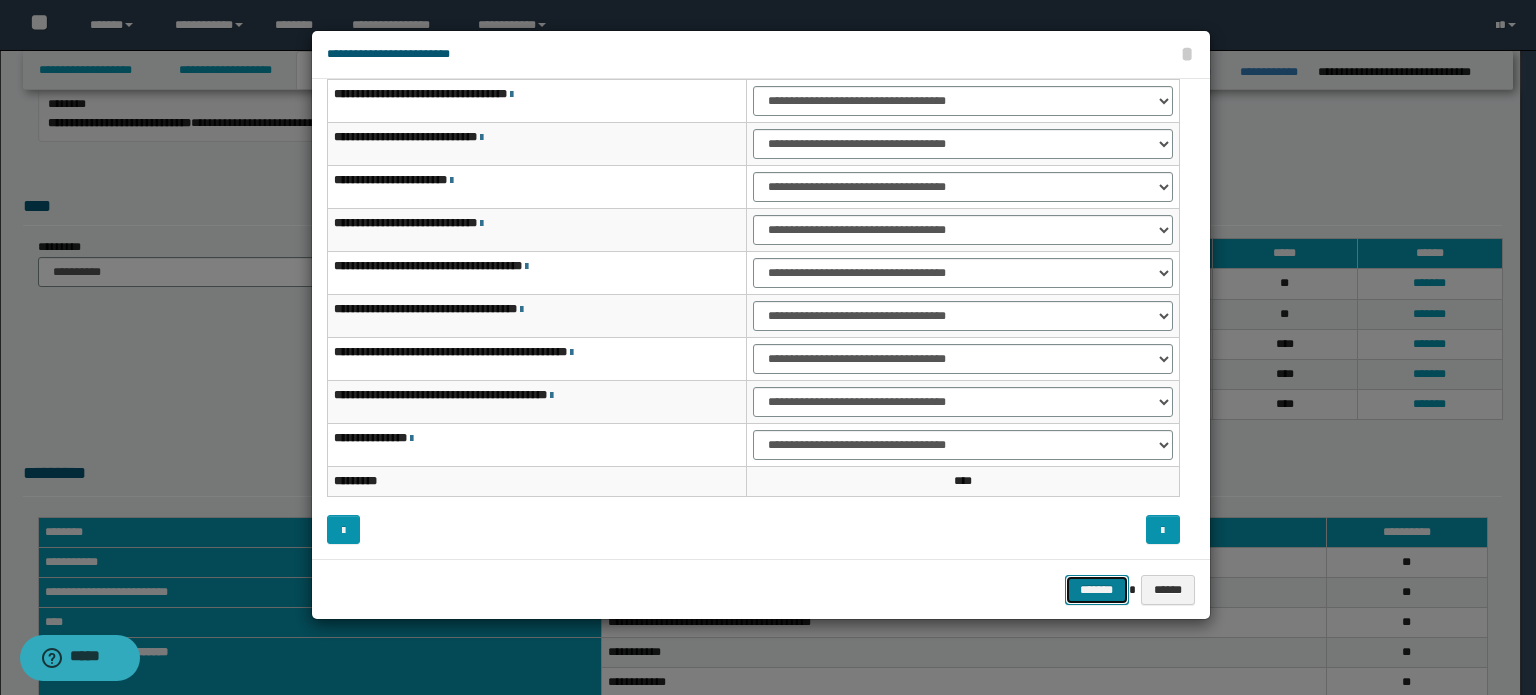 click on "*******" at bounding box center [1097, 590] 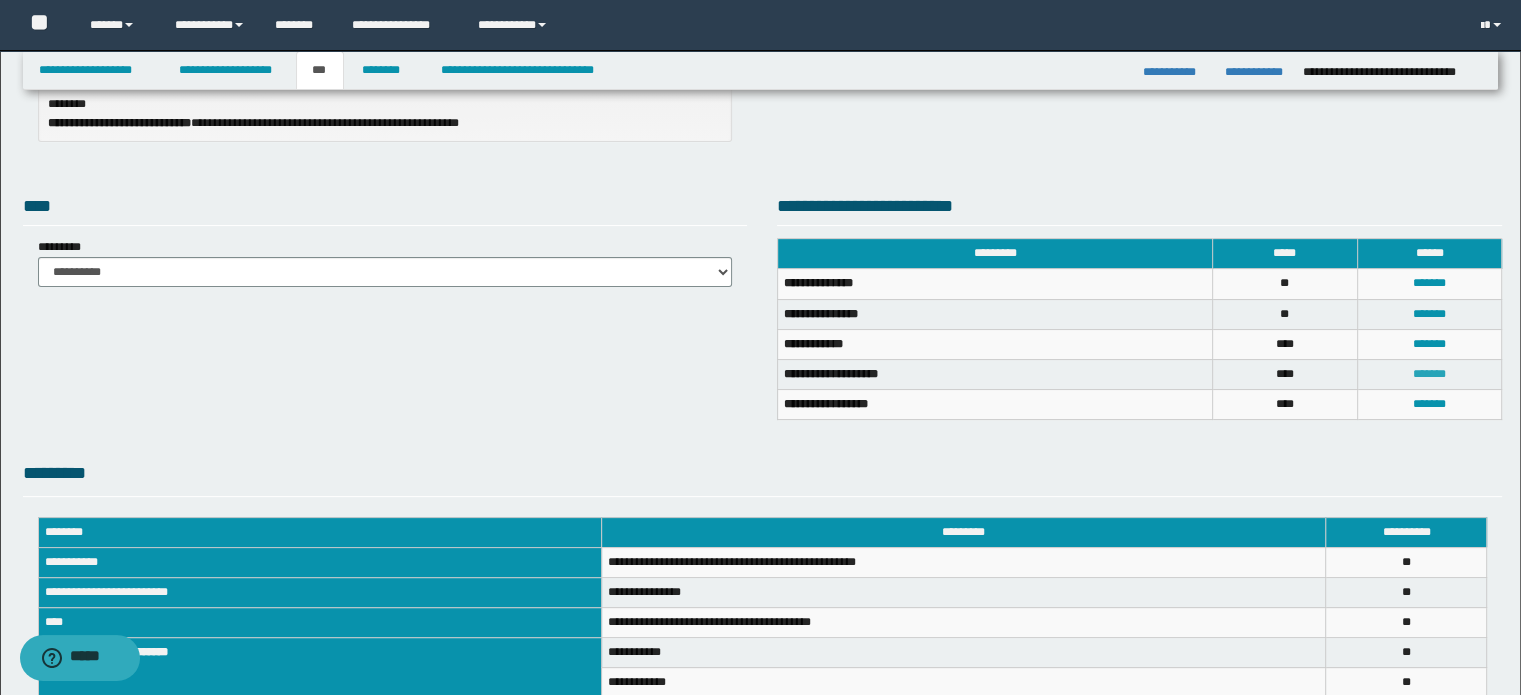 click on "*******" at bounding box center (1429, 374) 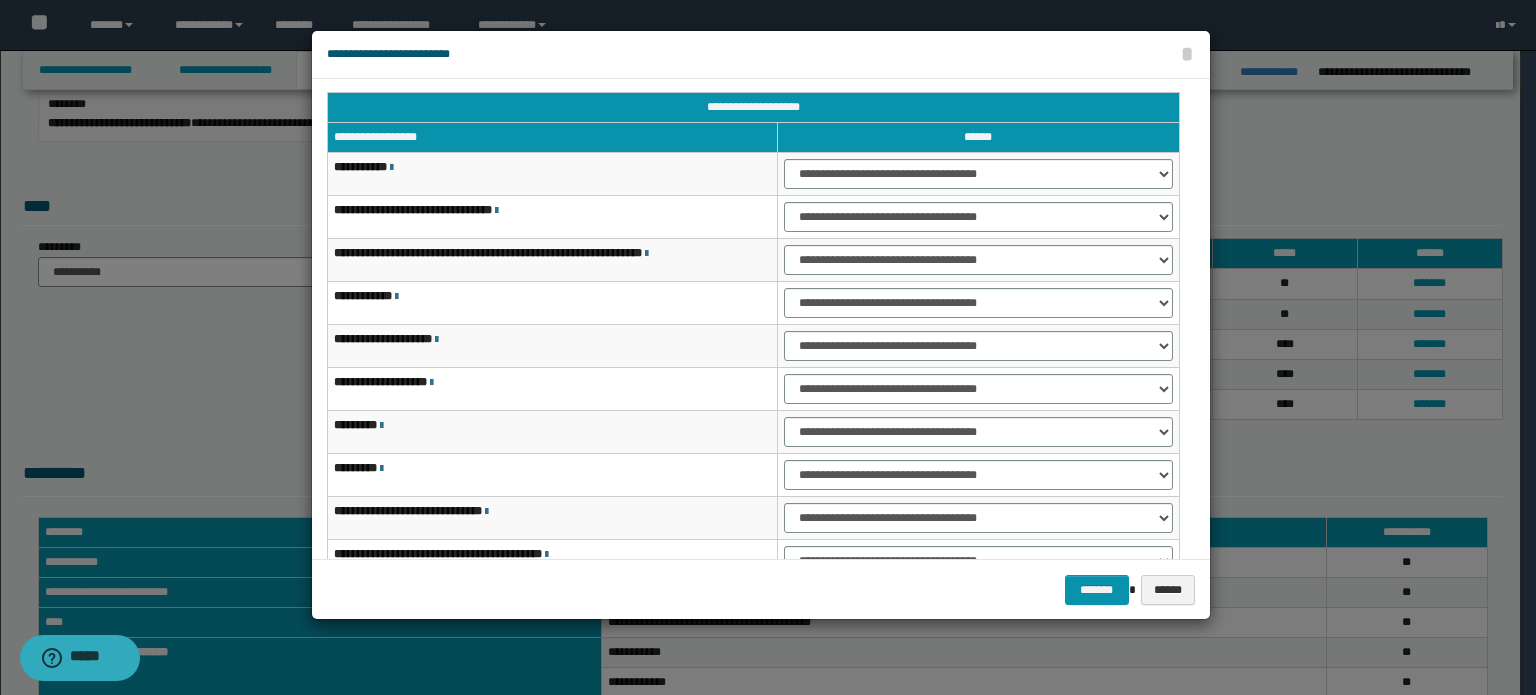 scroll, scrollTop: 0, scrollLeft: 0, axis: both 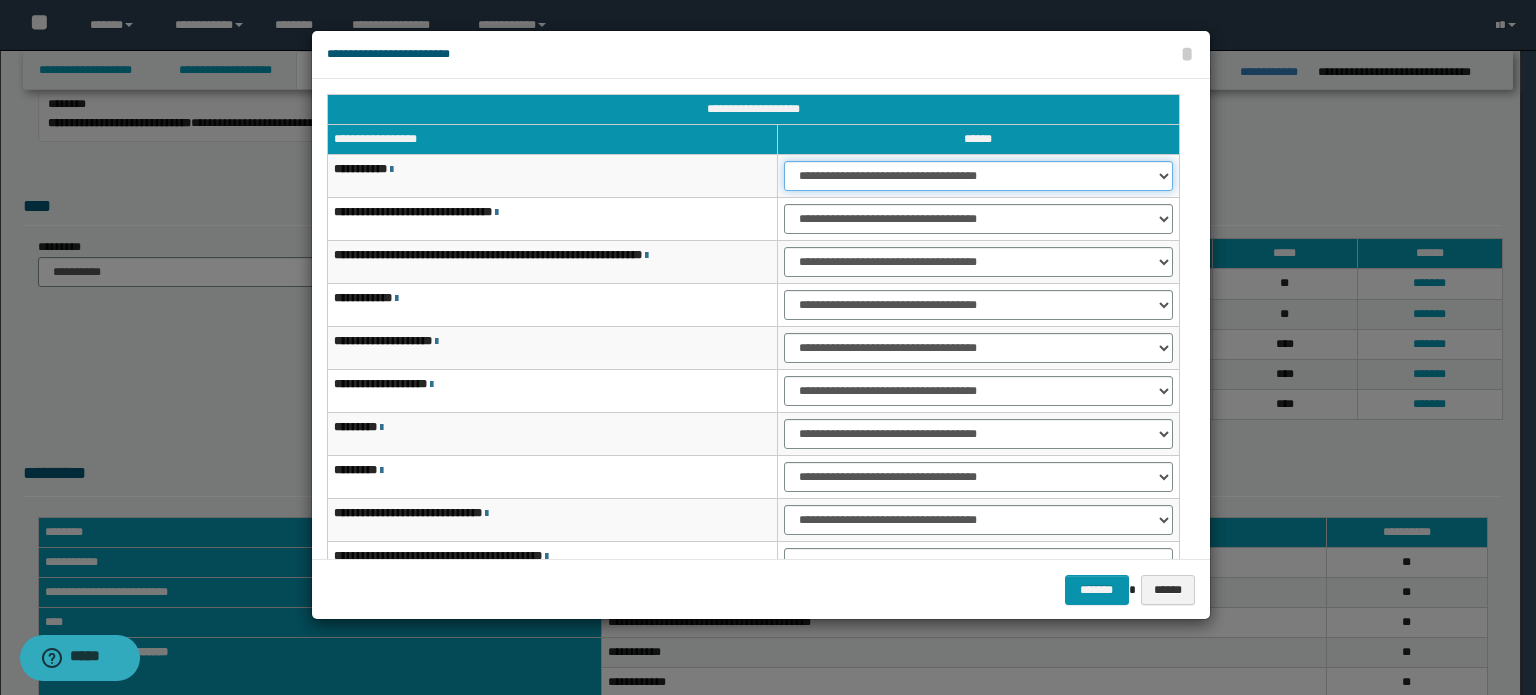 click on "**********" at bounding box center [978, 176] 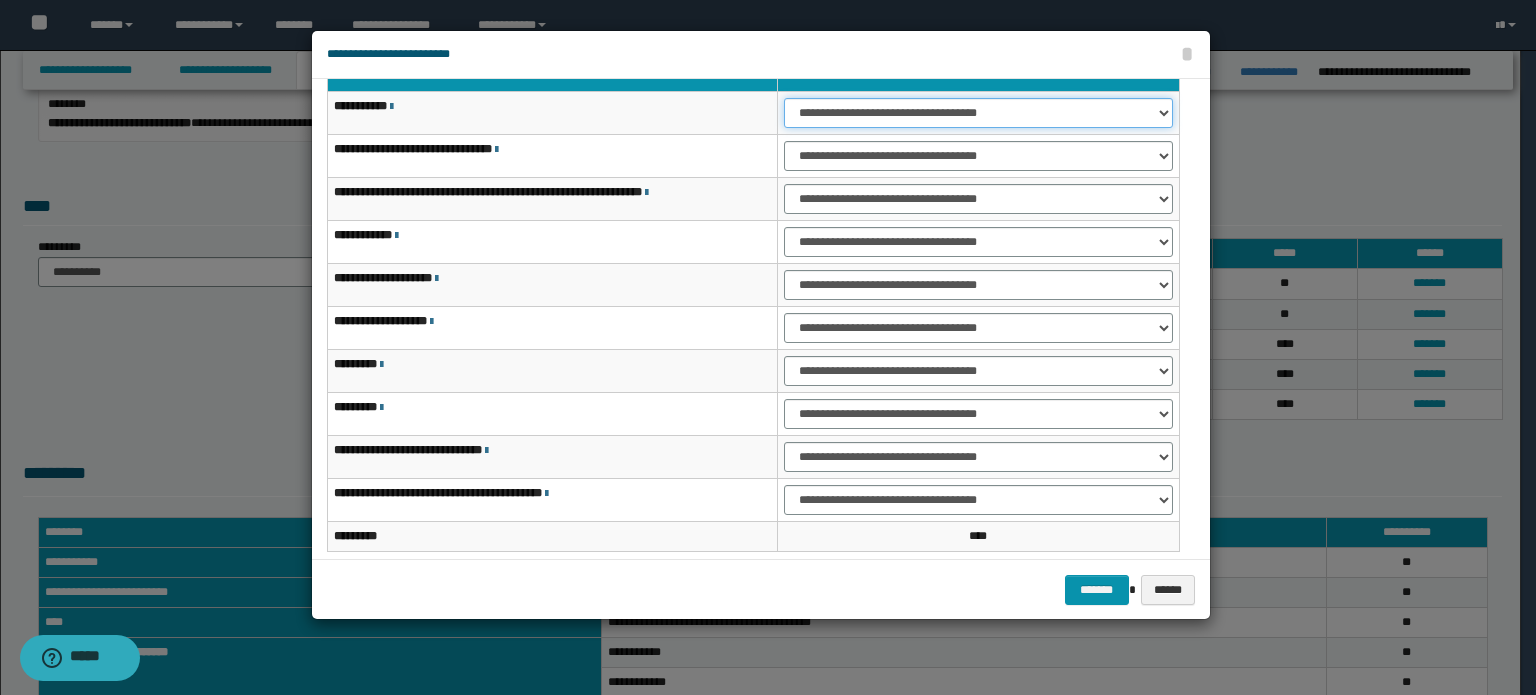 scroll, scrollTop: 118, scrollLeft: 0, axis: vertical 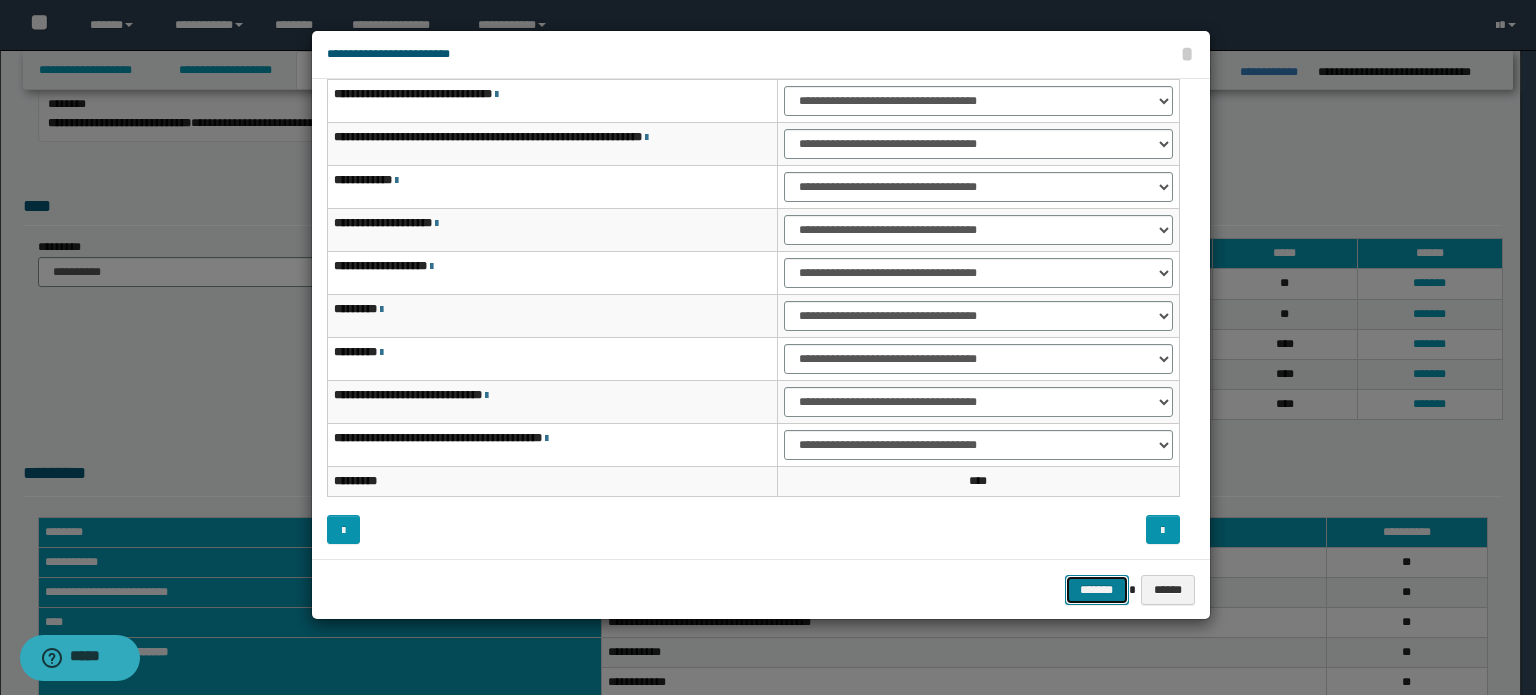 click on "*******" at bounding box center (1097, 590) 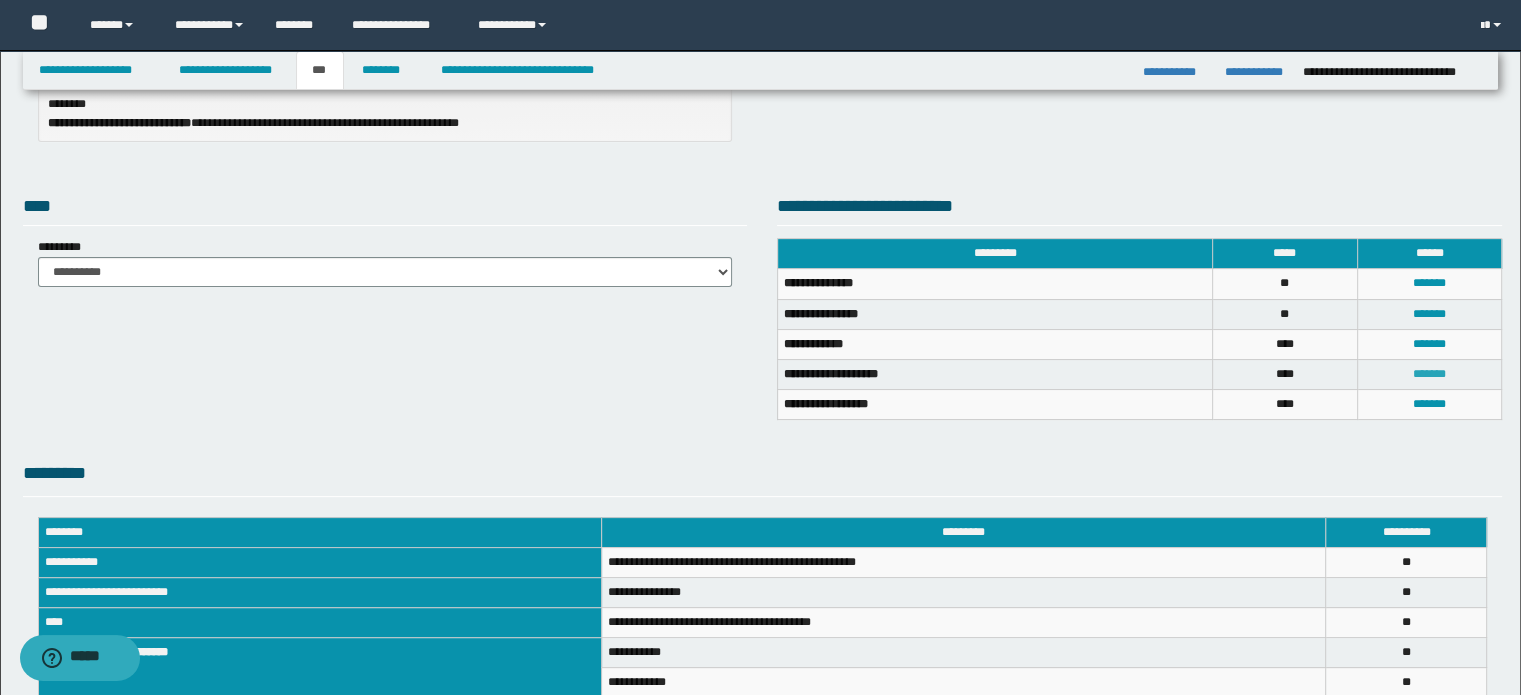 click on "*******" at bounding box center [1429, 374] 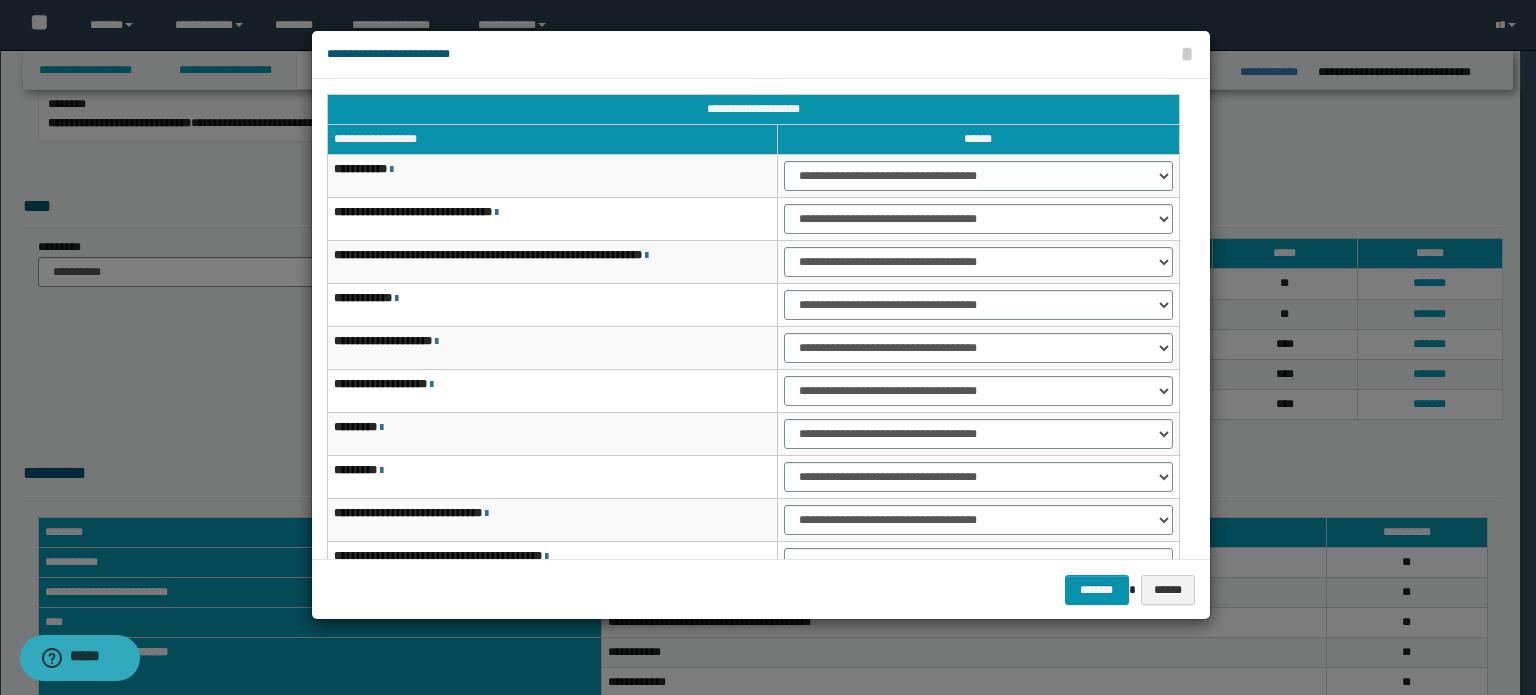 scroll, scrollTop: 0, scrollLeft: 0, axis: both 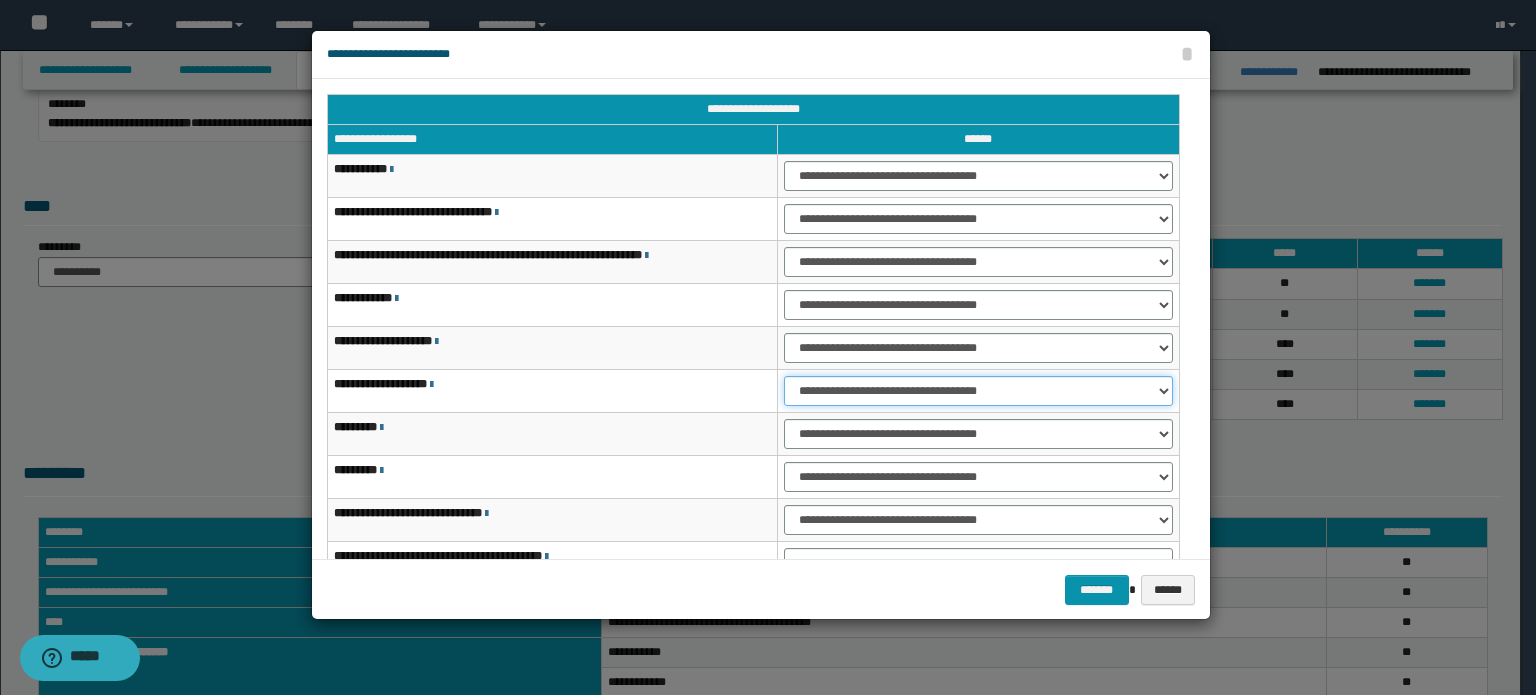 drag, startPoint x: 946, startPoint y: 387, endPoint x: 944, endPoint y: 399, distance: 12.165525 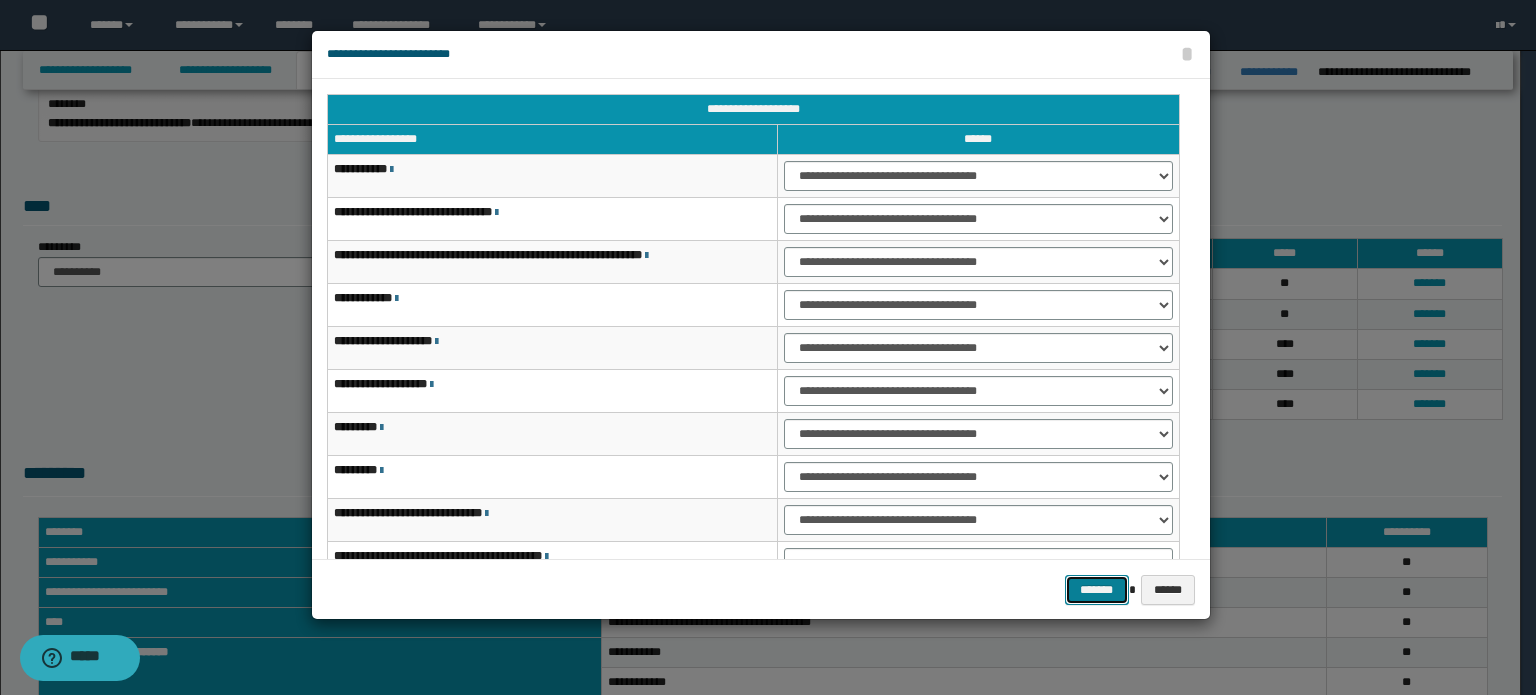 click on "*******" at bounding box center (1097, 590) 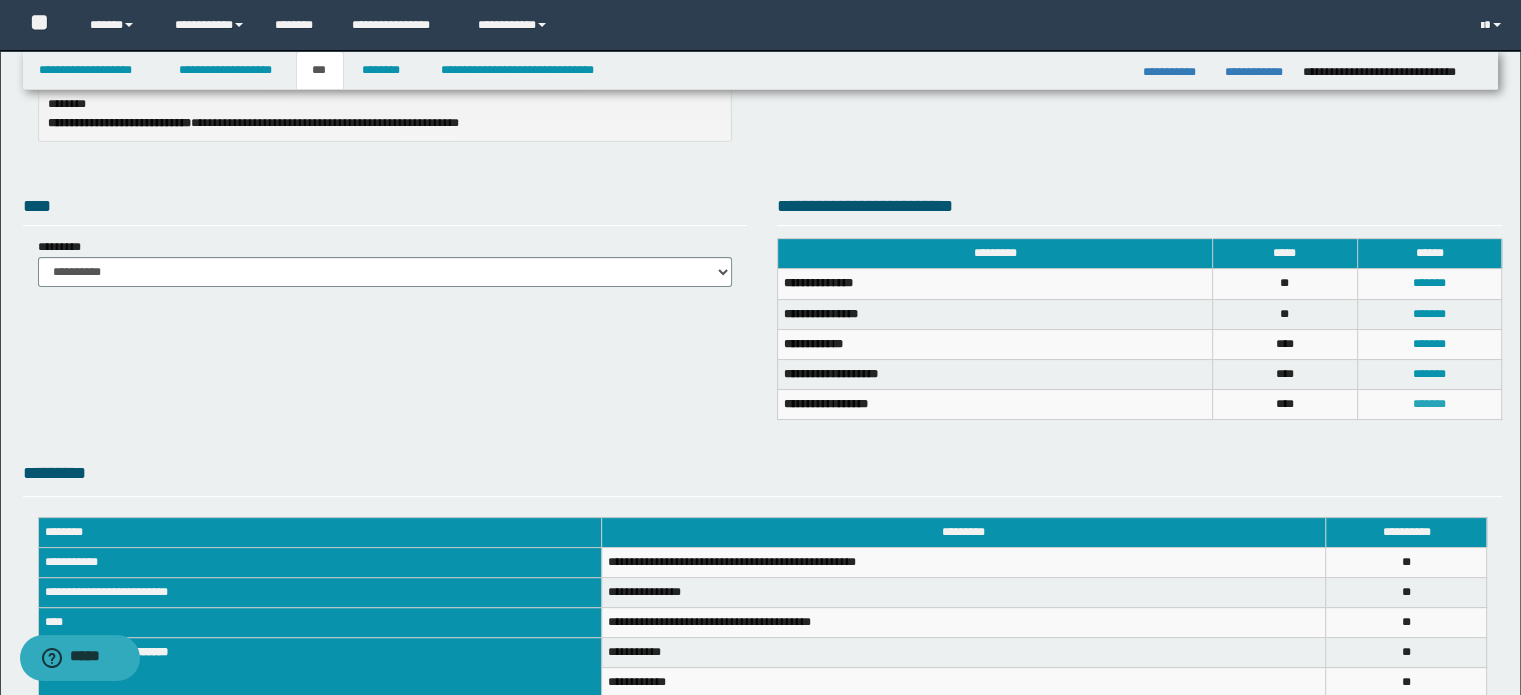 click on "*******" at bounding box center [1429, 404] 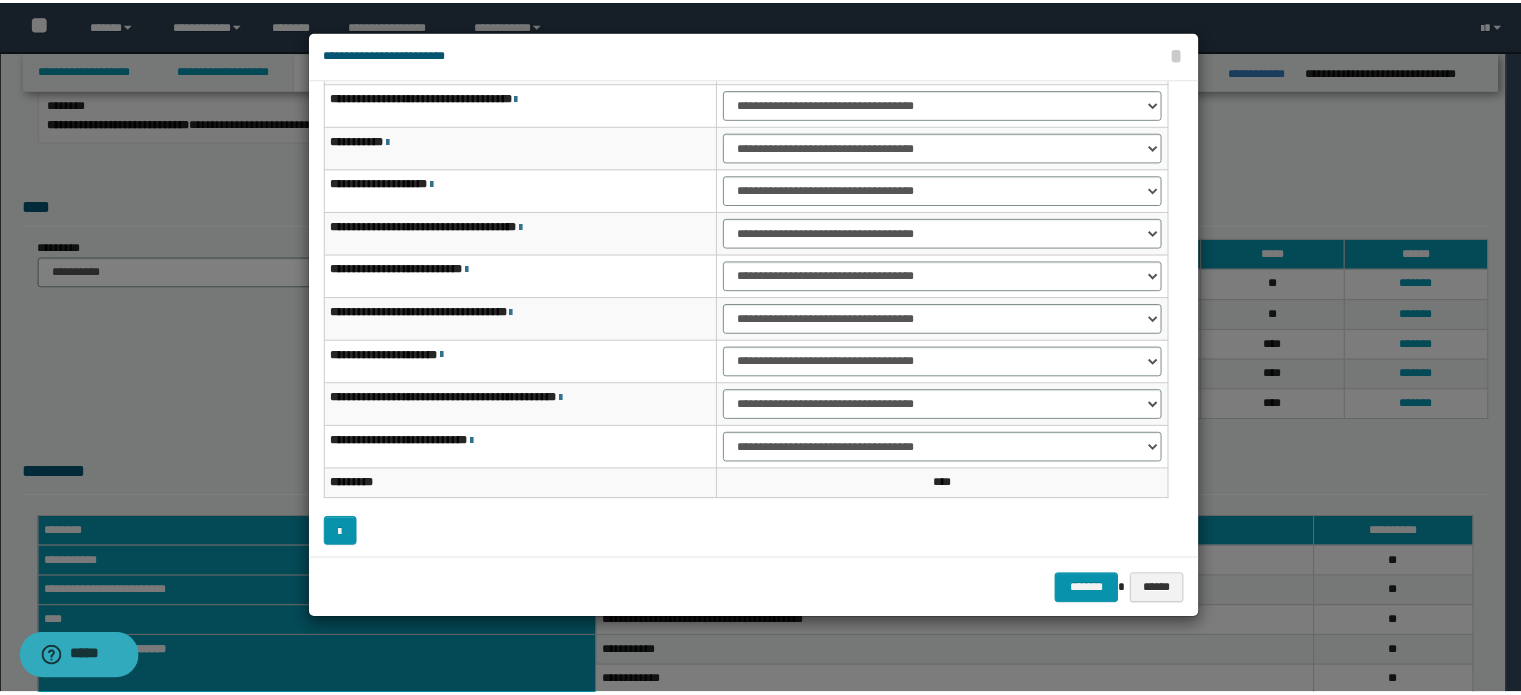 scroll, scrollTop: 118, scrollLeft: 0, axis: vertical 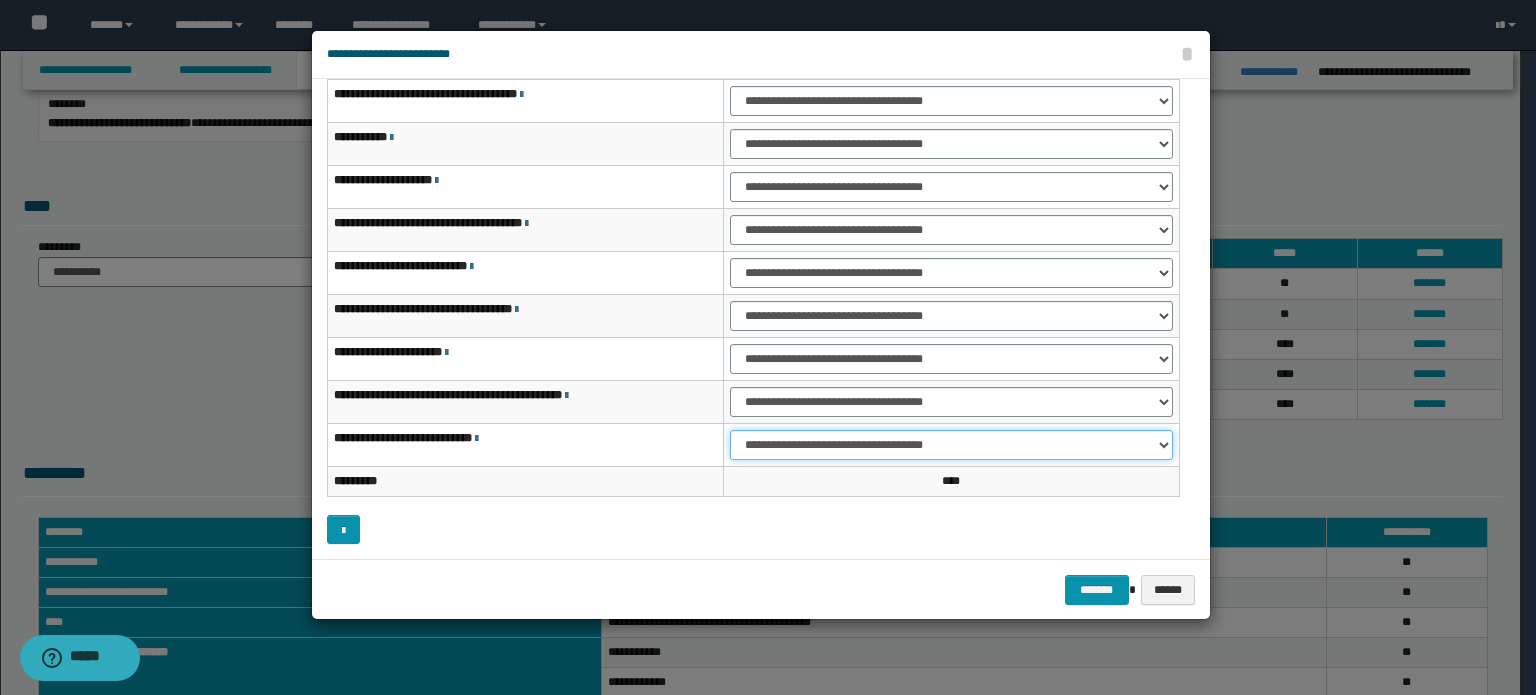 click on "**********" at bounding box center (951, 445) 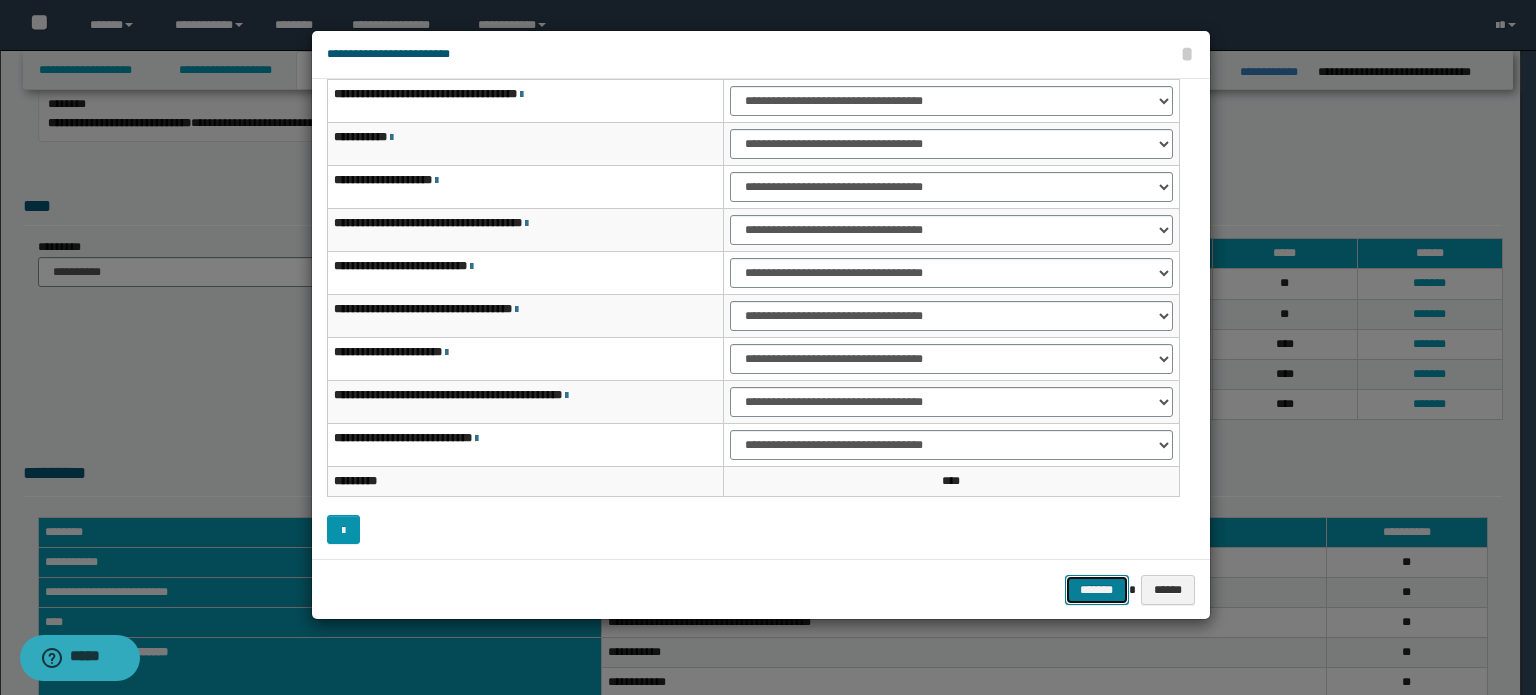 click on "*******" at bounding box center (1097, 590) 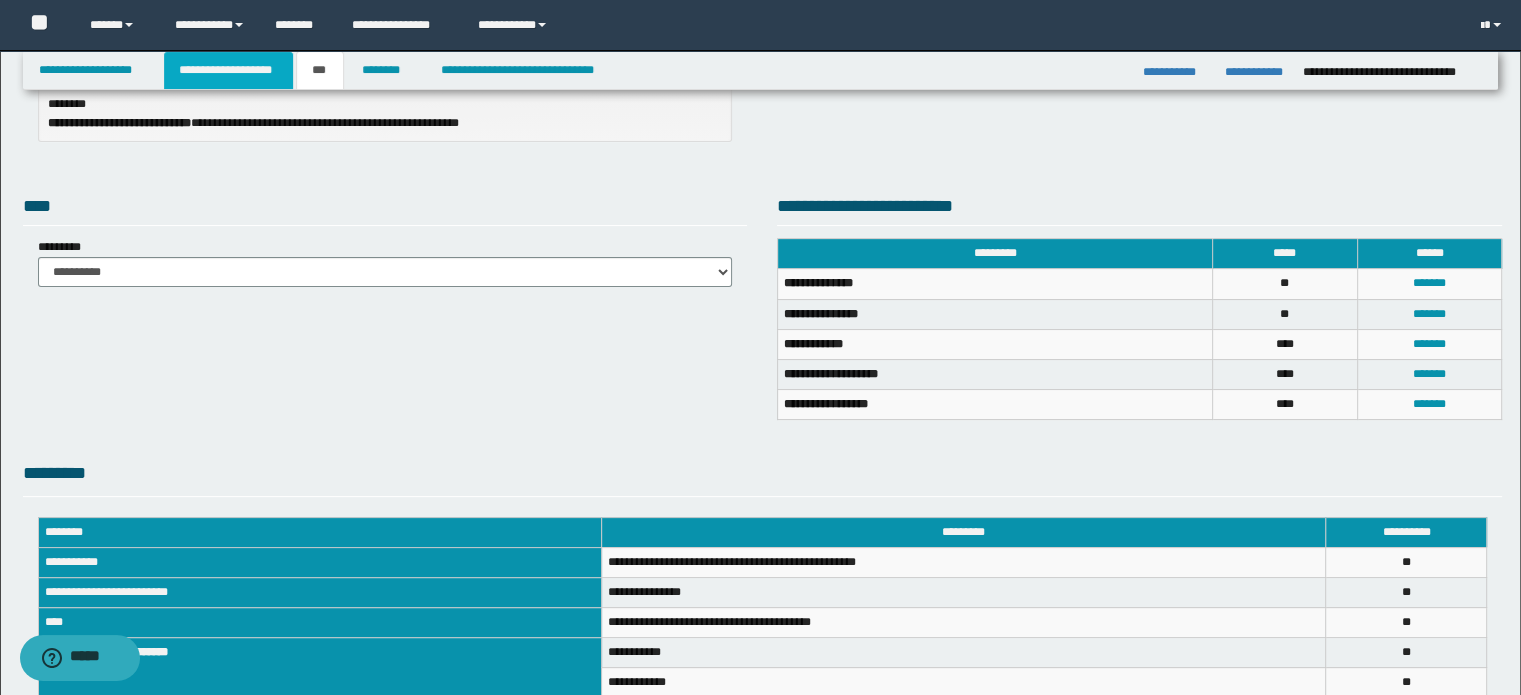 click on "**********" at bounding box center (228, 70) 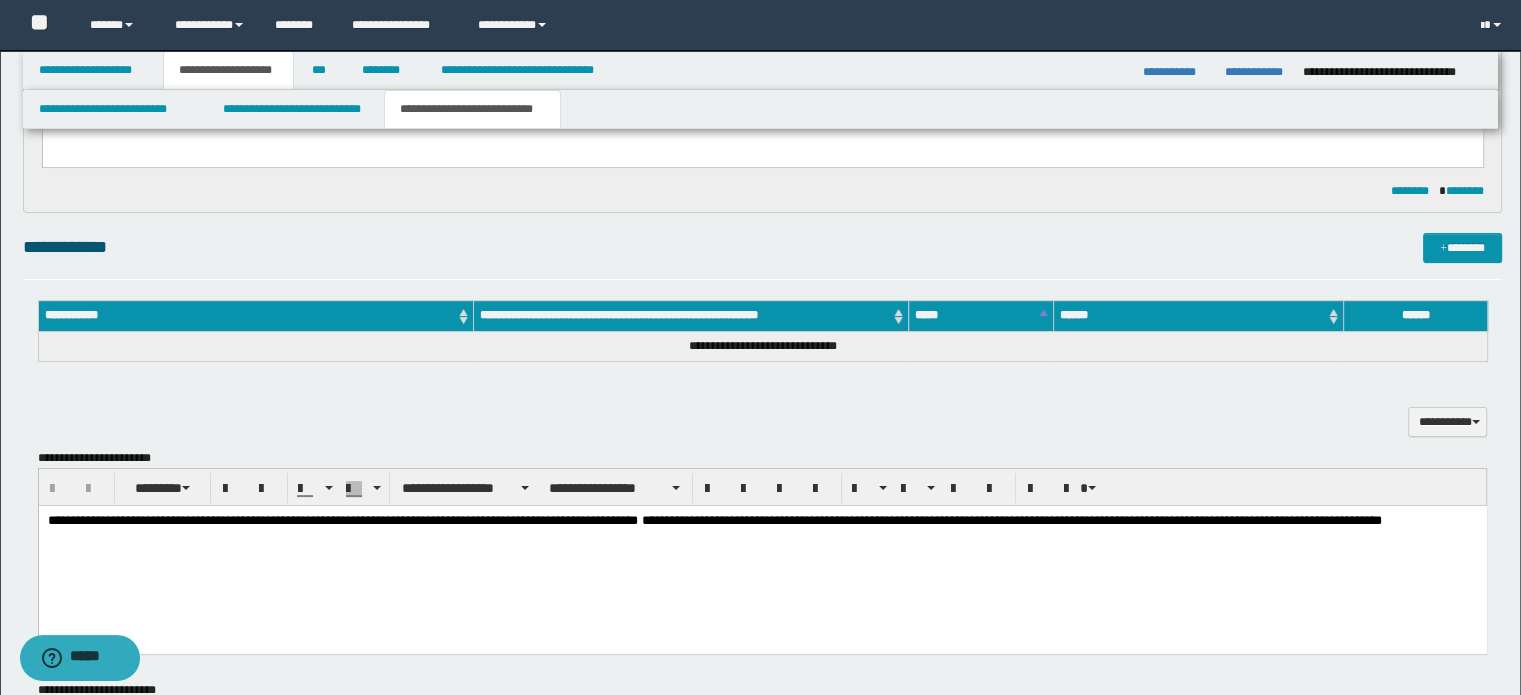 scroll, scrollTop: 431, scrollLeft: 0, axis: vertical 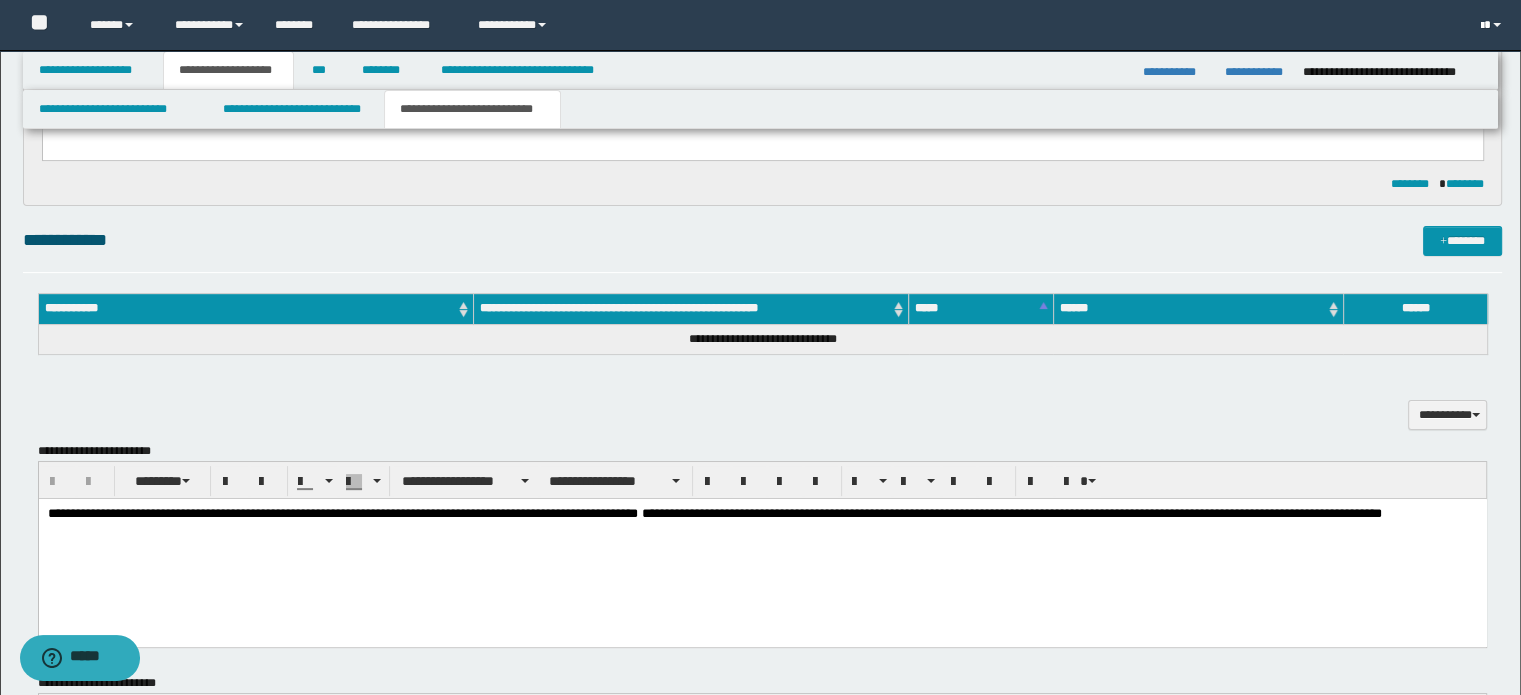 click at bounding box center (1497, 25) 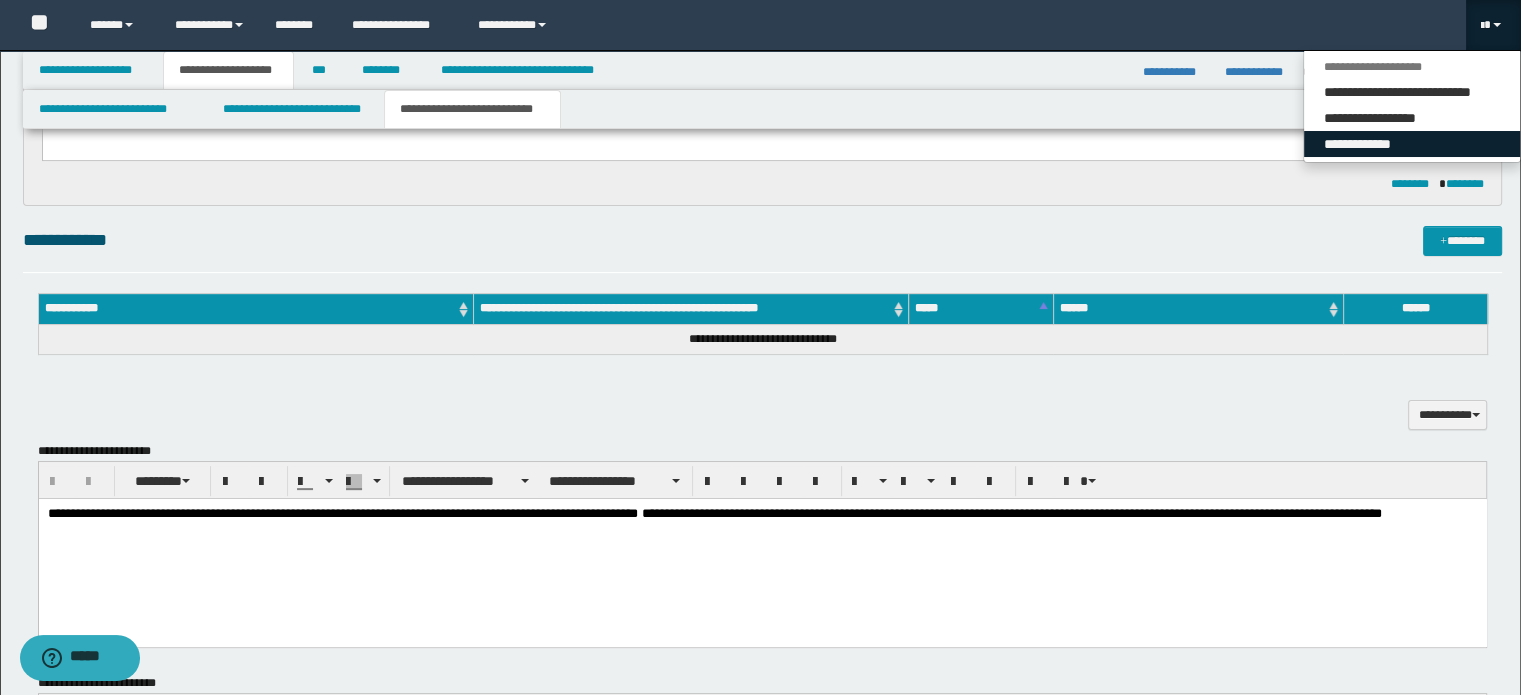 click on "**********" at bounding box center (1412, 144) 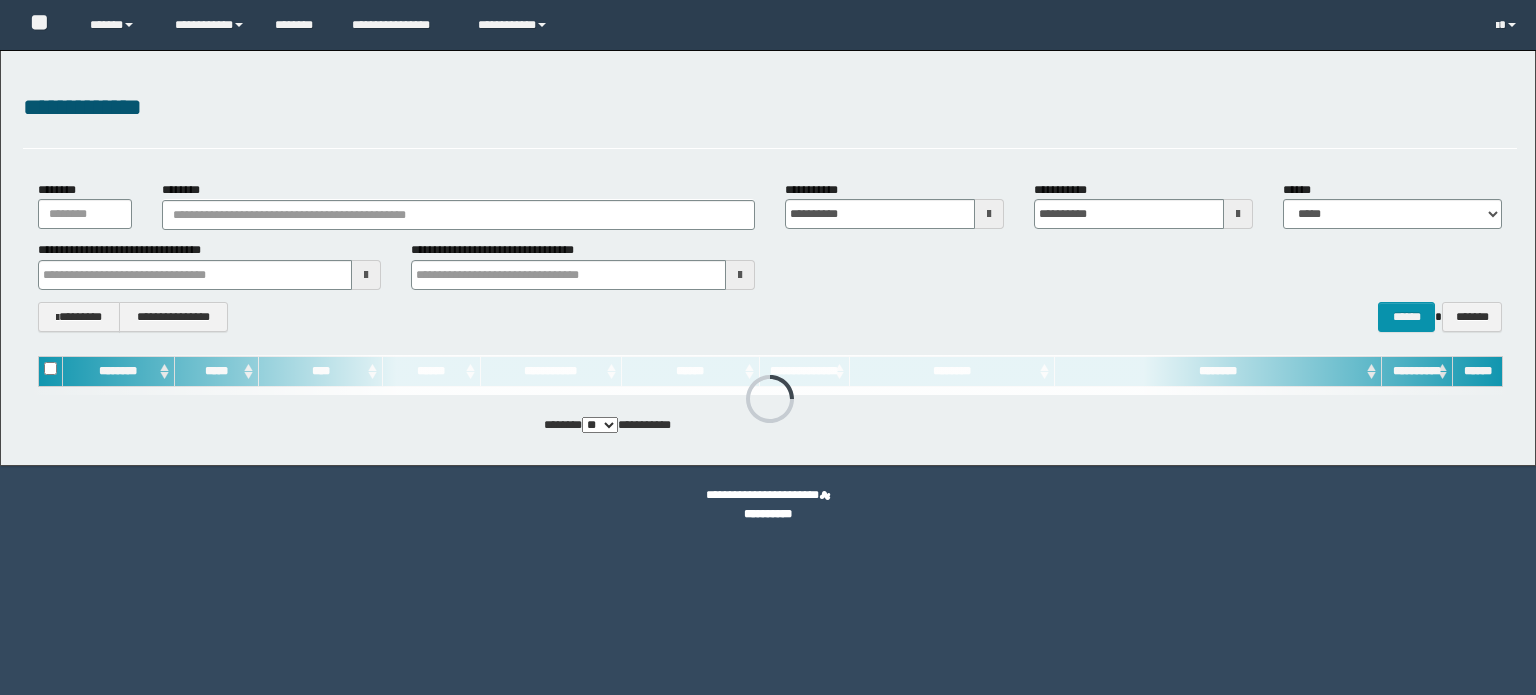 scroll, scrollTop: 0, scrollLeft: 0, axis: both 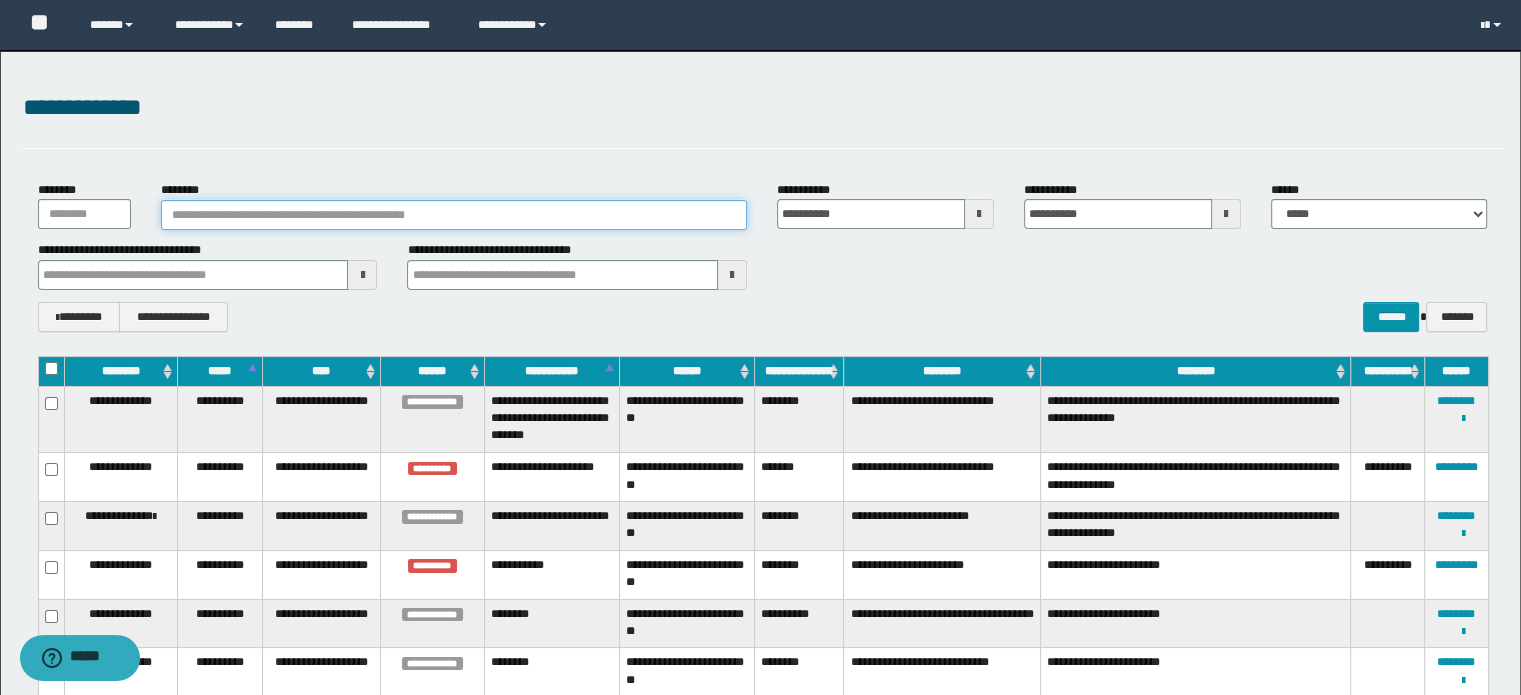 click on "********" at bounding box center (454, 215) 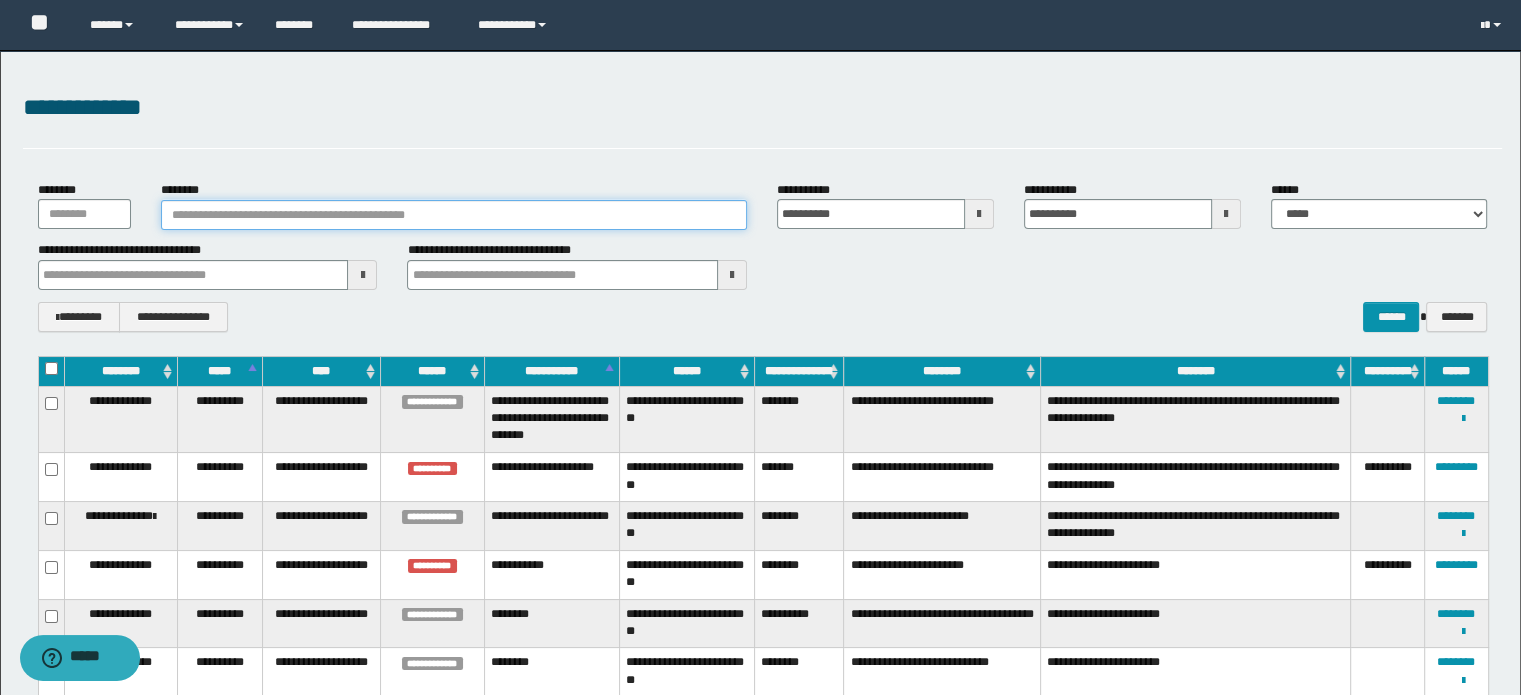 type on "**********" 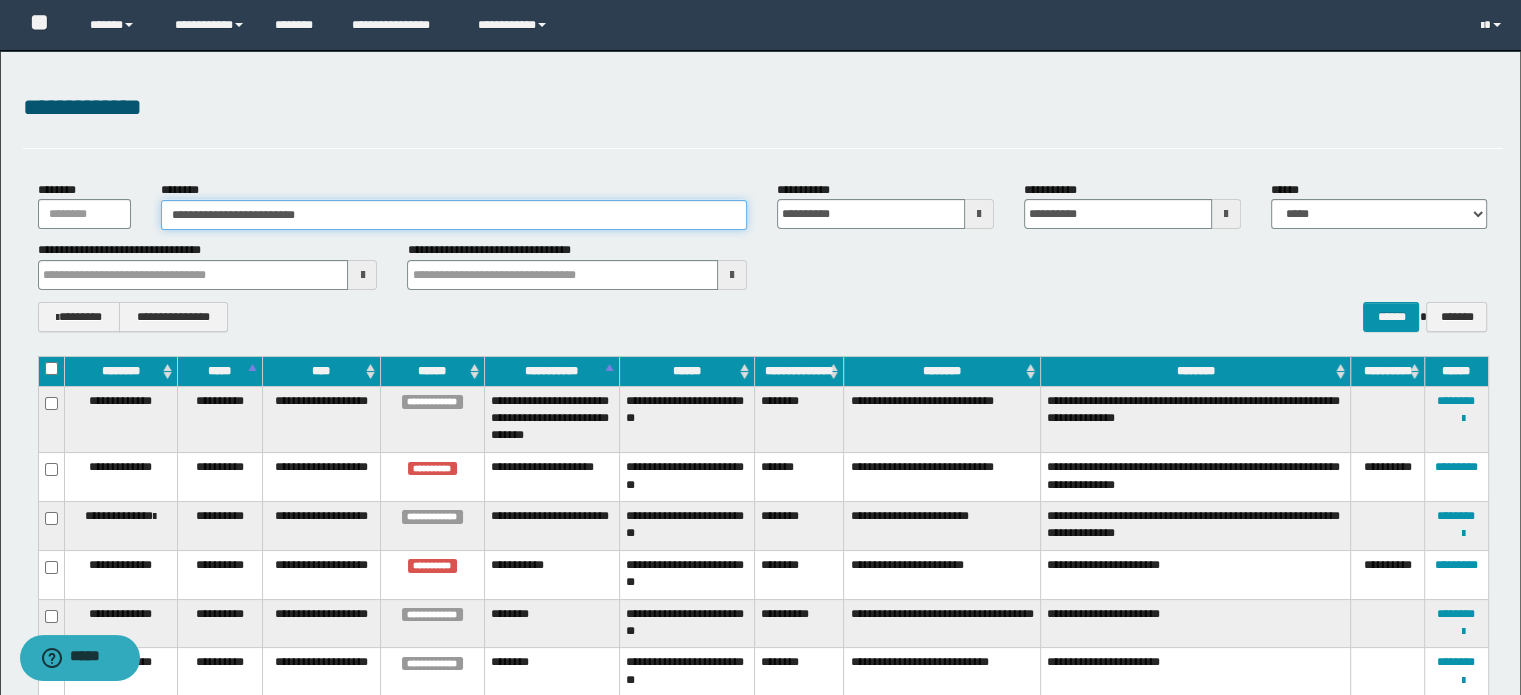 type on "**********" 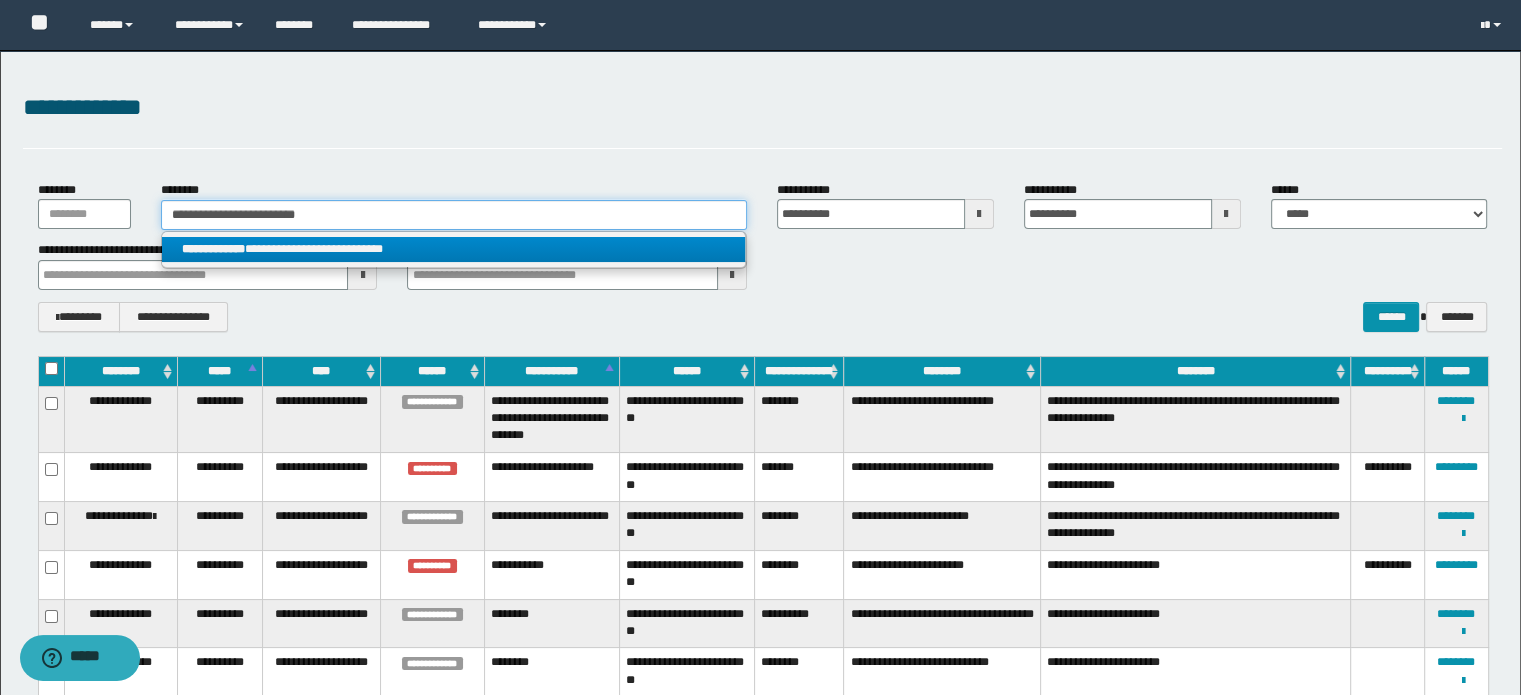type on "**********" 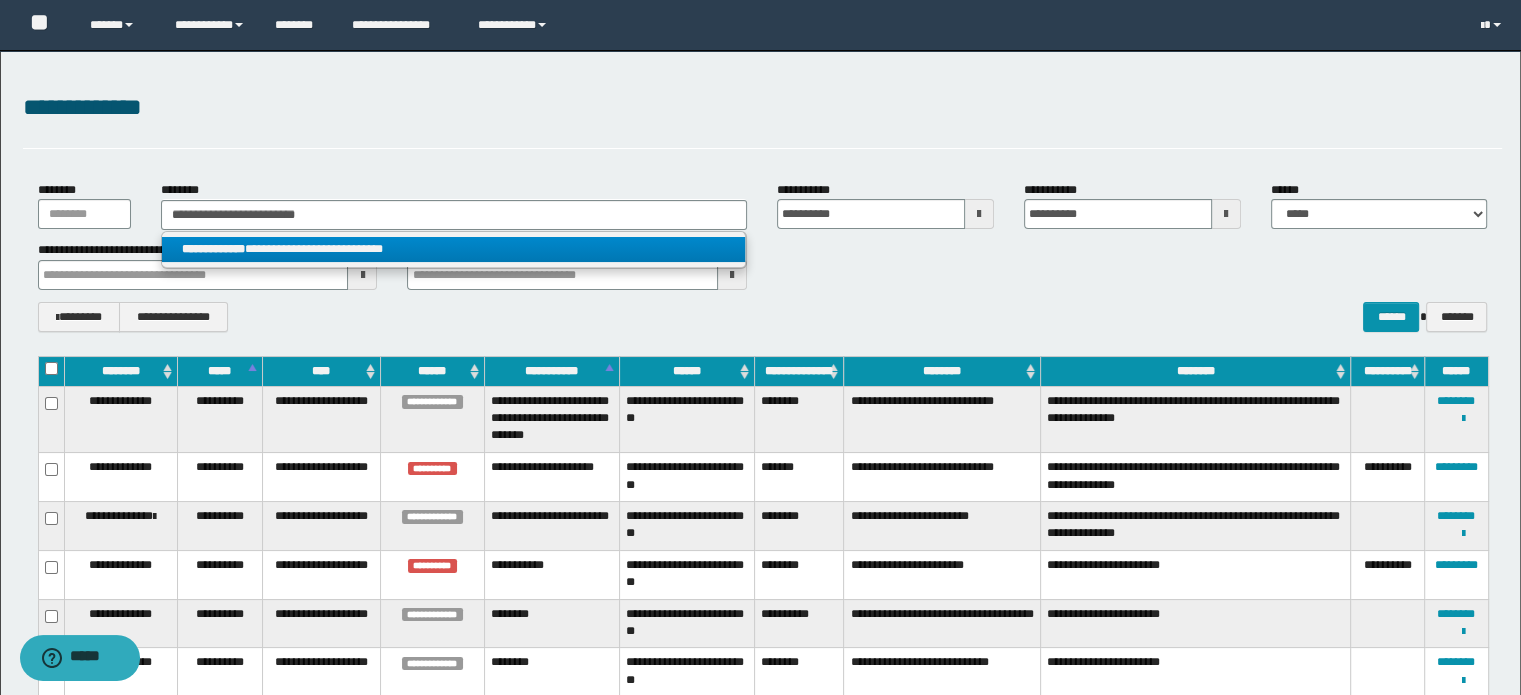 click on "**********" at bounding box center (454, 249) 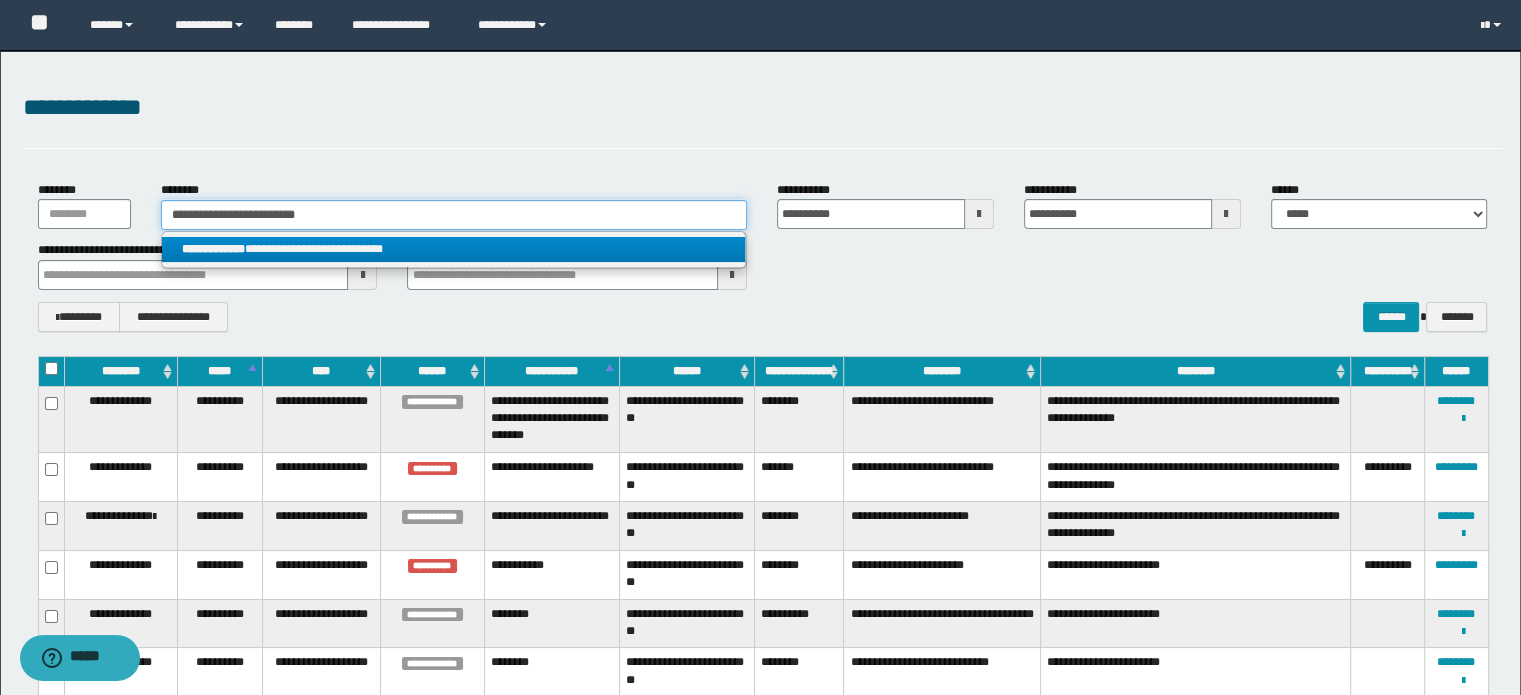 type 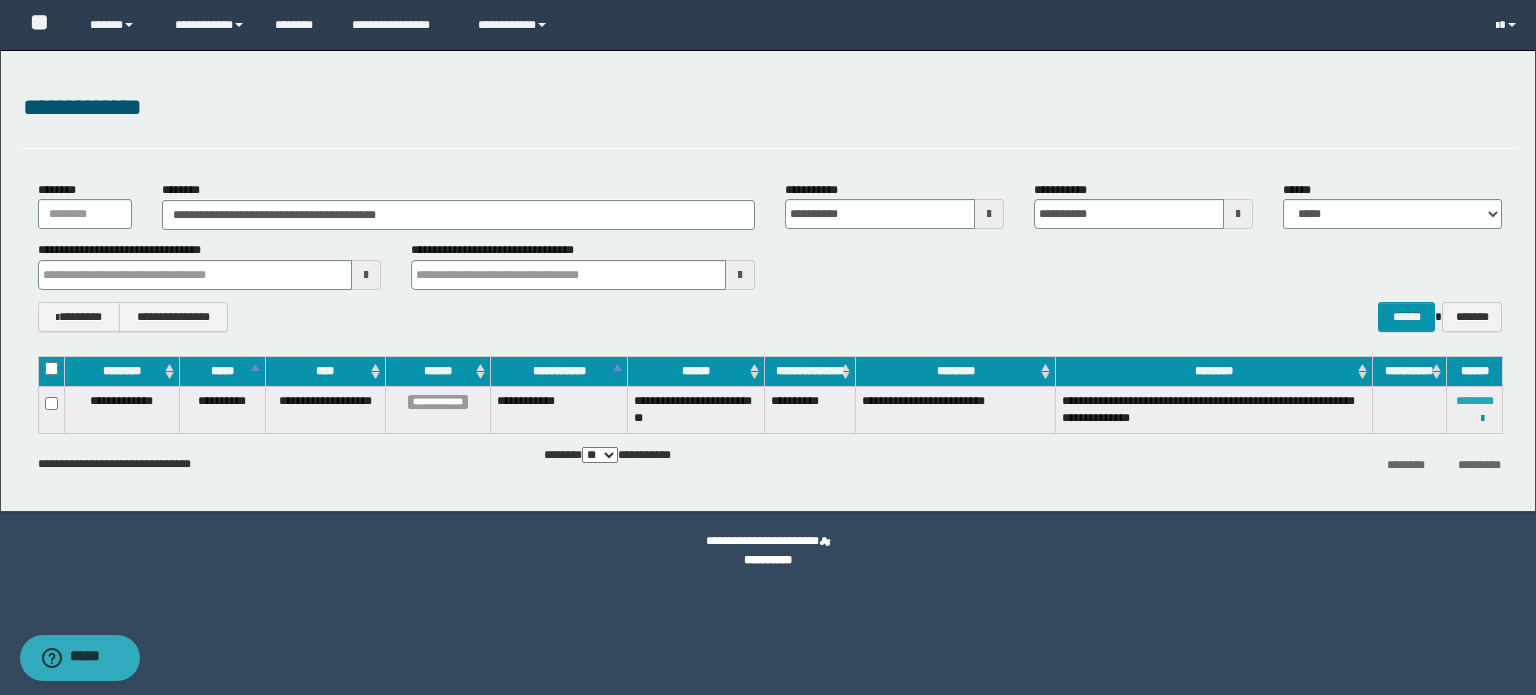 click on "********" at bounding box center (1475, 401) 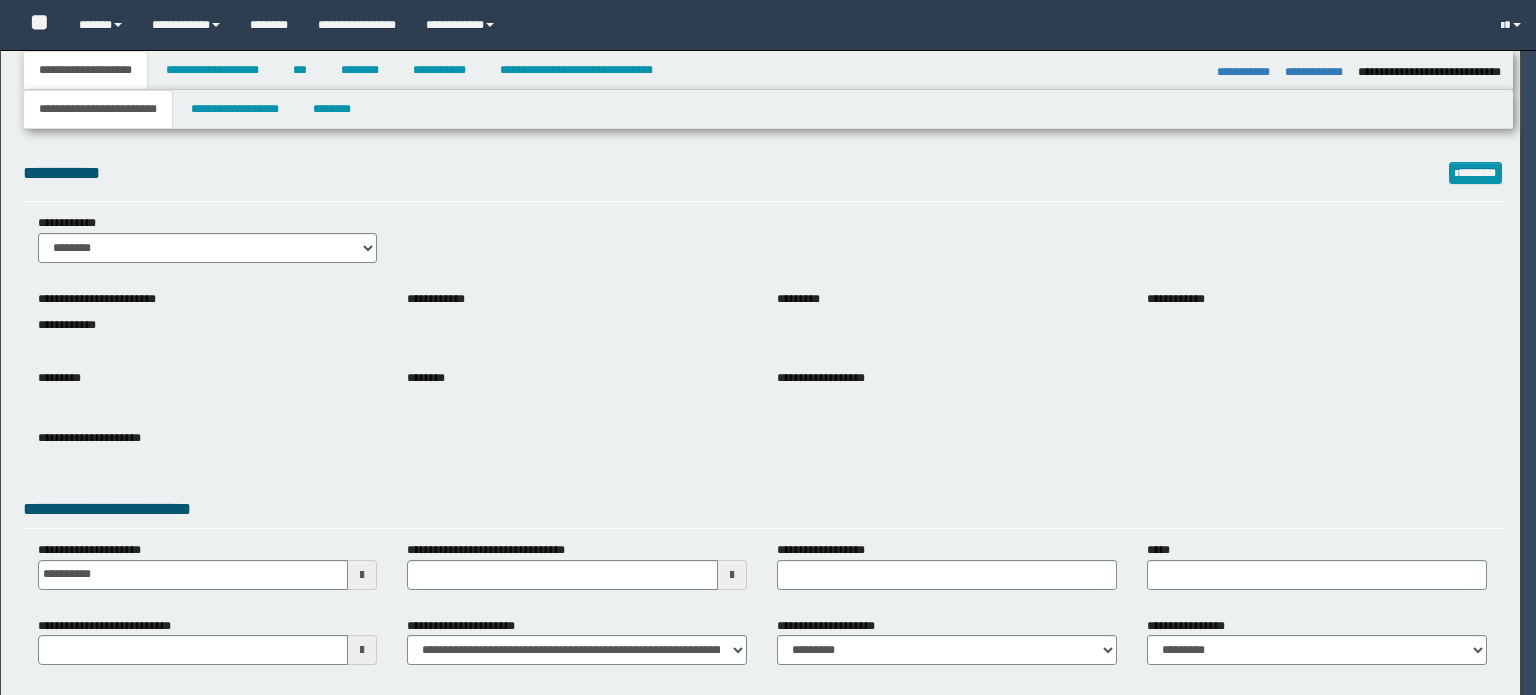 select on "*" 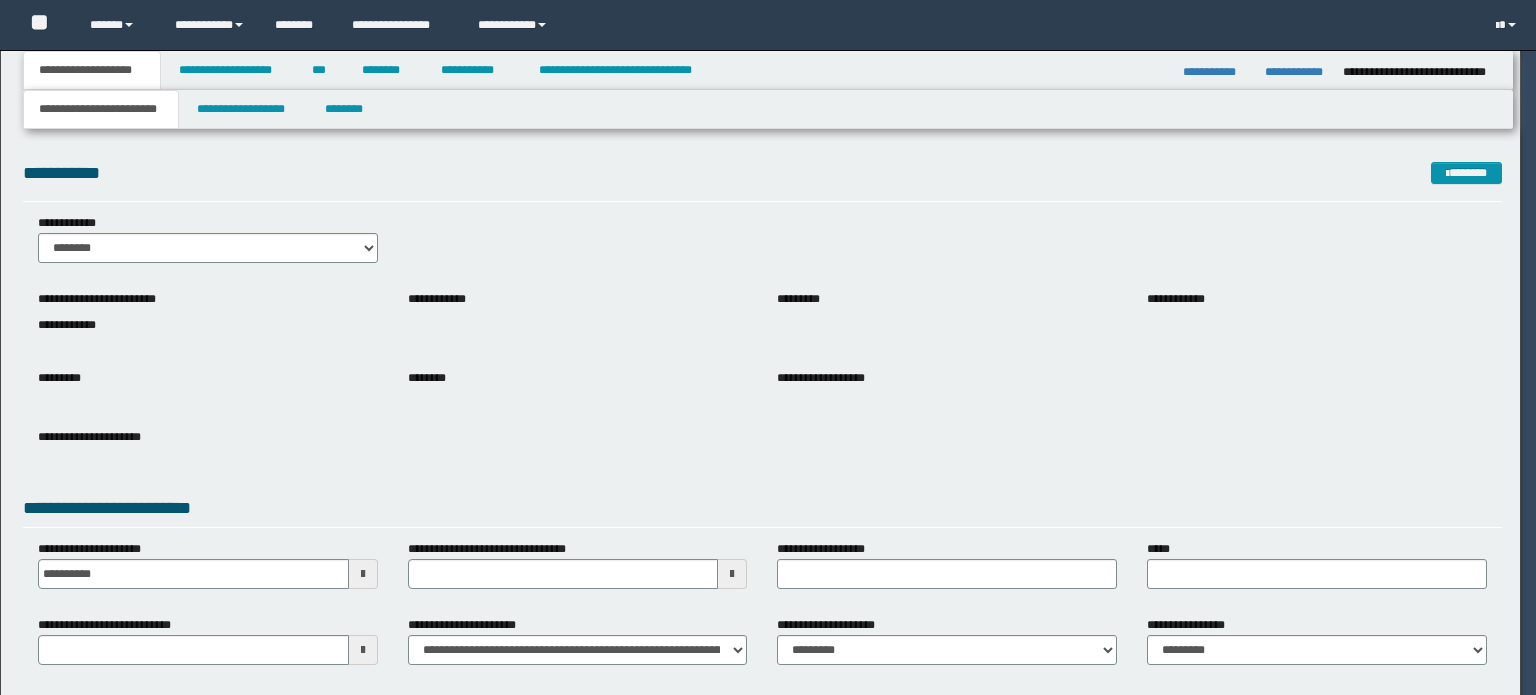 scroll, scrollTop: 0, scrollLeft: 0, axis: both 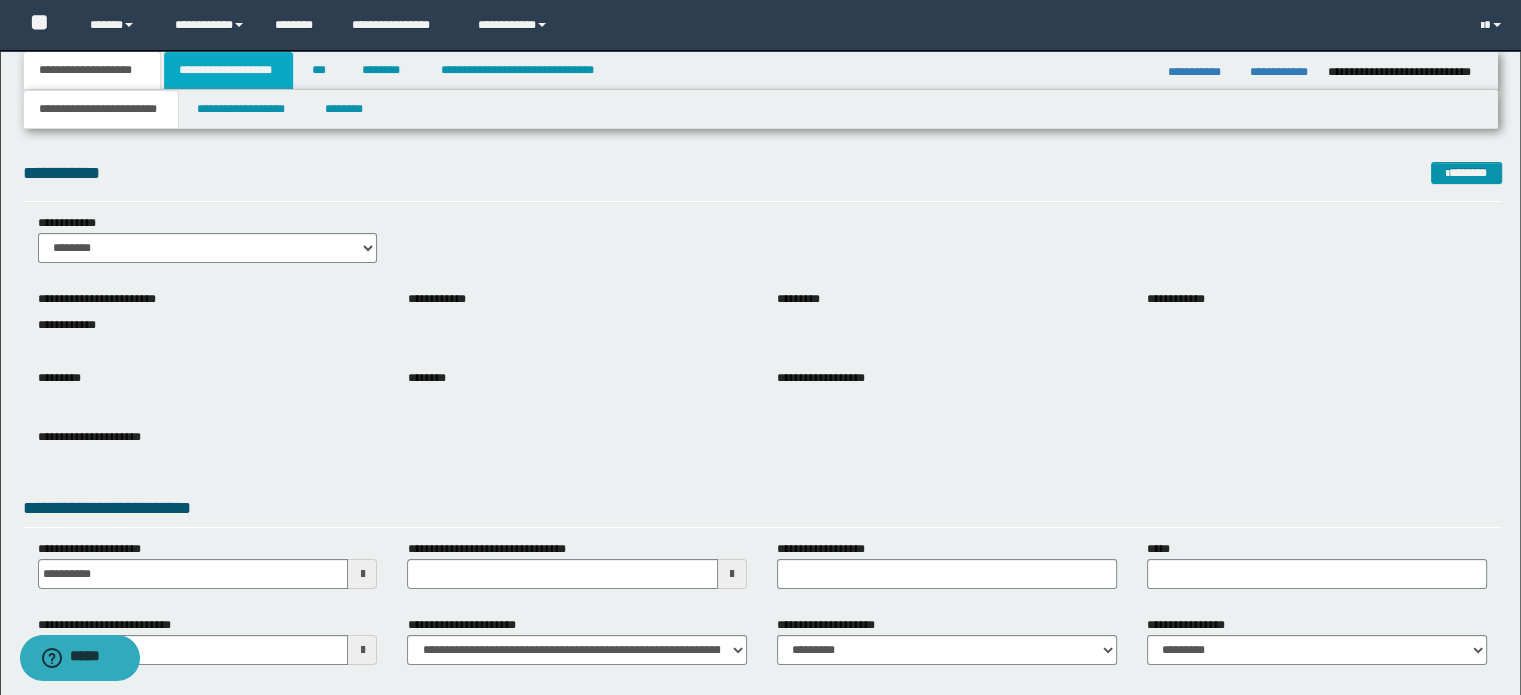 click on "**********" at bounding box center [228, 70] 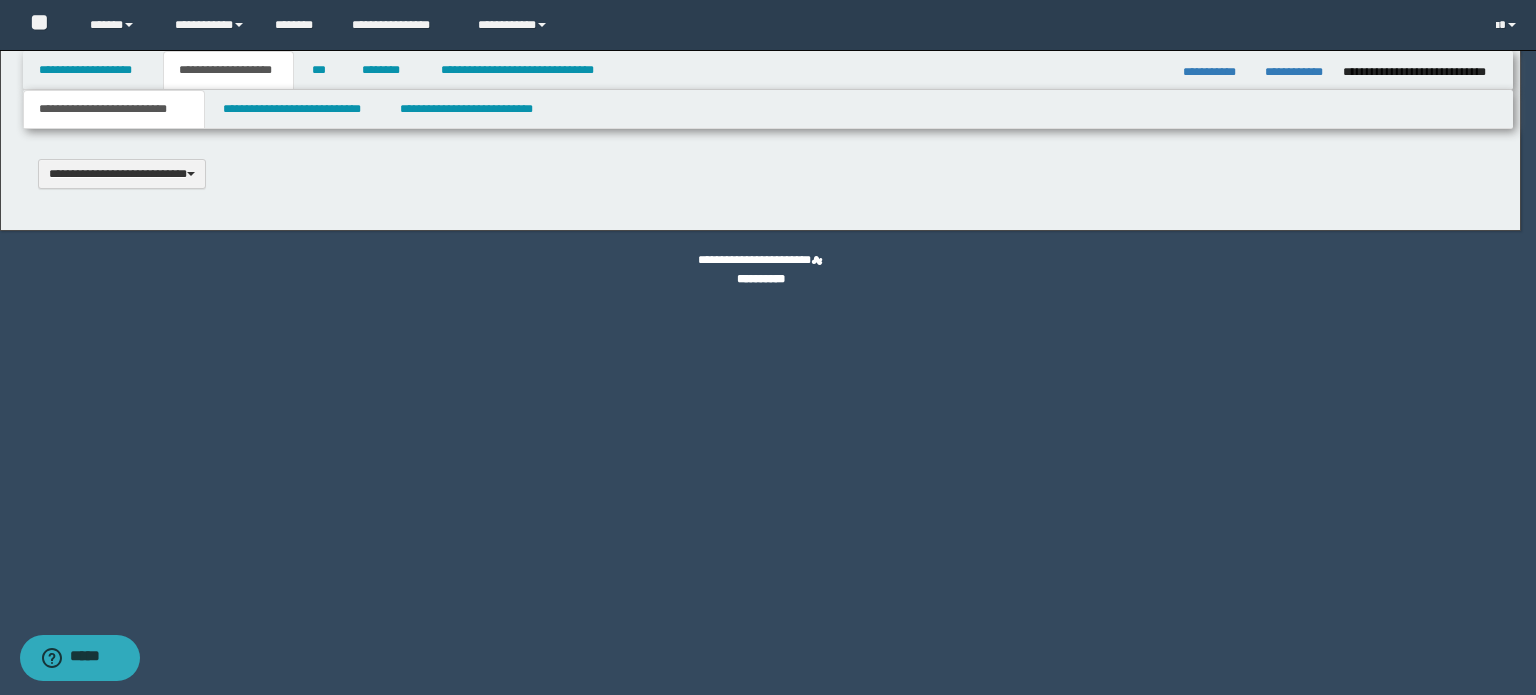 scroll, scrollTop: 0, scrollLeft: 0, axis: both 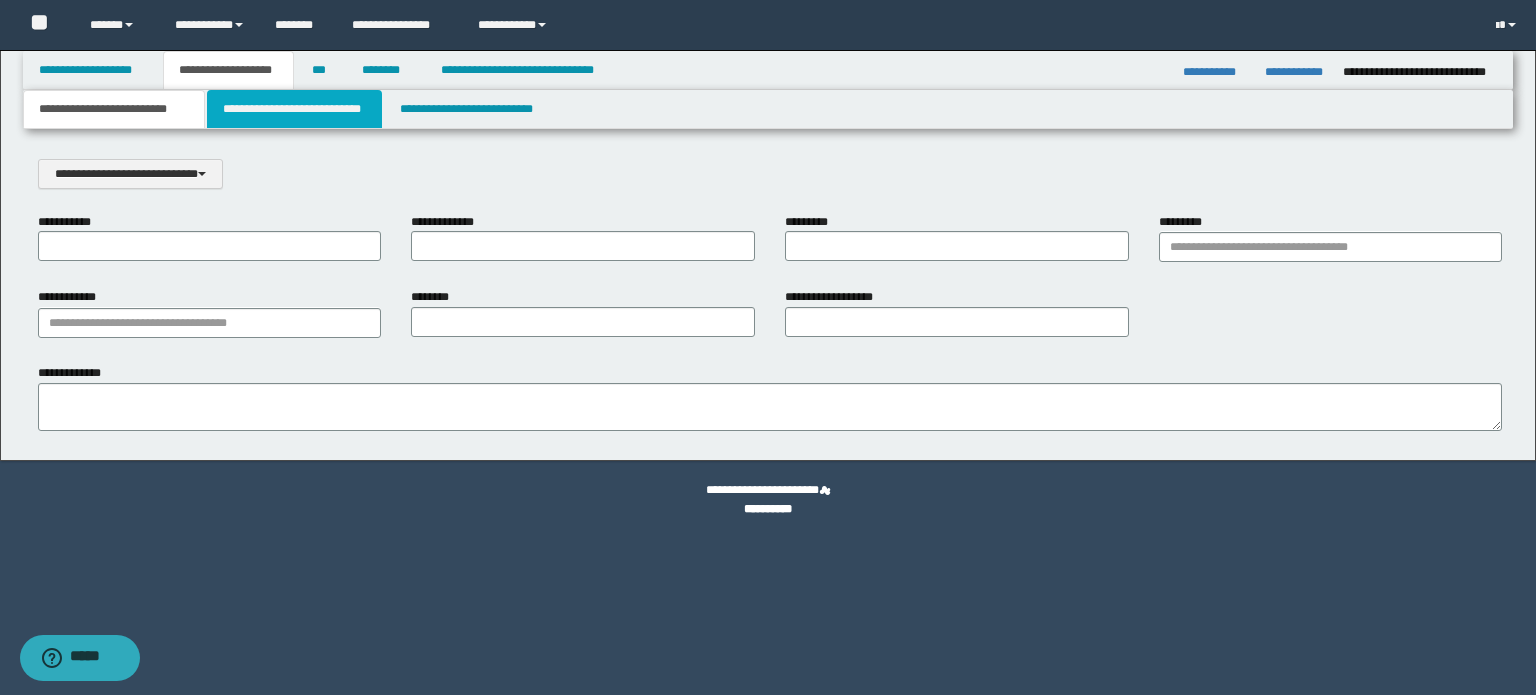click on "**********" at bounding box center (294, 109) 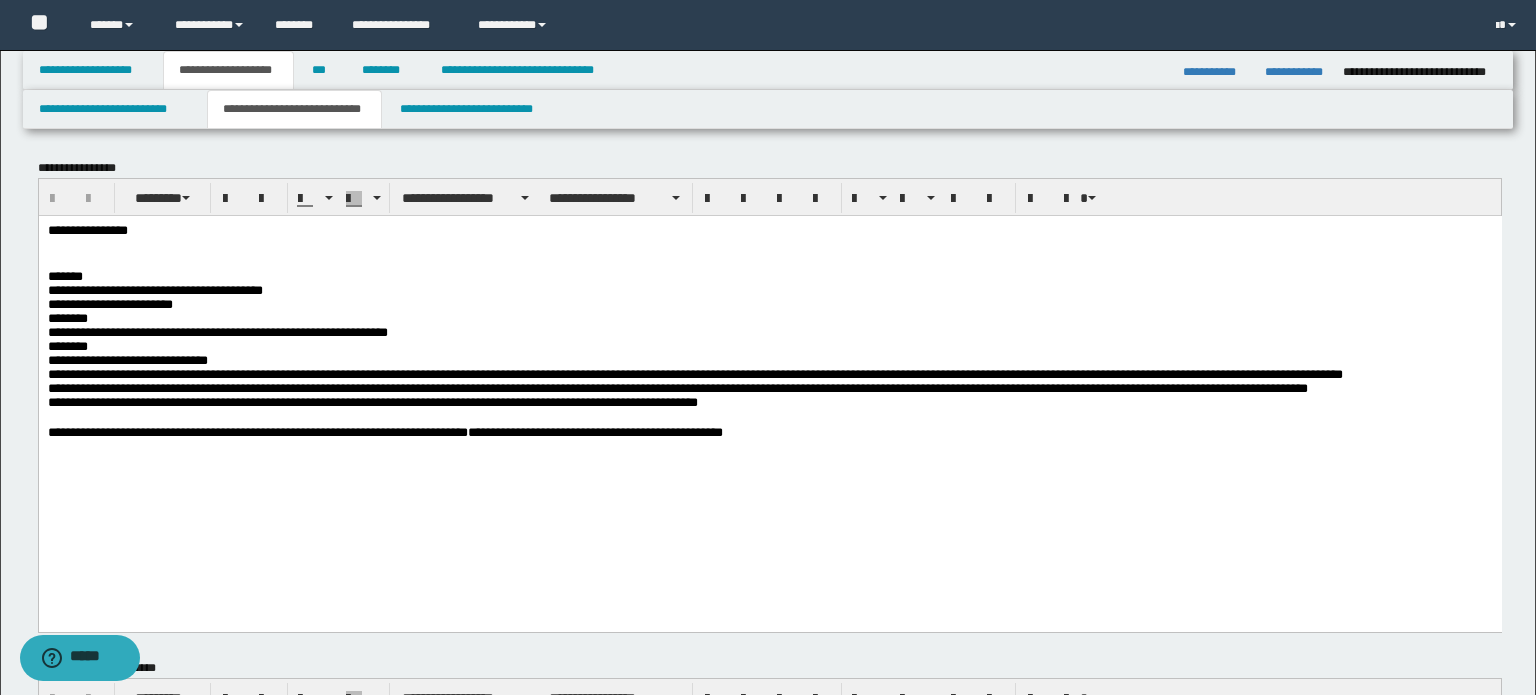 scroll, scrollTop: 0, scrollLeft: 0, axis: both 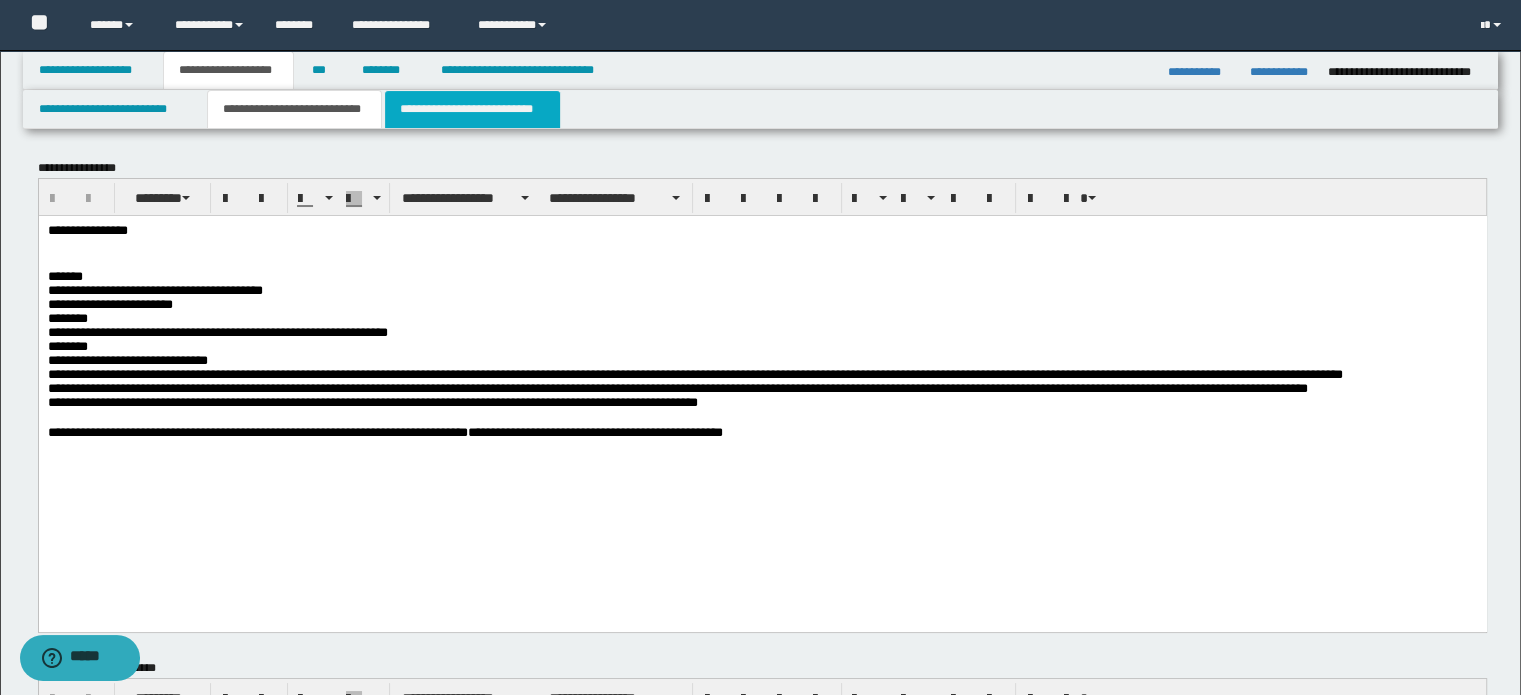 click on "**********" at bounding box center (472, 109) 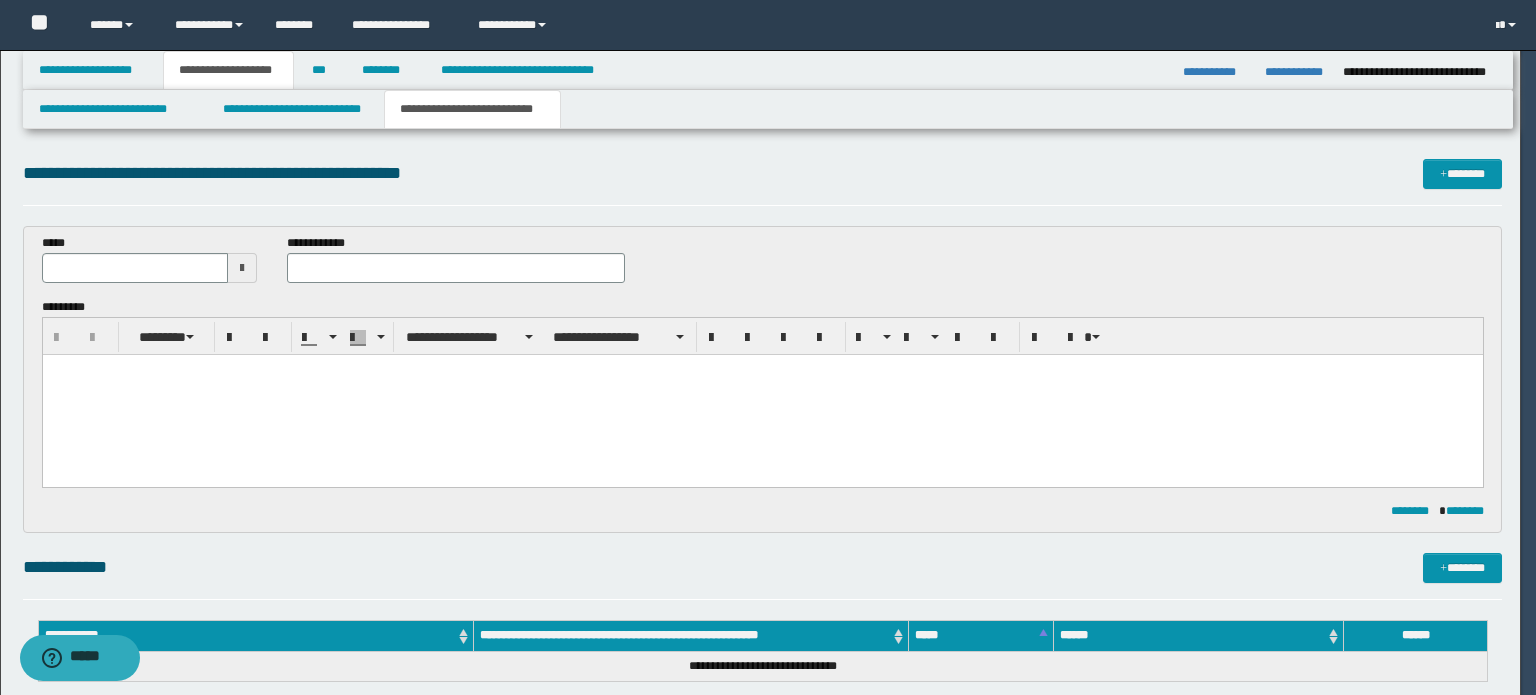 scroll, scrollTop: 0, scrollLeft: 0, axis: both 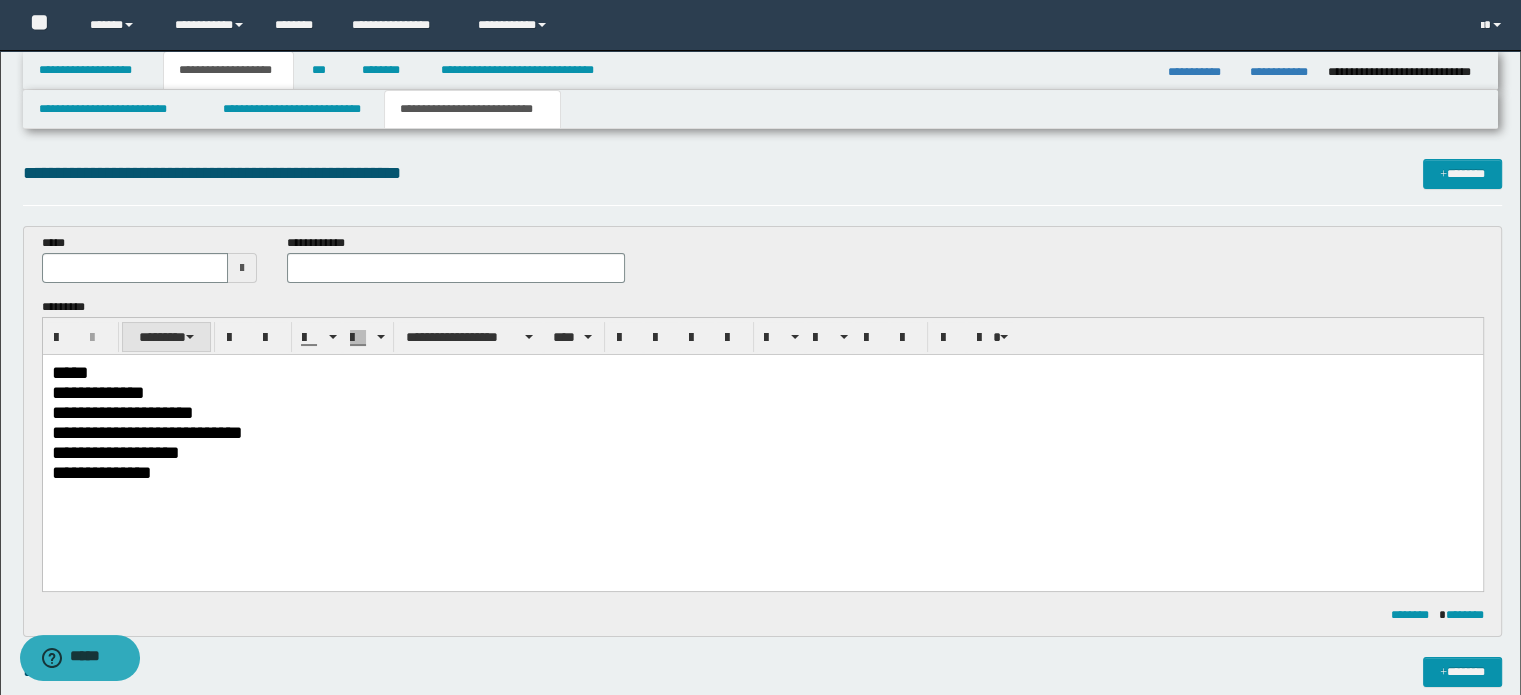 type 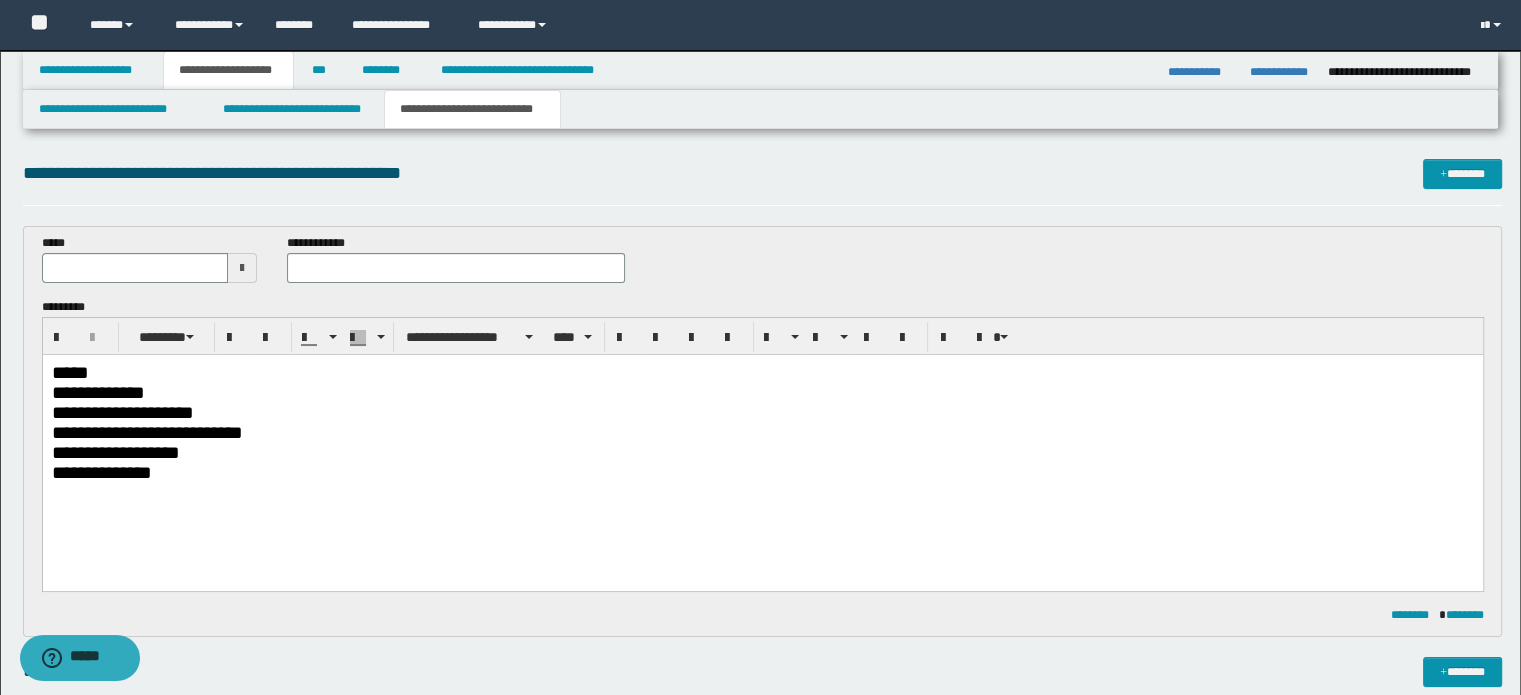 click on "*****" at bounding box center (762, 372) 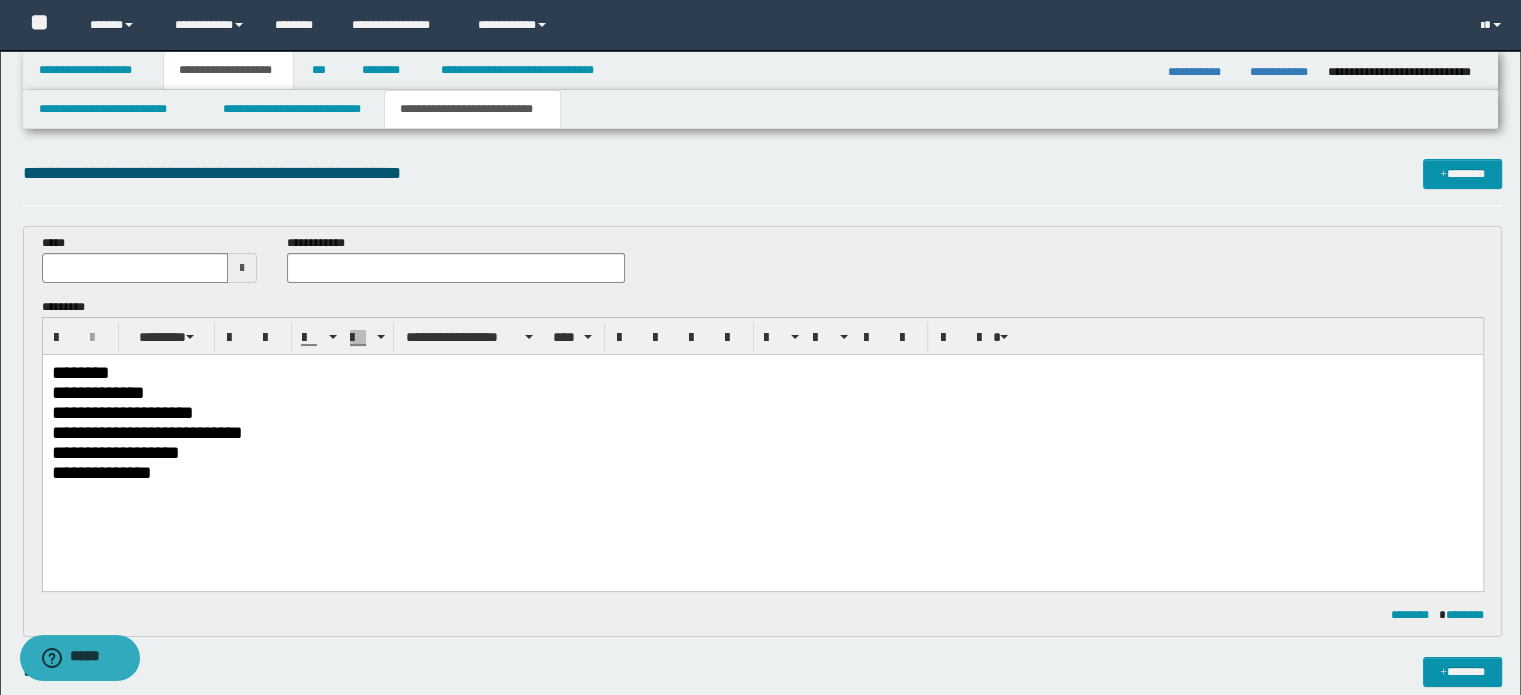 click on "**********" at bounding box center (762, 392) 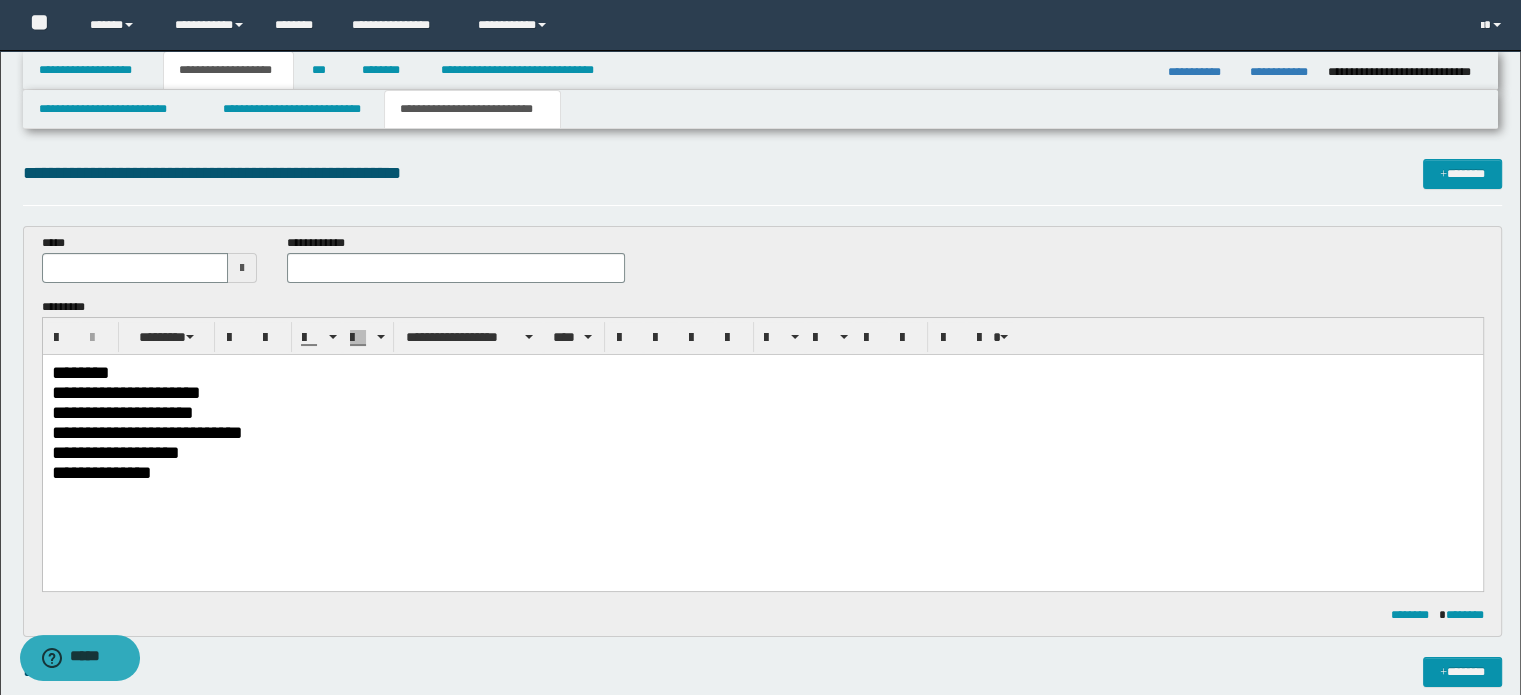 click on "**********" at bounding box center [762, 412] 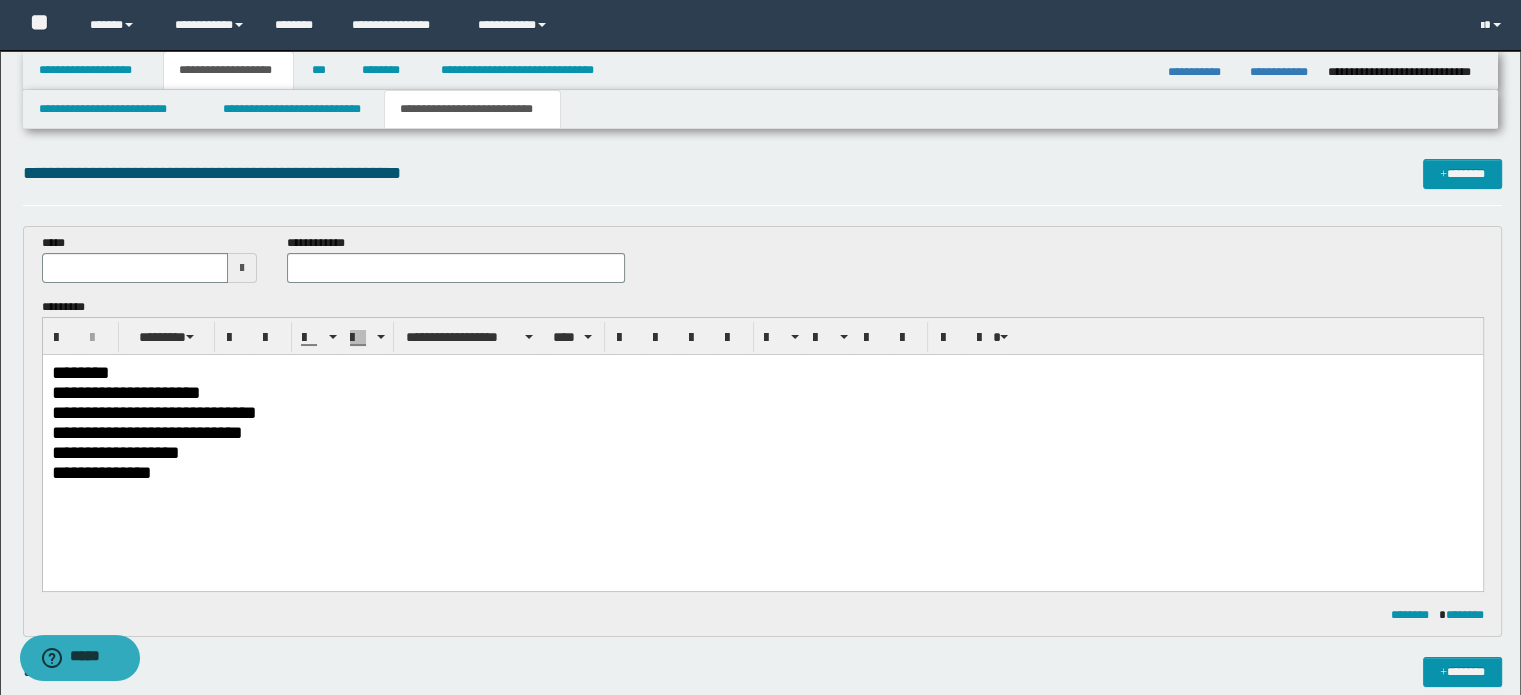 click on "**********" at bounding box center (762, 432) 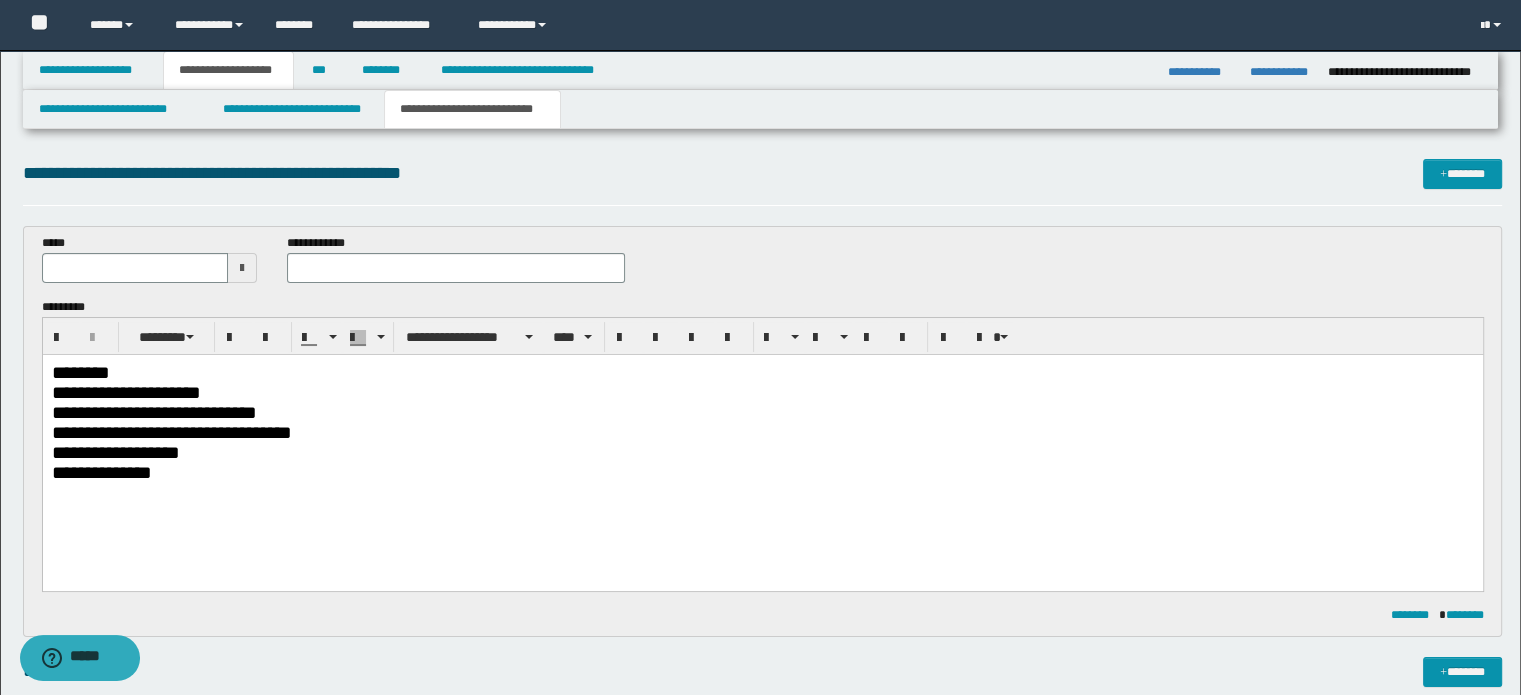click on "**********" at bounding box center (762, 452) 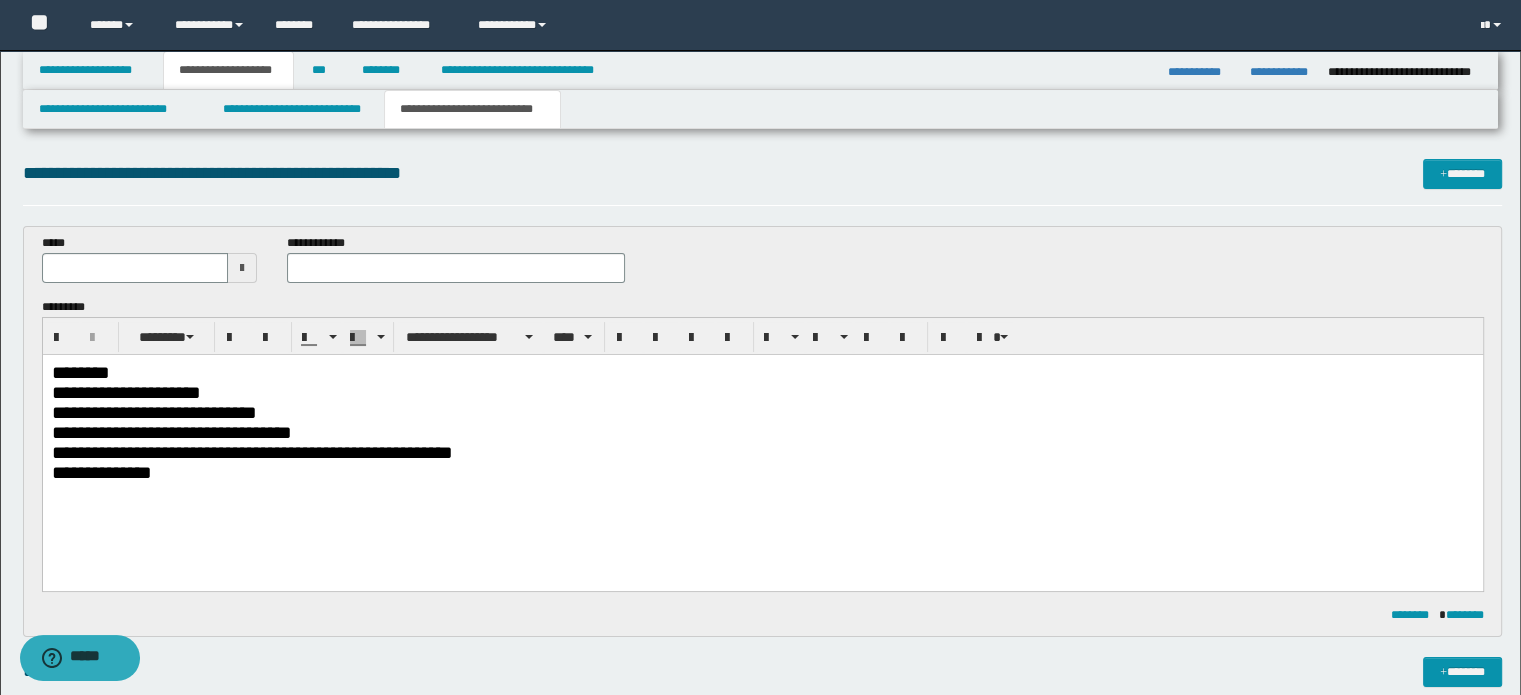 click on "**********" at bounding box center (762, 472) 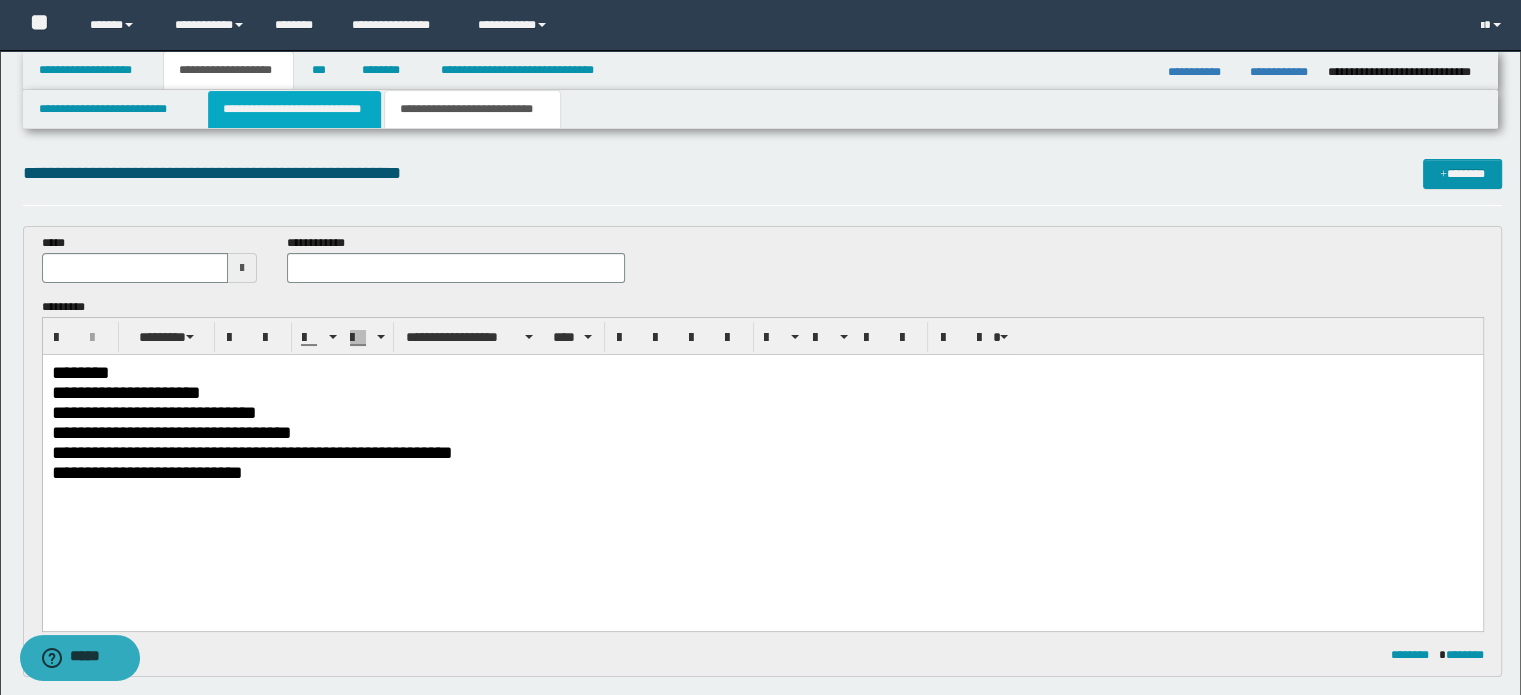 click on "**********" at bounding box center [294, 109] 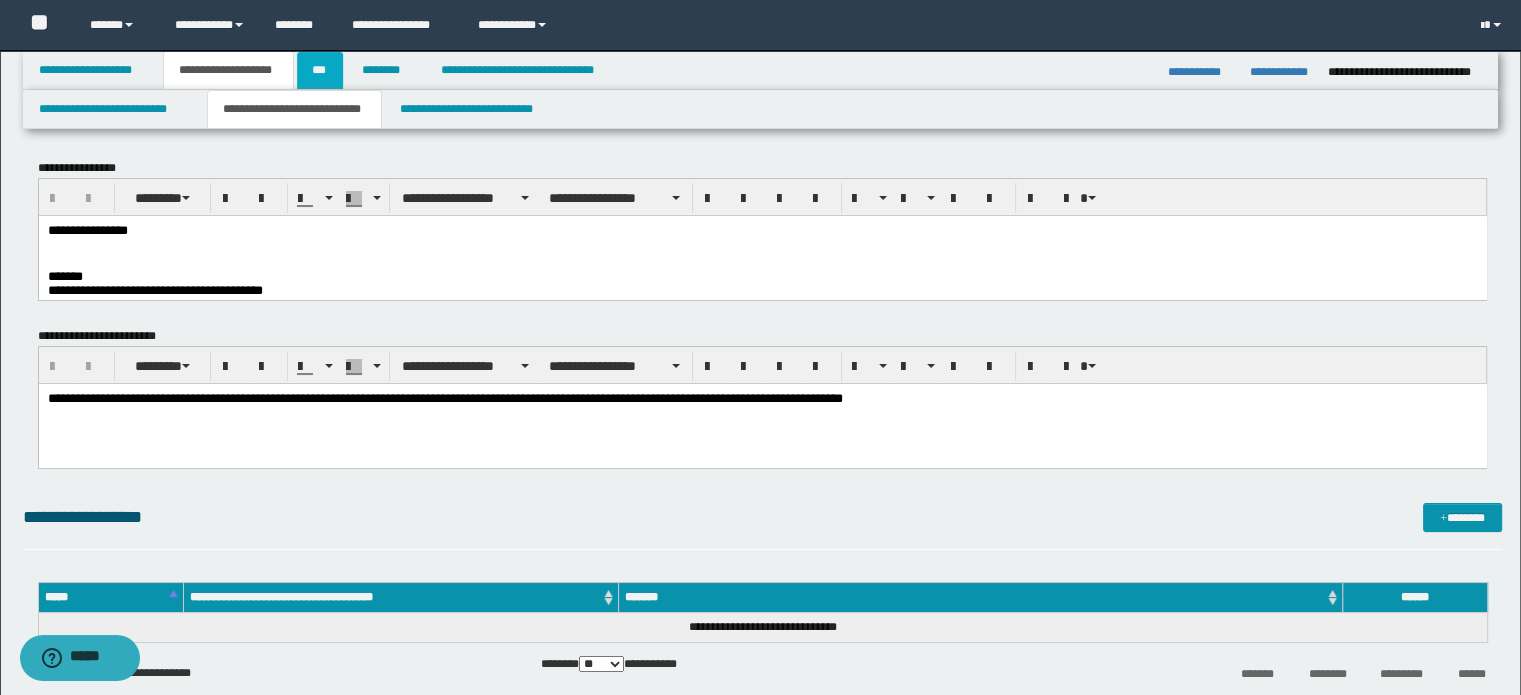 click on "***" at bounding box center [320, 70] 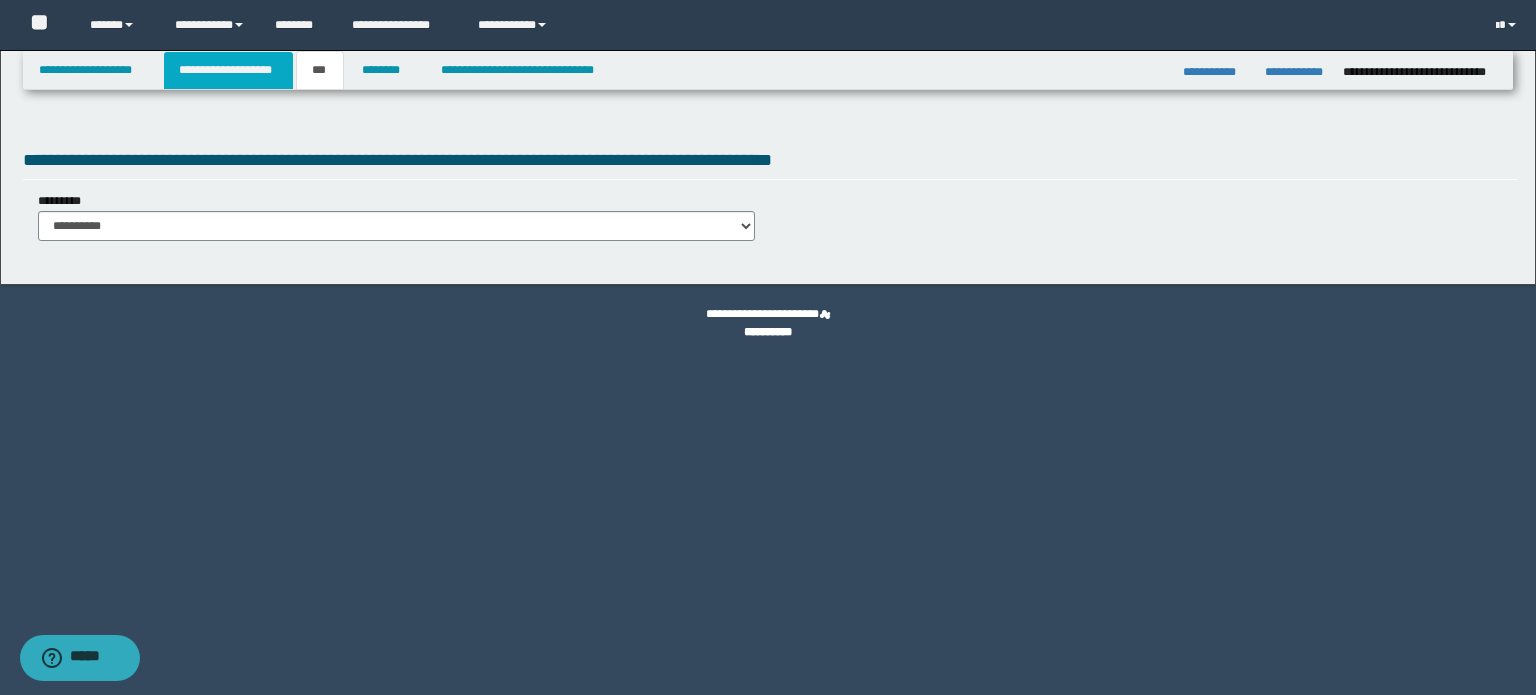 click on "**********" at bounding box center (228, 70) 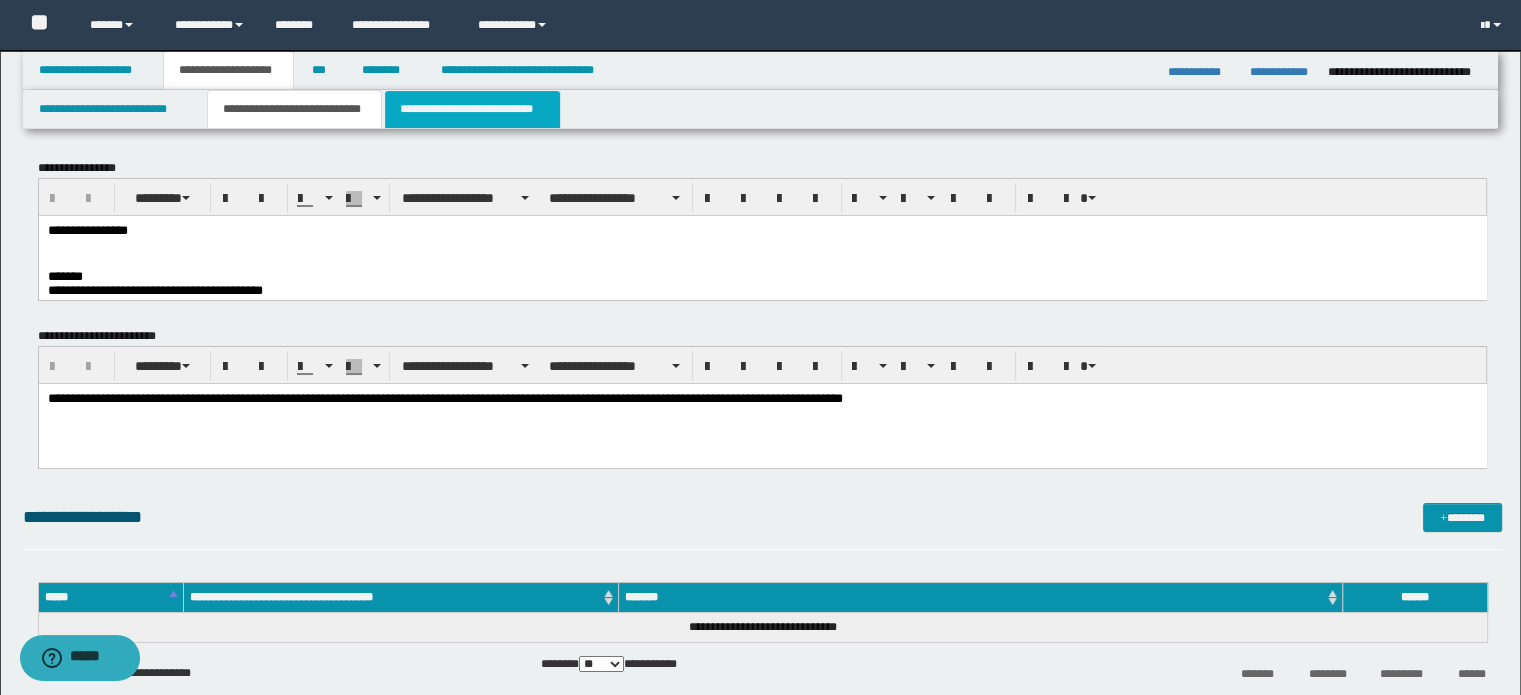 click on "**********" at bounding box center [472, 109] 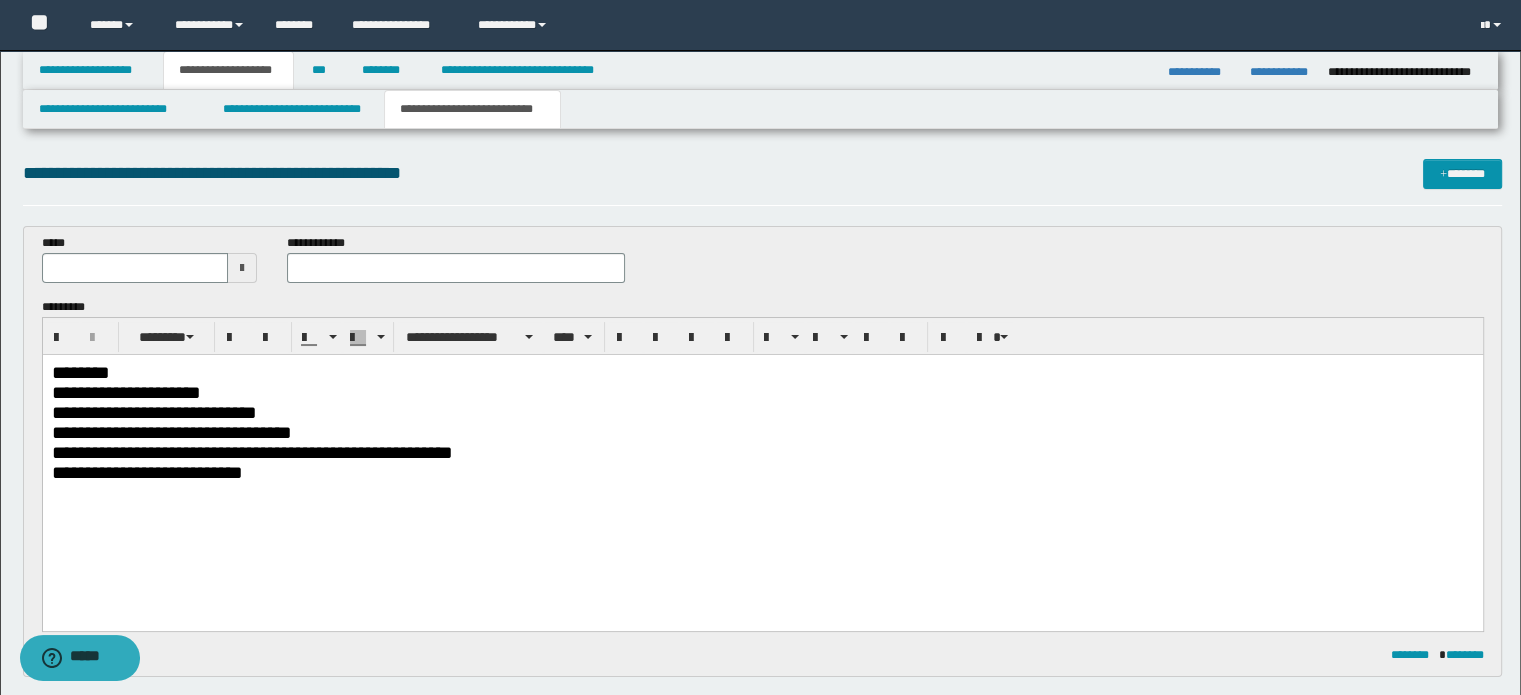 click at bounding box center (762, 512) 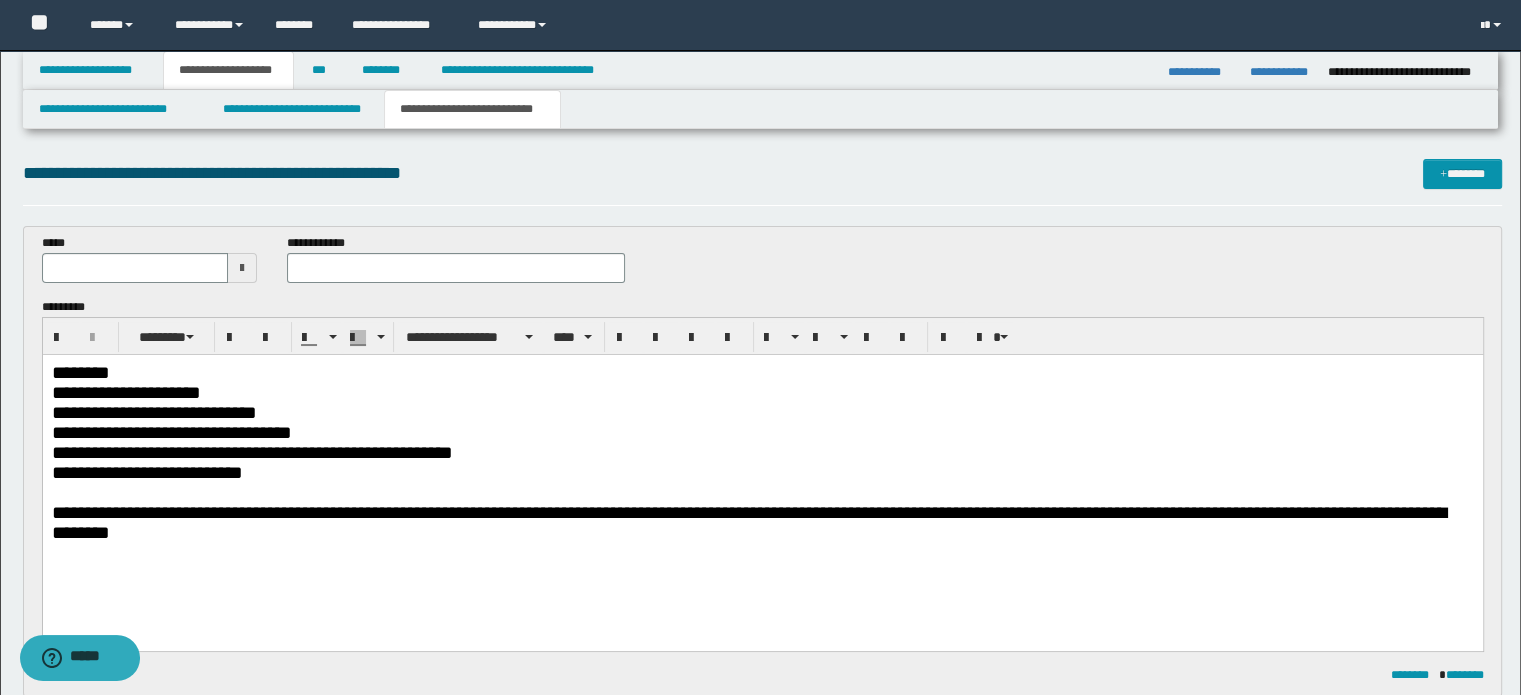 click on "**********" at bounding box center [748, 521] 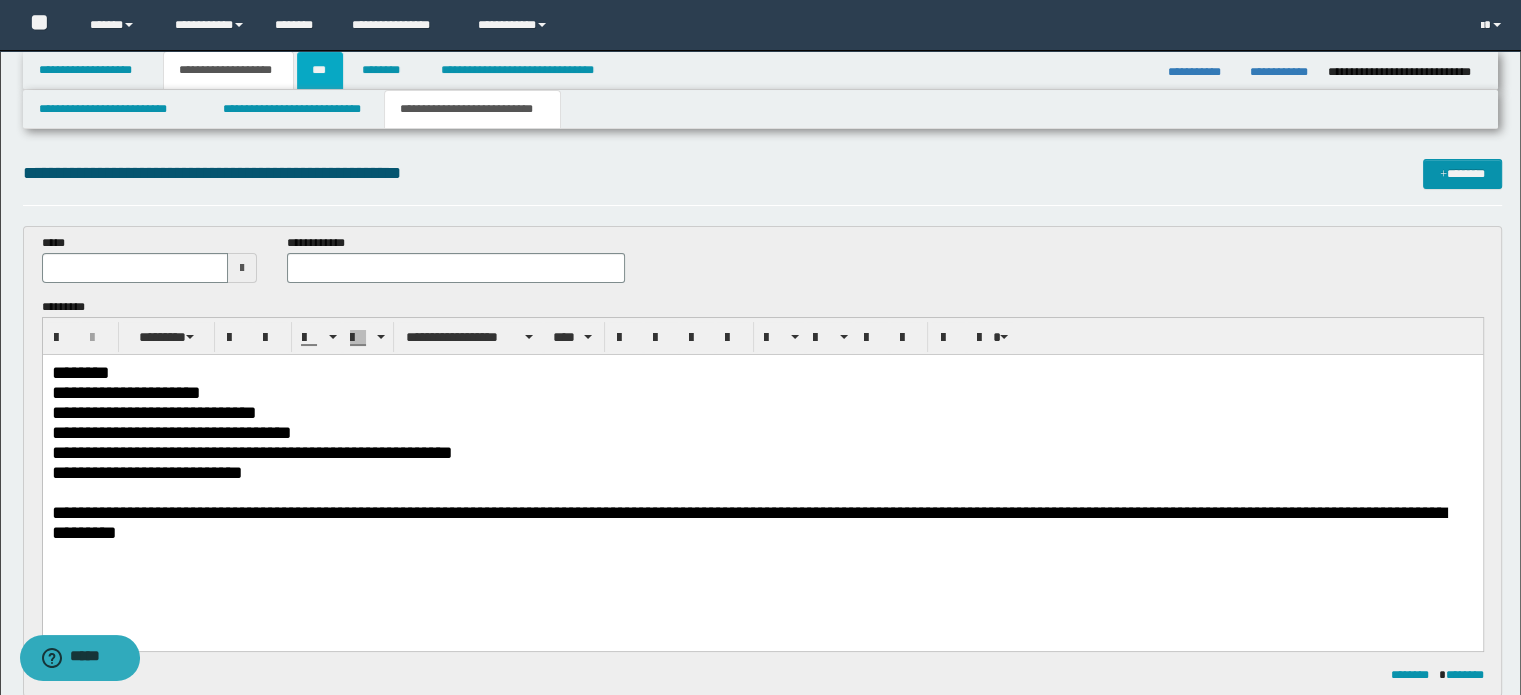 click on "***" at bounding box center [320, 70] 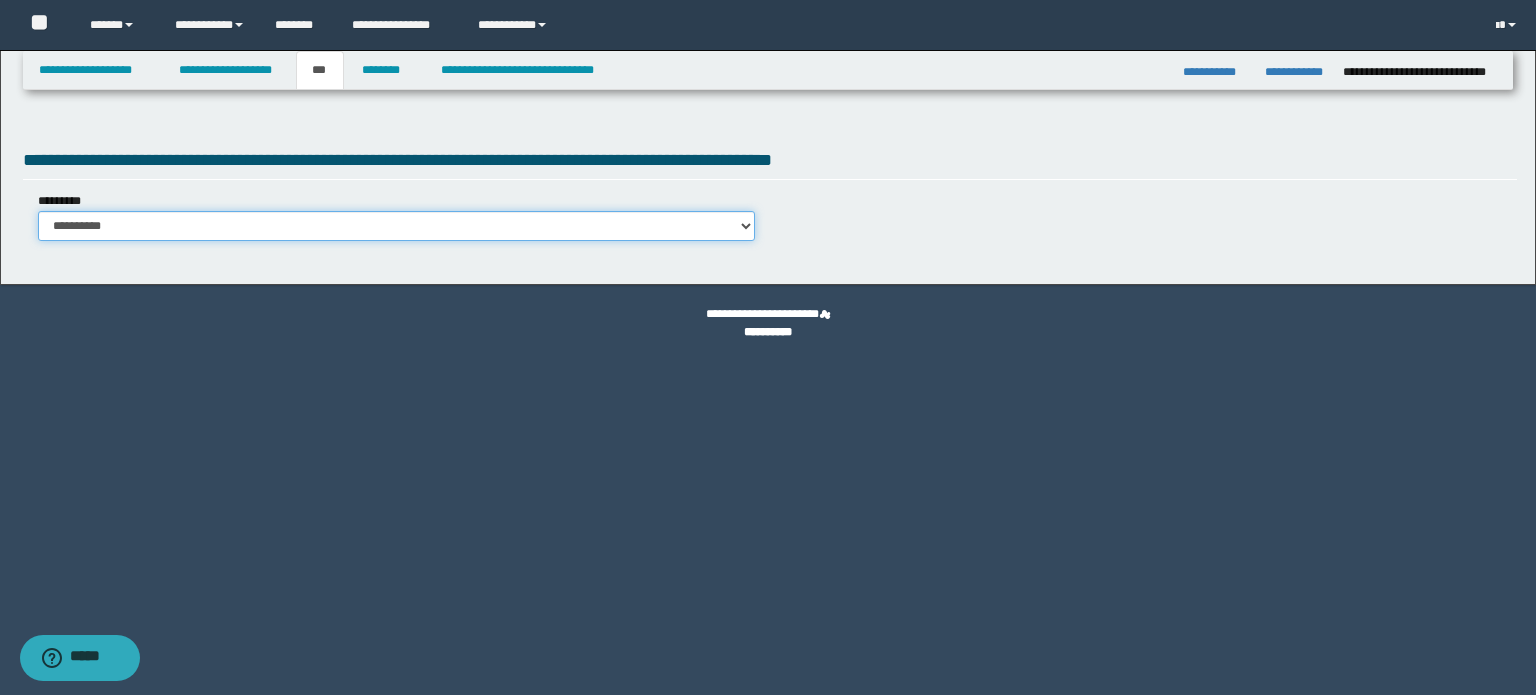 click on "**********" at bounding box center [396, 226] 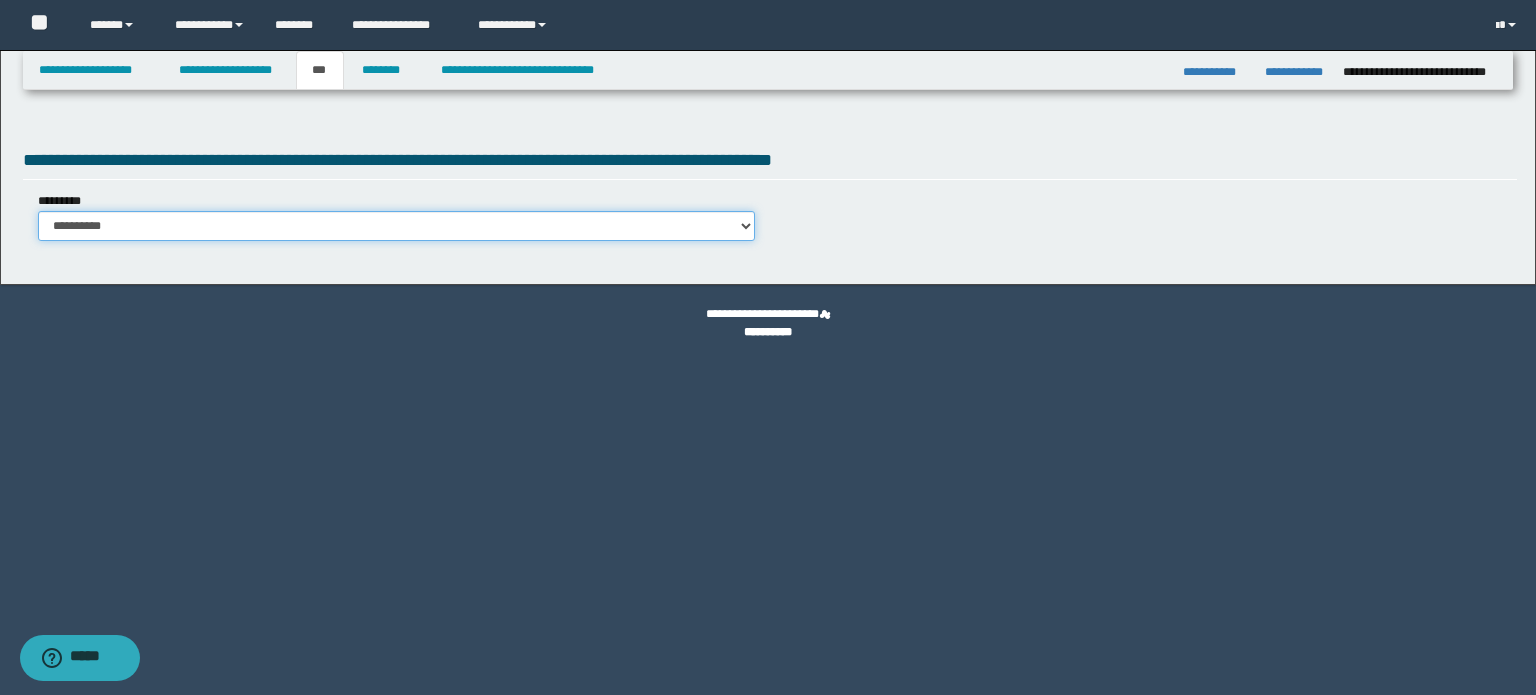 select on "**" 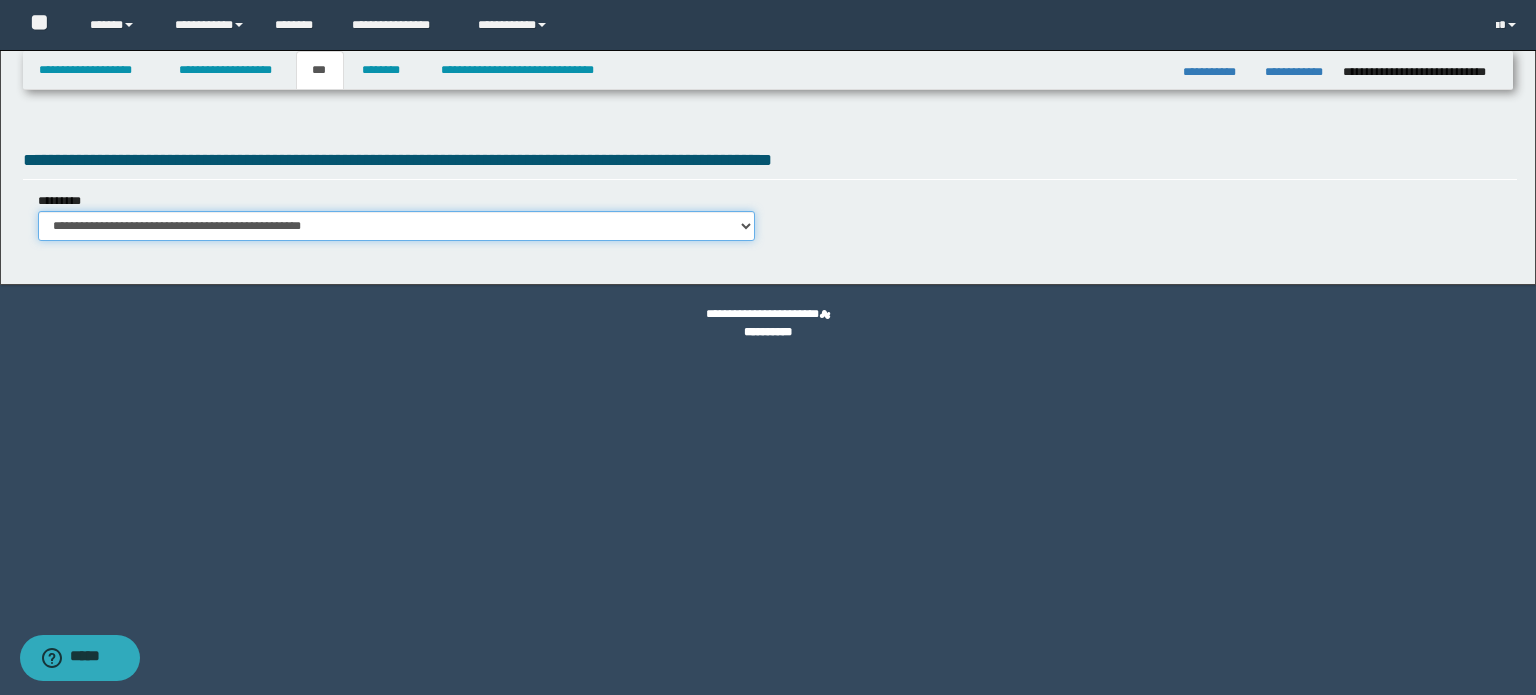 click on "**********" at bounding box center [396, 226] 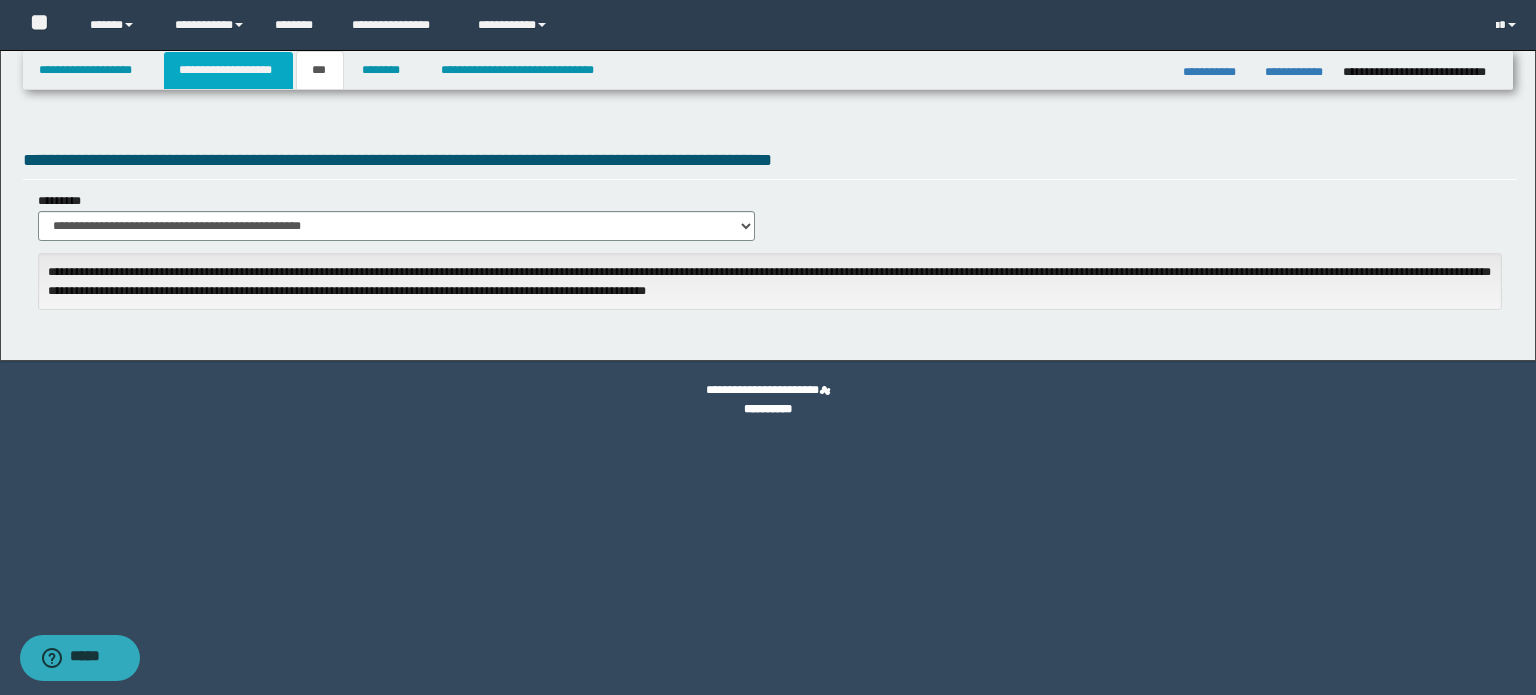 click on "**********" at bounding box center [228, 70] 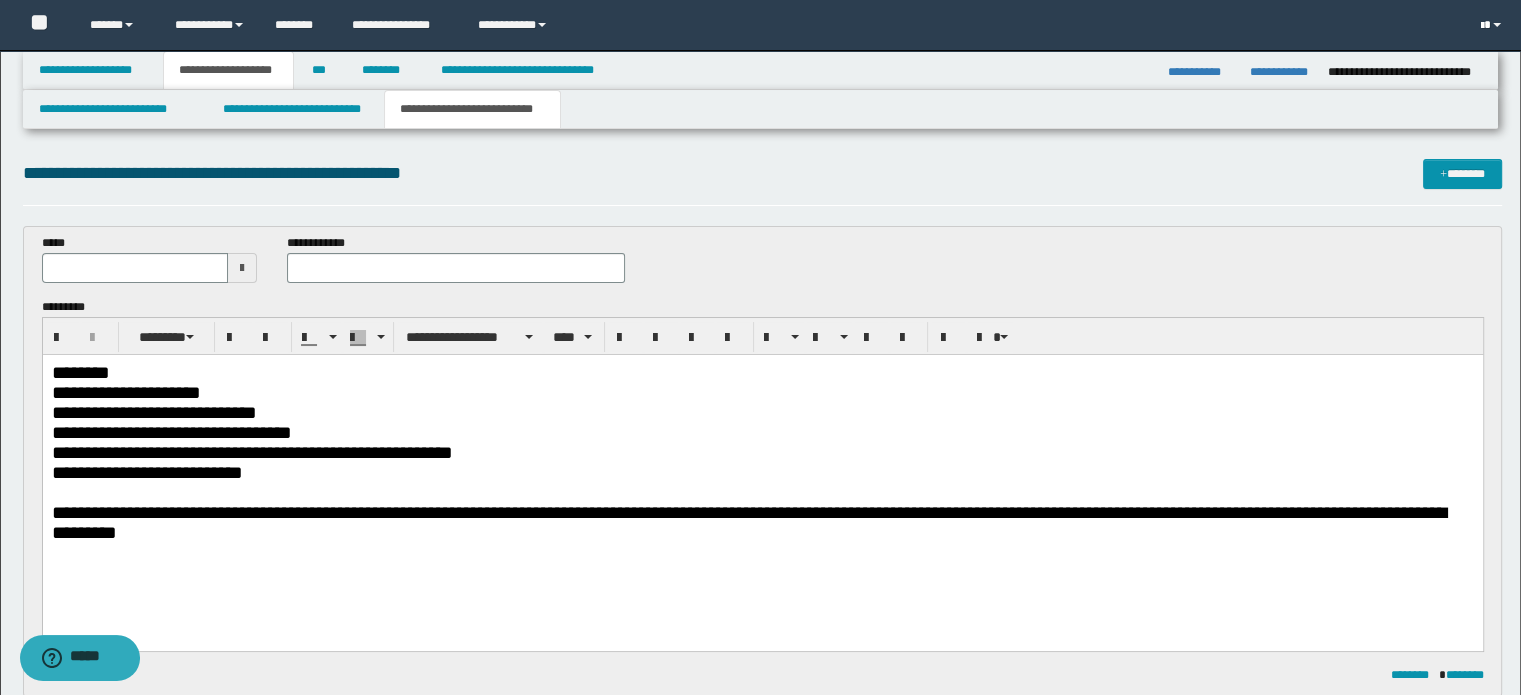 click at bounding box center [1493, 25] 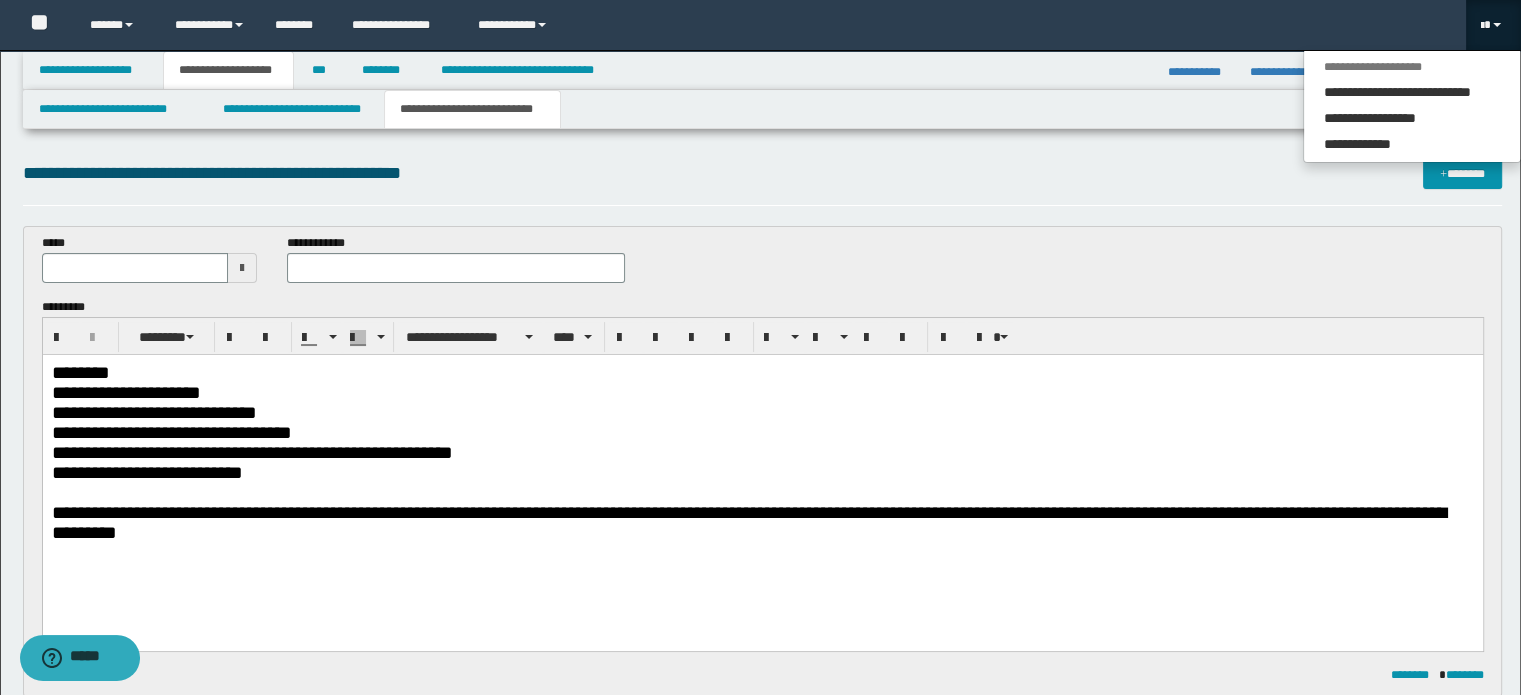 click on "**********" at bounding box center (762, 522) 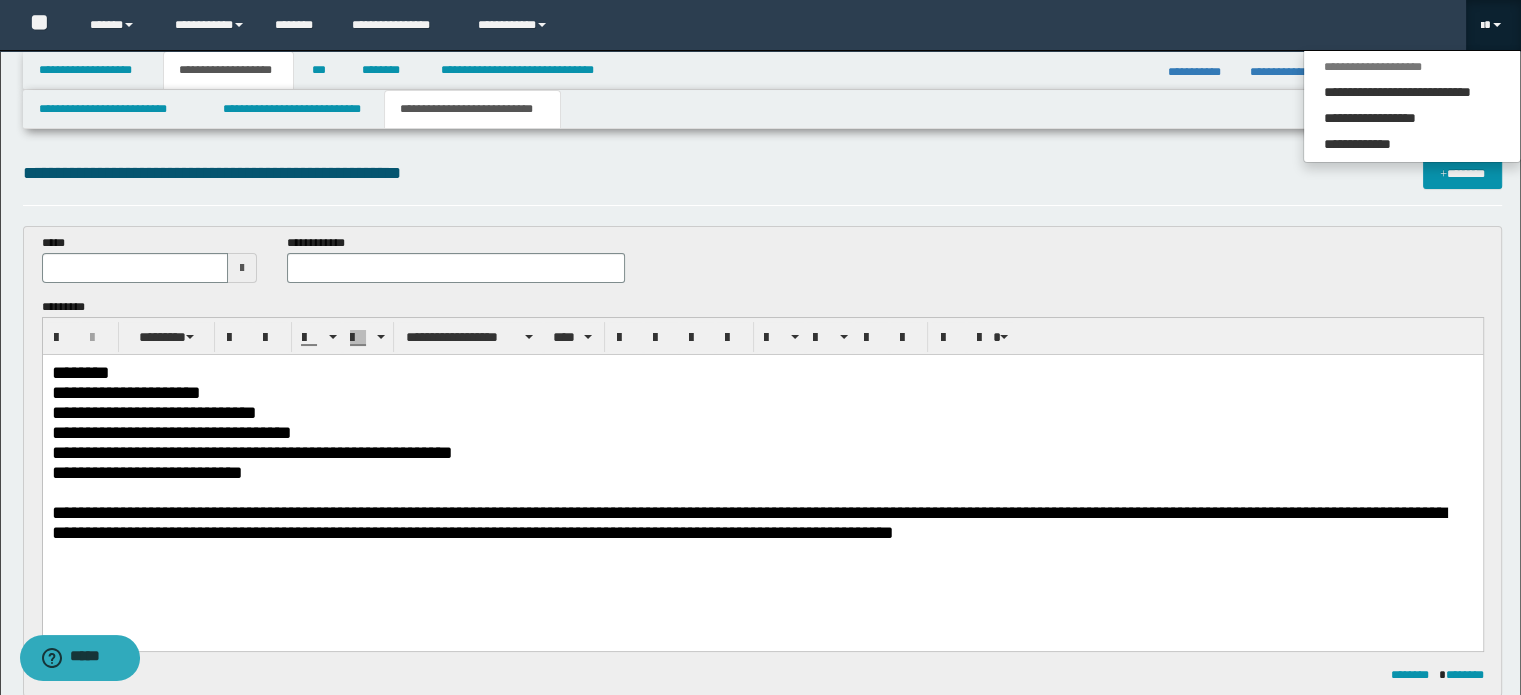click on "**********" at bounding box center (762, 477) 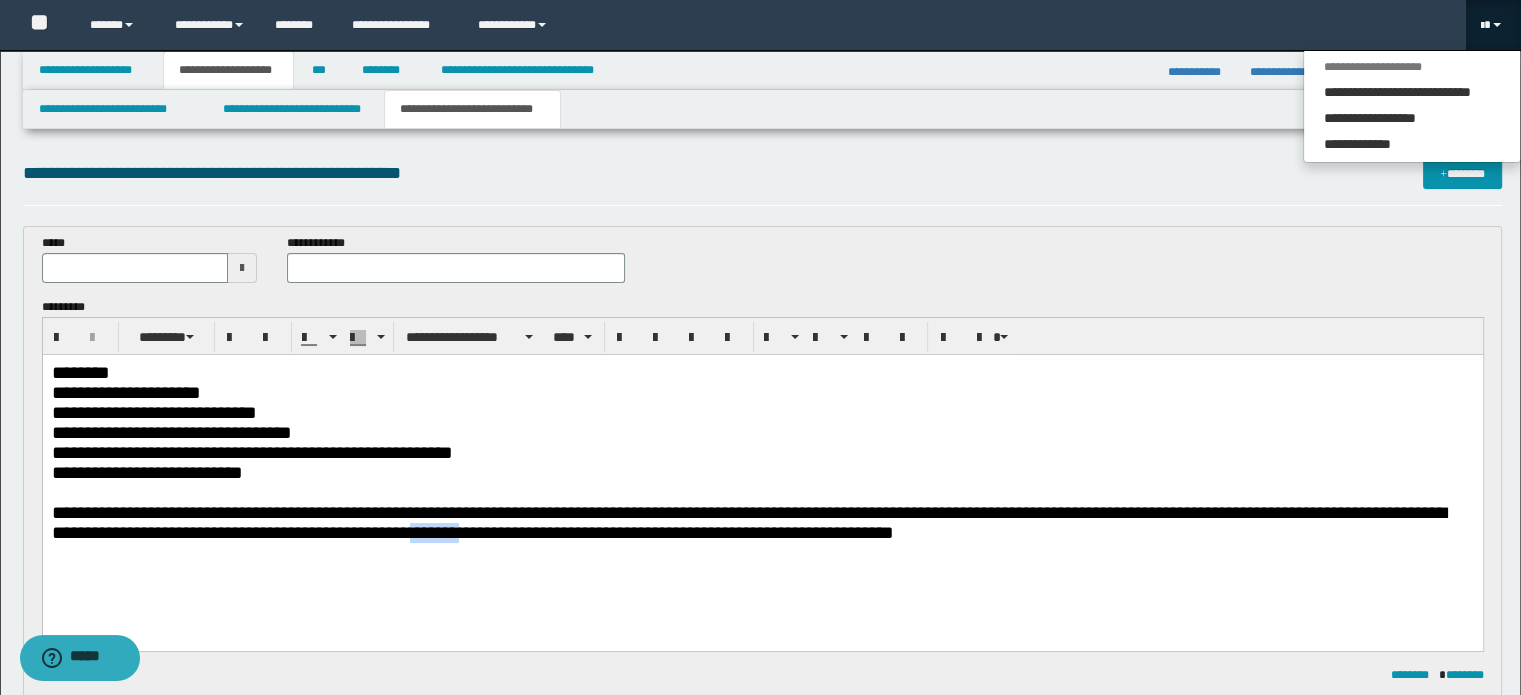 click on "**********" at bounding box center (762, 477) 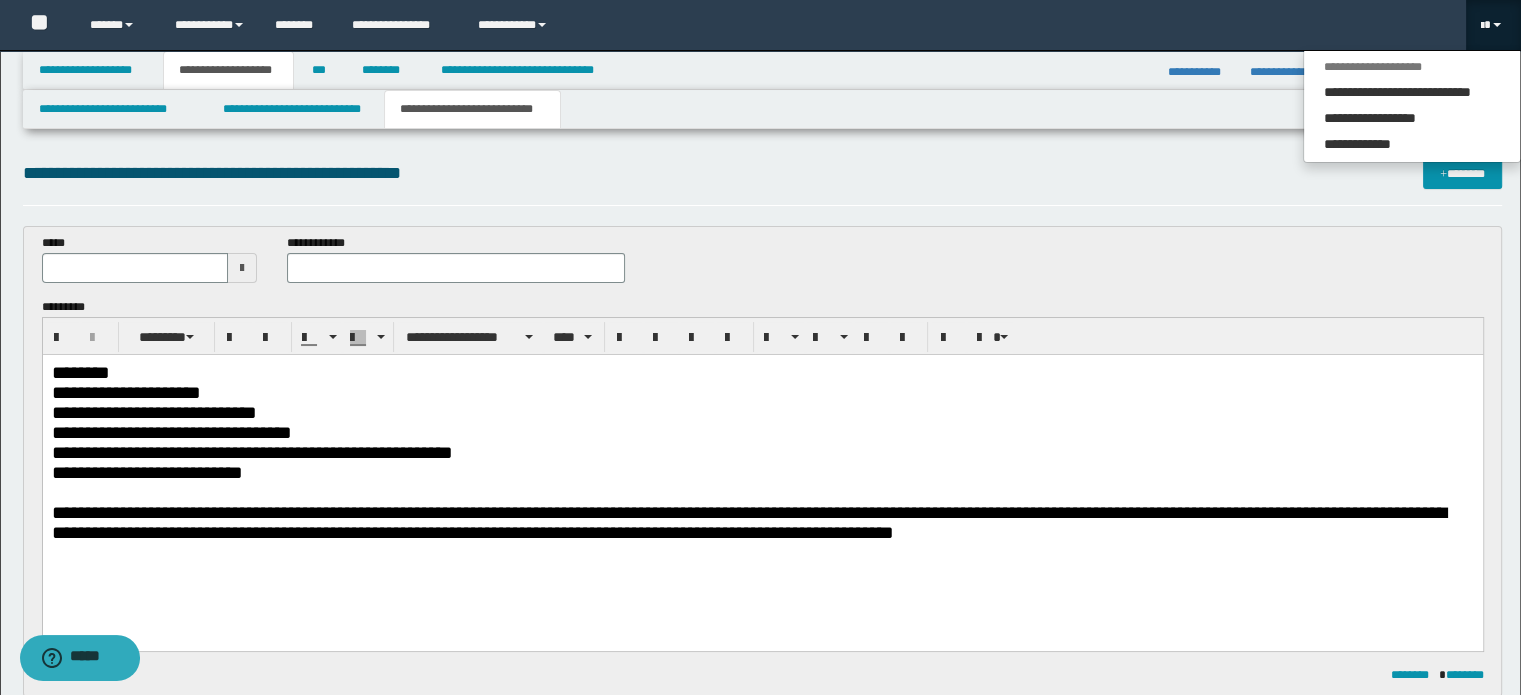 click on "**********" at bounding box center [762, 477] 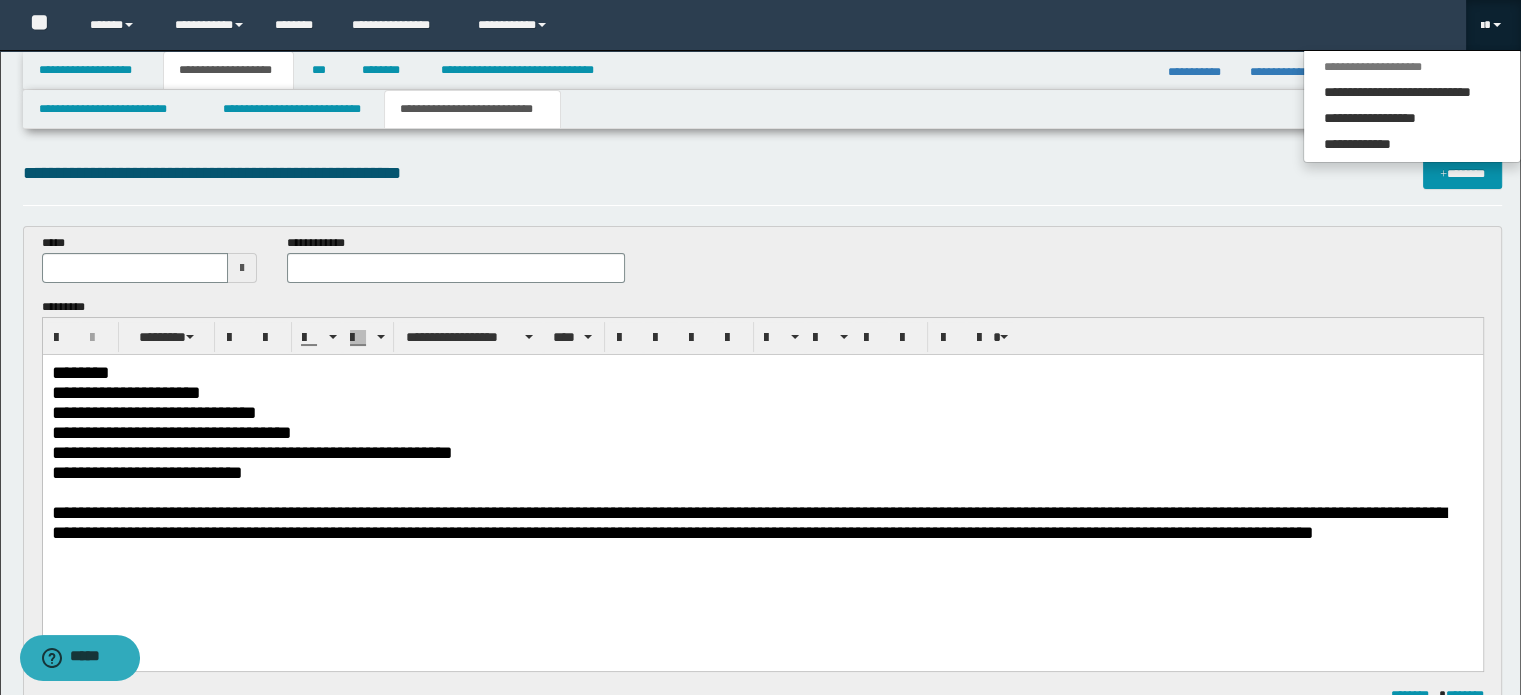 click on "**********" at bounding box center (763, 182) 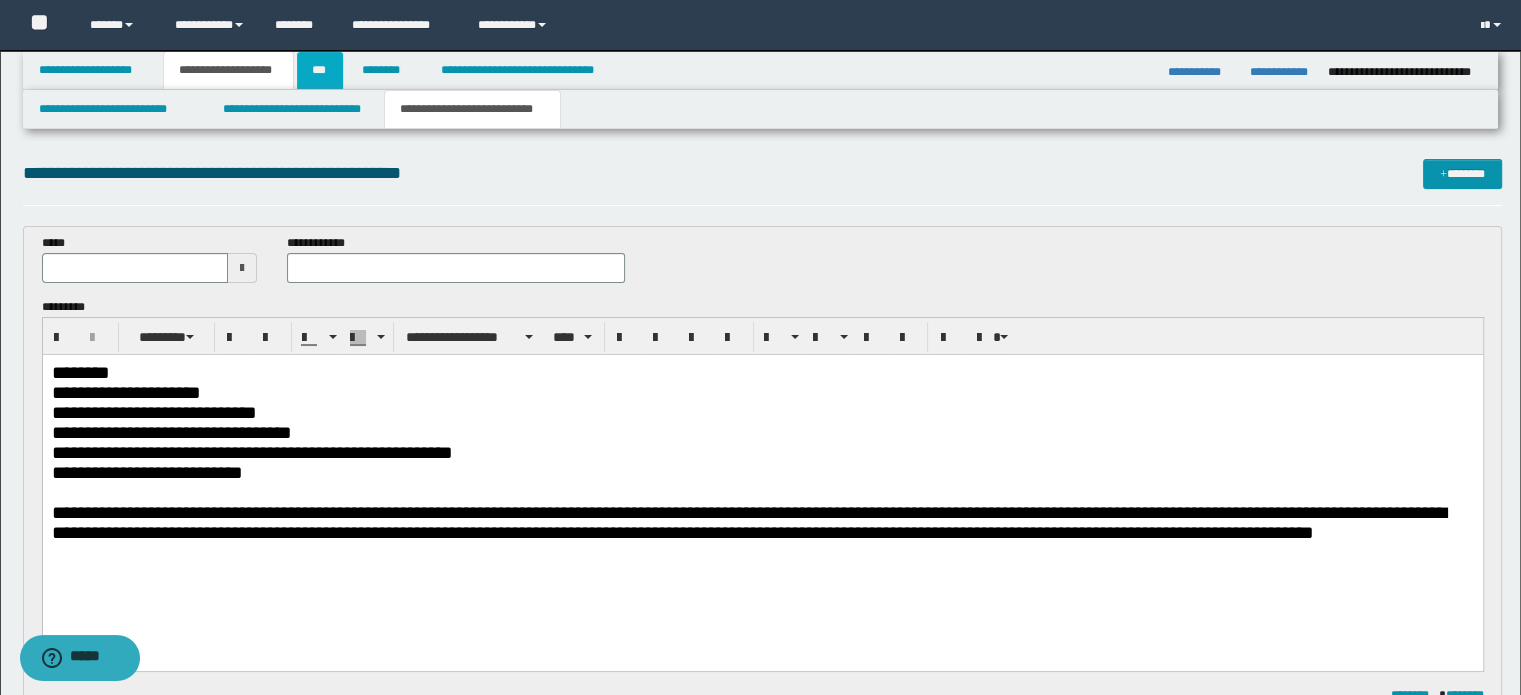 click on "***" at bounding box center [320, 70] 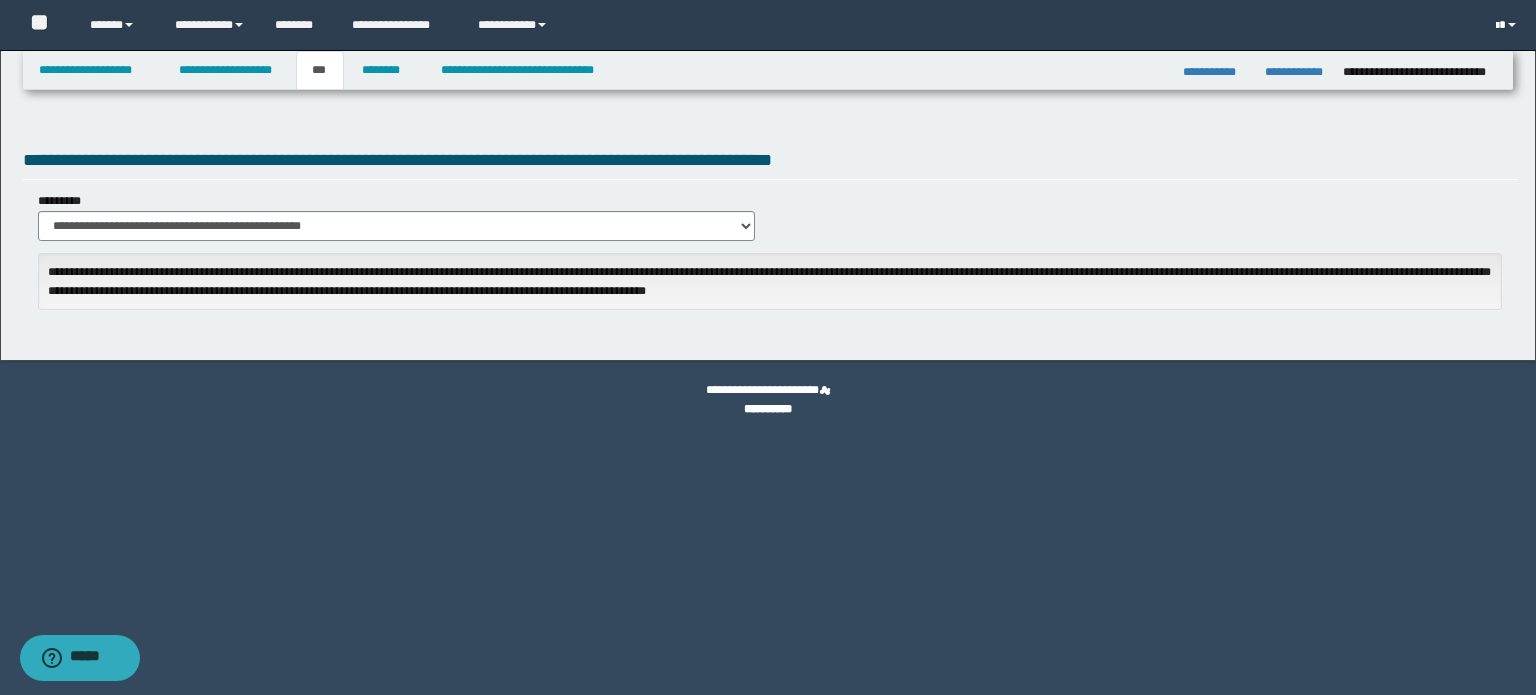 click at bounding box center (1508, 25) 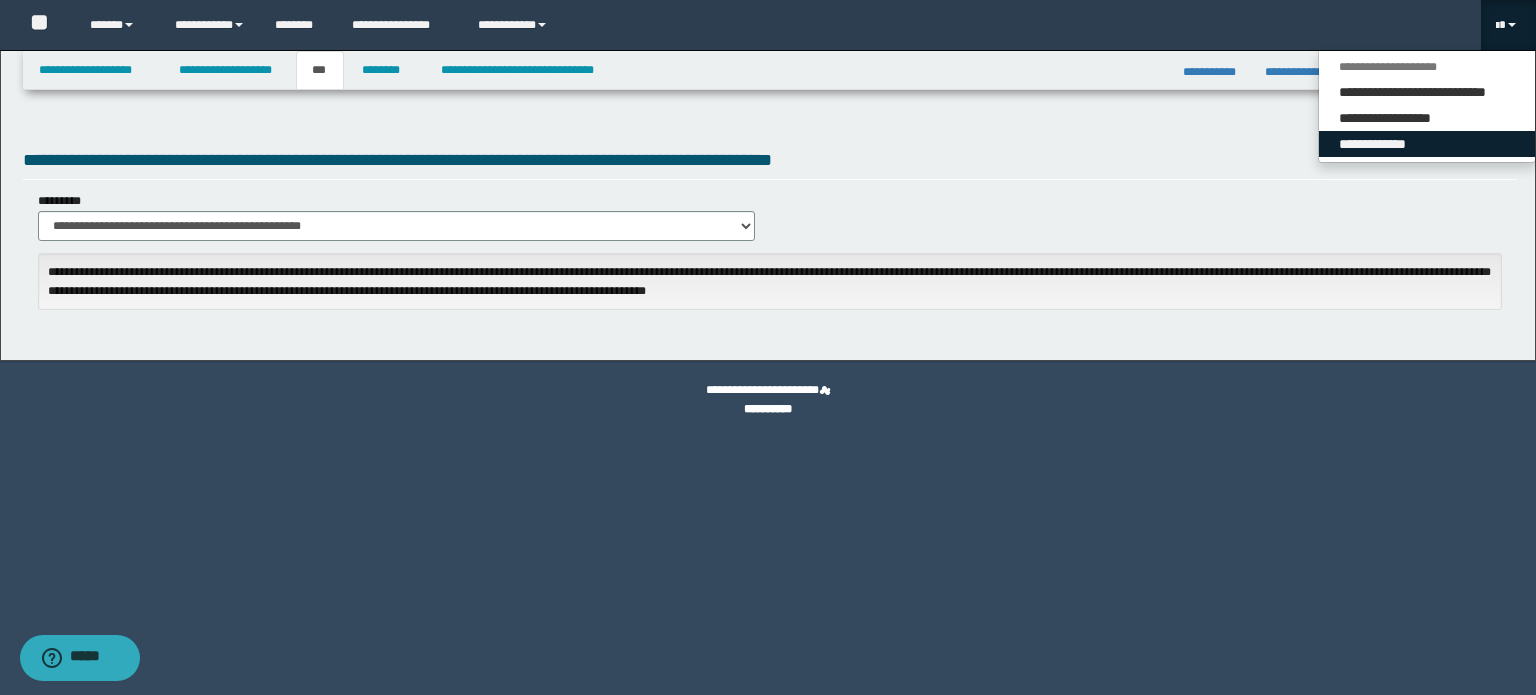 click on "**********" at bounding box center [1427, 144] 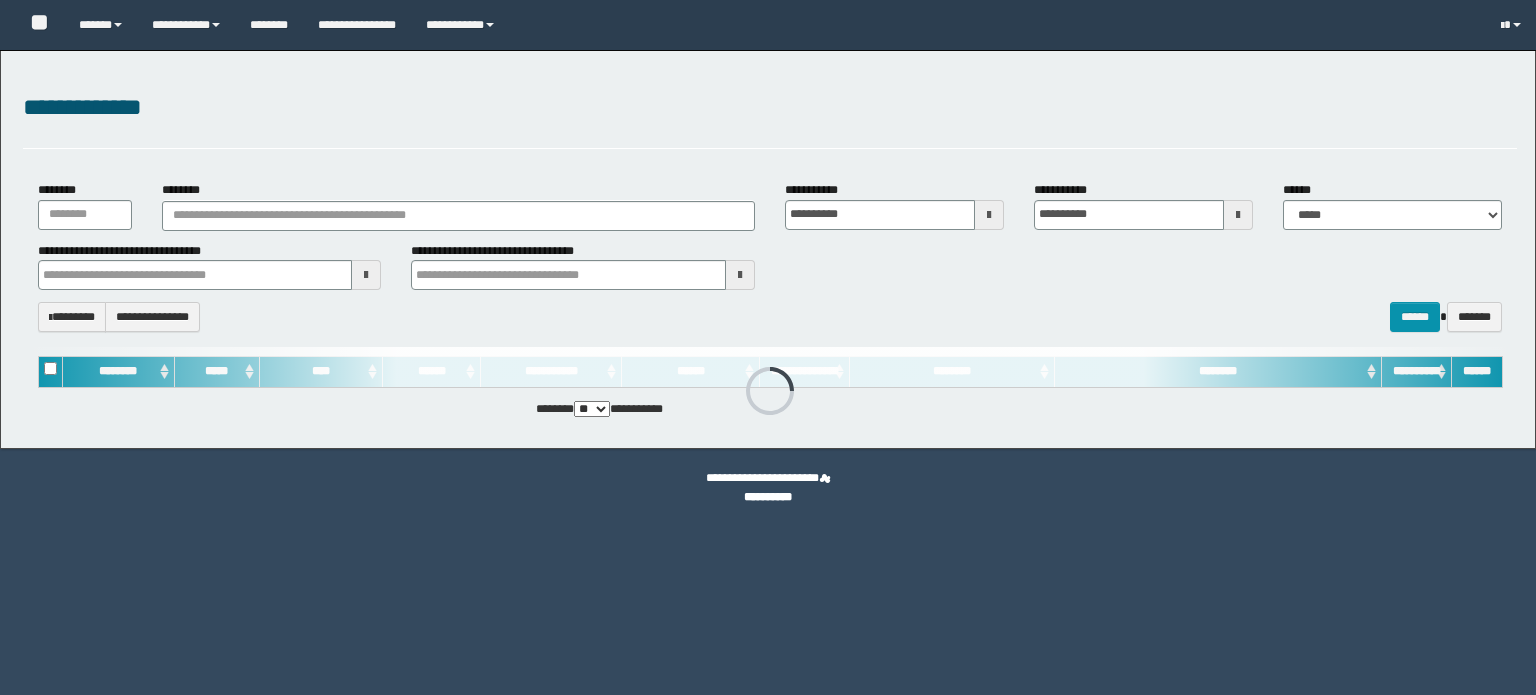 scroll, scrollTop: 0, scrollLeft: 0, axis: both 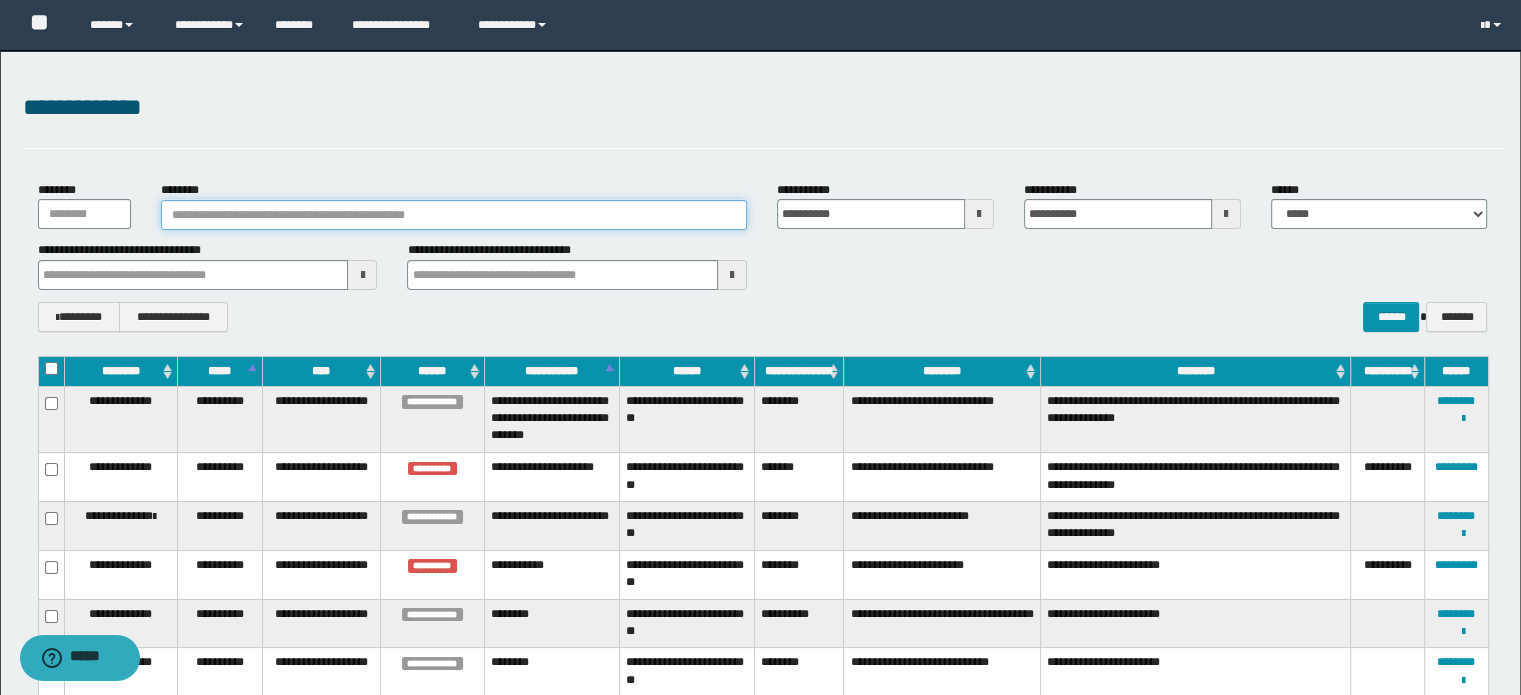 click on "********" at bounding box center (454, 215) 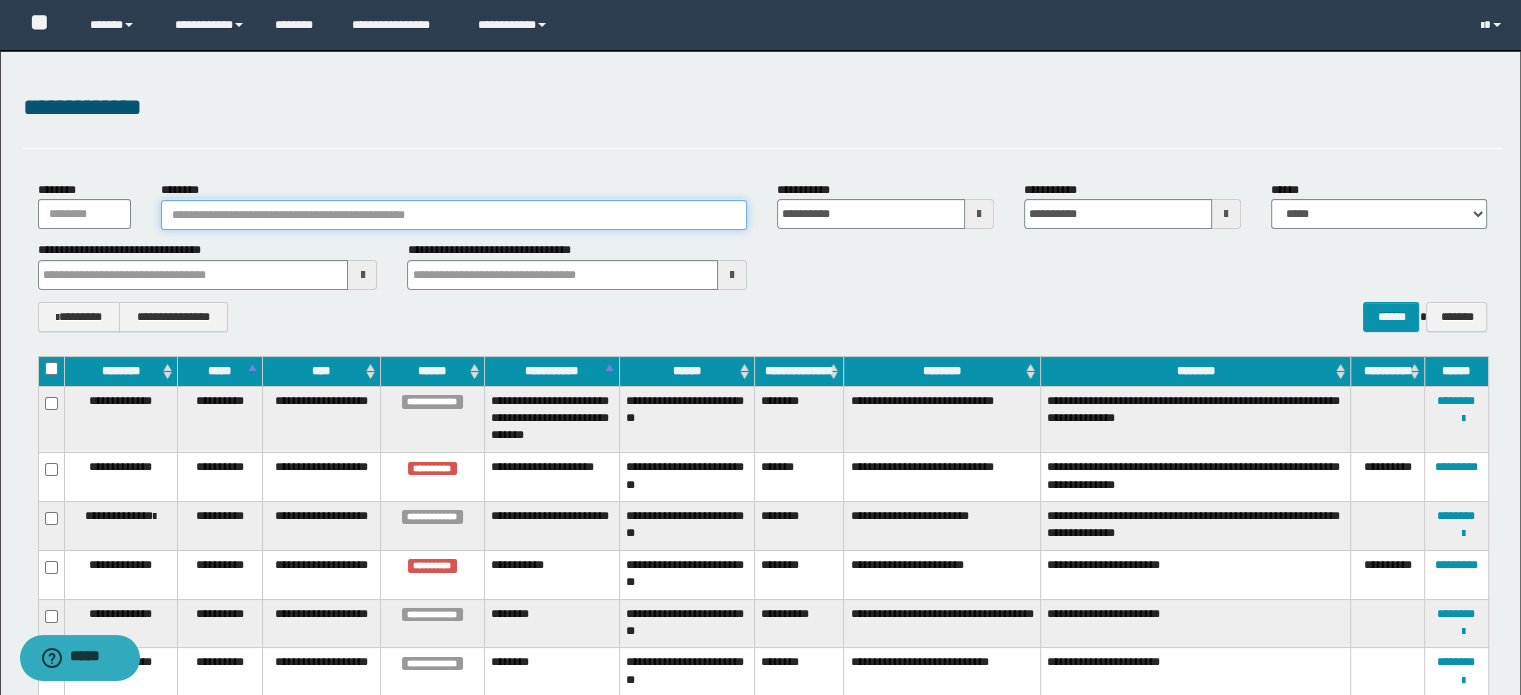paste on "**********" 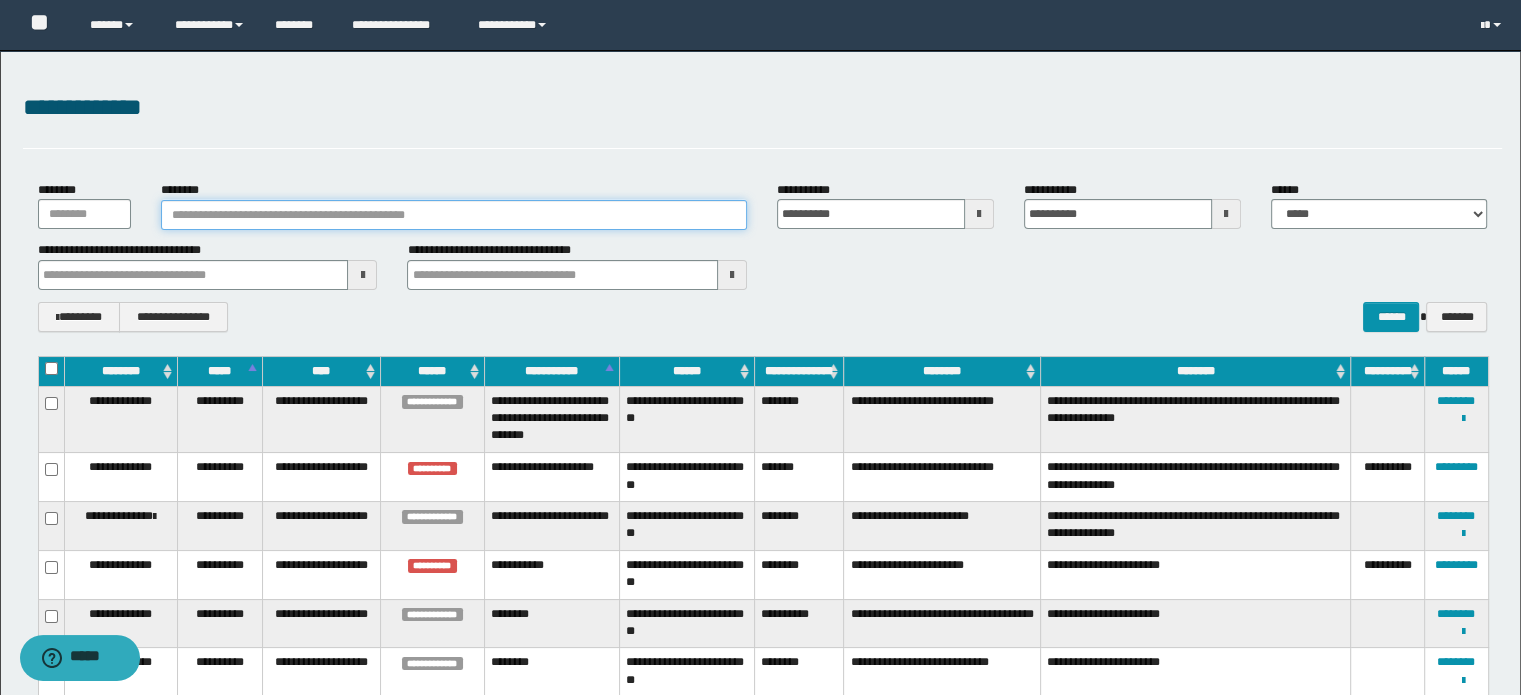 type on "**********" 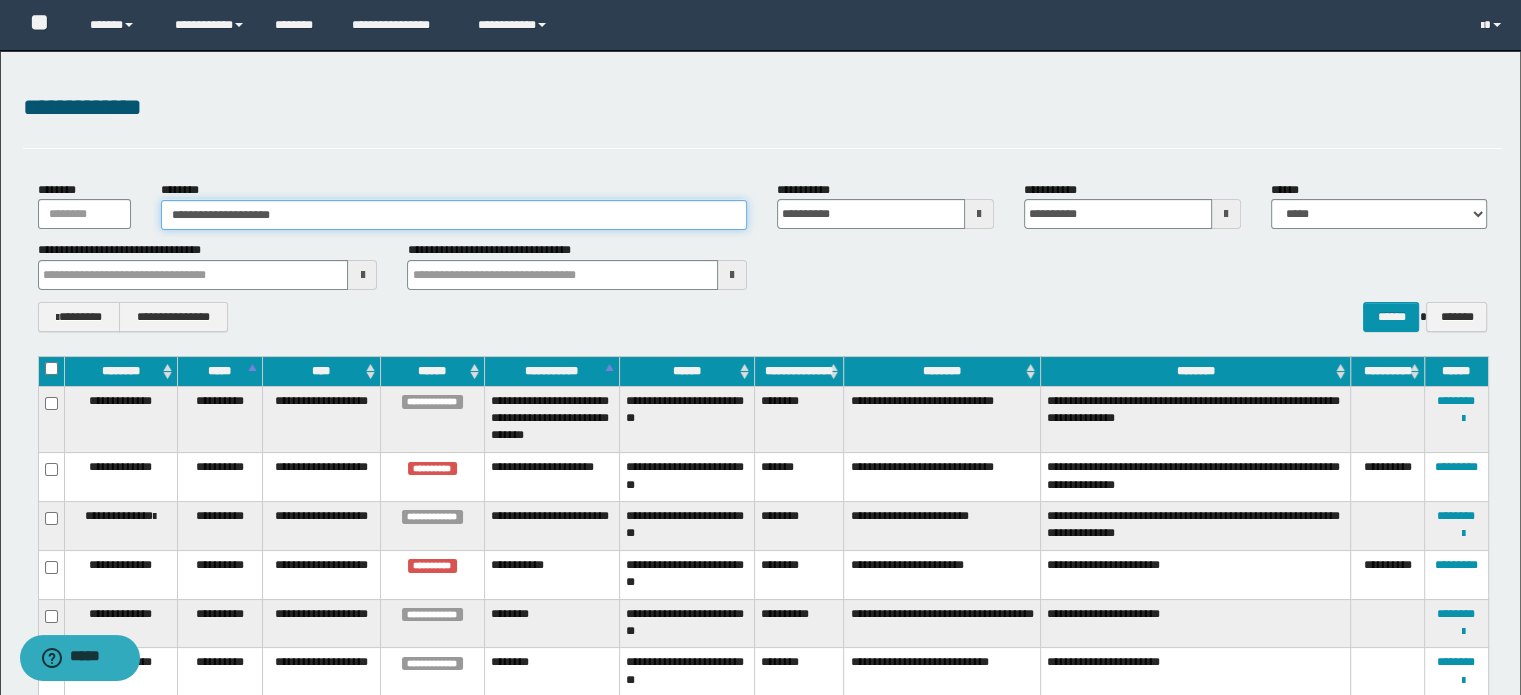 type on "**********" 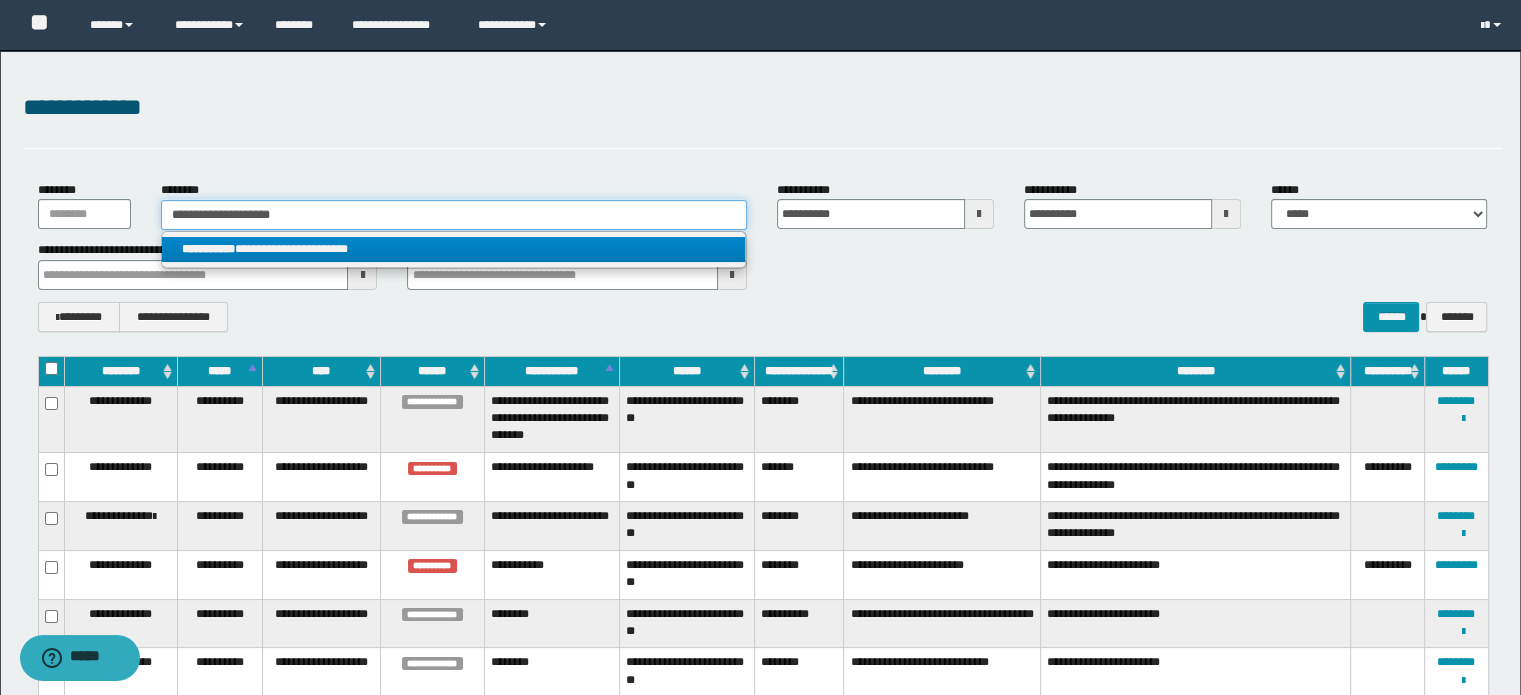 type on "**********" 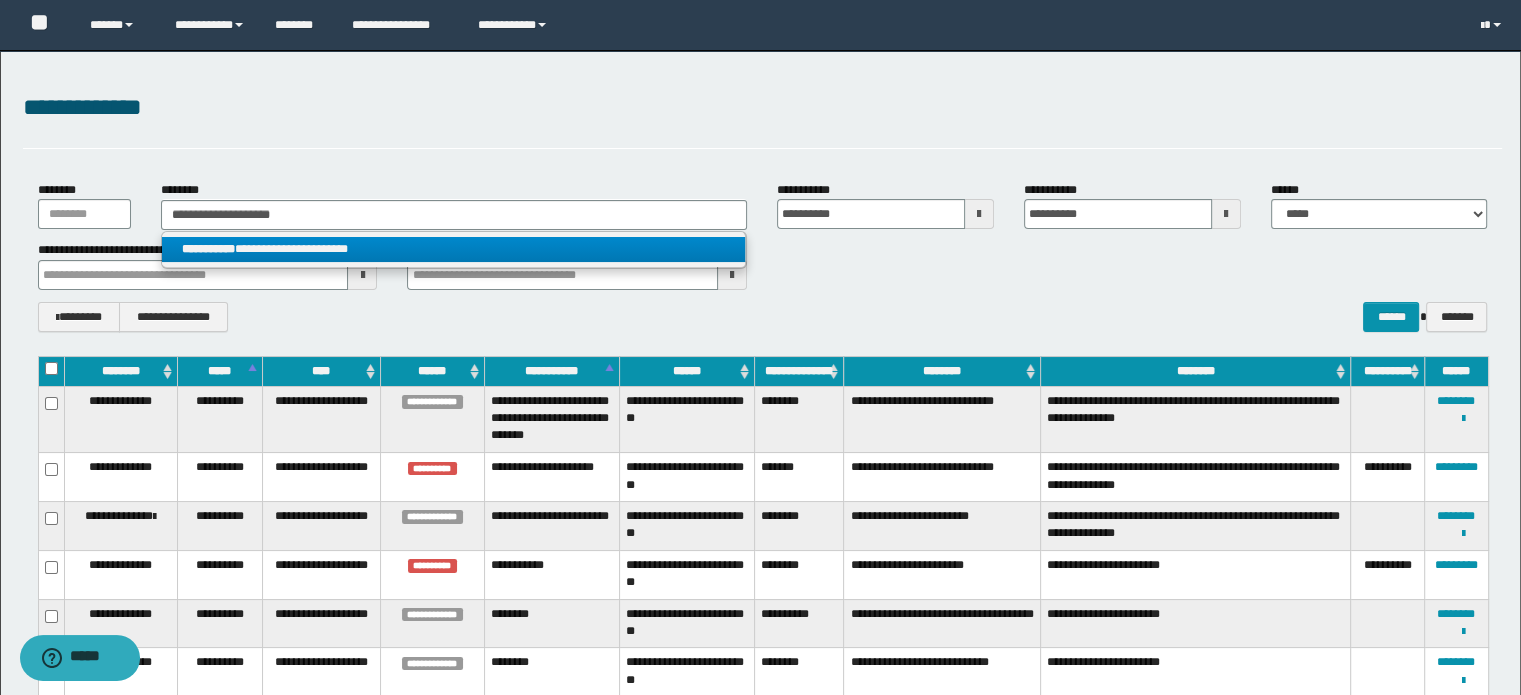 click on "**********" at bounding box center [454, 249] 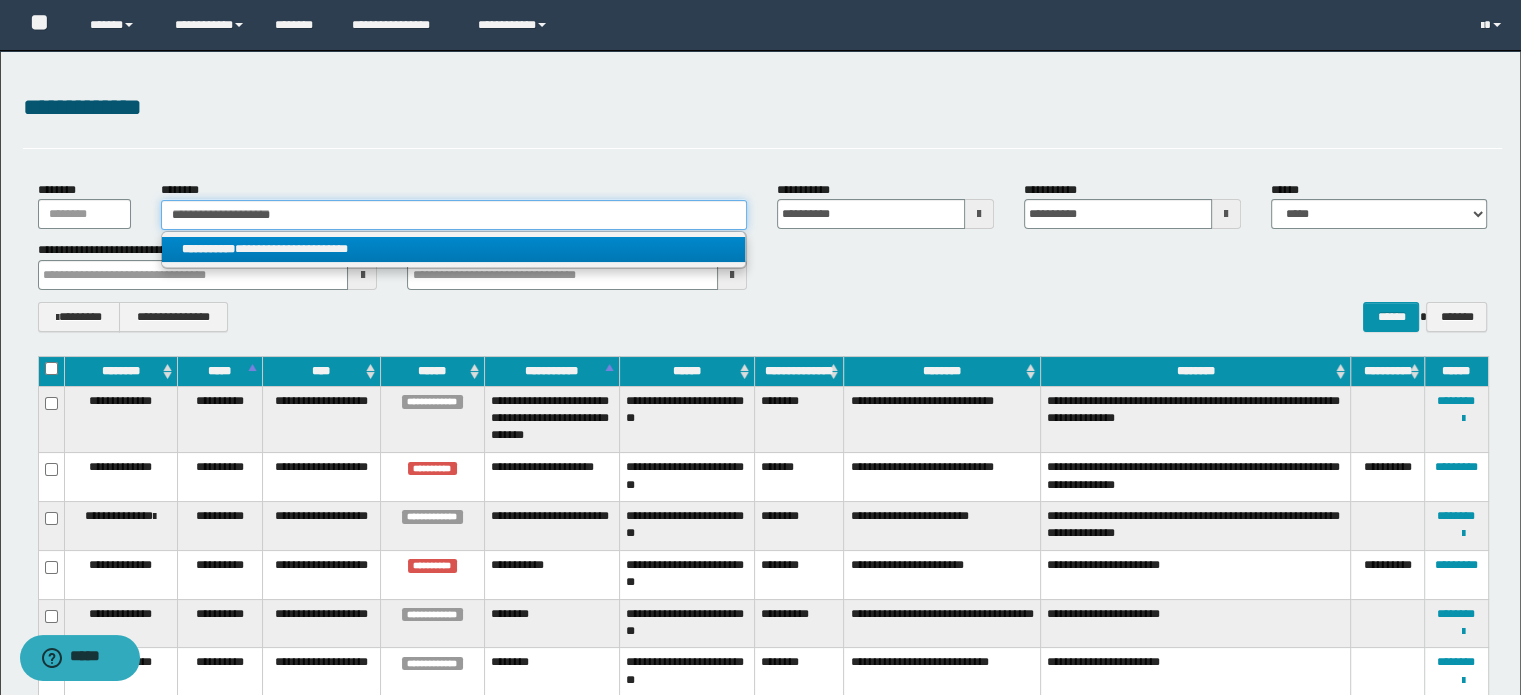 type 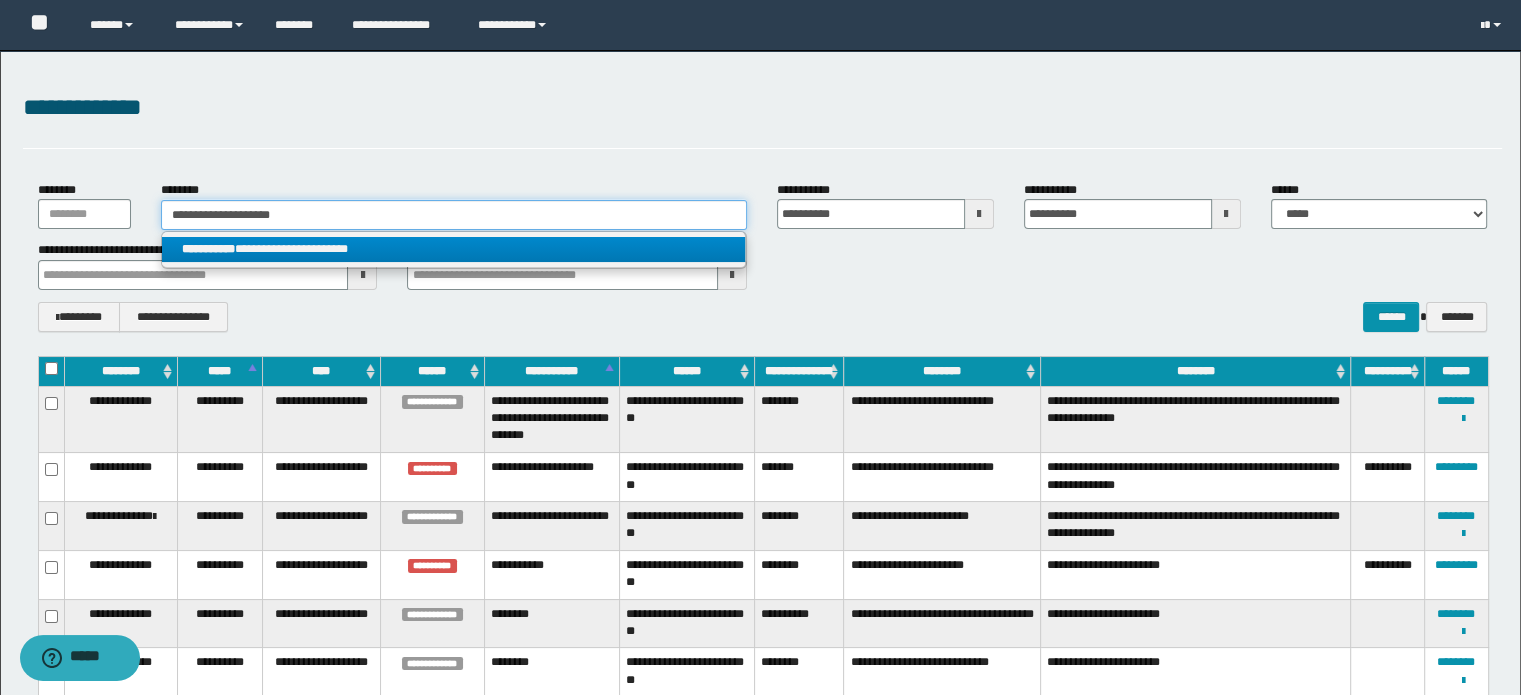 type on "**********" 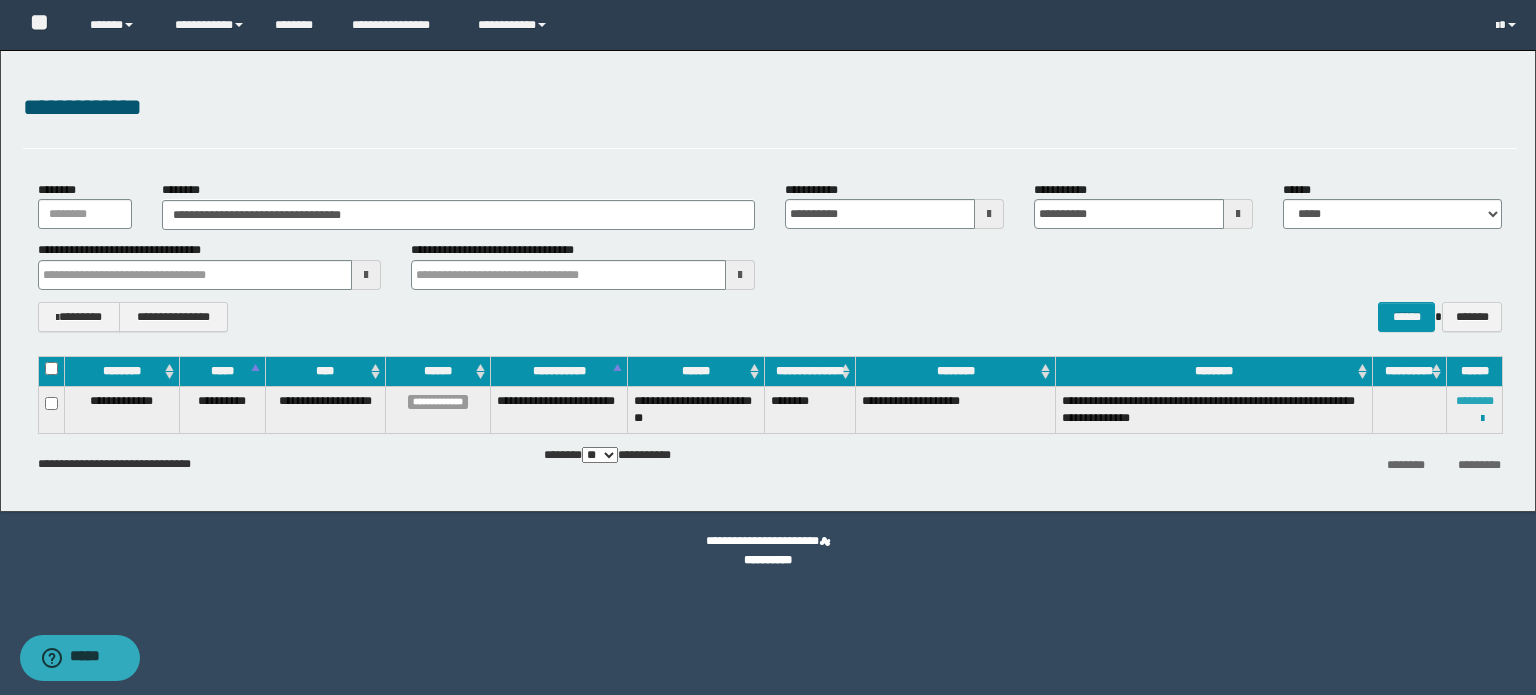 click on "********" at bounding box center [1475, 401] 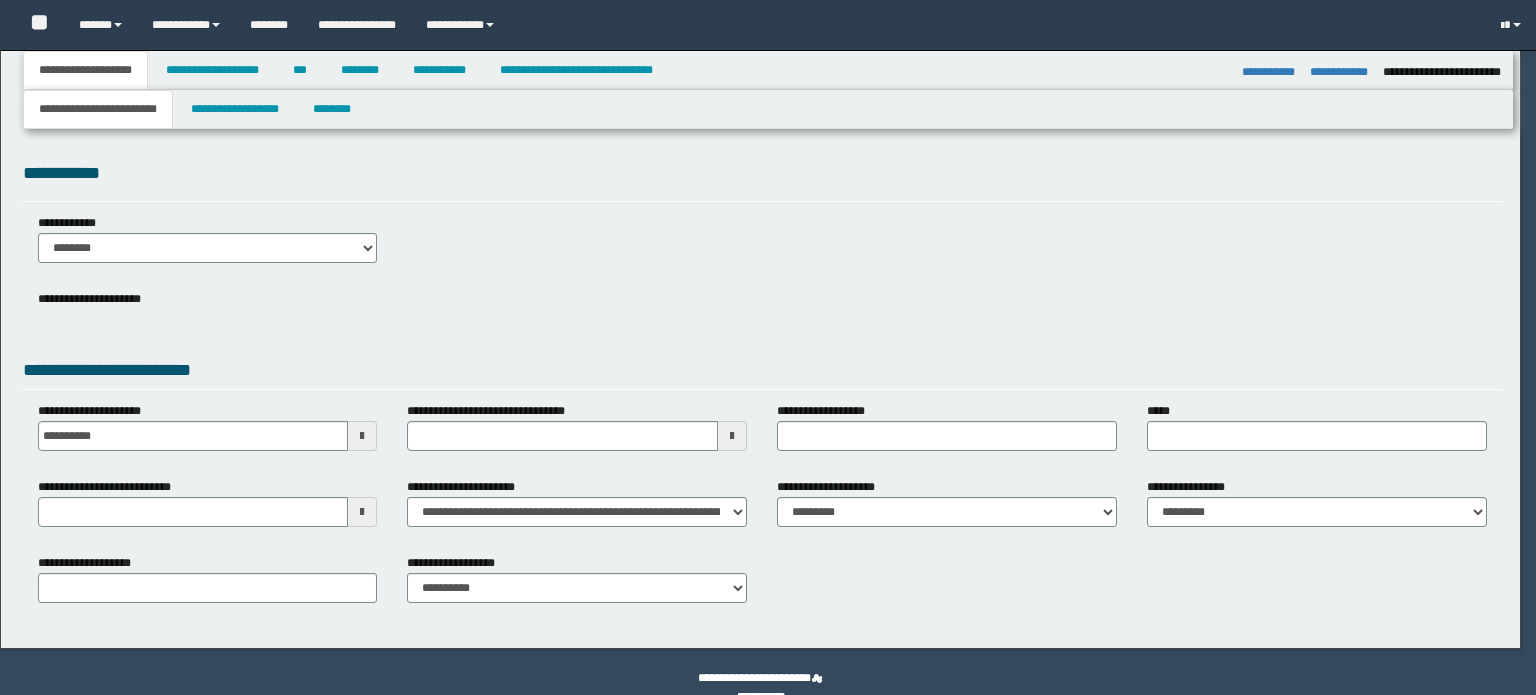 select on "*" 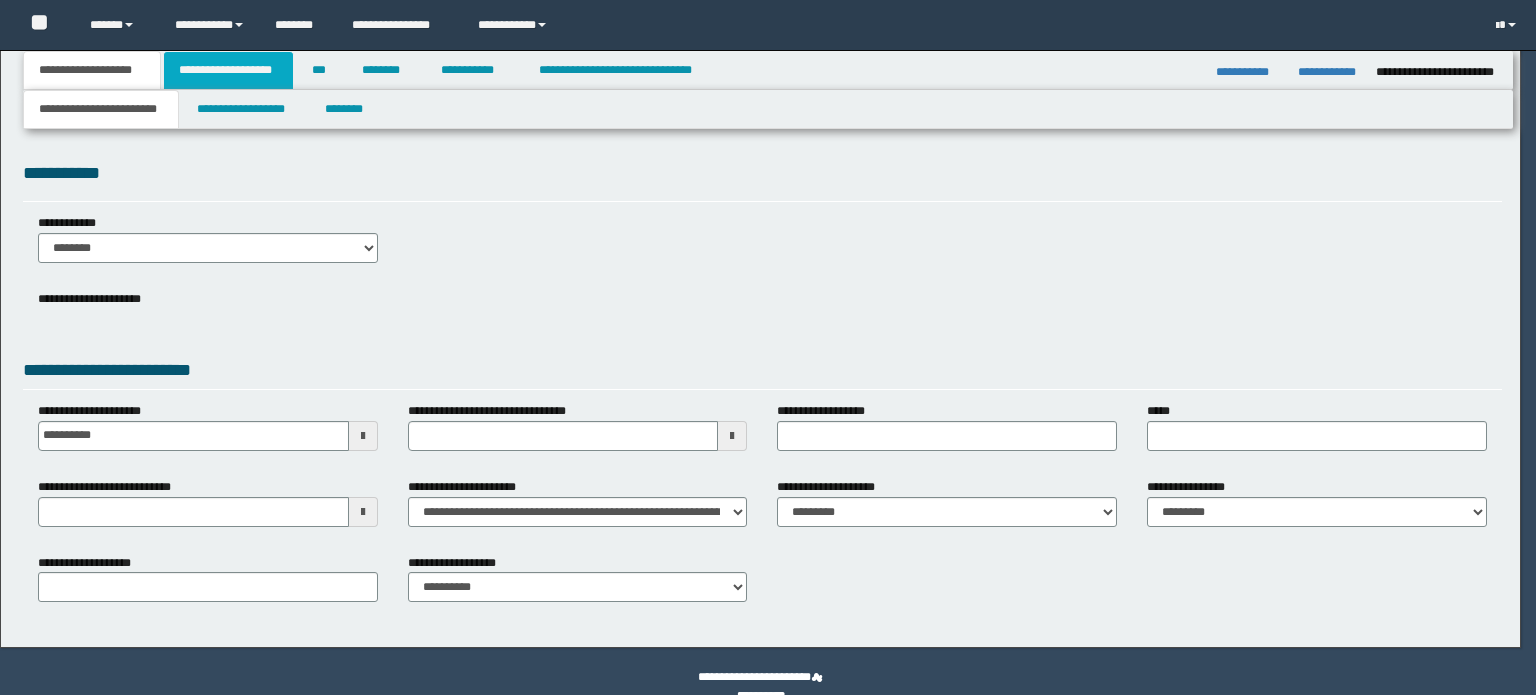 scroll, scrollTop: 0, scrollLeft: 0, axis: both 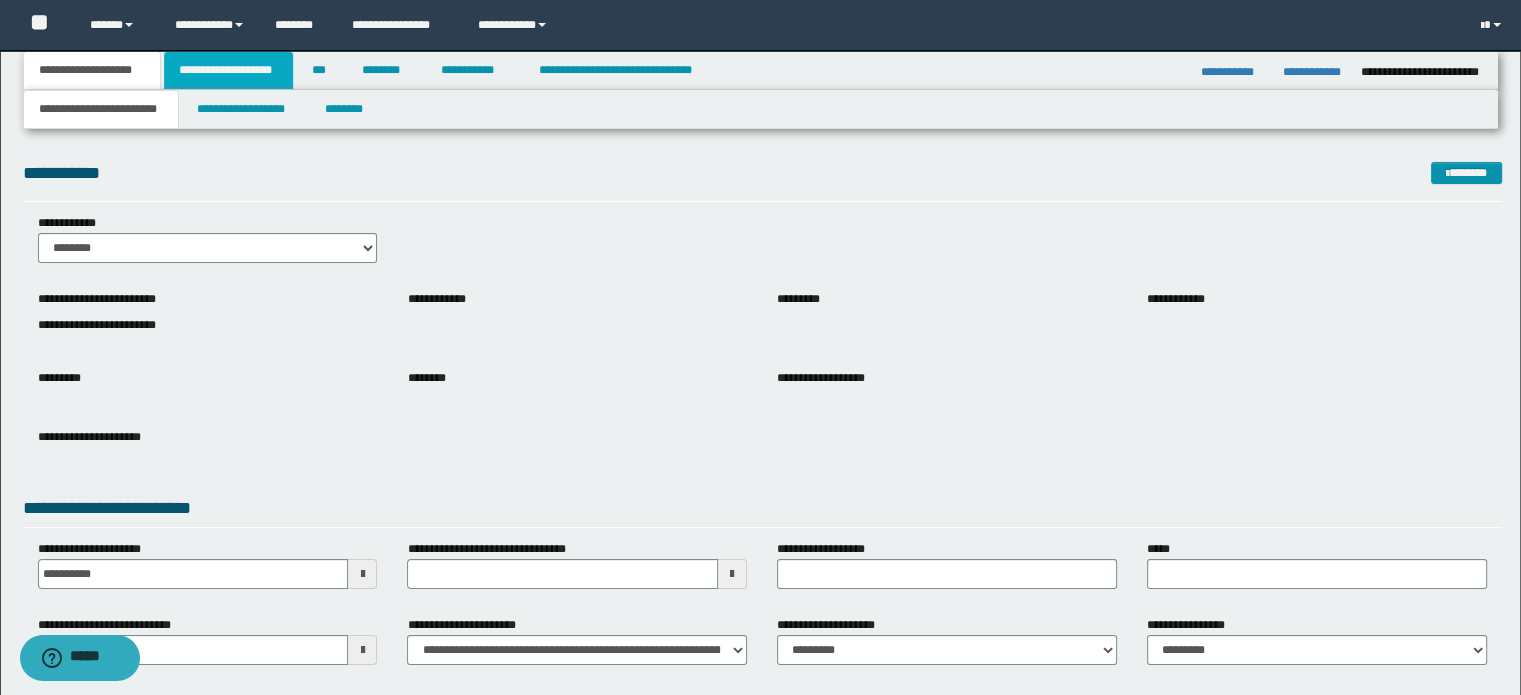 click on "**********" at bounding box center (228, 70) 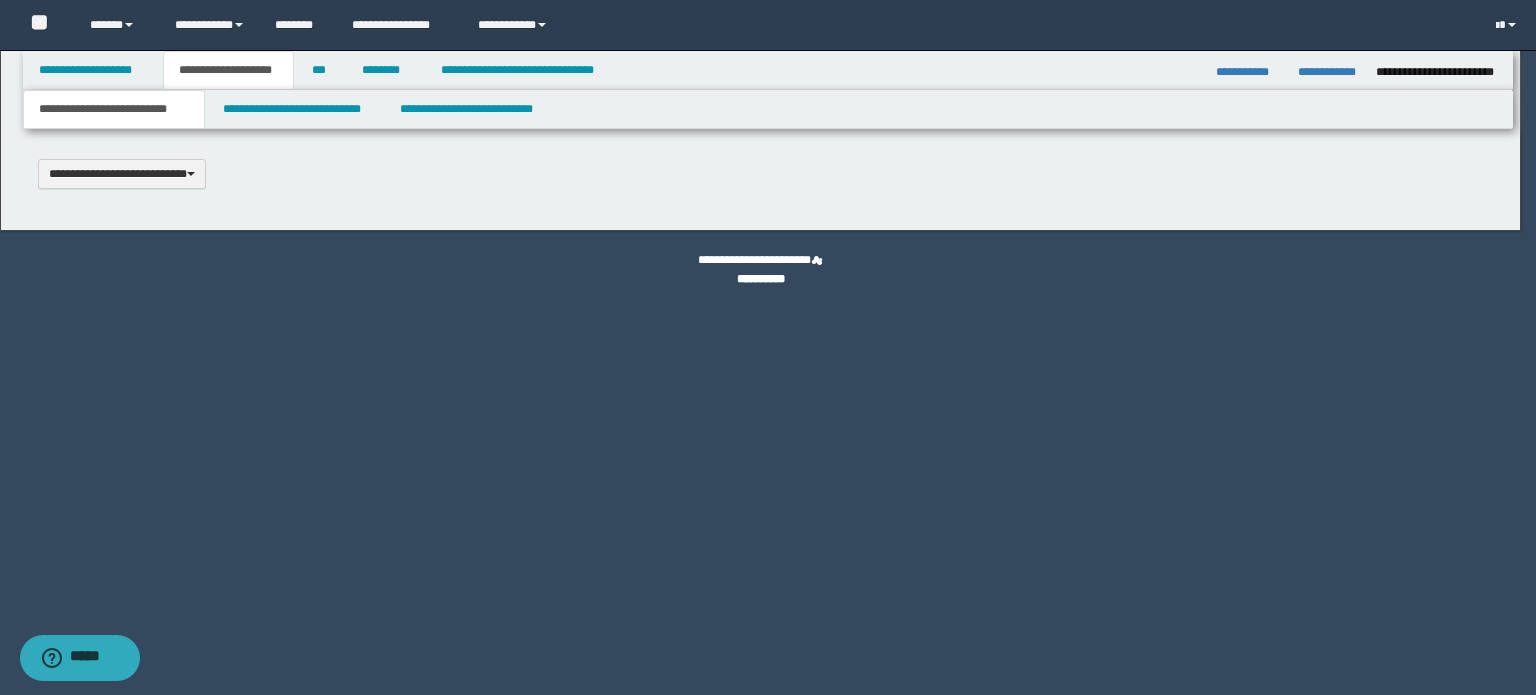 type 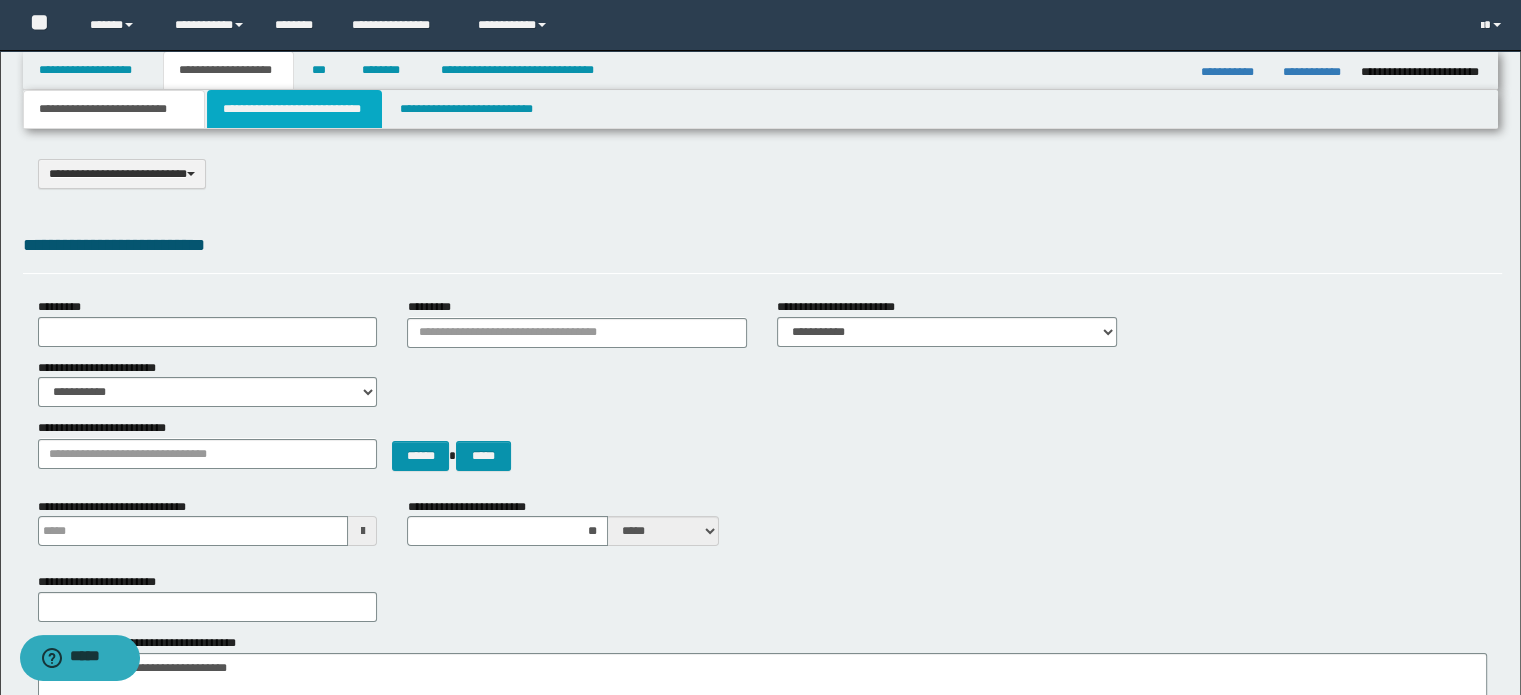 click on "**********" at bounding box center (294, 109) 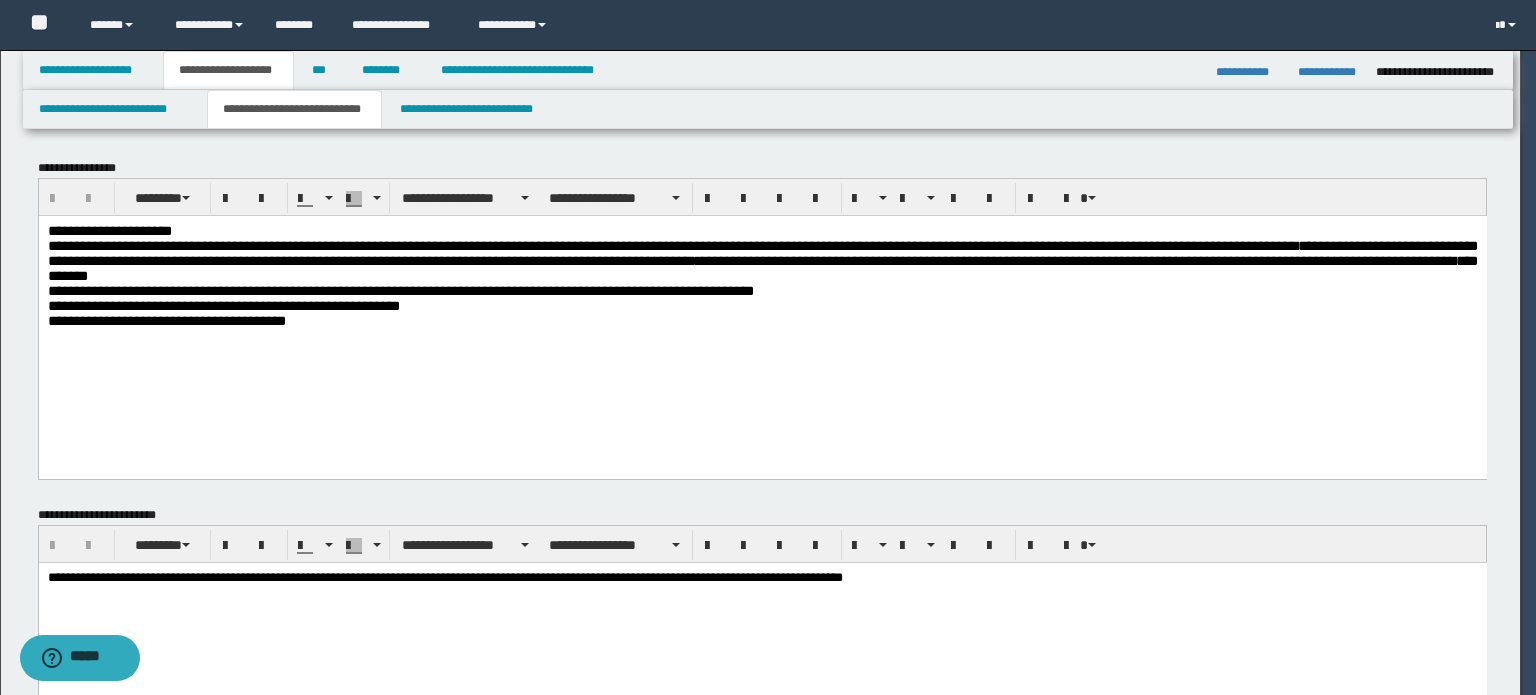 scroll, scrollTop: 0, scrollLeft: 0, axis: both 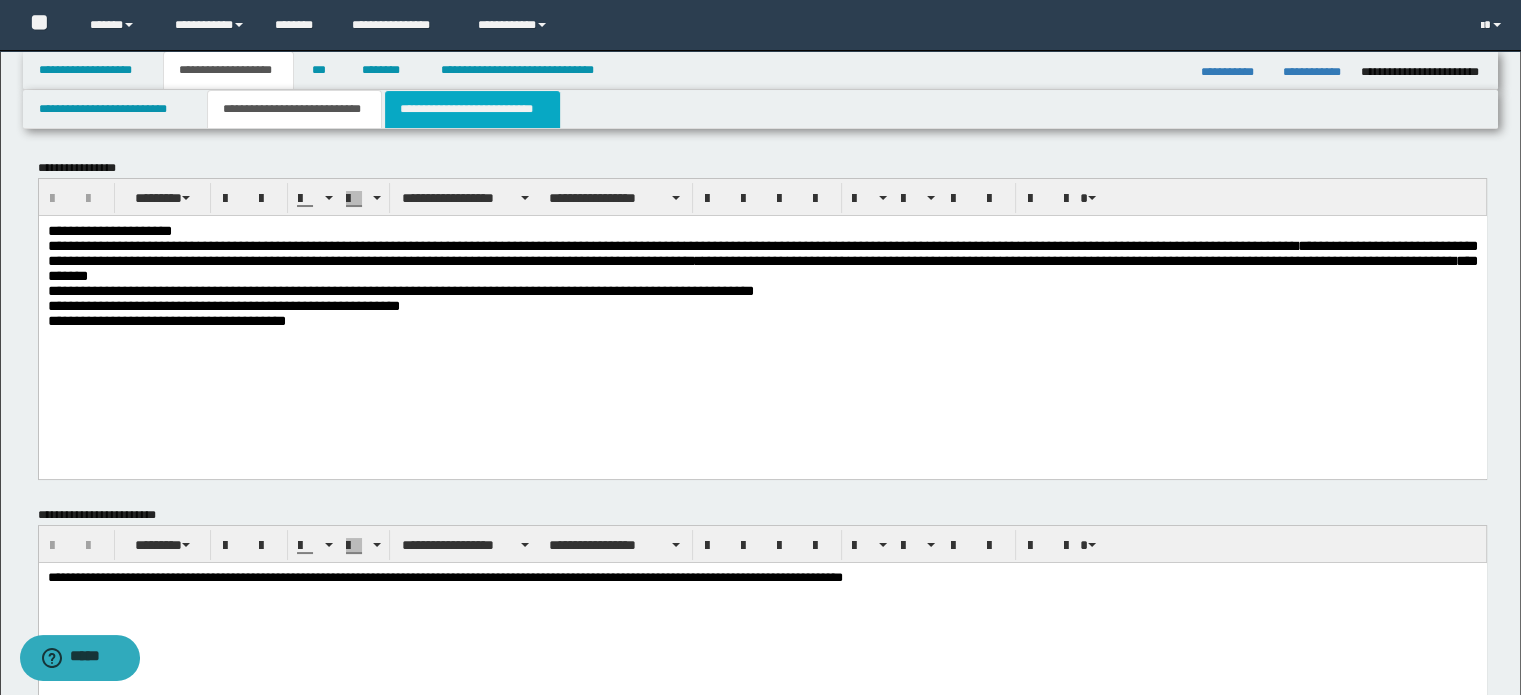 click on "**********" at bounding box center [472, 109] 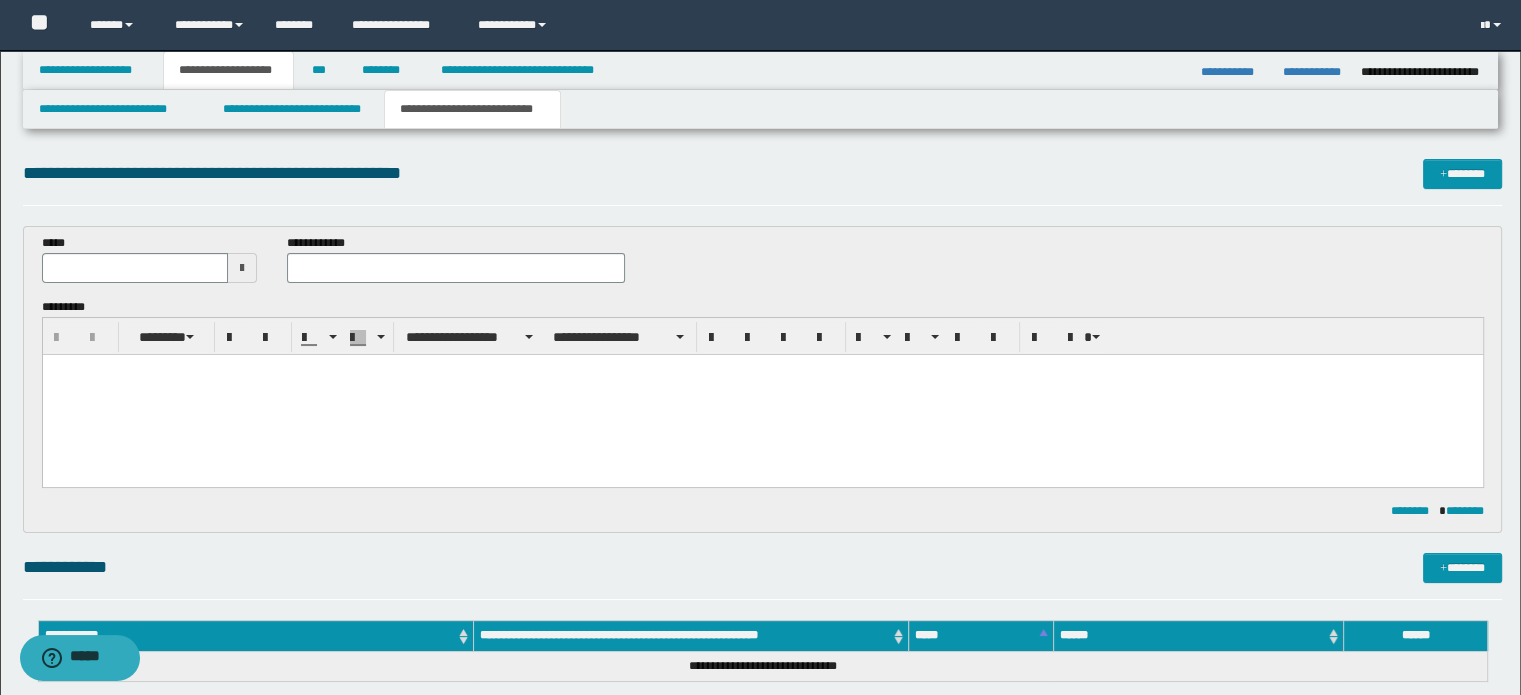 scroll, scrollTop: 0, scrollLeft: 0, axis: both 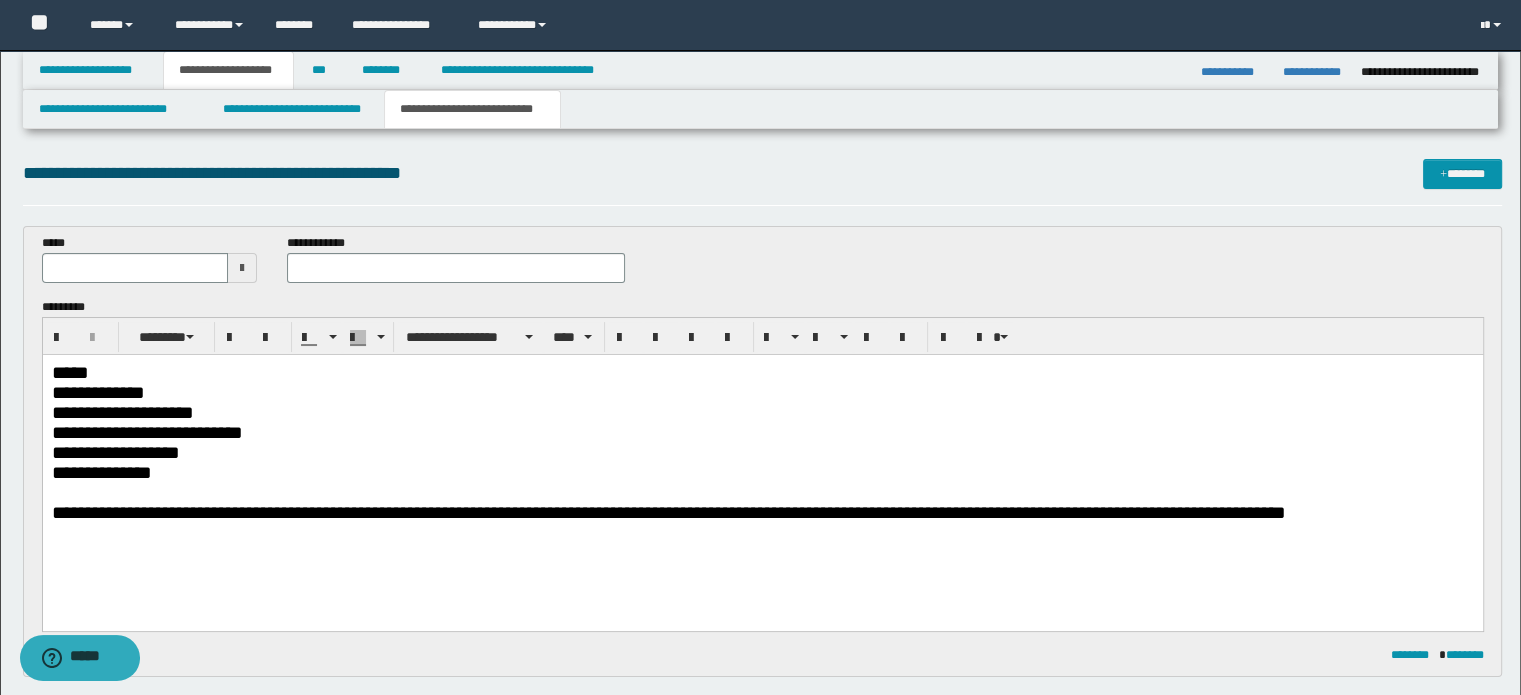 type 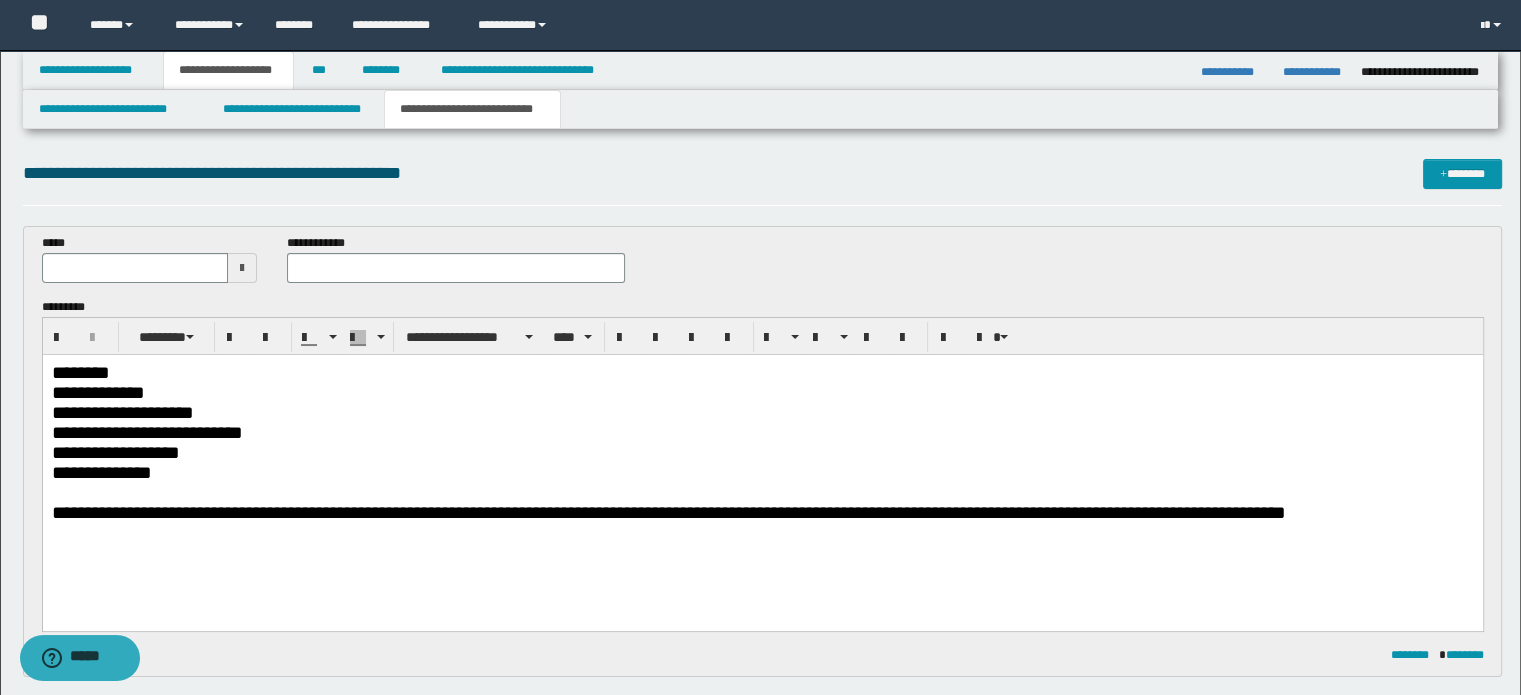 click on "**********" at bounding box center (762, 392) 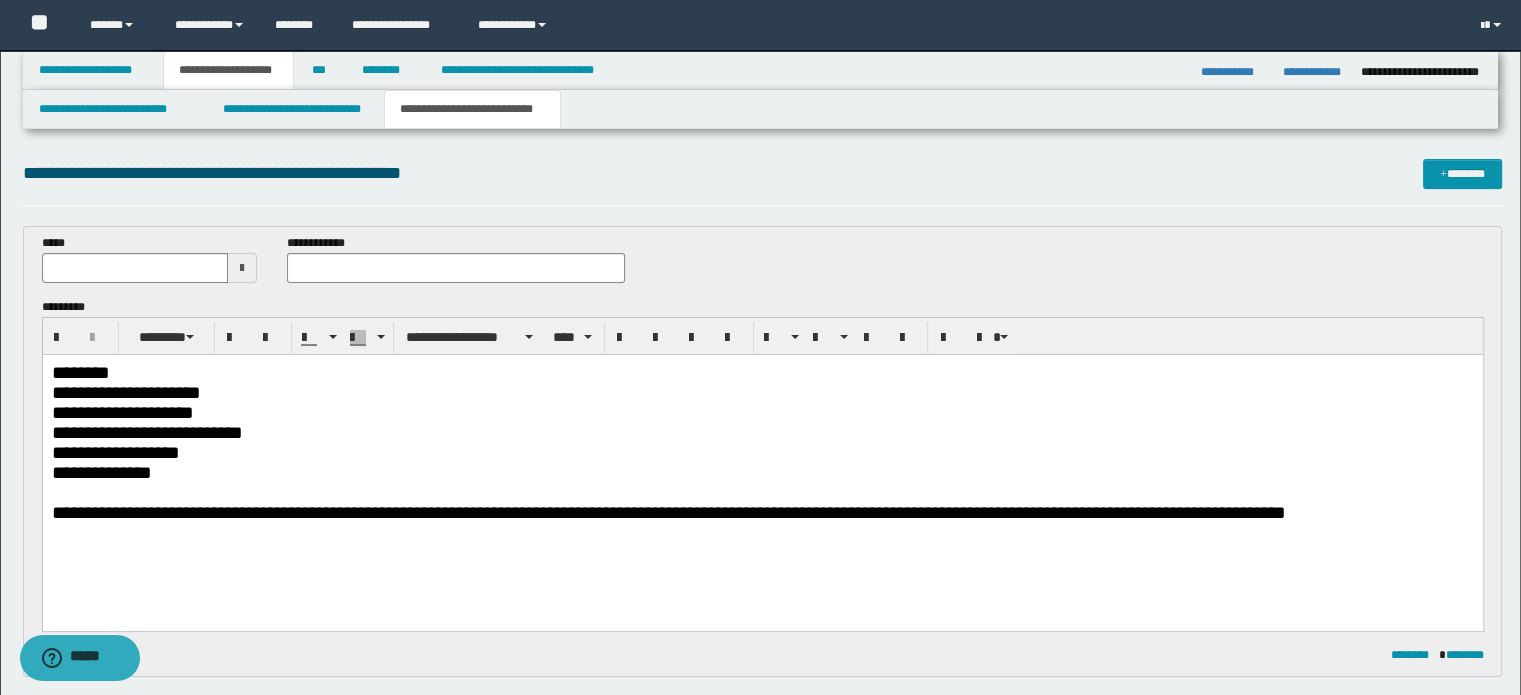 click on "**********" at bounding box center (762, 412) 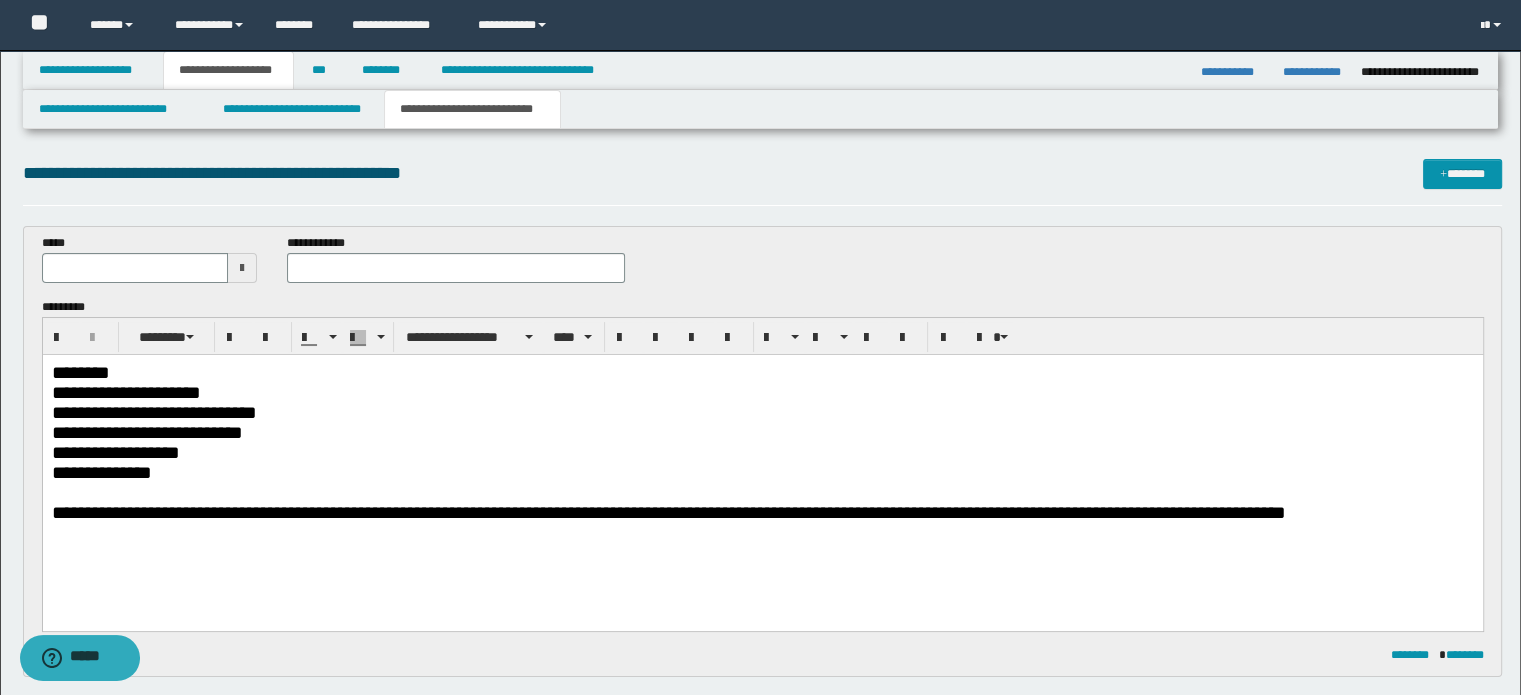 click on "**********" at bounding box center [762, 412] 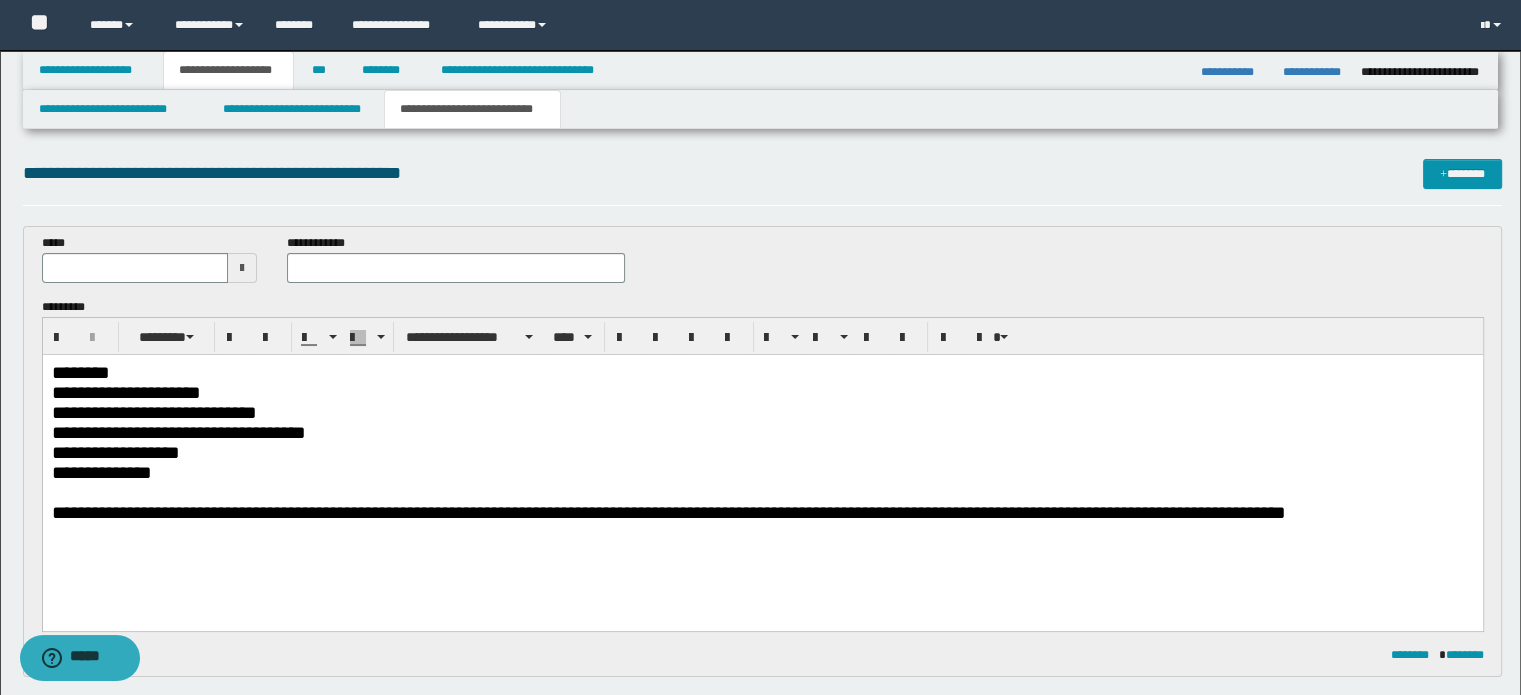 click on "**********" at bounding box center (762, 452) 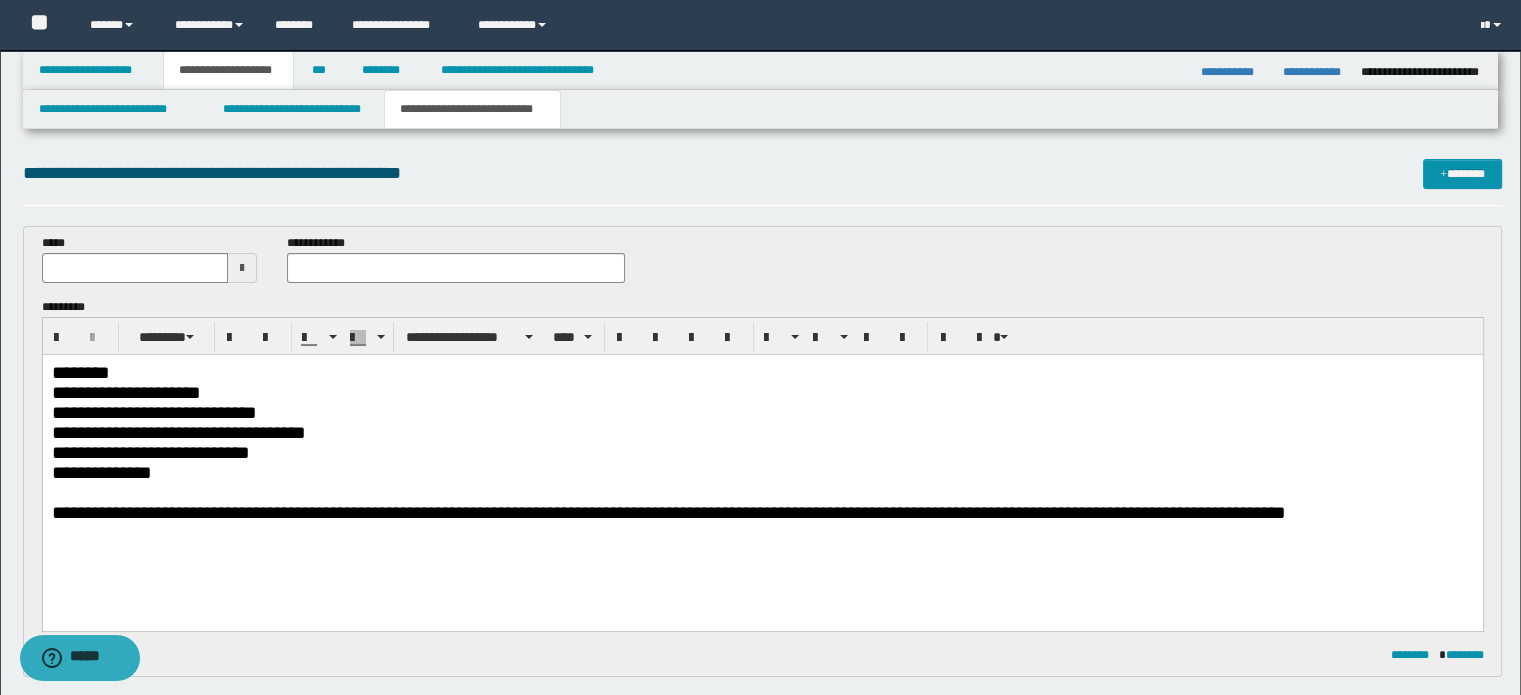 click on "**********" at bounding box center [762, 472] 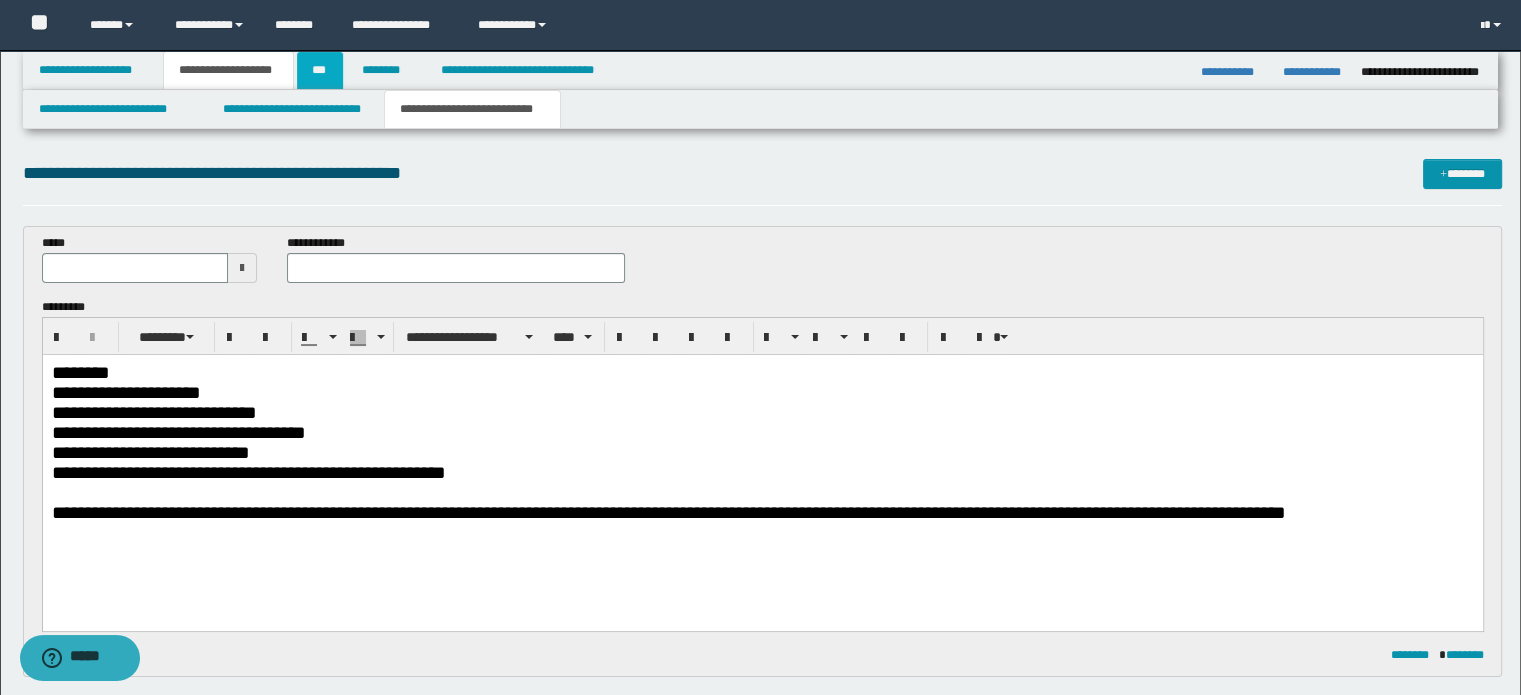 click on "***" at bounding box center (320, 70) 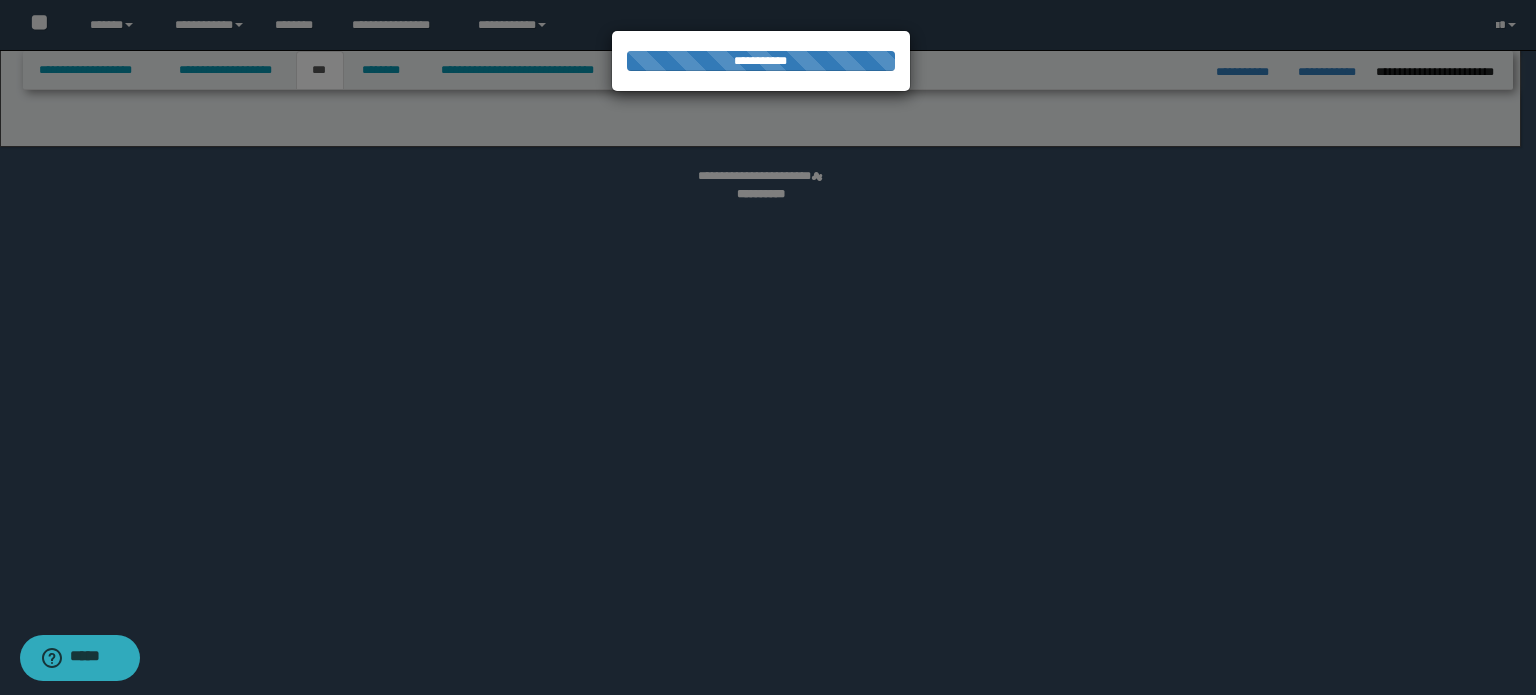 select on "***" 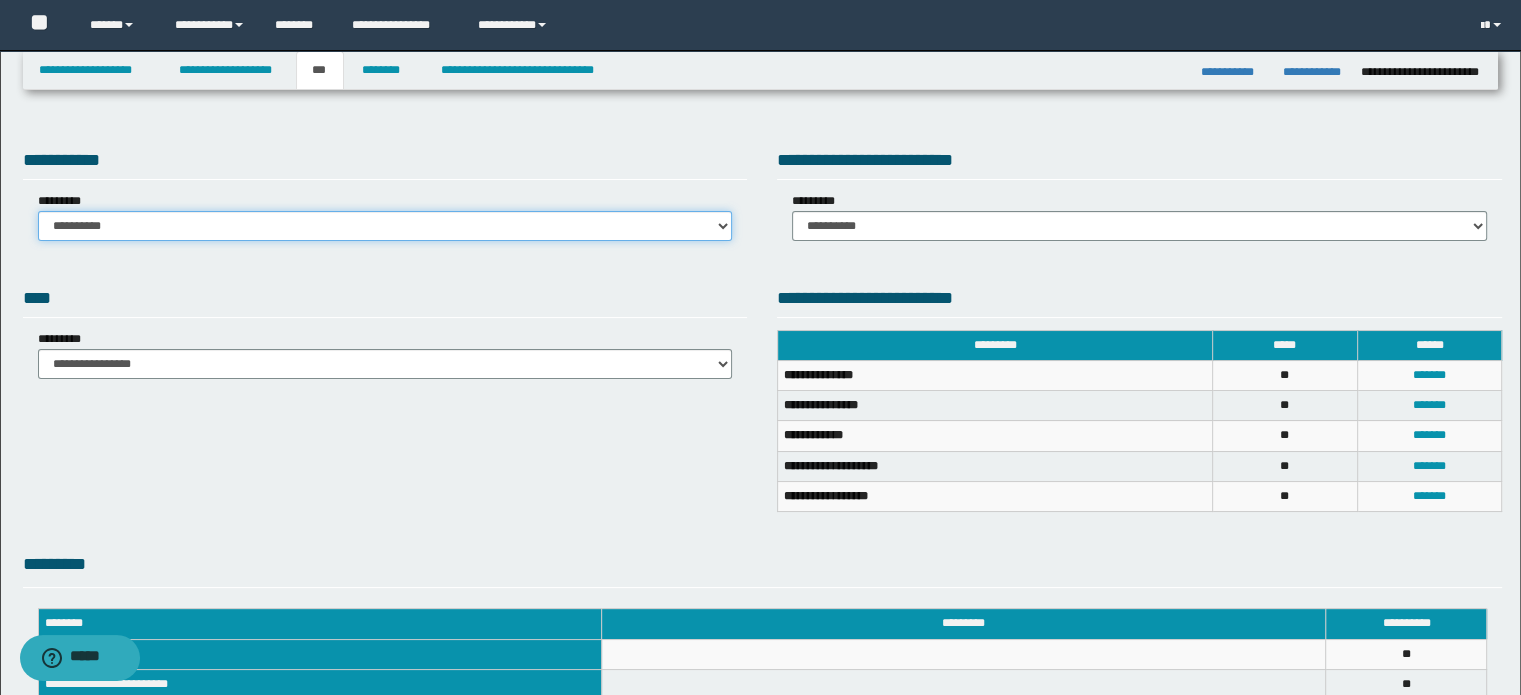 click on "**********" at bounding box center (385, 226) 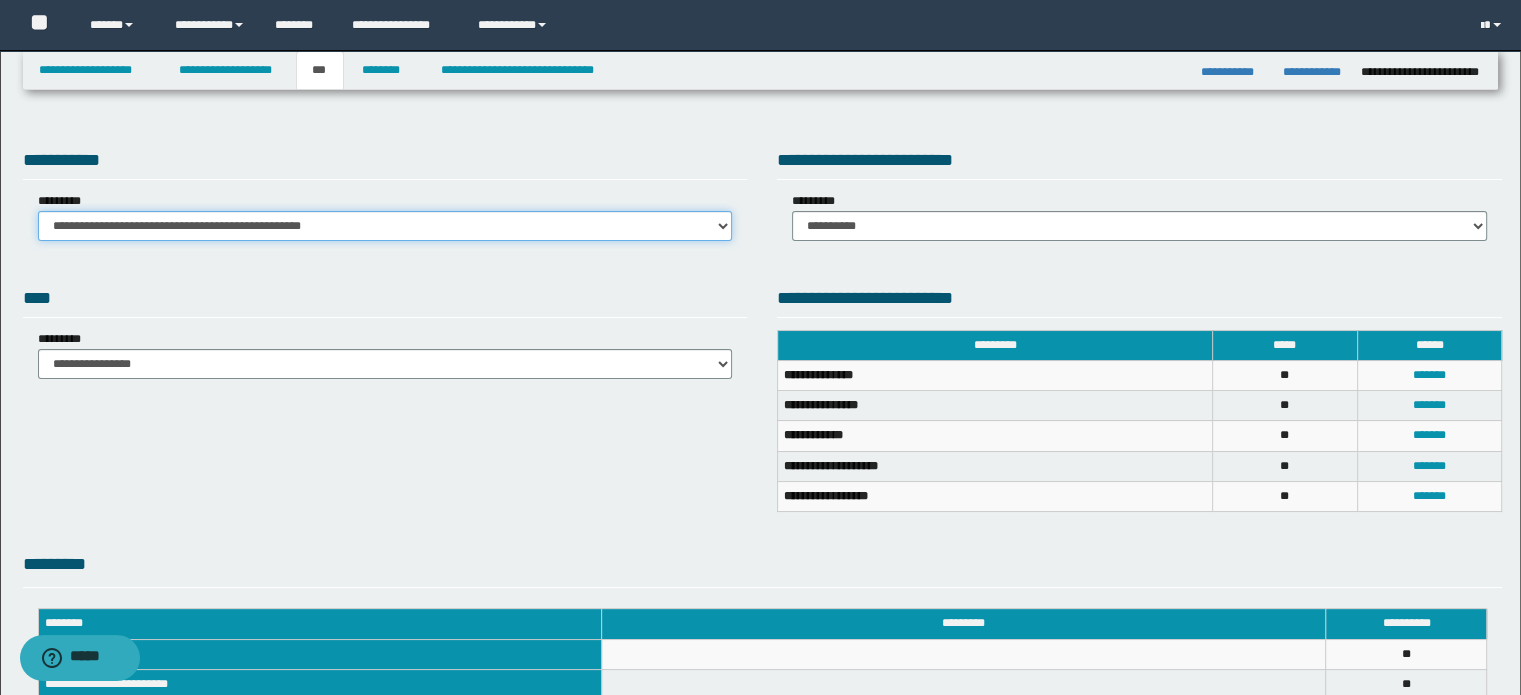 click on "**********" at bounding box center (385, 226) 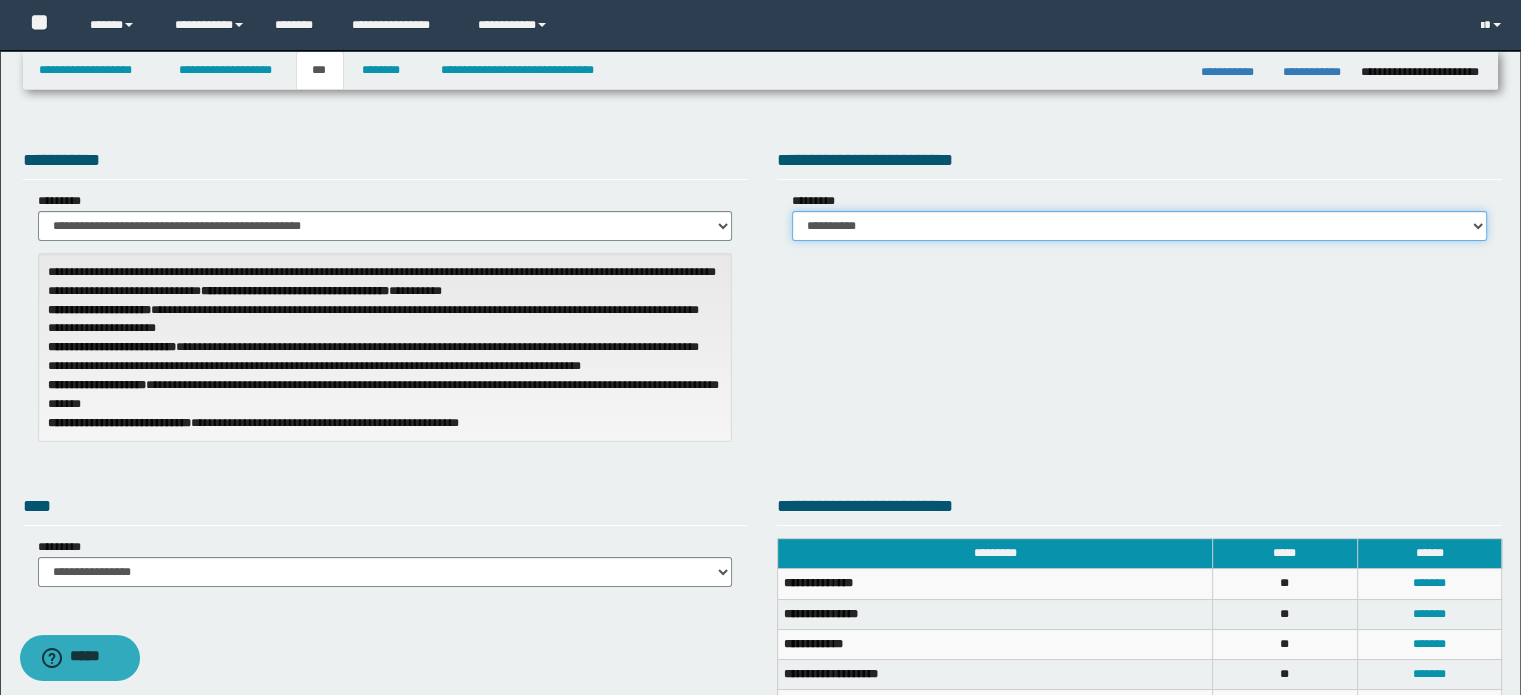 click on "**********" at bounding box center (1139, 226) 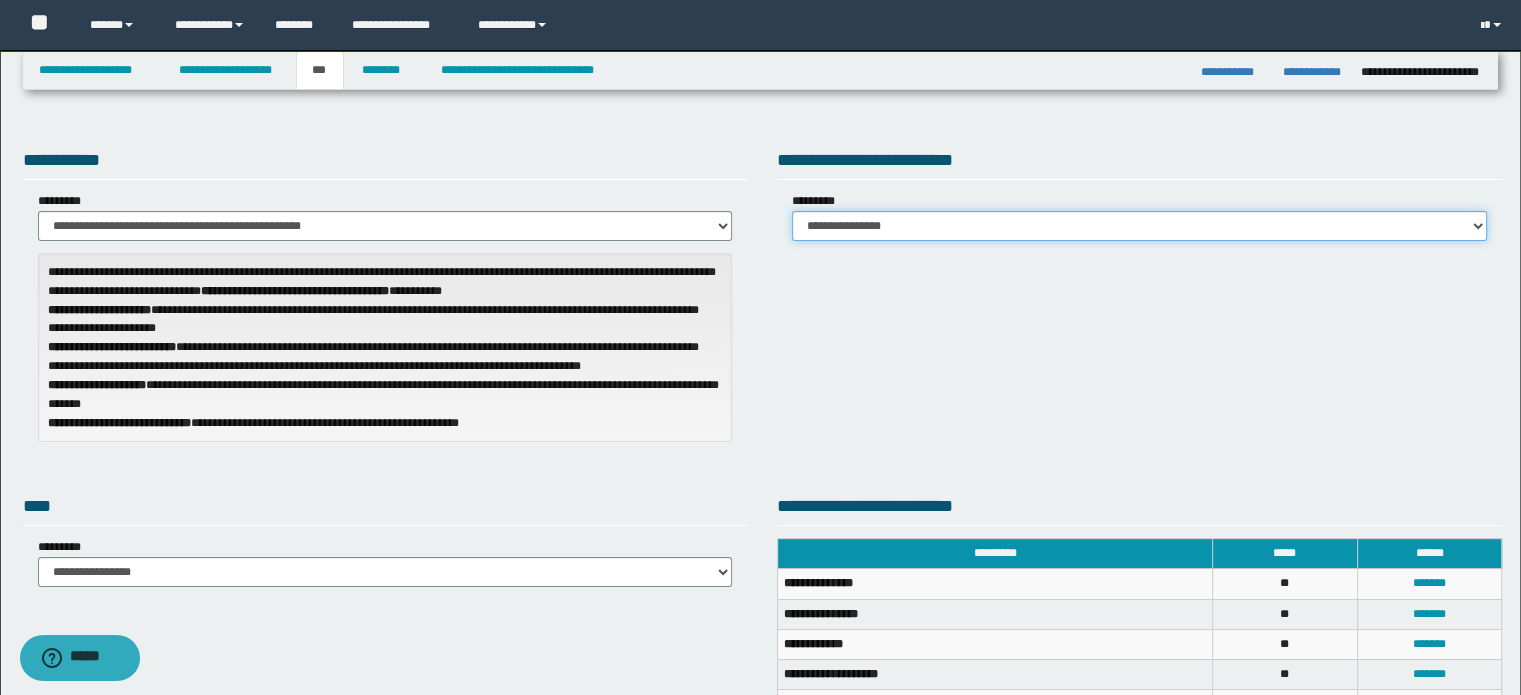 click on "**********" at bounding box center (1139, 226) 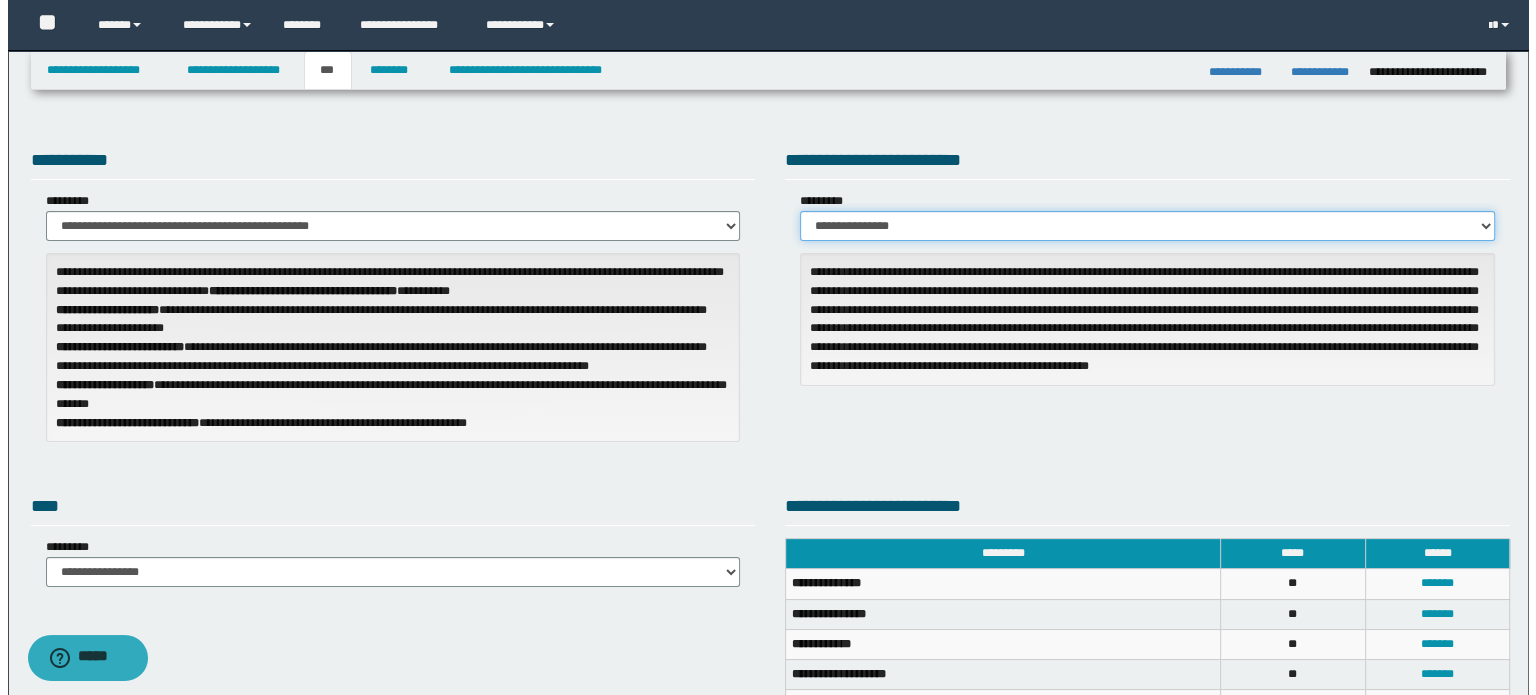 scroll, scrollTop: 200, scrollLeft: 0, axis: vertical 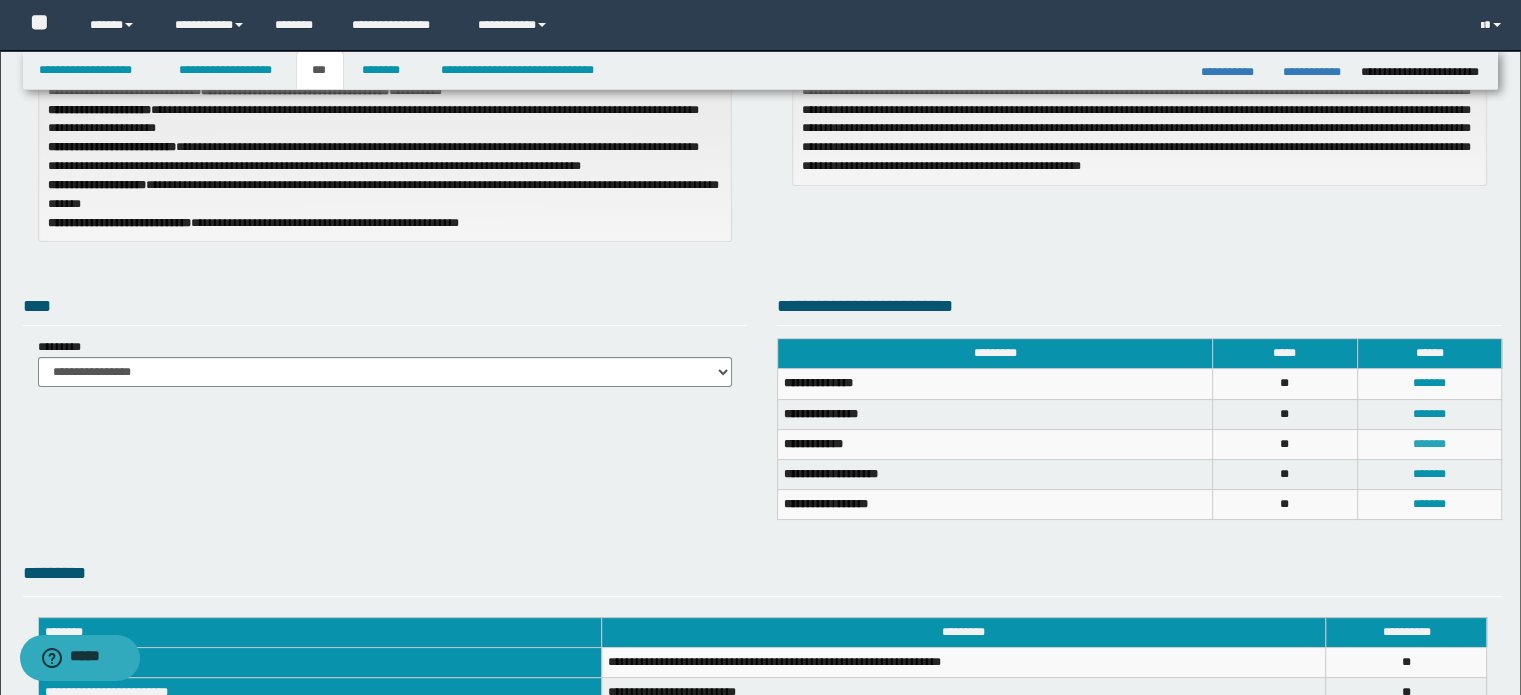 click on "*******" at bounding box center (1429, 444) 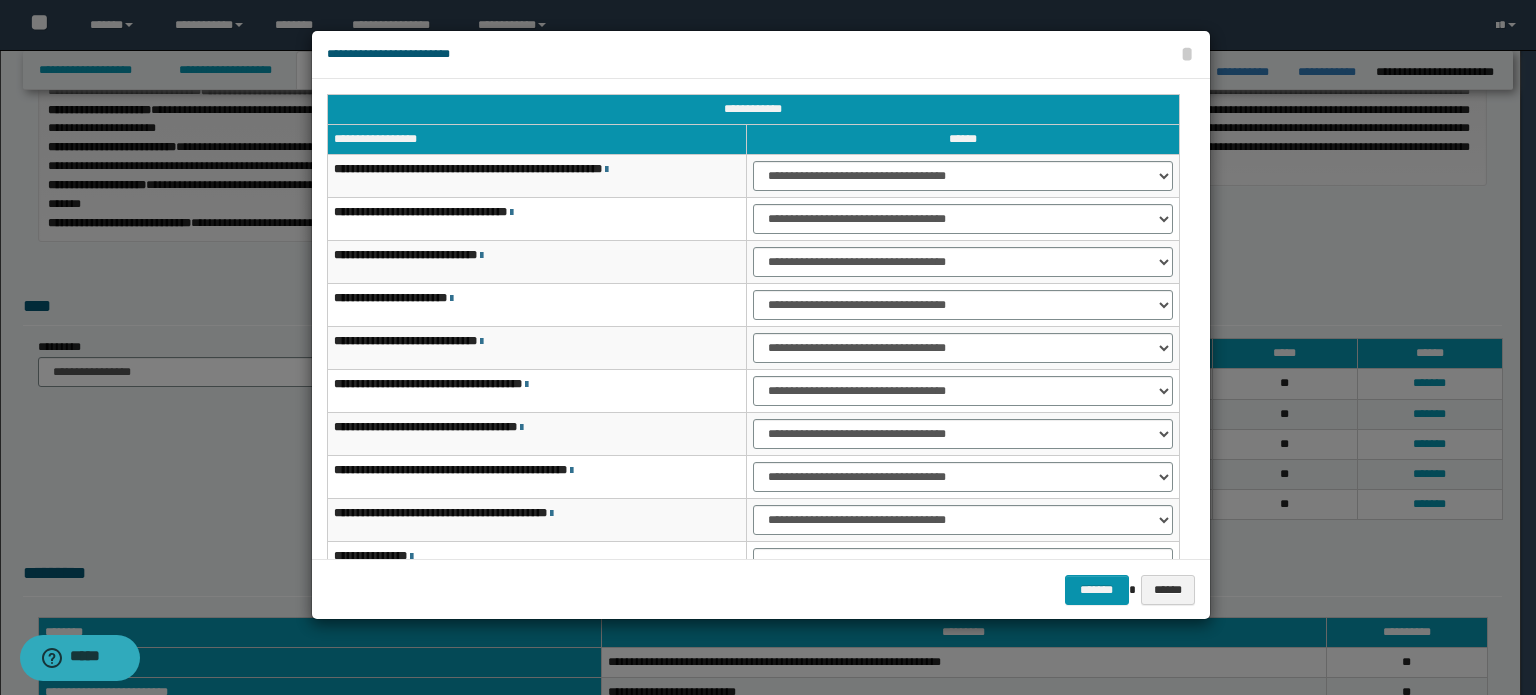 click on "**********" at bounding box center (963, 176) 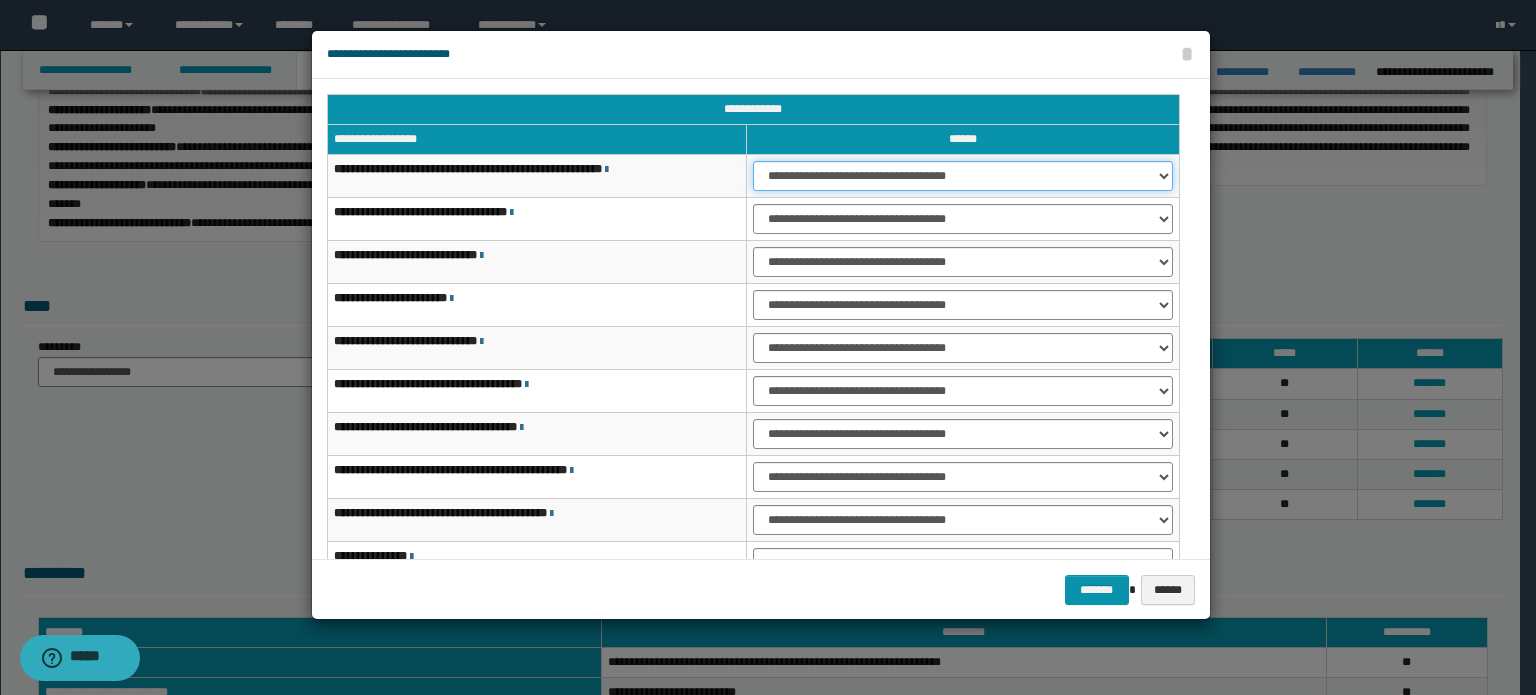 drag, startPoint x: 1056, startPoint y: 168, endPoint x: 1047, endPoint y: 186, distance: 20.12461 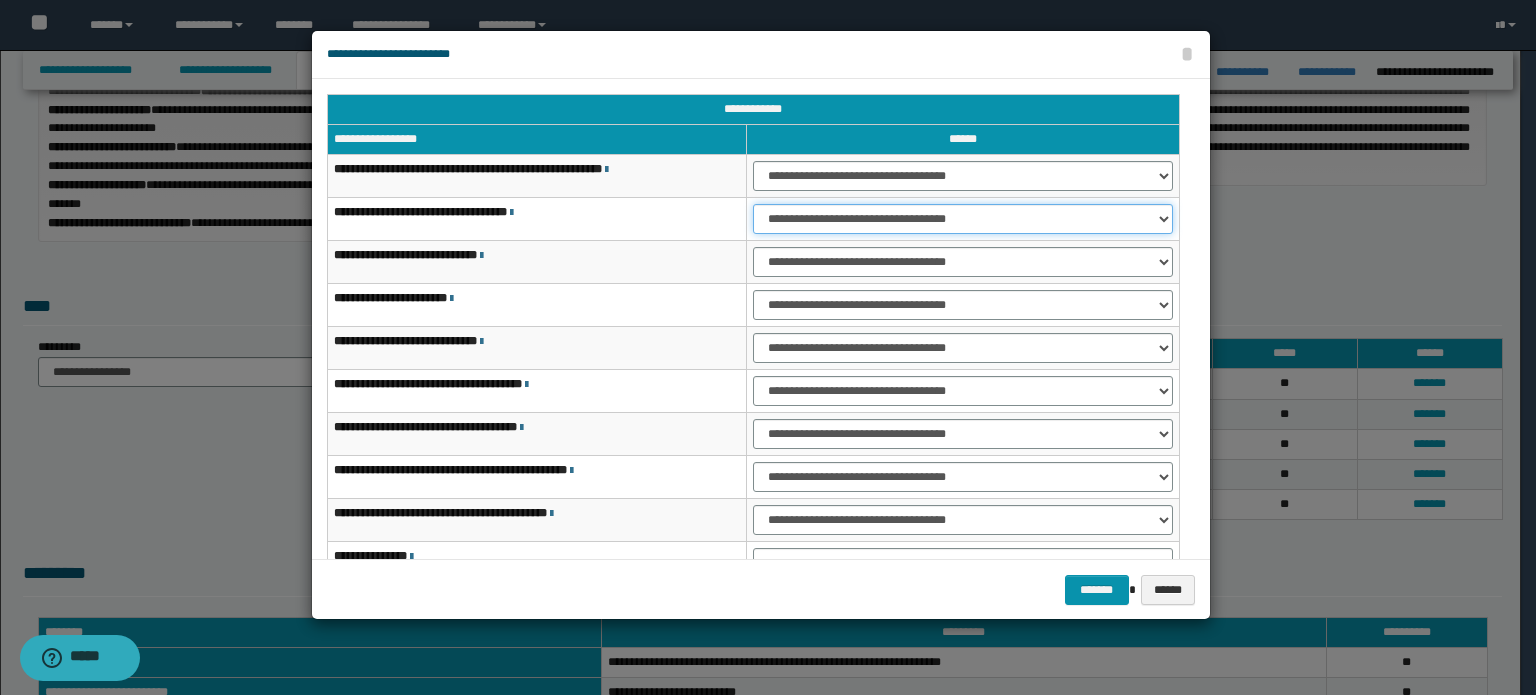 click on "**********" at bounding box center [963, 219] 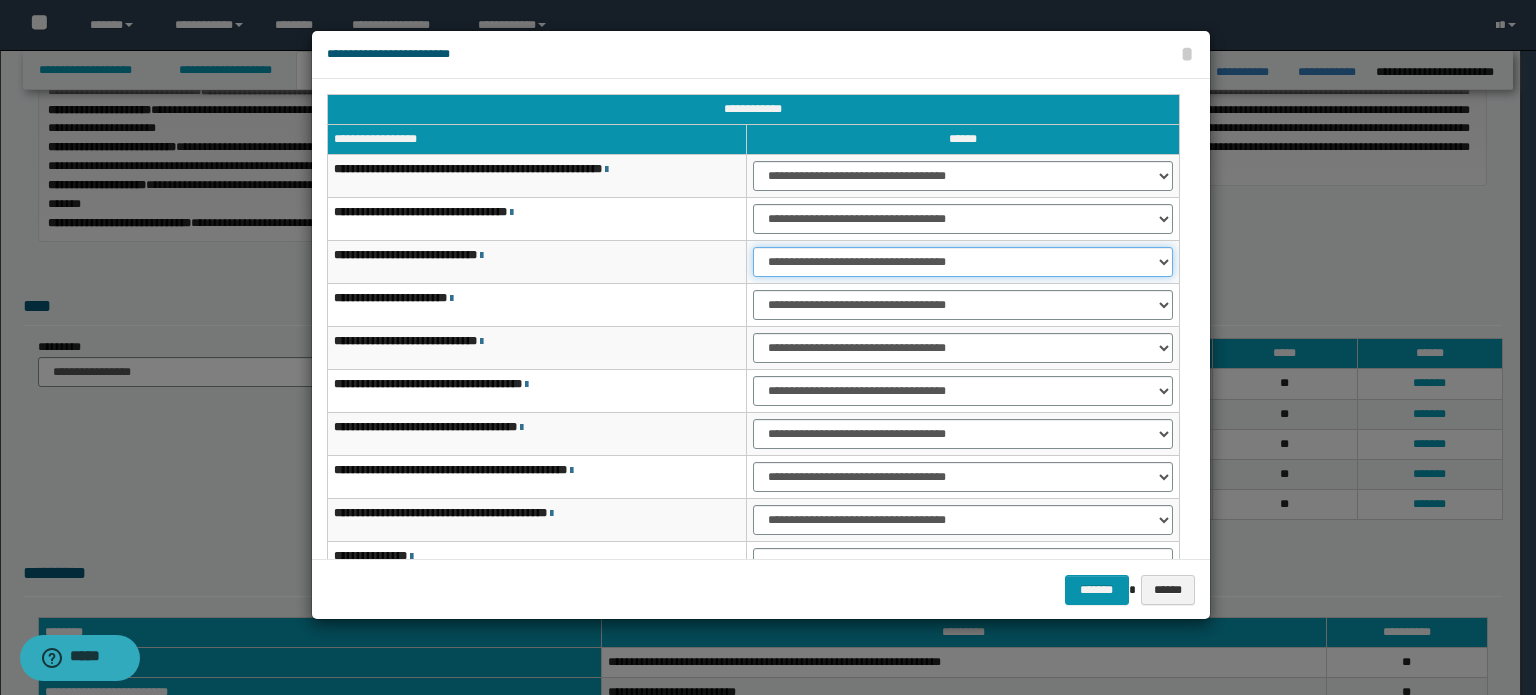 drag, startPoint x: 1024, startPoint y: 259, endPoint x: 1020, endPoint y: 271, distance: 12.649111 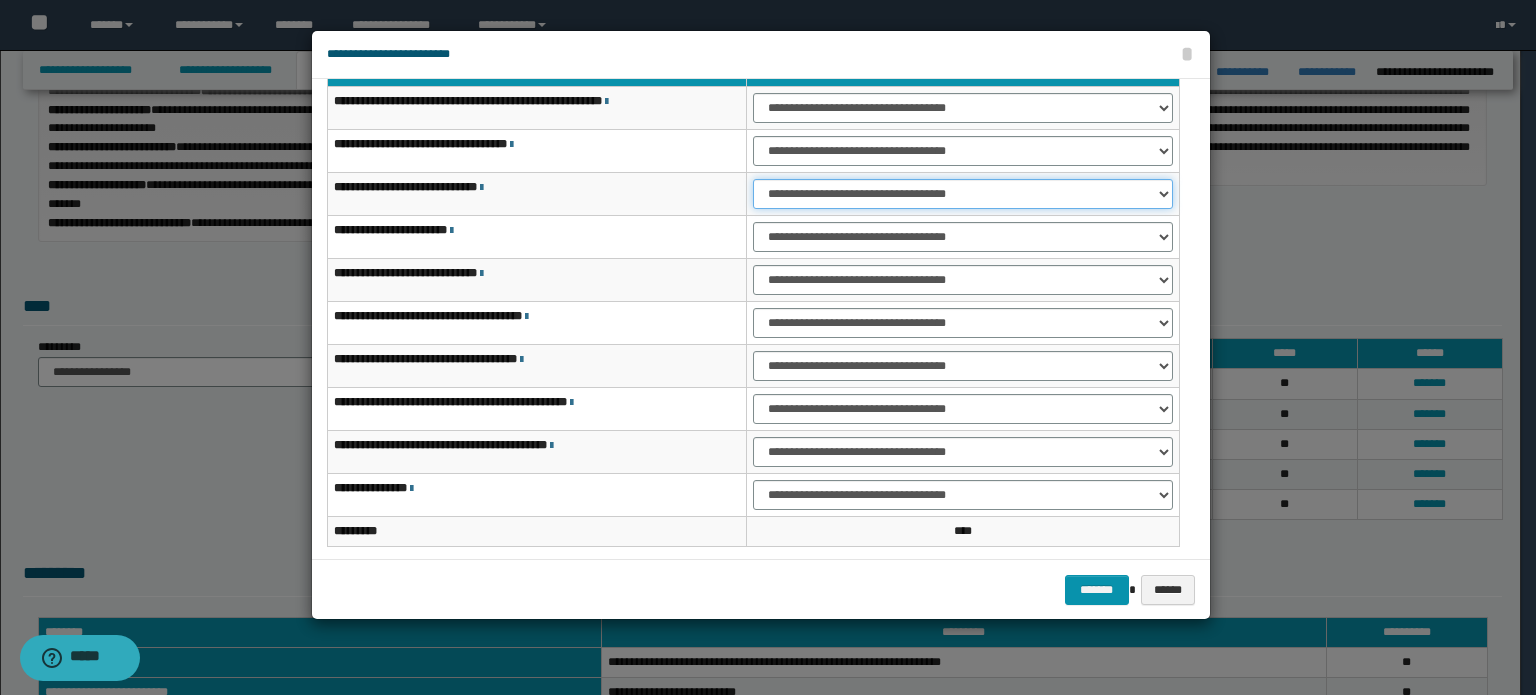 scroll, scrollTop: 118, scrollLeft: 0, axis: vertical 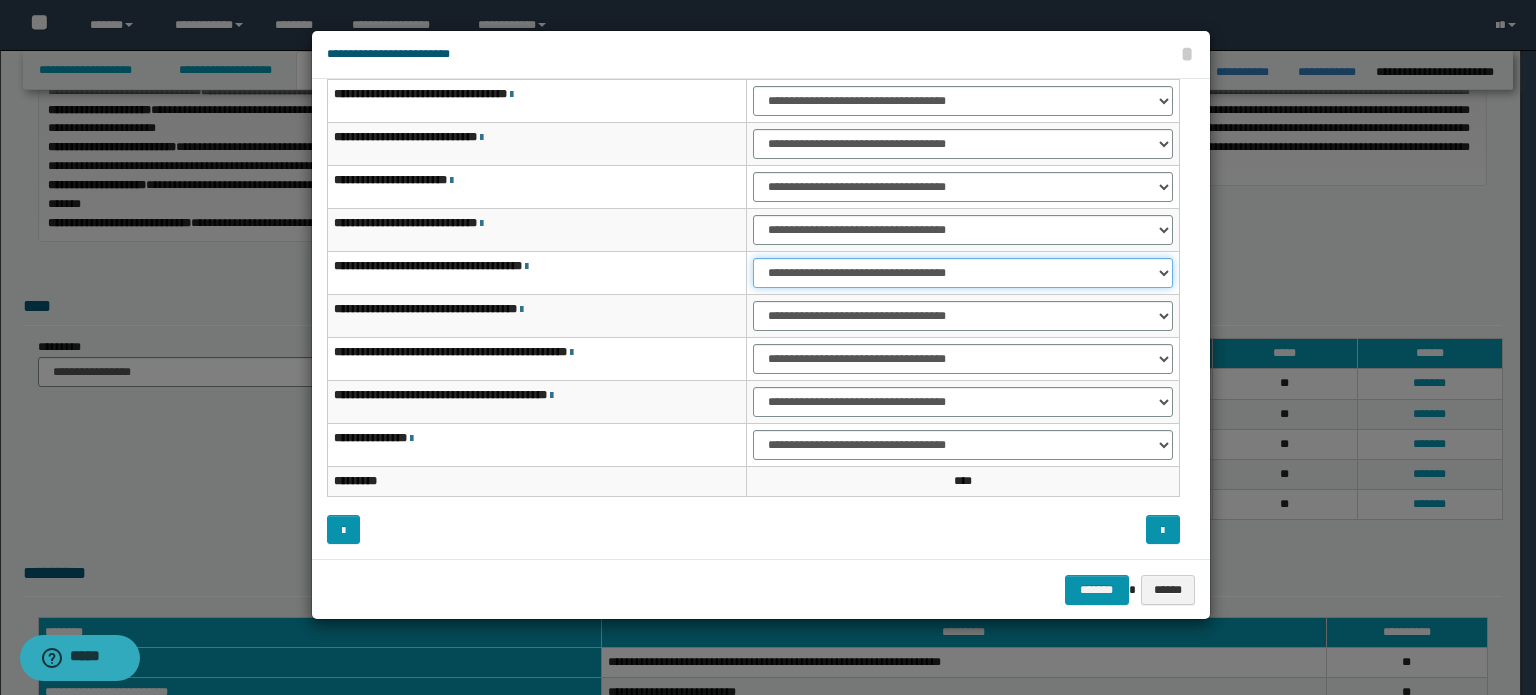 drag, startPoint x: 1033, startPoint y: 268, endPoint x: 1025, endPoint y: 284, distance: 17.888544 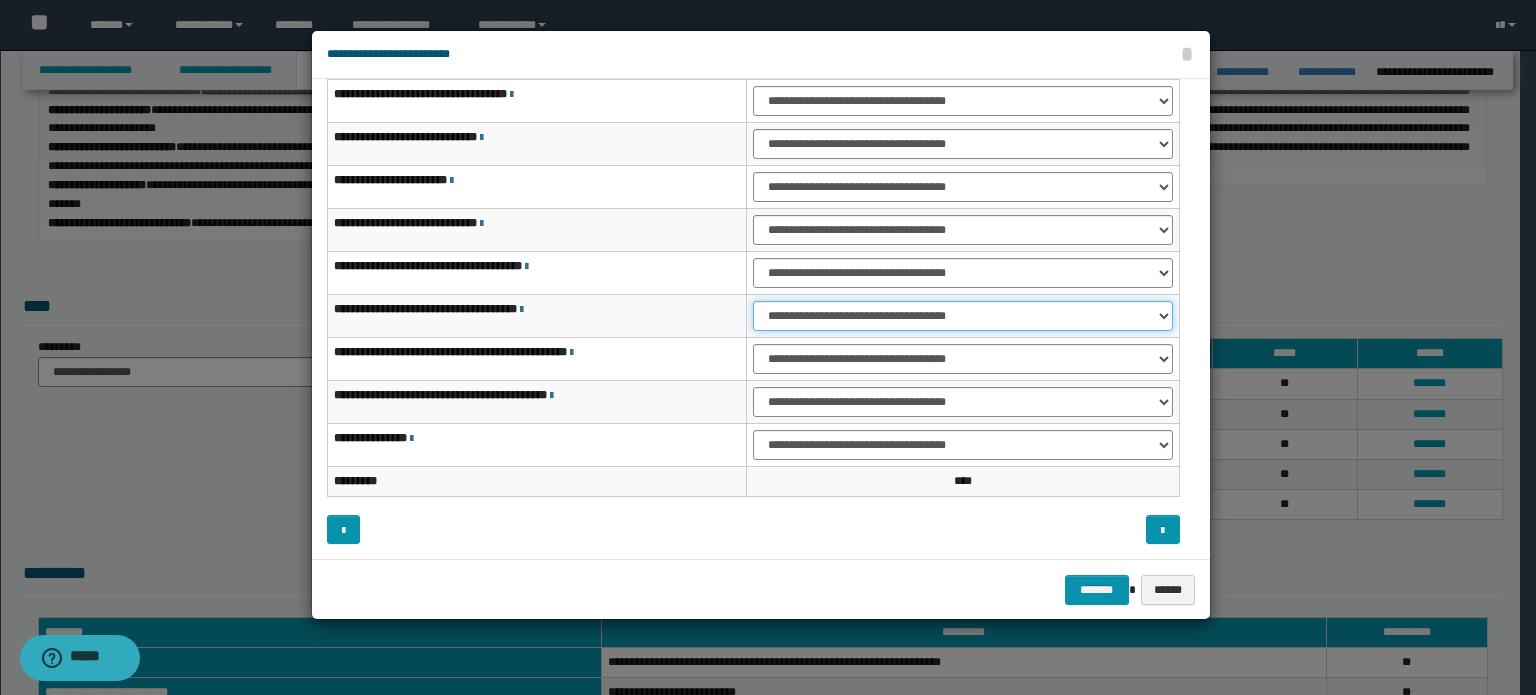click on "**********" at bounding box center (963, 316) 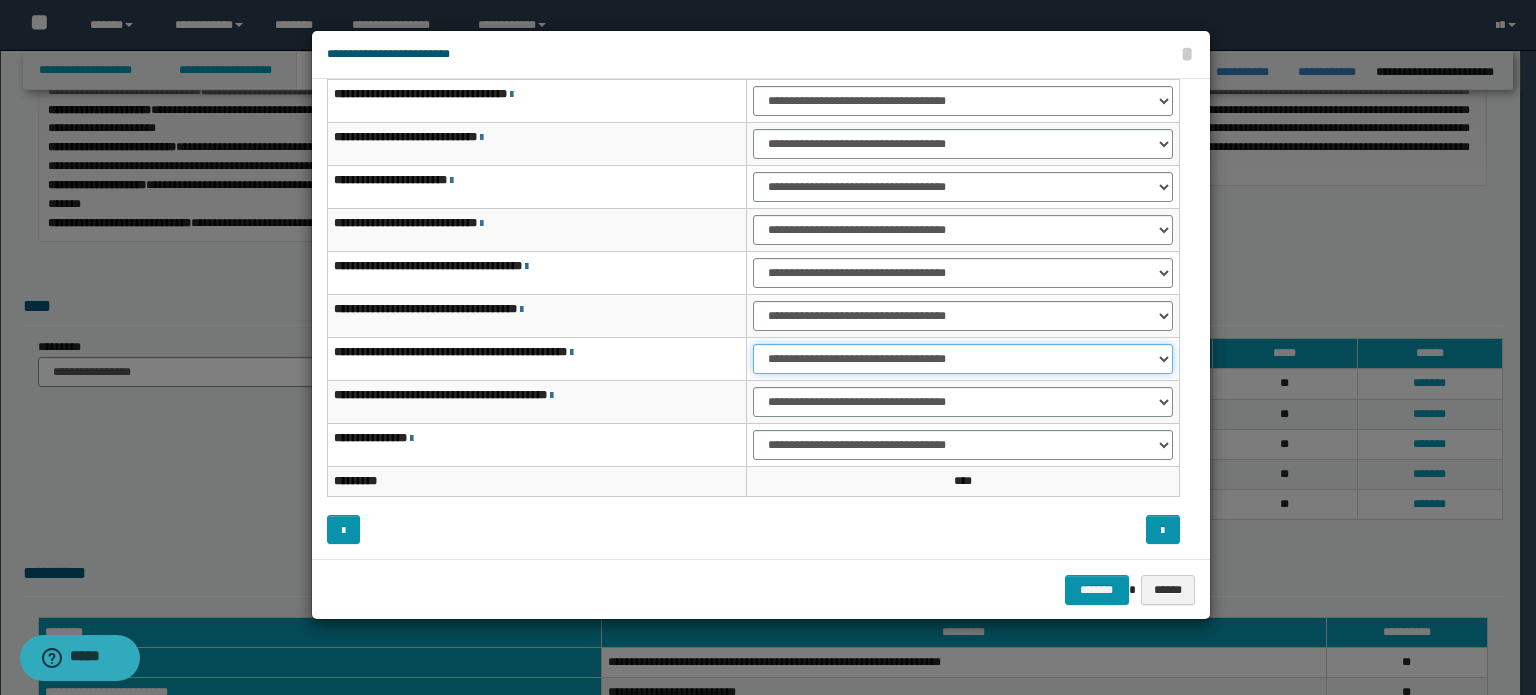 click on "**********" at bounding box center (963, 359) 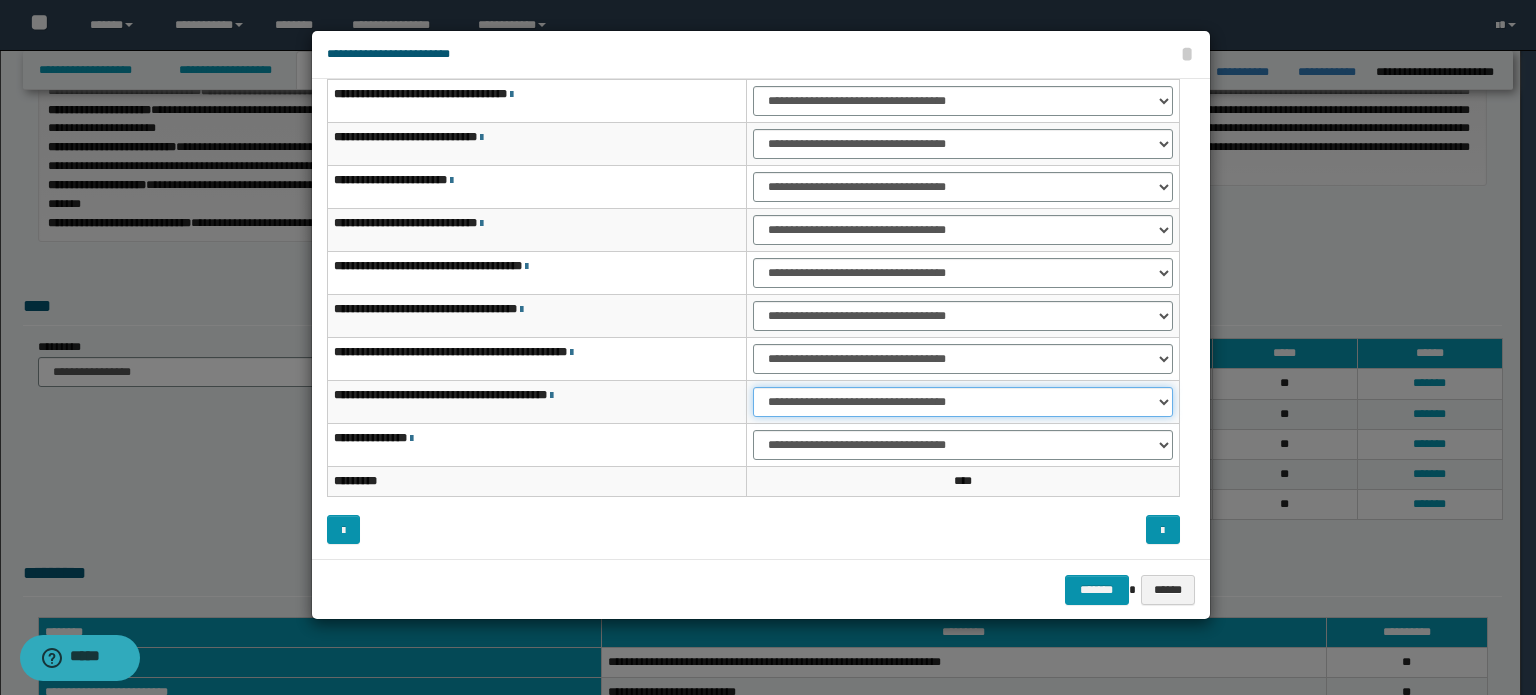 click on "**********" at bounding box center (963, 402) 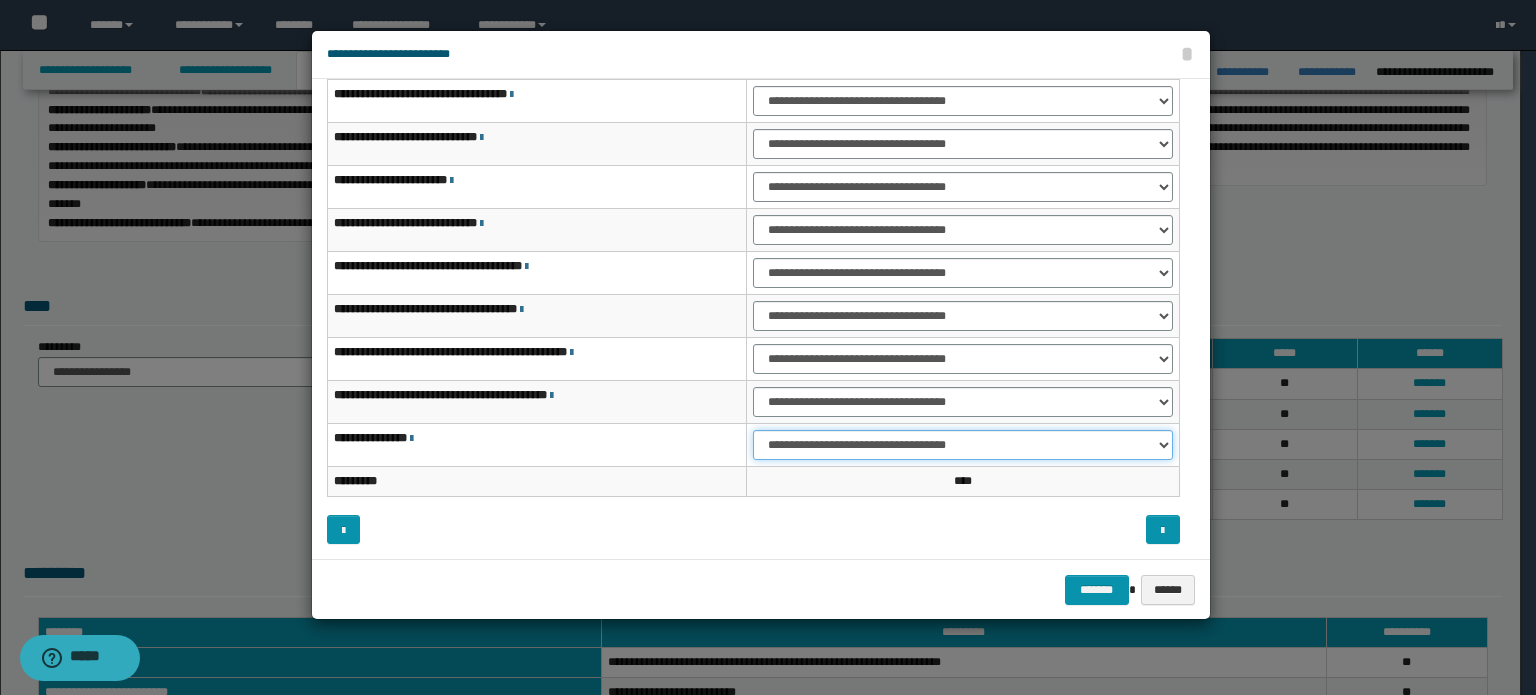 click on "**********" at bounding box center [963, 445] 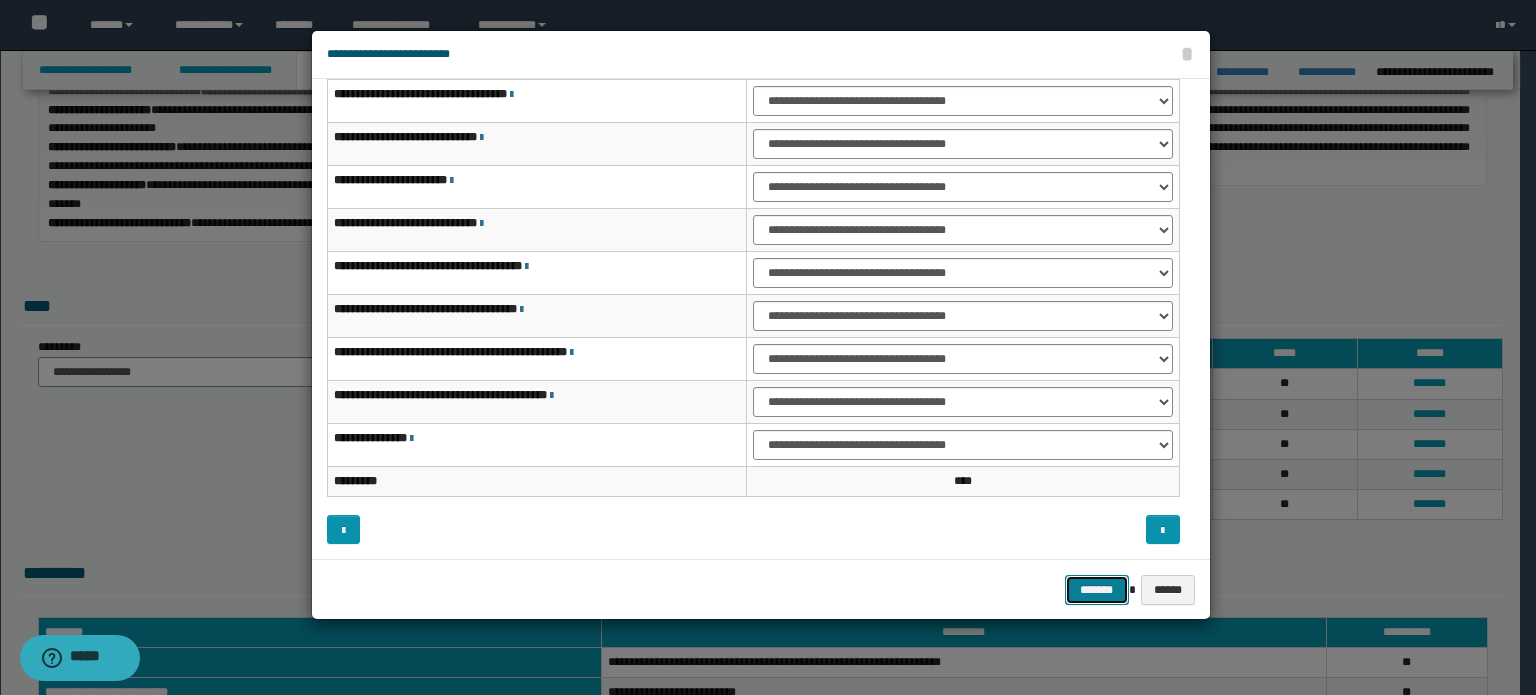 click on "*******" at bounding box center [1097, 590] 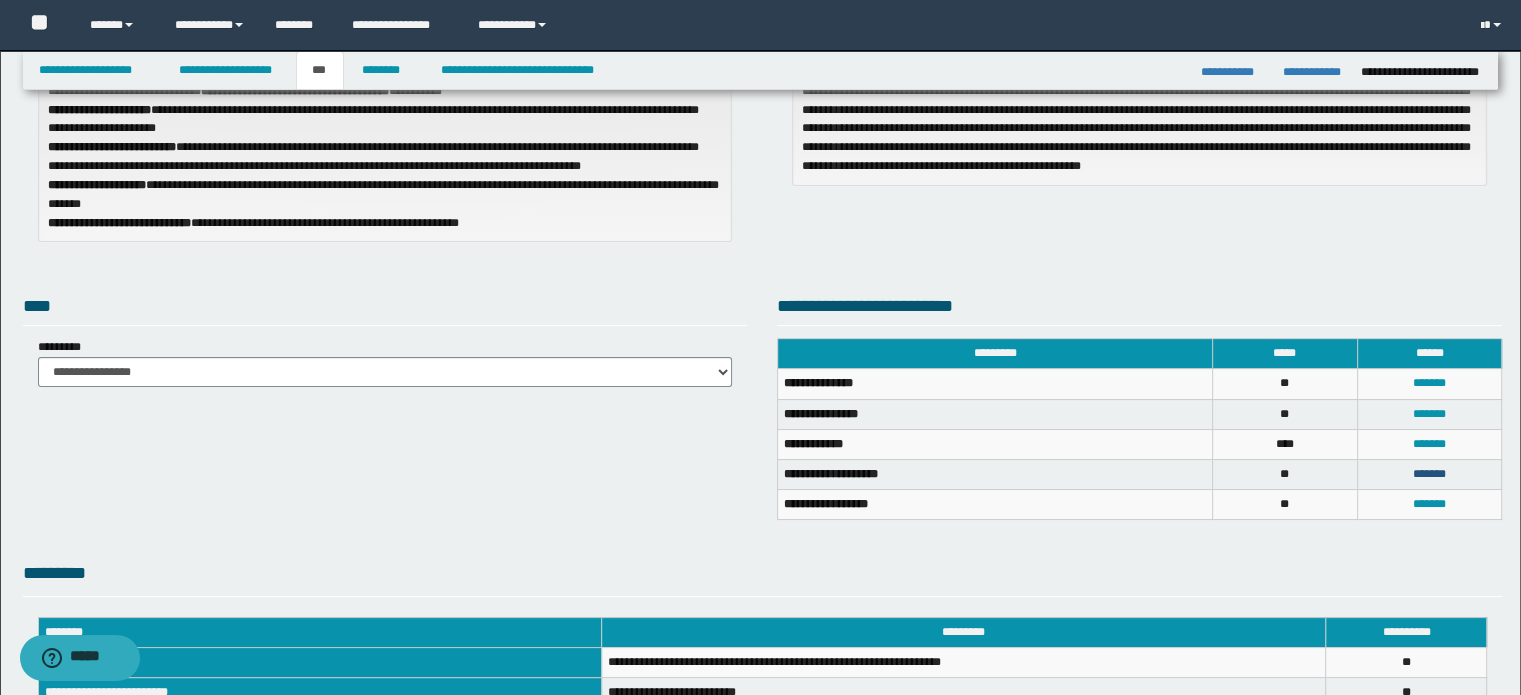 click on "*******" at bounding box center [1429, 474] 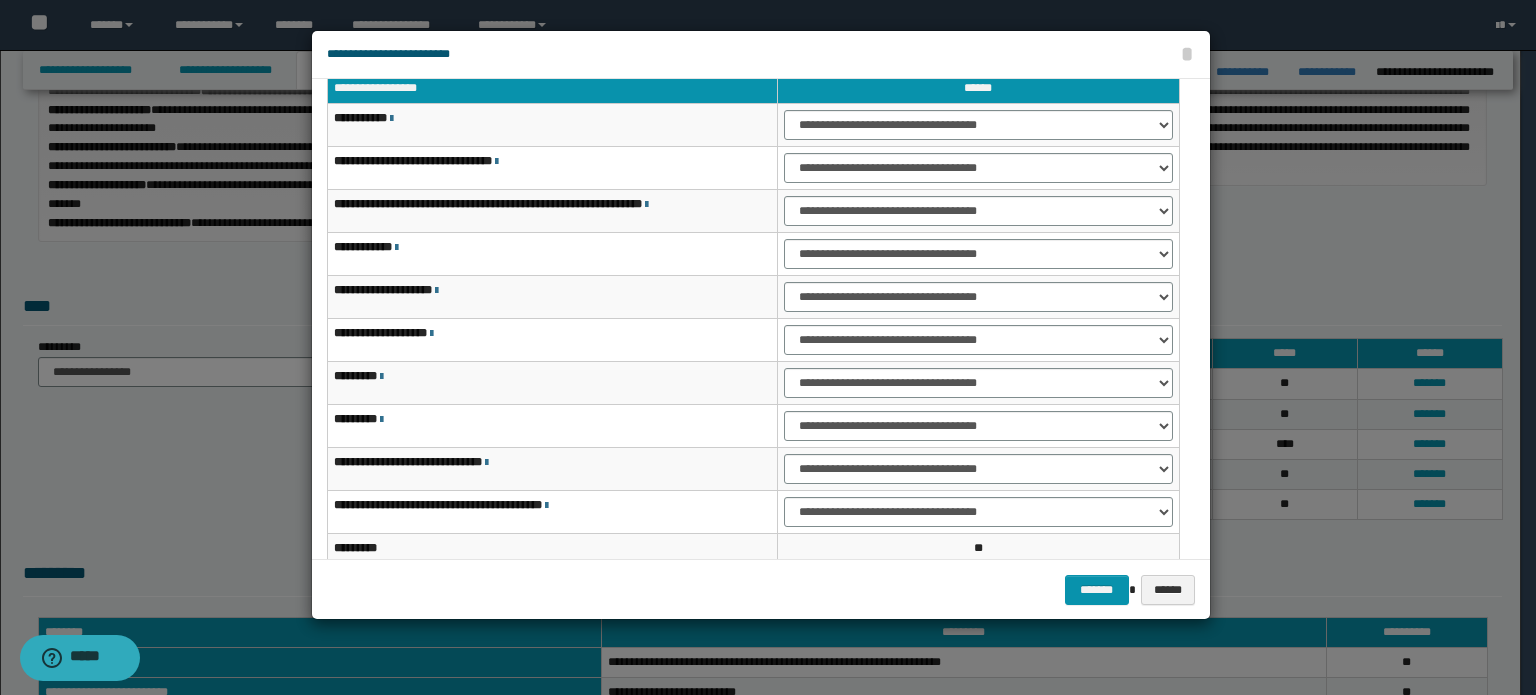 scroll, scrollTop: 0, scrollLeft: 0, axis: both 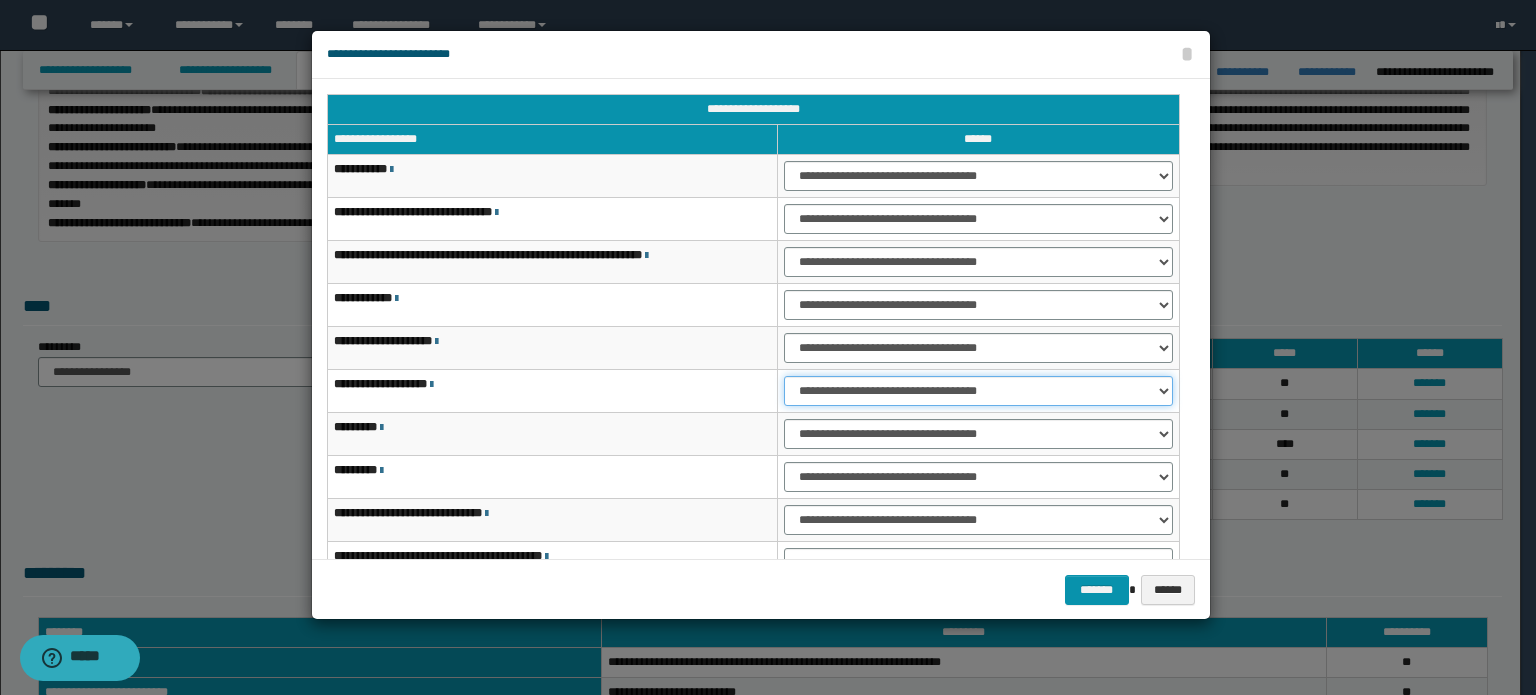 click on "**********" at bounding box center (978, 391) 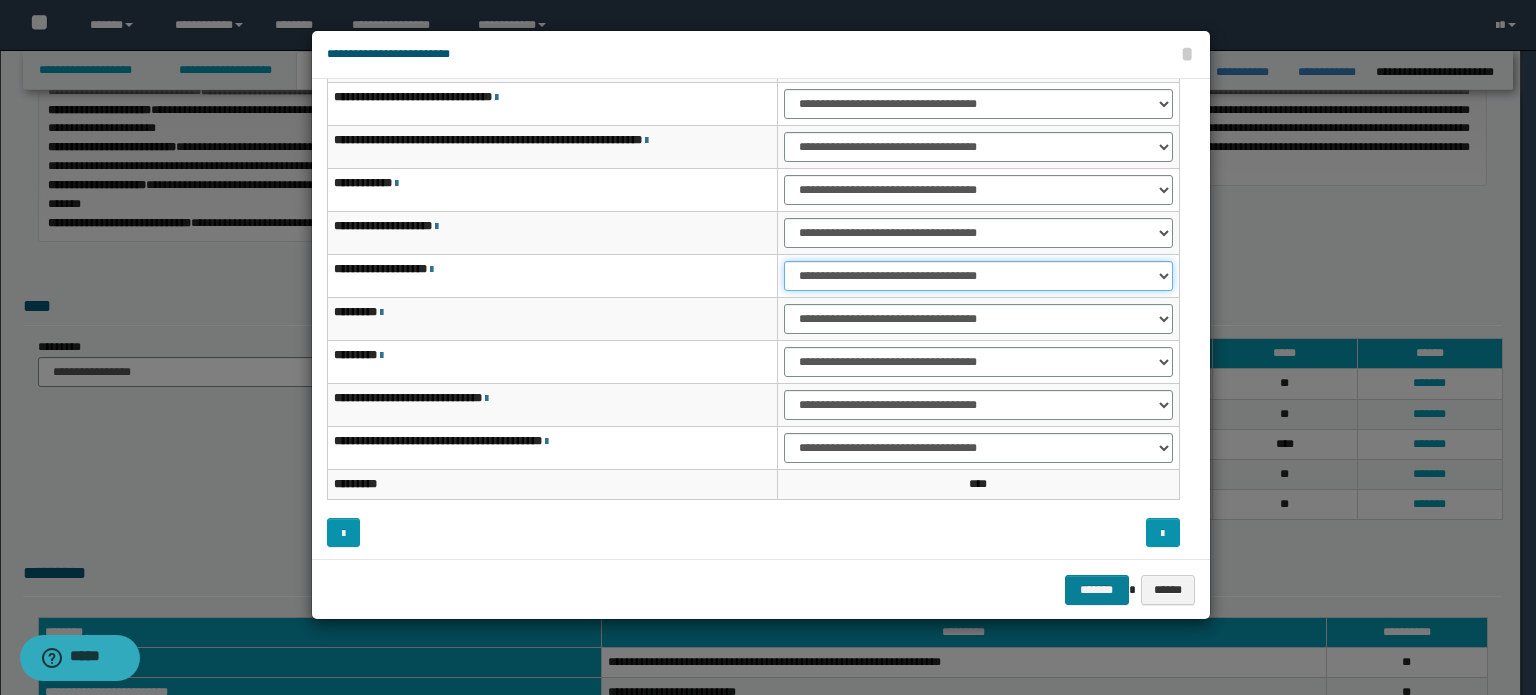 scroll, scrollTop: 118, scrollLeft: 0, axis: vertical 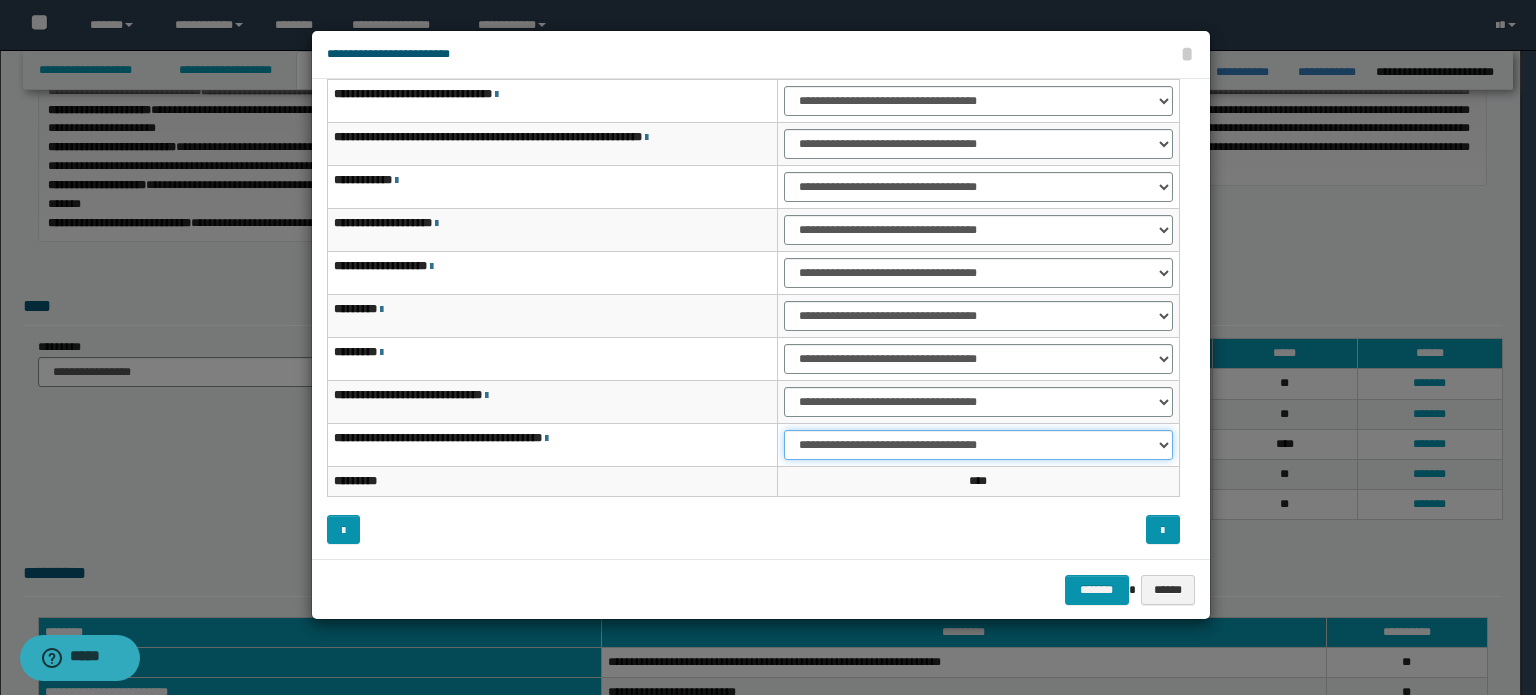 click on "**********" at bounding box center (978, 445) 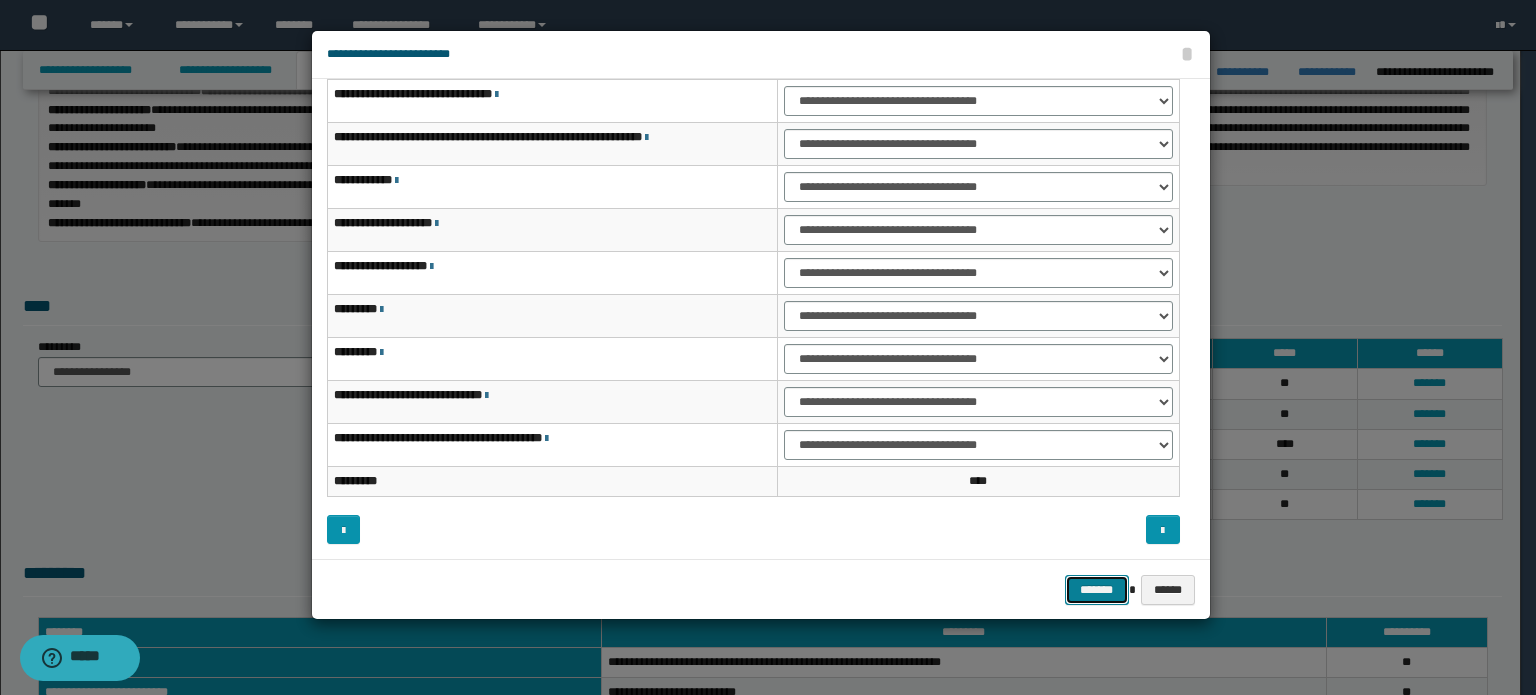 click on "*******" at bounding box center (1097, 590) 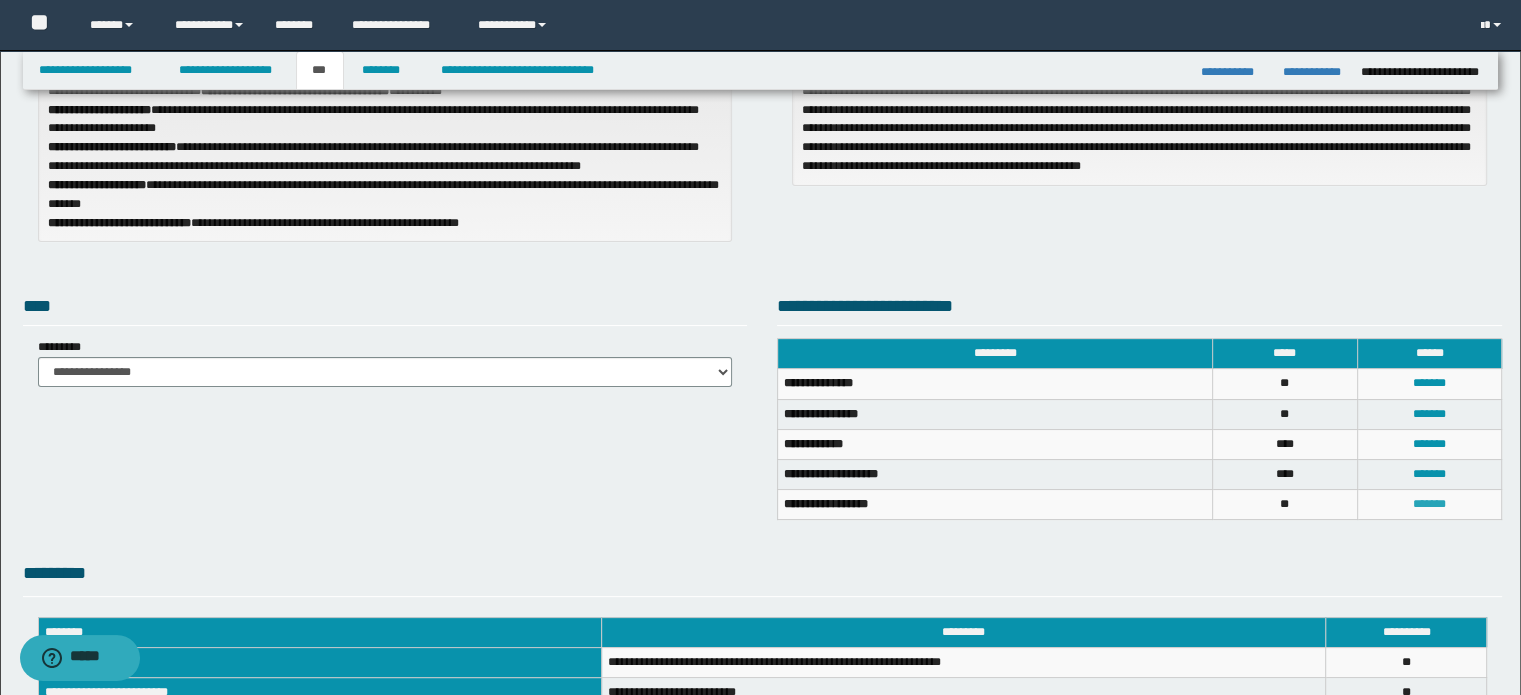 click on "*******" at bounding box center (1429, 504) 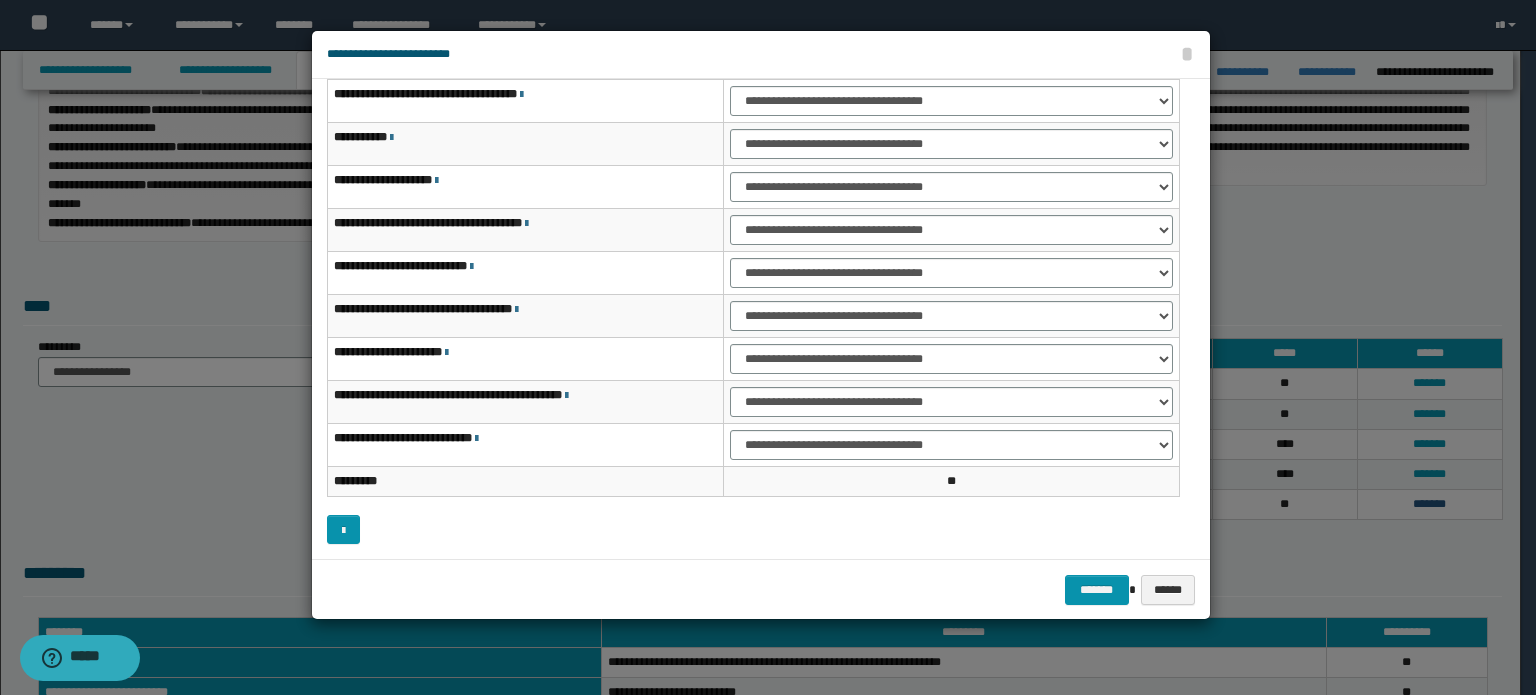 scroll, scrollTop: 49, scrollLeft: 0, axis: vertical 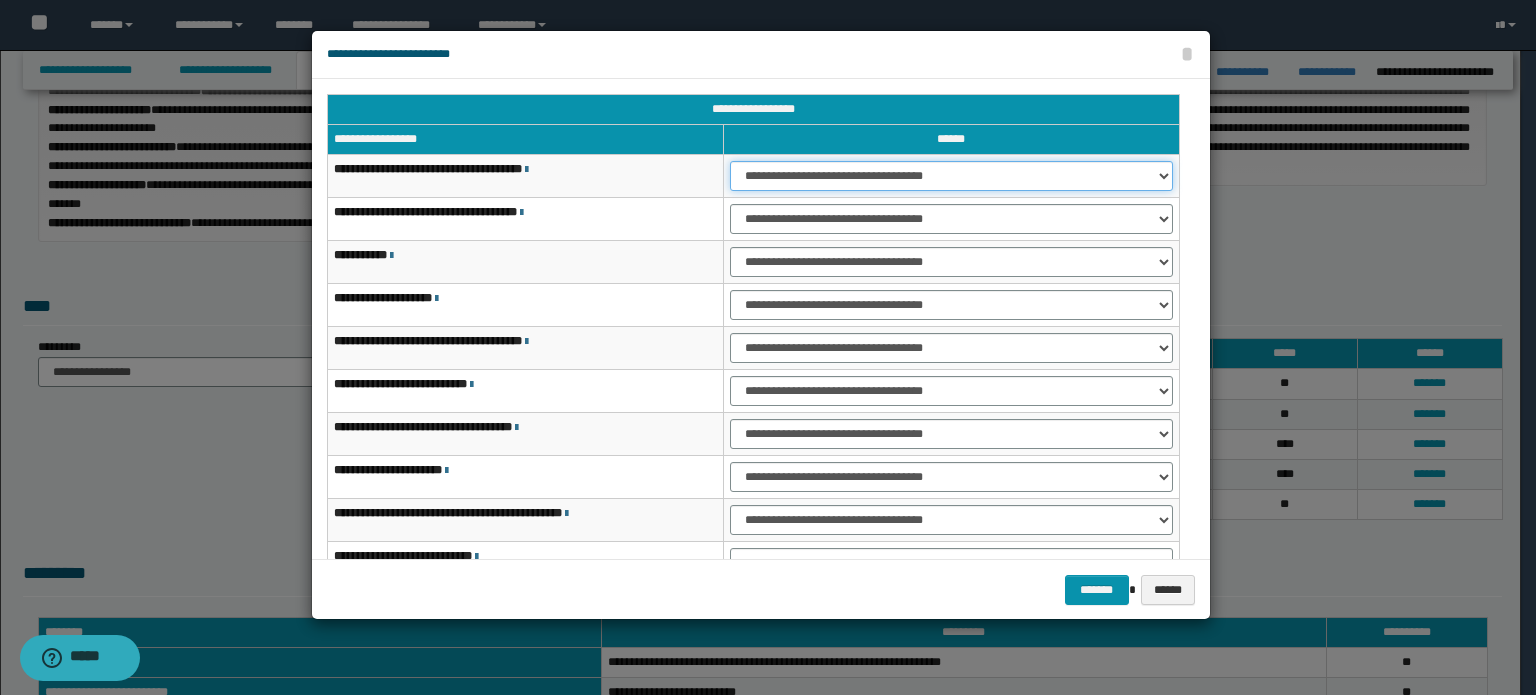 drag, startPoint x: 1018, startPoint y: 175, endPoint x: 1017, endPoint y: 187, distance: 12.0415945 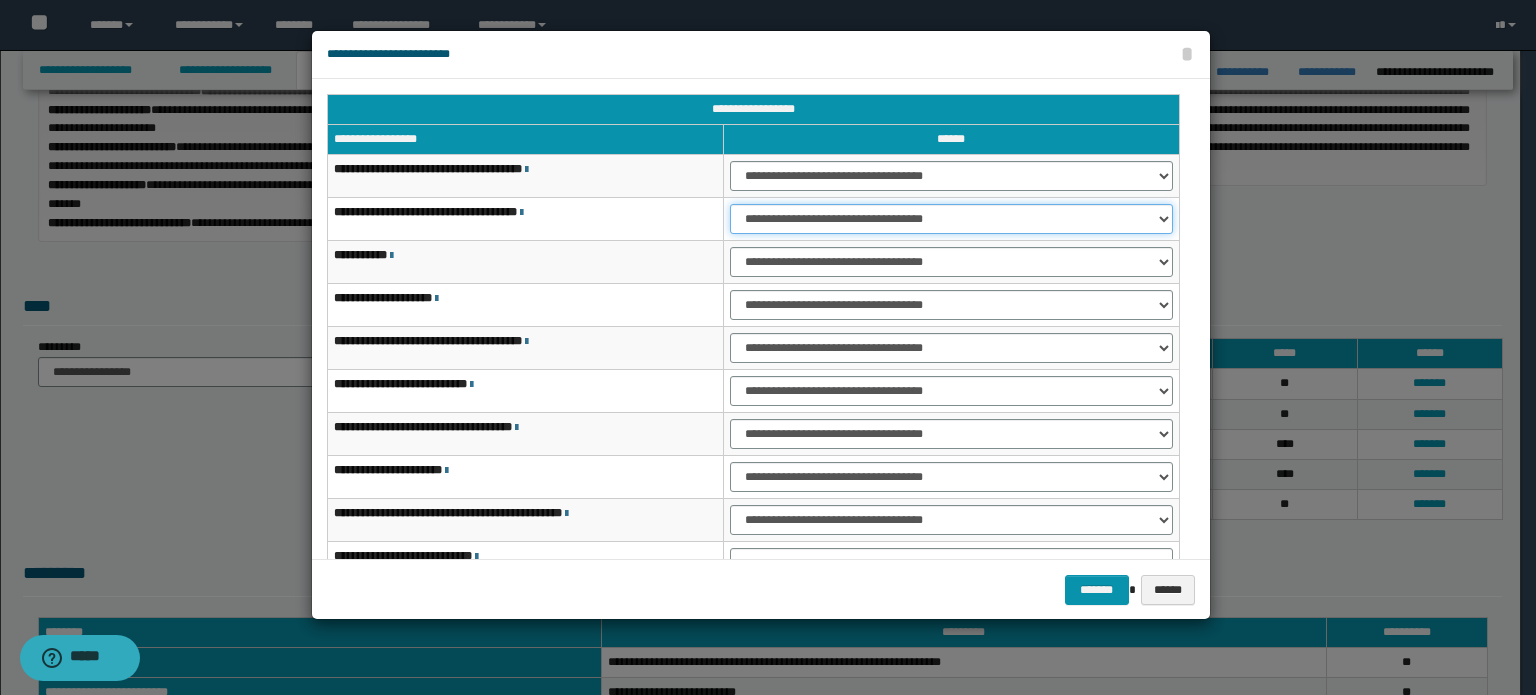 click on "**********" at bounding box center (951, 219) 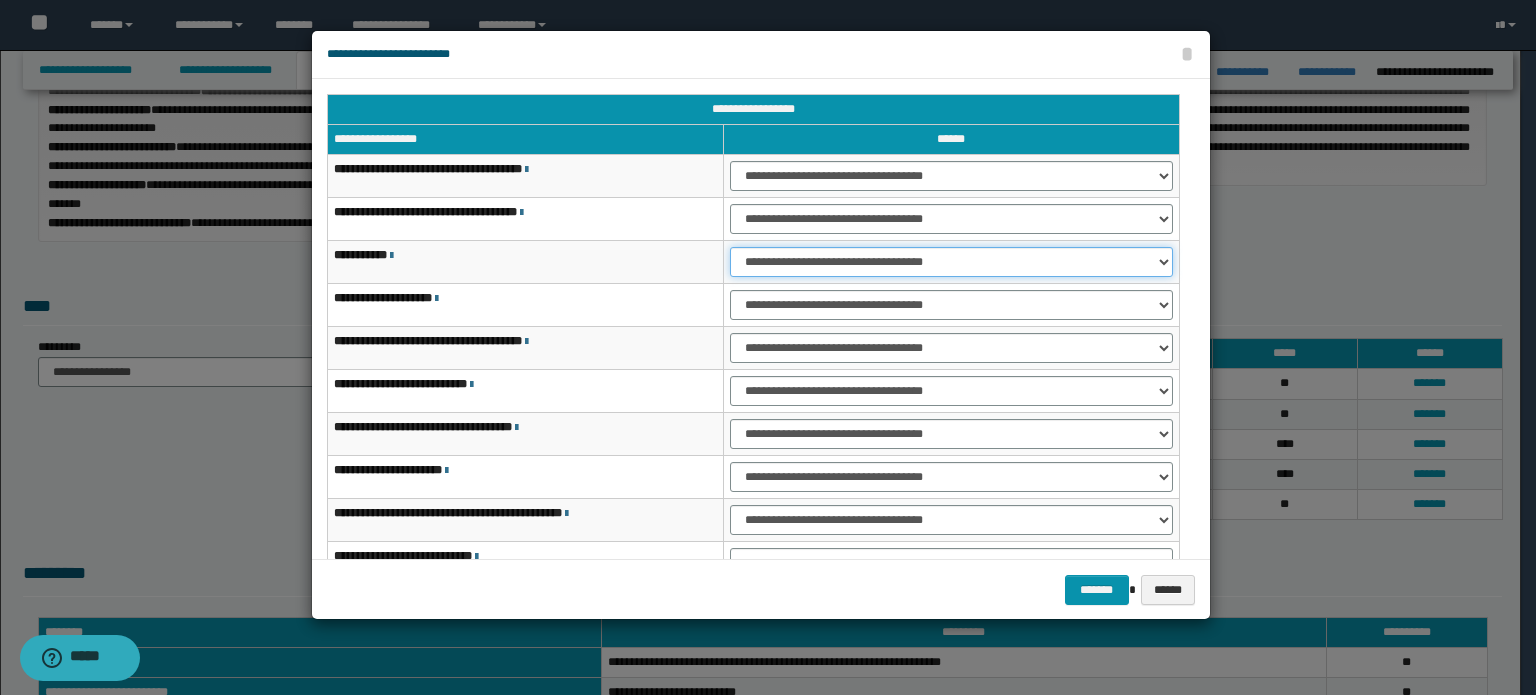 drag, startPoint x: 1004, startPoint y: 260, endPoint x: 1000, endPoint y: 275, distance: 15.524175 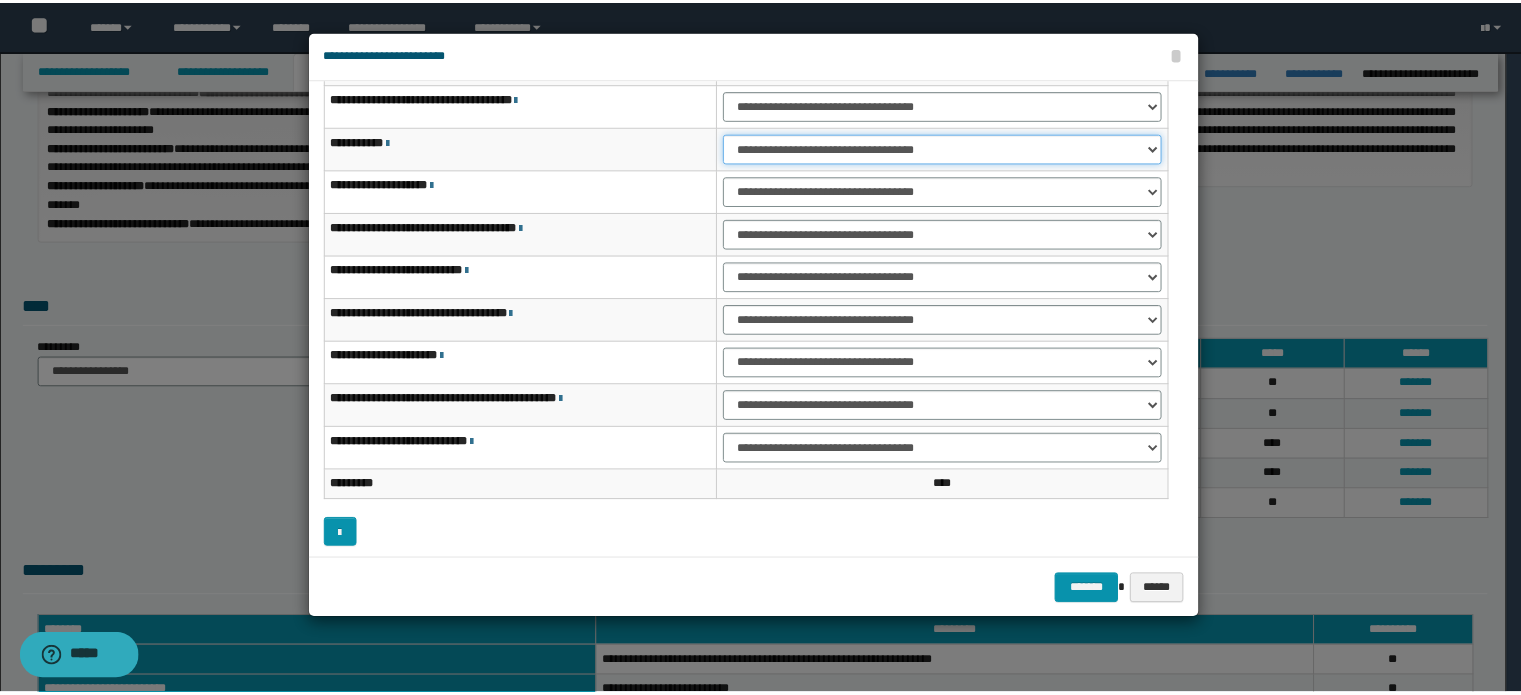 scroll, scrollTop: 118, scrollLeft: 0, axis: vertical 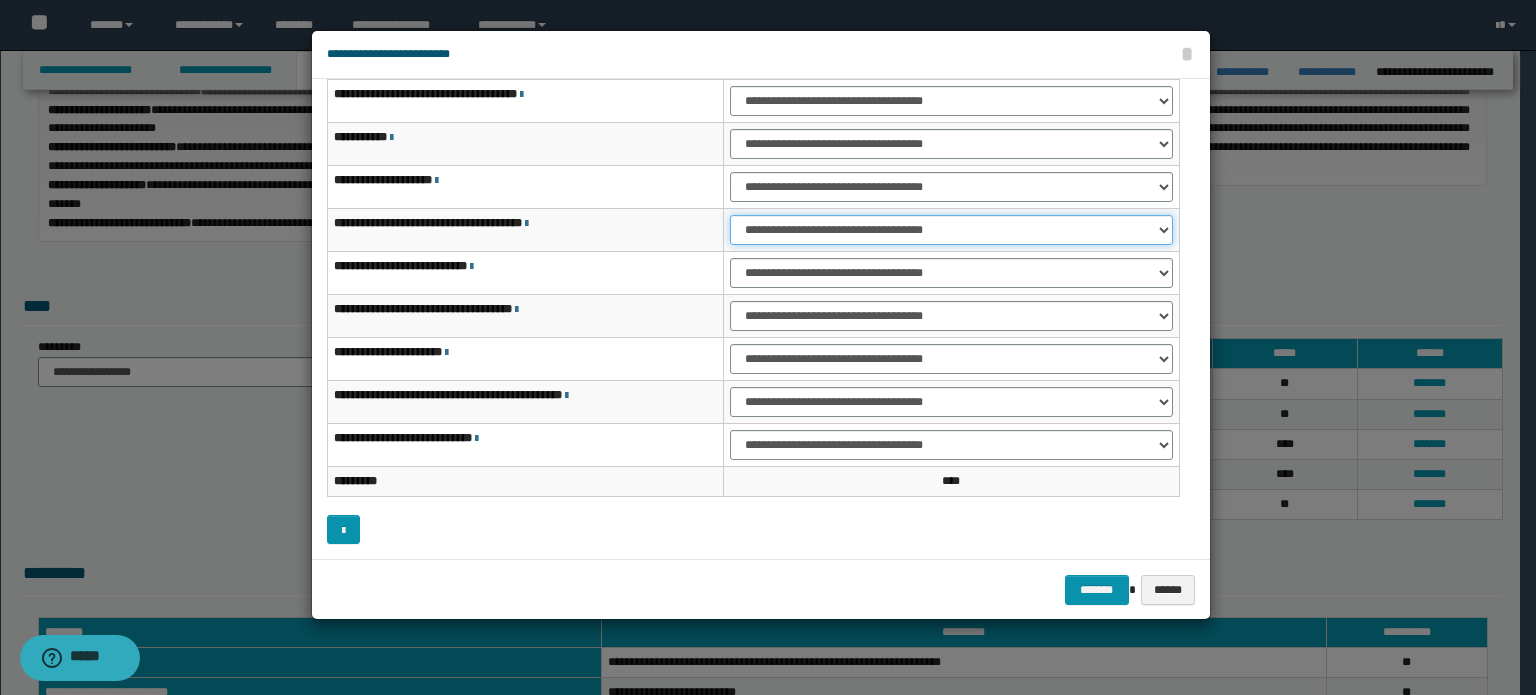 click on "**********" at bounding box center (951, 230) 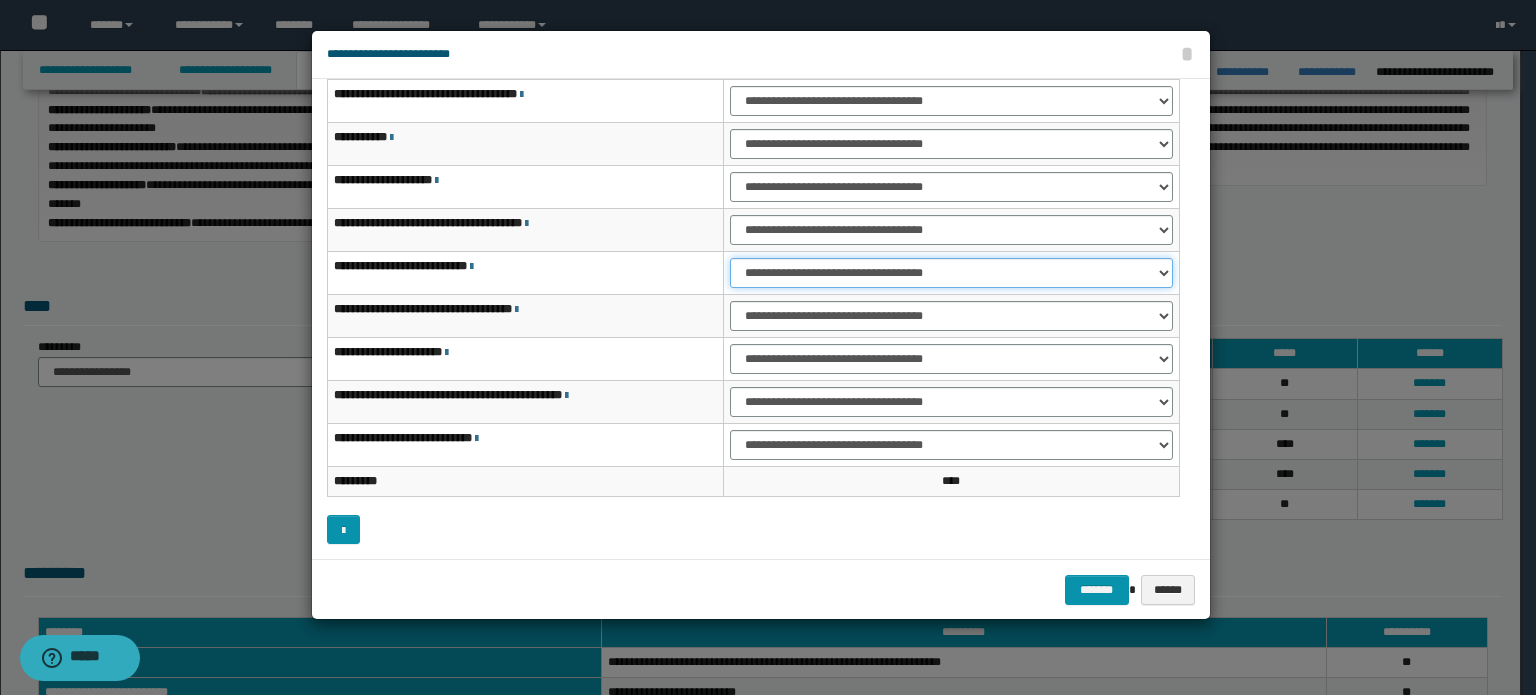 click on "**********" at bounding box center [951, 273] 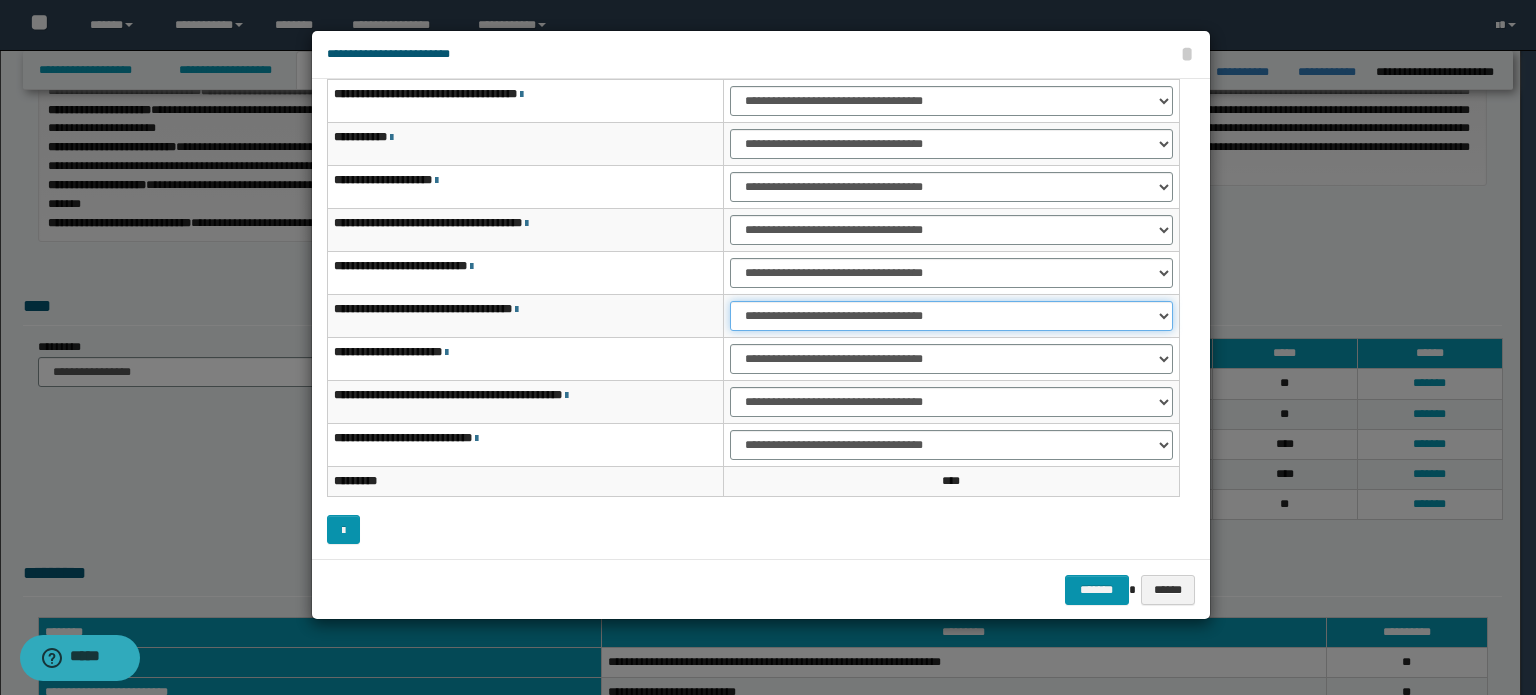 click on "**********" at bounding box center (951, 316) 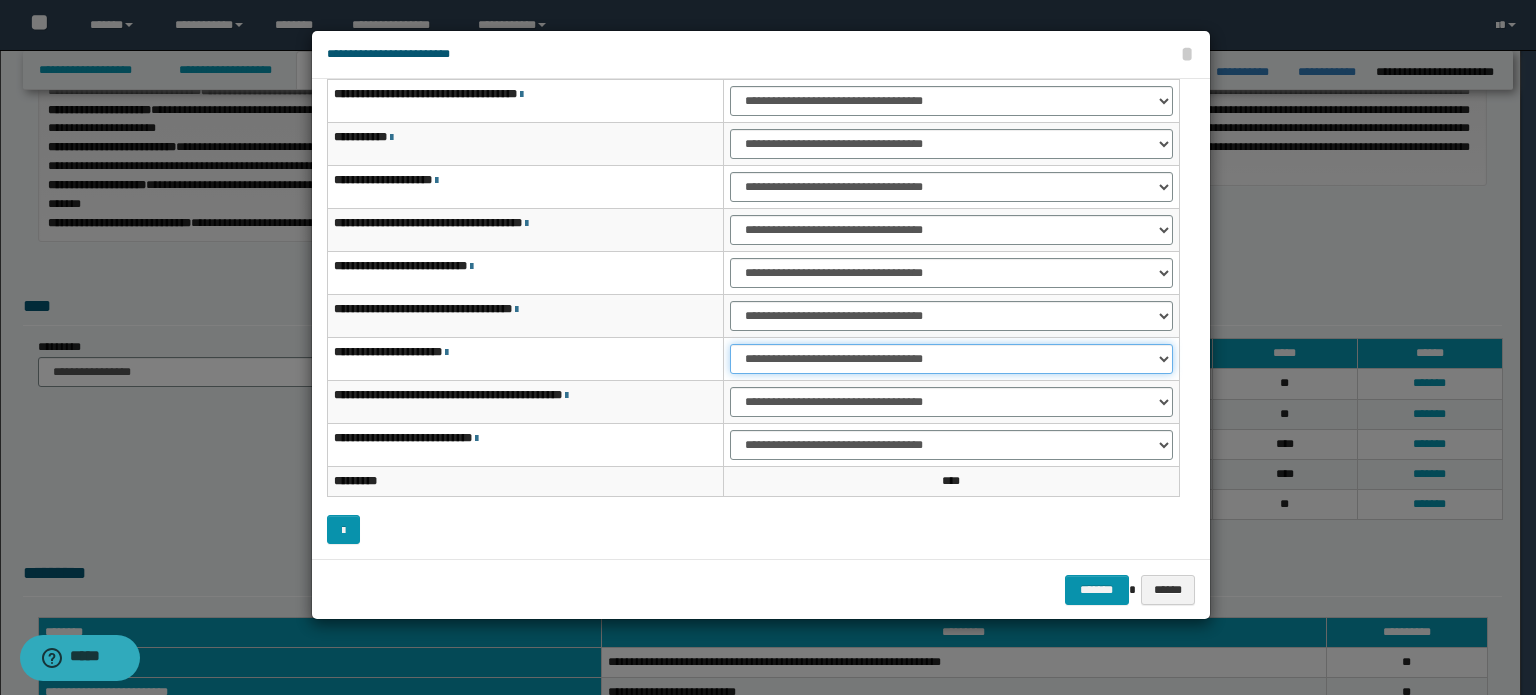 click on "**********" at bounding box center (951, 359) 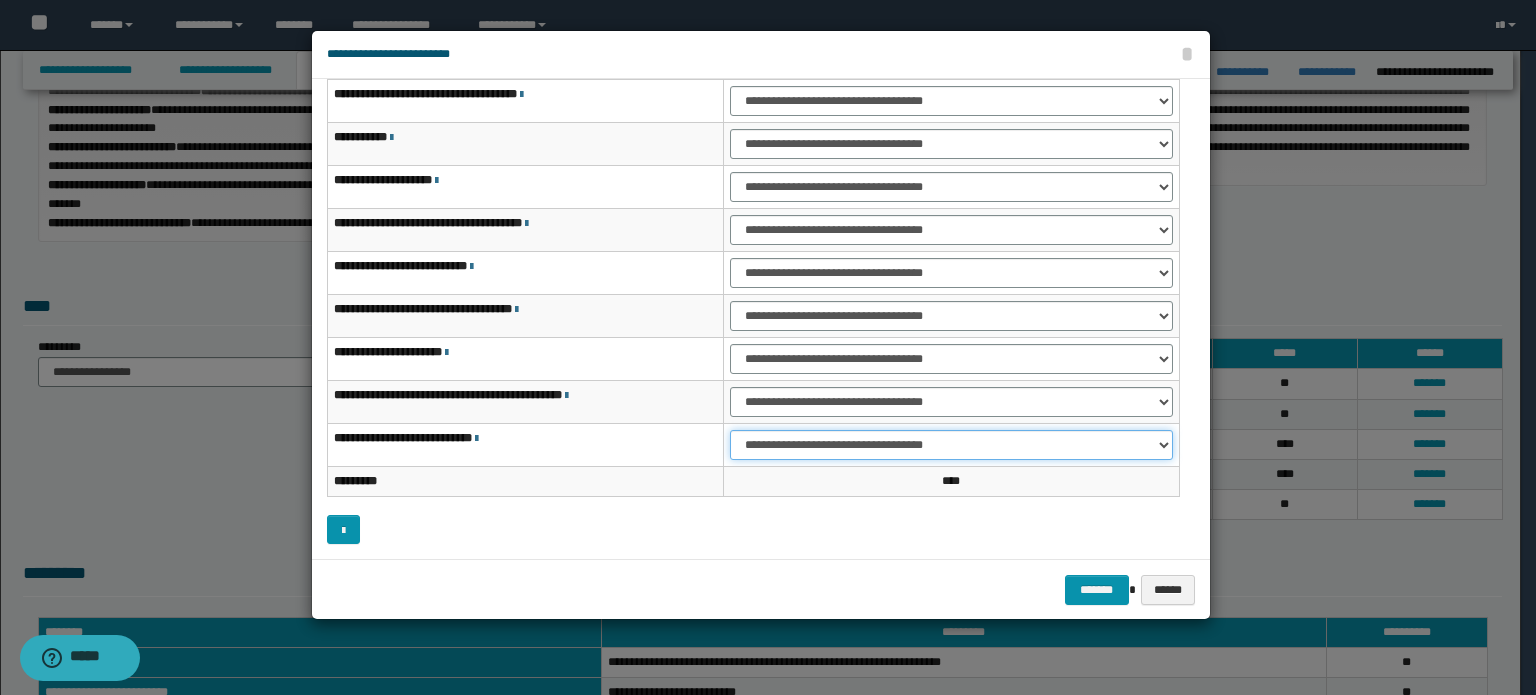 click on "**********" at bounding box center (951, 445) 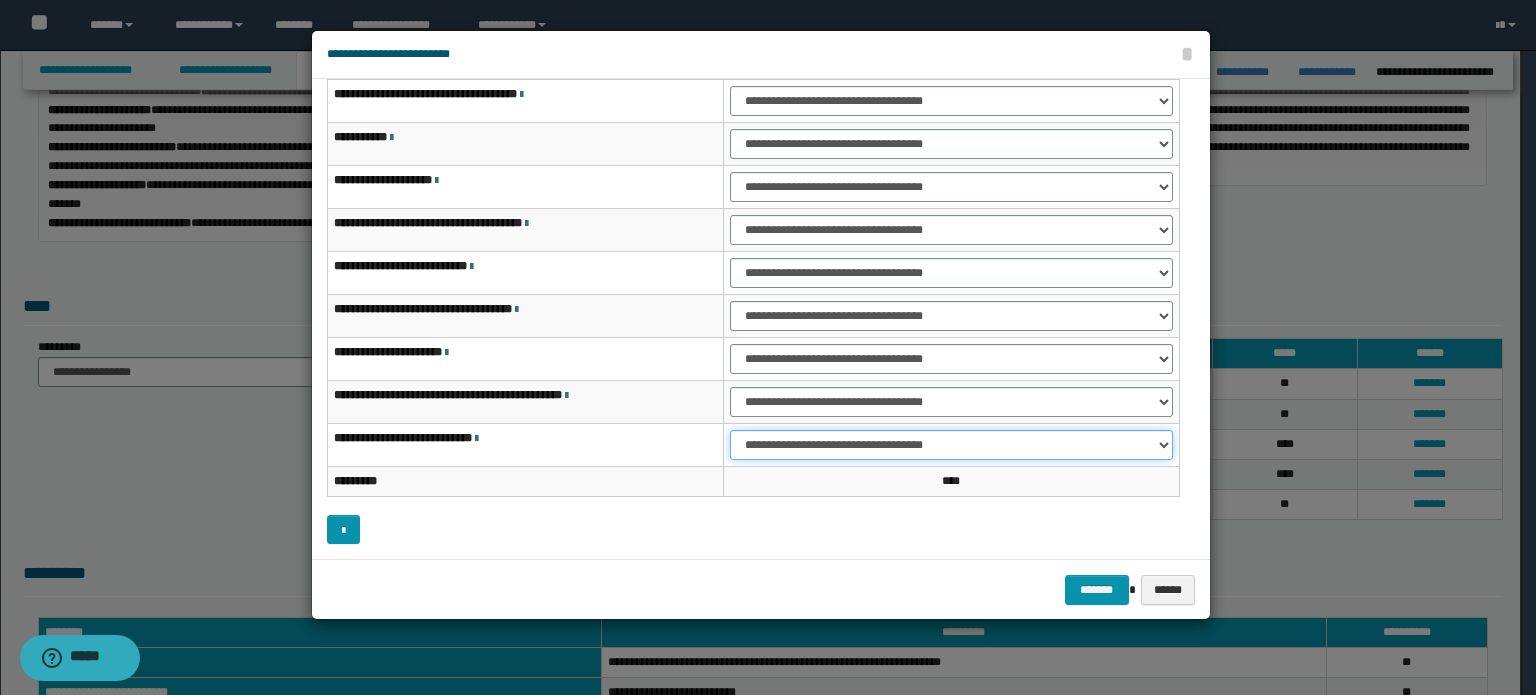 select on "***" 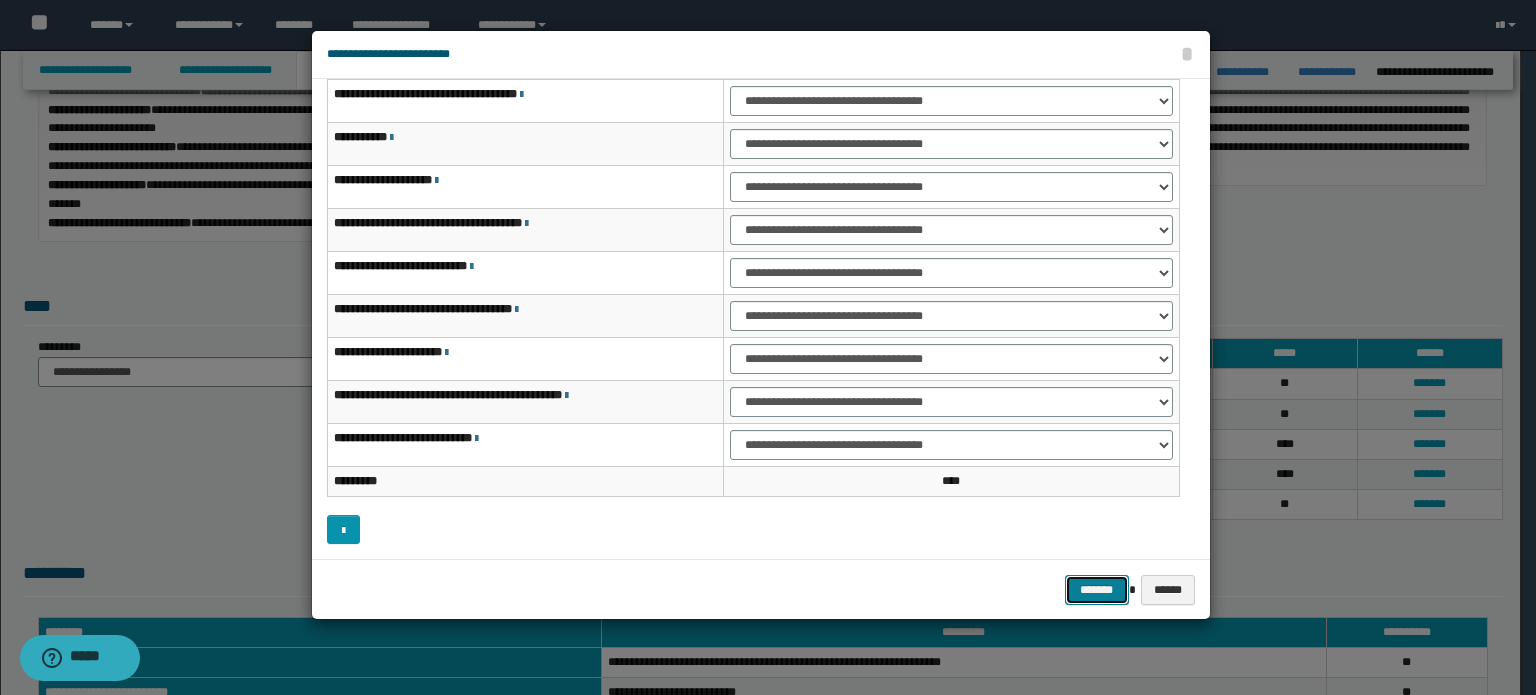 click on "*******" at bounding box center (1097, 590) 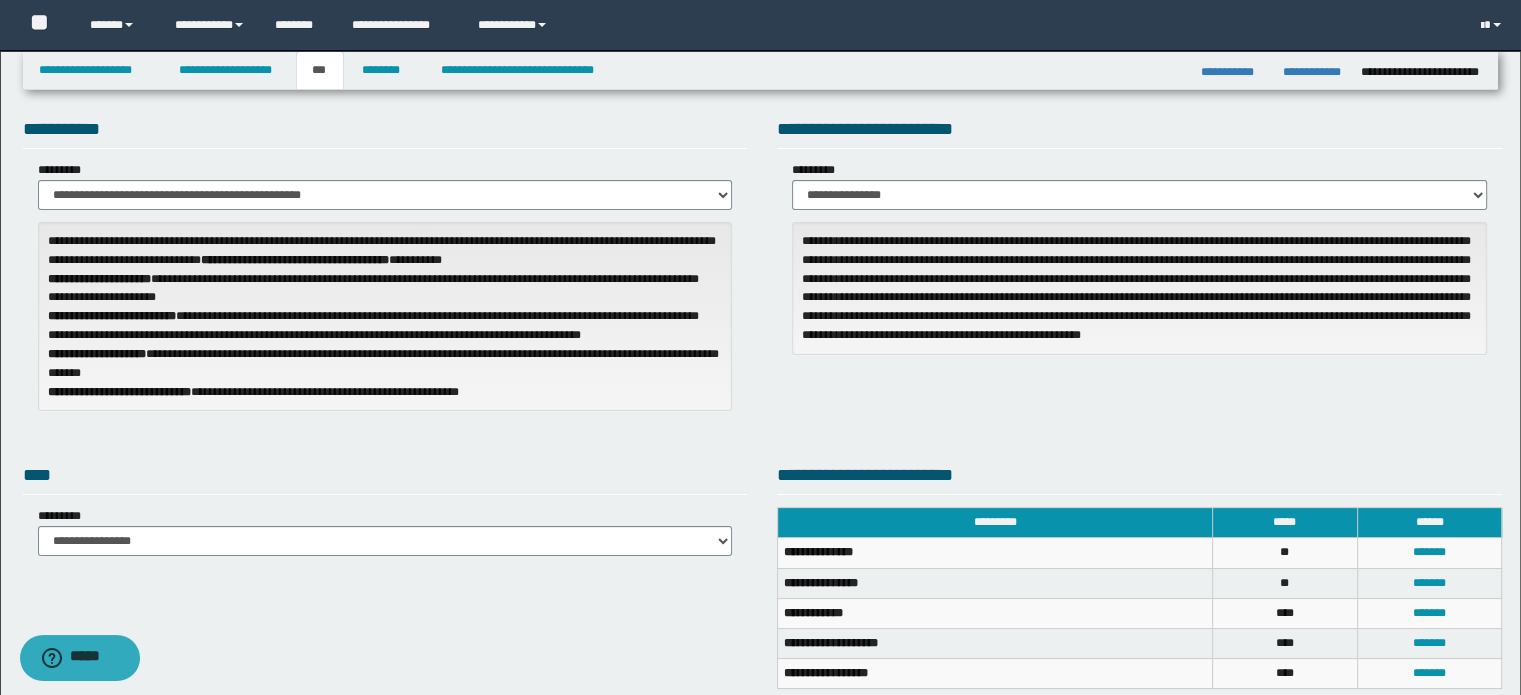 scroll, scrollTop: 0, scrollLeft: 0, axis: both 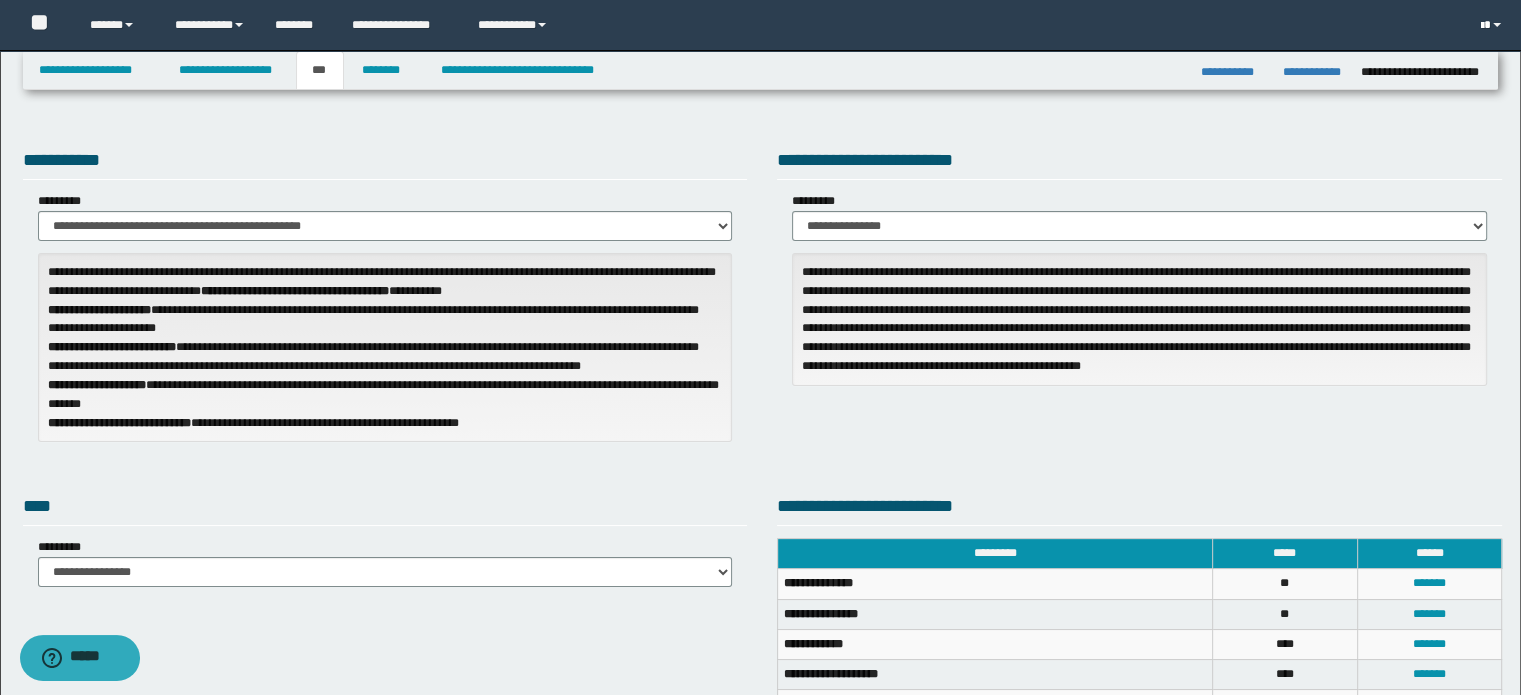 click at bounding box center [1497, 25] 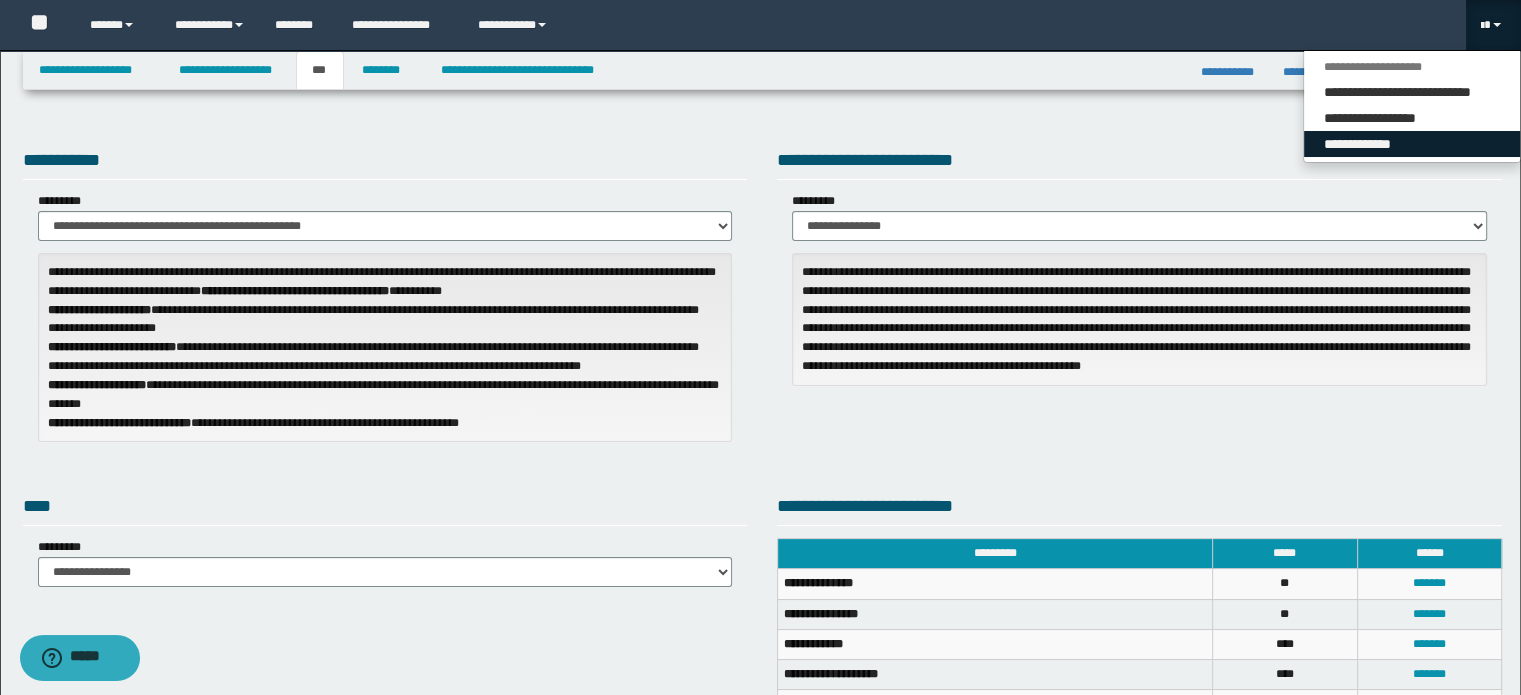 click on "**********" at bounding box center [1412, 144] 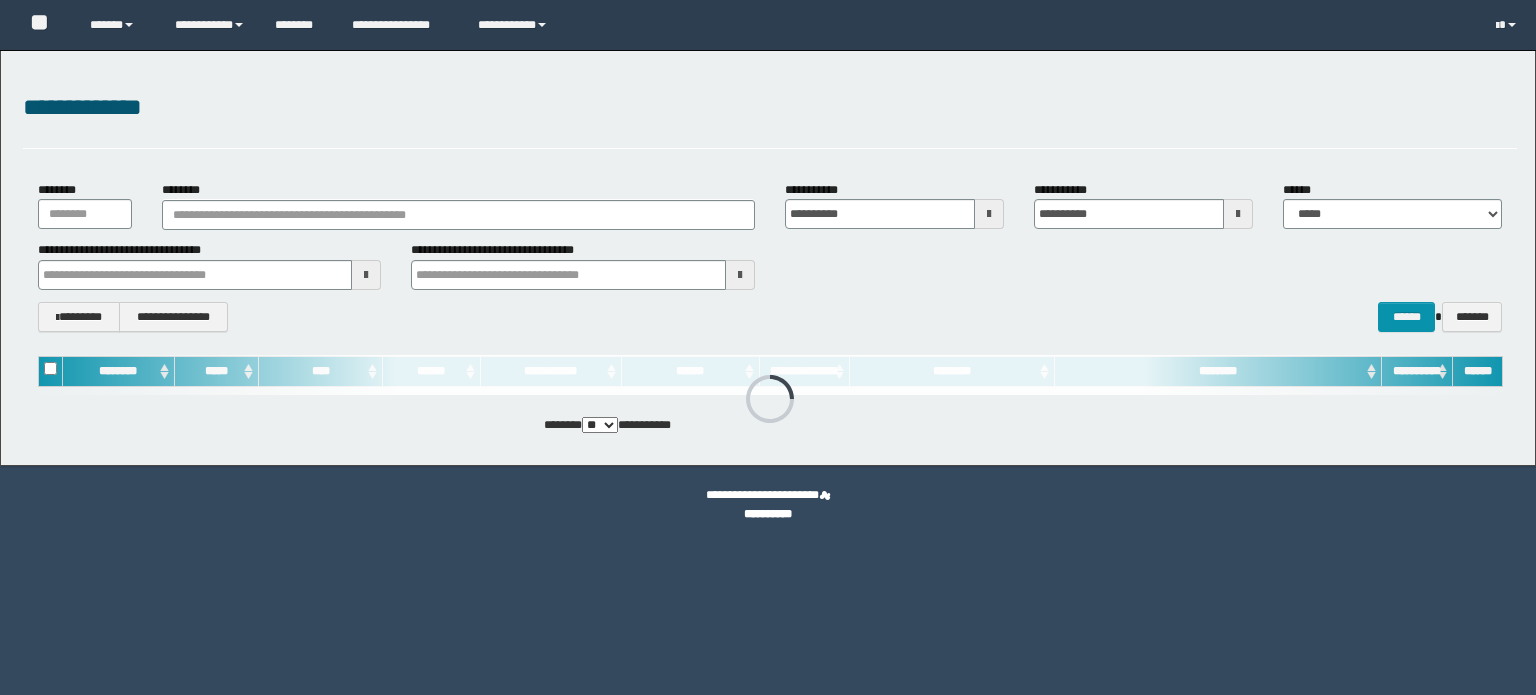 scroll, scrollTop: 0, scrollLeft: 0, axis: both 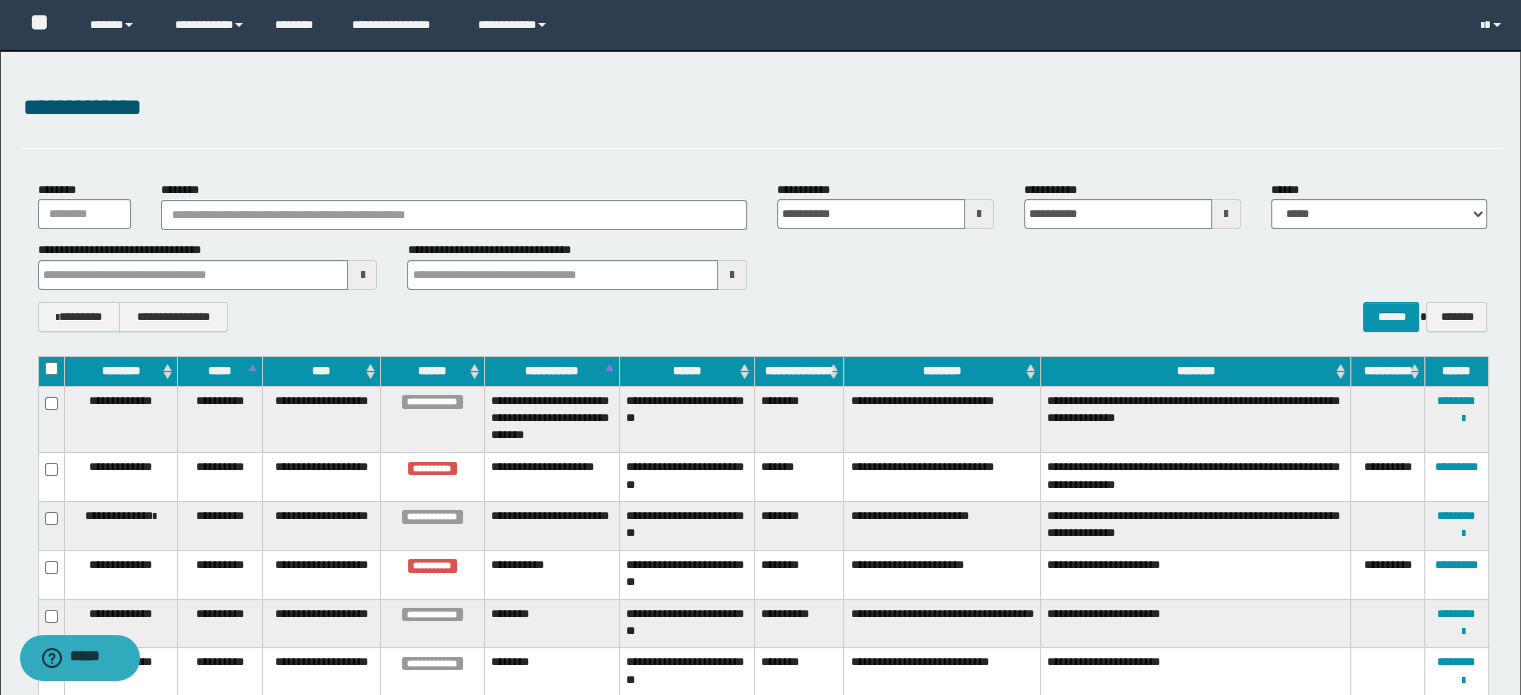 click on "**********" at bounding box center [763, 108] 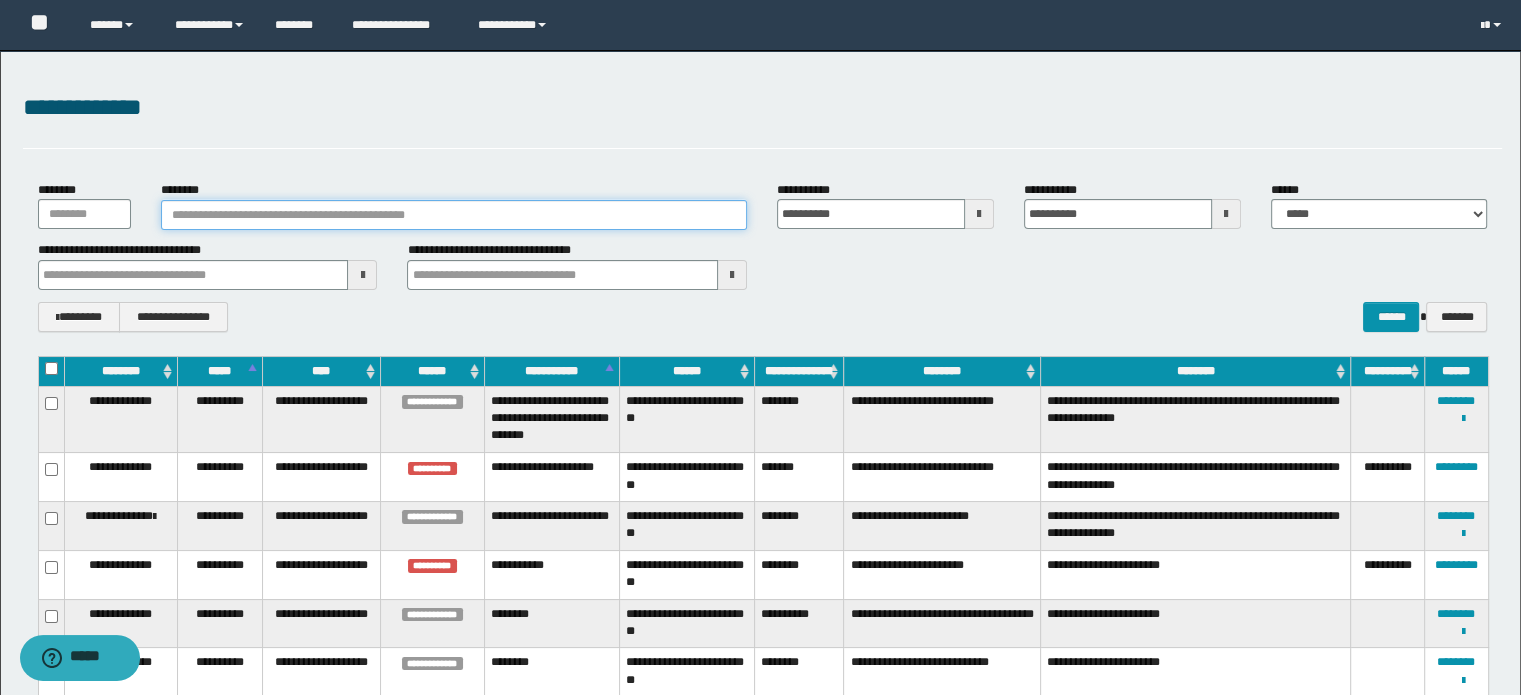 click on "********" at bounding box center [454, 215] 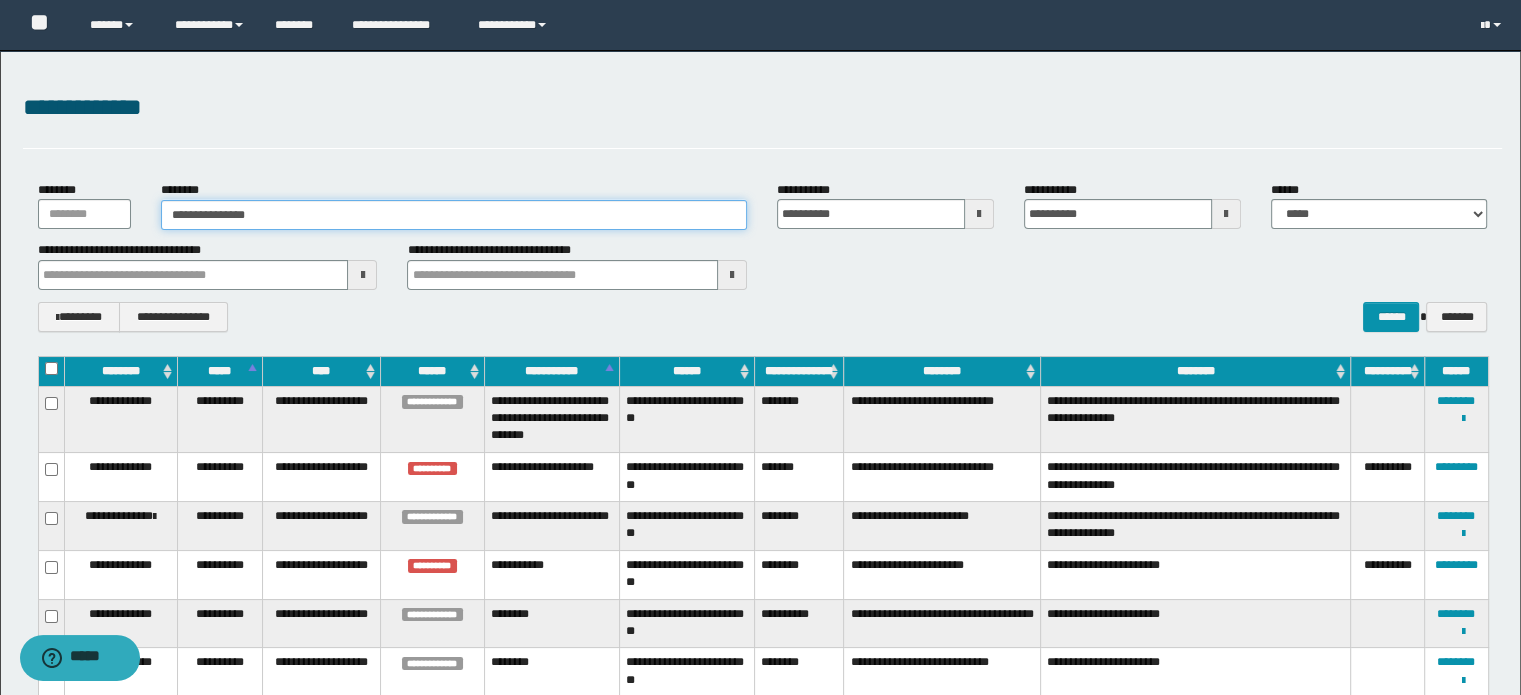 type on "**********" 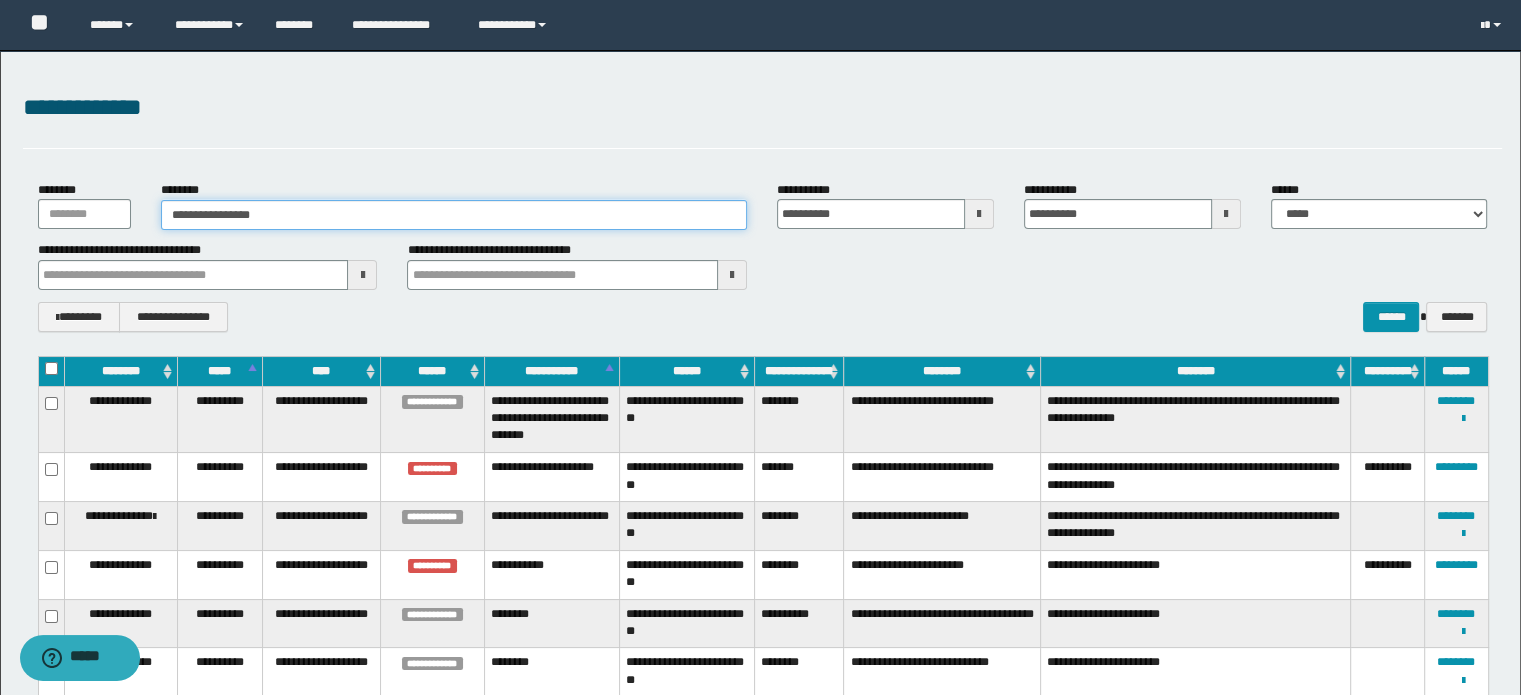 type on "**********" 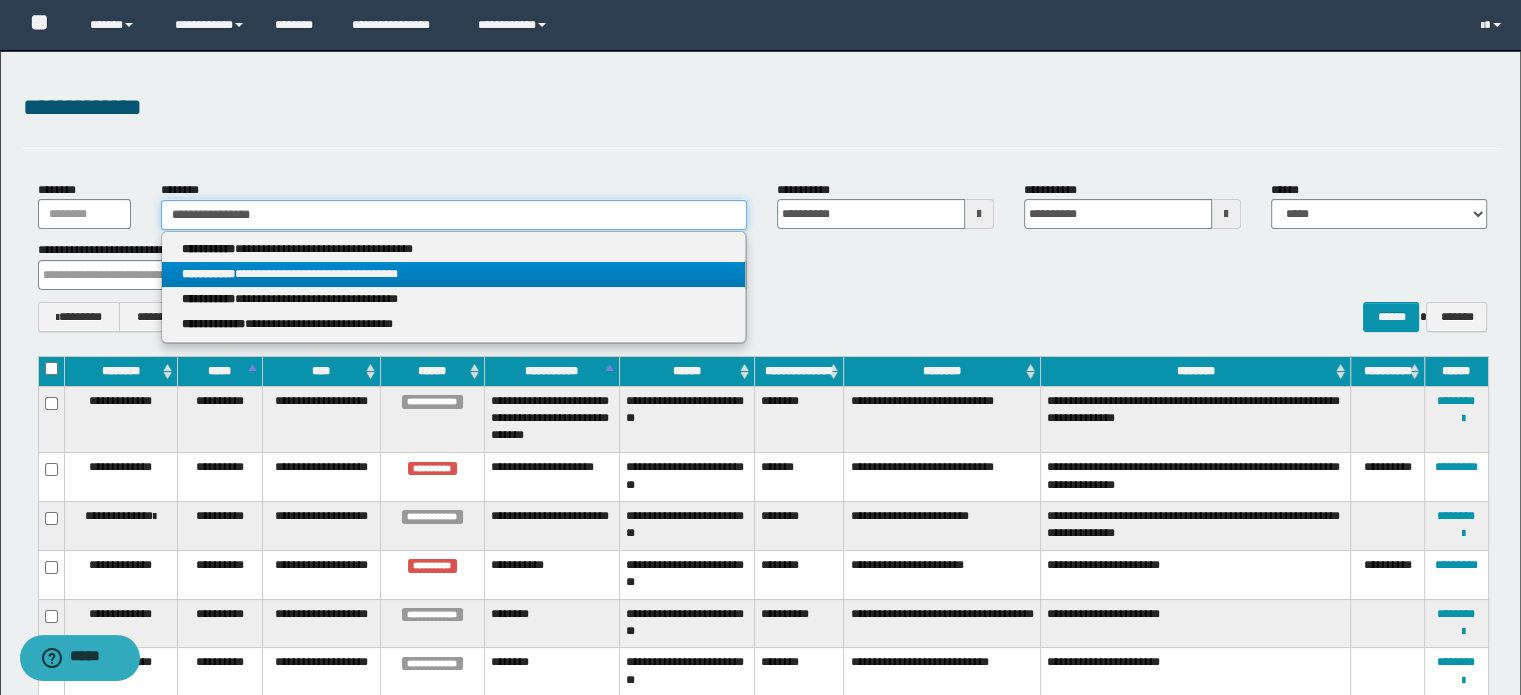 type on "**********" 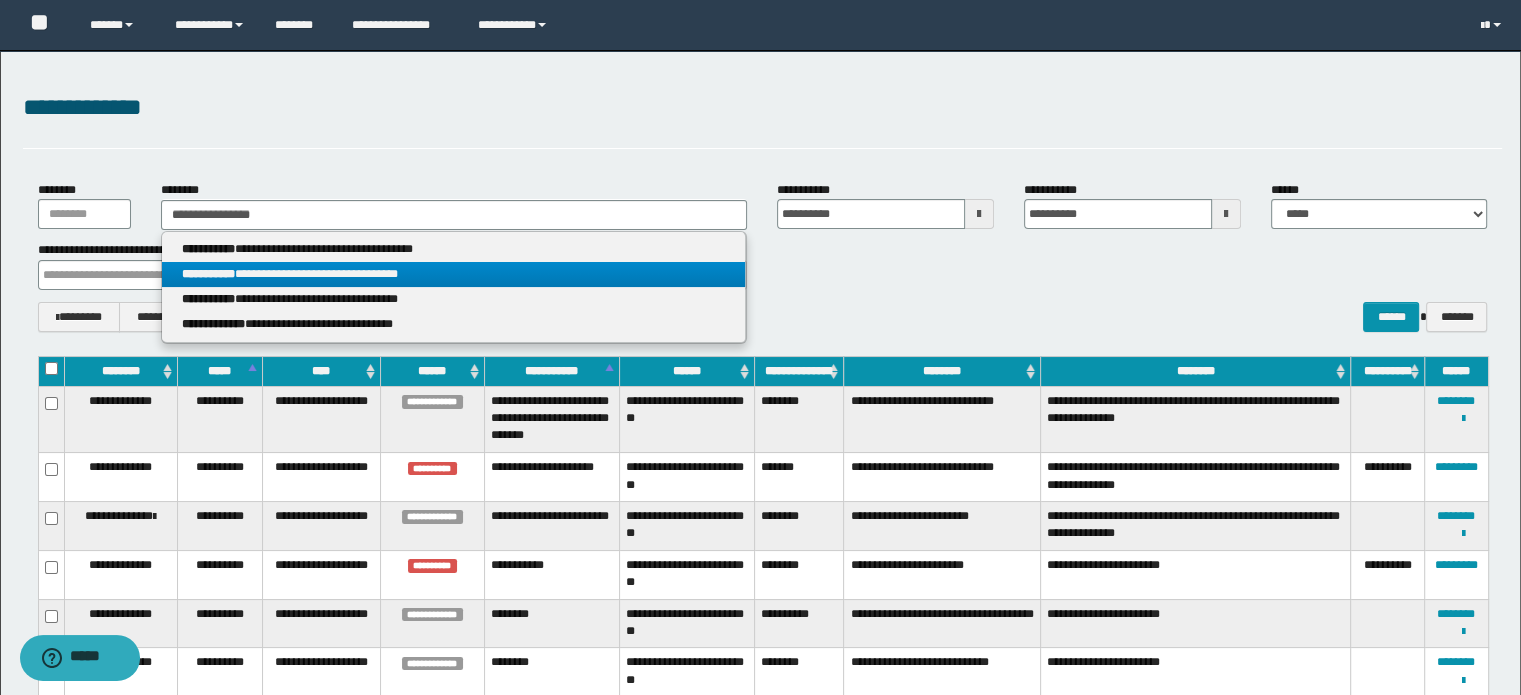 click on "**********" at bounding box center (454, 274) 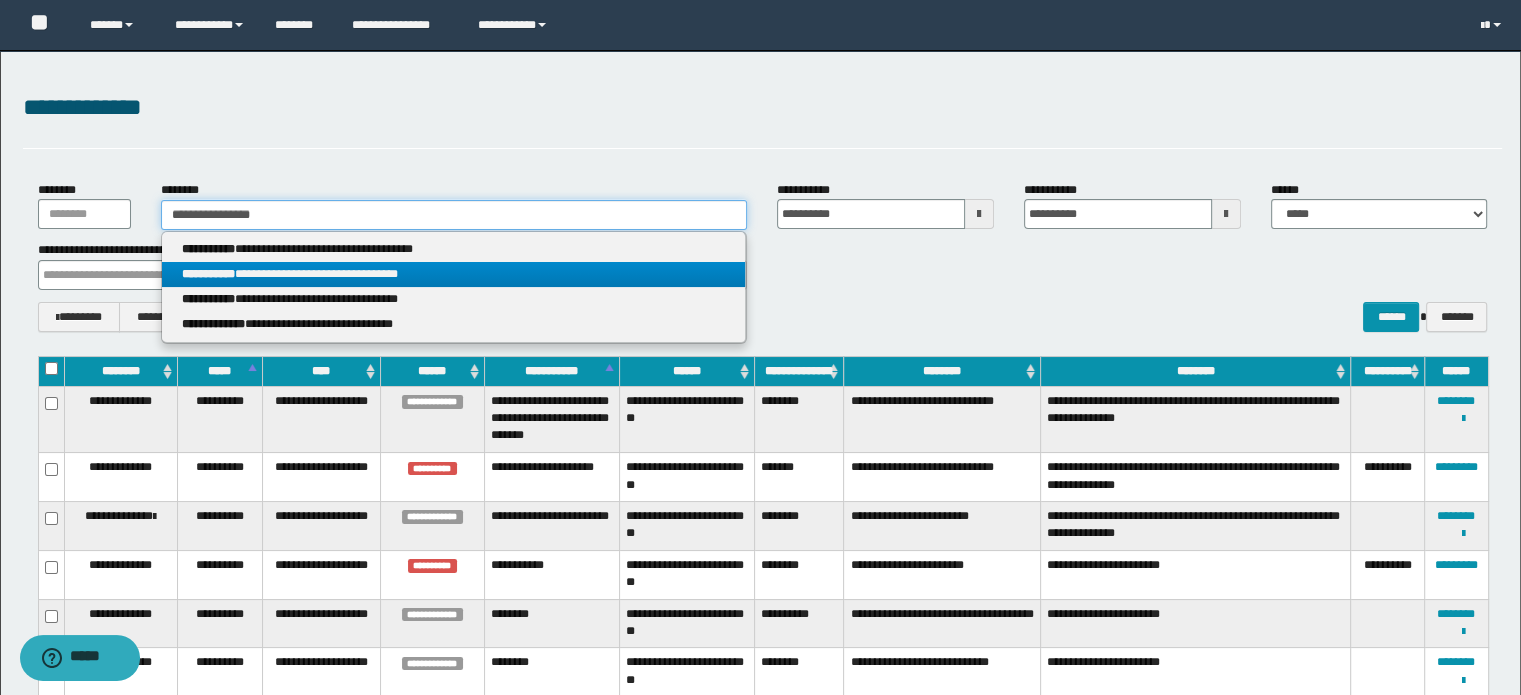 type 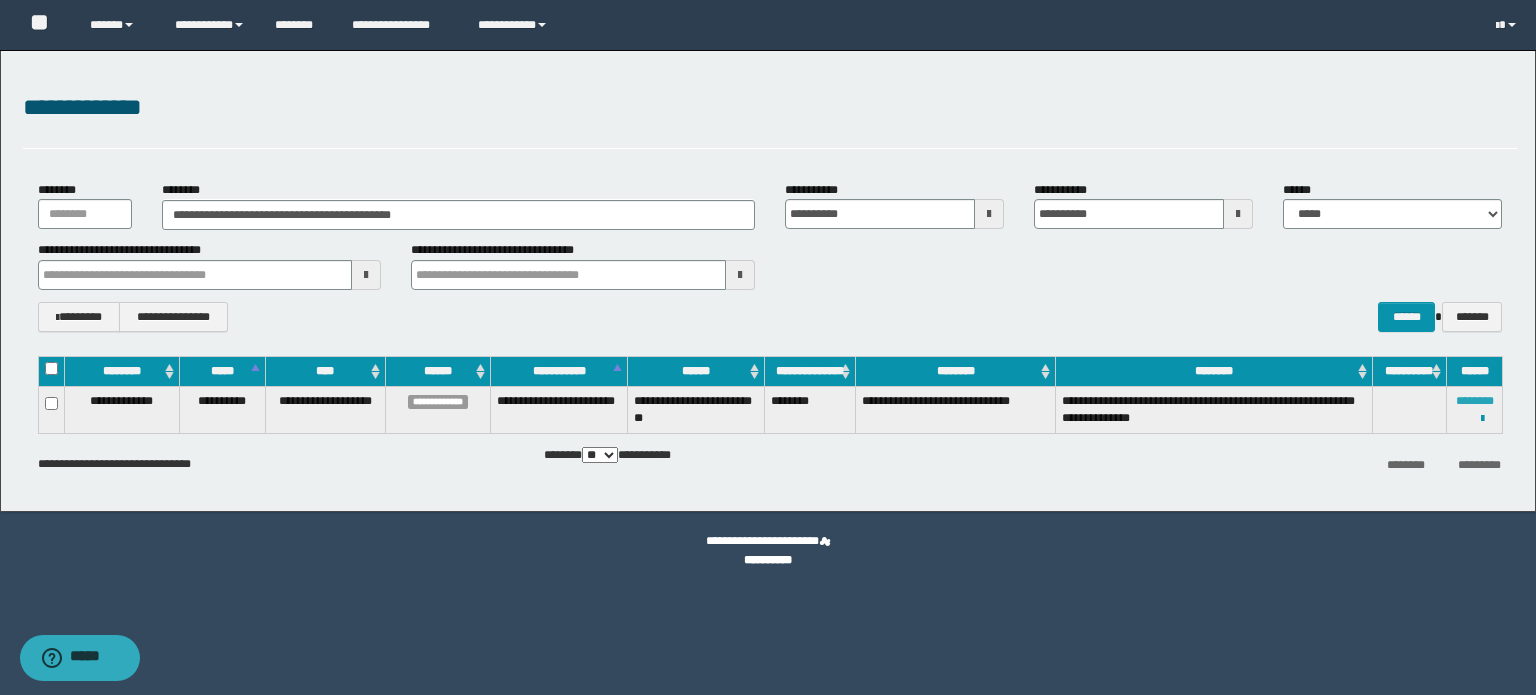 click on "********" at bounding box center [1475, 401] 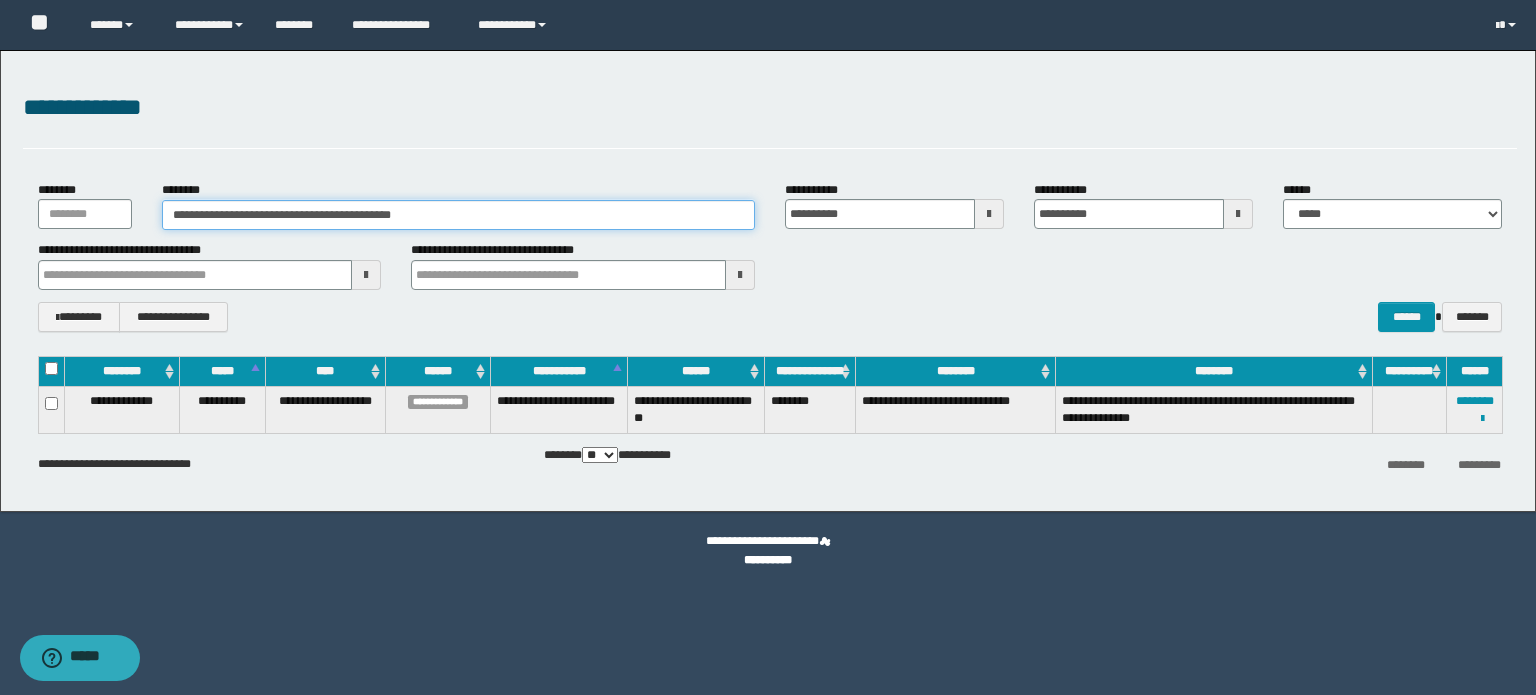 type on "****" 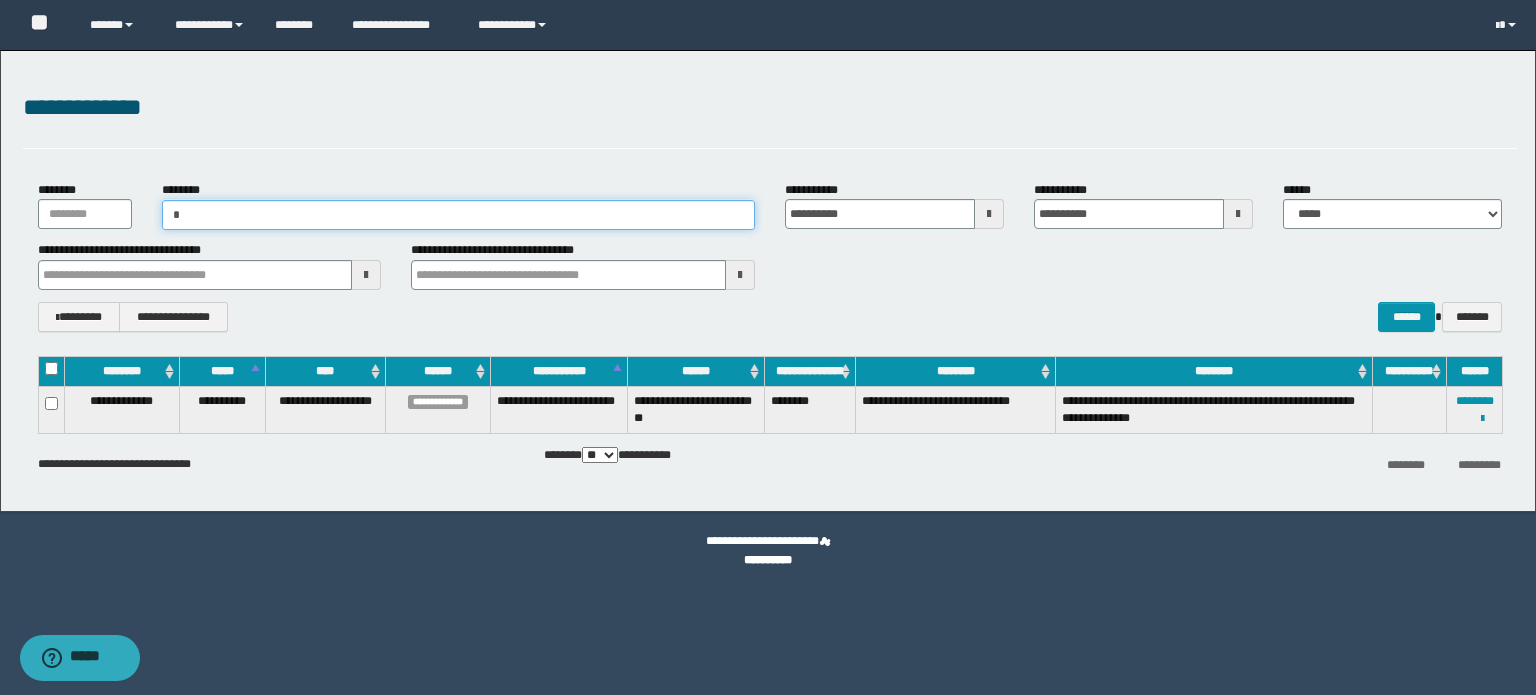 paste on "**********" 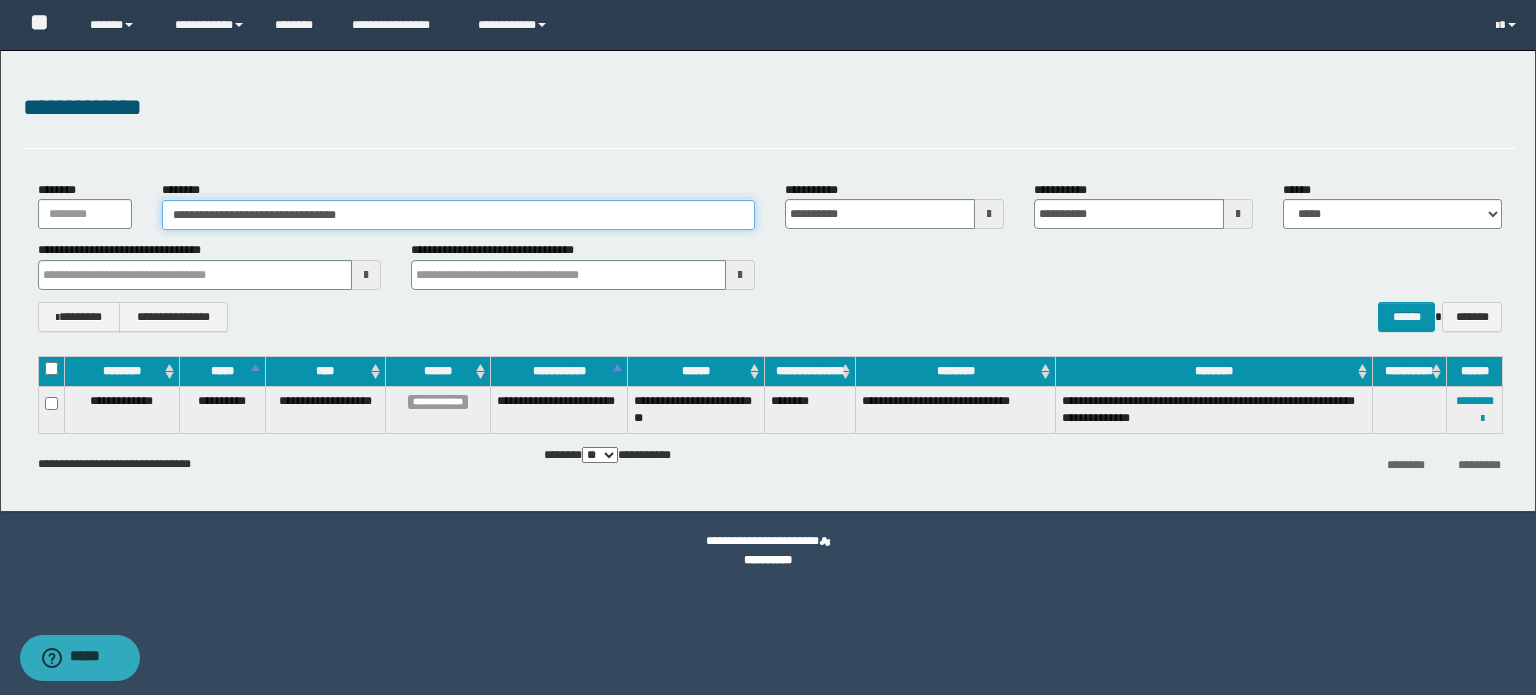 type on "**********" 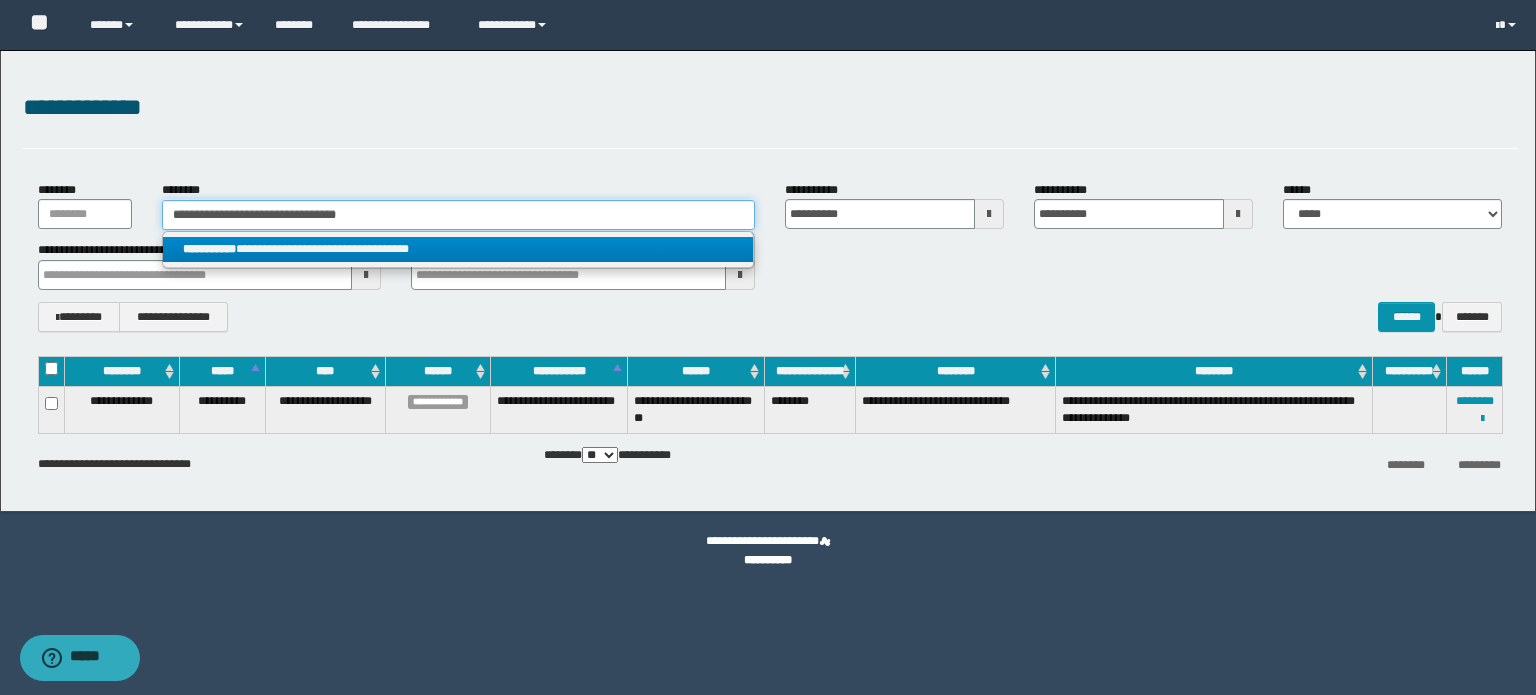 type on "**********" 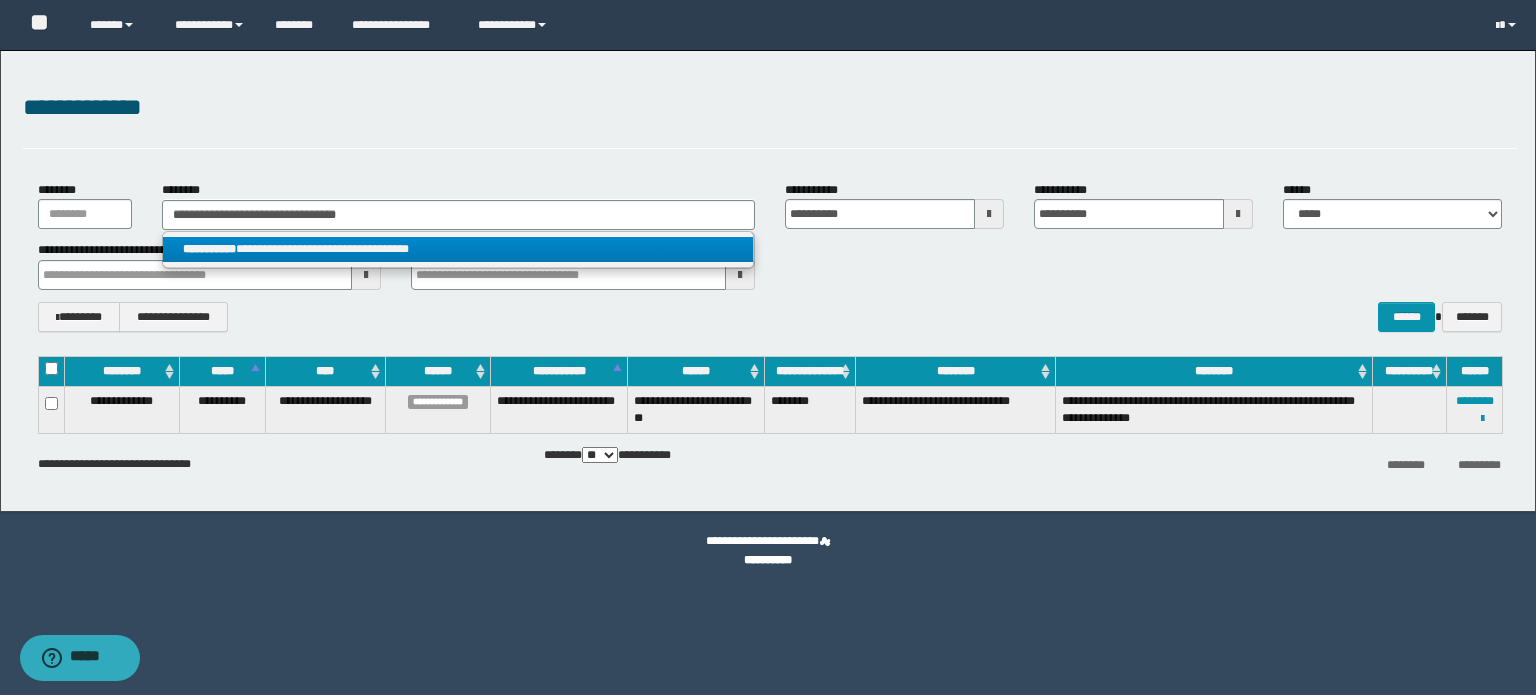 click on "**********" at bounding box center (458, 249) 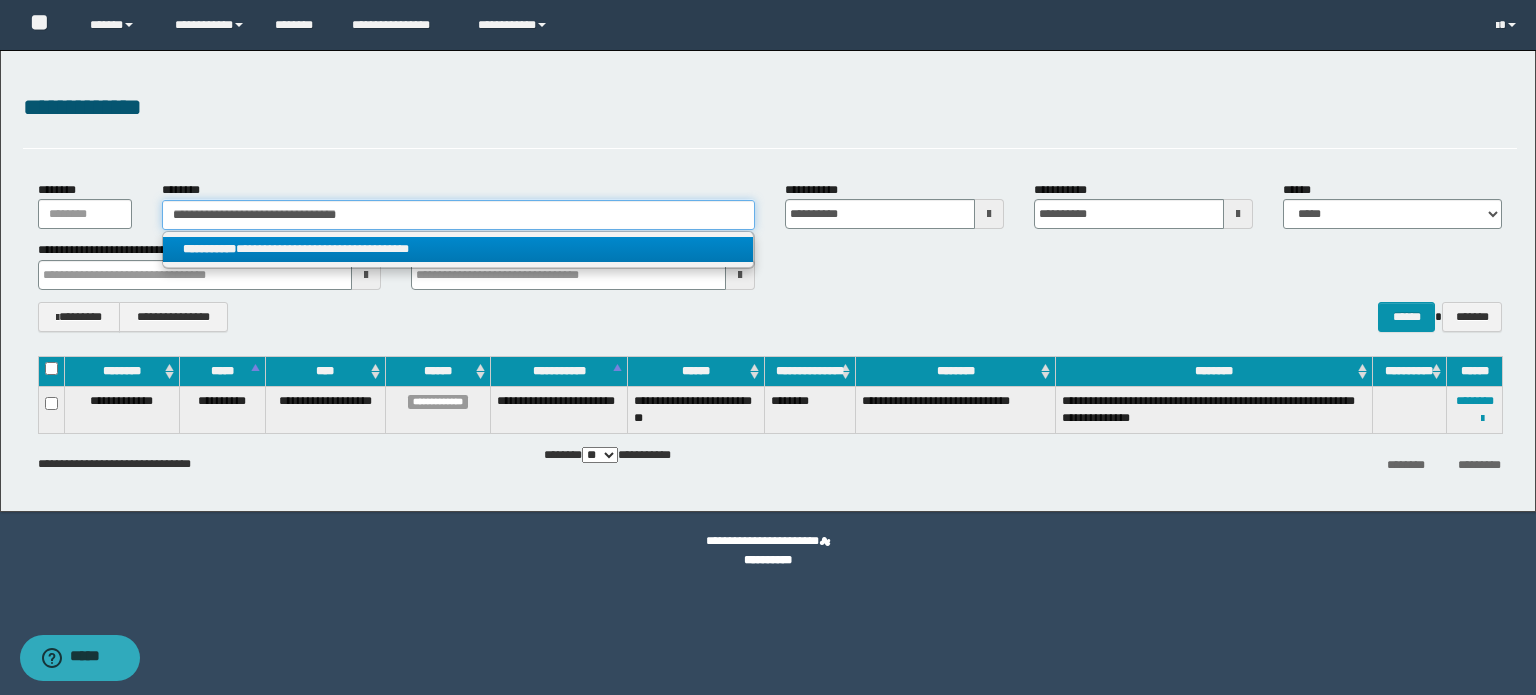 type 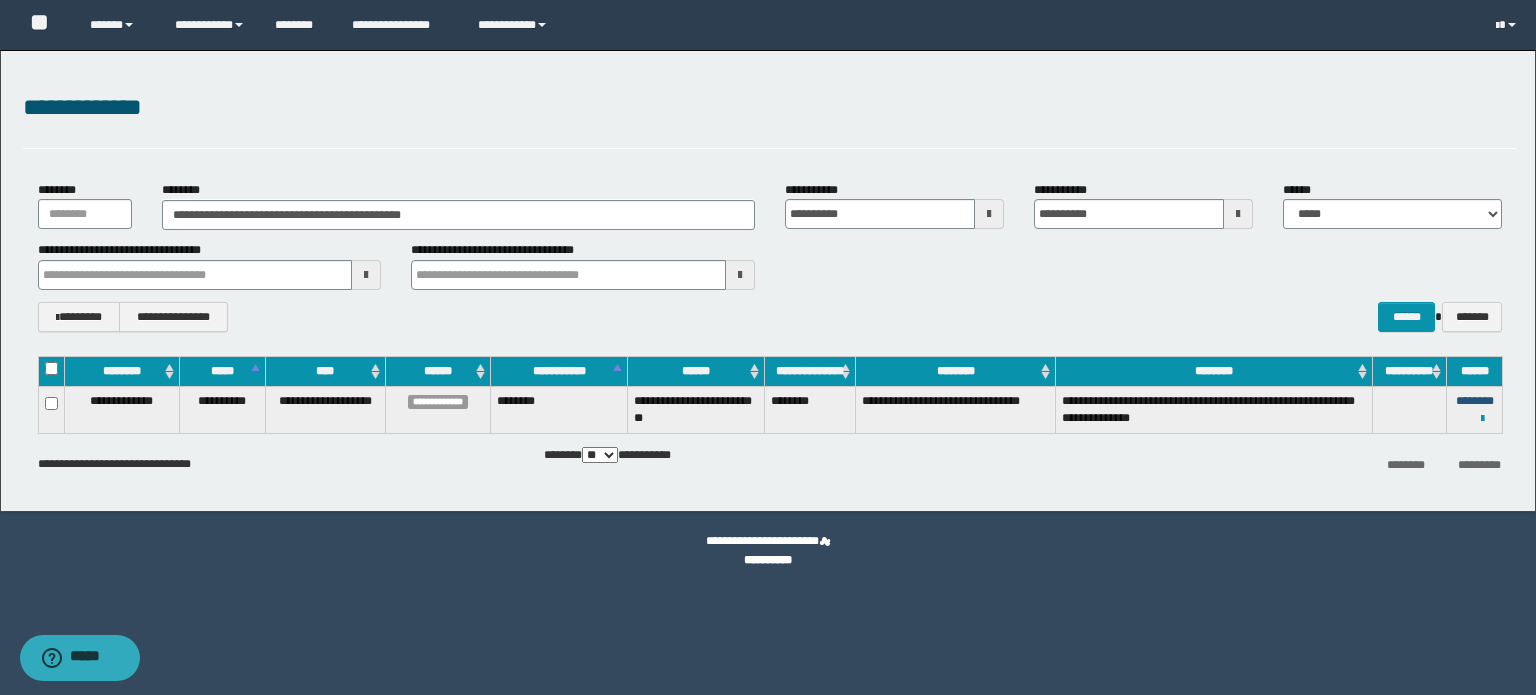 click on "********" at bounding box center (1475, 401) 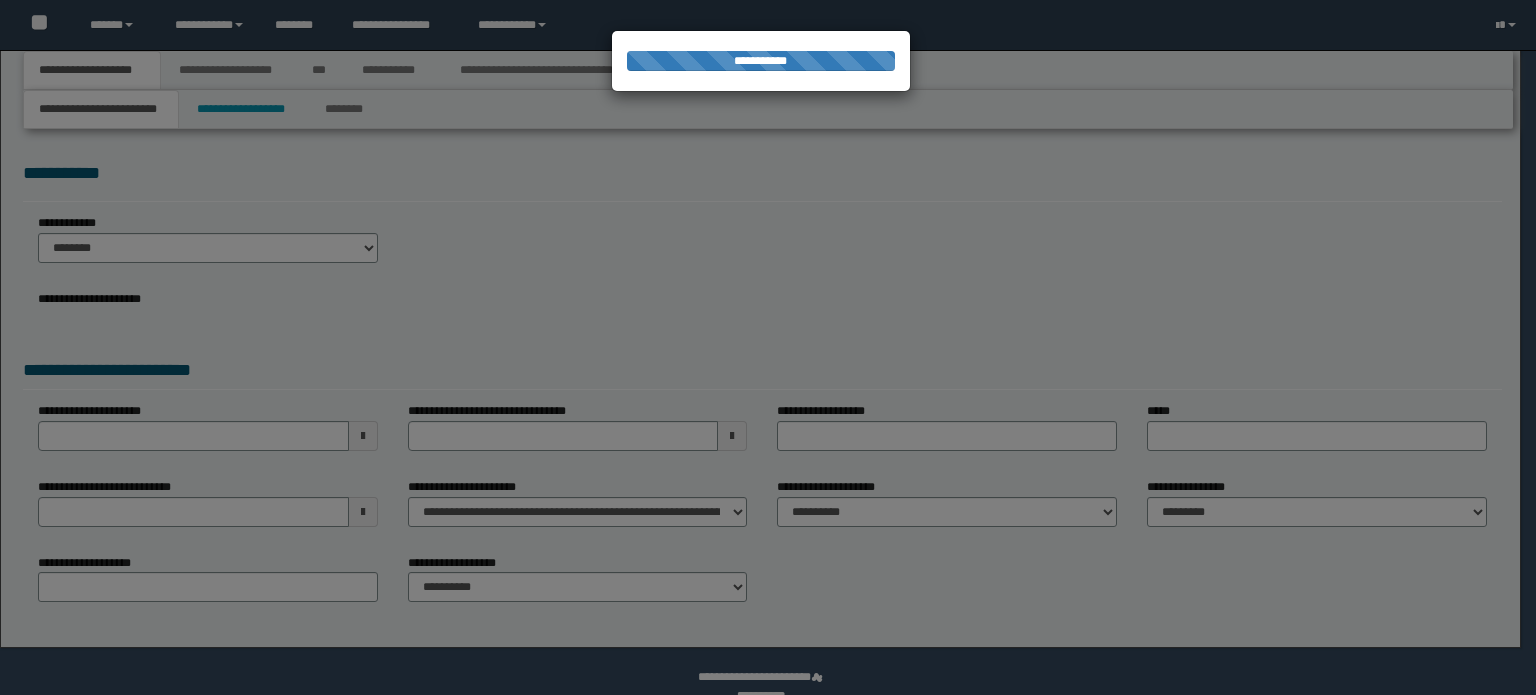 scroll, scrollTop: 0, scrollLeft: 0, axis: both 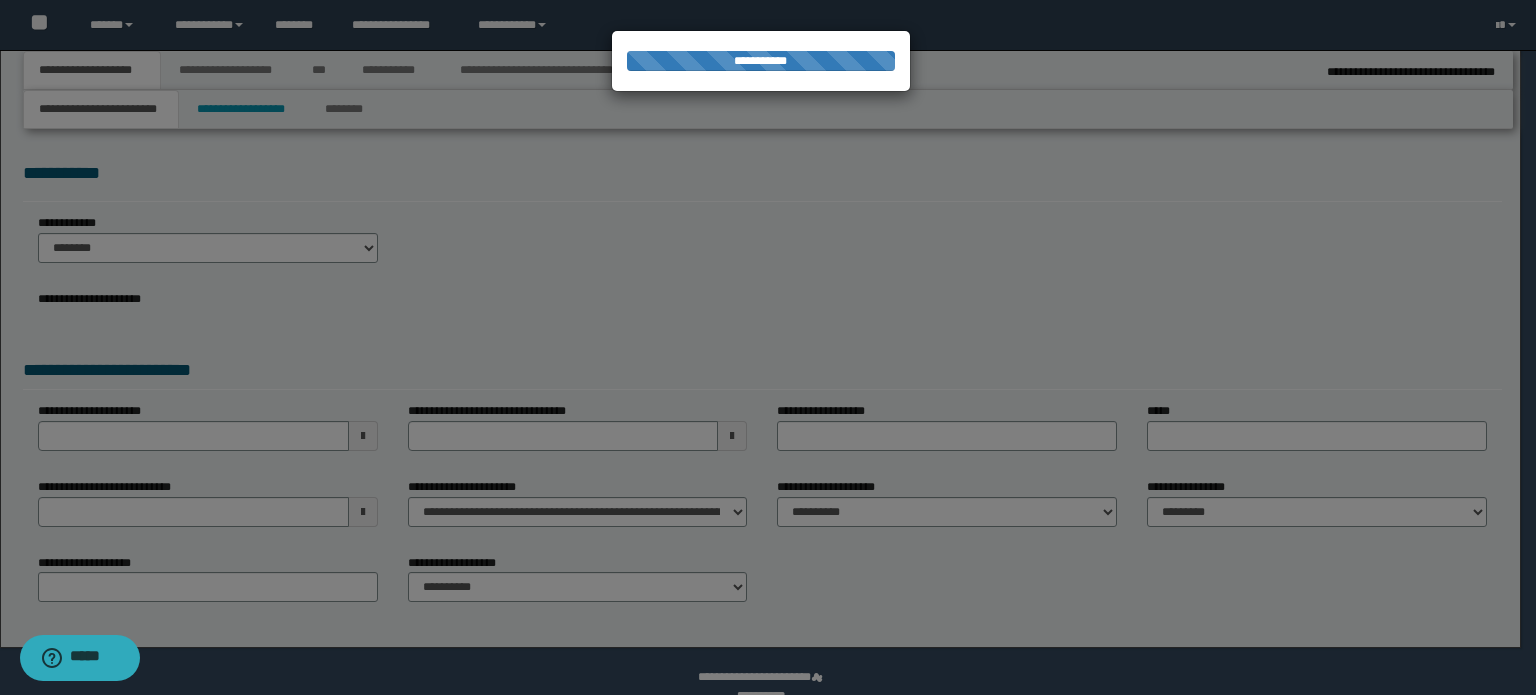 select on "*" 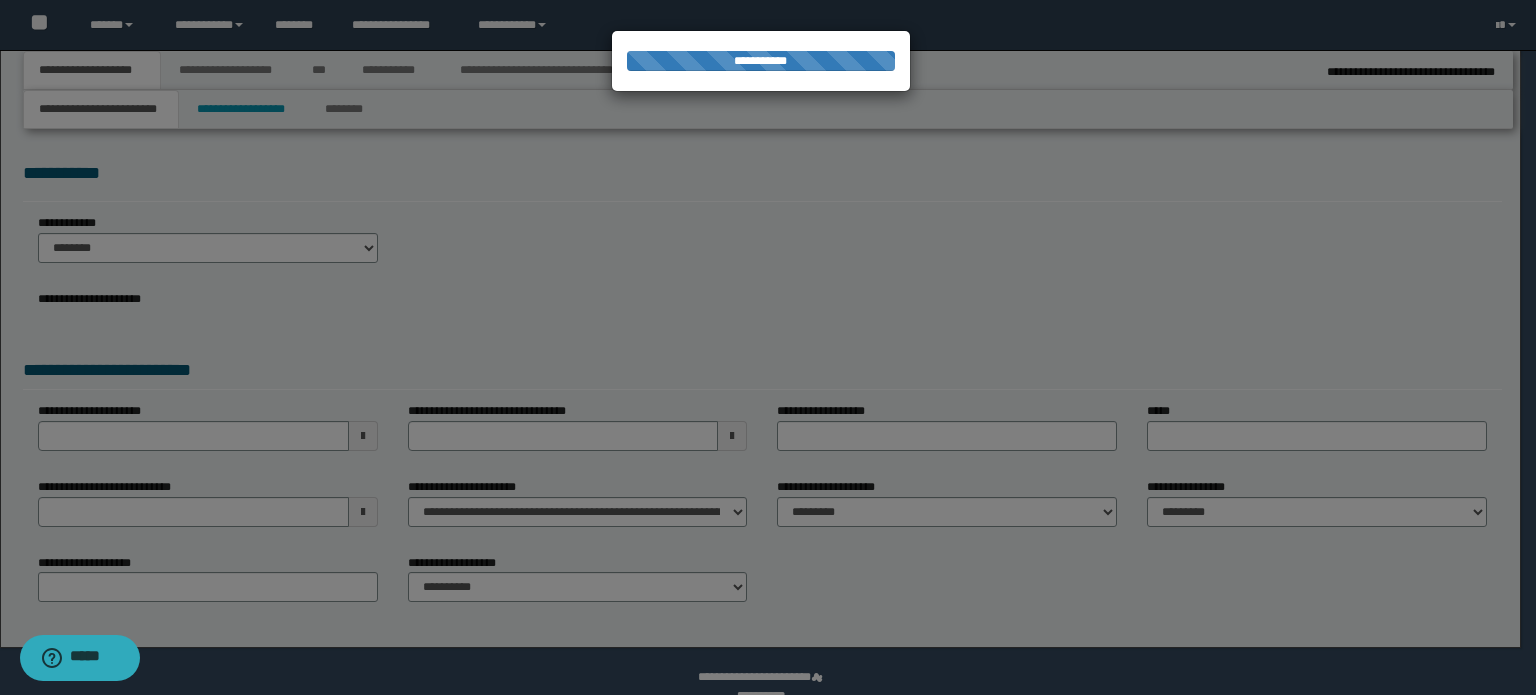 scroll, scrollTop: 1092, scrollLeft: 0, axis: vertical 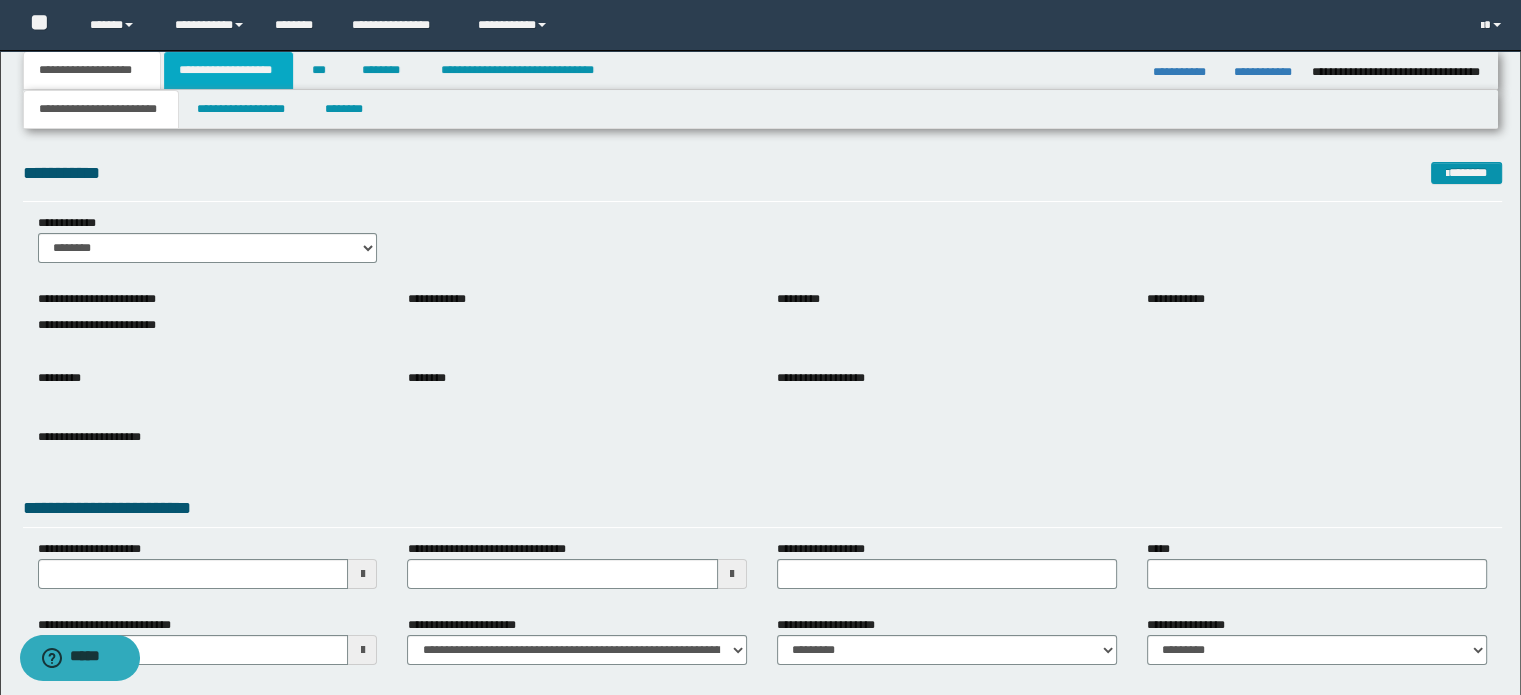 click on "**********" at bounding box center [228, 70] 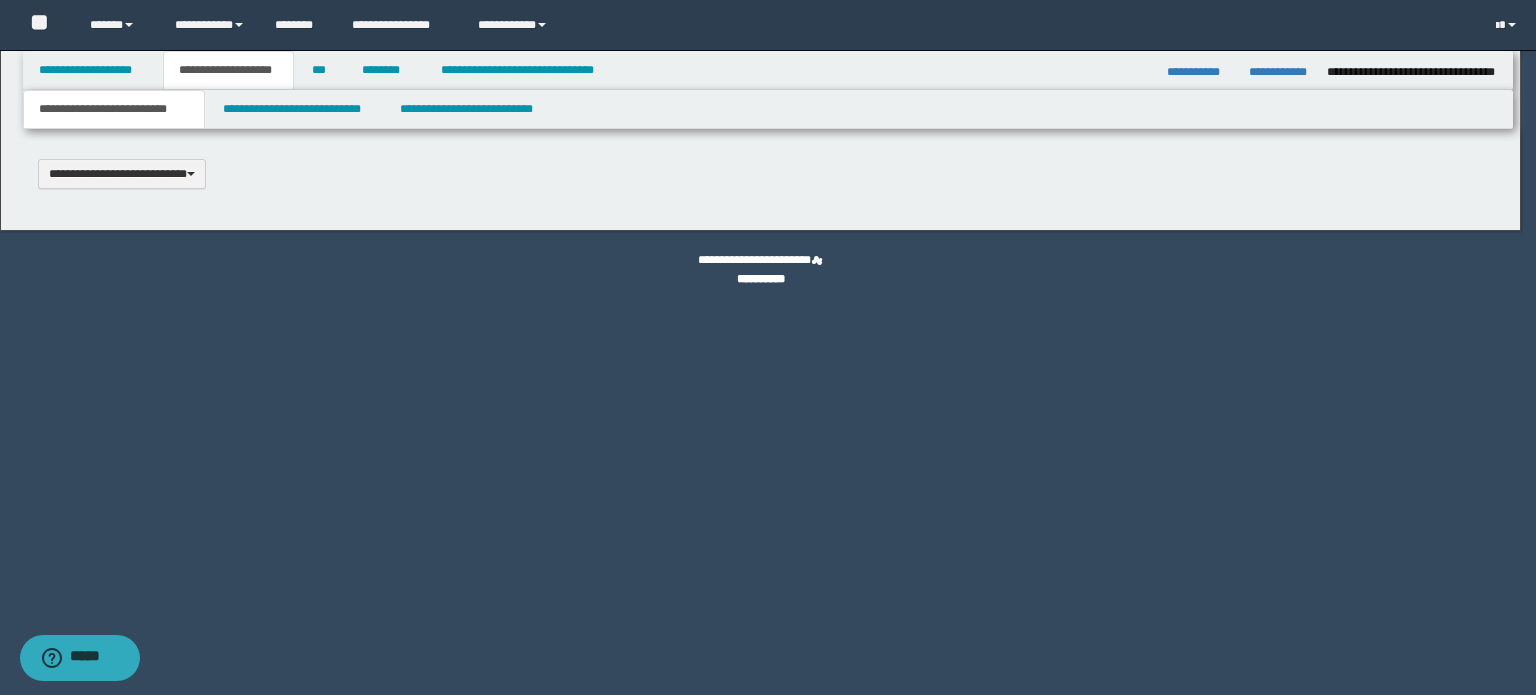 scroll, scrollTop: 0, scrollLeft: 0, axis: both 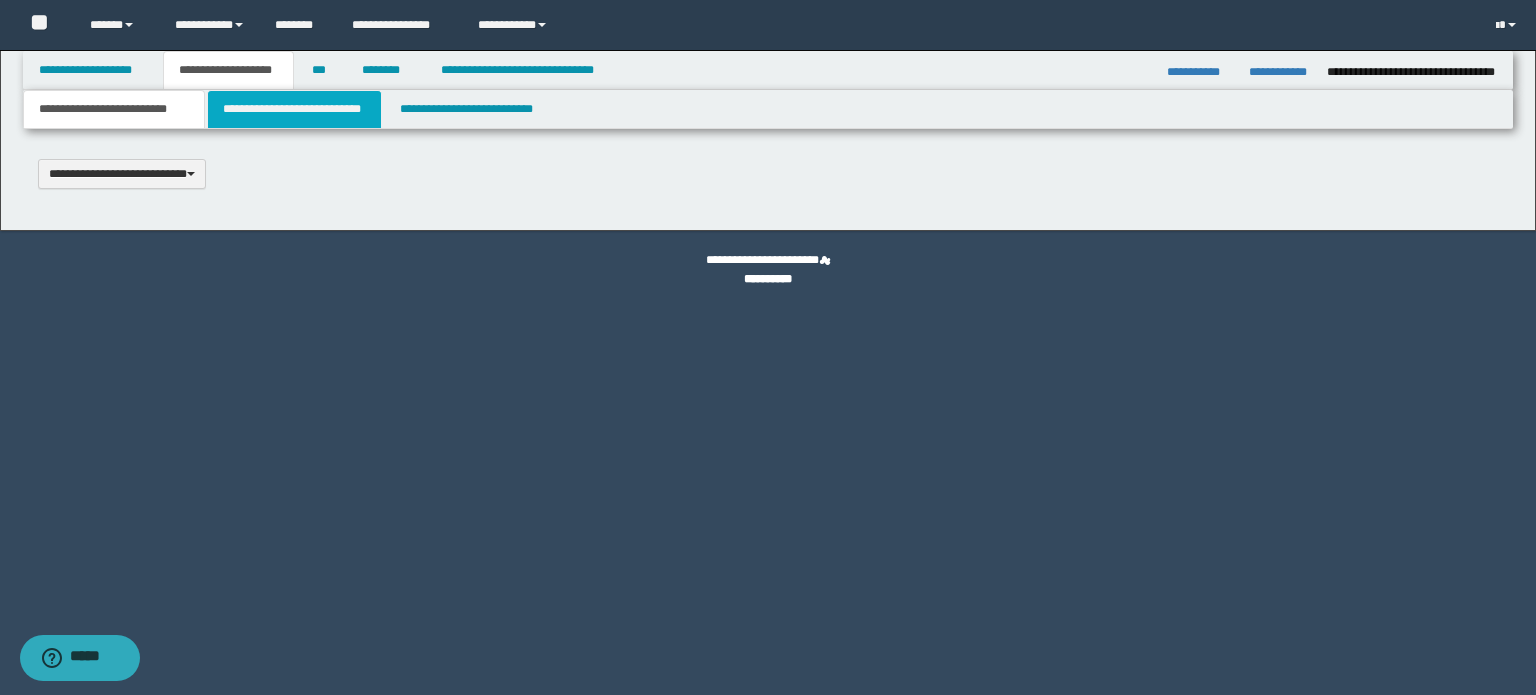 click on "**********" at bounding box center (294, 109) 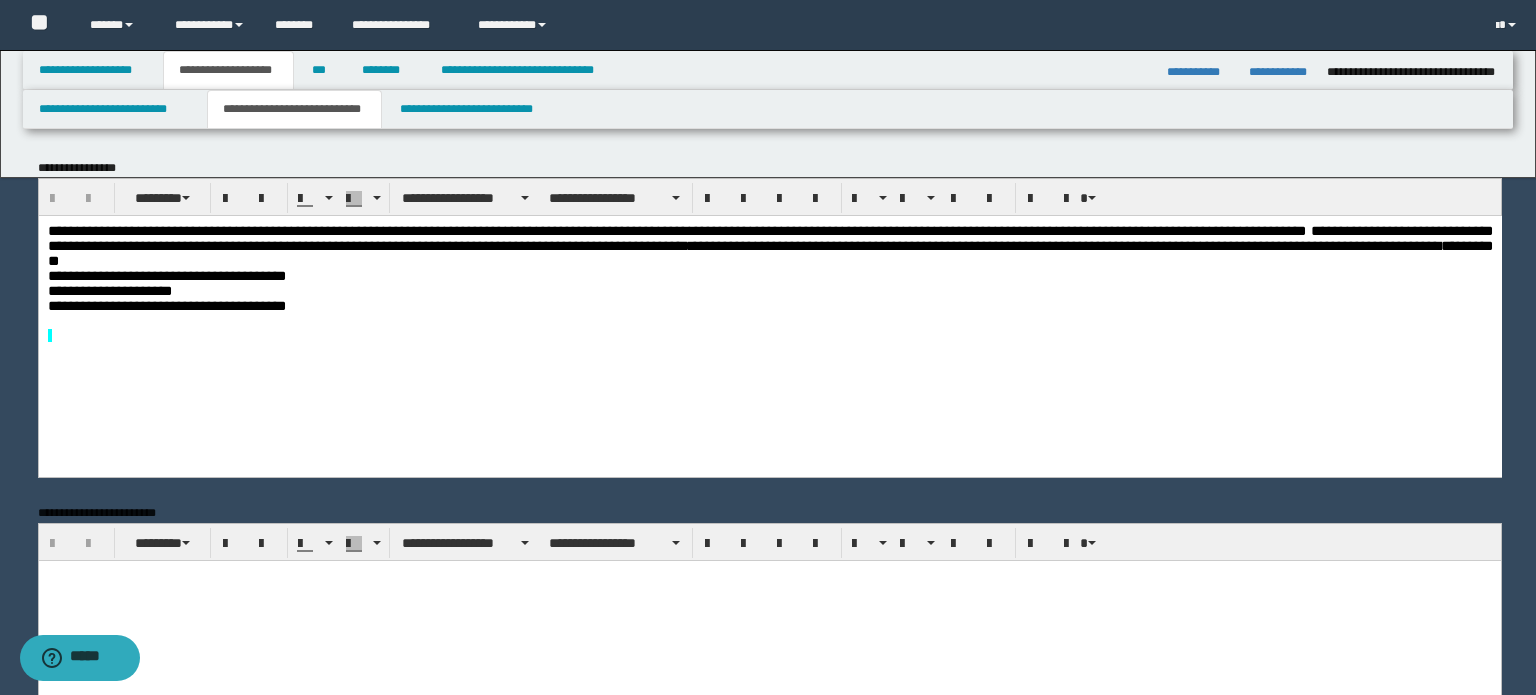 scroll, scrollTop: 0, scrollLeft: 0, axis: both 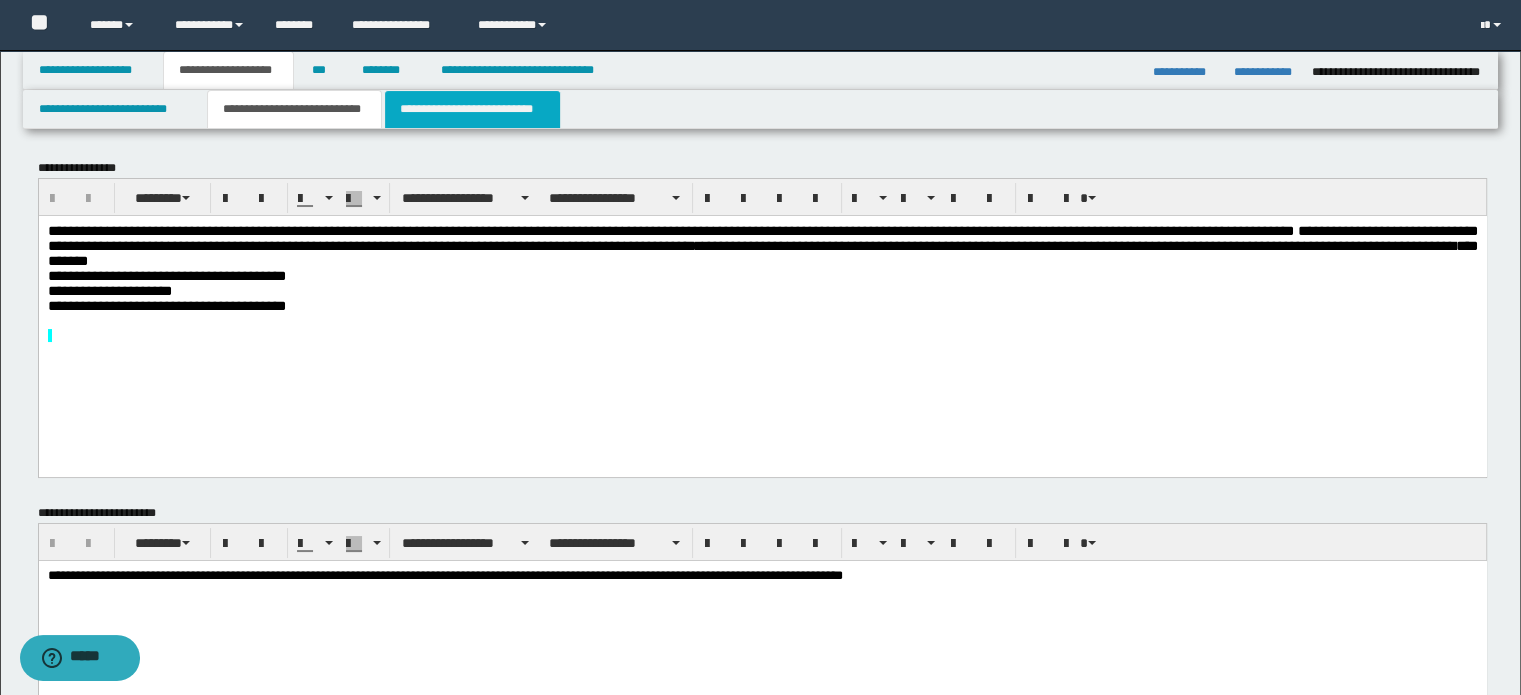 click on "**********" at bounding box center (472, 109) 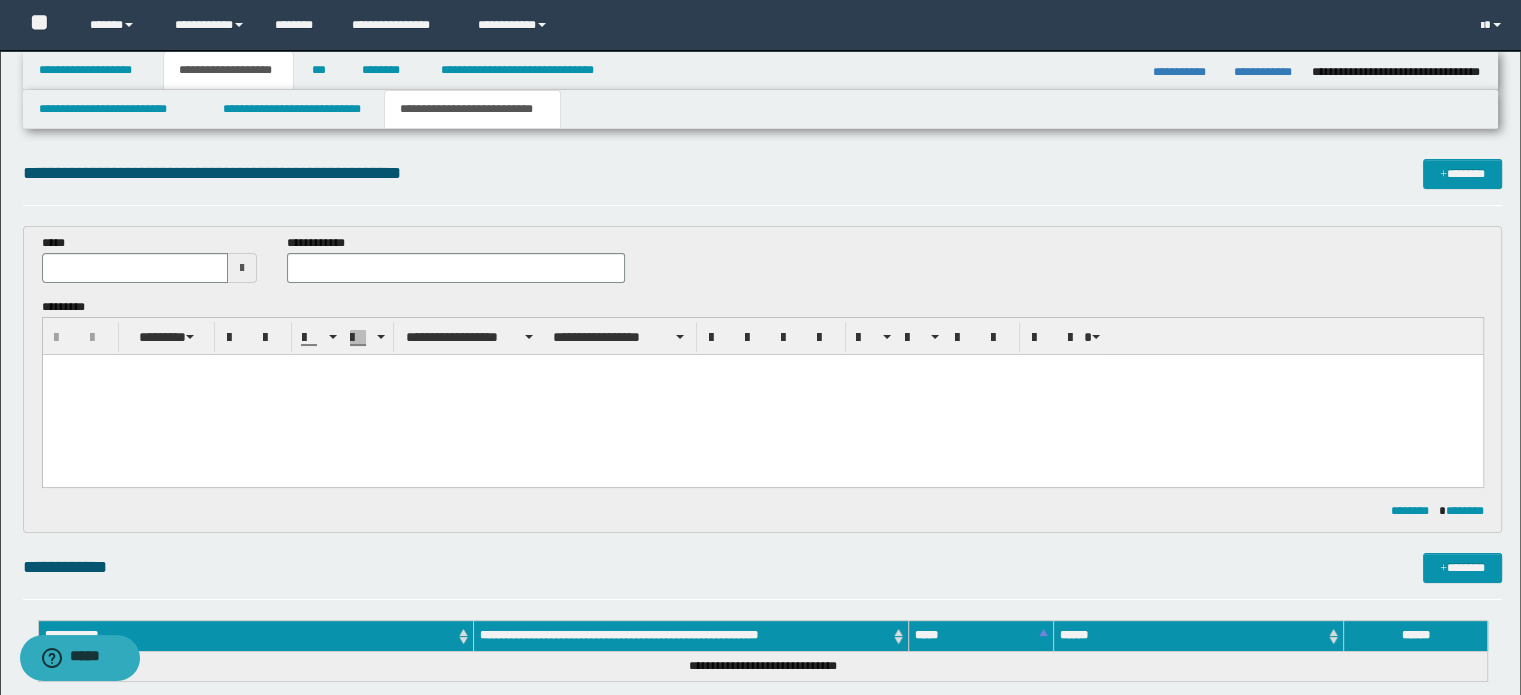 scroll, scrollTop: 0, scrollLeft: 0, axis: both 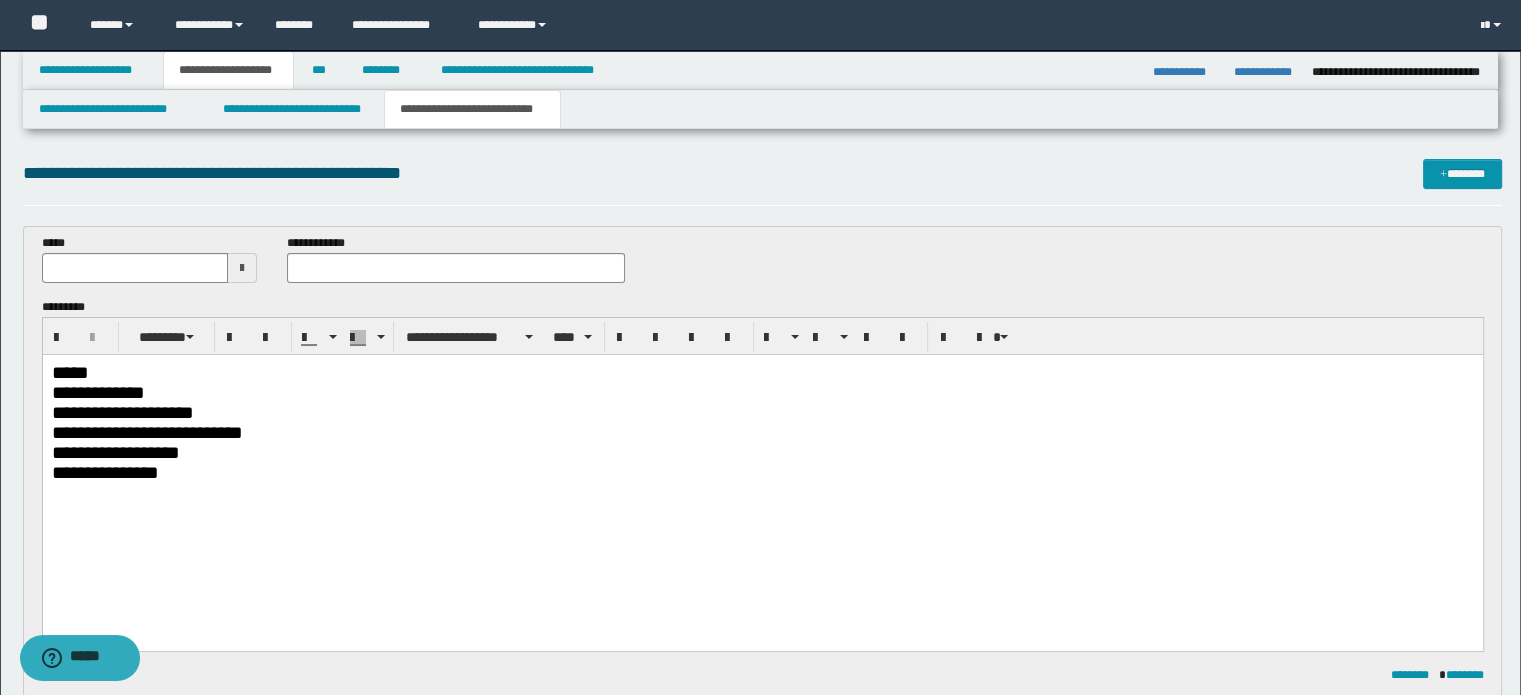 type 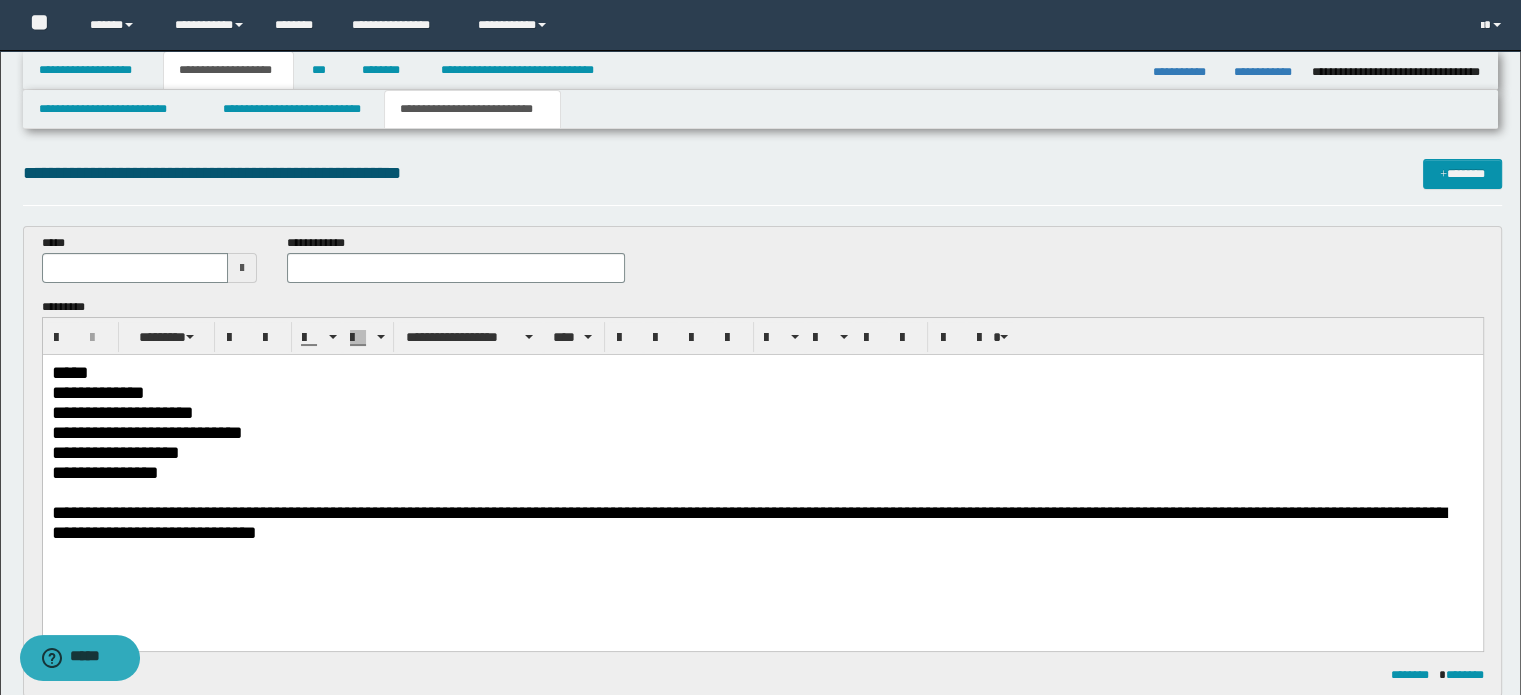 click on "*****" at bounding box center (762, 372) 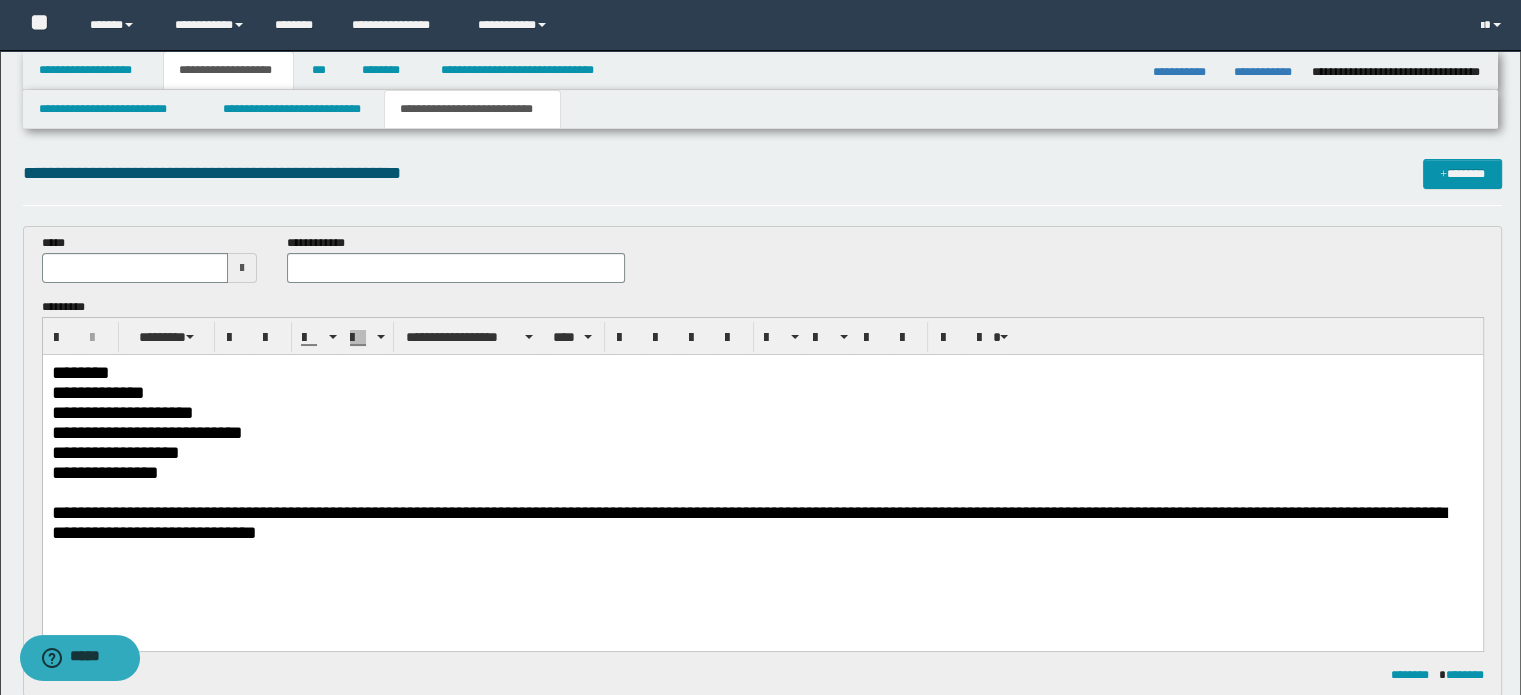 click on "**********" at bounding box center (762, 392) 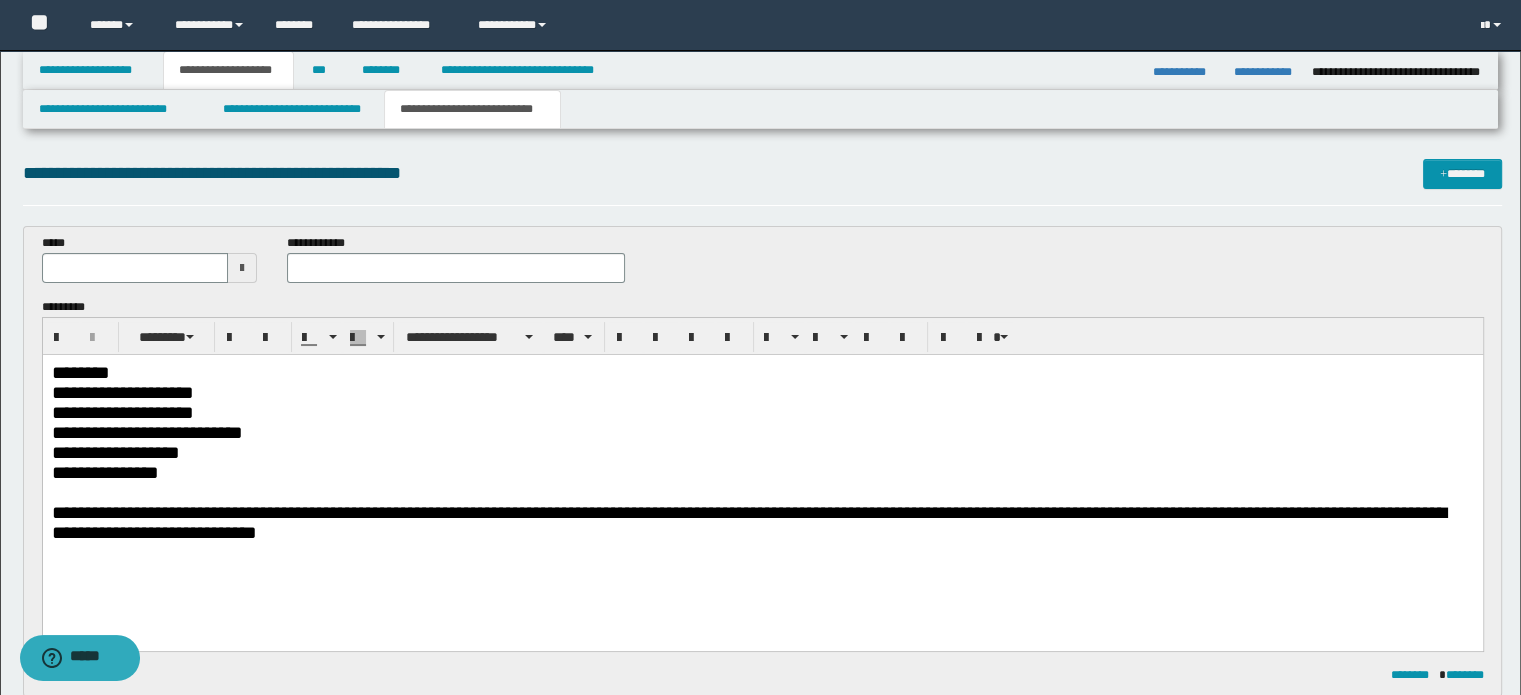 click on "**********" at bounding box center [762, 412] 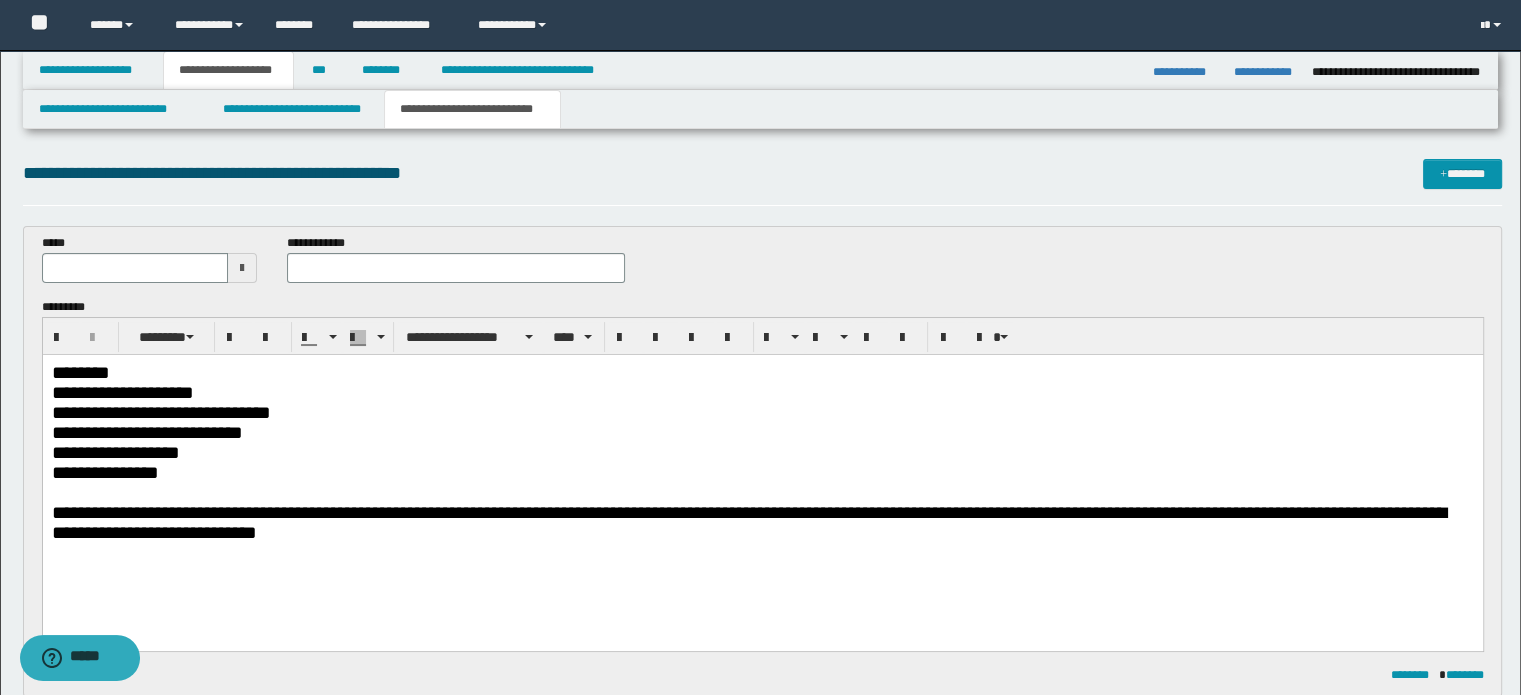 click on "**********" at bounding box center (160, 411) 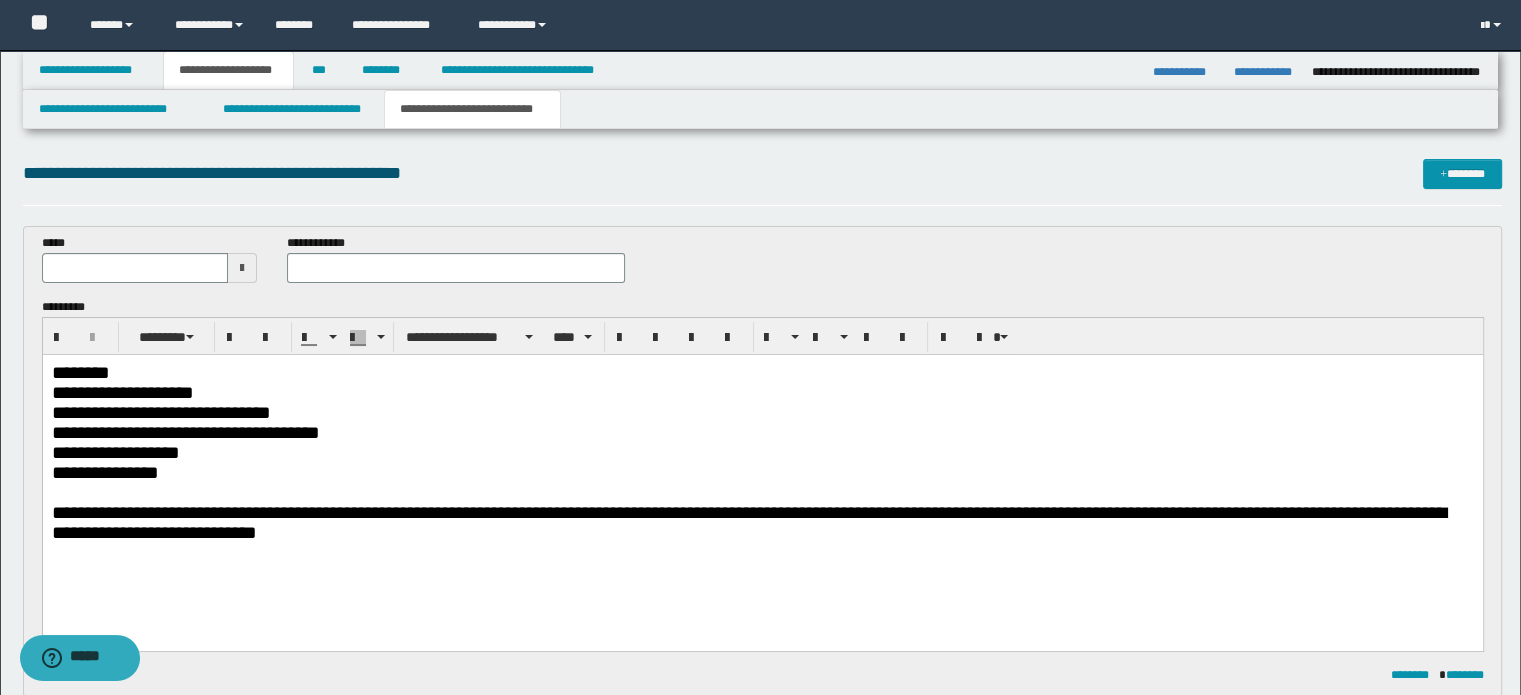 click on "**********" at bounding box center [762, 452] 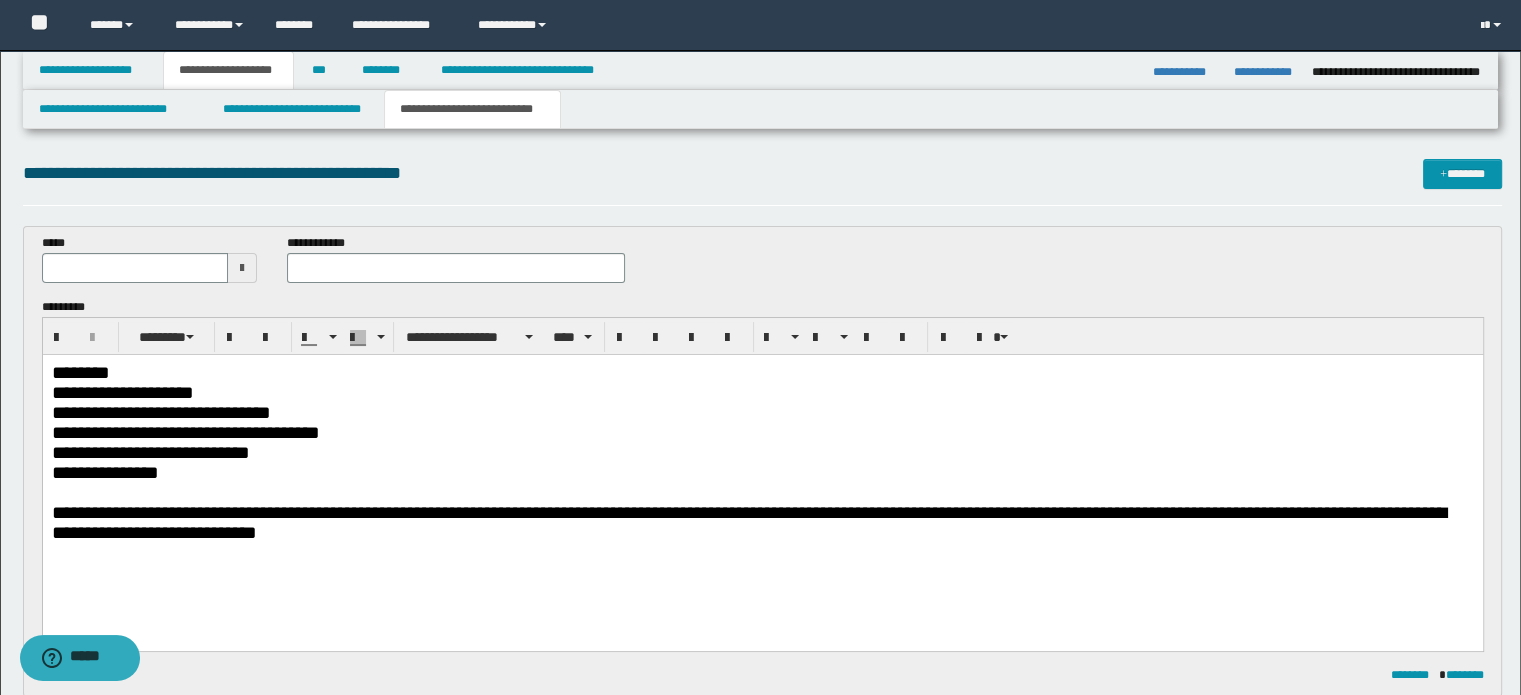 click on "**********" at bounding box center (762, 472) 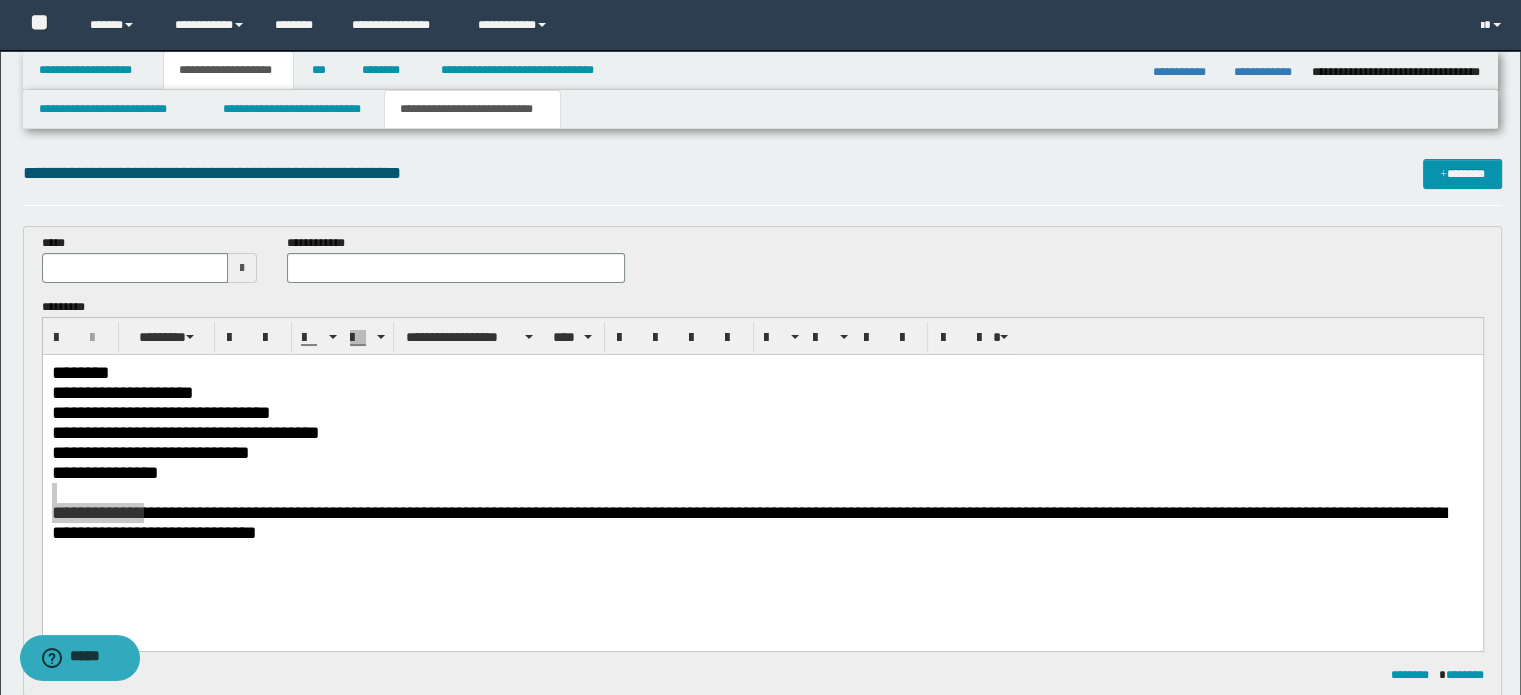 drag, startPoint x: 25, startPoint y: 186, endPoint x: 0, endPoint y: 583, distance: 397.78638 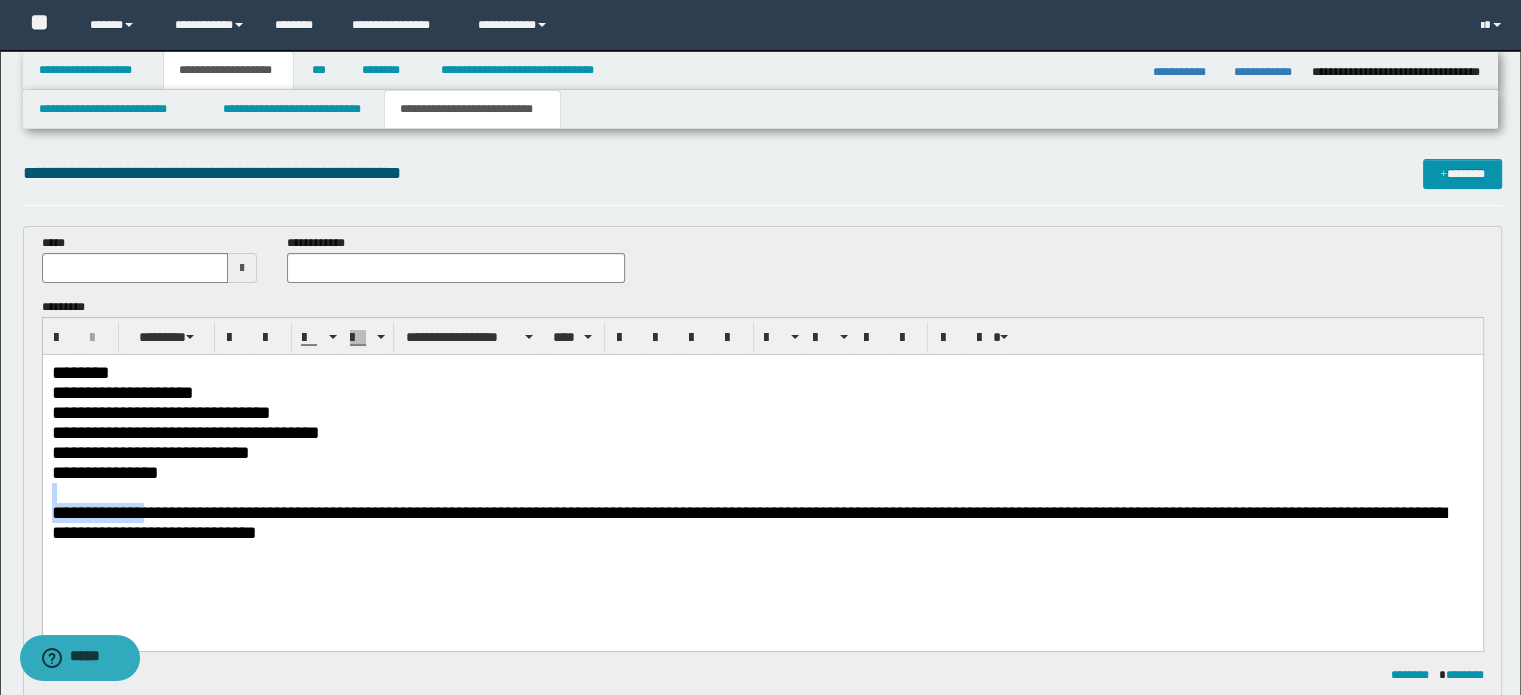 click on "**********" at bounding box center [762, 472] 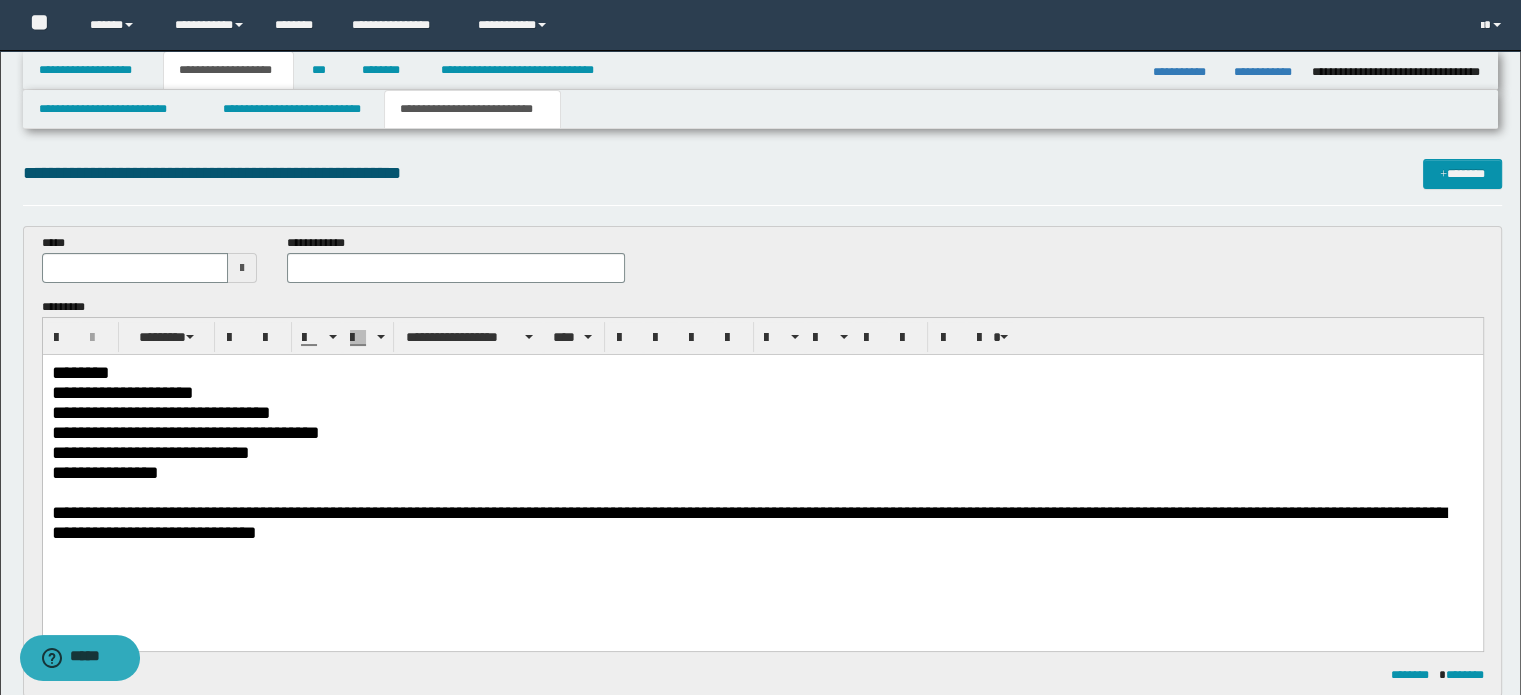 click on "**********" at bounding box center (762, 472) 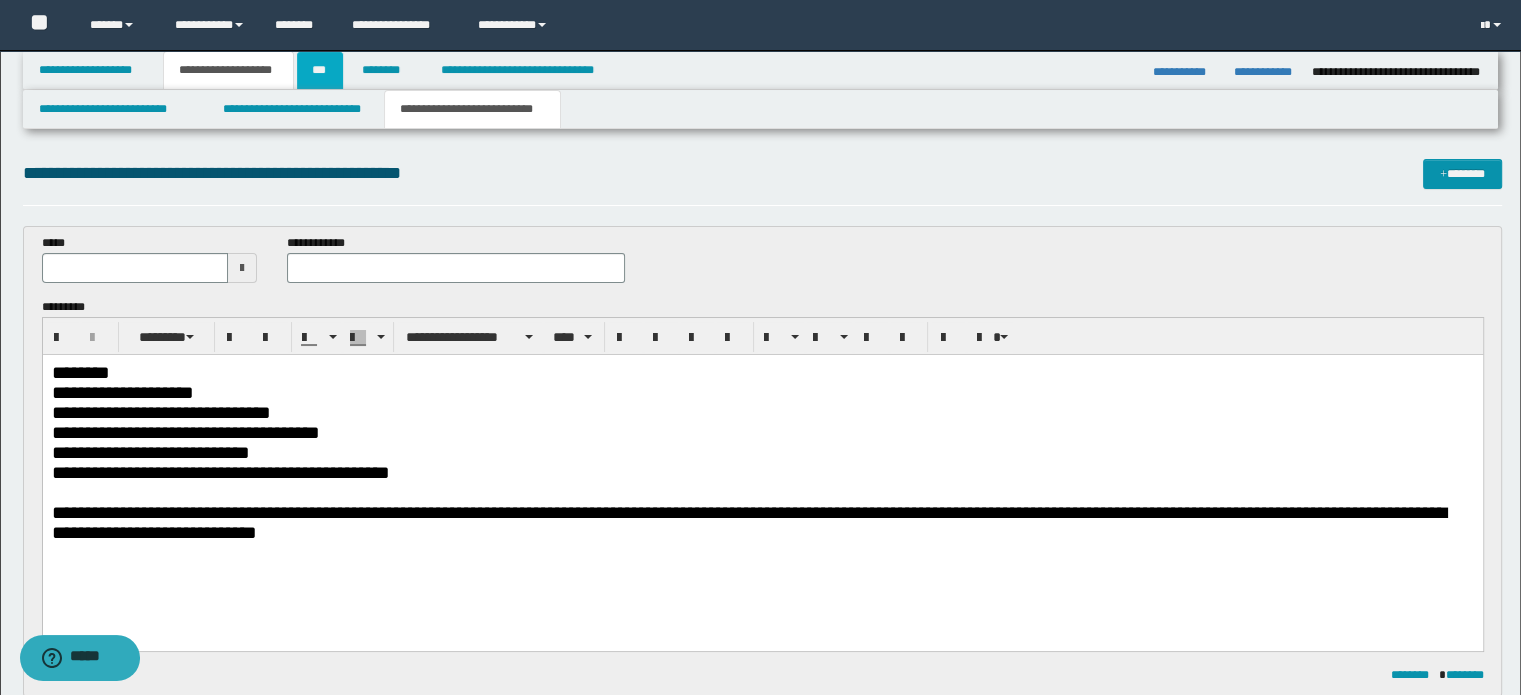 click on "***" at bounding box center (320, 70) 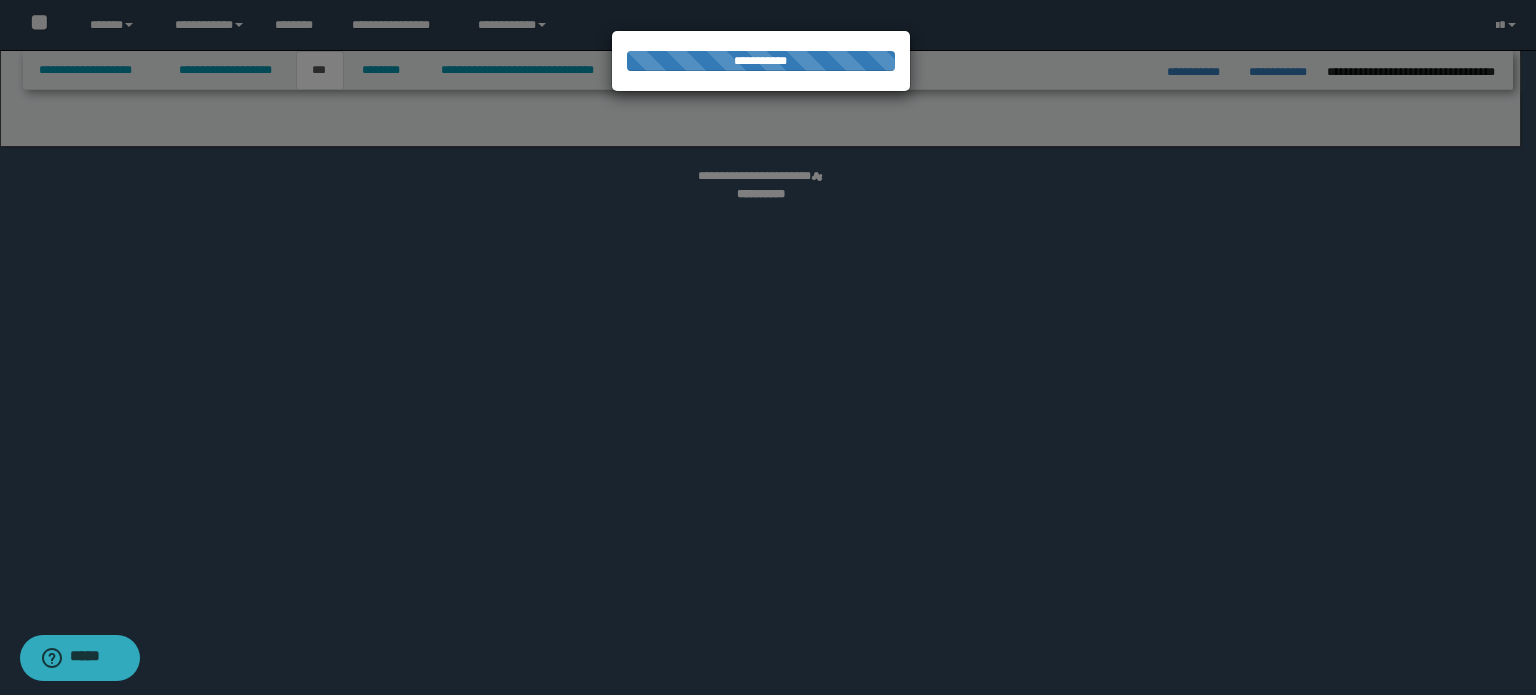 select on "*" 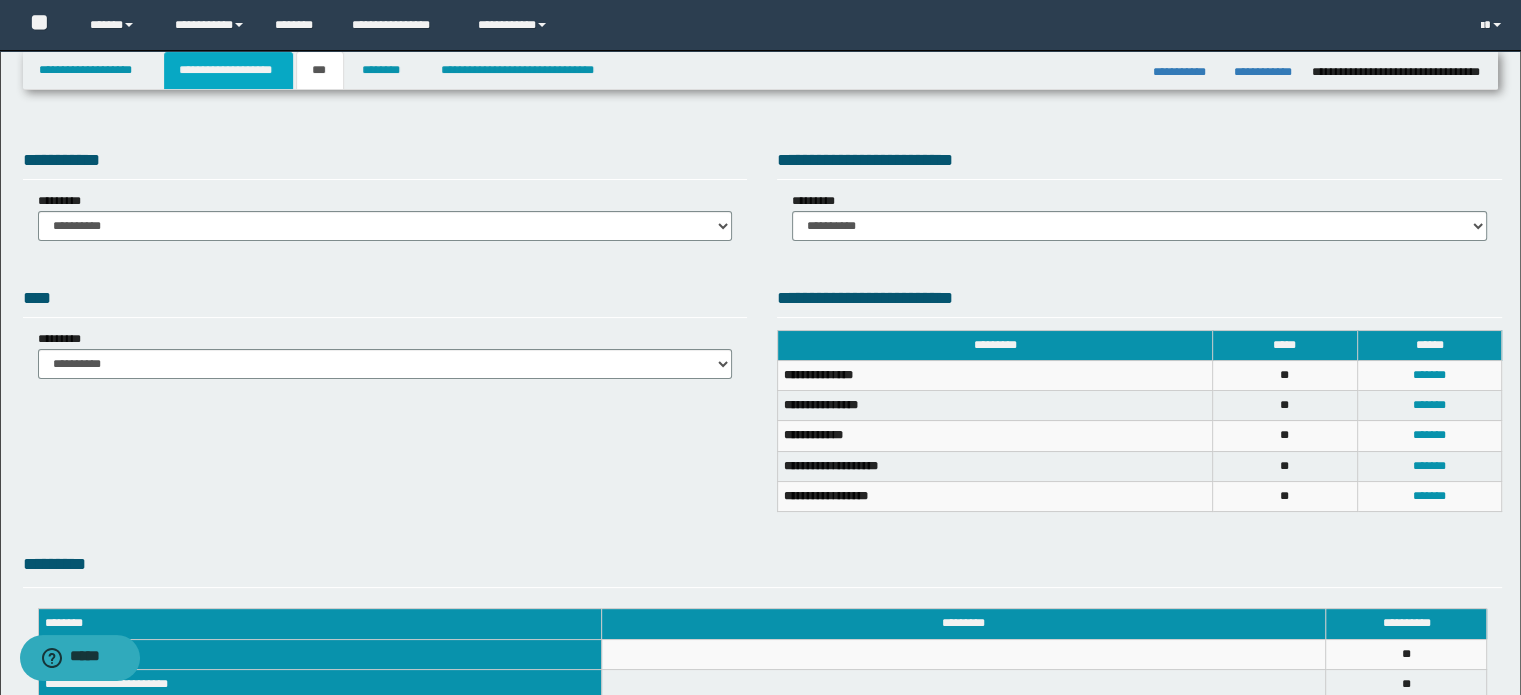 click on "**********" at bounding box center [228, 70] 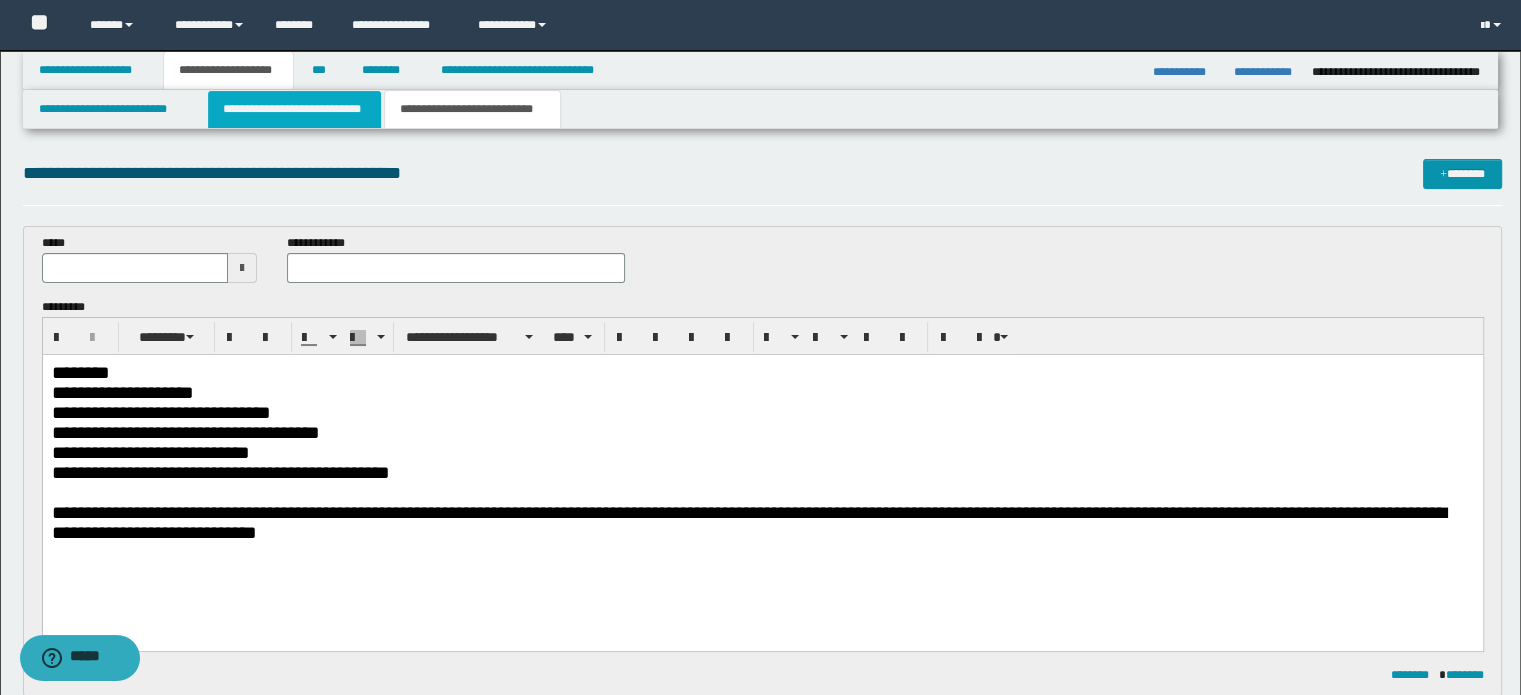 click on "**********" at bounding box center [294, 109] 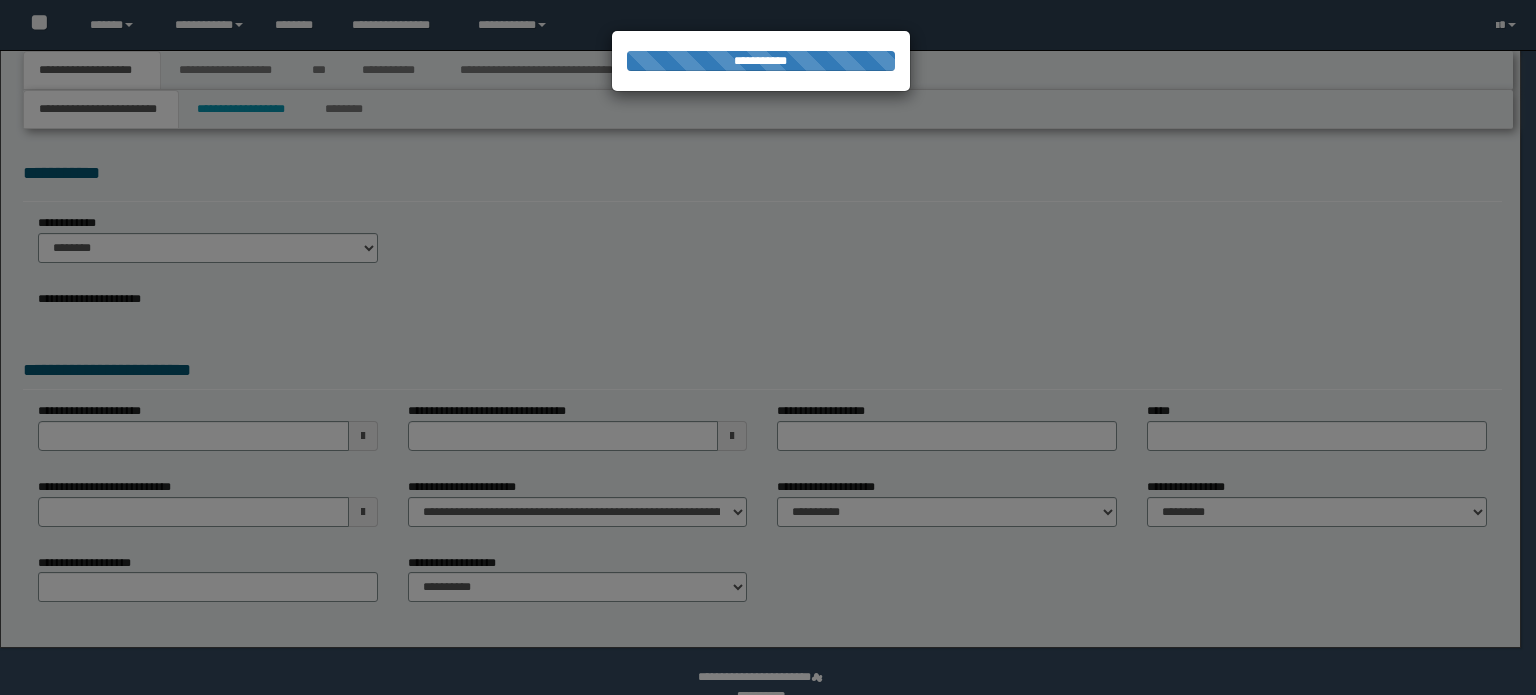scroll, scrollTop: 0, scrollLeft: 0, axis: both 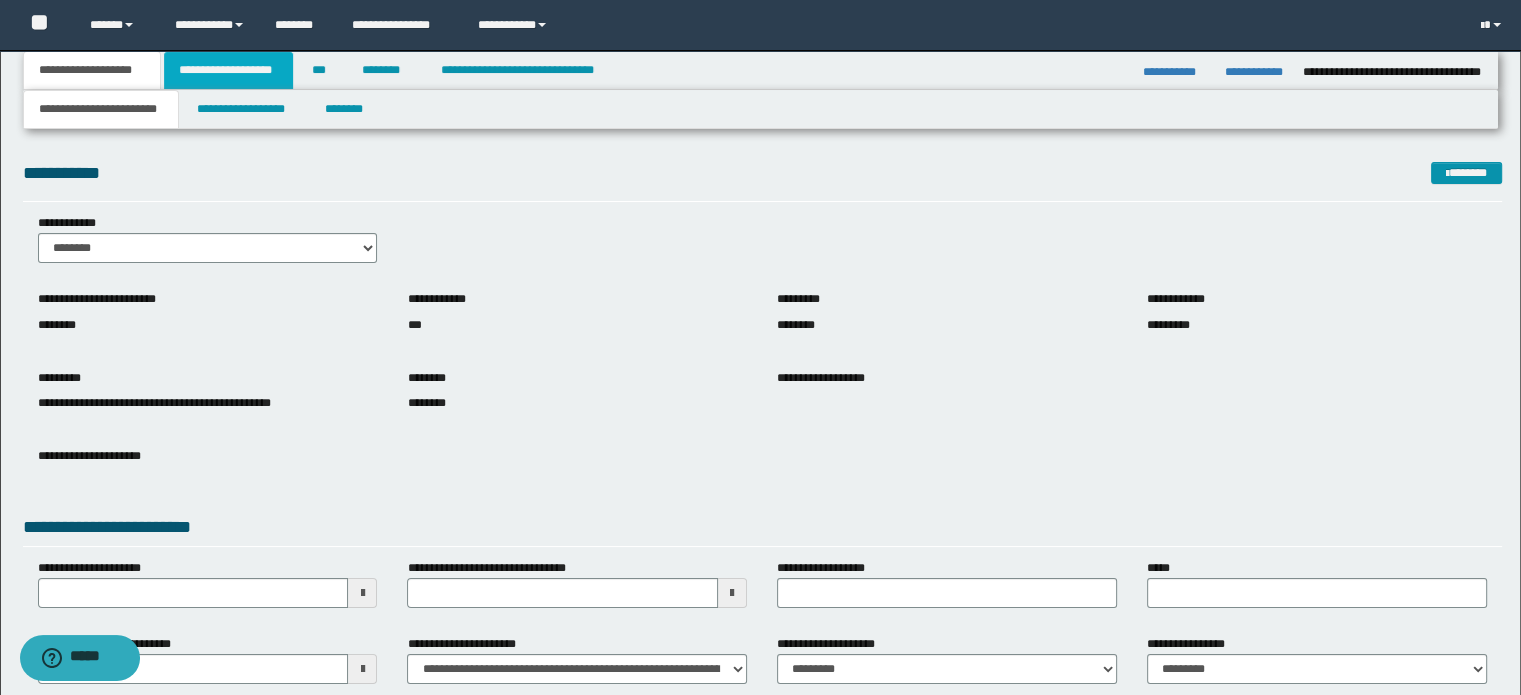 click on "**********" at bounding box center [228, 70] 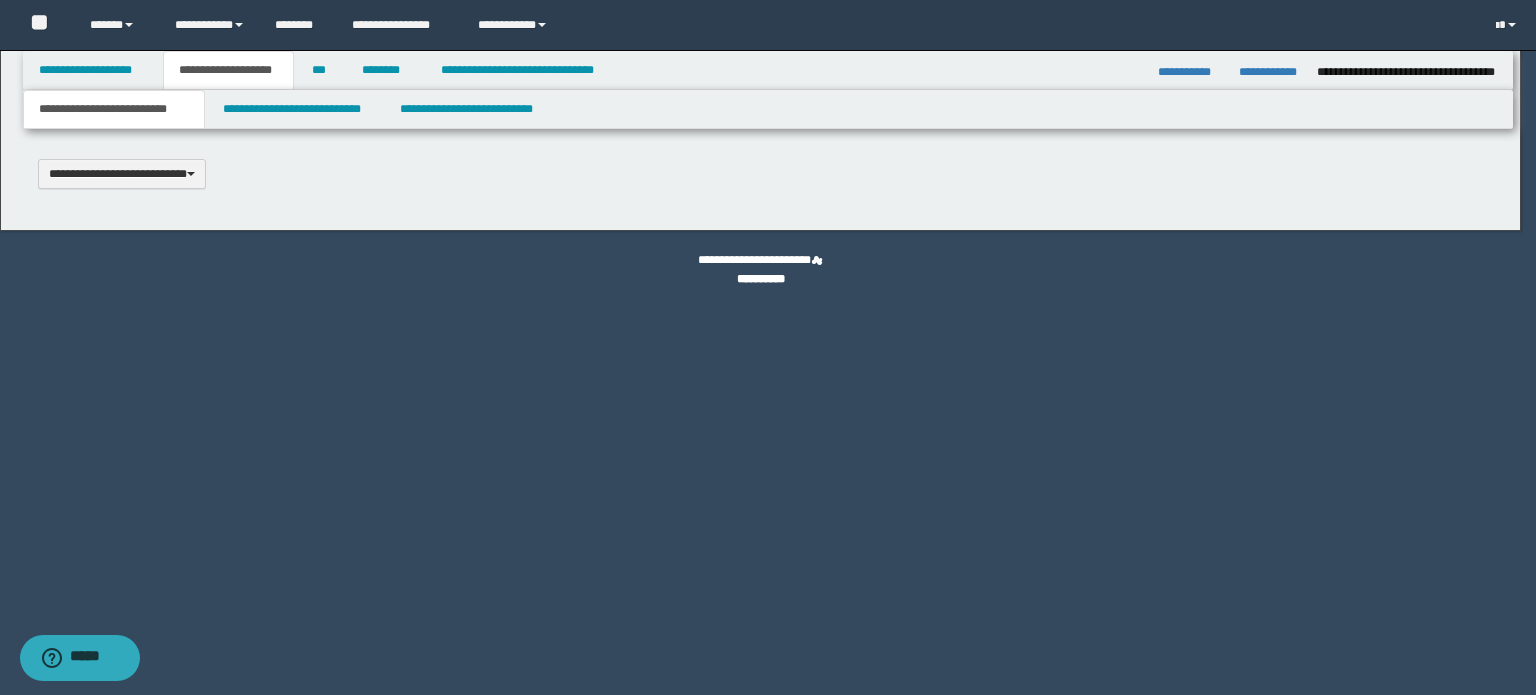 type 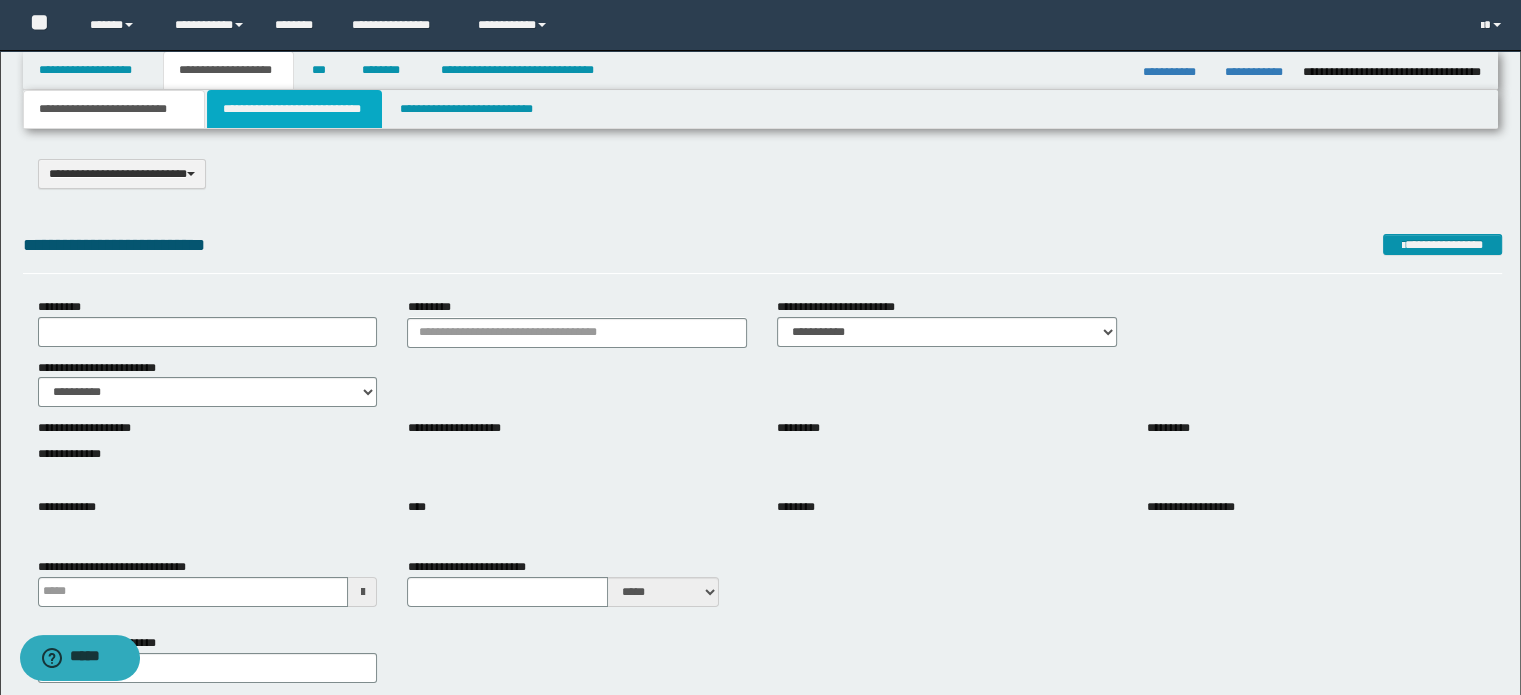 click on "**********" at bounding box center [294, 109] 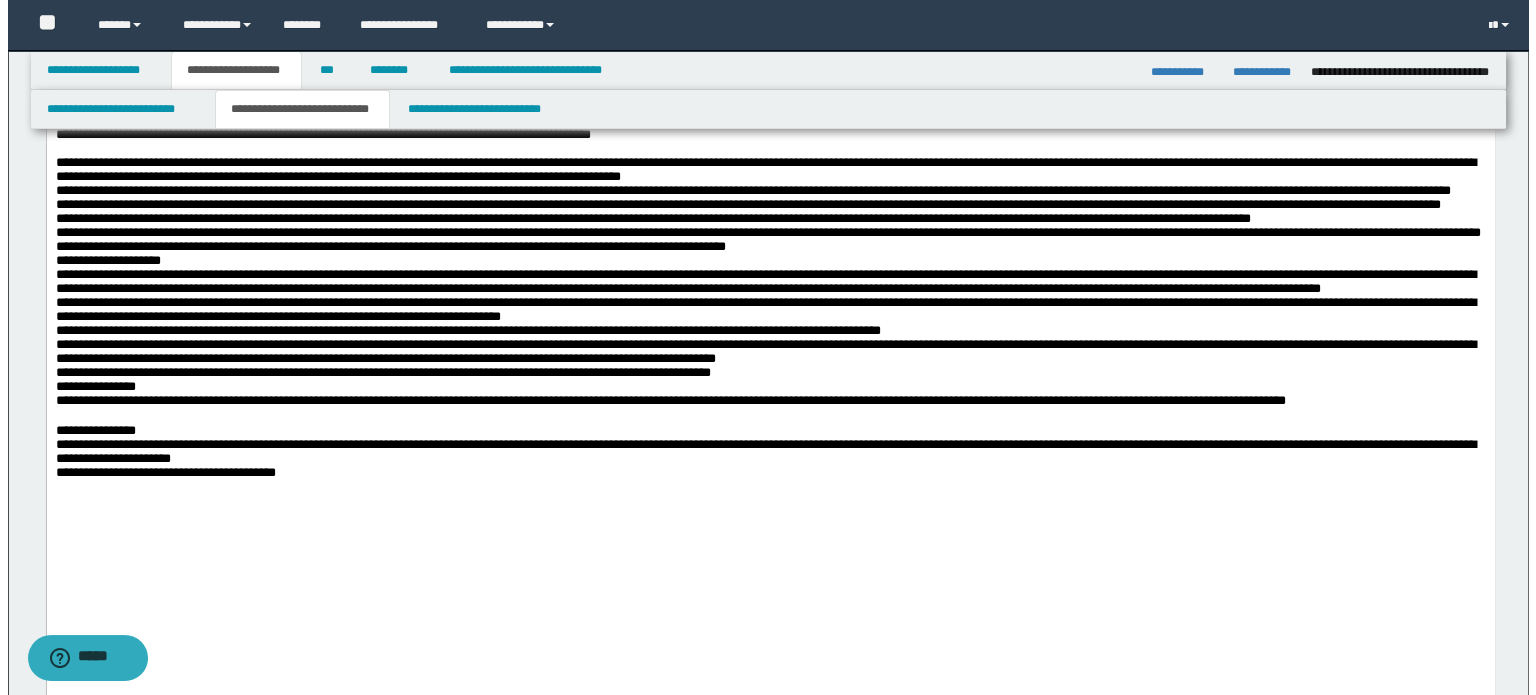 scroll, scrollTop: 0, scrollLeft: 0, axis: both 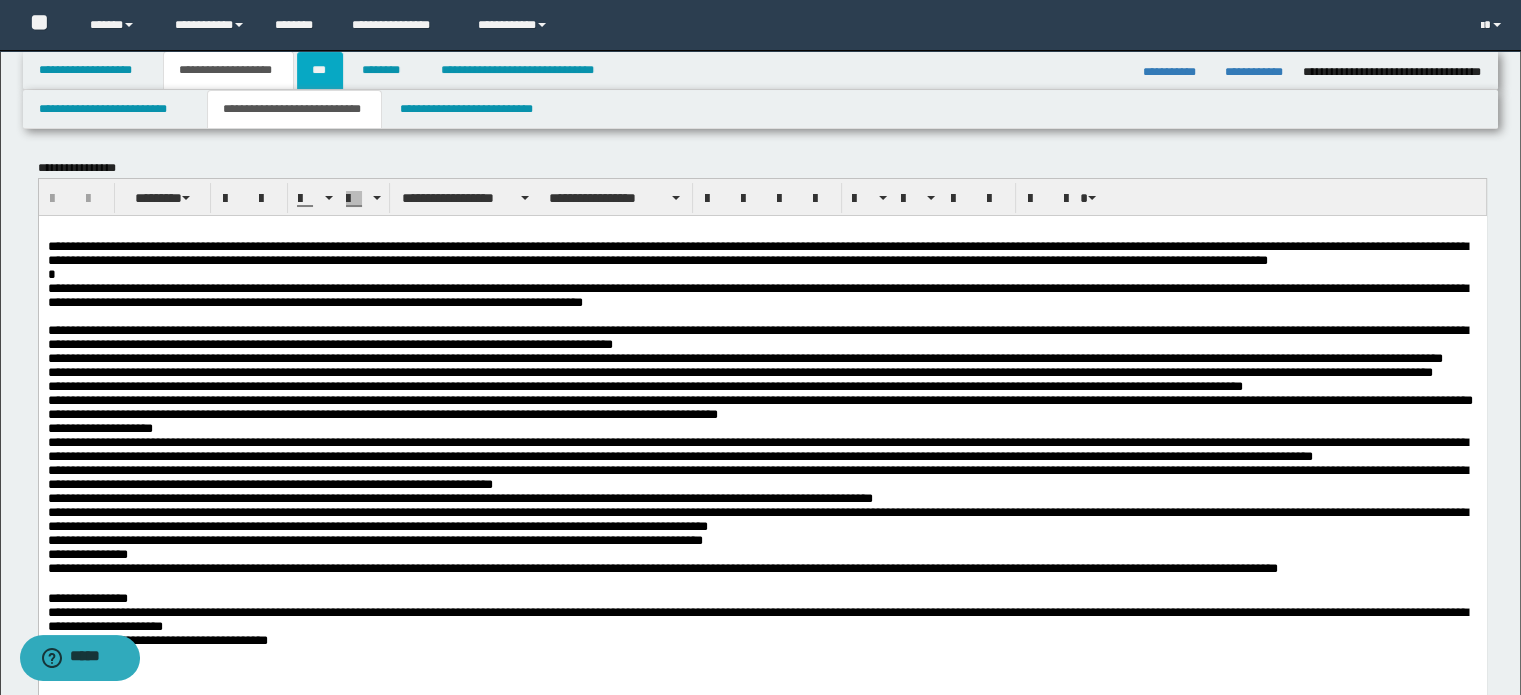 click on "***" at bounding box center (320, 70) 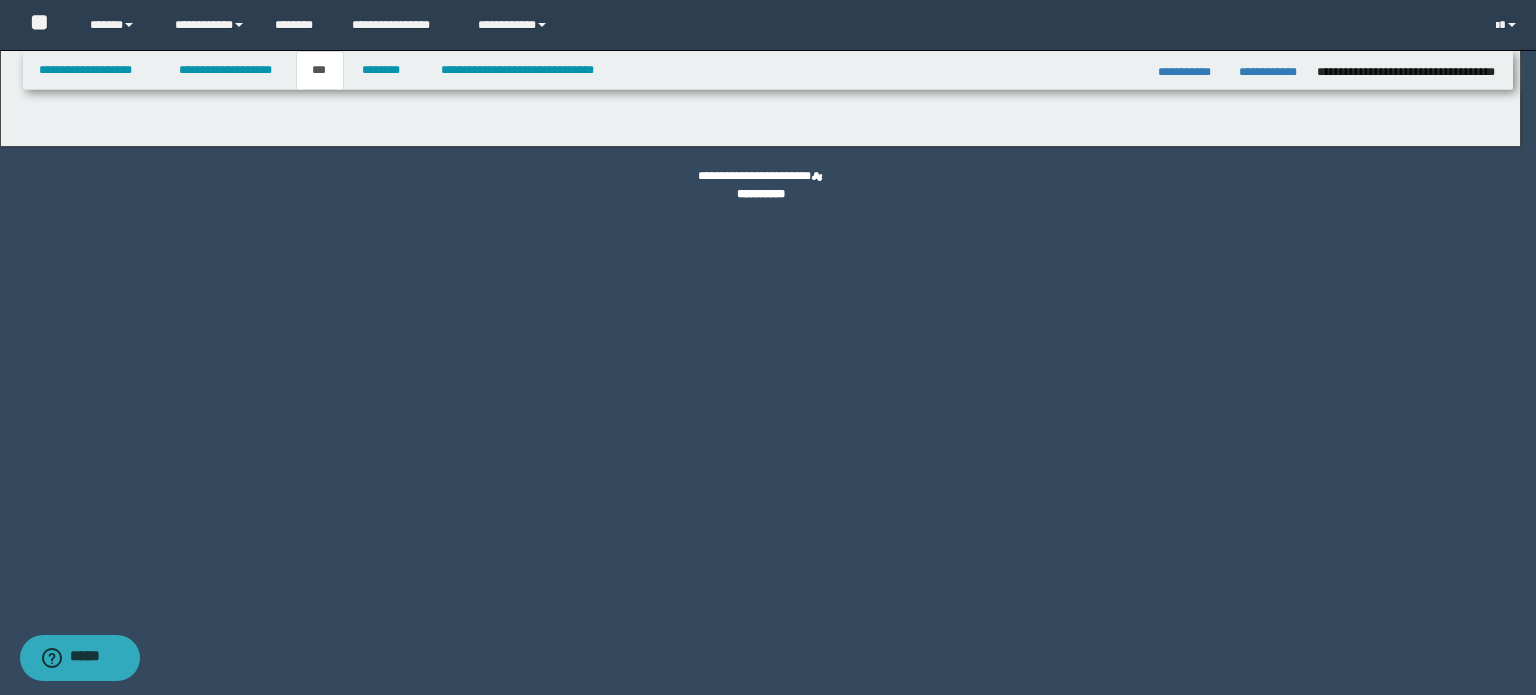 select on "*" 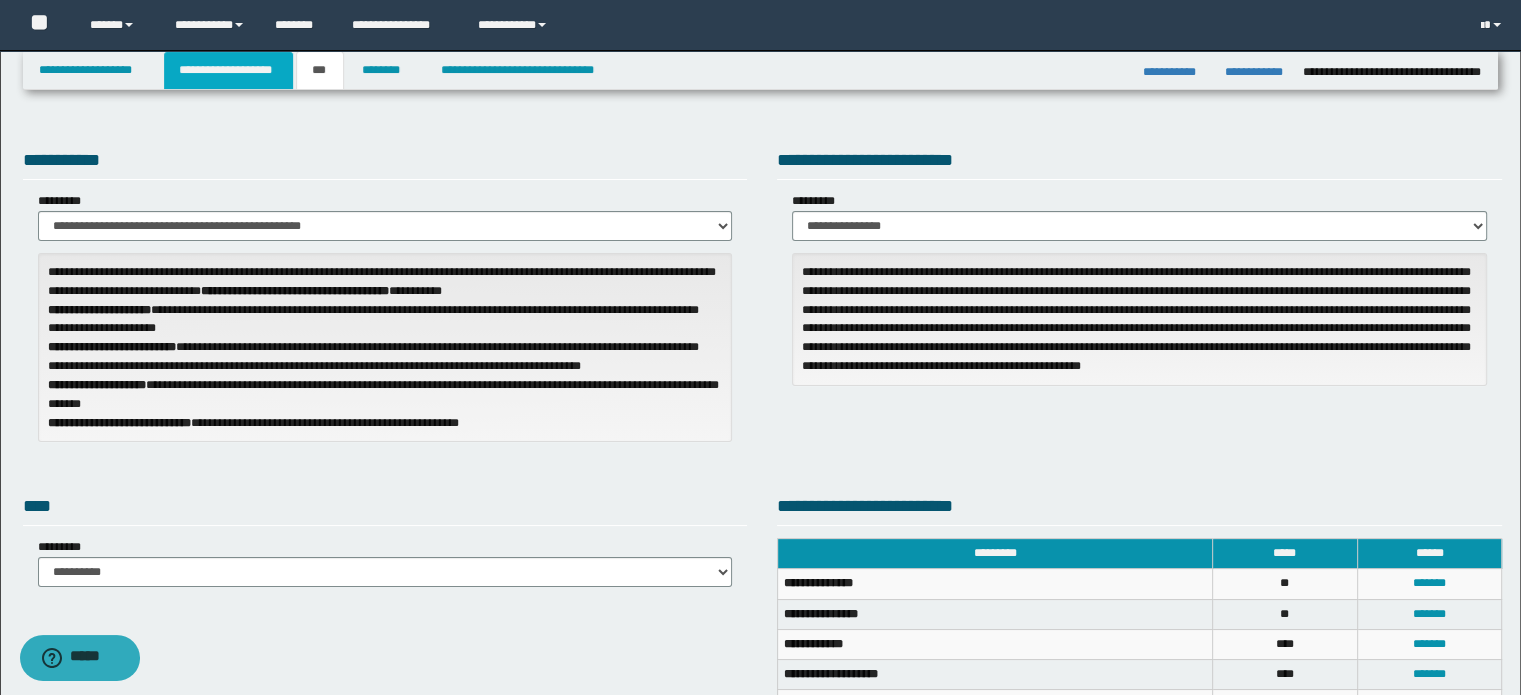 click on "**********" at bounding box center (228, 70) 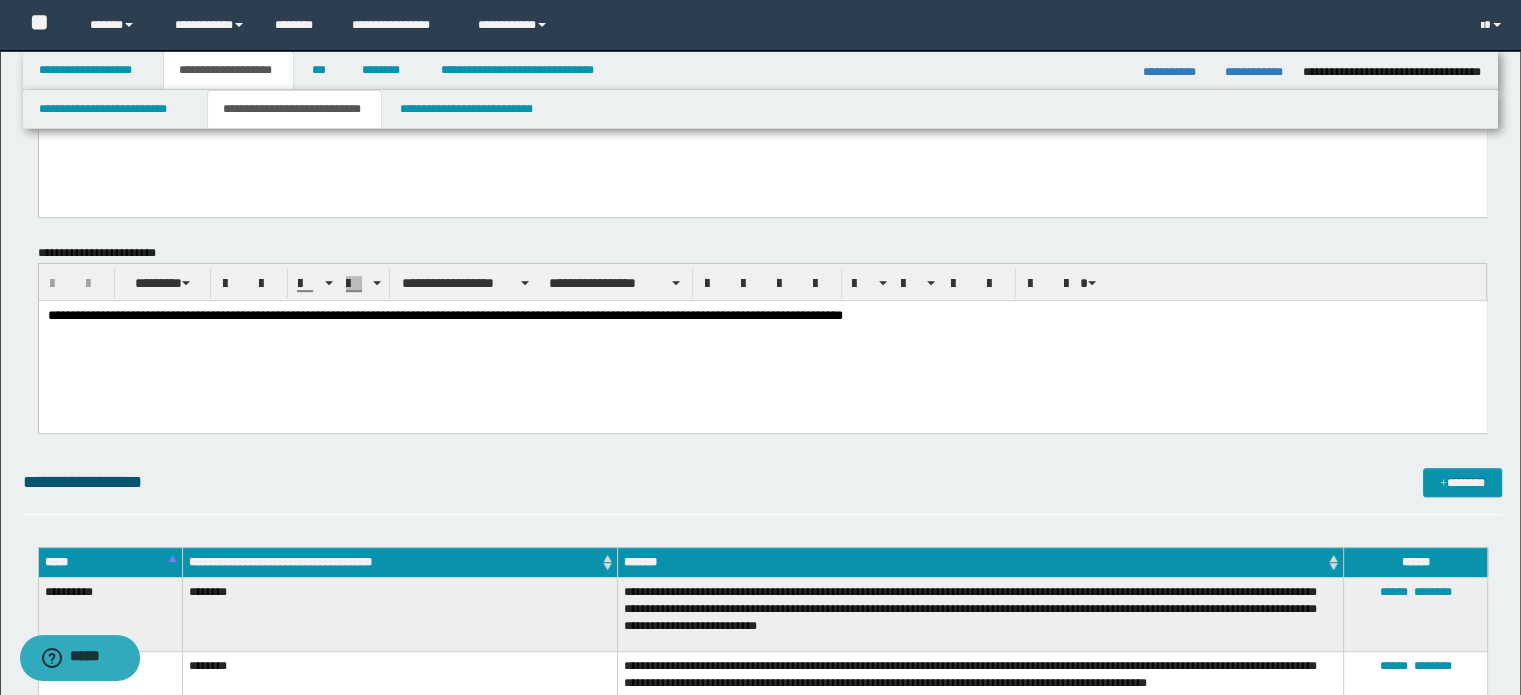 scroll, scrollTop: 600, scrollLeft: 0, axis: vertical 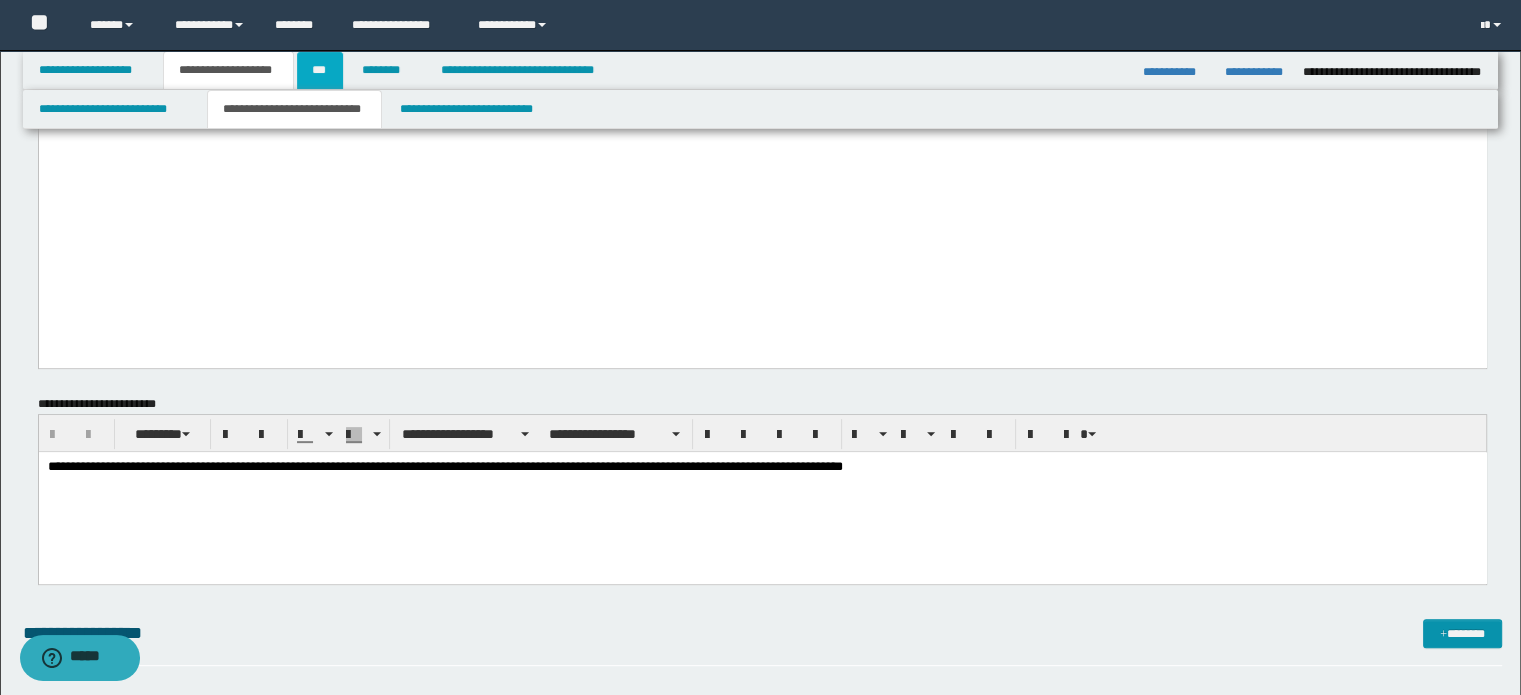 click on "***" at bounding box center [320, 70] 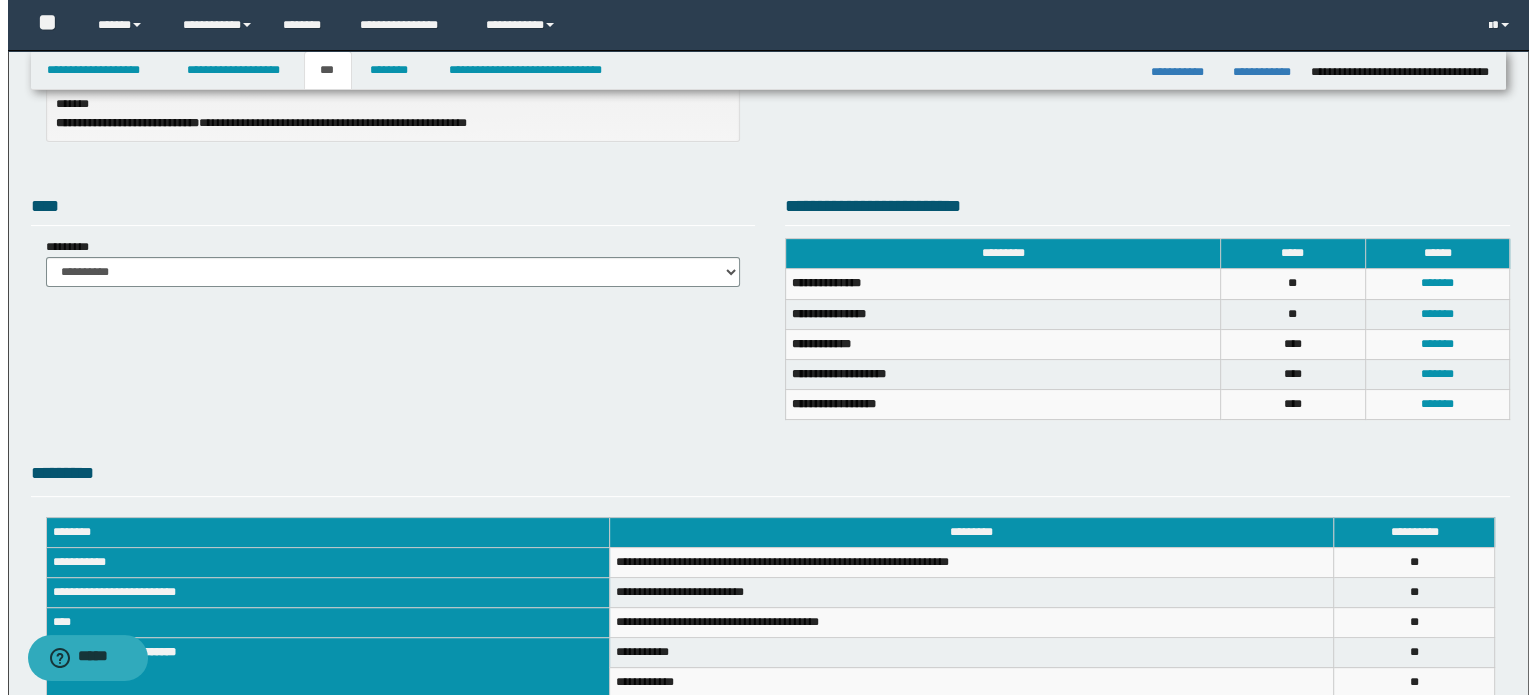 scroll, scrollTop: 0, scrollLeft: 0, axis: both 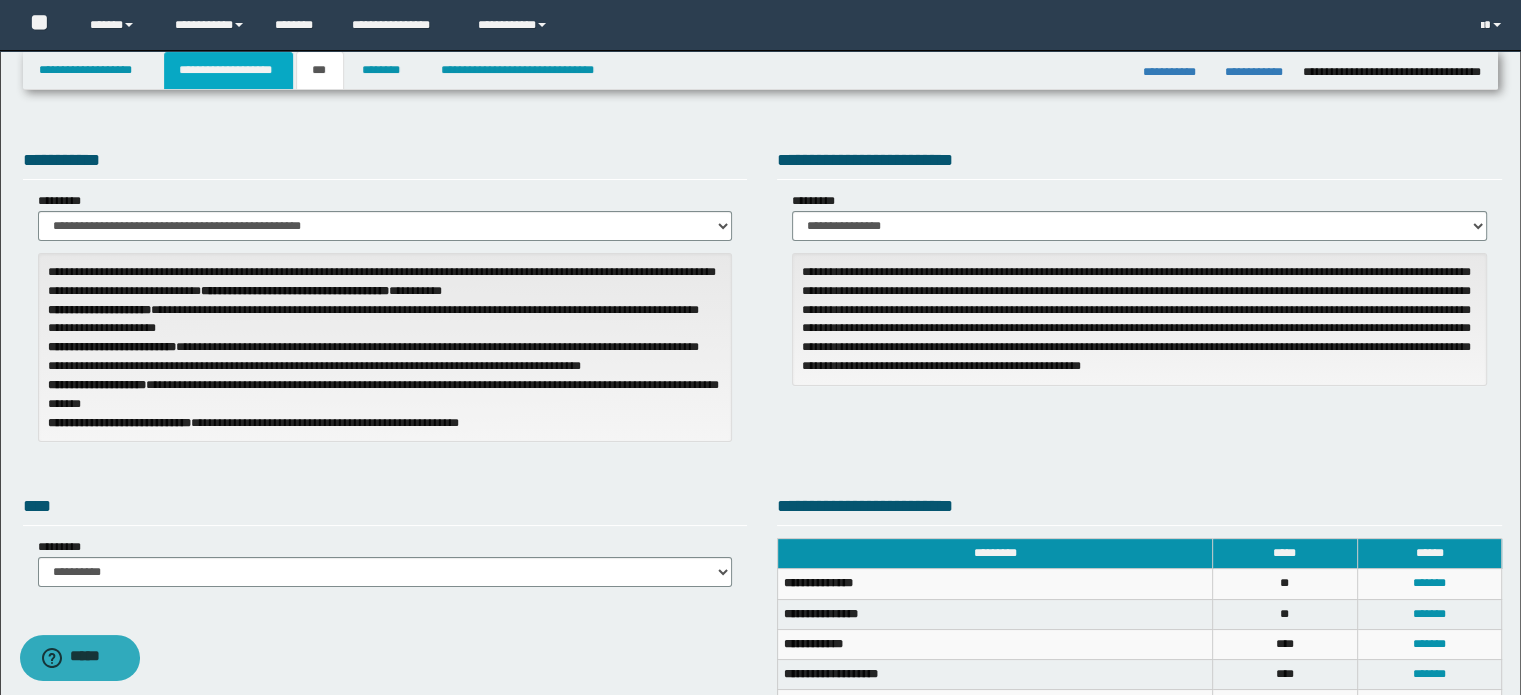 click on "**********" at bounding box center [228, 70] 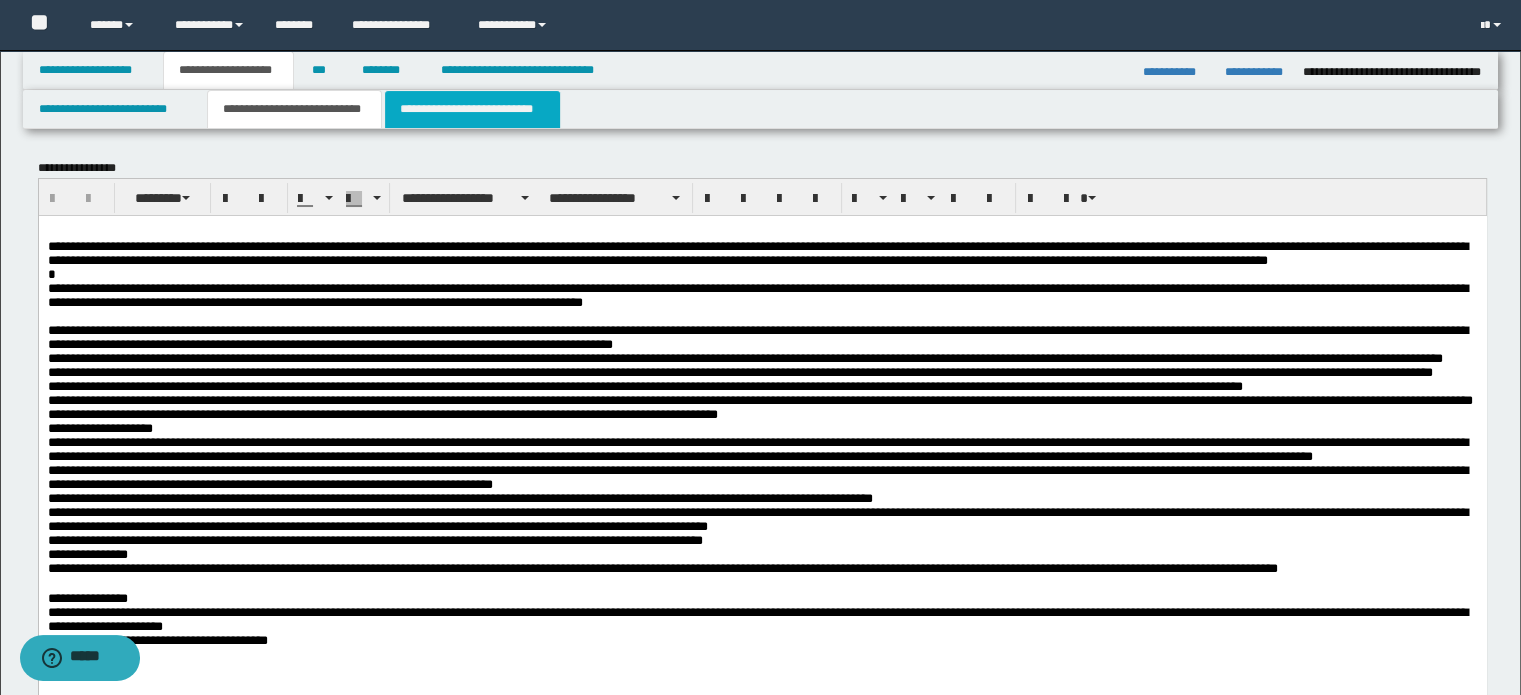 click on "**********" at bounding box center [472, 109] 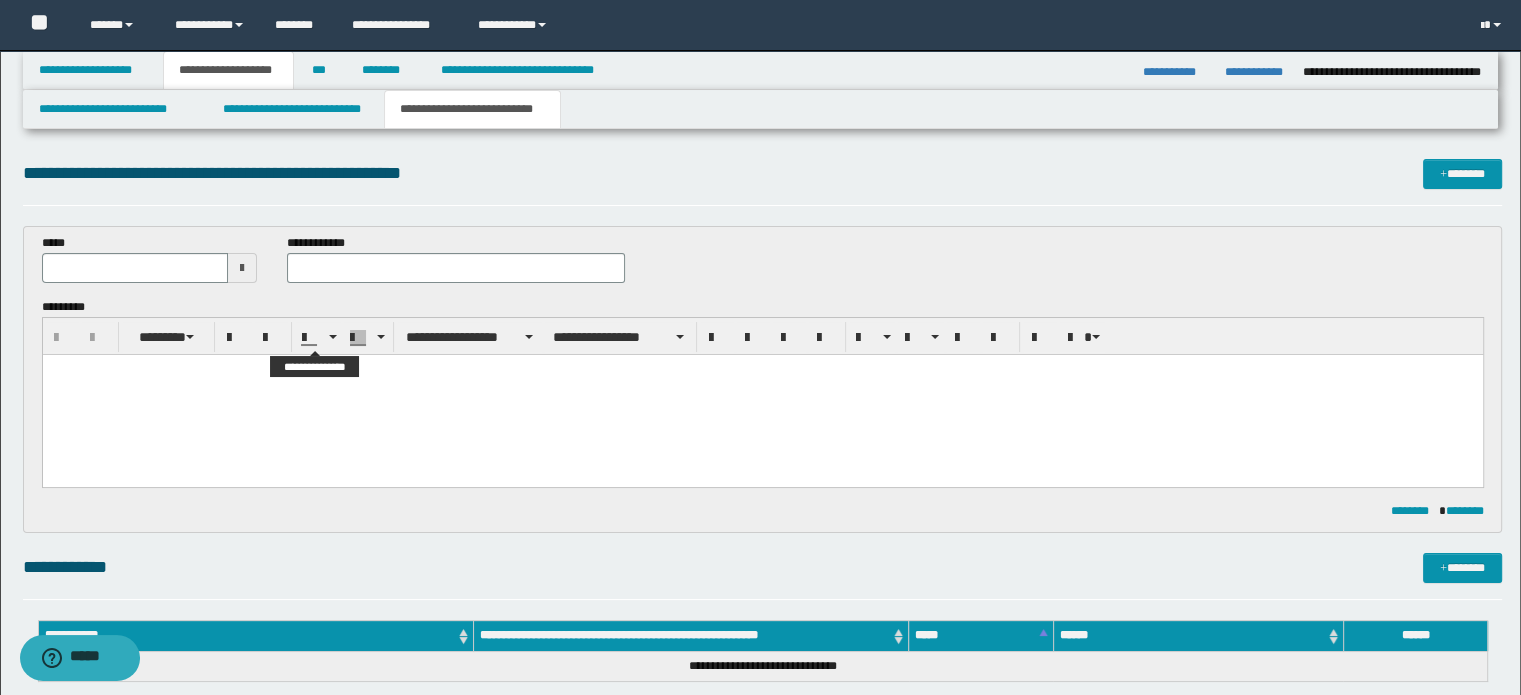 scroll, scrollTop: 0, scrollLeft: 0, axis: both 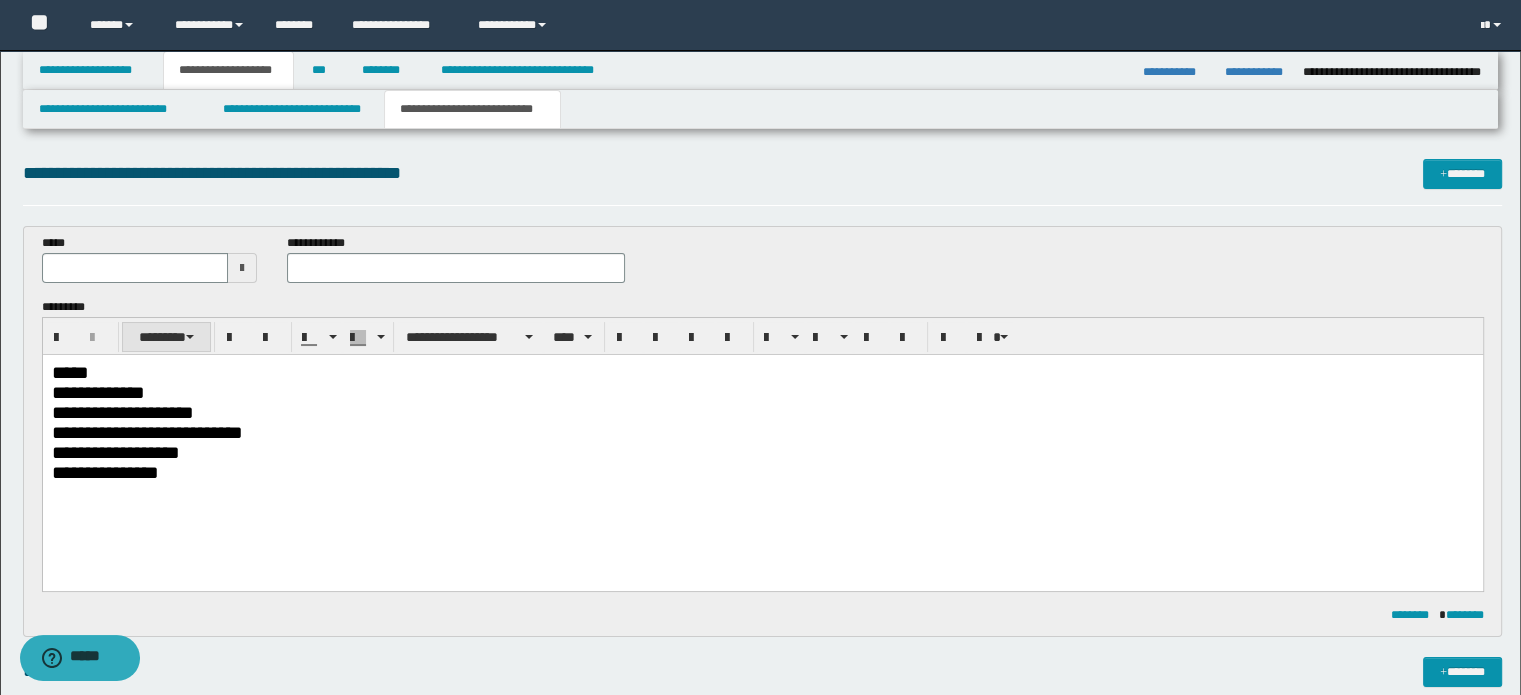 type 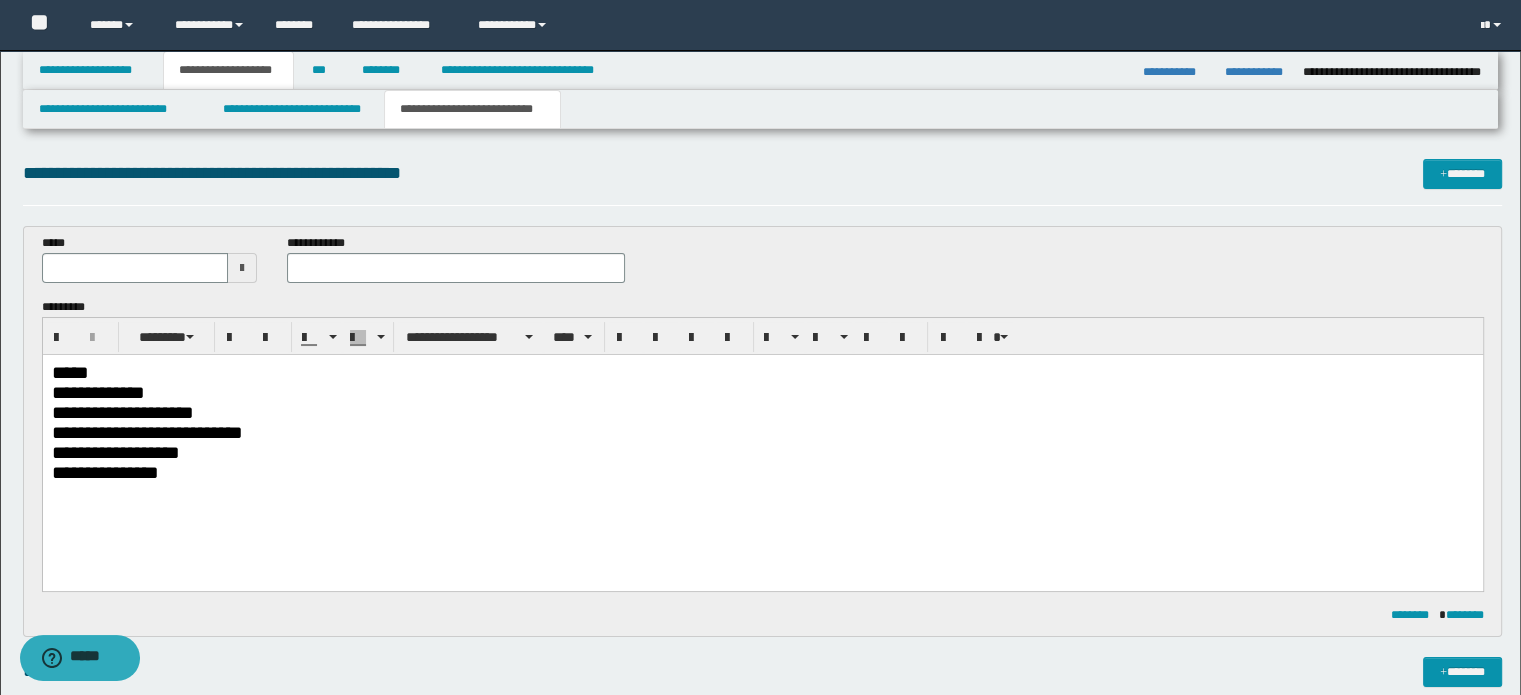 click on "*****" at bounding box center [762, 372] 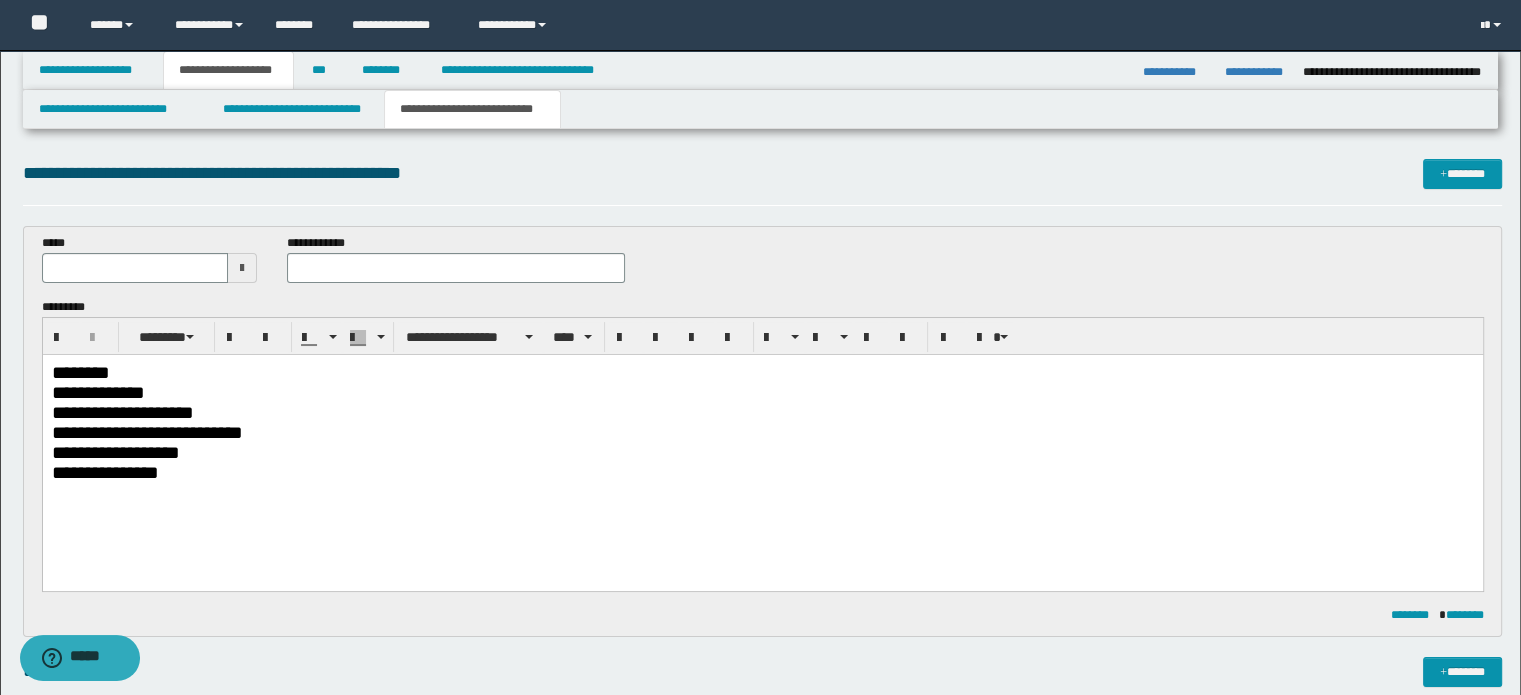 click on "**********" at bounding box center [762, 392] 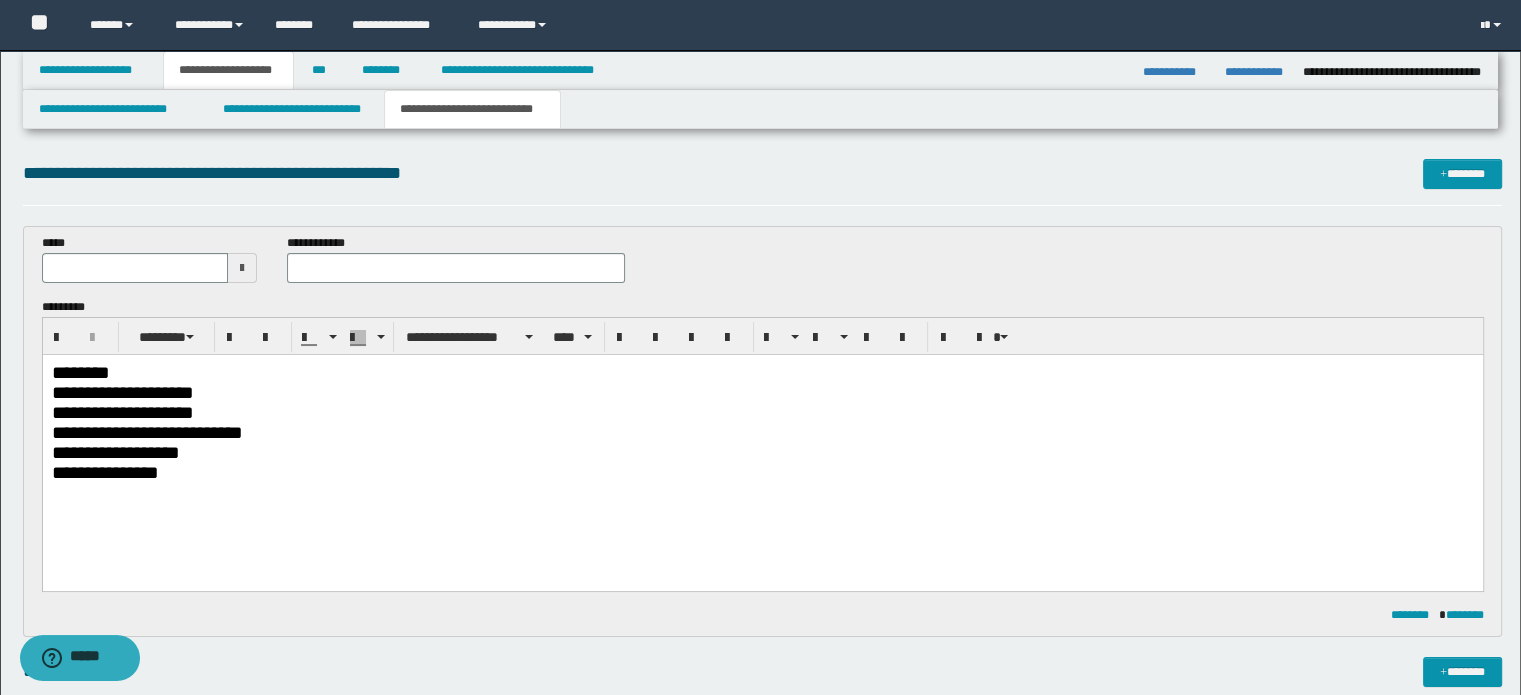 click on "**********" at bounding box center [762, 412] 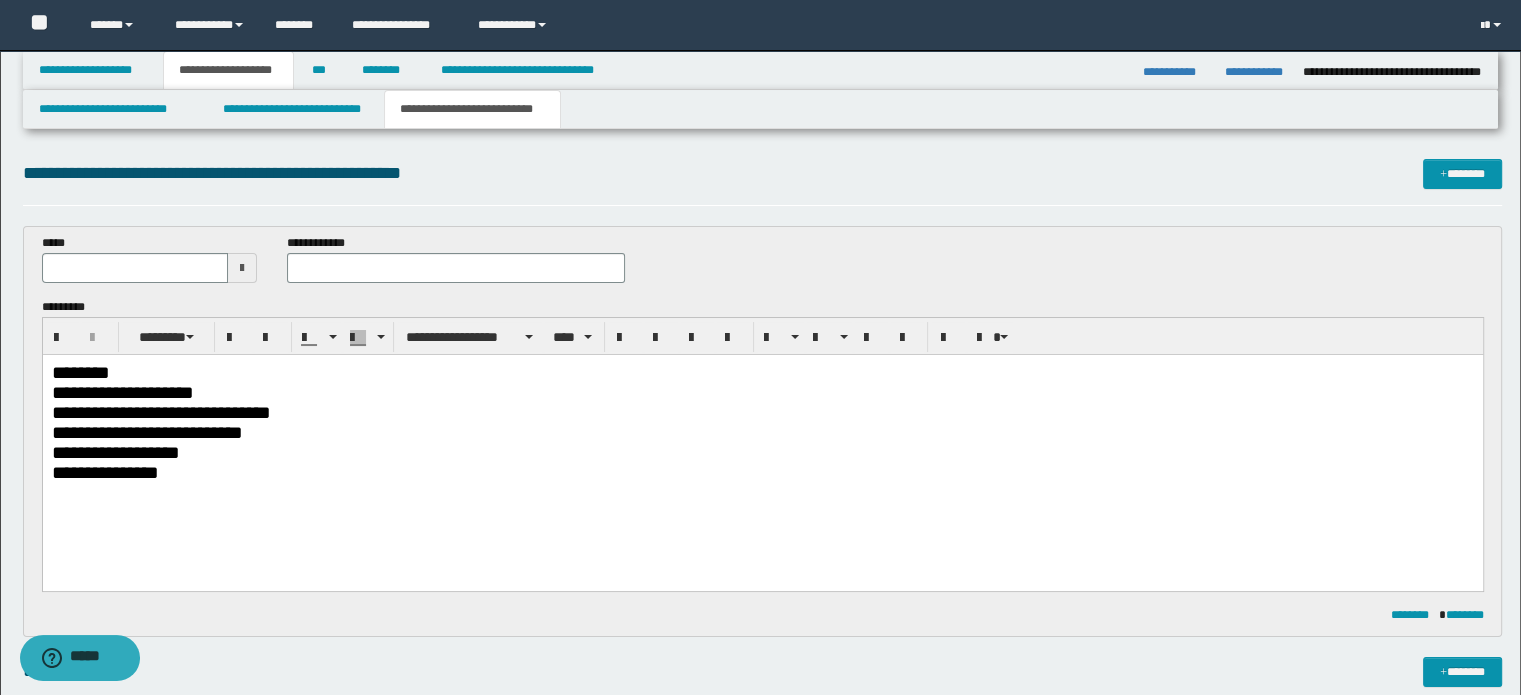 click on "**********" at bounding box center (762, 432) 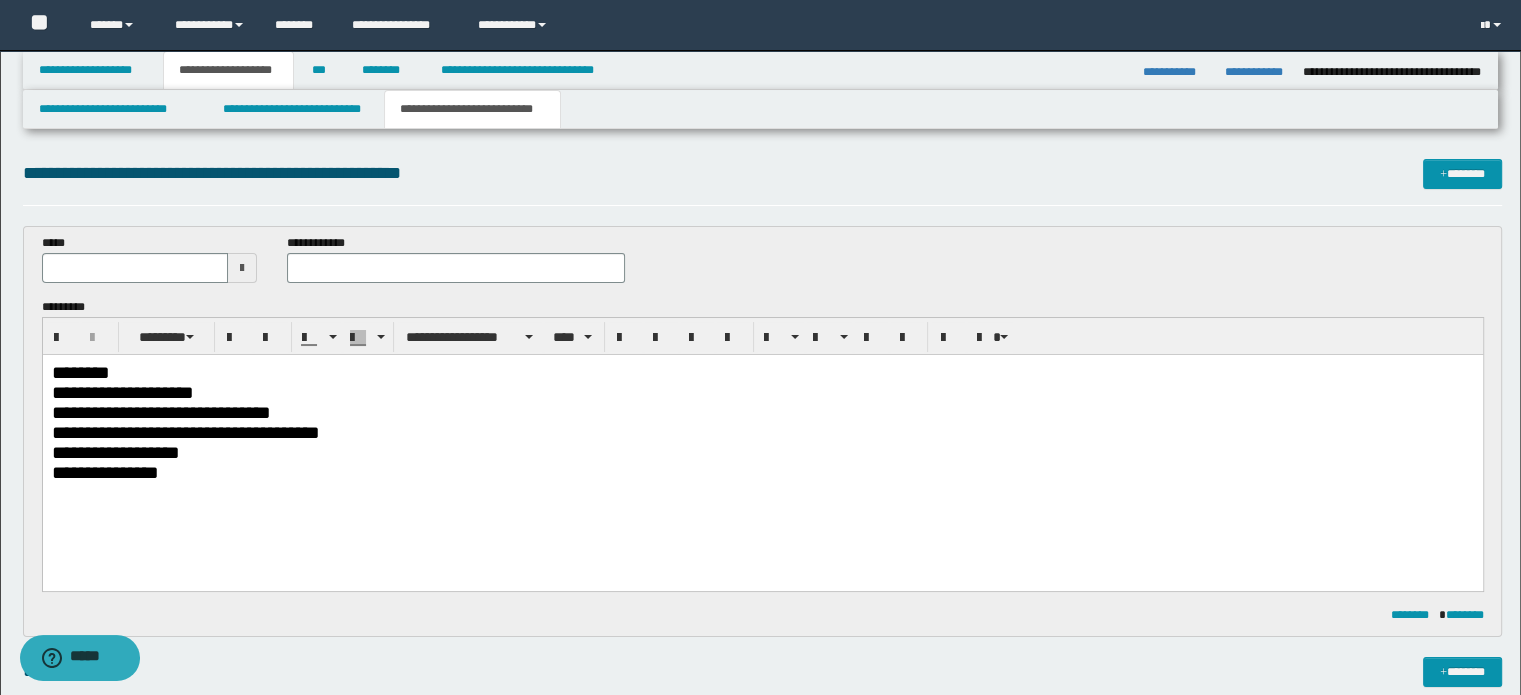click on "**********" at bounding box center [762, 452] 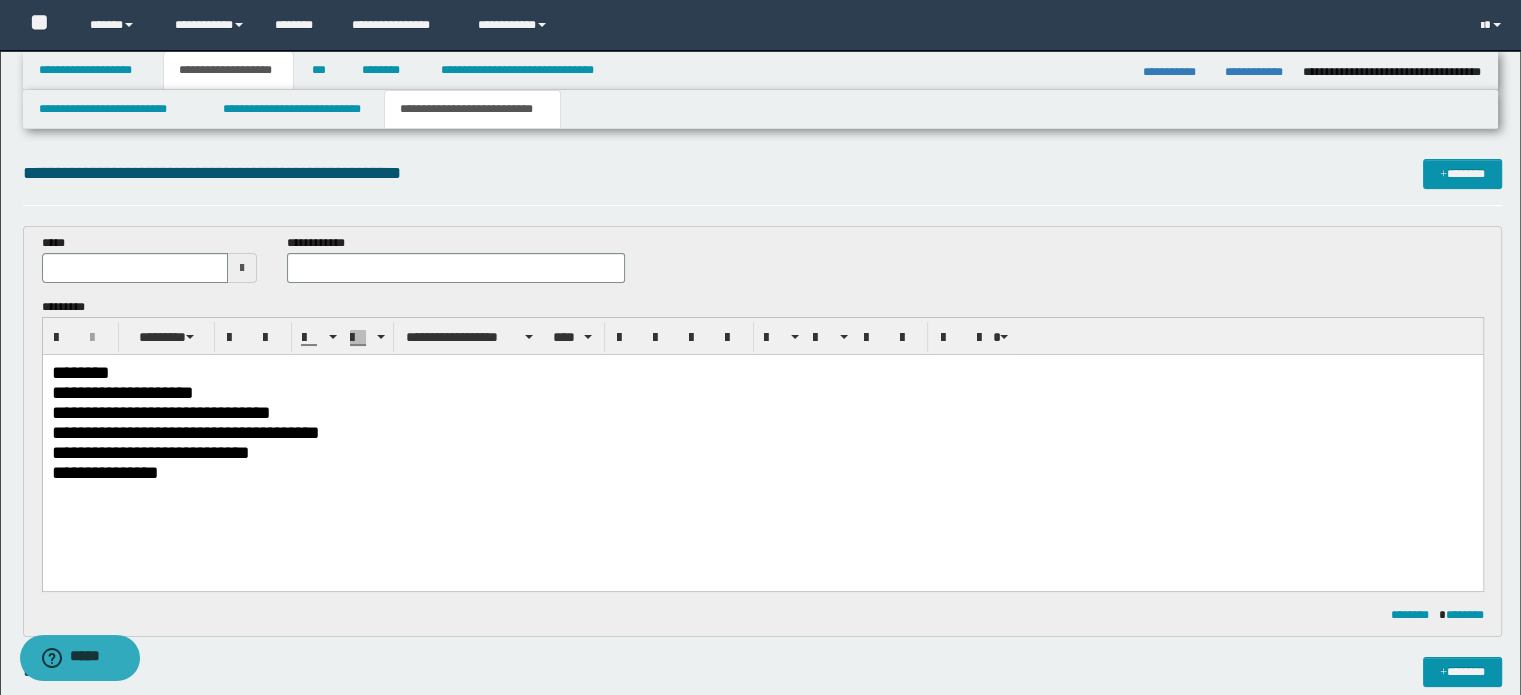 click on "**********" at bounding box center [762, 472] 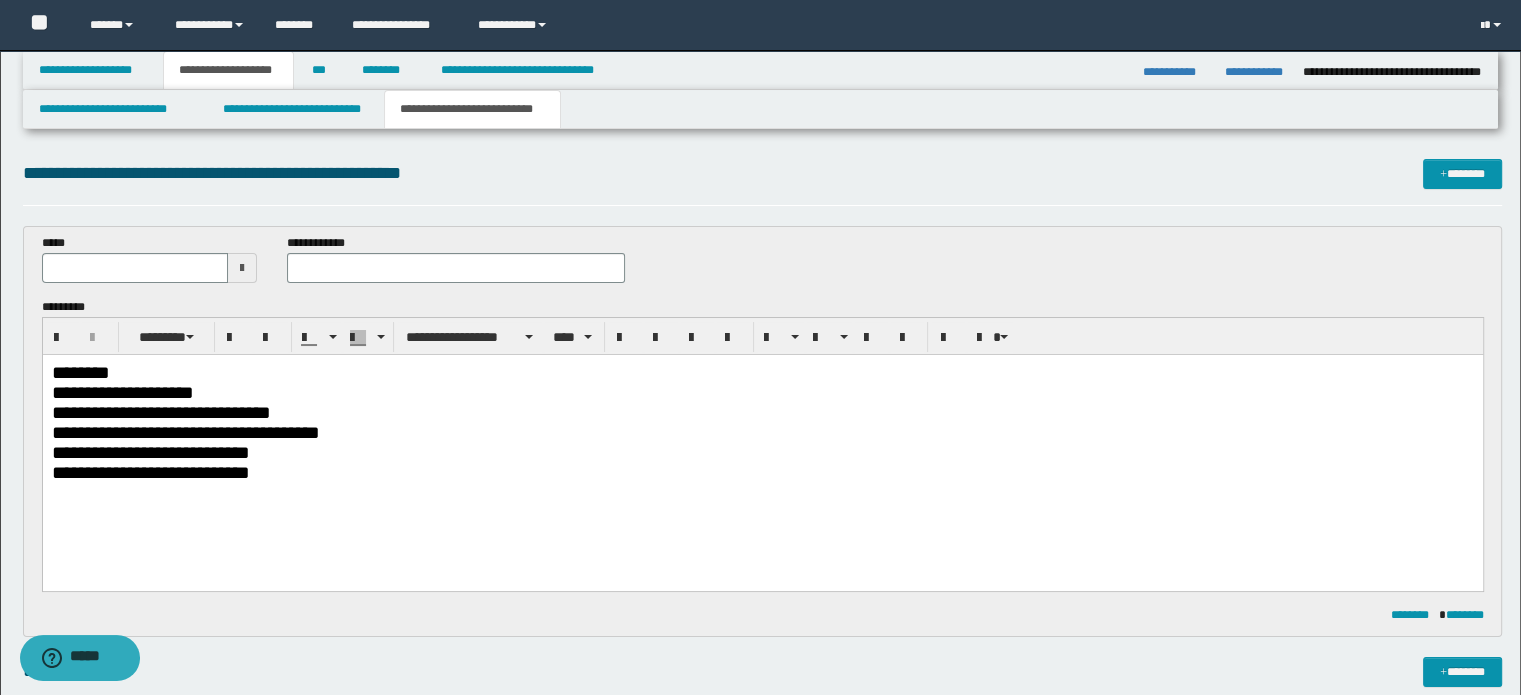 type 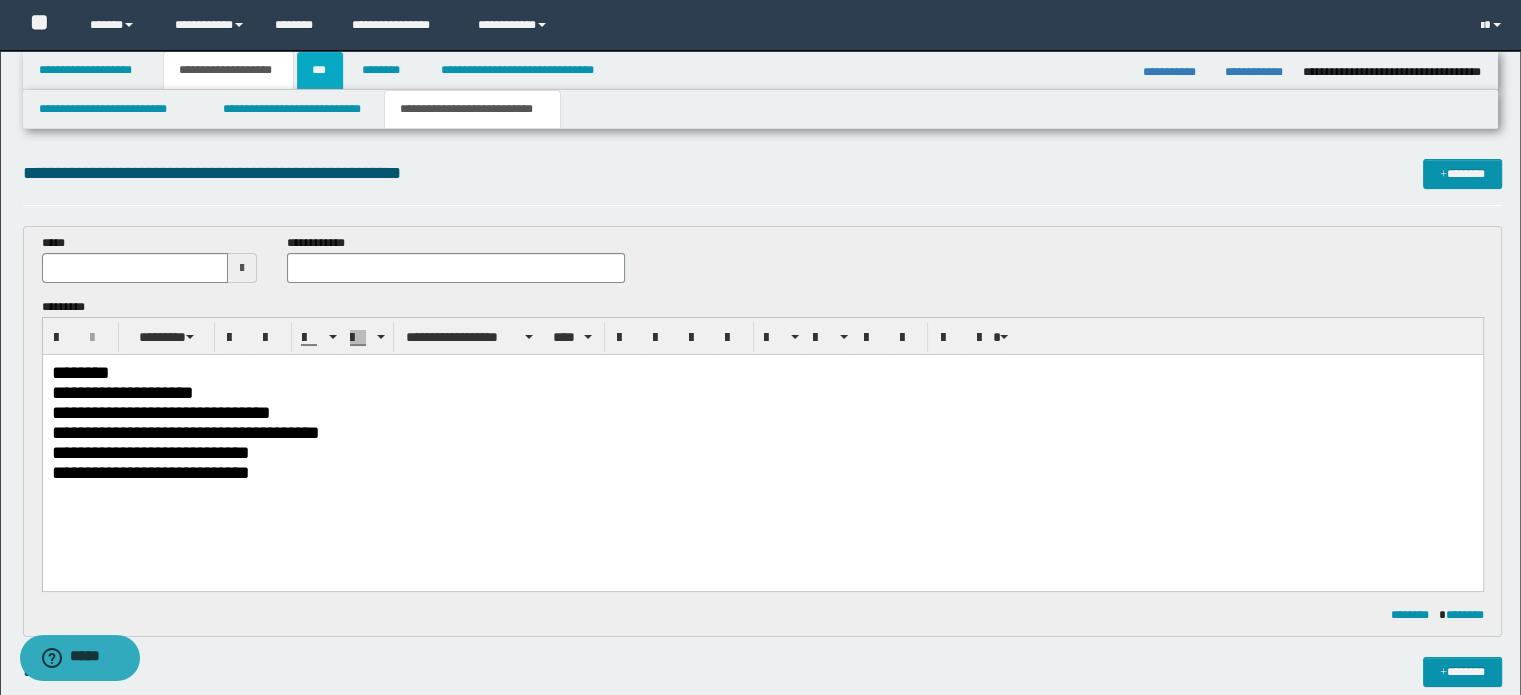 click on "***" at bounding box center (320, 70) 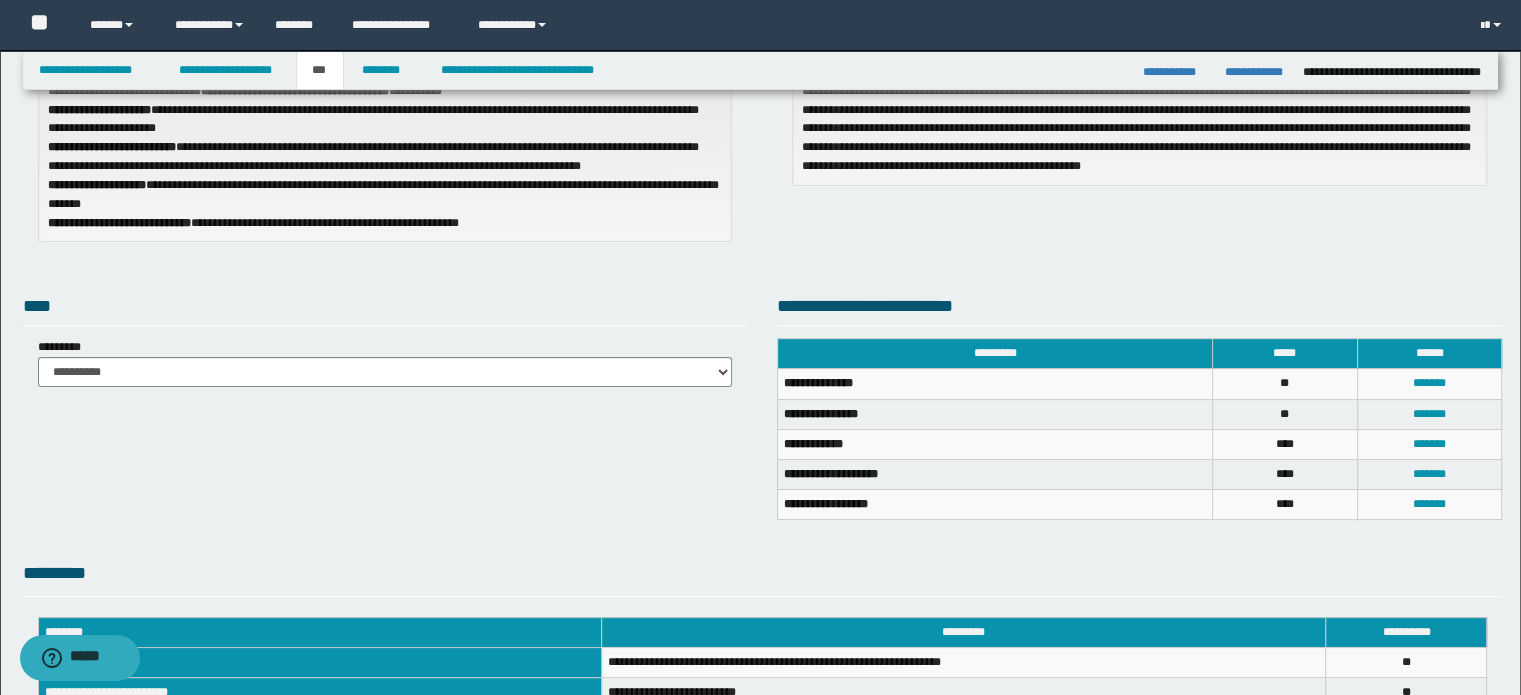 scroll, scrollTop: 0, scrollLeft: 0, axis: both 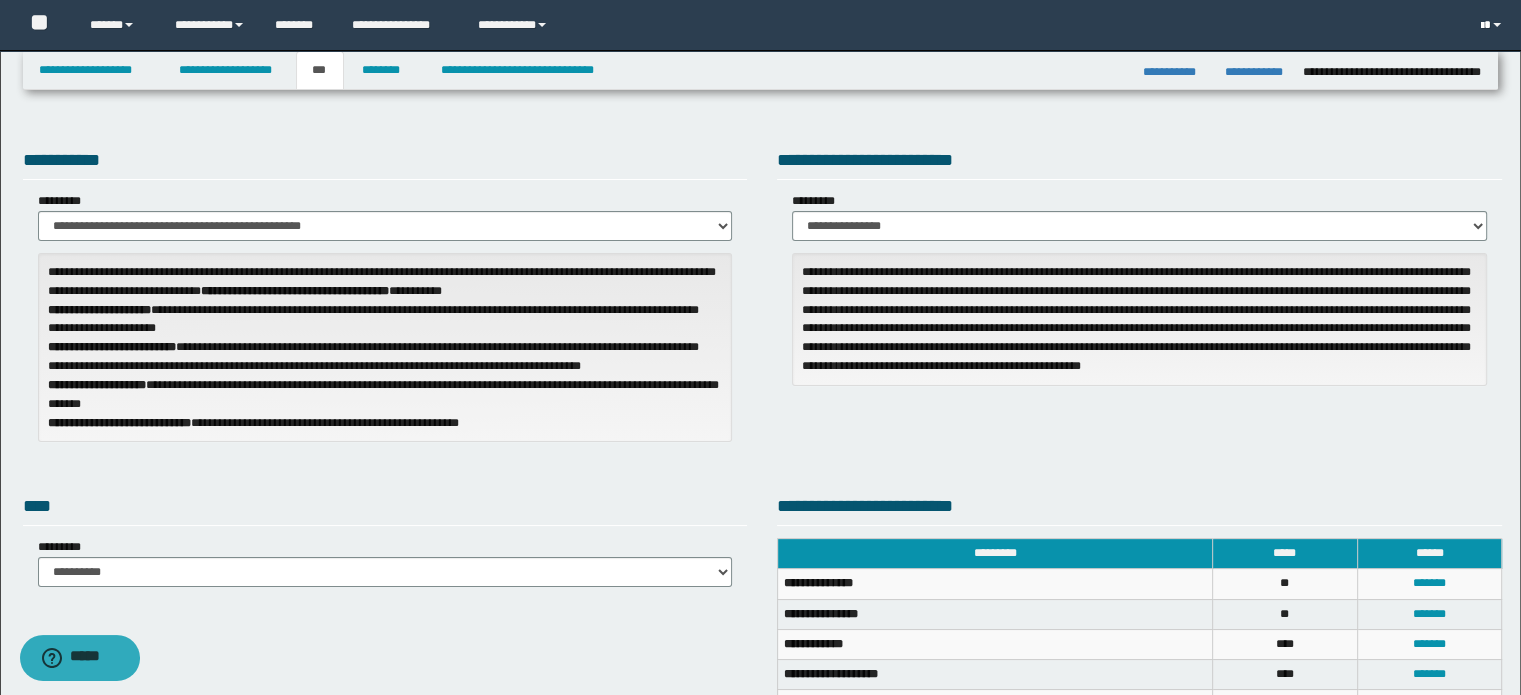 click at bounding box center [1493, 25] 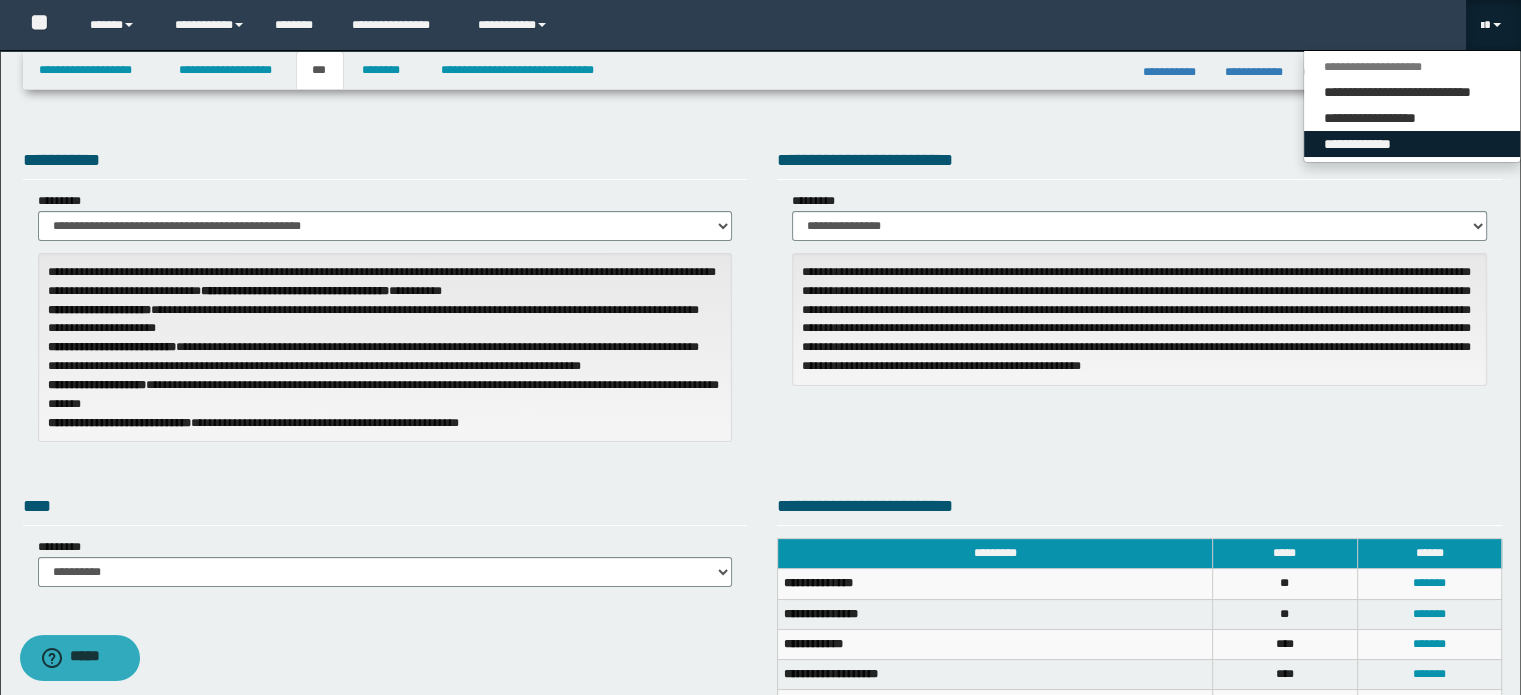 click on "**********" at bounding box center (1412, 144) 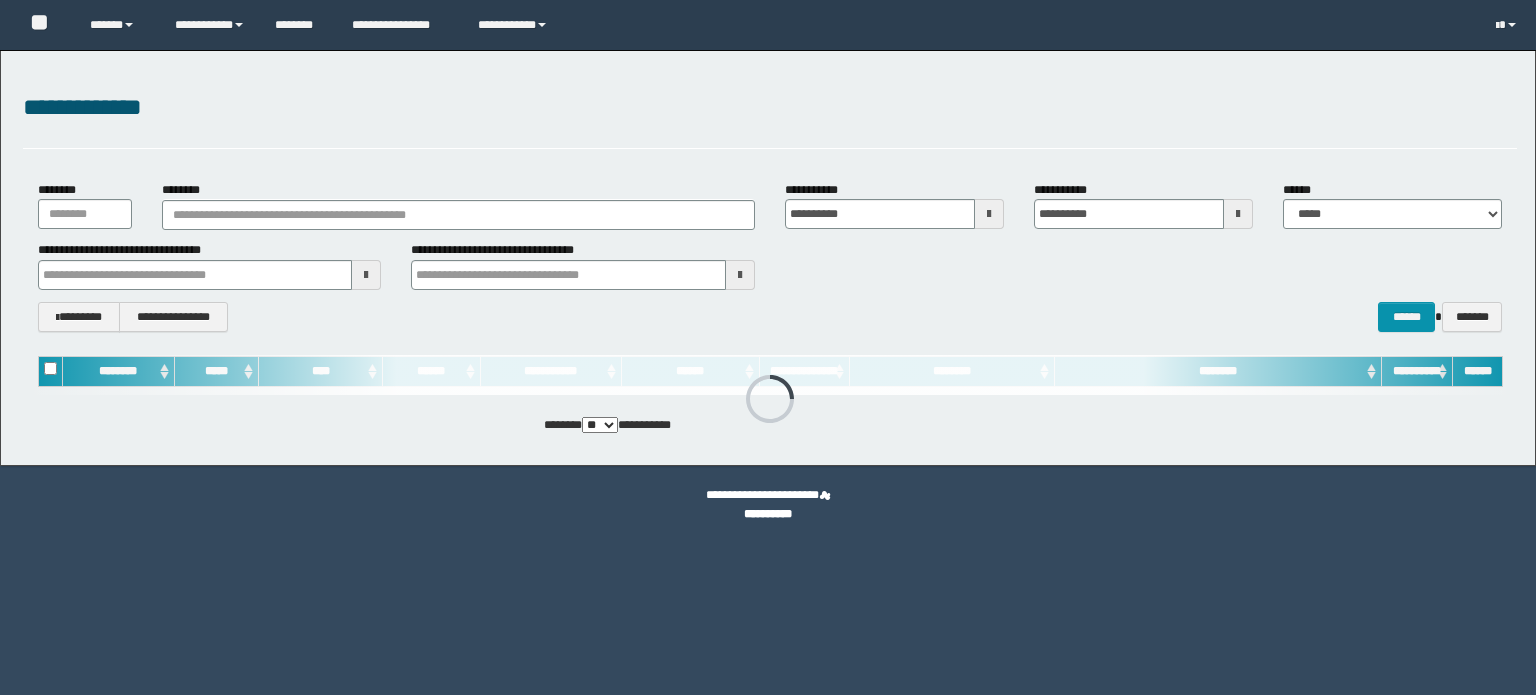 scroll, scrollTop: 0, scrollLeft: 0, axis: both 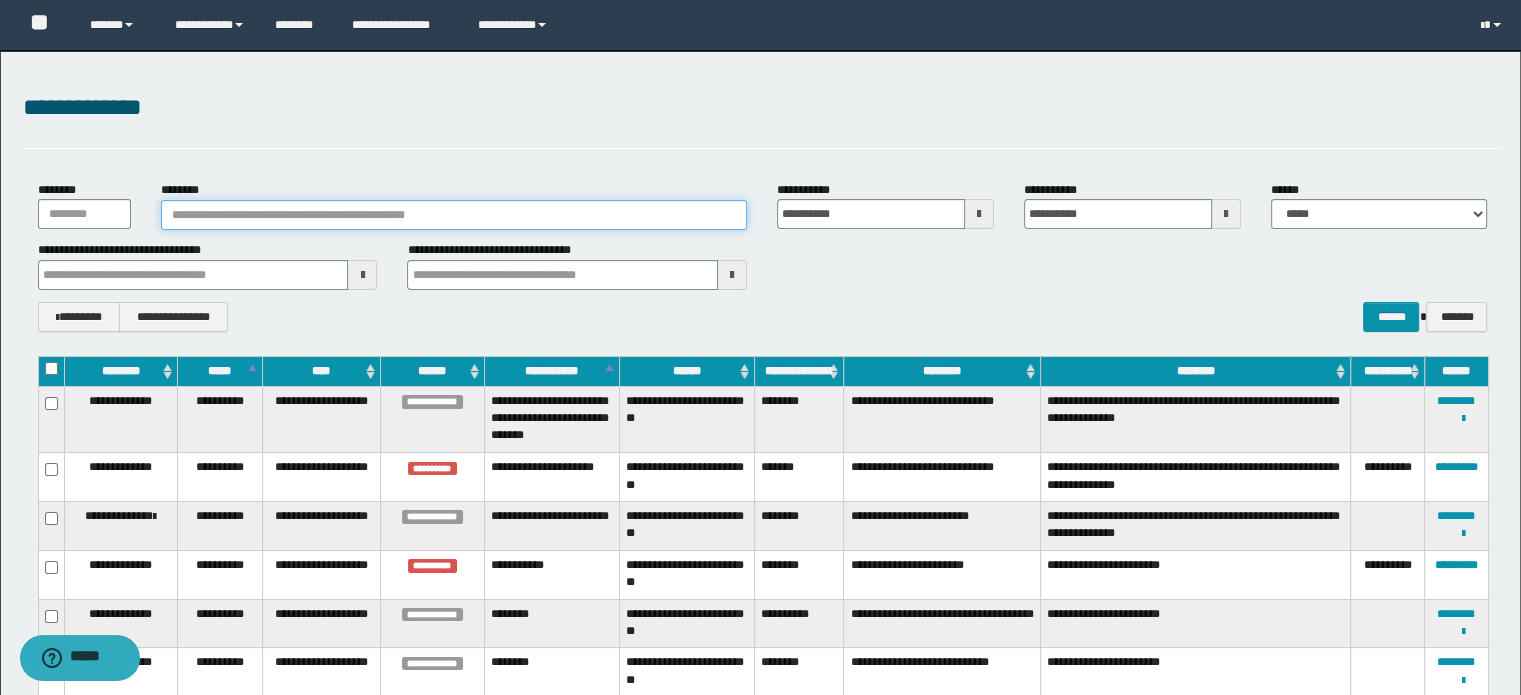 paste on "**********" 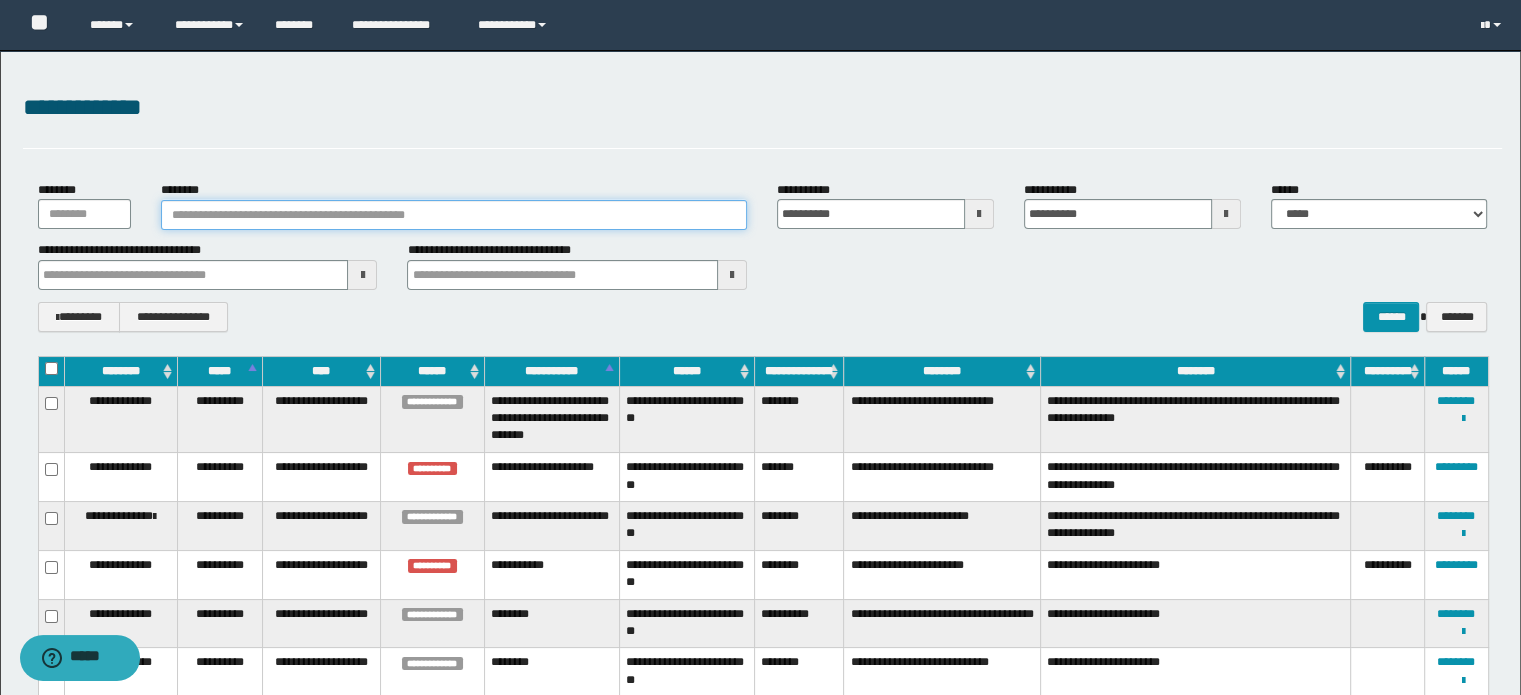 type on "**********" 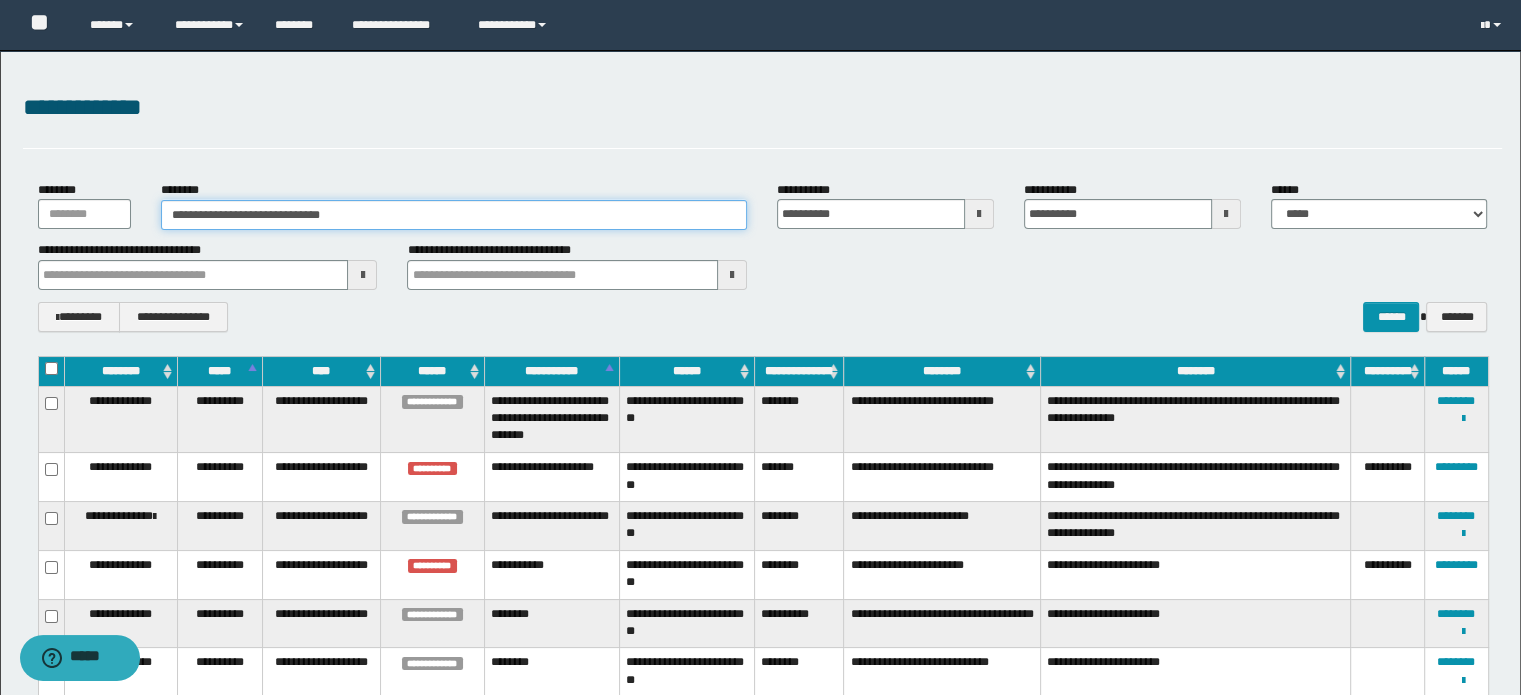 type on "**********" 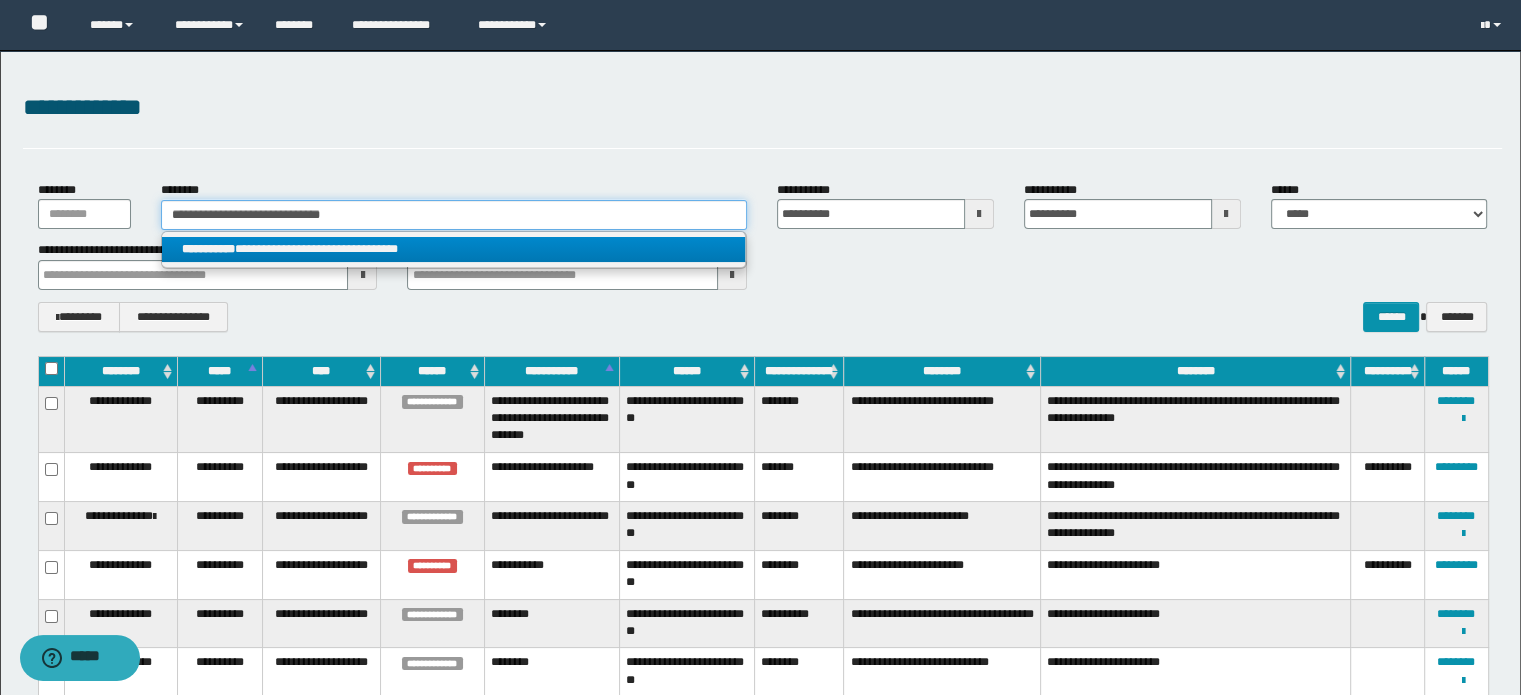 type on "**********" 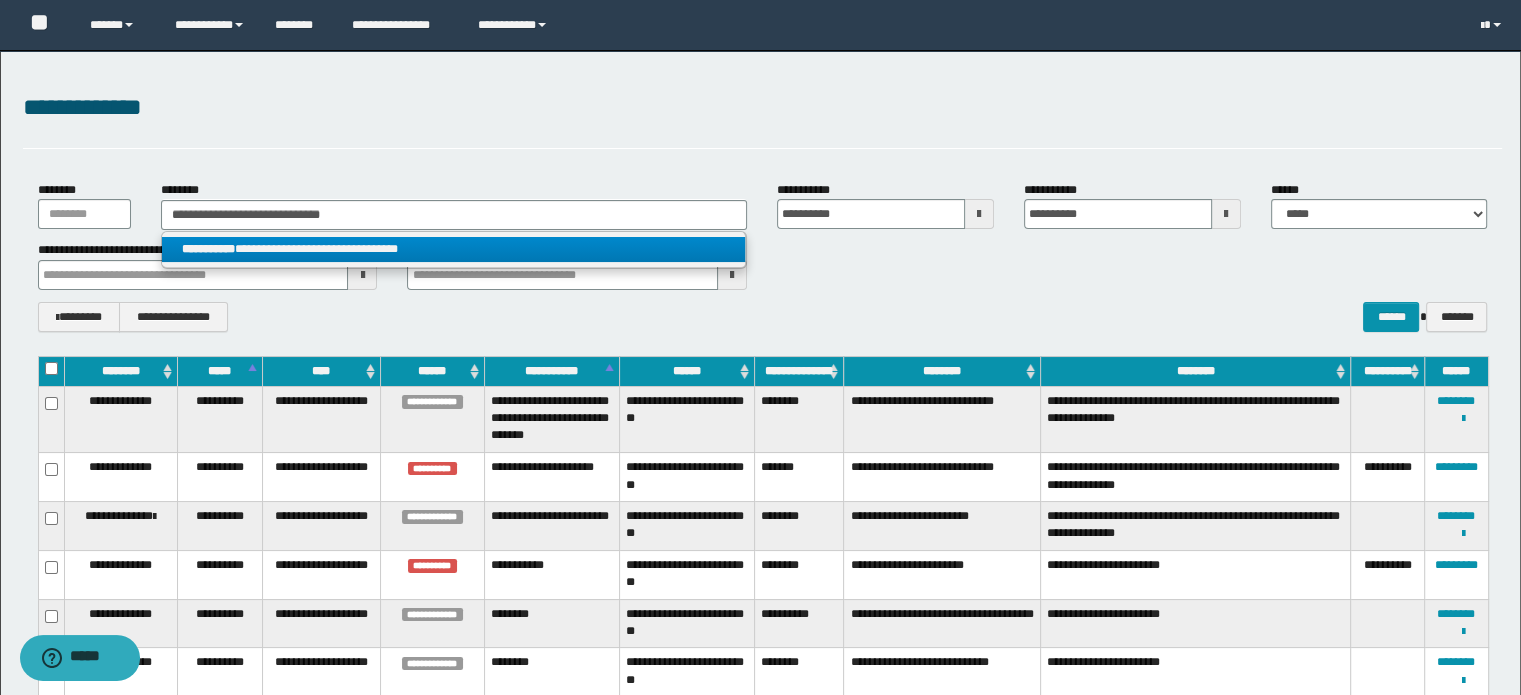 click on "**********" at bounding box center (454, 249) 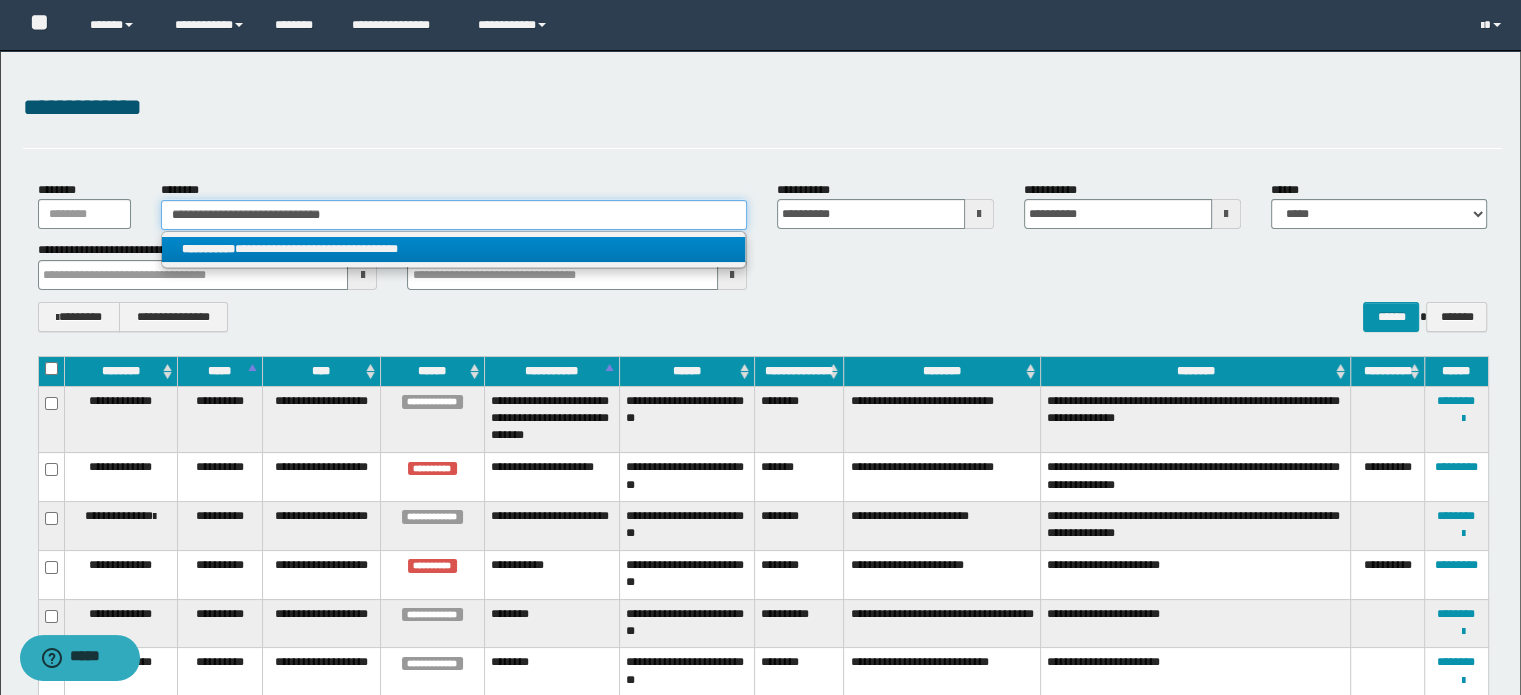 type 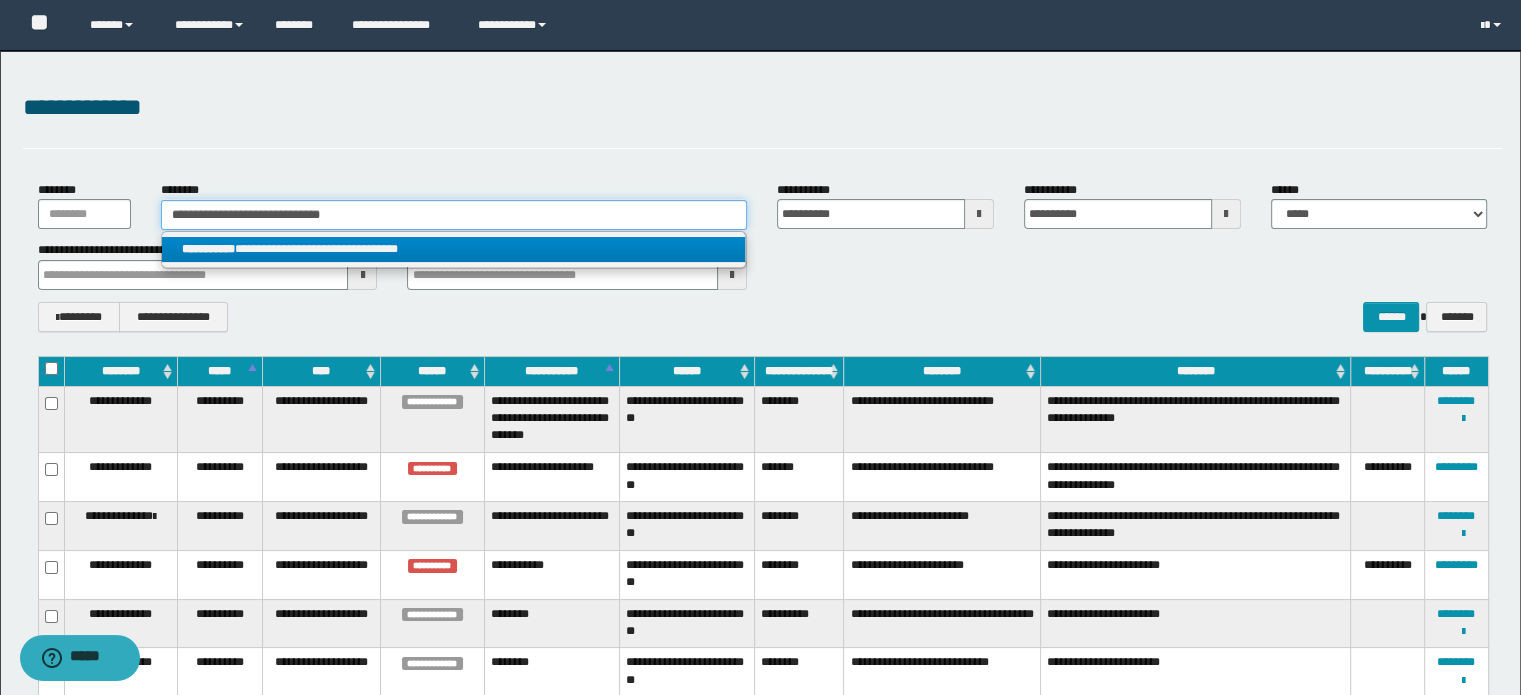 type on "**********" 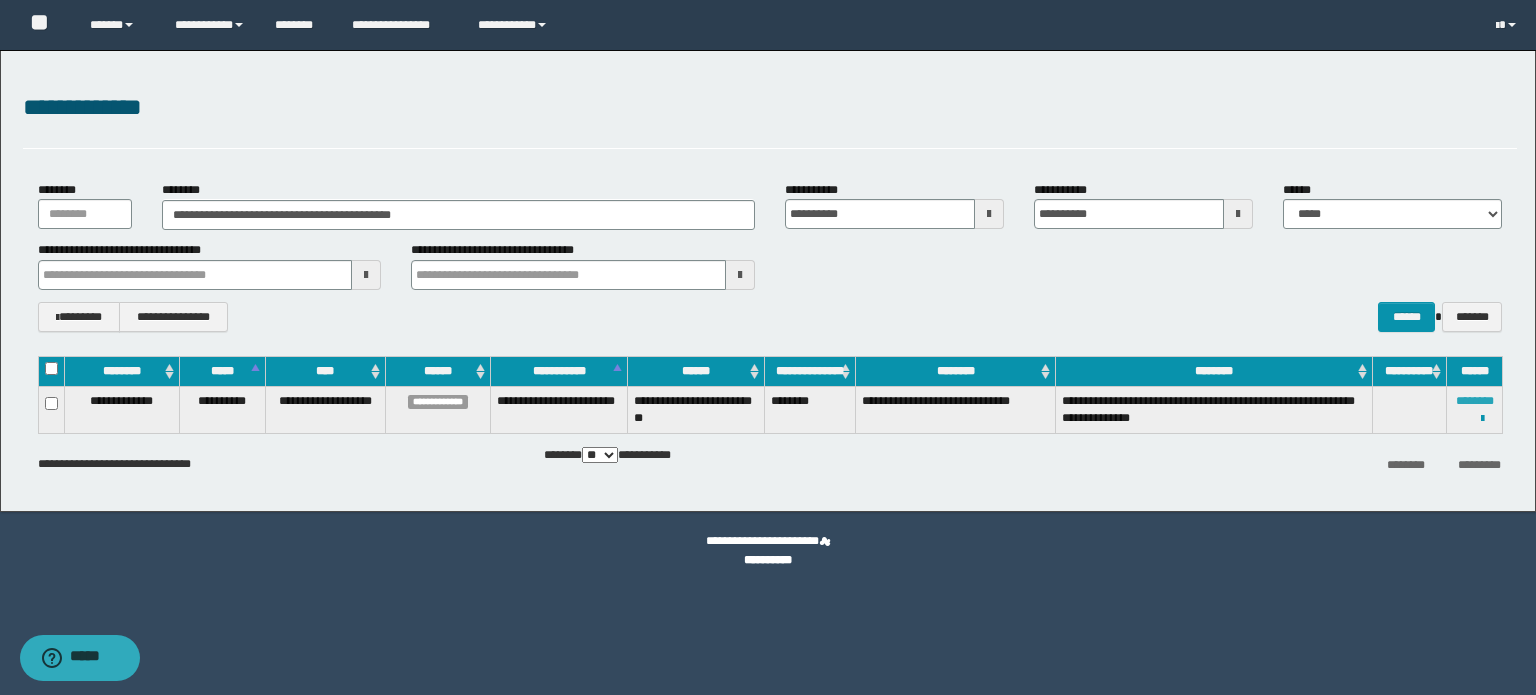 click on "********" at bounding box center (1475, 401) 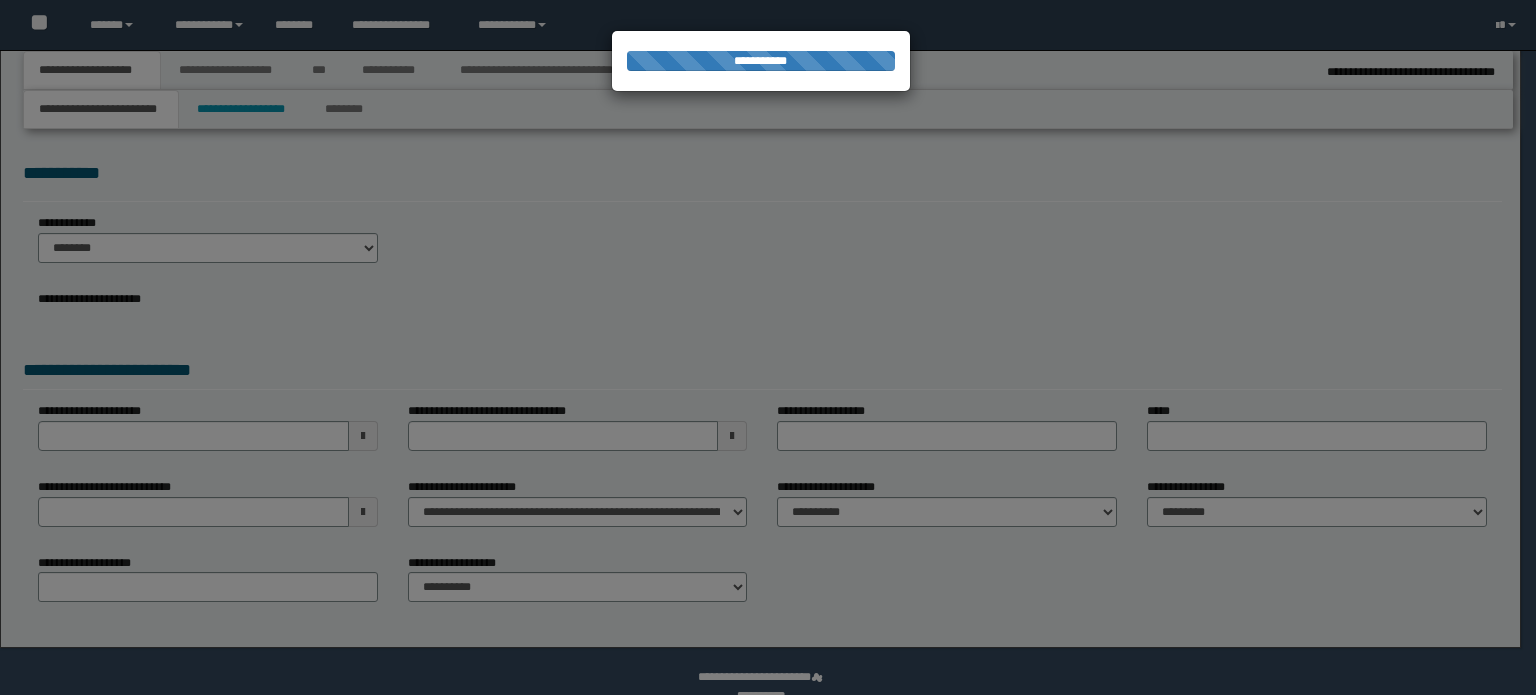 scroll, scrollTop: 0, scrollLeft: 0, axis: both 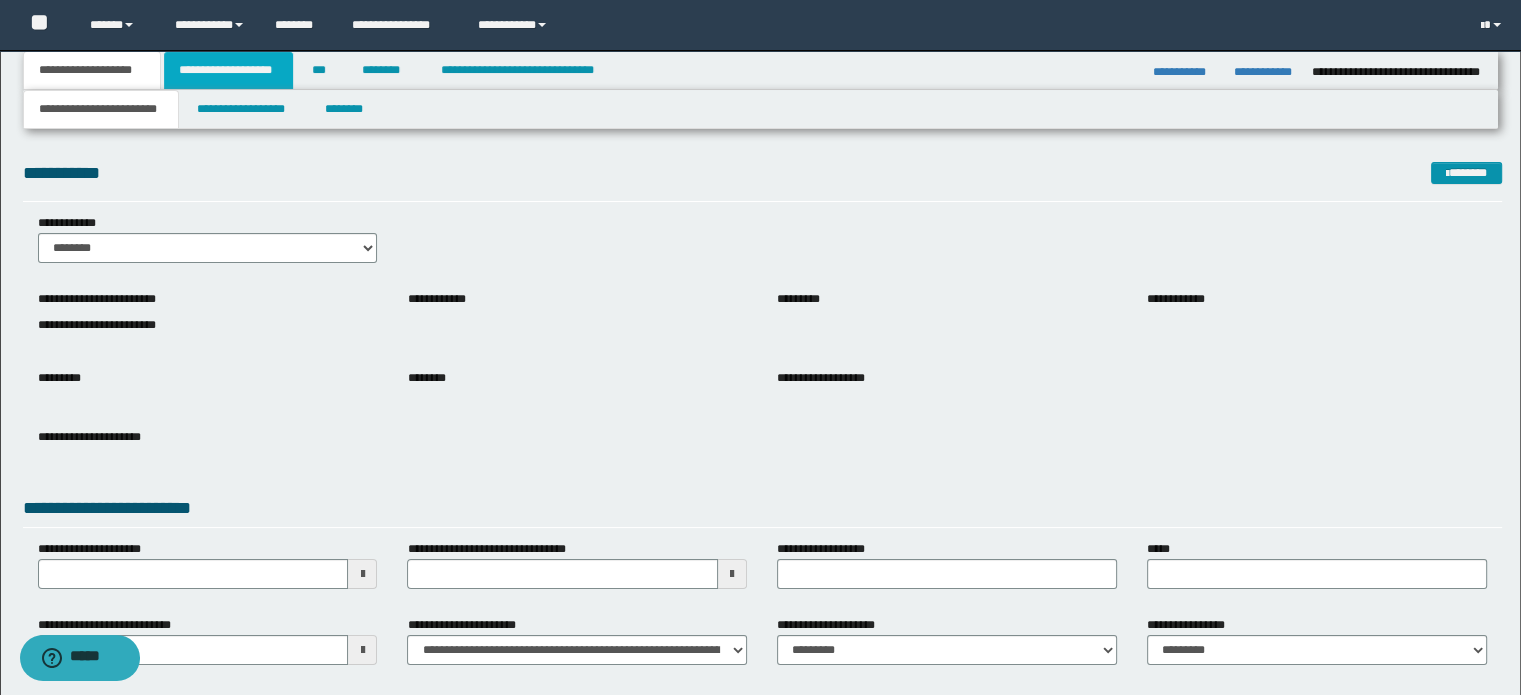 click on "**********" at bounding box center (228, 70) 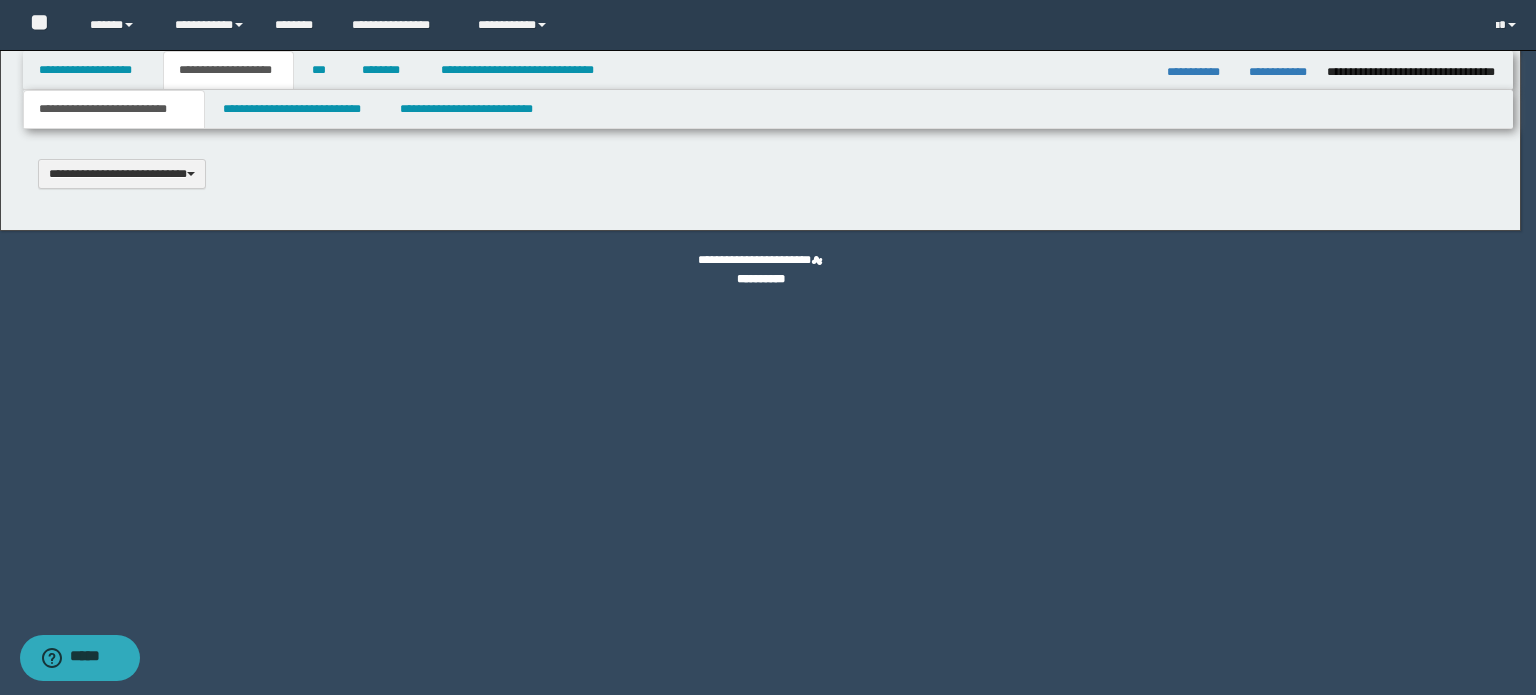 type 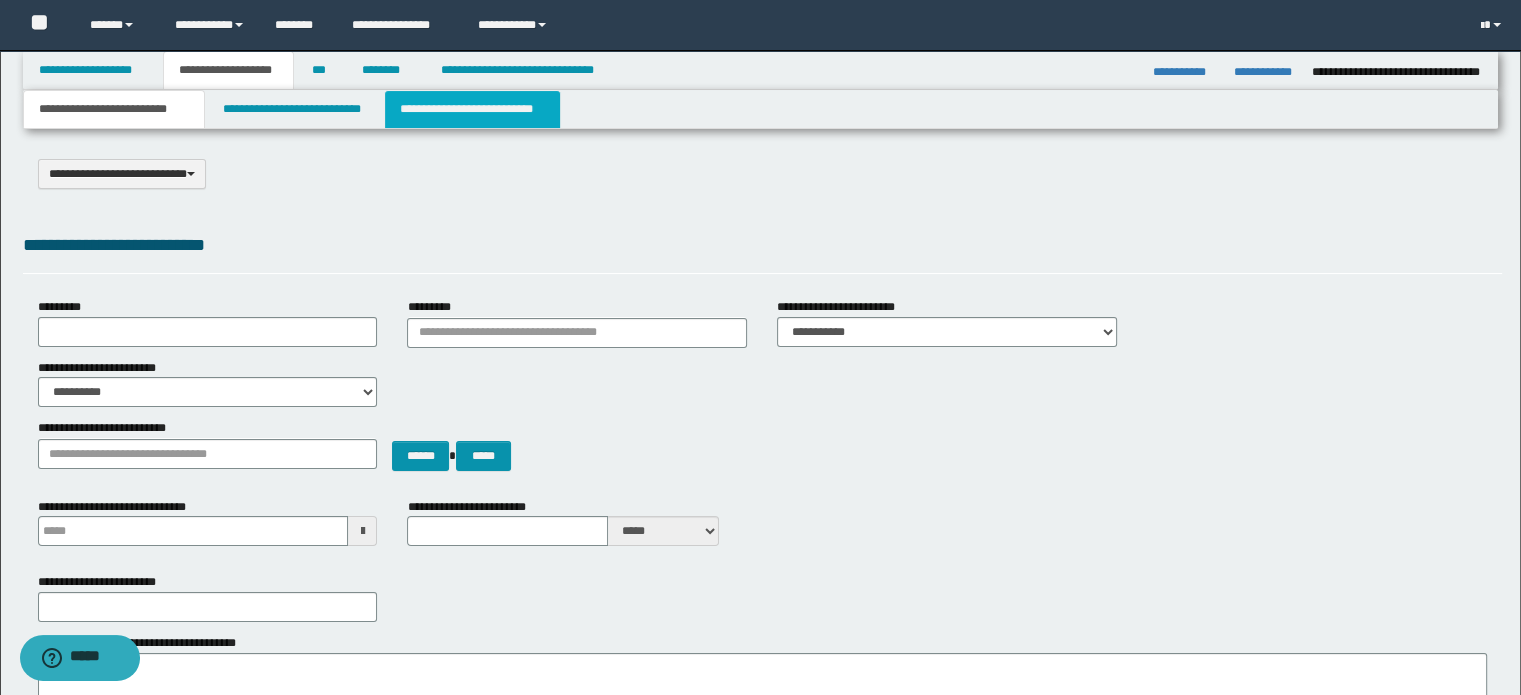 click on "**********" at bounding box center [472, 109] 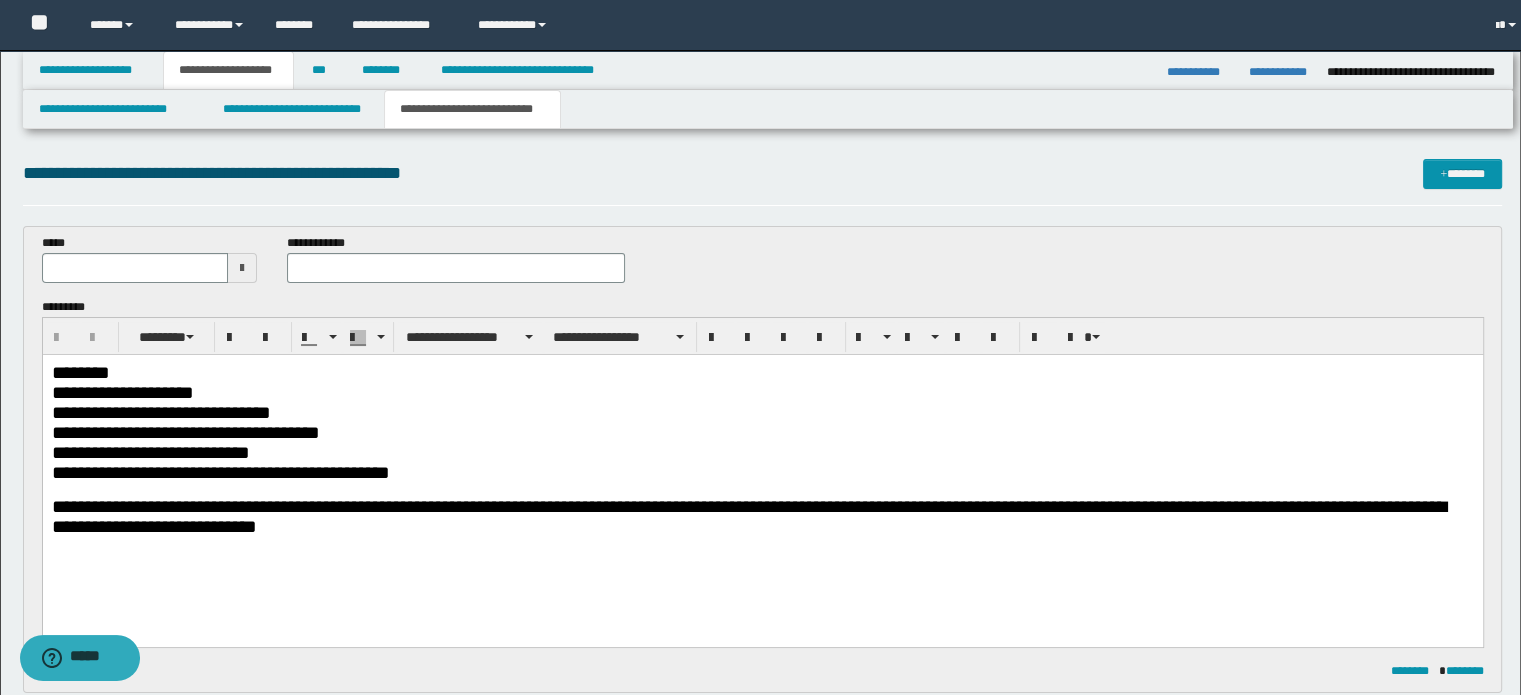 scroll, scrollTop: 0, scrollLeft: 0, axis: both 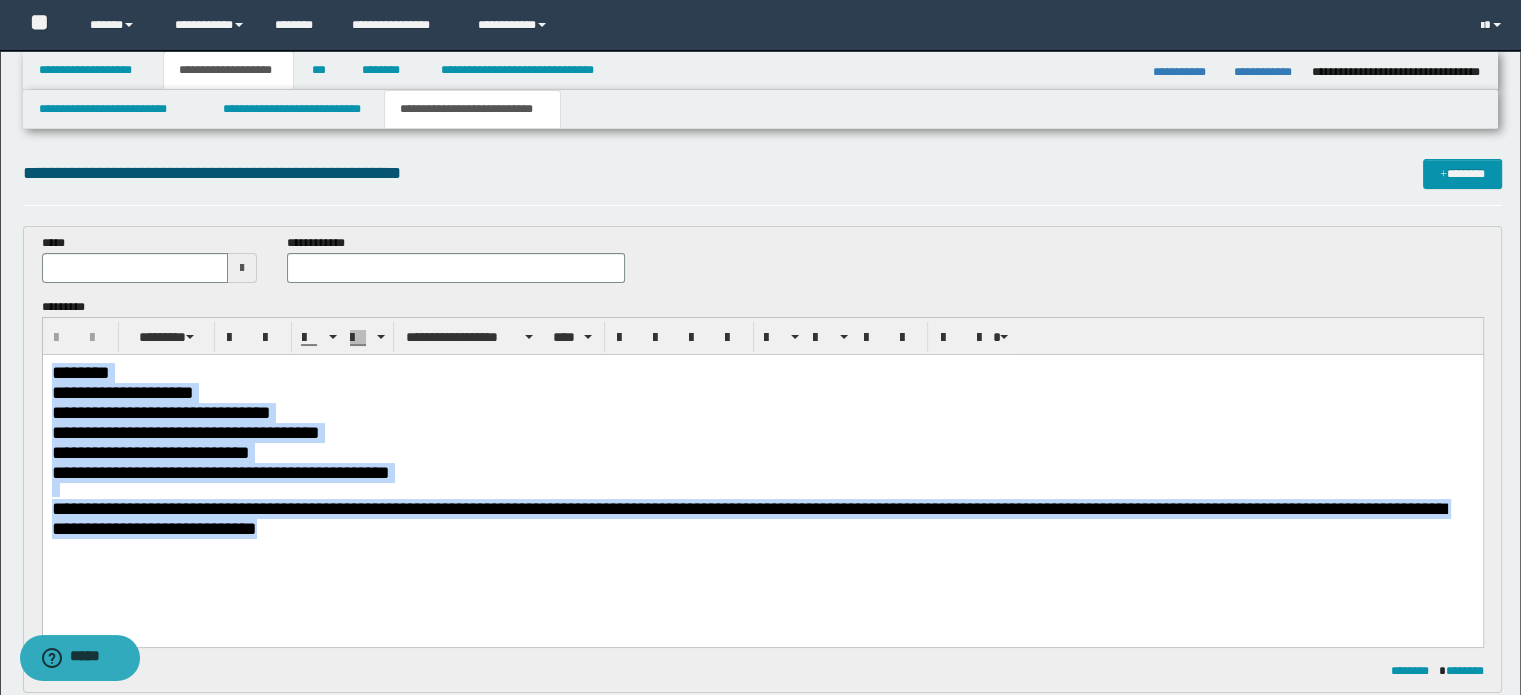 drag, startPoint x: 440, startPoint y: 535, endPoint x: 81, endPoint y: 727, distance: 407.11792 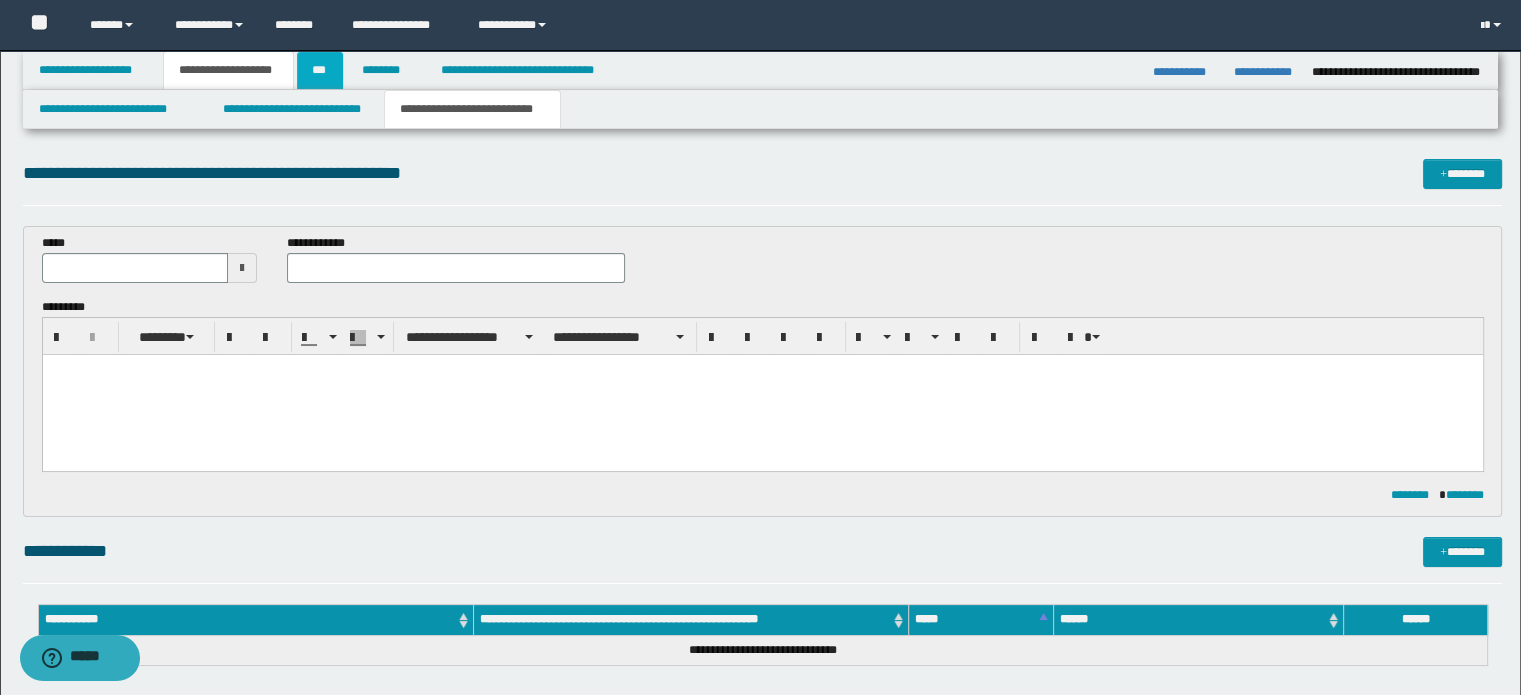 click on "***" at bounding box center [320, 70] 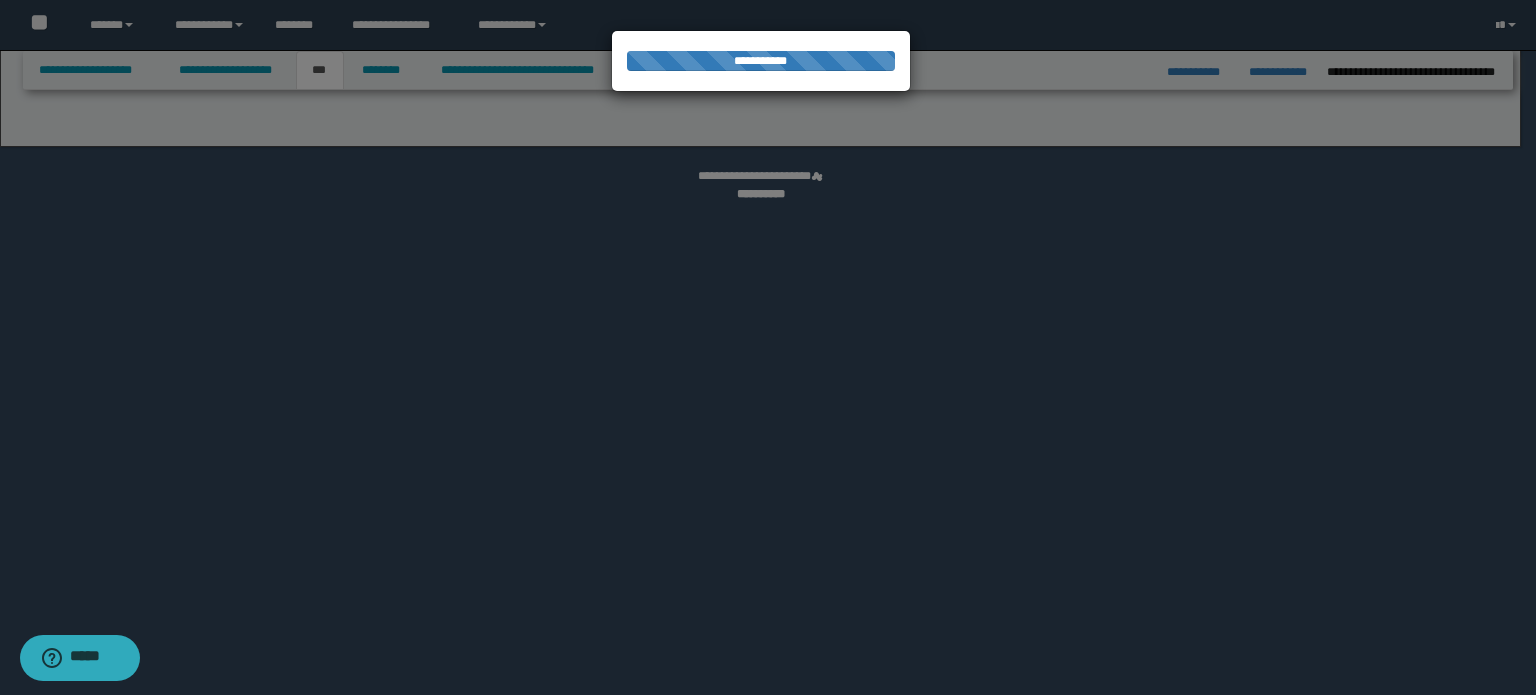 select on "*" 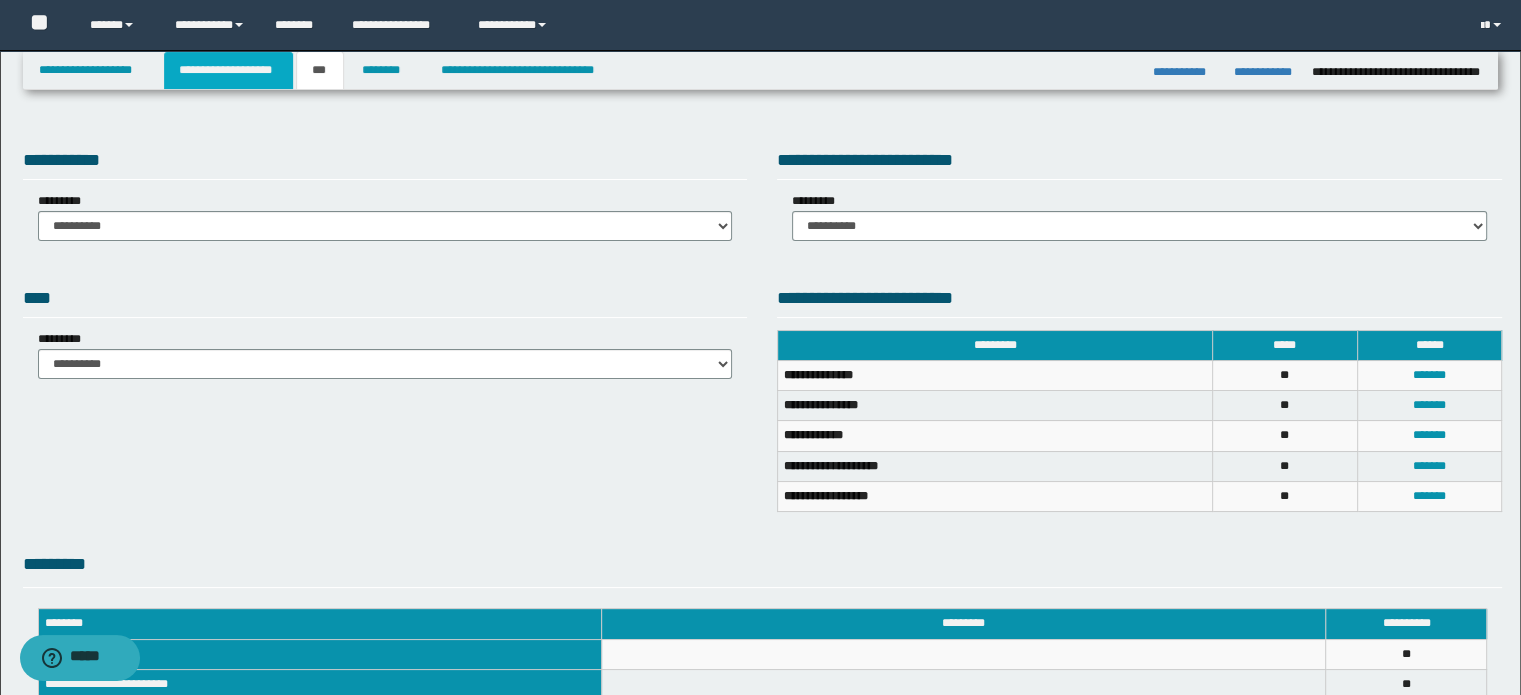 click on "**********" at bounding box center (228, 70) 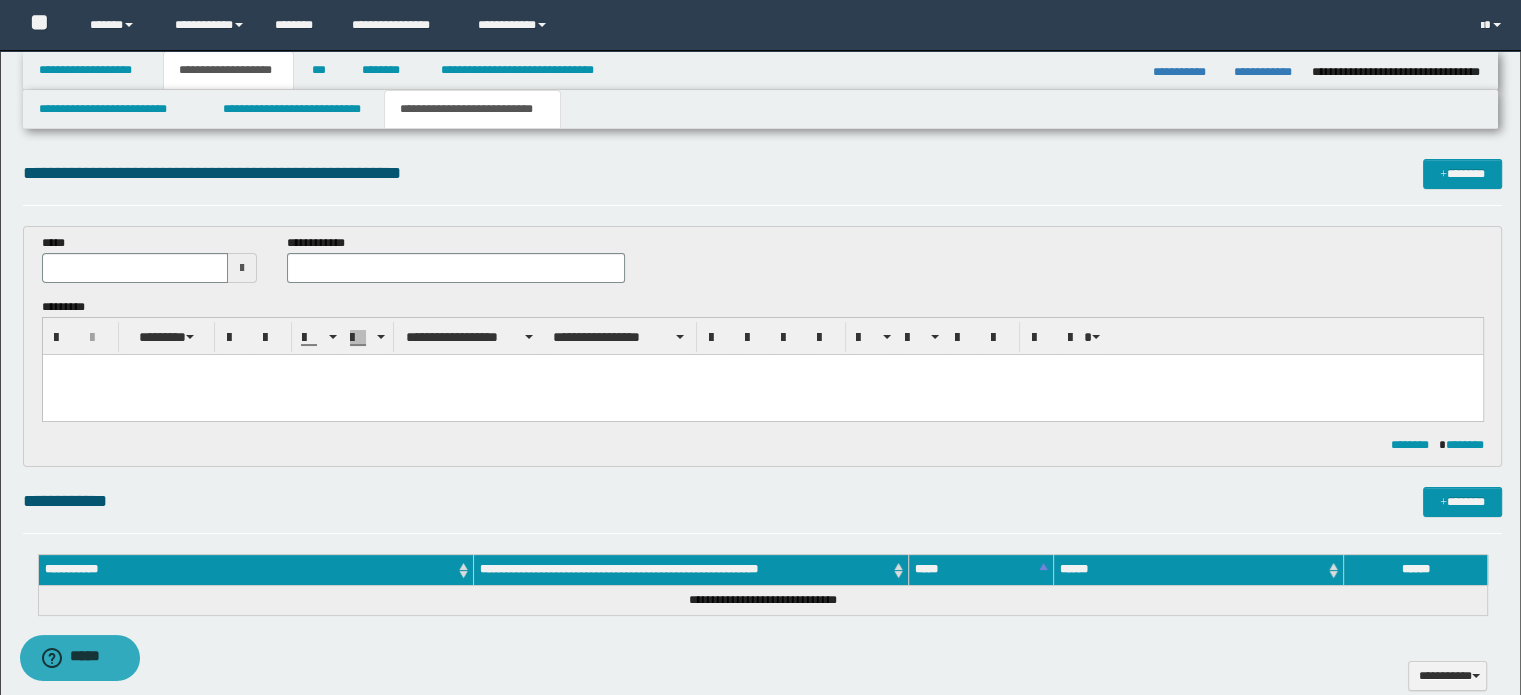 click at bounding box center [762, 387] 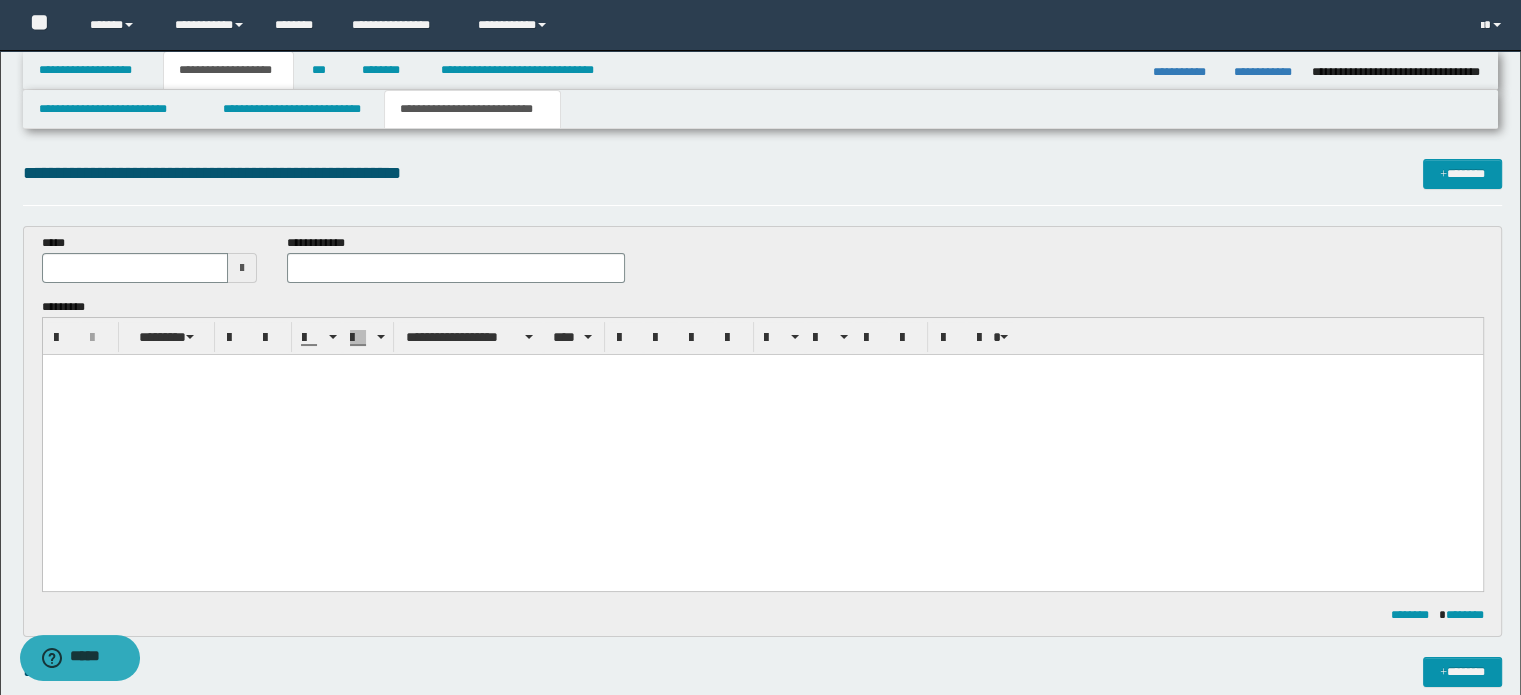 type 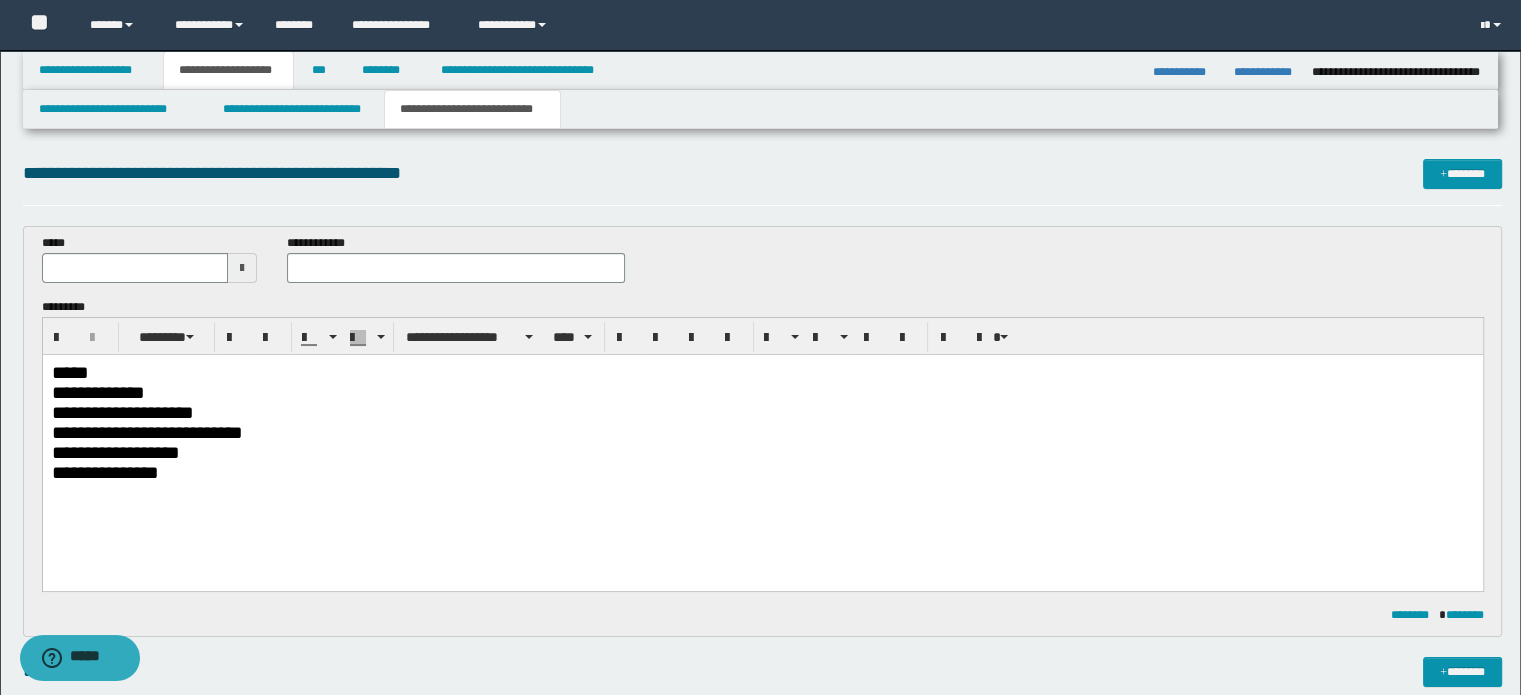 click on "*****" at bounding box center (762, 372) 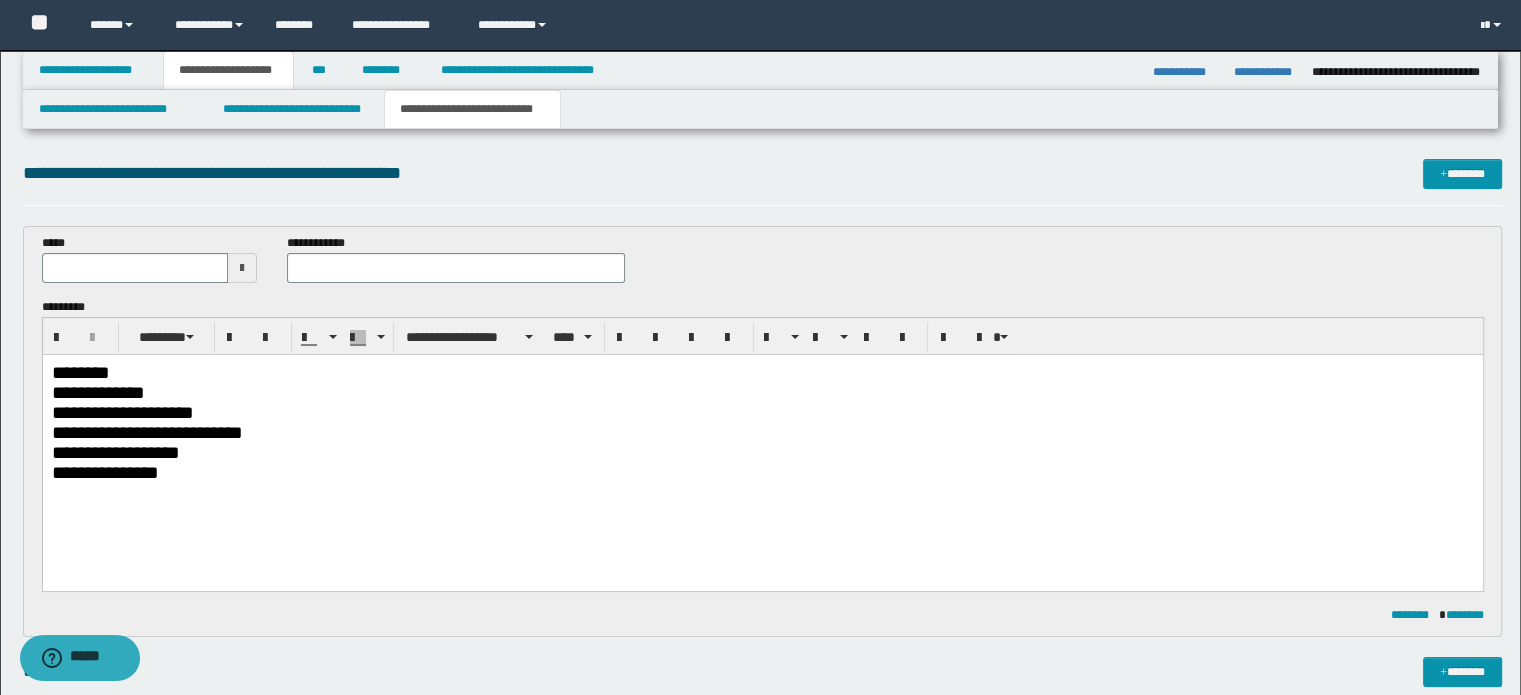 click on "**********" at bounding box center (762, 392) 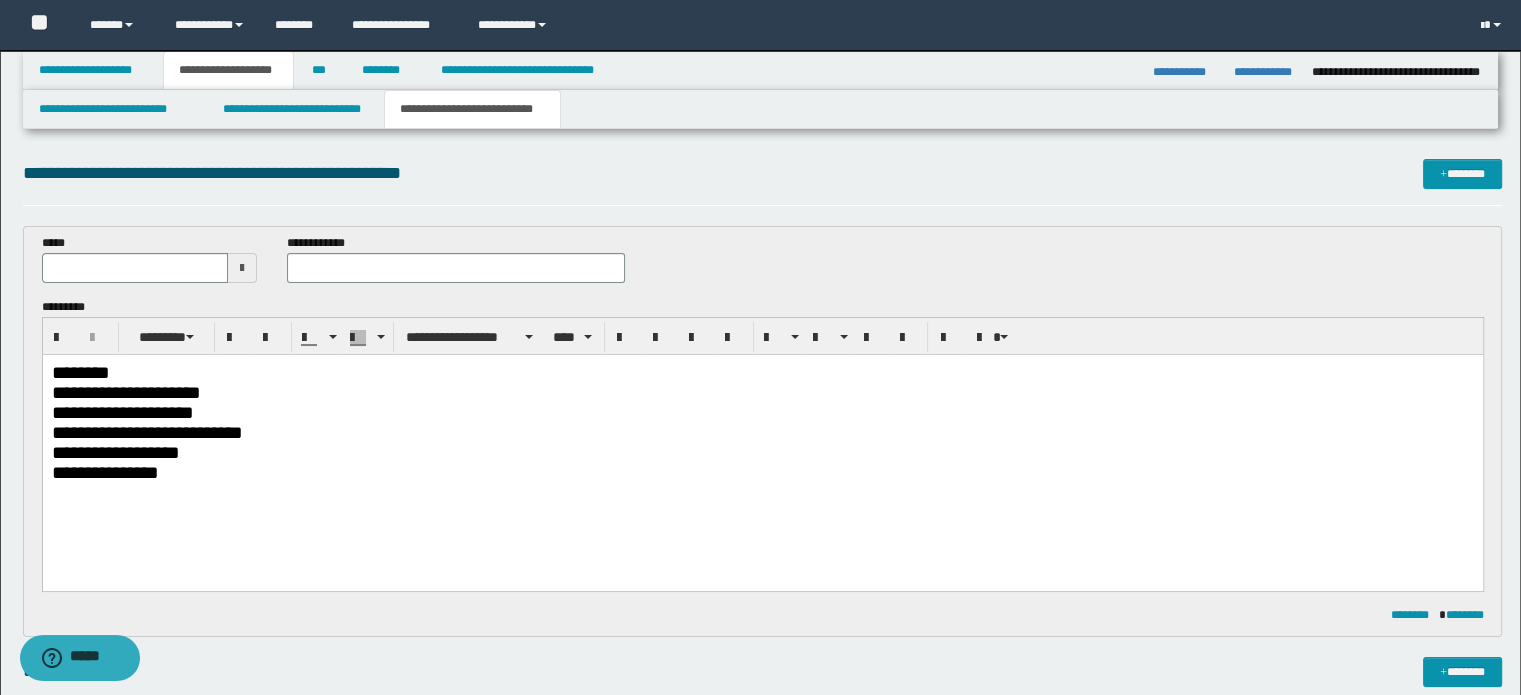 click on "**********" at bounding box center [762, 412] 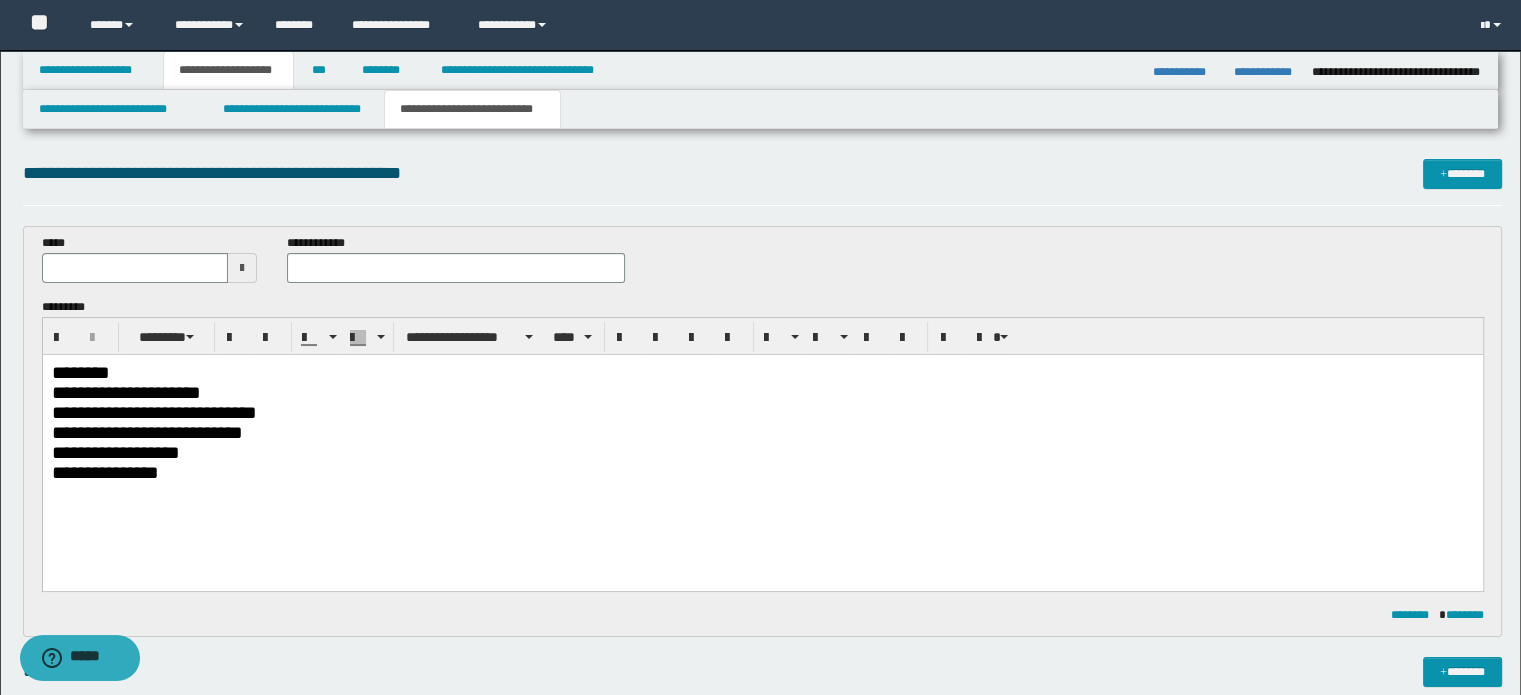 click on "**********" at bounding box center (762, 432) 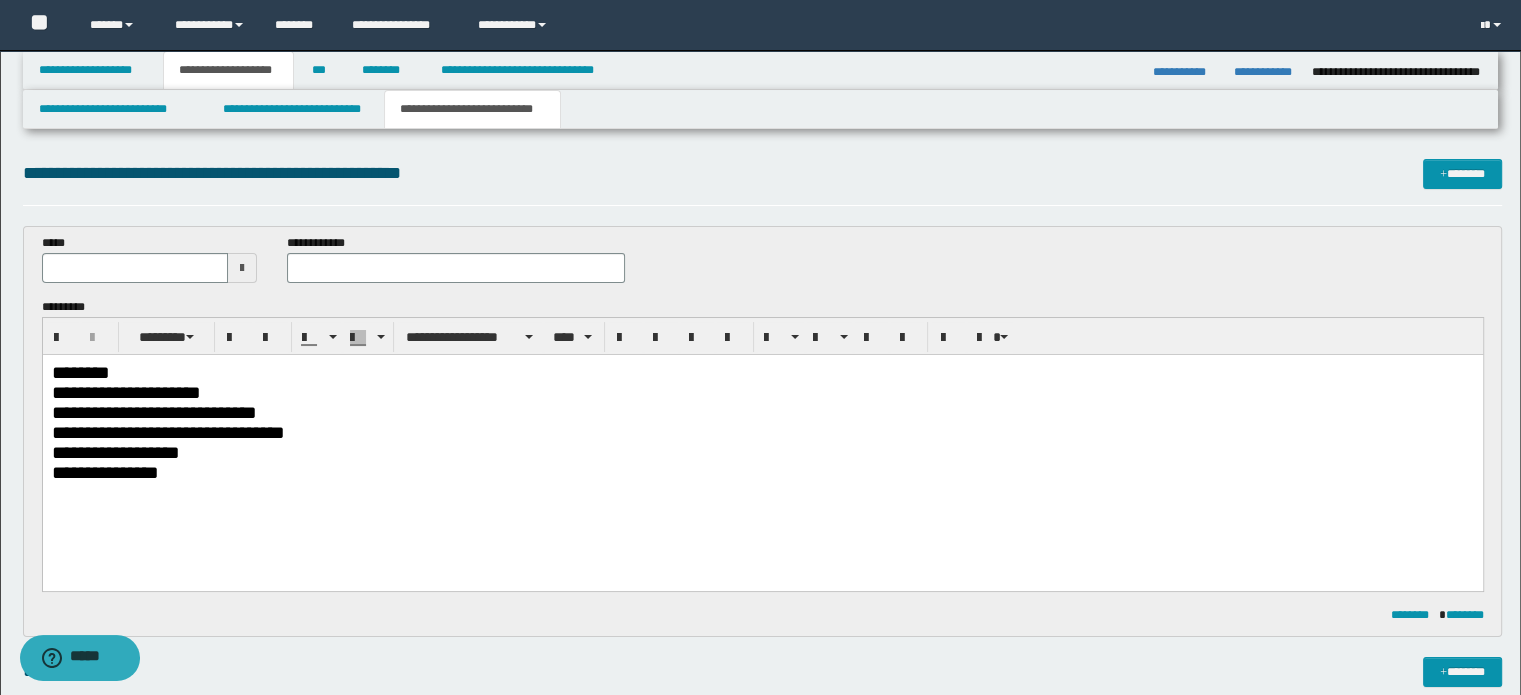 click on "**********" at bounding box center [762, 452] 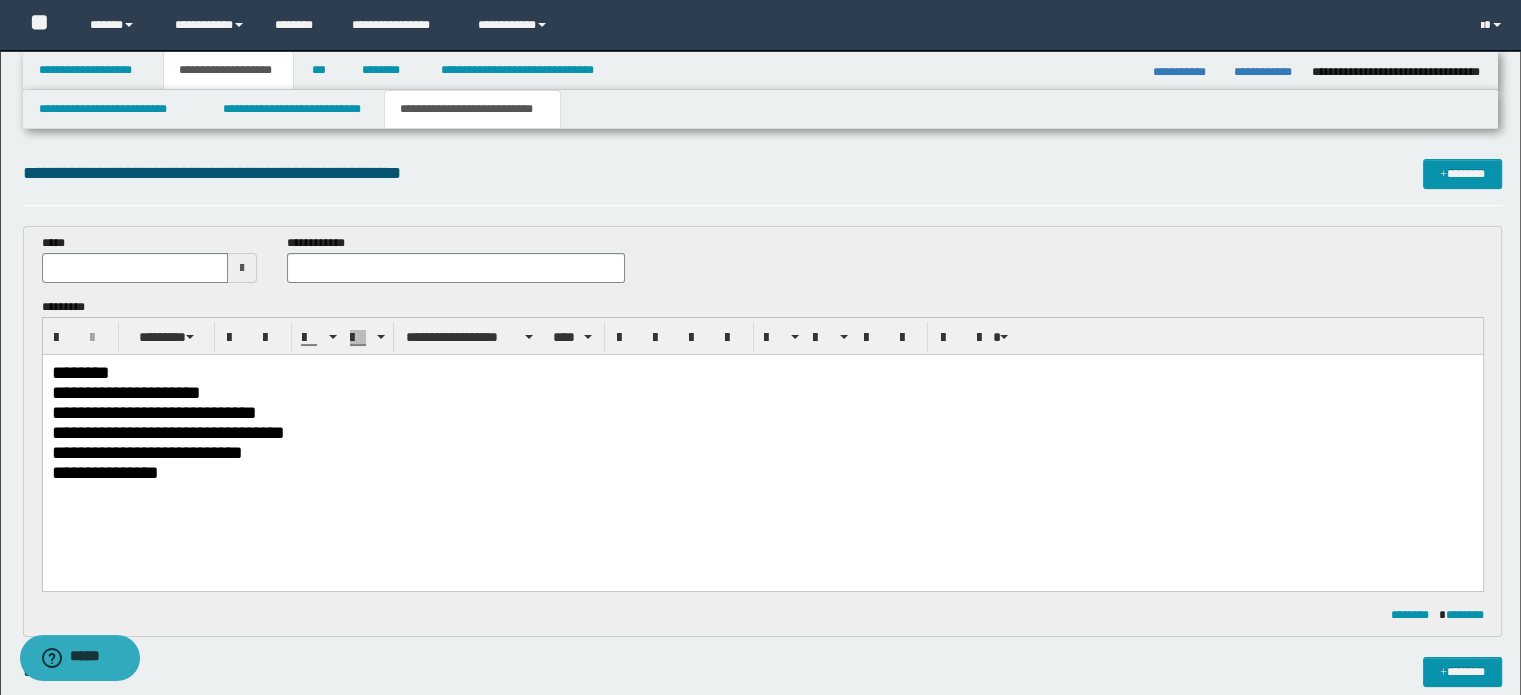 click on "**********" at bounding box center [762, 472] 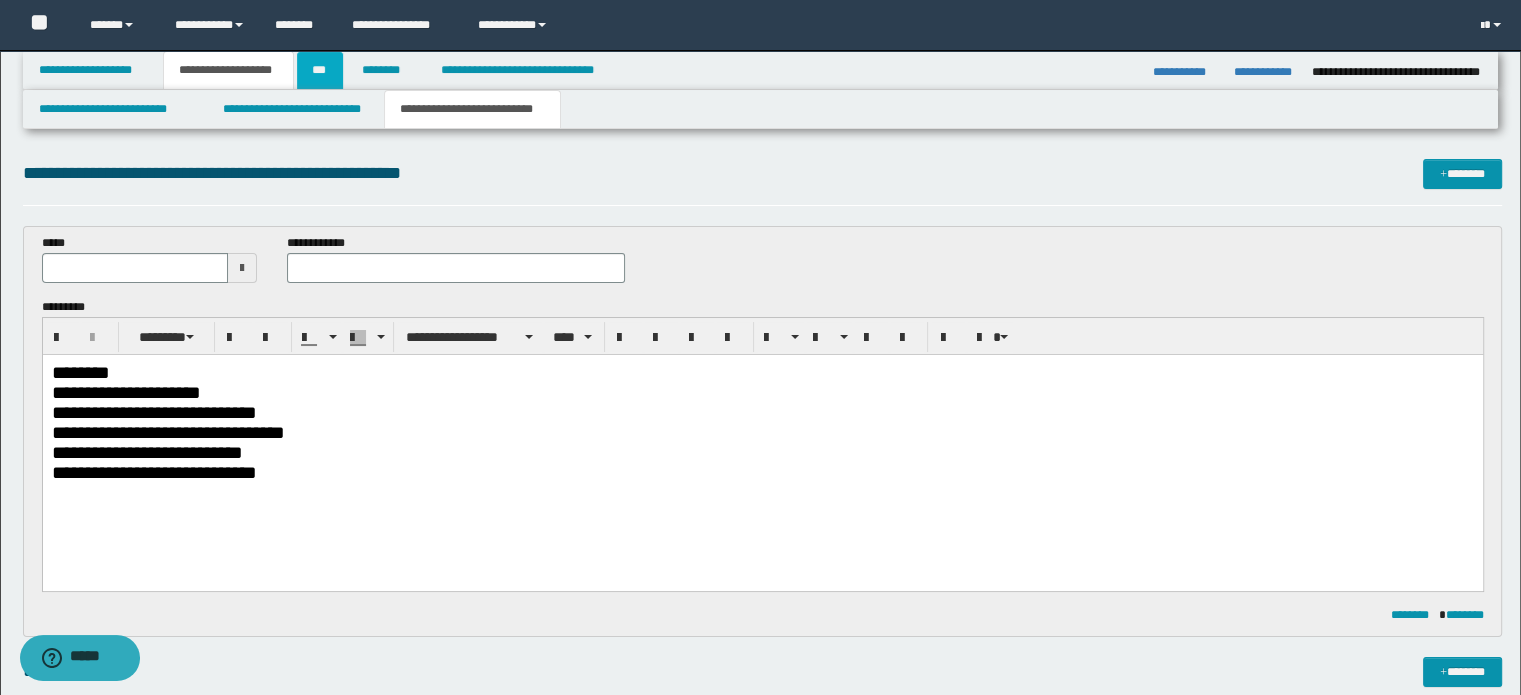 click on "***" at bounding box center [320, 70] 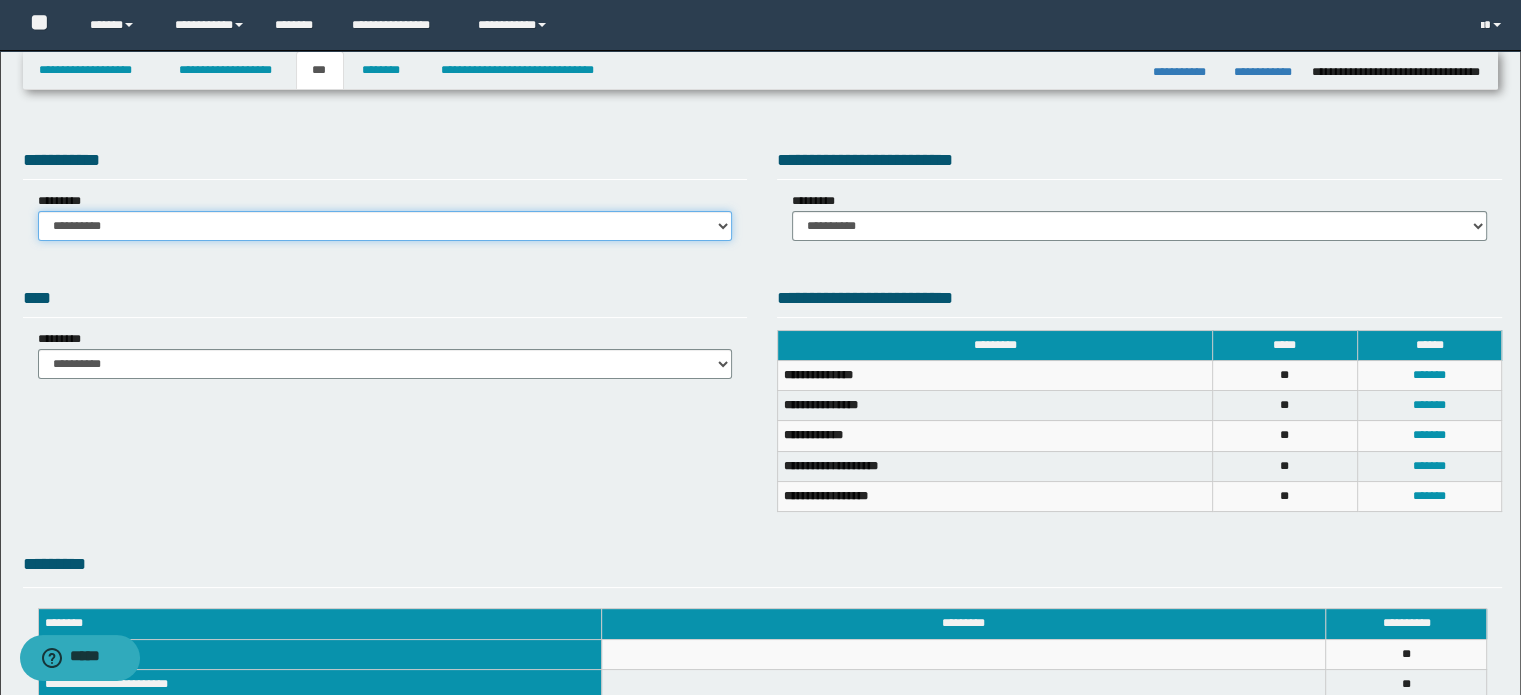 click on "**********" at bounding box center (385, 226) 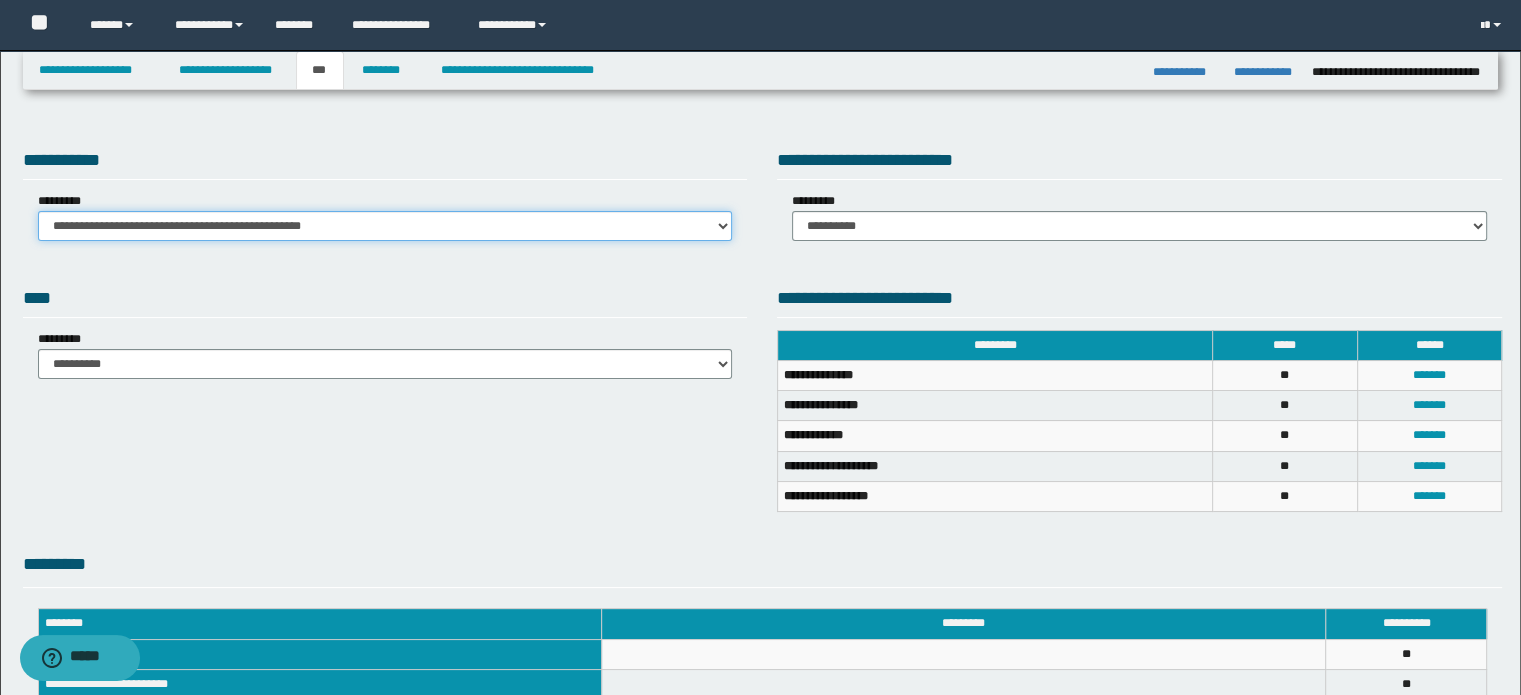 click on "**********" at bounding box center (385, 226) 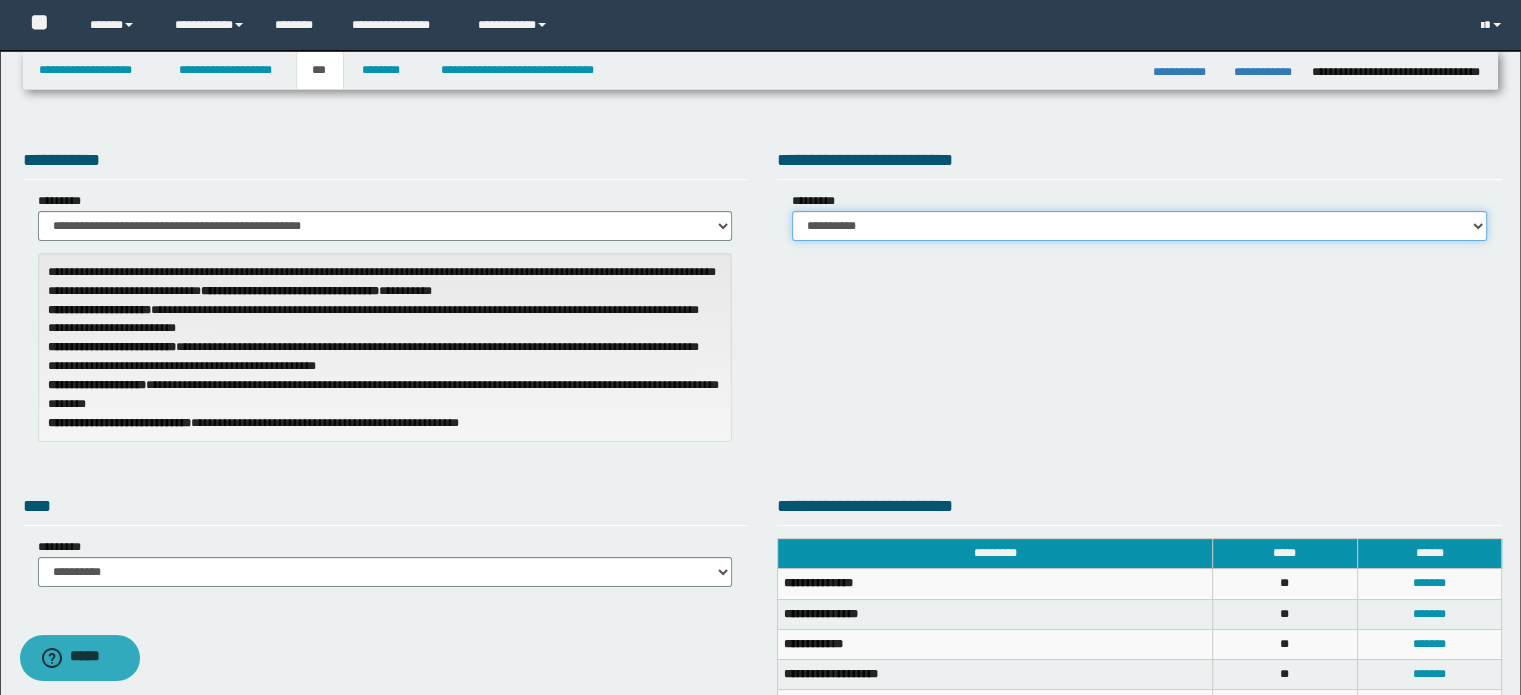 click on "**********" at bounding box center (1139, 226) 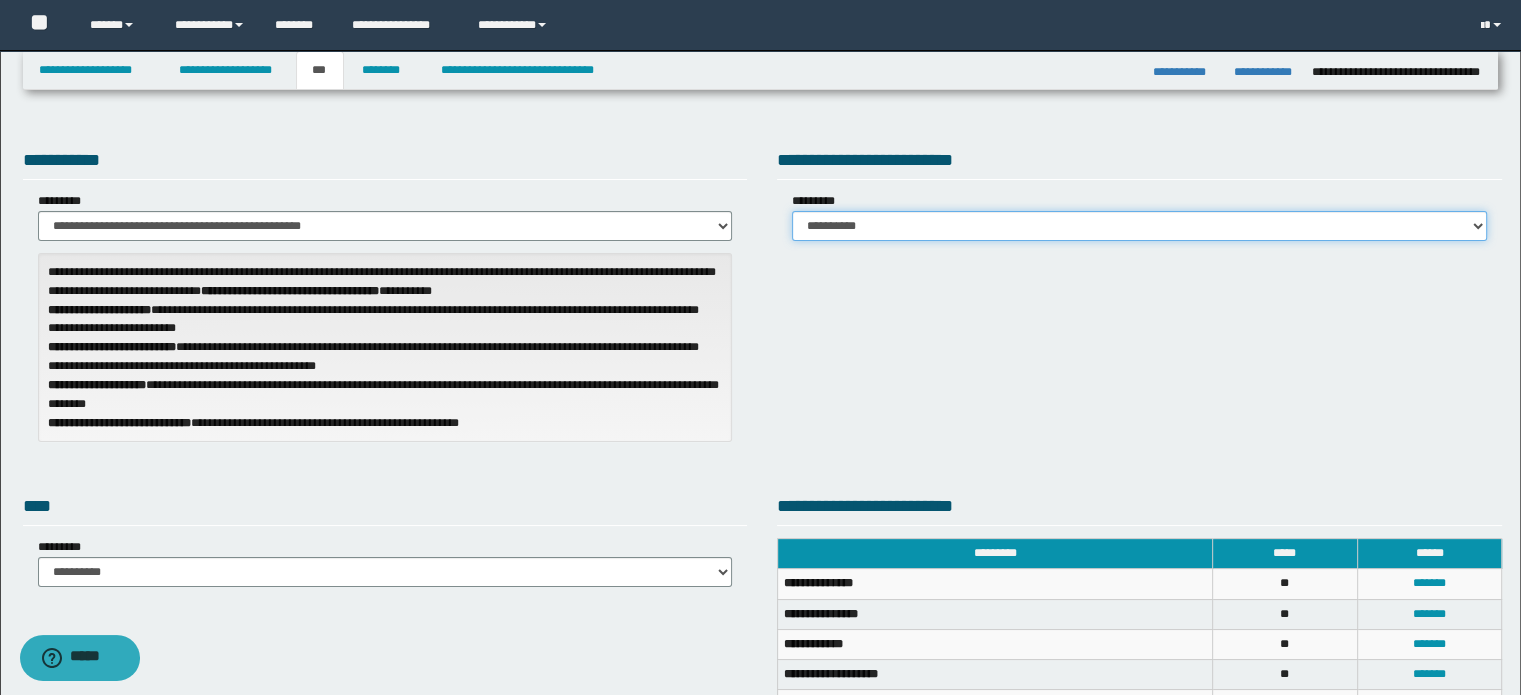 select on "*" 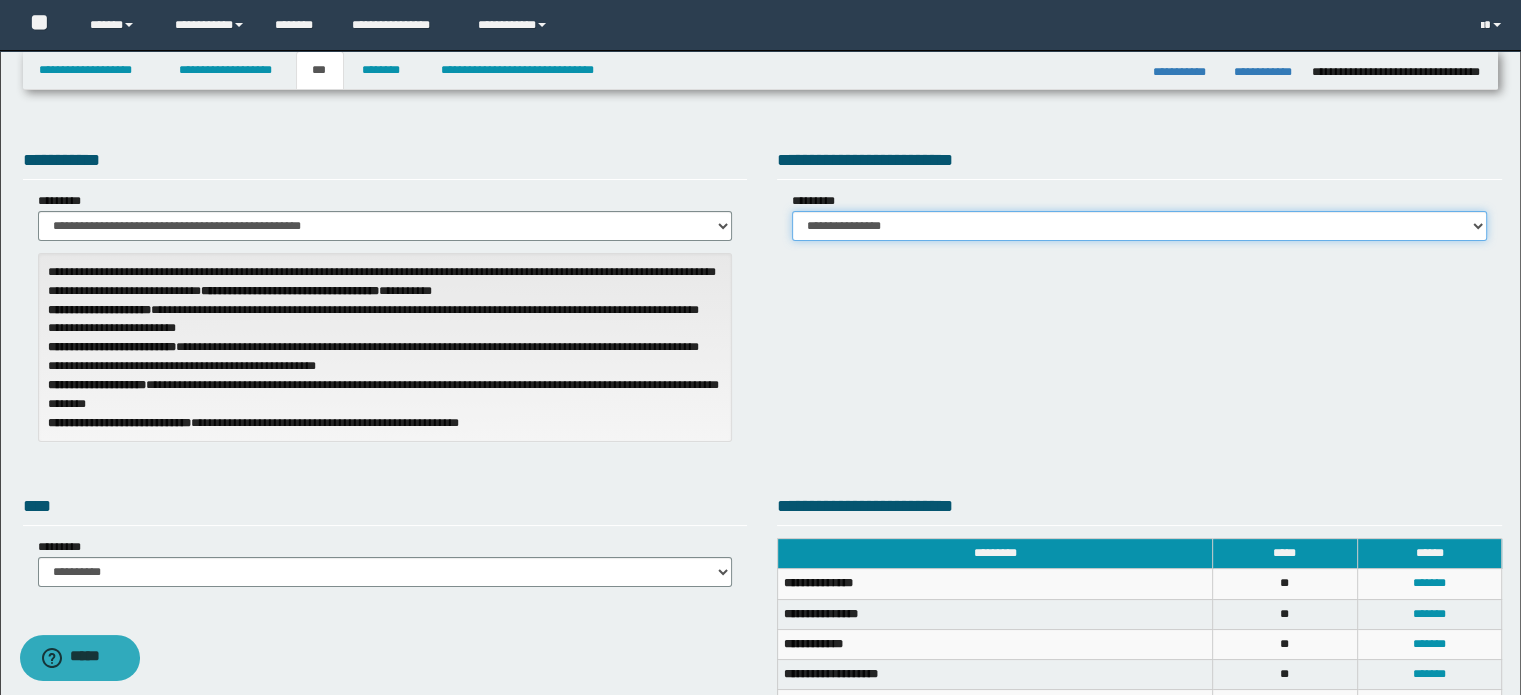 click on "**********" at bounding box center (1139, 226) 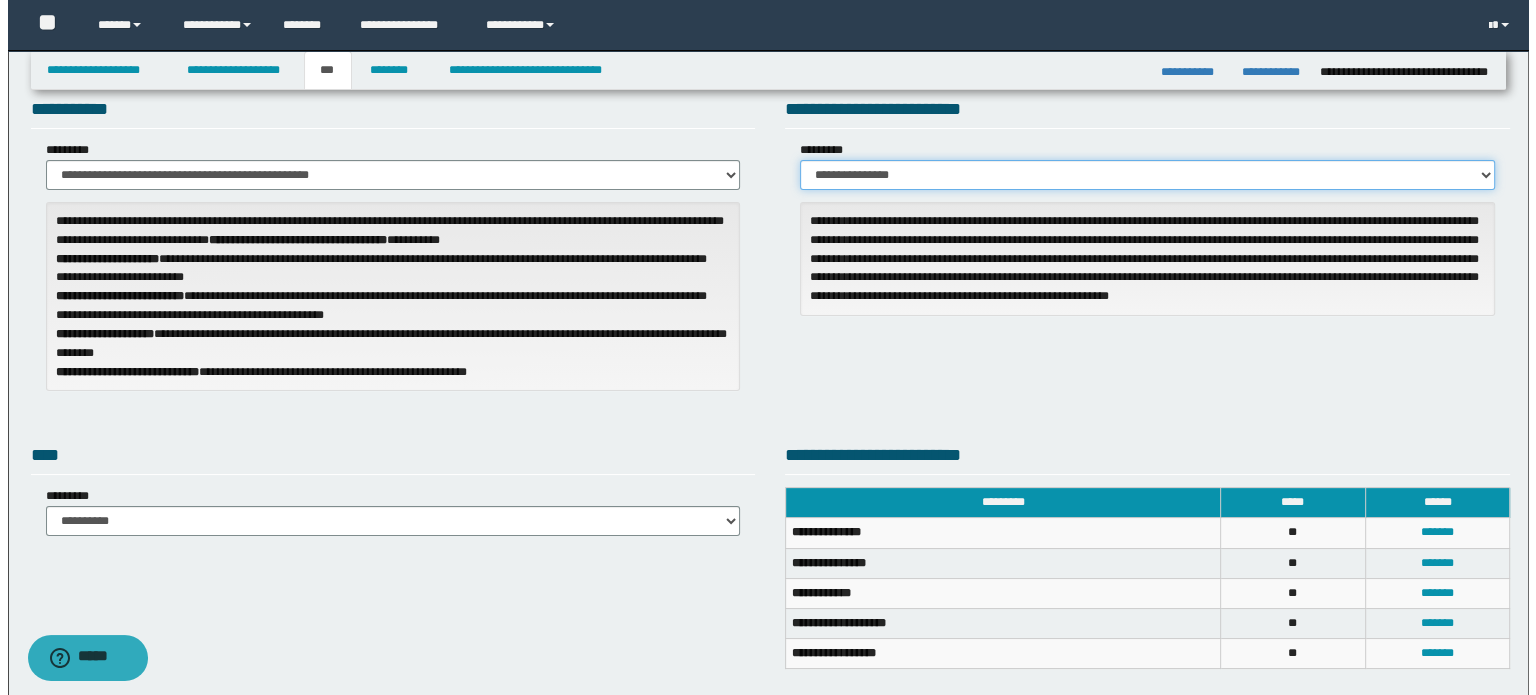 scroll, scrollTop: 100, scrollLeft: 0, axis: vertical 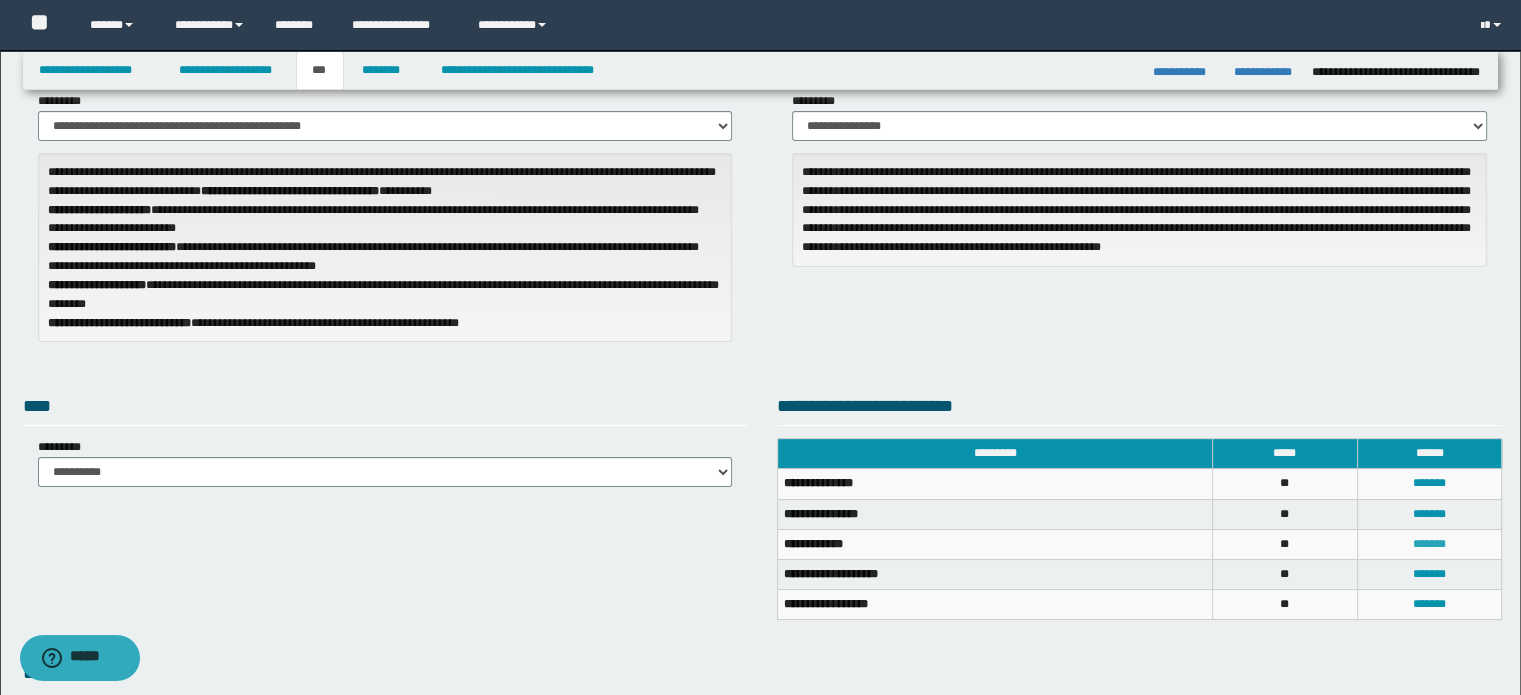 click on "*******" at bounding box center [1429, 544] 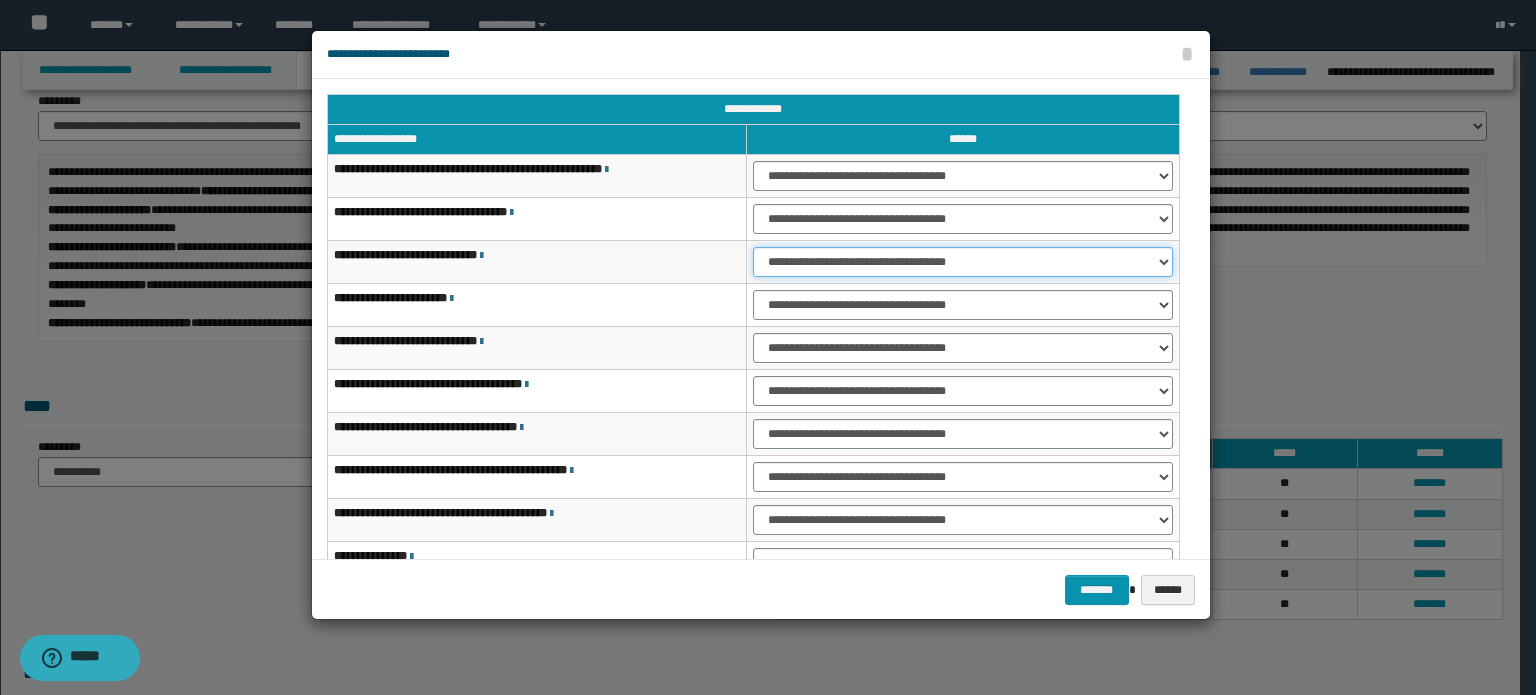 click on "**********" at bounding box center (963, 262) 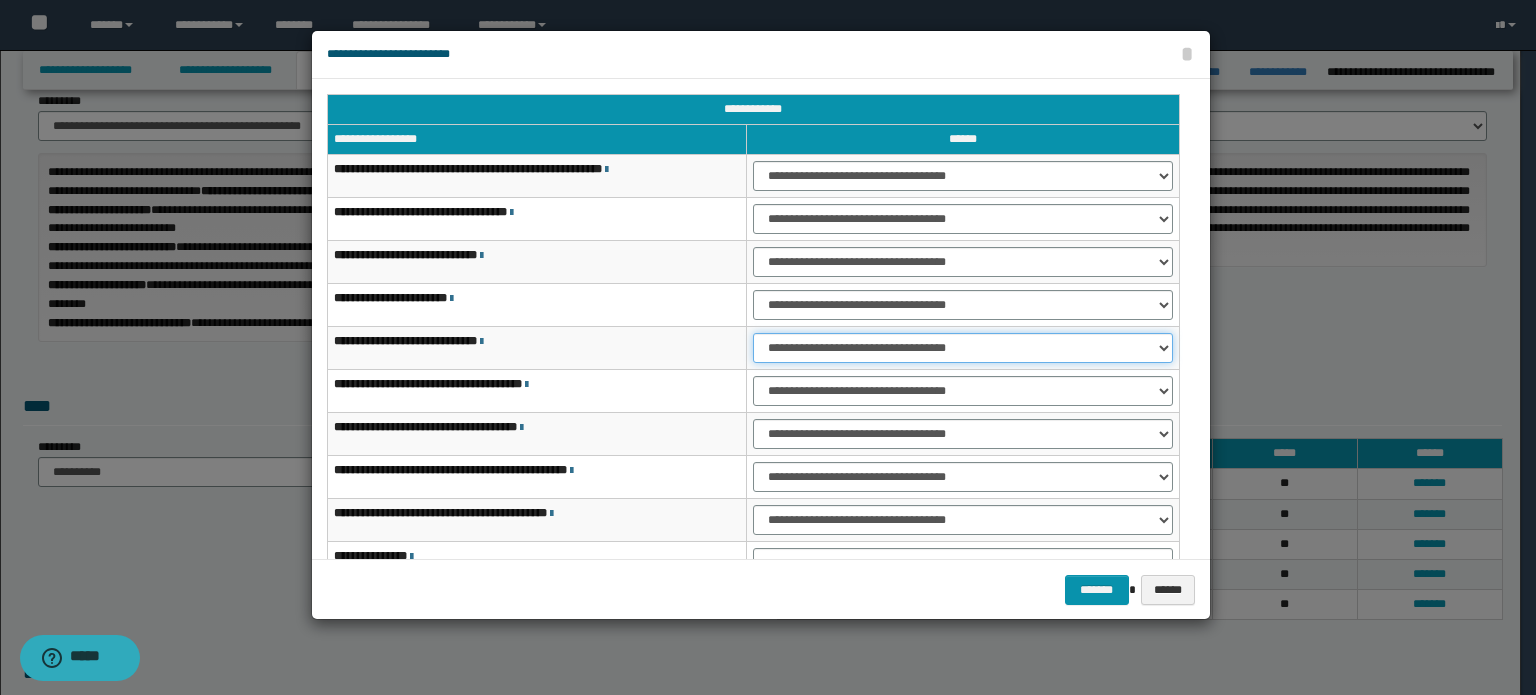click on "**********" at bounding box center [963, 348] 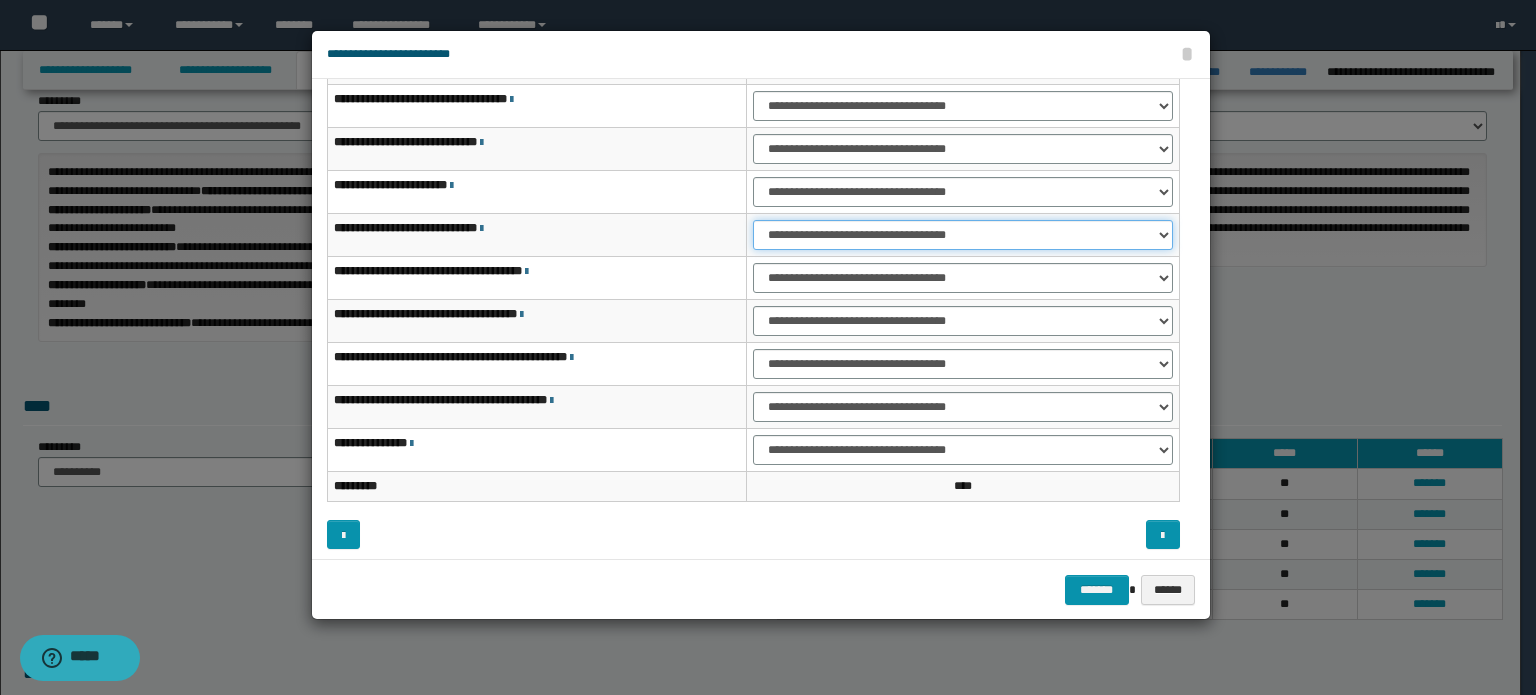 scroll, scrollTop: 118, scrollLeft: 0, axis: vertical 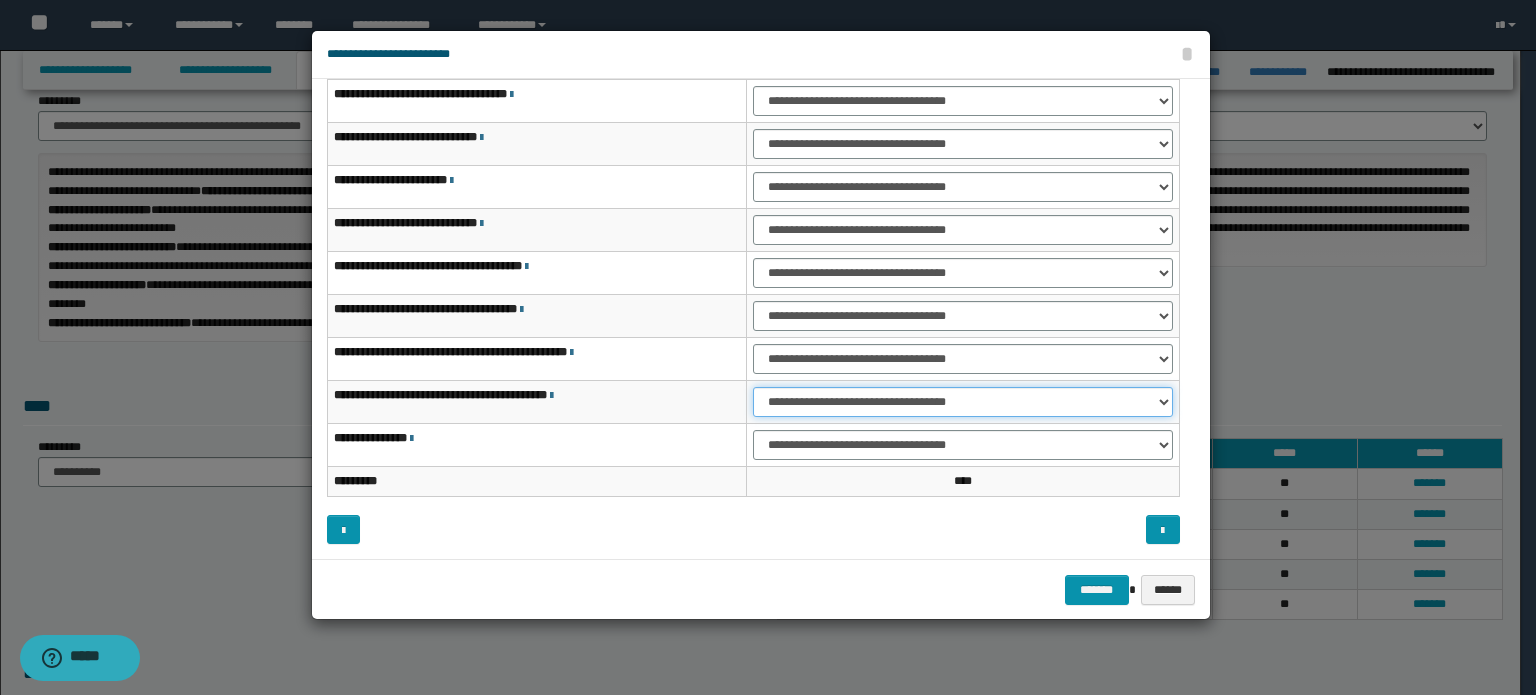 click on "**********" at bounding box center (963, 402) 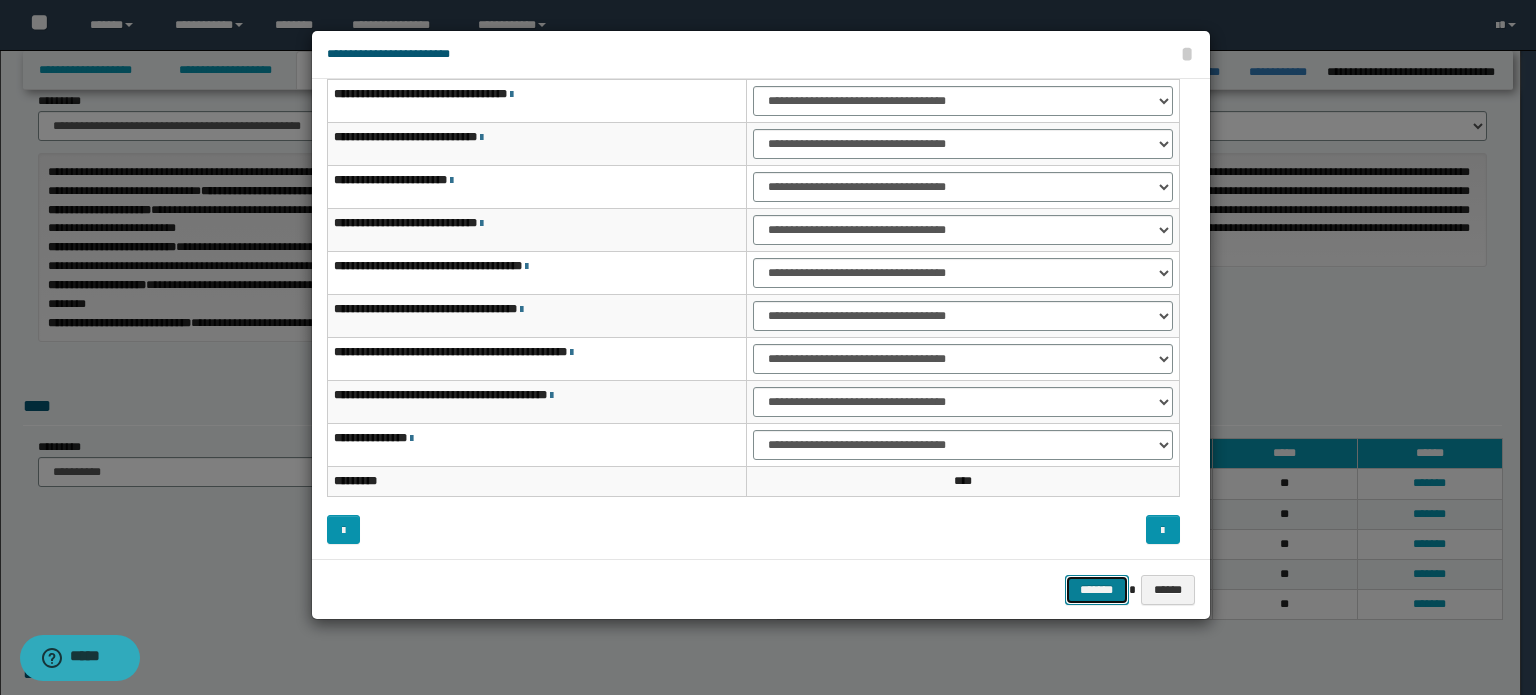 click on "*******" at bounding box center (1097, 590) 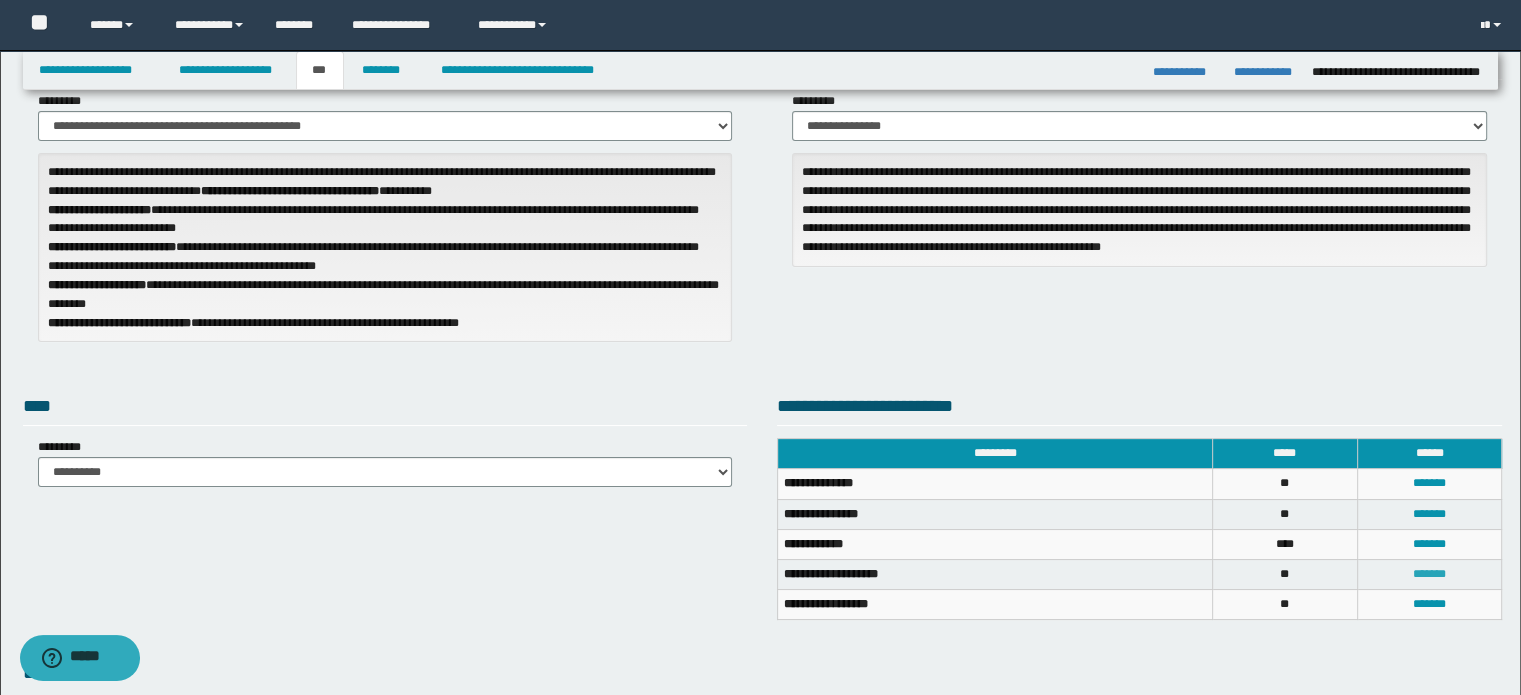 click on "*******" at bounding box center [1429, 574] 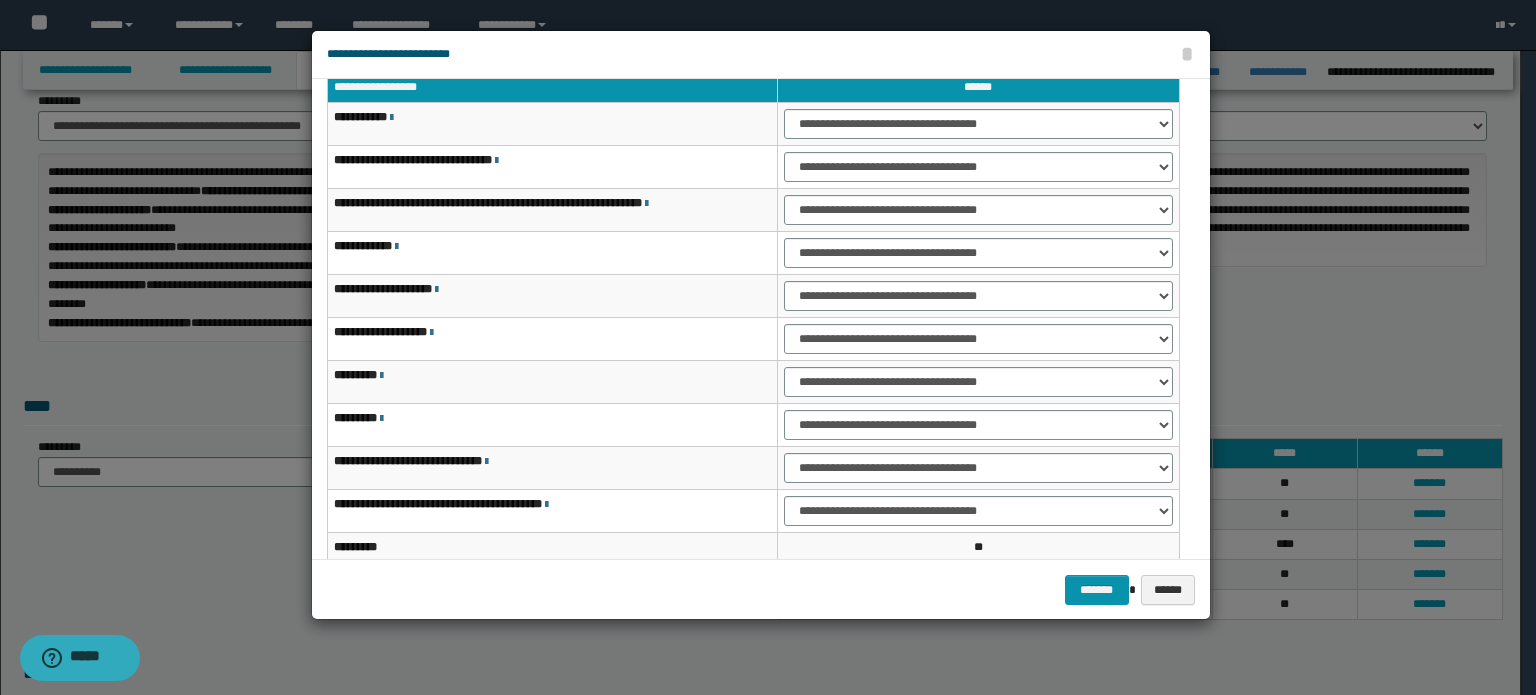 scroll, scrollTop: 0, scrollLeft: 0, axis: both 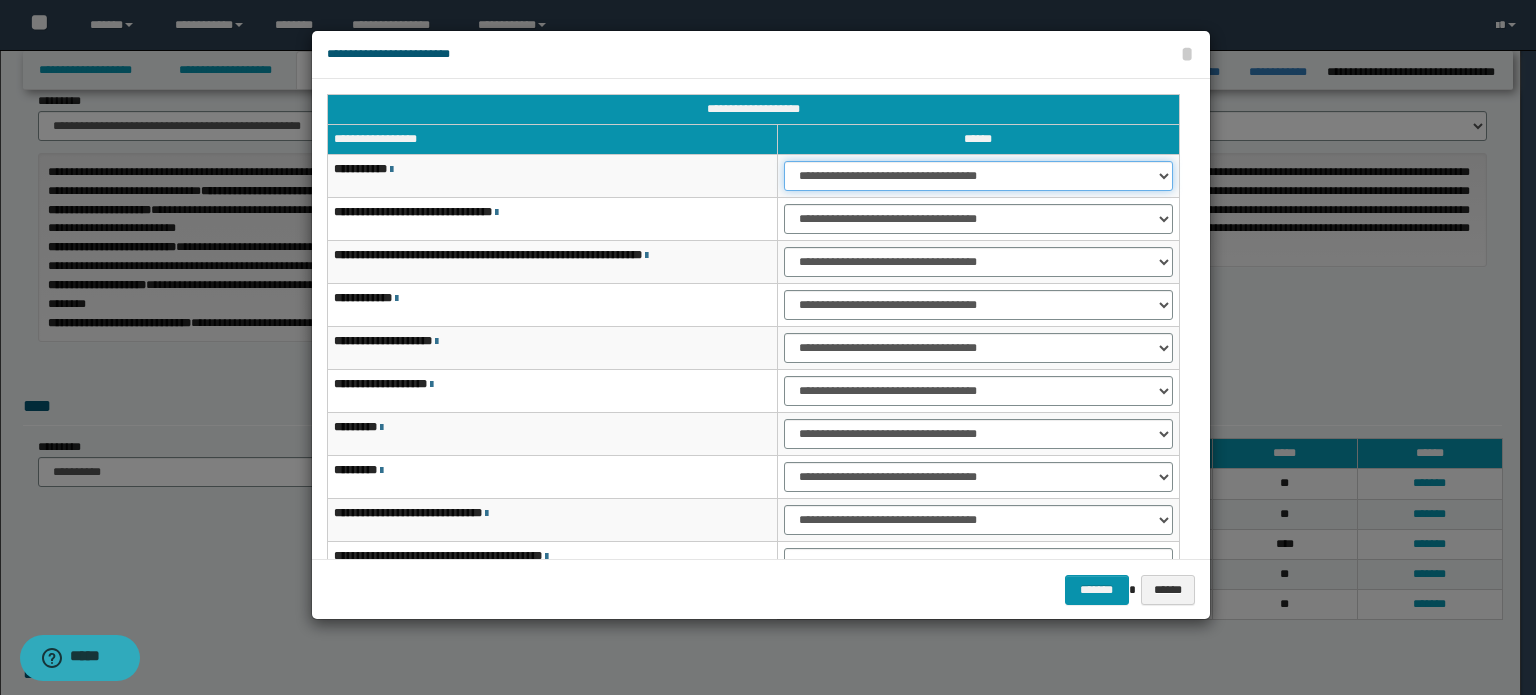 click on "**********" at bounding box center (978, 176) 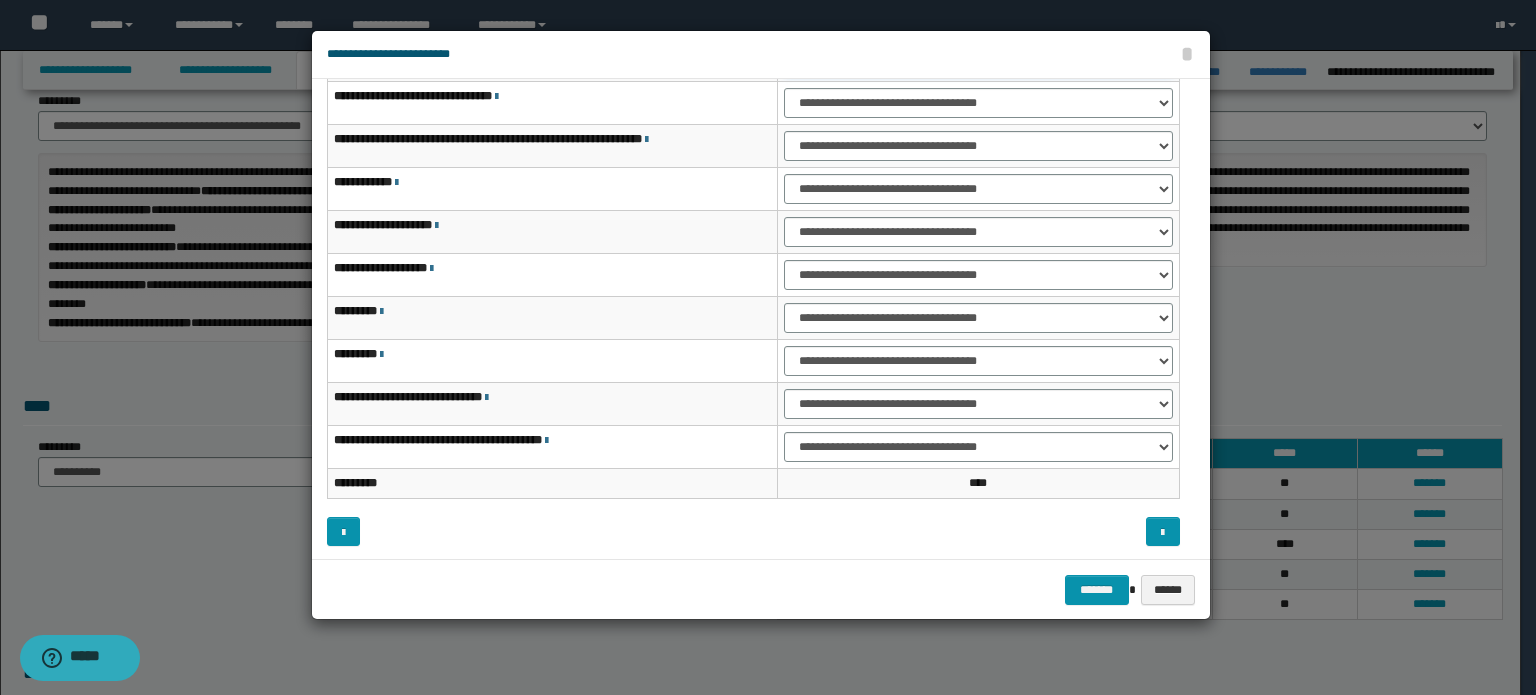 scroll, scrollTop: 118, scrollLeft: 0, axis: vertical 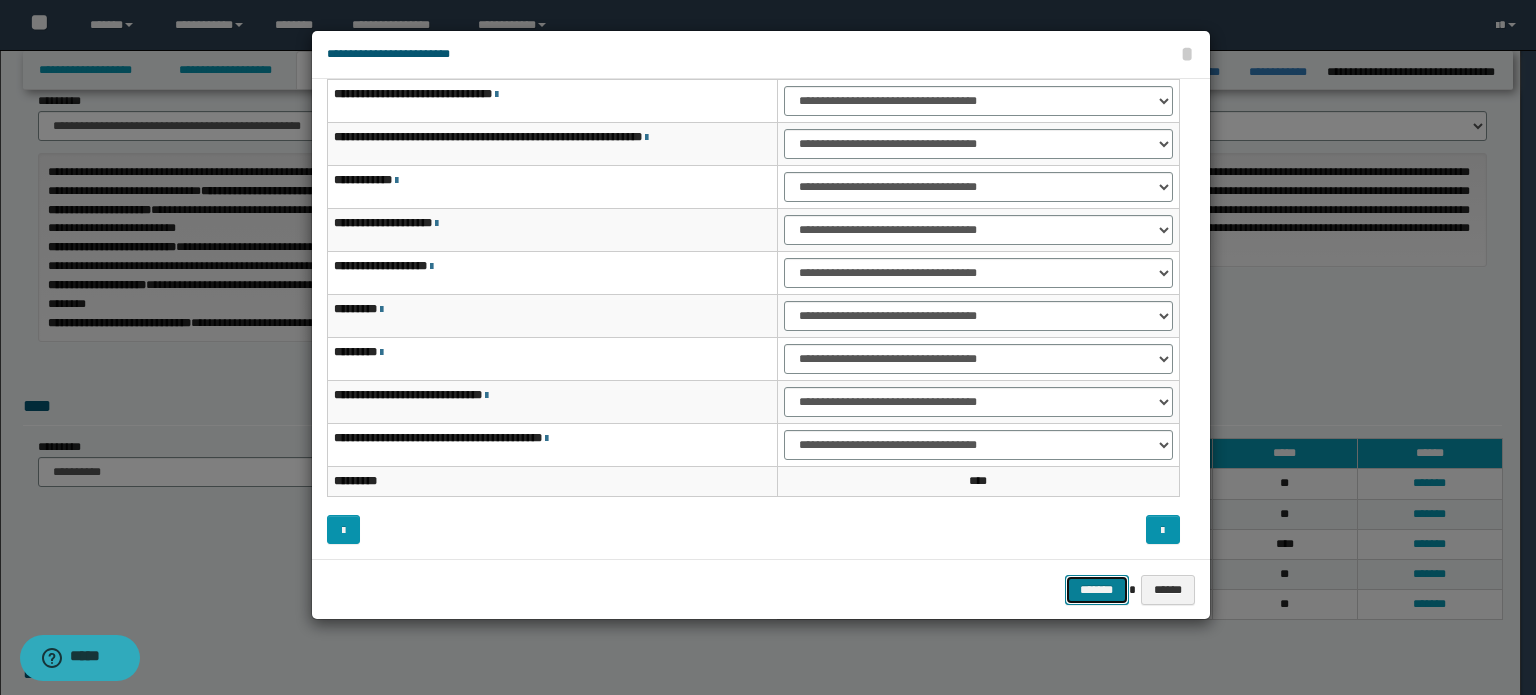 click on "*******" at bounding box center (1097, 590) 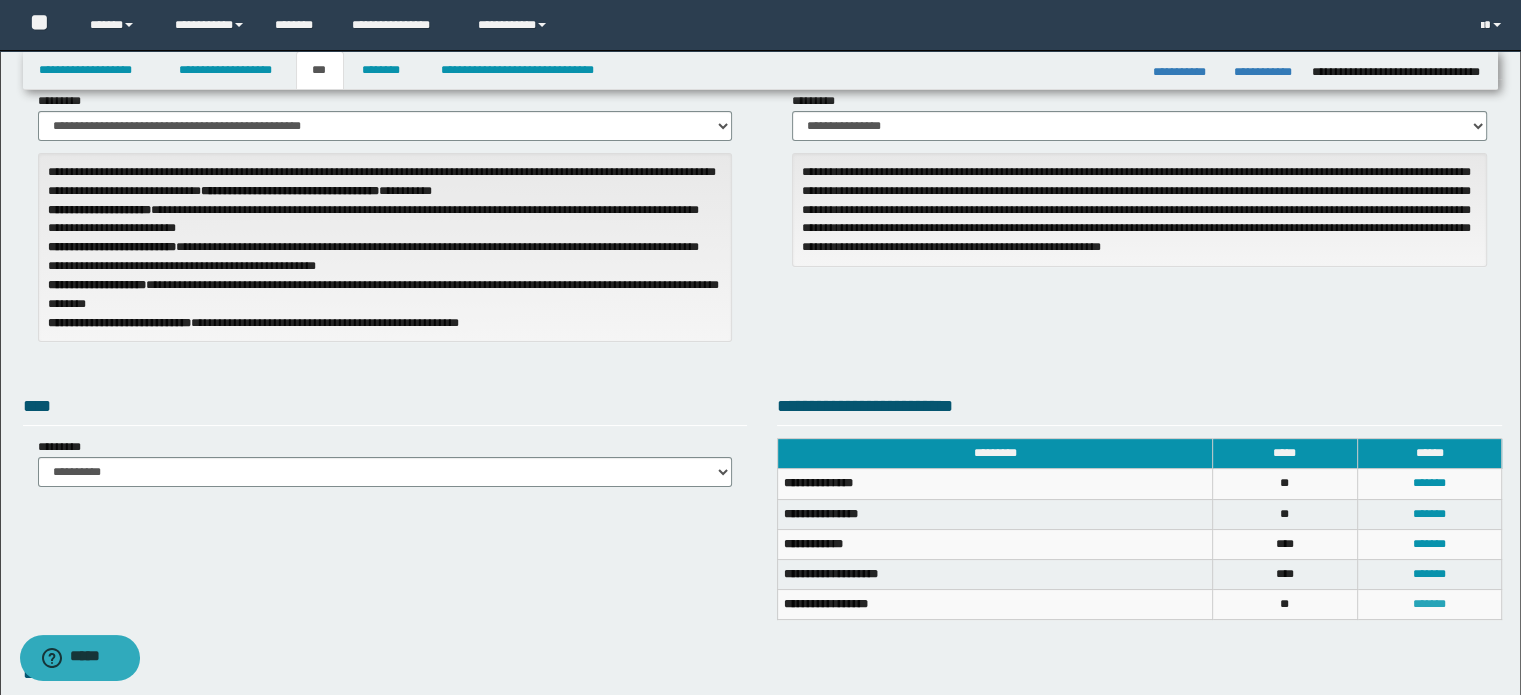click on "*******" at bounding box center (1429, 604) 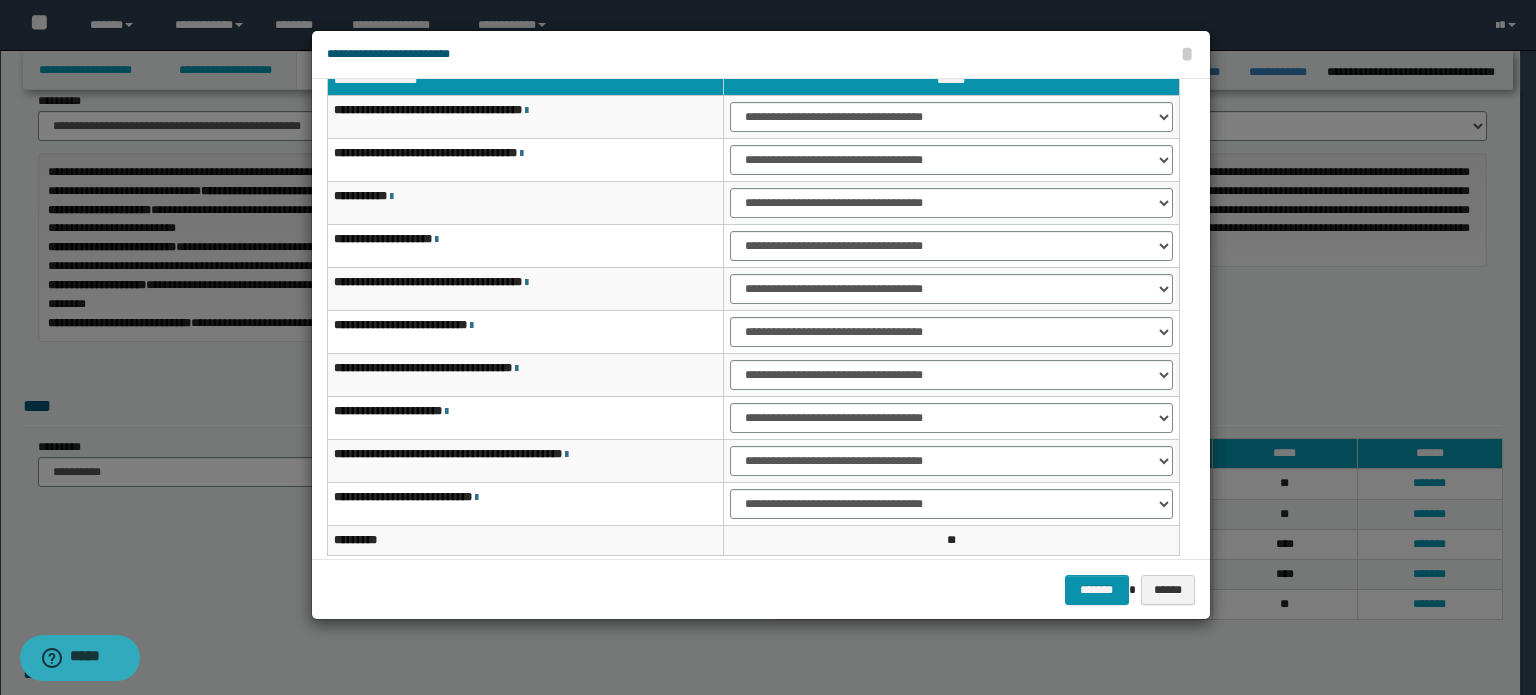 scroll, scrollTop: 0, scrollLeft: 0, axis: both 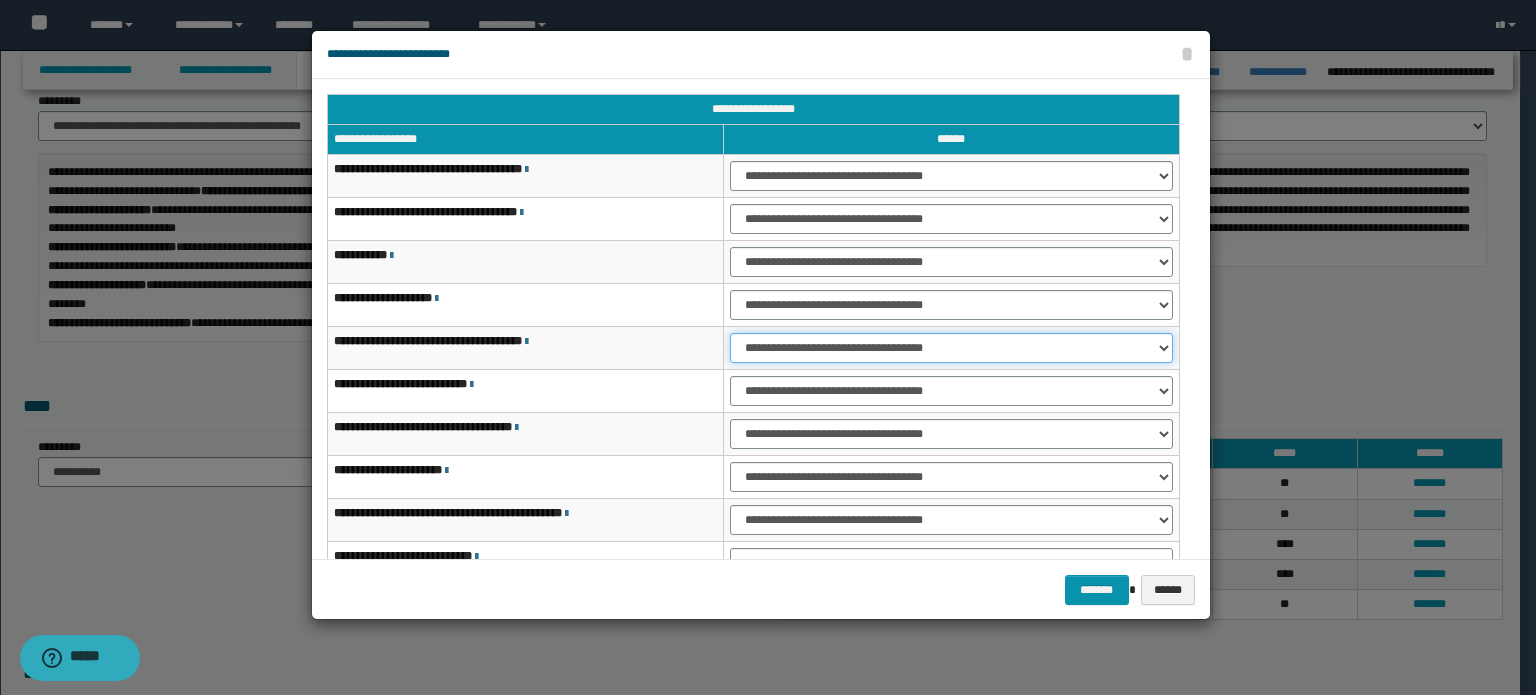 click on "**********" at bounding box center [951, 348] 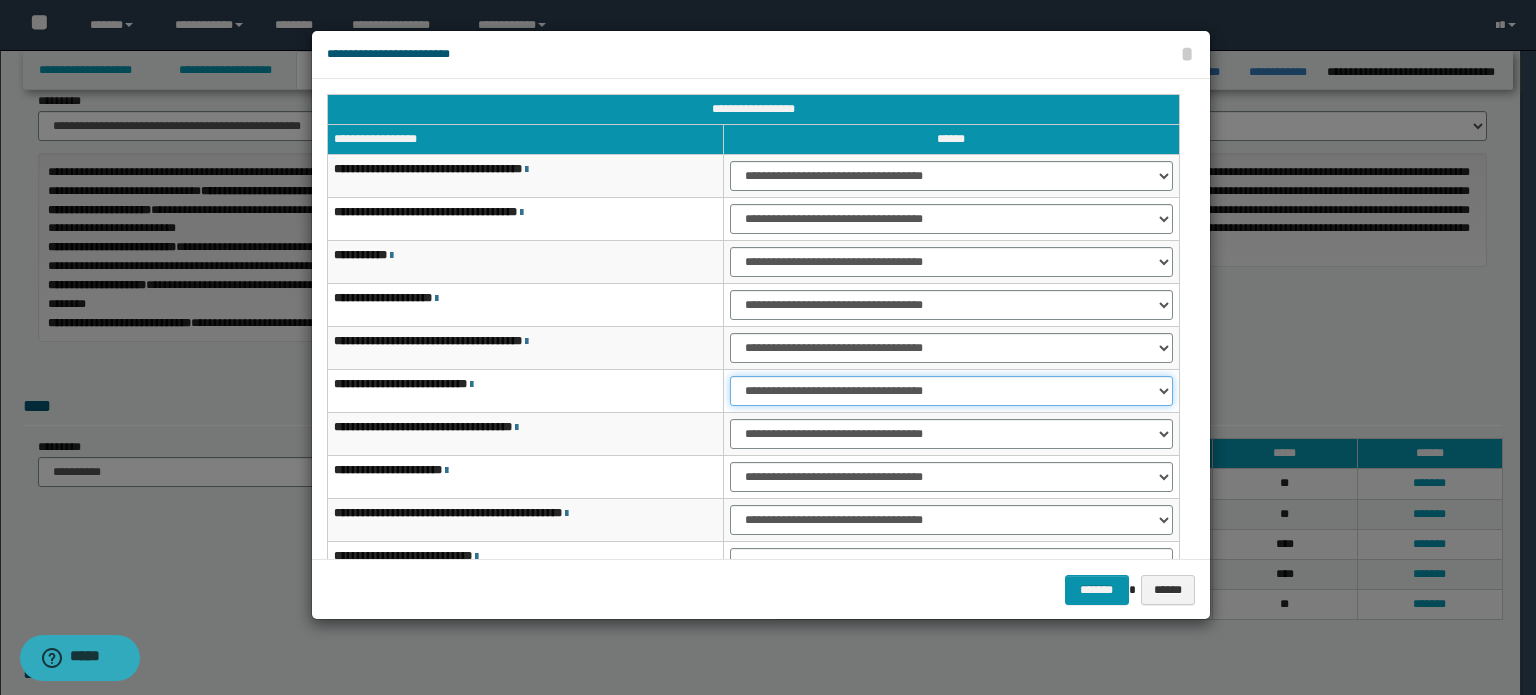 click on "**********" at bounding box center [951, 391] 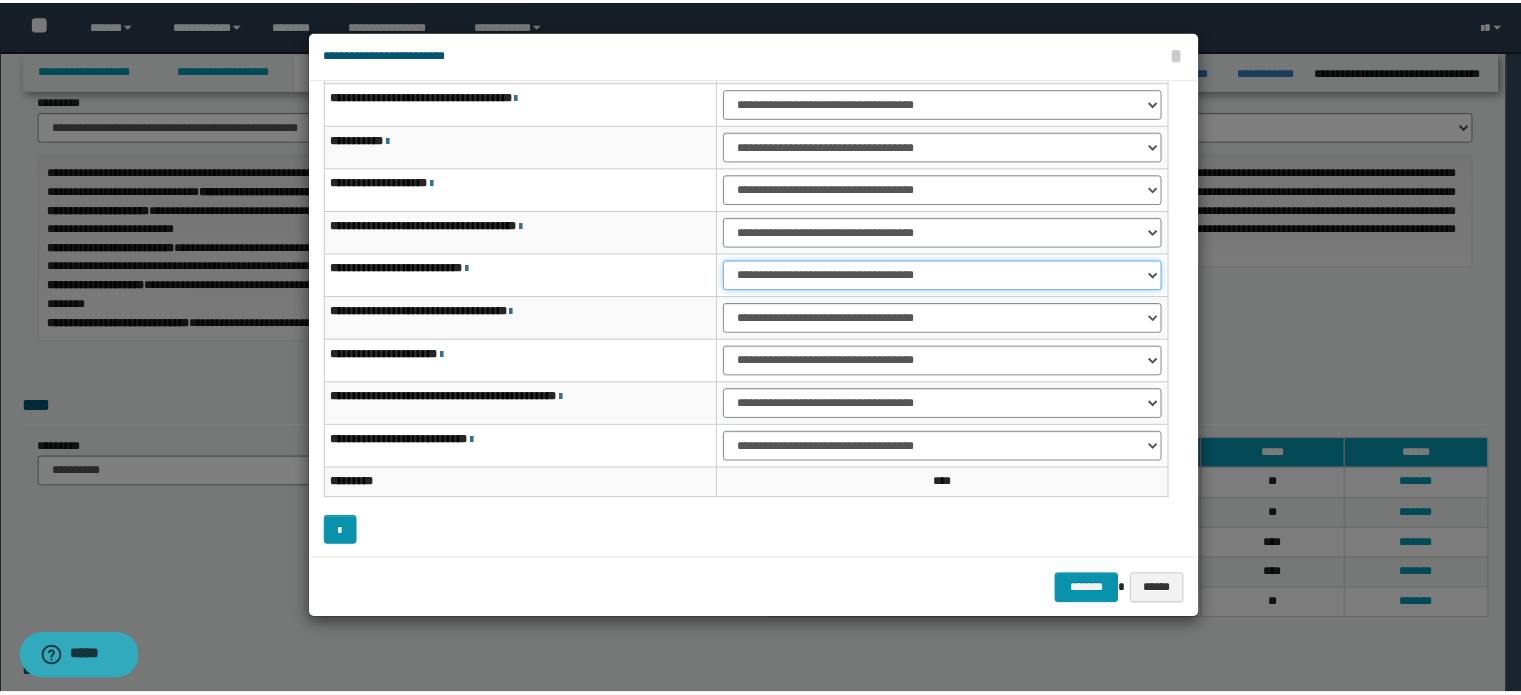 scroll, scrollTop: 118, scrollLeft: 0, axis: vertical 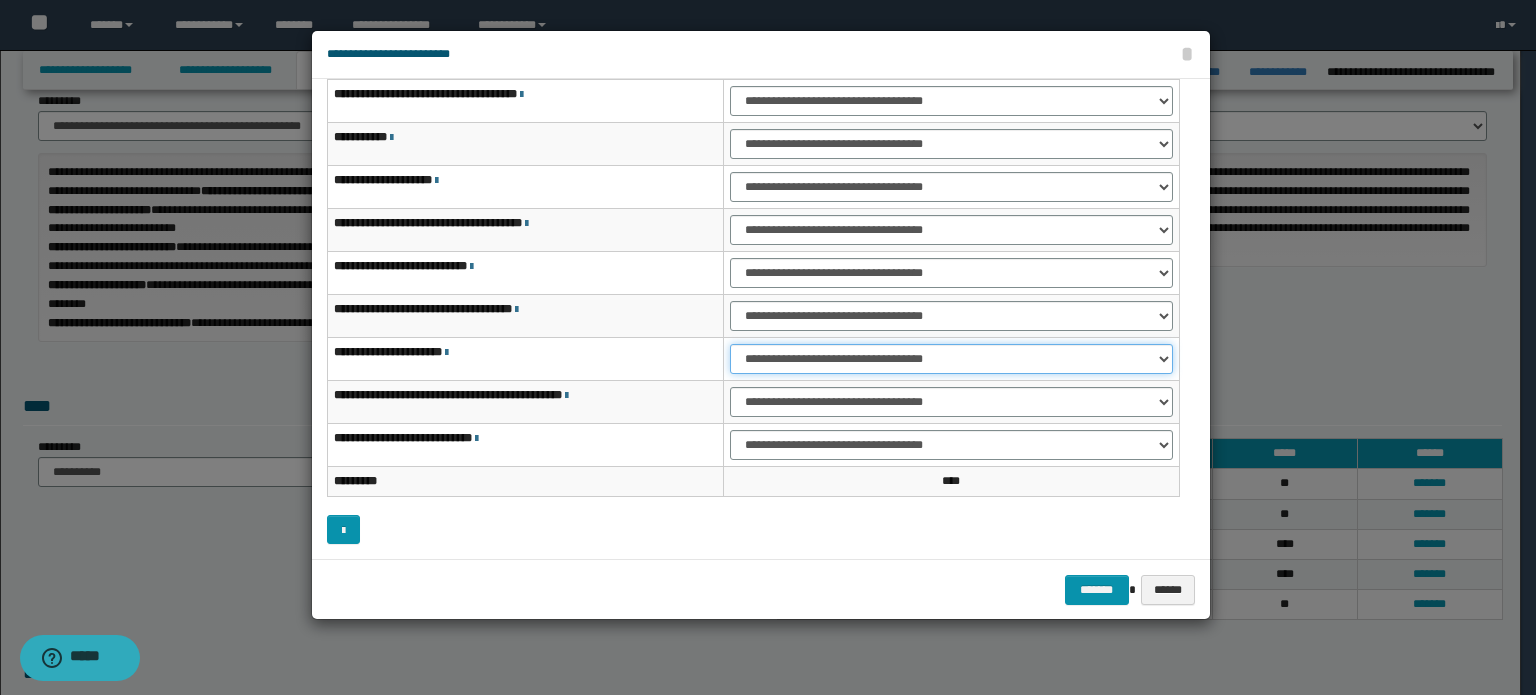 click on "**********" at bounding box center (951, 359) 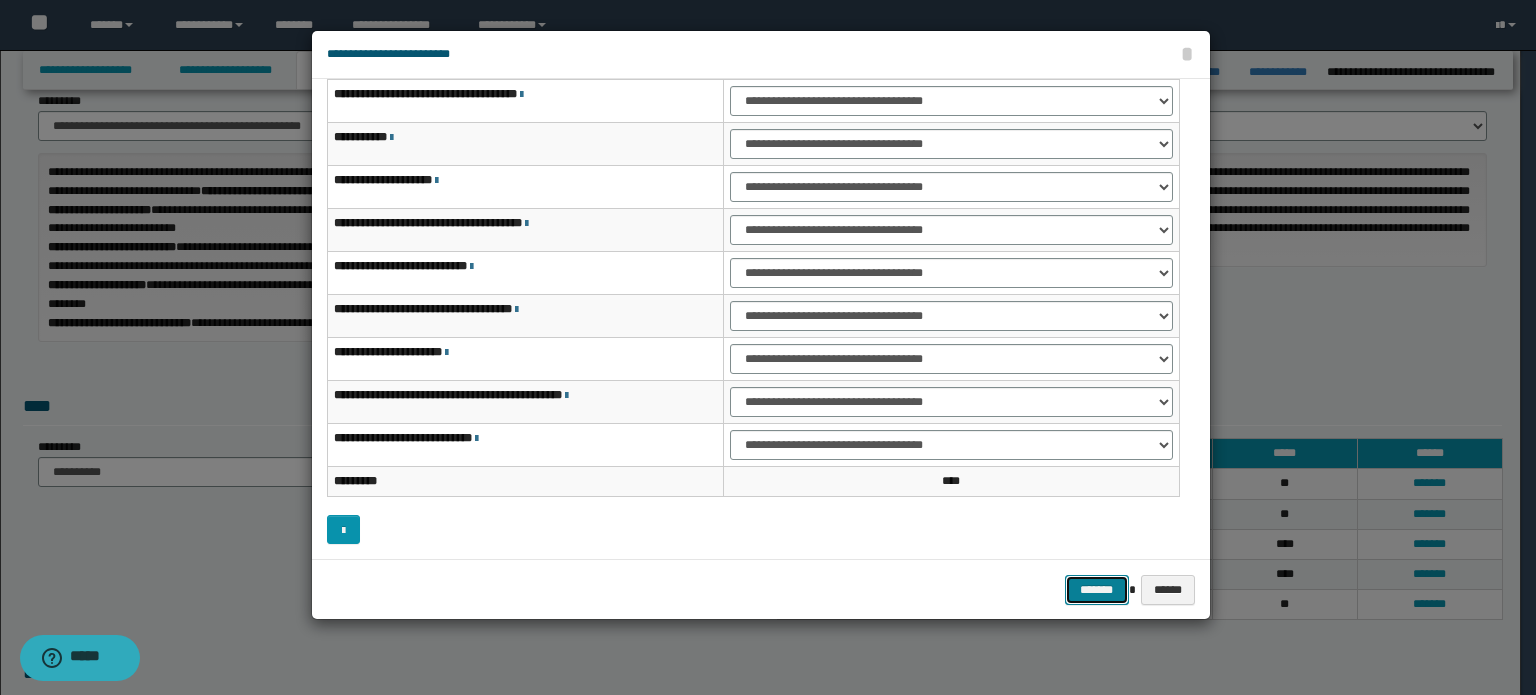 click on "*******" at bounding box center (1097, 590) 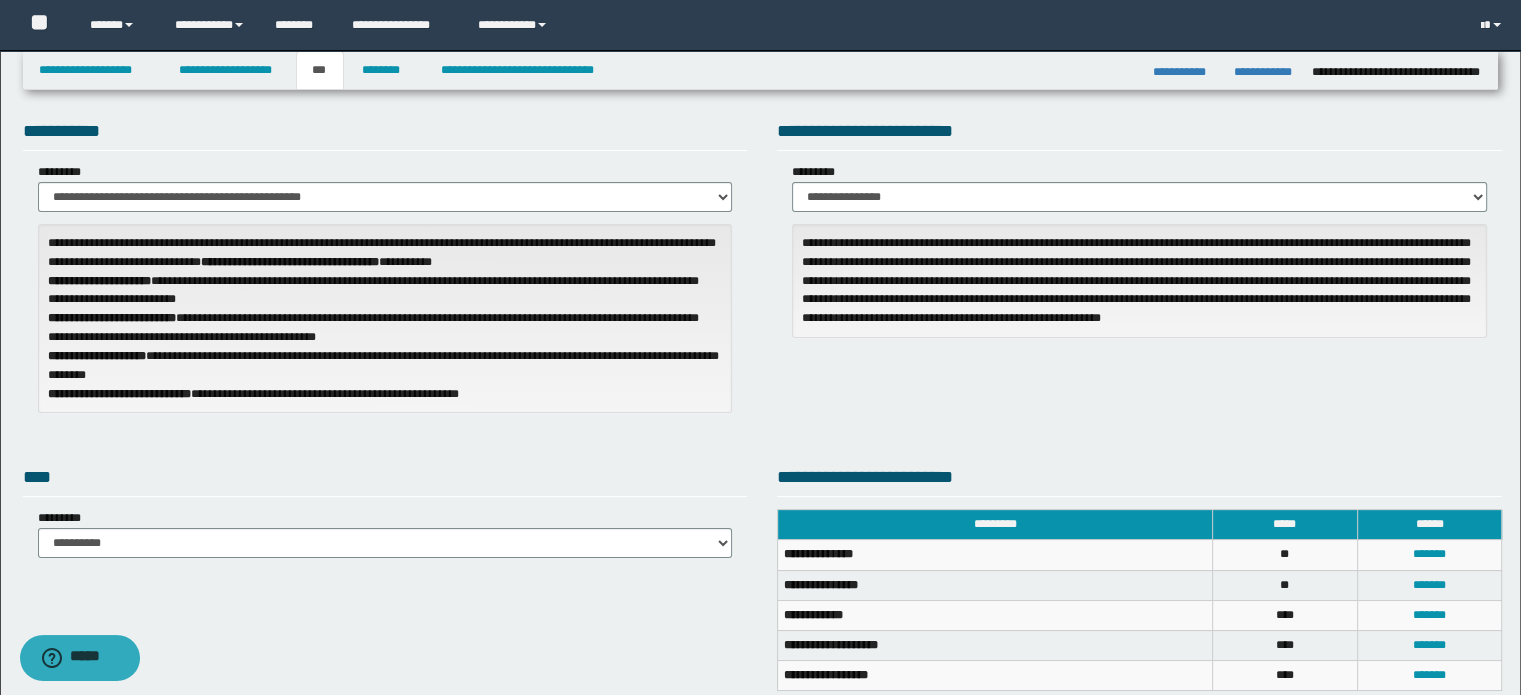 scroll, scrollTop: 0, scrollLeft: 0, axis: both 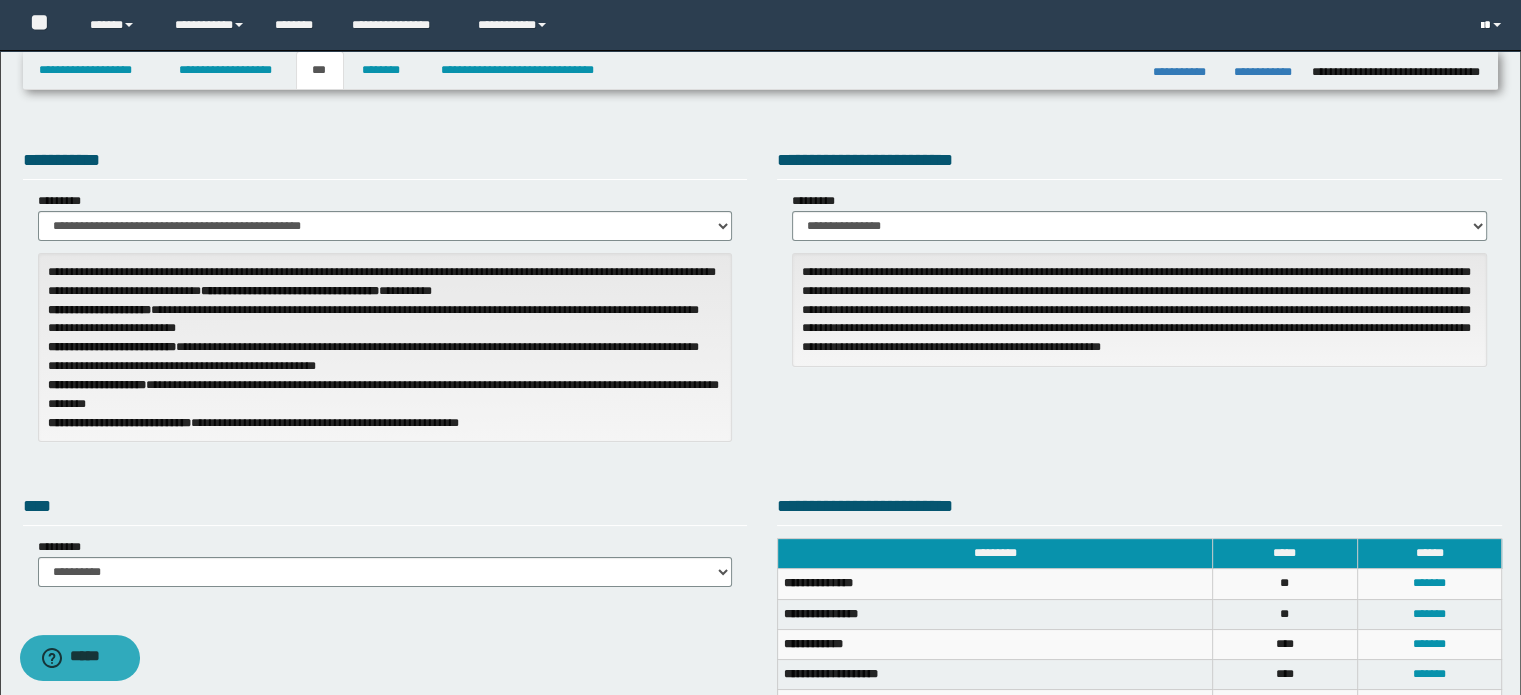 click at bounding box center (1493, 25) 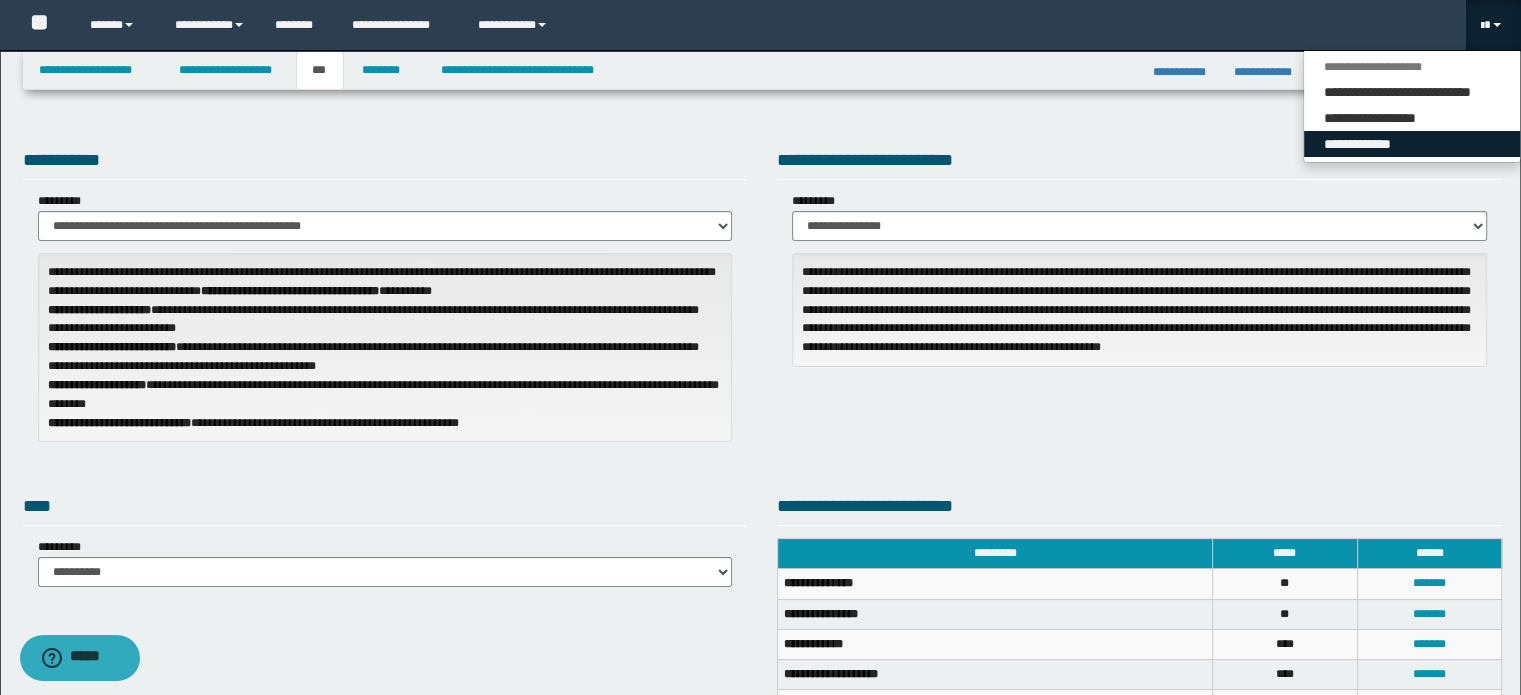 click on "**********" at bounding box center [1412, 144] 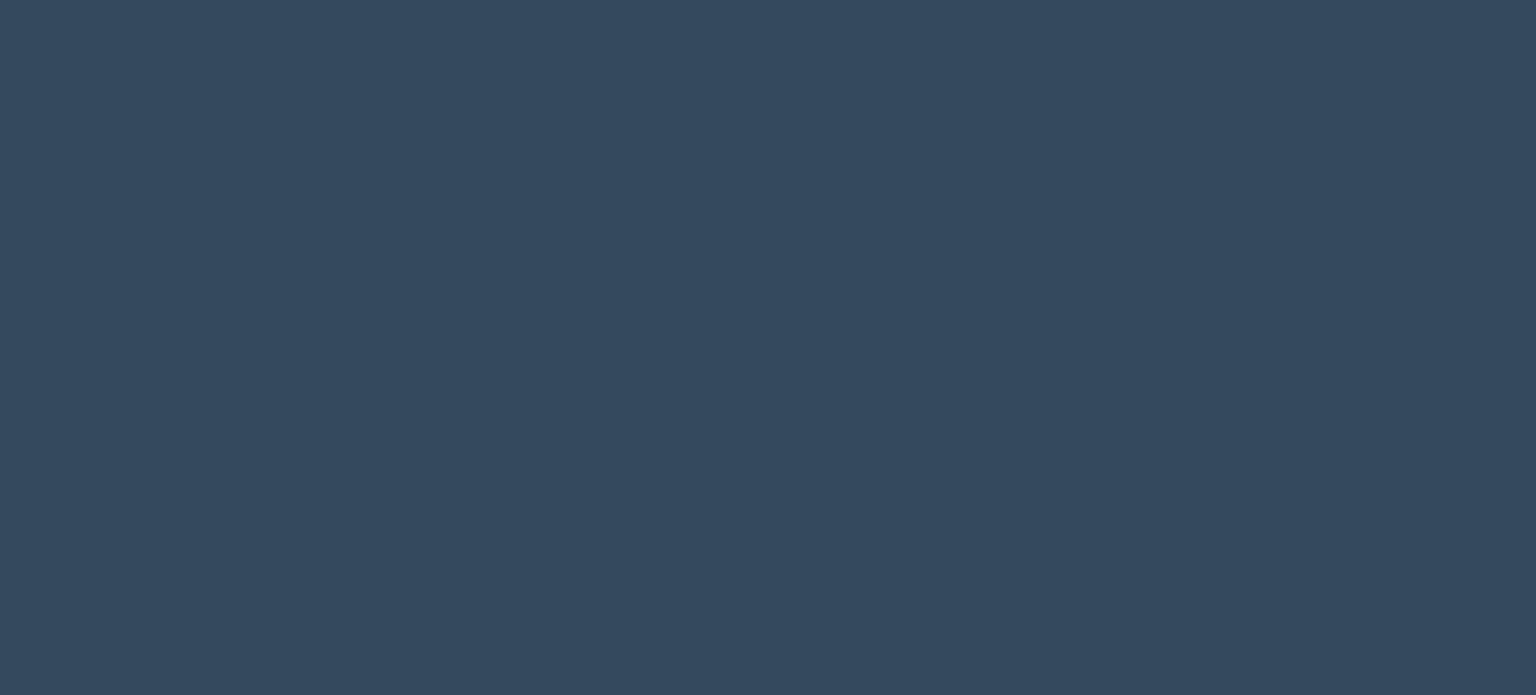 scroll, scrollTop: 0, scrollLeft: 0, axis: both 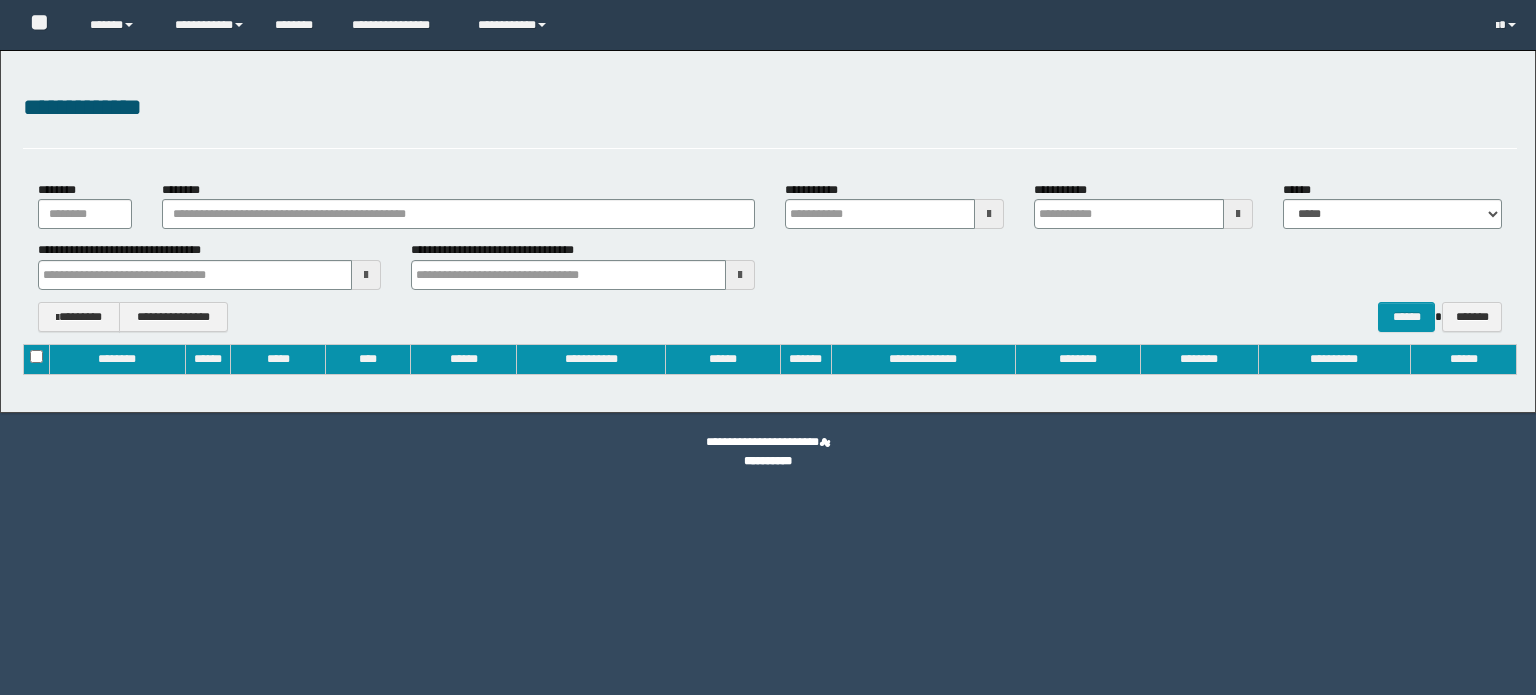 type on "**********" 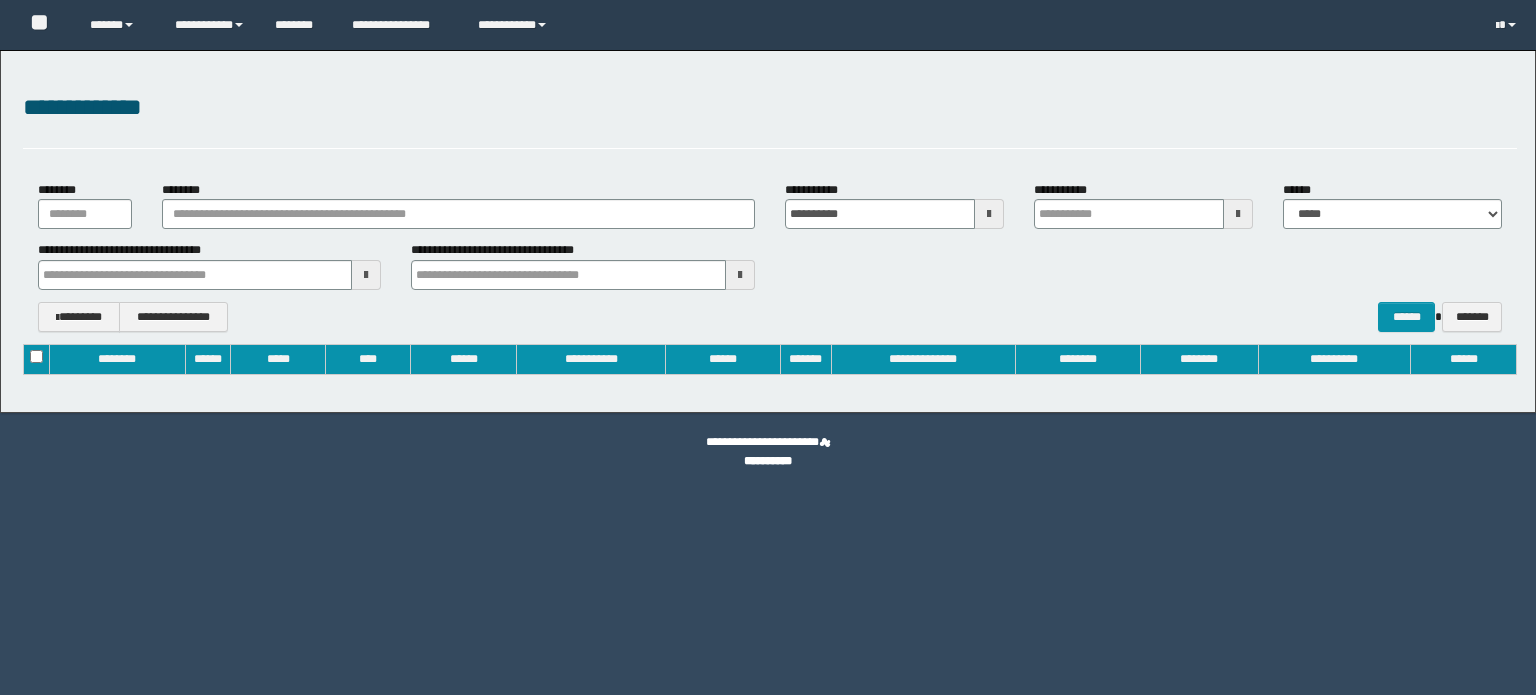 type on "**********" 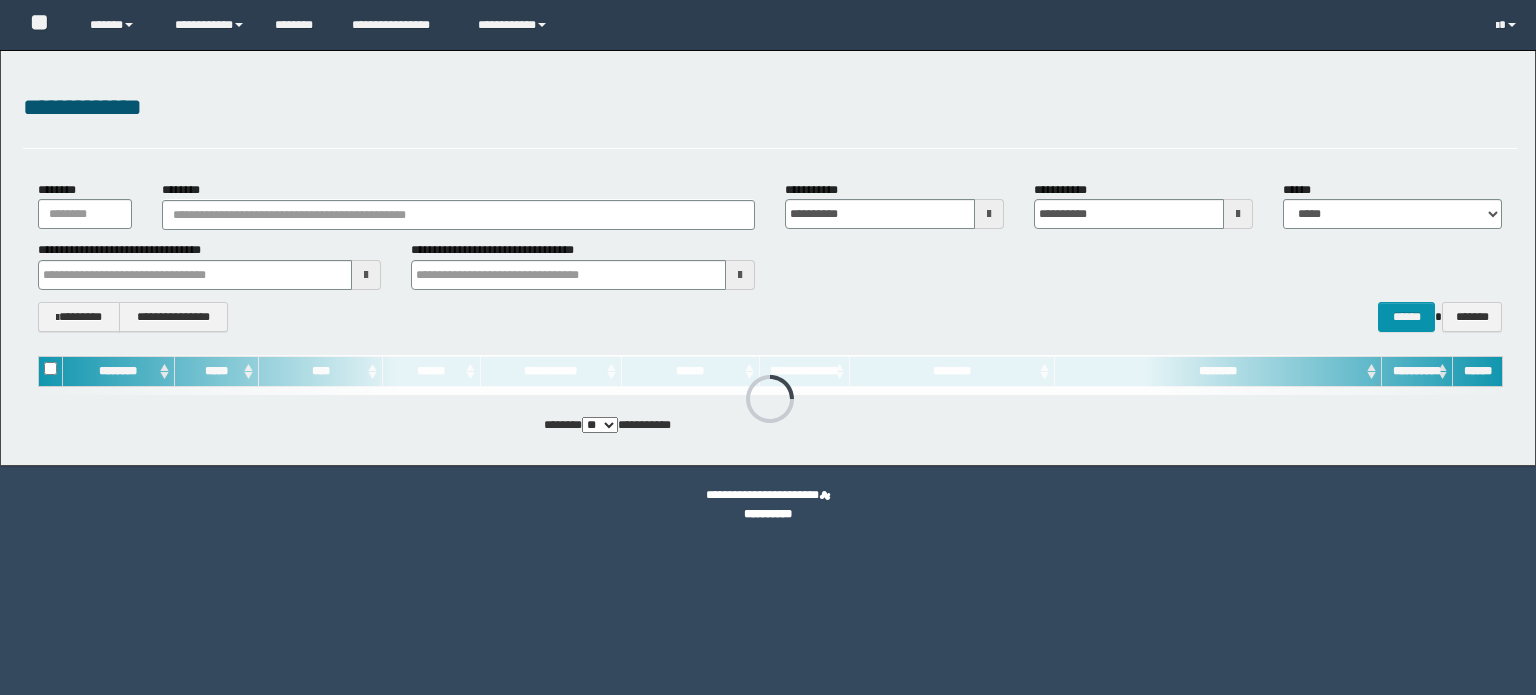 scroll, scrollTop: 0, scrollLeft: 0, axis: both 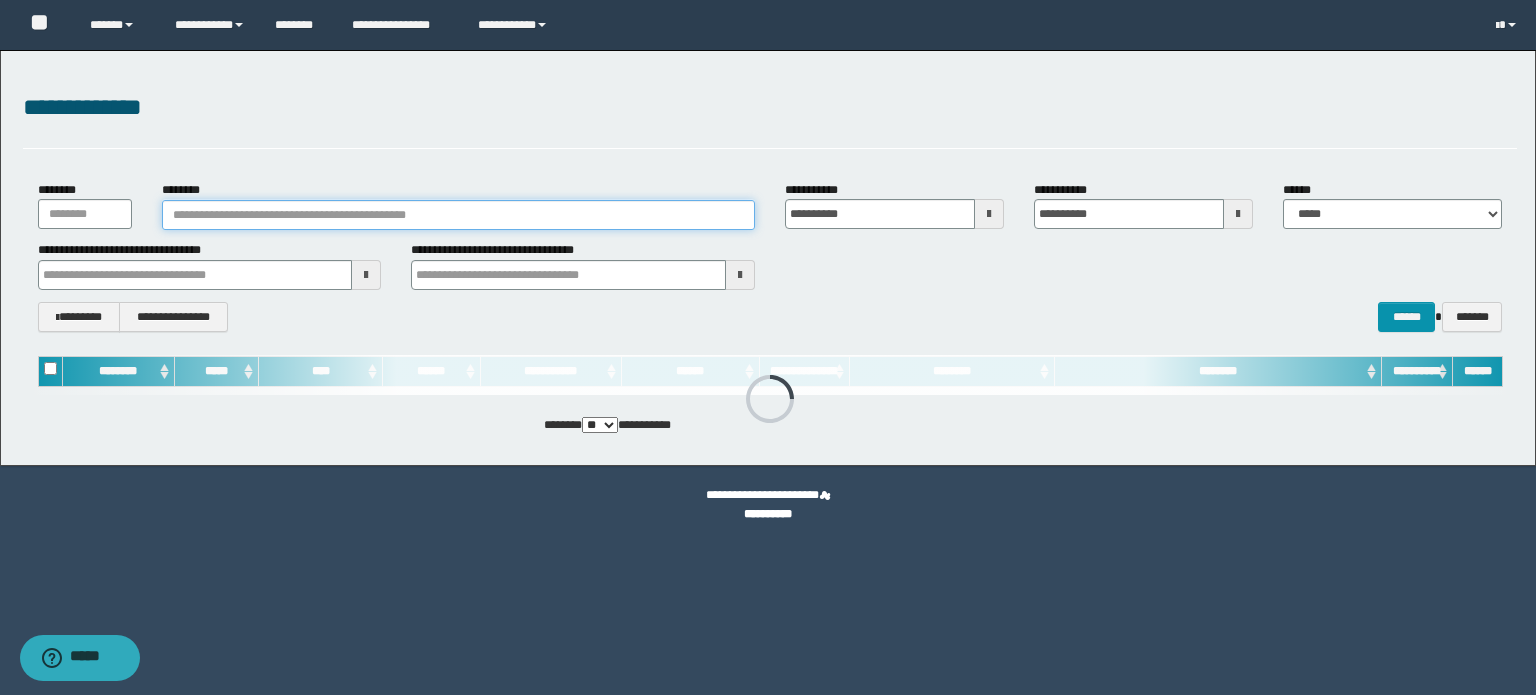 click on "********" at bounding box center (458, 215) 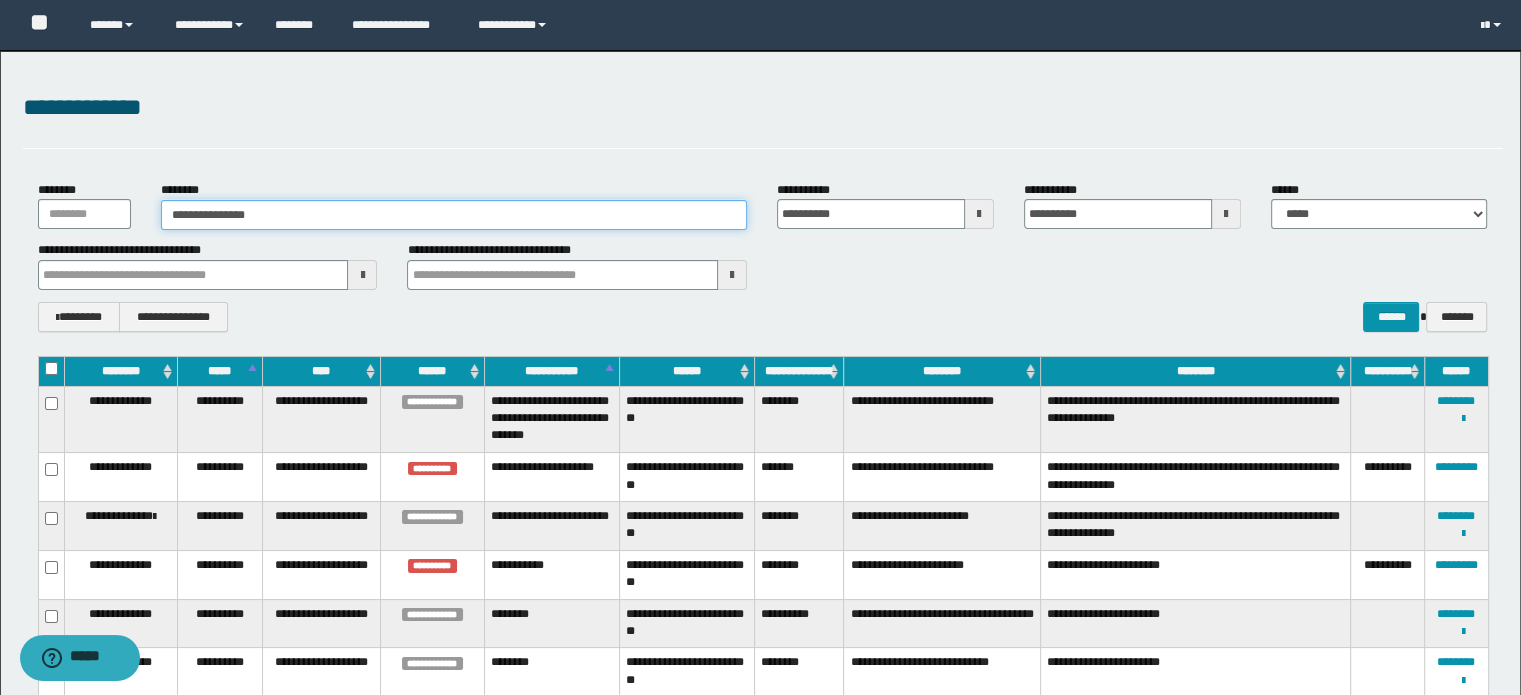 type on "**********" 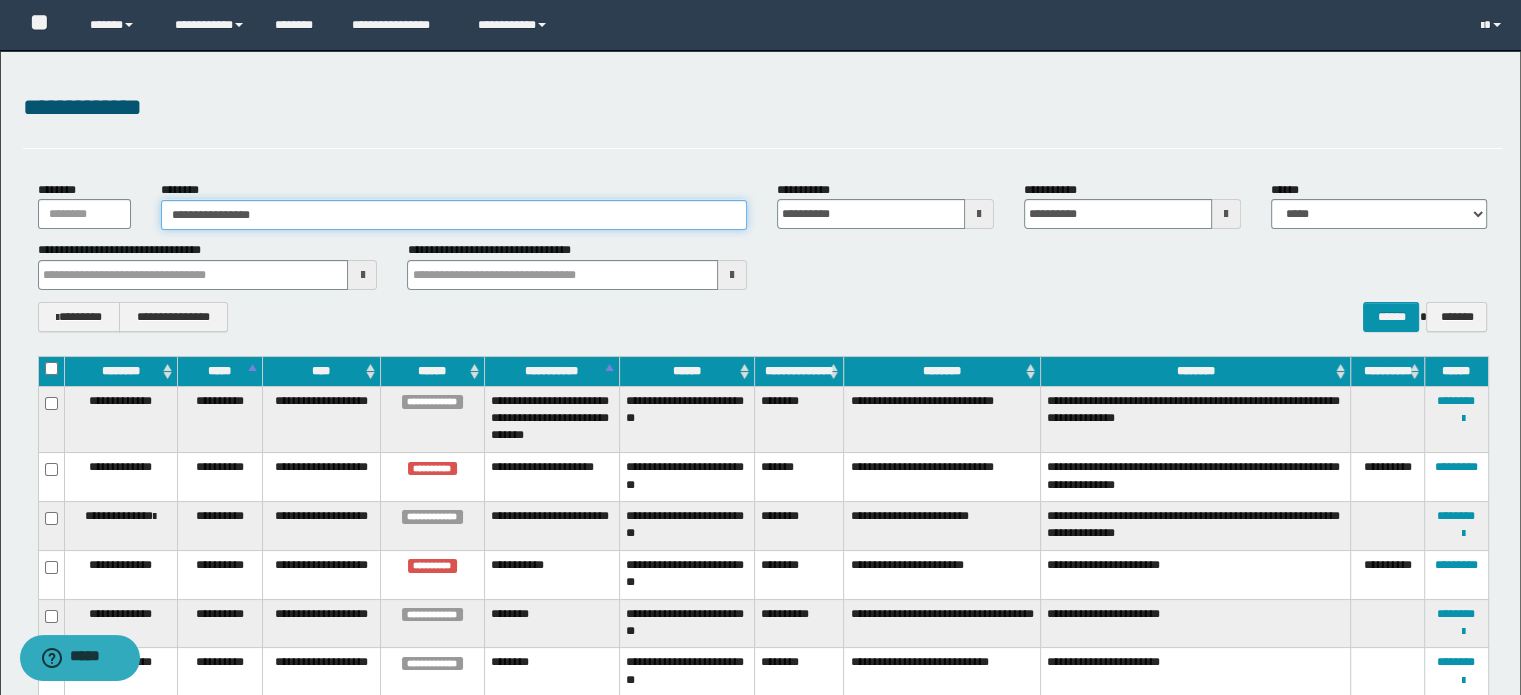 type on "**********" 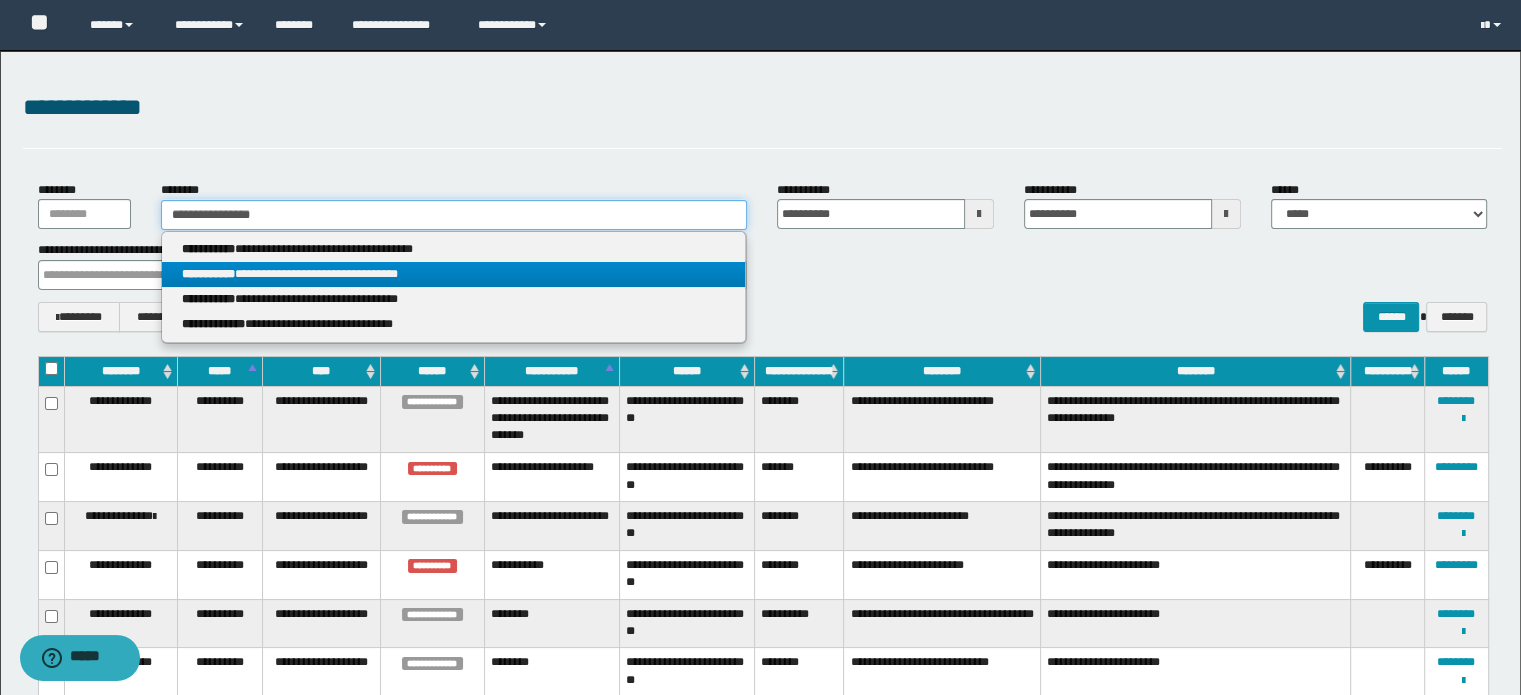type on "**********" 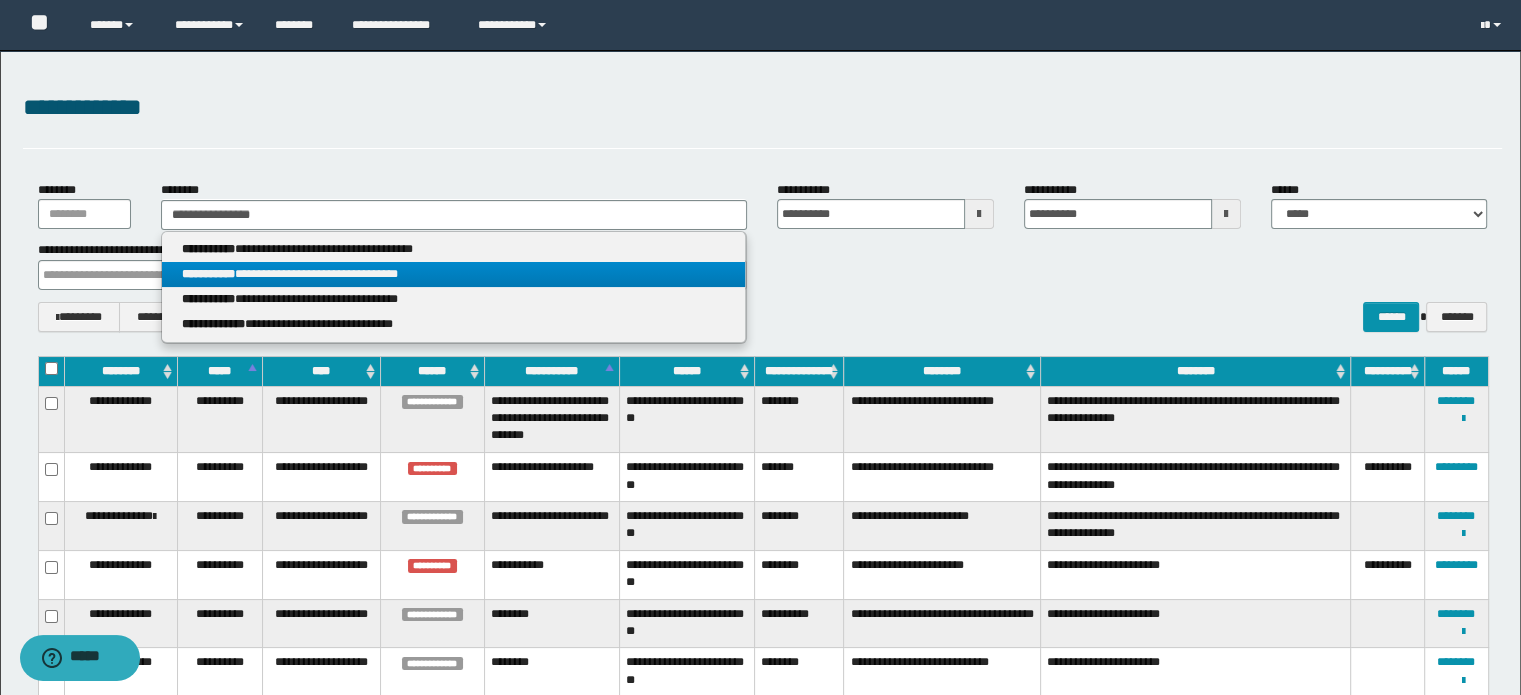 click on "**********" at bounding box center (454, 274) 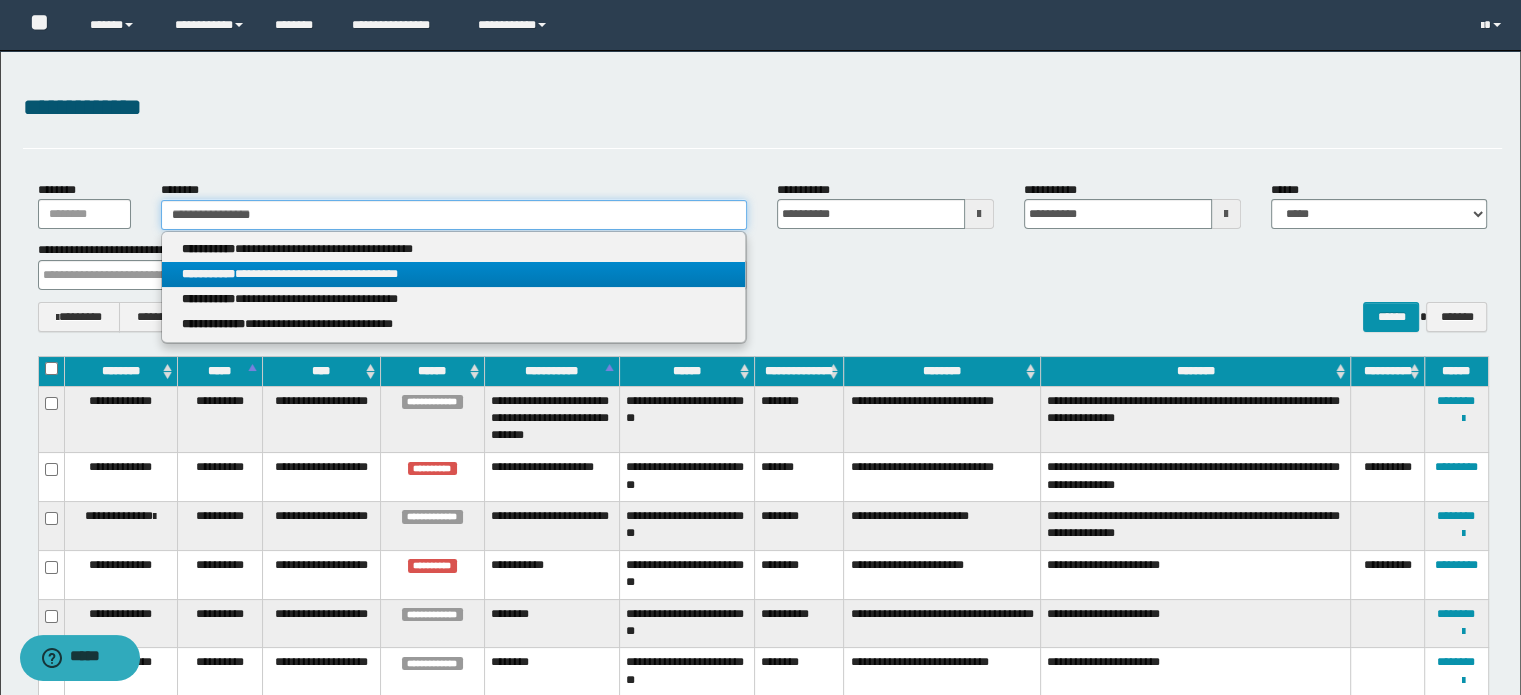 type 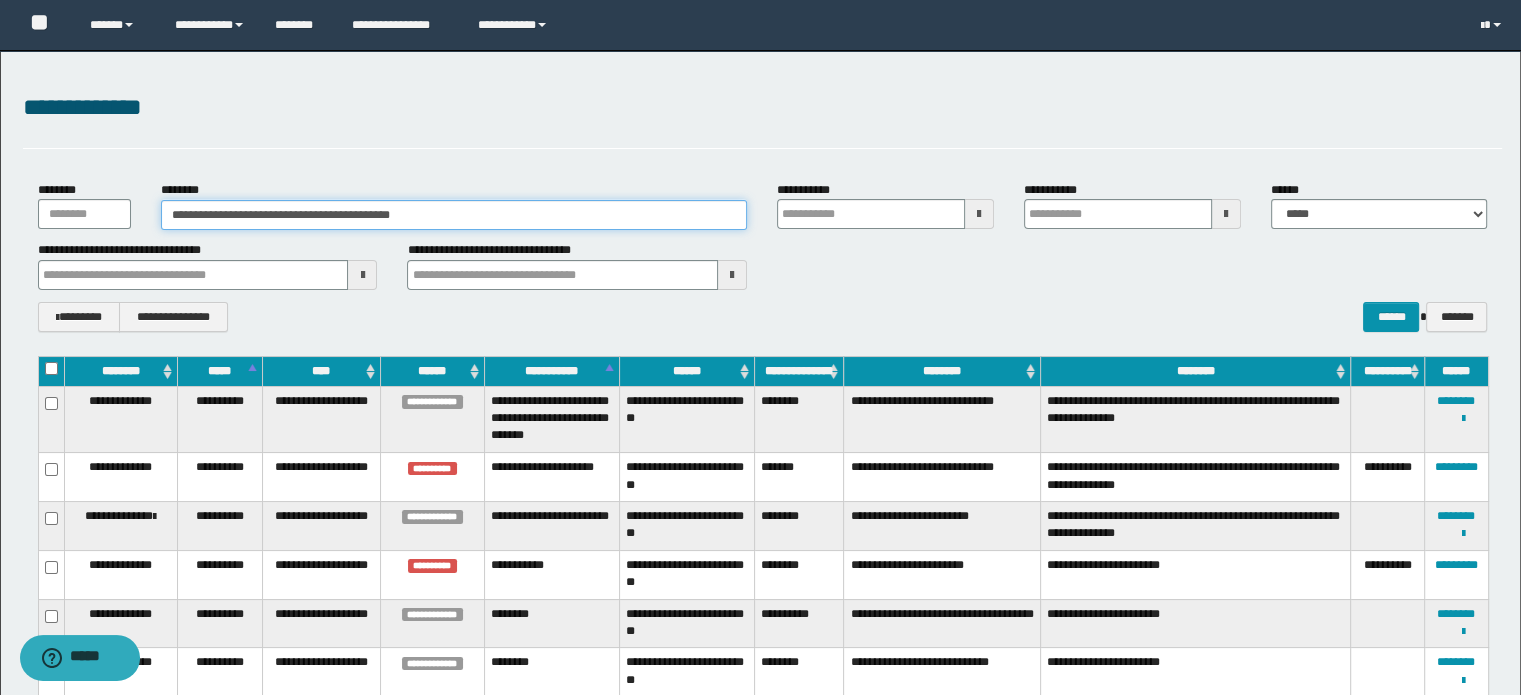 type 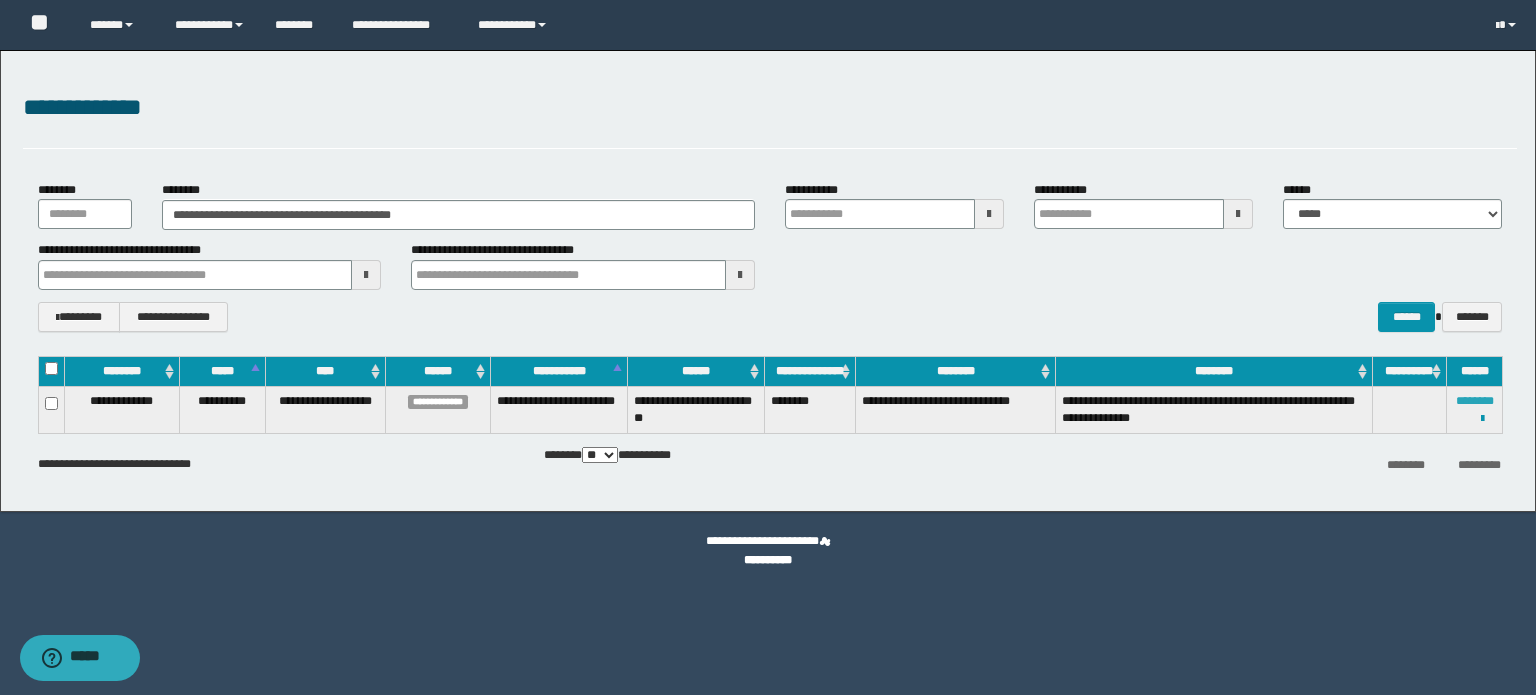 click on "********" at bounding box center [1475, 401] 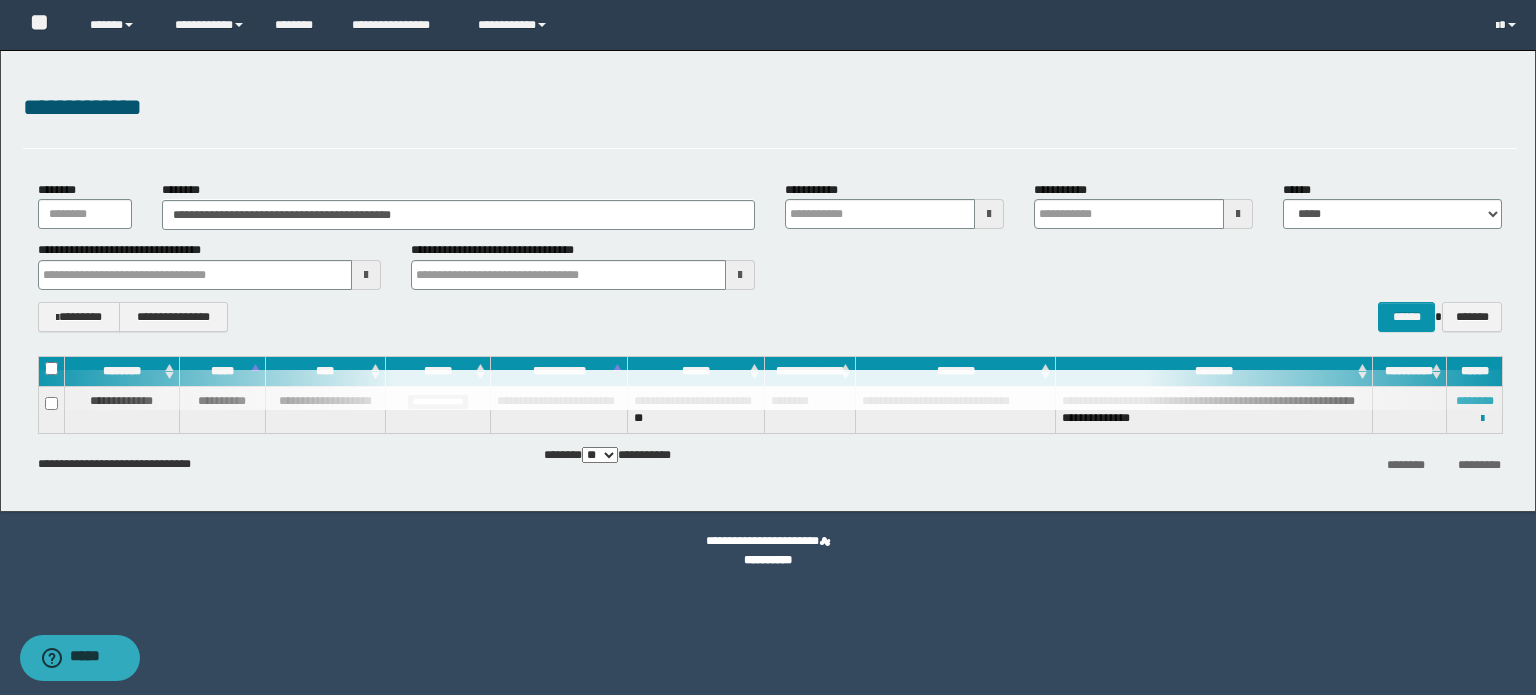 type 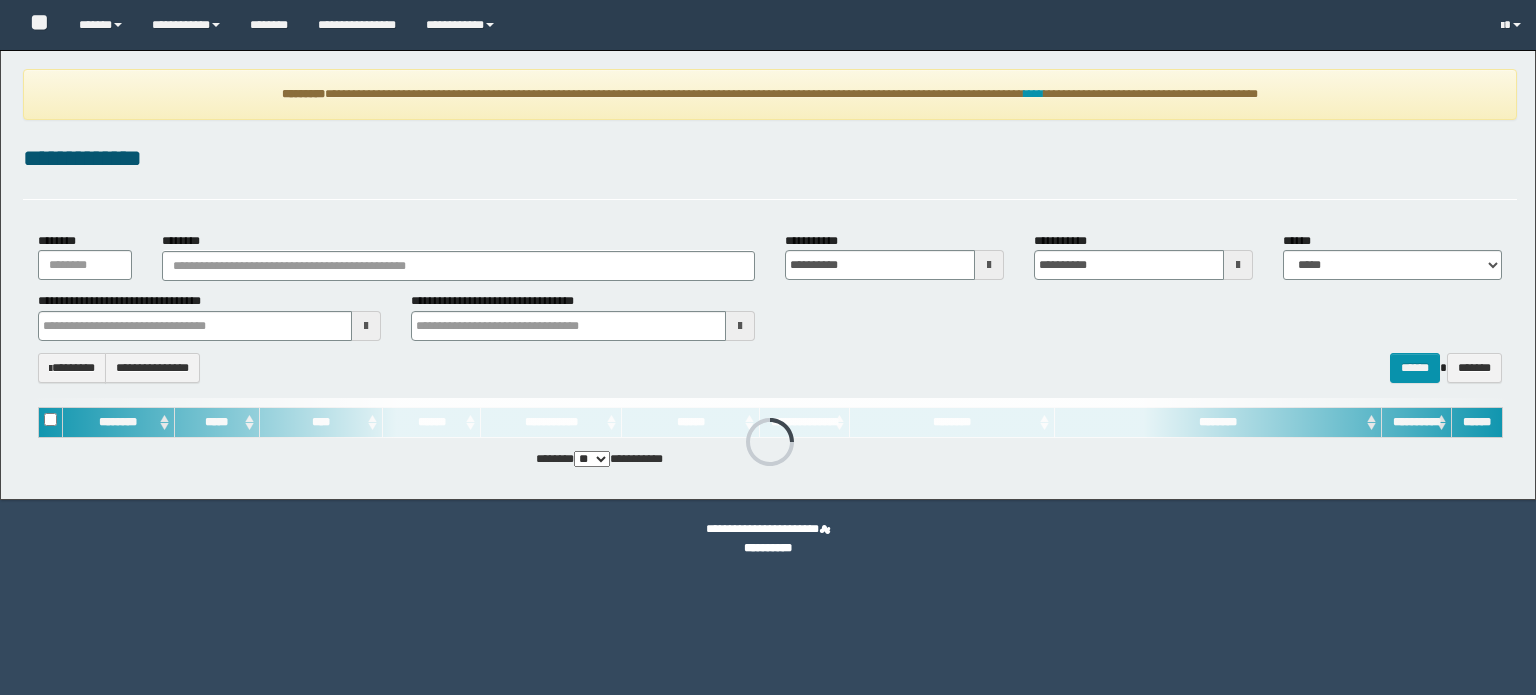 scroll, scrollTop: 0, scrollLeft: 0, axis: both 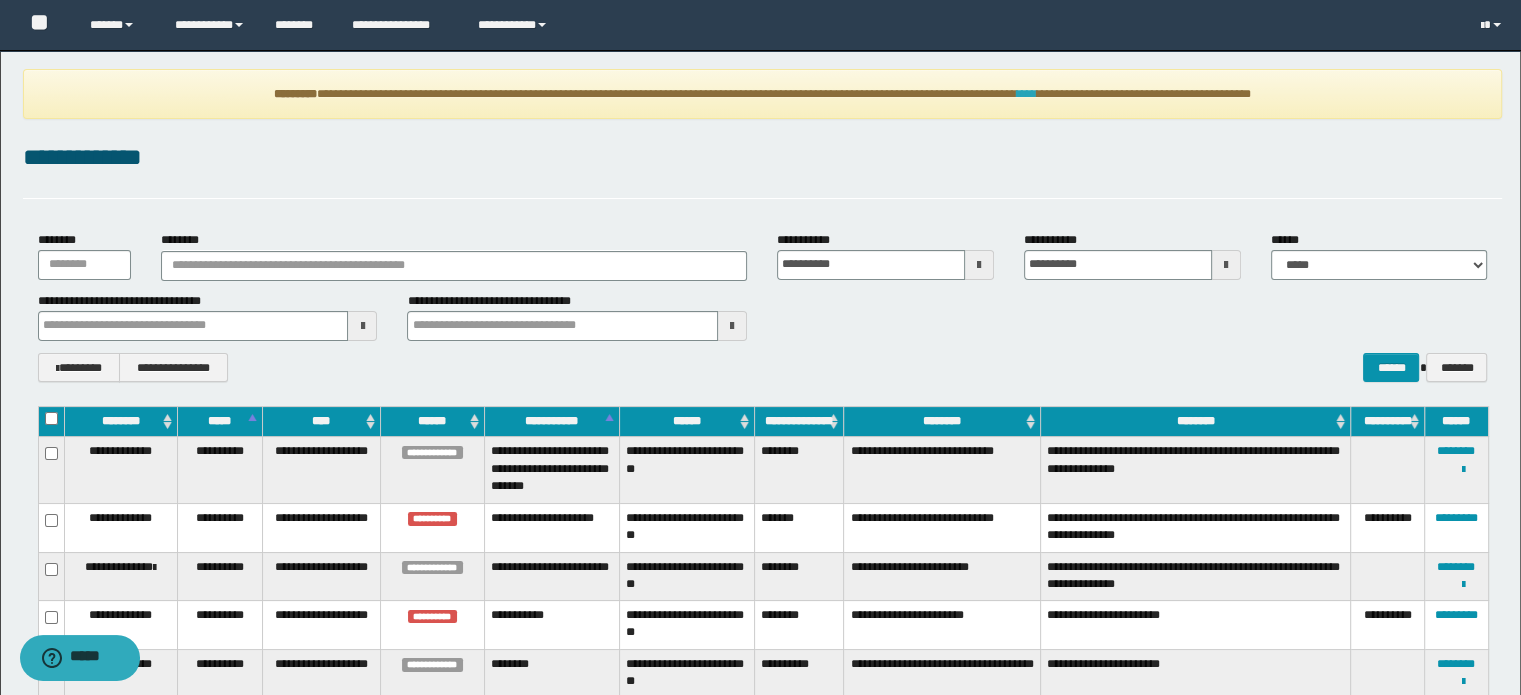 click on "**********" at bounding box center [763, 94] 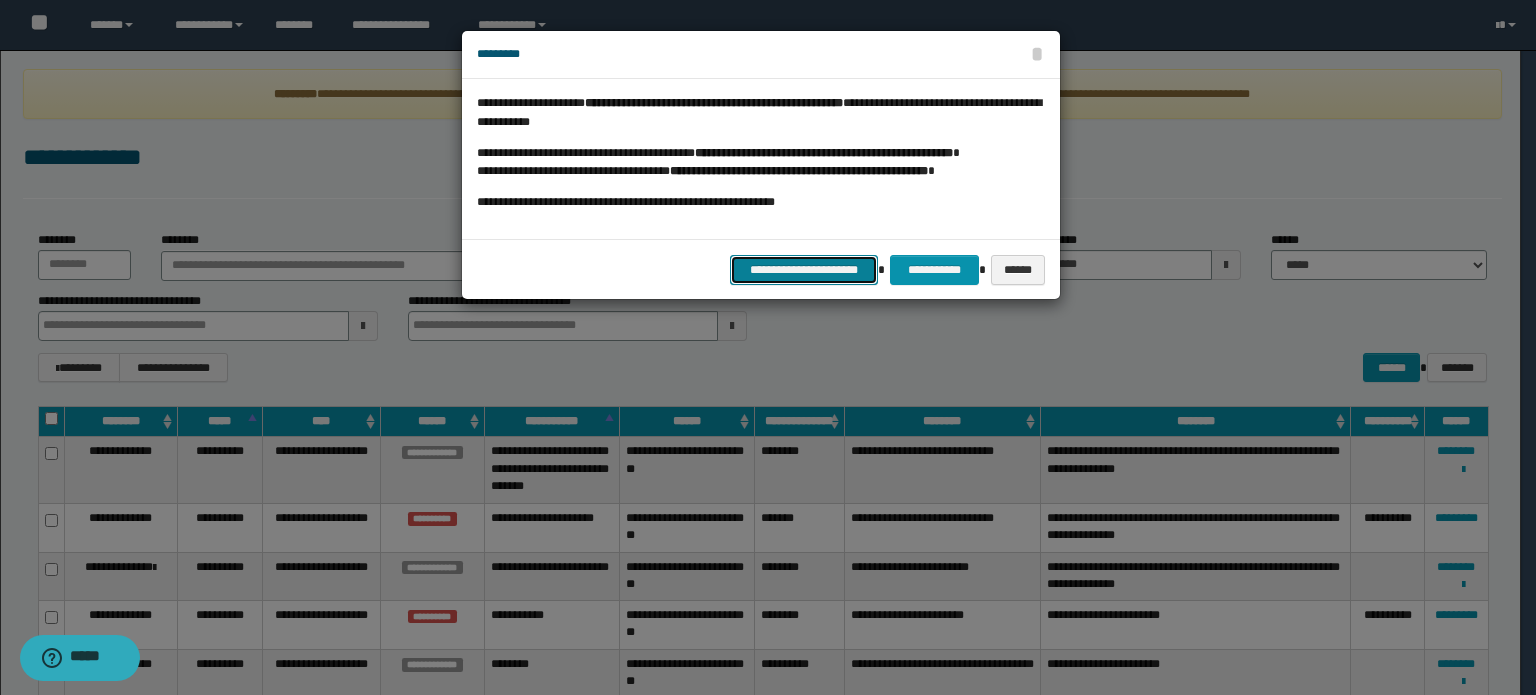 click on "**********" at bounding box center (804, 270) 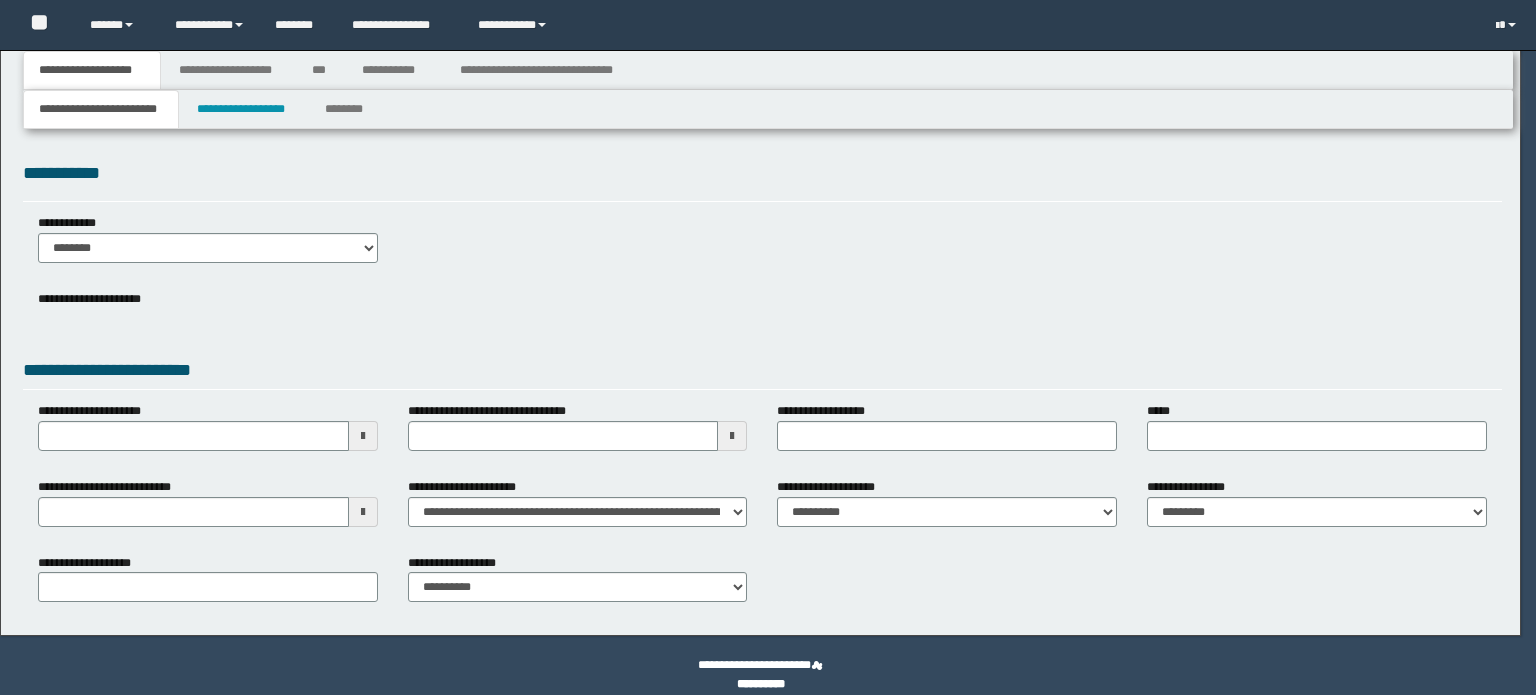 scroll, scrollTop: 0, scrollLeft: 0, axis: both 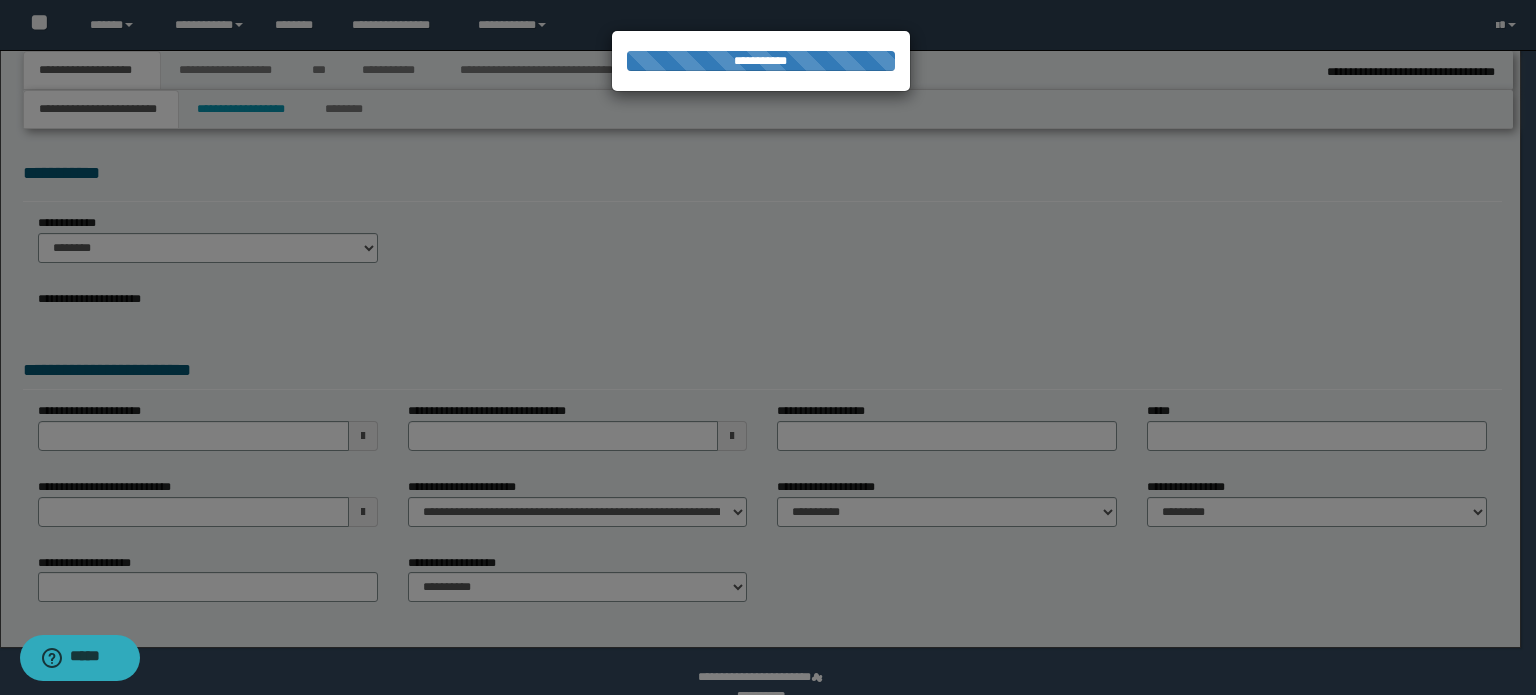 type on "**********" 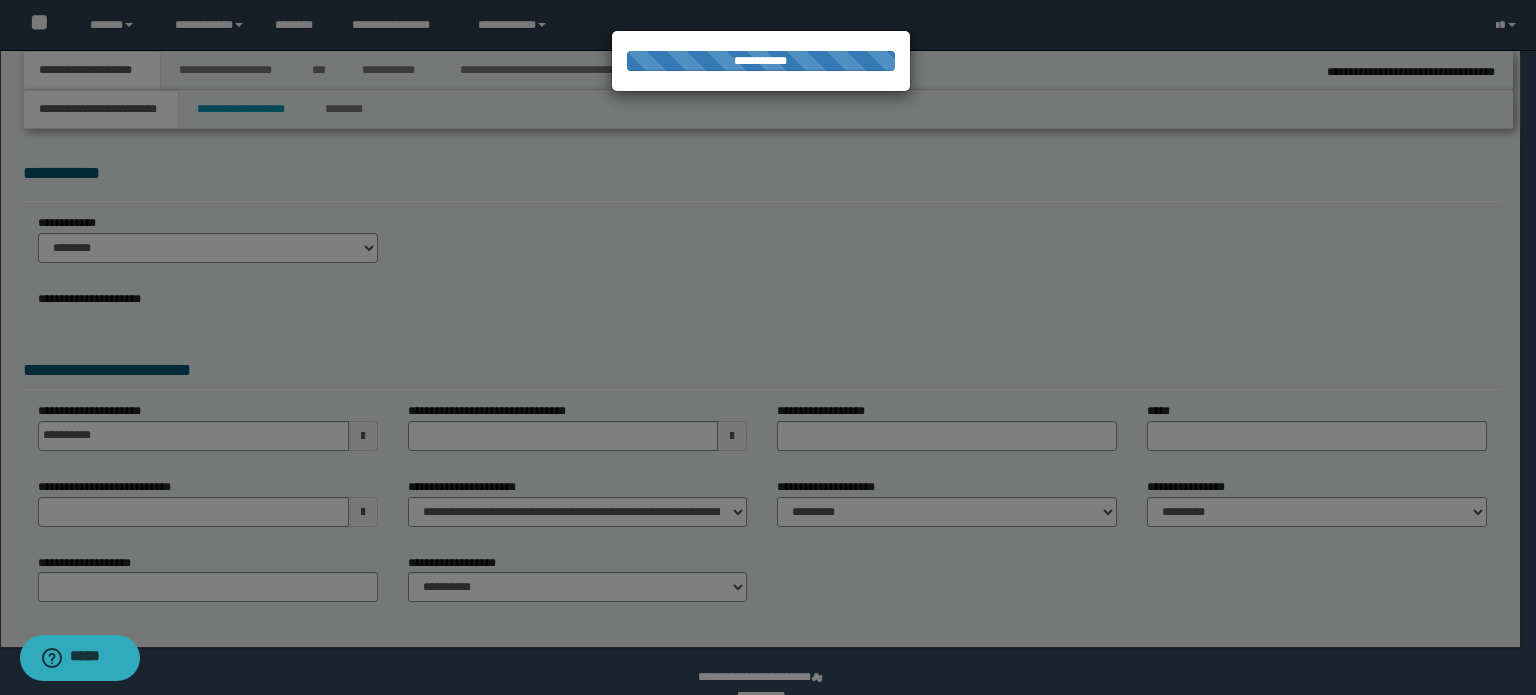 scroll, scrollTop: 1092, scrollLeft: 0, axis: vertical 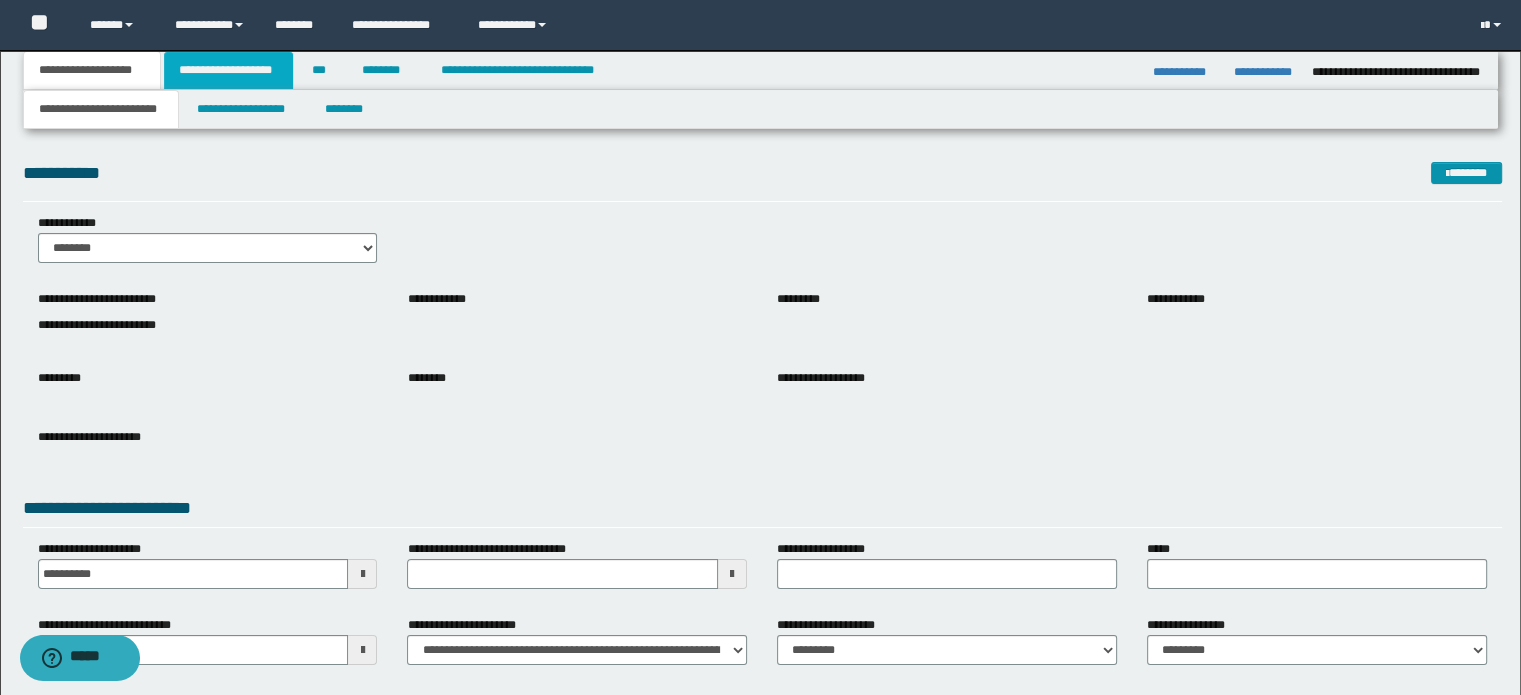 click on "**********" at bounding box center [228, 70] 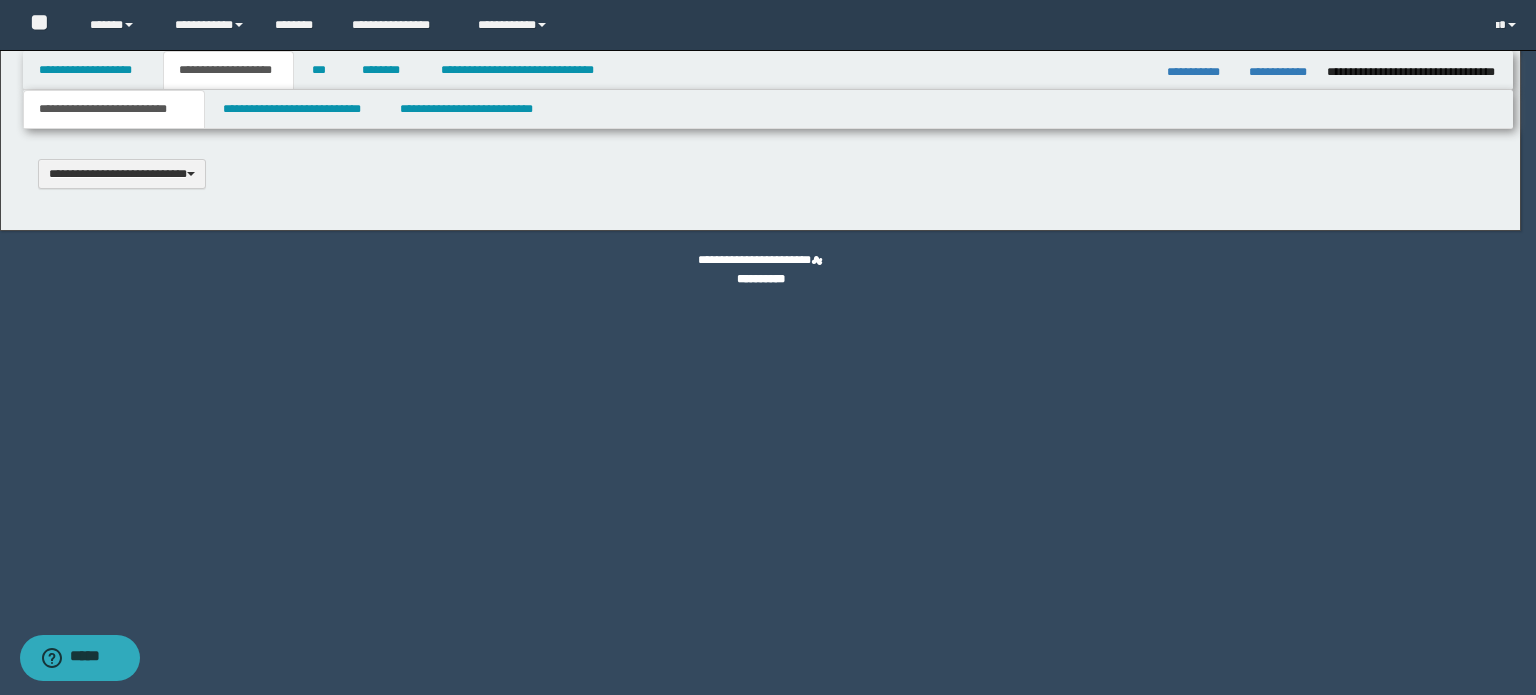 scroll, scrollTop: 0, scrollLeft: 0, axis: both 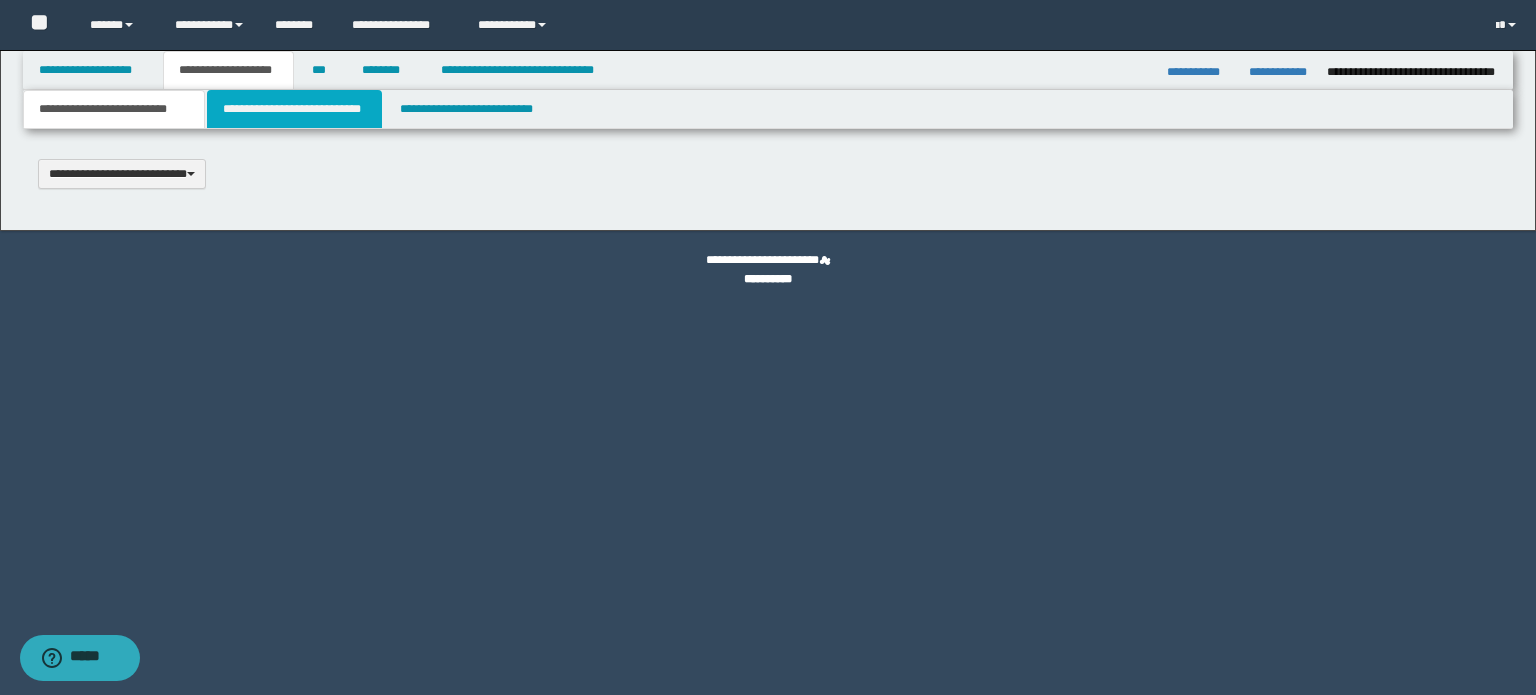 click on "**********" at bounding box center [294, 109] 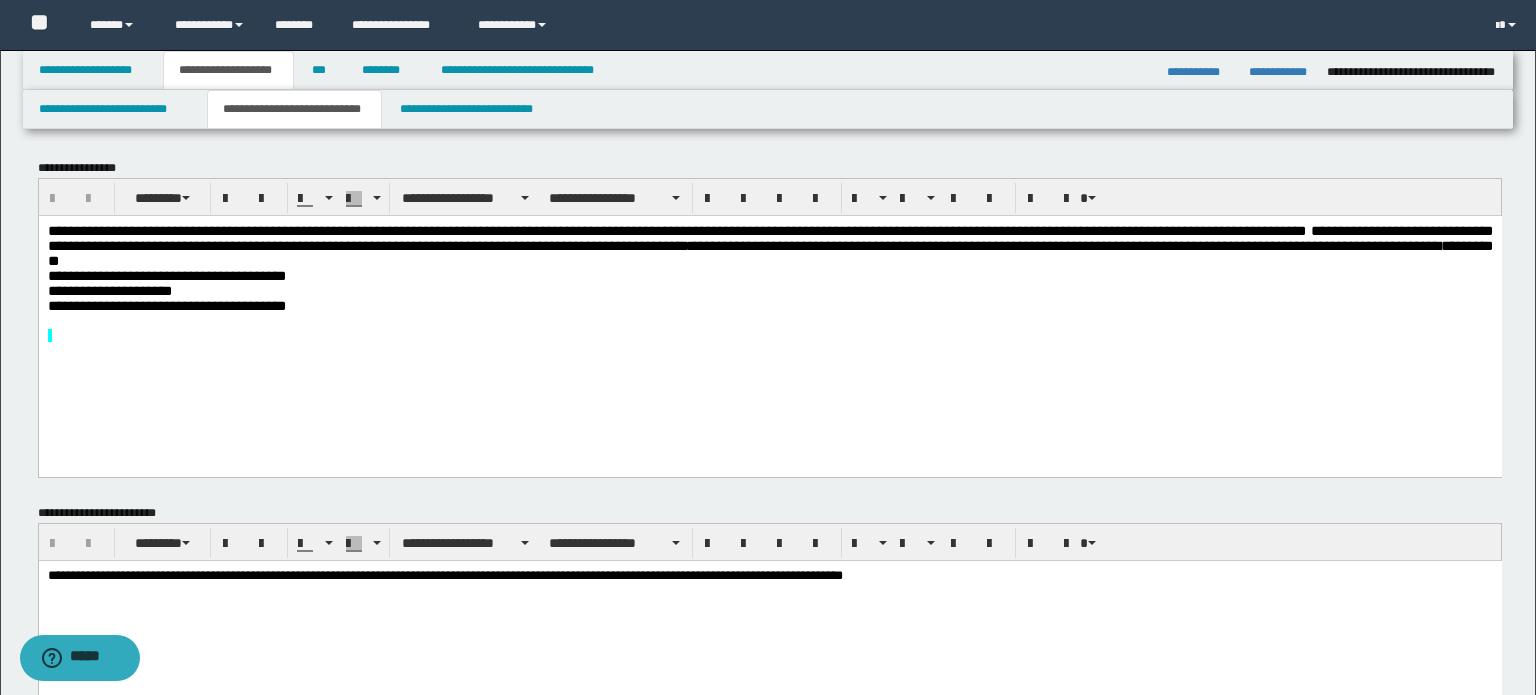 scroll, scrollTop: 0, scrollLeft: 0, axis: both 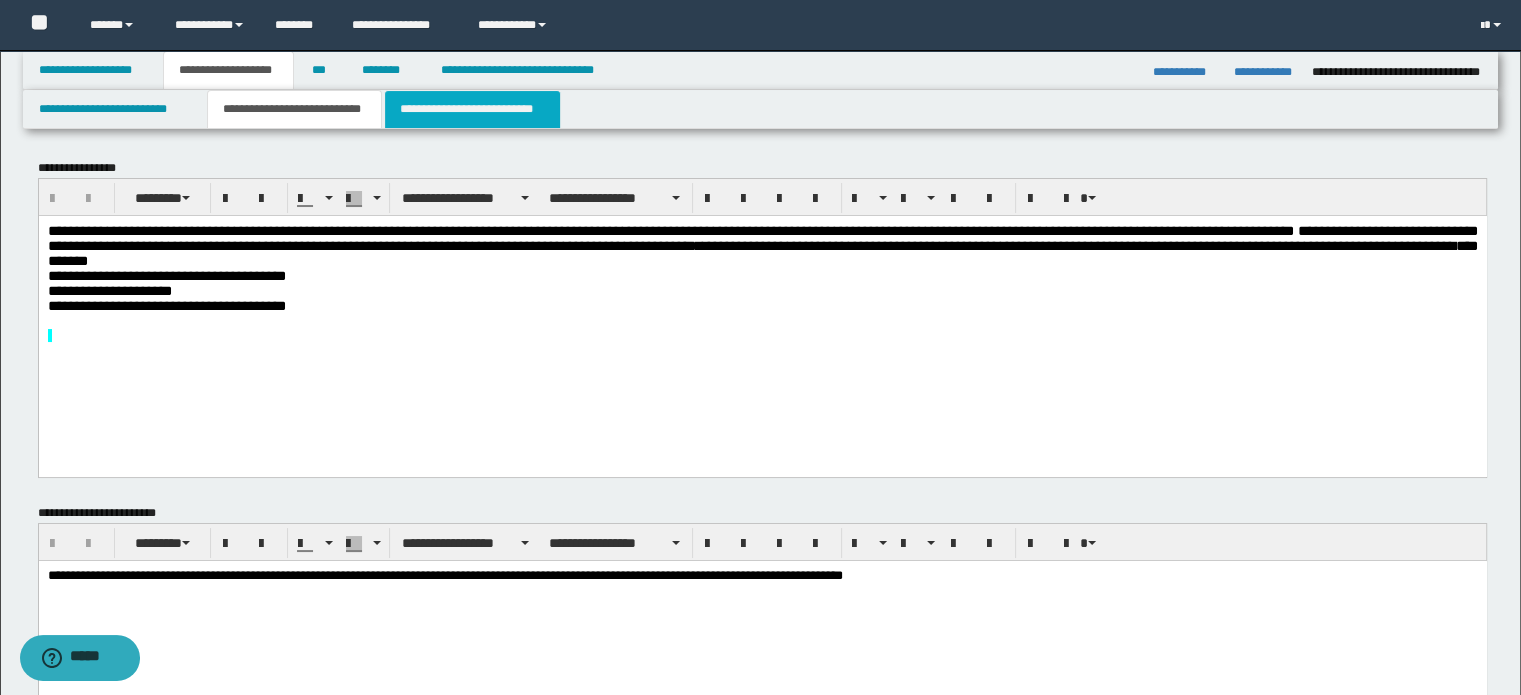 click on "**********" at bounding box center [472, 109] 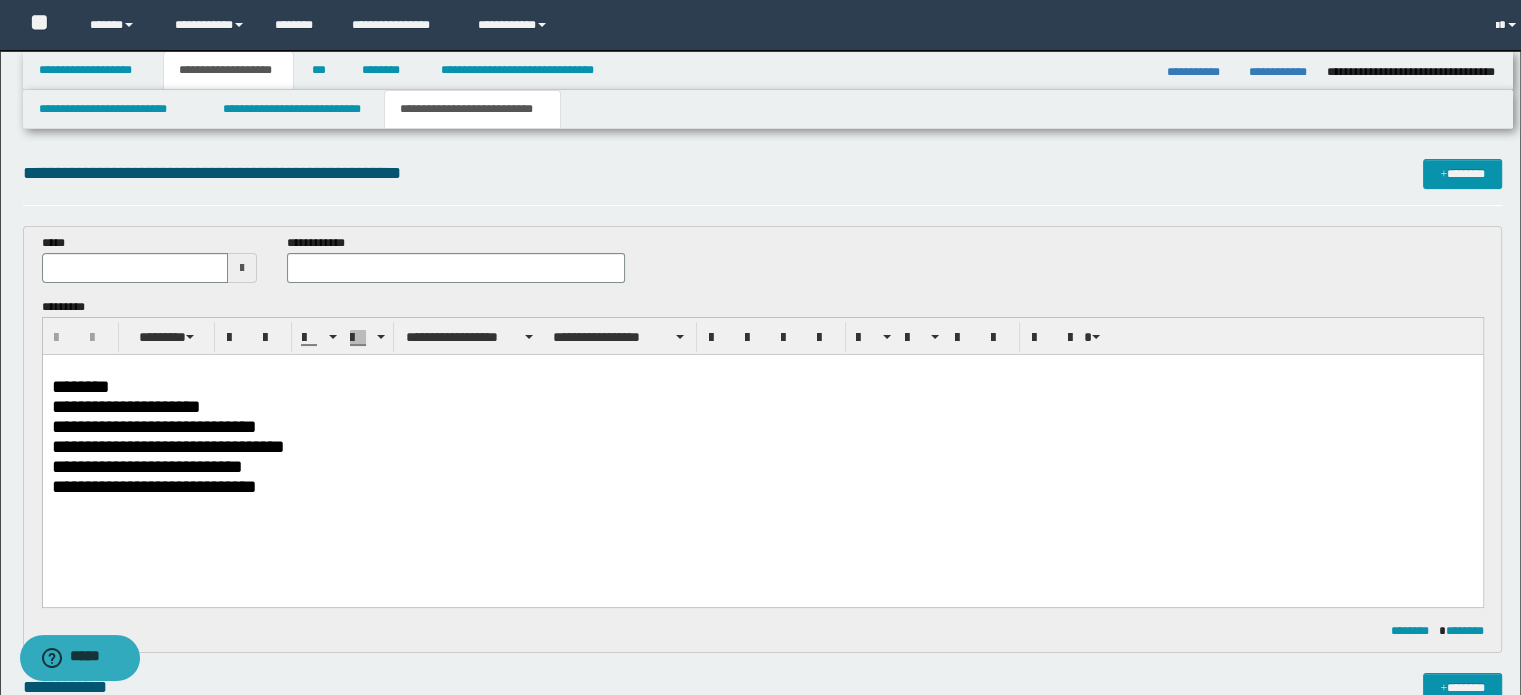 scroll, scrollTop: 0, scrollLeft: 0, axis: both 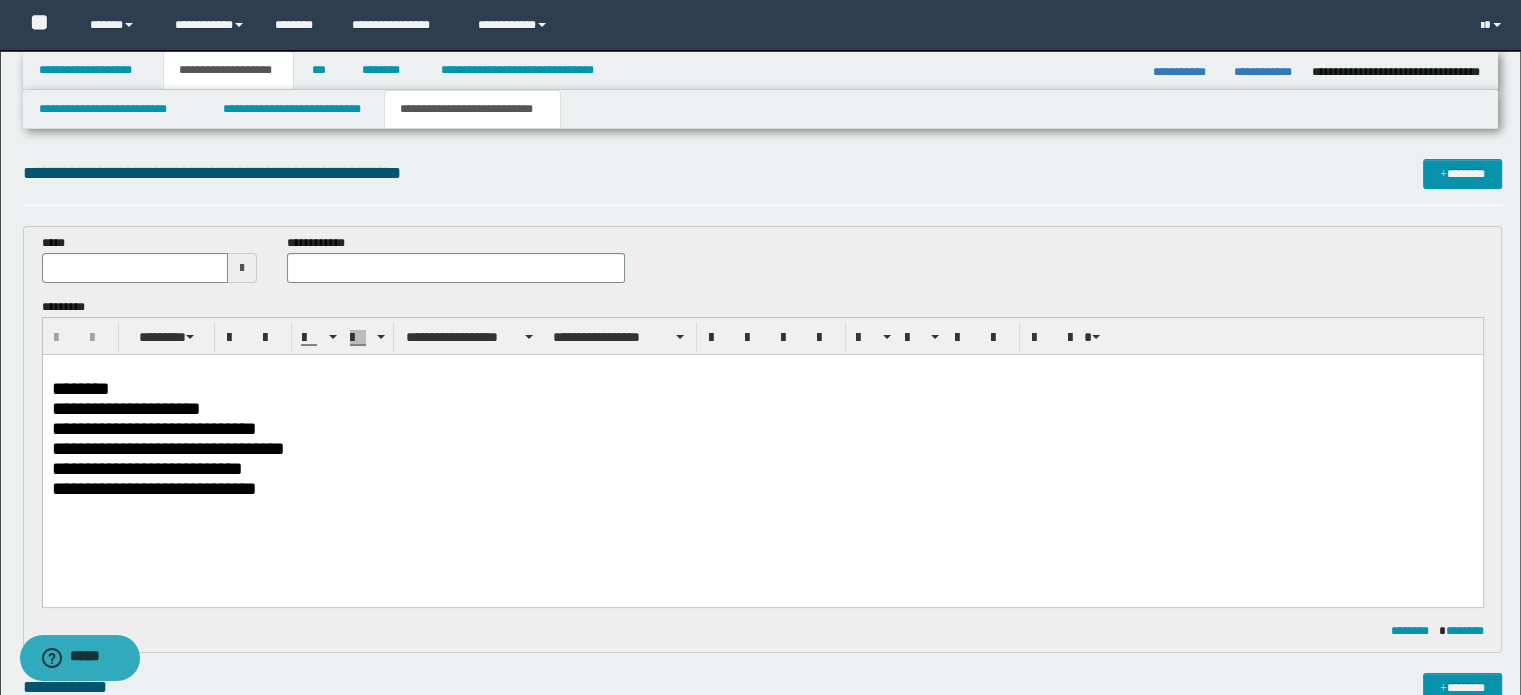 click on "**********" at bounding box center (763, 336) 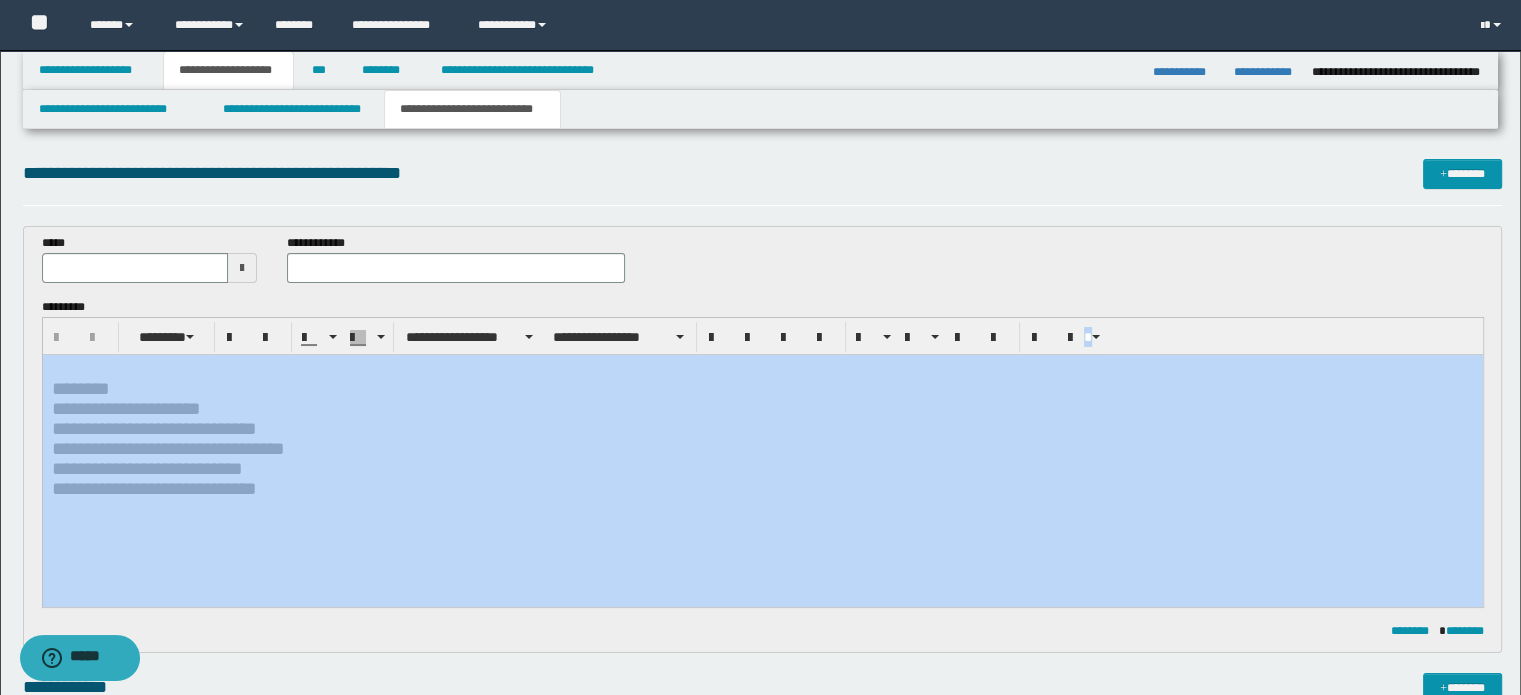 drag, startPoint x: 523, startPoint y: 705, endPoint x: 508, endPoint y: 407, distance: 298.3773 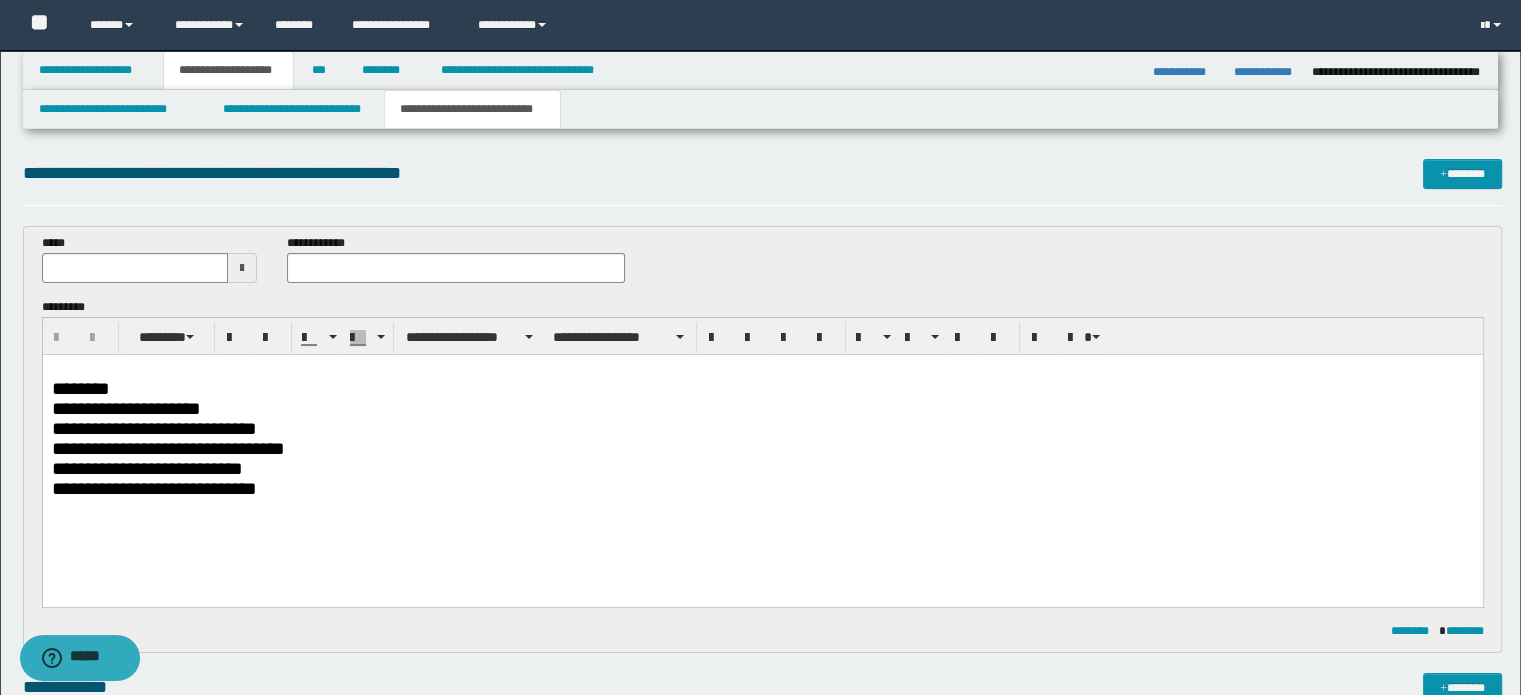 click on "**********" at bounding box center (762, 455) 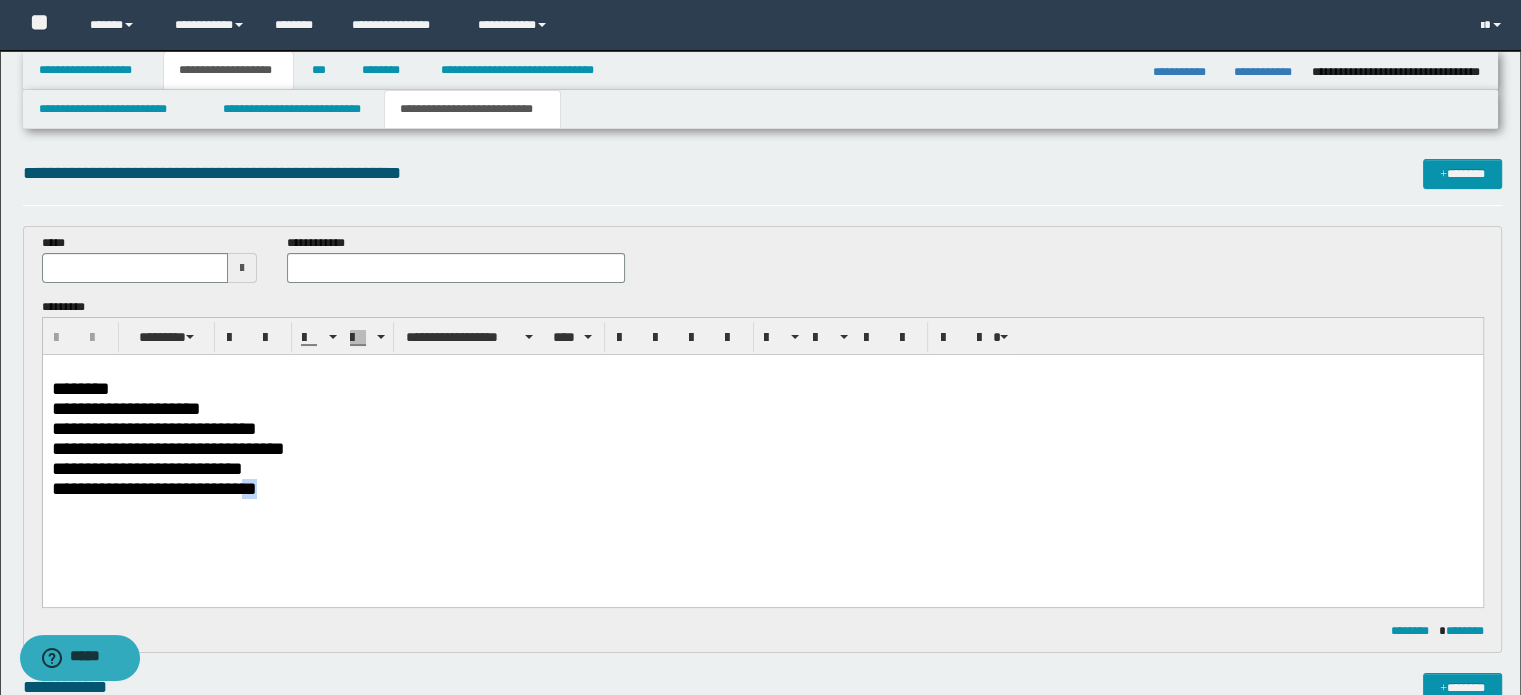 drag, startPoint x: 259, startPoint y: 504, endPoint x: 277, endPoint y: 500, distance: 18.439089 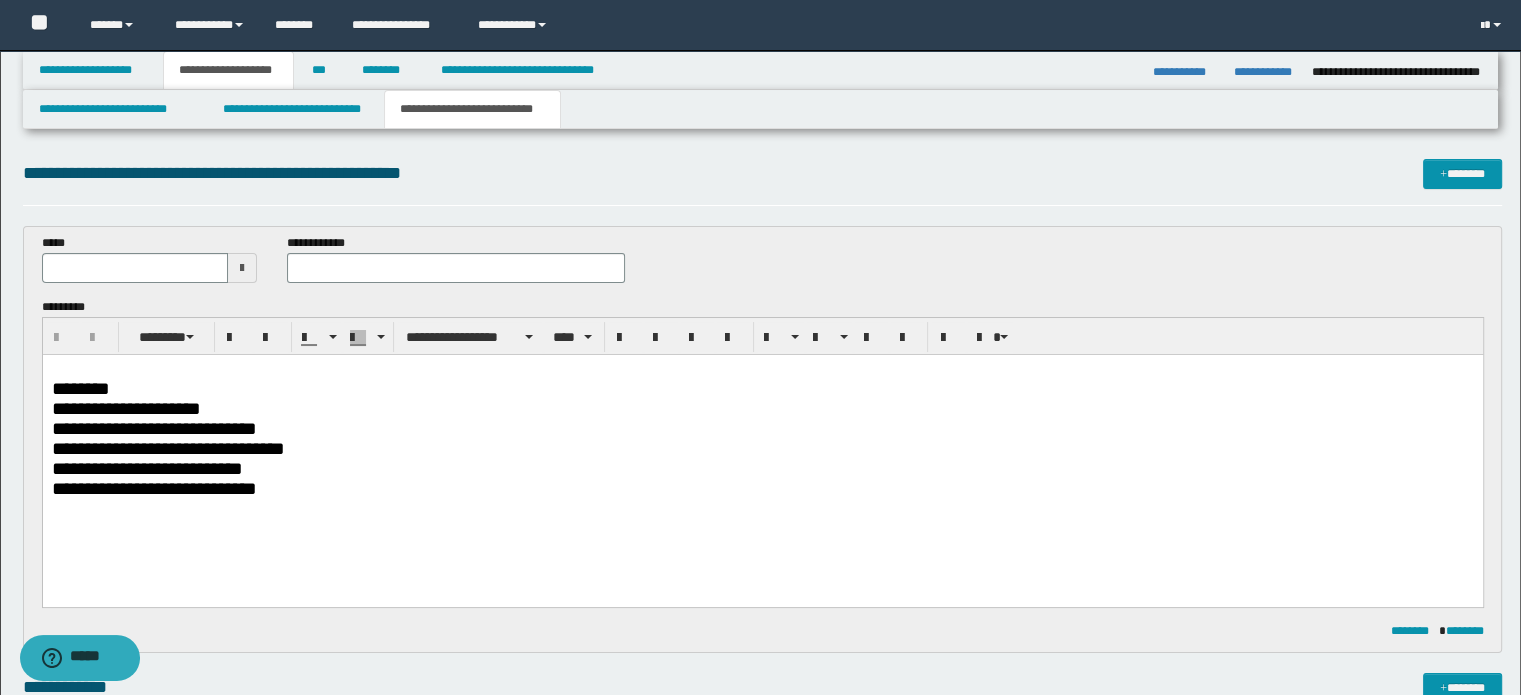 click on "**********" at bounding box center [762, 455] 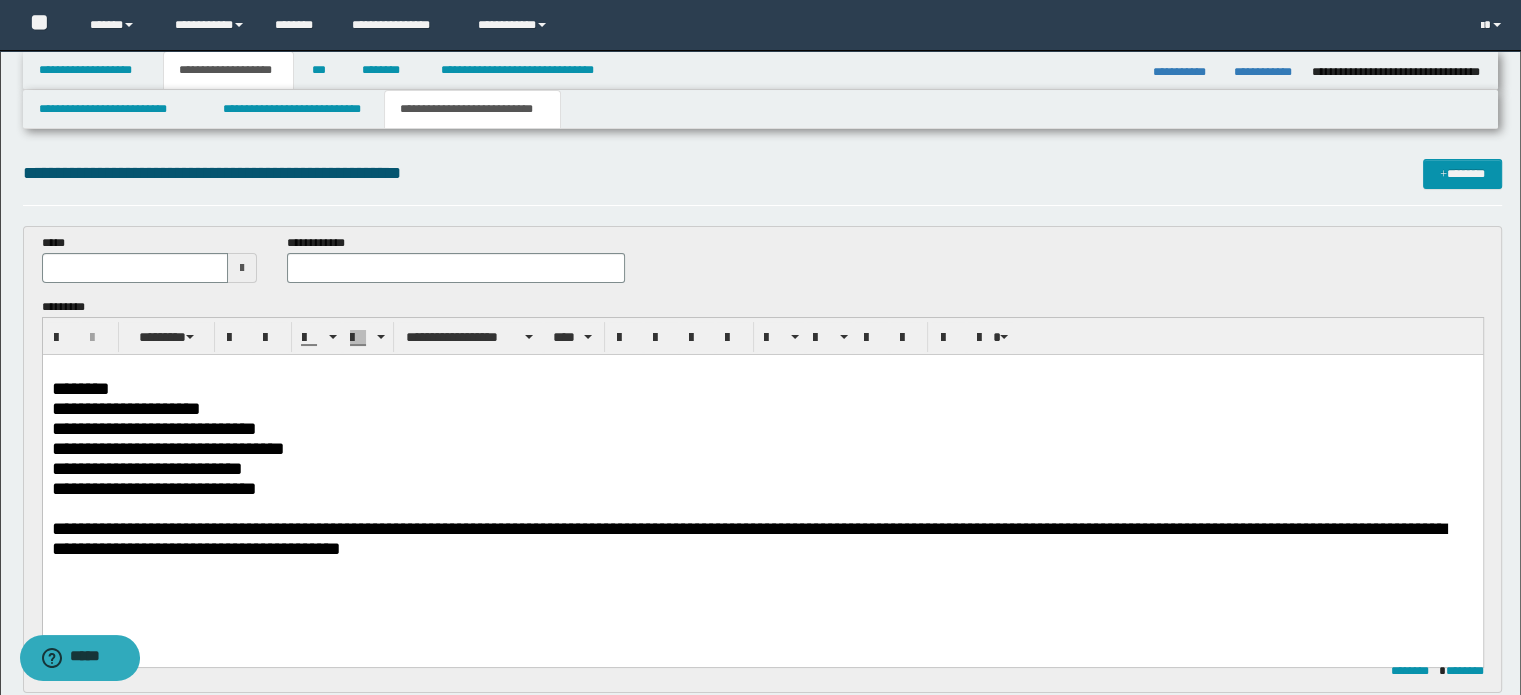 type 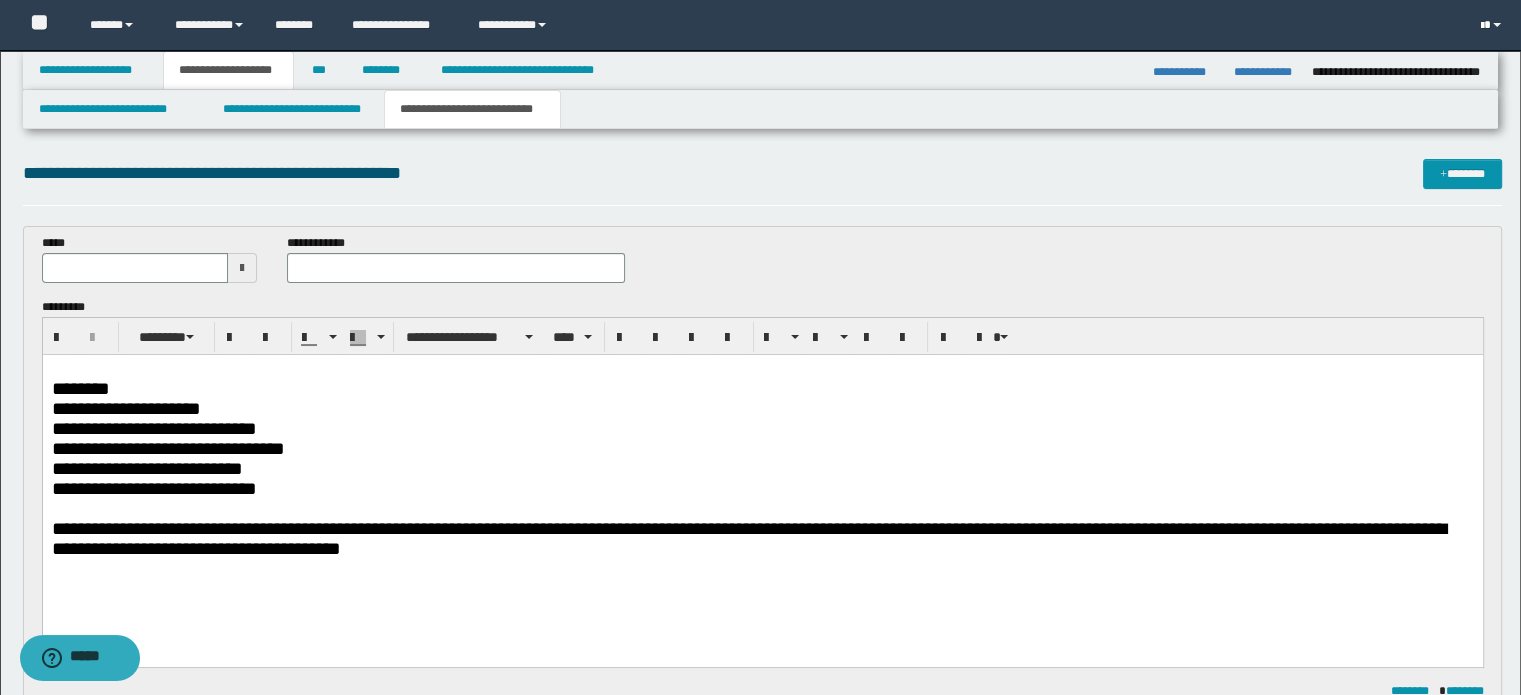 click at bounding box center [1493, 25] 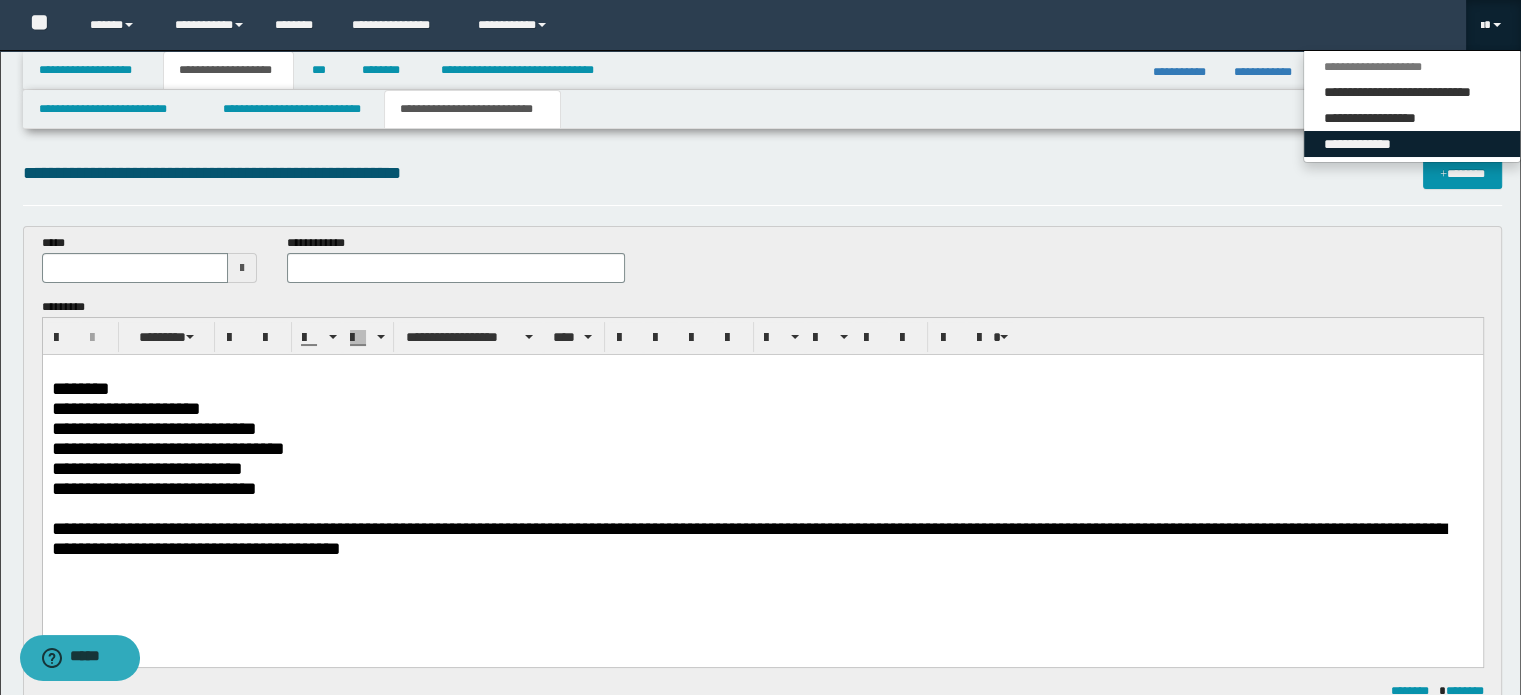 click on "**********" at bounding box center [1412, 144] 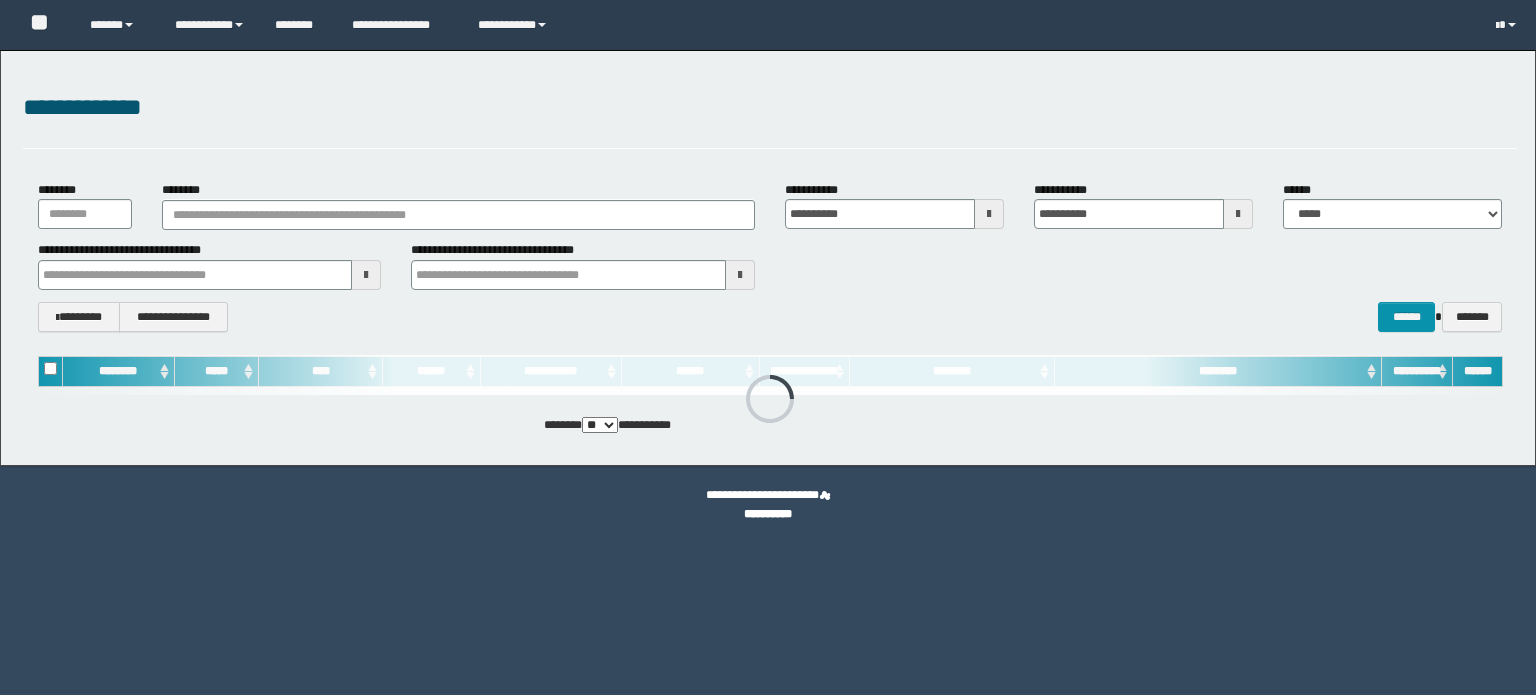 scroll, scrollTop: 0, scrollLeft: 0, axis: both 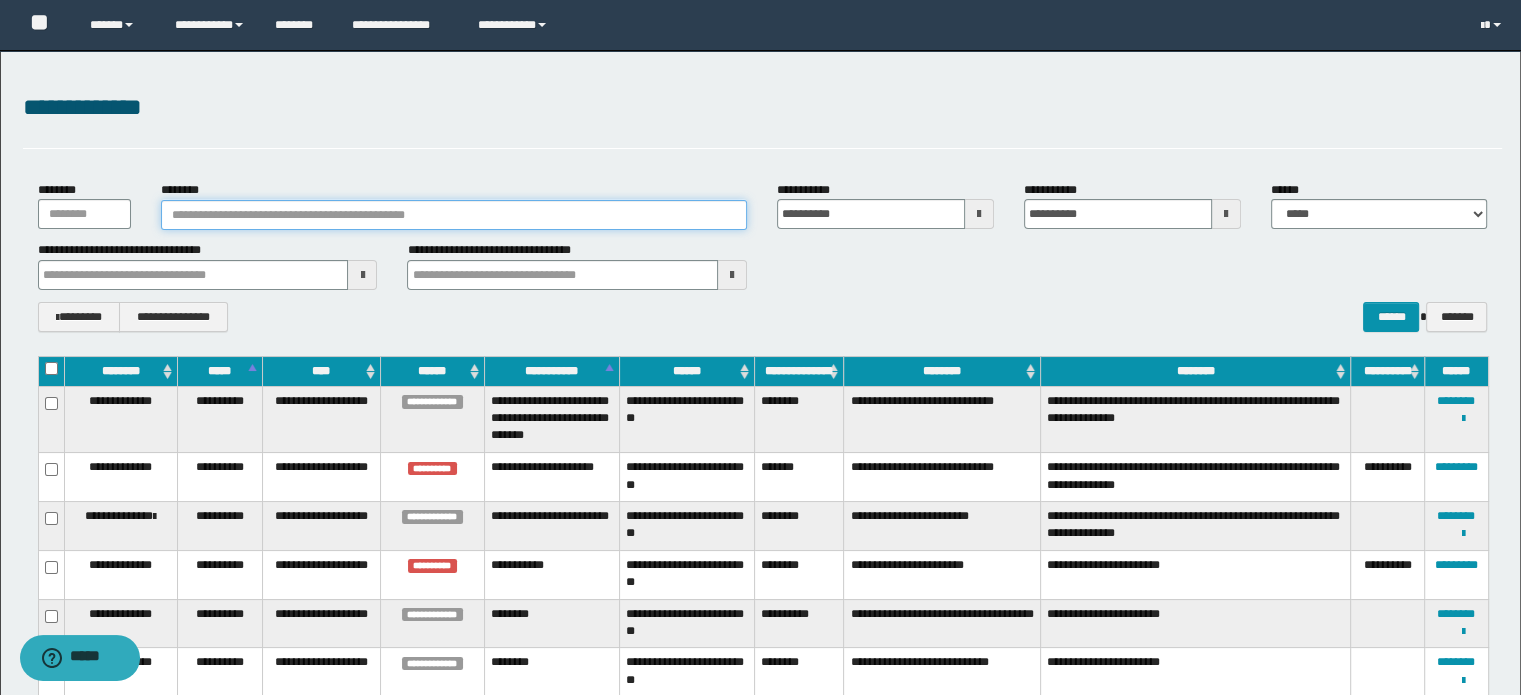 click on "********" at bounding box center [454, 215] 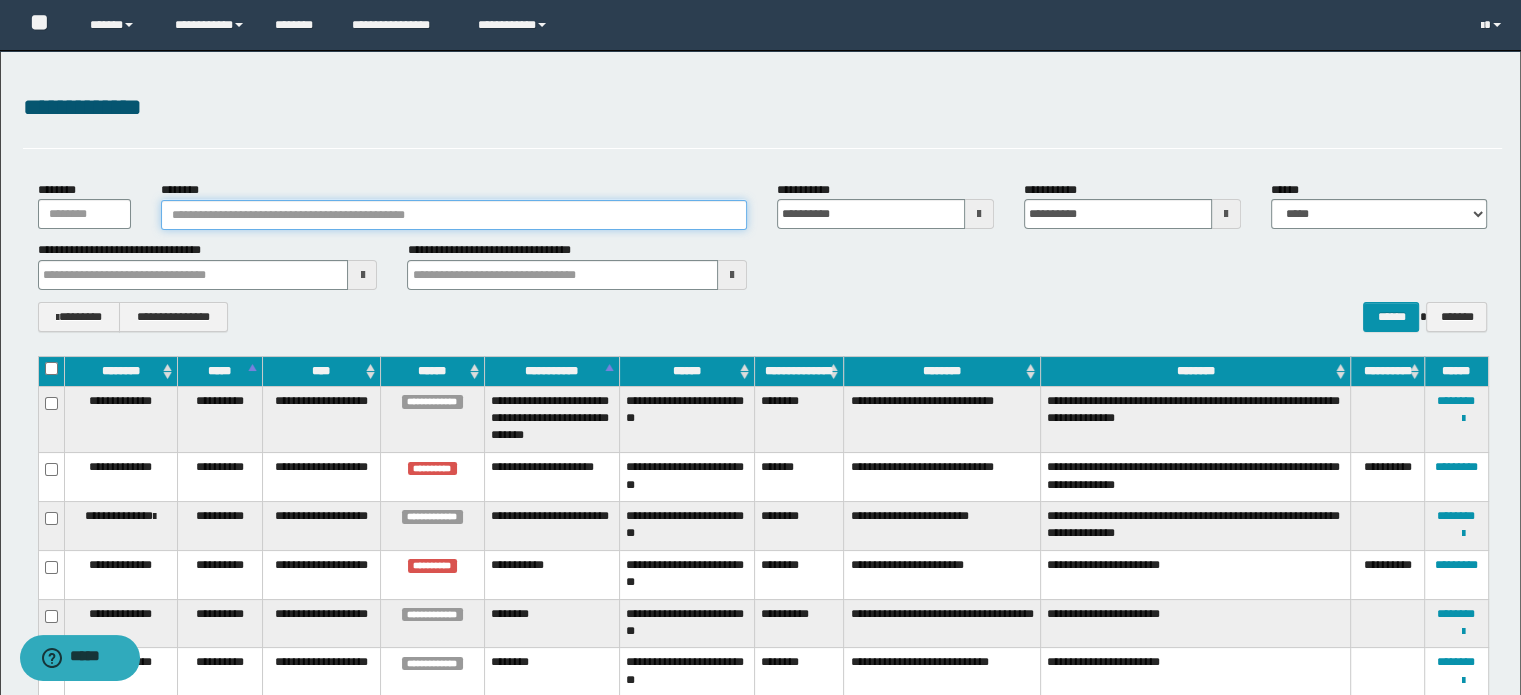 paste on "**********" 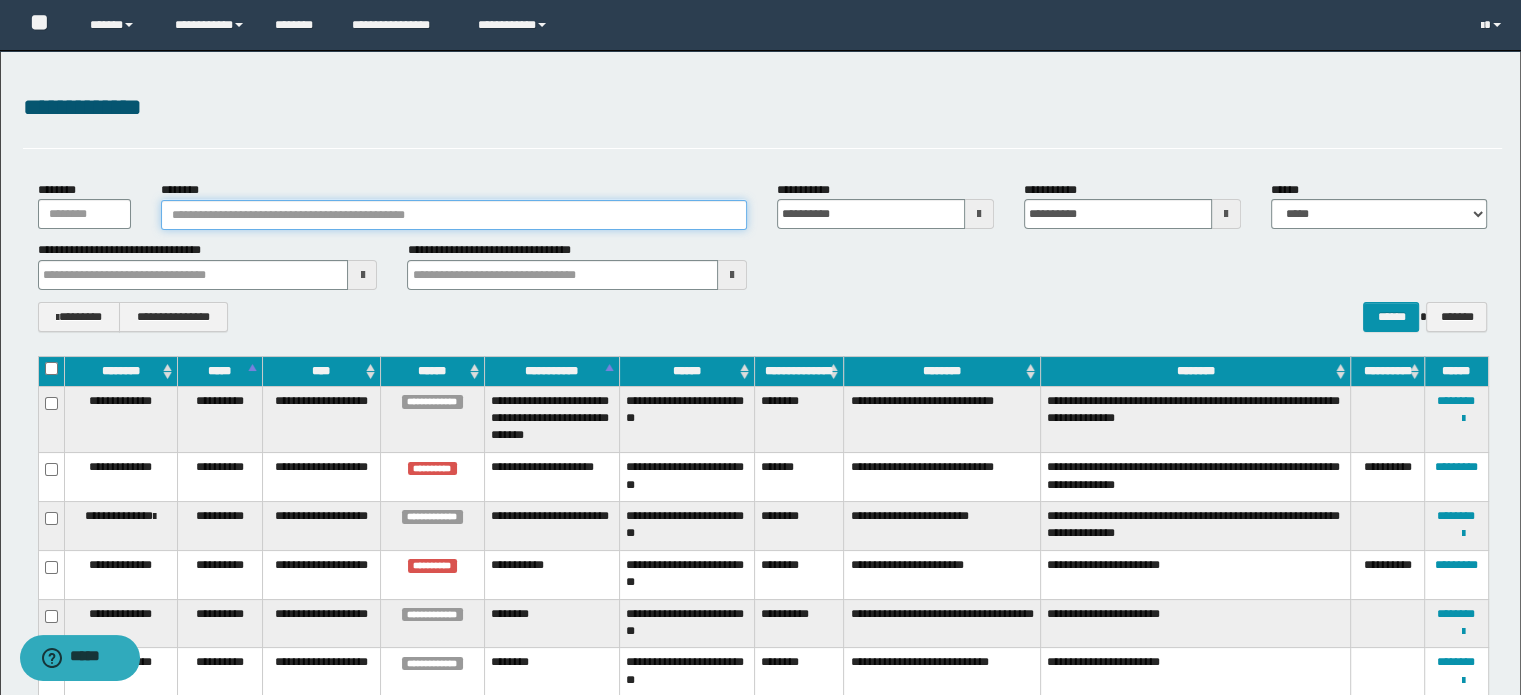 type on "**********" 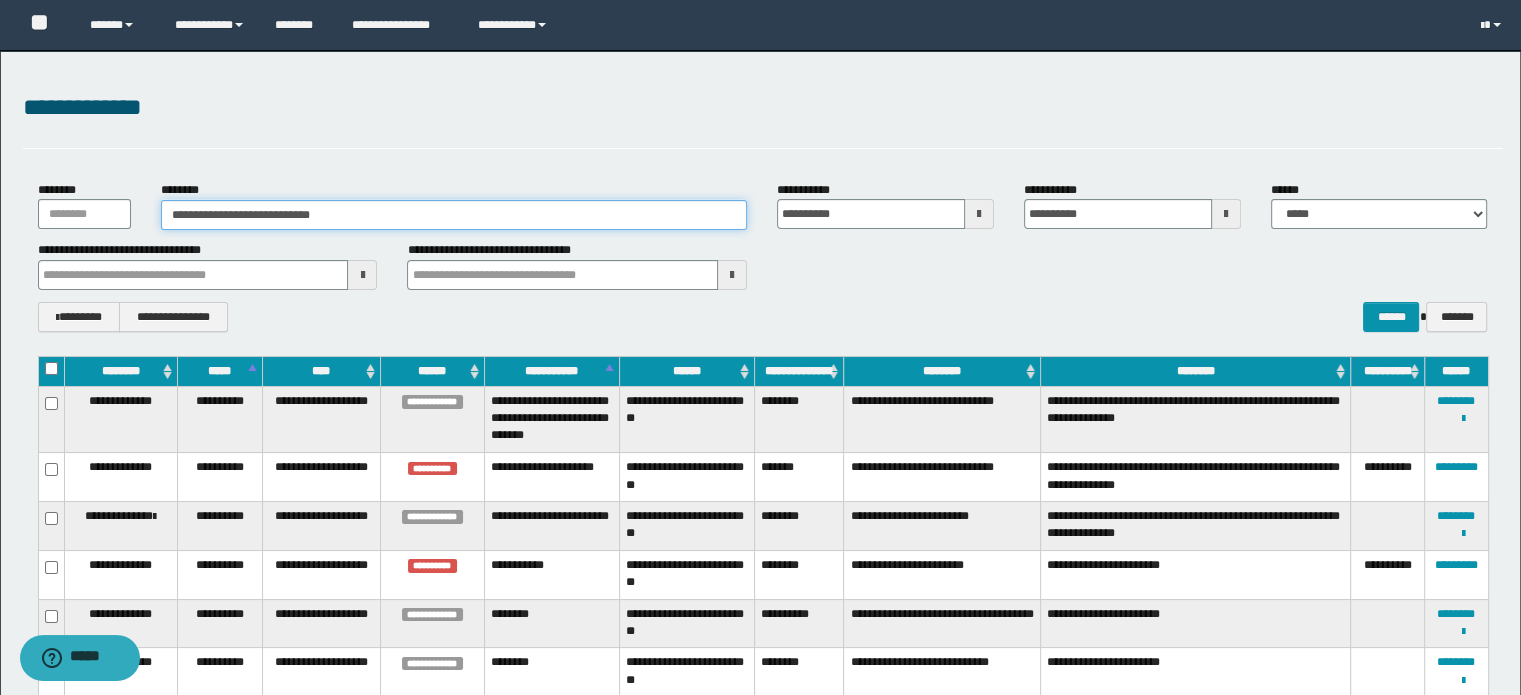 type on "**********" 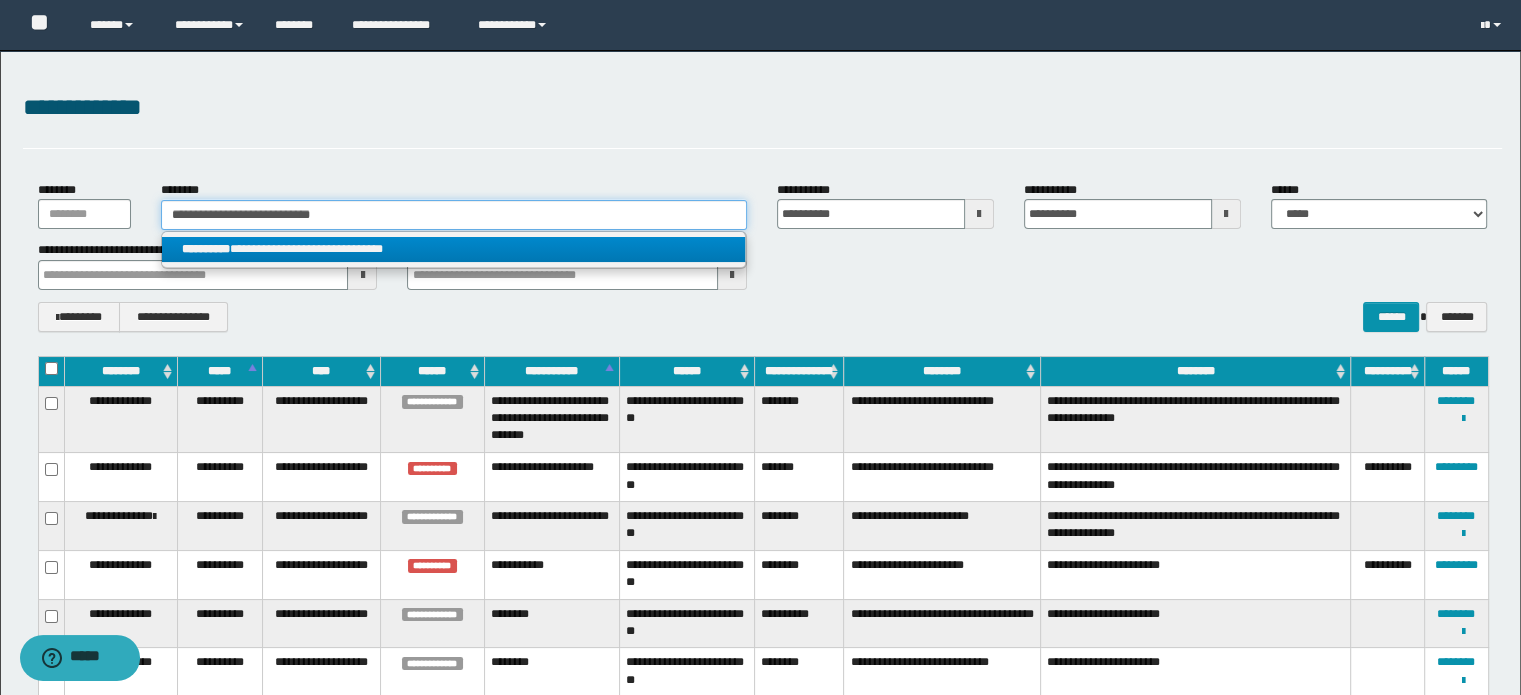 type on "**********" 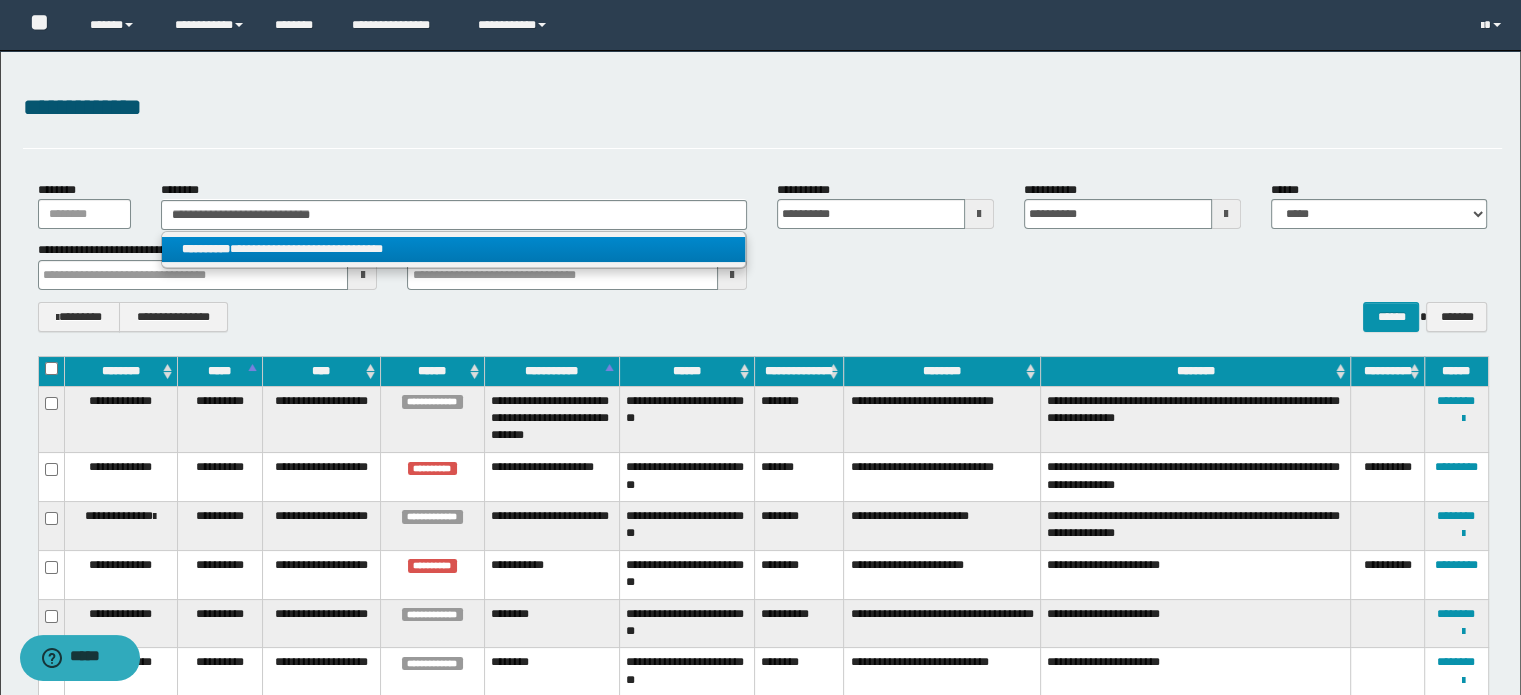 click on "**********" at bounding box center (454, 249) 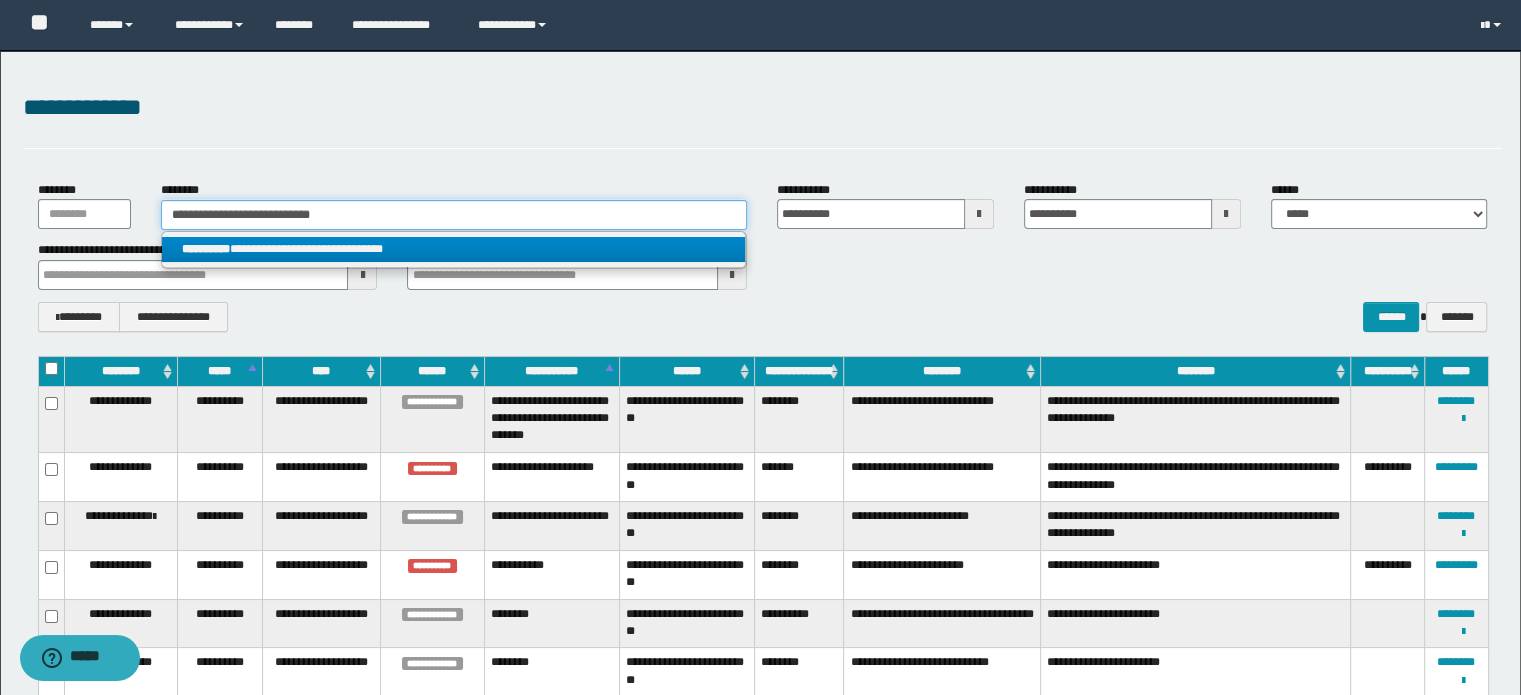 type 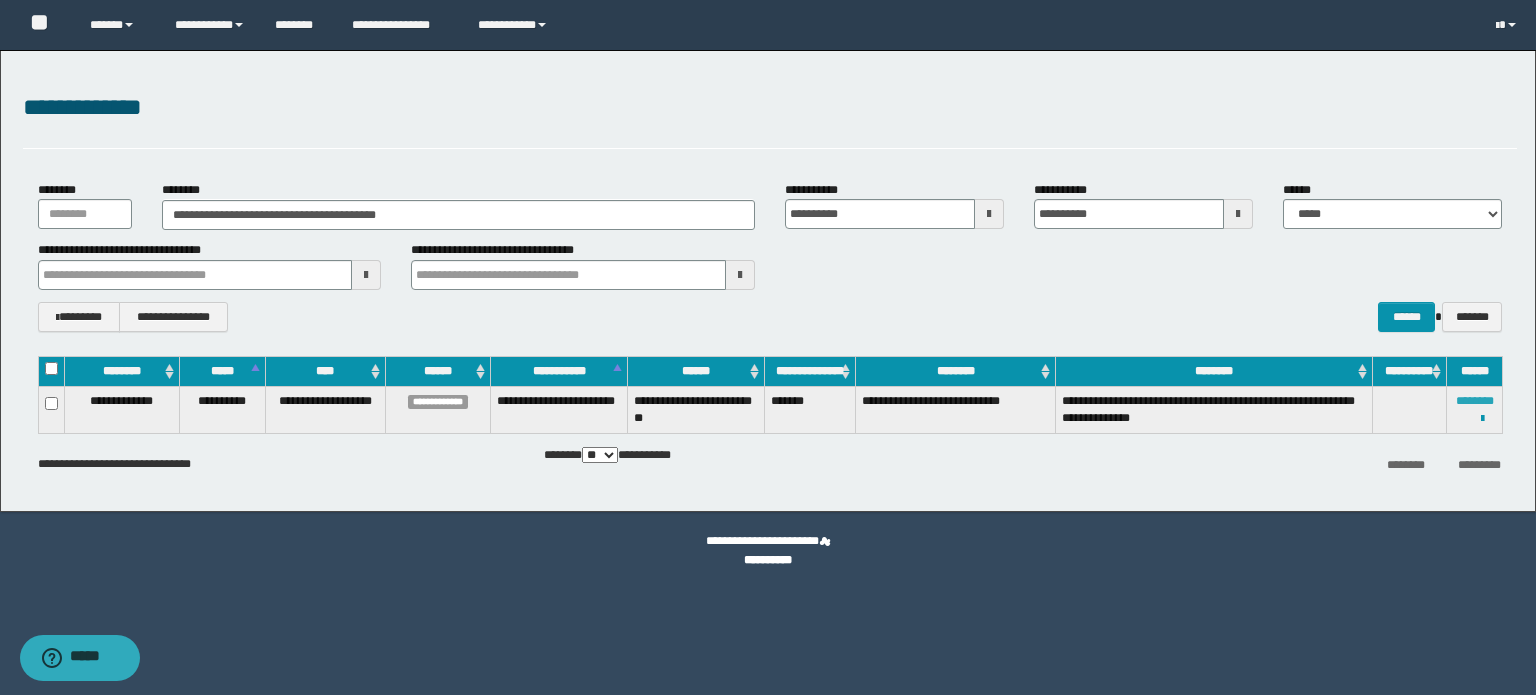 click on "********" at bounding box center (1475, 401) 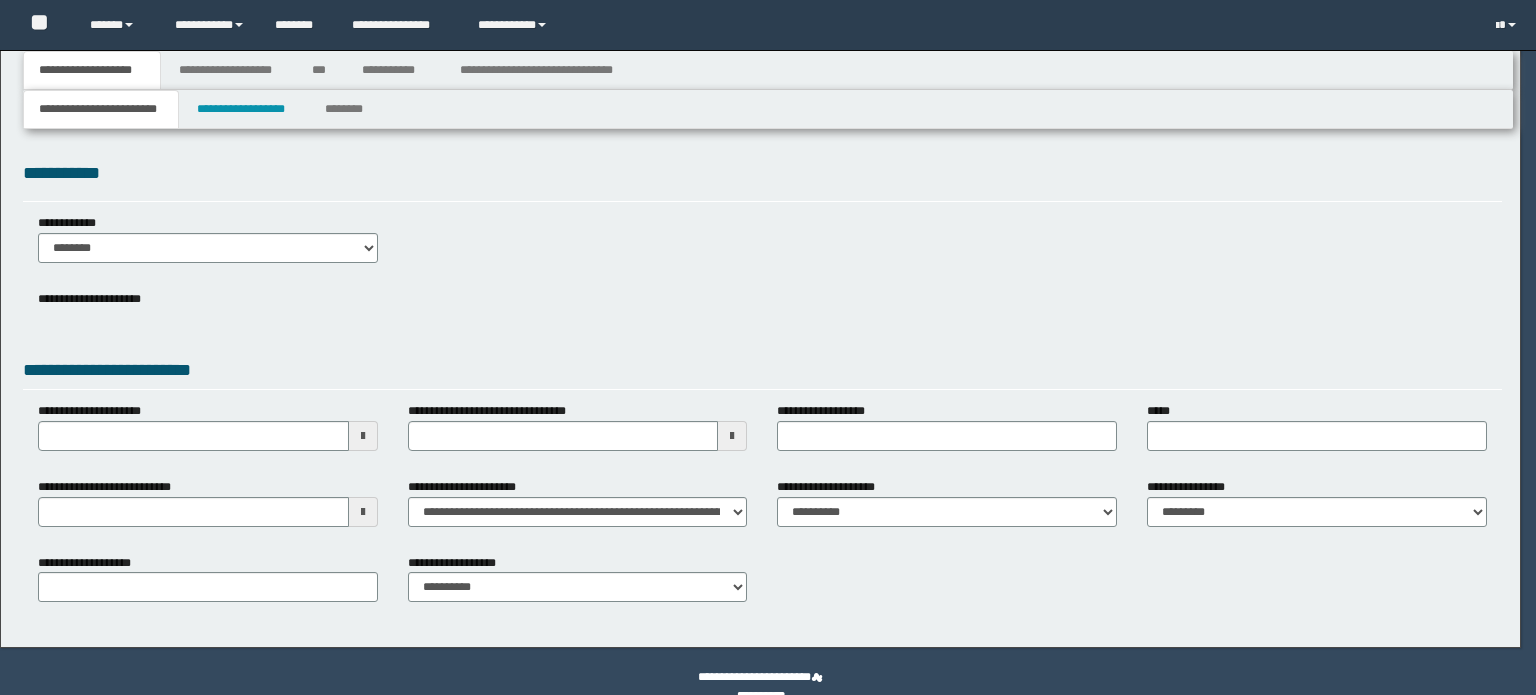 scroll, scrollTop: 0, scrollLeft: 0, axis: both 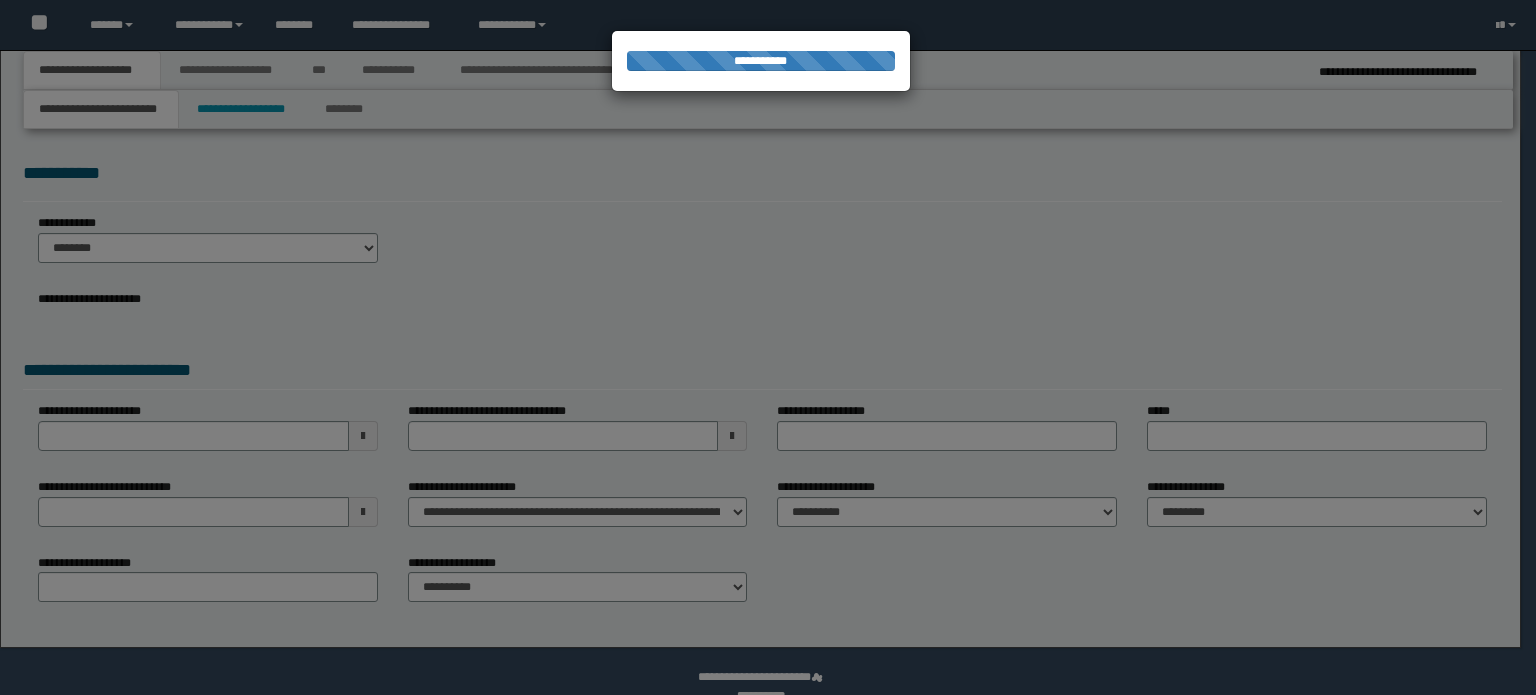 select on "*" 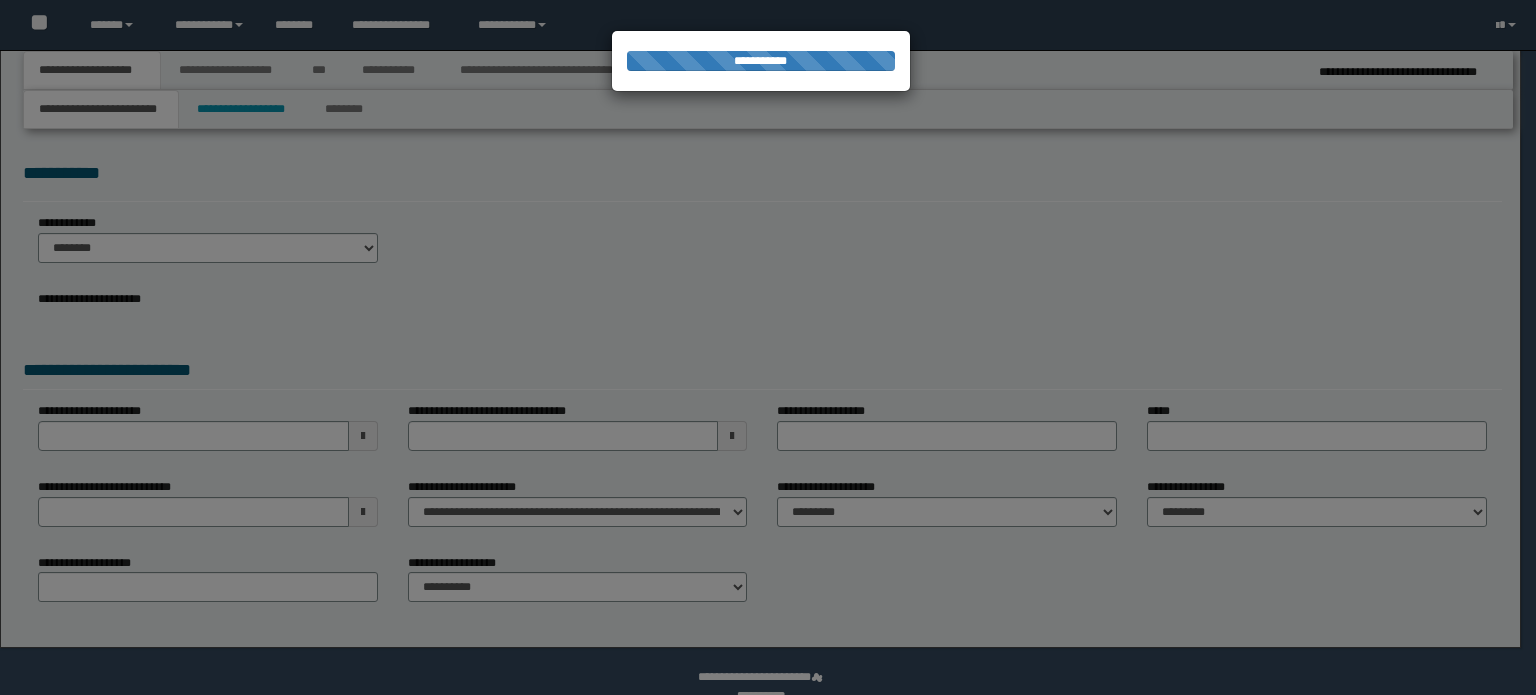 scroll, scrollTop: 1092, scrollLeft: 0, axis: vertical 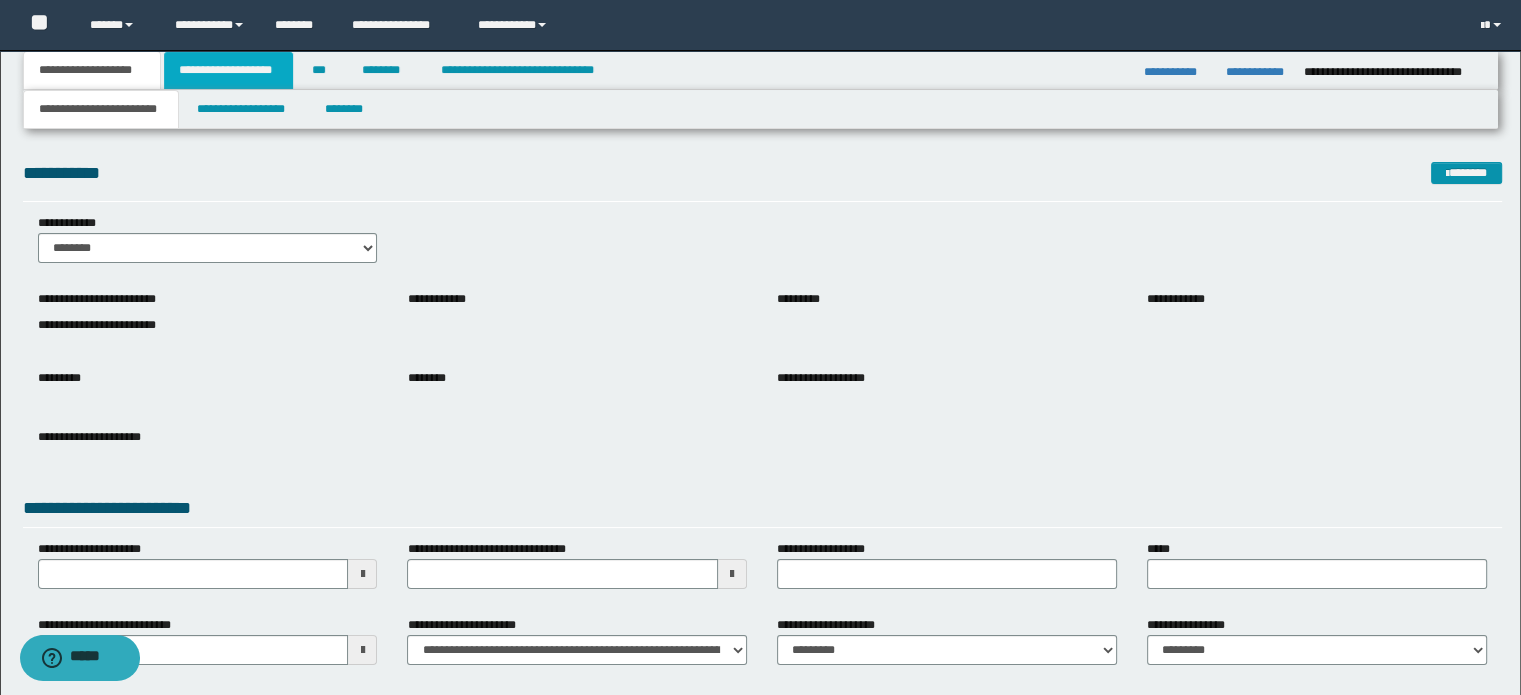 click on "**********" at bounding box center (228, 70) 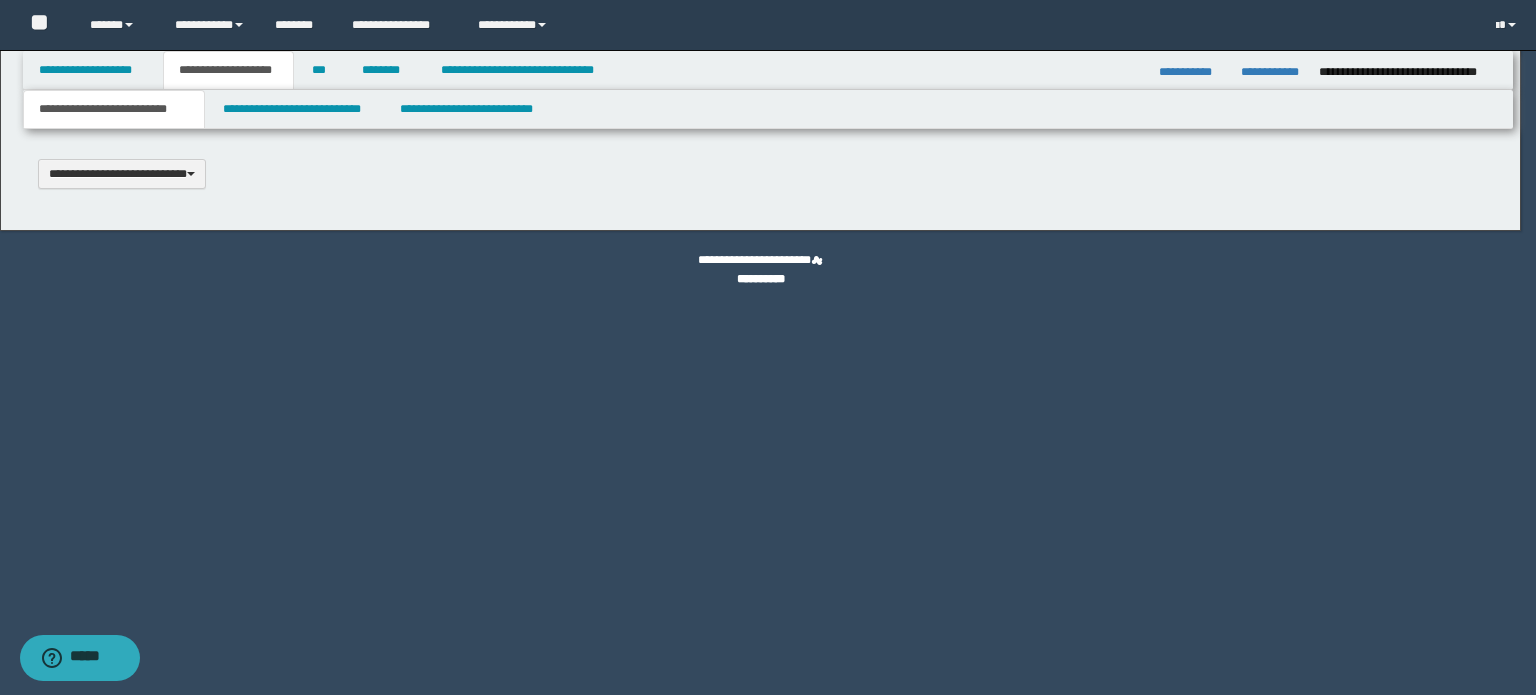 scroll, scrollTop: 0, scrollLeft: 0, axis: both 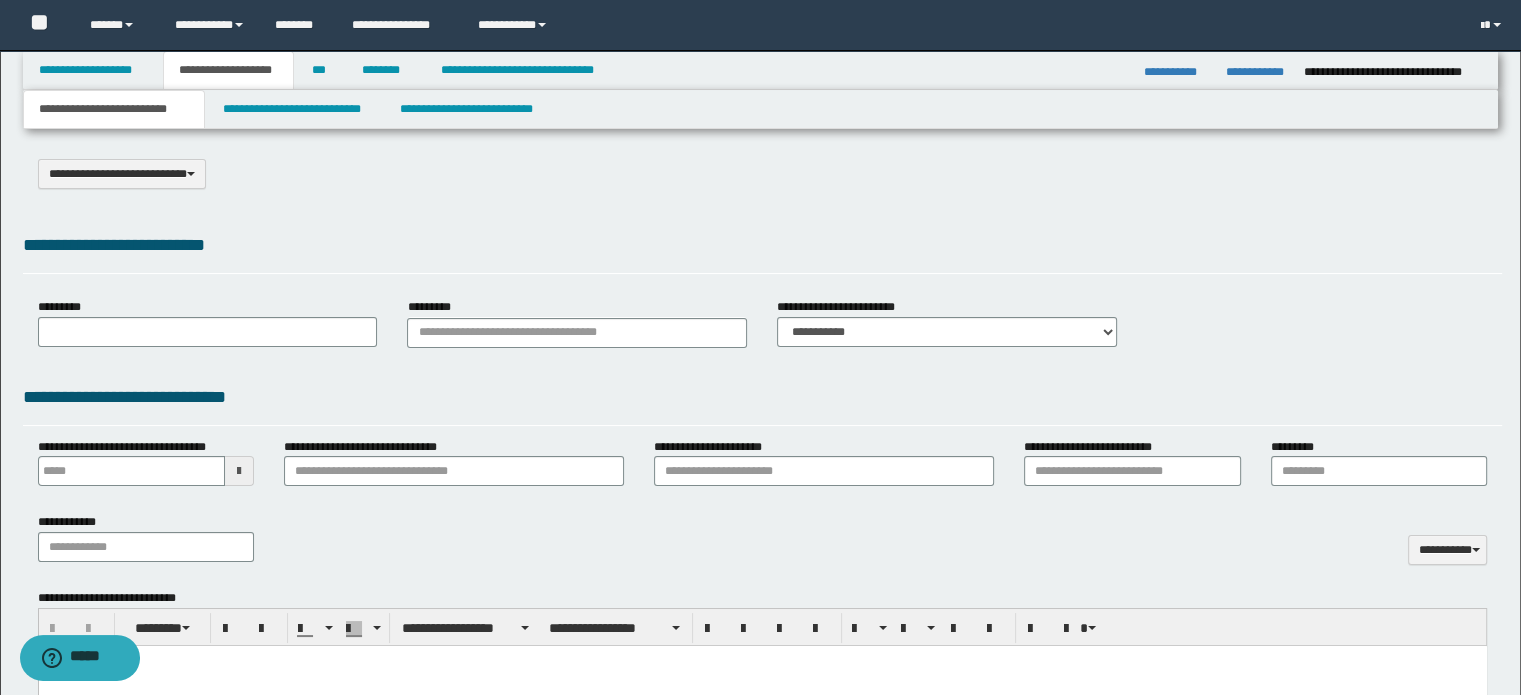 select on "*" 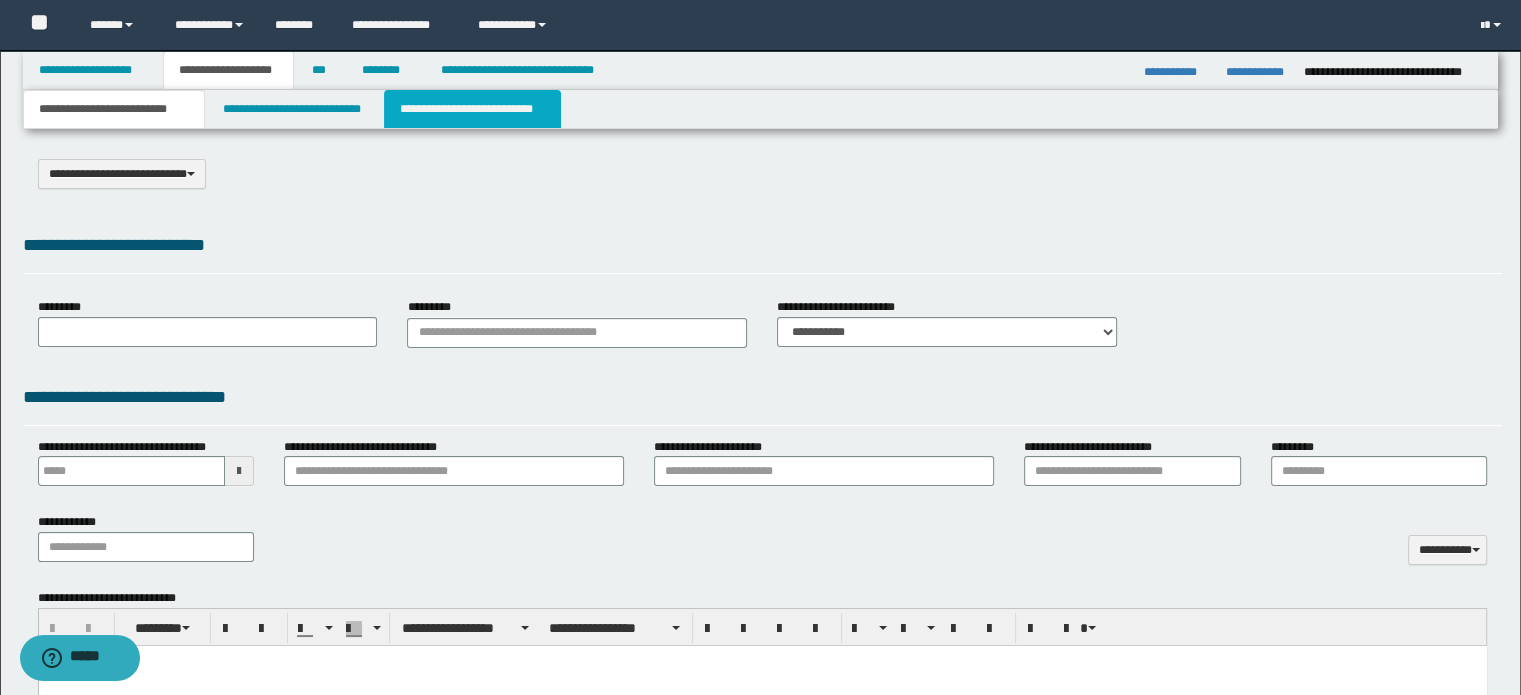 click on "**********" at bounding box center (472, 109) 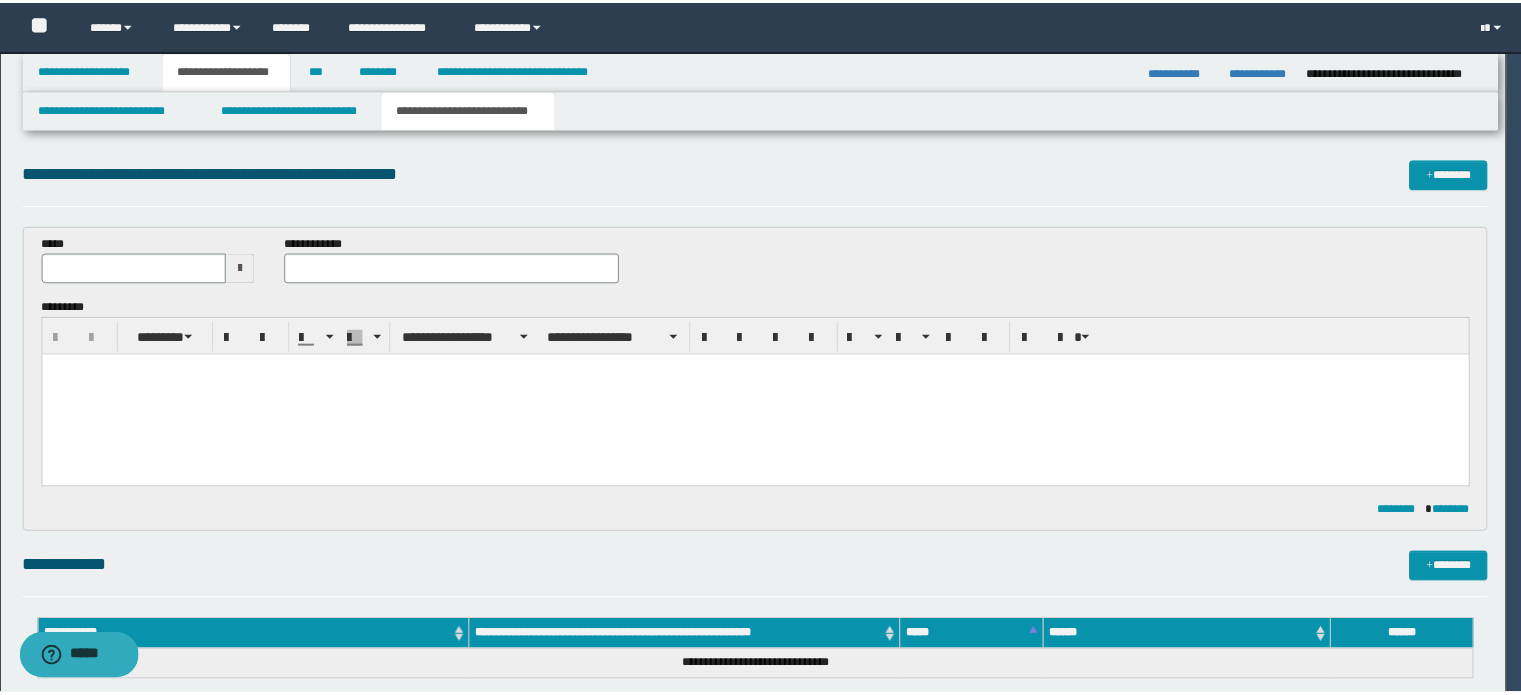 scroll, scrollTop: 0, scrollLeft: 0, axis: both 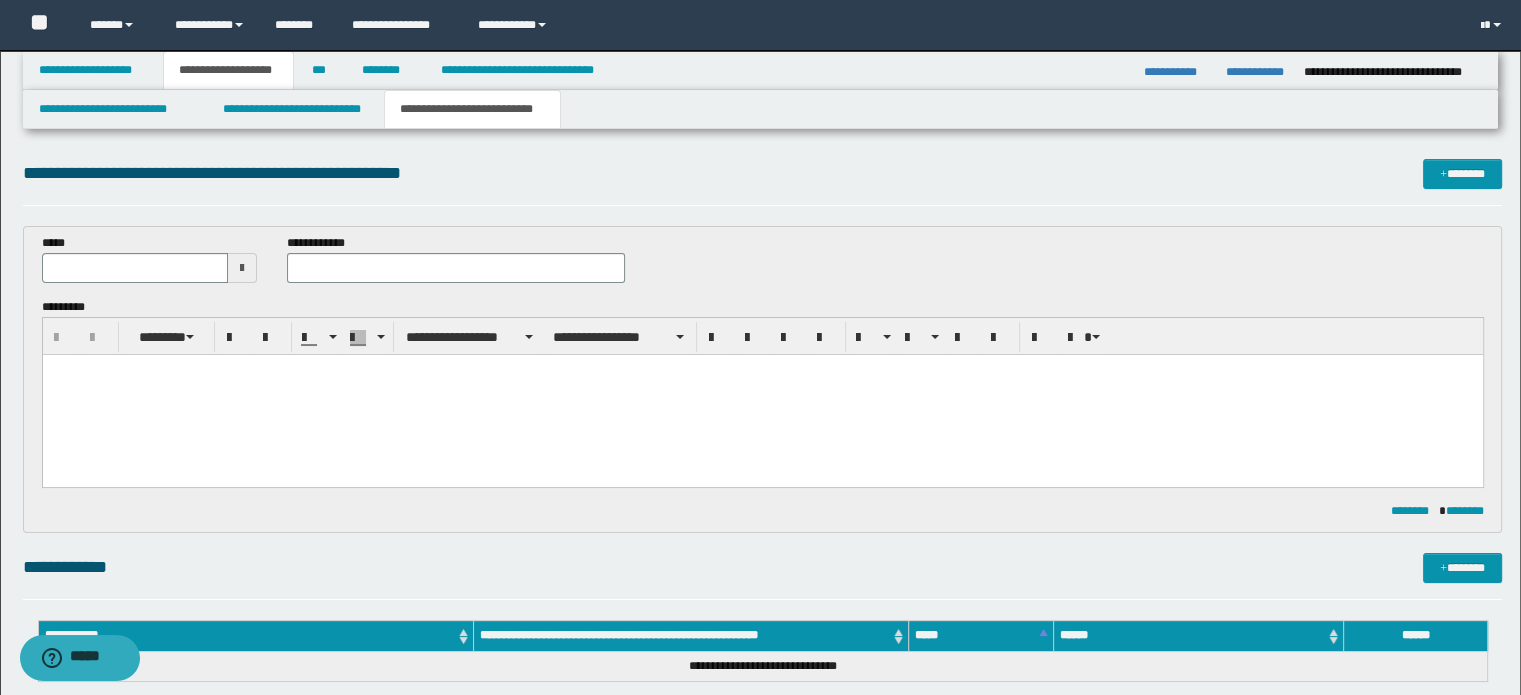paste 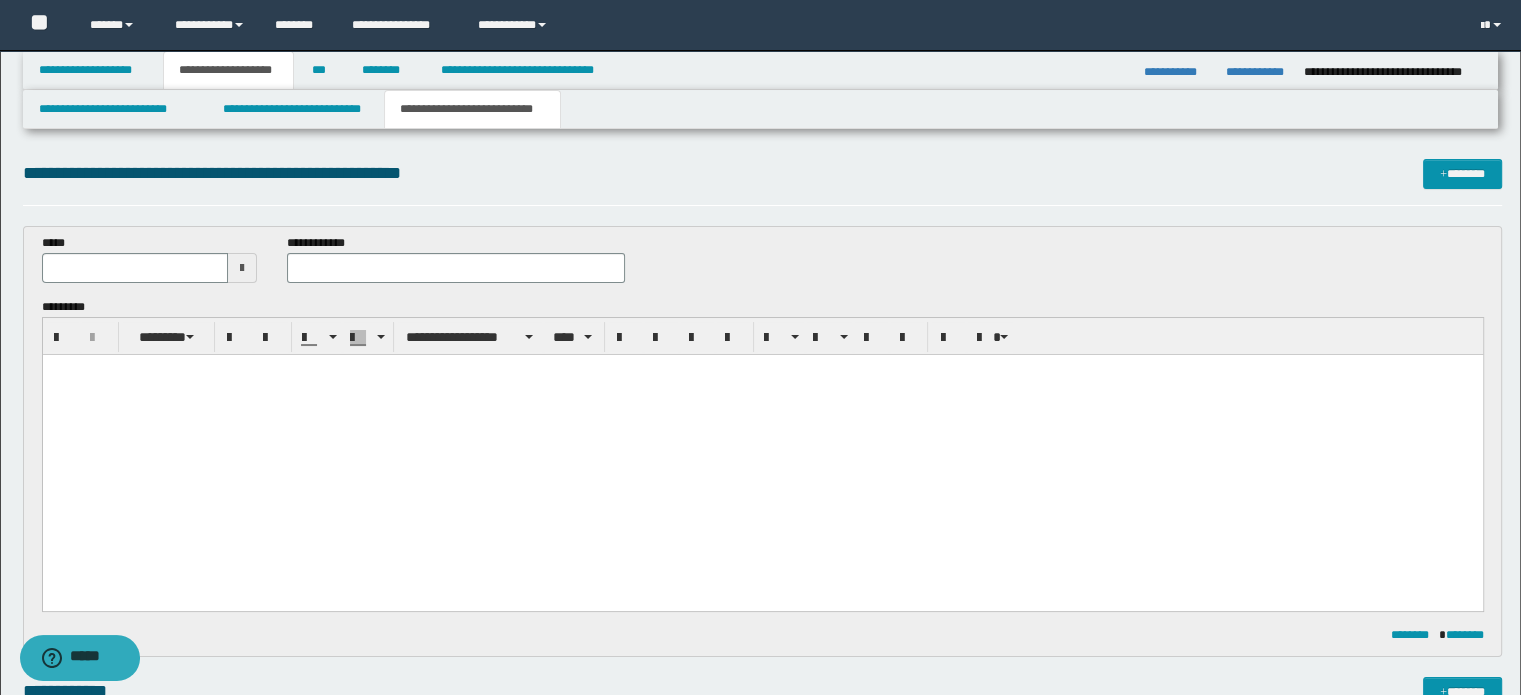 type 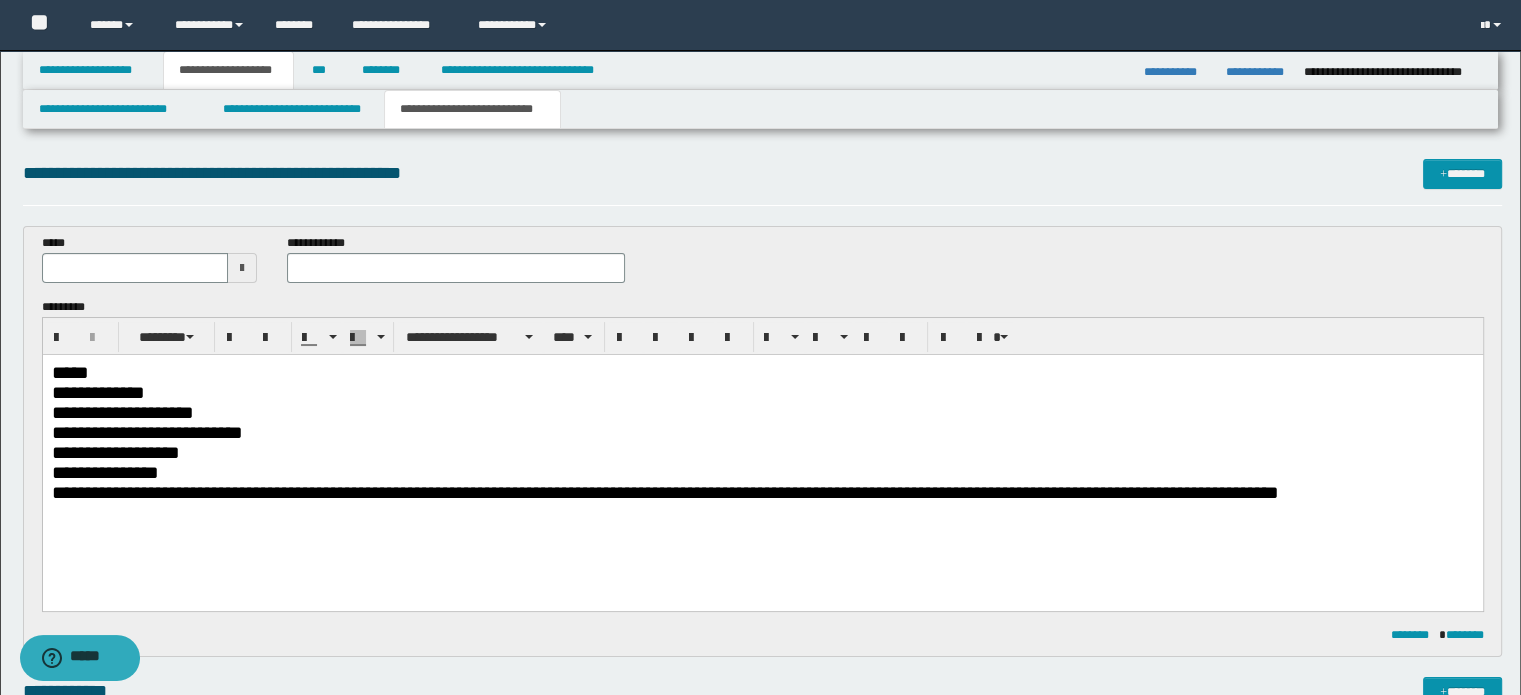 click on "*****" at bounding box center [762, 372] 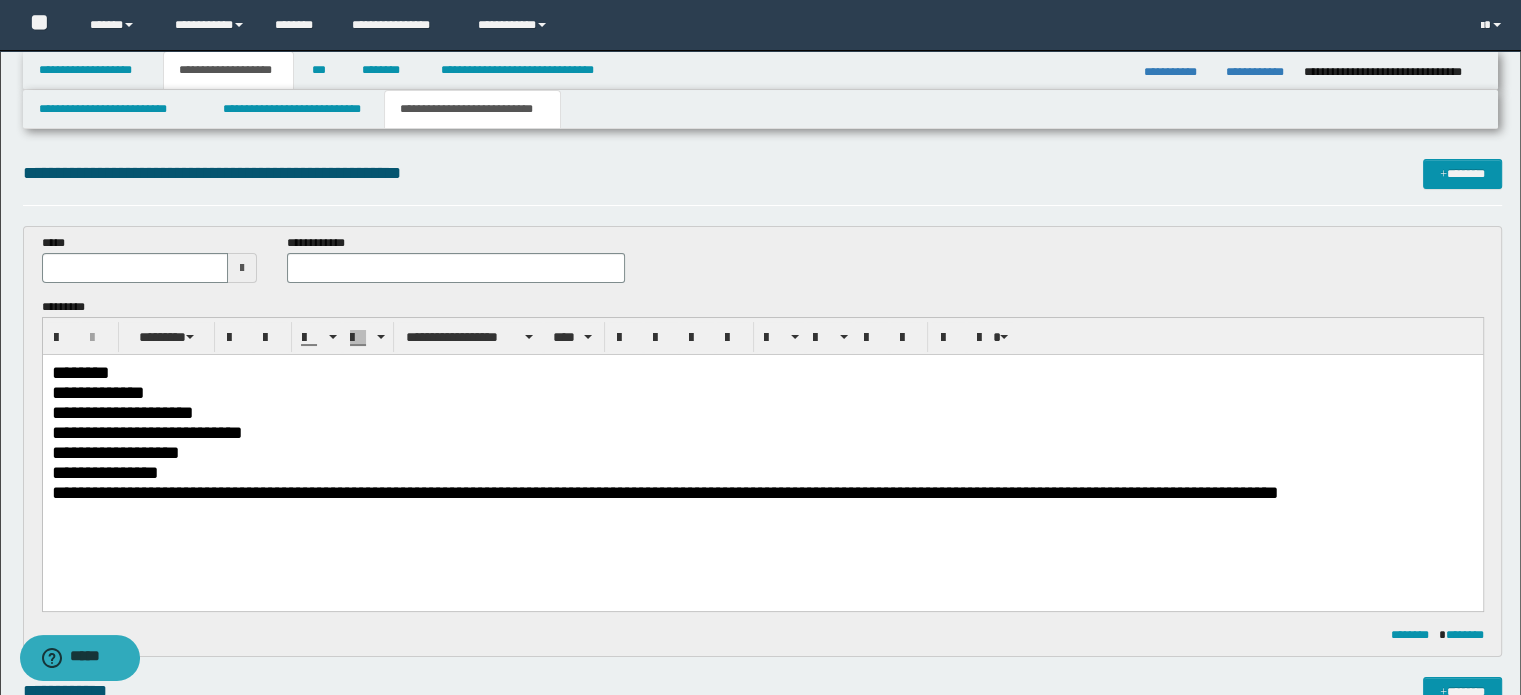 click on "**********" at bounding box center [762, 392] 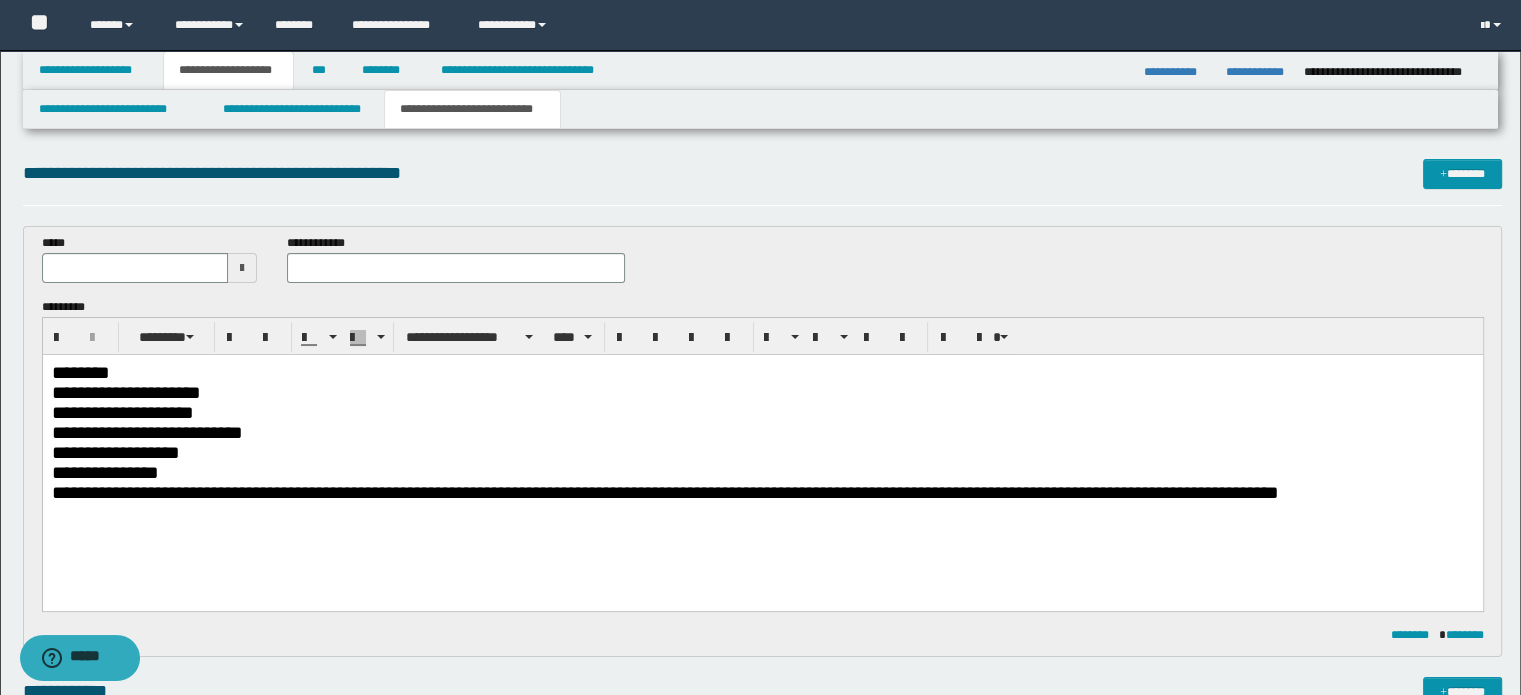 click on "**********" at bounding box center [762, 412] 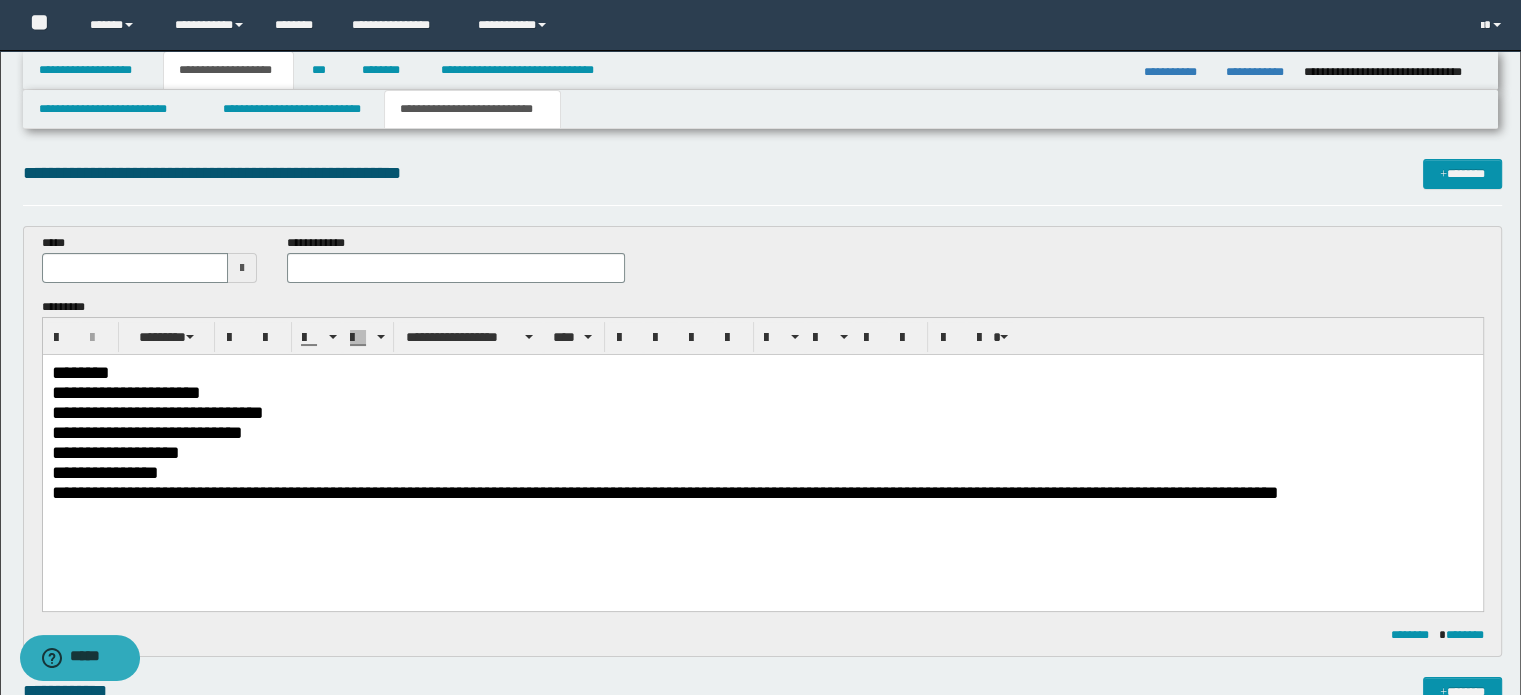 click on "**********" at bounding box center [762, 452] 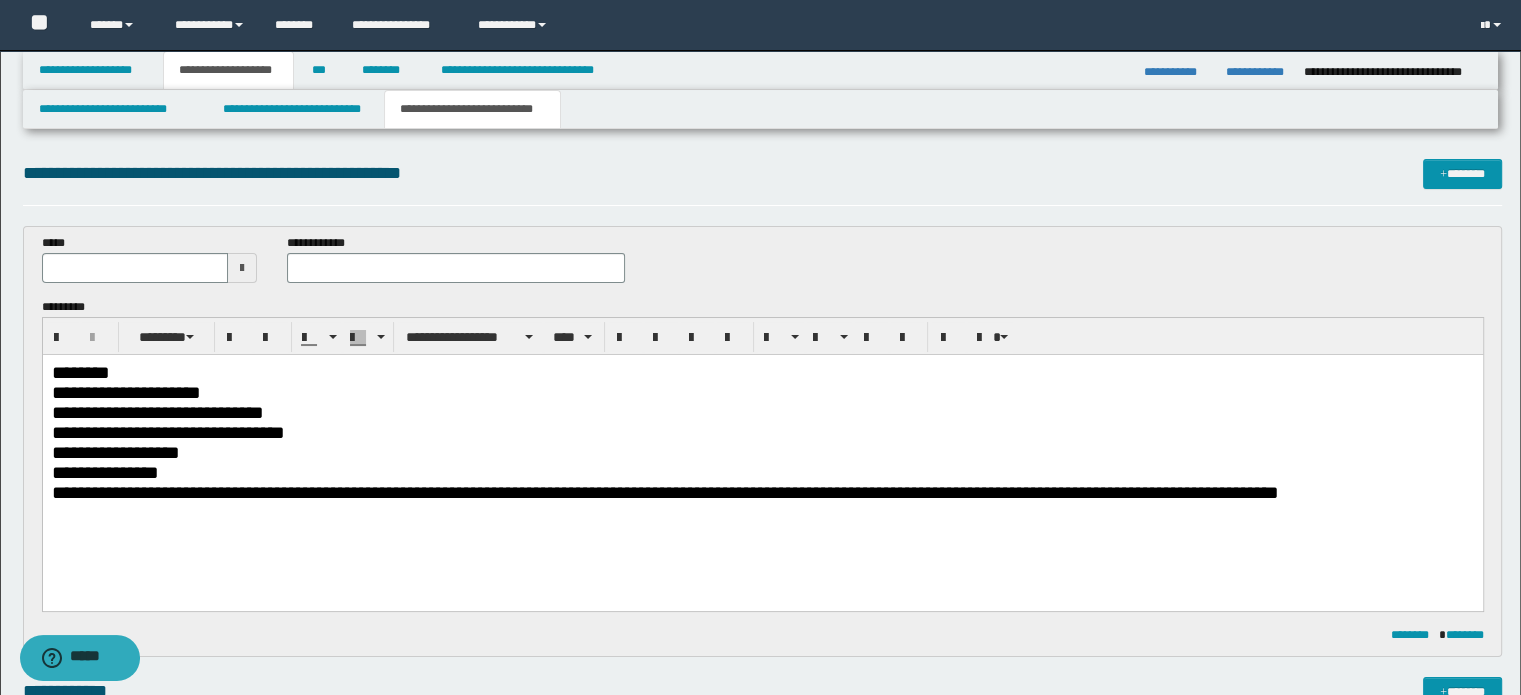 click on "**********" at bounding box center (762, 452) 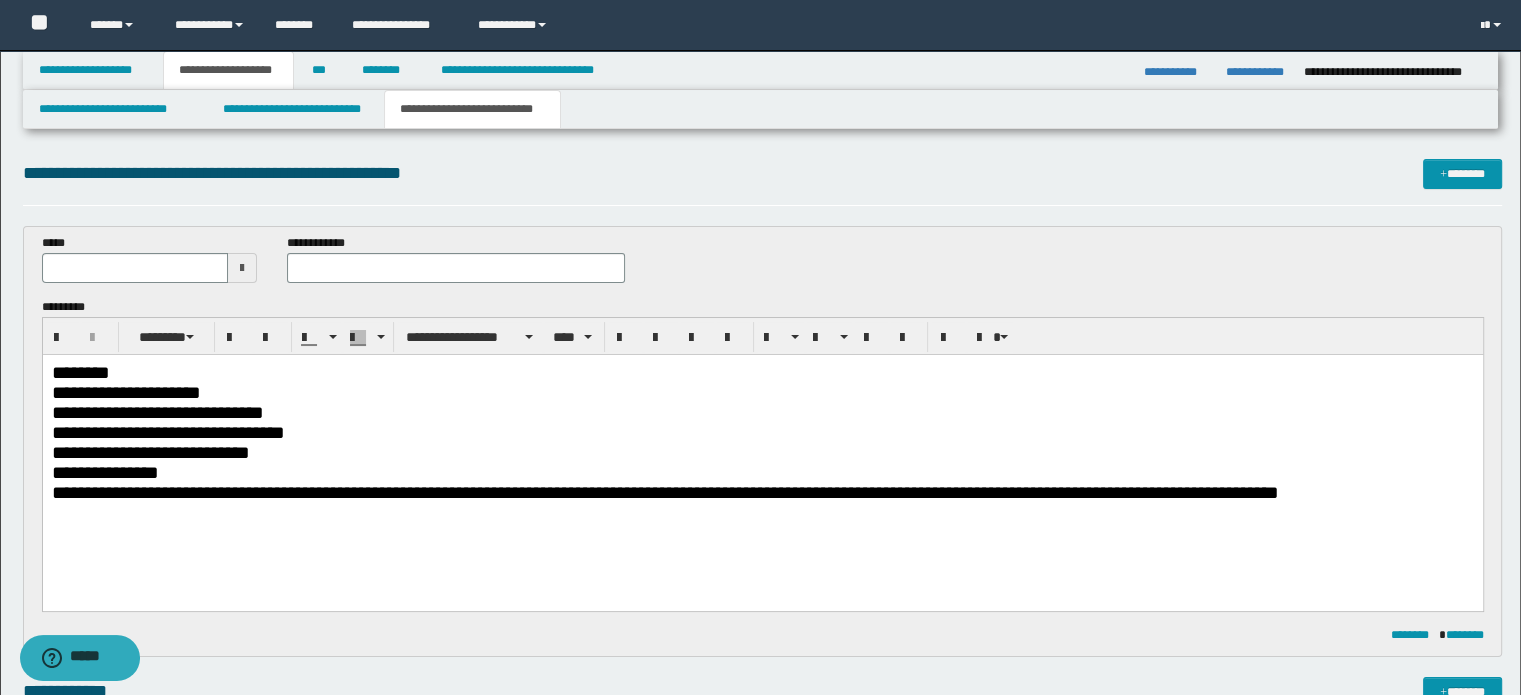 click on "**********" at bounding box center (762, 472) 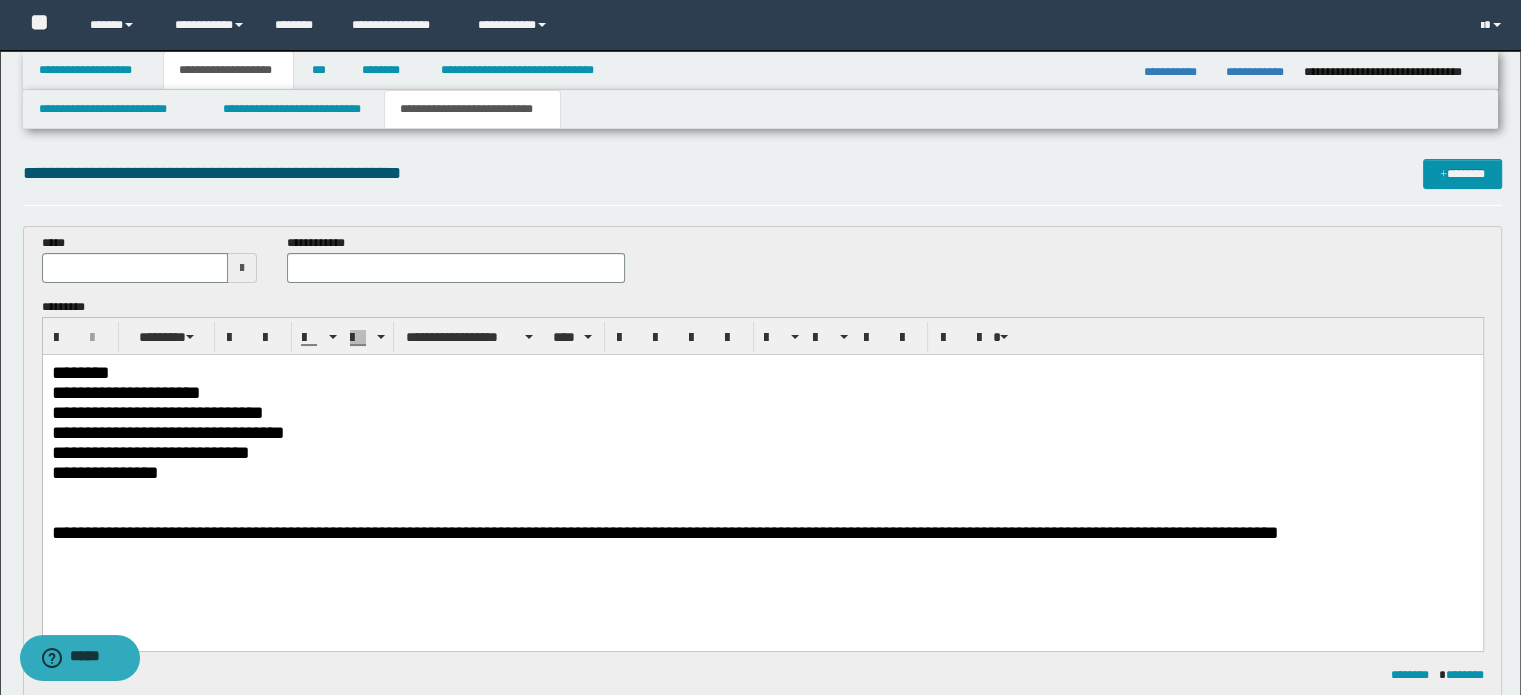 click on "**********" at bounding box center [762, 472] 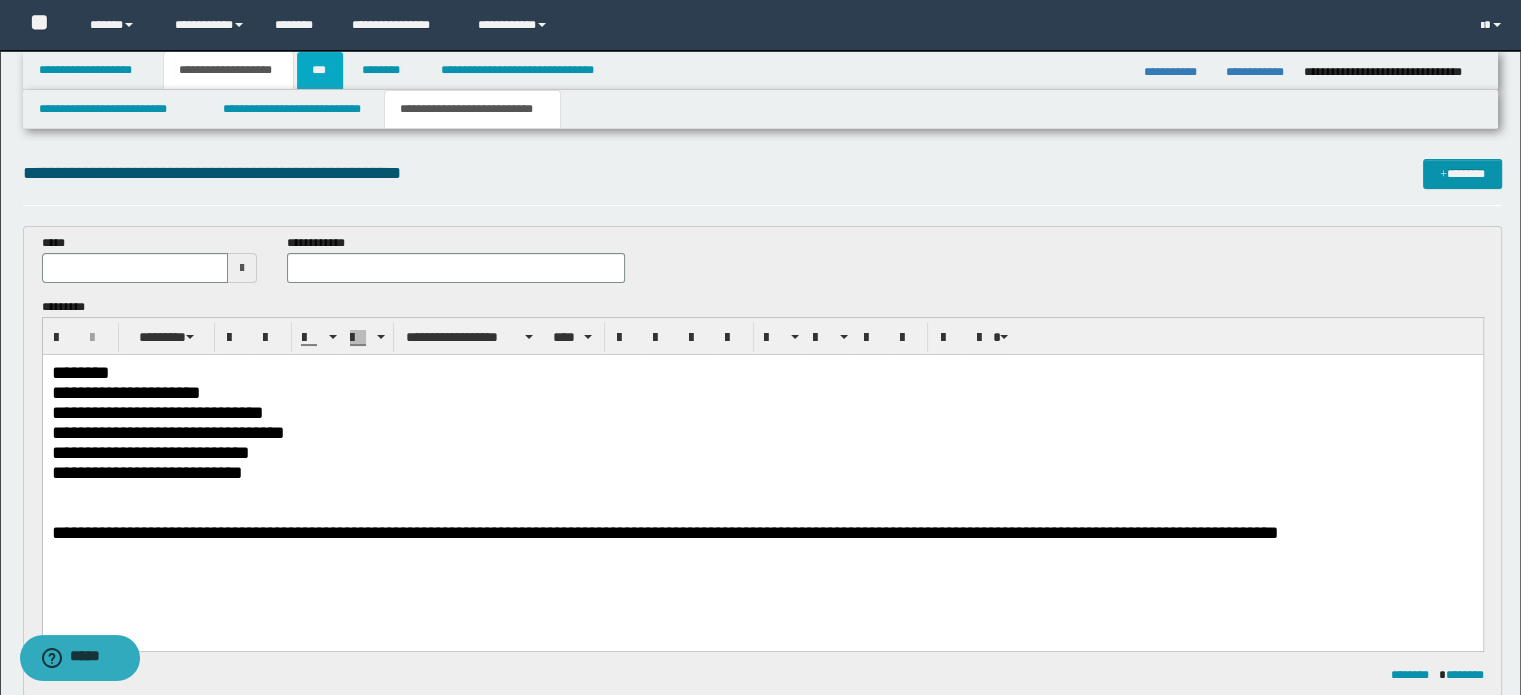 click on "***" at bounding box center (320, 70) 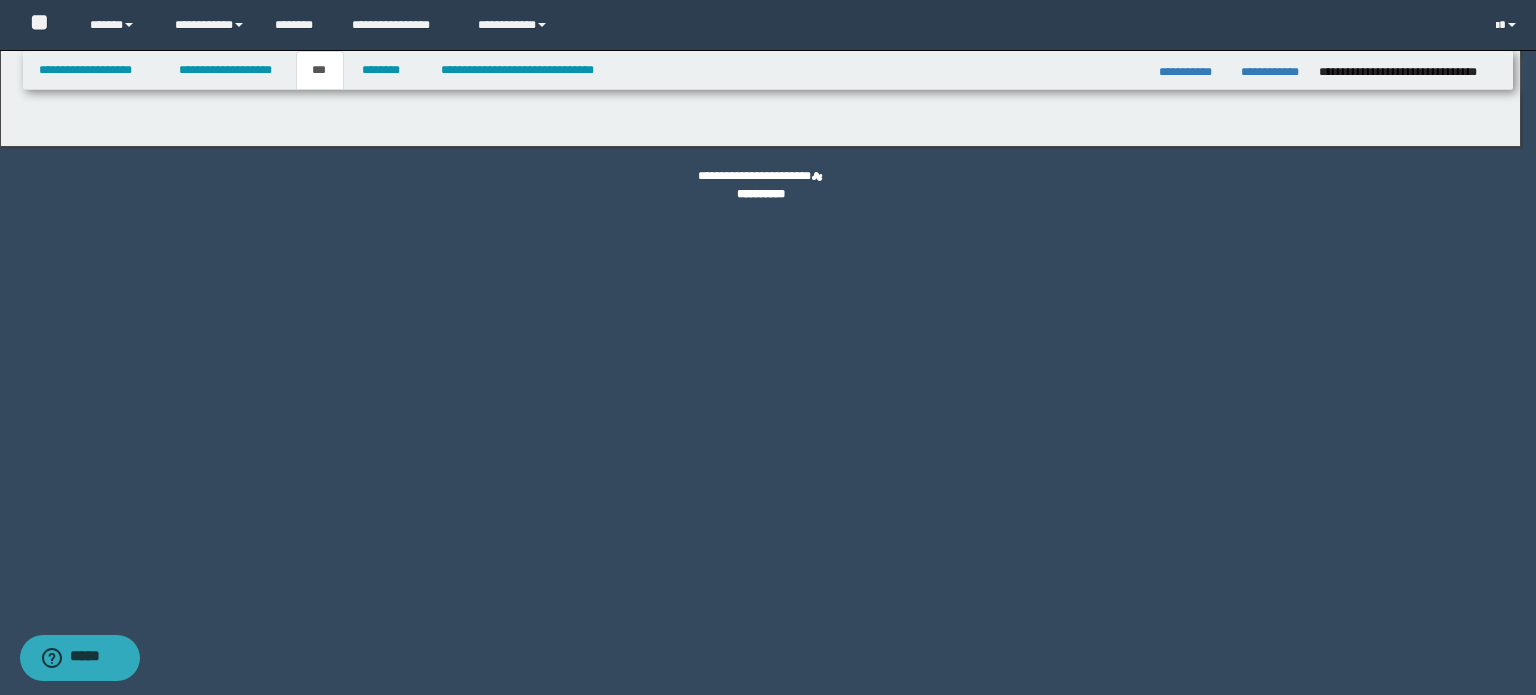 select on "***" 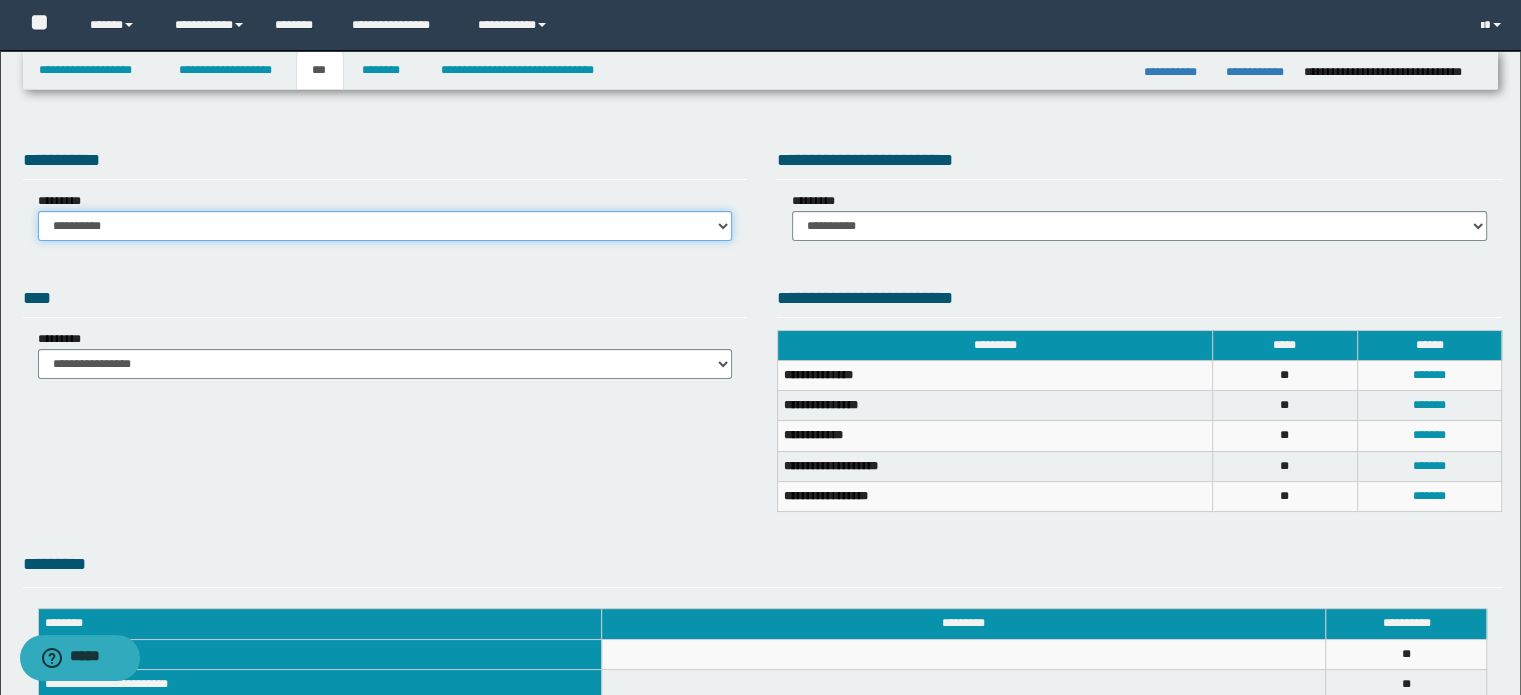 click on "**********" at bounding box center (385, 226) 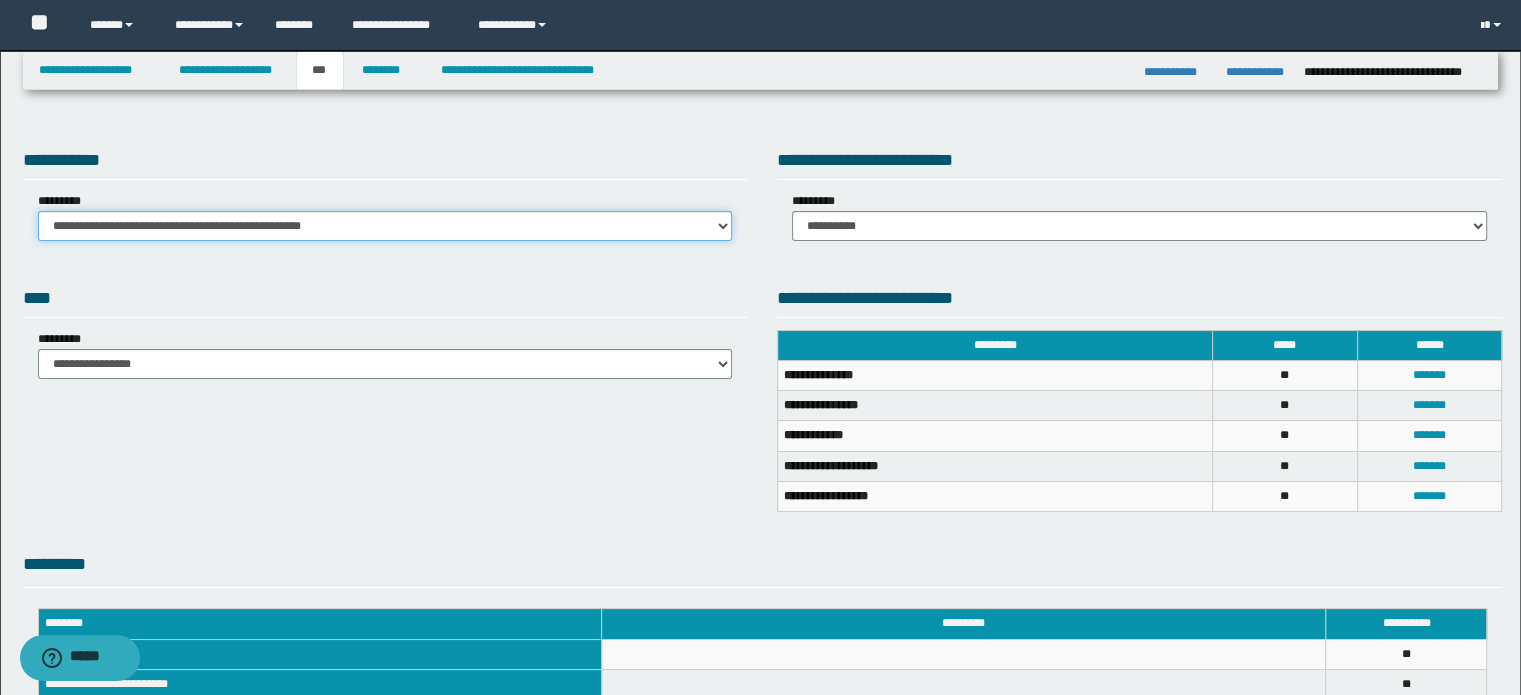click on "**********" at bounding box center [385, 226] 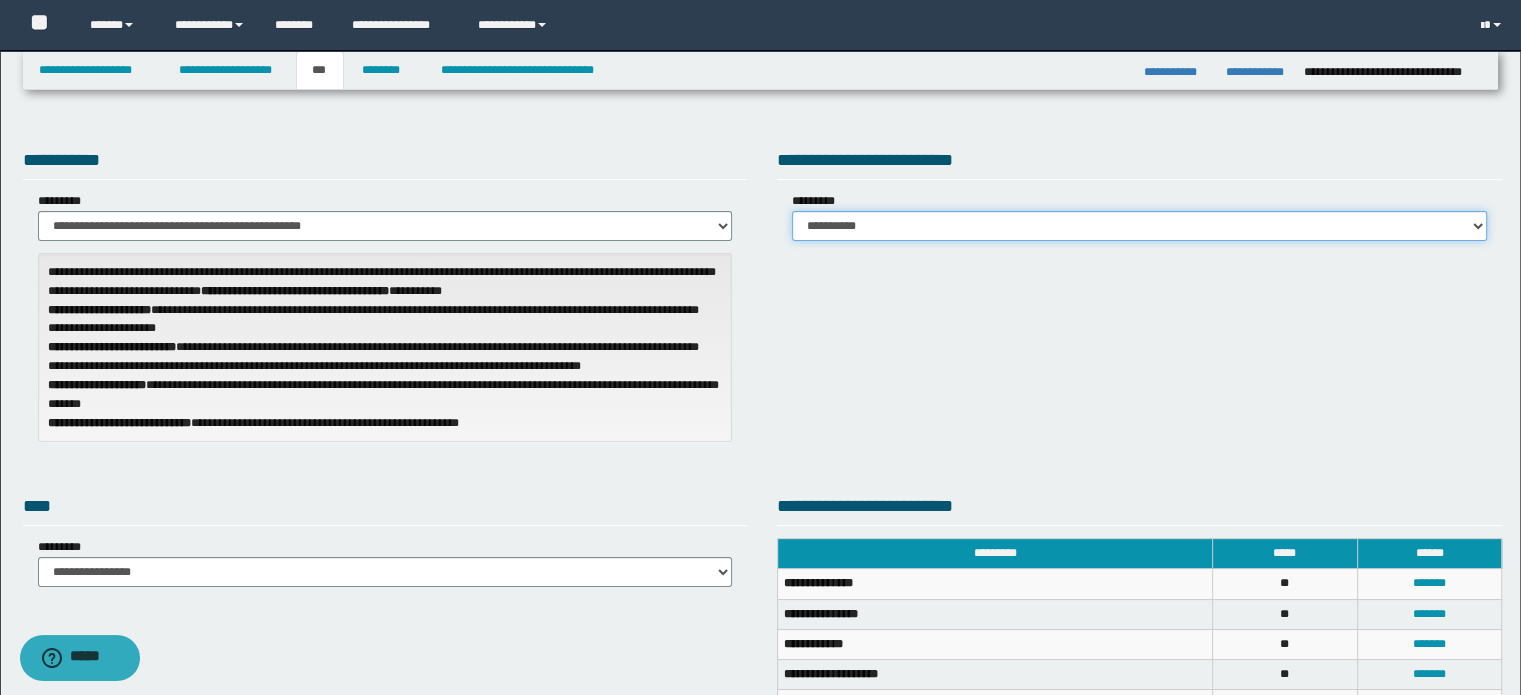 click on "**********" at bounding box center (1139, 226) 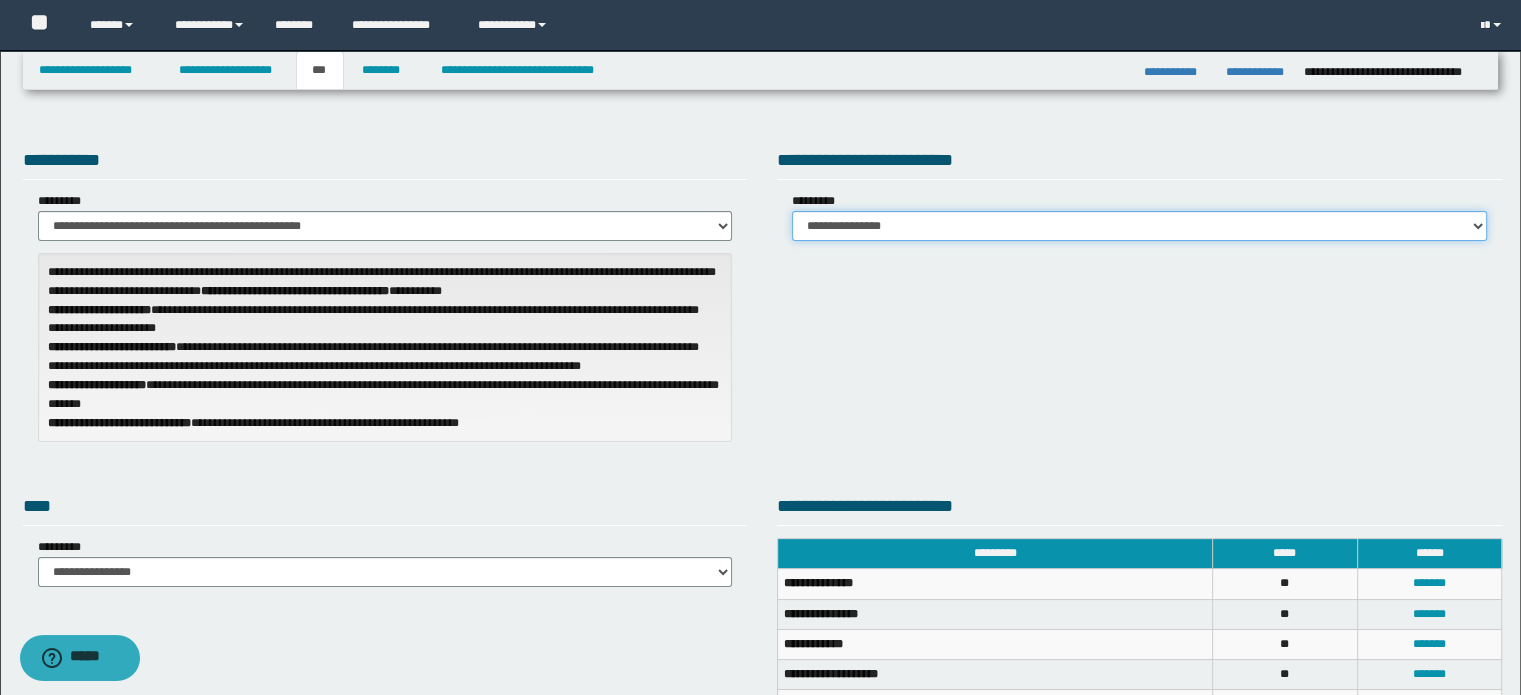 click on "**********" at bounding box center [1139, 226] 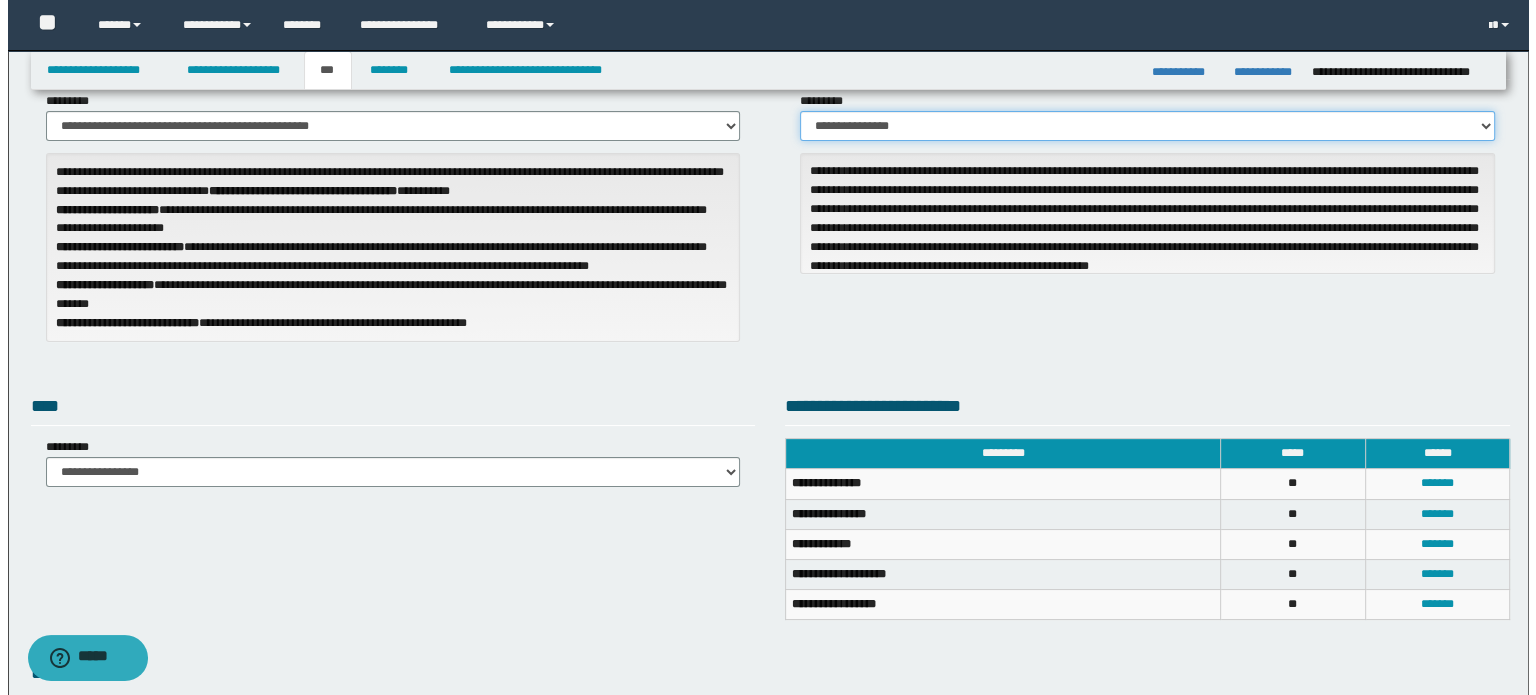 scroll, scrollTop: 300, scrollLeft: 0, axis: vertical 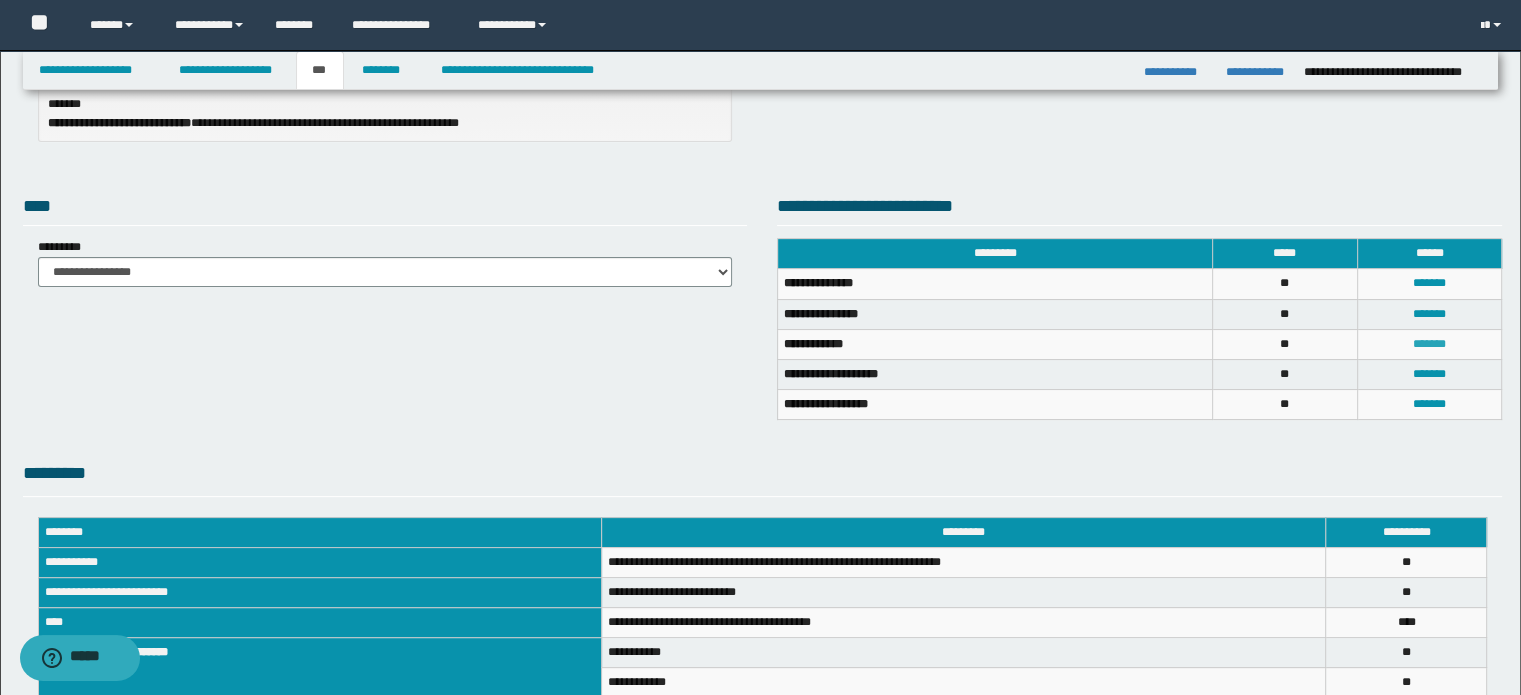 click on "*******" at bounding box center [1429, 344] 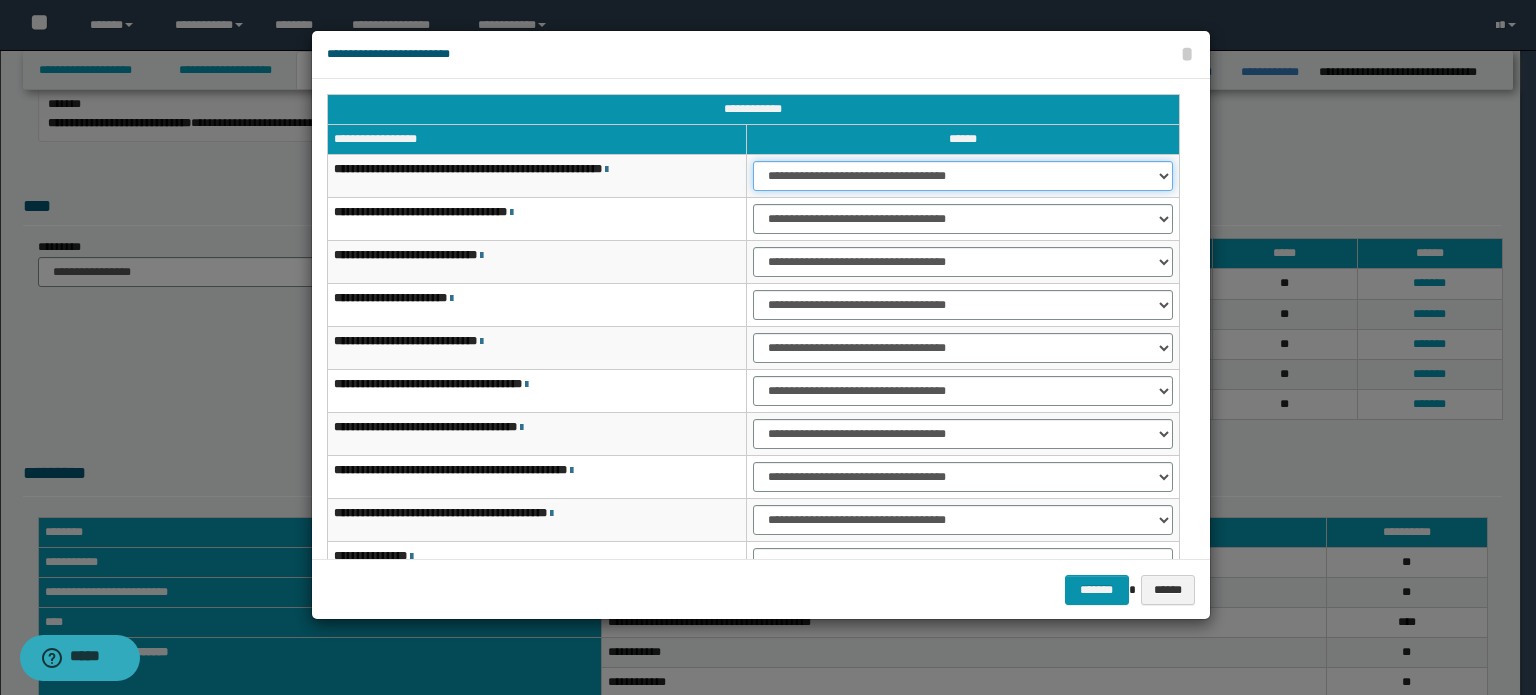 drag, startPoint x: 1022, startPoint y: 167, endPoint x: 1023, endPoint y: 183, distance: 16.03122 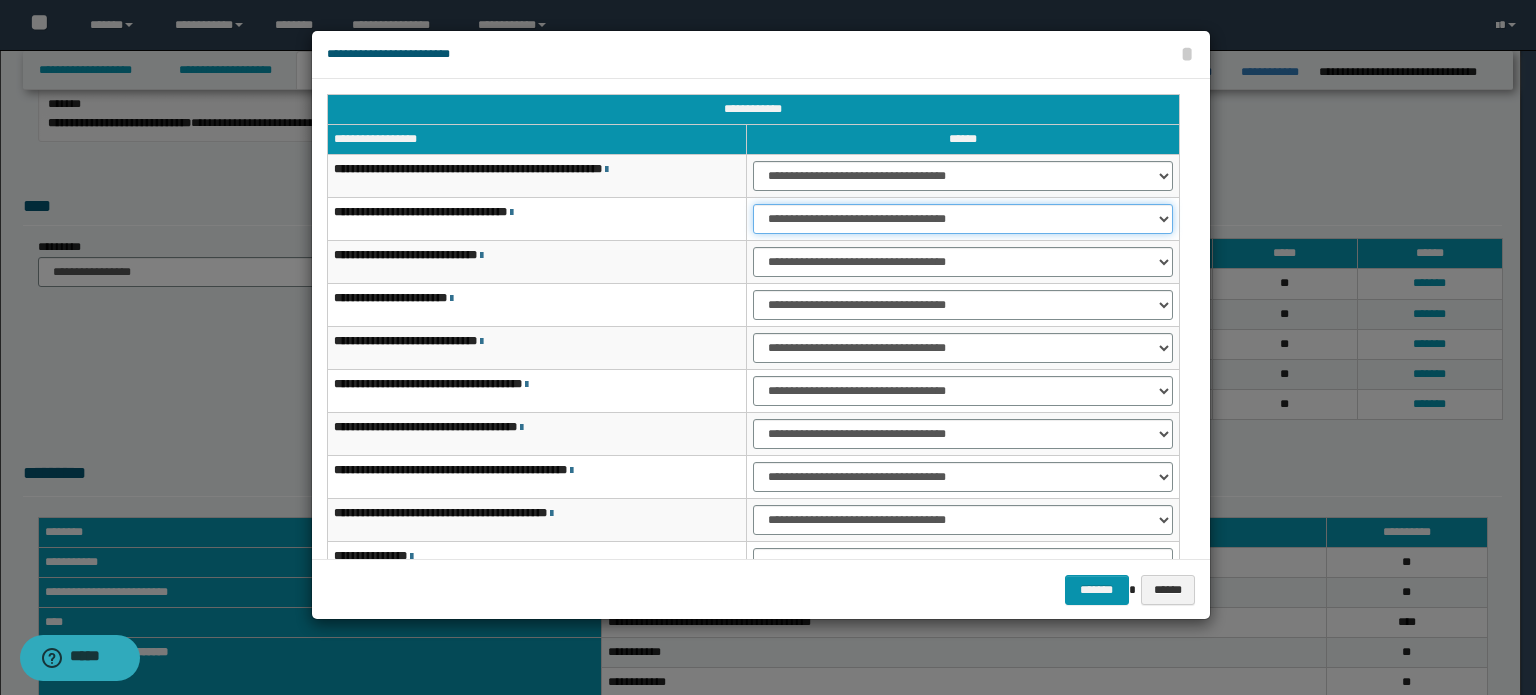 click on "**********" at bounding box center (963, 219) 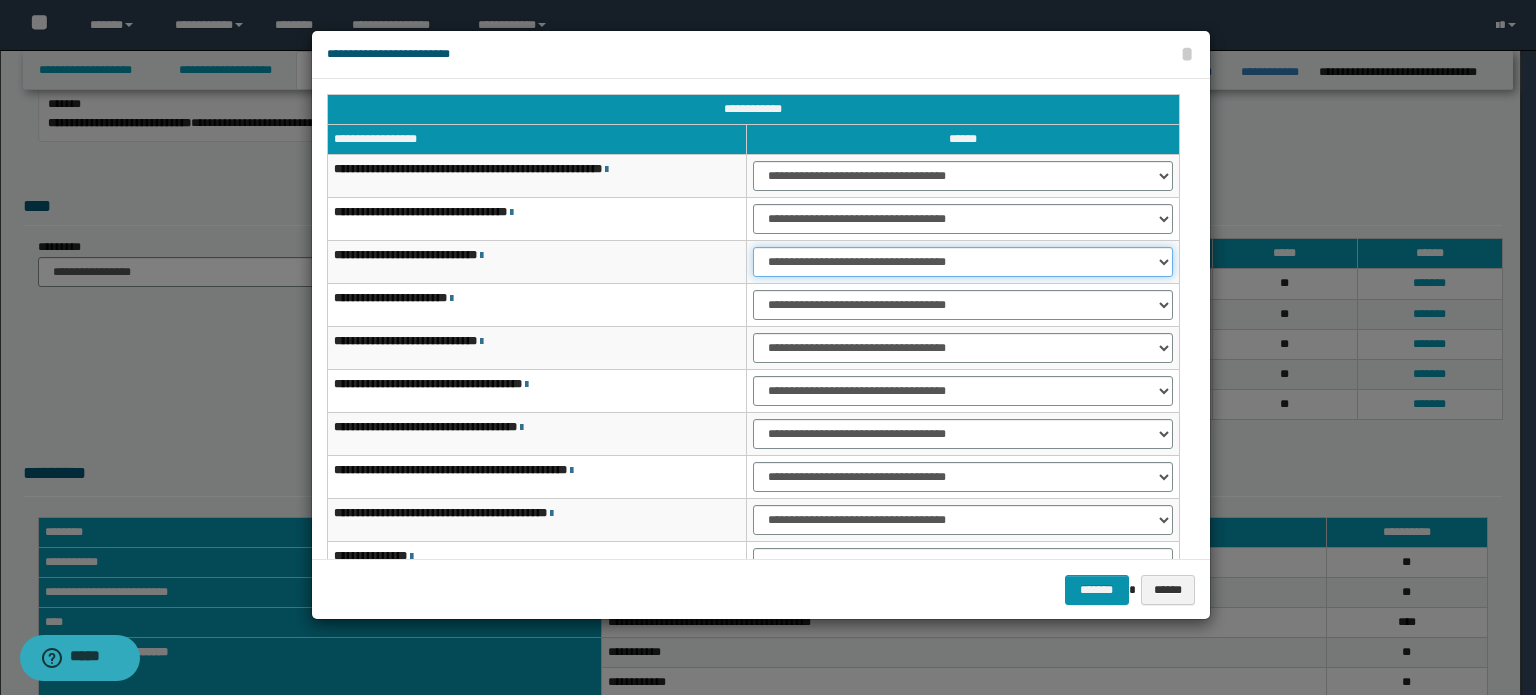 click on "**********" at bounding box center [963, 262] 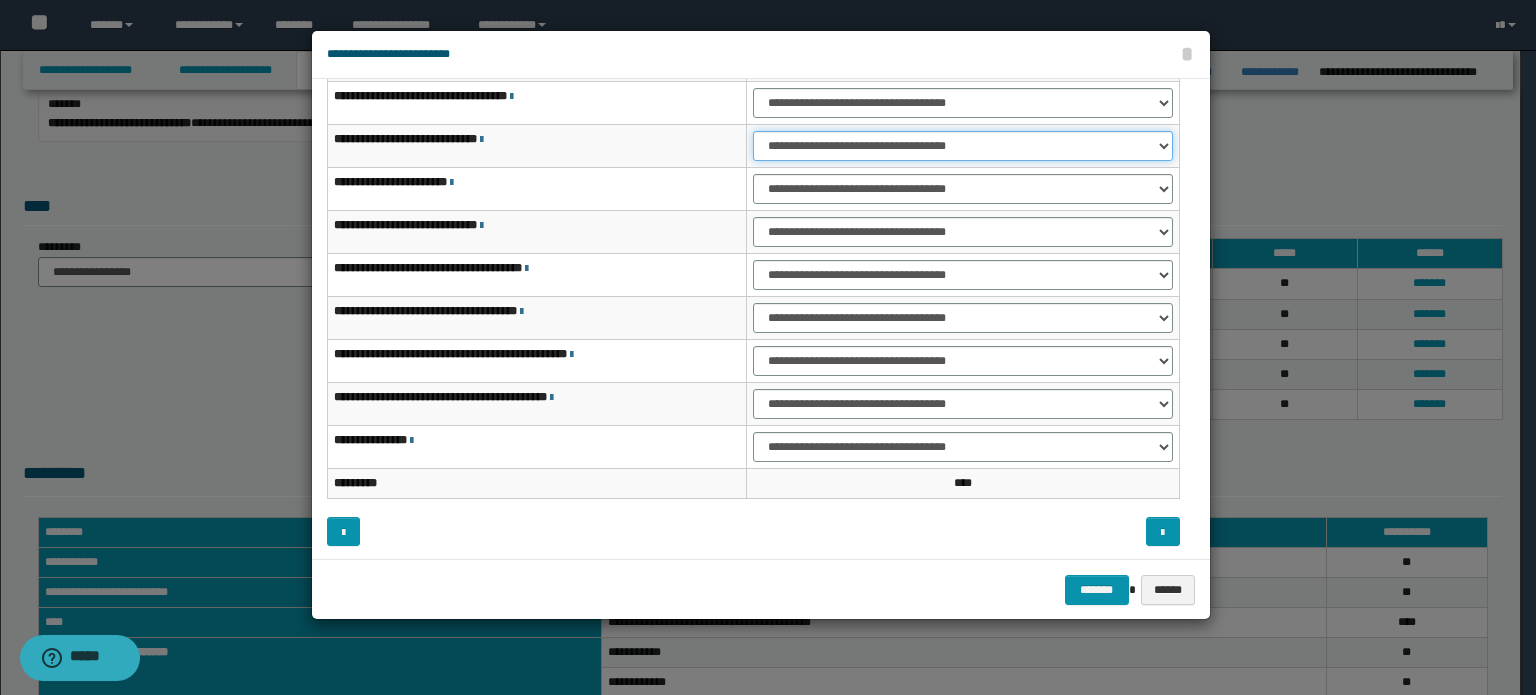 scroll, scrollTop: 118, scrollLeft: 0, axis: vertical 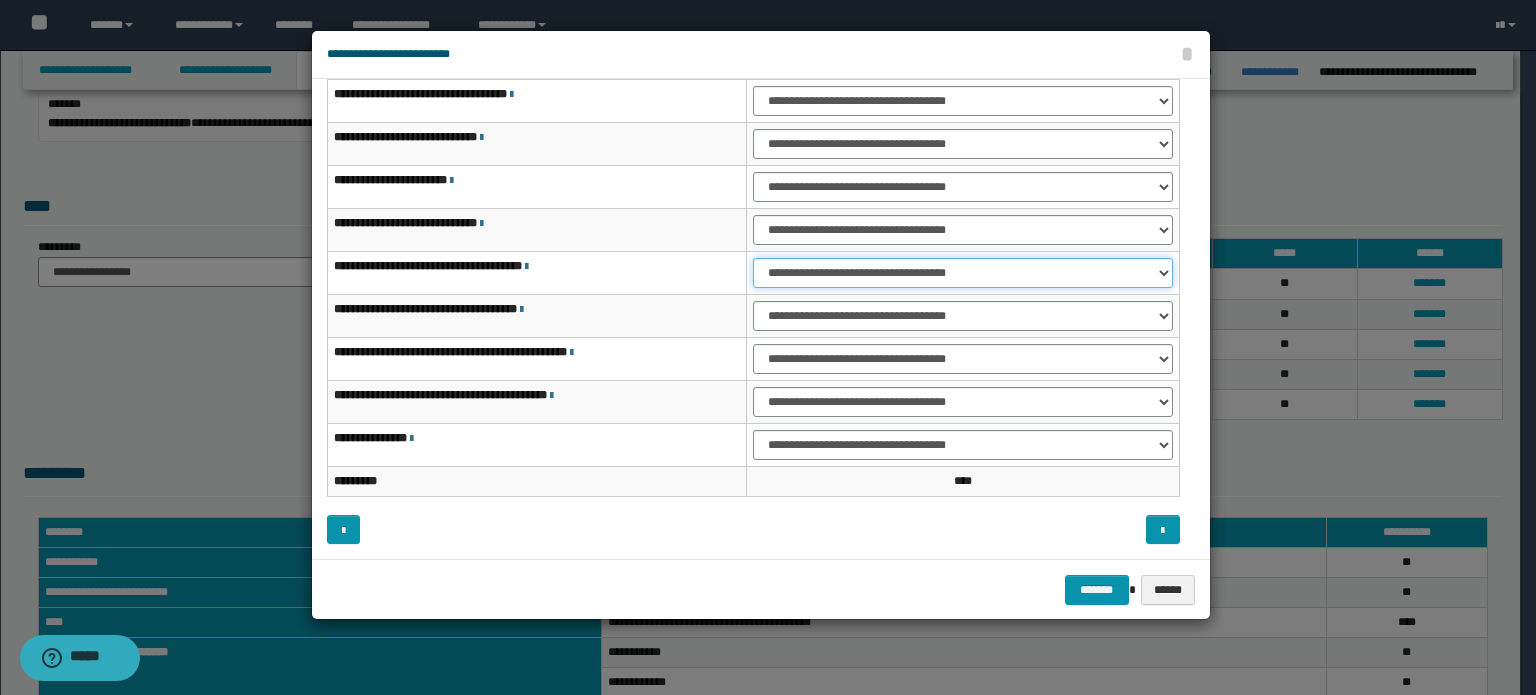 drag, startPoint x: 983, startPoint y: 266, endPoint x: 984, endPoint y: 282, distance: 16.03122 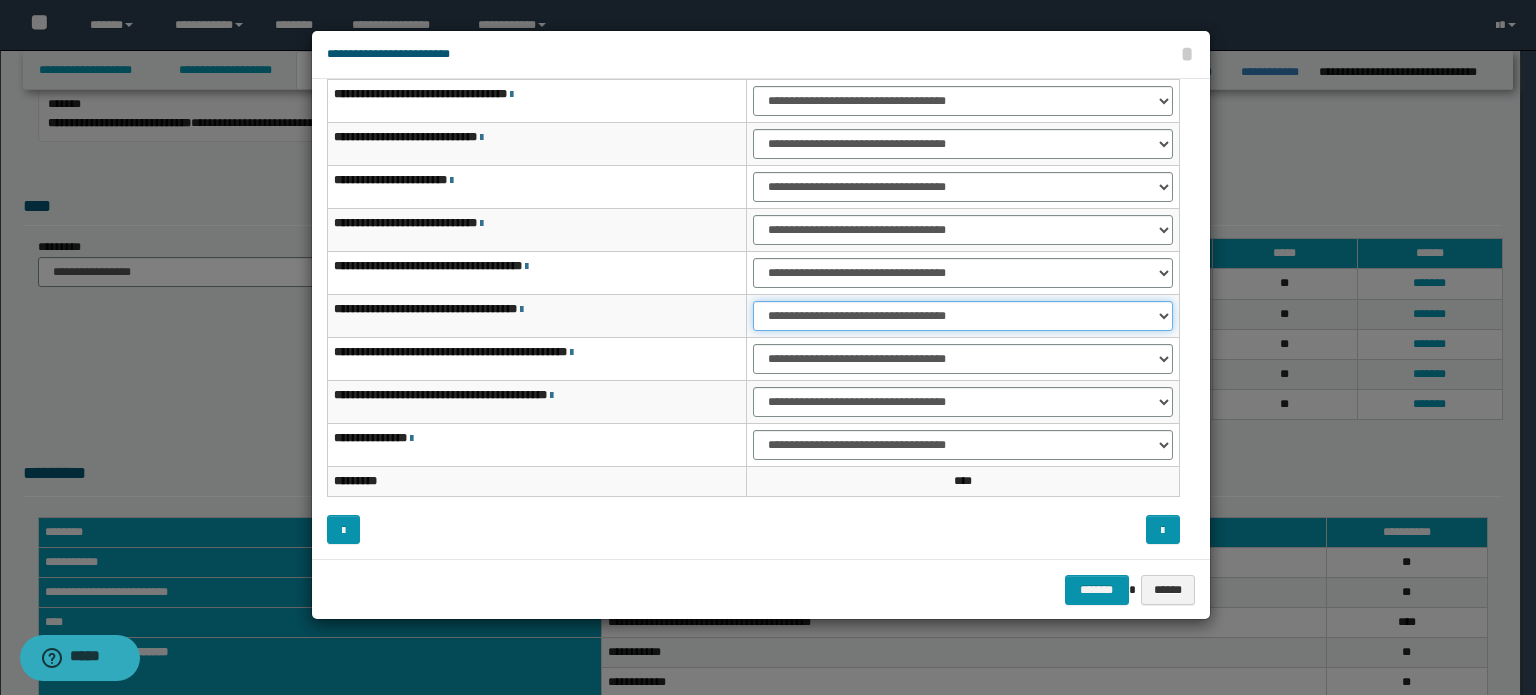 drag, startPoint x: 1012, startPoint y: 311, endPoint x: 1012, endPoint y: 324, distance: 13 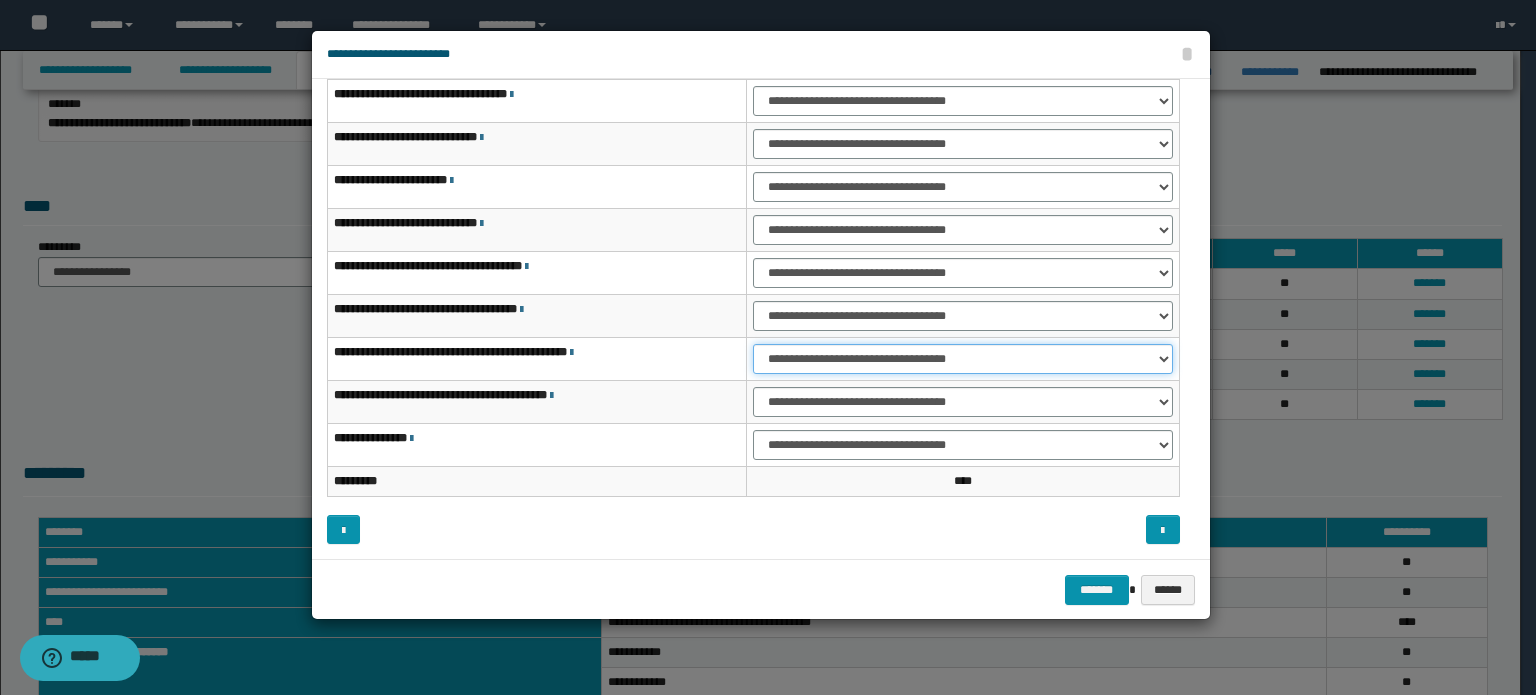 click on "**********" at bounding box center (963, 359) 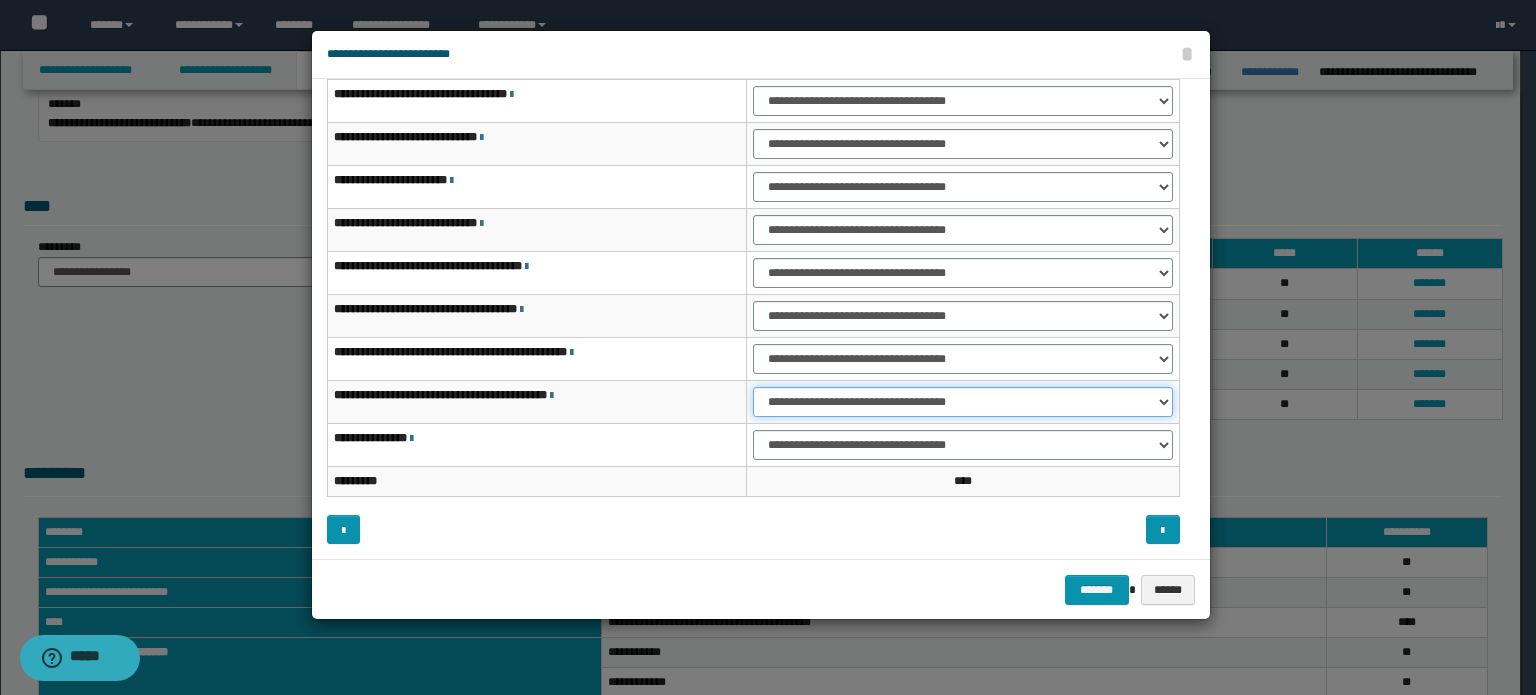 click on "**********" at bounding box center [963, 402] 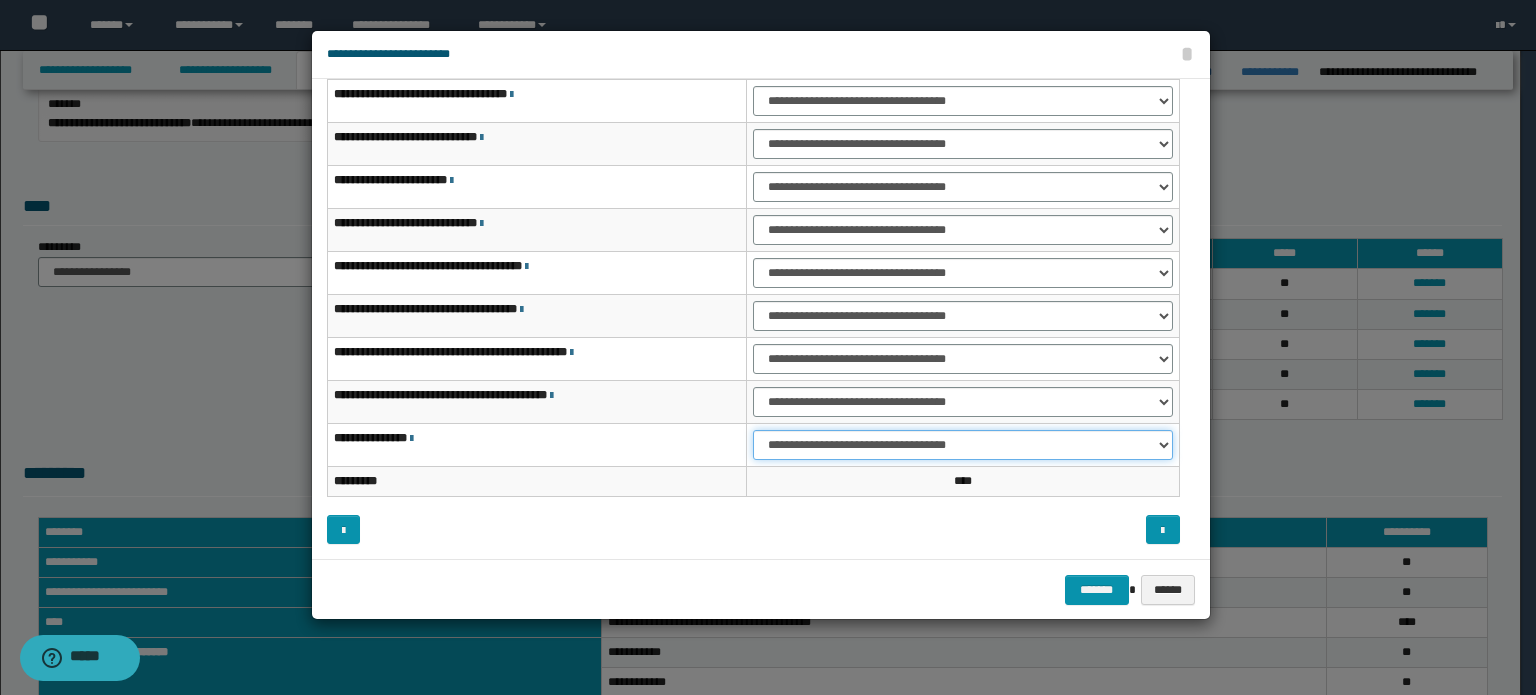 click on "**********" at bounding box center (963, 445) 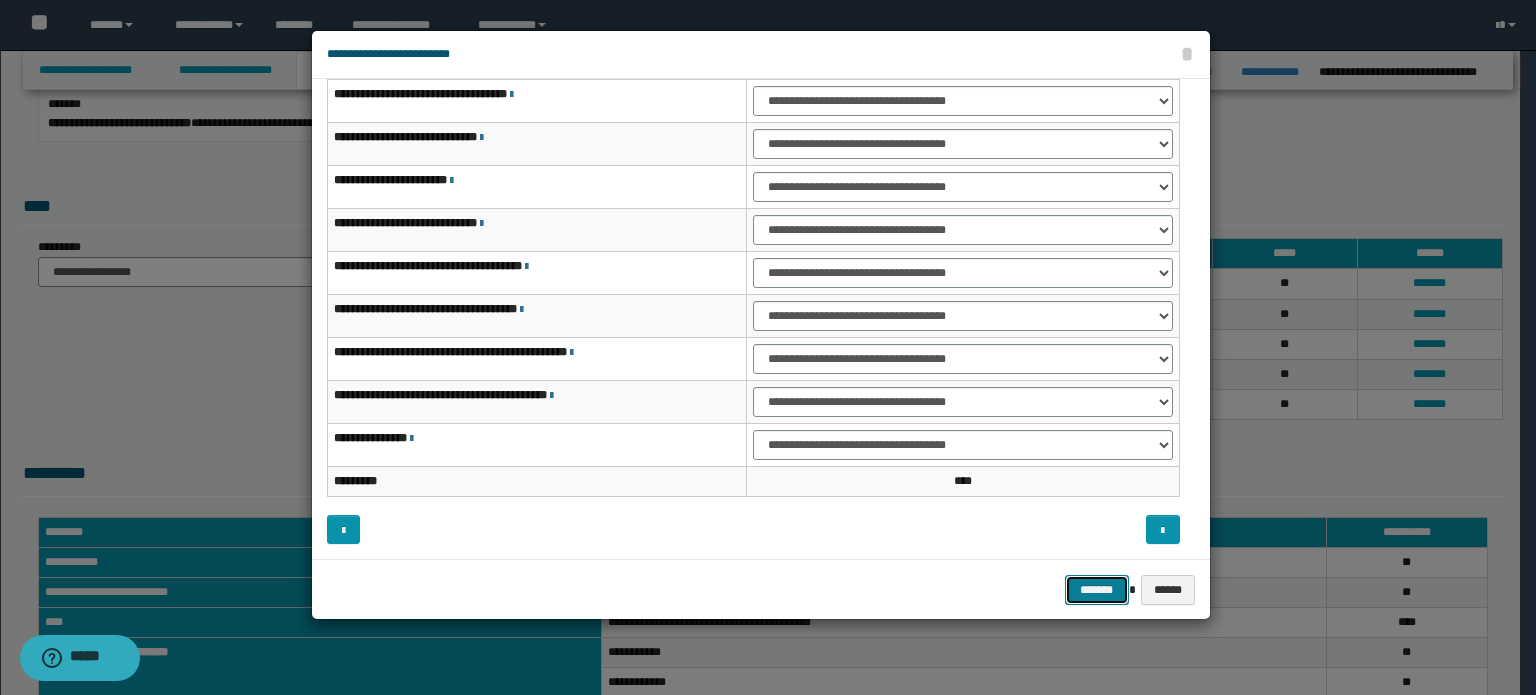 click on "*******" at bounding box center (1097, 590) 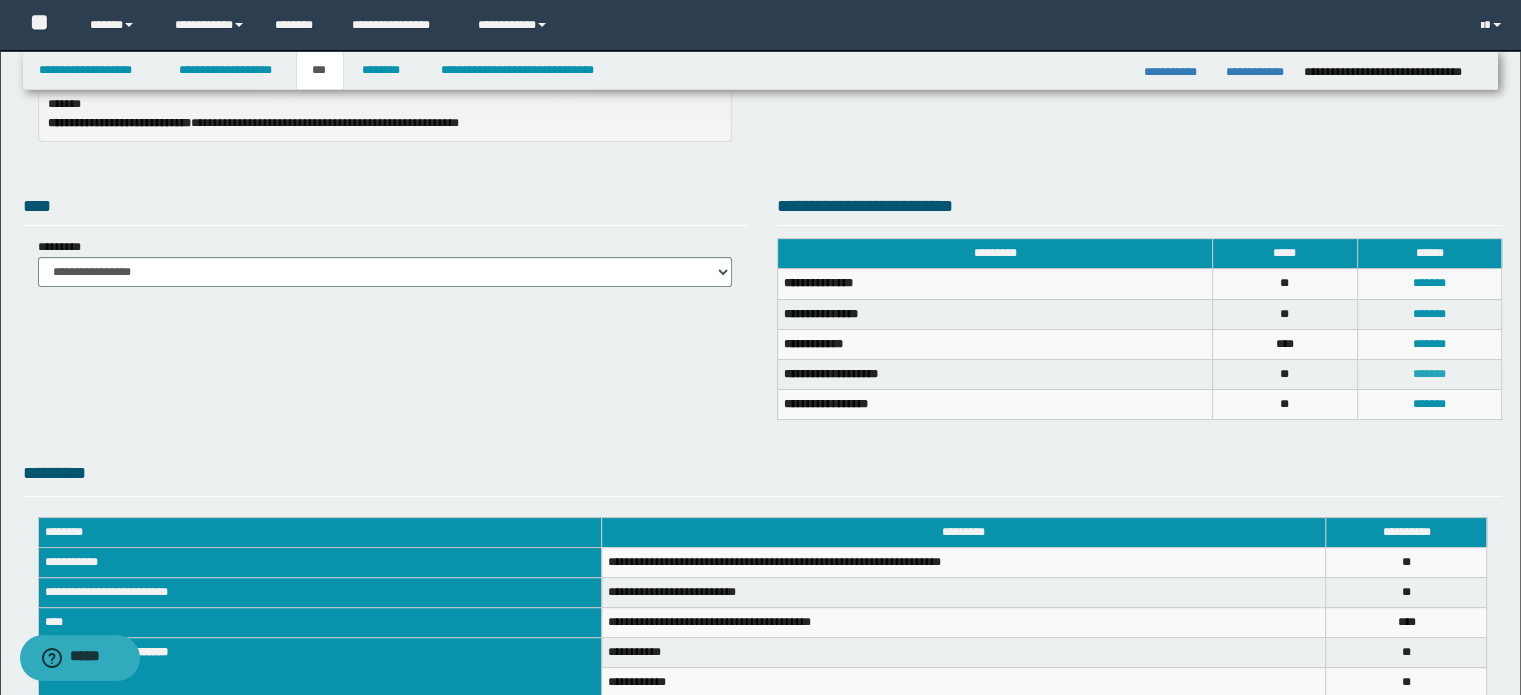 click on "*******" at bounding box center (1429, 374) 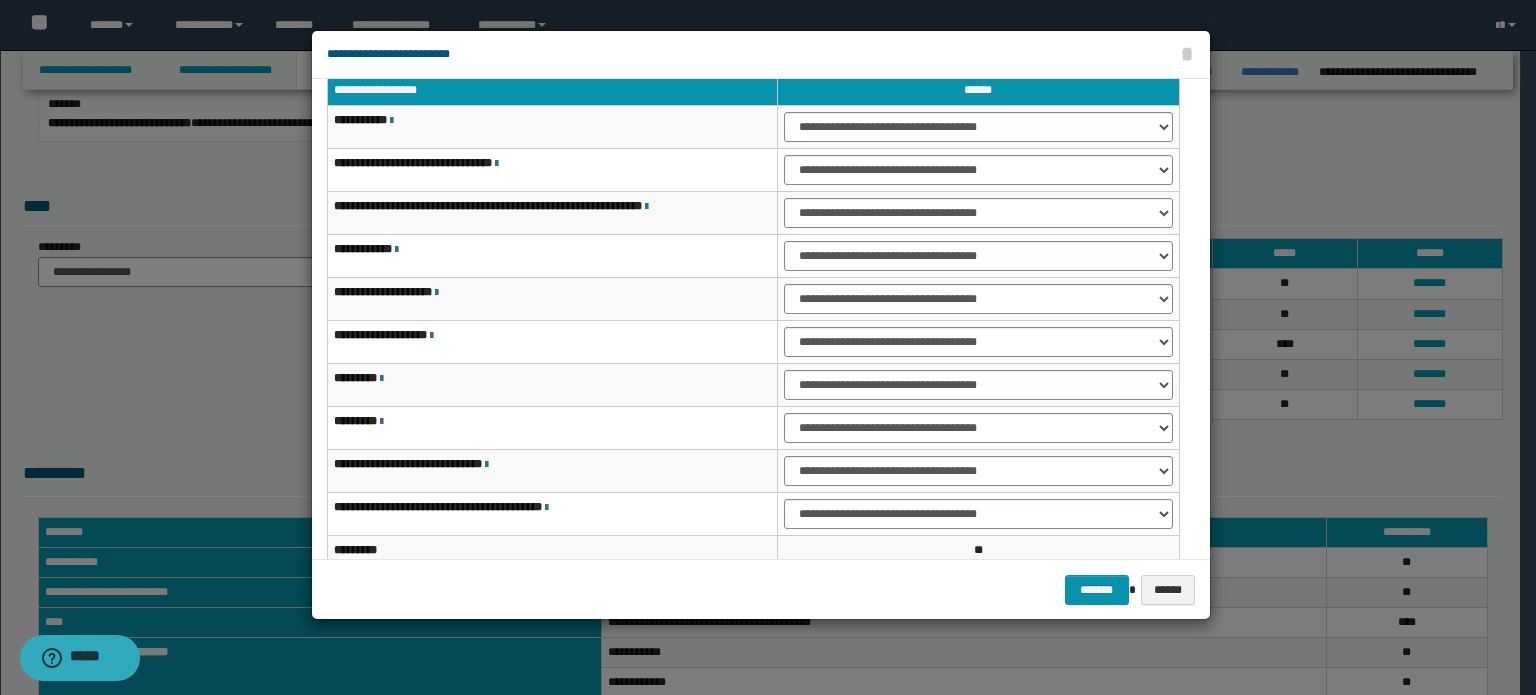 scroll, scrollTop: 0, scrollLeft: 0, axis: both 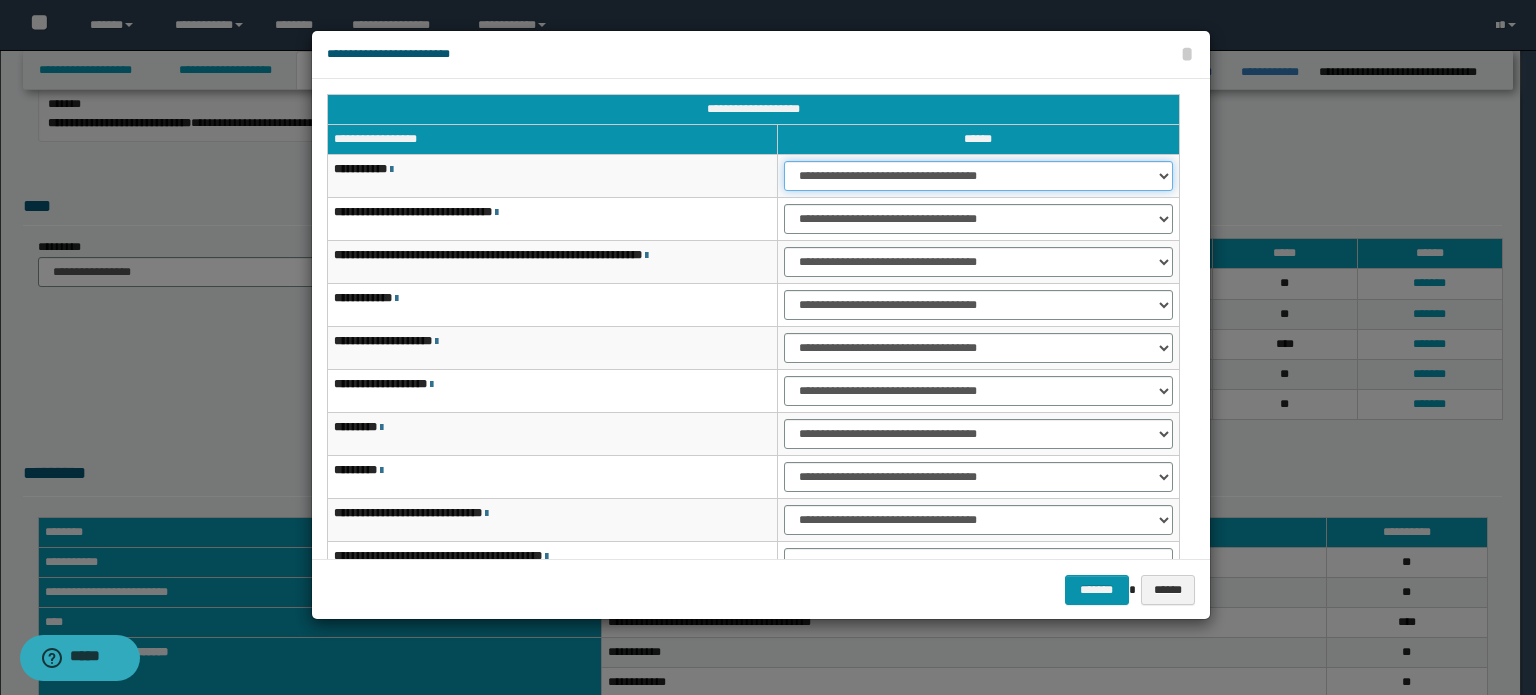 click on "**********" at bounding box center (978, 176) 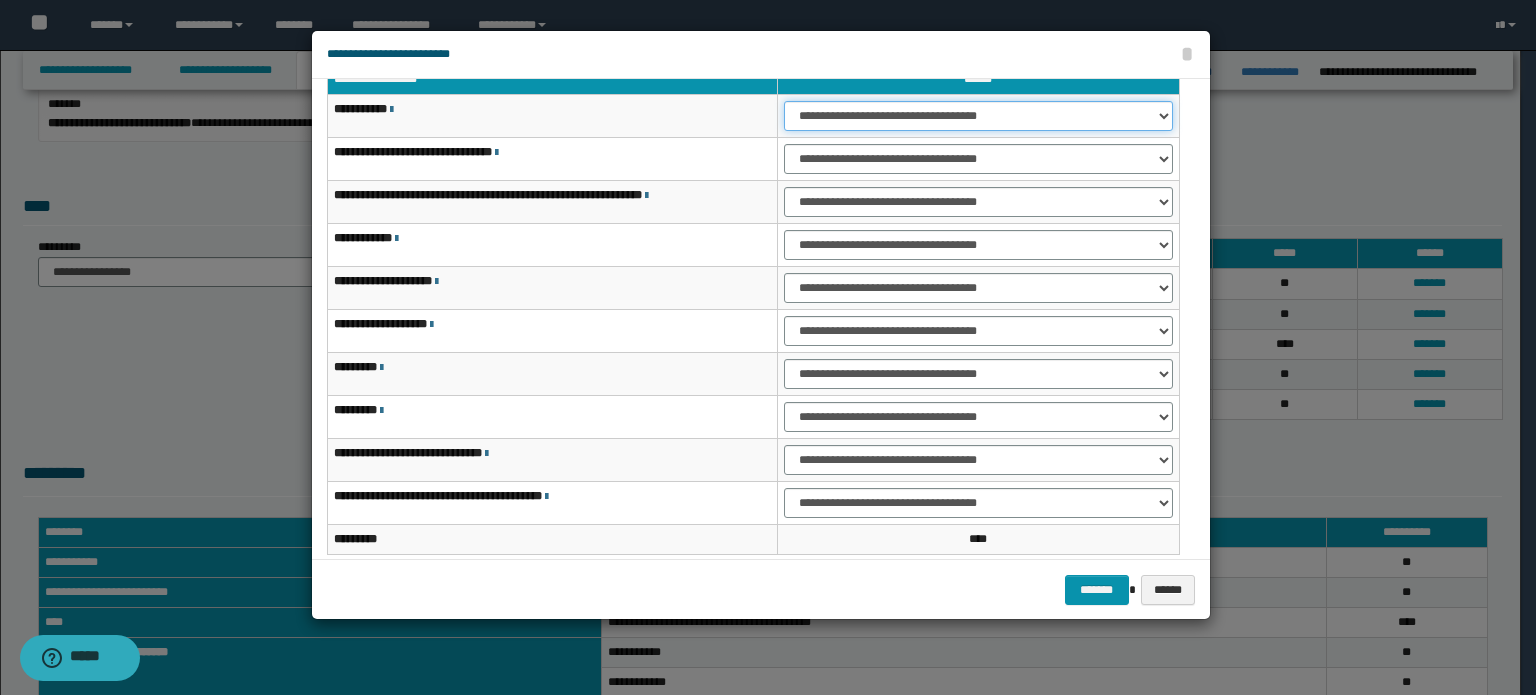 scroll, scrollTop: 118, scrollLeft: 0, axis: vertical 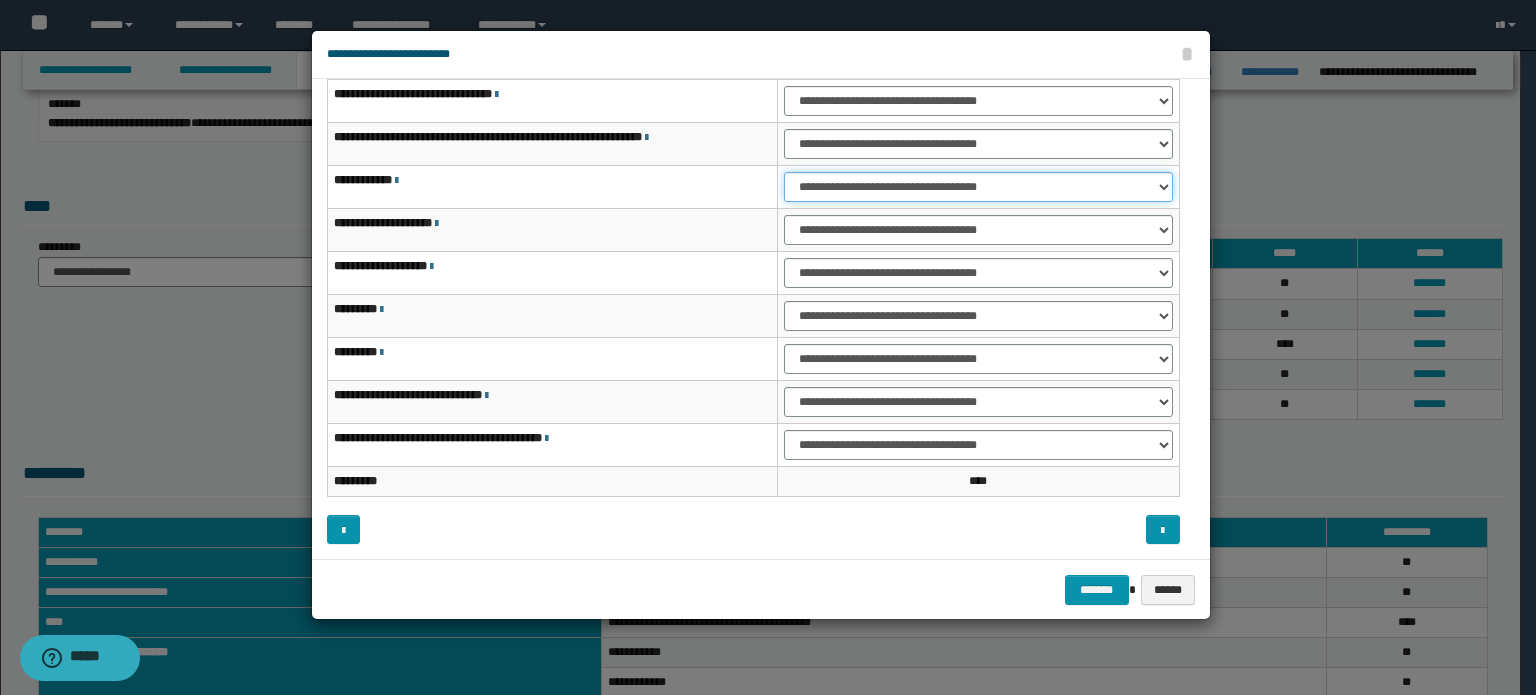 click on "**********" at bounding box center [978, 187] 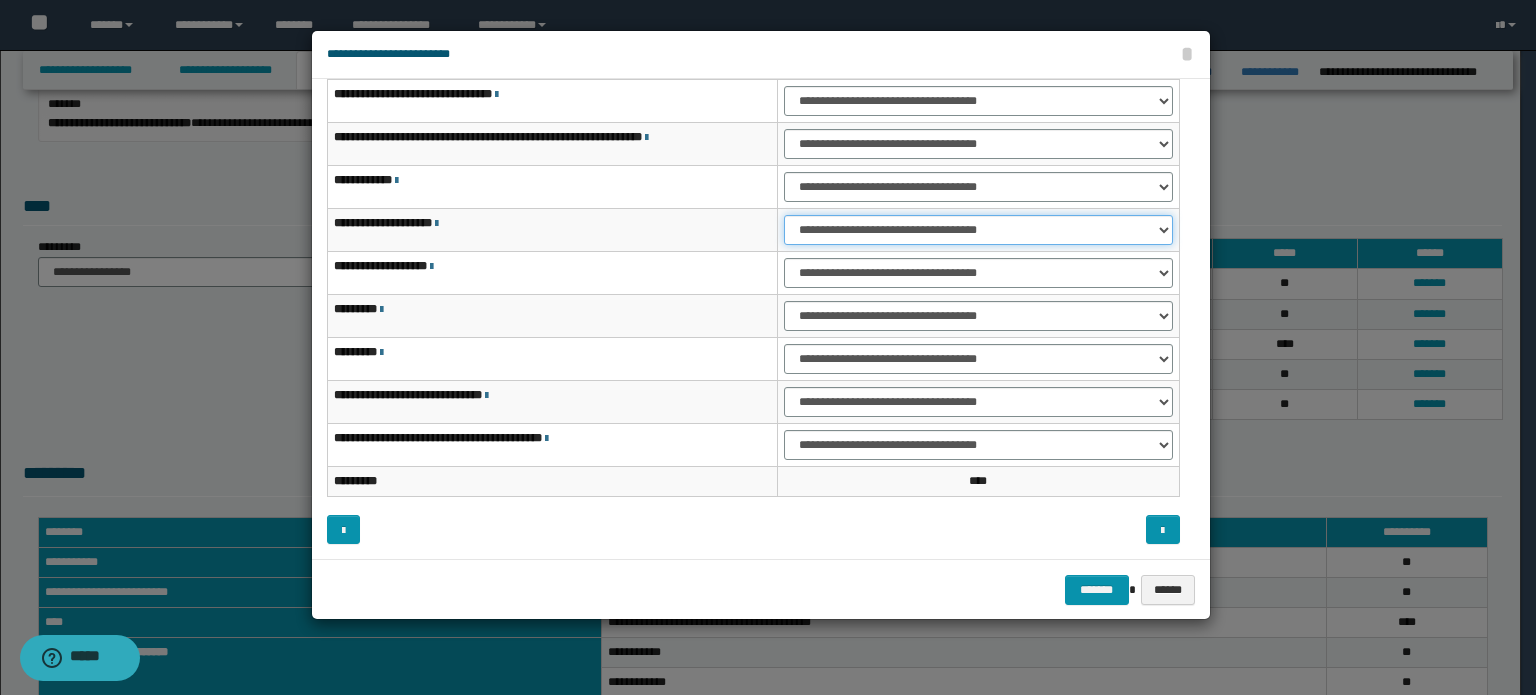 click on "**********" at bounding box center [978, 230] 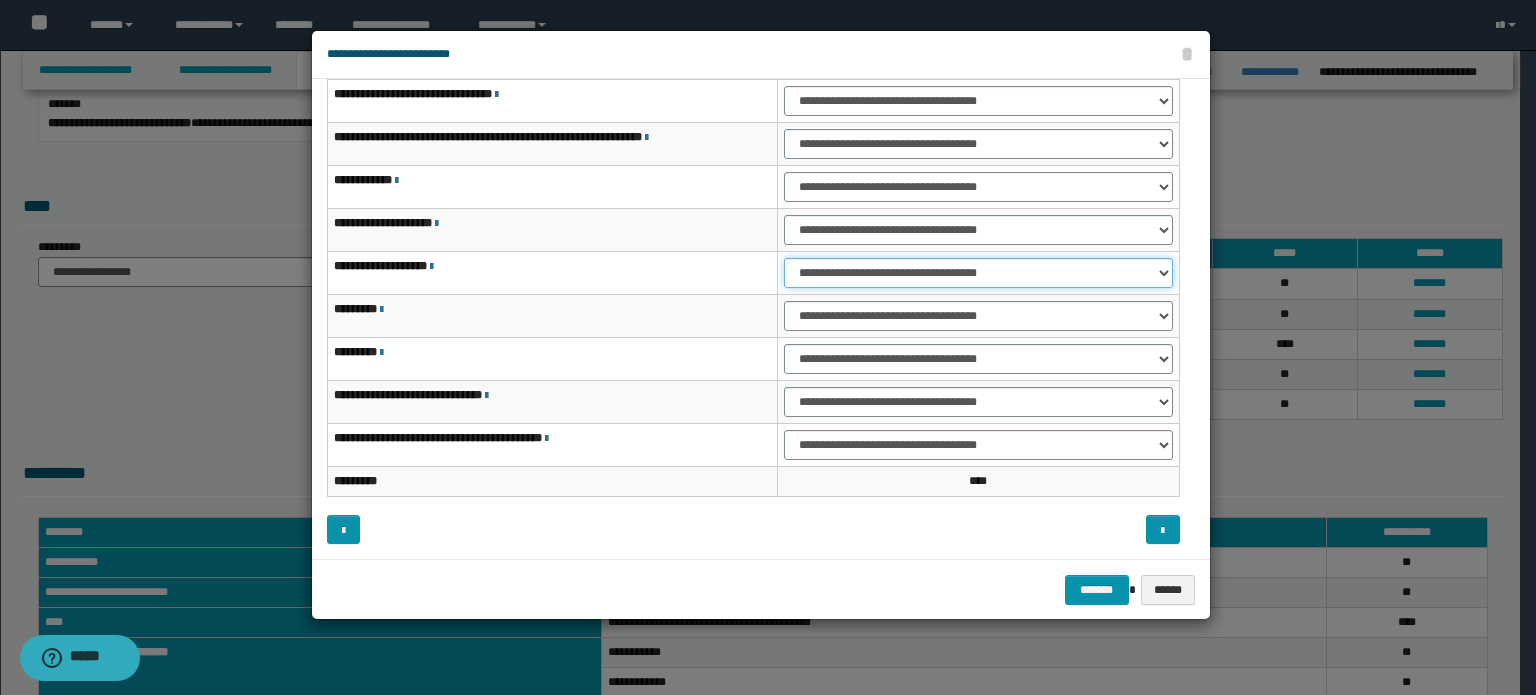 click on "**********" at bounding box center (978, 273) 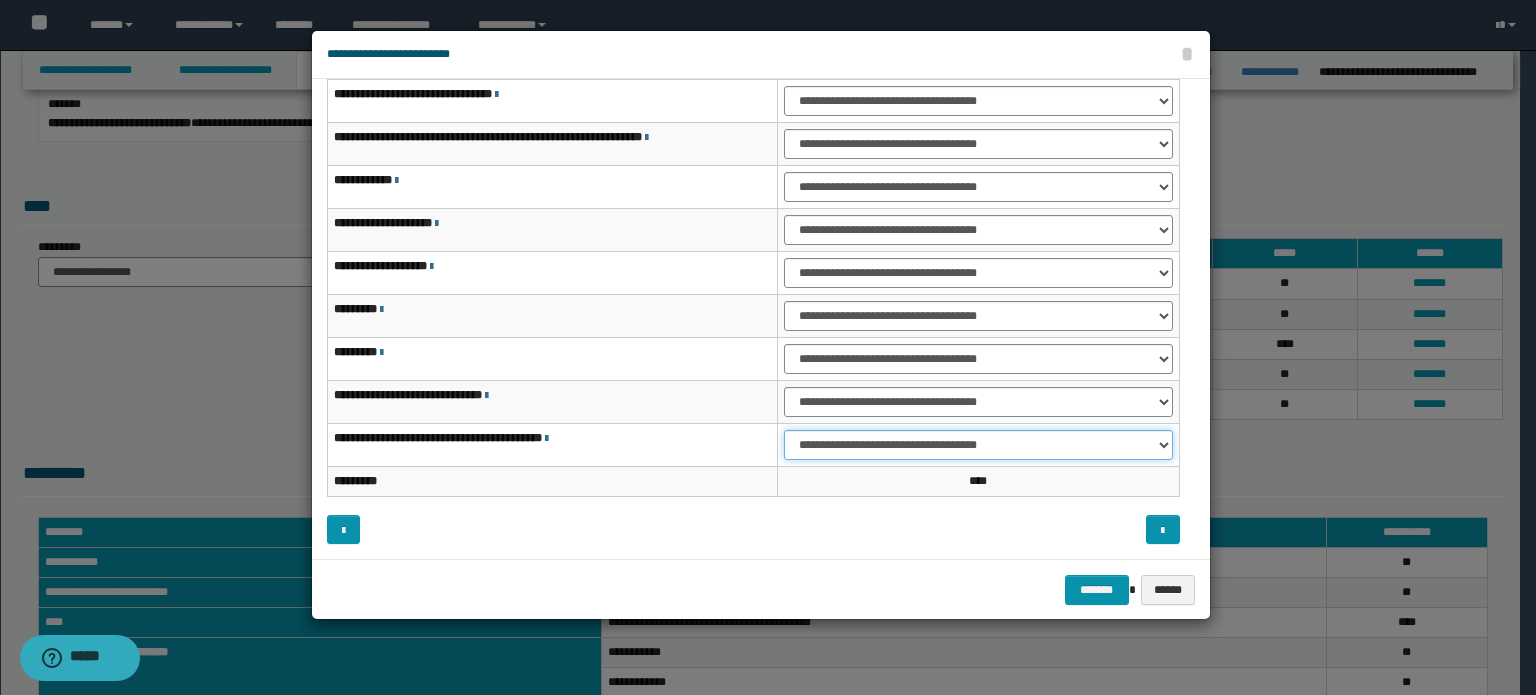 drag, startPoint x: 1080, startPoint y: 438, endPoint x: 1073, endPoint y: 455, distance: 18.384777 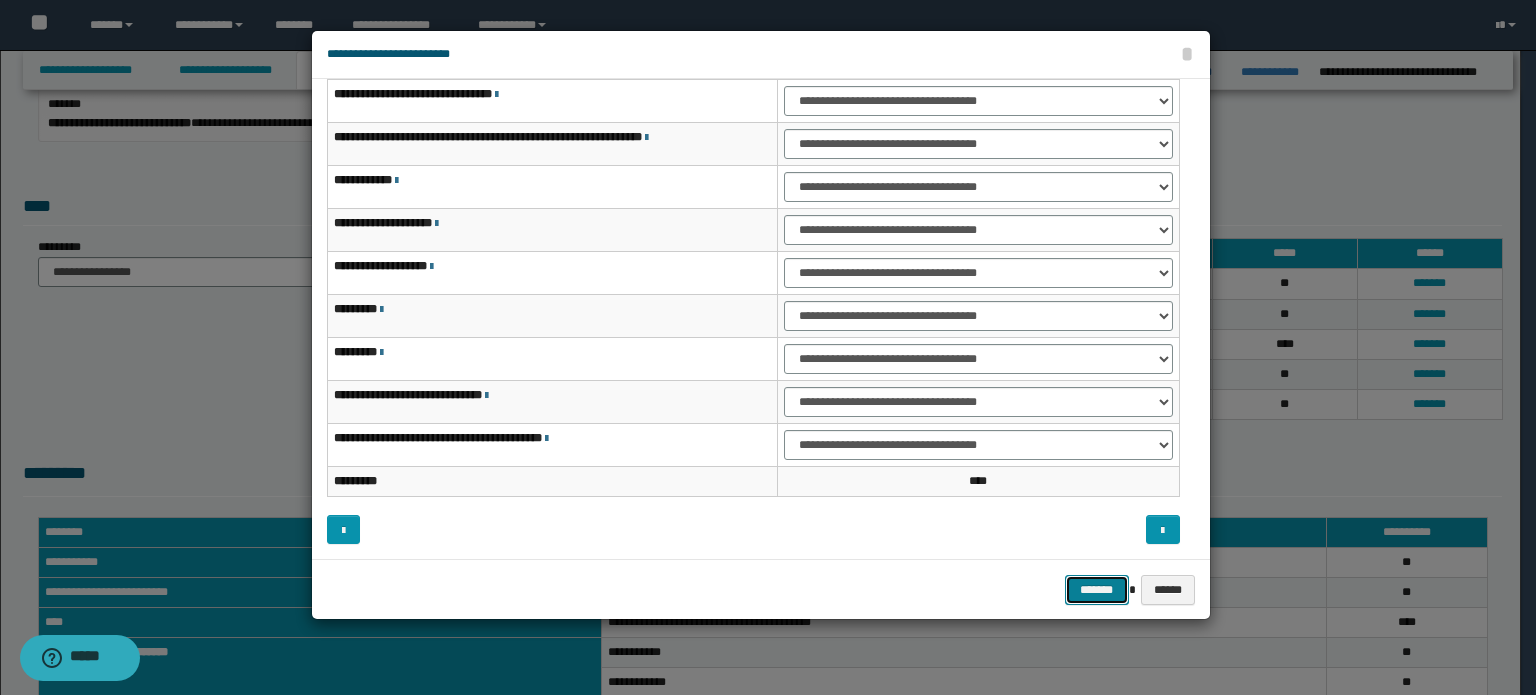 click on "*******" at bounding box center (1097, 590) 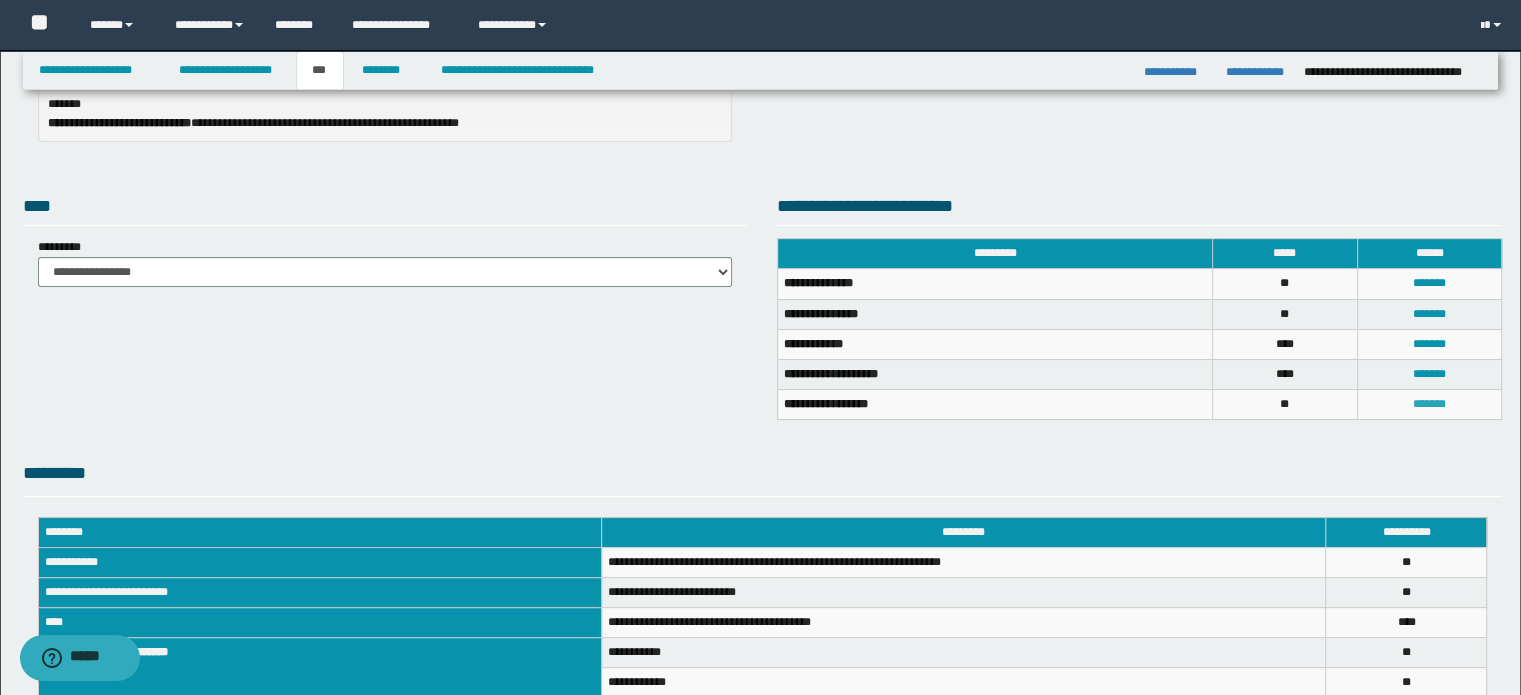 click on "*******" at bounding box center (1429, 404) 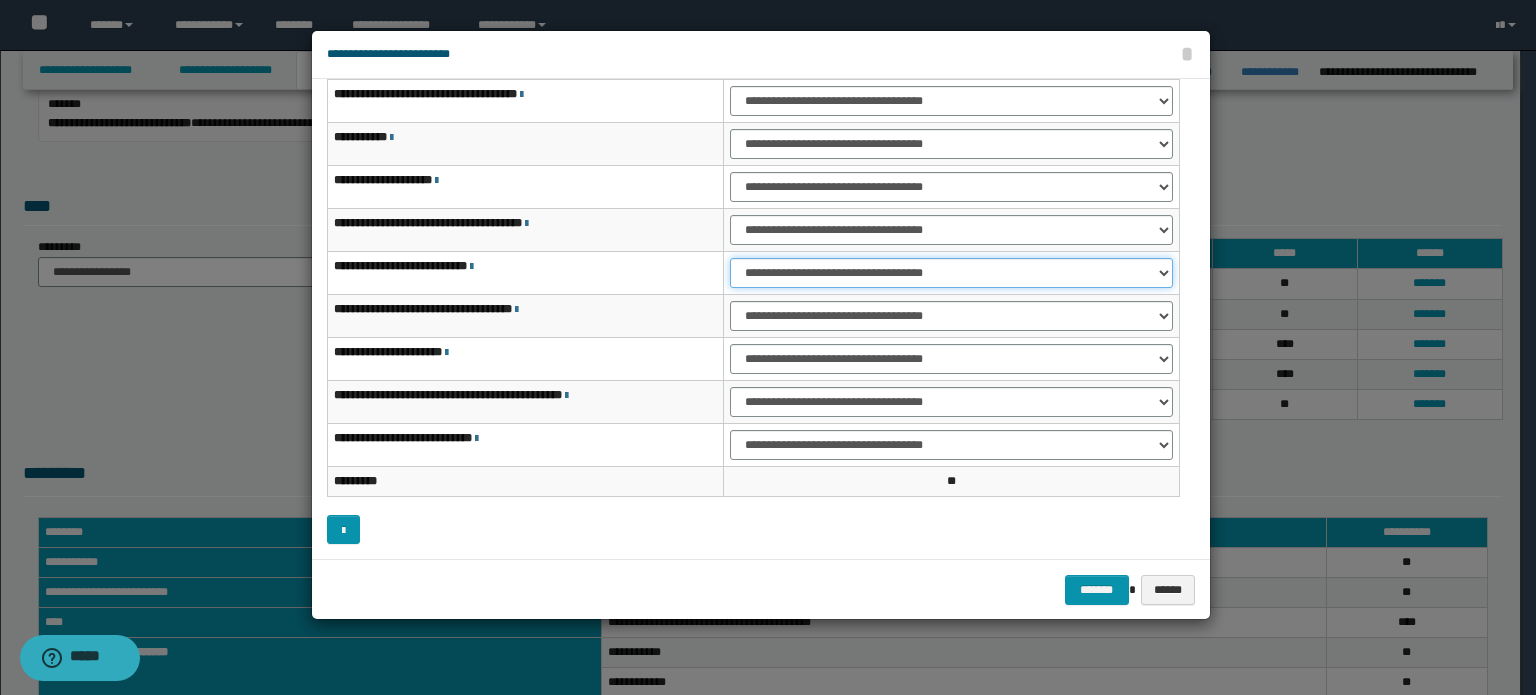 scroll, scrollTop: 65, scrollLeft: 0, axis: vertical 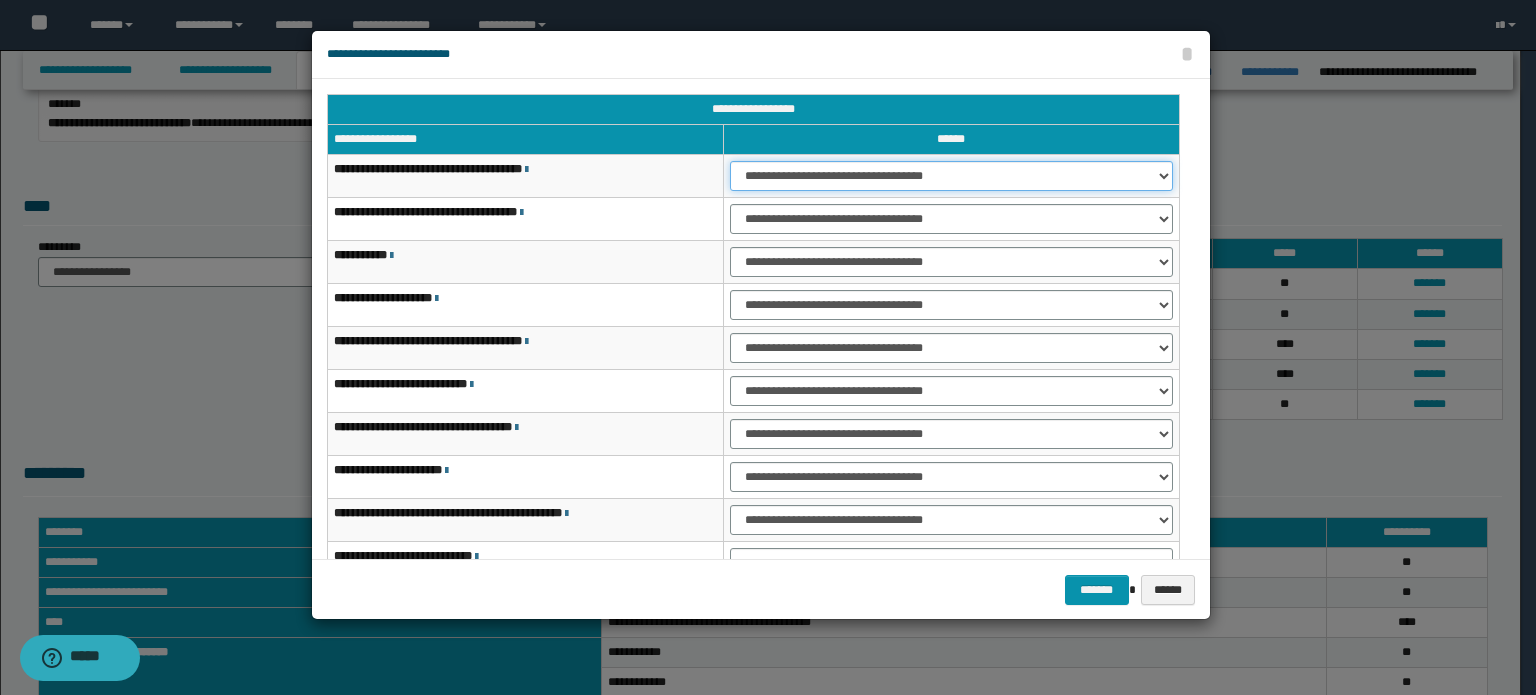 click on "**********" at bounding box center [951, 176] 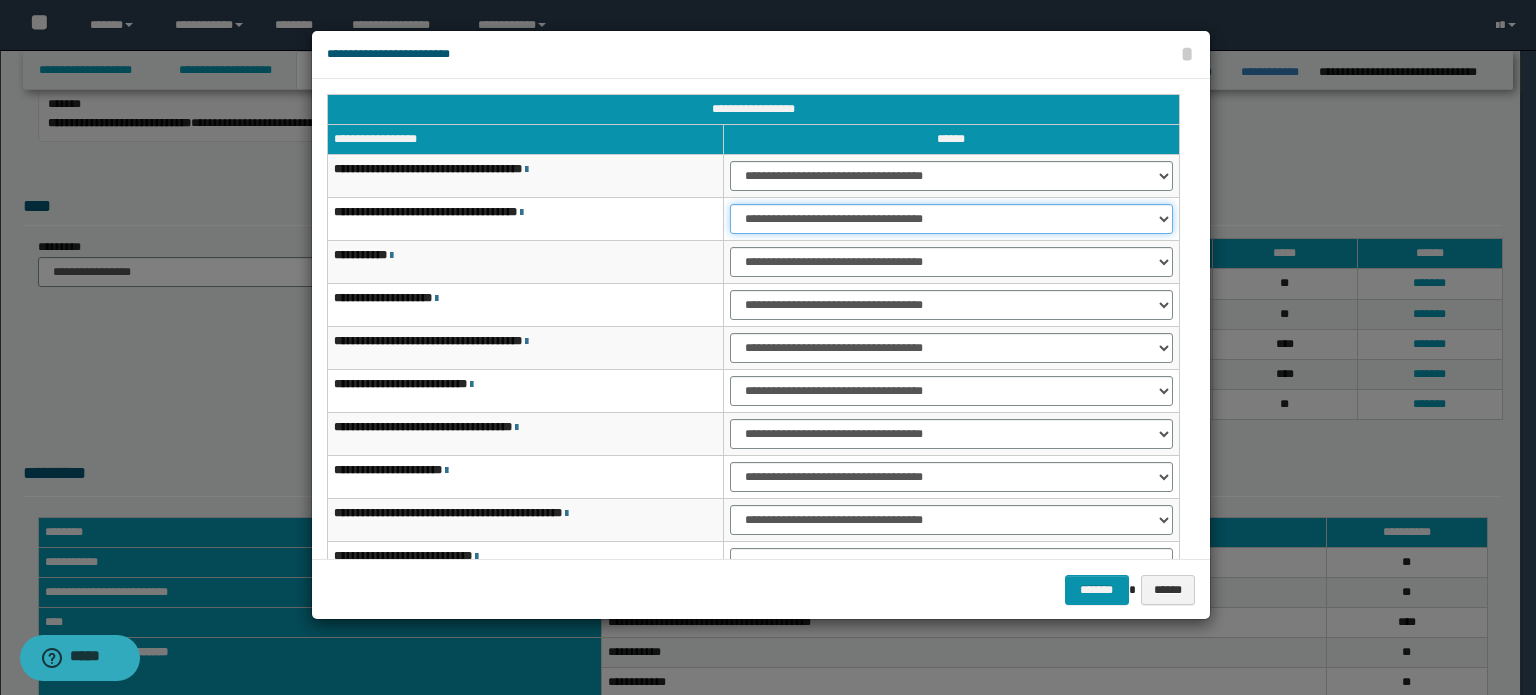 click on "**********" at bounding box center [951, 219] 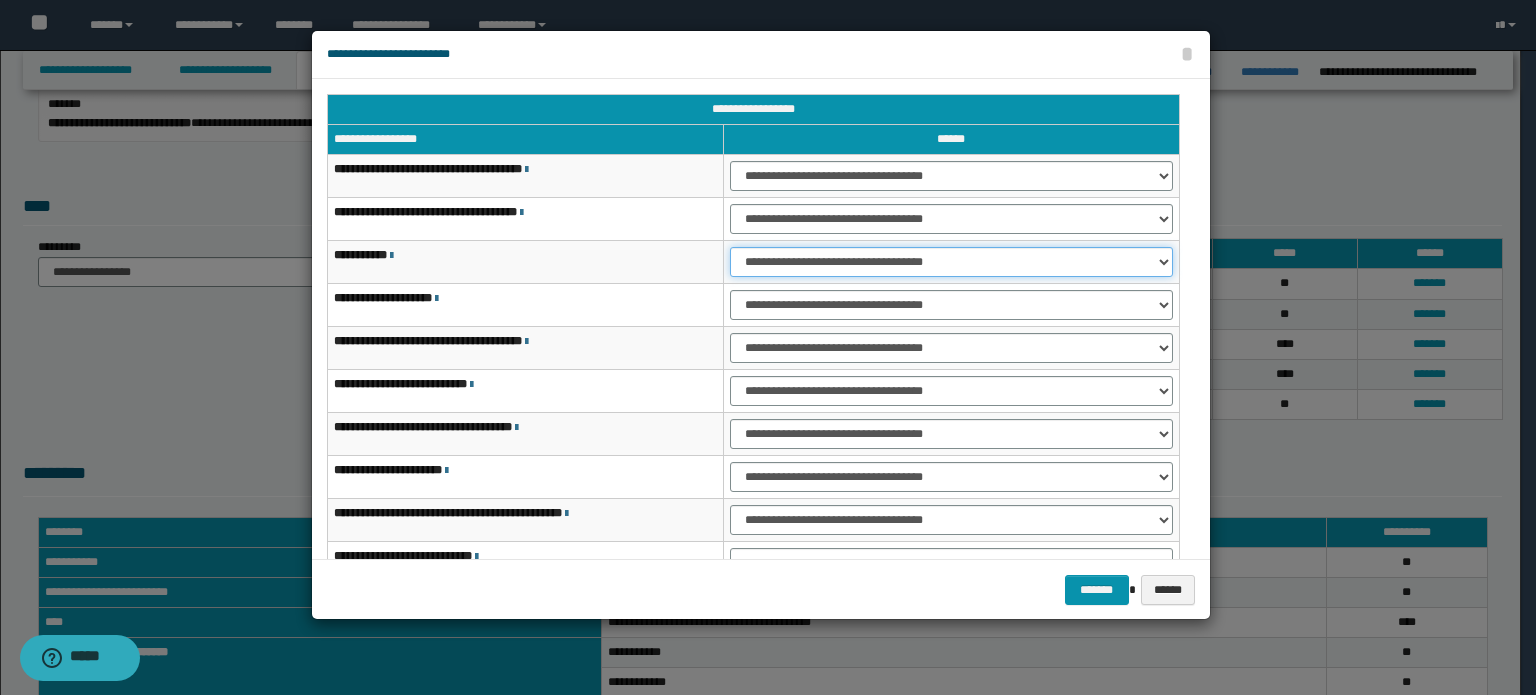 click on "**********" at bounding box center (951, 262) 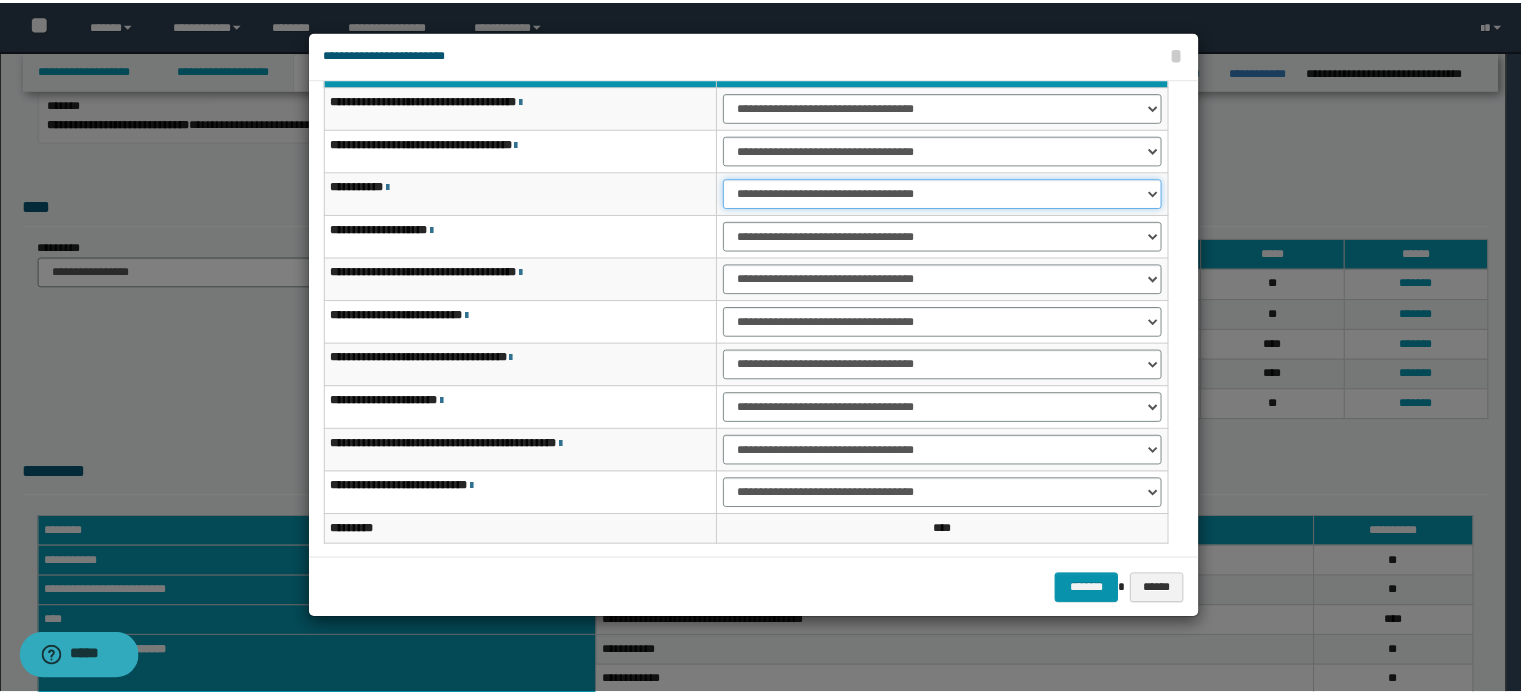 scroll, scrollTop: 118, scrollLeft: 0, axis: vertical 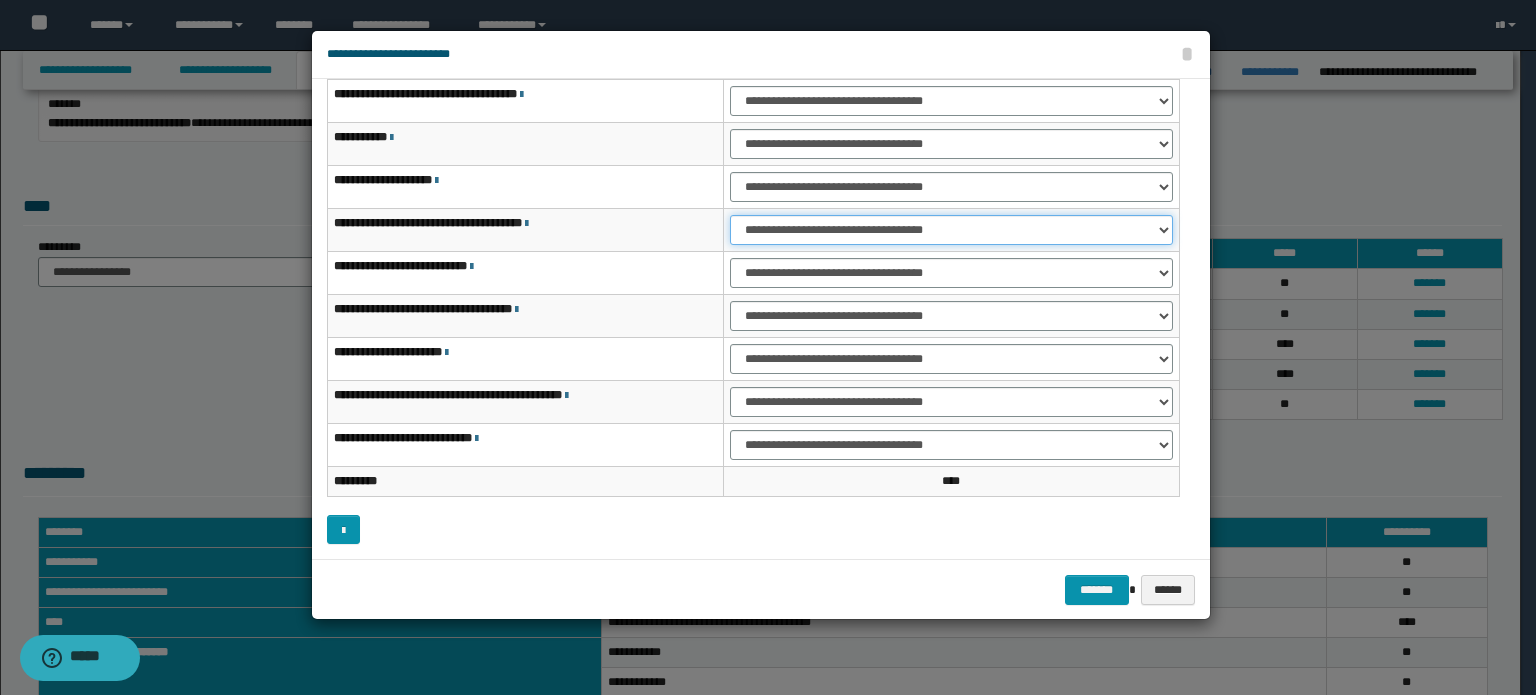 click on "**********" at bounding box center (951, 230) 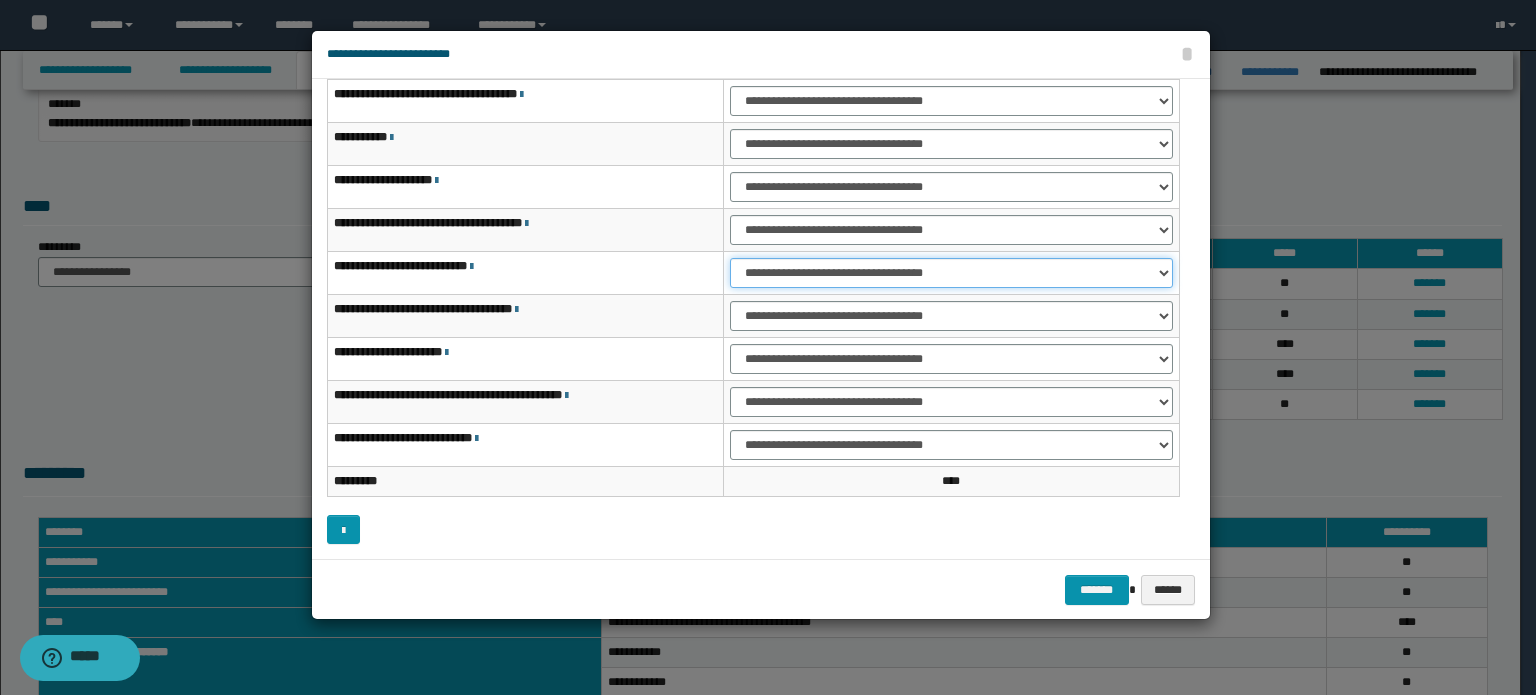 click on "**********" at bounding box center (951, 273) 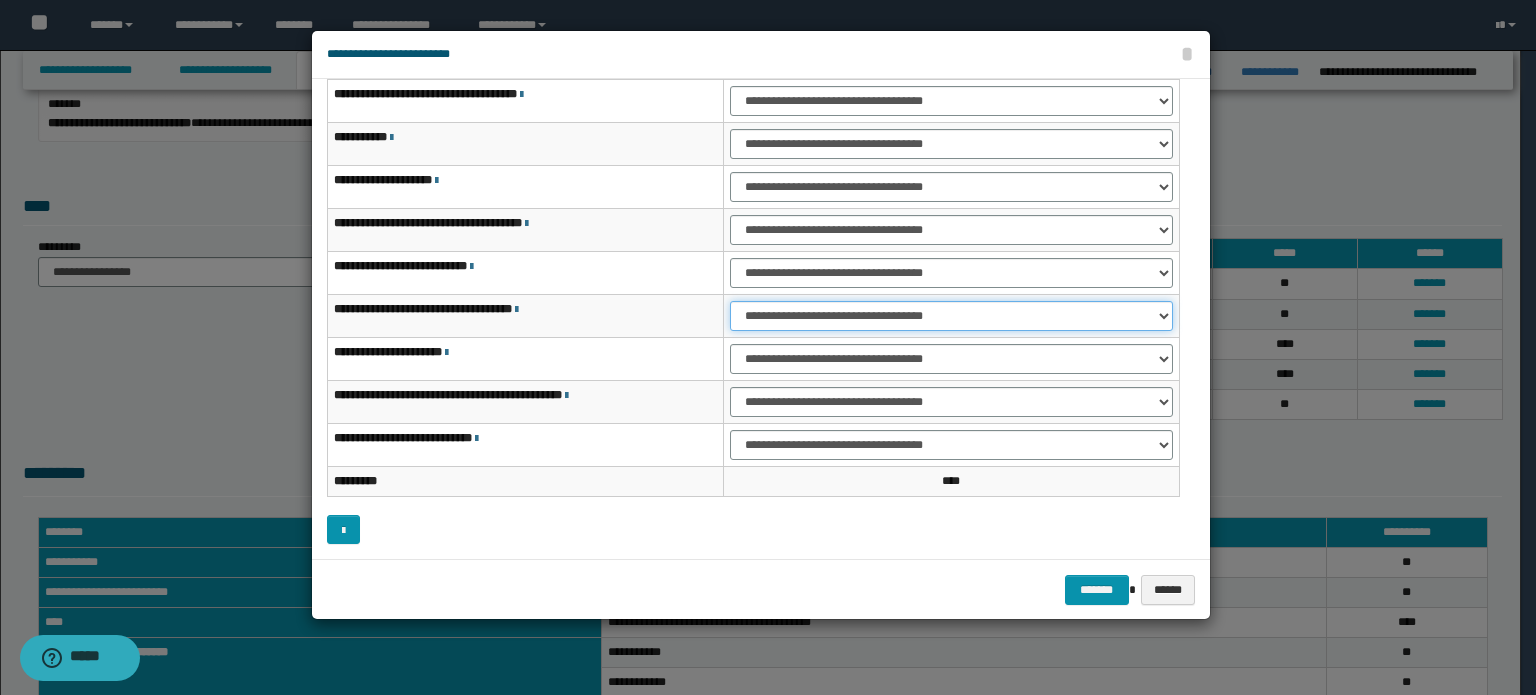 drag, startPoint x: 1004, startPoint y: 312, endPoint x: 1003, endPoint y: 325, distance: 13.038404 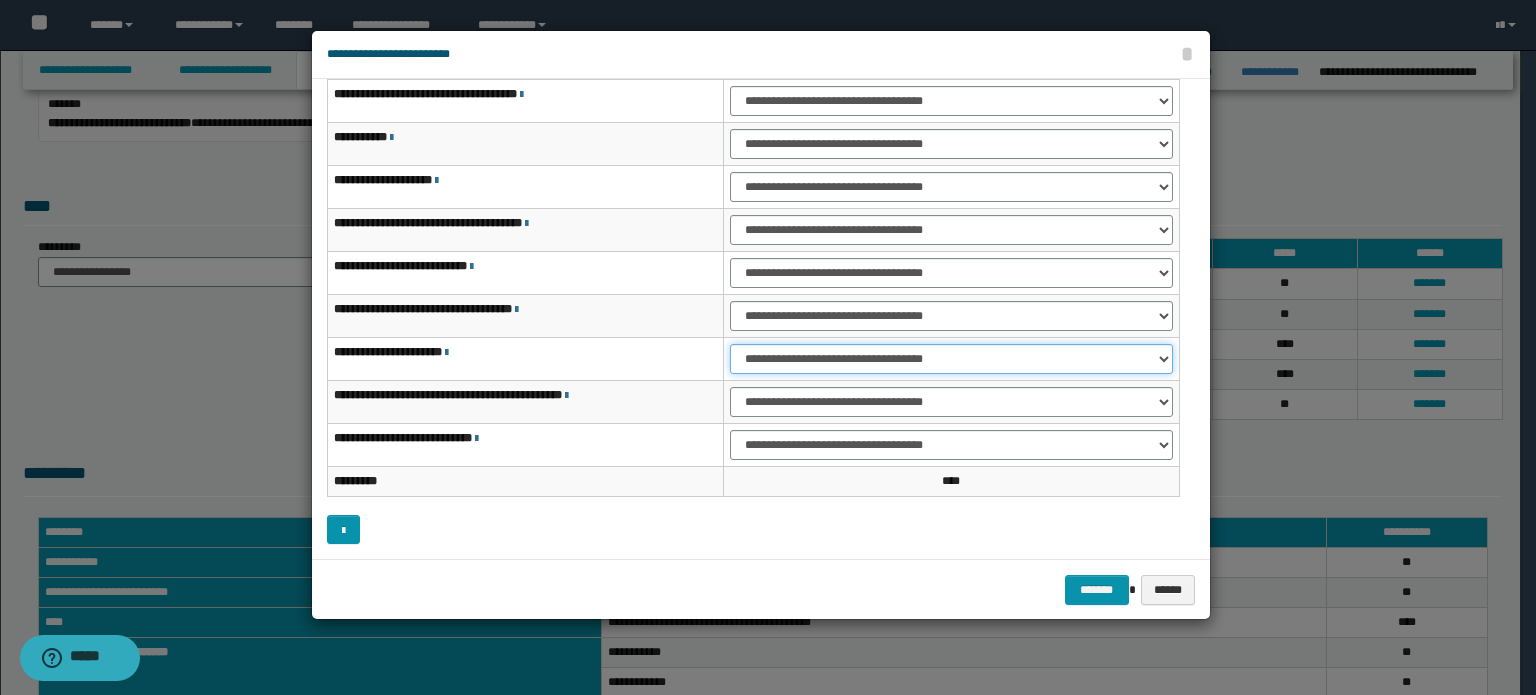 click on "**********" at bounding box center (951, 359) 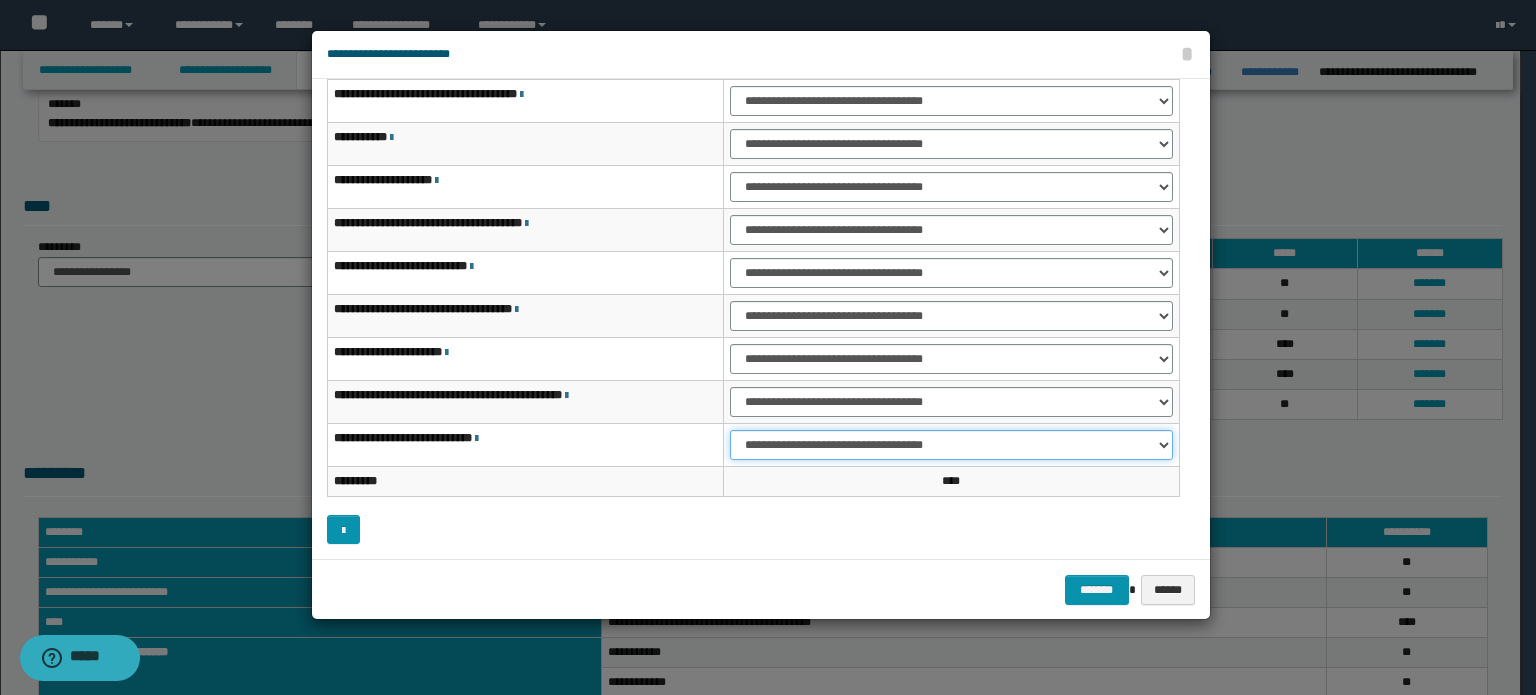 click on "**********" at bounding box center (951, 445) 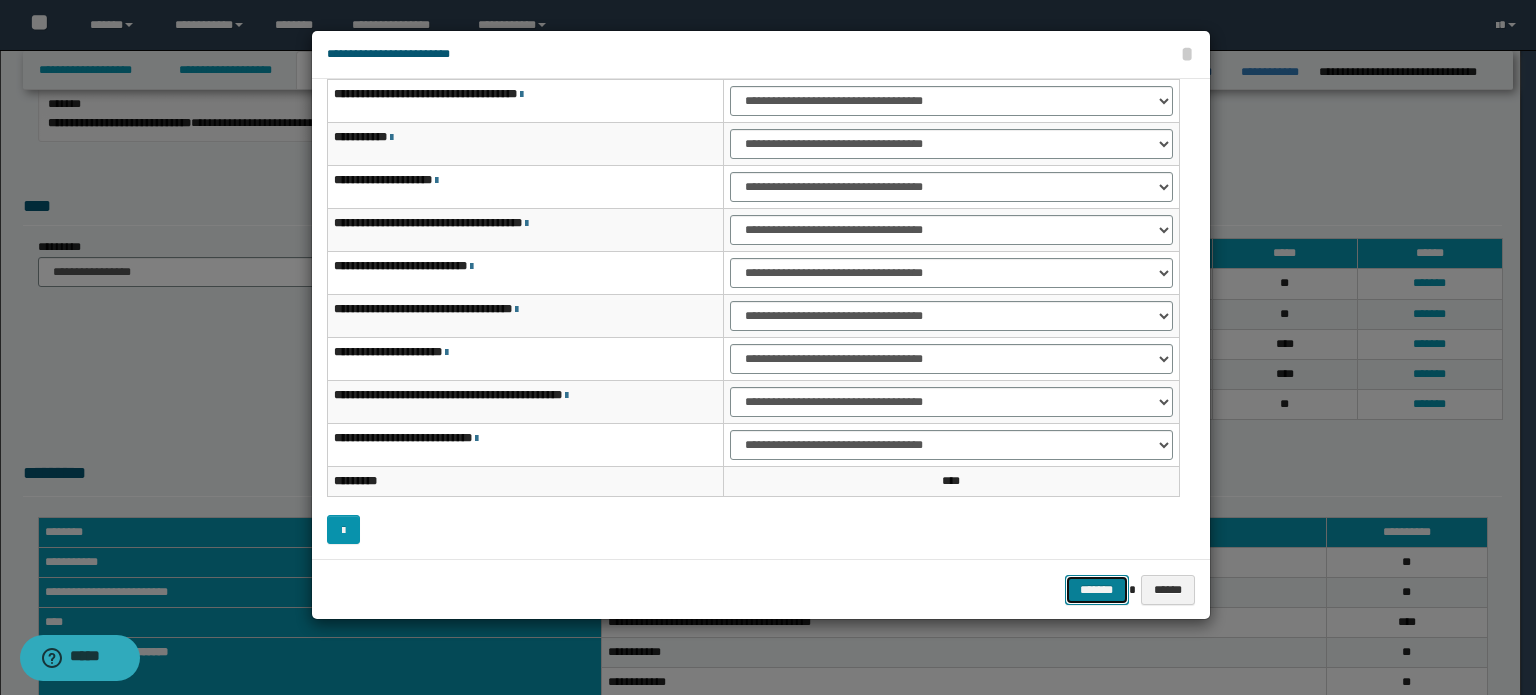click on "*******" at bounding box center (1097, 590) 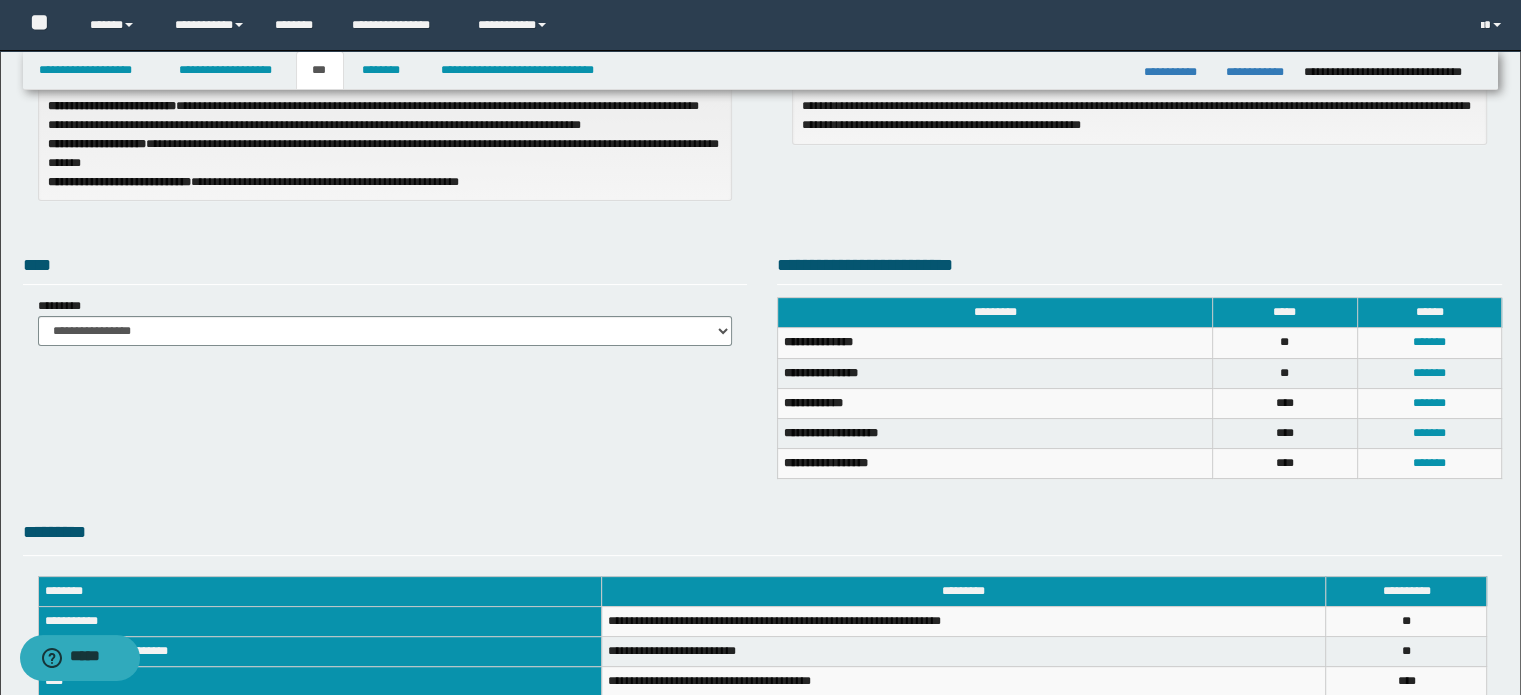 scroll, scrollTop: 0, scrollLeft: 0, axis: both 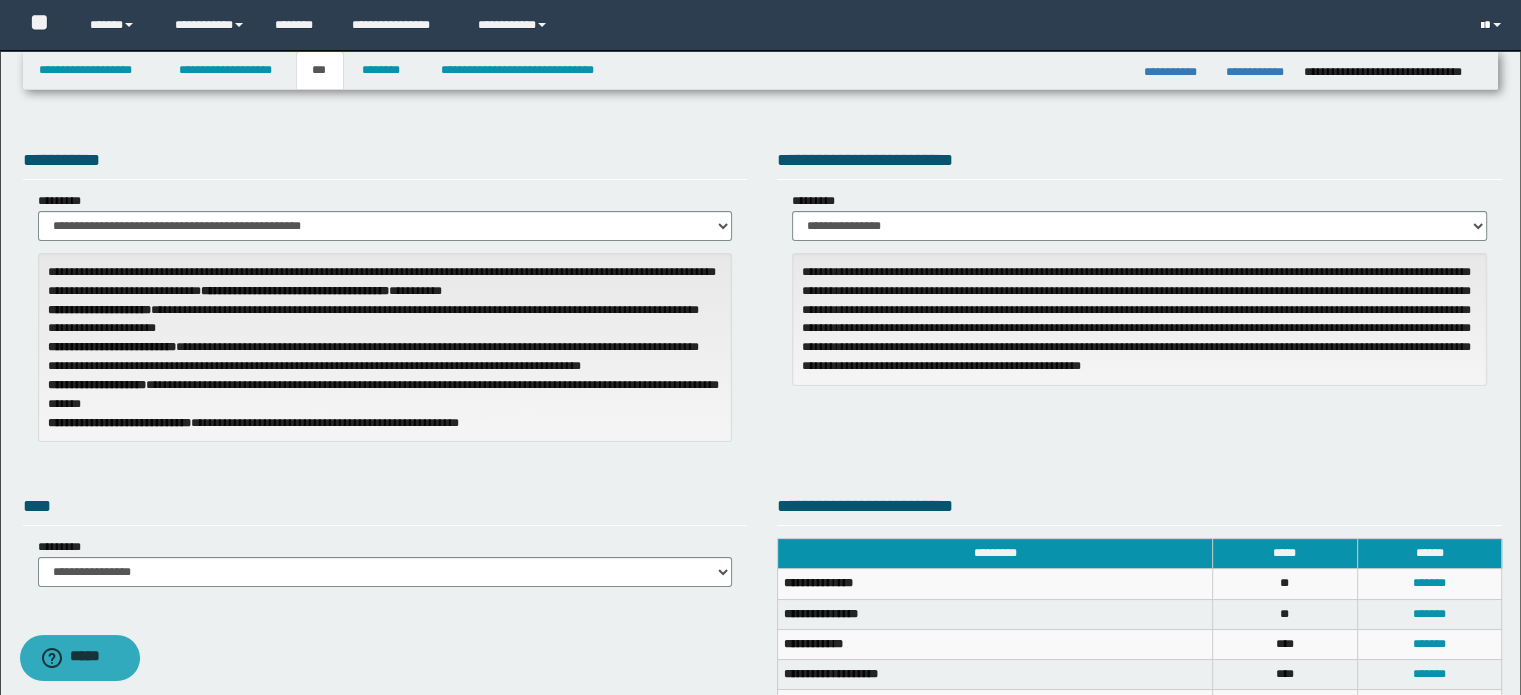 click at bounding box center (1493, 25) 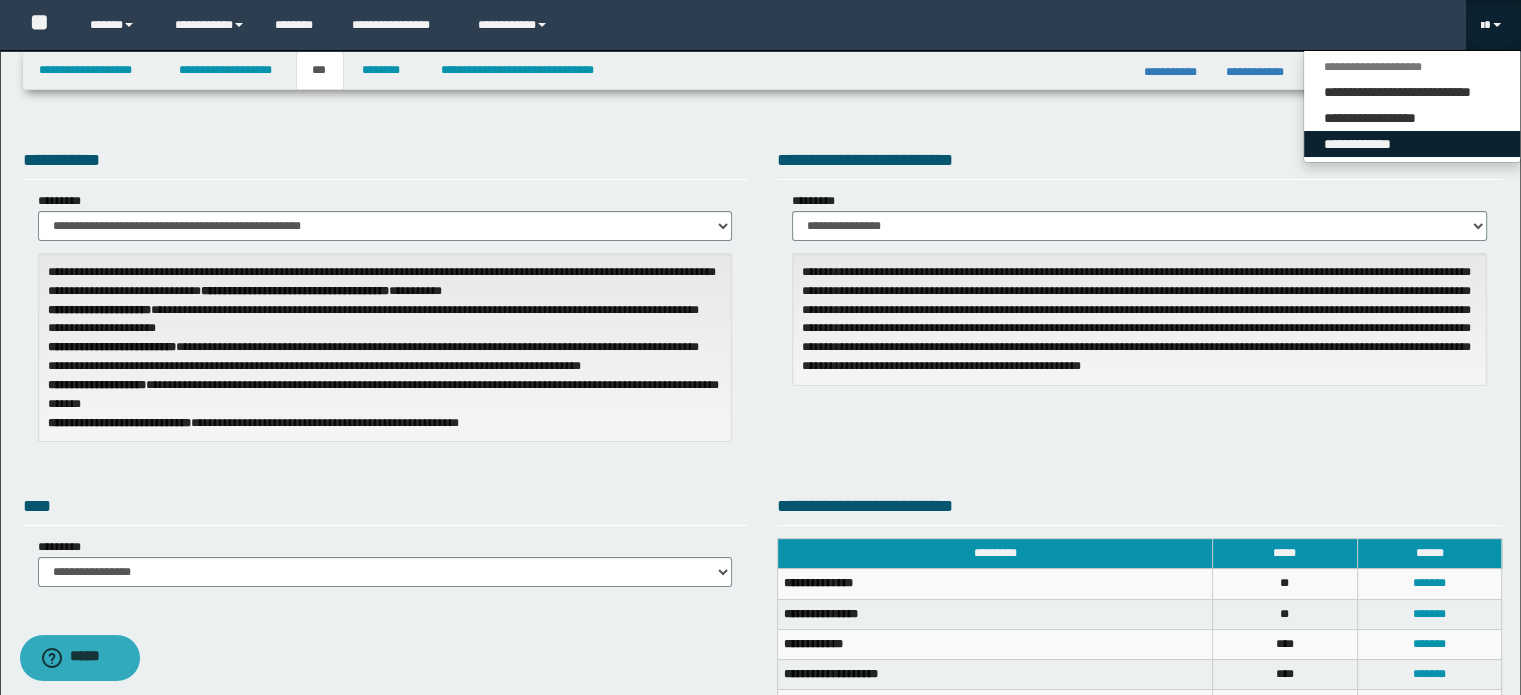 click on "**********" at bounding box center (1412, 144) 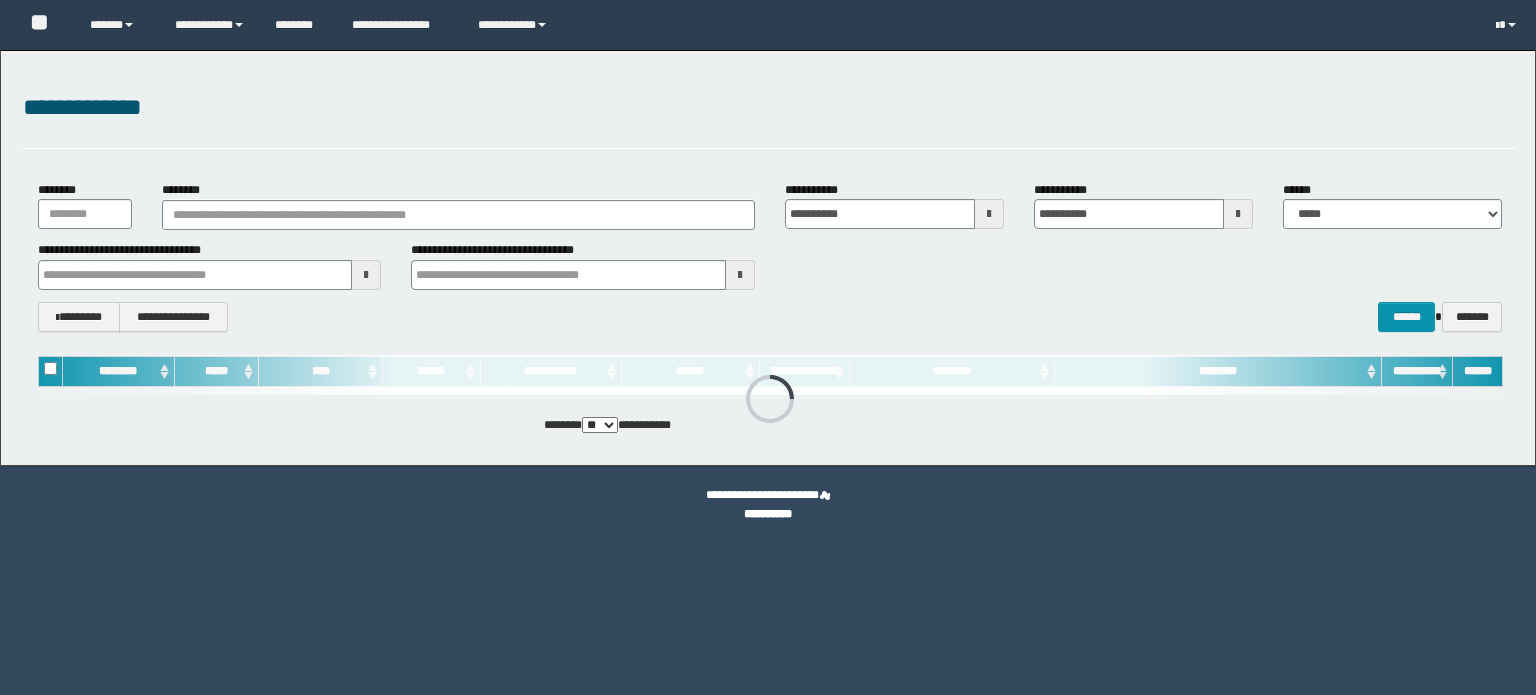 scroll, scrollTop: 0, scrollLeft: 0, axis: both 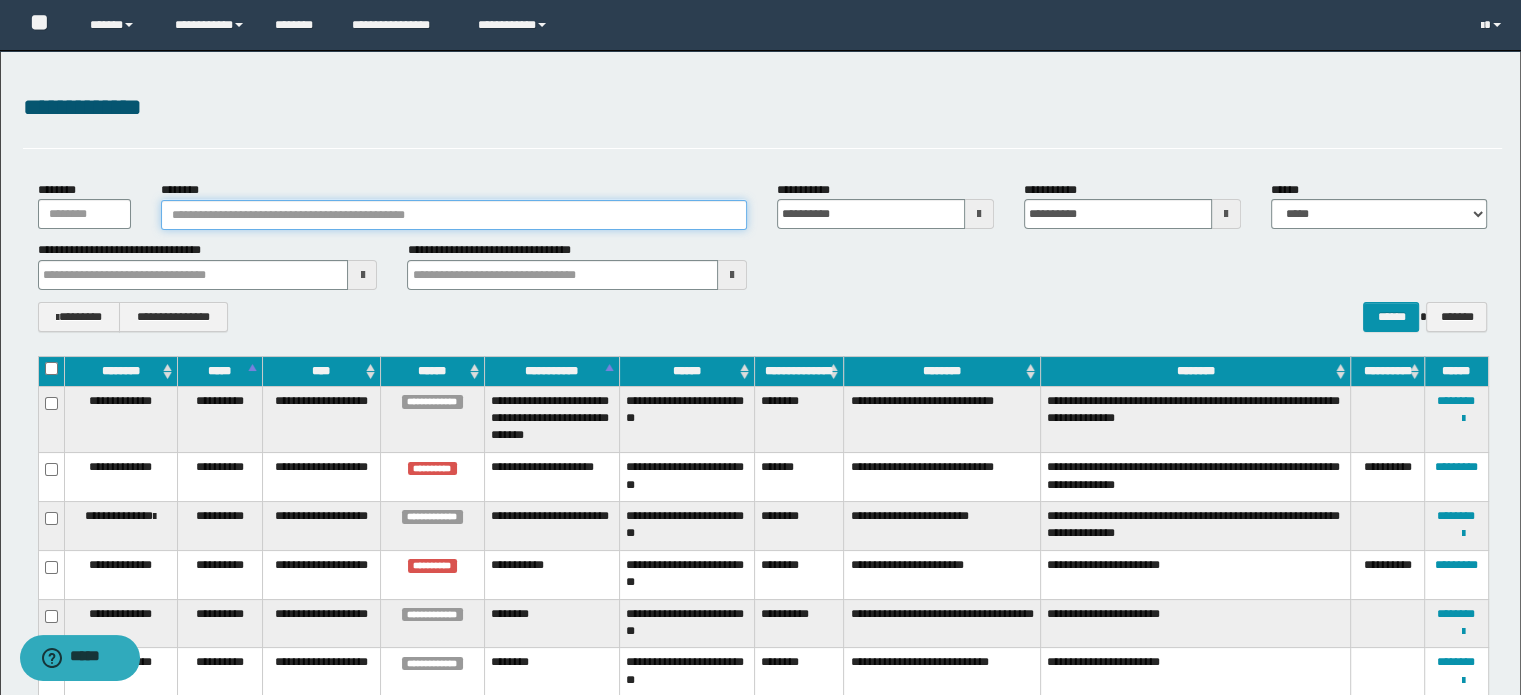 click on "********" at bounding box center [454, 215] 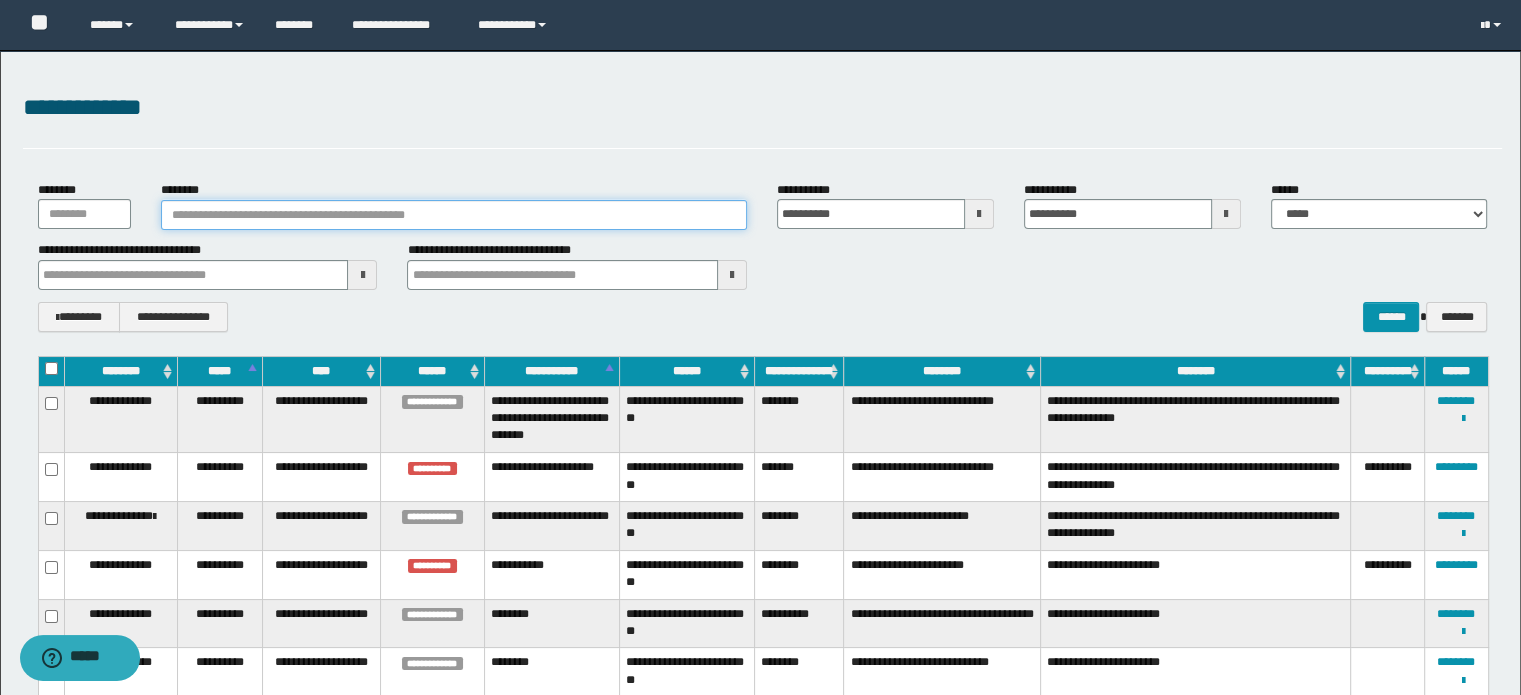 paste on "**********" 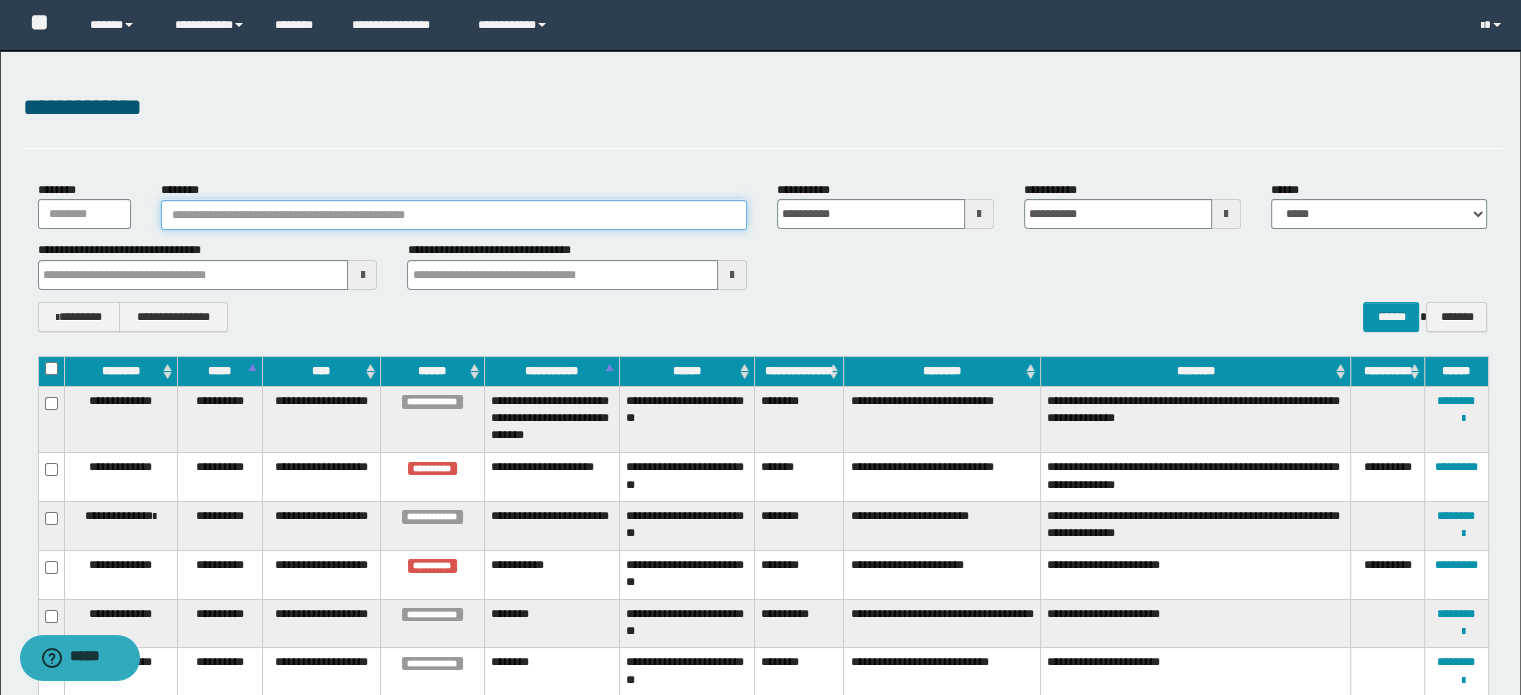 type on "**********" 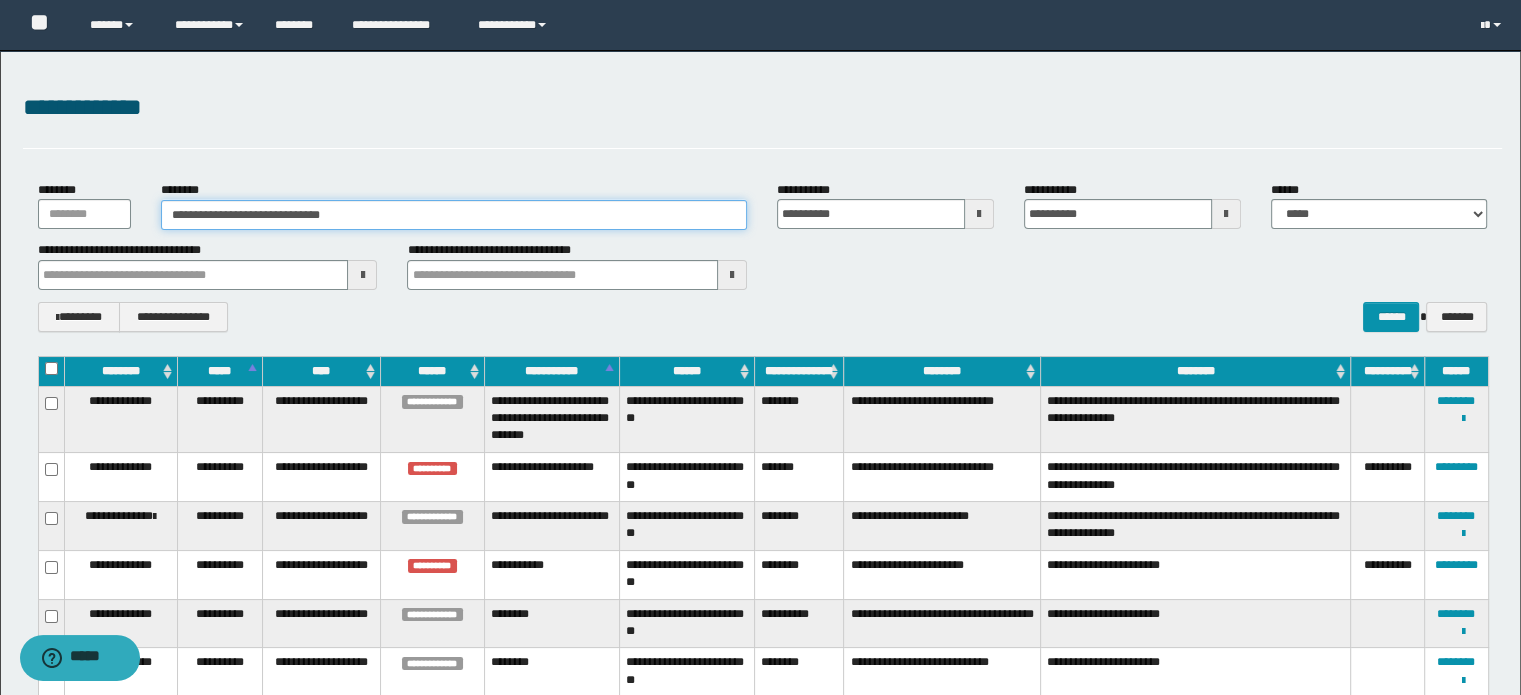 type on "**********" 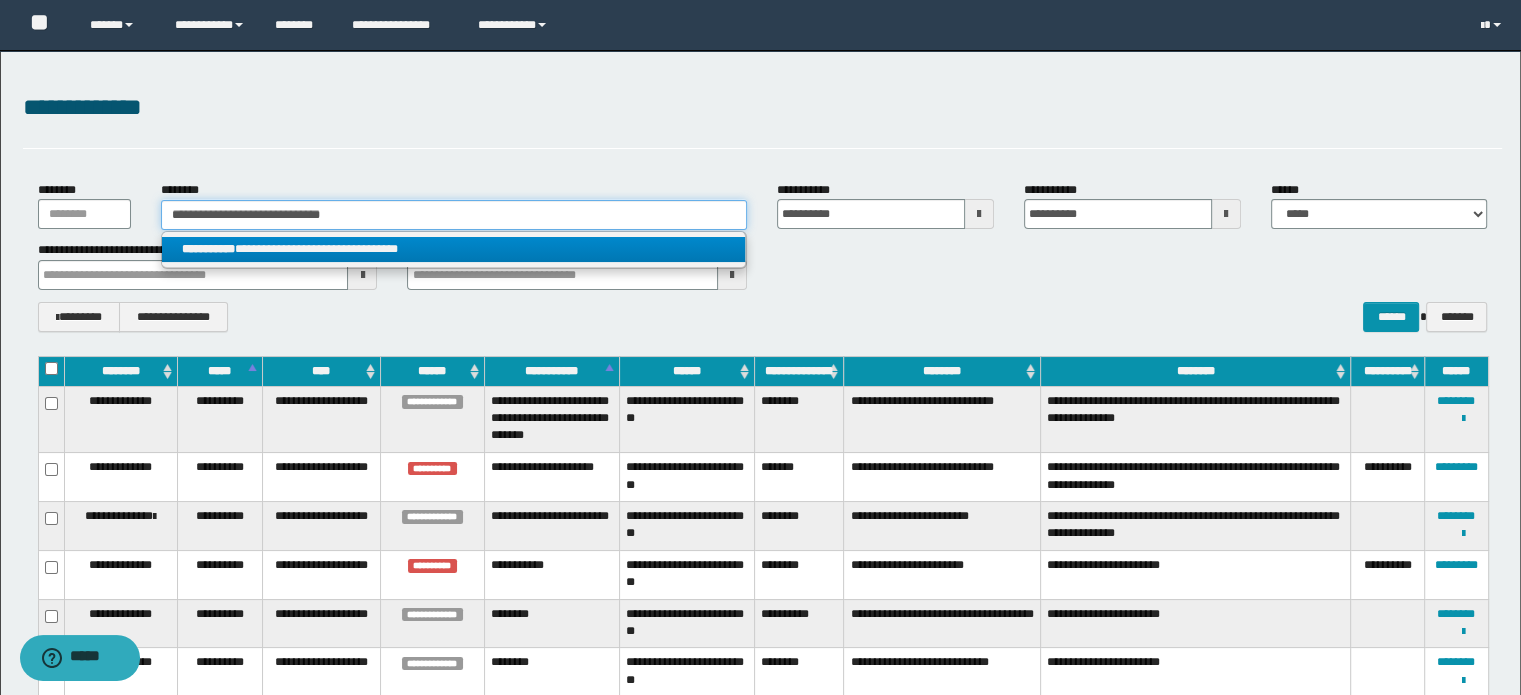 type on "**********" 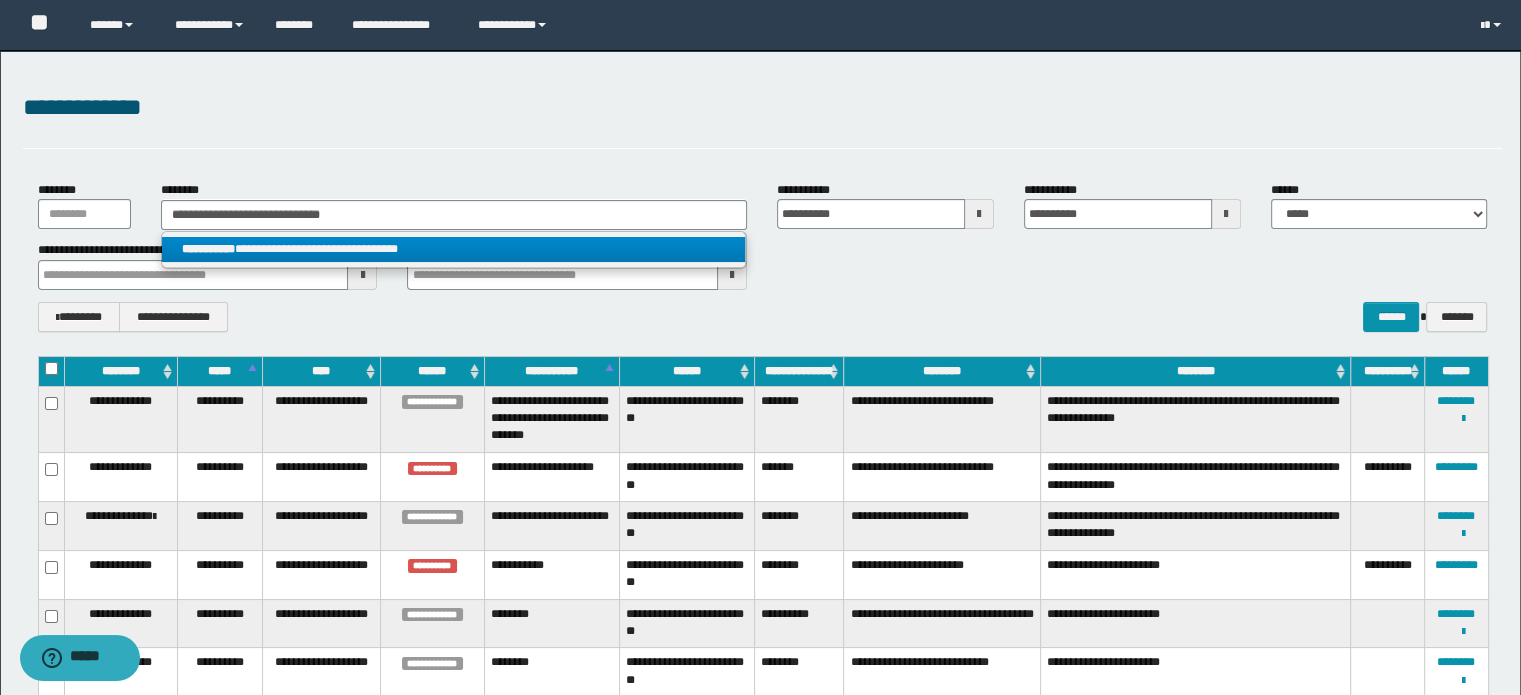 click on "**********" at bounding box center (454, 249) 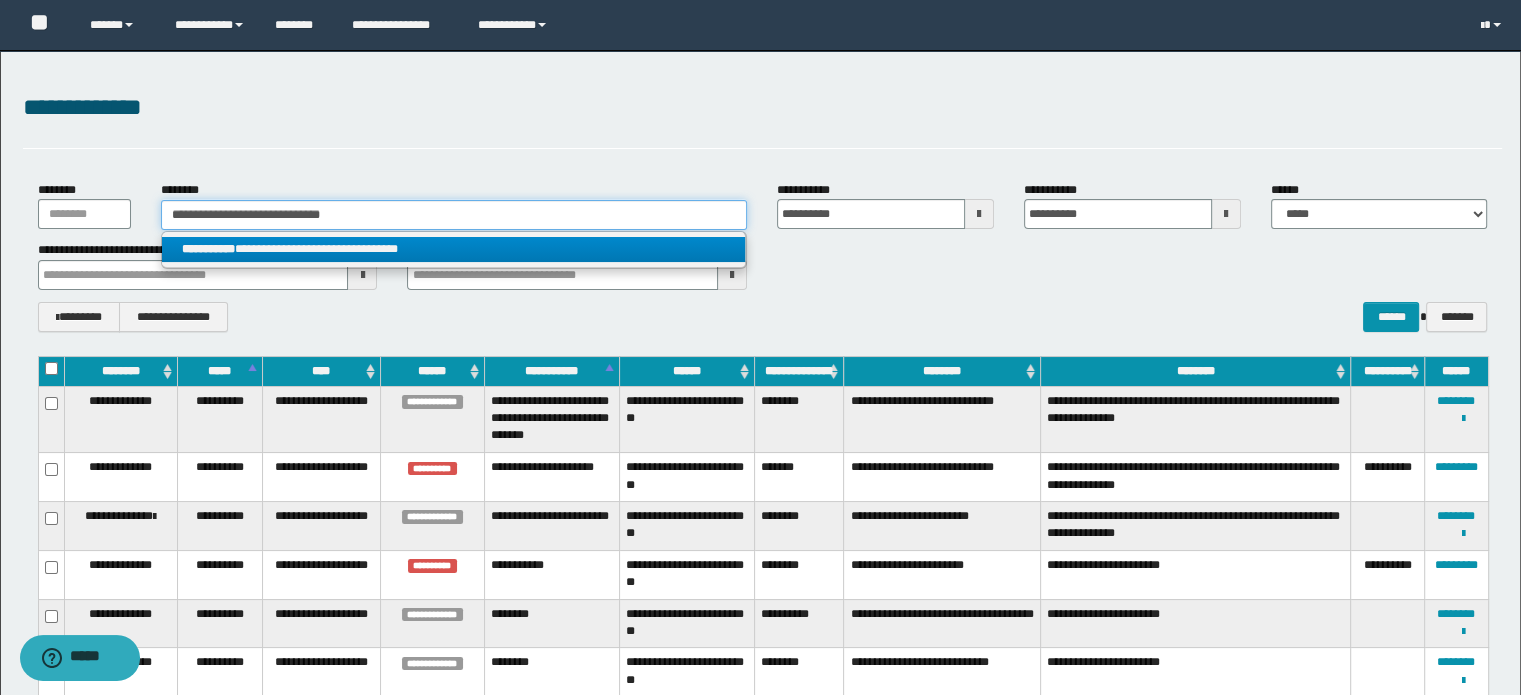 type 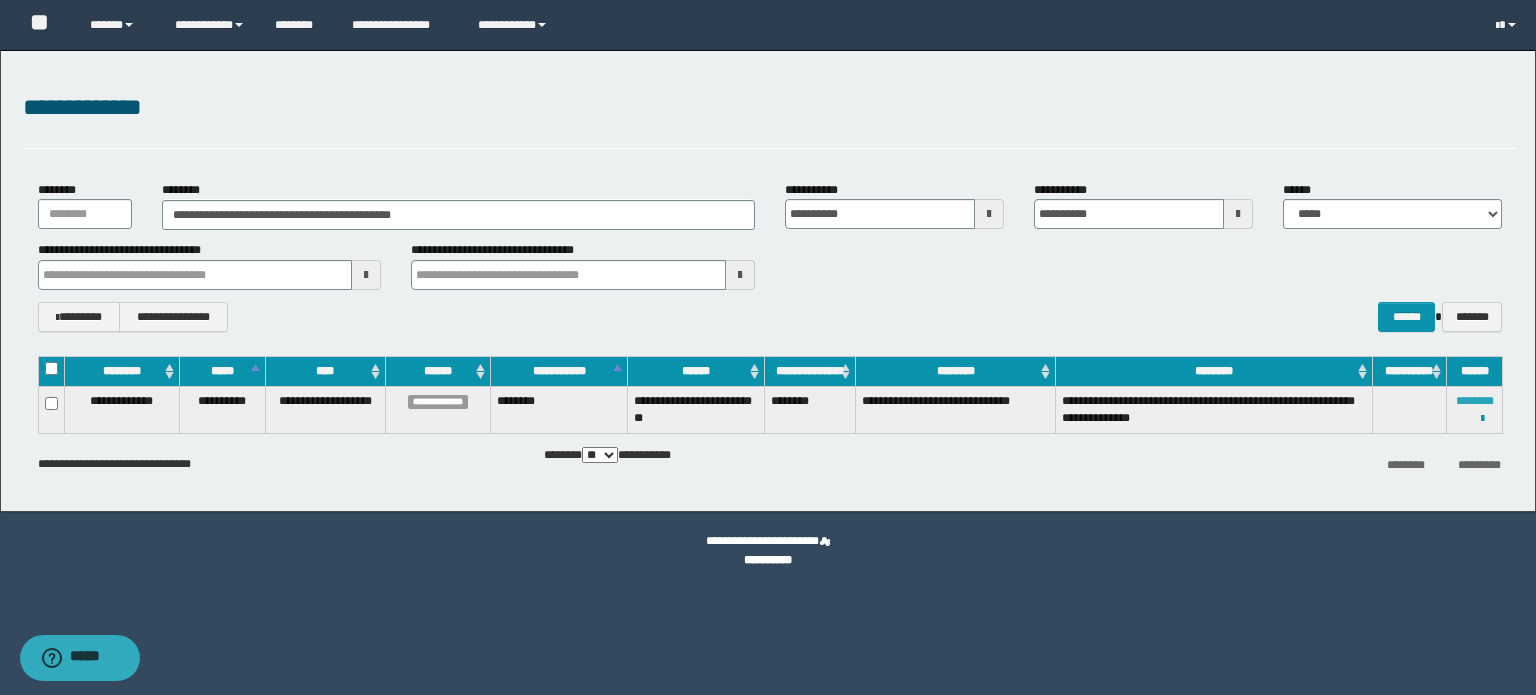 click on "********" at bounding box center (1475, 401) 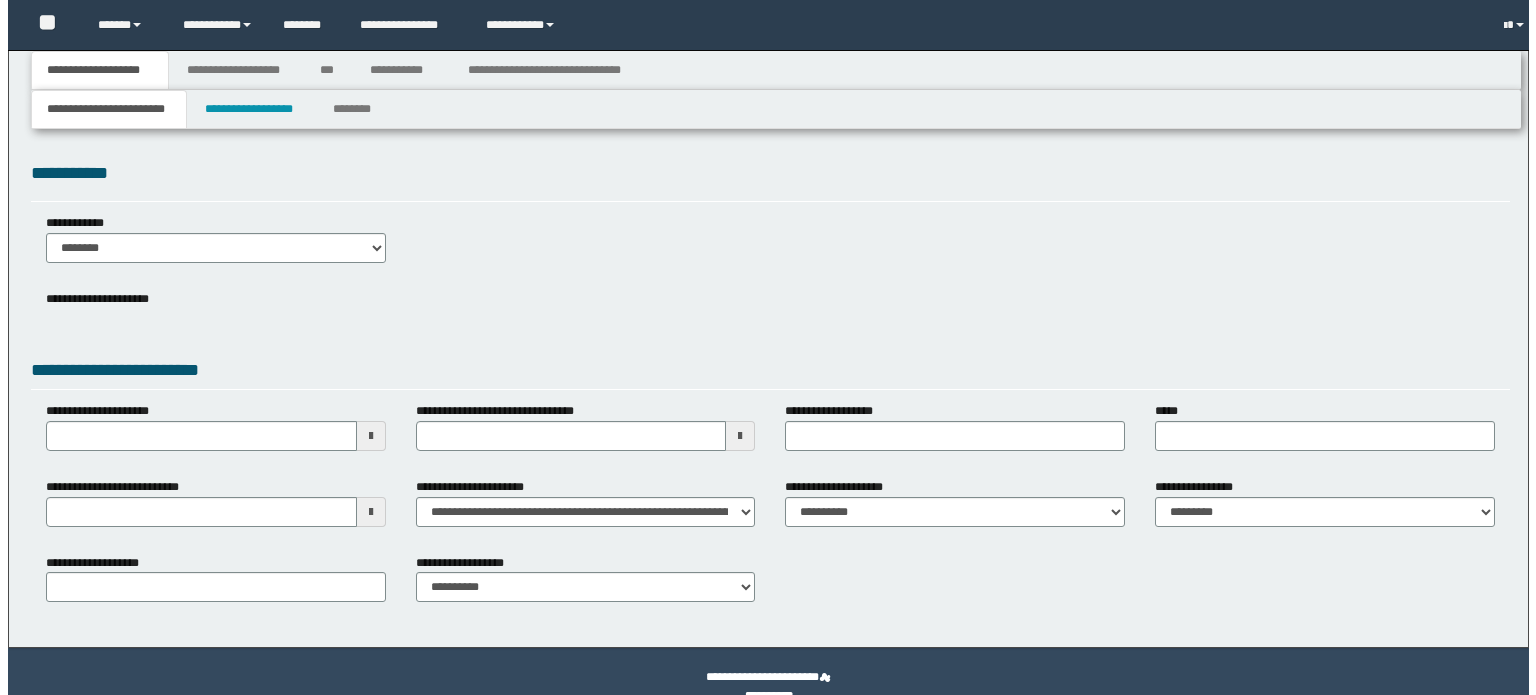 scroll, scrollTop: 0, scrollLeft: 0, axis: both 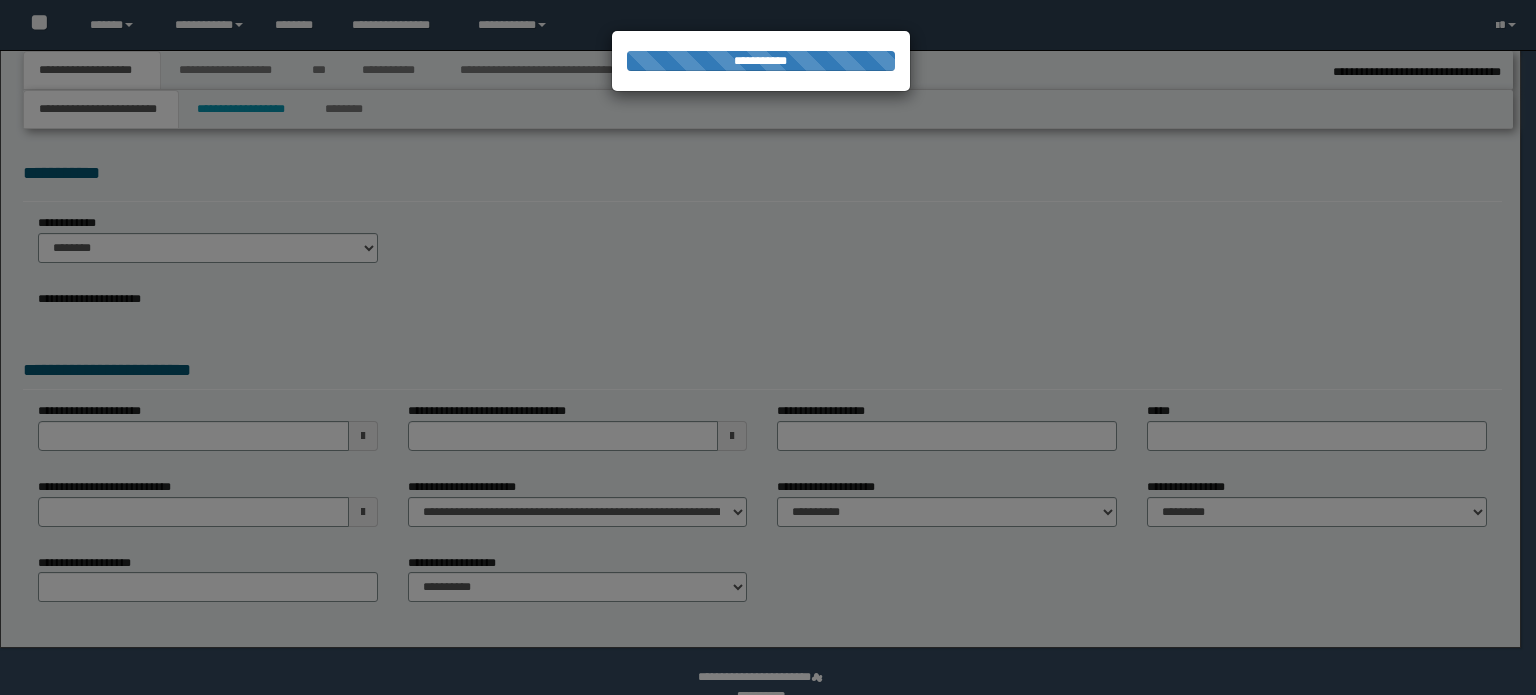 select on "*" 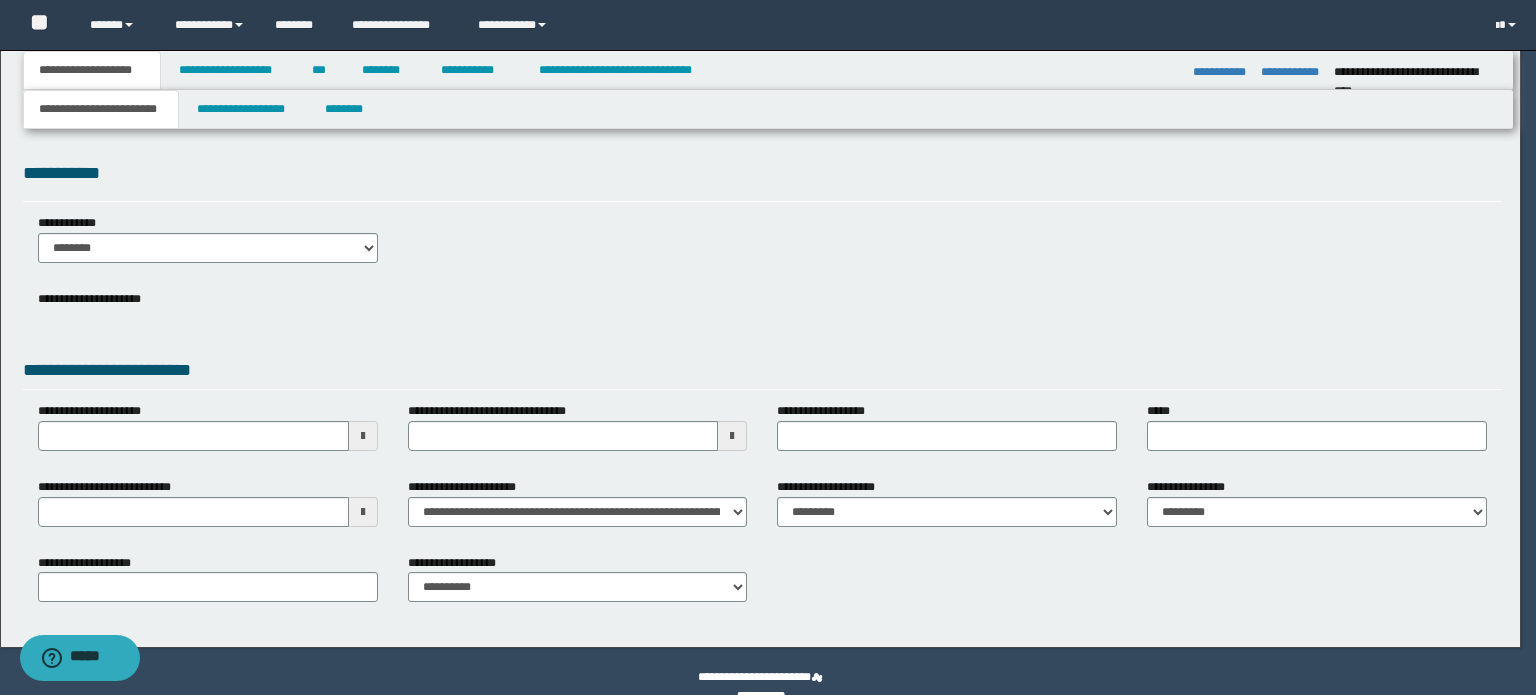 scroll, scrollTop: 0, scrollLeft: 0, axis: both 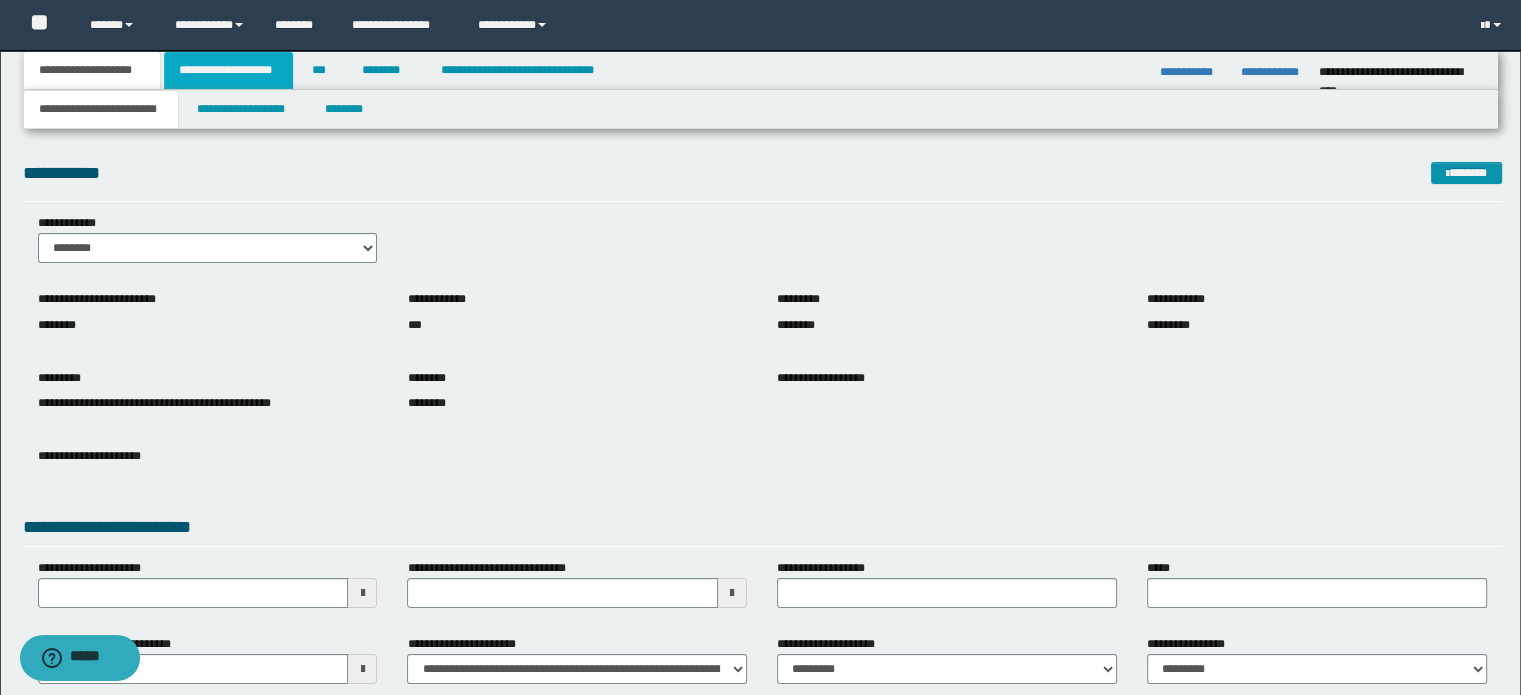 click on "**********" at bounding box center [228, 70] 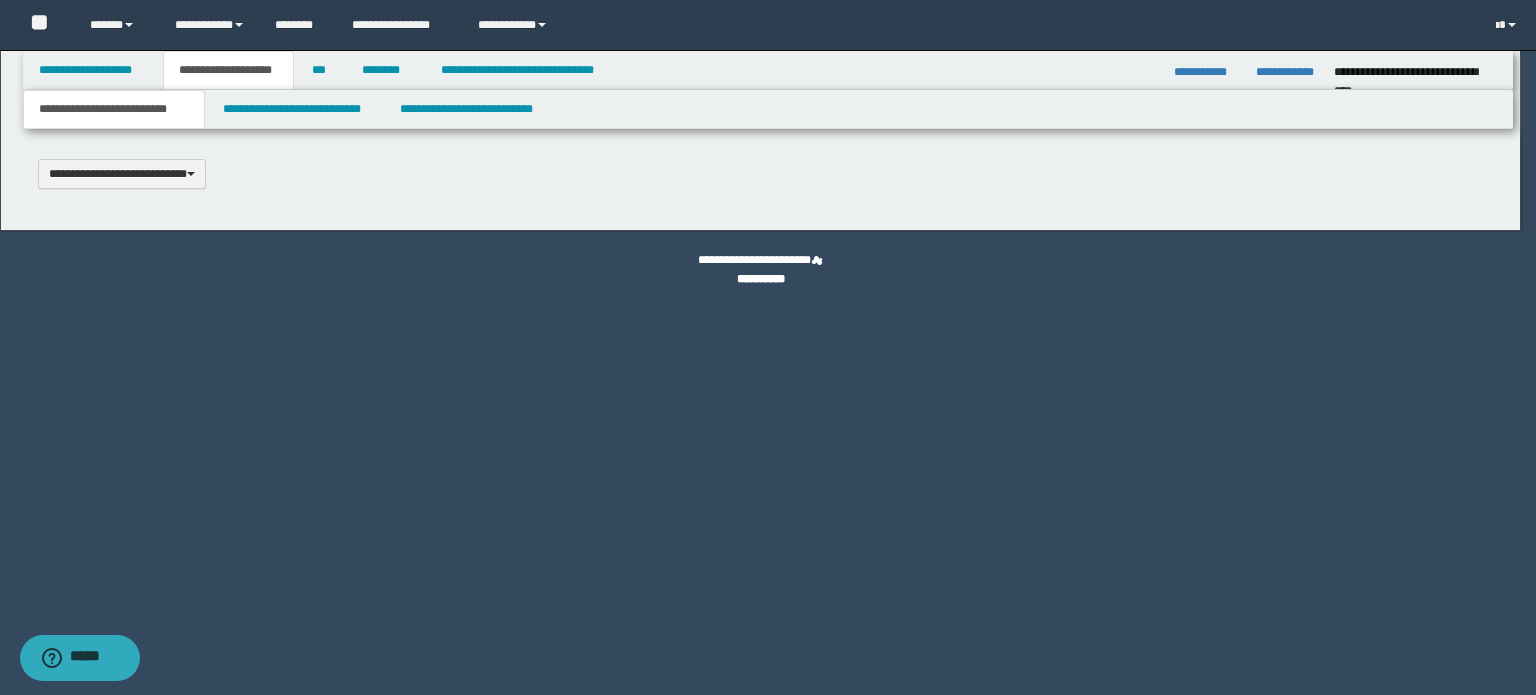 type 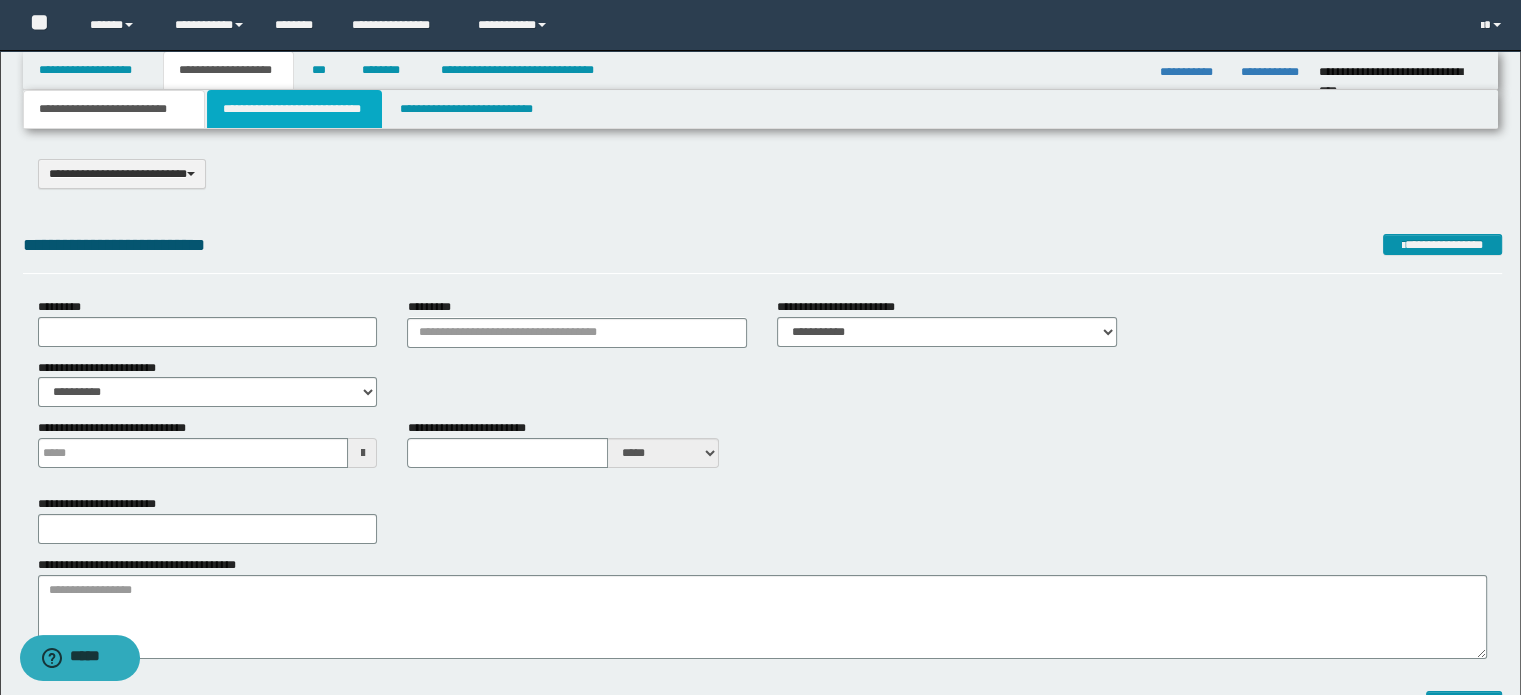 click on "**********" at bounding box center (294, 109) 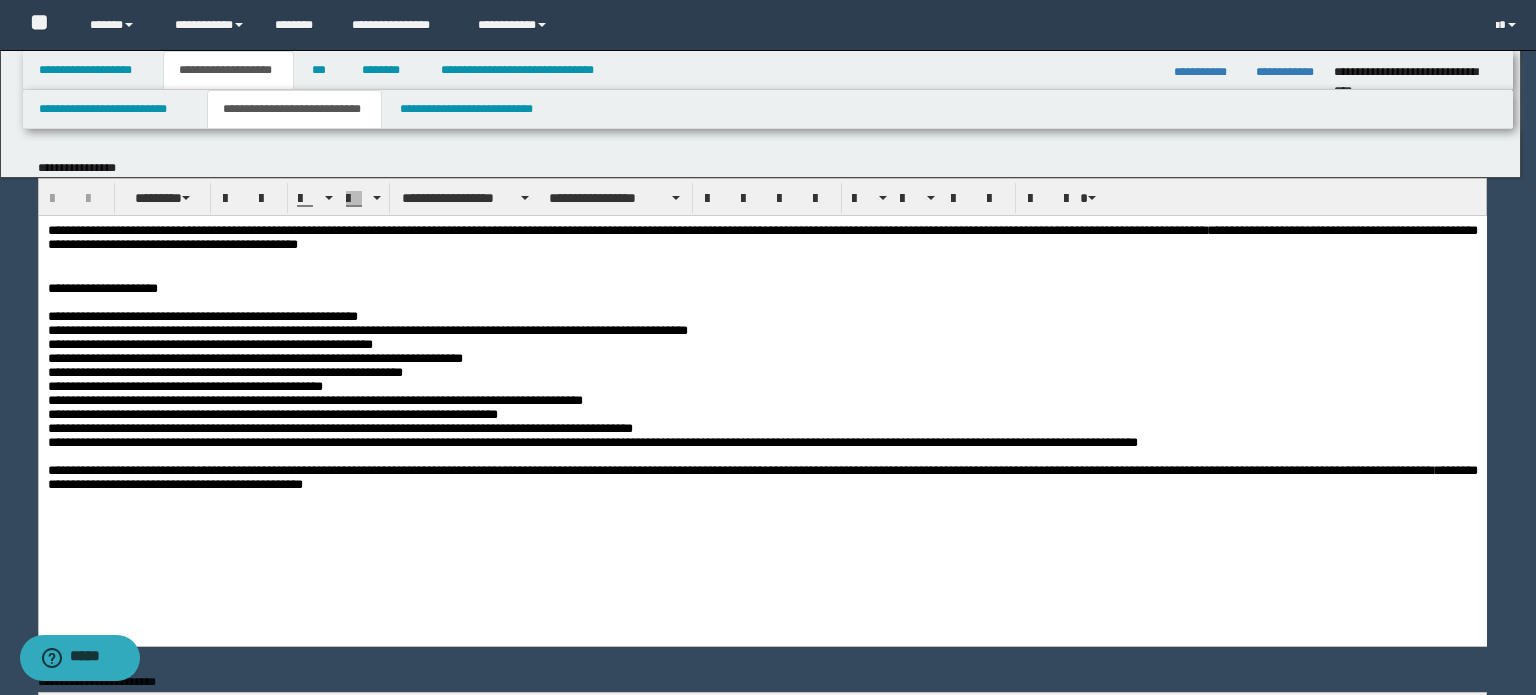 scroll, scrollTop: 0, scrollLeft: 0, axis: both 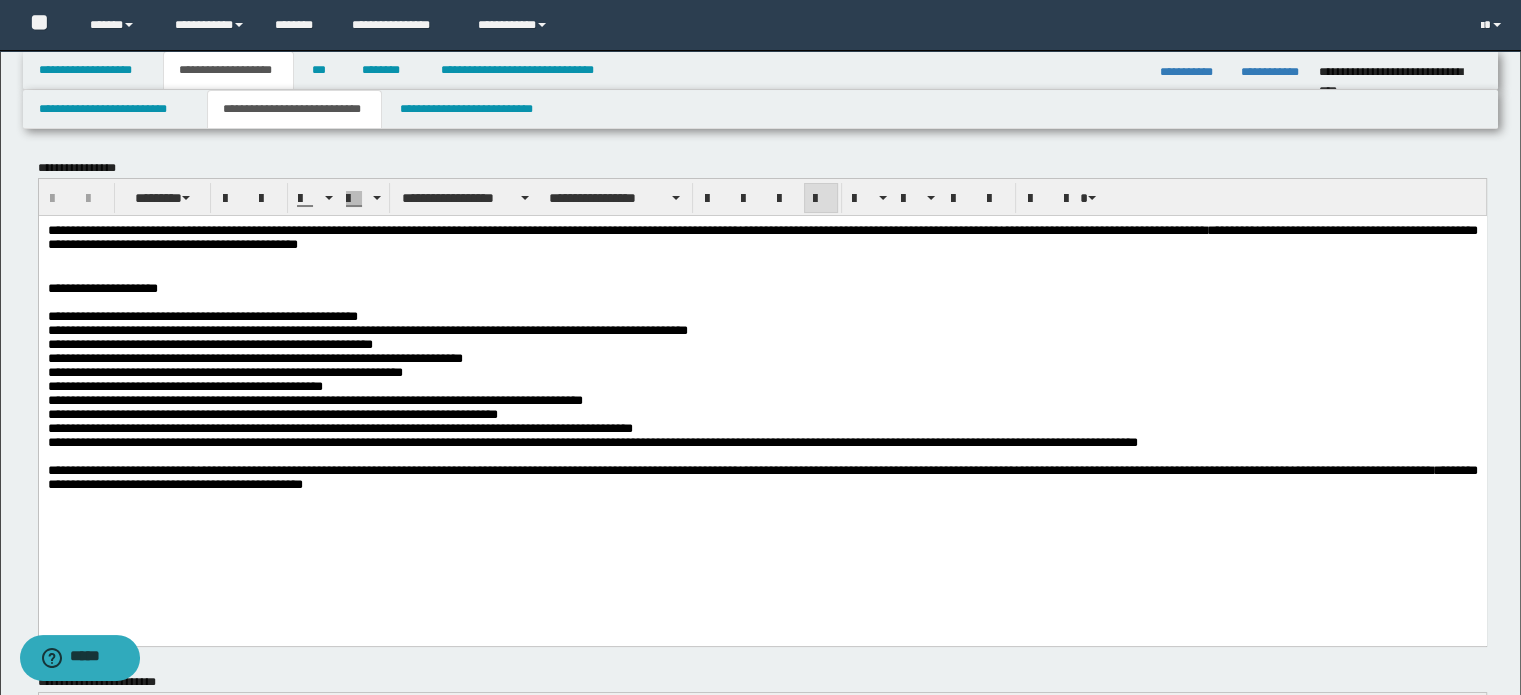 click on "**********" at bounding box center (762, 236) 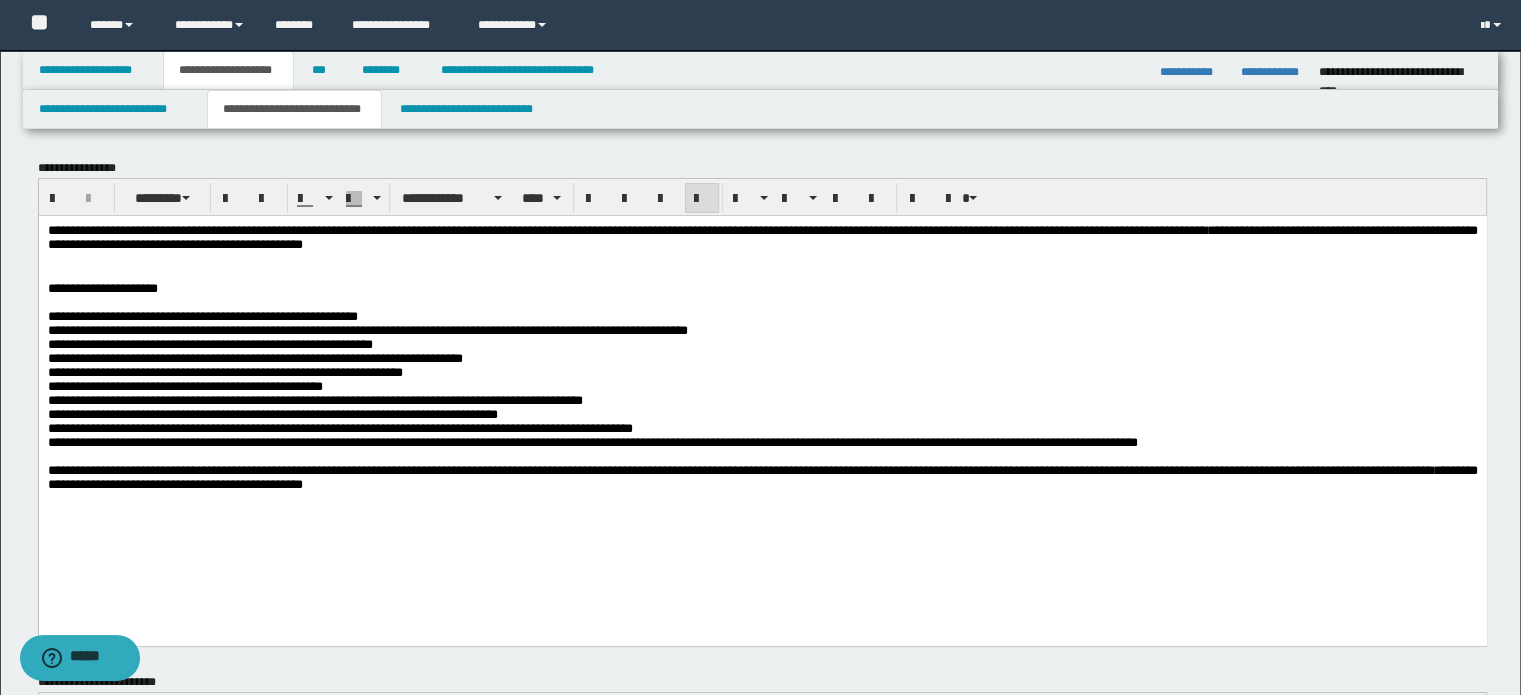 click on "**********" at bounding box center [762, 382] 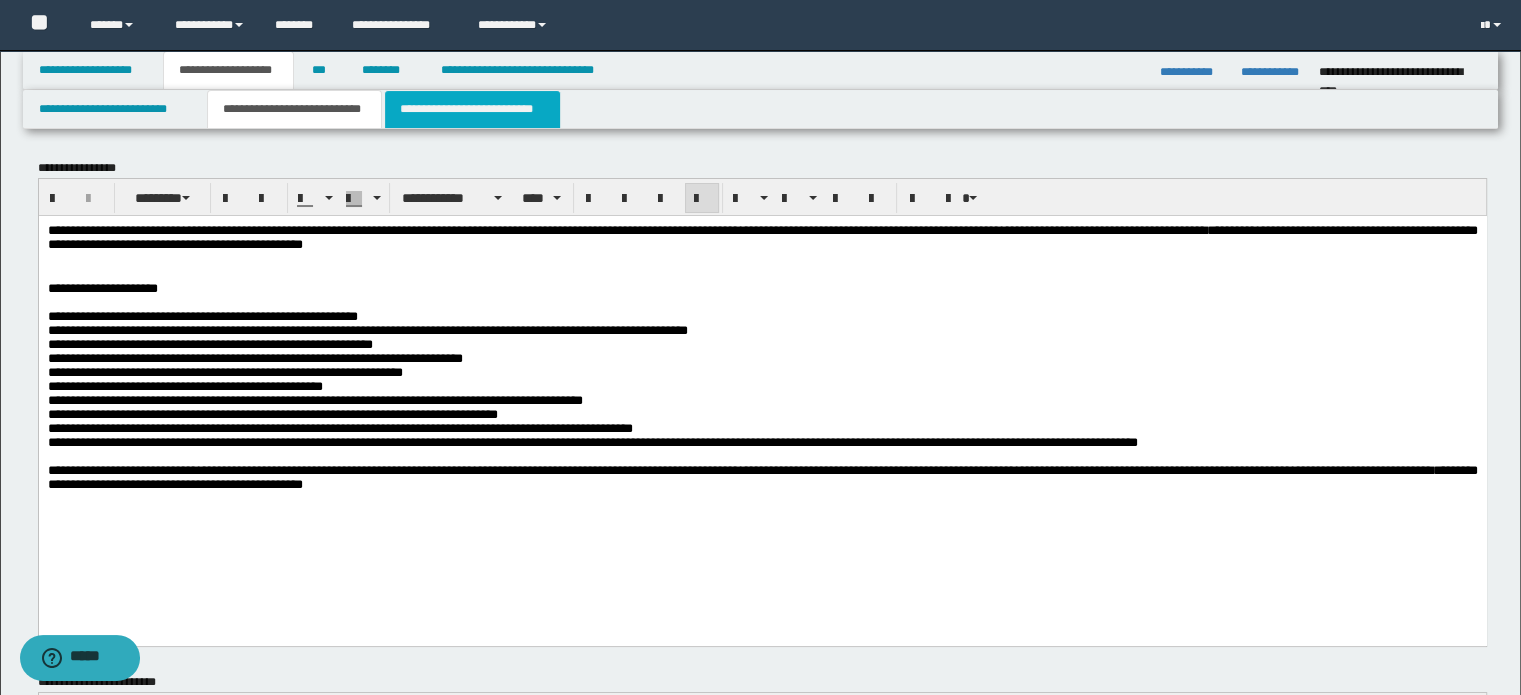 click on "**********" at bounding box center [472, 109] 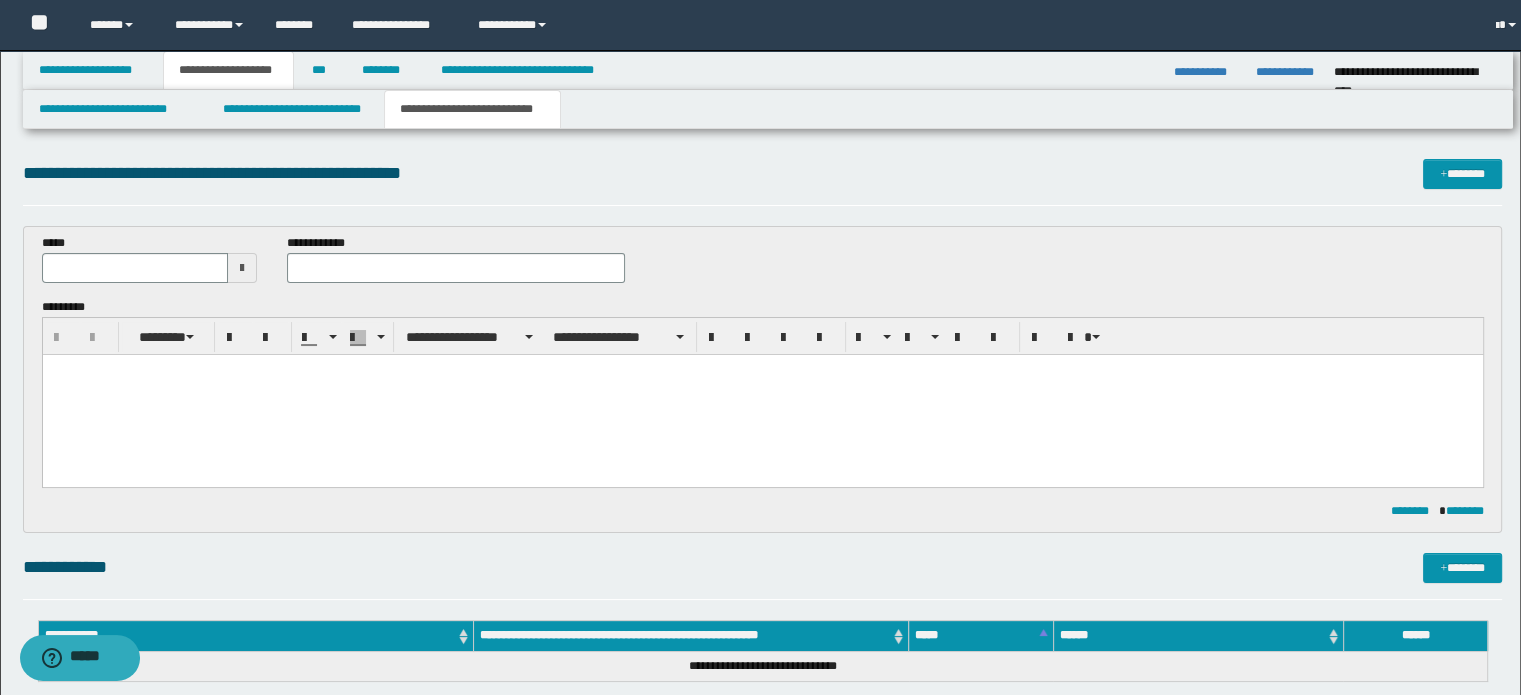 scroll, scrollTop: 0, scrollLeft: 0, axis: both 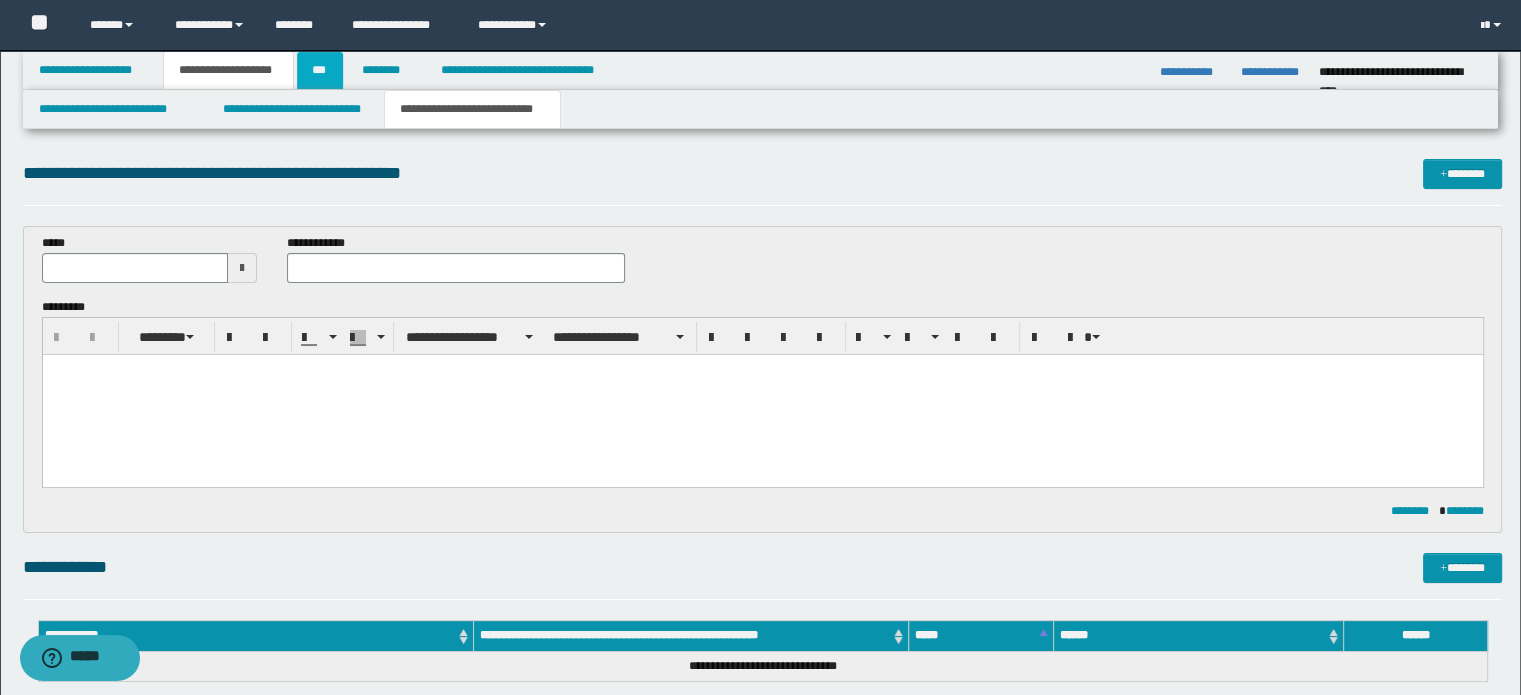 click on "***" at bounding box center [320, 70] 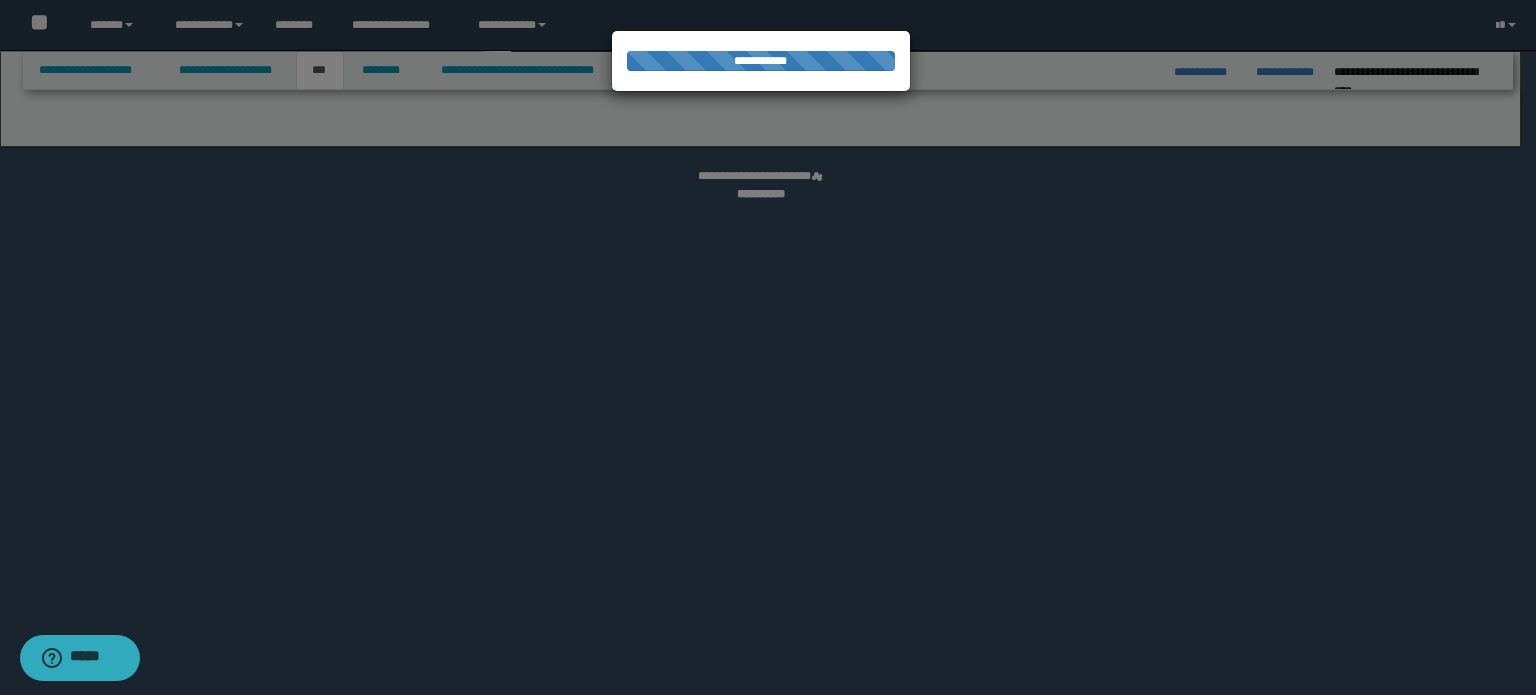 select on "*" 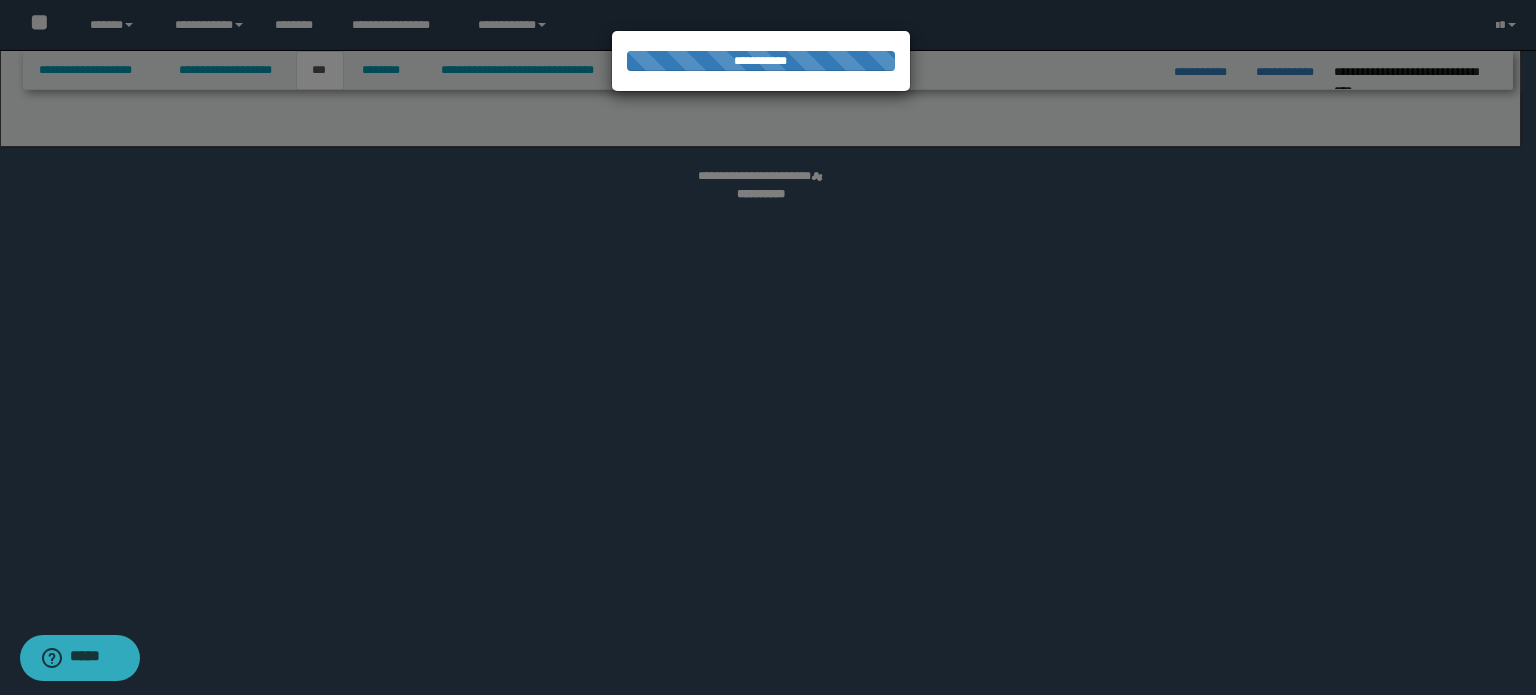 select on "*" 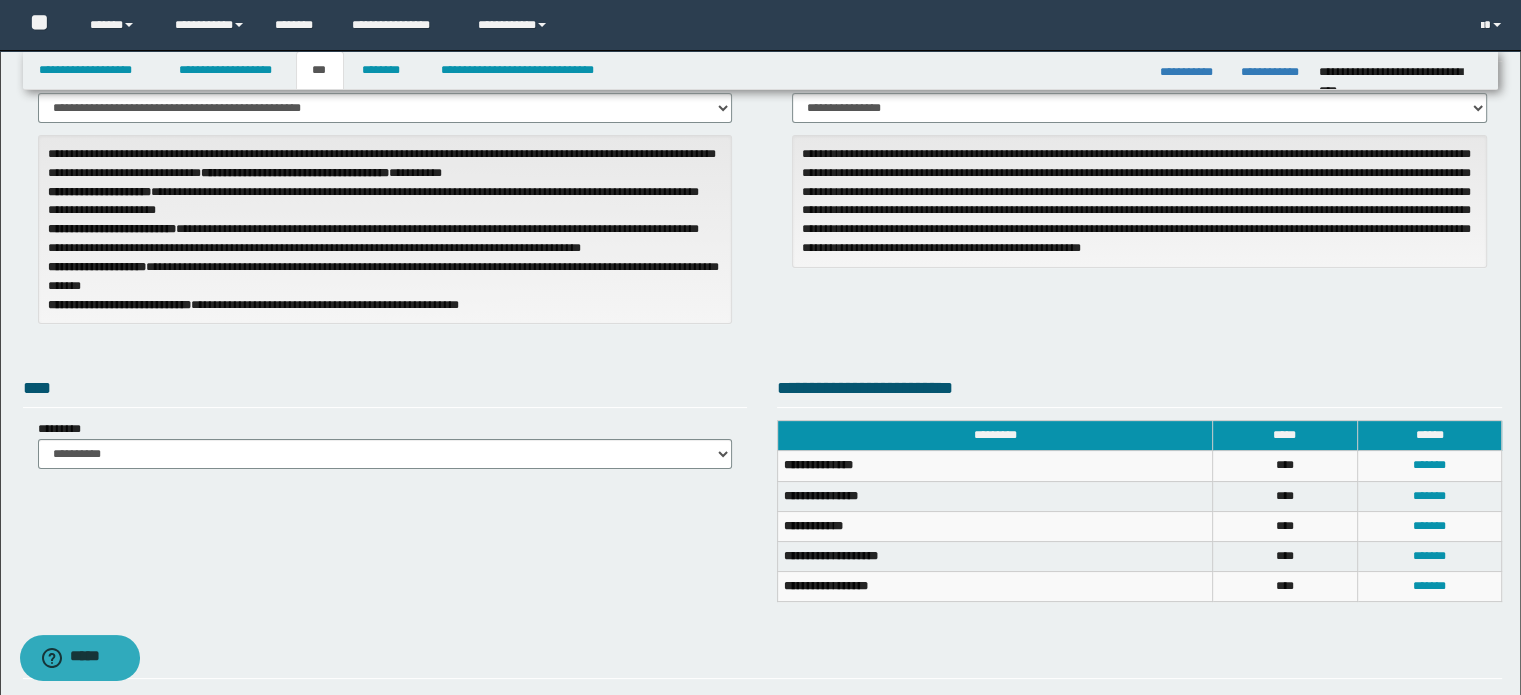 scroll, scrollTop: 0, scrollLeft: 0, axis: both 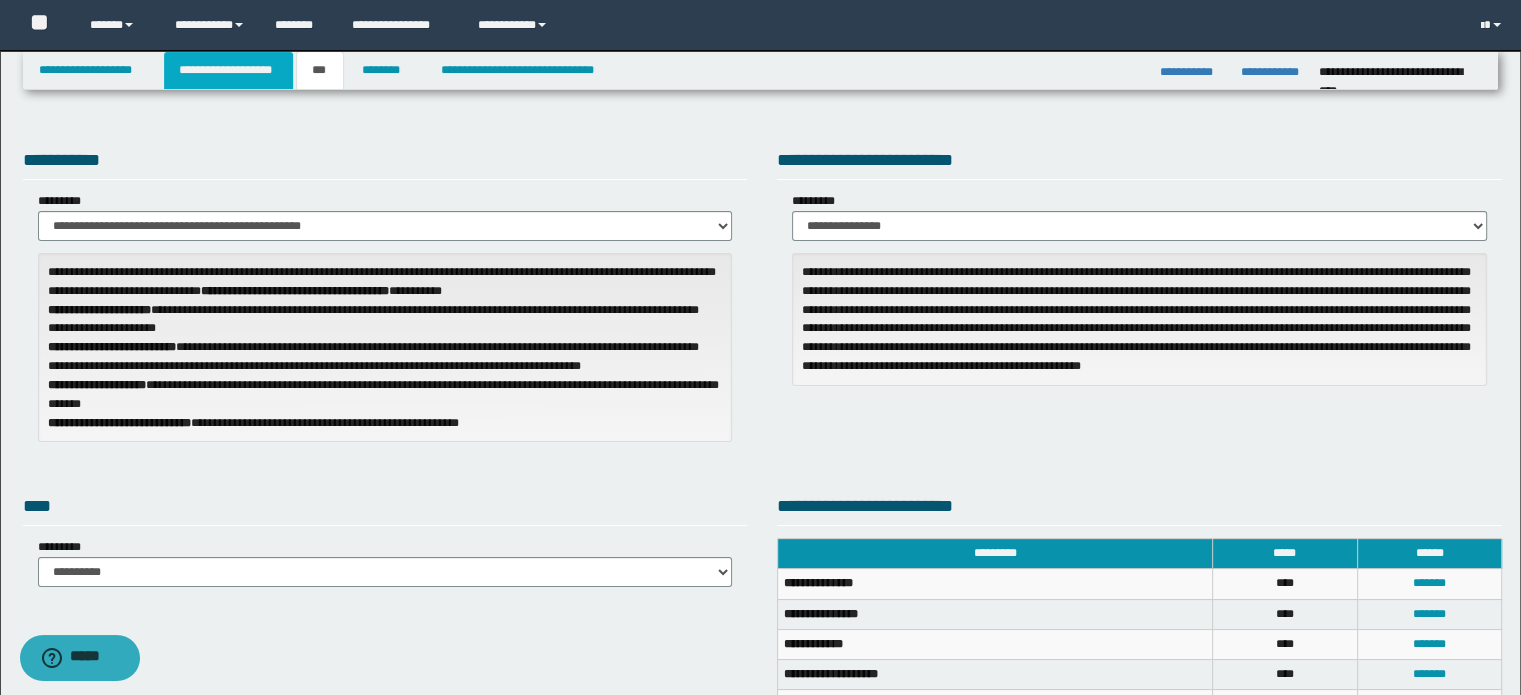 click on "**********" at bounding box center (228, 70) 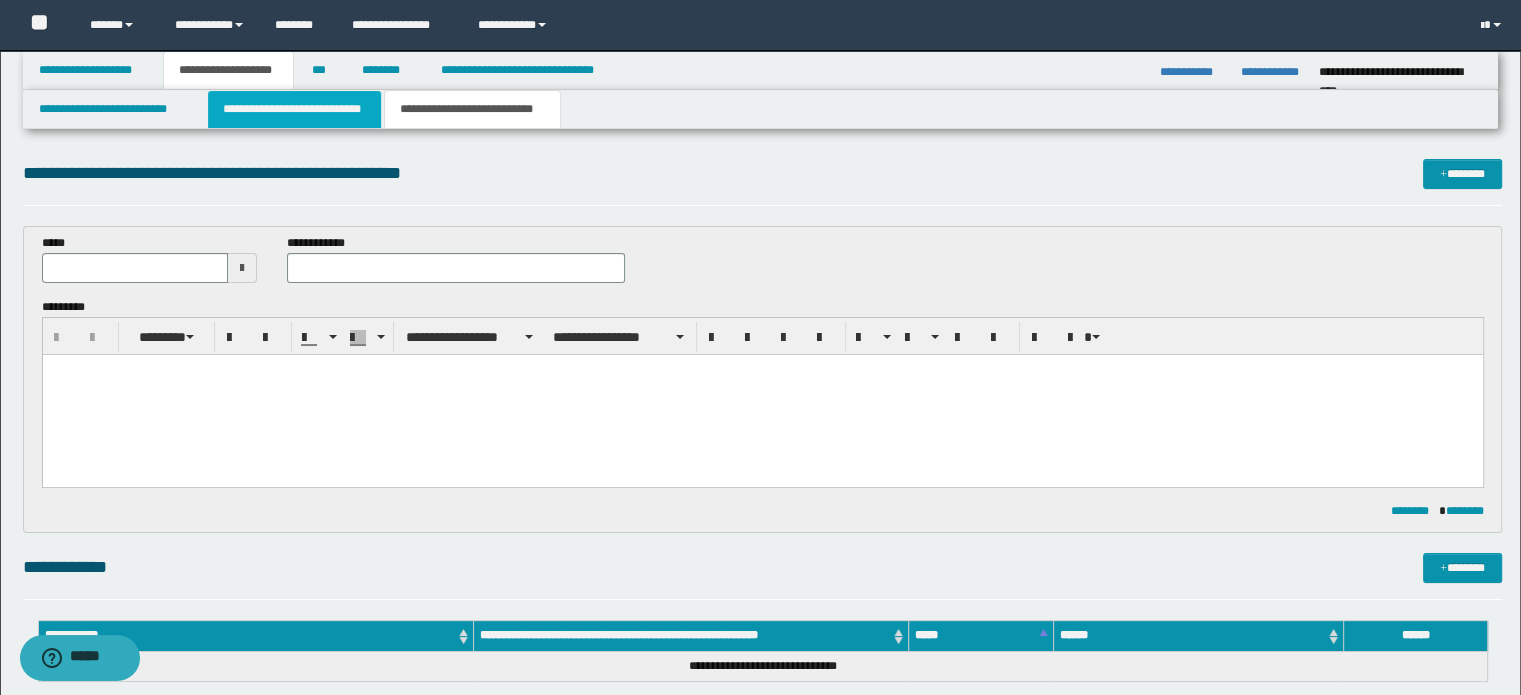click on "**********" at bounding box center [294, 109] 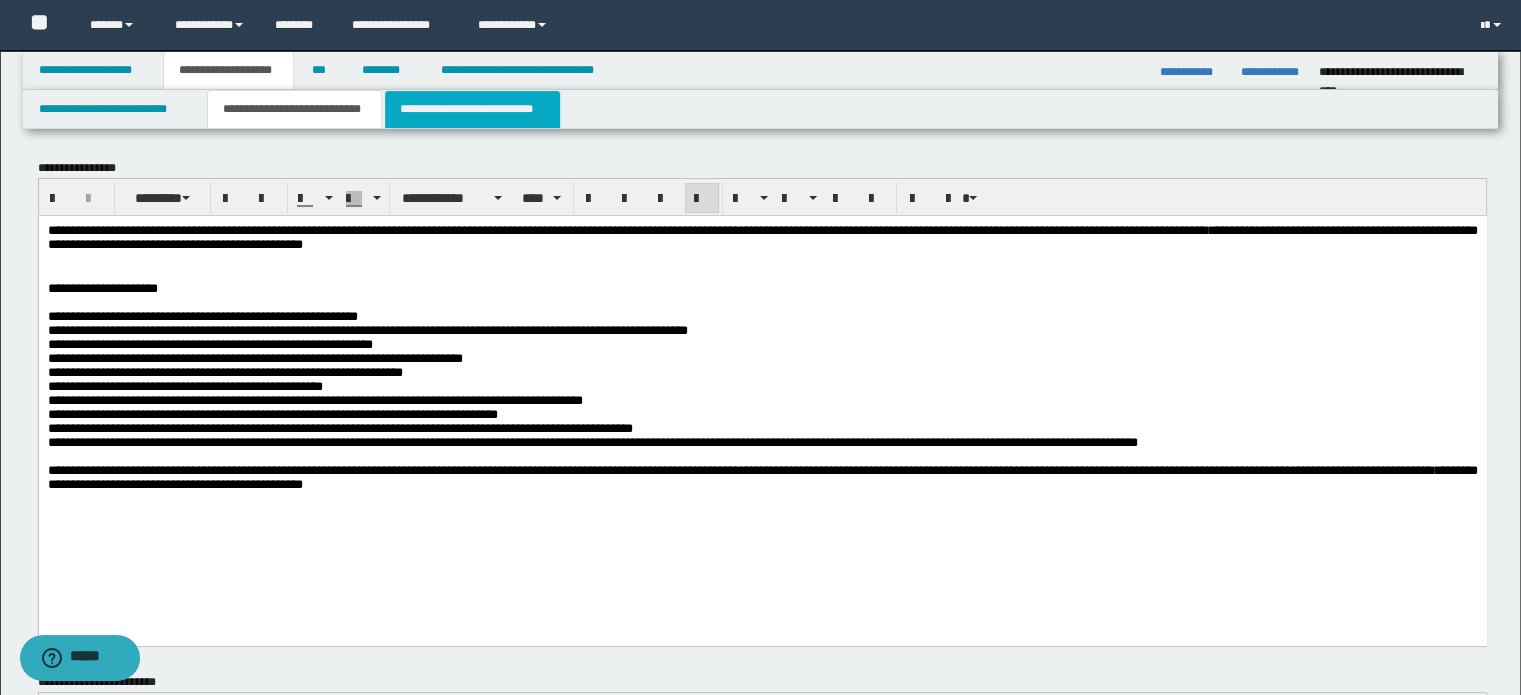drag, startPoint x: 457, startPoint y: 113, endPoint x: 448, endPoint y: 123, distance: 13.453624 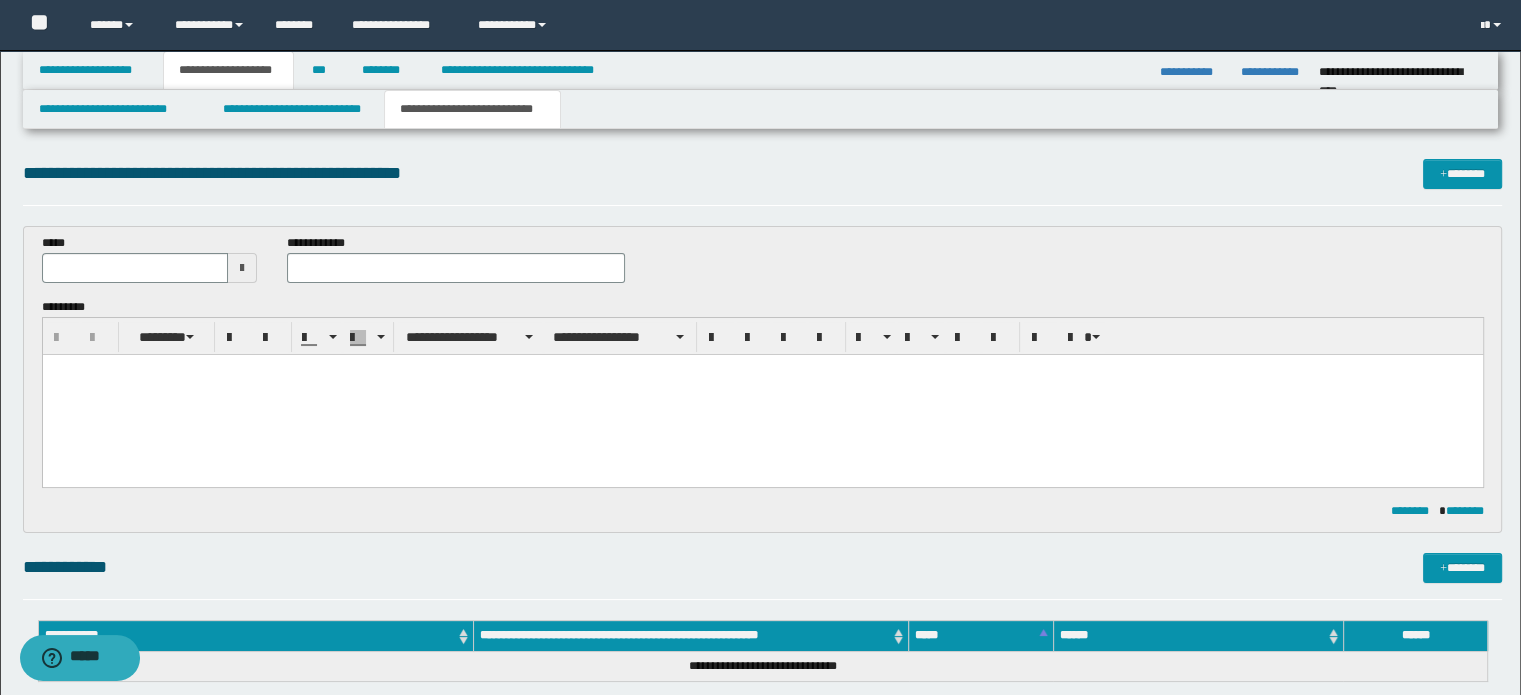 click at bounding box center (762, 369) 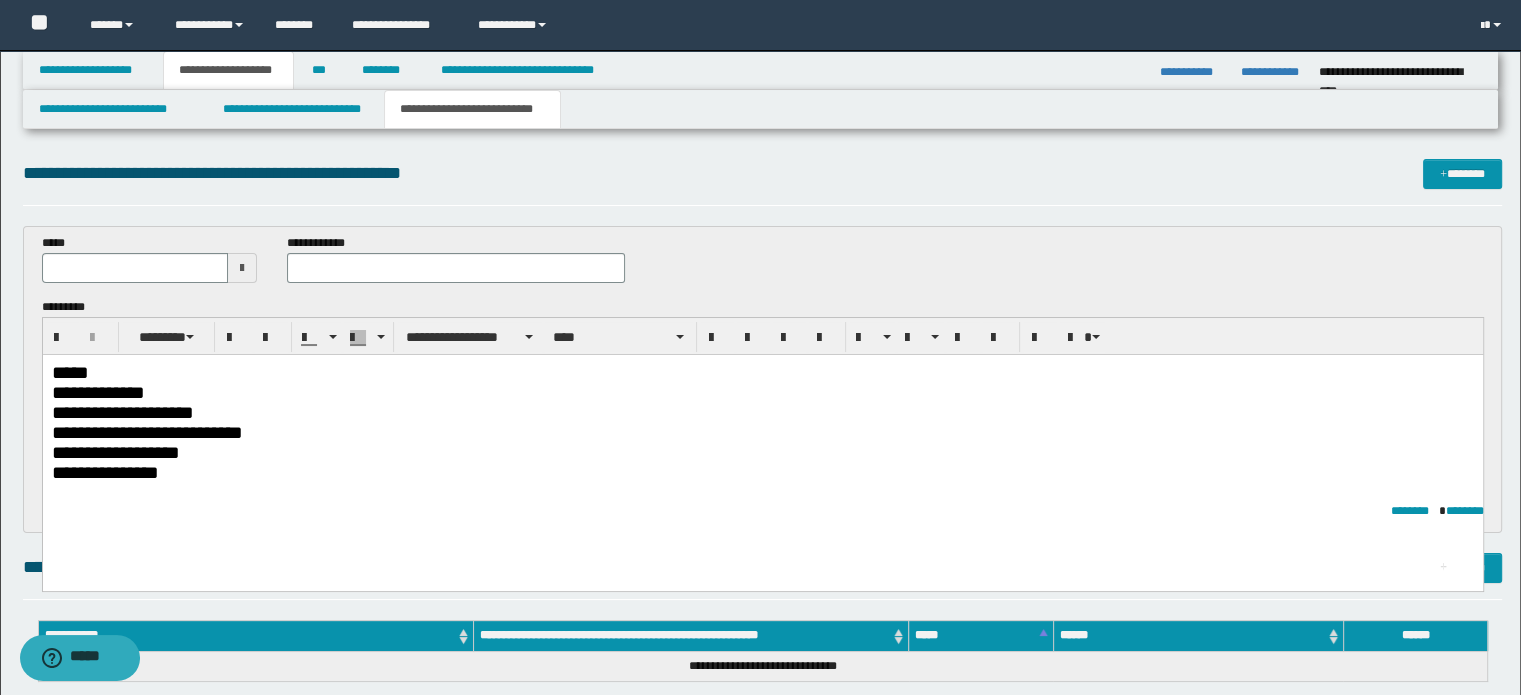 type 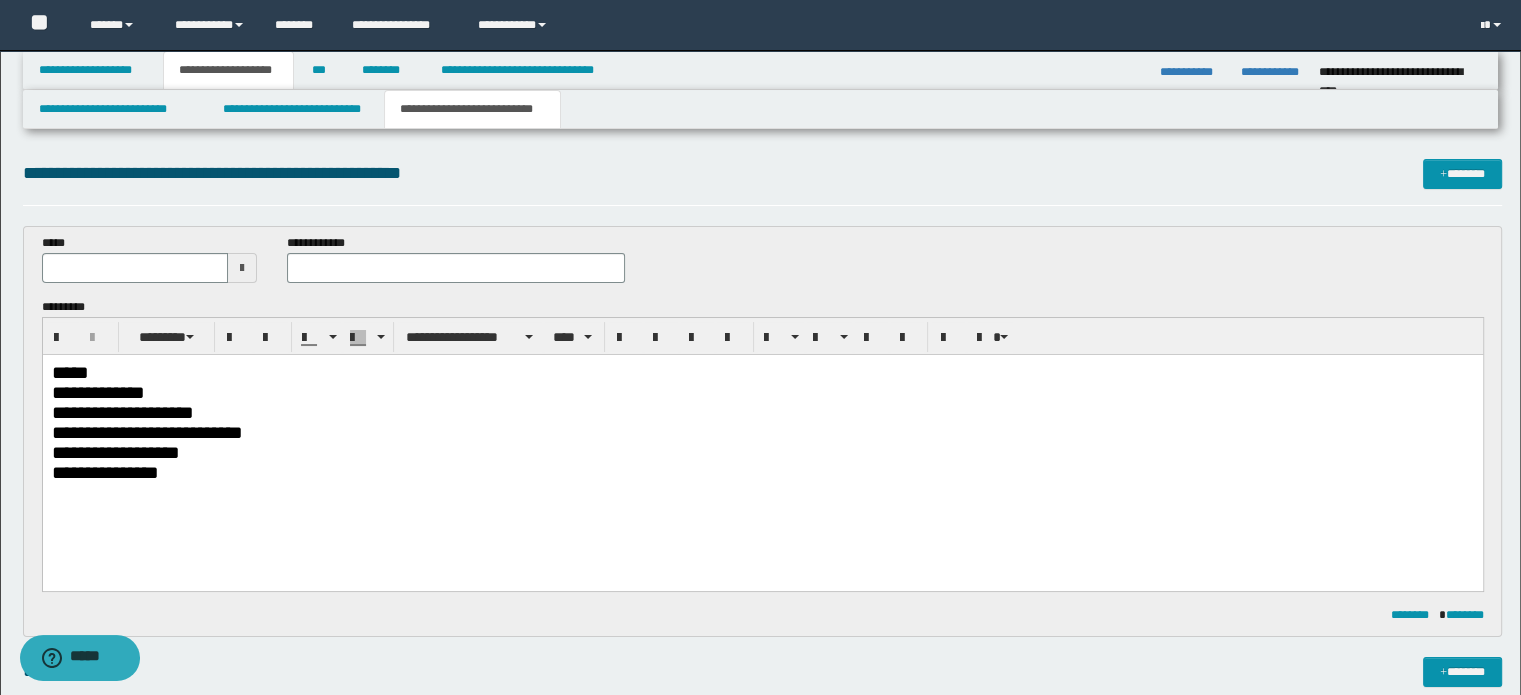 click on "*****" at bounding box center (762, 372) 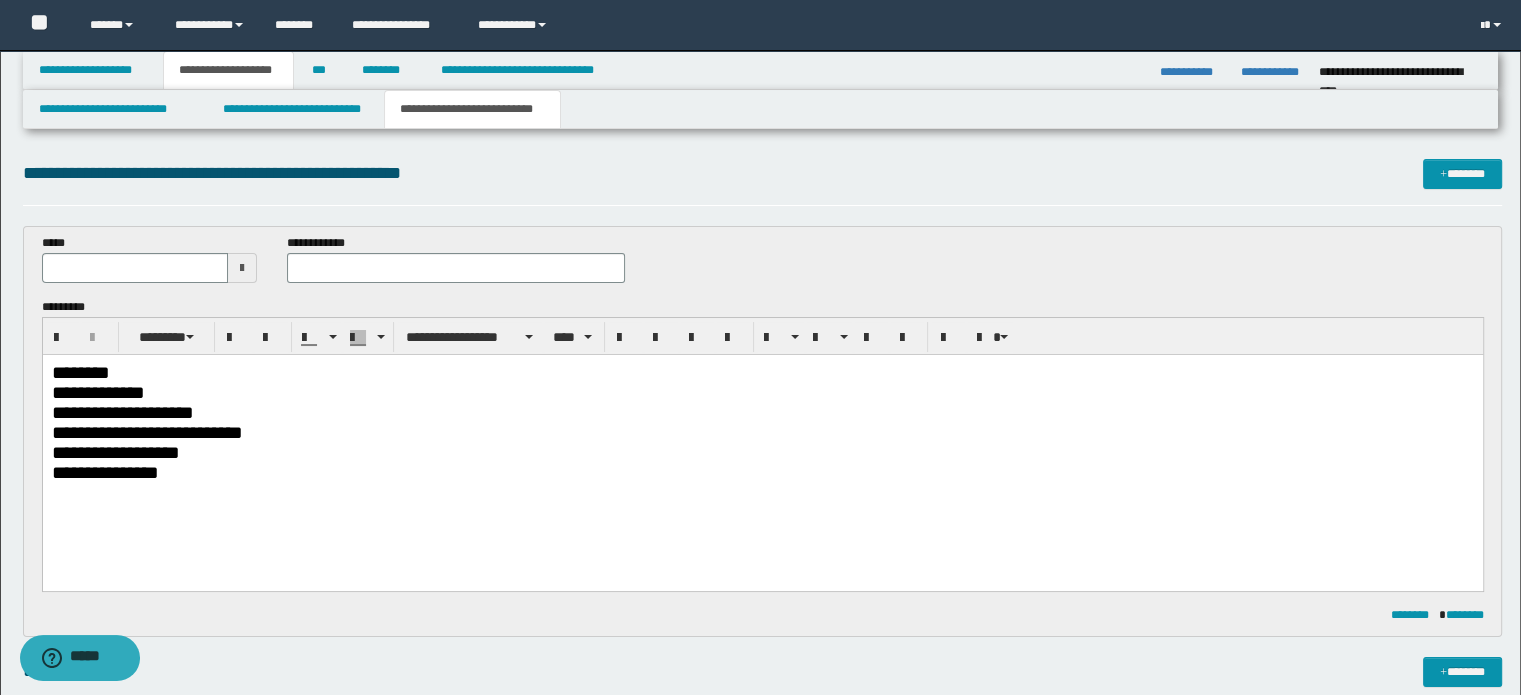 click on "**********" at bounding box center (762, 392) 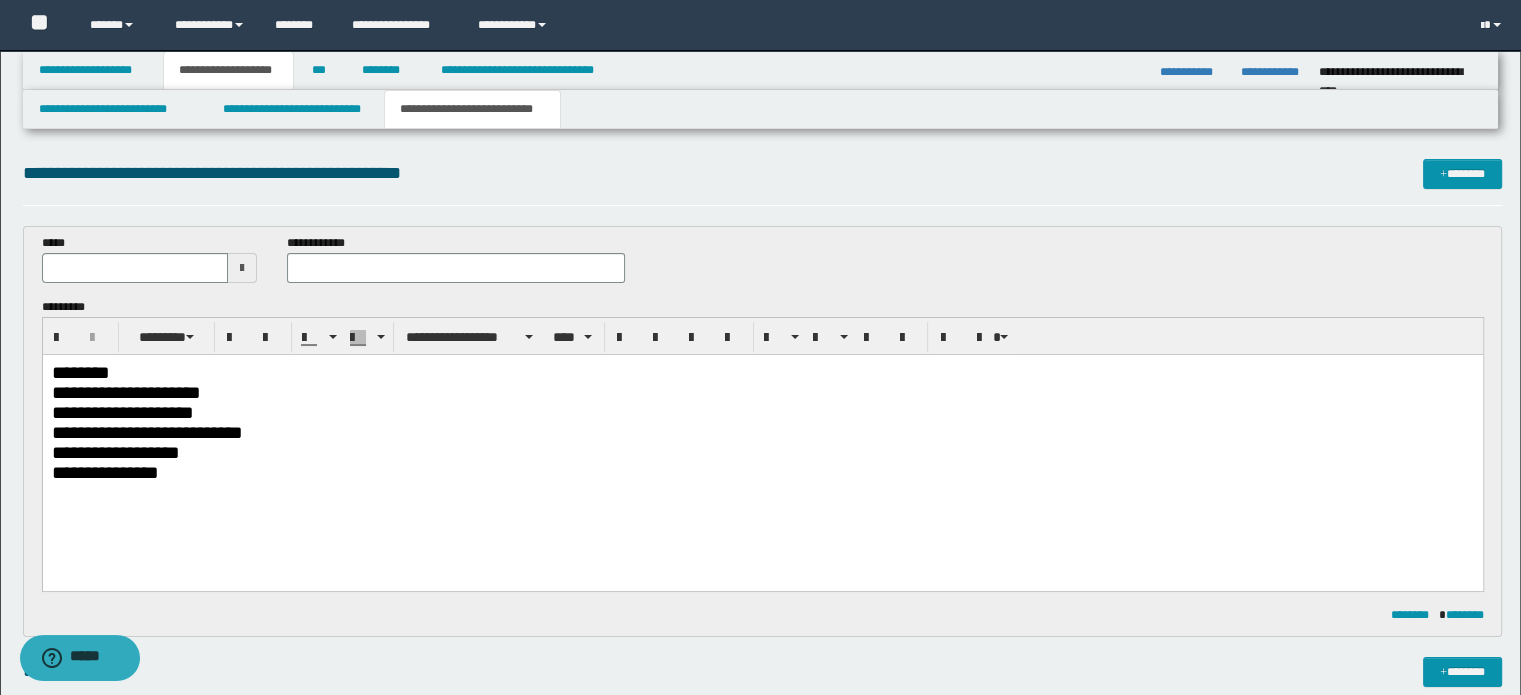 click on "**********" at bounding box center [762, 412] 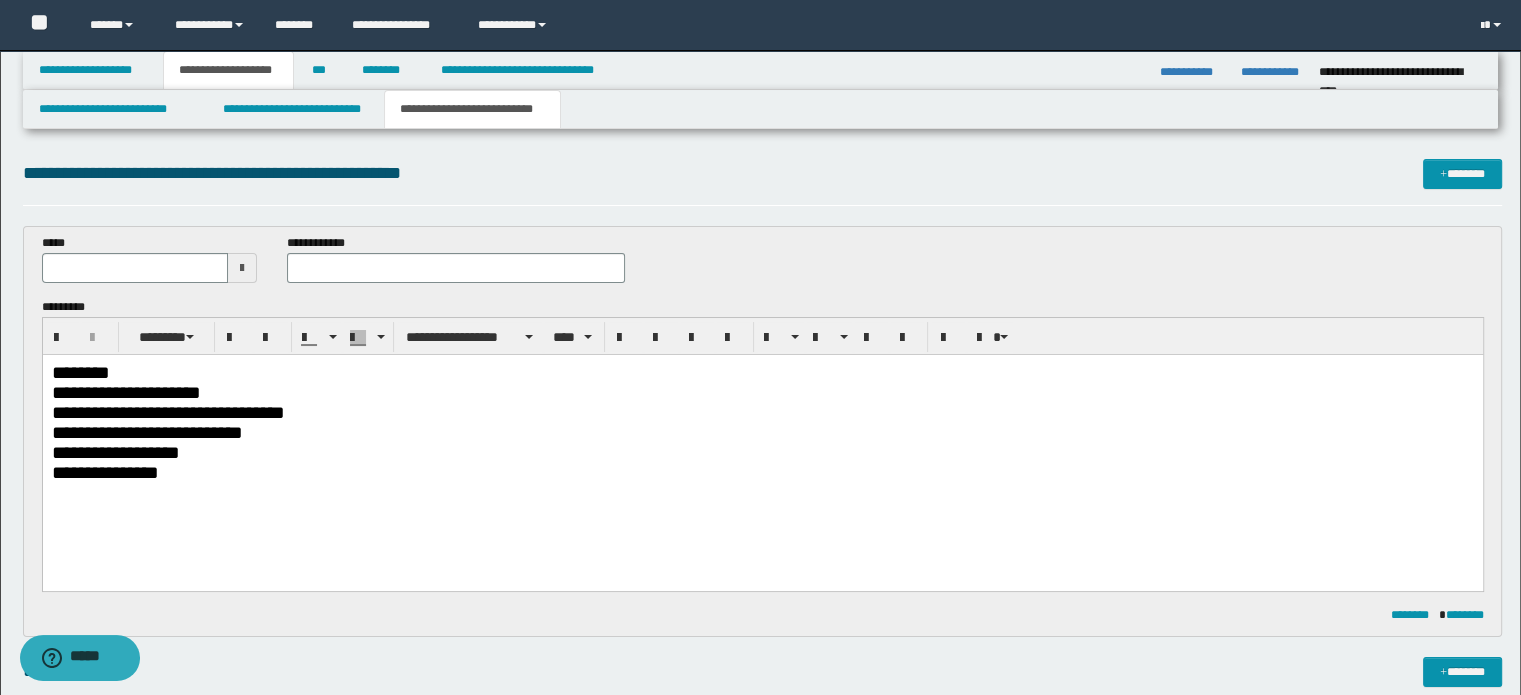 click on "**********" at bounding box center (762, 432) 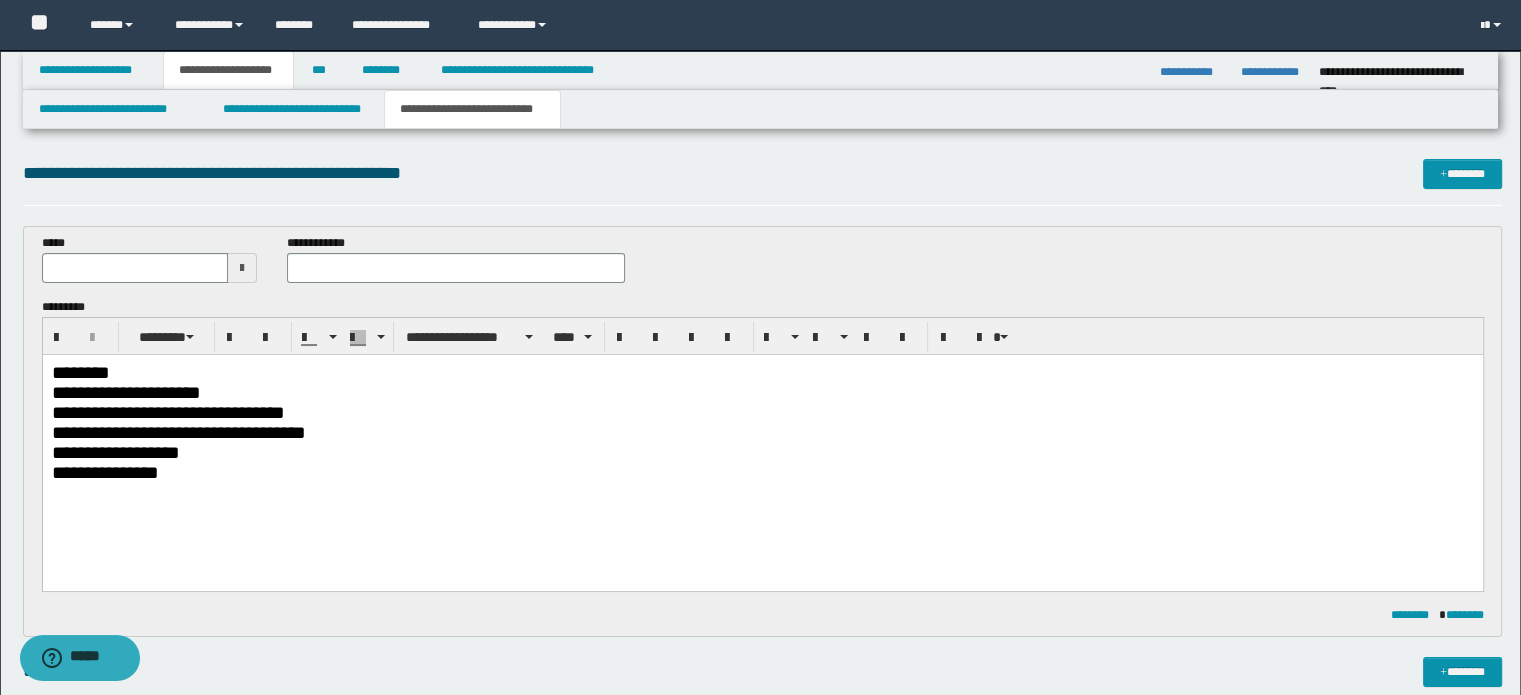 click on "**********" at bounding box center (762, 452) 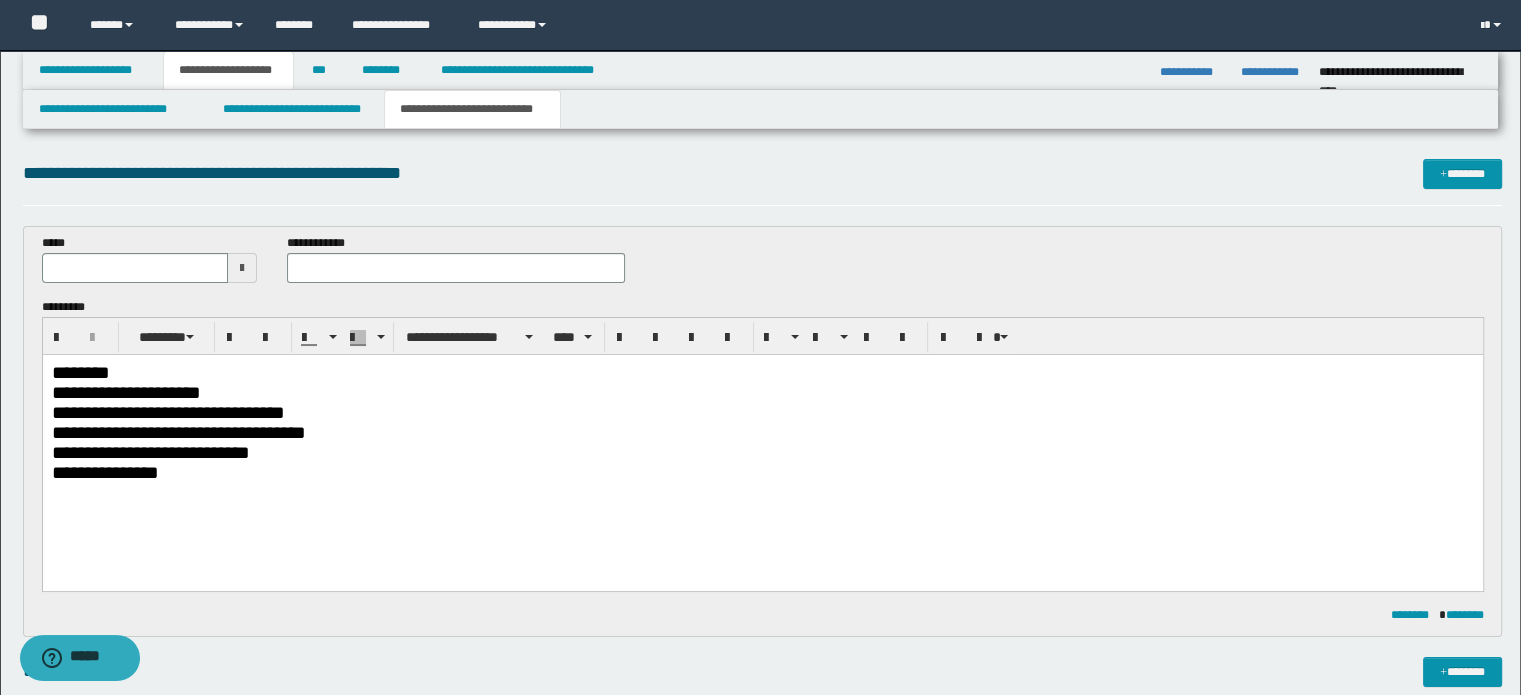 click on "**********" at bounding box center [762, 472] 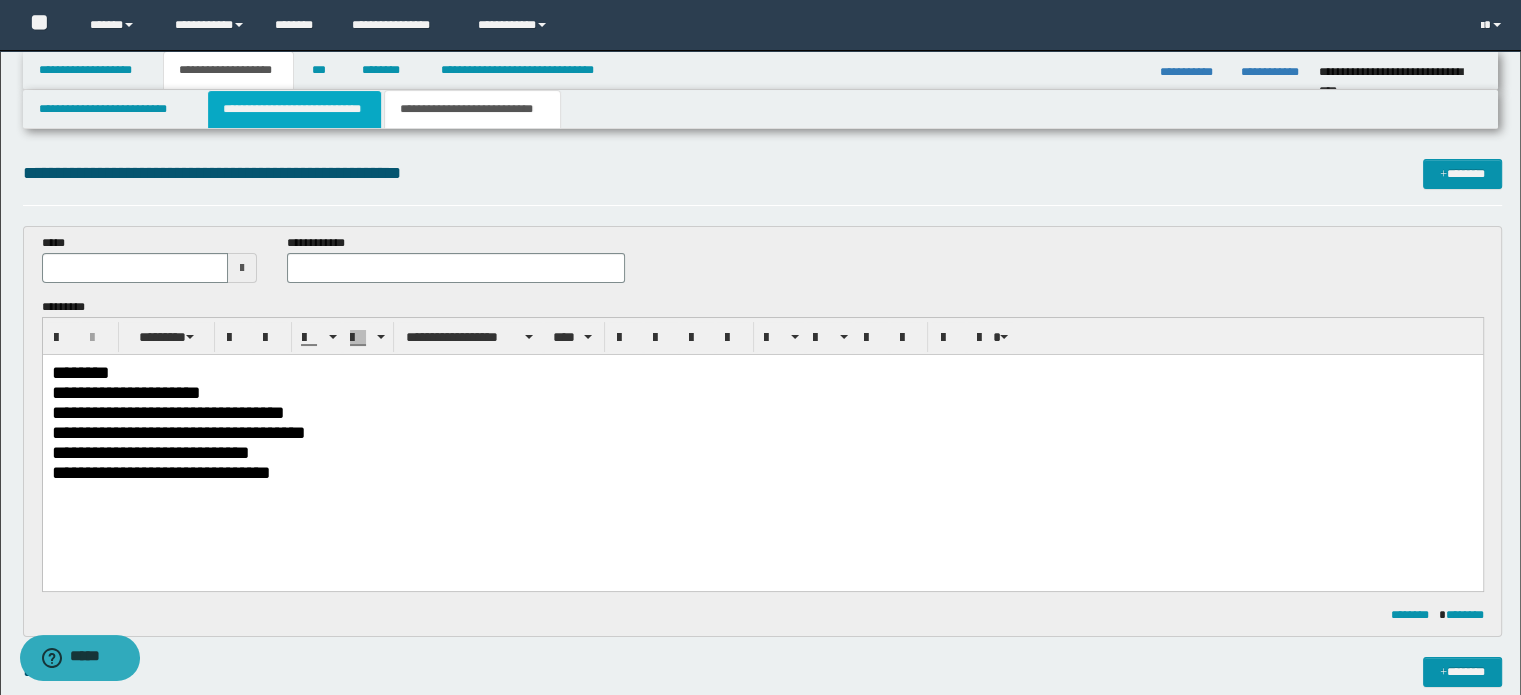 click on "**********" at bounding box center (294, 109) 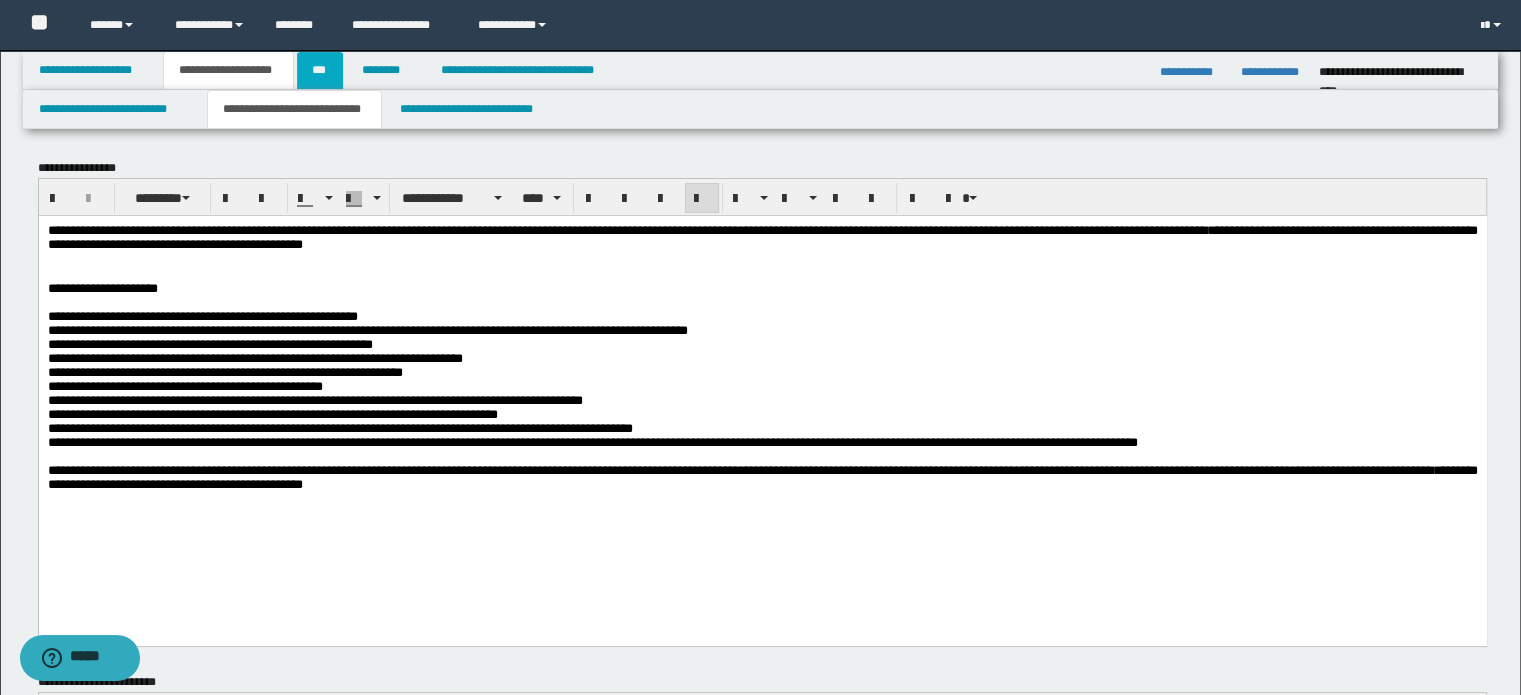 click on "***" at bounding box center (320, 70) 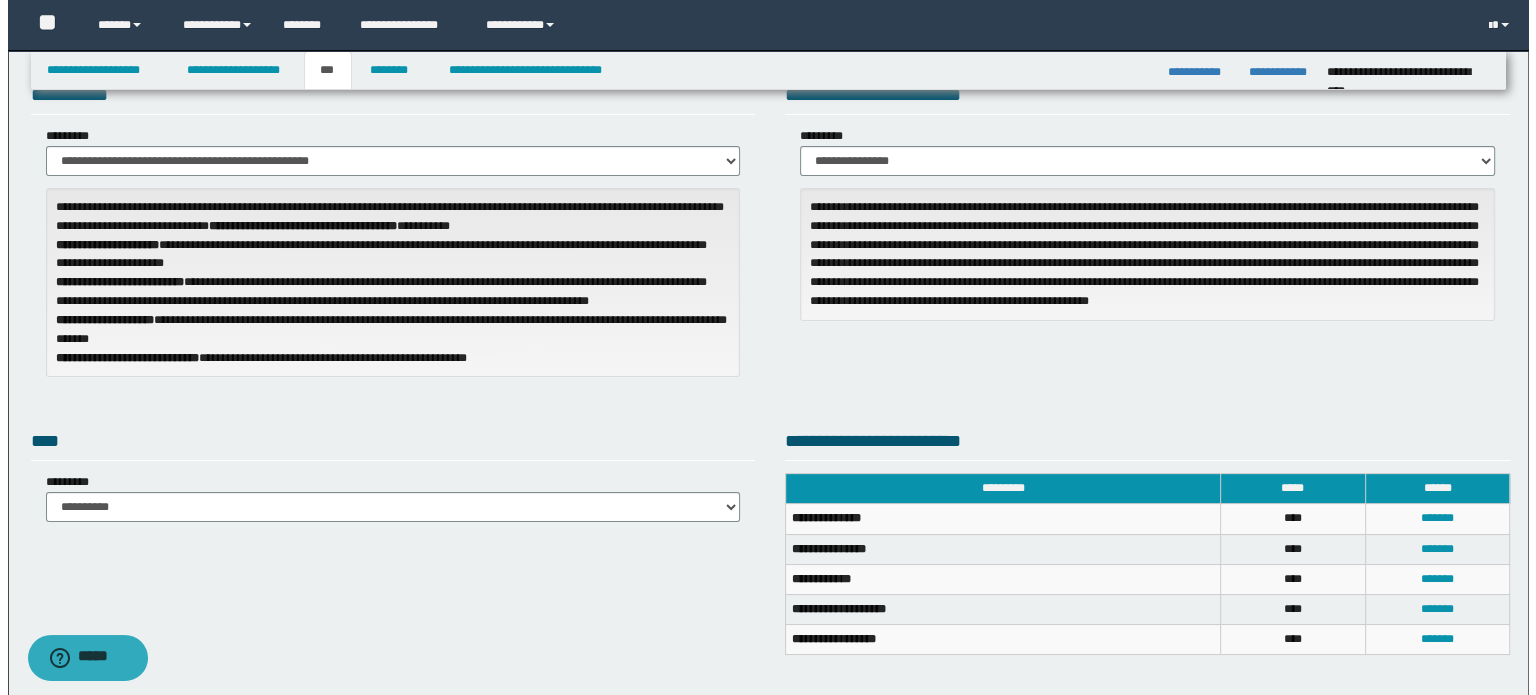 scroll, scrollTop: 100, scrollLeft: 0, axis: vertical 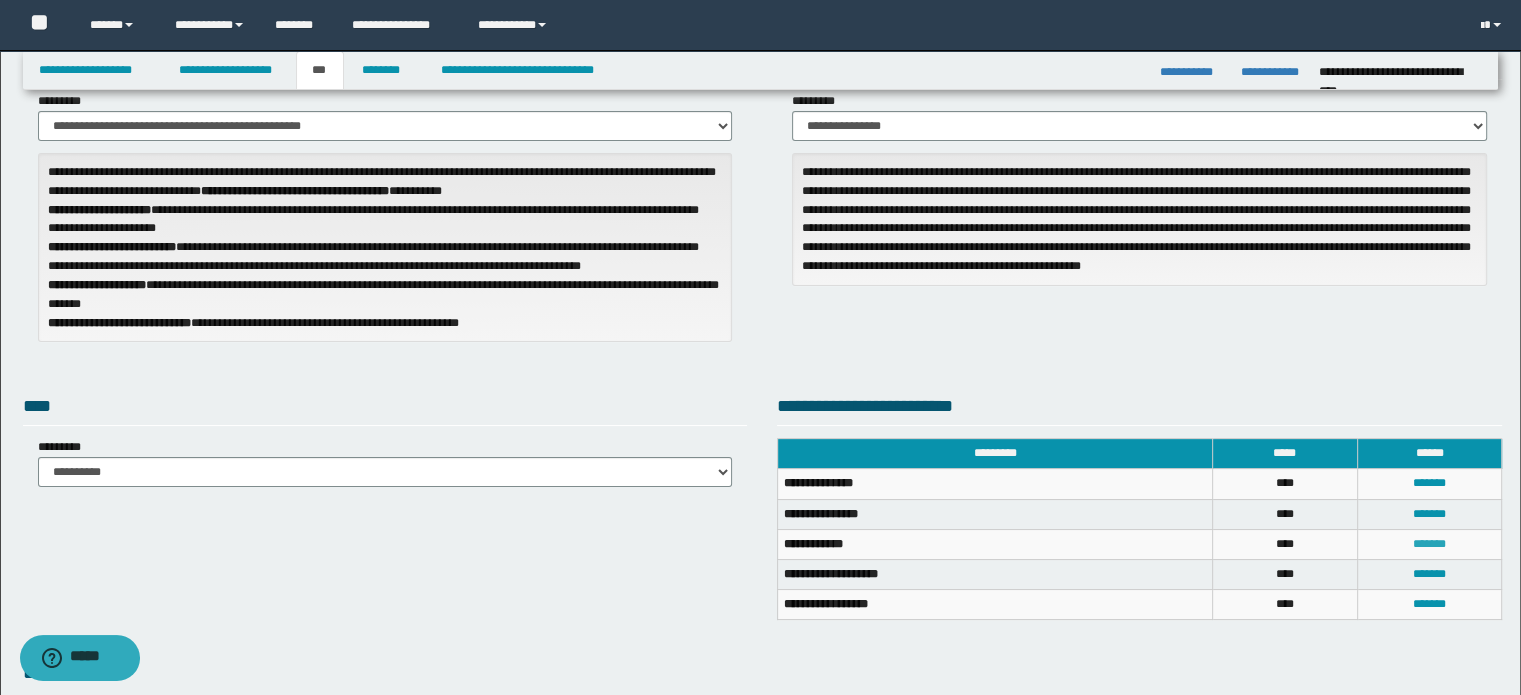 click on "*******" at bounding box center [1429, 544] 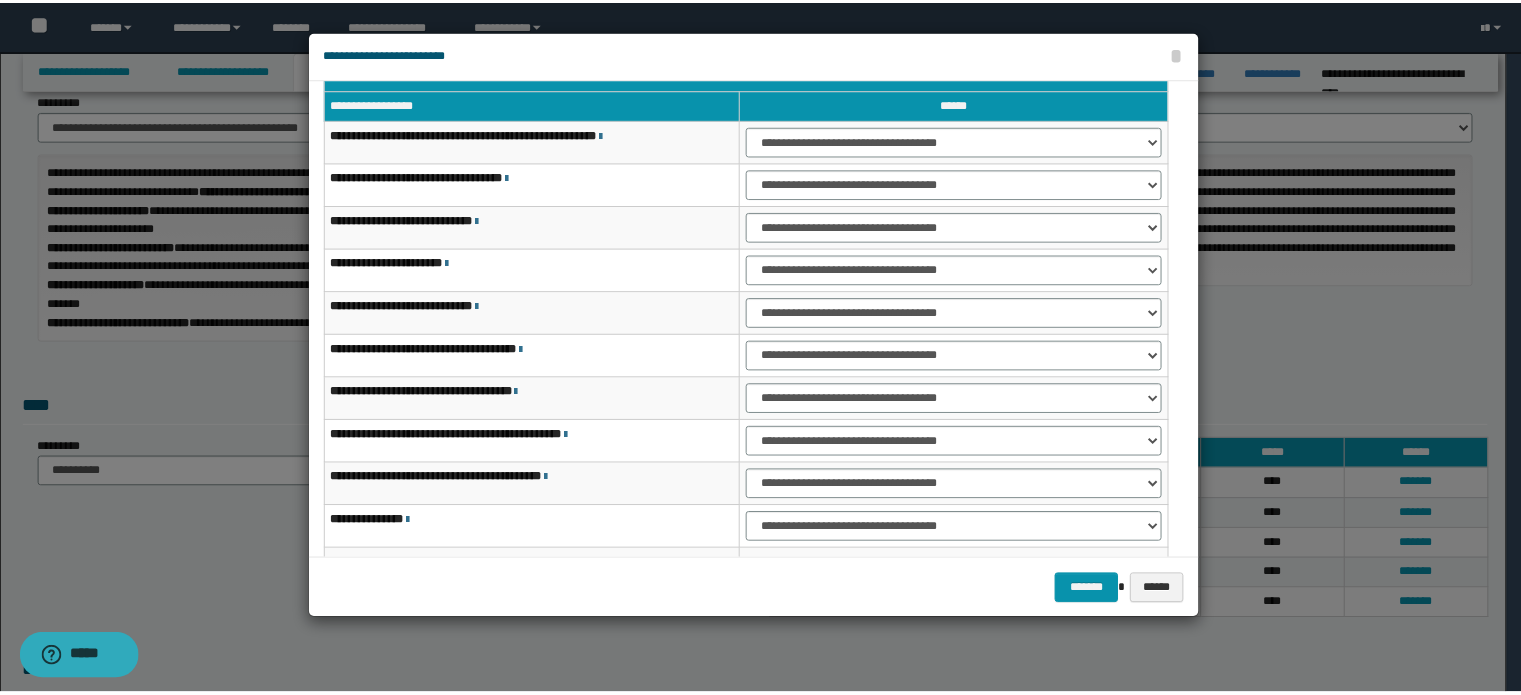 scroll, scrollTop: 0, scrollLeft: 0, axis: both 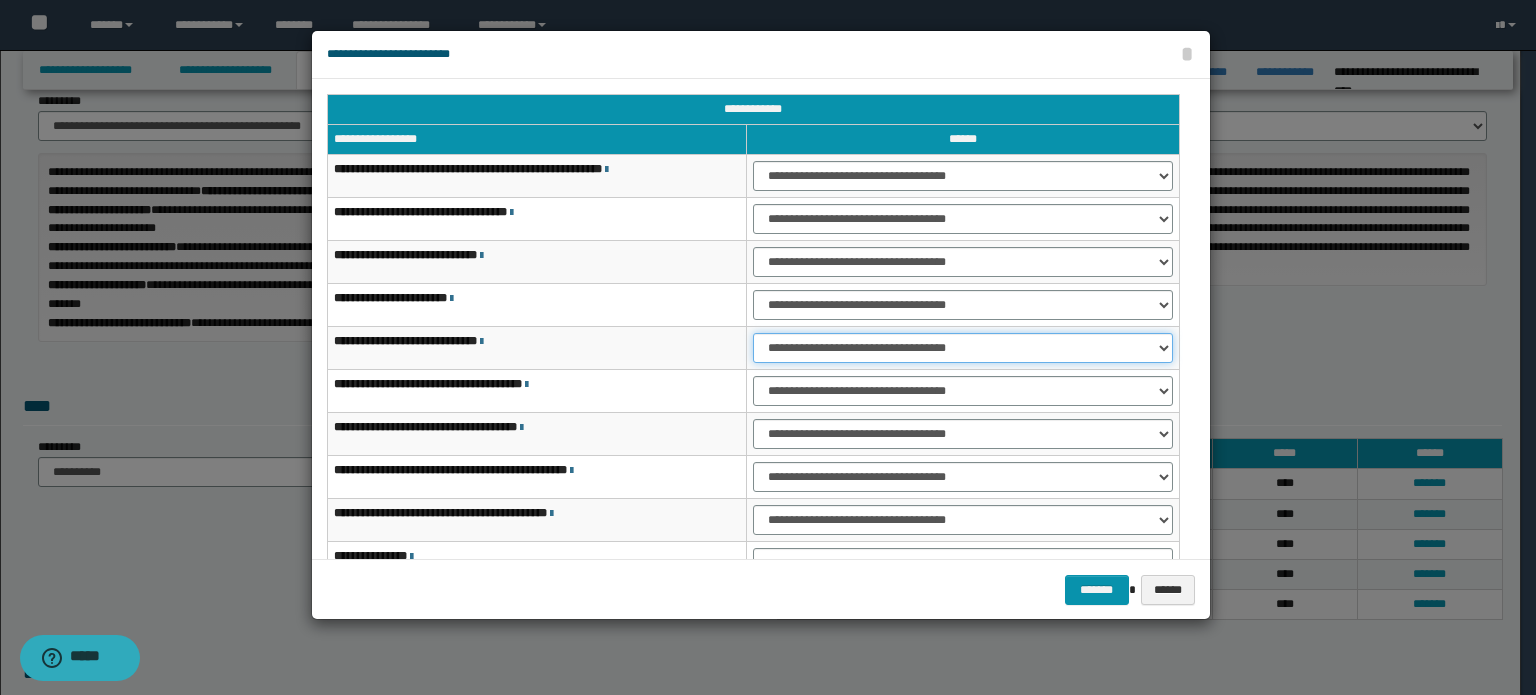 click on "**********" at bounding box center [963, 348] 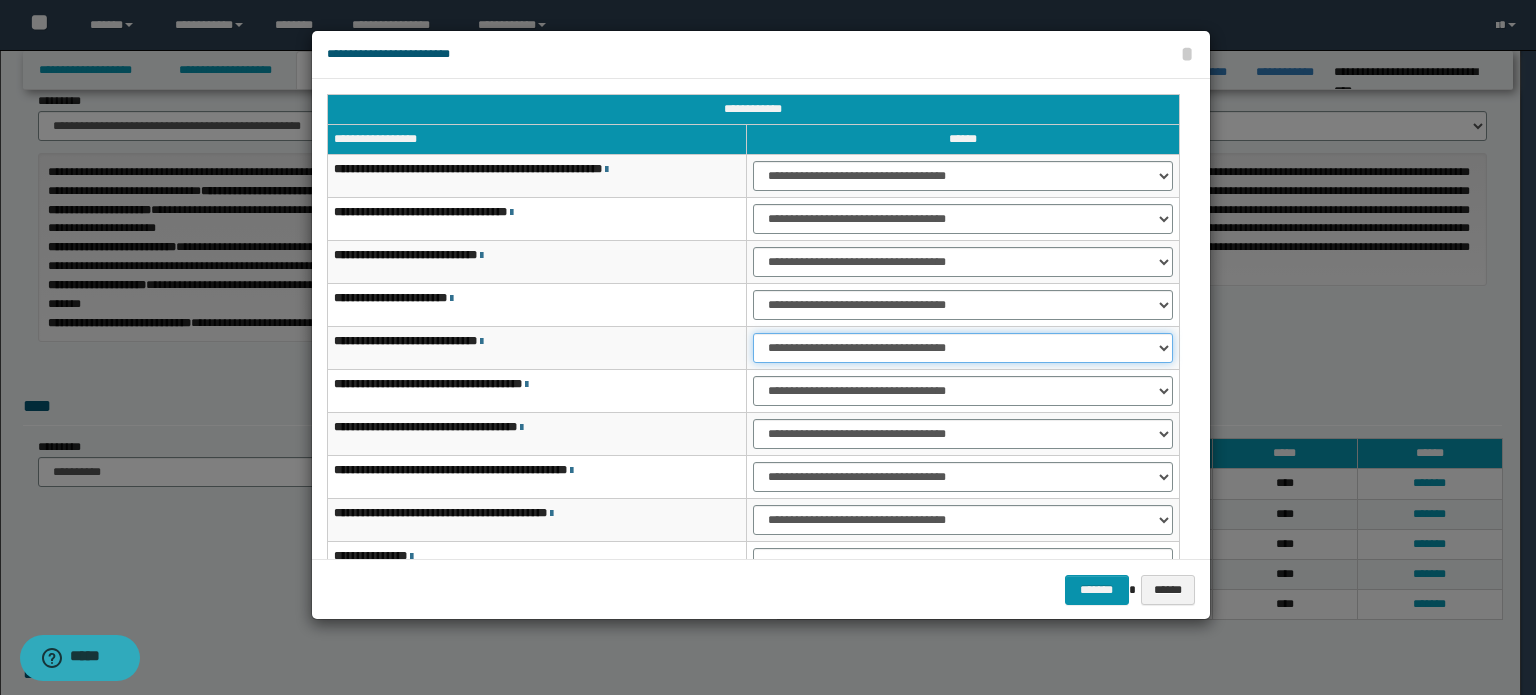 click on "**********" at bounding box center [963, 348] 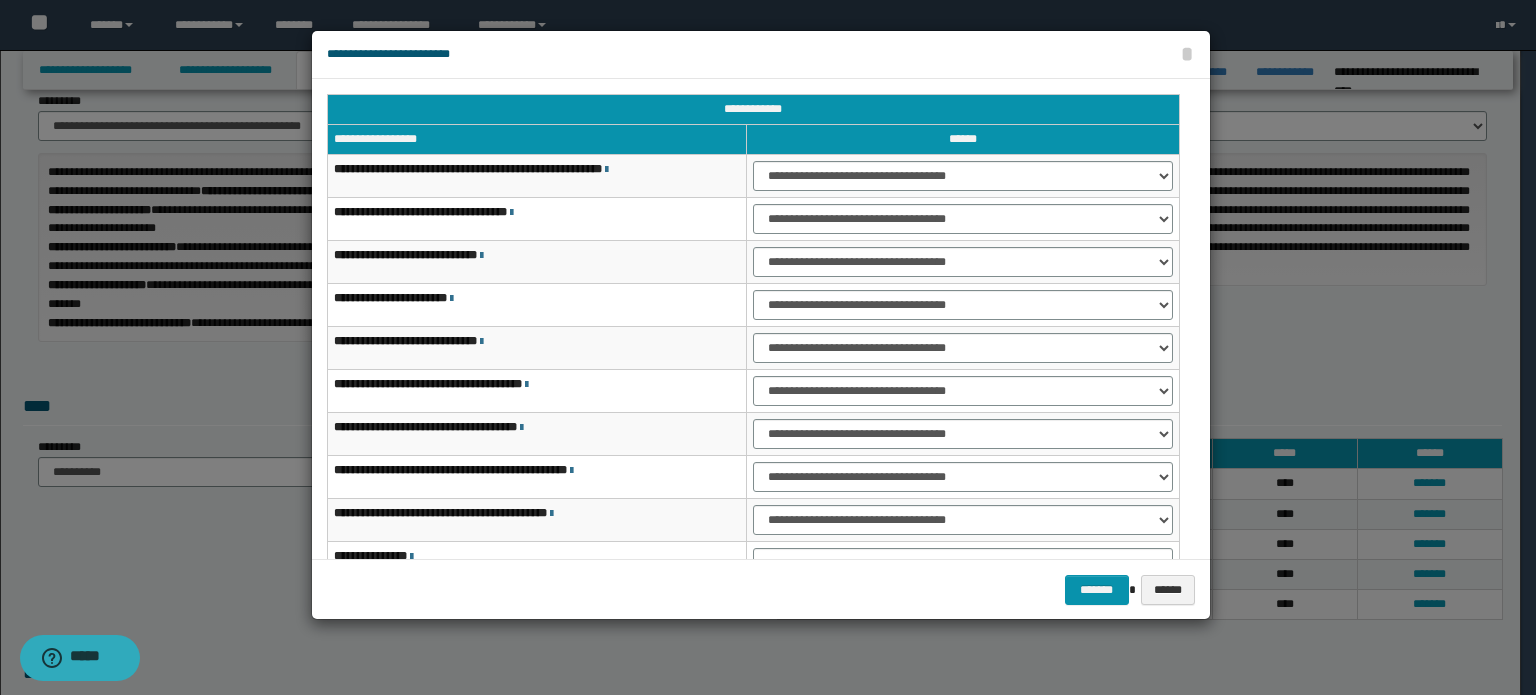 drag, startPoint x: 1082, startPoint y: 567, endPoint x: 1092, endPoint y: 604, distance: 38.327538 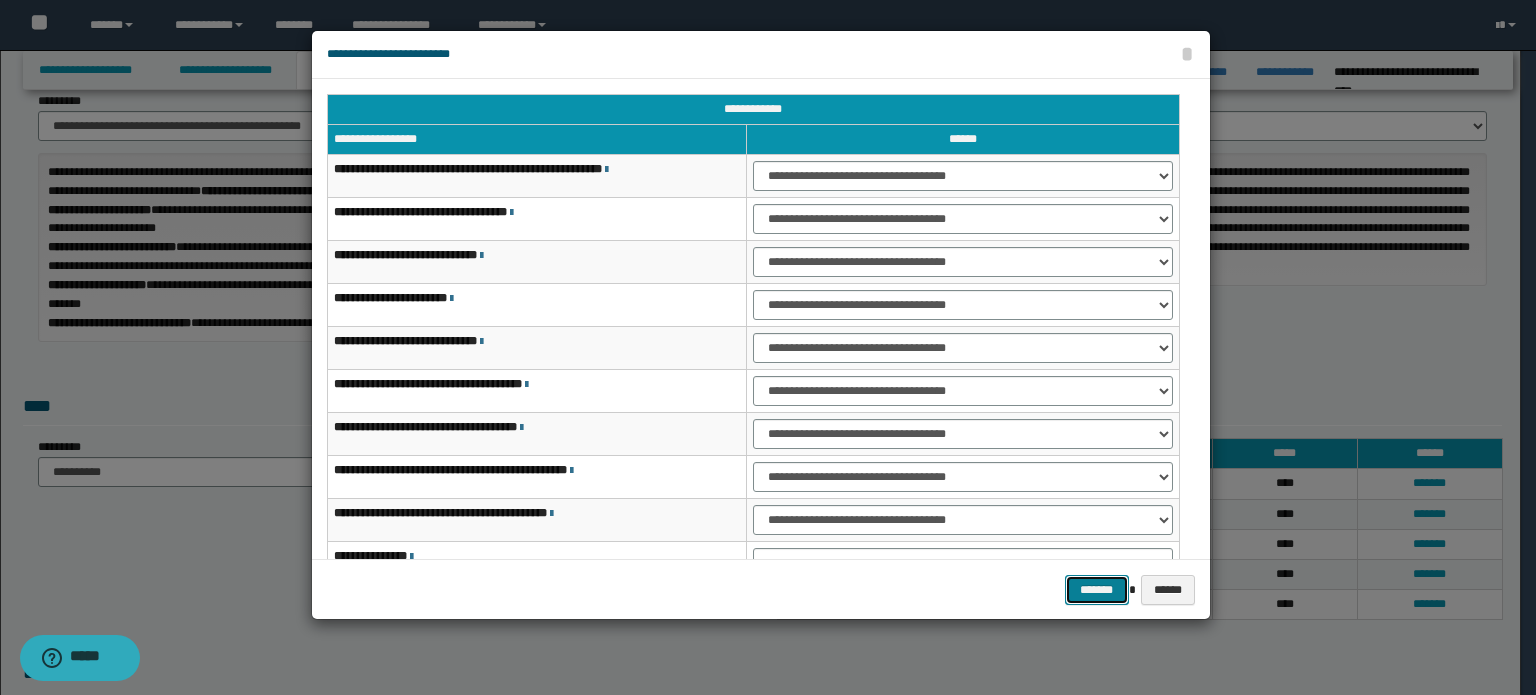 click on "*******" at bounding box center (1097, 590) 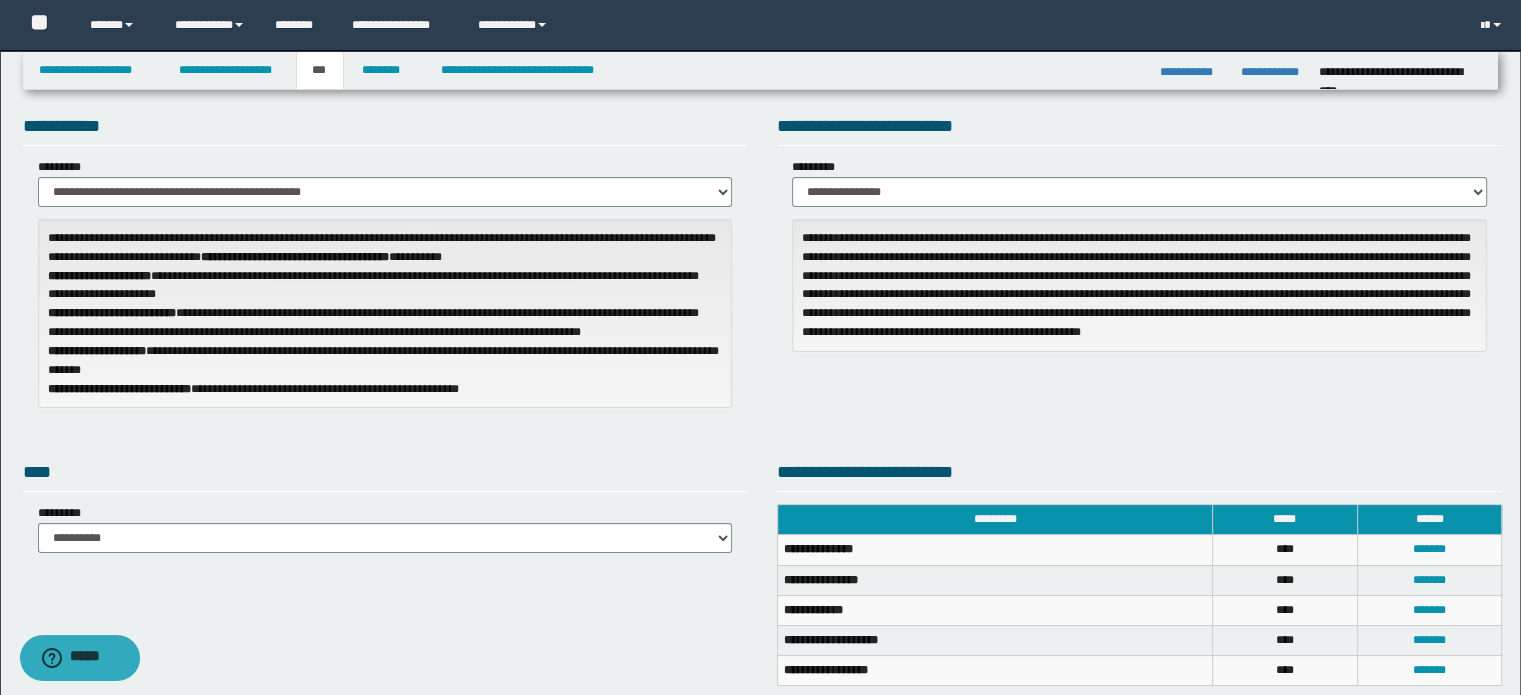 scroll, scrollTop: 0, scrollLeft: 0, axis: both 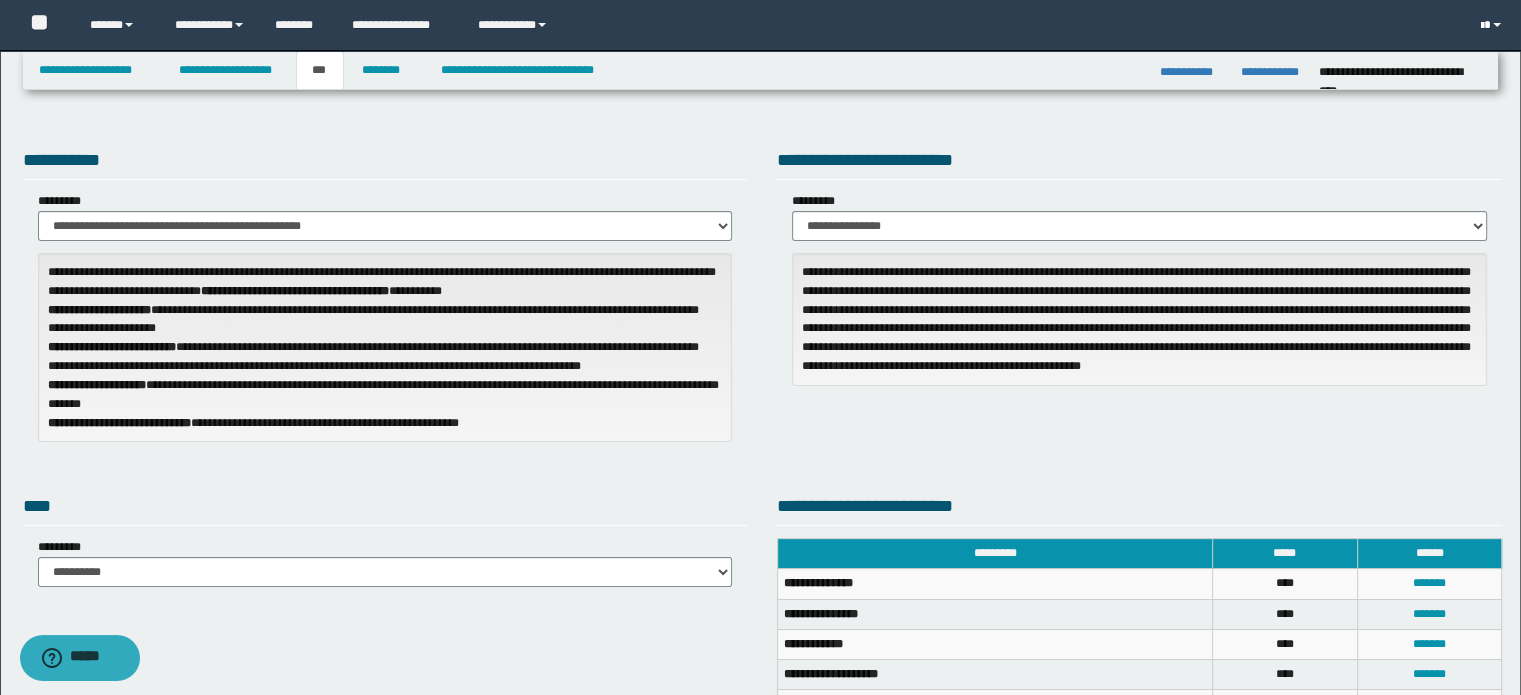 click at bounding box center [1493, 25] 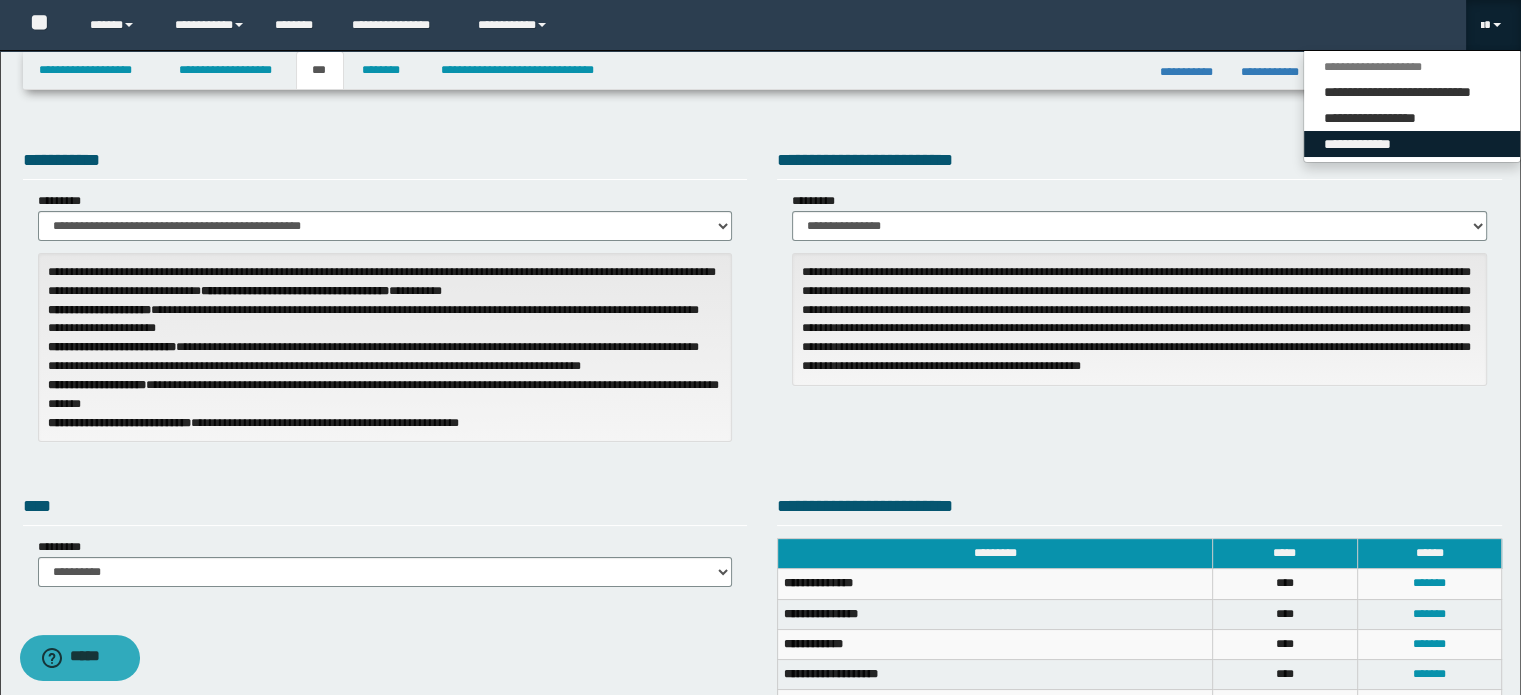 click on "**********" at bounding box center (1412, 144) 